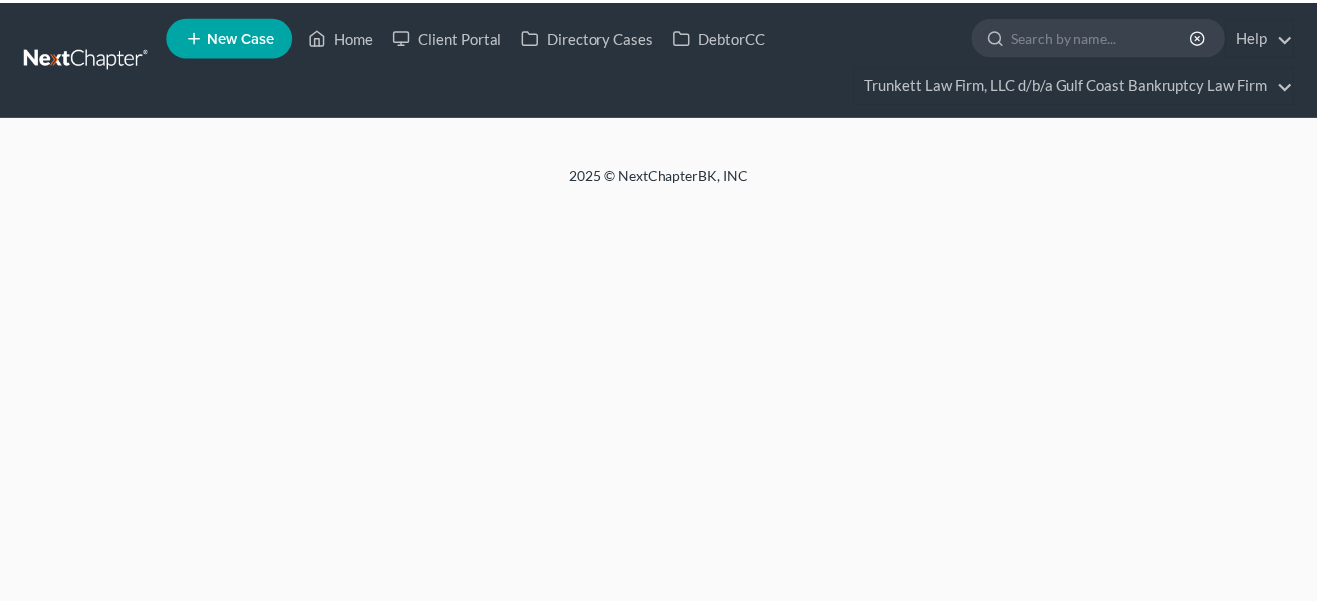 scroll, scrollTop: 0, scrollLeft: 0, axis: both 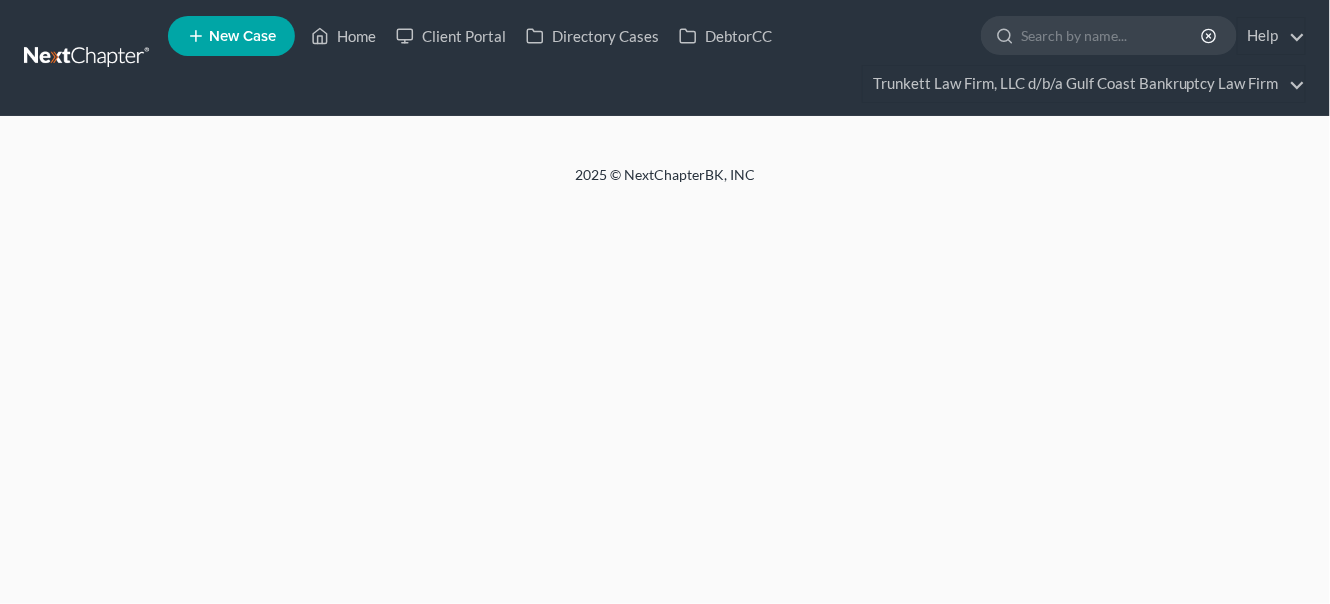 select on "0" 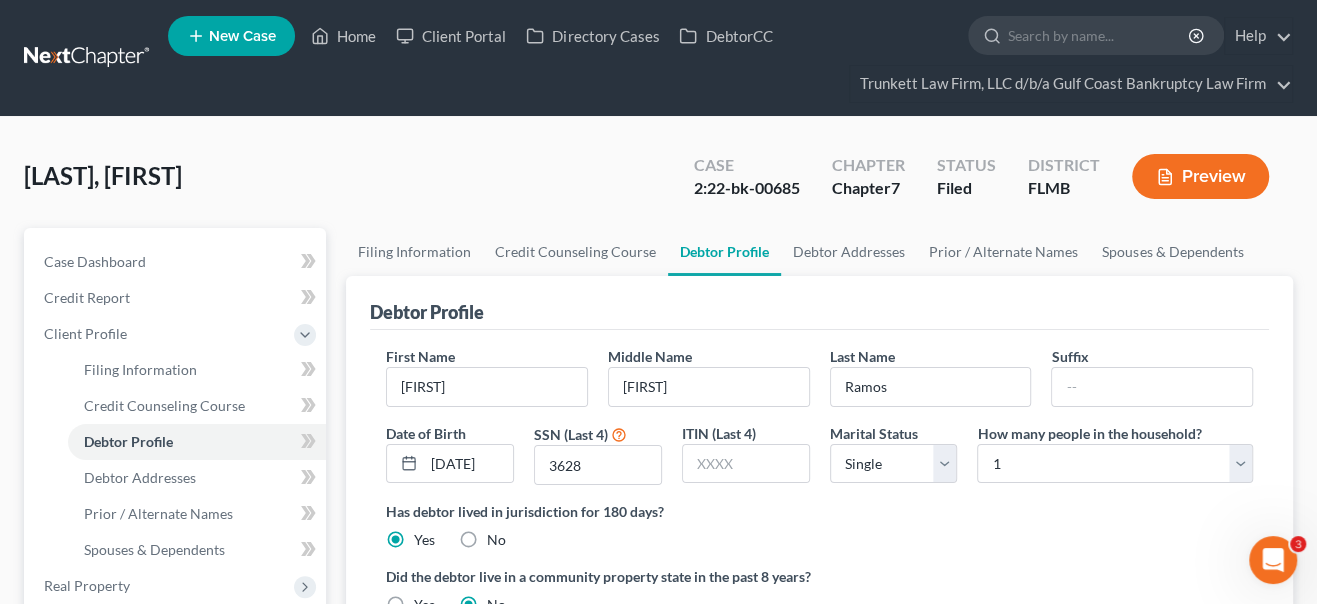 scroll, scrollTop: 0, scrollLeft: 0, axis: both 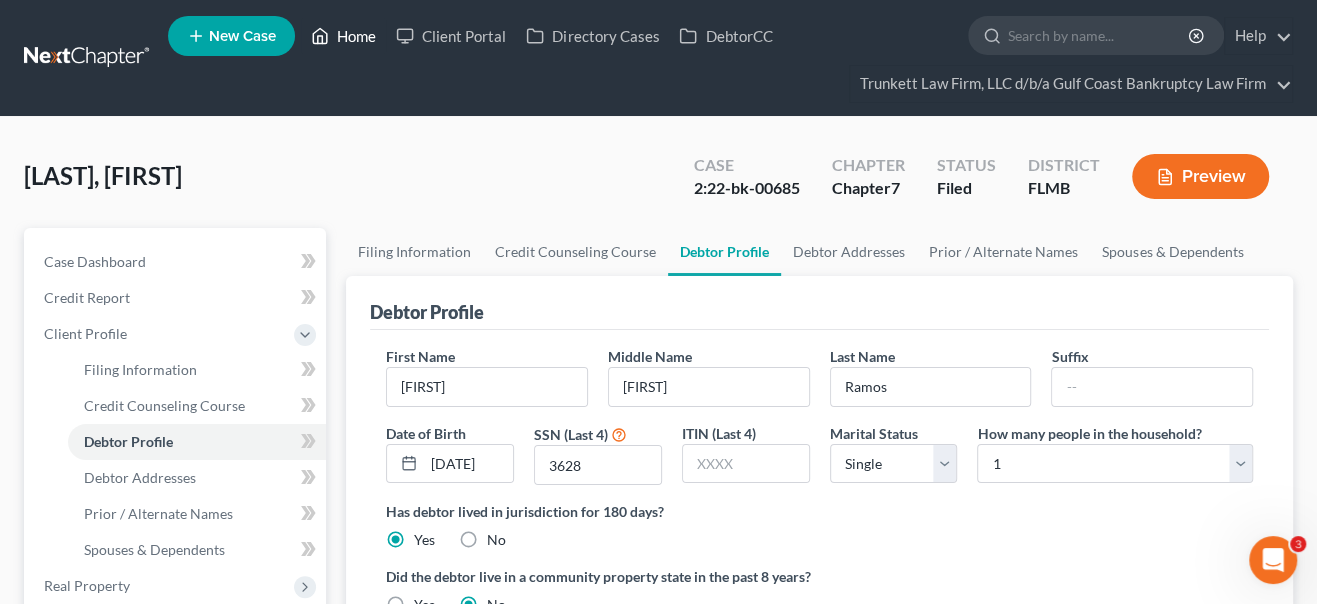 click on "Home" at bounding box center (343, 36) 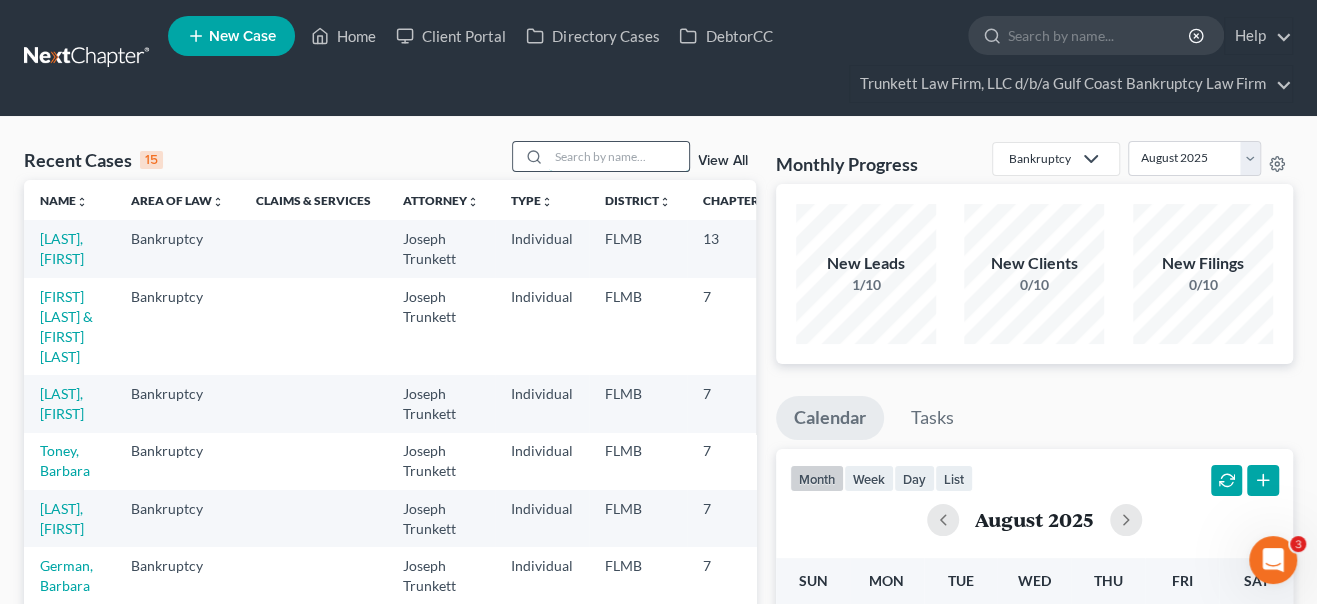 click at bounding box center (619, 156) 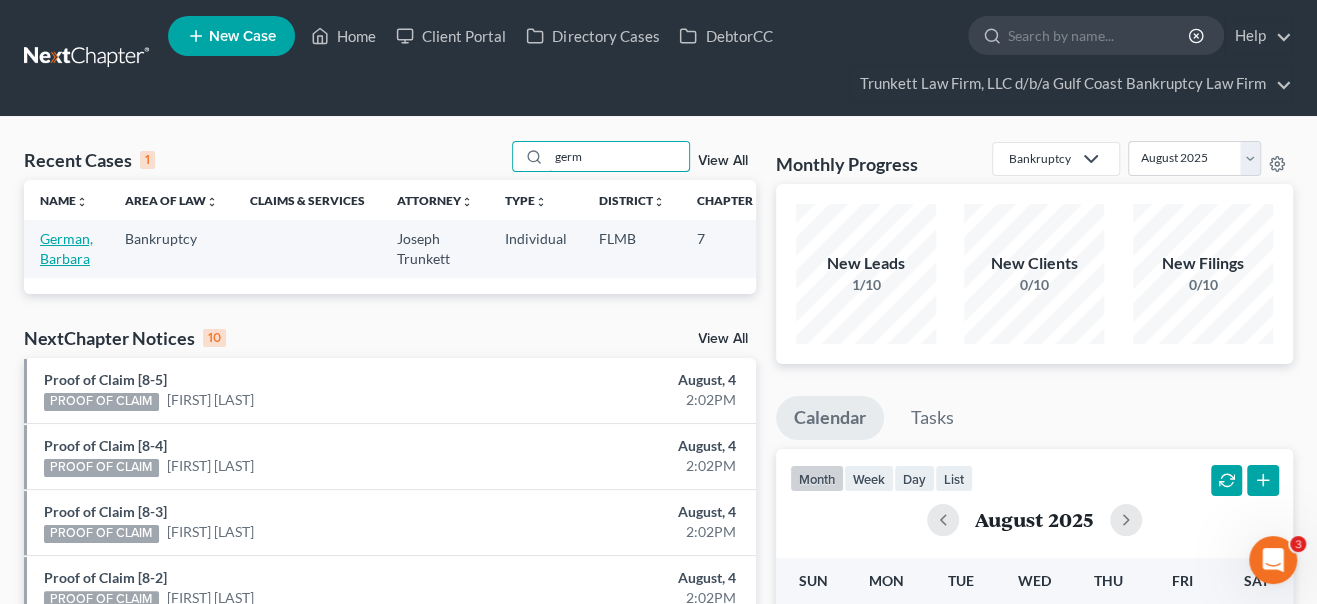 type on "germ" 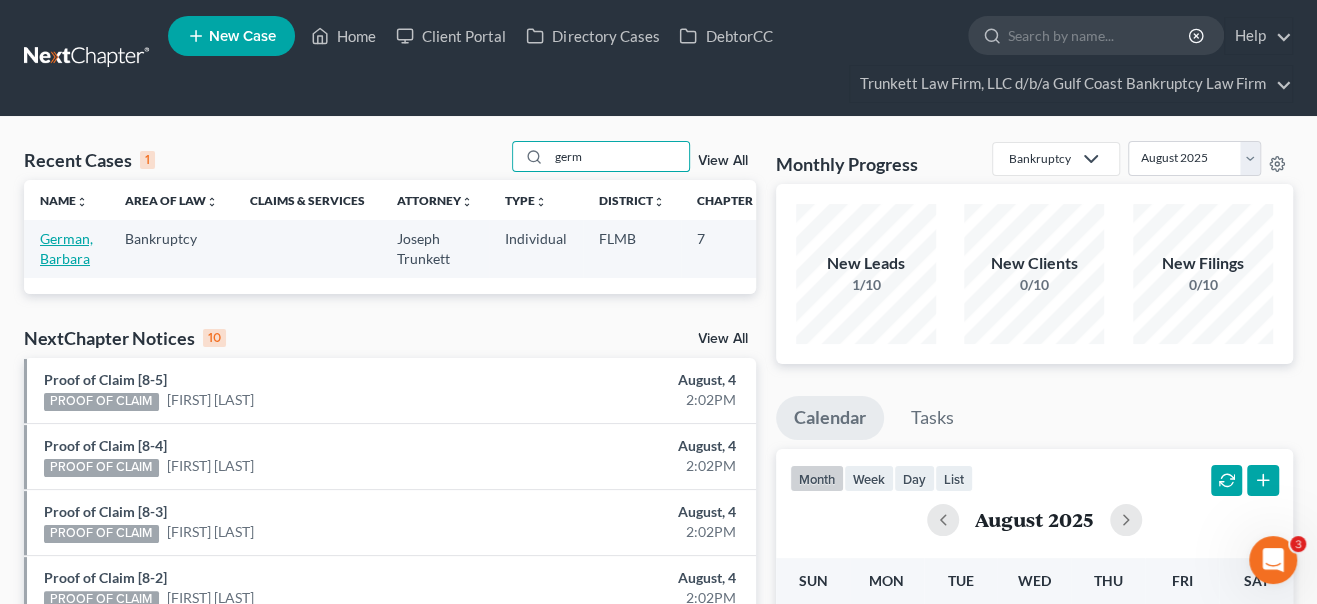 click on "German, Barbara" at bounding box center (66, 248) 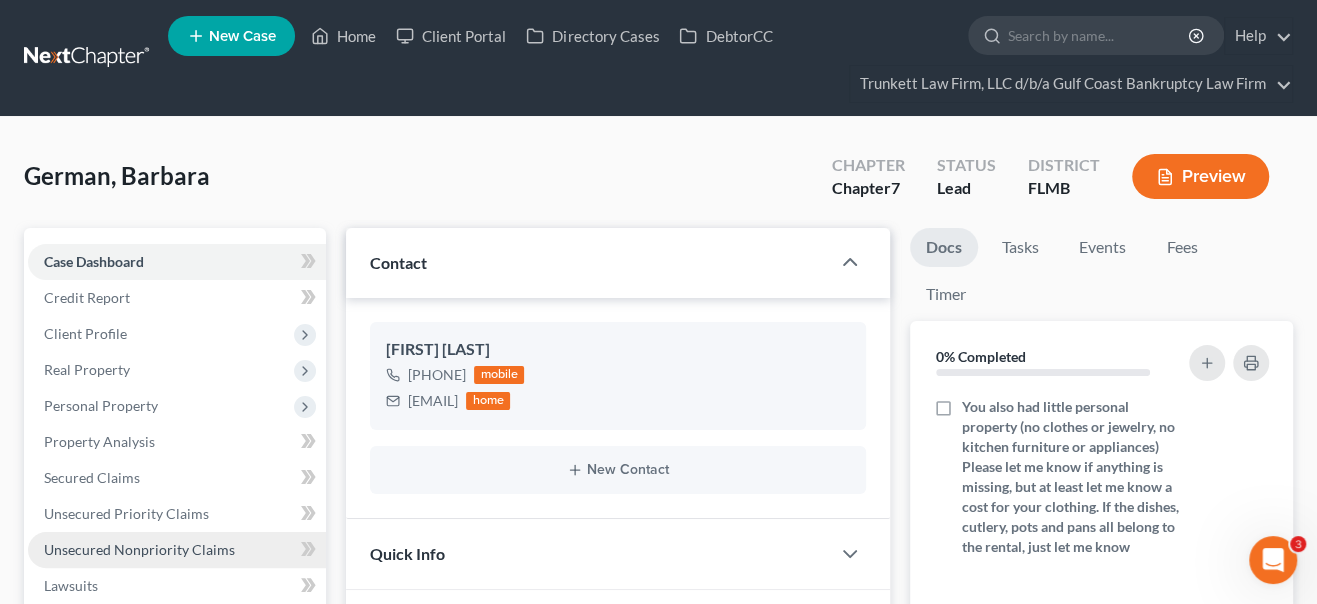 scroll, scrollTop: 375, scrollLeft: 0, axis: vertical 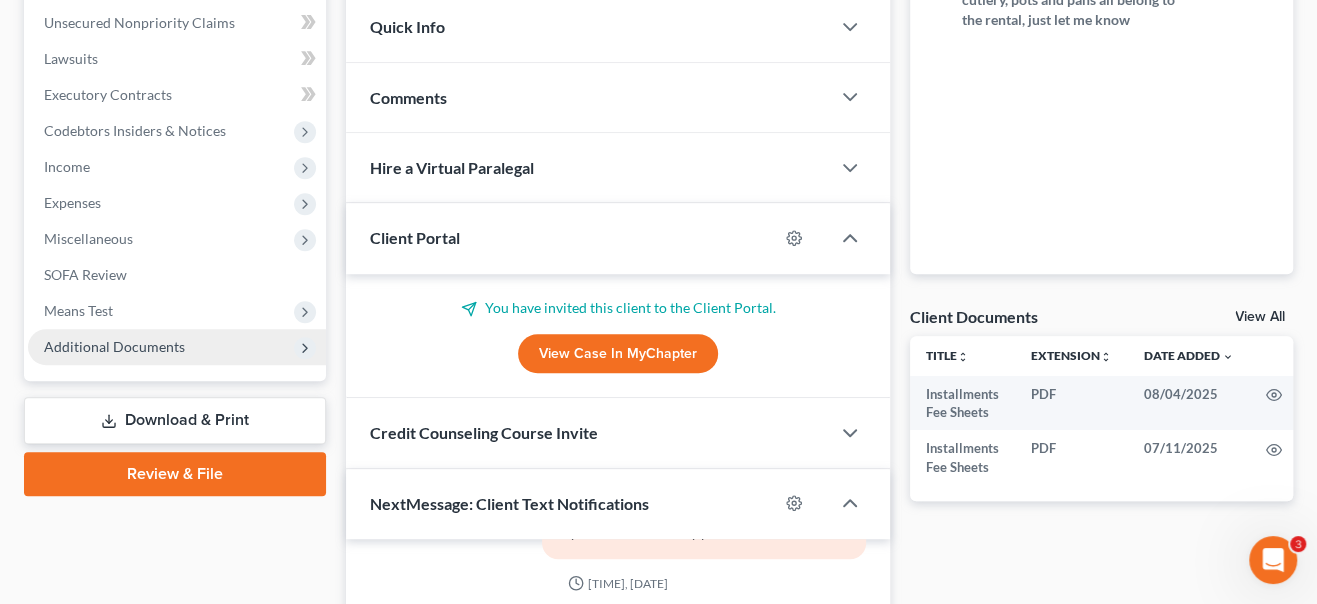 click on "Additional Documents" at bounding box center (177, 347) 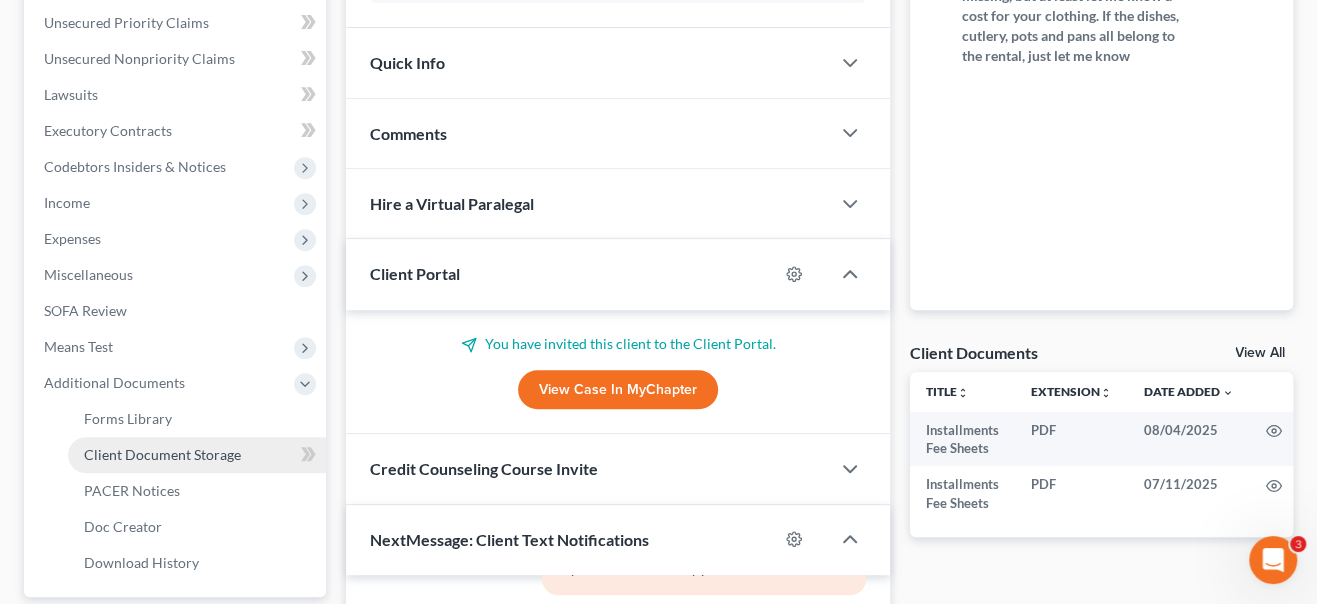 click on "Forms Library
Client Document Storage
PACER Notices
Doc Form Fields
Doc Creator
Download History" at bounding box center [177, 491] 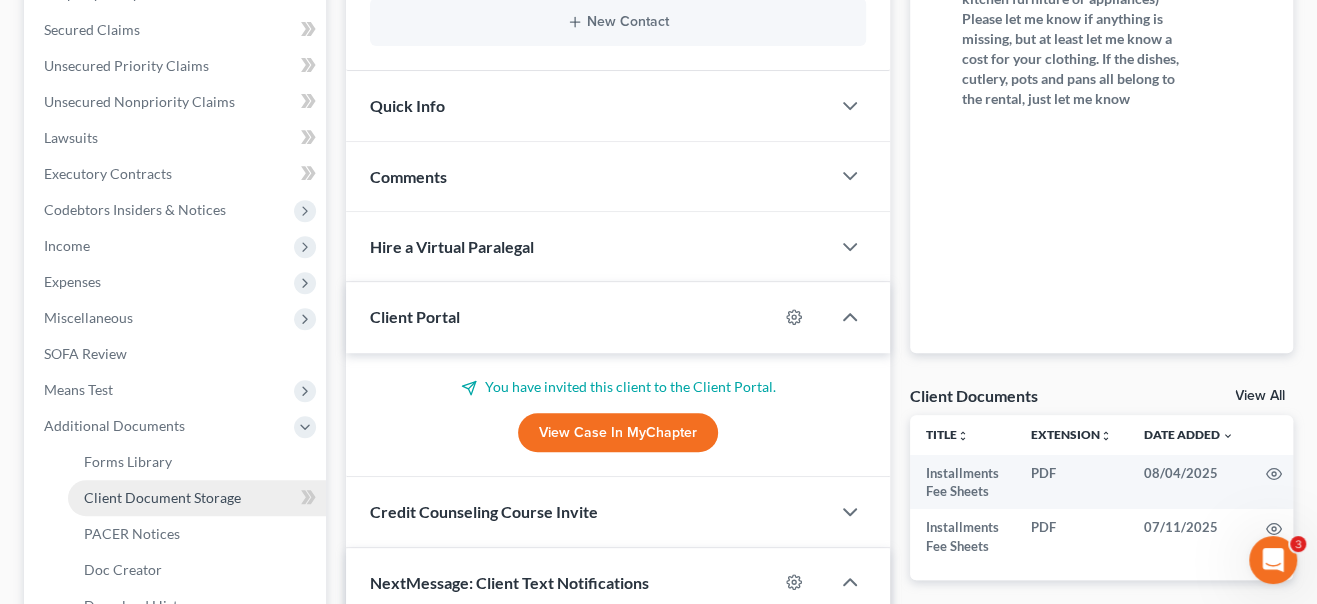 scroll, scrollTop: 527, scrollLeft: 0, axis: vertical 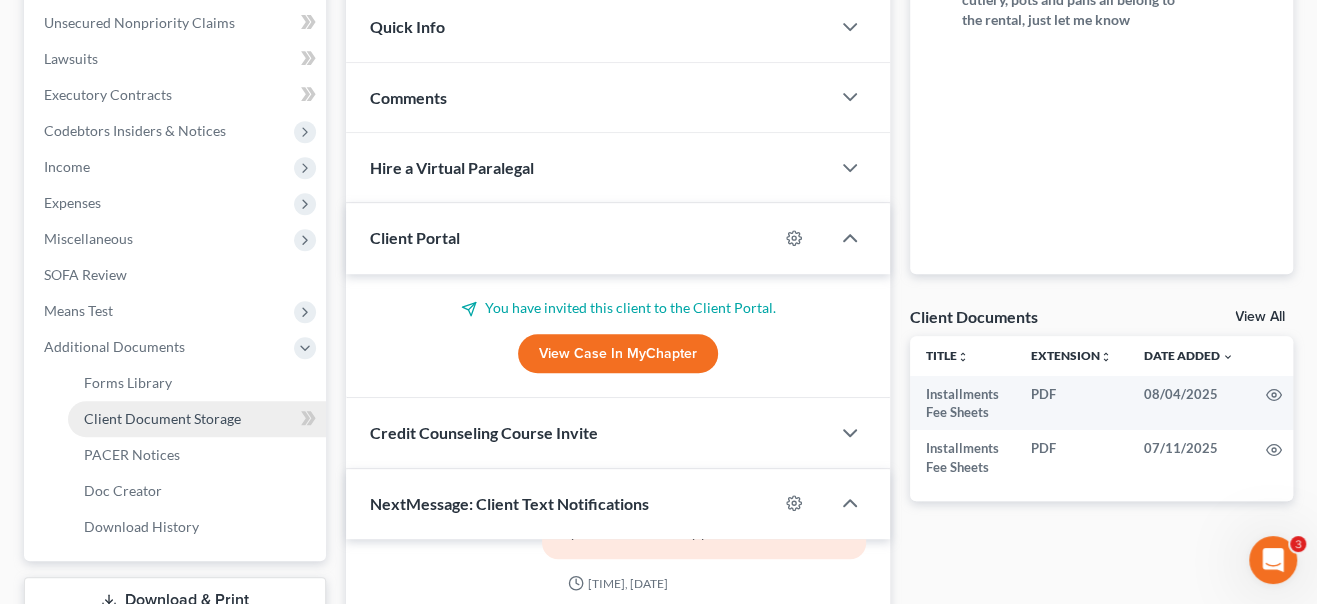 click on "Client Document Storage" at bounding box center [162, 418] 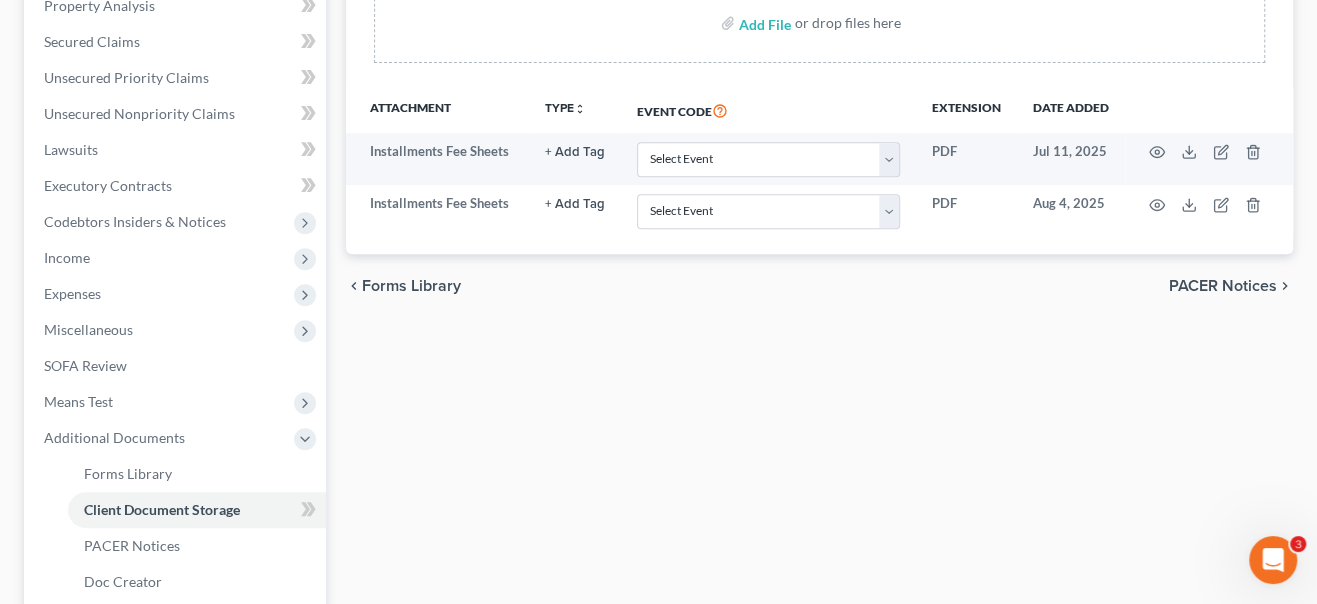 scroll, scrollTop: 454, scrollLeft: 0, axis: vertical 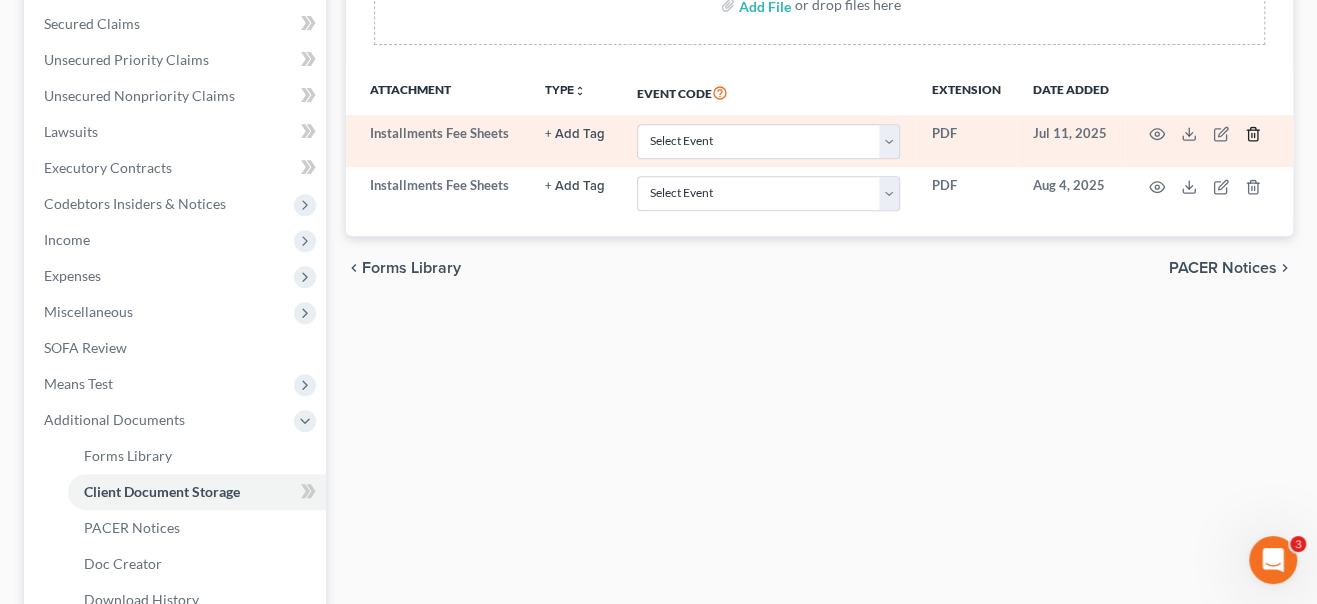 click 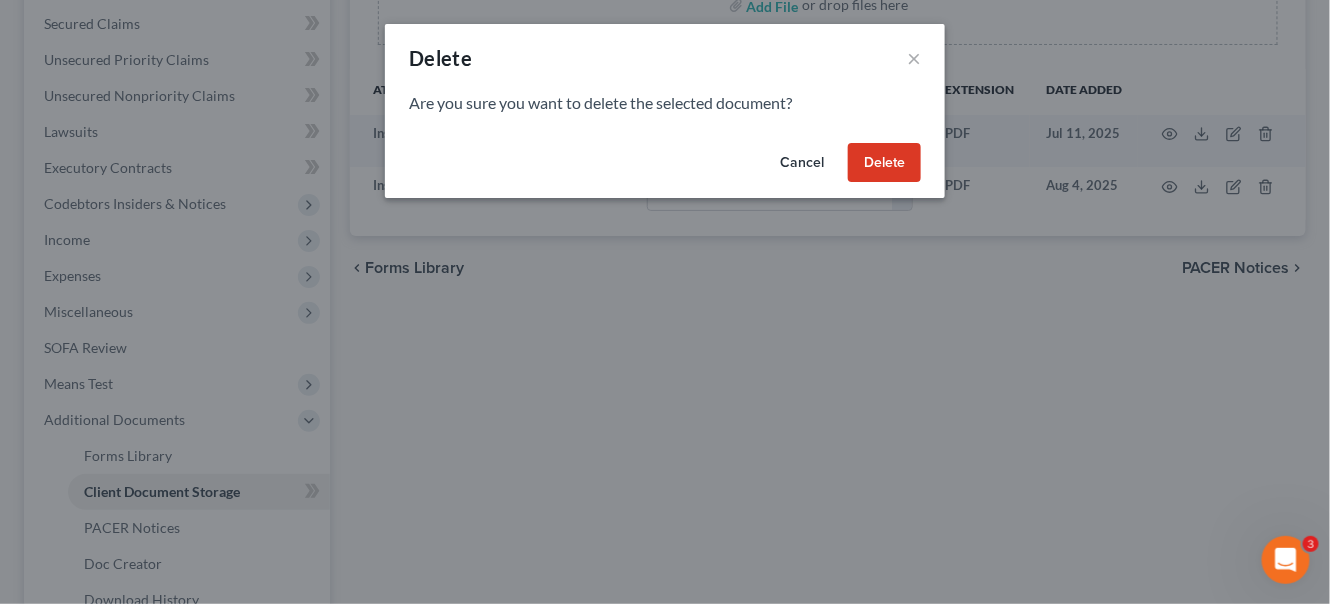 click on "Delete" at bounding box center [884, 163] 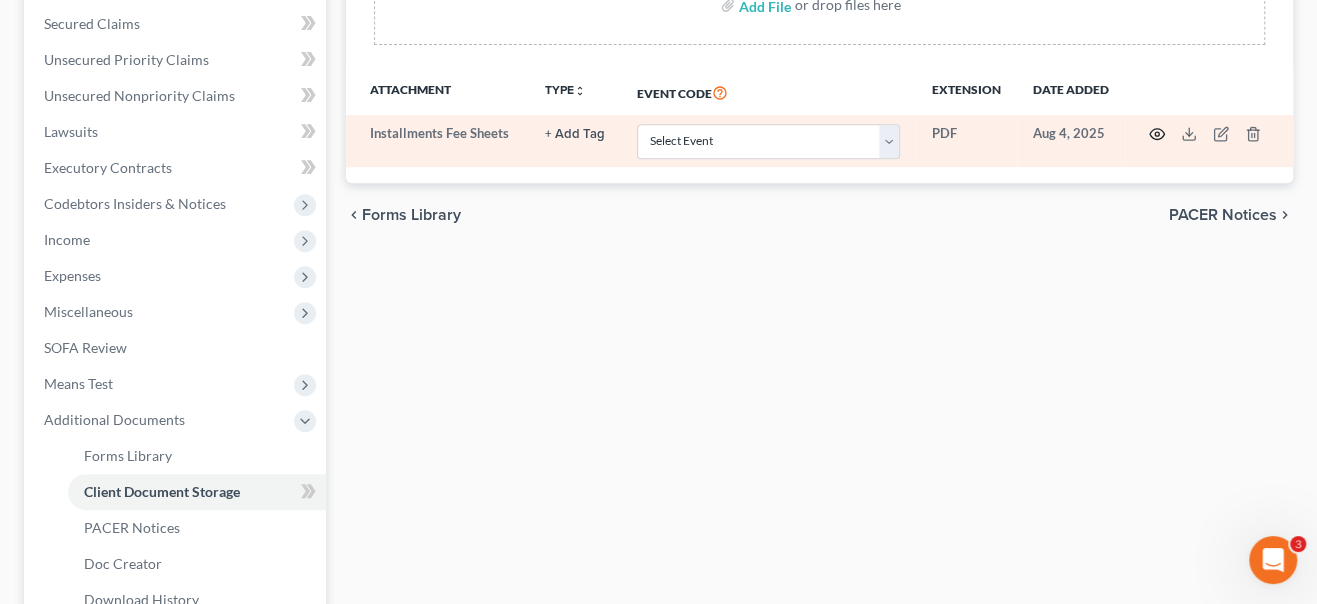click 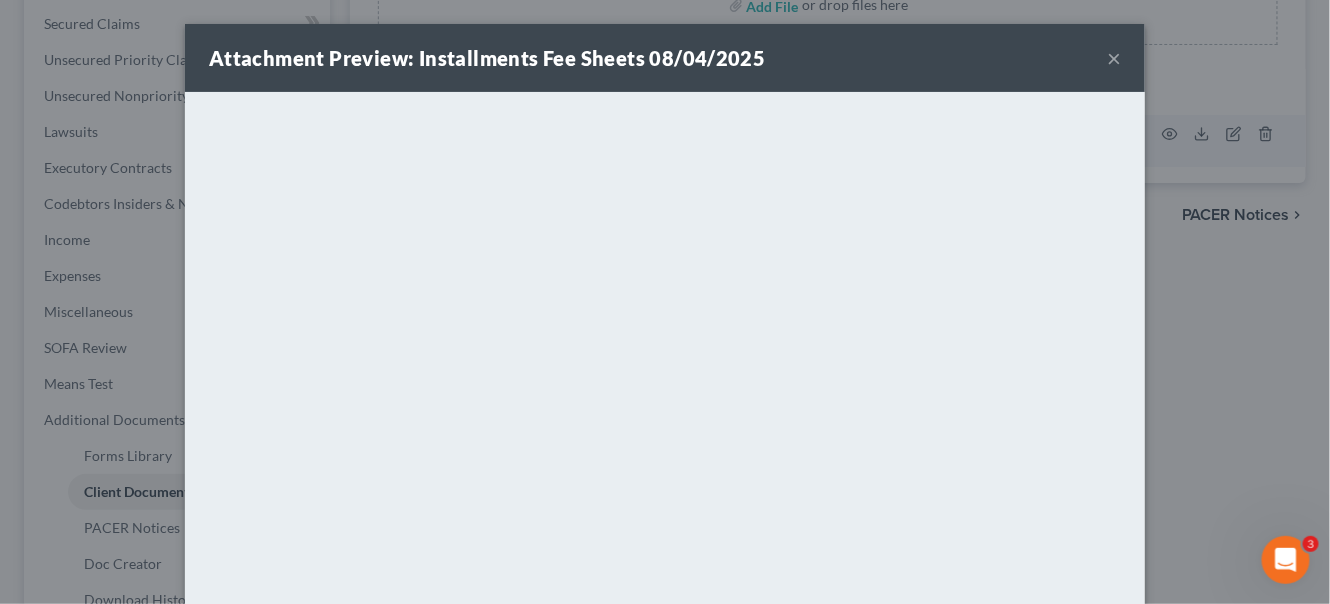 click on "×" at bounding box center [1114, 58] 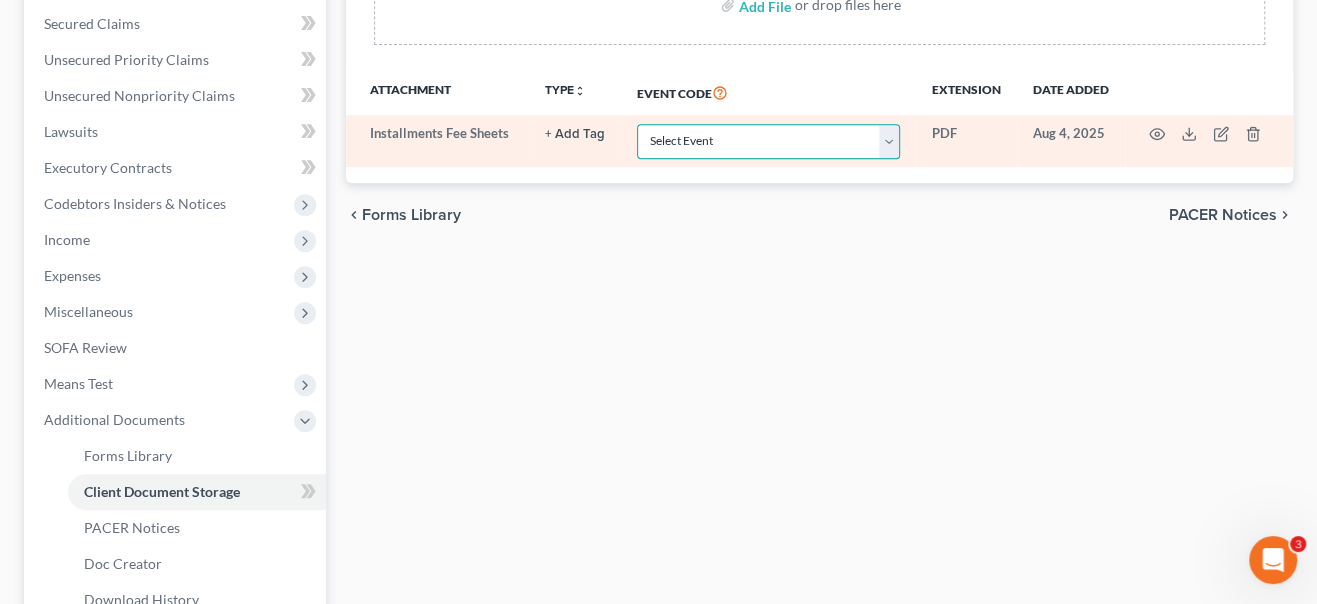 click on "Select Event 20 Largest Unsecured Creditors Amended Chapter 13 Plan Amended Creditor Matrix (Fee)- Only use when no separate amendment is being filed Amended Voluntary Petition Application to Pay Filing Fee in Installments Balance Sheet Cash Flow Statement Certificate Of Completion of Financial Management Course (or) Certificate of Debtor Education Certificate Of Mailing (BK) Certificate of Credit Counseling Chapter 11 Ballots Chapter 11 Case Management Summary Chapter 13 Plan (Original plan only) Debtor Repayment Plan (prepared by credit counselor) Declaration Declaration under Penalty of Perjury for Non-Individual Debtors Election to be Considered a Small Business Equity Security Holders Financial Reports - Chapter 11 Payment Advices Pro Bono Representation of Debtor Reaffirmation Agreement Reaffirmation Disclosure Statement SCHEDULES (original schedules, individual schedules or amended schedules) Schedule of Unpaid Debts Statement About Payment of Eviction Judgment Statement of Financial Affairs" at bounding box center (768, 141) 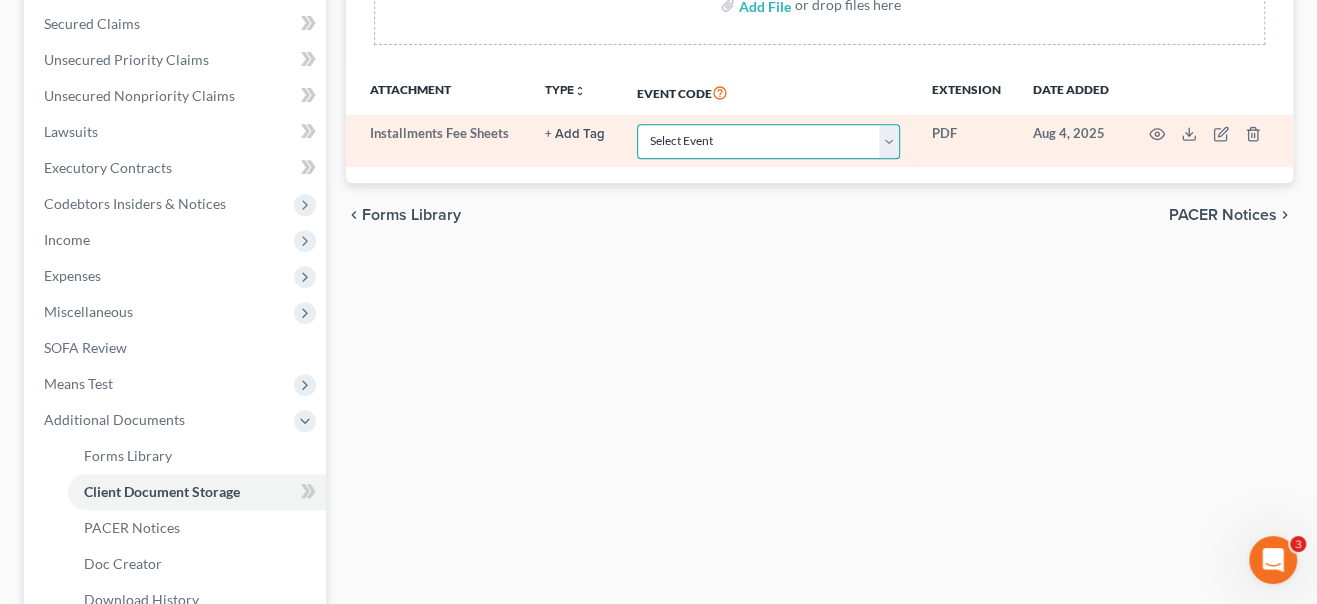 select on "4" 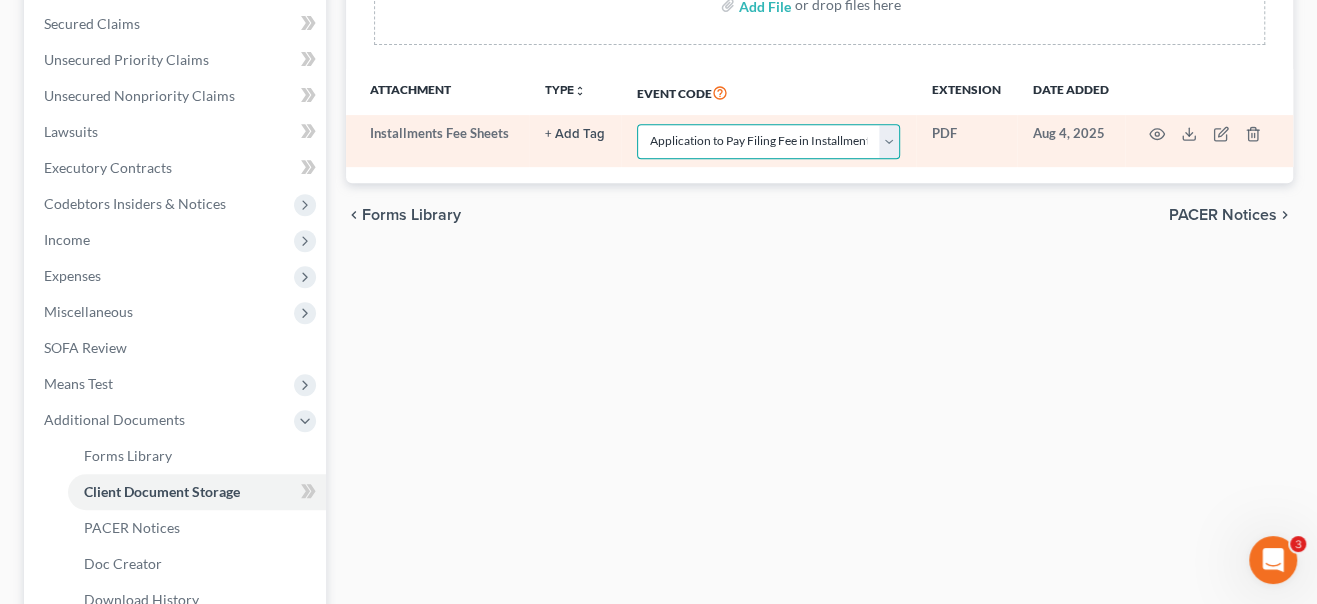 click on "Select Event 20 Largest Unsecured Creditors Amended Chapter 13 Plan Amended Creditor Matrix (Fee)- Only use when no separate amendment is being filed Amended Voluntary Petition Application to Pay Filing Fee in Installments Balance Sheet Cash Flow Statement Certificate Of Completion of Financial Management Course (or) Certificate of Debtor Education Certificate Of Mailing (BK) Certificate of Credit Counseling Chapter 11 Ballots Chapter 11 Case Management Summary Chapter 13 Plan (Original plan only) Debtor Repayment Plan (prepared by credit counselor) Declaration Declaration under Penalty of Perjury for Non-Individual Debtors Election to be Considered a Small Business Equity Security Holders Financial Reports - Chapter 11 Payment Advices Pro Bono Representation of Debtor Reaffirmation Agreement Reaffirmation Disclosure Statement SCHEDULES (original schedules, individual schedules or amended schedules) Schedule of Unpaid Debts Statement About Payment of Eviction Judgment Statement of Financial Affairs" at bounding box center (768, 141) 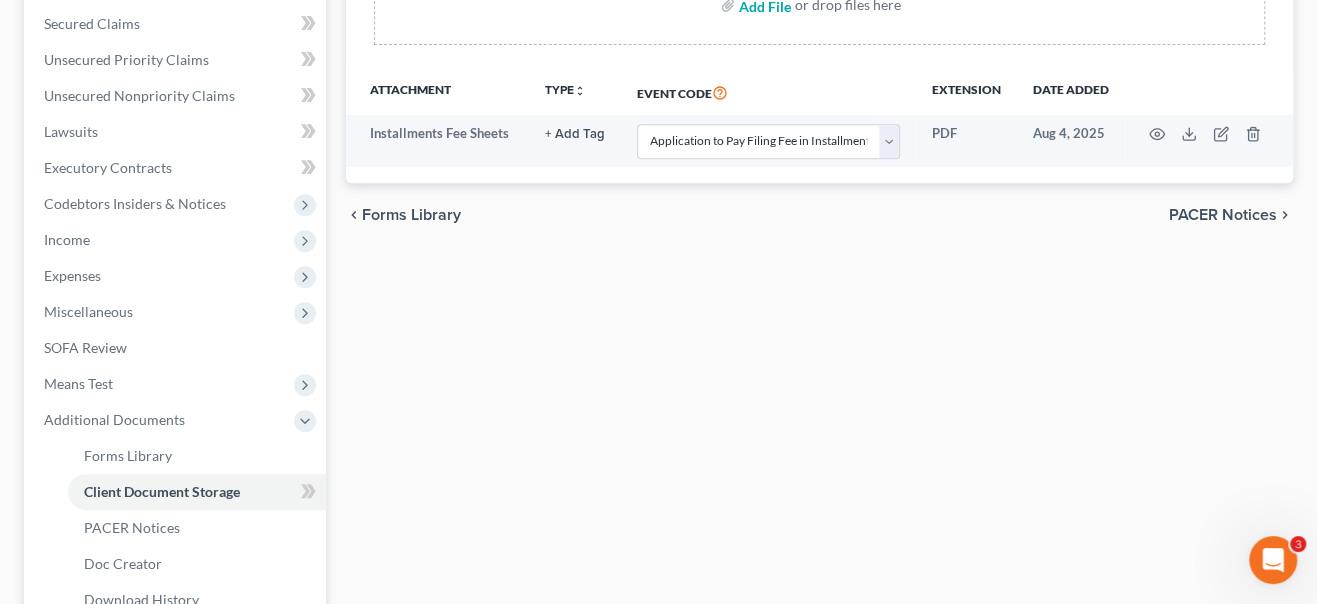 click at bounding box center (763, 5) 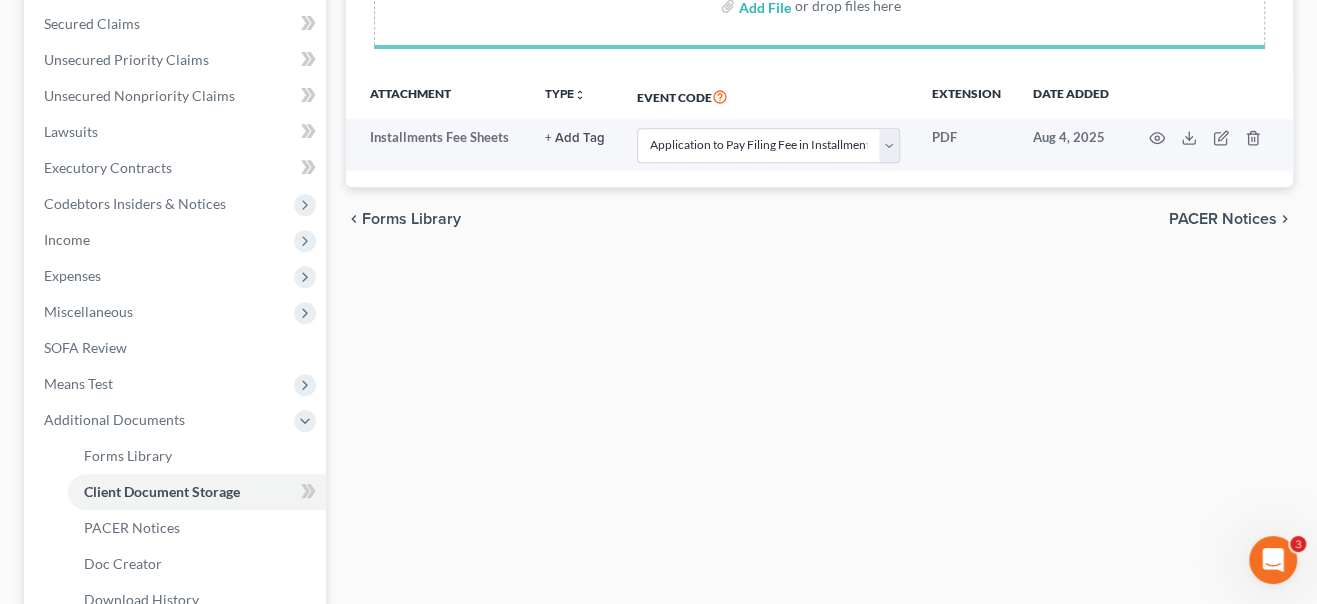 select on "4" 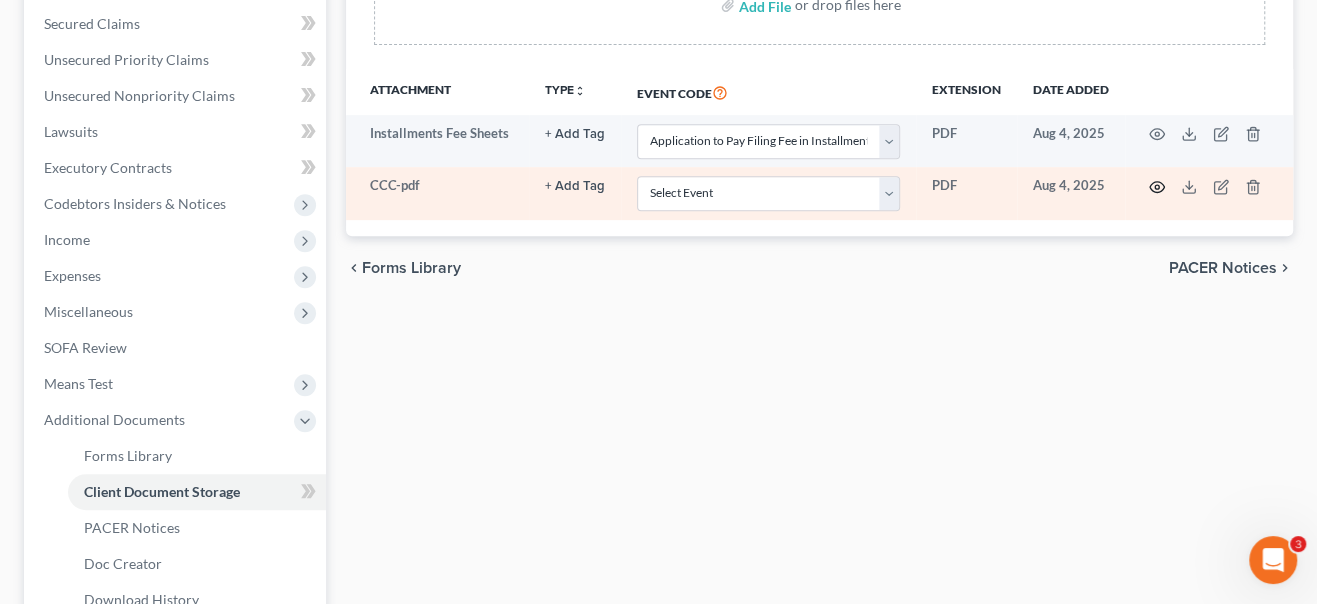 click 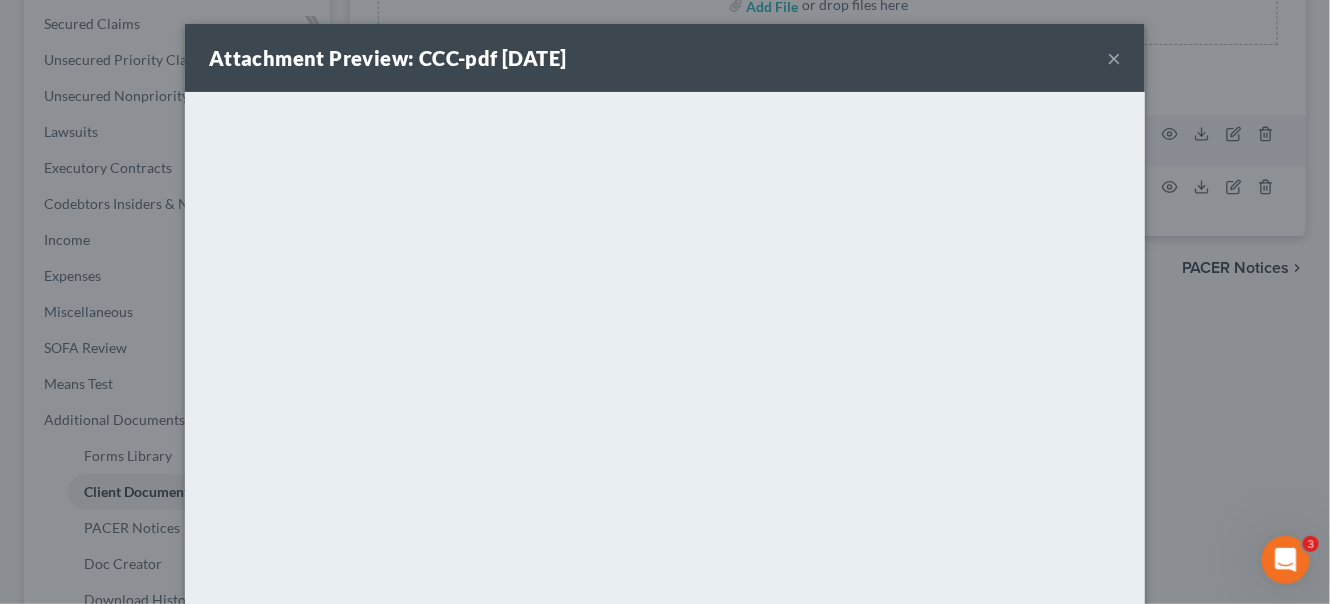 click on "×" at bounding box center [1114, 58] 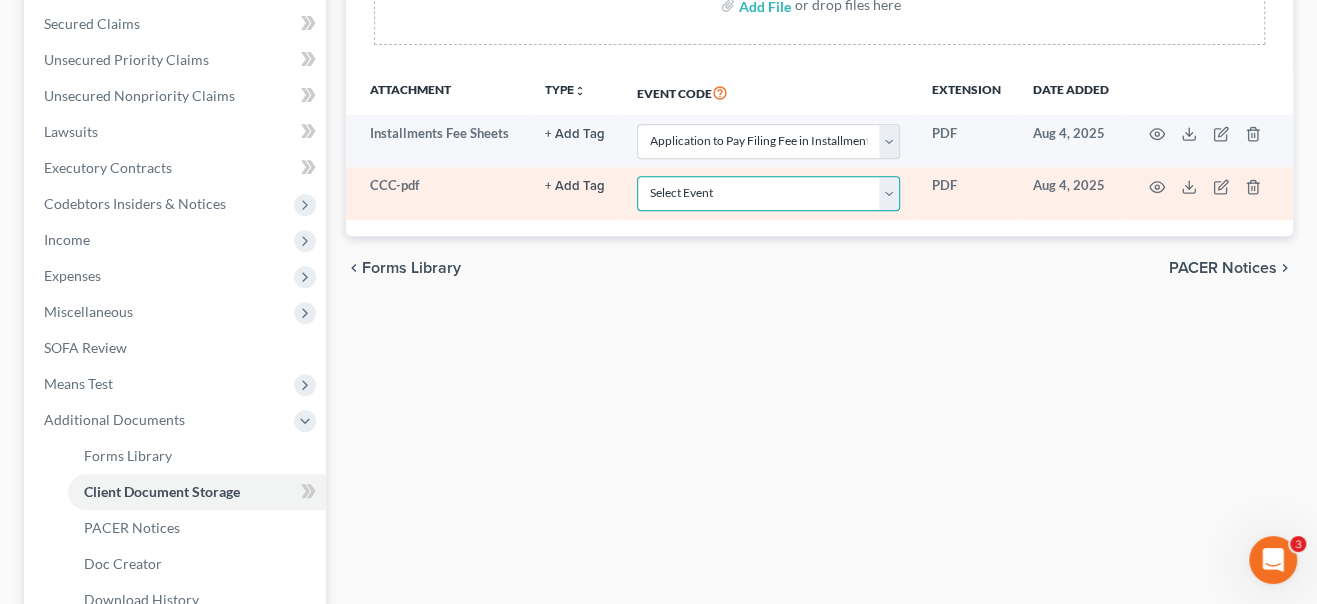 click on "Select Event 20 Largest Unsecured Creditors Amended Chapter 13 Plan Amended Creditor Matrix (Fee)- Only use when no separate amendment is being filed Amended Voluntary Petition Application to Pay Filing Fee in Installments Balance Sheet Cash Flow Statement Certificate Of Completion of Financial Management Course (or) Certificate of Debtor Education Certificate Of Mailing (BK) Certificate of Credit Counseling Chapter 11 Ballots Chapter 11 Case Management Summary Chapter 13 Plan (Original plan only) Debtor Repayment Plan (prepared by credit counselor) Declaration Declaration under Penalty of Perjury for Non-Individual Debtors Election to be Considered a Small Business Equity Security Holders Financial Reports - Chapter 11 Payment Advices Pro Bono Representation of Debtor Reaffirmation Agreement Reaffirmation Disclosure Statement SCHEDULES (original schedules, individual schedules or amended schedules) Schedule of Unpaid Debts Statement About Payment of Eviction Judgment Statement of Financial Affairs" at bounding box center [768, 193] 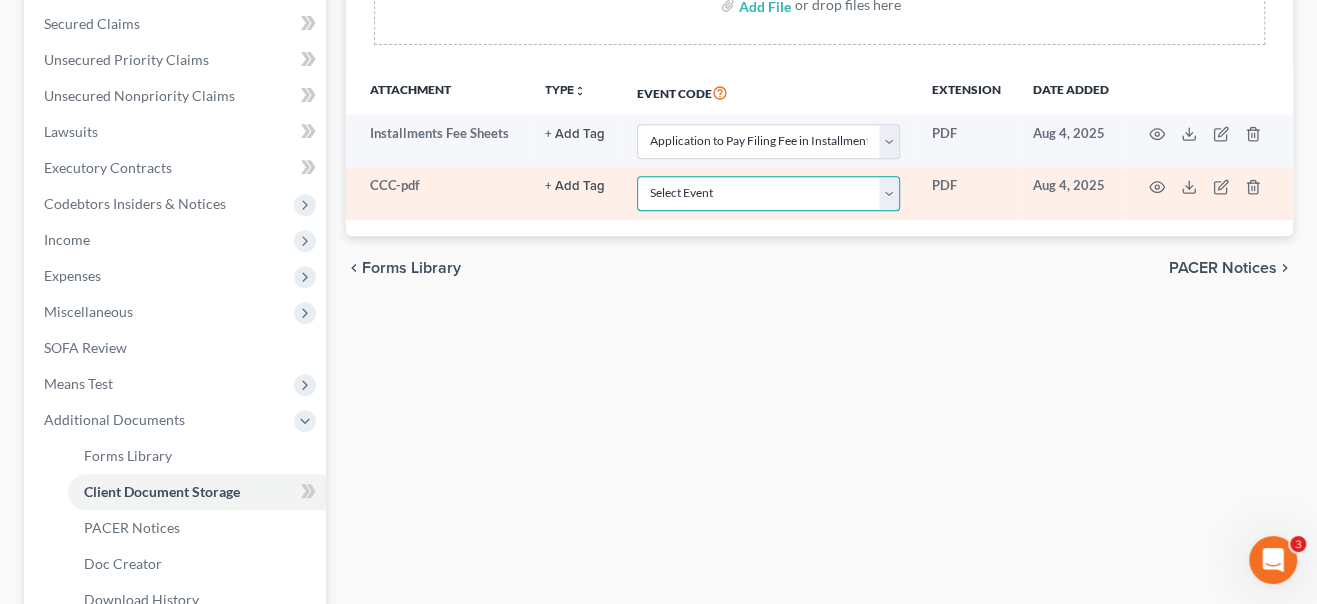 select on "9" 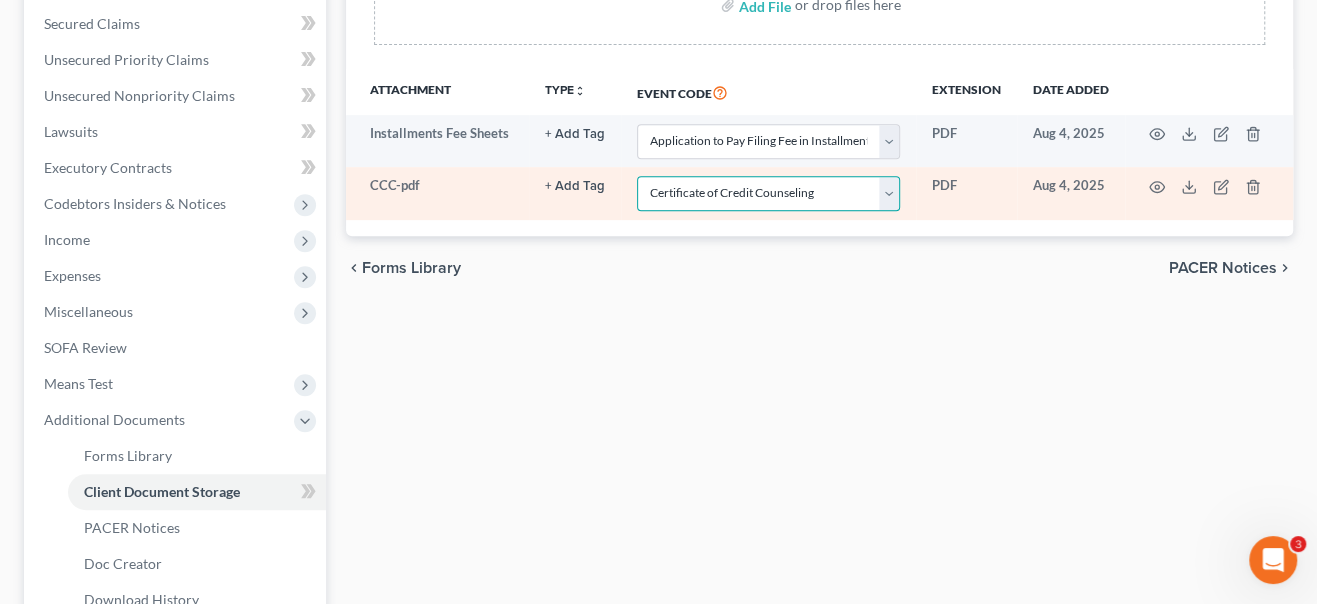 click on "Select Event 20 Largest Unsecured Creditors Amended Chapter 13 Plan Amended Creditor Matrix (Fee)- Only use when no separate amendment is being filed Amended Voluntary Petition Application to Pay Filing Fee in Installments Balance Sheet Cash Flow Statement Certificate Of Completion of Financial Management Course (or) Certificate of Debtor Education Certificate Of Mailing (BK) Certificate of Credit Counseling Chapter 11 Ballots Chapter 11 Case Management Summary Chapter 13 Plan (Original plan only) Debtor Repayment Plan (prepared by credit counselor) Declaration Declaration under Penalty of Perjury for Non-Individual Debtors Election to be Considered a Small Business Equity Security Holders Financial Reports - Chapter 11 Payment Advices Pro Bono Representation of Debtor Reaffirmation Agreement Reaffirmation Disclosure Statement SCHEDULES (original schedules, individual schedules or amended schedules) Schedule of Unpaid Debts Statement About Payment of Eviction Judgment Statement of Financial Affairs" at bounding box center [768, 193] 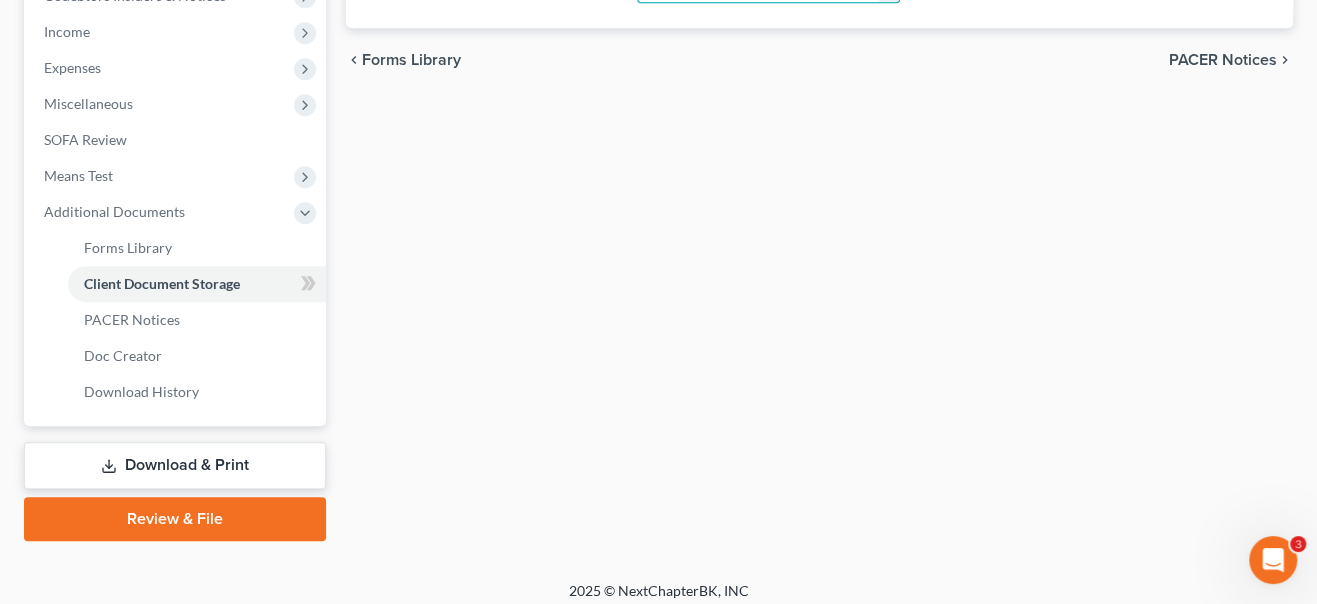 scroll, scrollTop: 671, scrollLeft: 0, axis: vertical 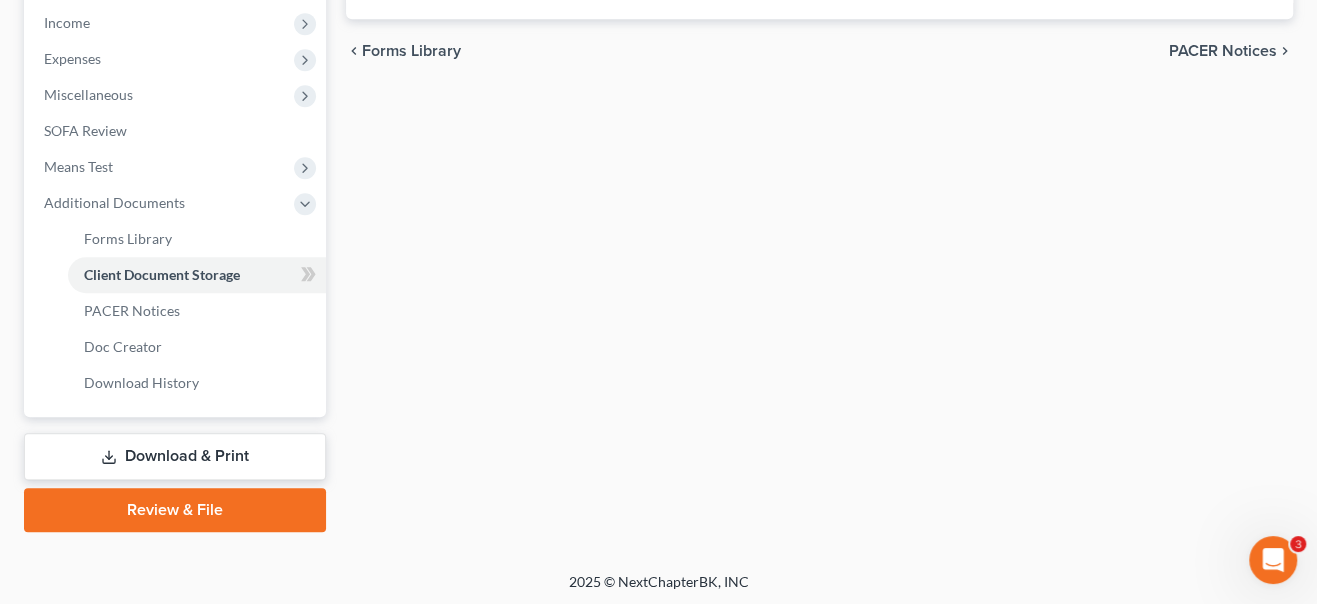 click on "Download & Print" at bounding box center (175, 456) 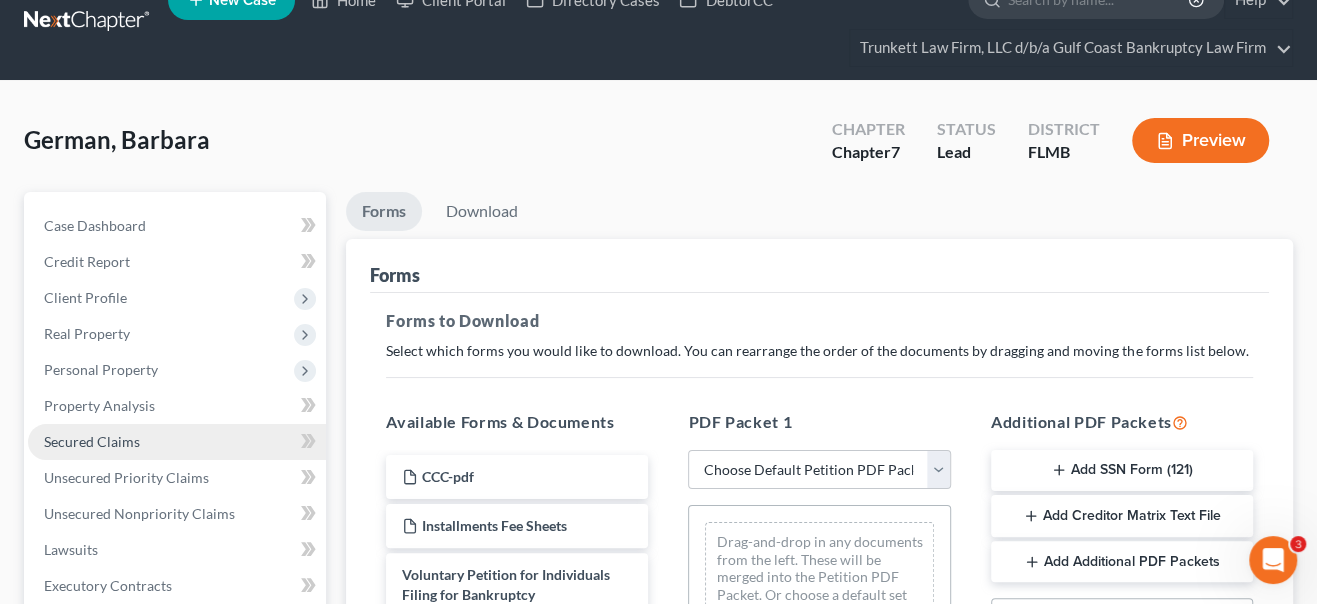 scroll, scrollTop: 0, scrollLeft: 0, axis: both 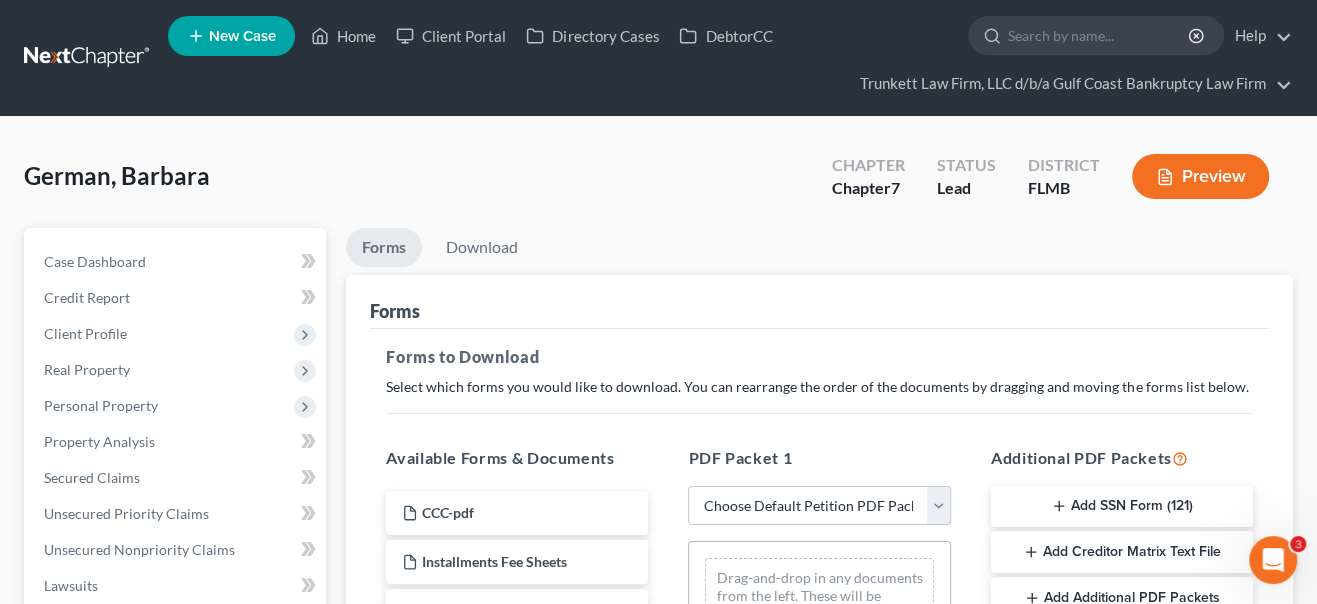 click on "Add SSN Form (121)" at bounding box center (1122, 507) 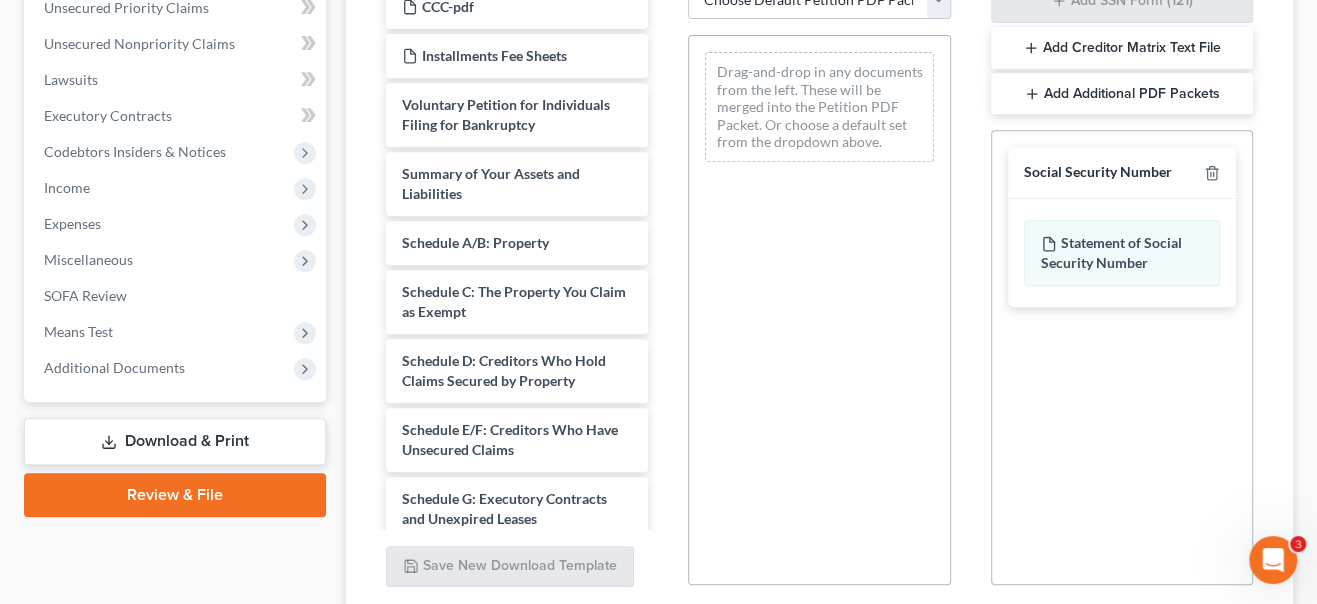 scroll, scrollTop: 664, scrollLeft: 0, axis: vertical 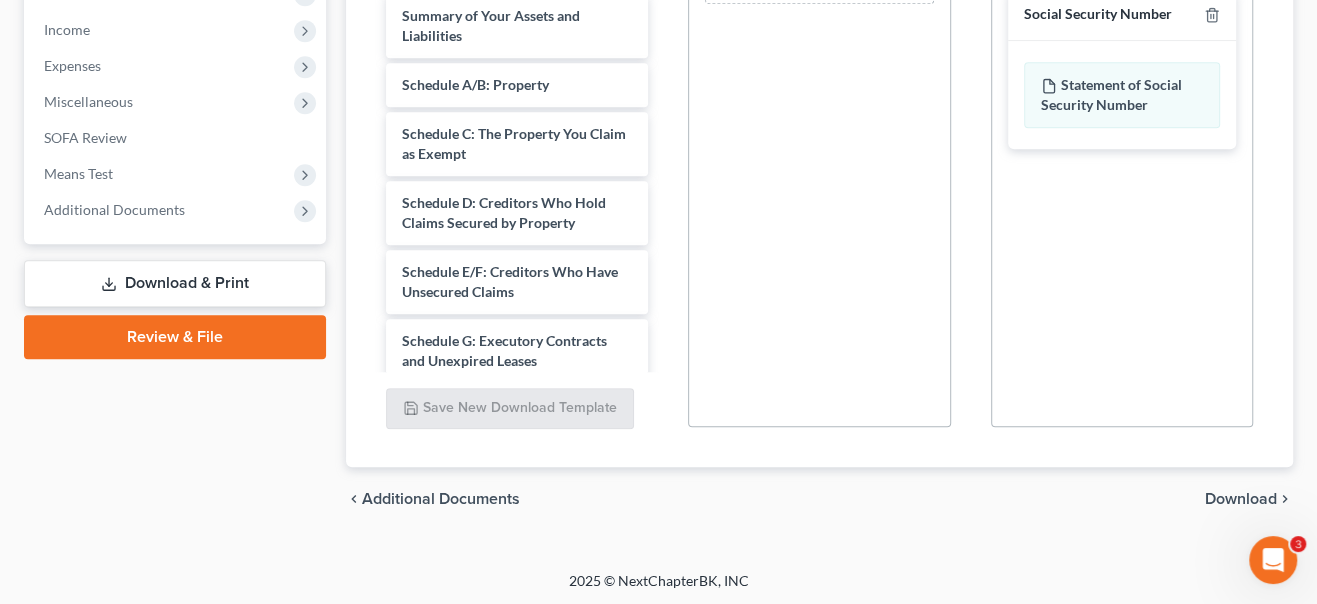 click on "Download" at bounding box center [1241, 499] 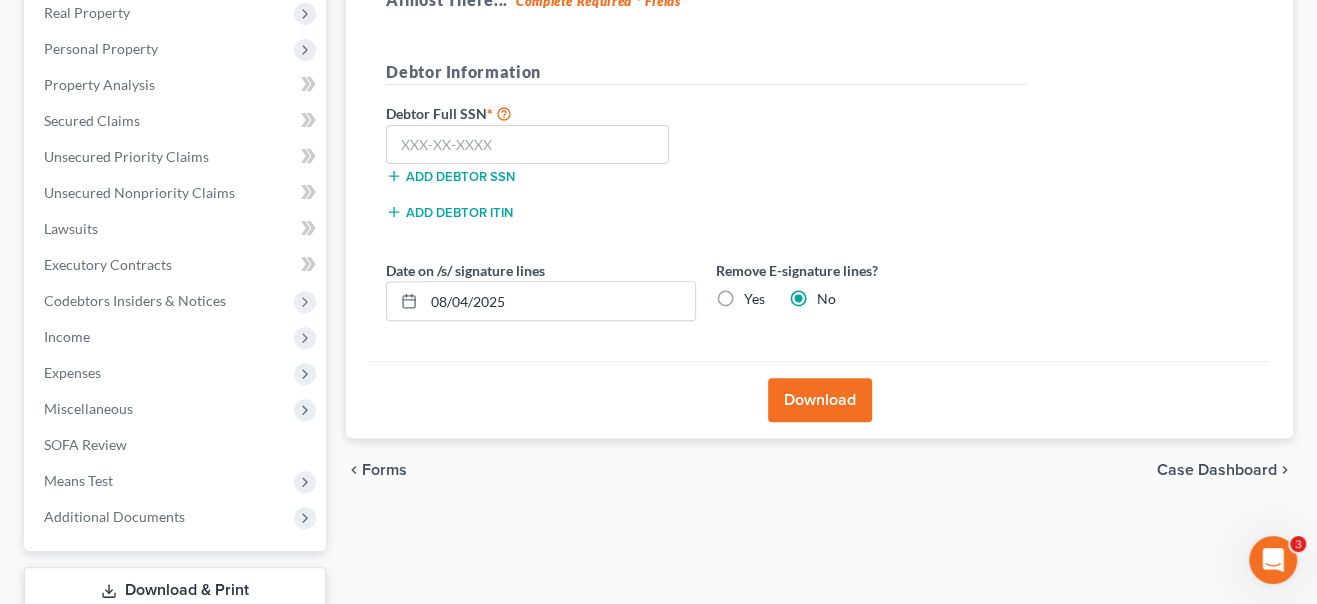 scroll, scrollTop: 128, scrollLeft: 0, axis: vertical 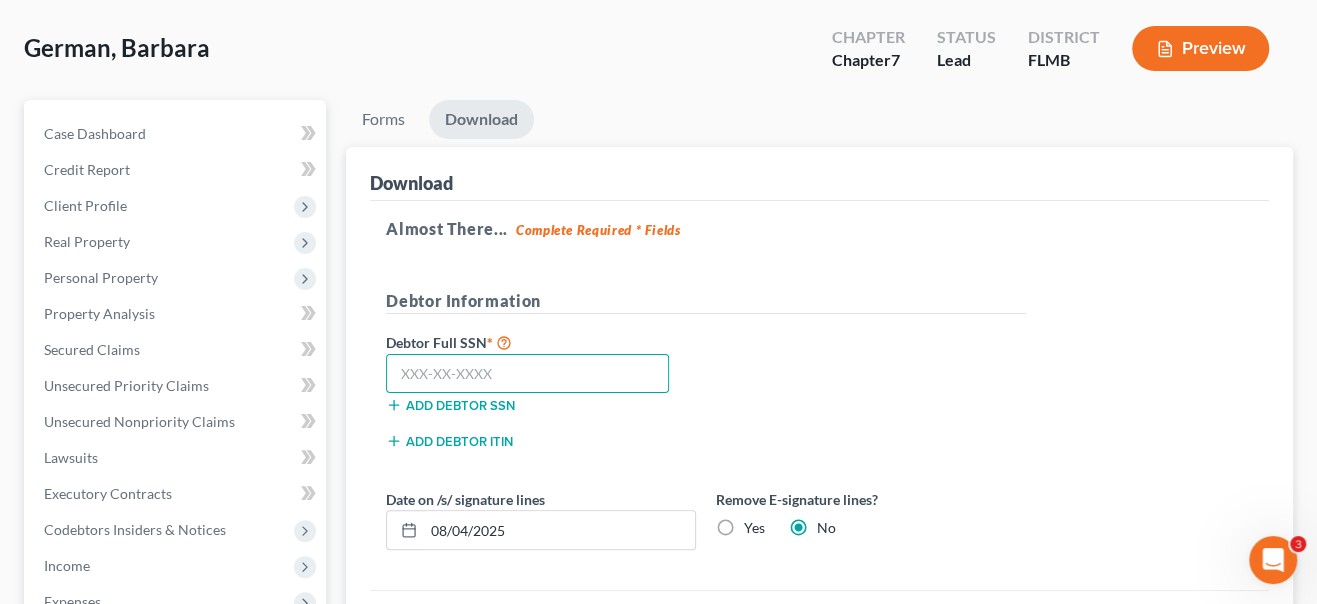 click at bounding box center (527, 374) 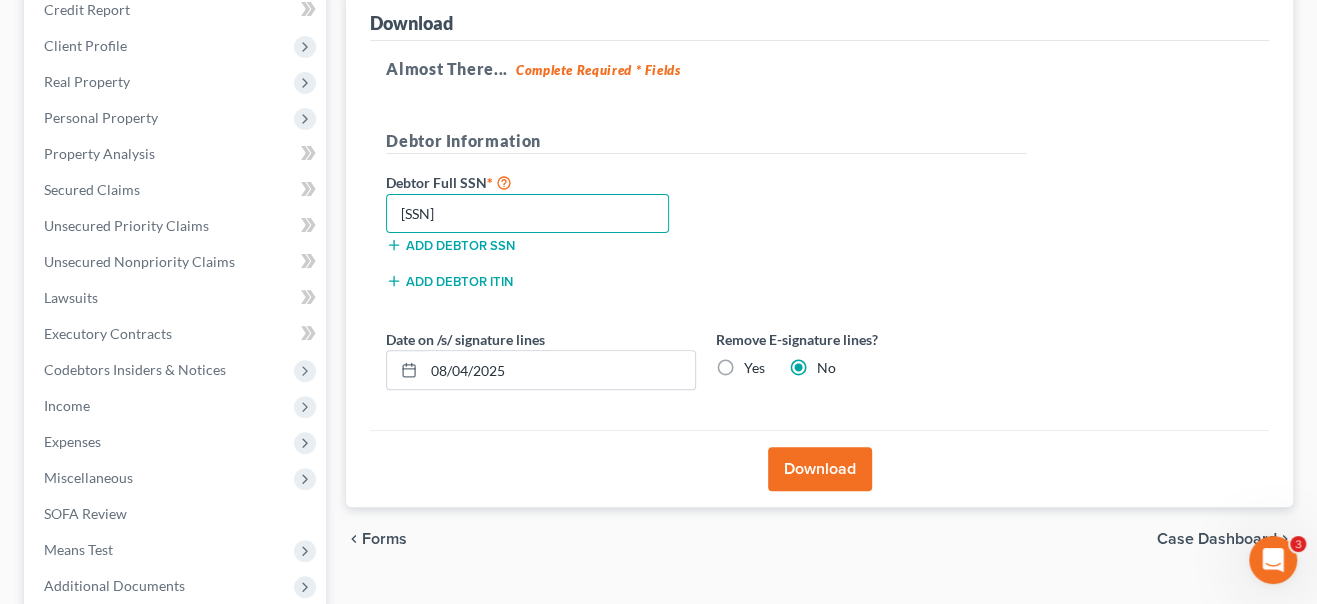 scroll, scrollTop: 310, scrollLeft: 0, axis: vertical 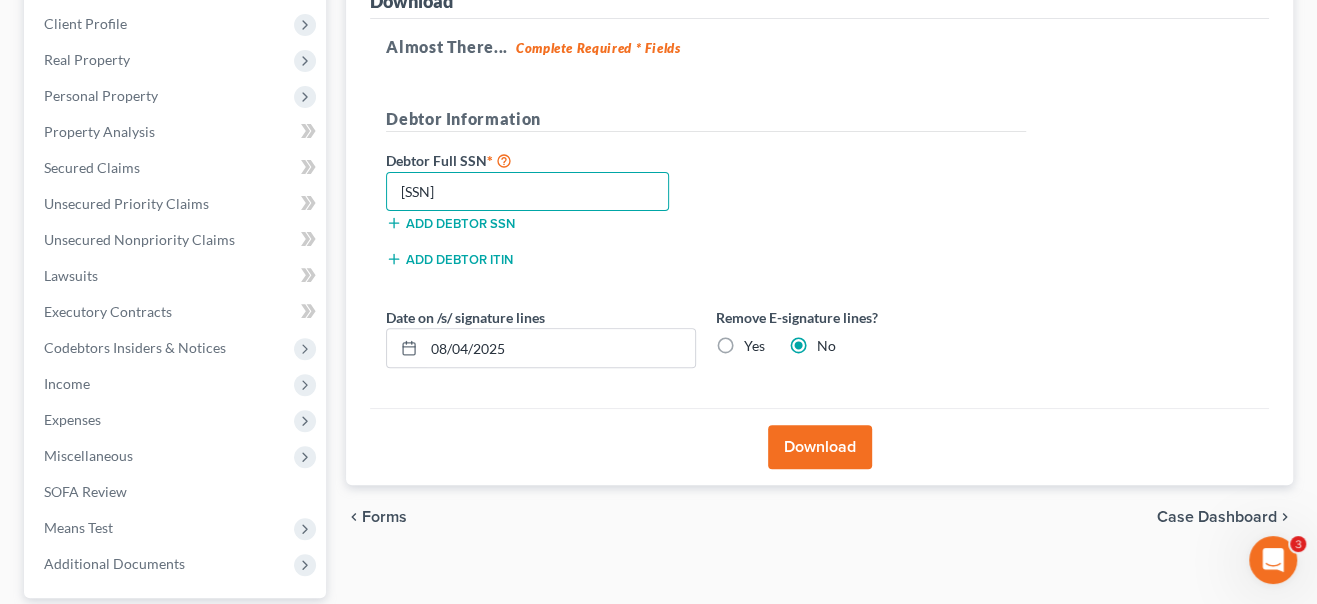 type on "409-57-1721" 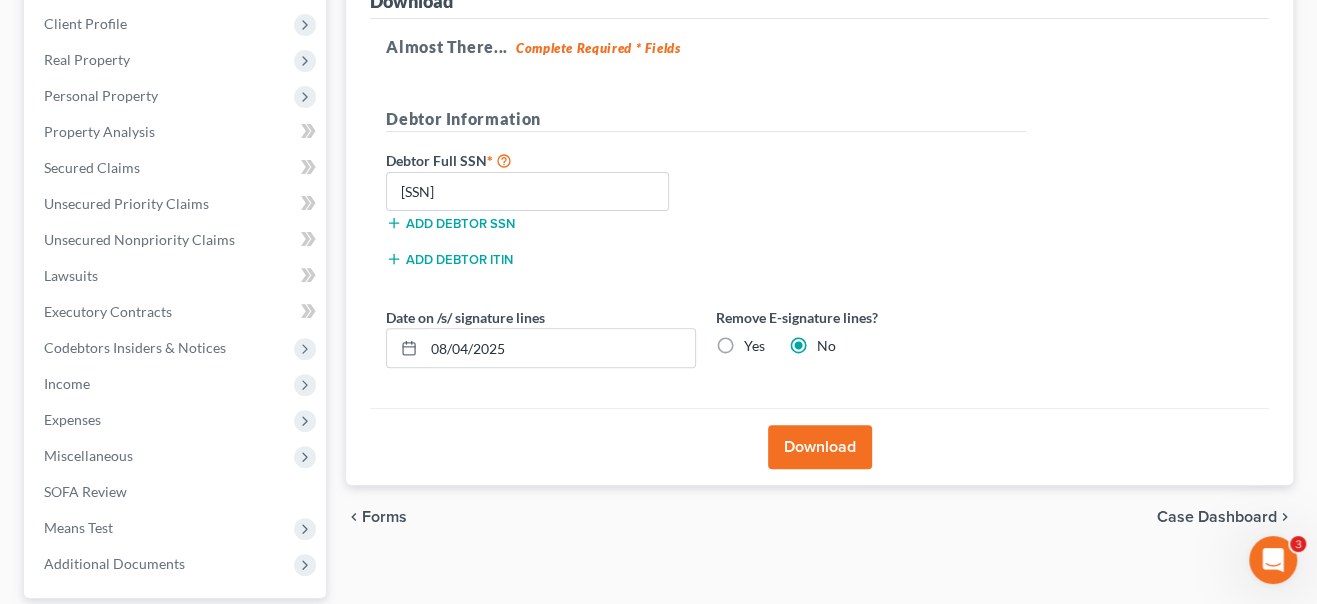 click on "Download" at bounding box center [820, 447] 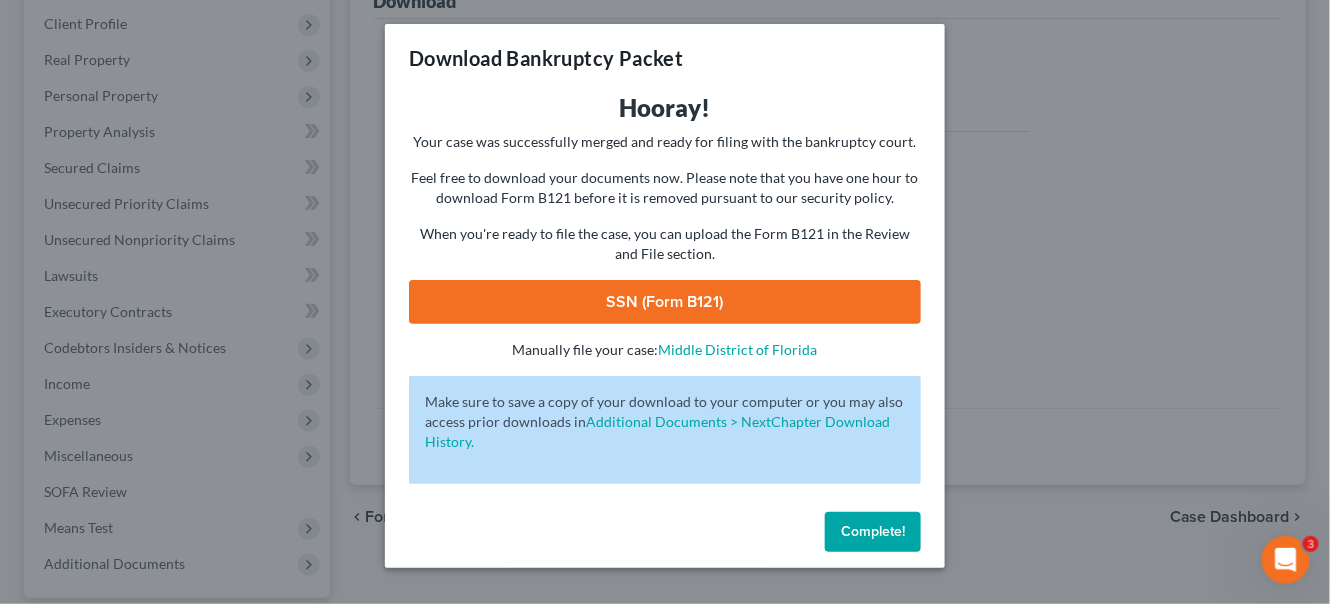click on "SSN (Form B121)" at bounding box center (665, 302) 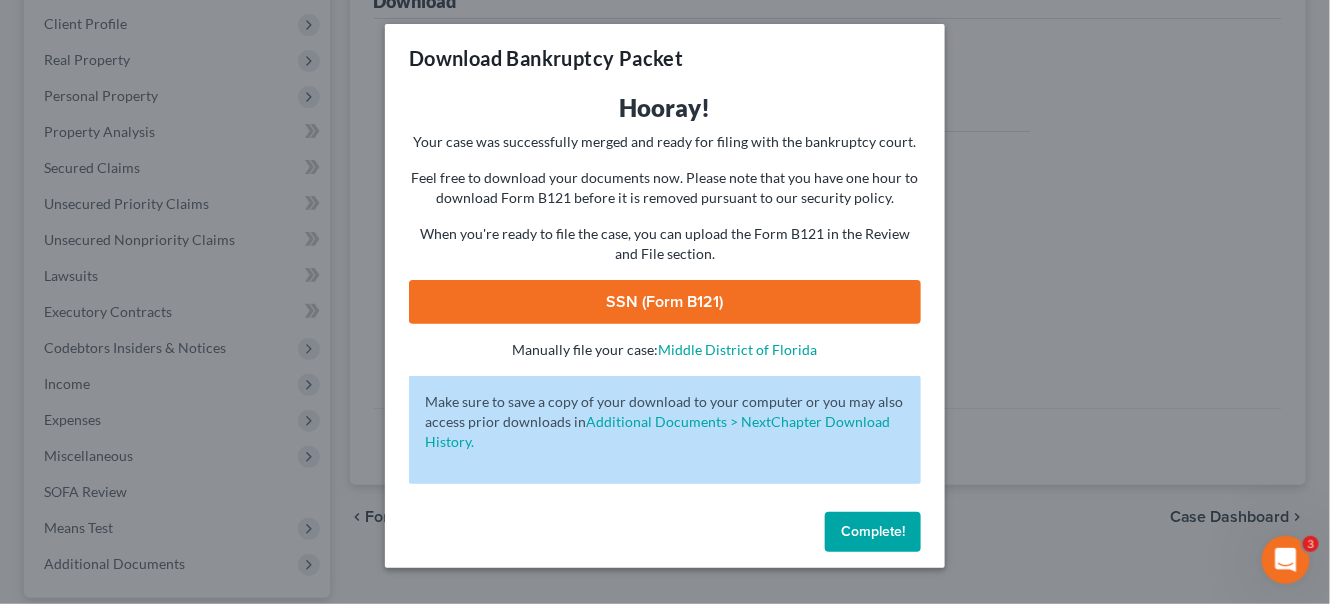 drag, startPoint x: 854, startPoint y: 528, endPoint x: 495, endPoint y: 337, distance: 406.64728 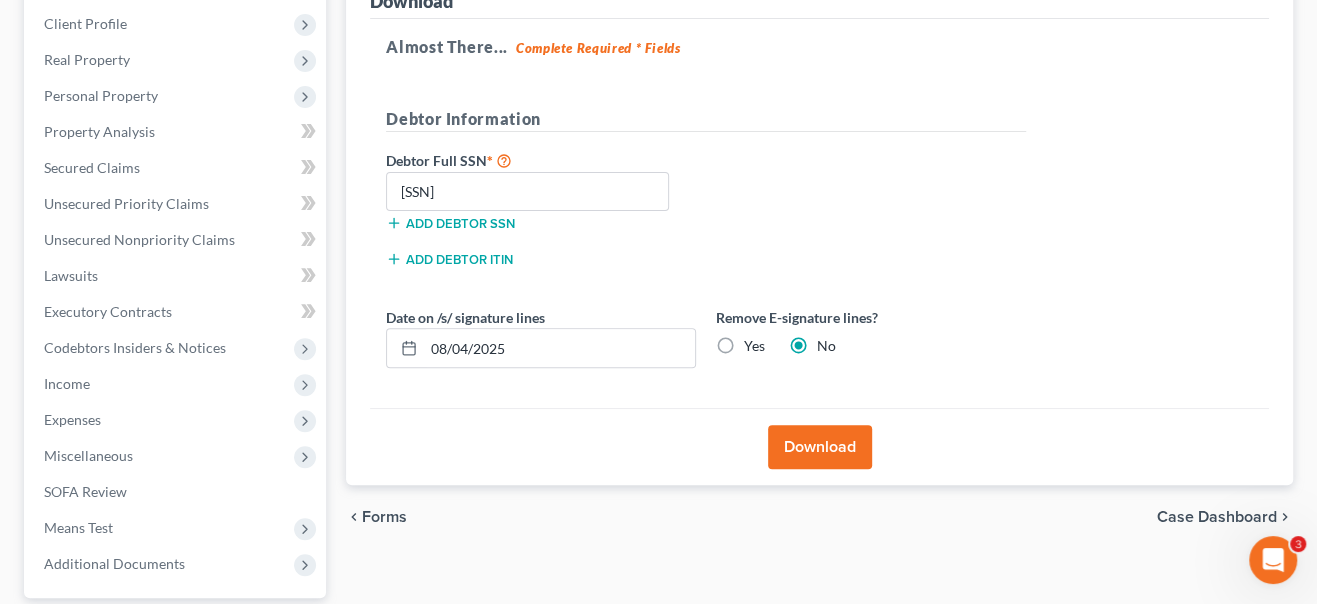 scroll, scrollTop: 0, scrollLeft: 0, axis: both 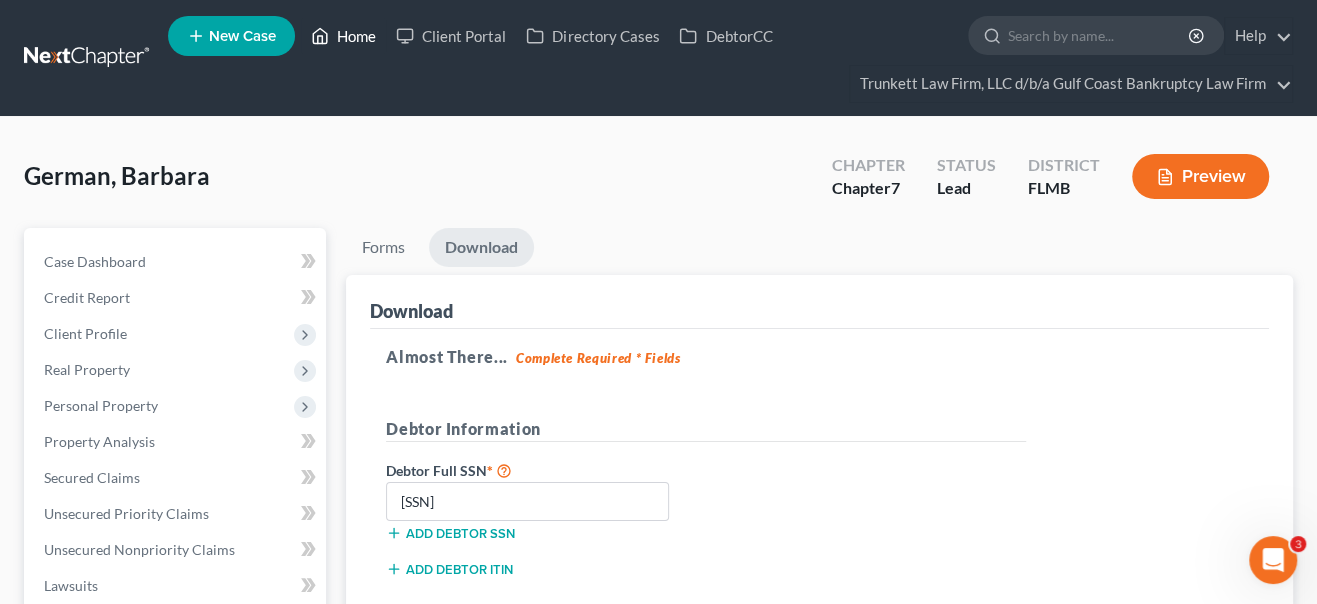 click on "Home" at bounding box center (343, 36) 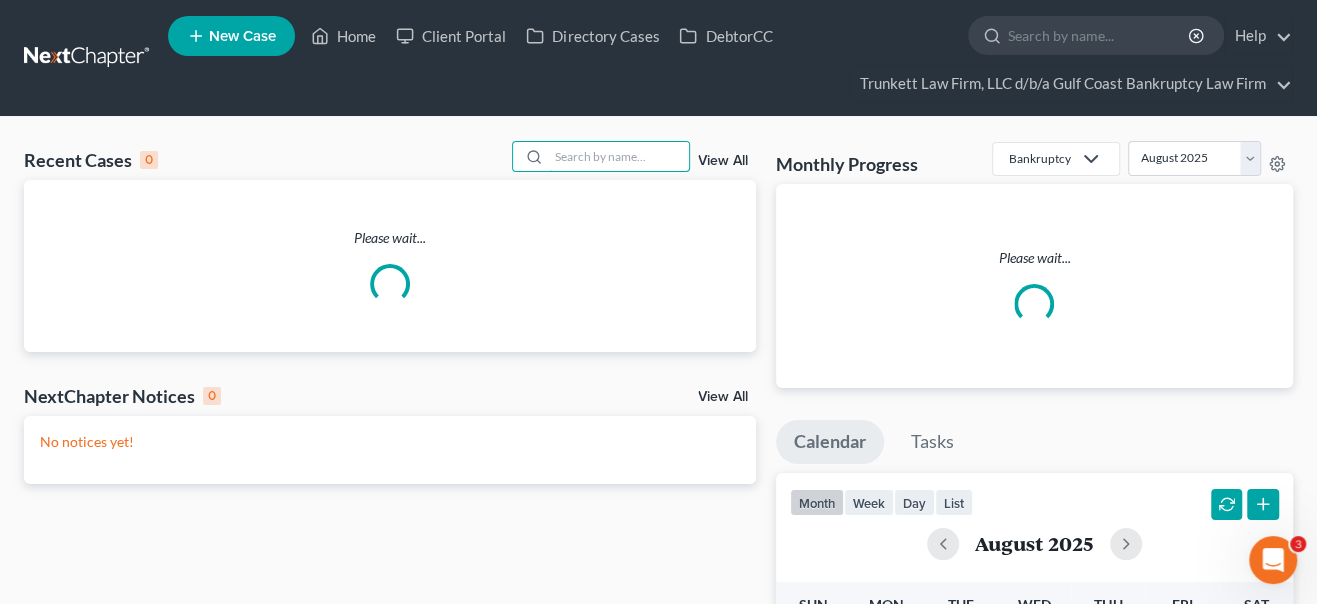 click at bounding box center (619, 156) 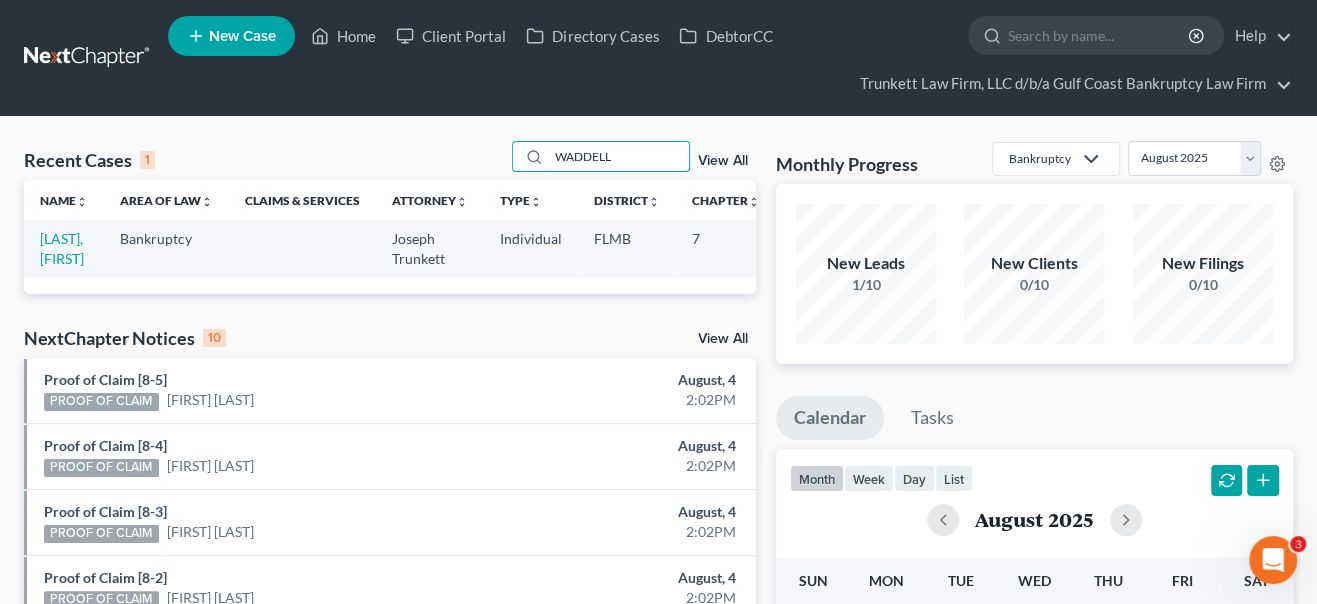 type on "WADDELL" 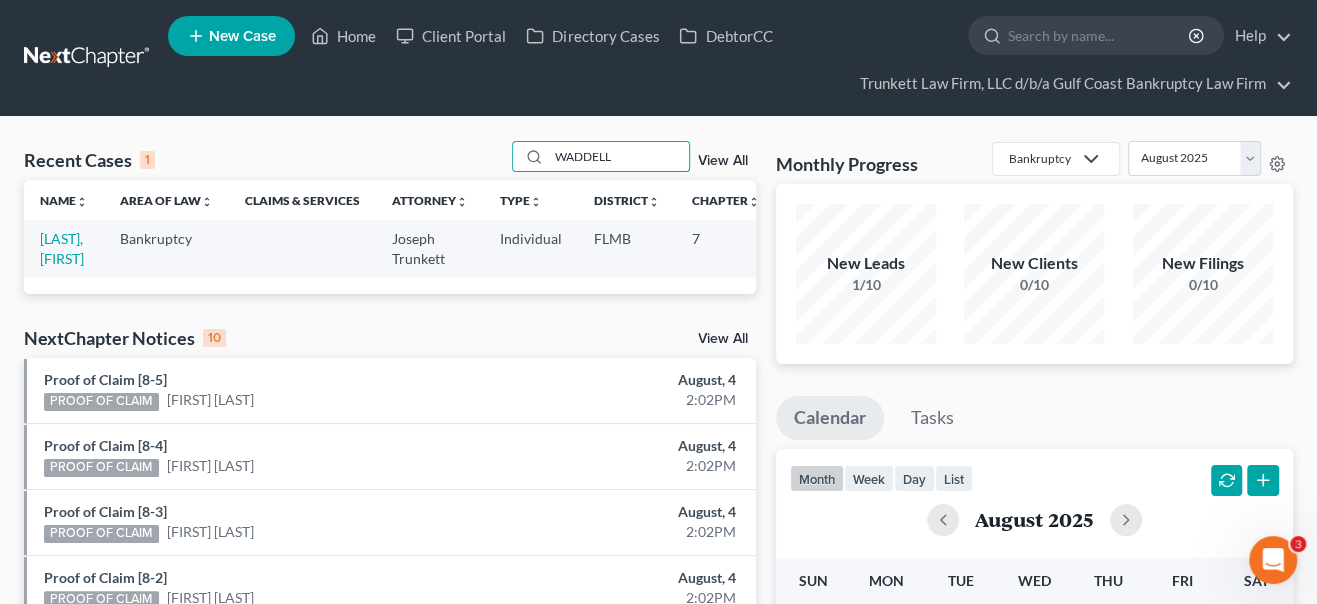 click on "[LAST], [FIRST]" at bounding box center [64, 248] 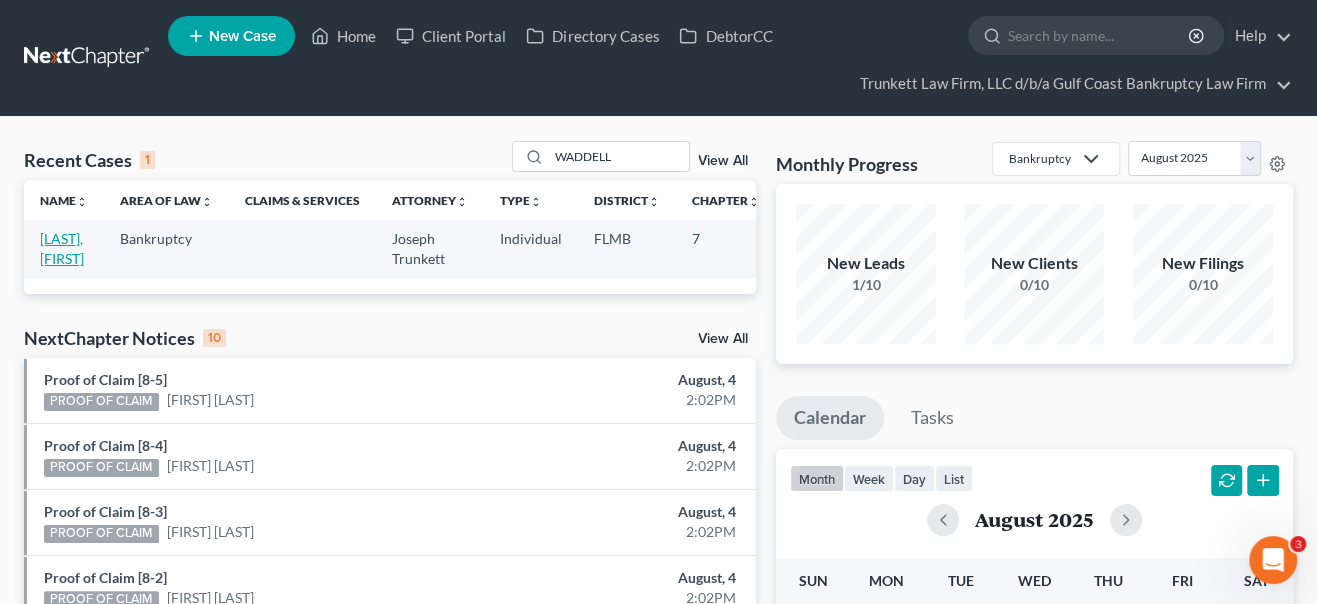 click on "[LAST], [FIRST]" at bounding box center (62, 248) 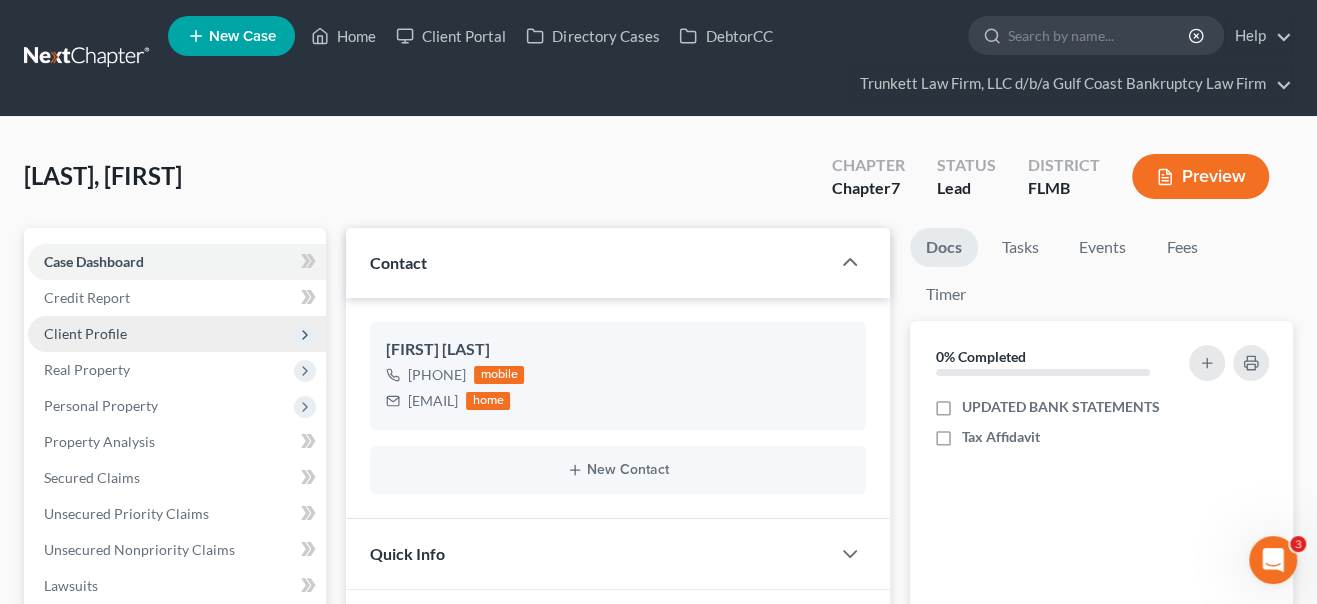 click on "Client Profile" at bounding box center [85, 333] 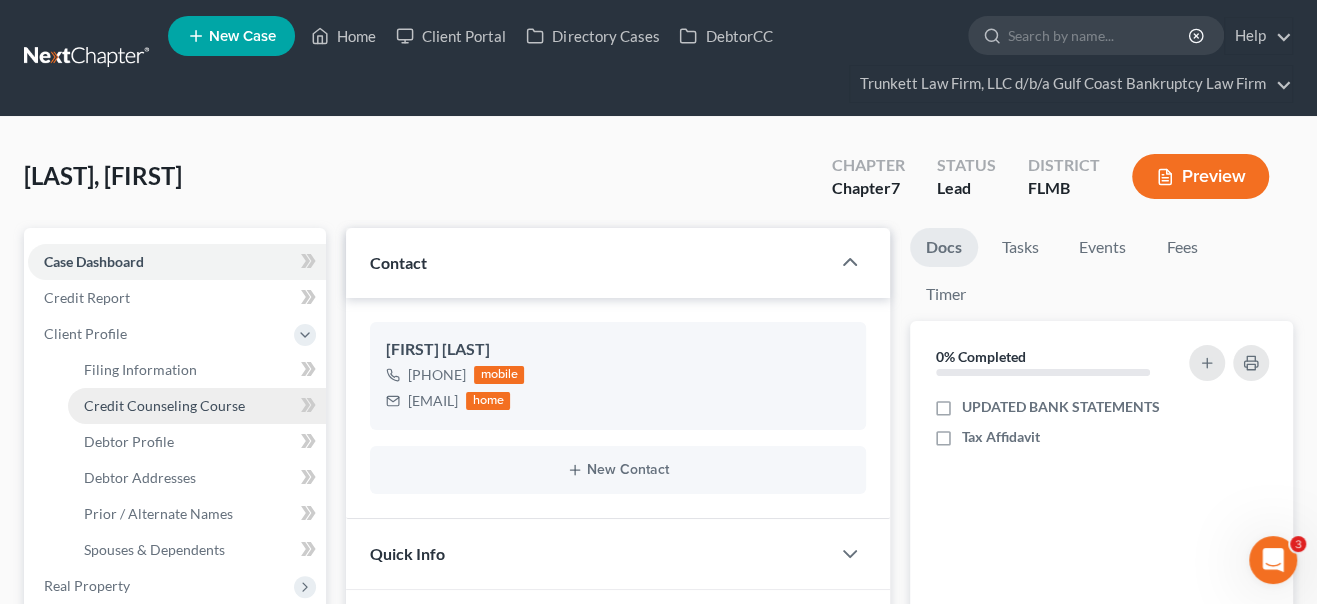 click on "Credit Counseling Course" at bounding box center (164, 405) 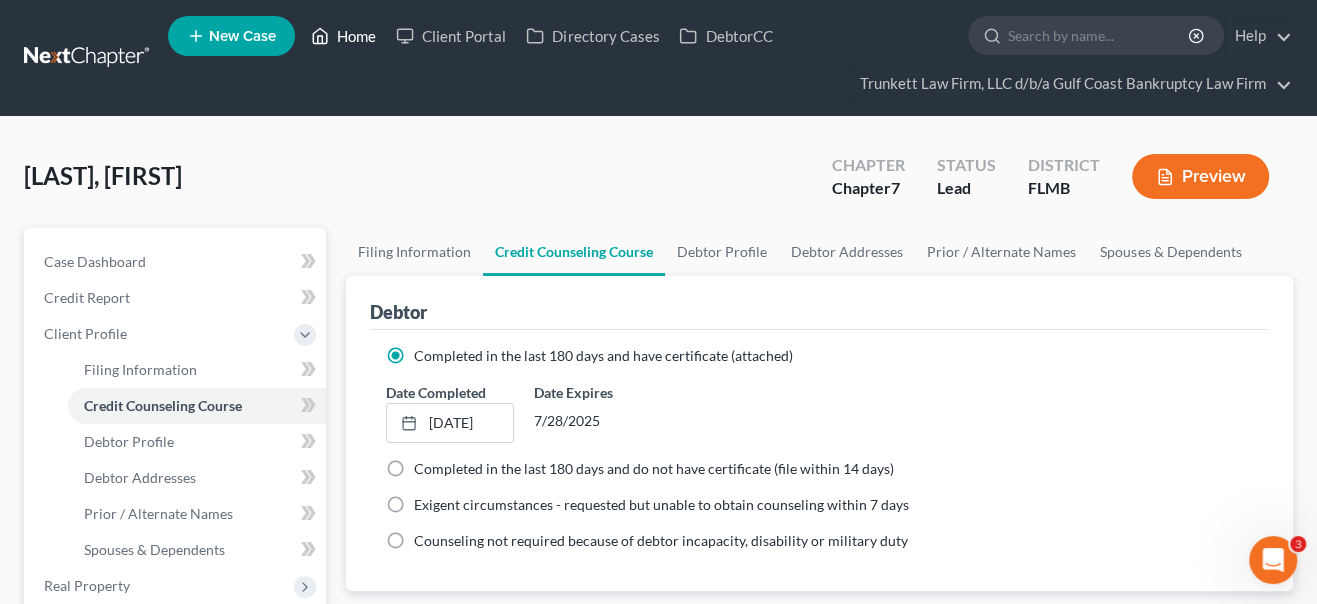 click on "Home" at bounding box center [343, 36] 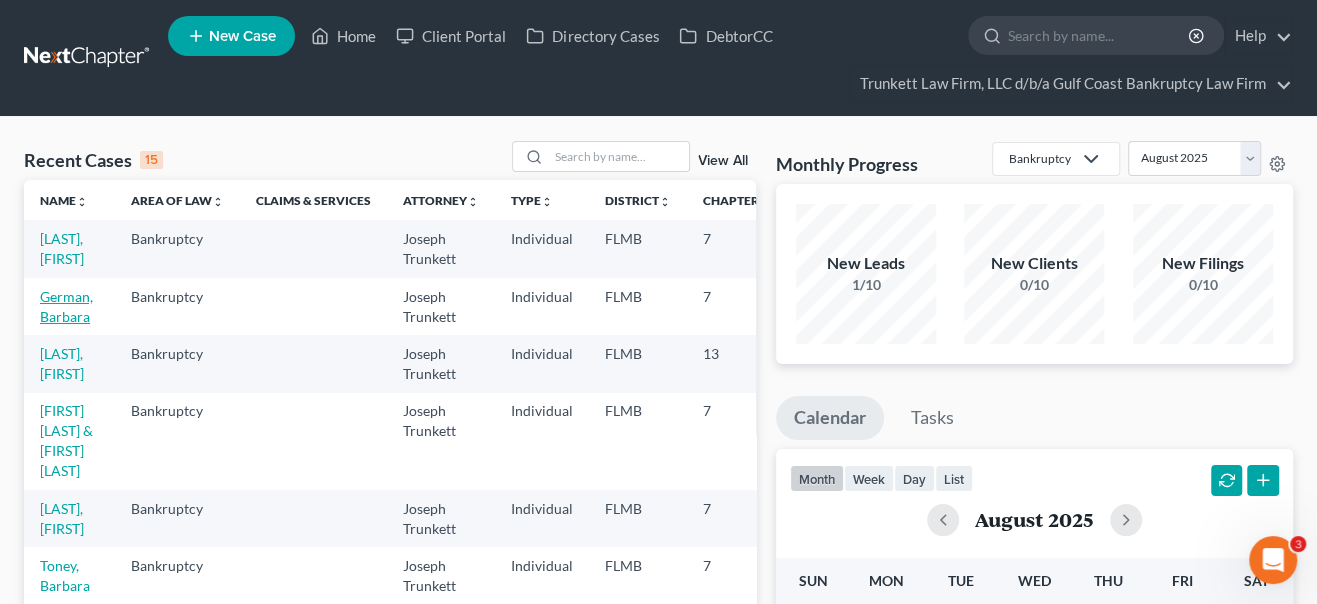 click on "German, Barbara" at bounding box center [66, 306] 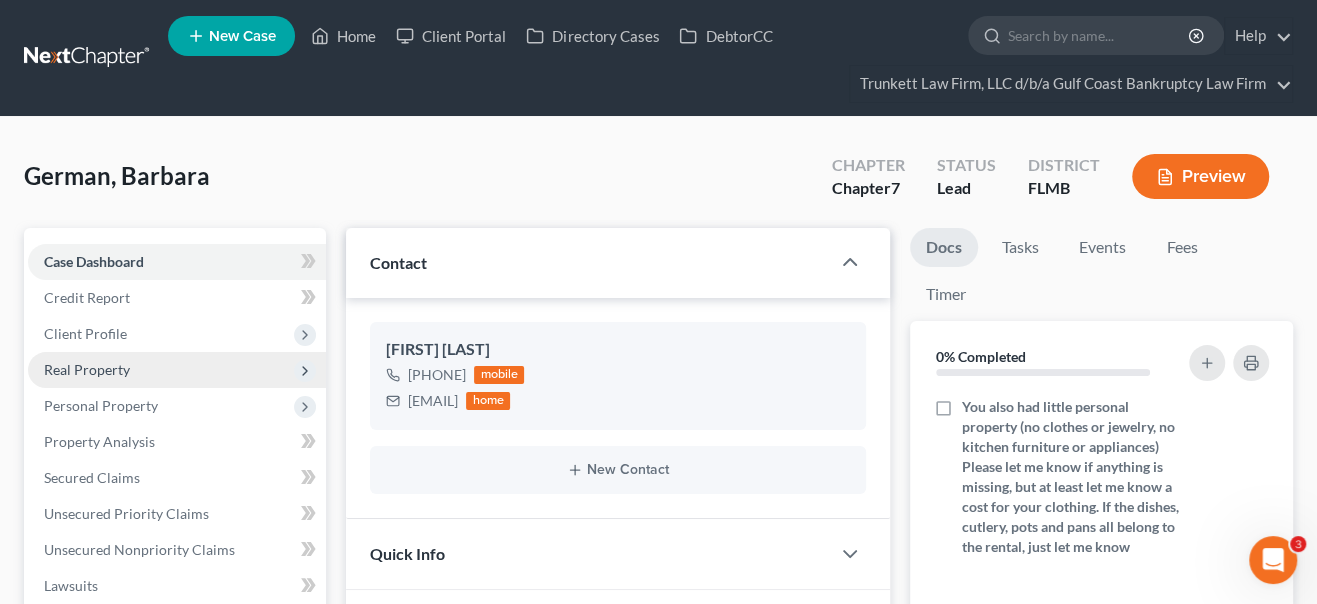 scroll, scrollTop: 375, scrollLeft: 0, axis: vertical 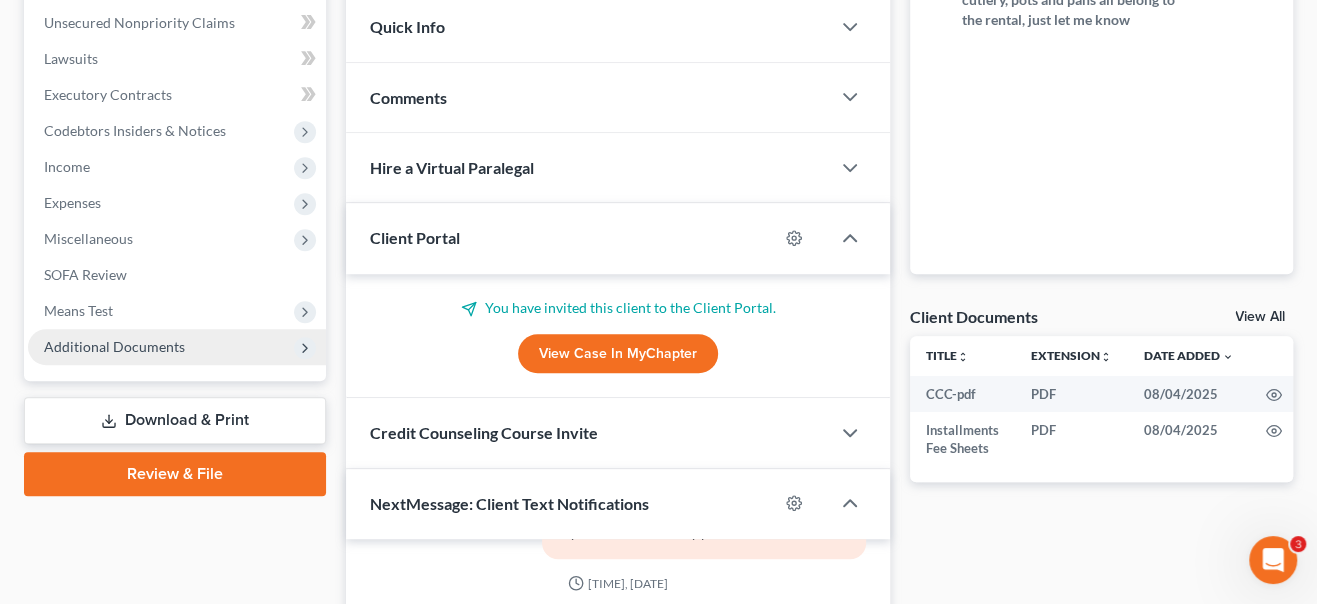 click on "Additional Documents" at bounding box center (114, 346) 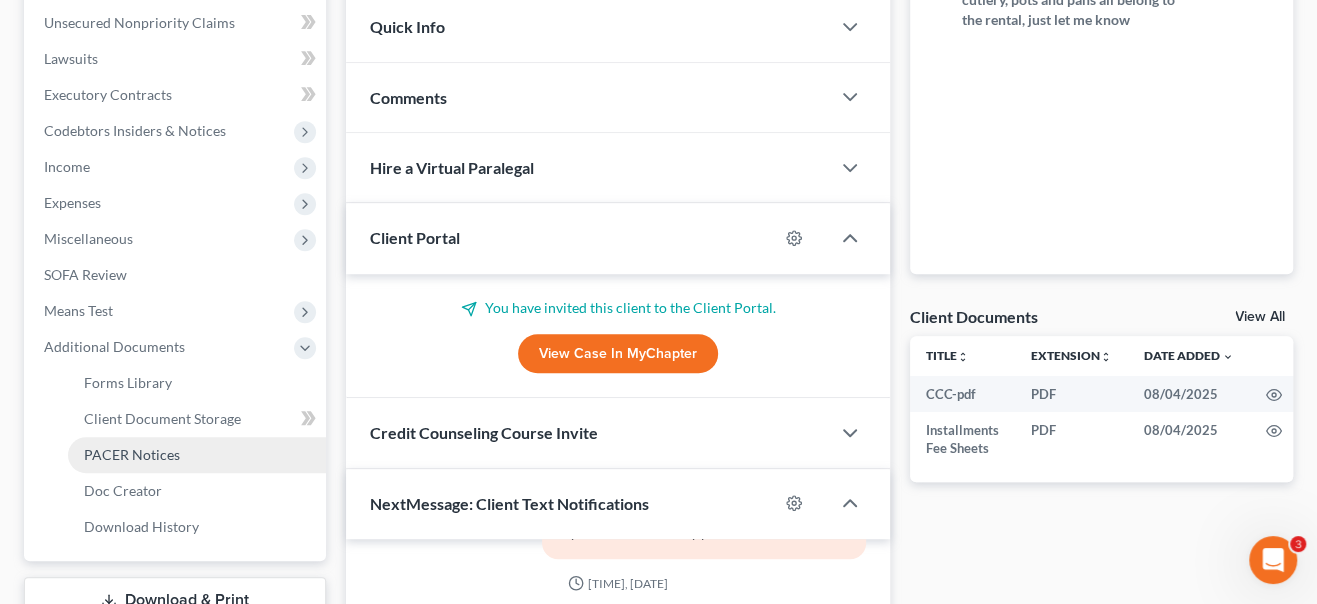 click on "PACER Notices" at bounding box center [132, 454] 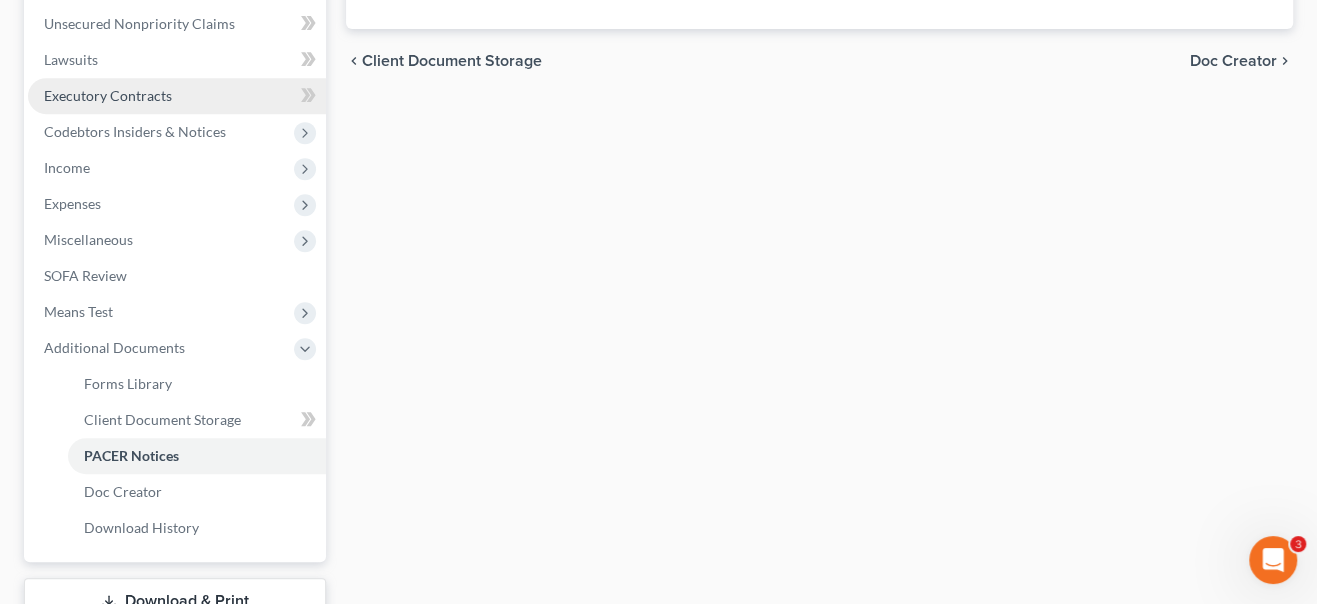 scroll, scrollTop: 545, scrollLeft: 0, axis: vertical 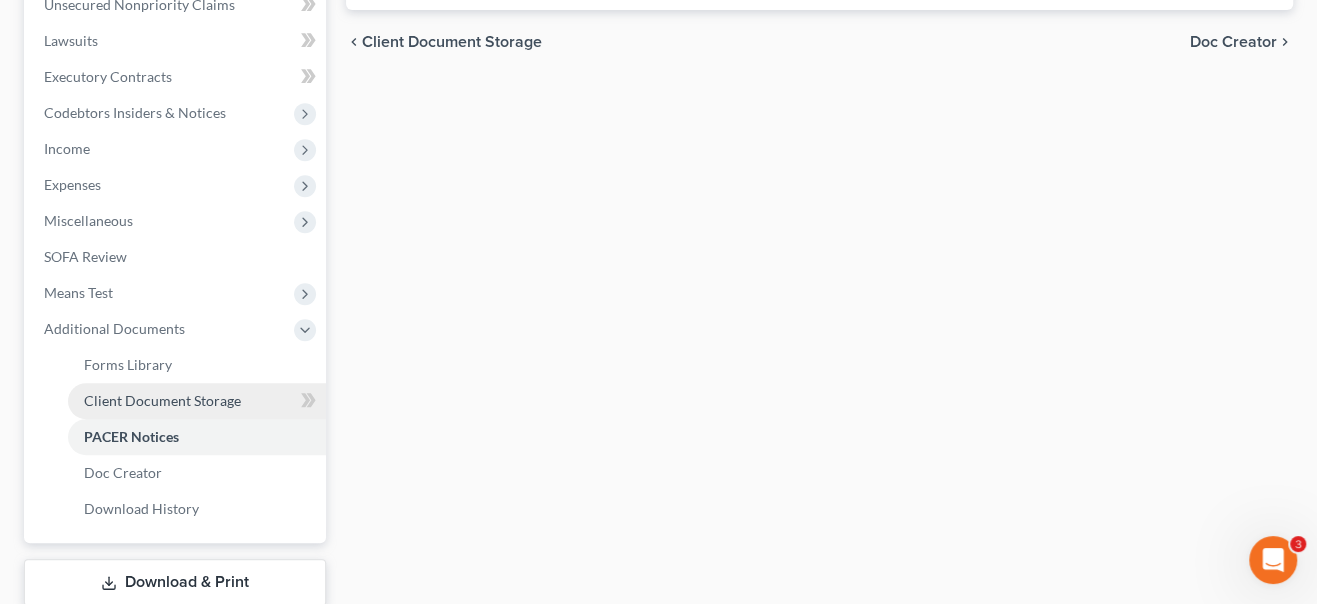 click on "Client Document Storage" at bounding box center (162, 400) 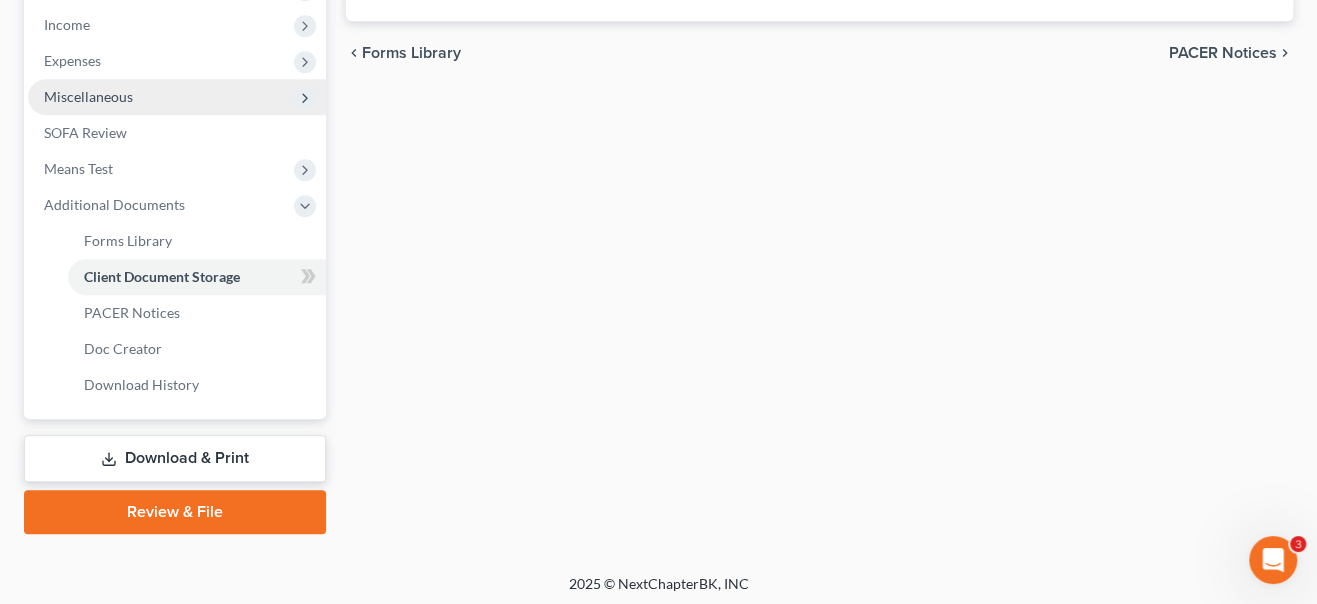 scroll, scrollTop: 671, scrollLeft: 0, axis: vertical 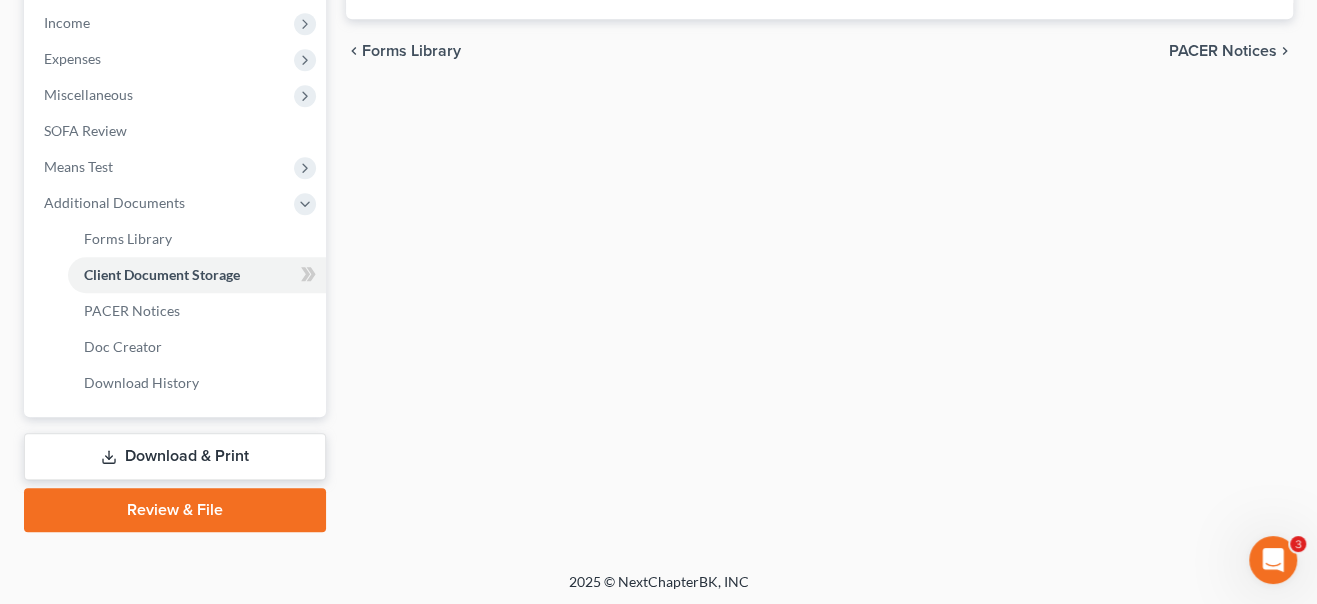 click on "Review & File" at bounding box center (175, 510) 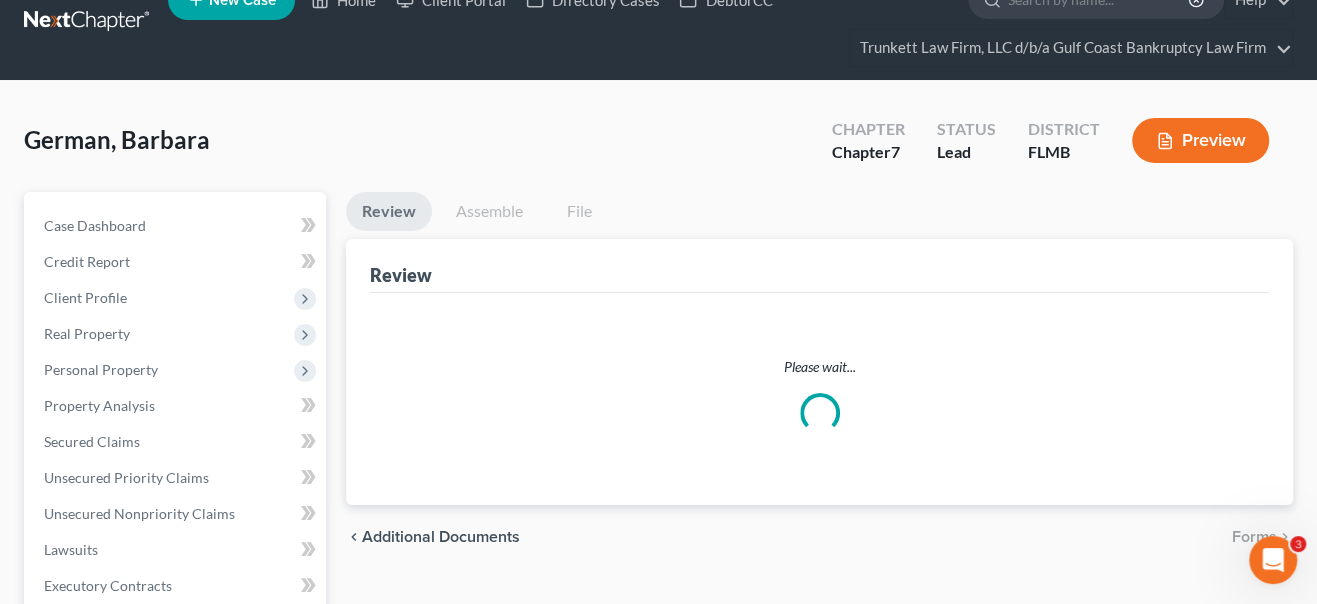 scroll, scrollTop: 0, scrollLeft: 0, axis: both 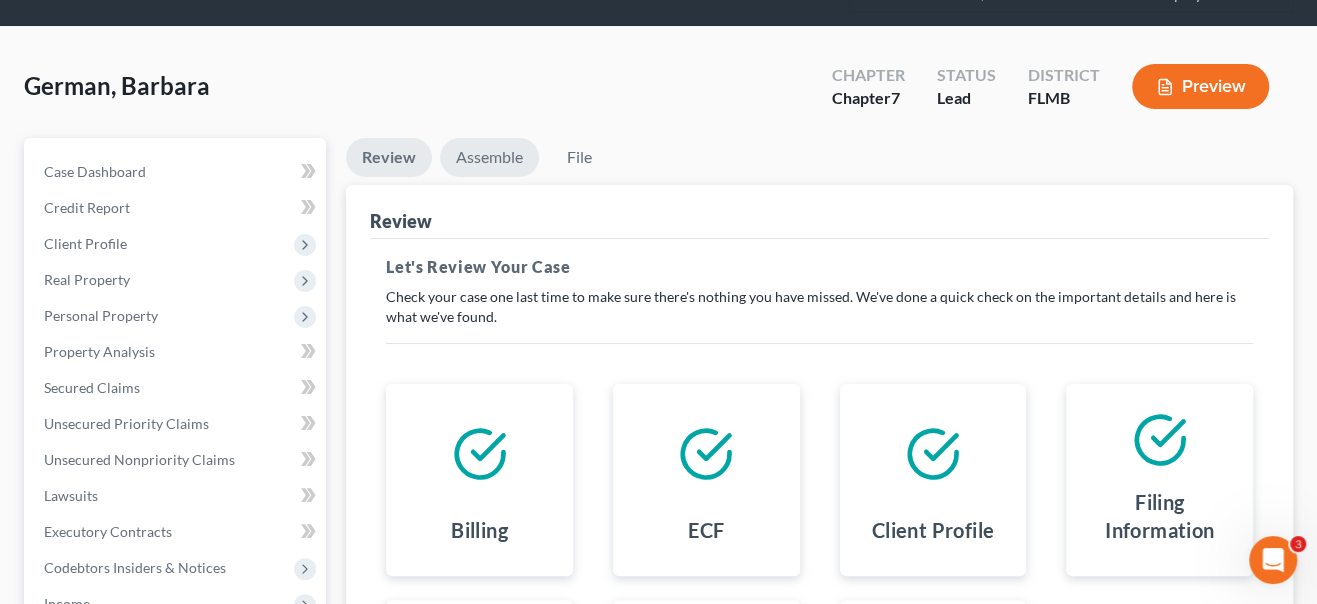 drag, startPoint x: 479, startPoint y: 159, endPoint x: 520, endPoint y: 167, distance: 41.773197 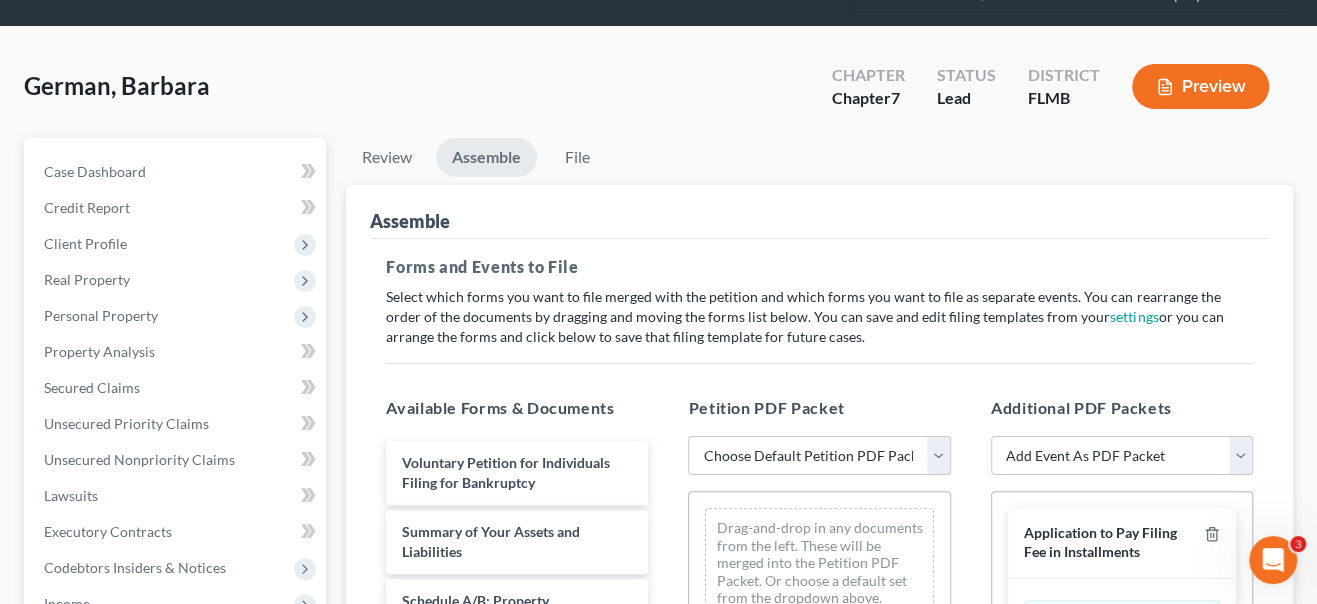 click on "Choose Default Petition PDF Packet Complete Bankruptcy Petition (all forms and schedules) Emergency Filing (Voluntary Petition and Creditor List Only)" at bounding box center [819, 456] 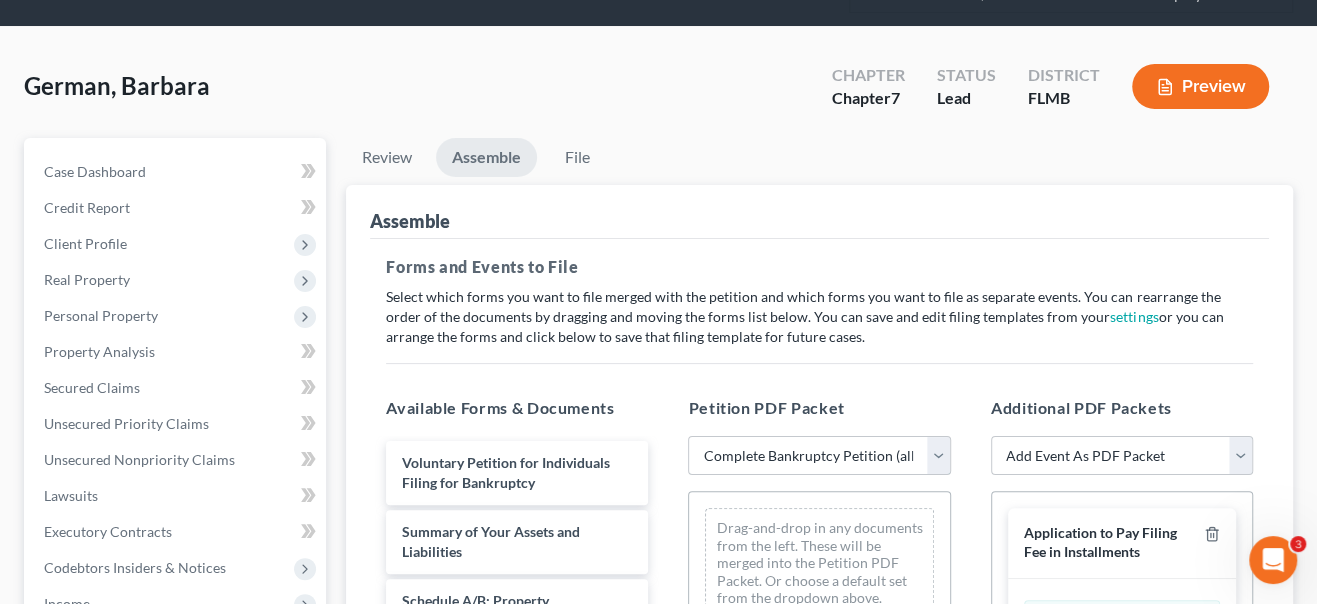 click on "Choose Default Petition PDF Packet Complete Bankruptcy Petition (all forms and schedules) Emergency Filing (Voluntary Petition and Creditor List Only)" at bounding box center (819, 456) 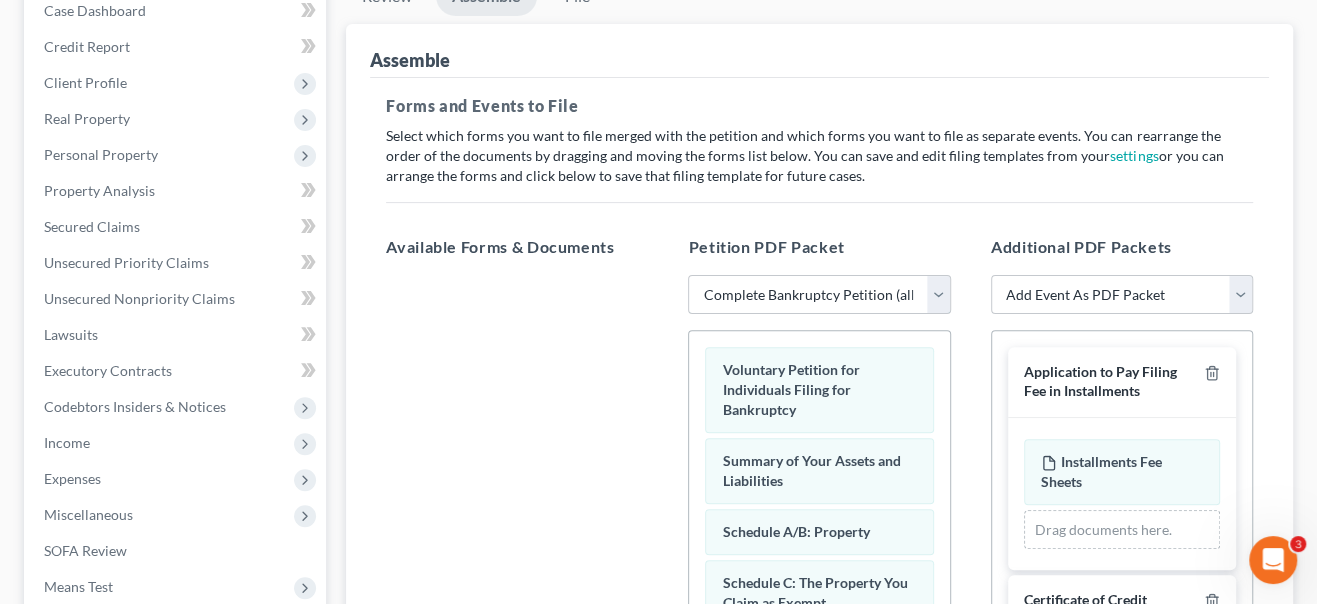 scroll, scrollTop: 272, scrollLeft: 0, axis: vertical 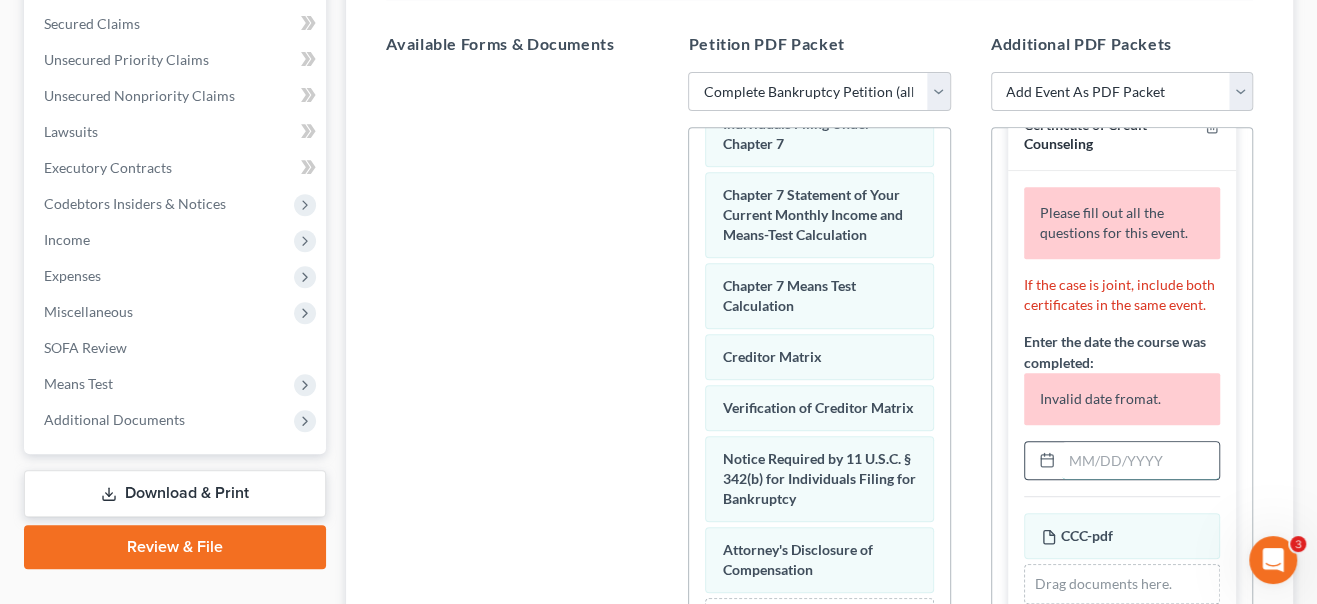 click at bounding box center [1140, 461] 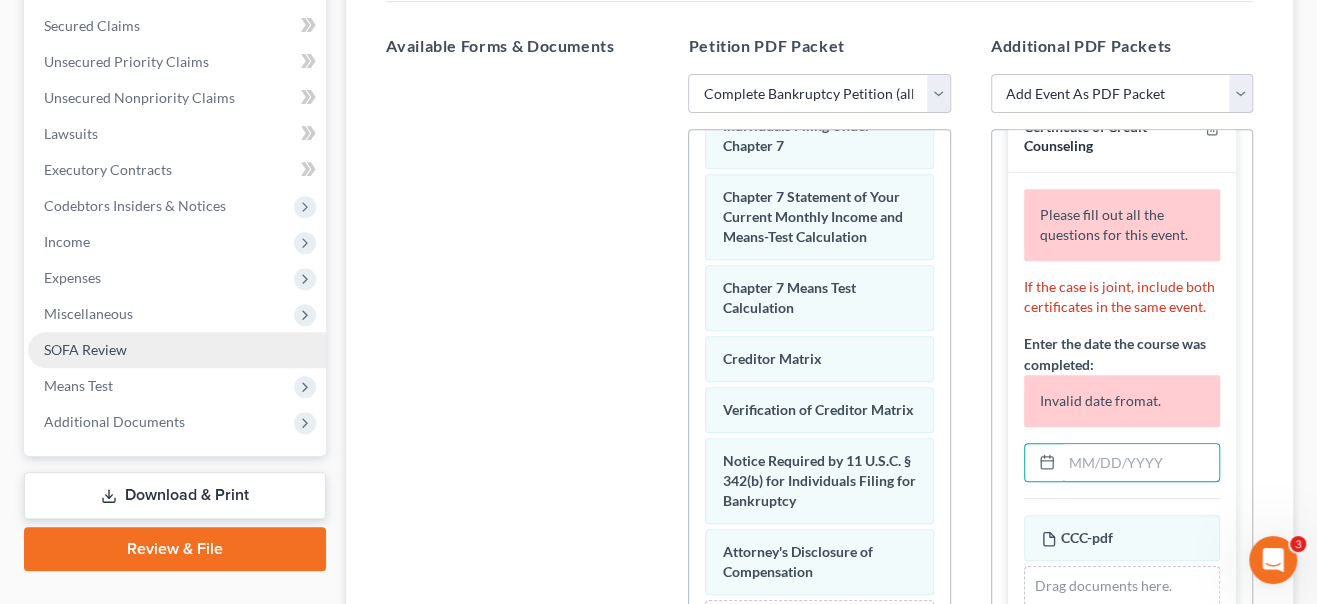 scroll, scrollTop: 454, scrollLeft: 0, axis: vertical 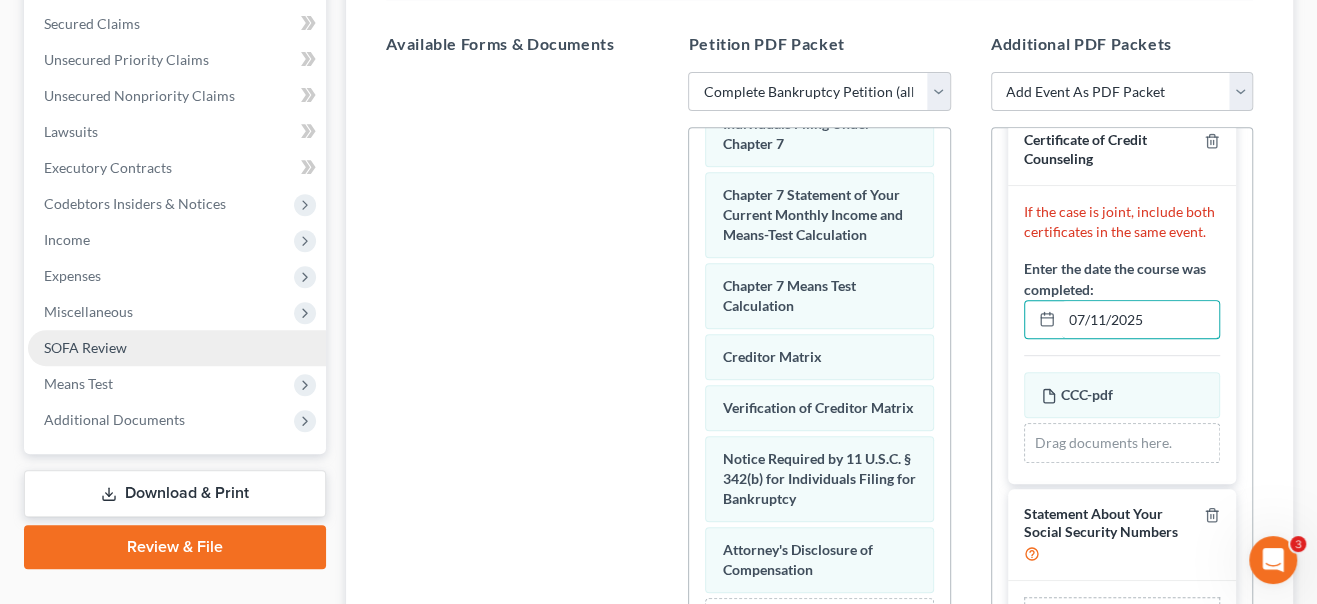 type on "07/11/2025" 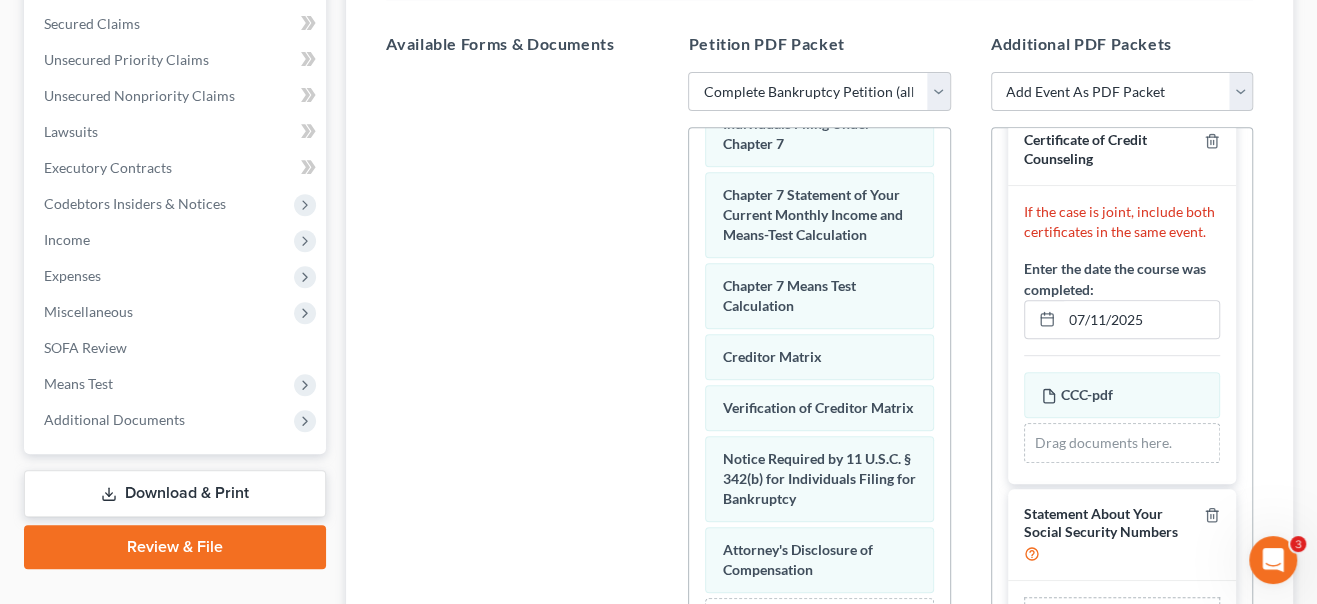 click on "Additional PDF Packets Add Event As PDF Packet Amended Creditor Matrix (Fee)- Only use when no separate amendment is being filed Amended Voluntary Petition Application to Pay Filing Fee in Installments Certificate Of Completion of Financial Management Course (or) Certificate of Debtor Education Certificate of Credit Counseling Certificate Of Mailing (BK) Debtor Repayment Plan (prepared by credit counselor) Declaration Payment Advices Pro Bono Representation of Debtor Reaffirmation Agreement Reaffirmation Disclosure Statement Schedule of Unpaid Debts SCHEDULES (original schedules, individual schedules or amended schedules) Statement About Payment of Eviction Judgment Statement About Your Social Security Numbers Statement in Support of Reaffirmation Agreement Statement of Current Monthly Income / Means Test Calculation - Chapter 7 (B122A-1 / B122A-2) Statement of Debtor's Temporary Exclusion from Presumption of Abuse (B122A-1Supp) Statement of Financial Affairs Statement of Good Faith Filing Summary of Assets" at bounding box center (1122, 355) 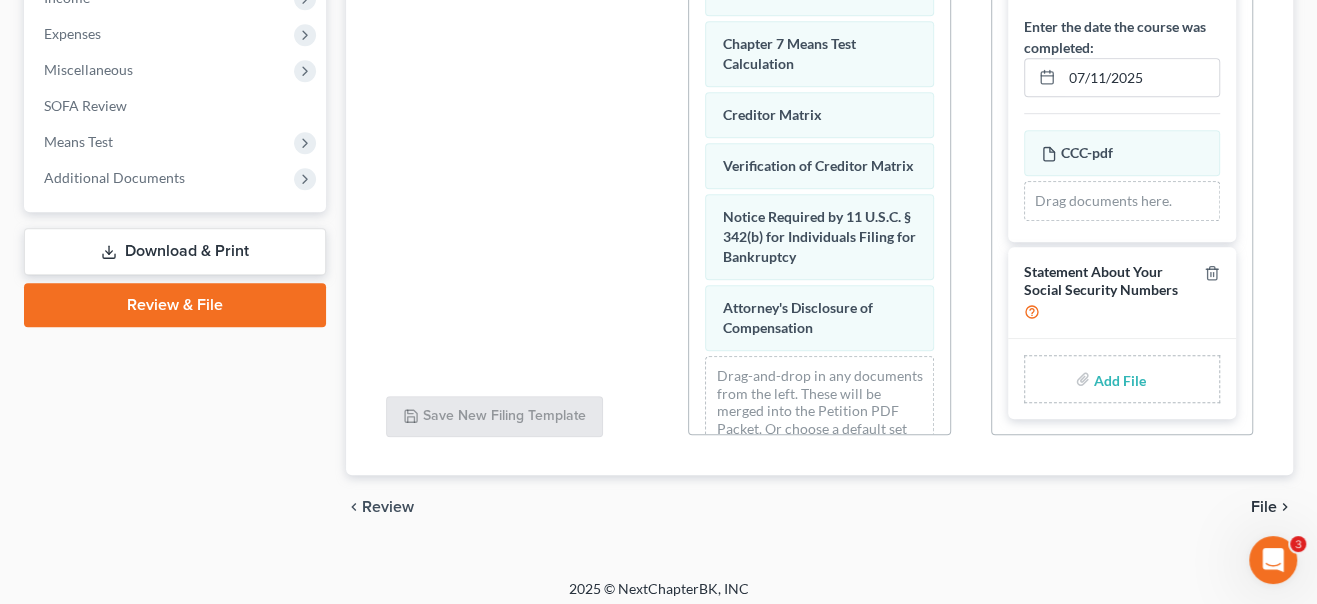 scroll, scrollTop: 704, scrollLeft: 0, axis: vertical 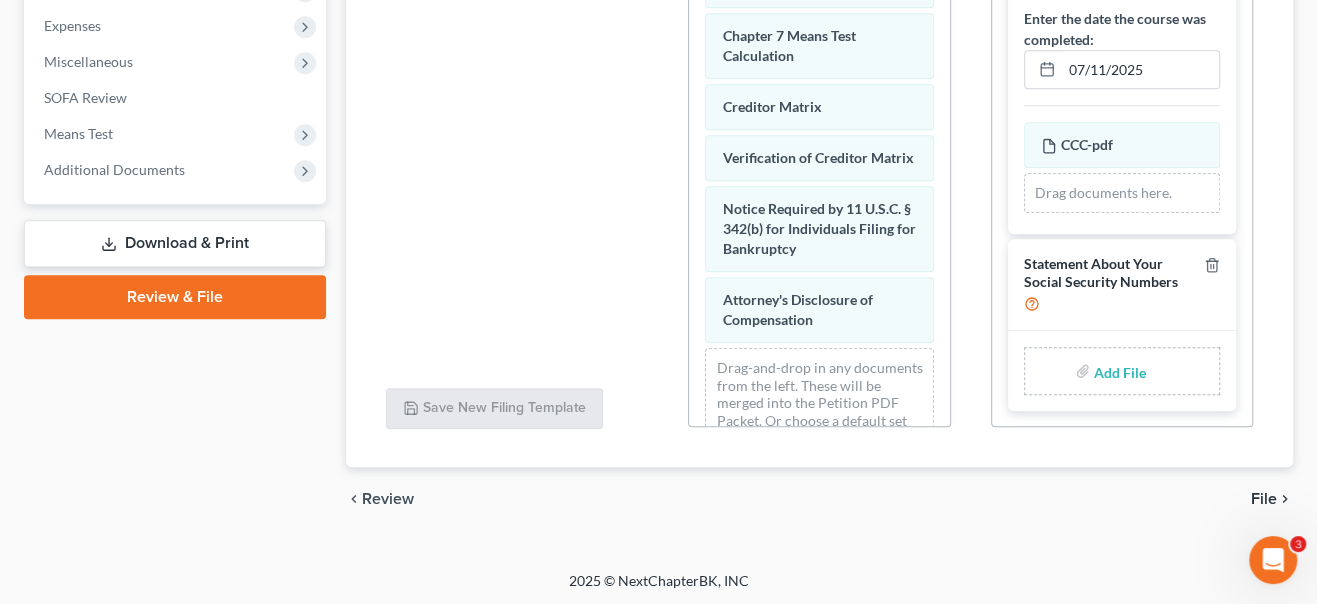 click at bounding box center (1118, 371) 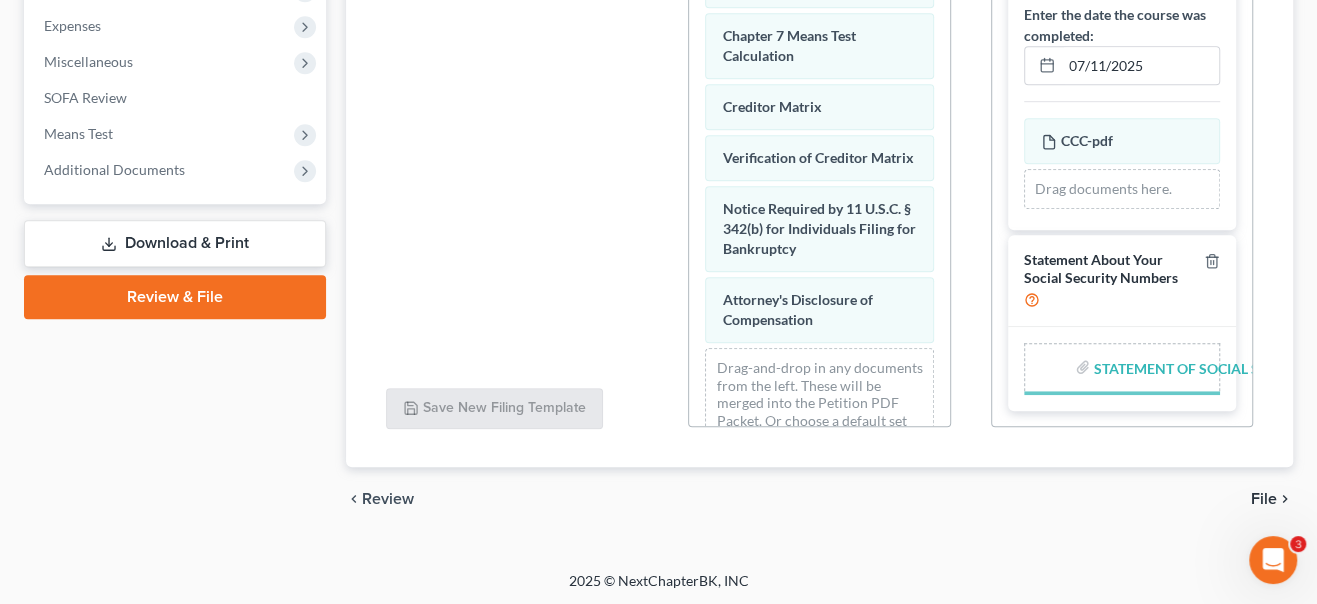 scroll, scrollTop: 263, scrollLeft: 0, axis: vertical 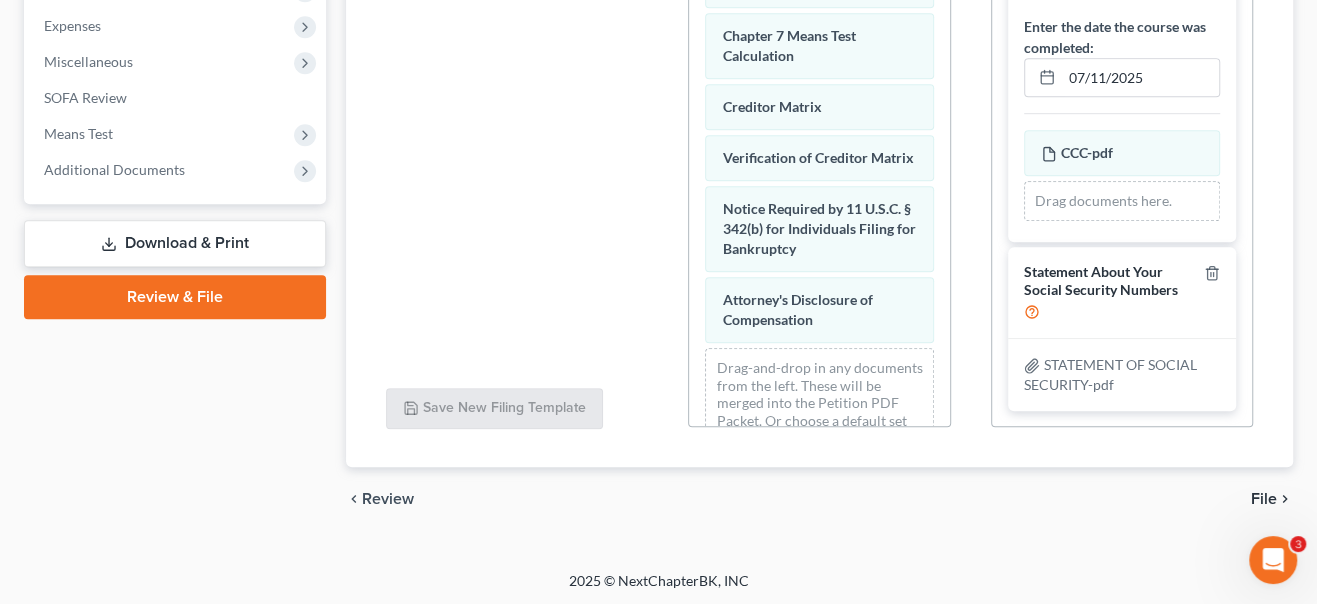 click on "File" at bounding box center [1264, 499] 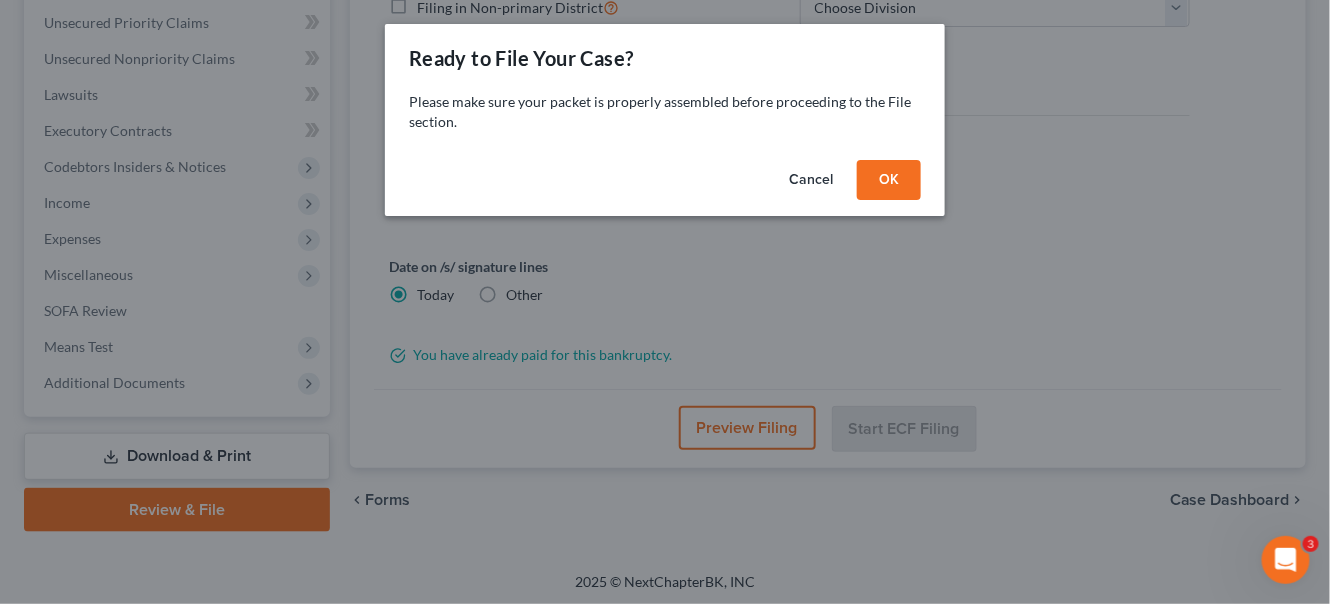 click on "OK" at bounding box center [889, 180] 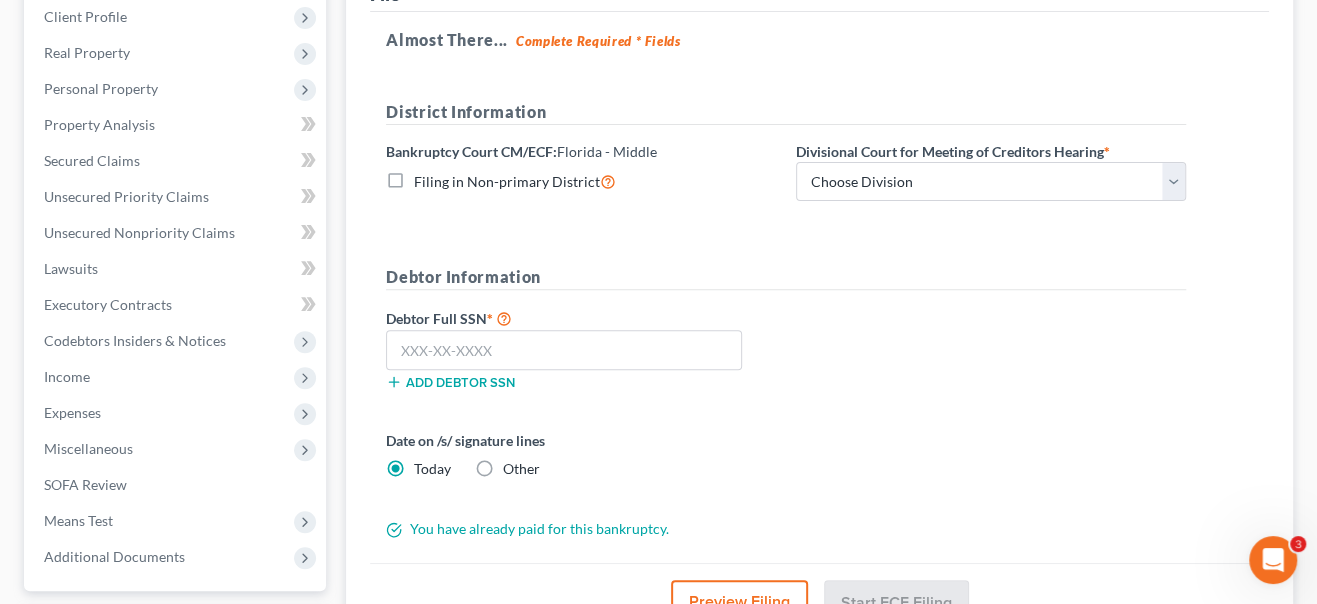 scroll, scrollTop: 310, scrollLeft: 0, axis: vertical 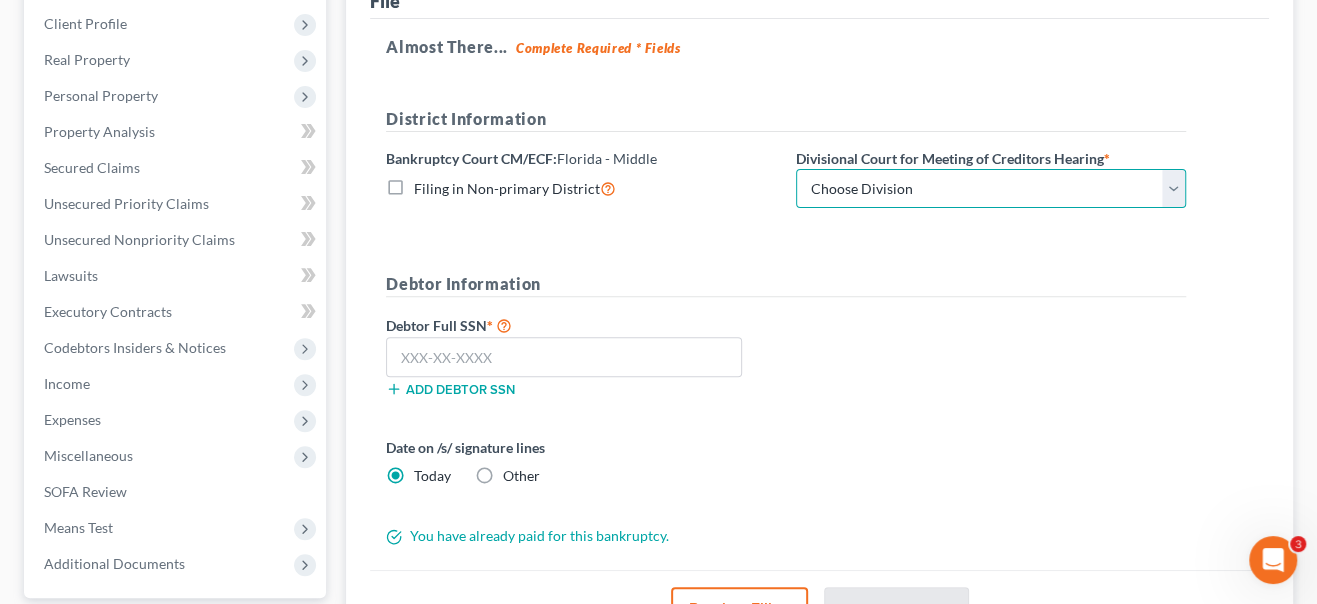 click on "Choose Division Fort Myers Jacksonville Orlando Tampa" at bounding box center [991, 189] 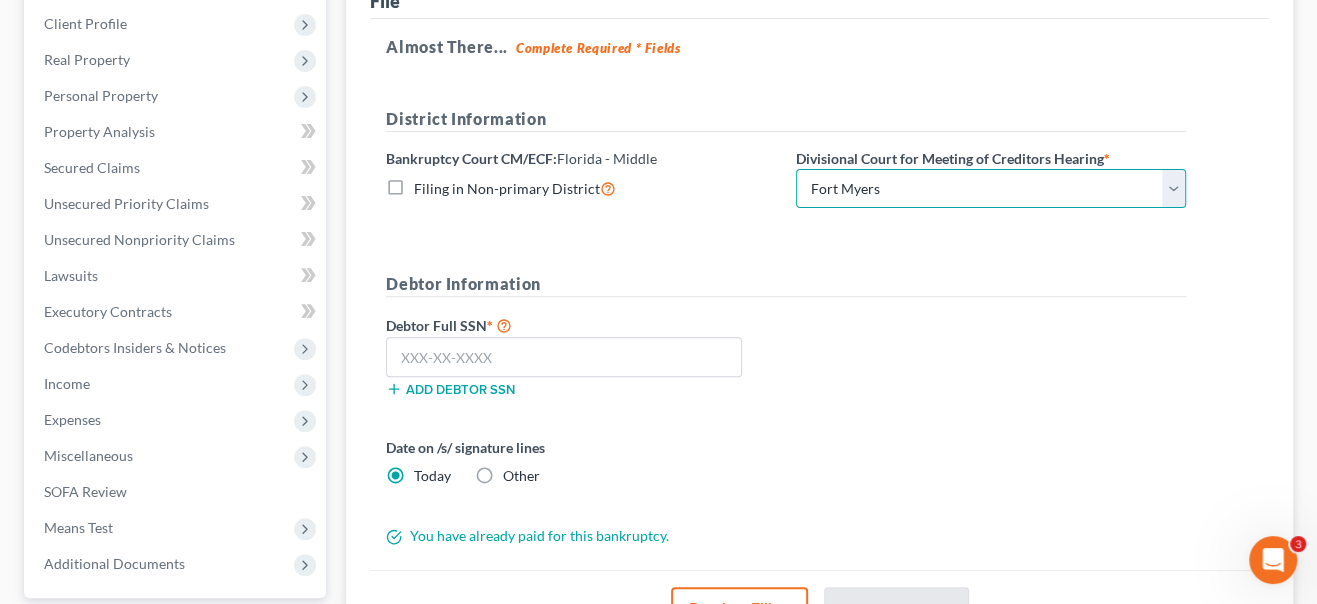 click on "Choose Division Fort Myers Jacksonville Orlando Tampa" at bounding box center [991, 189] 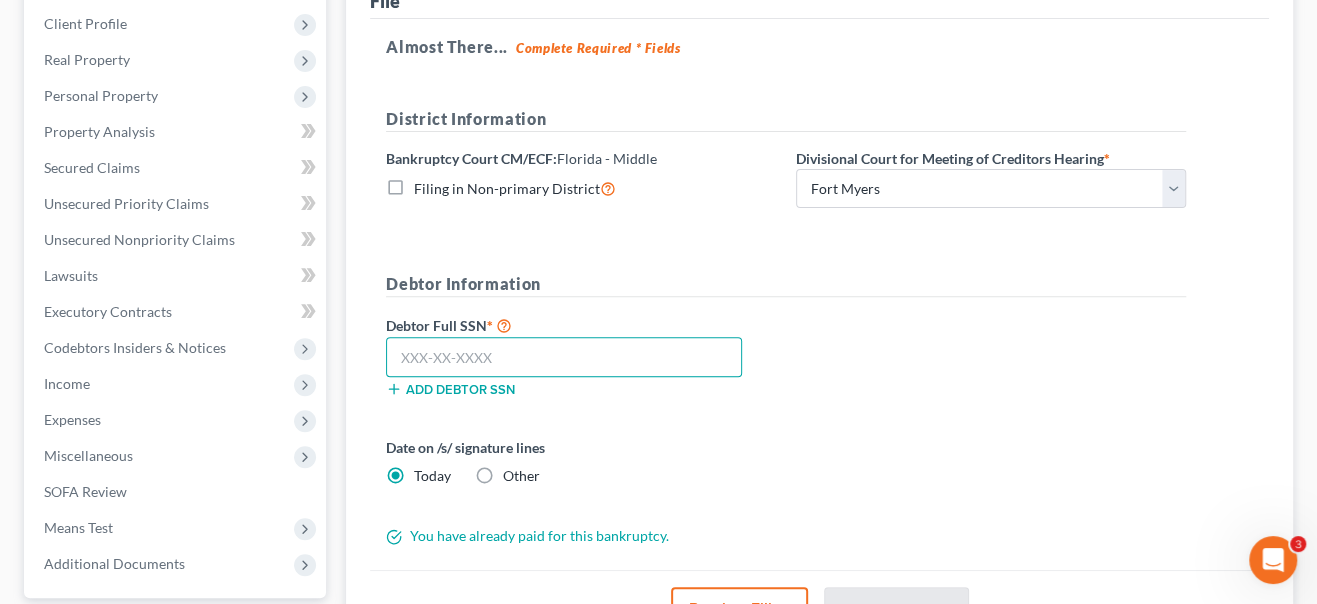 click at bounding box center [564, 357] 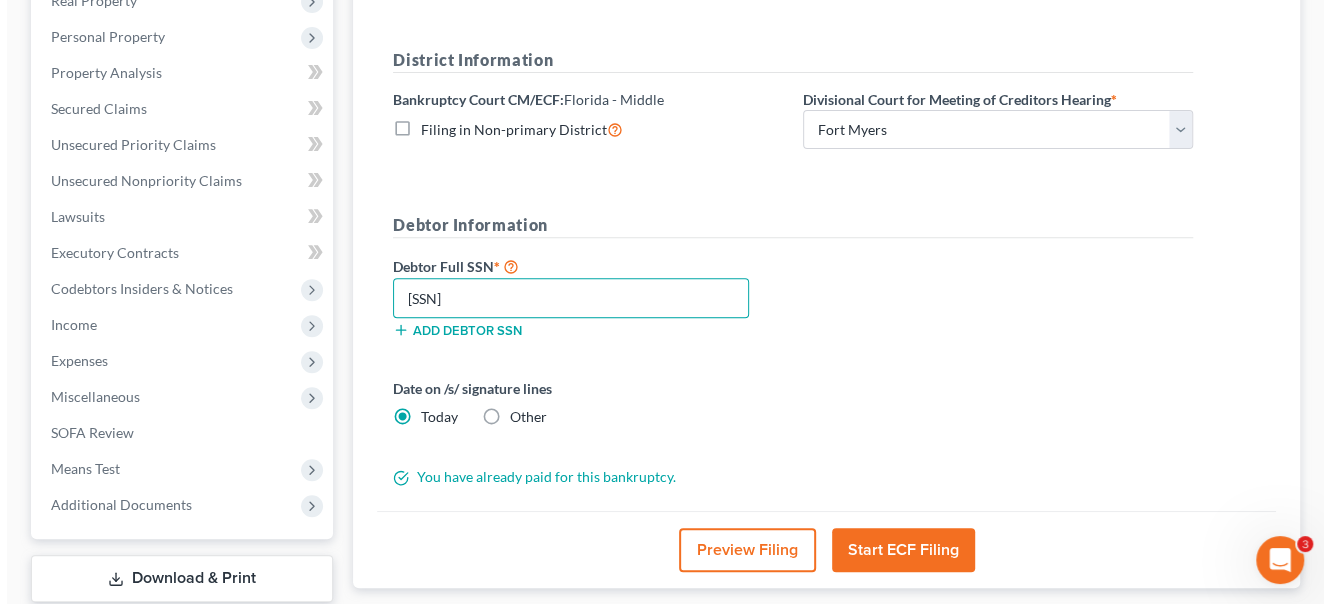 scroll, scrollTop: 401, scrollLeft: 0, axis: vertical 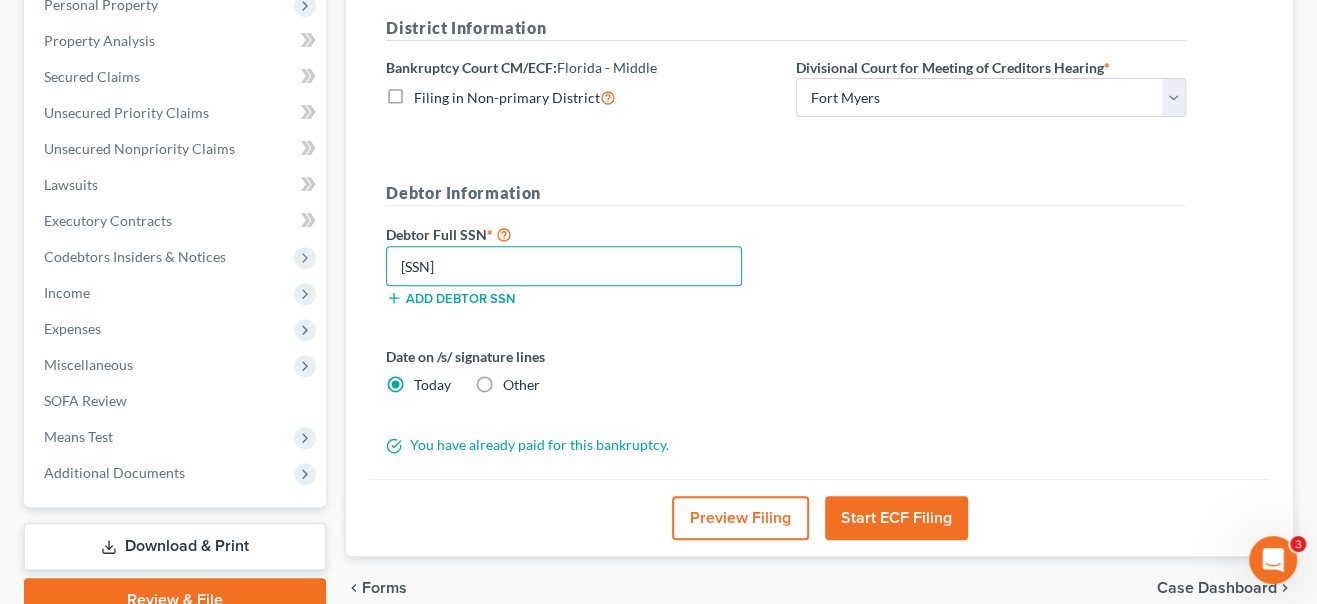 type on "409-57-1721" 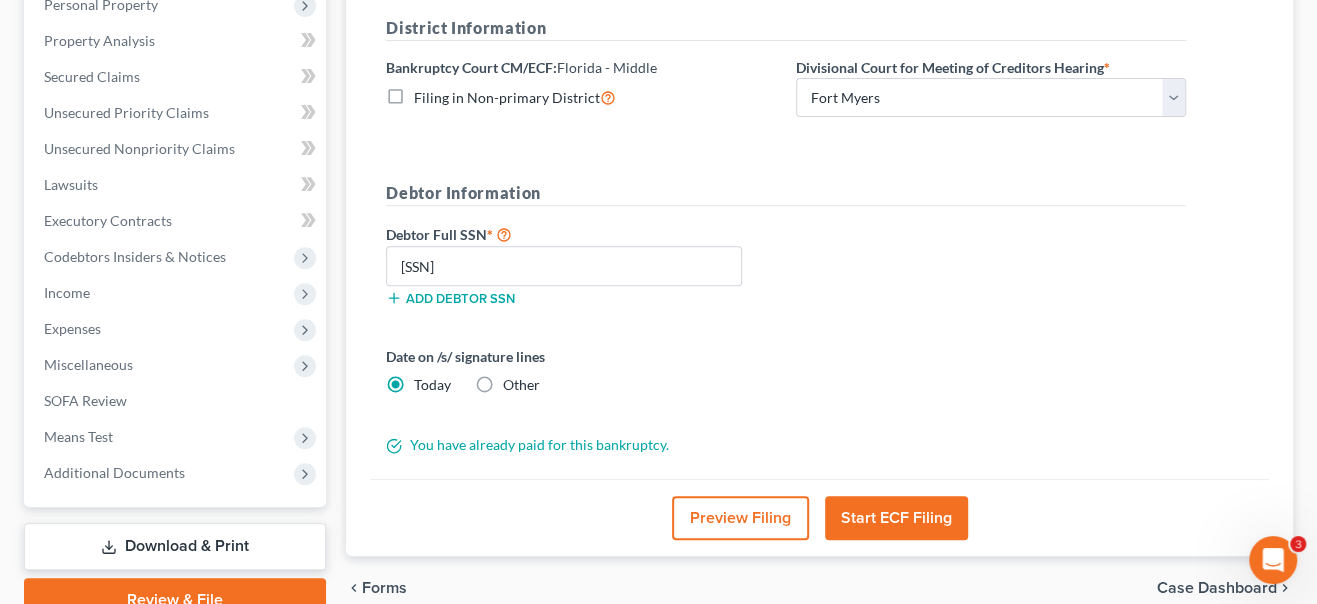 click on "Preview Filing" at bounding box center (740, 518) 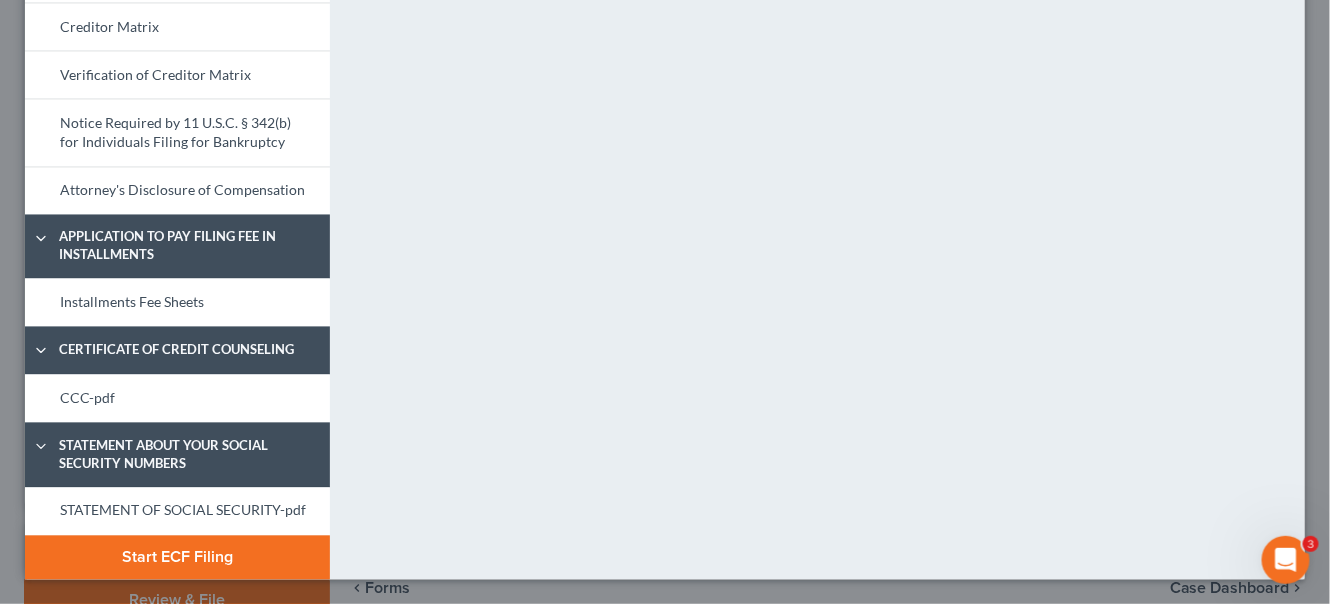 scroll, scrollTop: 1067, scrollLeft: 0, axis: vertical 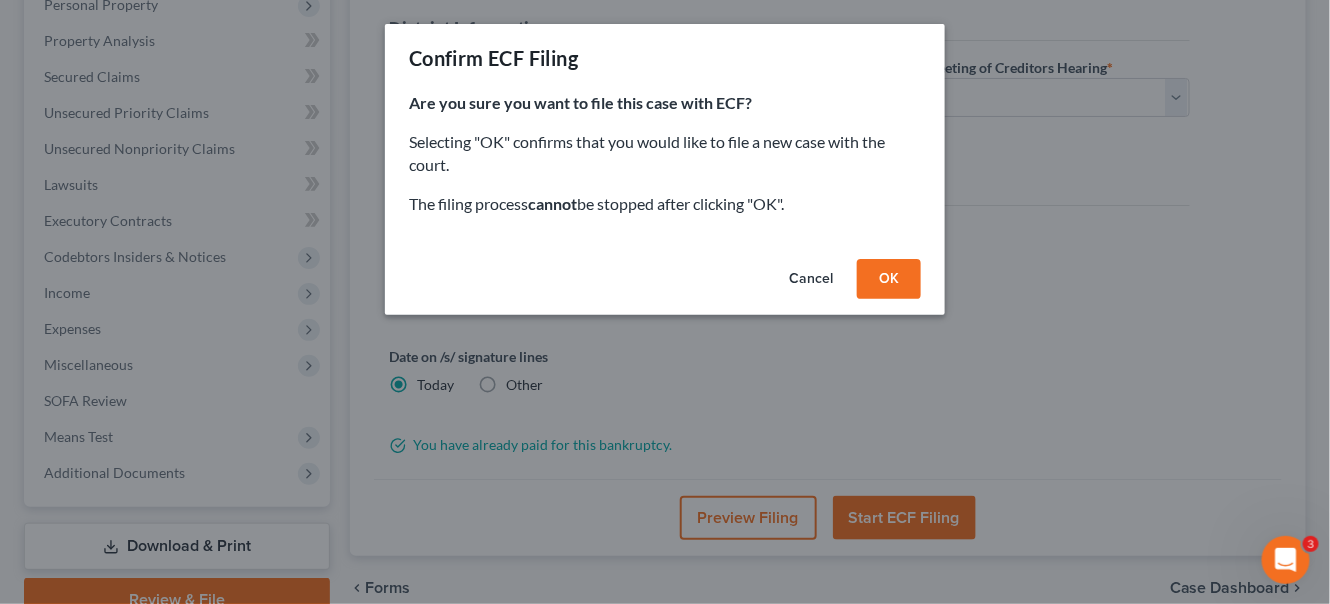 click on "OK" at bounding box center [889, 279] 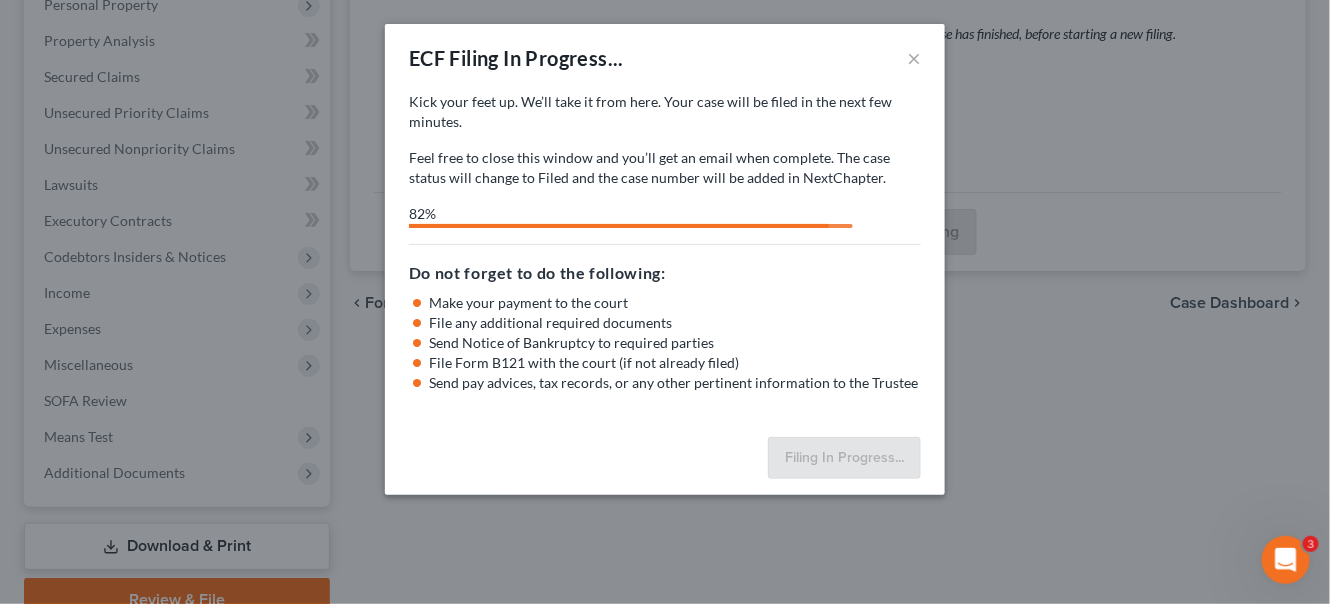 select on "0" 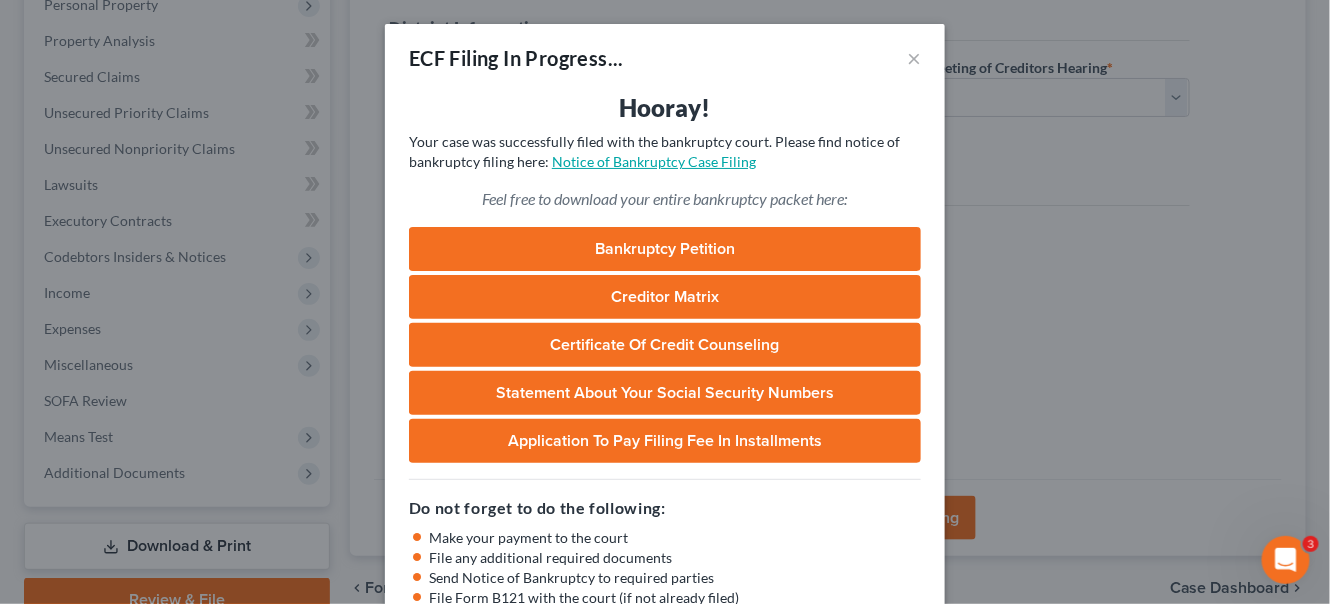 click on "Notice of Bankruptcy Case Filing" at bounding box center [654, 161] 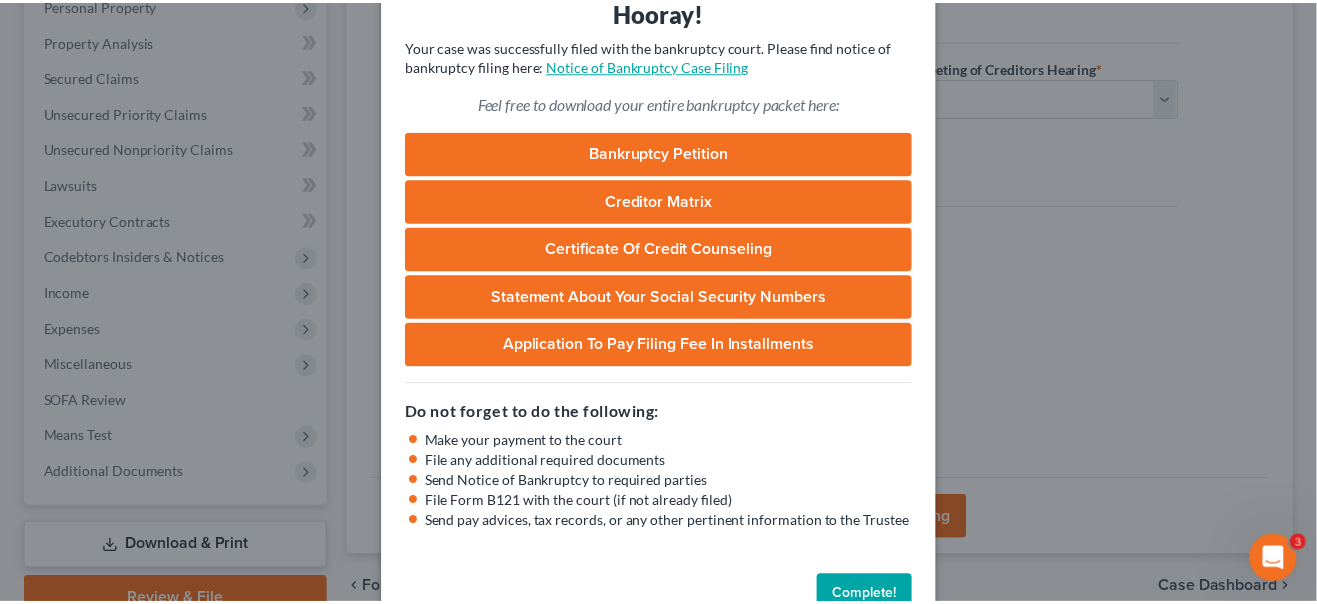 scroll, scrollTop: 146, scrollLeft: 0, axis: vertical 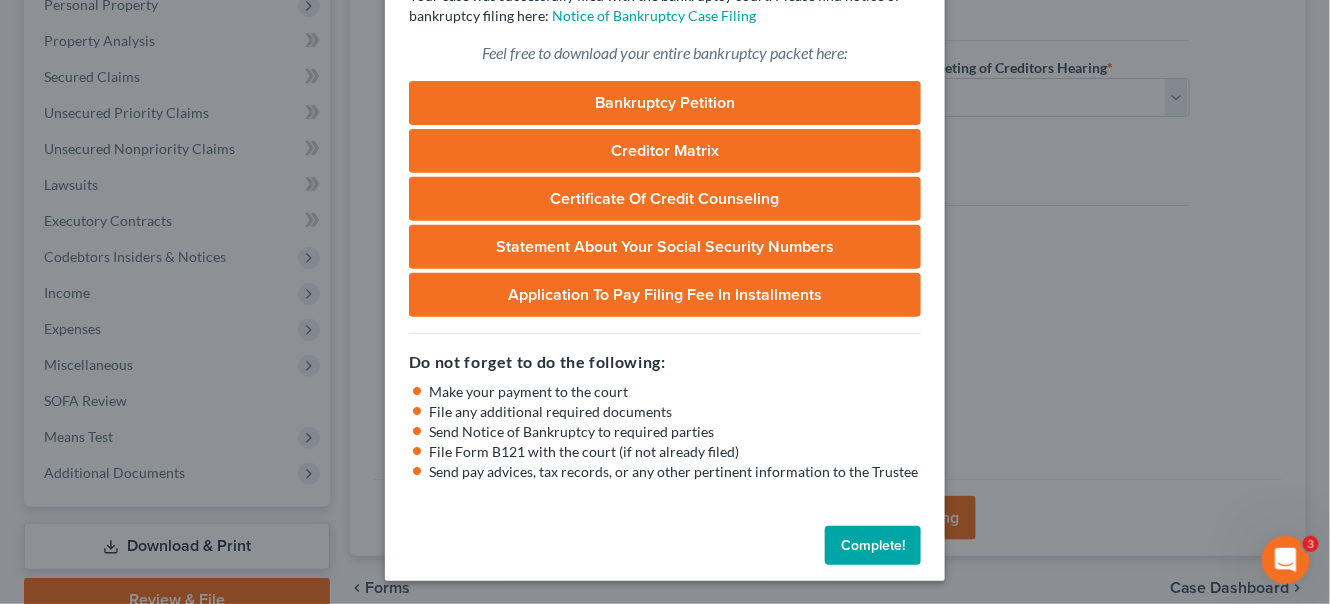 click on "Complete!" at bounding box center (873, 546) 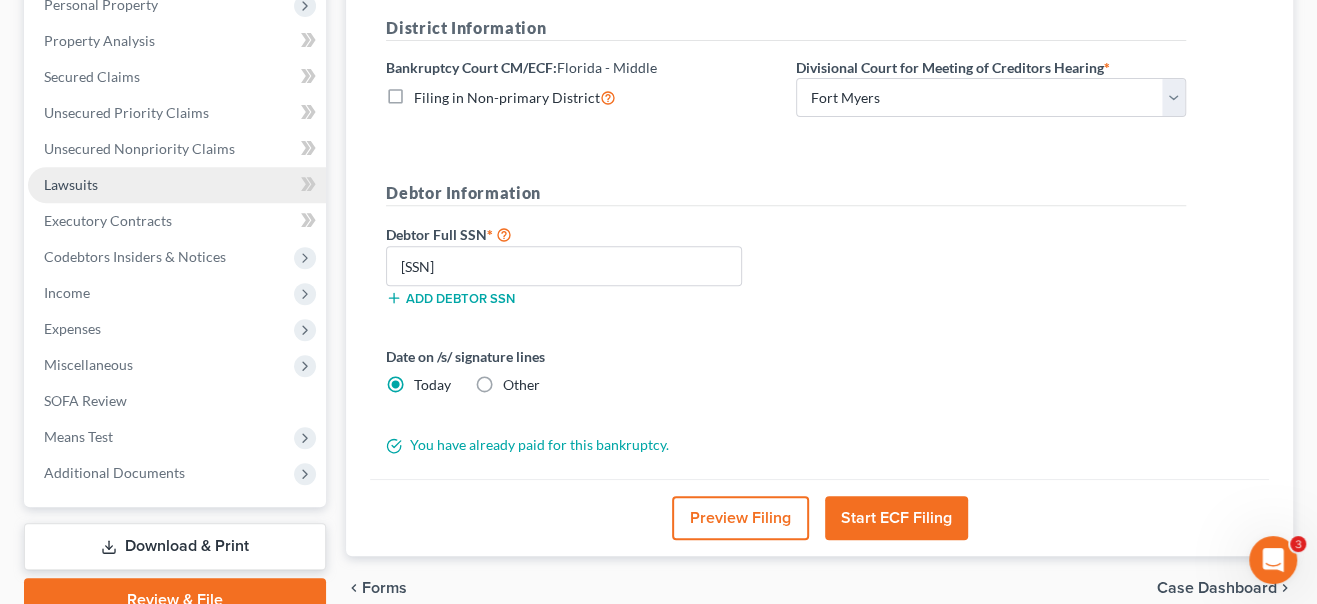 click on "Lawsuits" at bounding box center [71, 184] 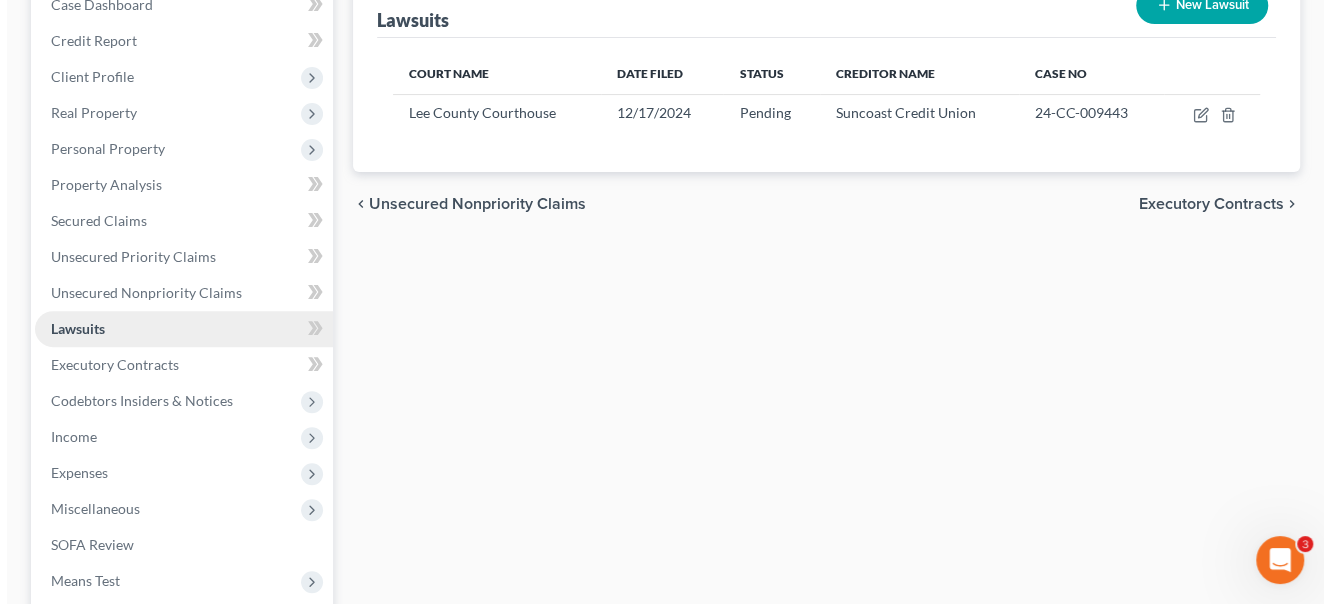scroll, scrollTop: 0, scrollLeft: 0, axis: both 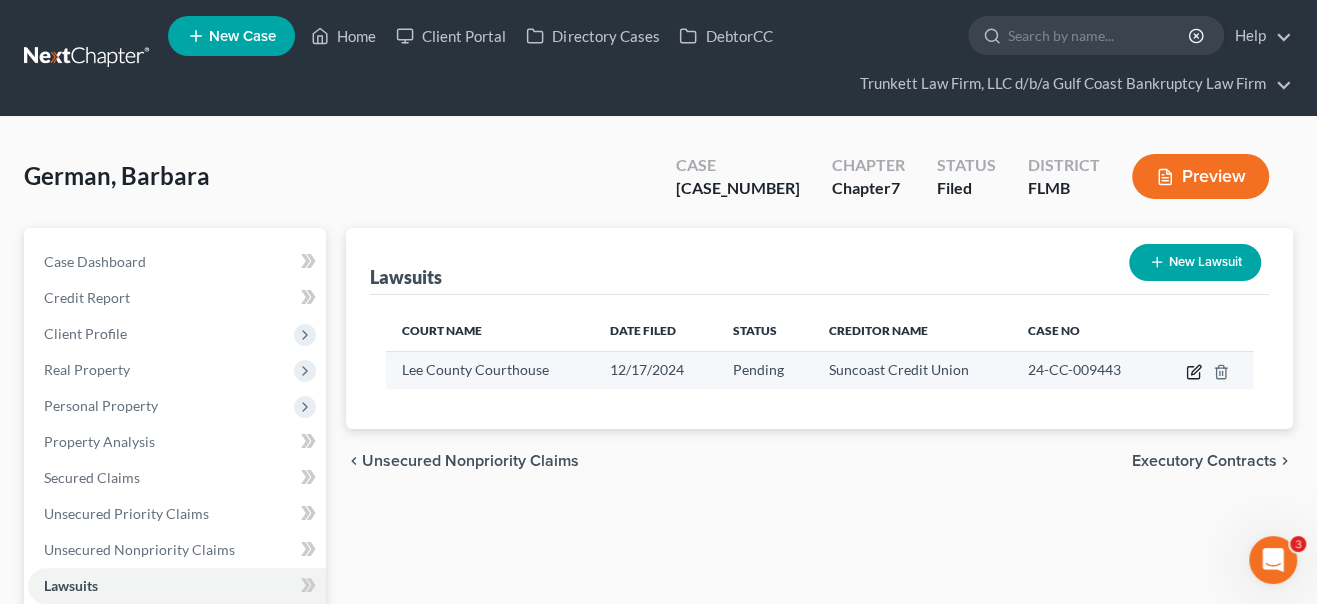 click 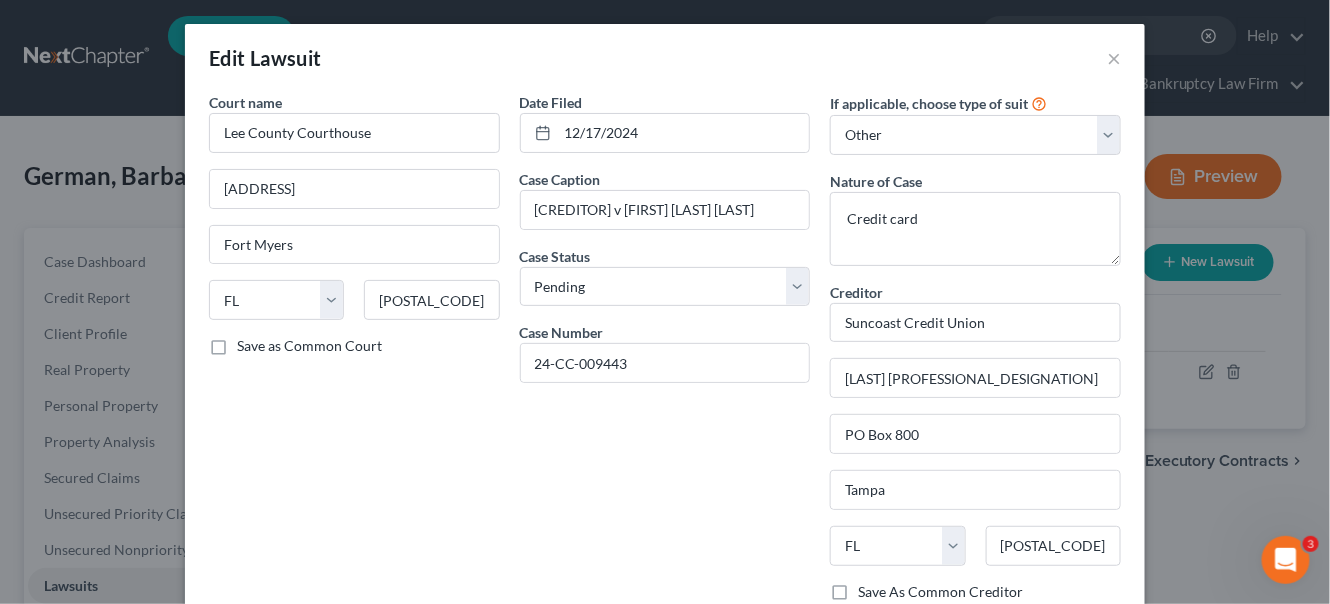 click on "Edit     Lawsuit ×" at bounding box center (665, 58) 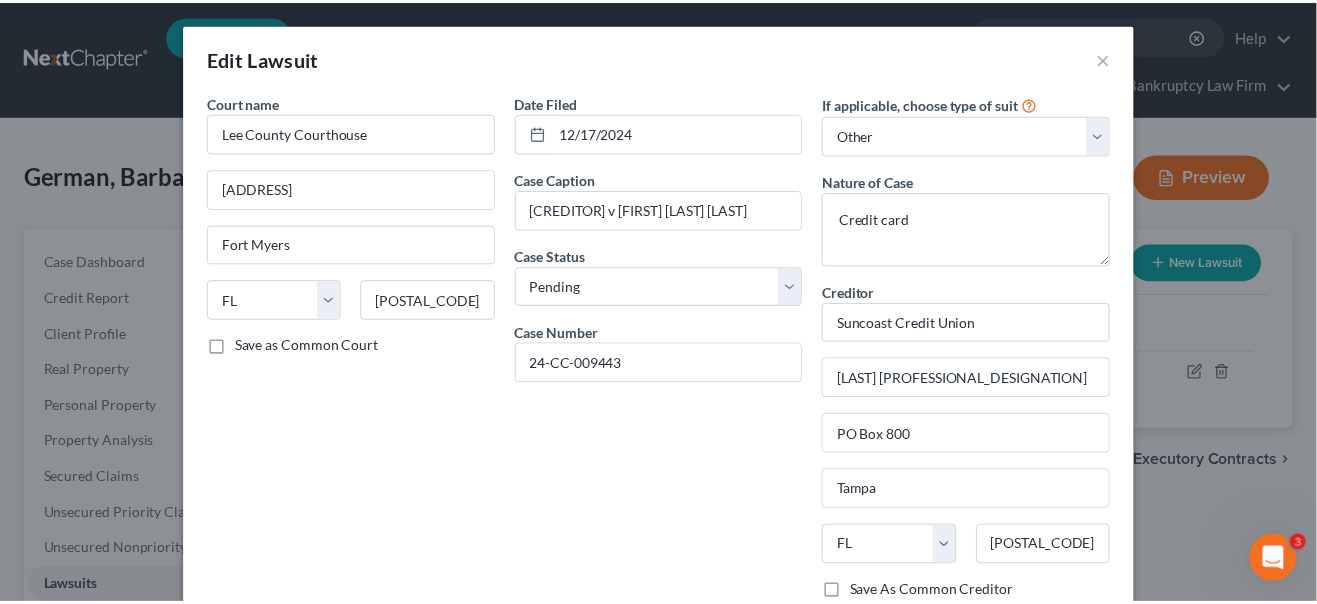 scroll, scrollTop: 223, scrollLeft: 0, axis: vertical 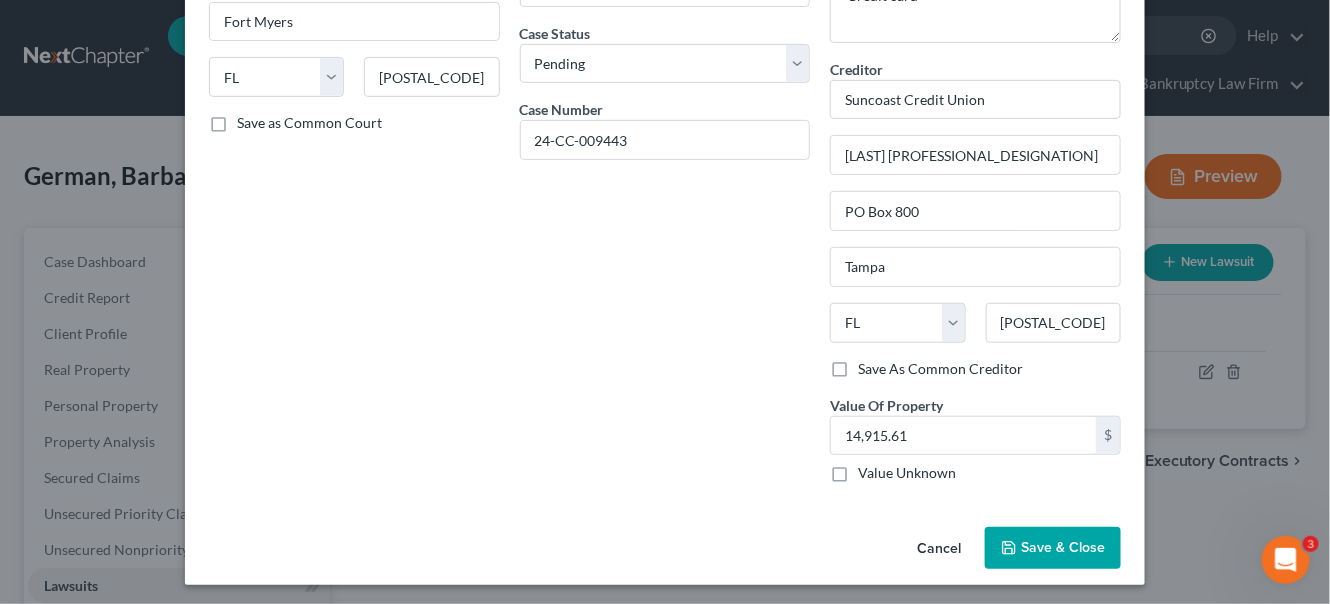 click on "Save & Close" at bounding box center (1063, 547) 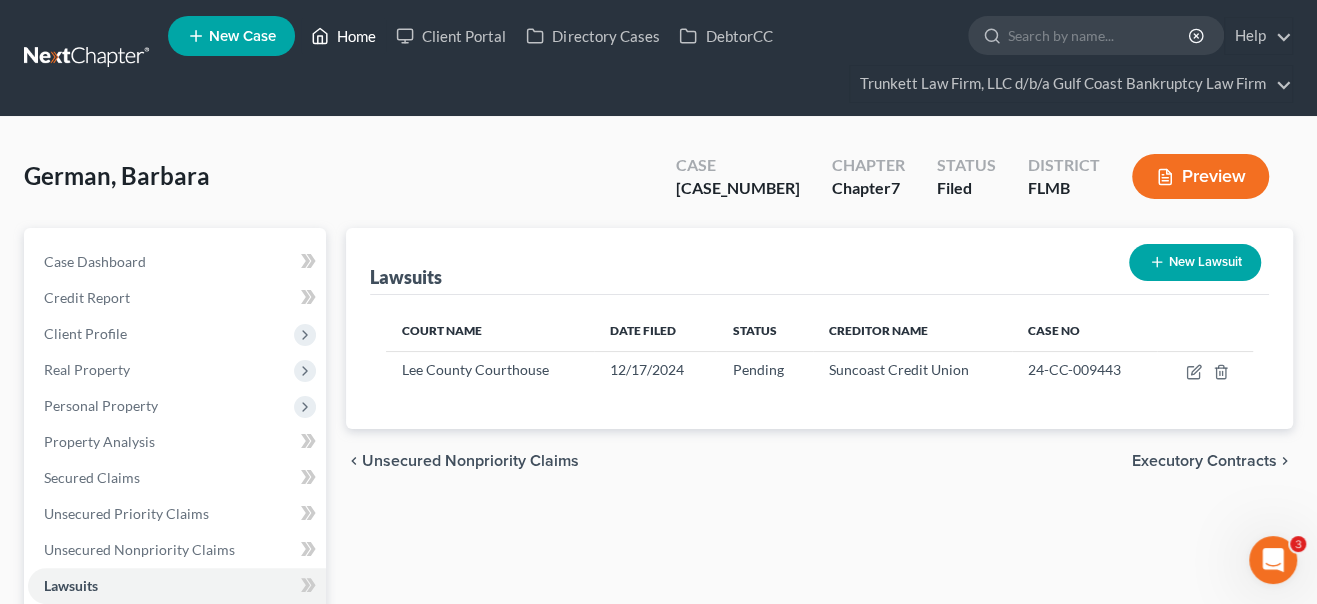 click on "Home" at bounding box center [343, 36] 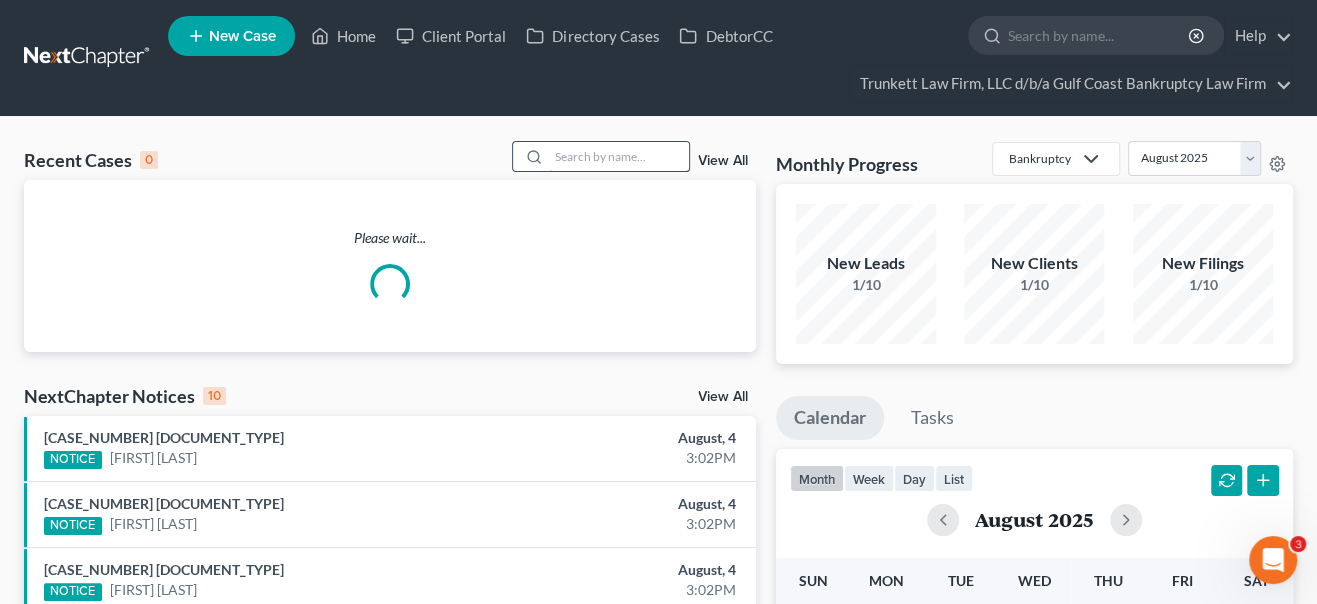 click at bounding box center (619, 156) 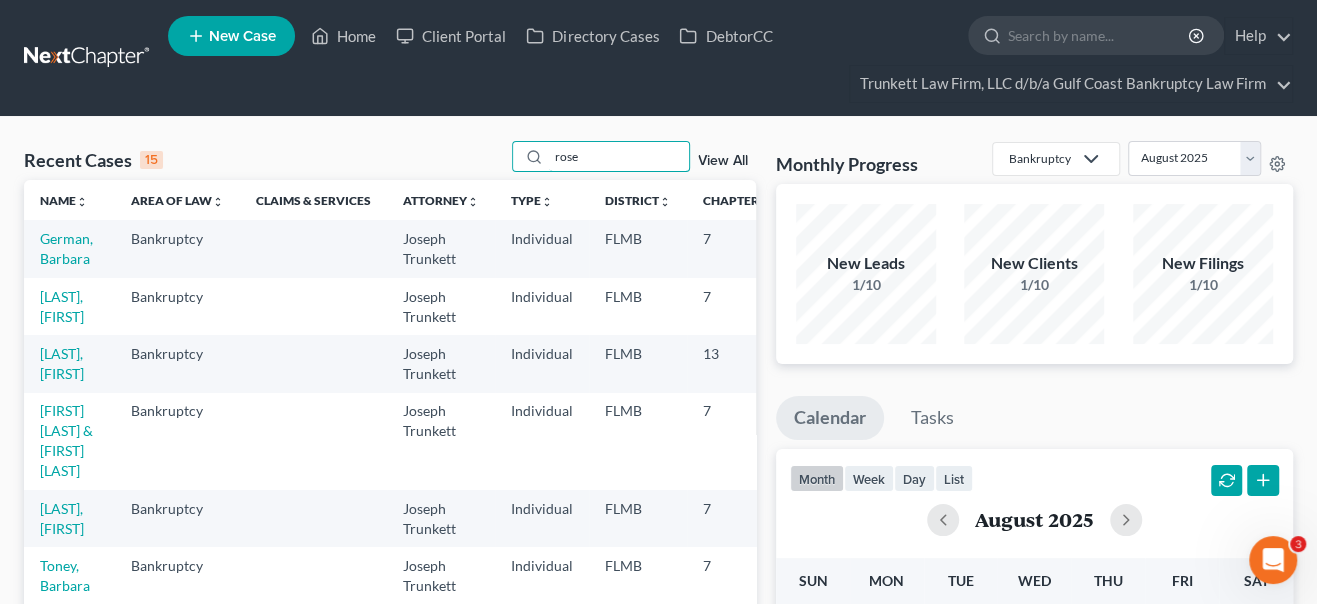 type on "rose" 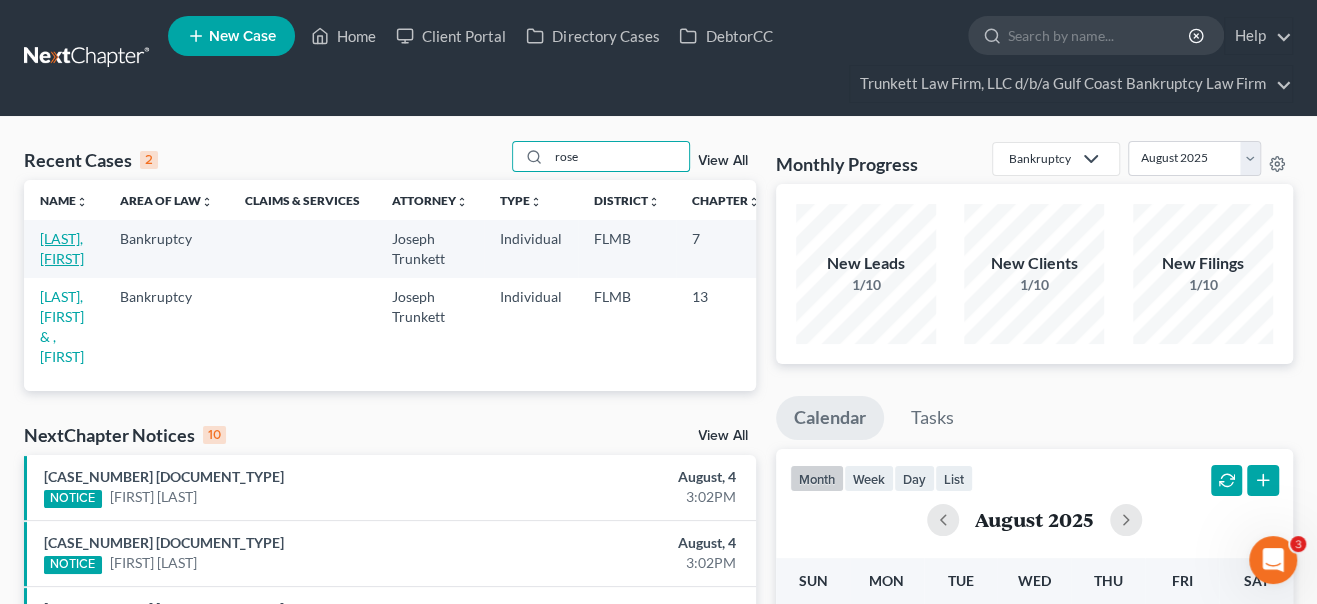 click on "[LAST], [FIRST]" at bounding box center (62, 248) 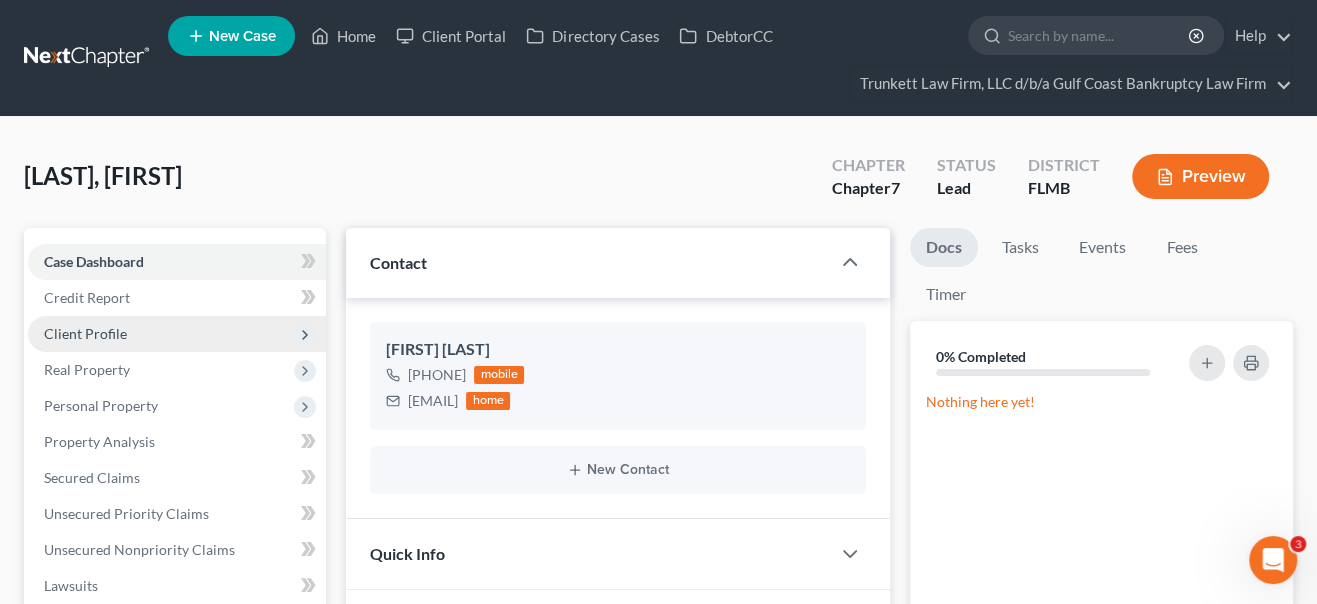 click on "Client Profile" at bounding box center (177, 334) 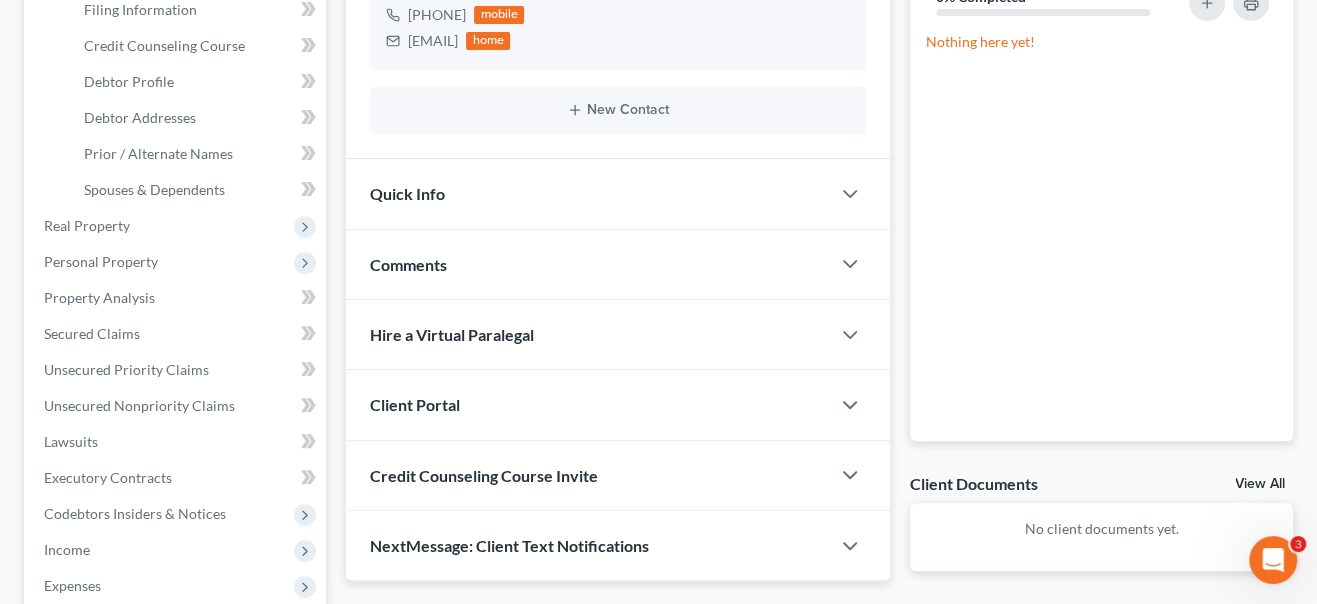 scroll, scrollTop: 454, scrollLeft: 0, axis: vertical 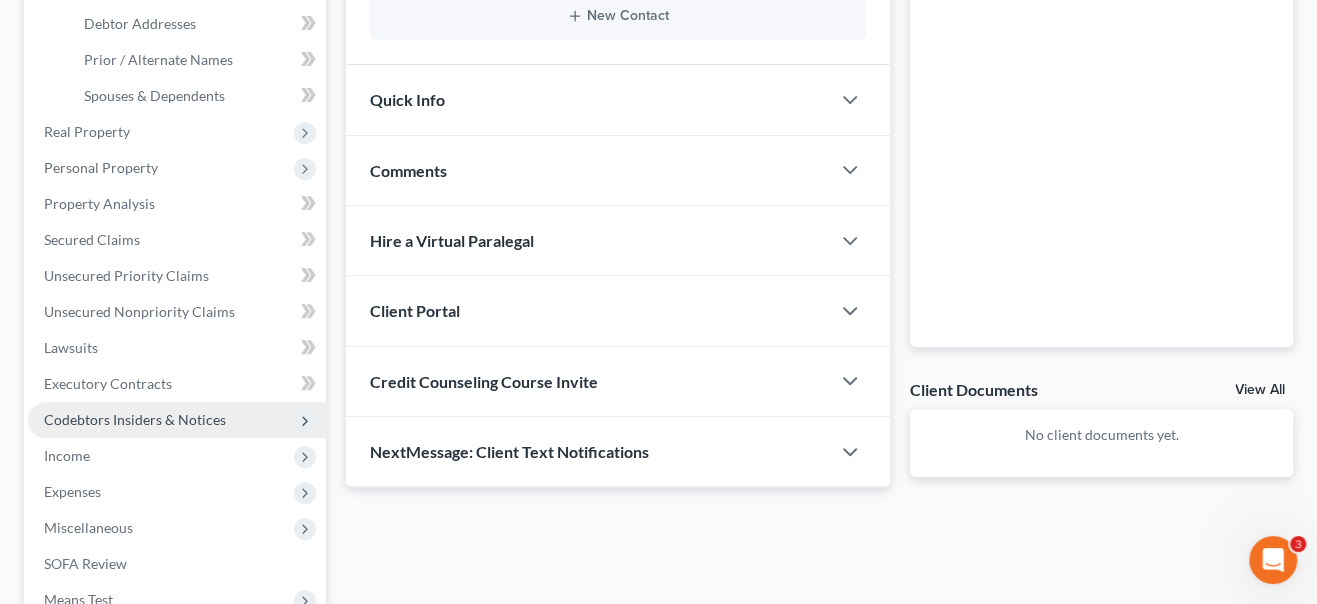 drag, startPoint x: 87, startPoint y: 458, endPoint x: 193, endPoint y: 427, distance: 110.440025 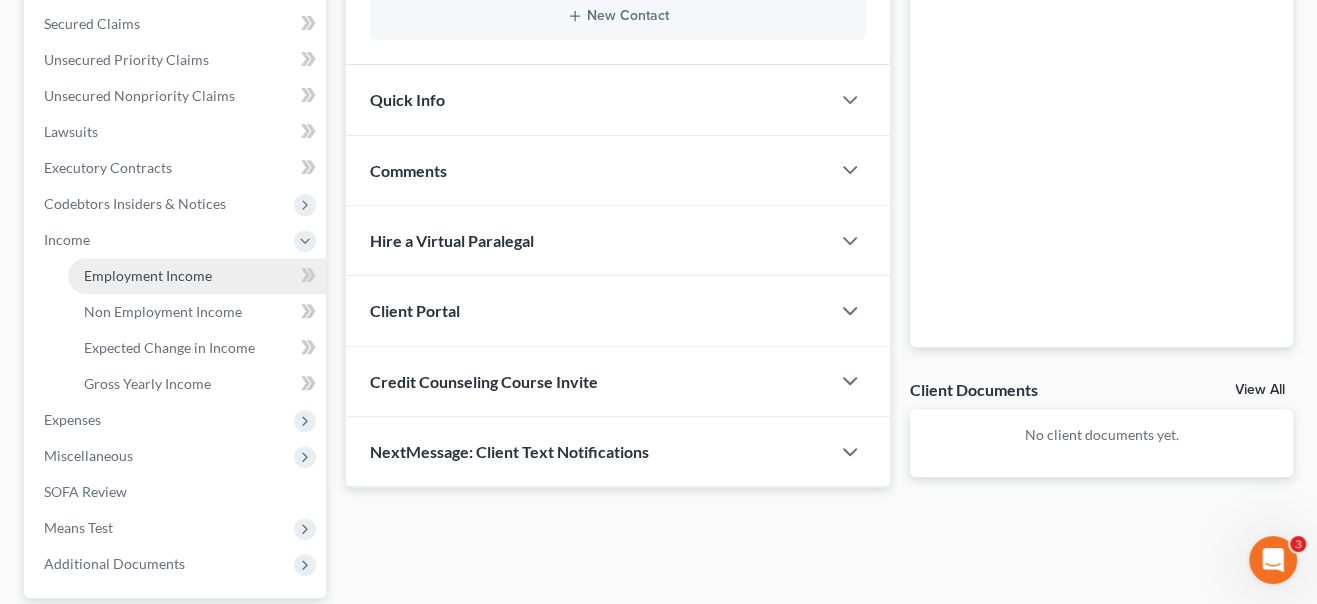 click on "Employment Income" at bounding box center (197, 276) 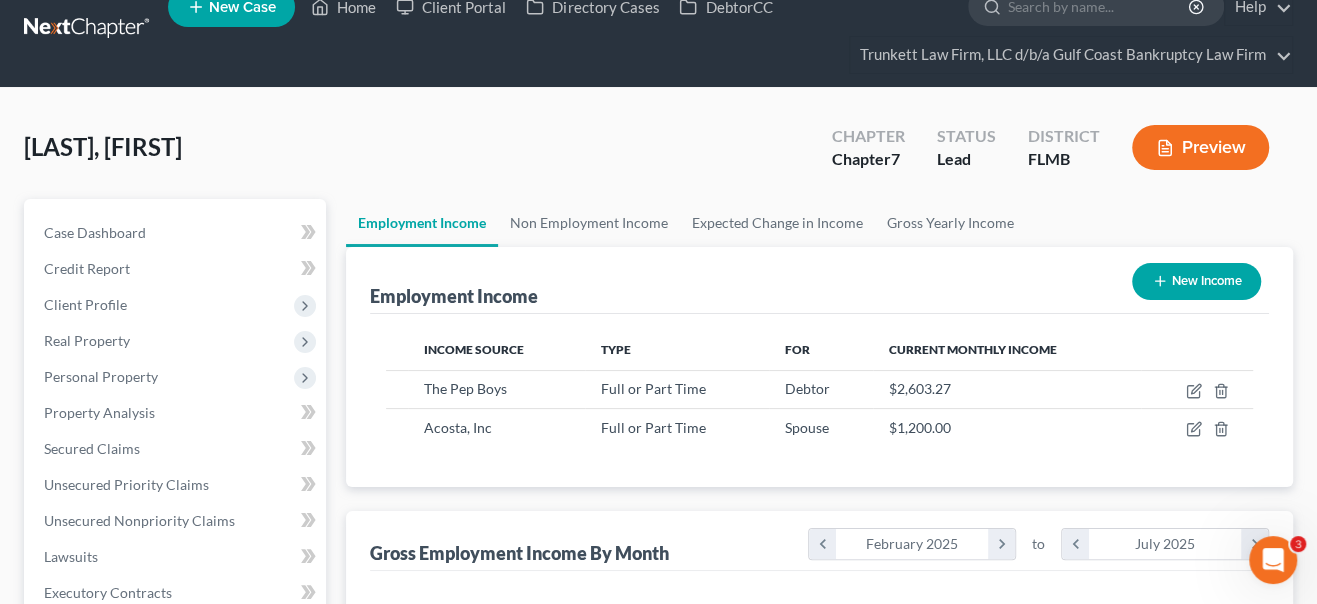 scroll, scrollTop: 0, scrollLeft: 0, axis: both 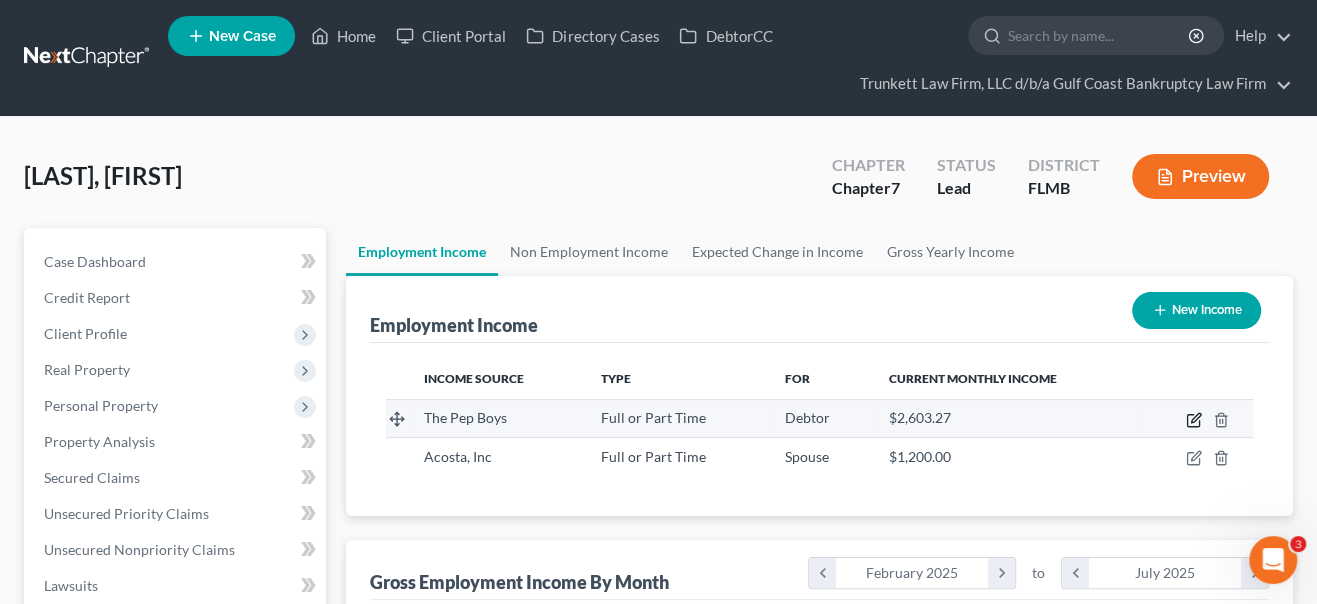 click 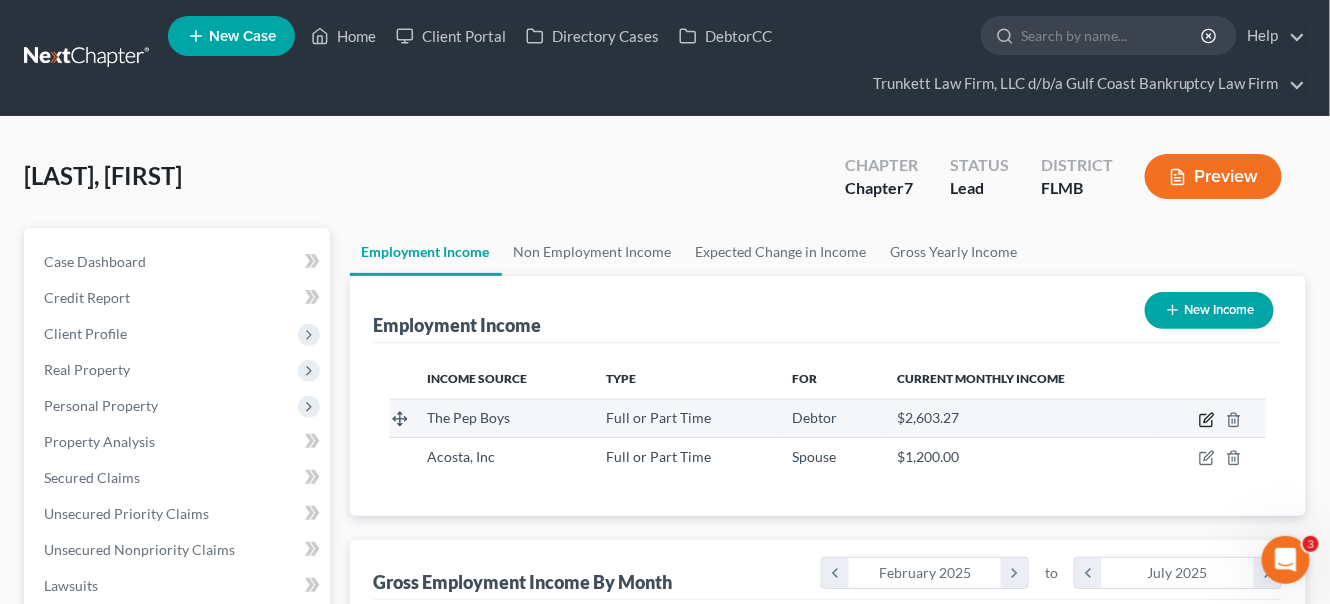 select on "0" 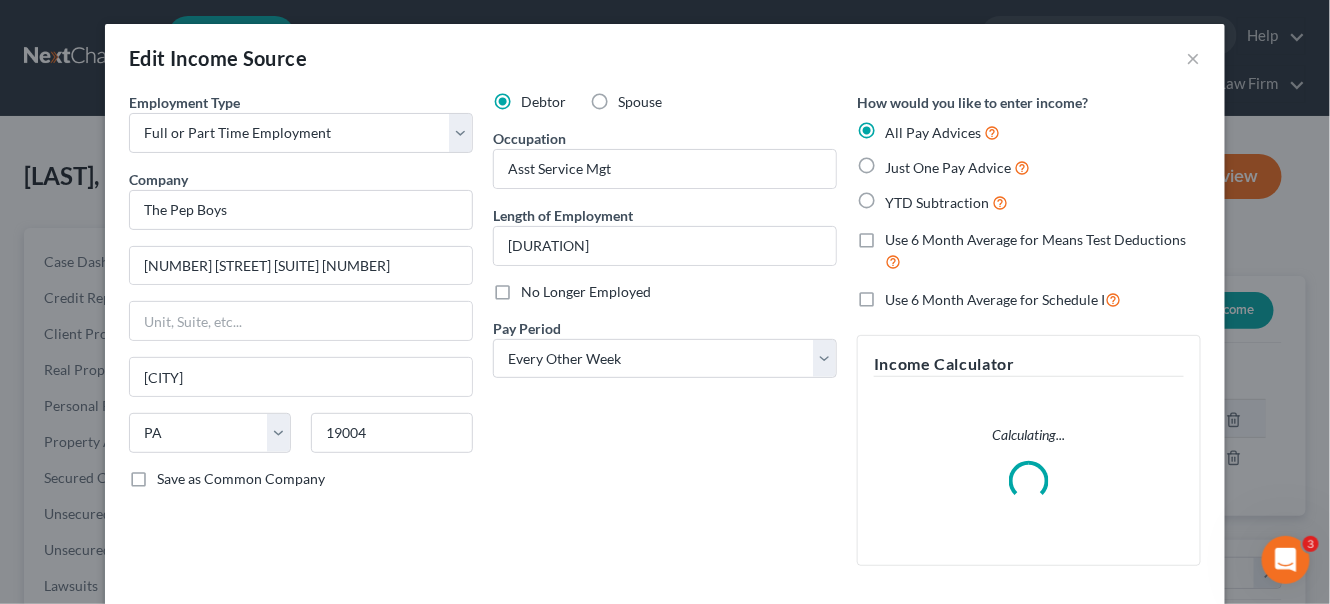 scroll, scrollTop: 999643, scrollLeft: 999465, axis: both 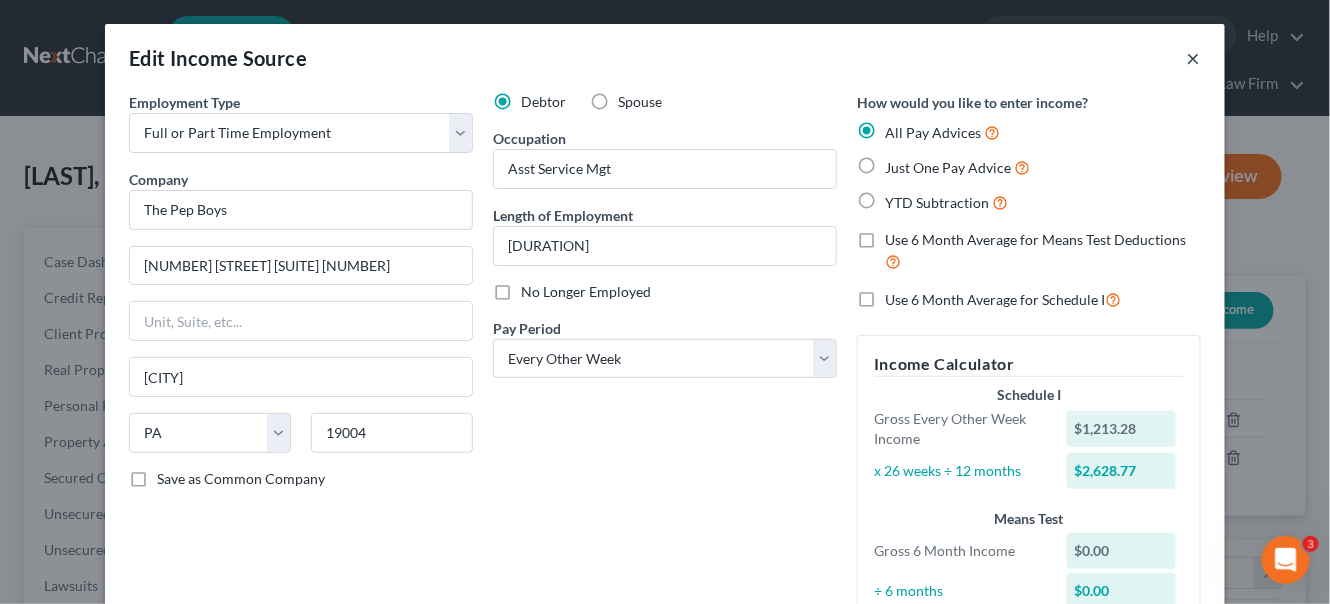 click on "×" at bounding box center (1194, 58) 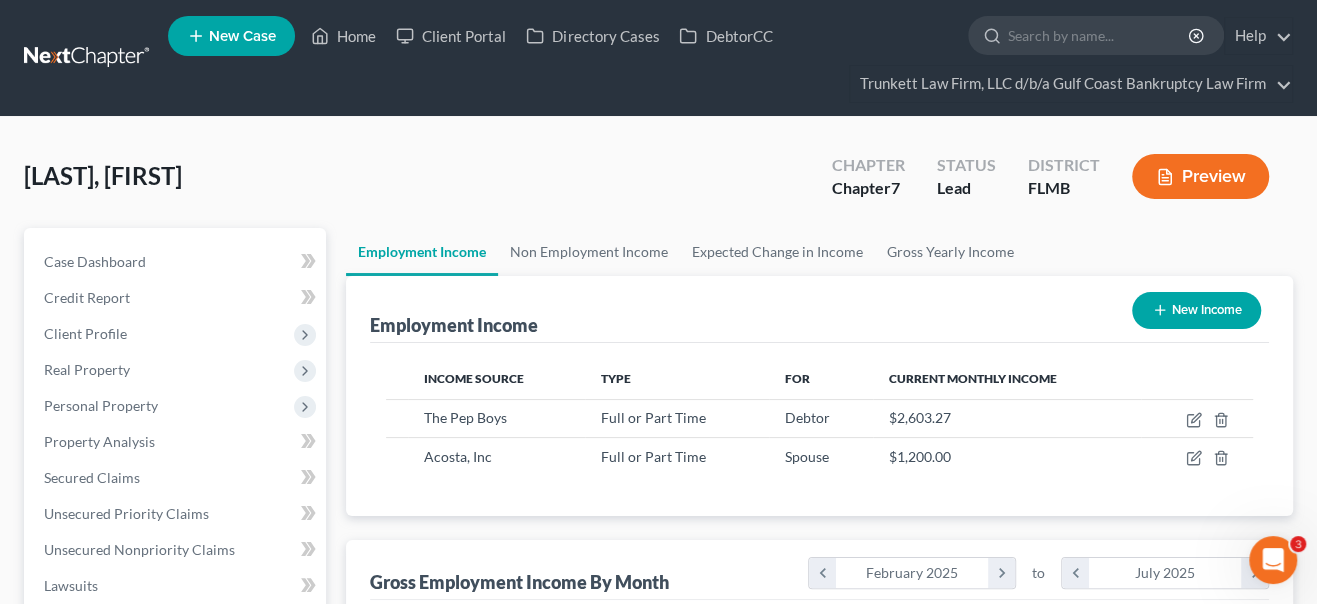 scroll, scrollTop: 356, scrollLeft: 529, axis: both 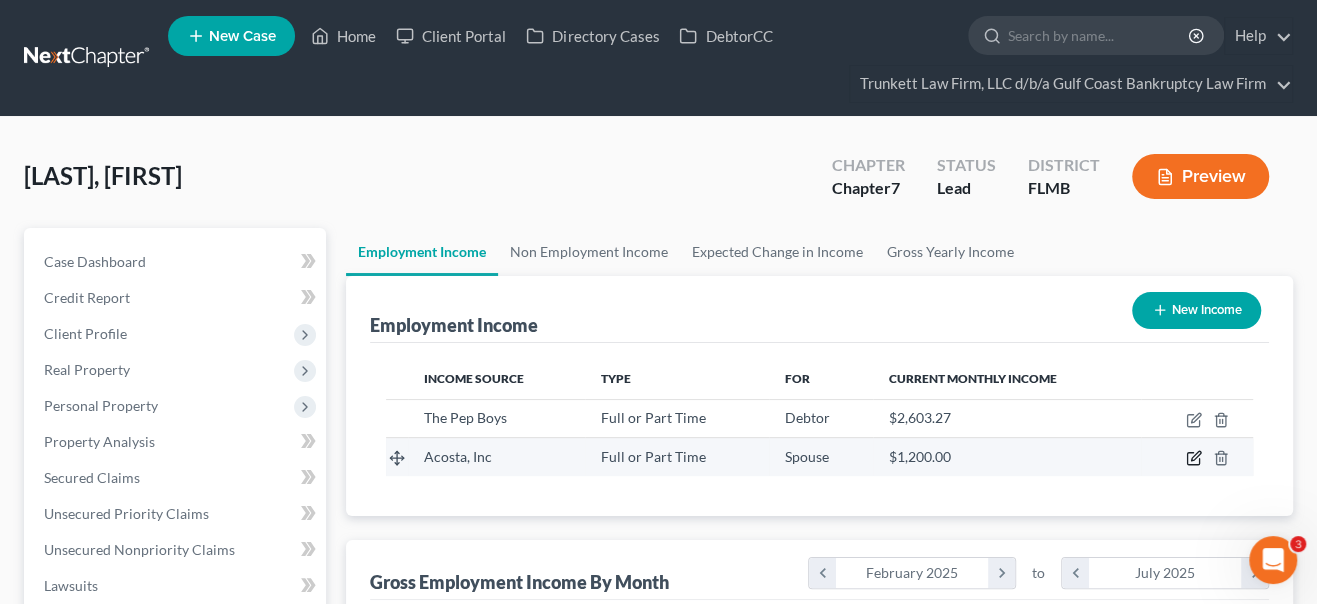 click 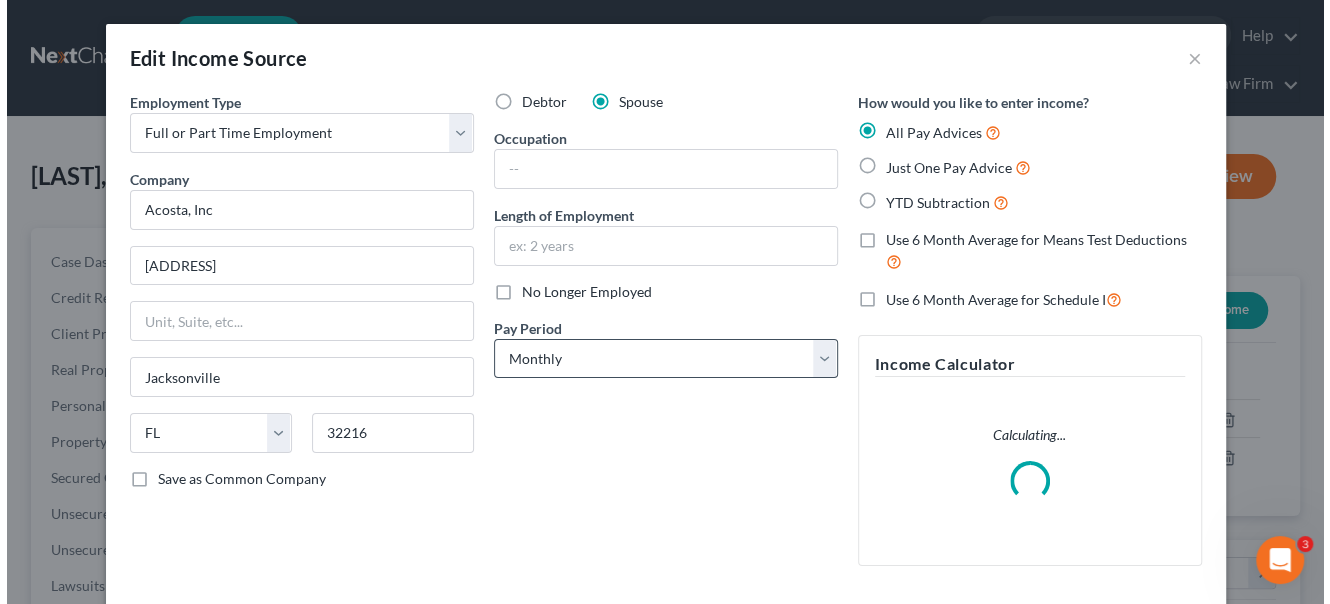 scroll, scrollTop: 999643, scrollLeft: 999465, axis: both 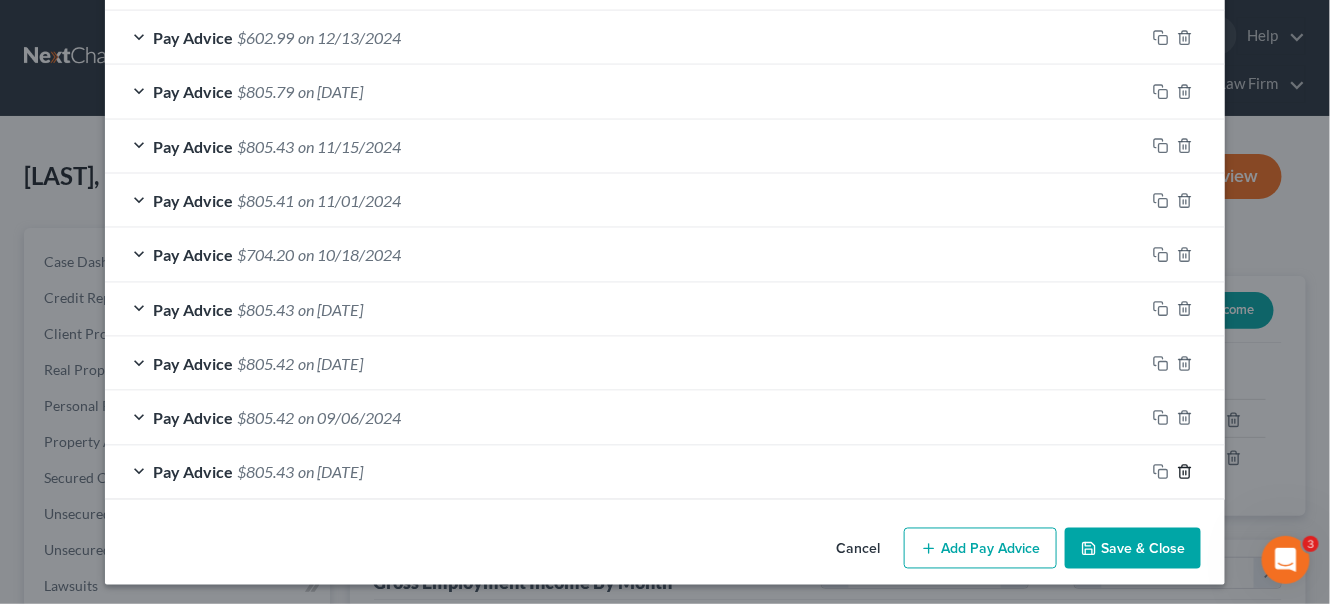 click 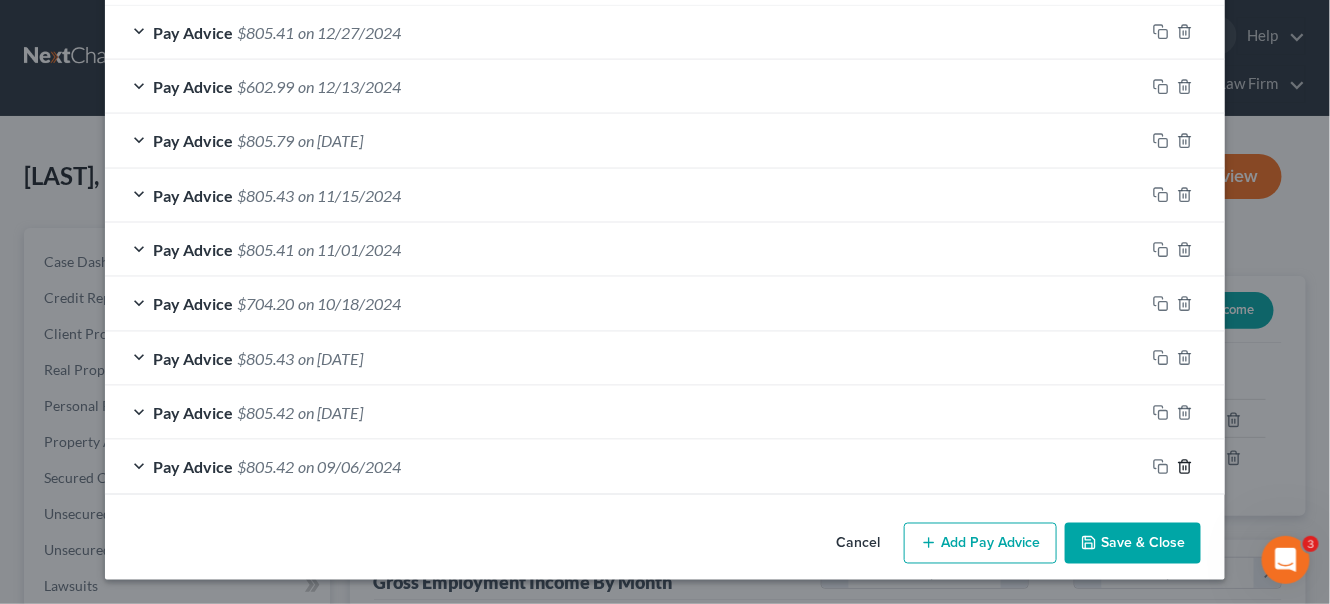 scroll, scrollTop: 680, scrollLeft: 0, axis: vertical 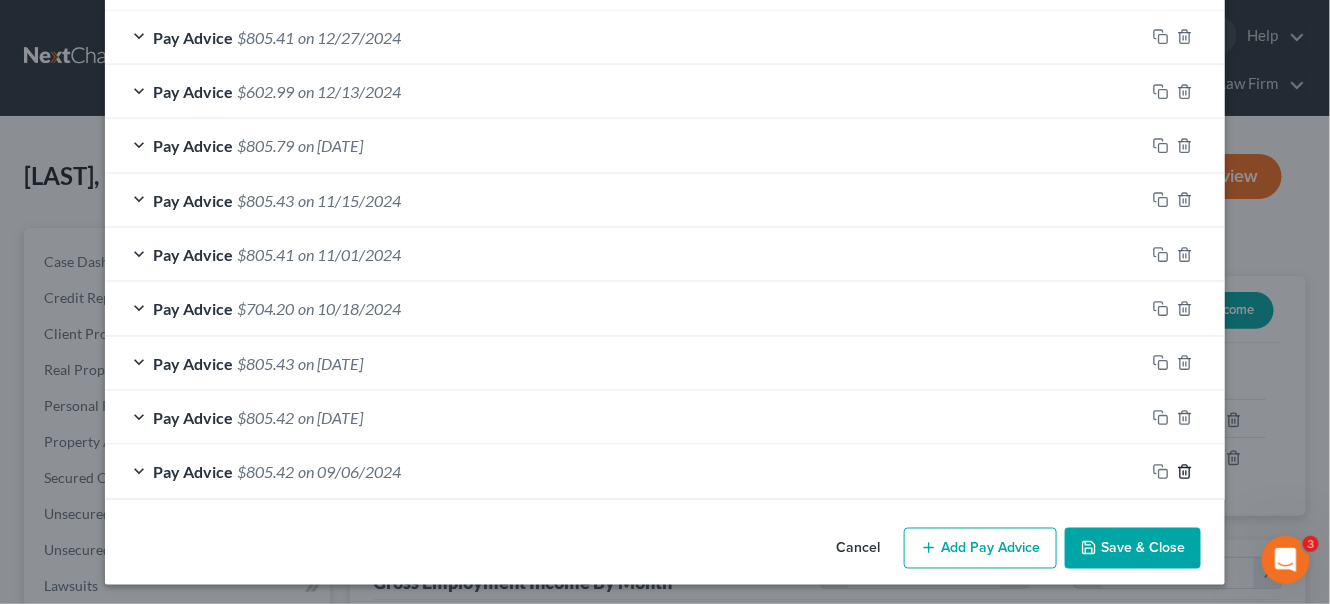 click 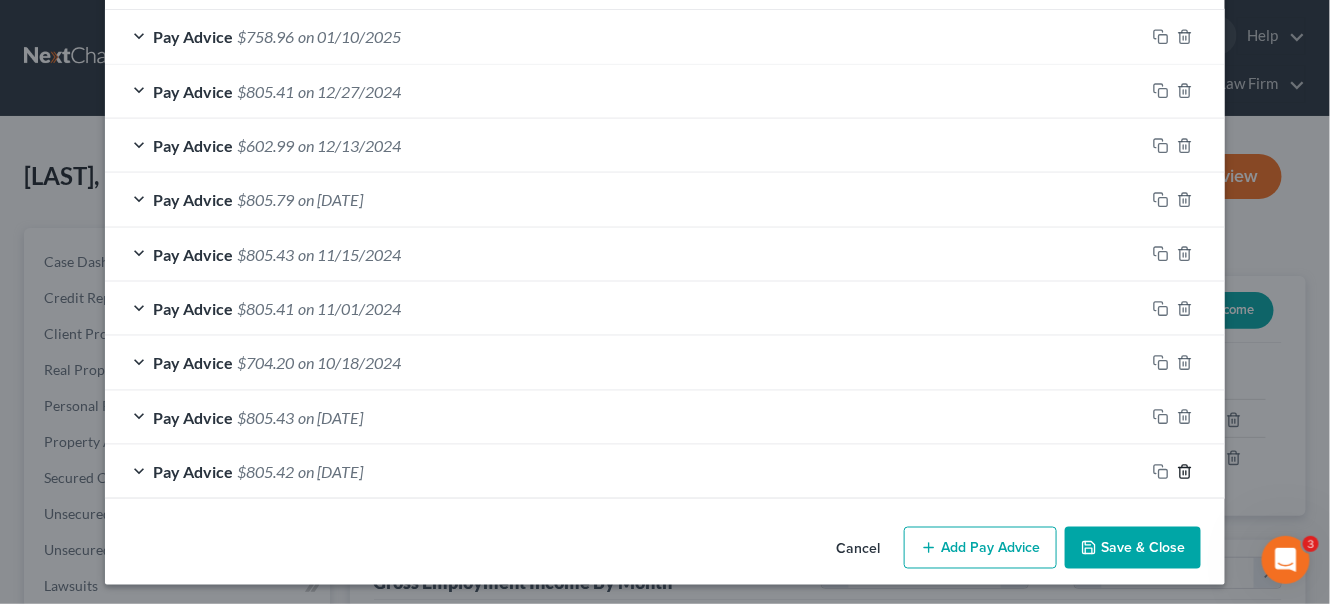 click 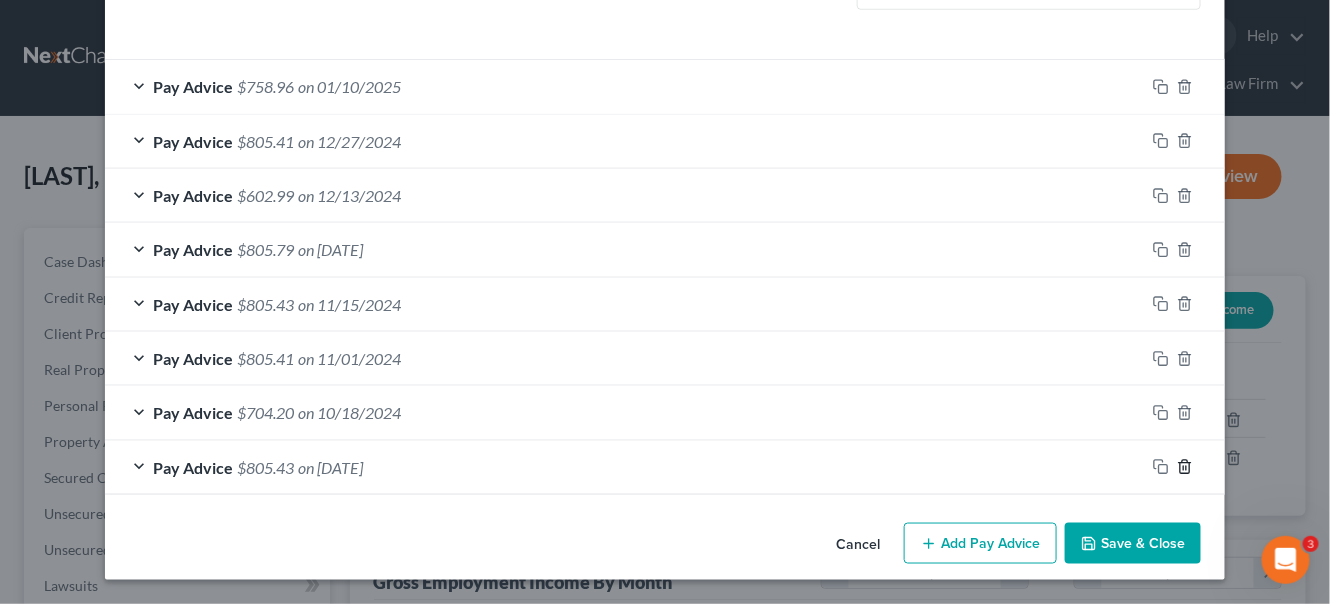 click 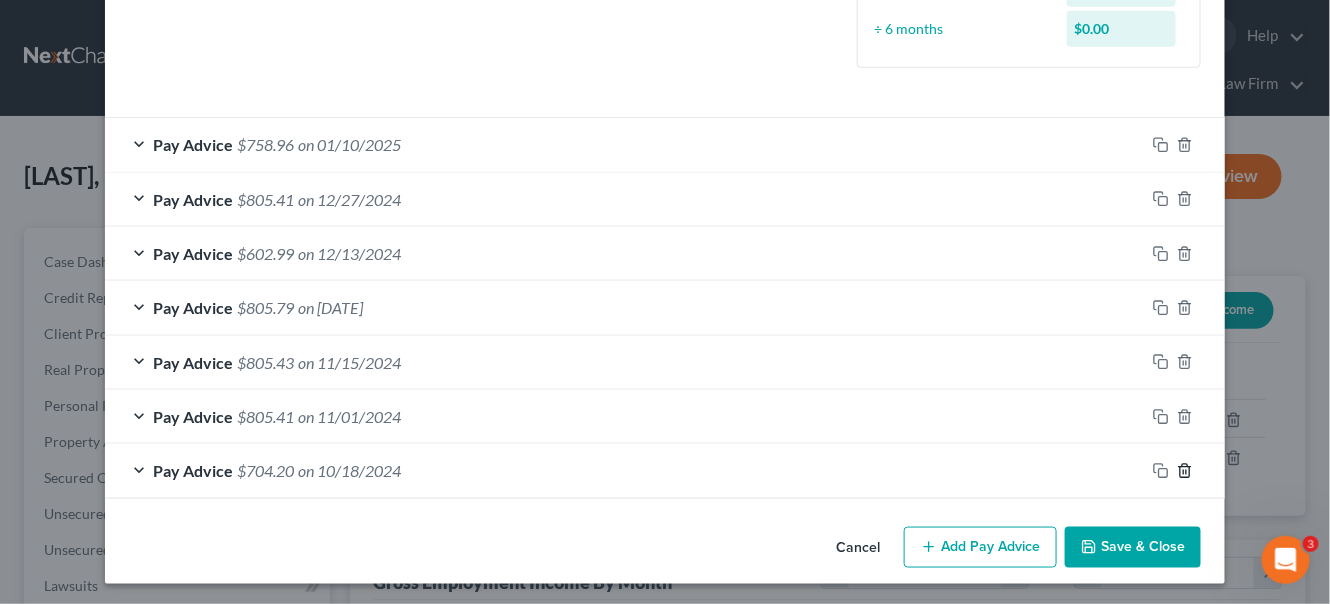 click 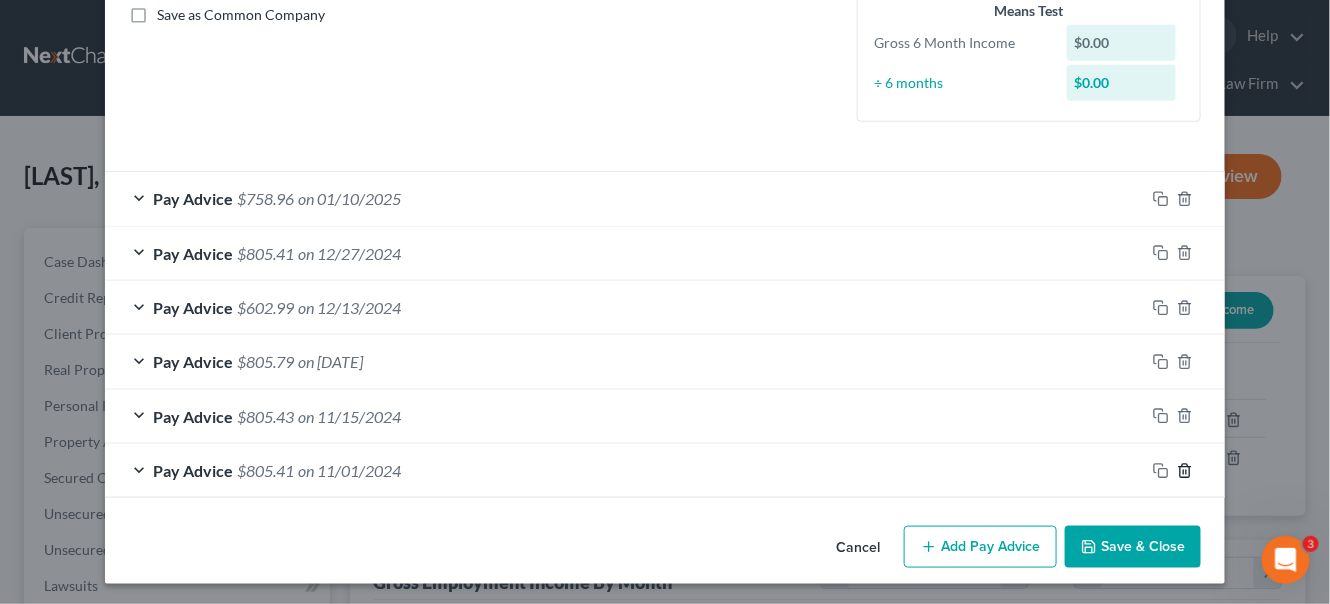 click 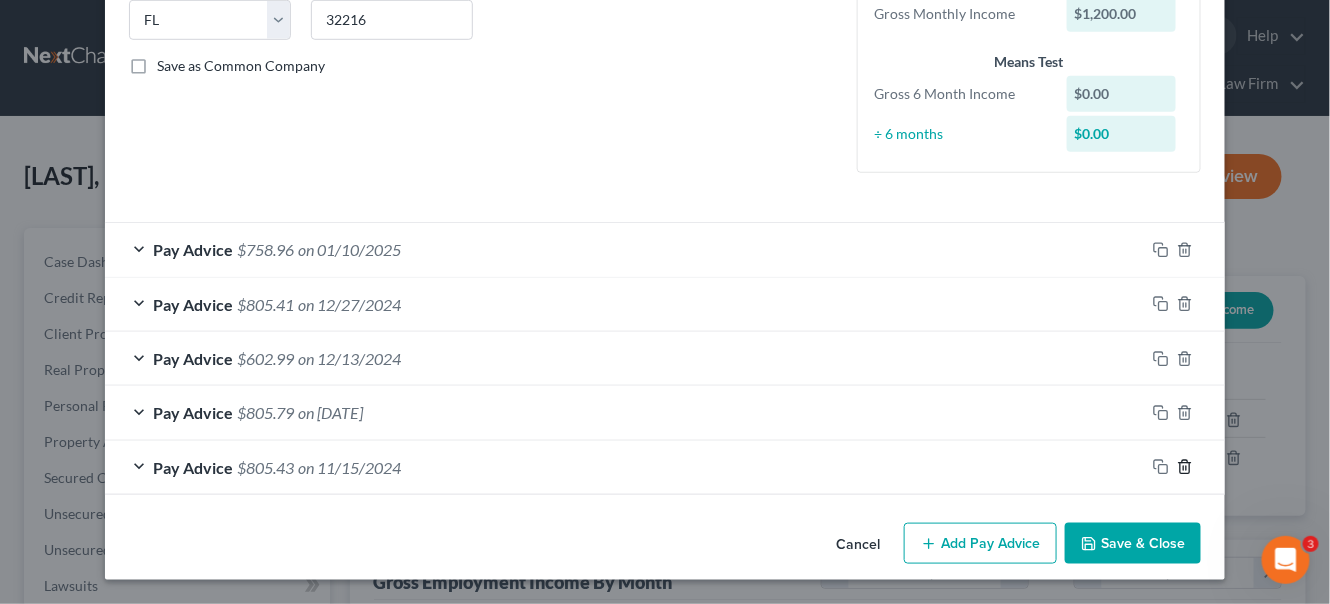 click 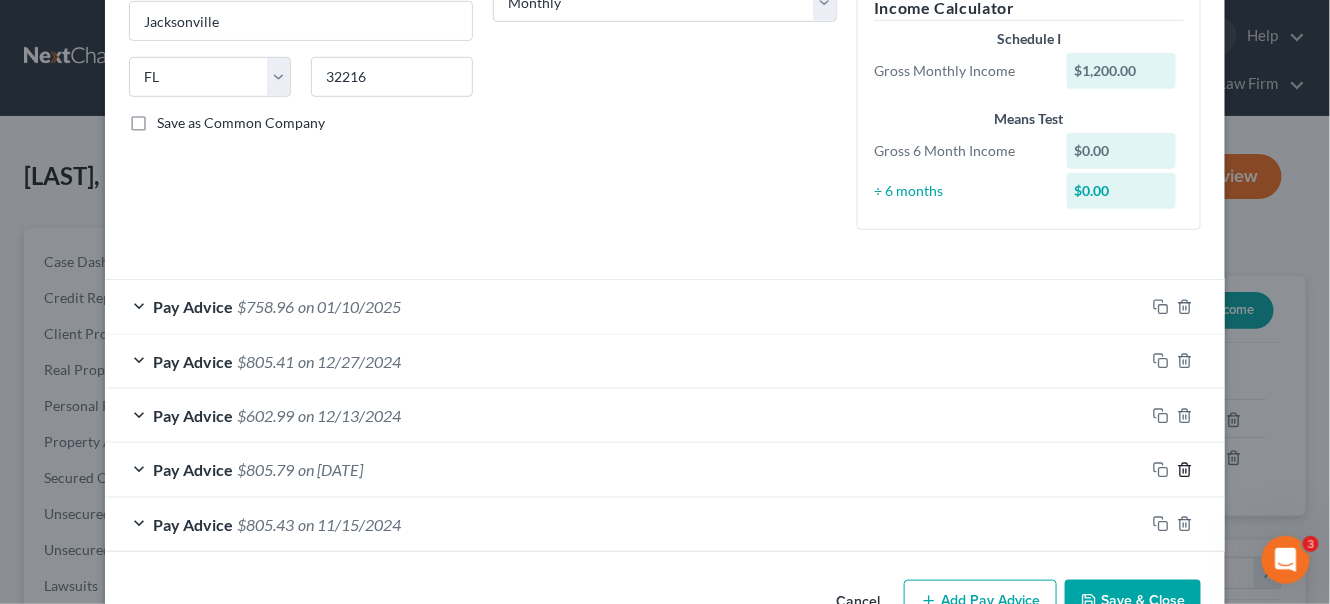 click 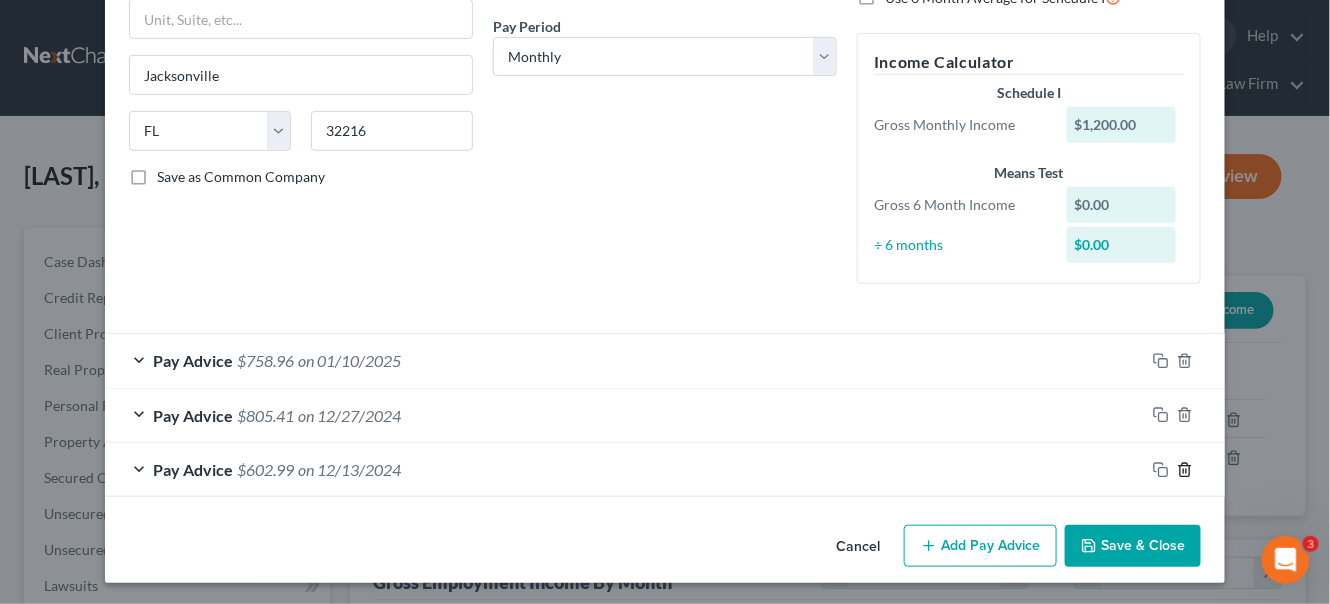 click 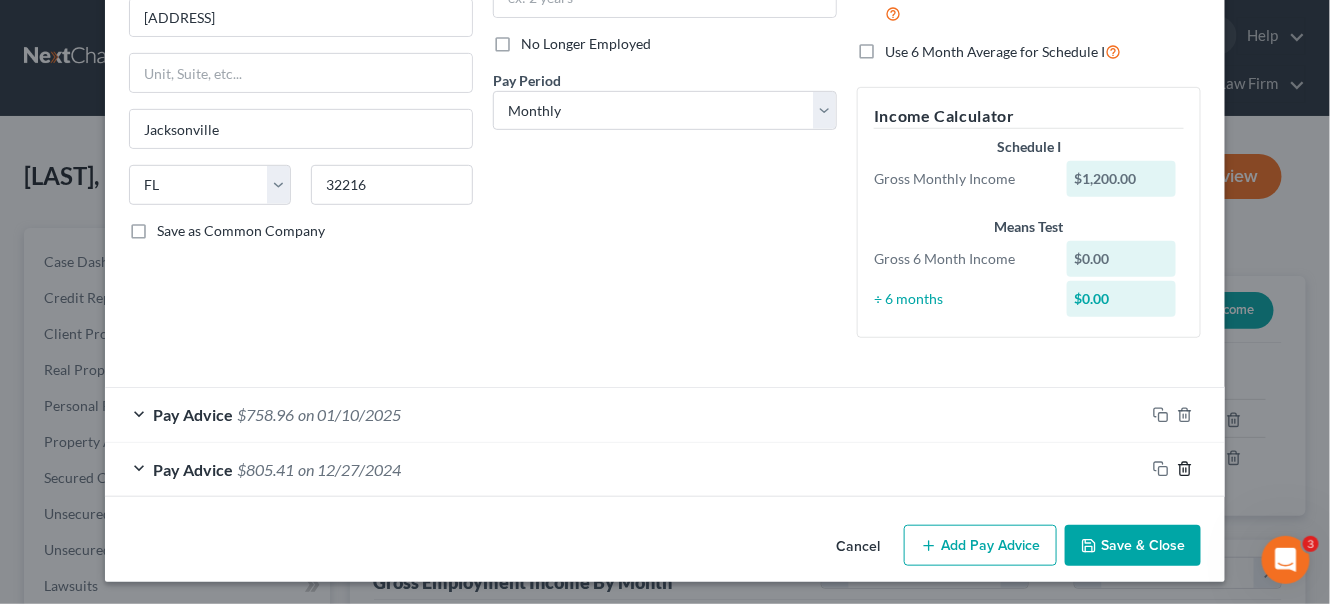 click 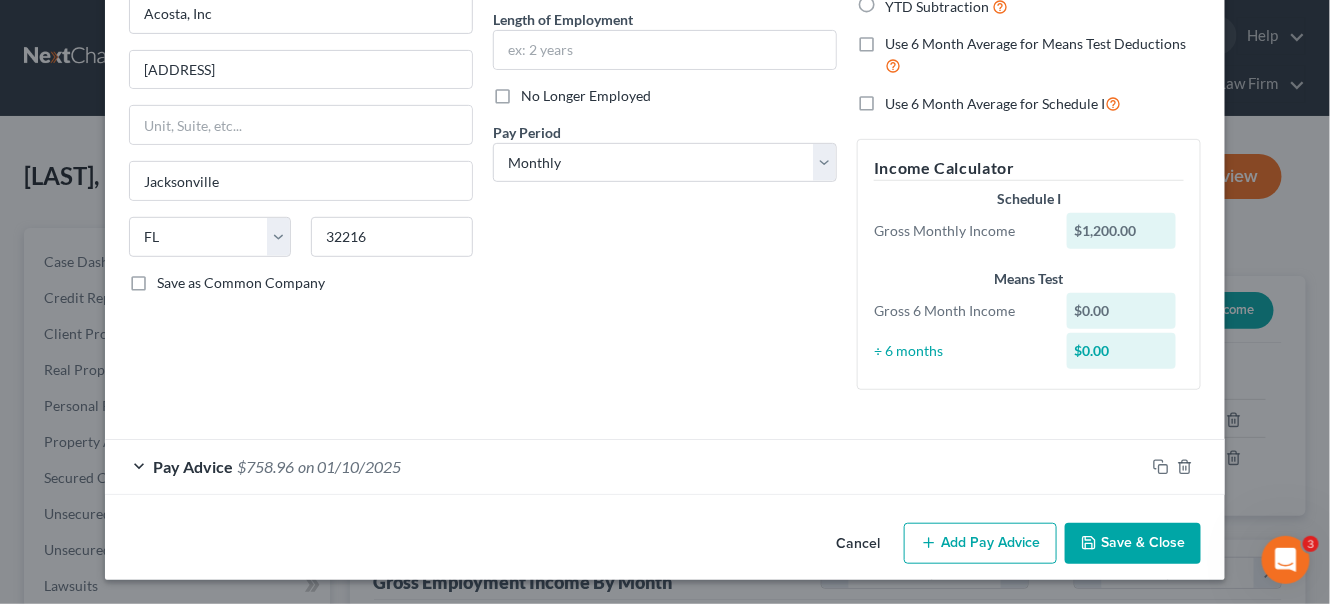 scroll, scrollTop: 194, scrollLeft: 0, axis: vertical 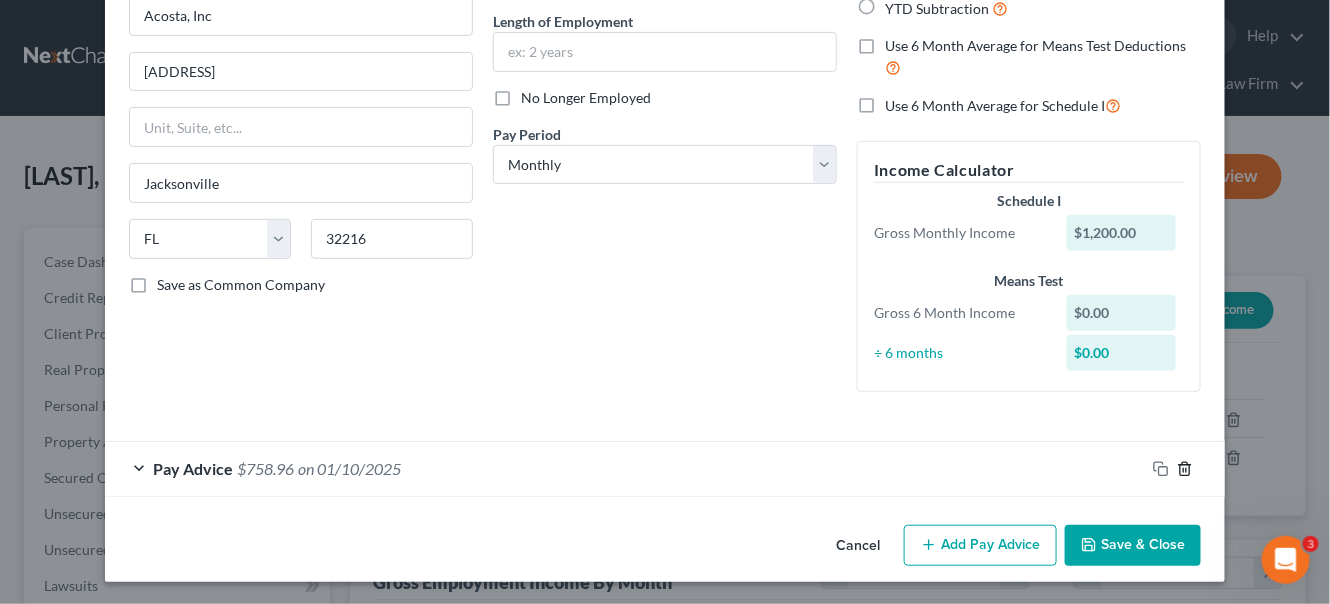 click 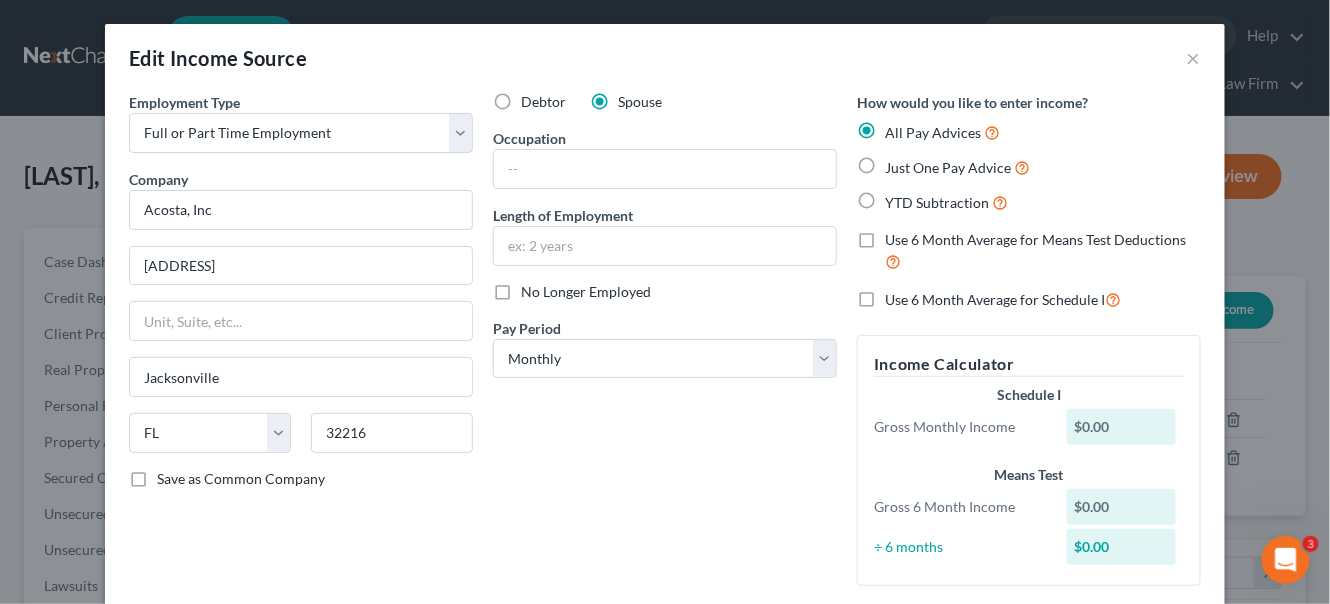 scroll, scrollTop: 0, scrollLeft: 0, axis: both 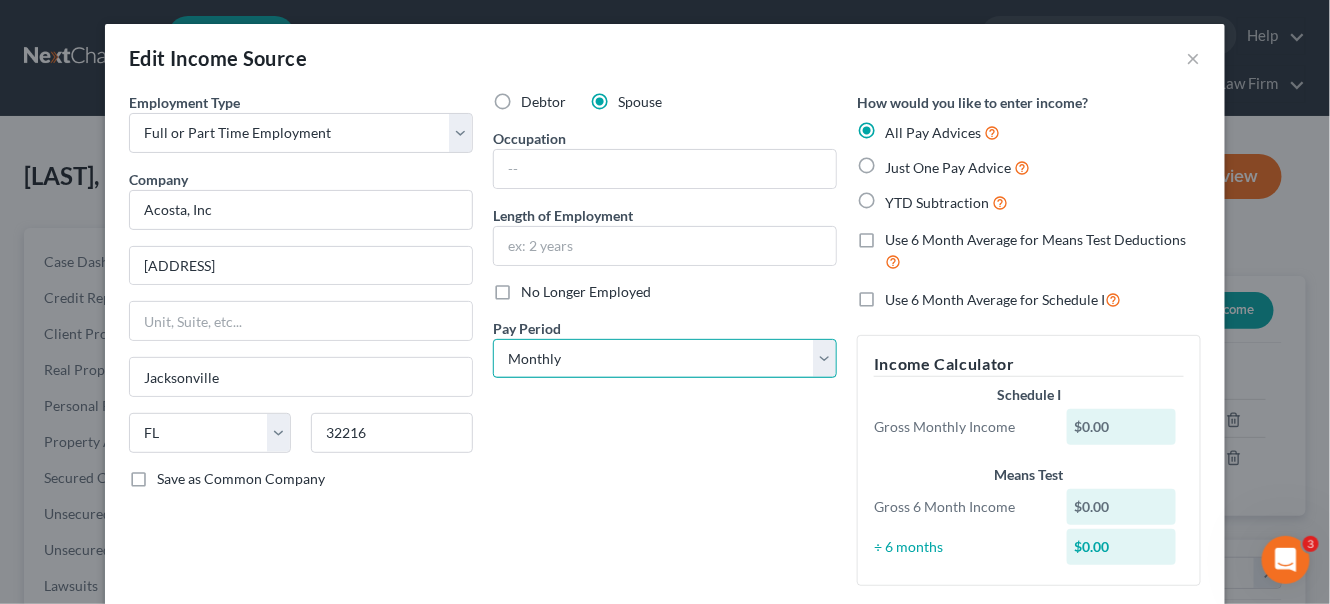 click on "Select Monthly Twice Monthly Every Other Week Weekly" at bounding box center (665, 359) 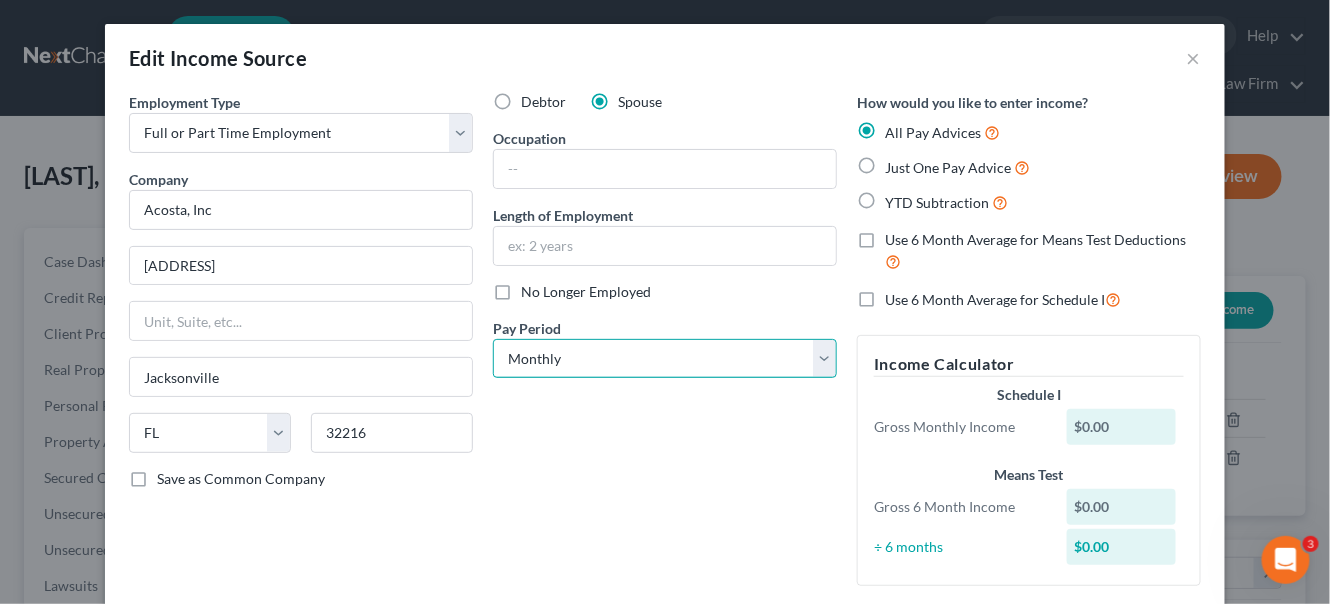 select on "2" 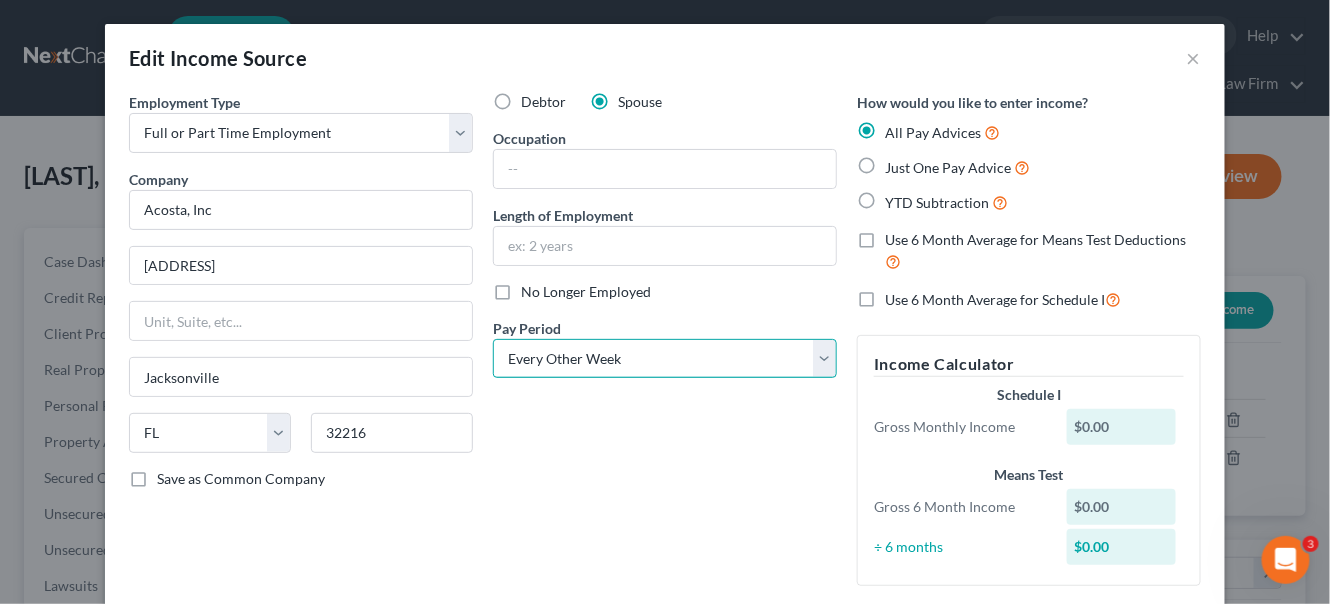 click on "Select Monthly Twice Monthly Every Other Week Weekly" at bounding box center (665, 359) 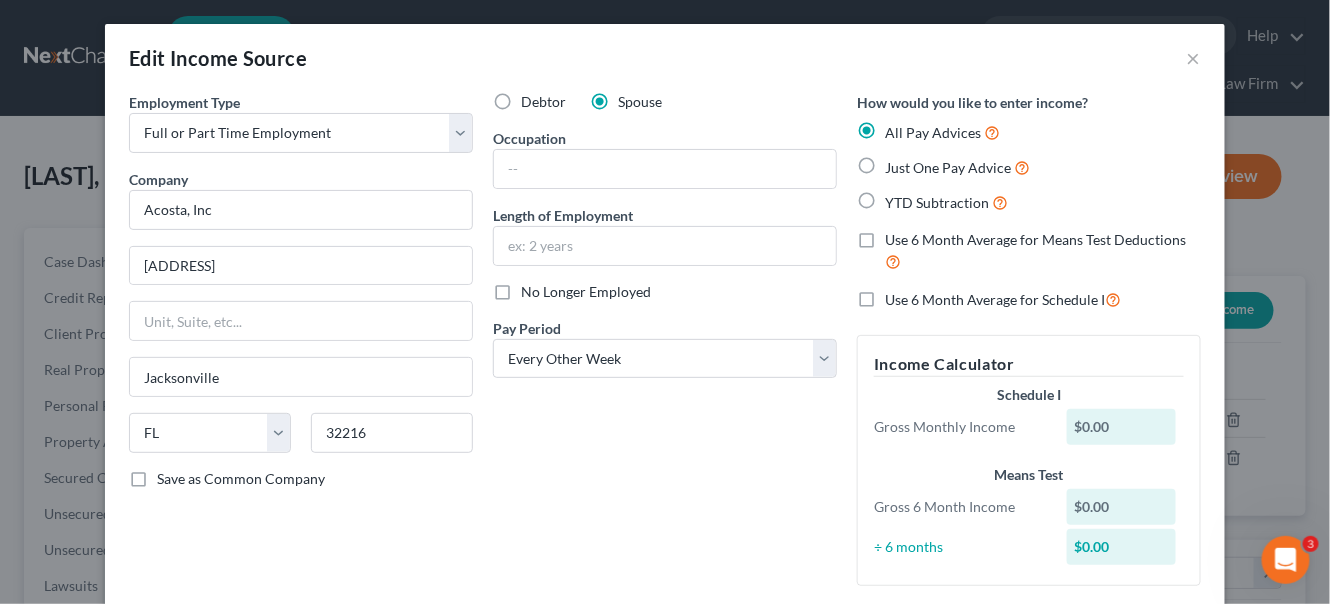 click on "Debtor Spouse Occupation Length of Employment No Longer Employed
Pay Period
*
Select Monthly Twice Monthly Every Other Week Weekly" at bounding box center [665, 347] 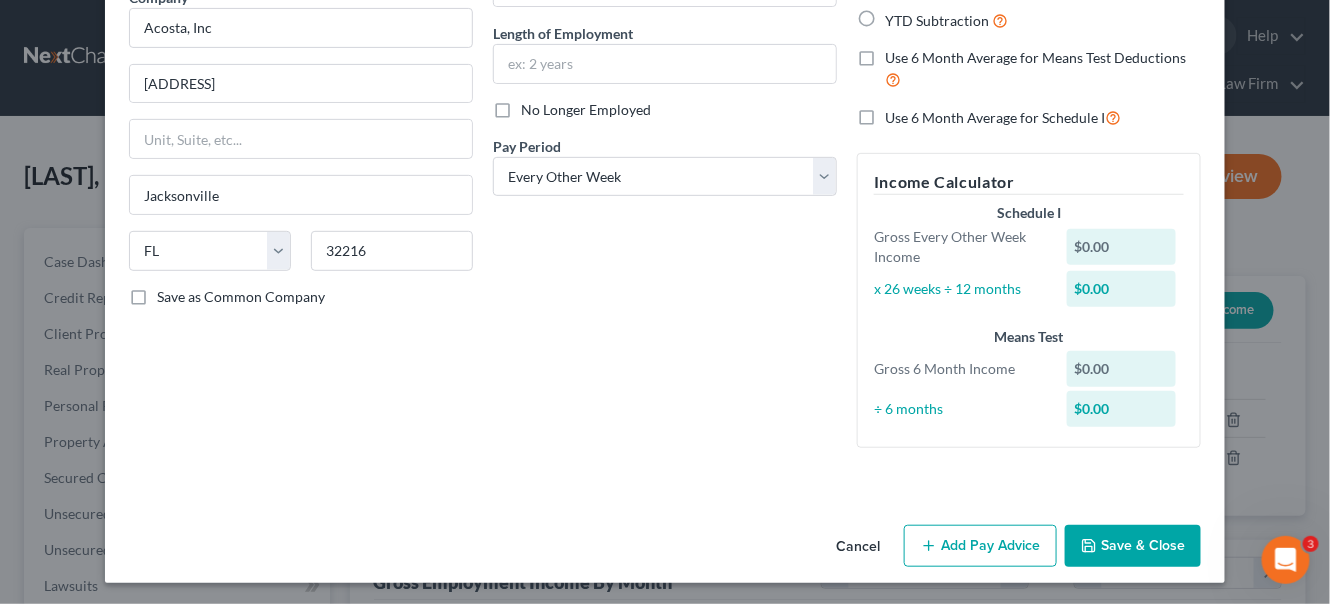 scroll, scrollTop: 183, scrollLeft: 0, axis: vertical 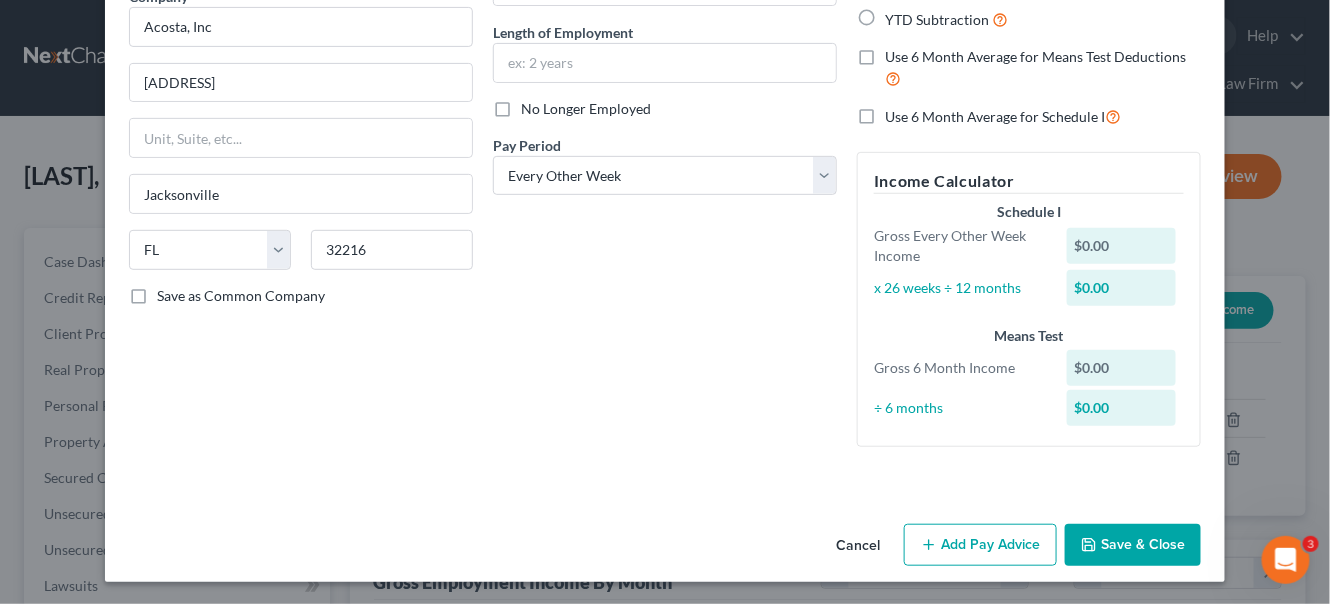 drag, startPoint x: 953, startPoint y: 540, endPoint x: 725, endPoint y: 552, distance: 228.31557 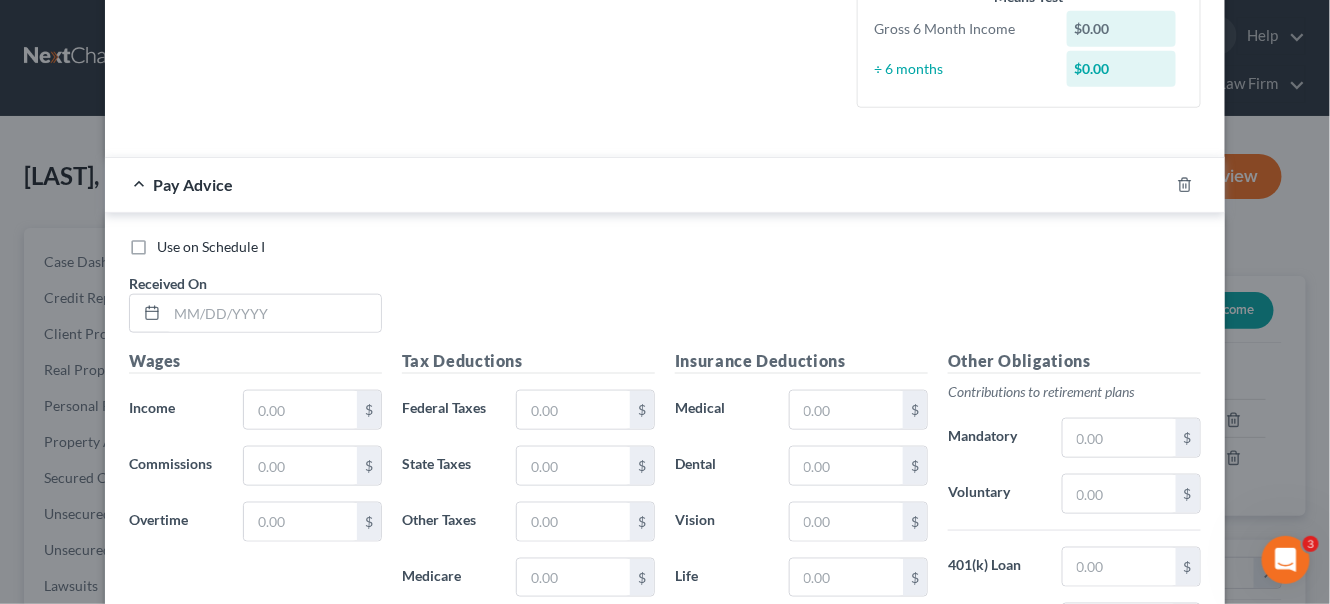 scroll, scrollTop: 547, scrollLeft: 0, axis: vertical 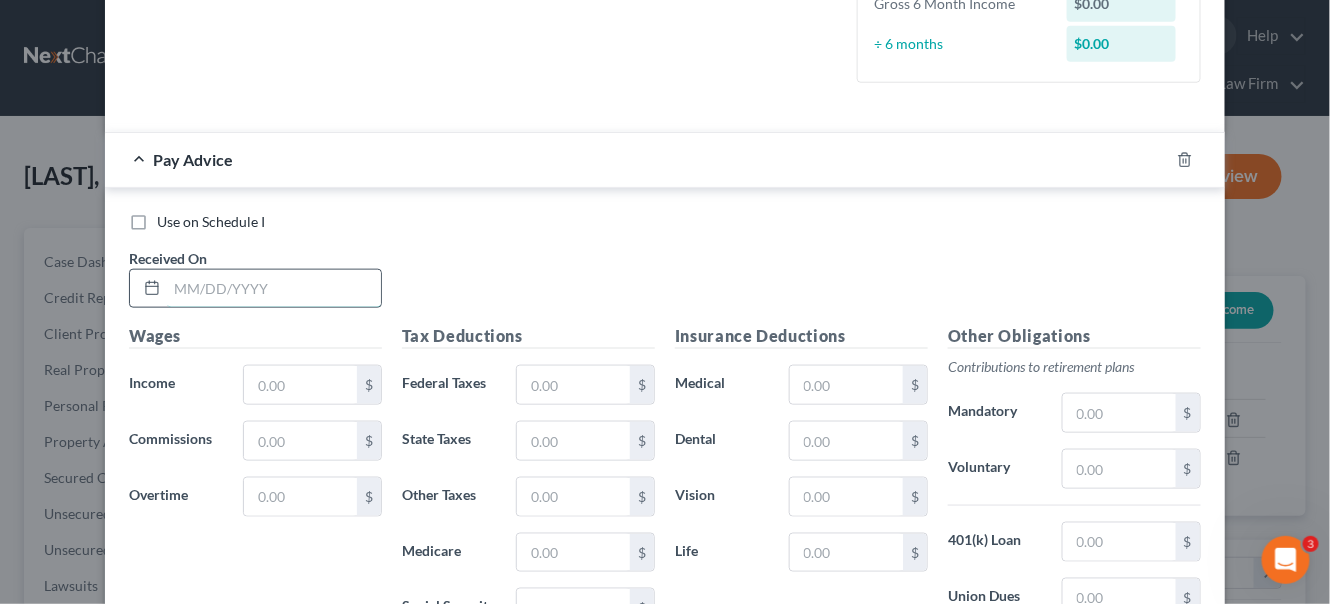 click at bounding box center [274, 289] 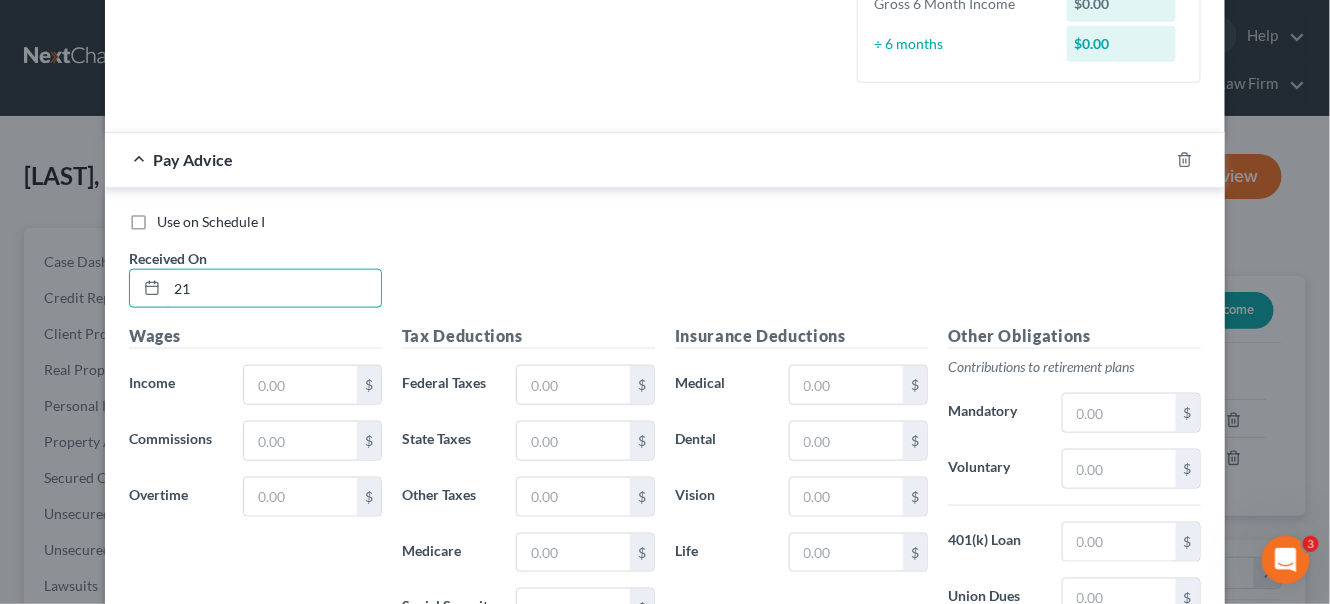 type on "2" 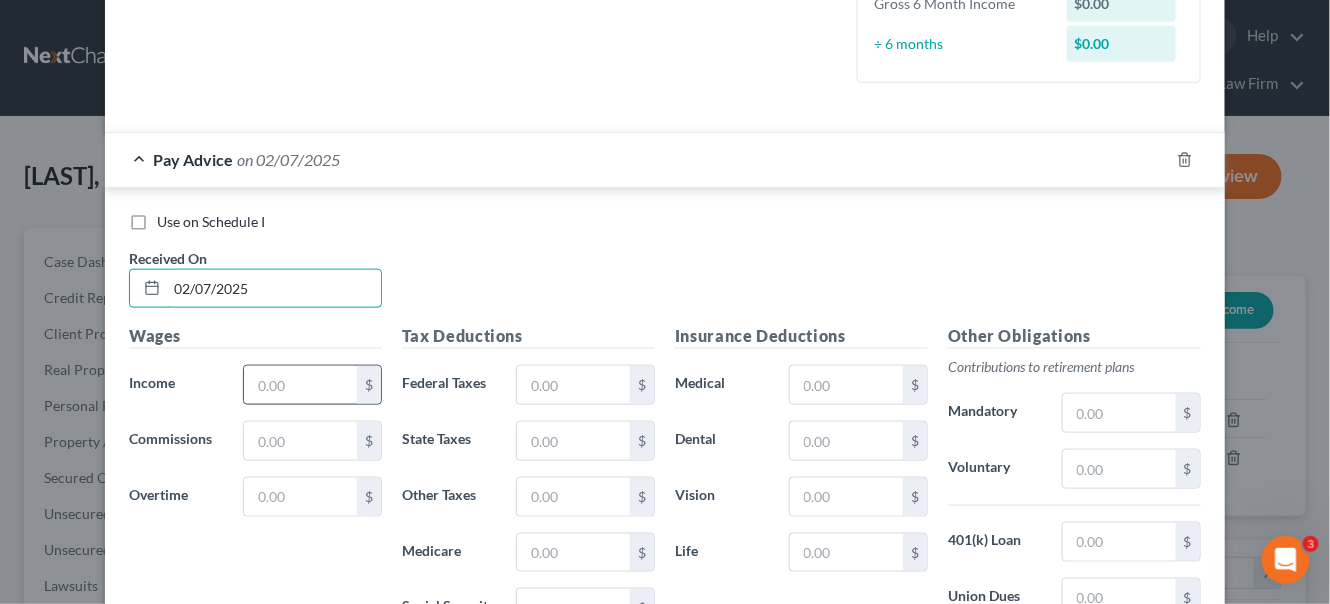 type on "02/07/2025" 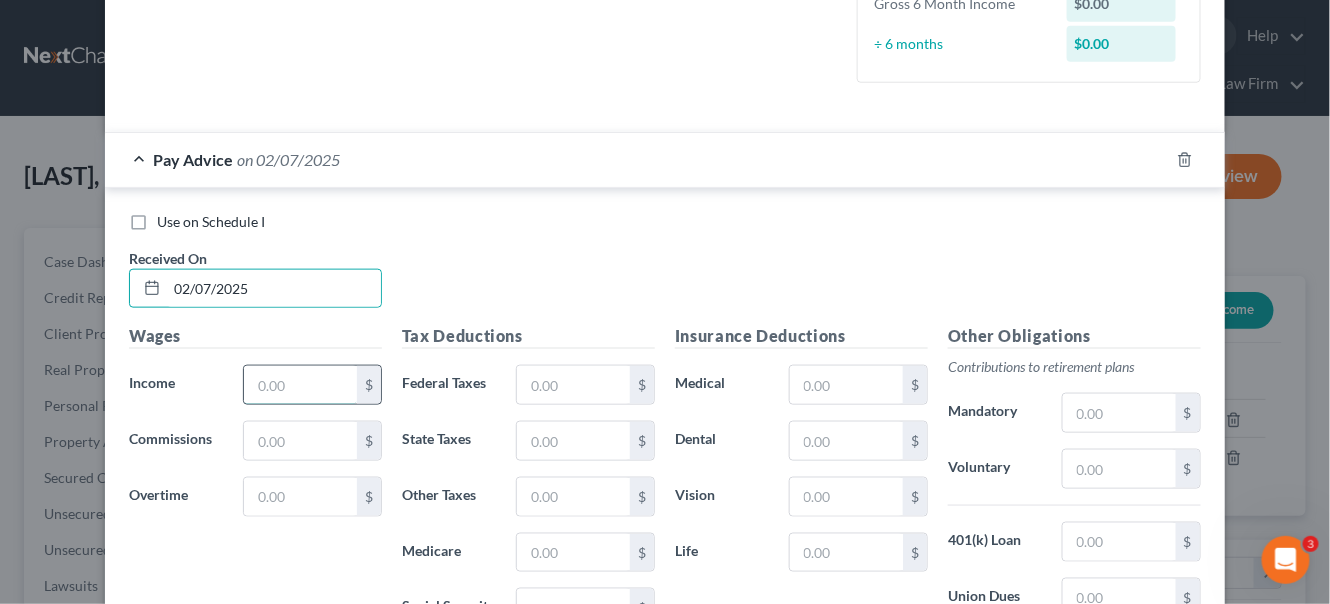 drag, startPoint x: 277, startPoint y: 378, endPoint x: 251, endPoint y: 389, distance: 28.231188 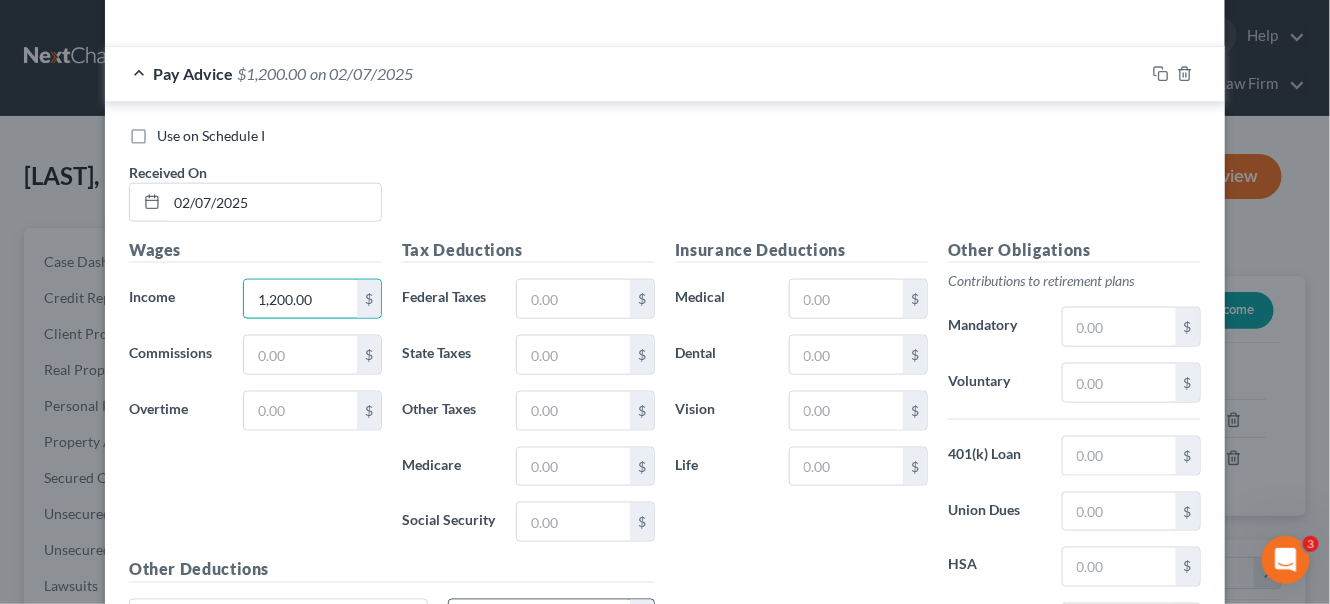 scroll, scrollTop: 729, scrollLeft: 0, axis: vertical 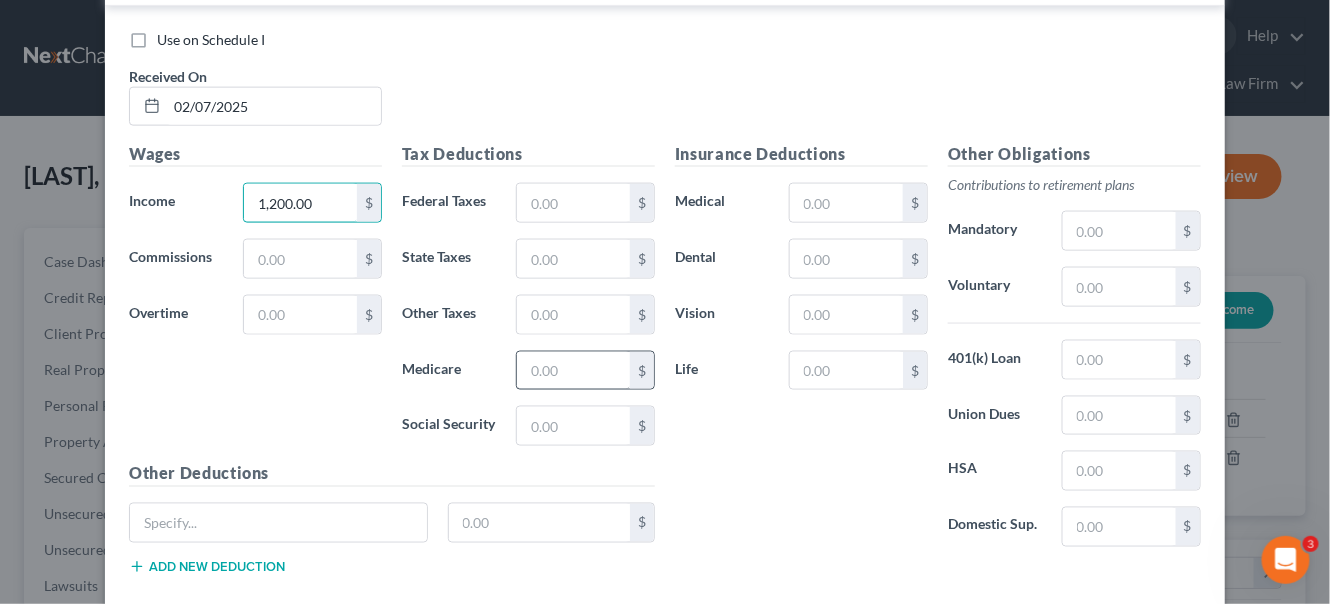 type on "1,200.00" 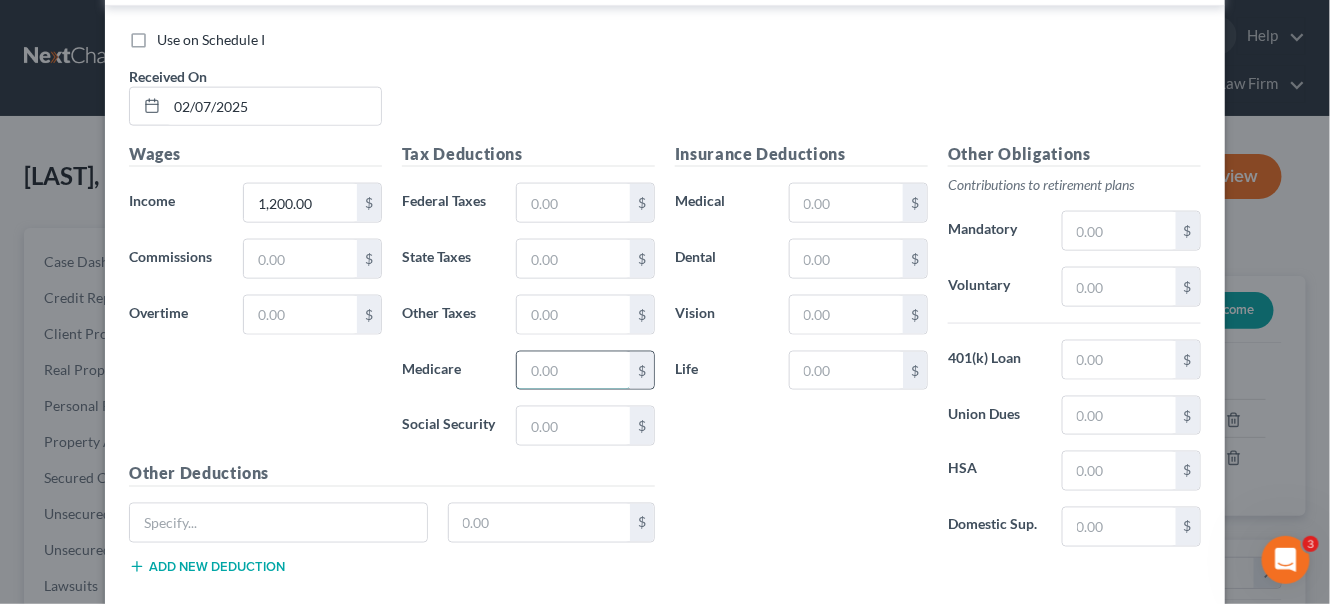 click at bounding box center [573, 371] 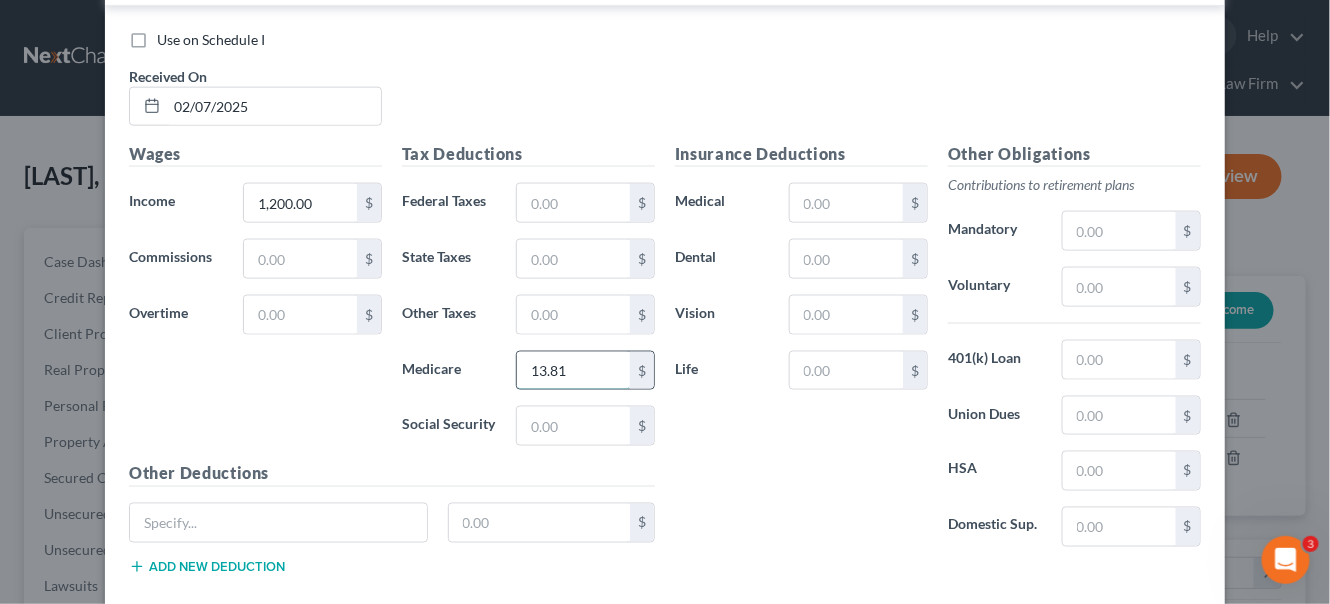 type on "13.81" 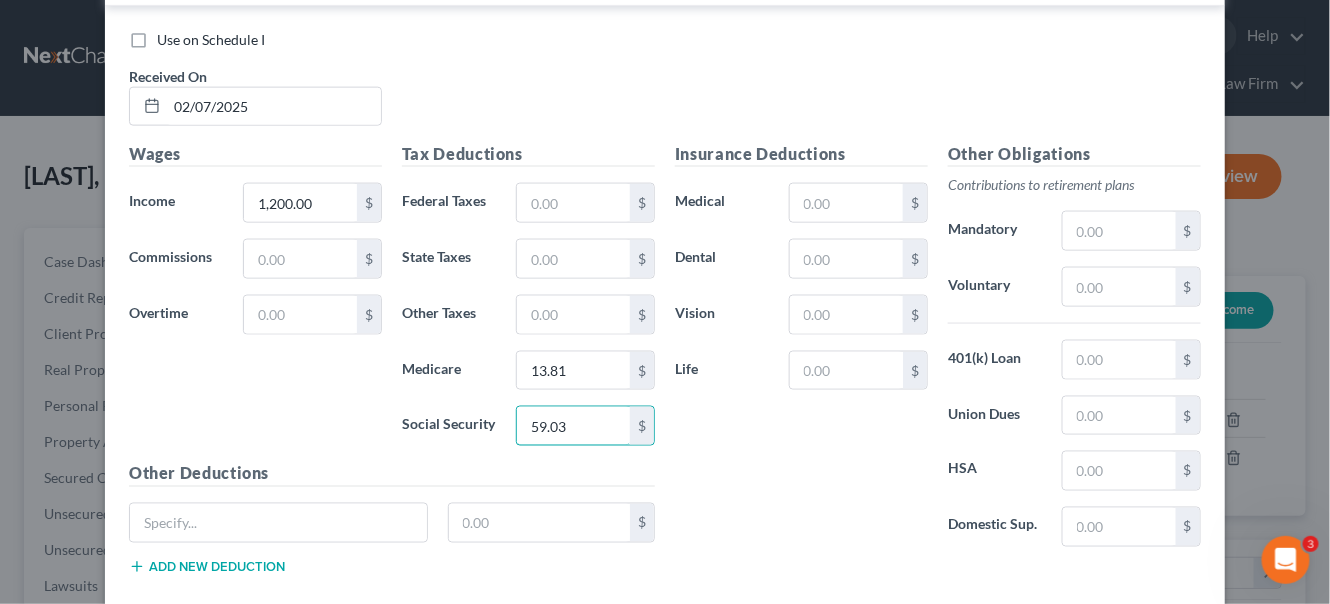 type on "59.03" 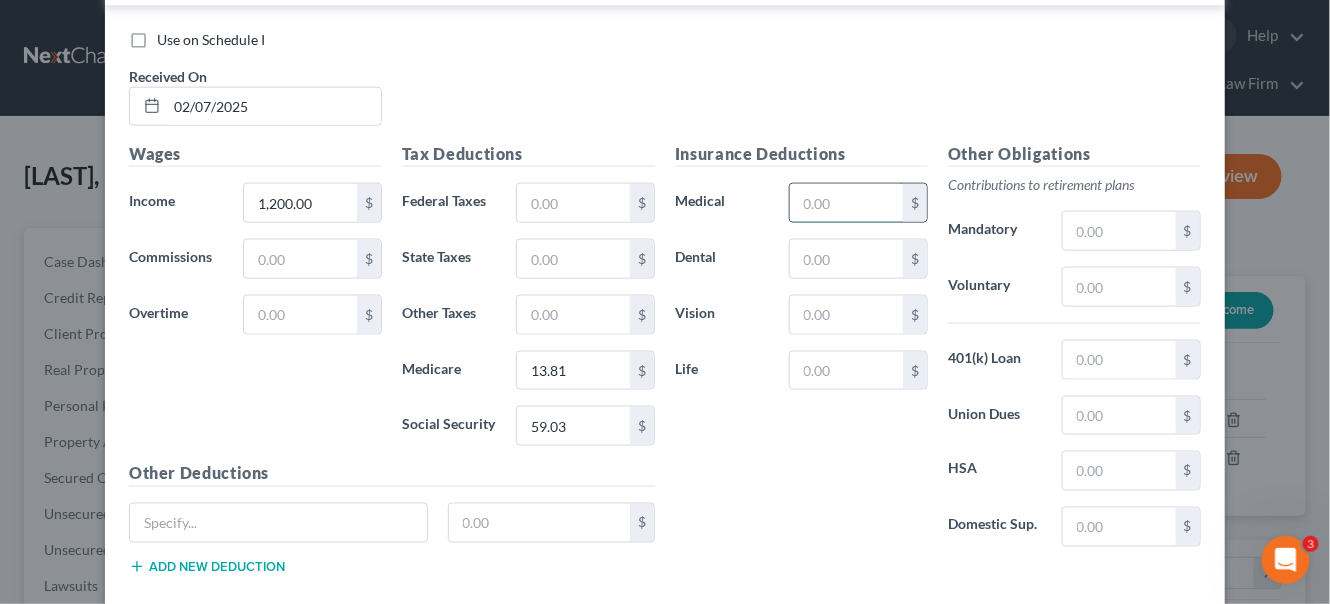 click at bounding box center (846, 203) 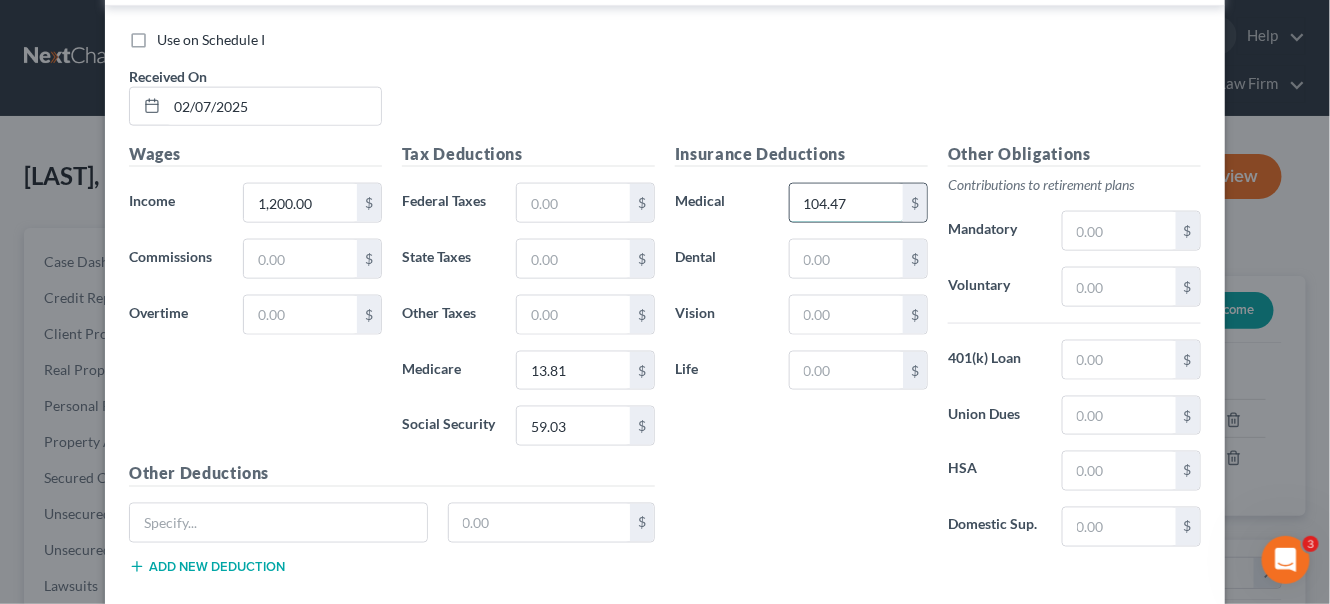 type on "104.47" 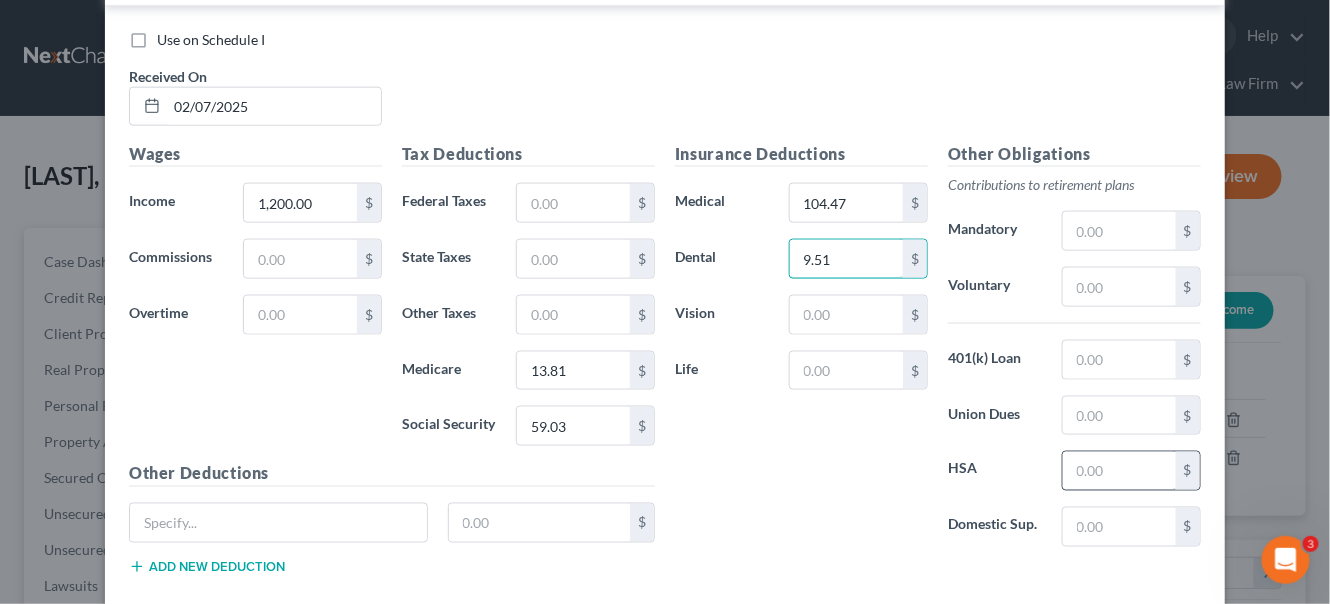 type on "9.51" 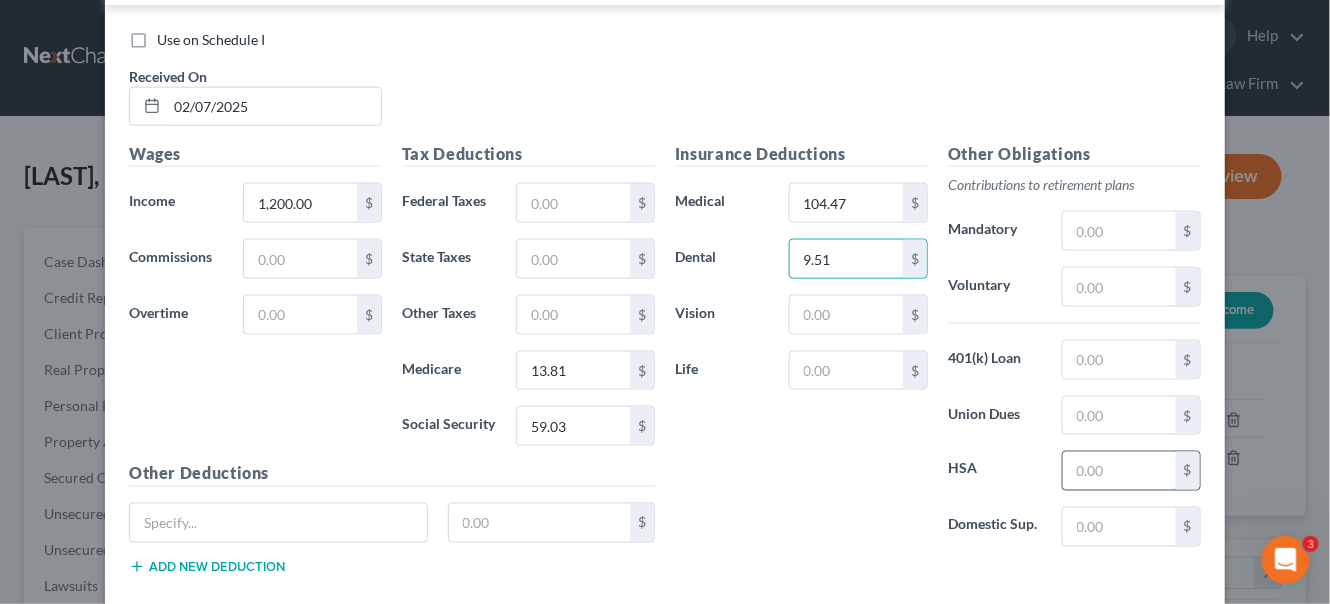 click at bounding box center [1119, 471] 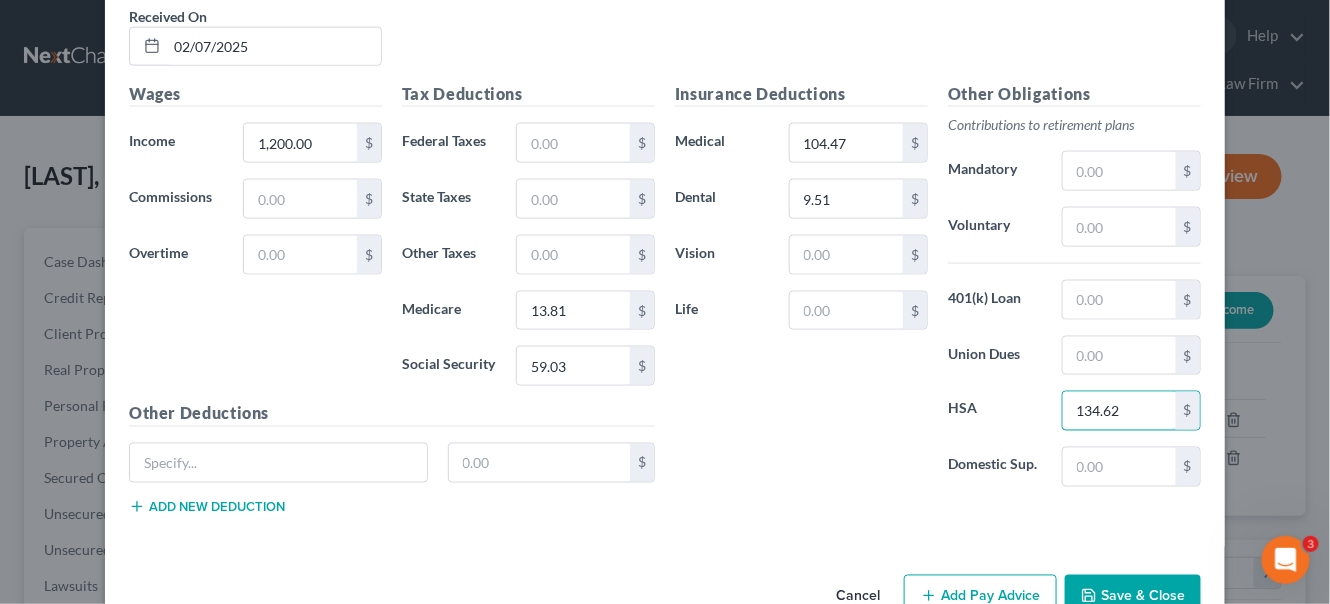 scroll, scrollTop: 820, scrollLeft: 0, axis: vertical 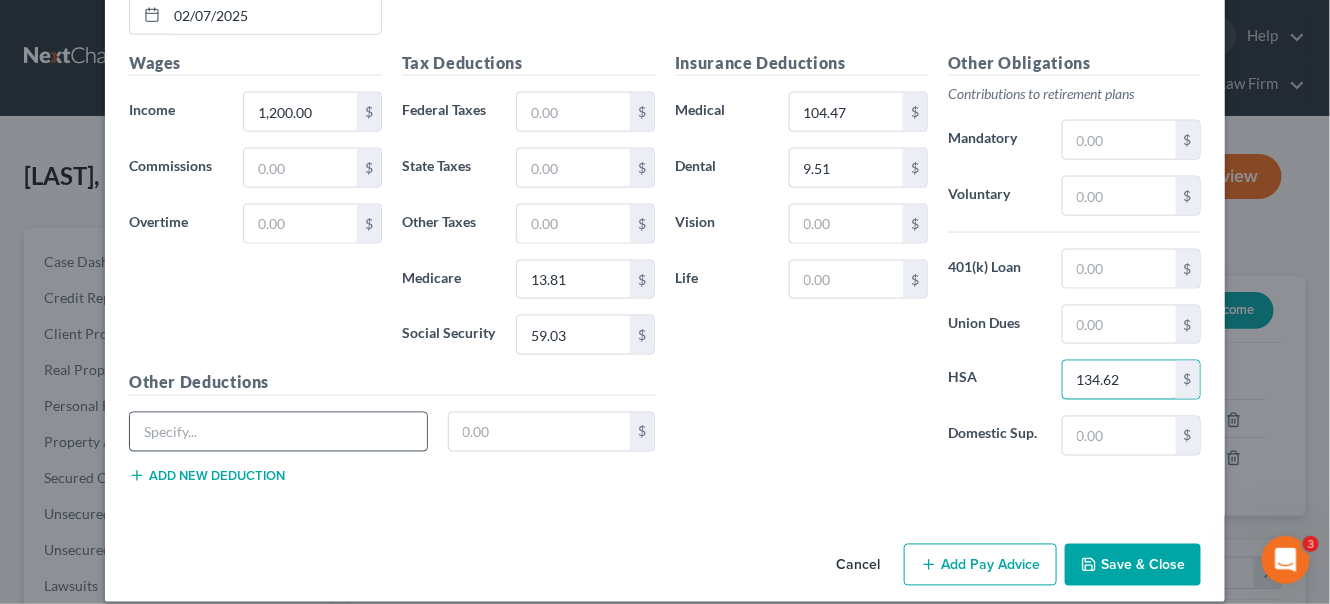 type on "134.62" 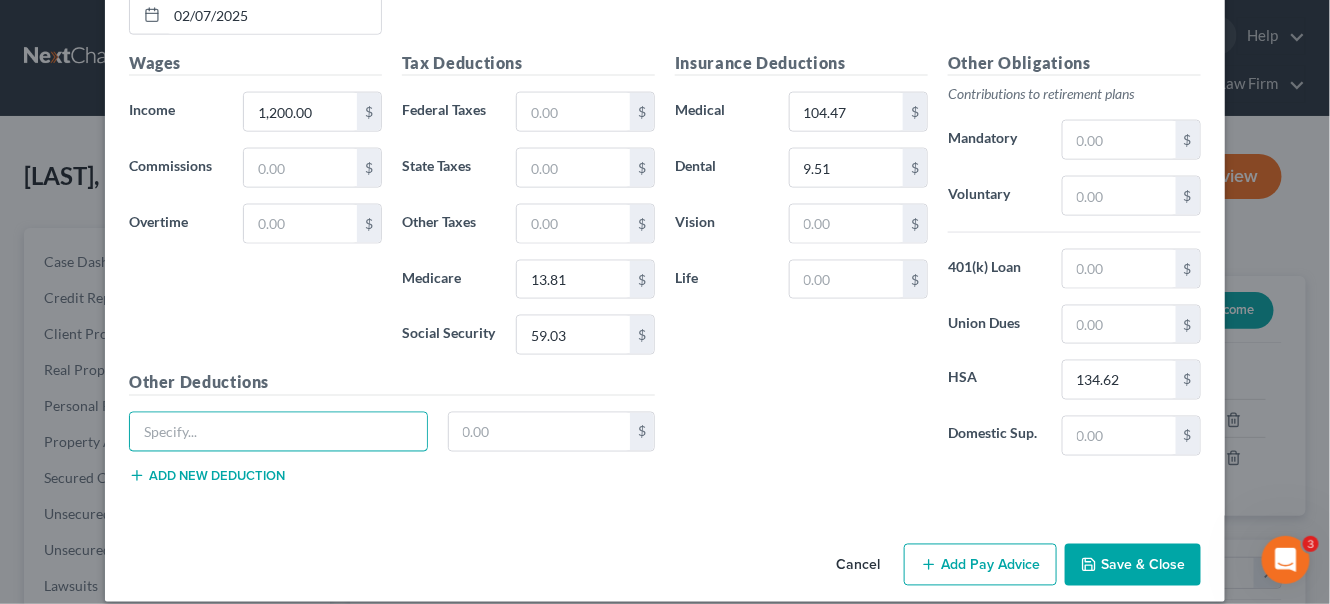 drag, startPoint x: 235, startPoint y: 431, endPoint x: 376, endPoint y: 559, distance: 190.43372 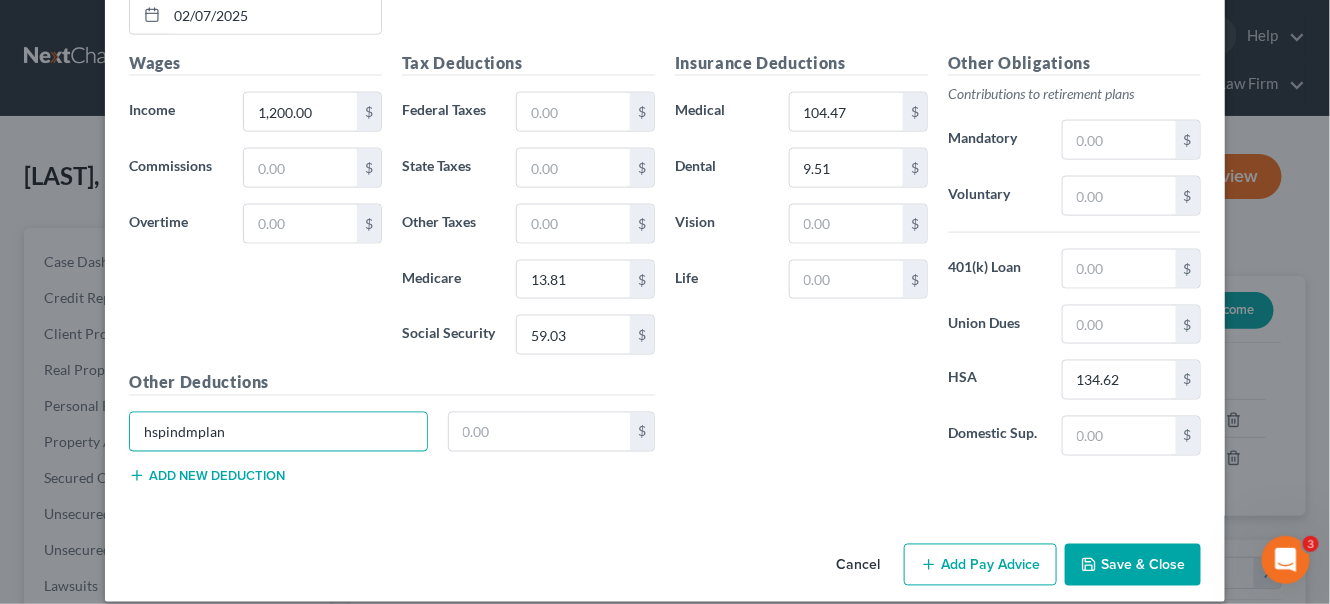 type on "hspindmplan" 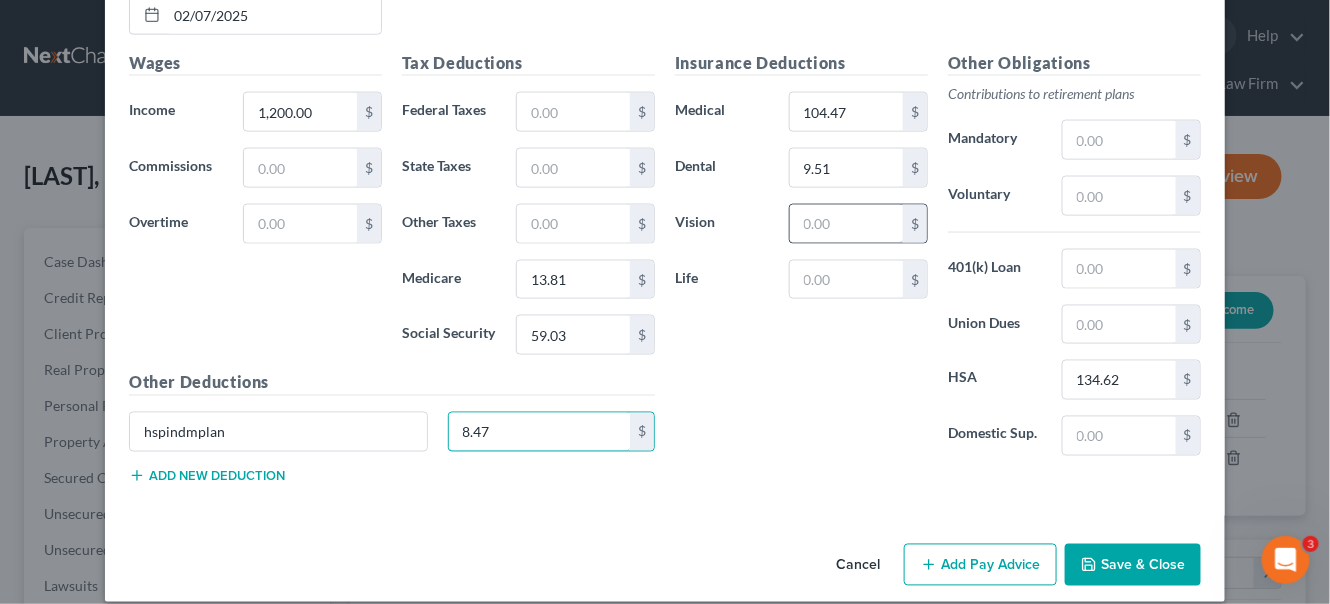 type on "8.47" 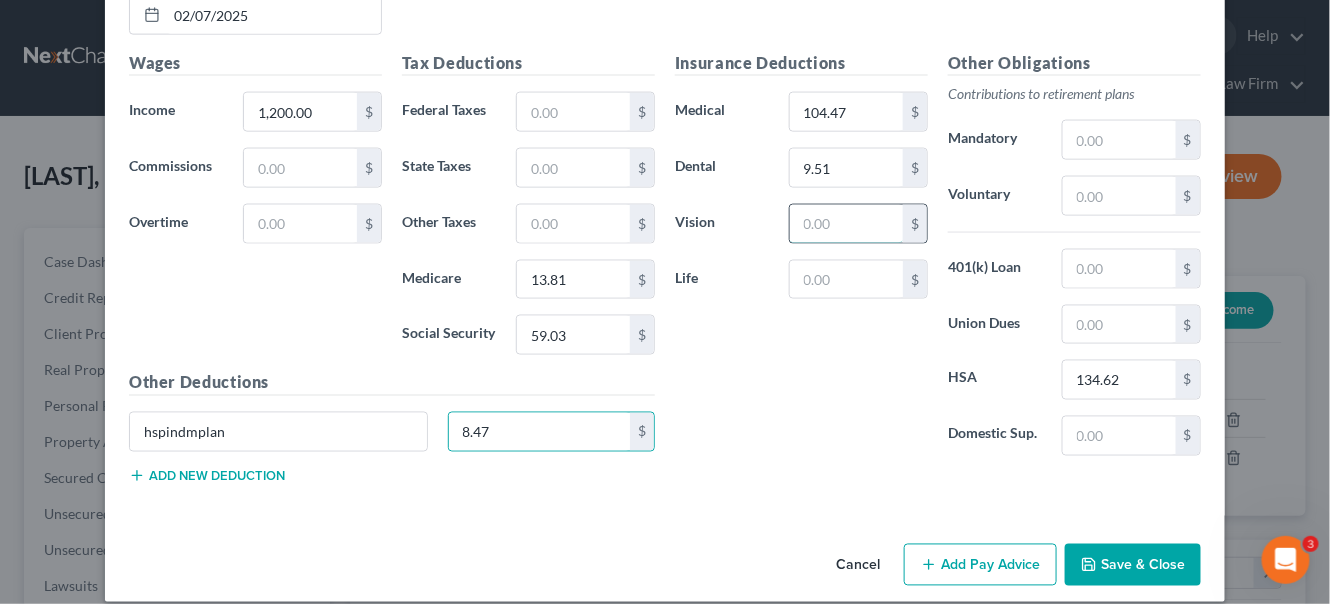 click at bounding box center [846, 224] 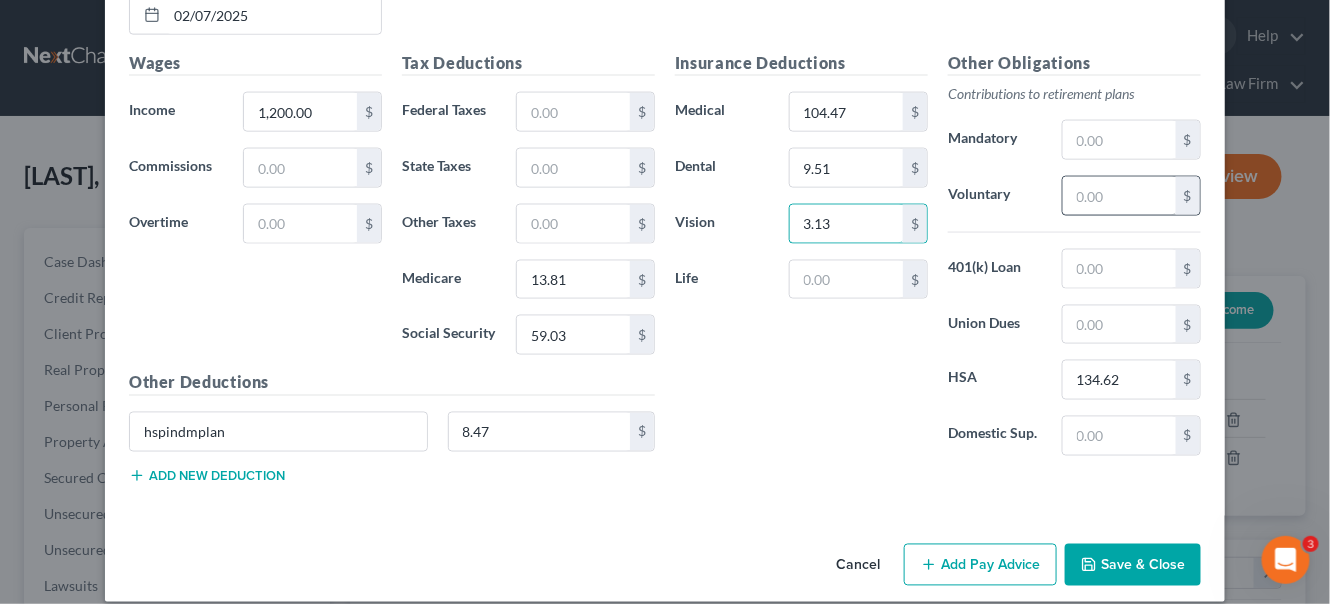 type on "3.13" 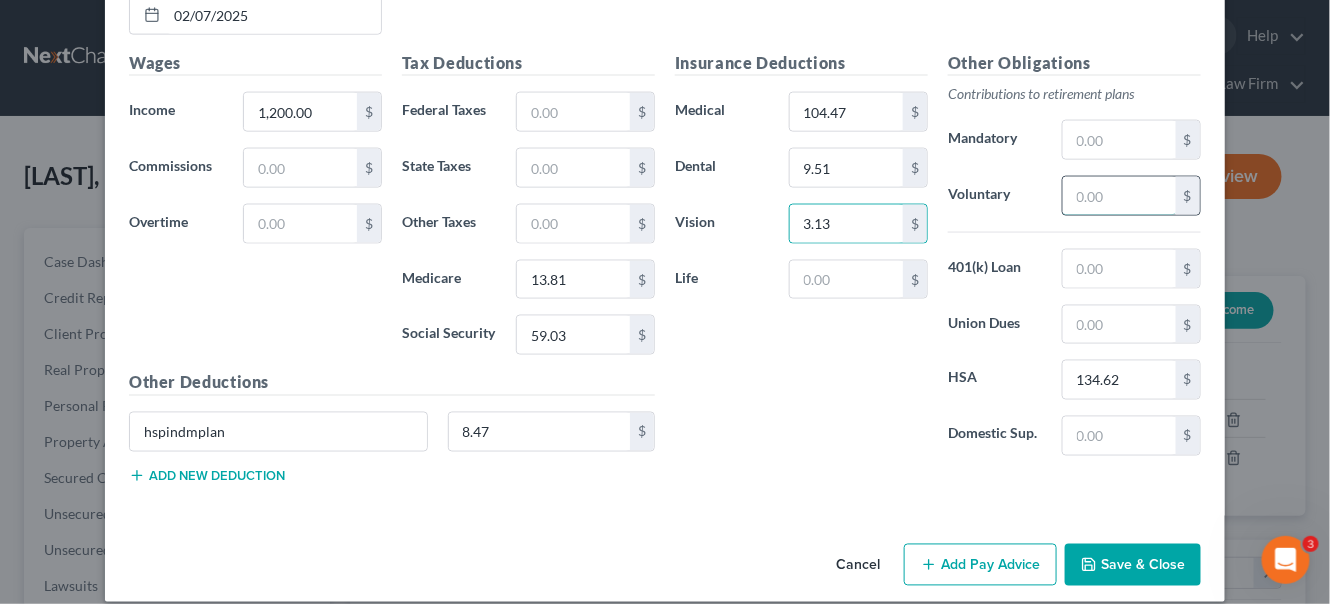 click at bounding box center (1119, 196) 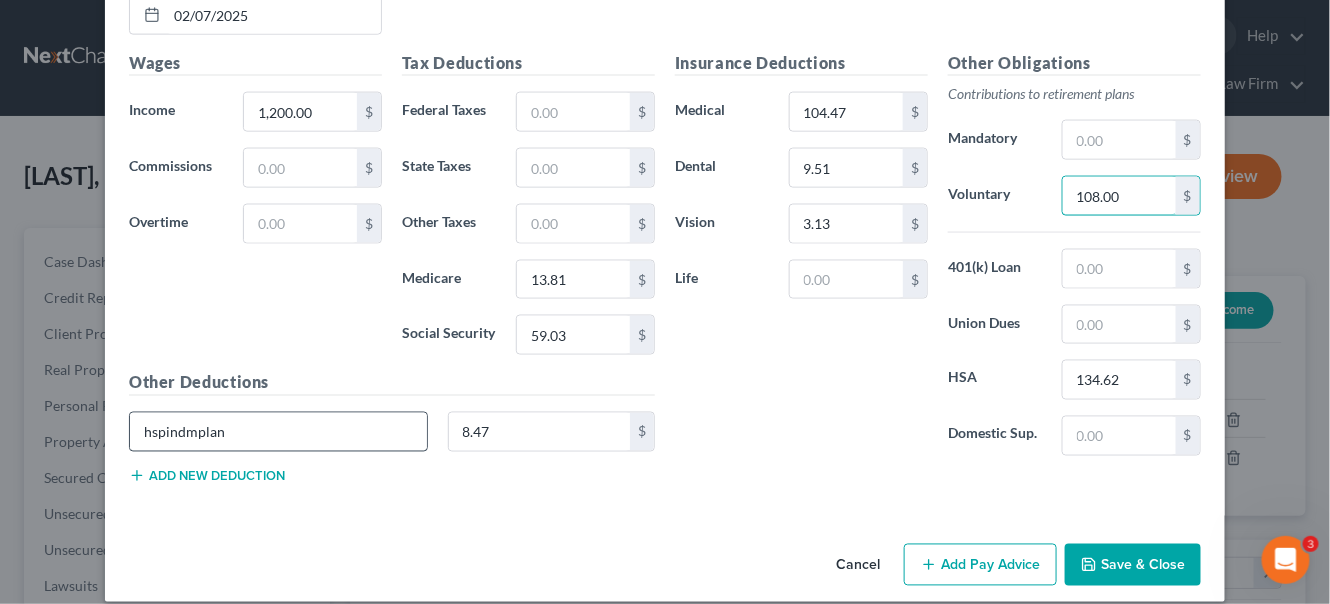 type on "108.00" 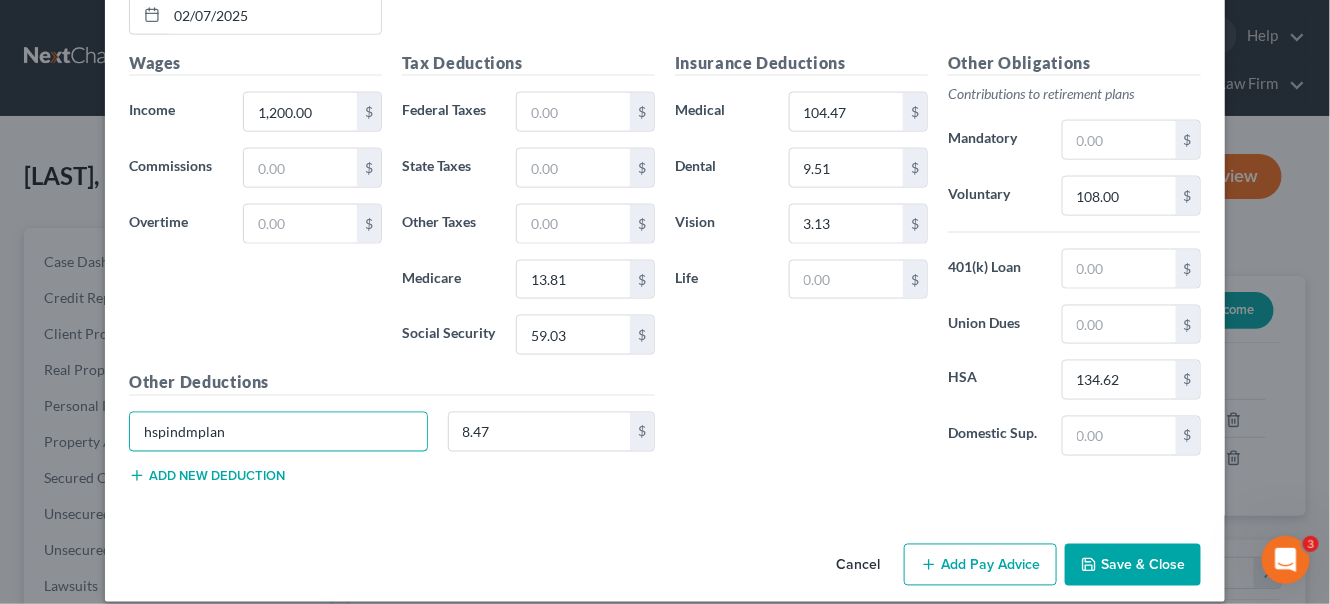 drag, startPoint x: 241, startPoint y: 426, endPoint x: 98, endPoint y: 411, distance: 143.78456 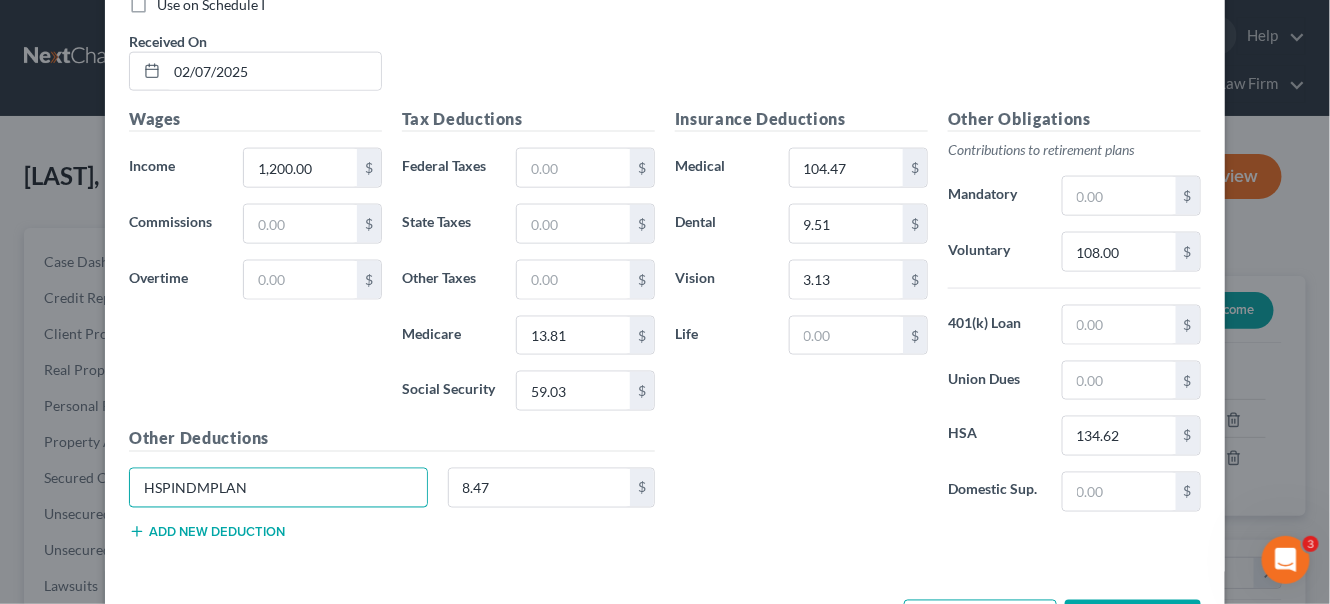 scroll, scrollTop: 834, scrollLeft: 0, axis: vertical 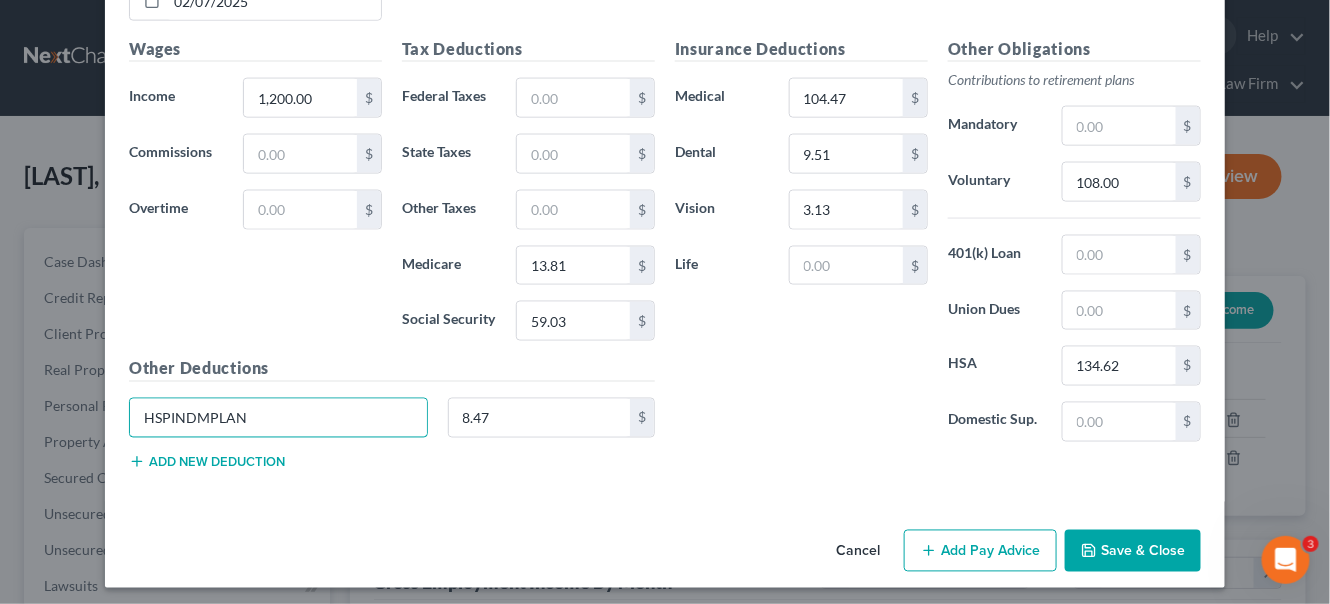 type on "HSPINDMPLAN" 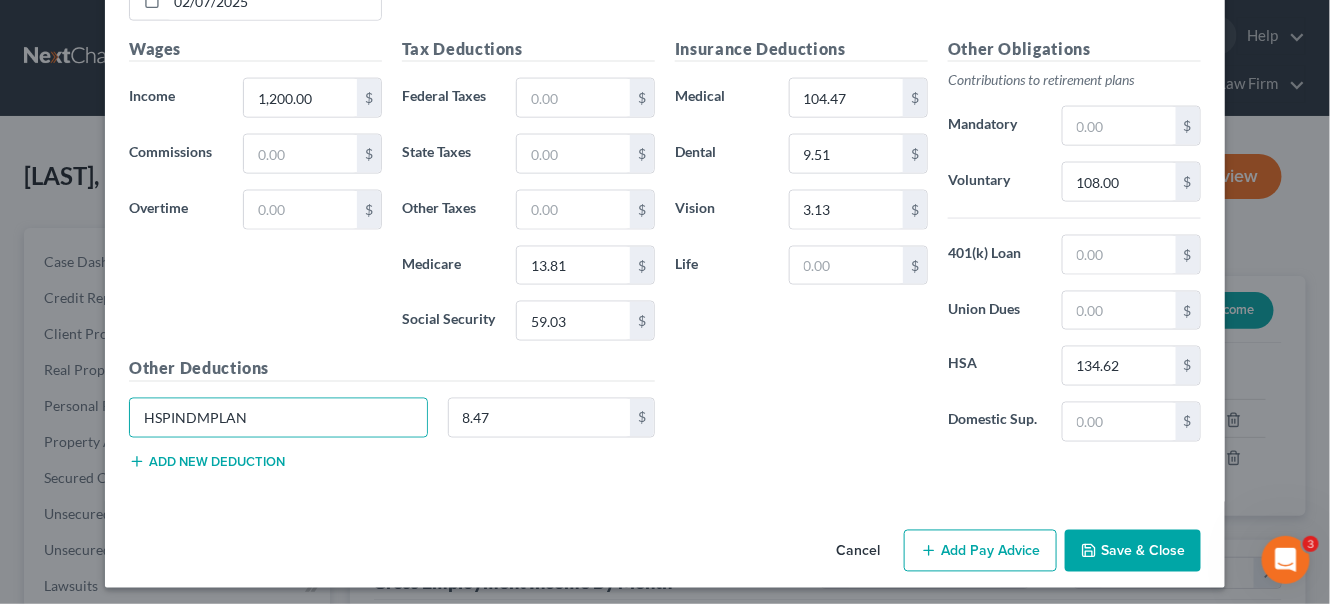 click on "Add Pay Advice" at bounding box center [980, 551] 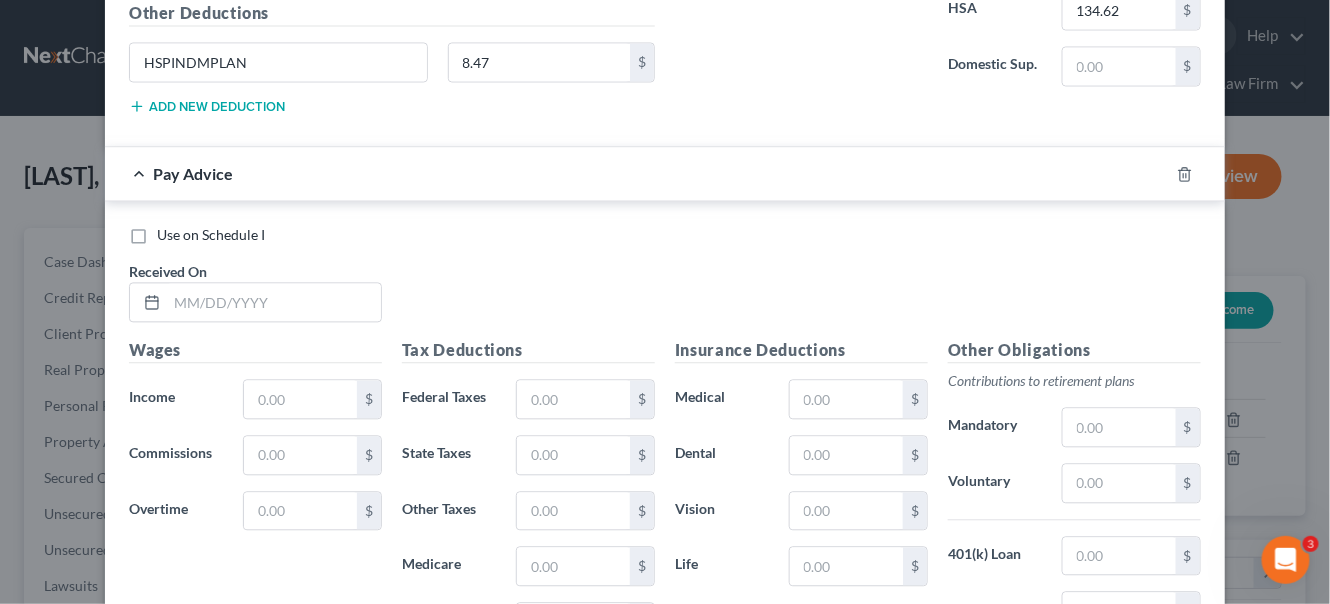 scroll, scrollTop: 1198, scrollLeft: 0, axis: vertical 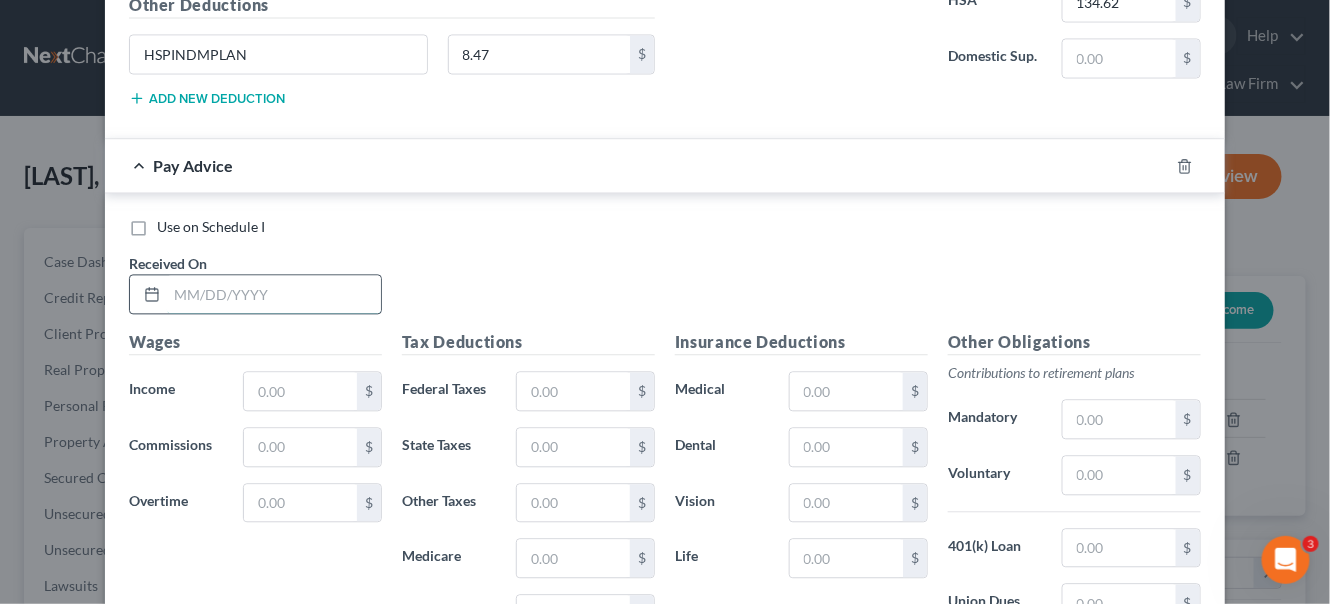 drag, startPoint x: 302, startPoint y: 289, endPoint x: 311, endPoint y: 284, distance: 10.29563 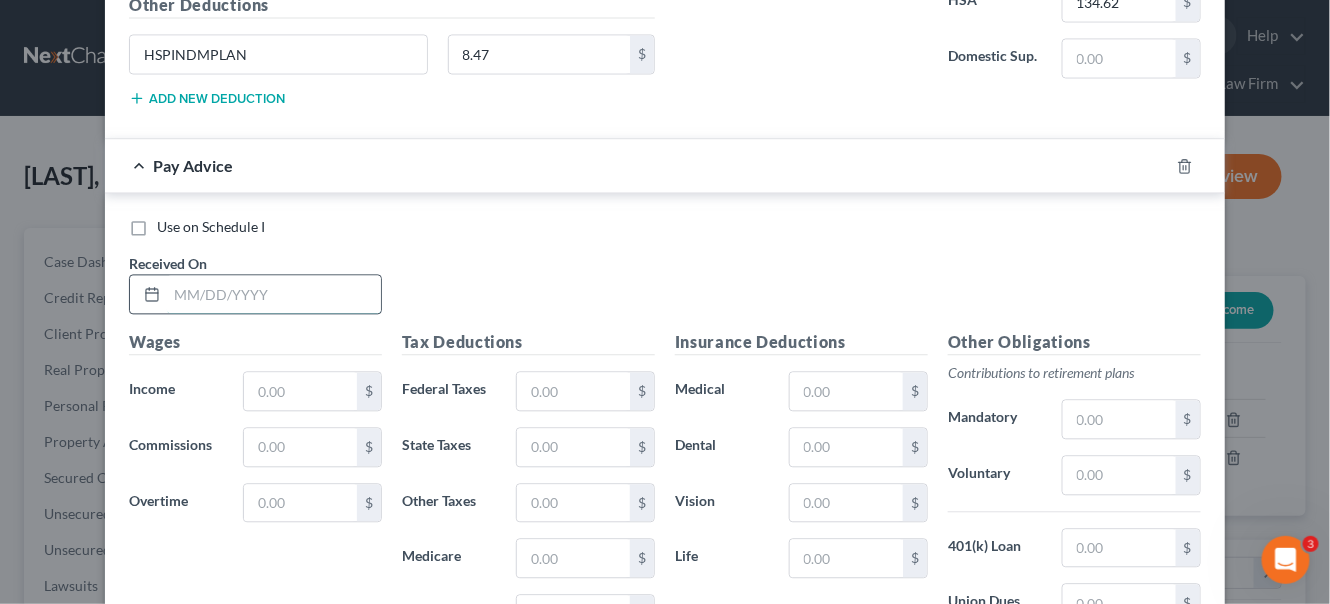 click at bounding box center (274, 294) 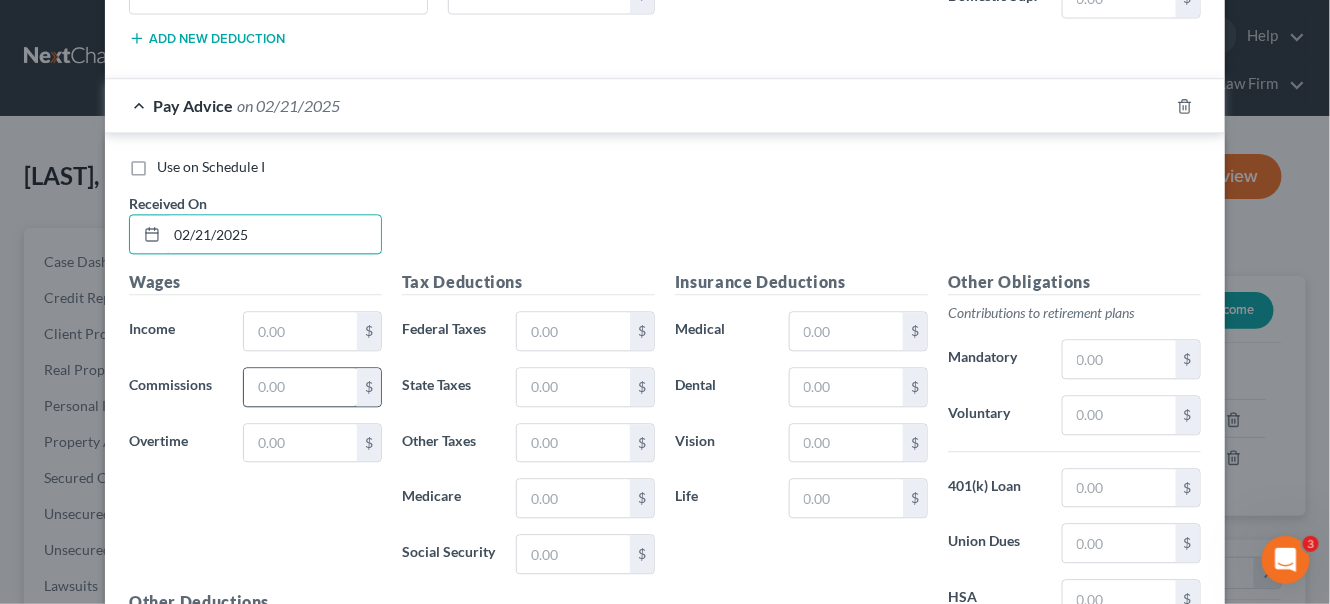 scroll, scrollTop: 1289, scrollLeft: 0, axis: vertical 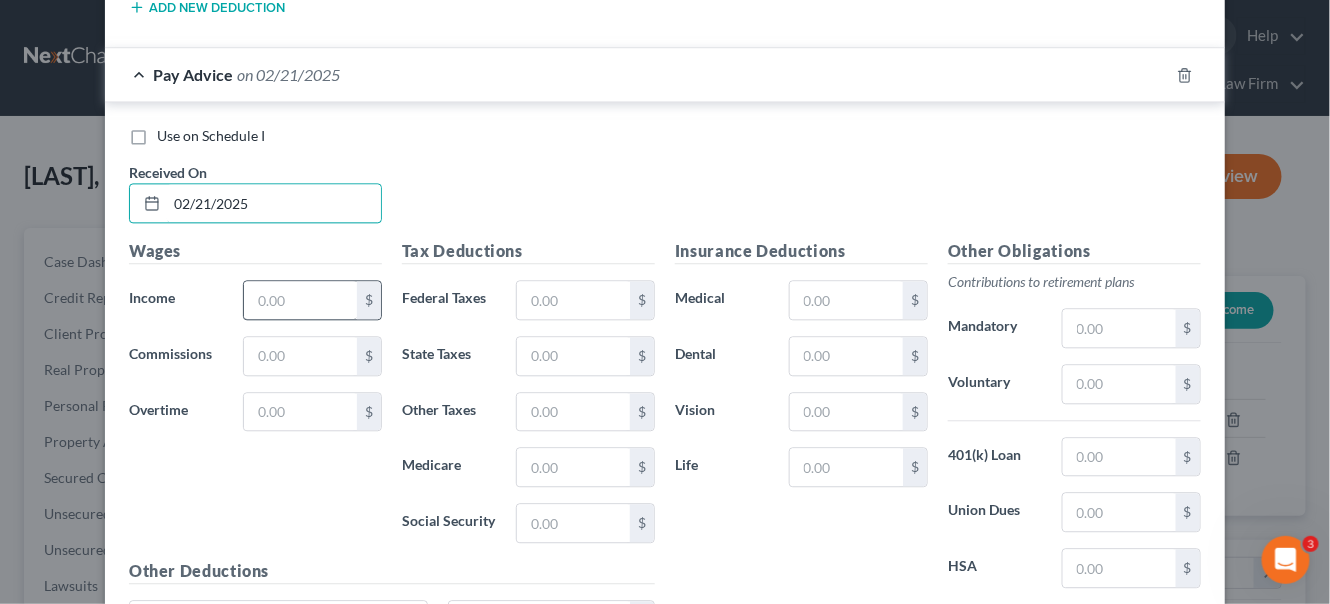 type on "02/21/2025" 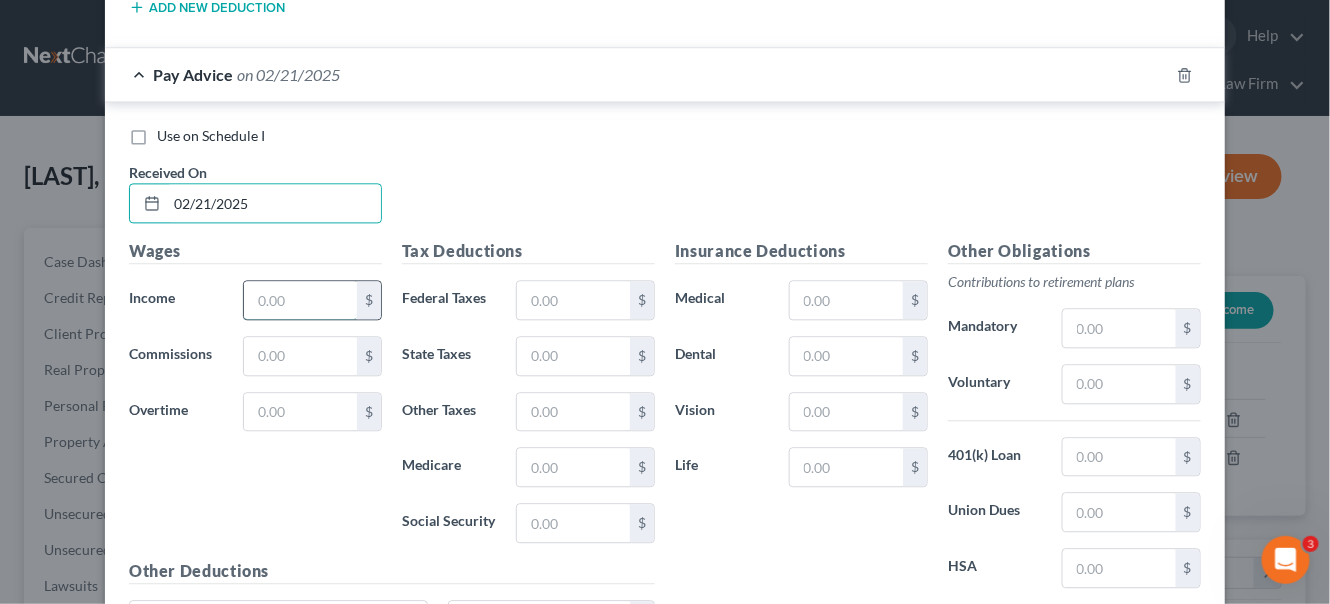 click at bounding box center (300, 300) 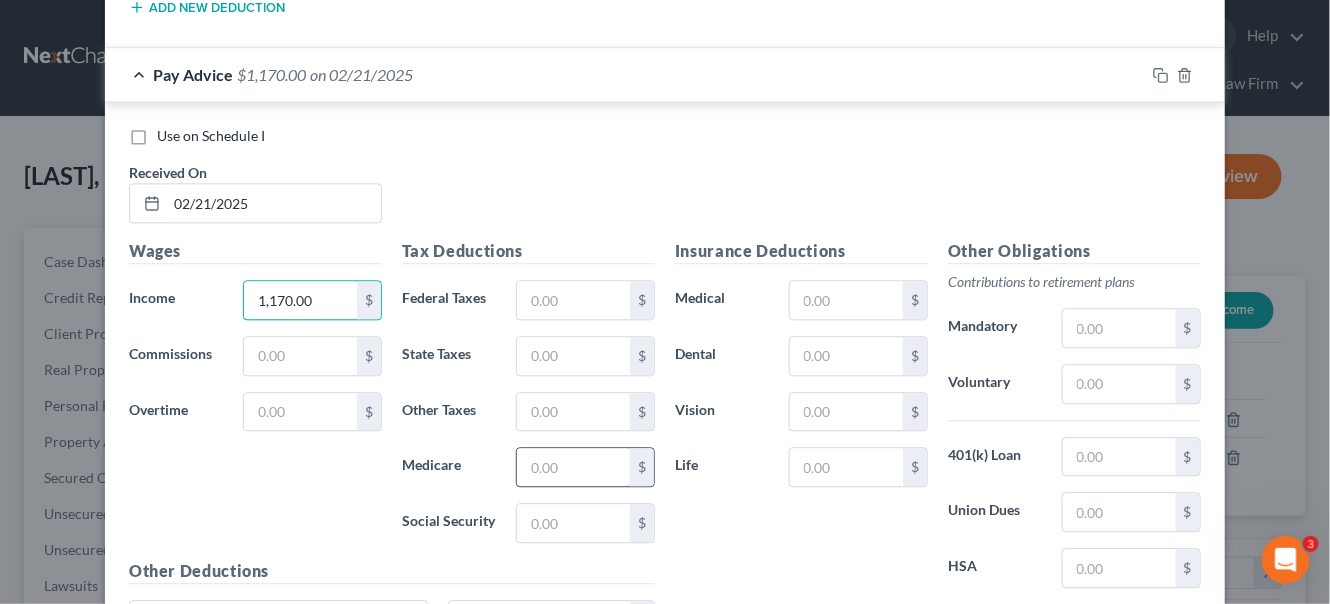 type on "1,170.00" 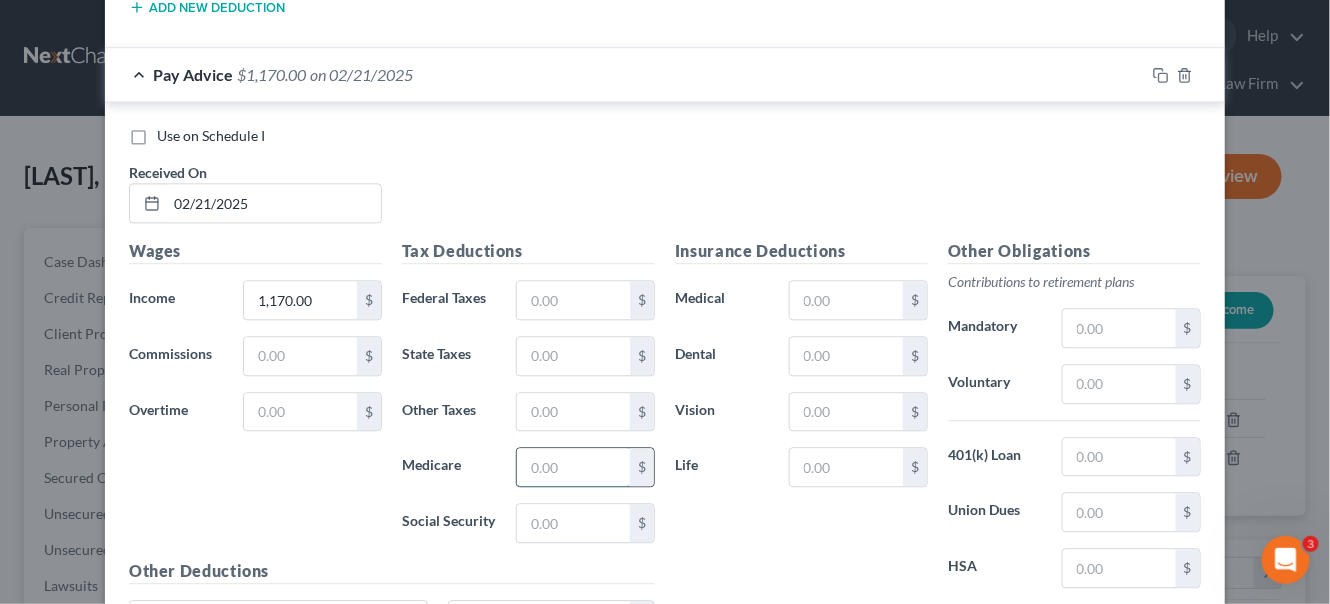 click at bounding box center (573, 467) 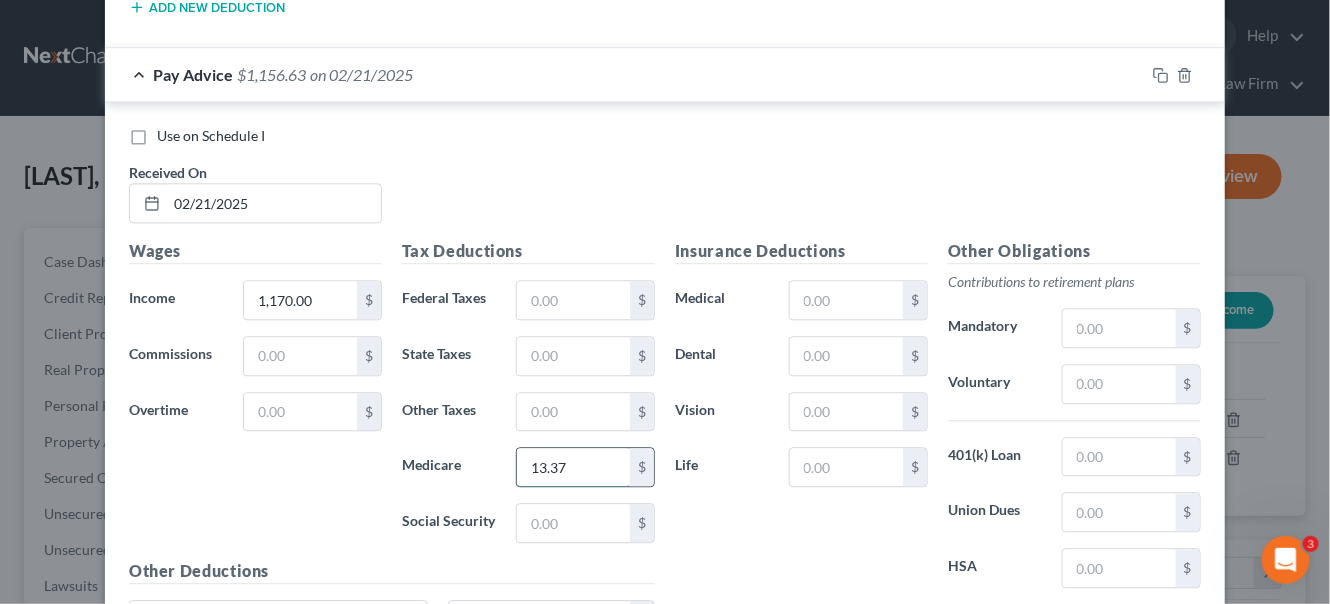 type on "13.37" 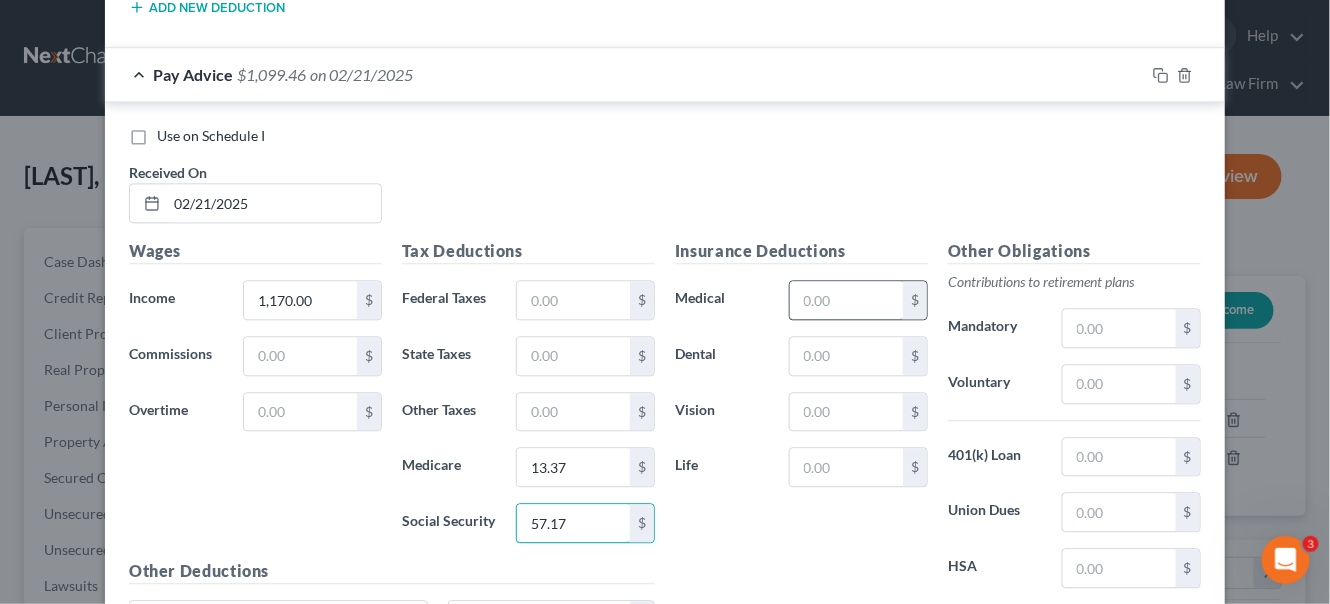 type on "57.17" 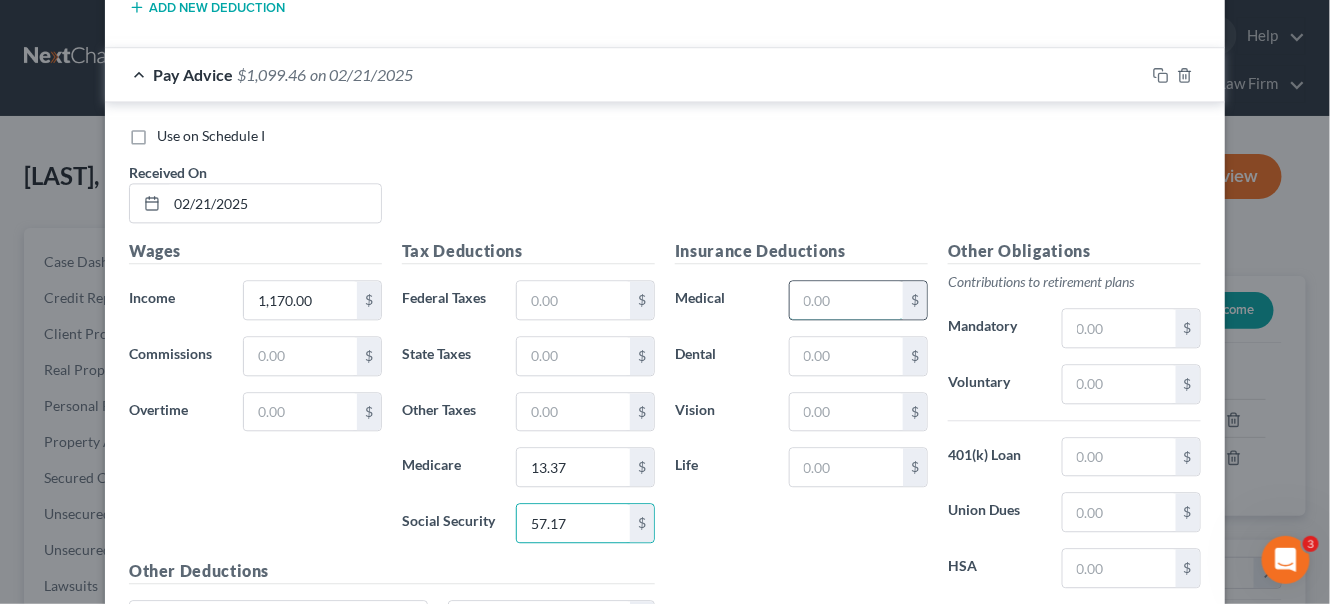 drag, startPoint x: 825, startPoint y: 295, endPoint x: 842, endPoint y: 256, distance: 42.544094 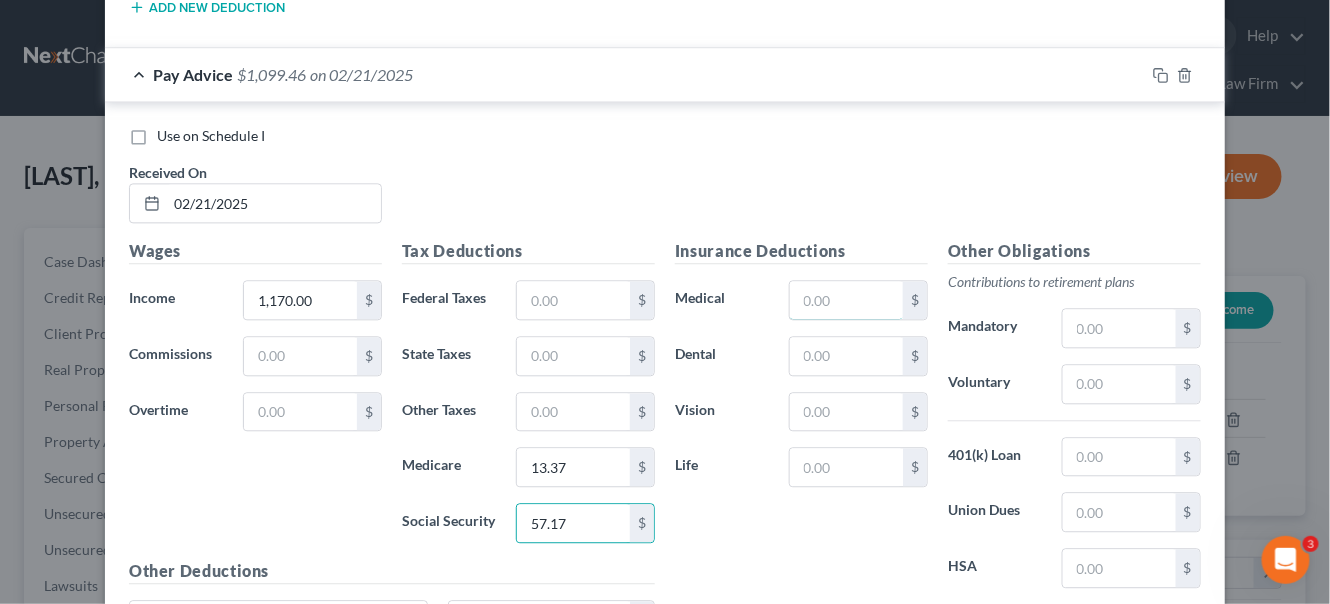 click at bounding box center [846, 300] 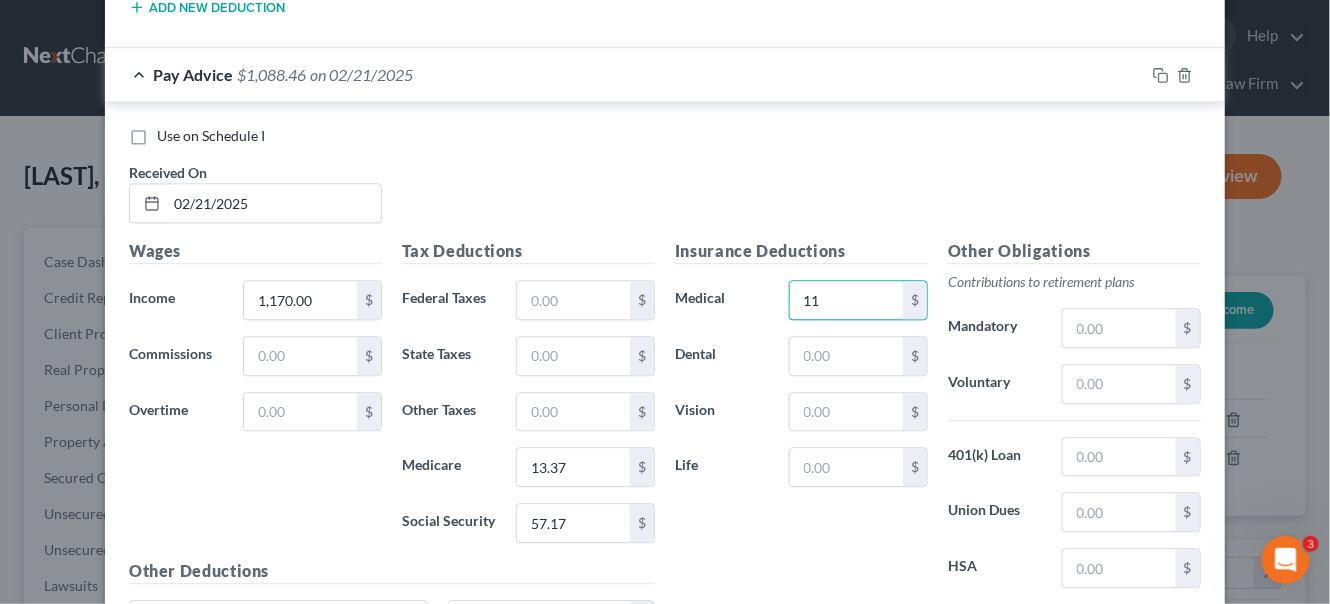 type on "1" 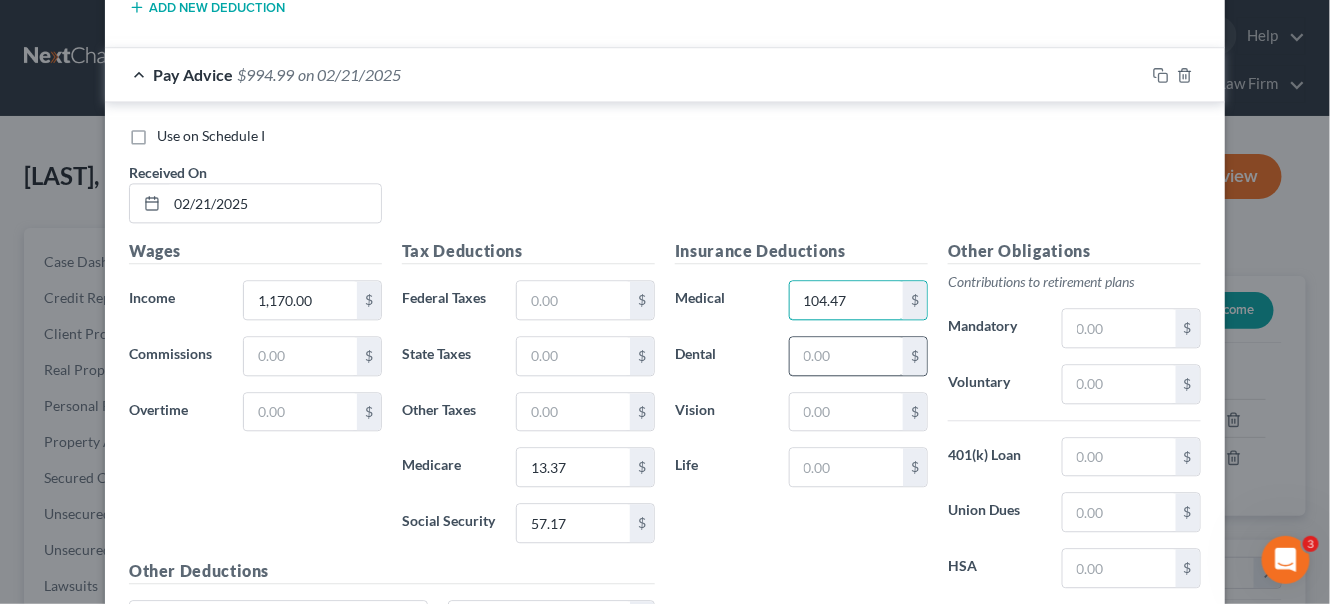 type on "104.47" 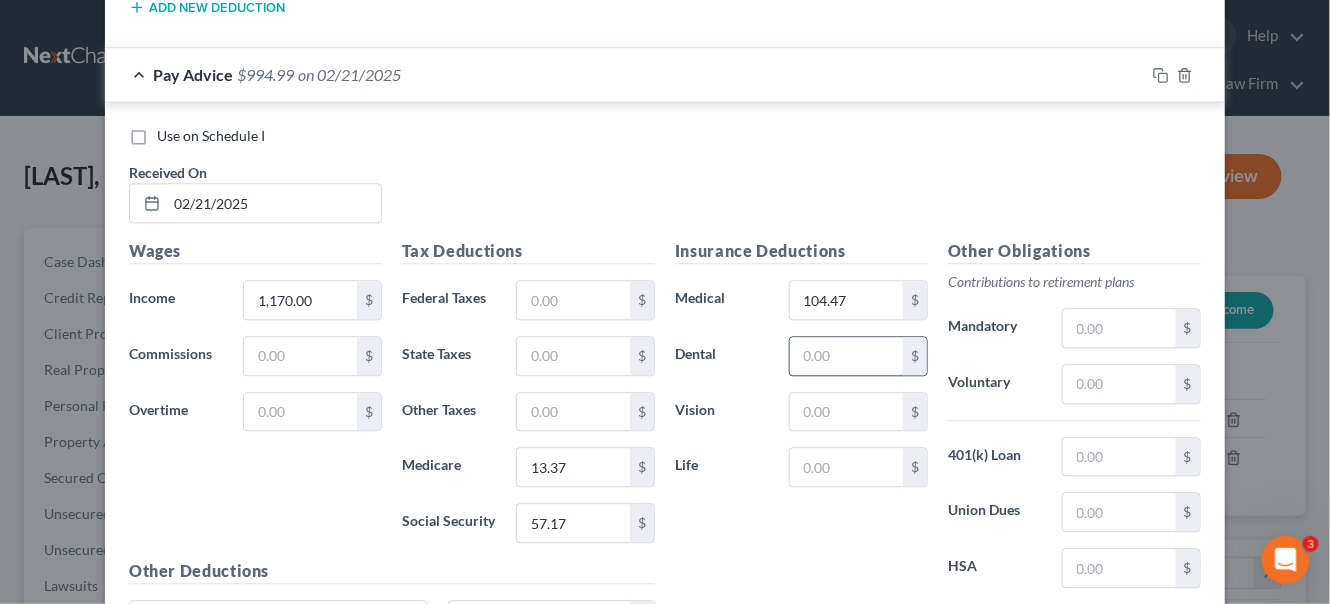 click at bounding box center [846, 356] 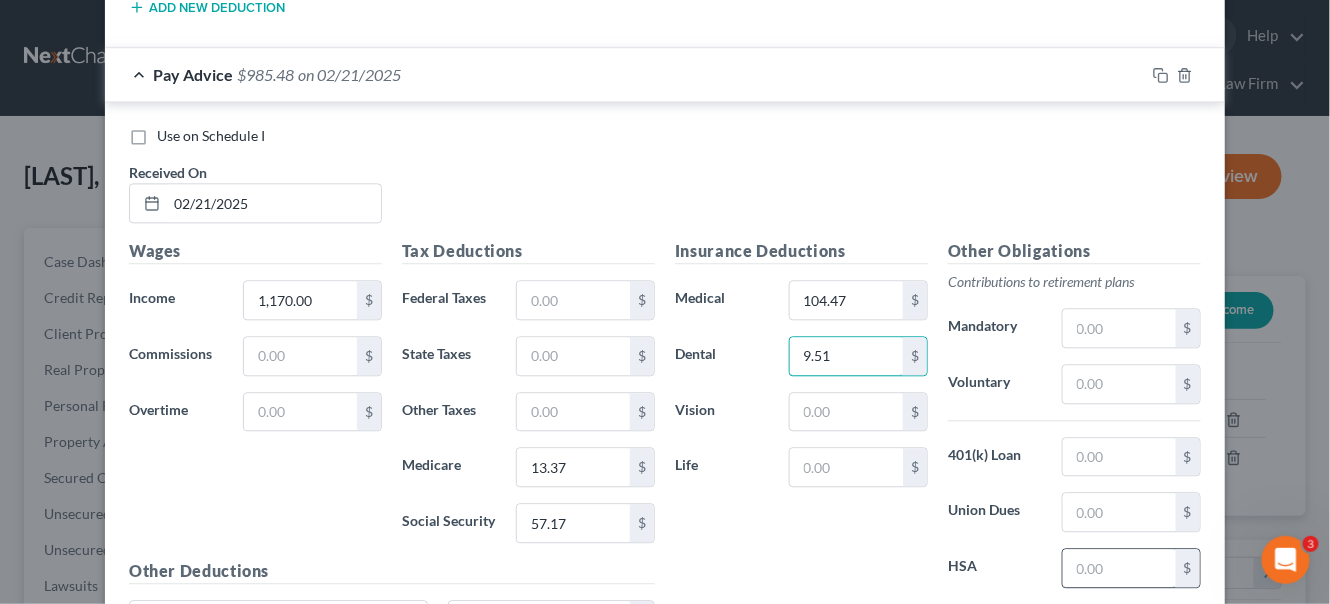 type on "9.51" 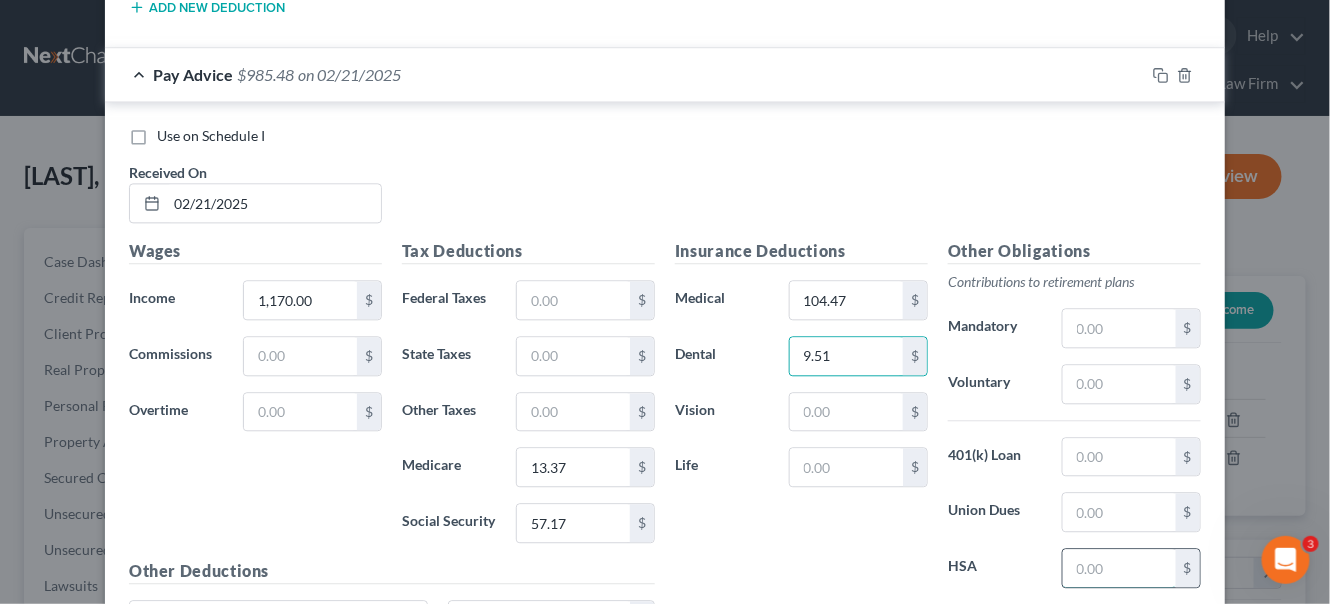 click at bounding box center (1119, 568) 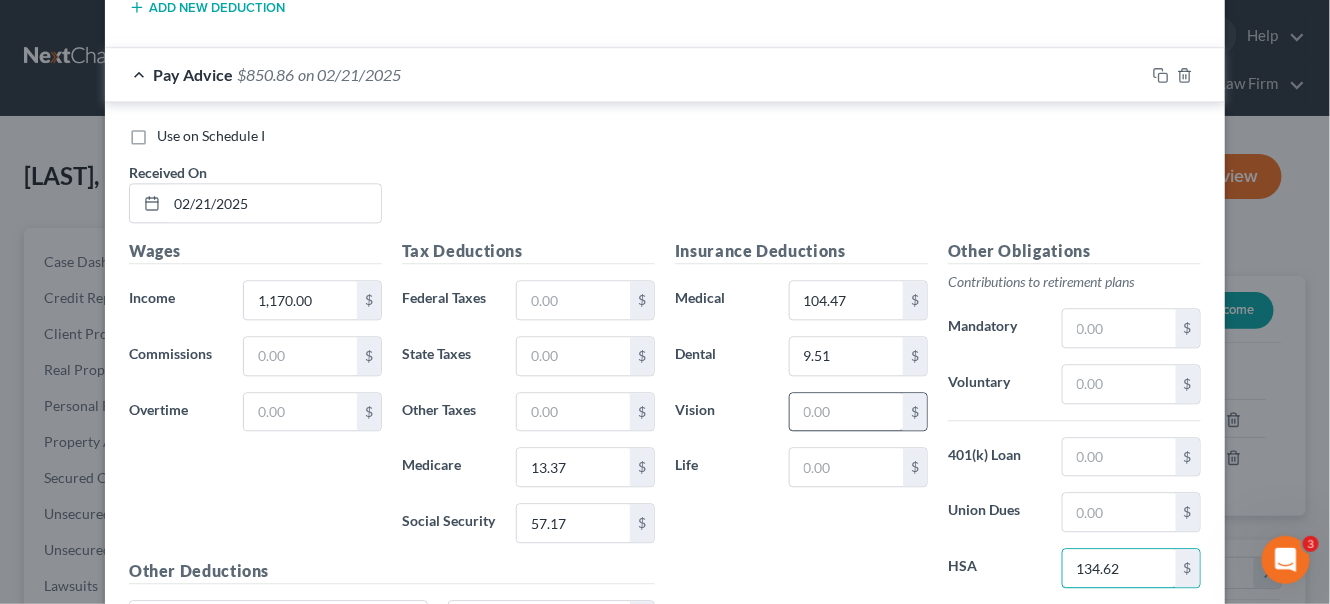 type on "134.62" 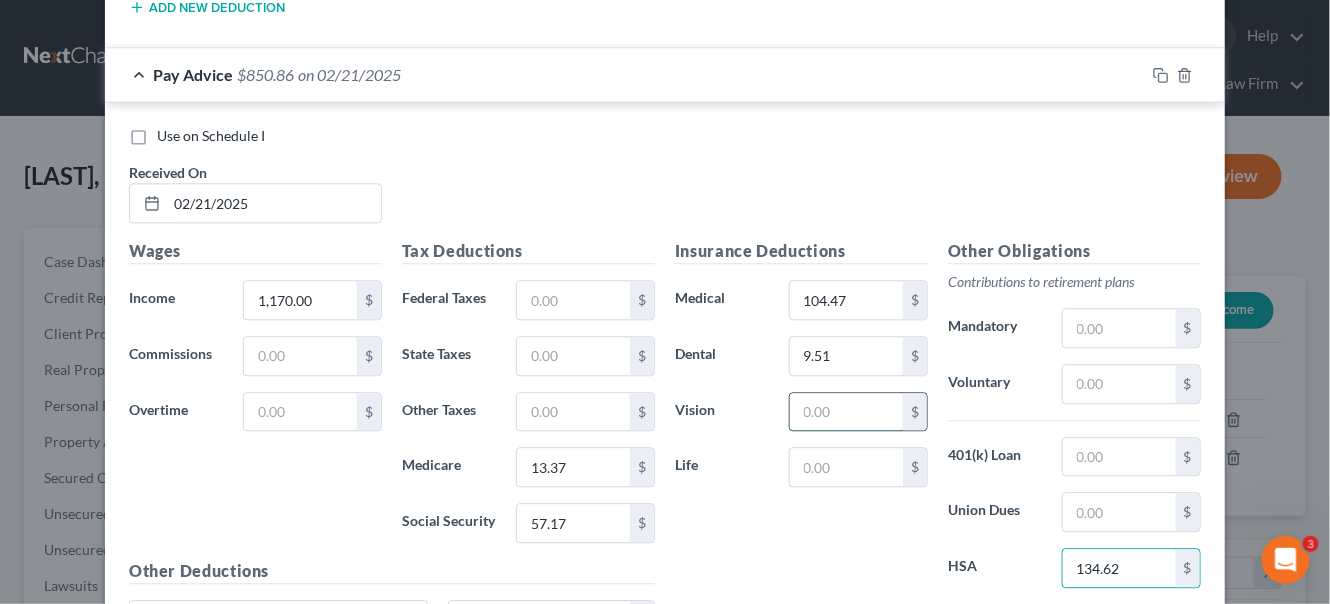 click at bounding box center (846, 412) 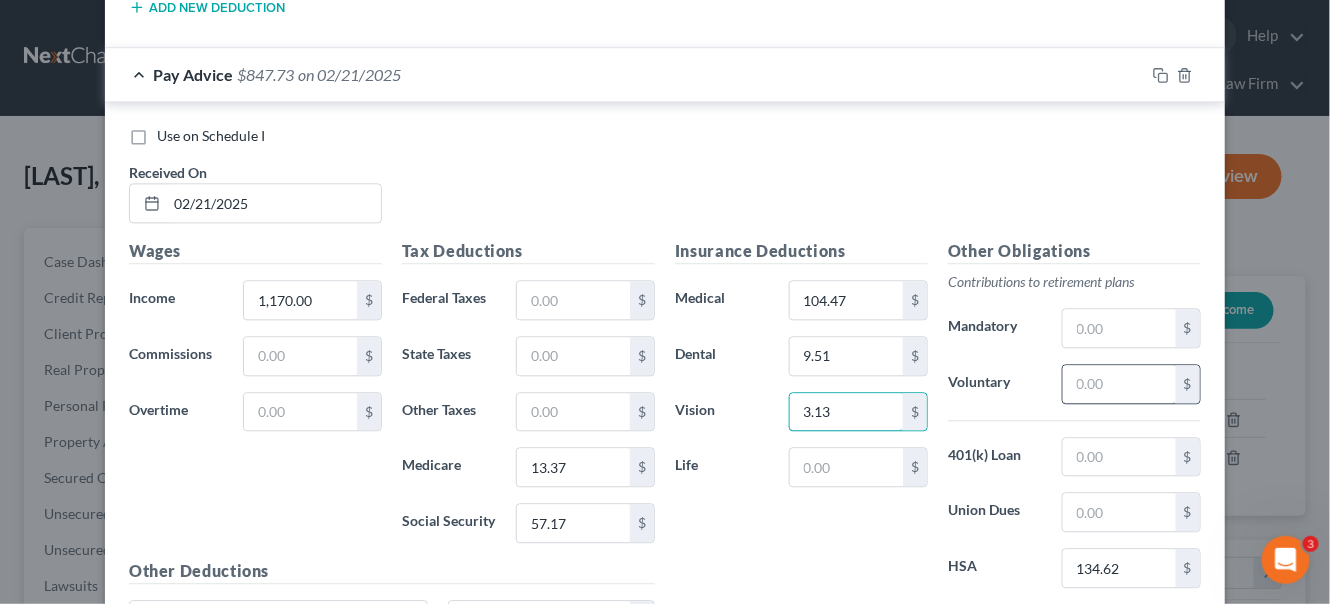type on "3.13" 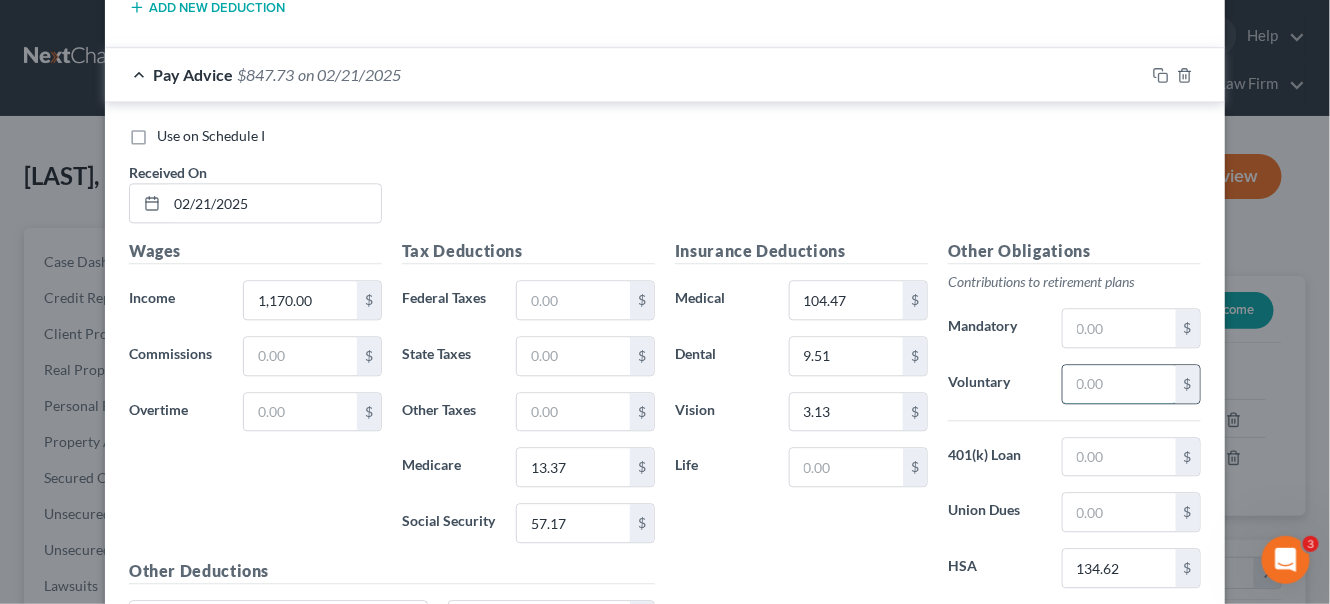 click at bounding box center [1119, 384] 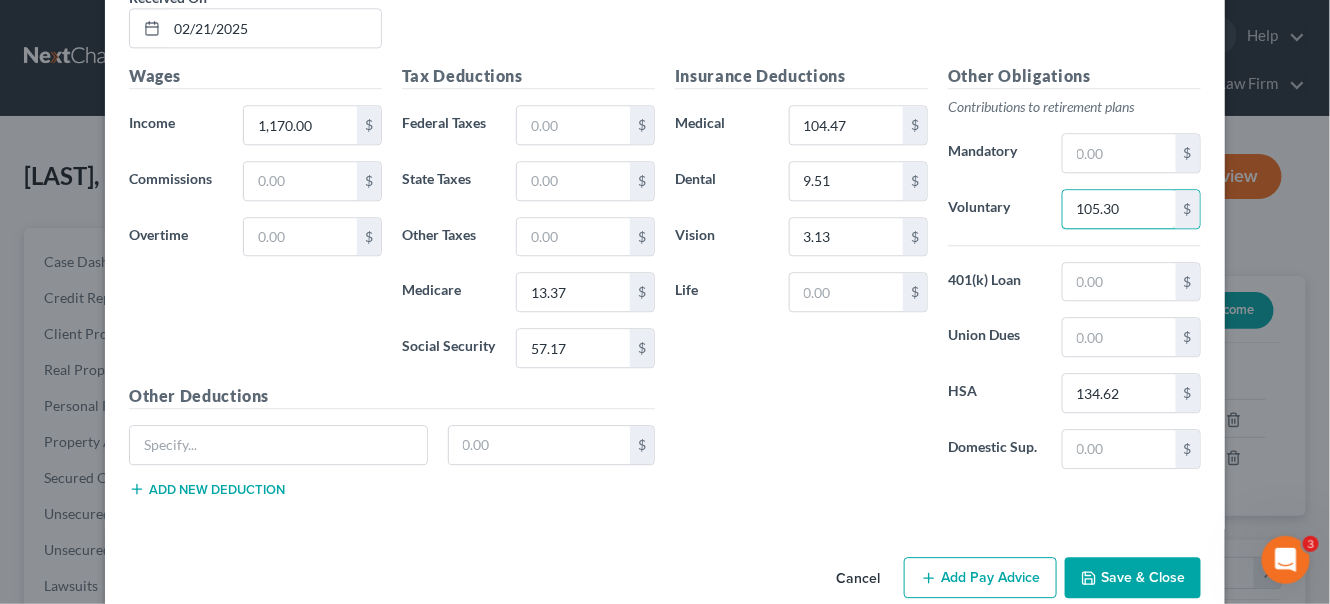 scroll, scrollTop: 1486, scrollLeft: 0, axis: vertical 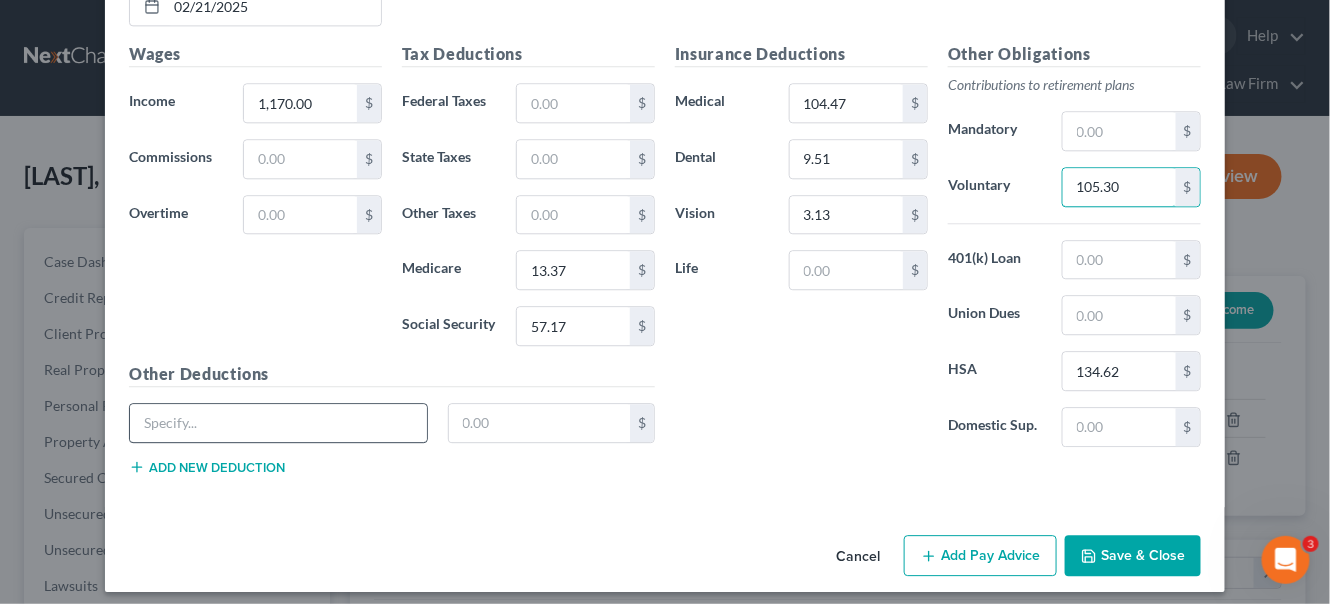 type on "105.30" 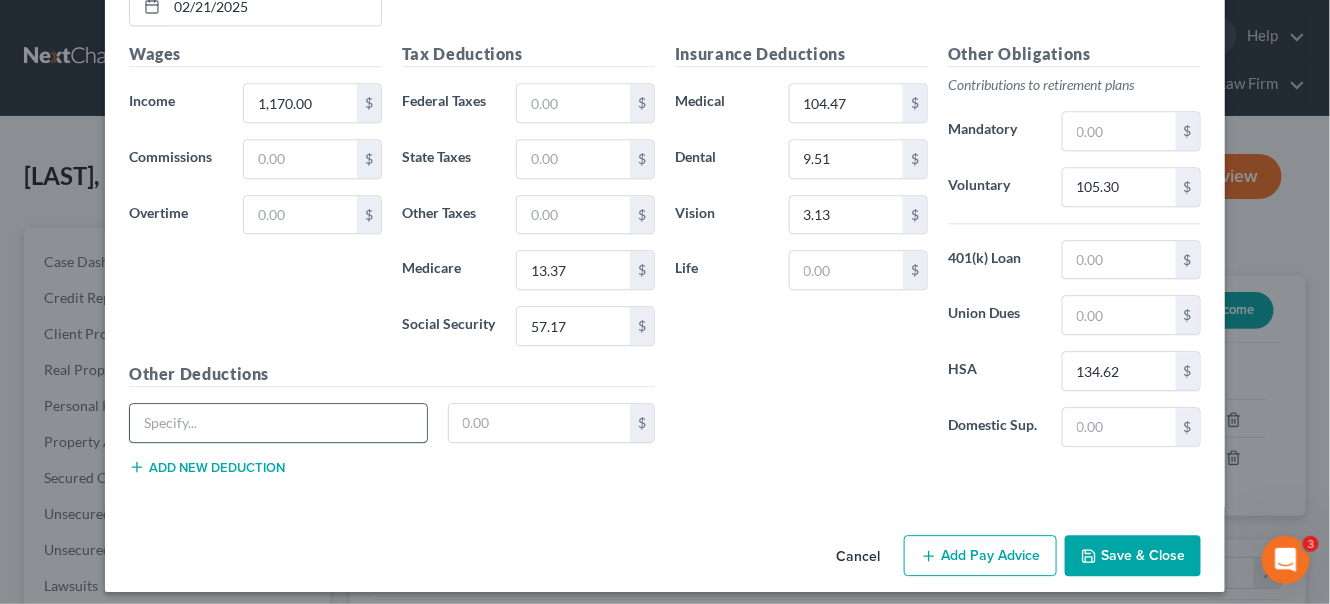 click at bounding box center [278, 423] 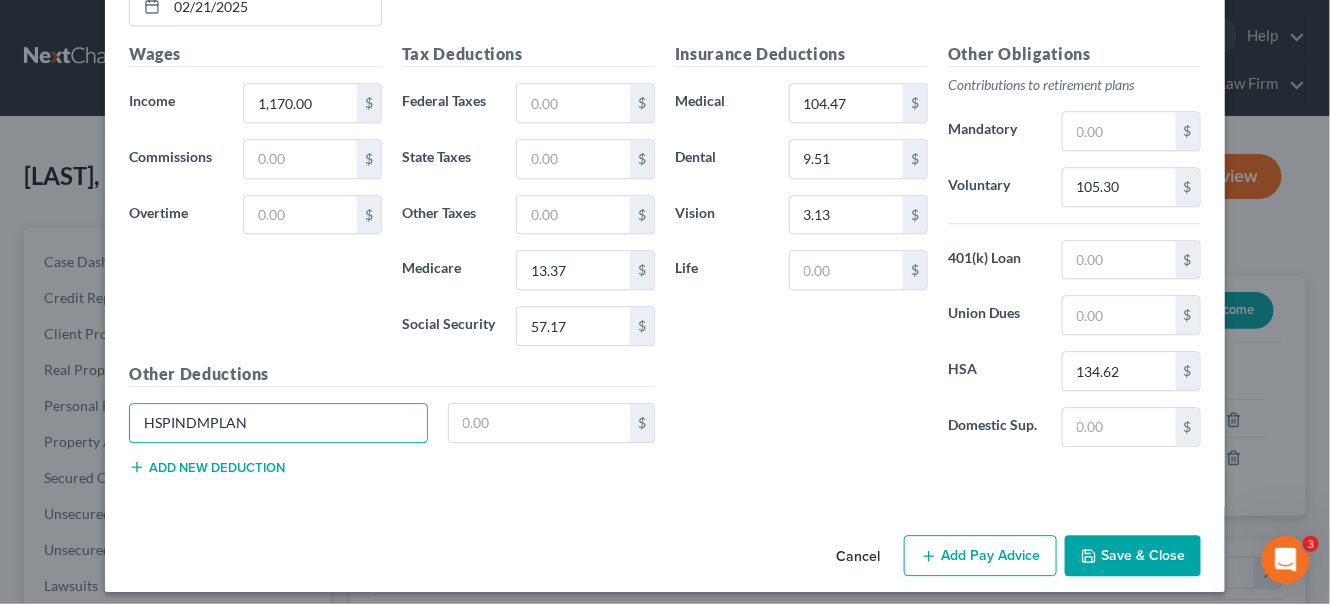 scroll, scrollTop: 1395, scrollLeft: 0, axis: vertical 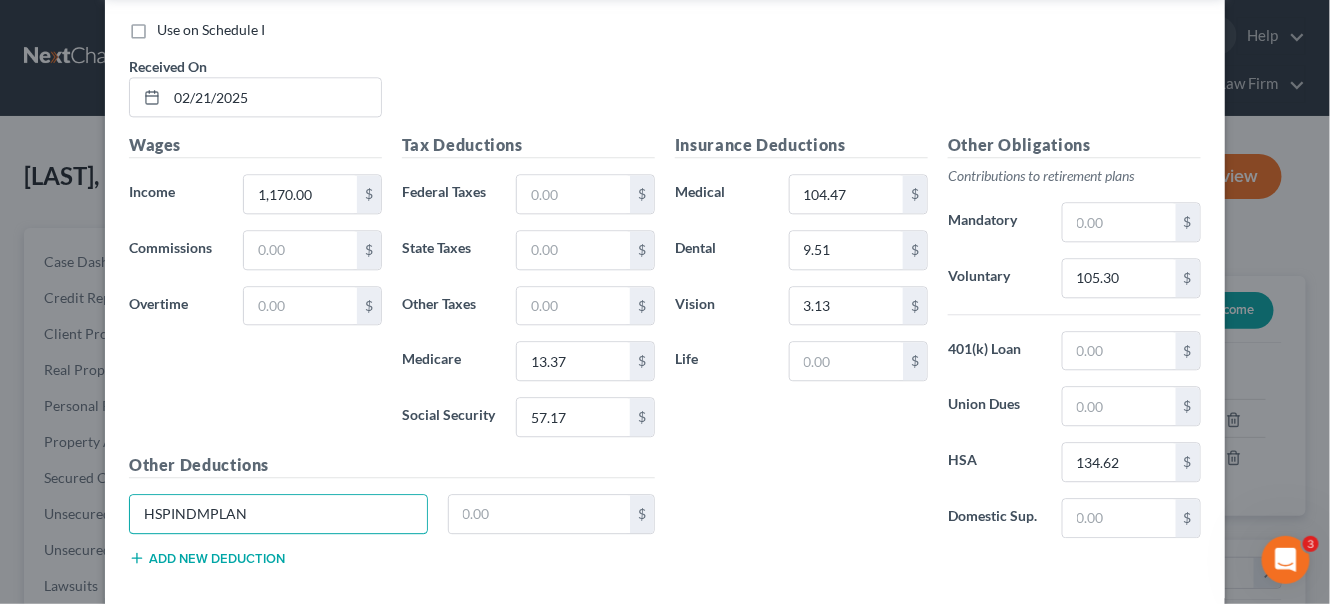 type on "HSPINDMPLAN" 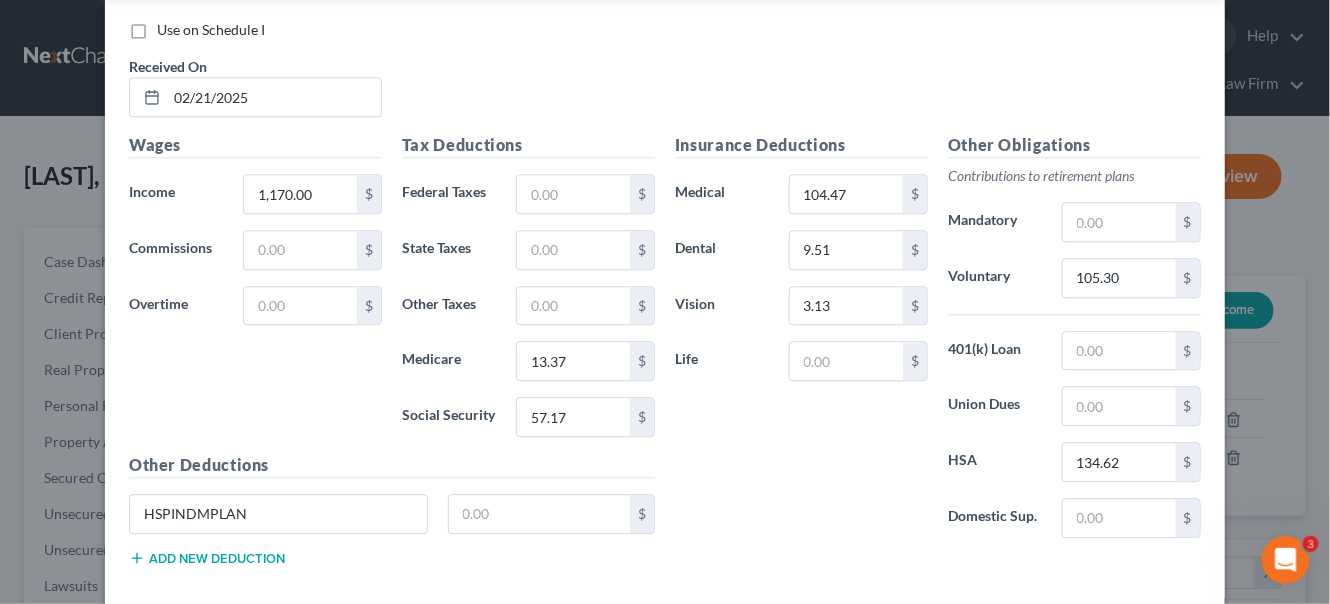 drag, startPoint x: 334, startPoint y: 406, endPoint x: 297, endPoint y: 412, distance: 37.48333 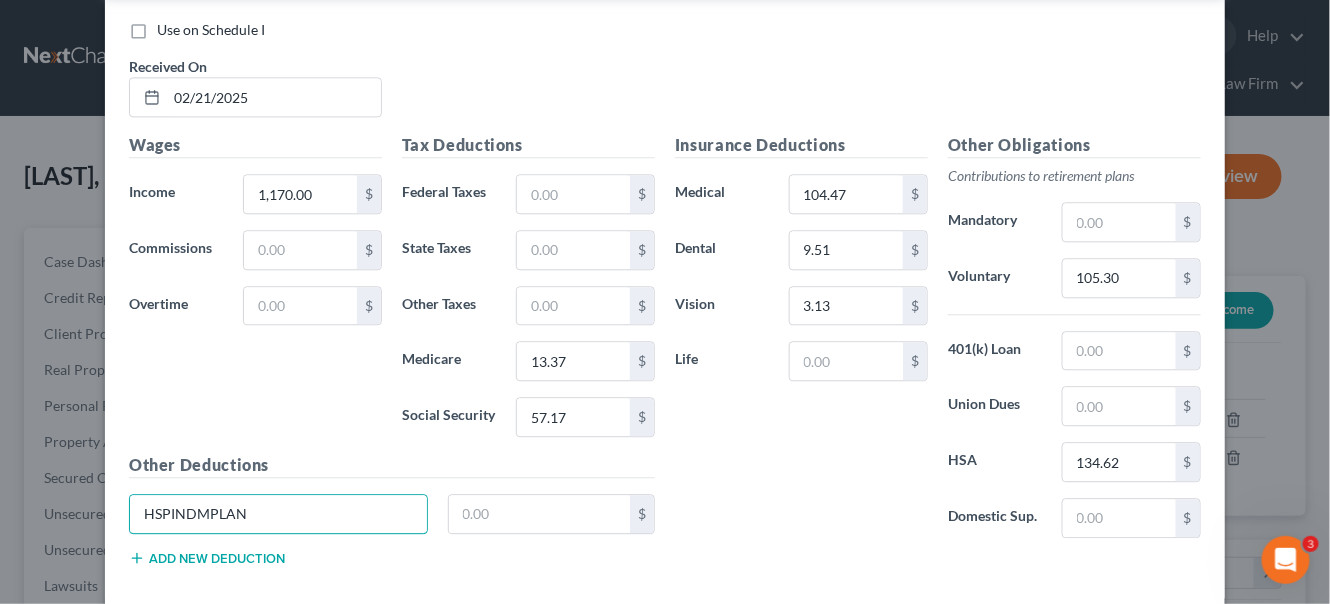 drag, startPoint x: 289, startPoint y: 497, endPoint x: 112, endPoint y: 491, distance: 177.10167 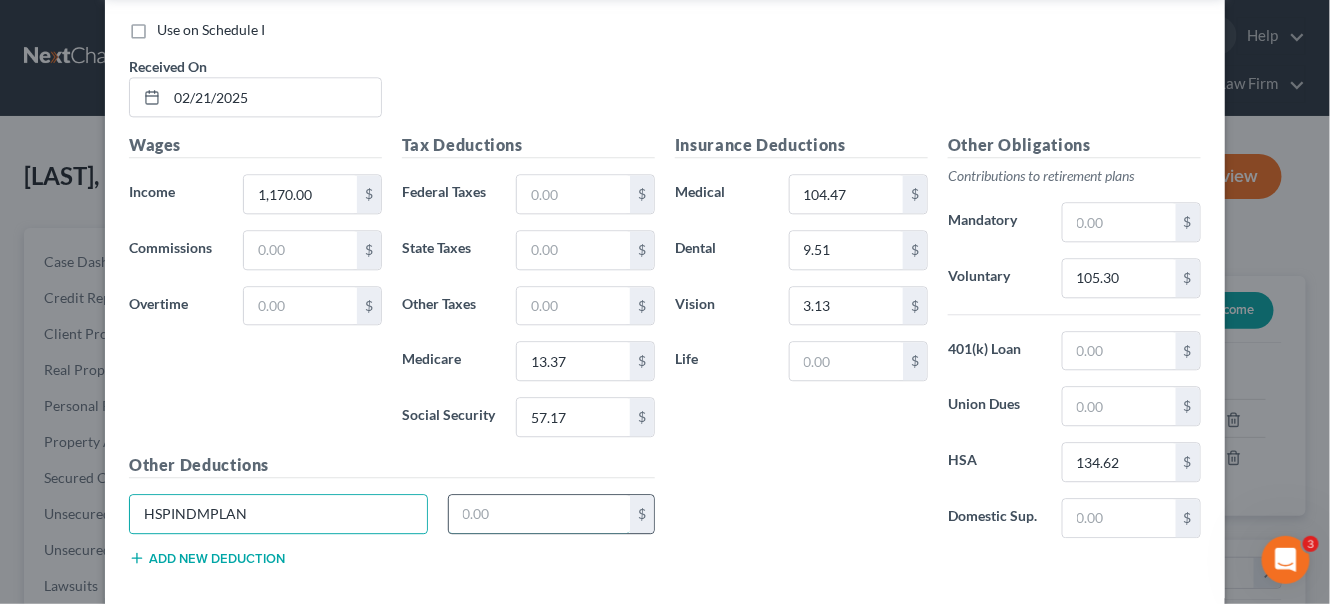 click at bounding box center (540, 514) 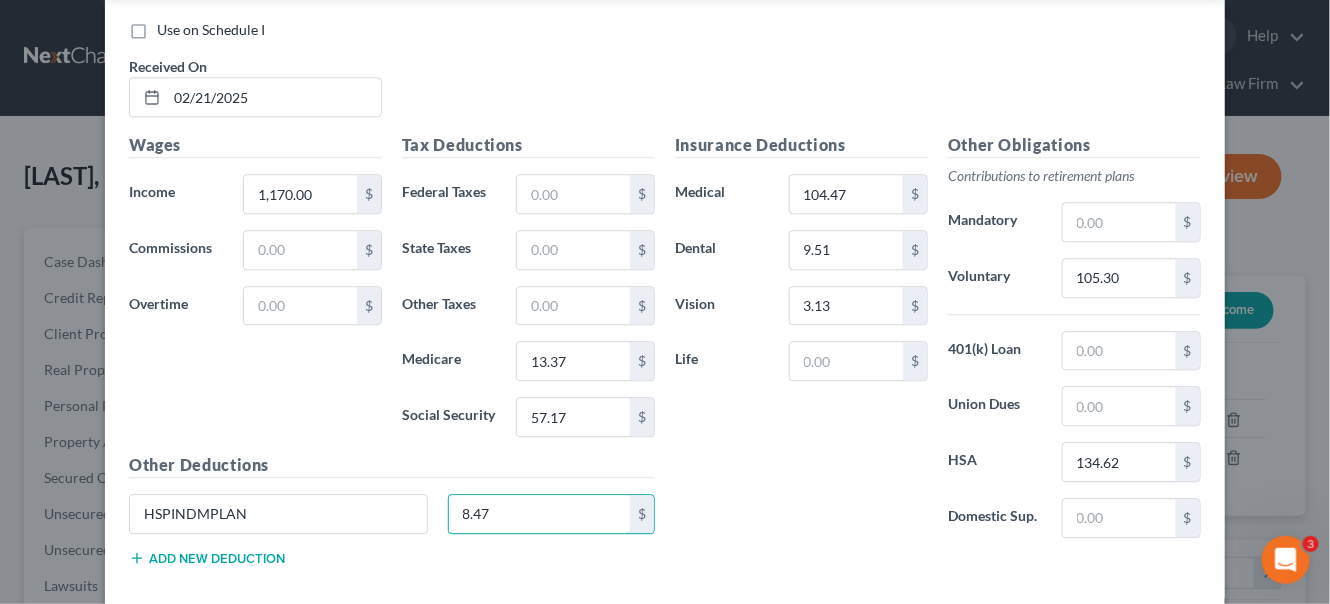 scroll, scrollTop: 1304, scrollLeft: 0, axis: vertical 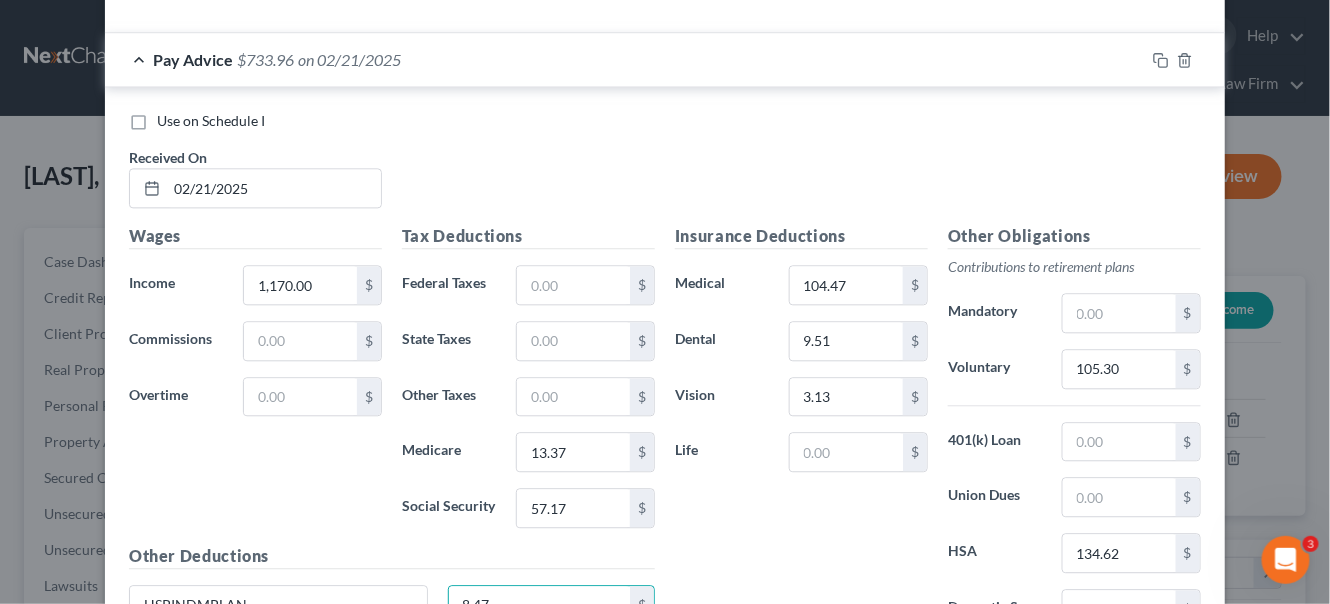 type on "8.47" 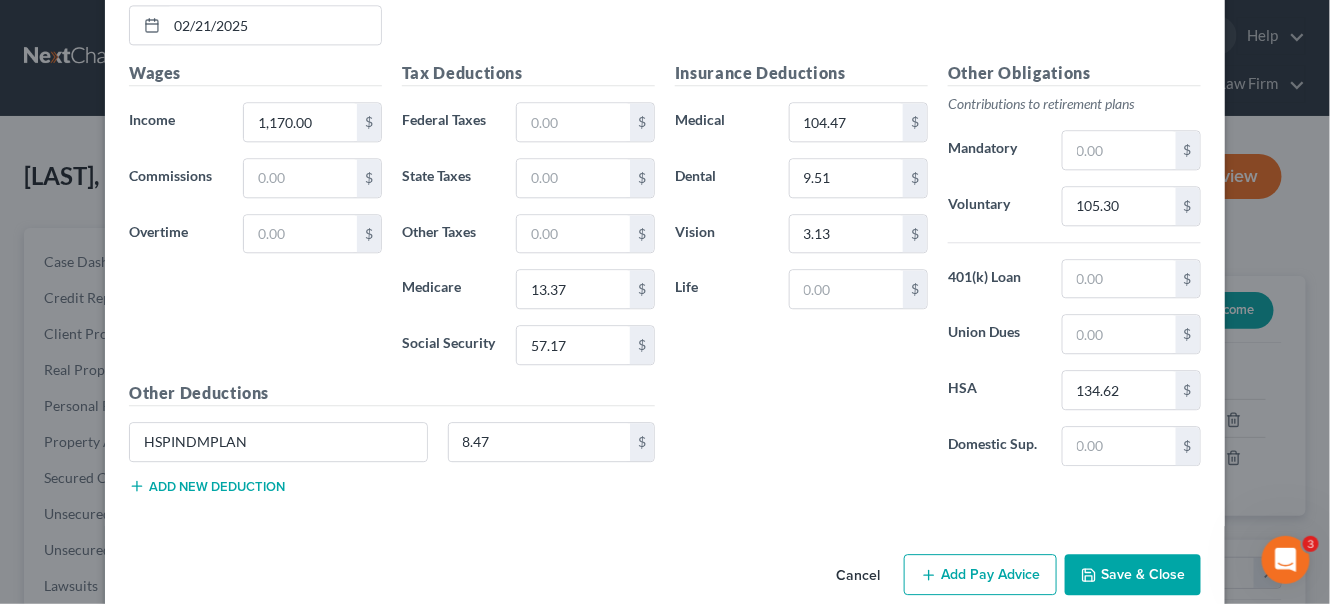 scroll, scrollTop: 1486, scrollLeft: 0, axis: vertical 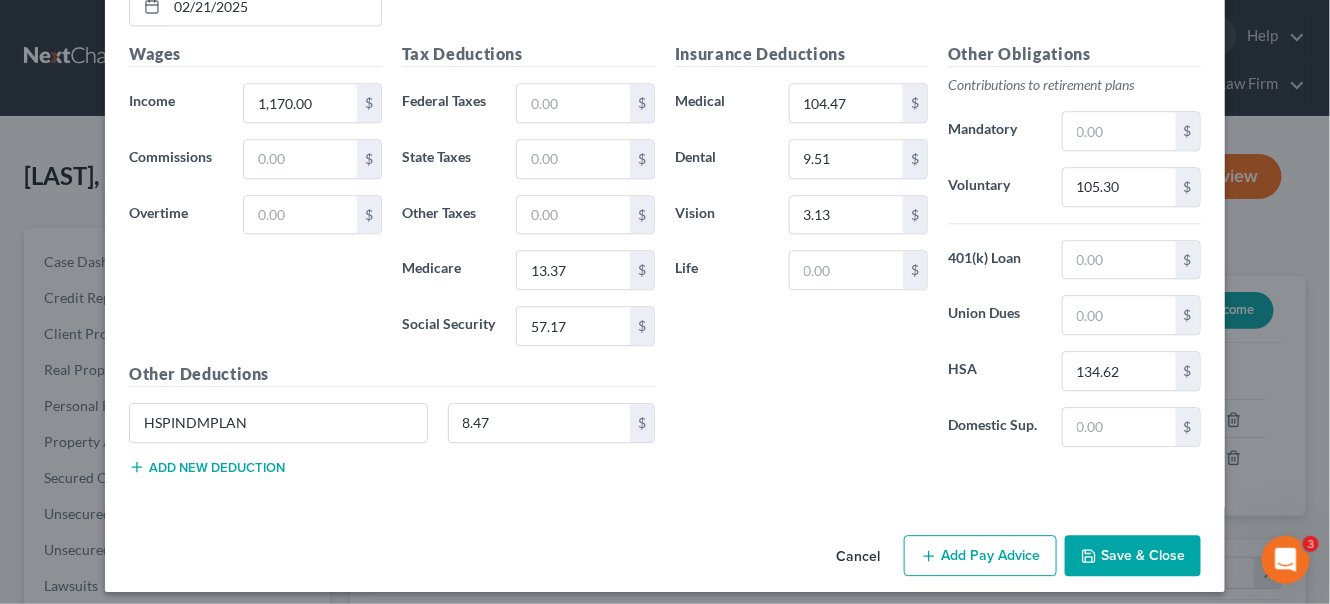 click on "Add Pay Advice" at bounding box center (980, 556) 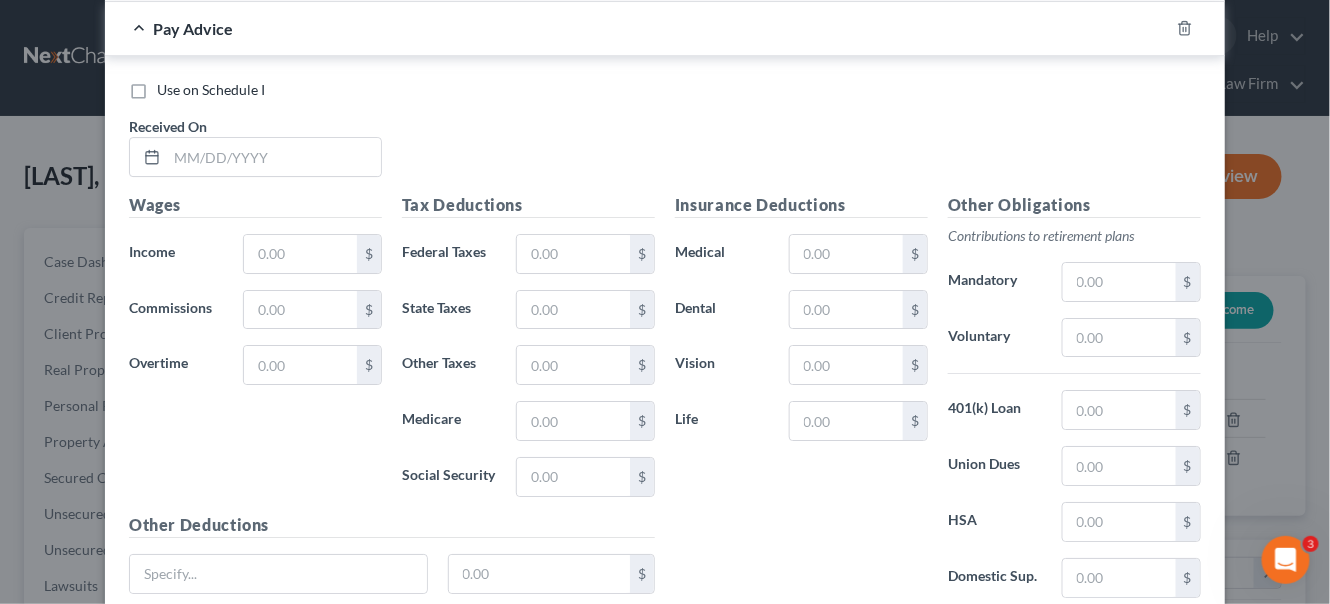 scroll, scrollTop: 2032, scrollLeft: 0, axis: vertical 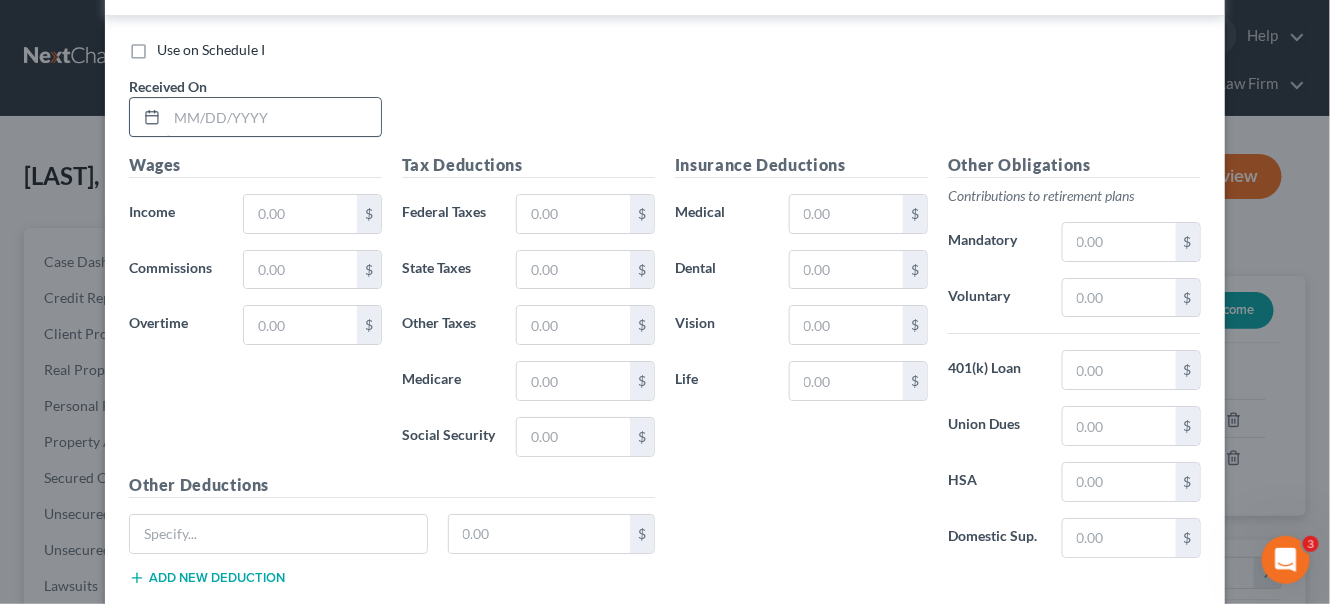 click at bounding box center (274, 117) 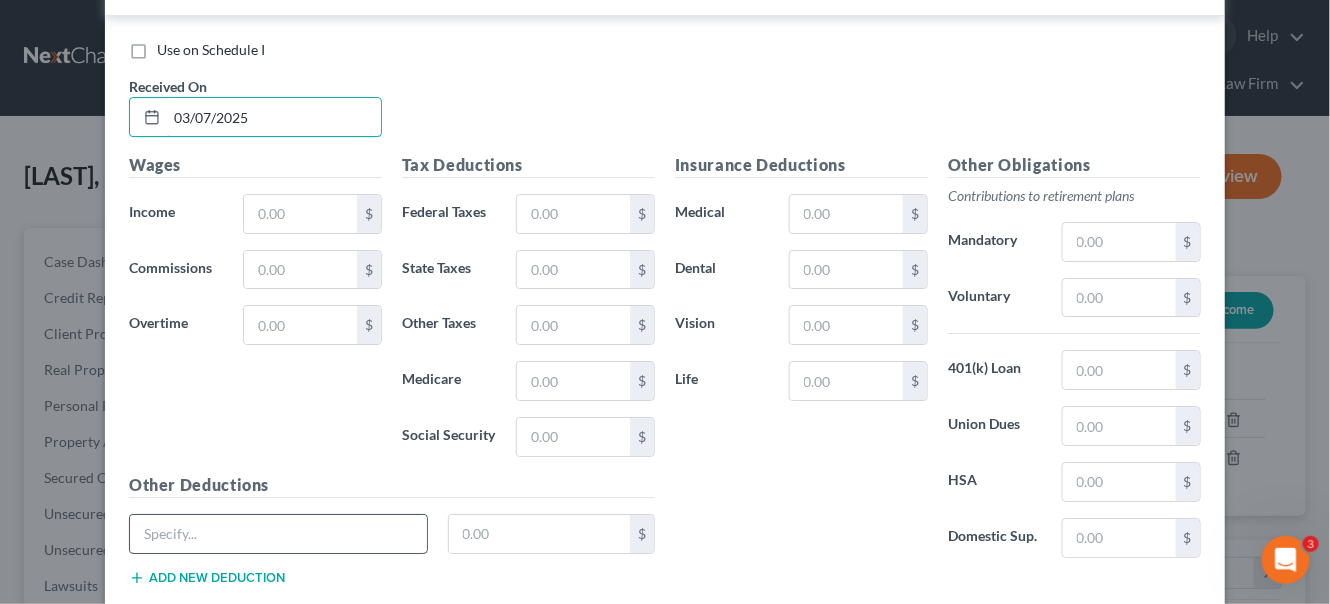 type on "03/07/2025" 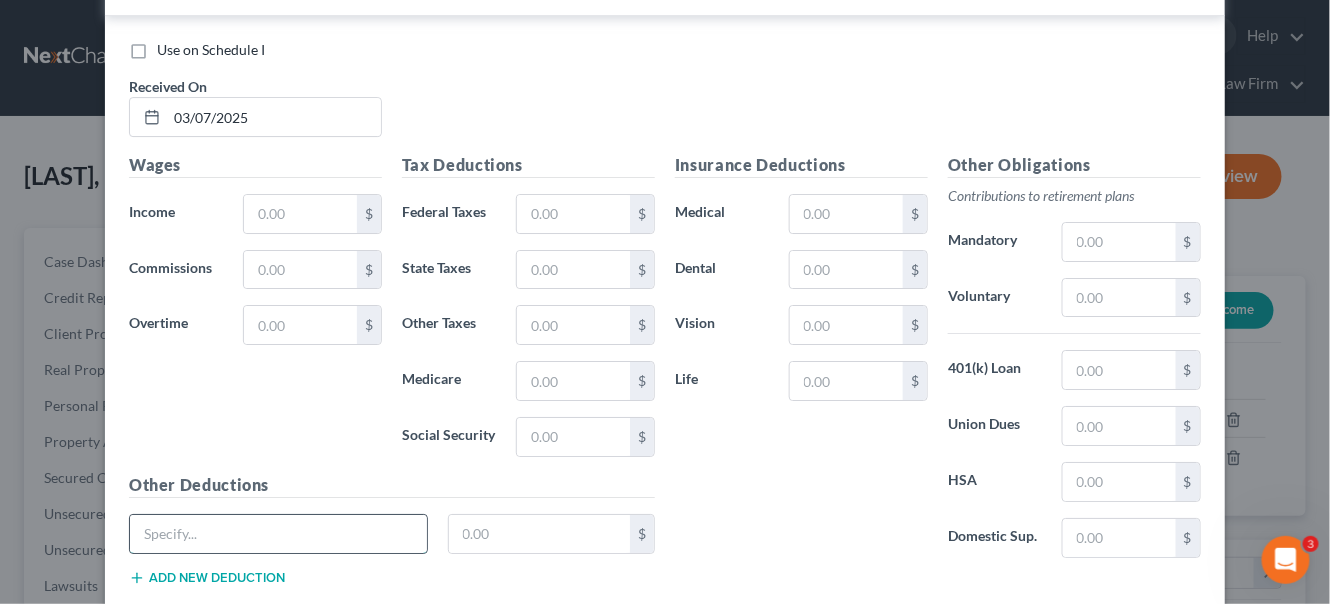 click at bounding box center [278, 534] 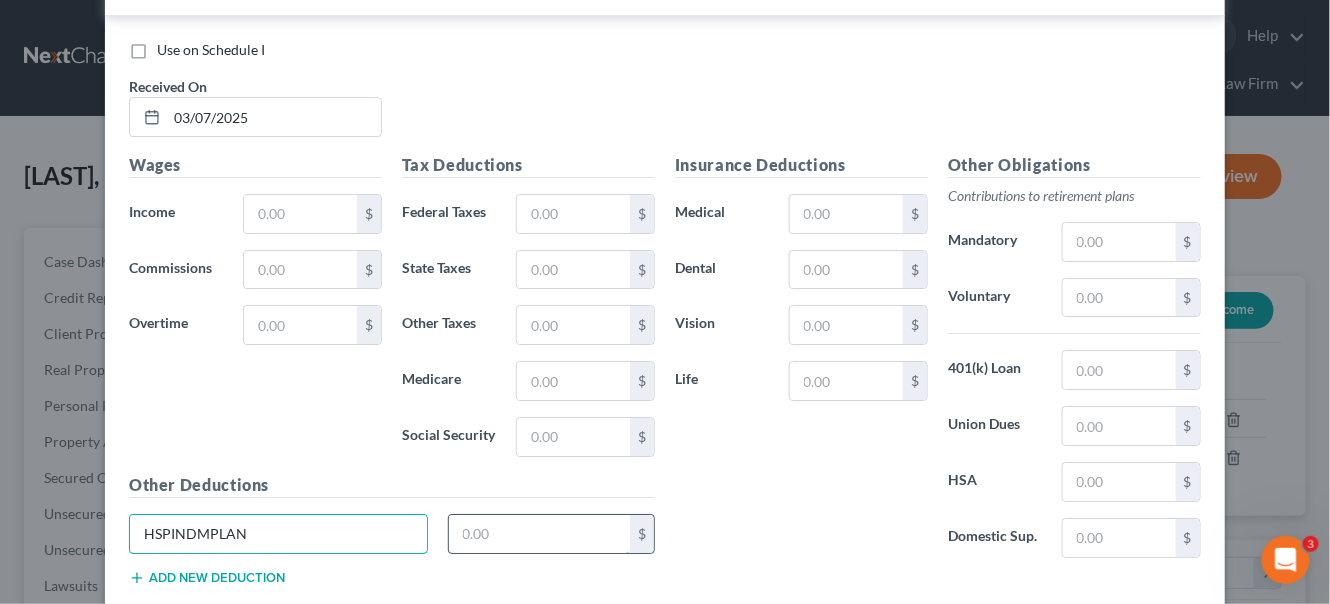 type on "HSPINDMPLAN" 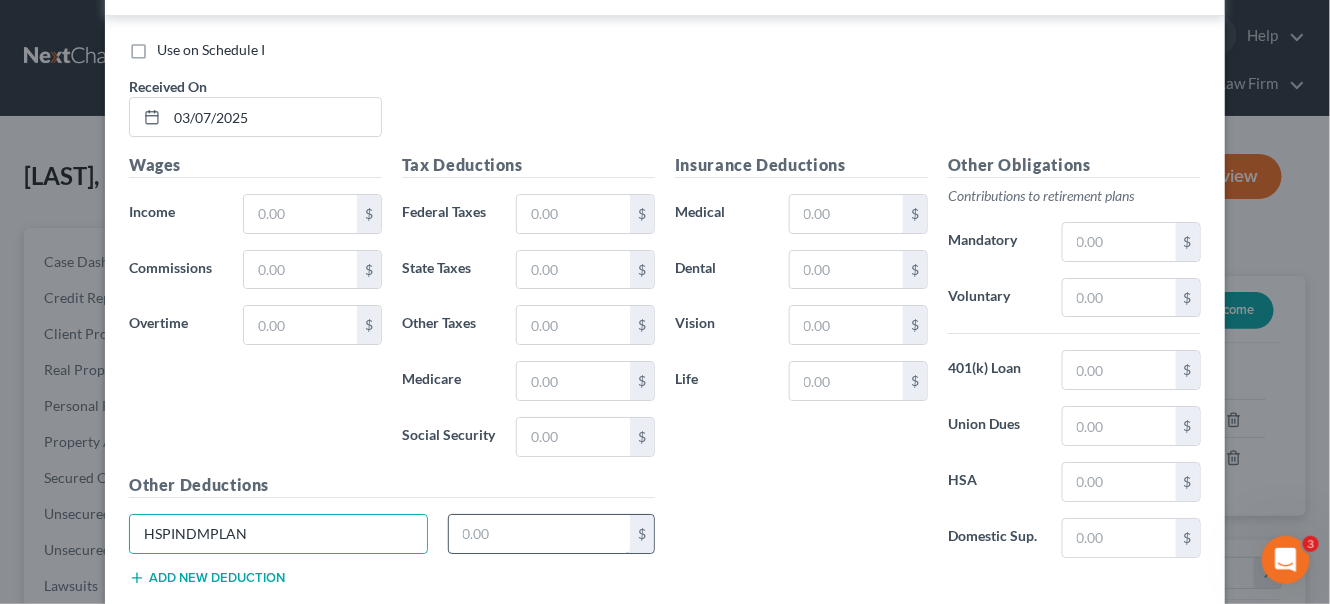 click at bounding box center (540, 534) 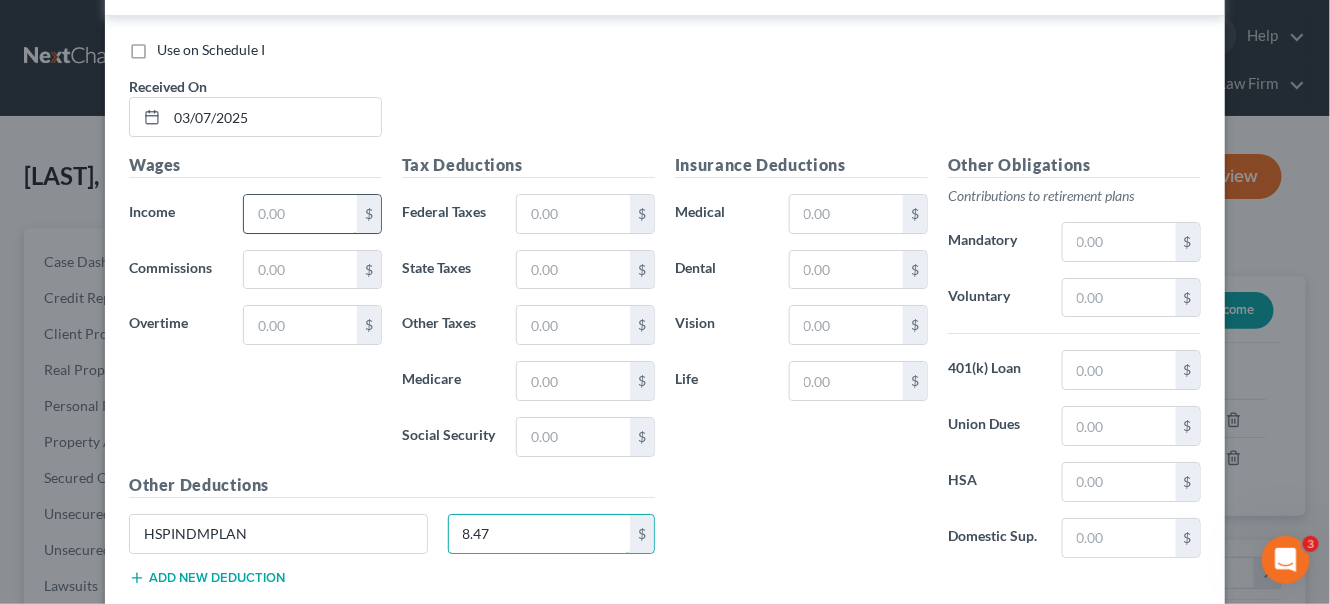 type on "8.47" 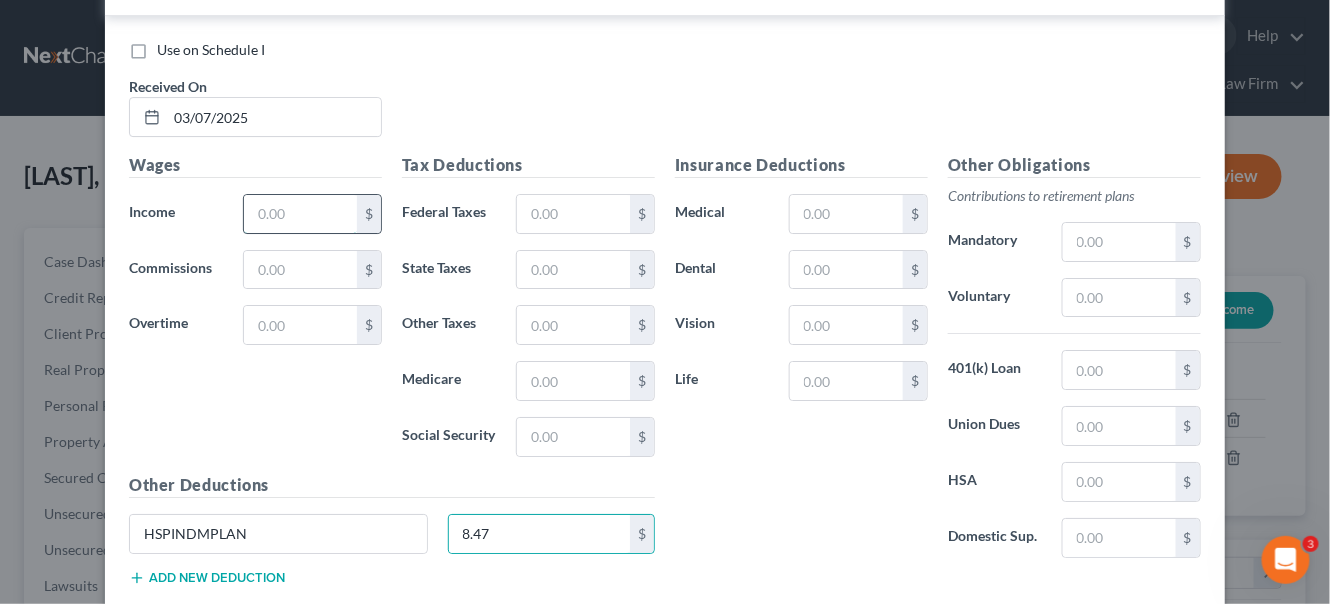 click at bounding box center [300, 214] 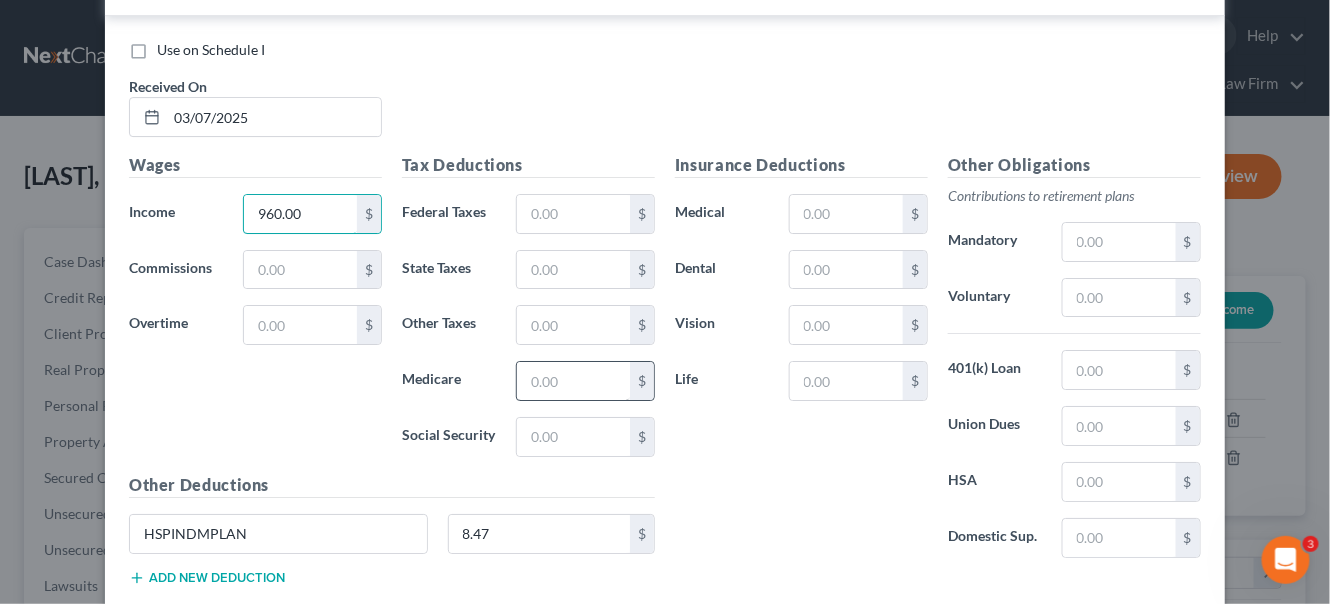 type on "960.00" 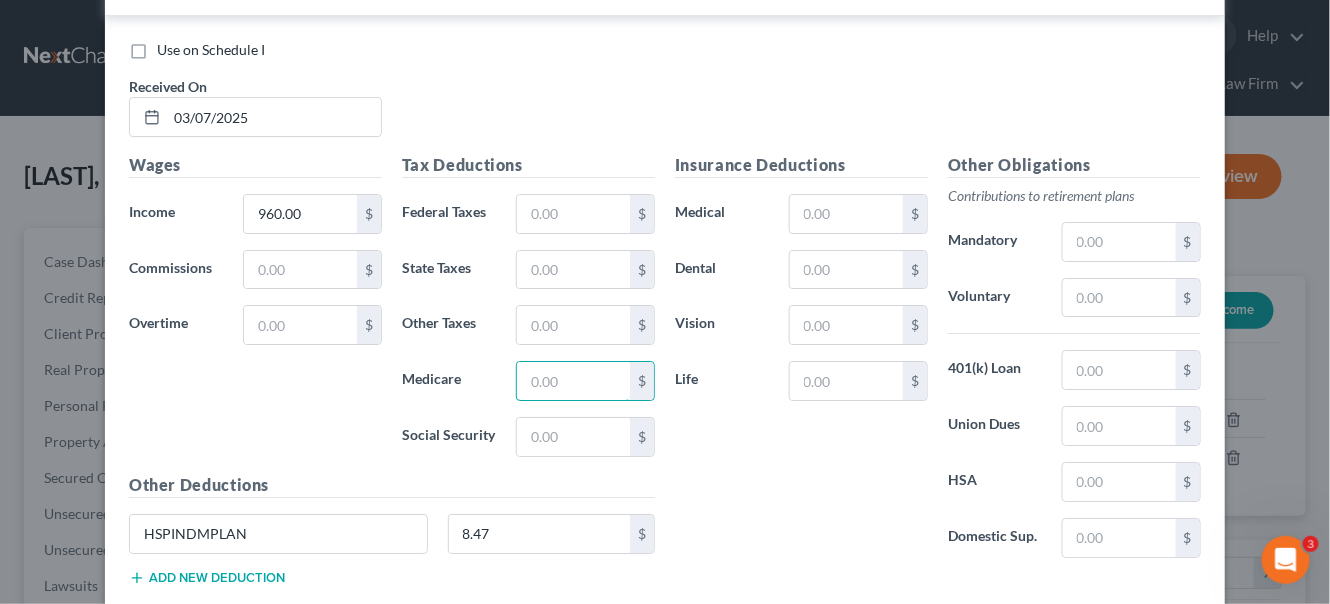 drag, startPoint x: 567, startPoint y: 361, endPoint x: 566, endPoint y: 329, distance: 32.01562 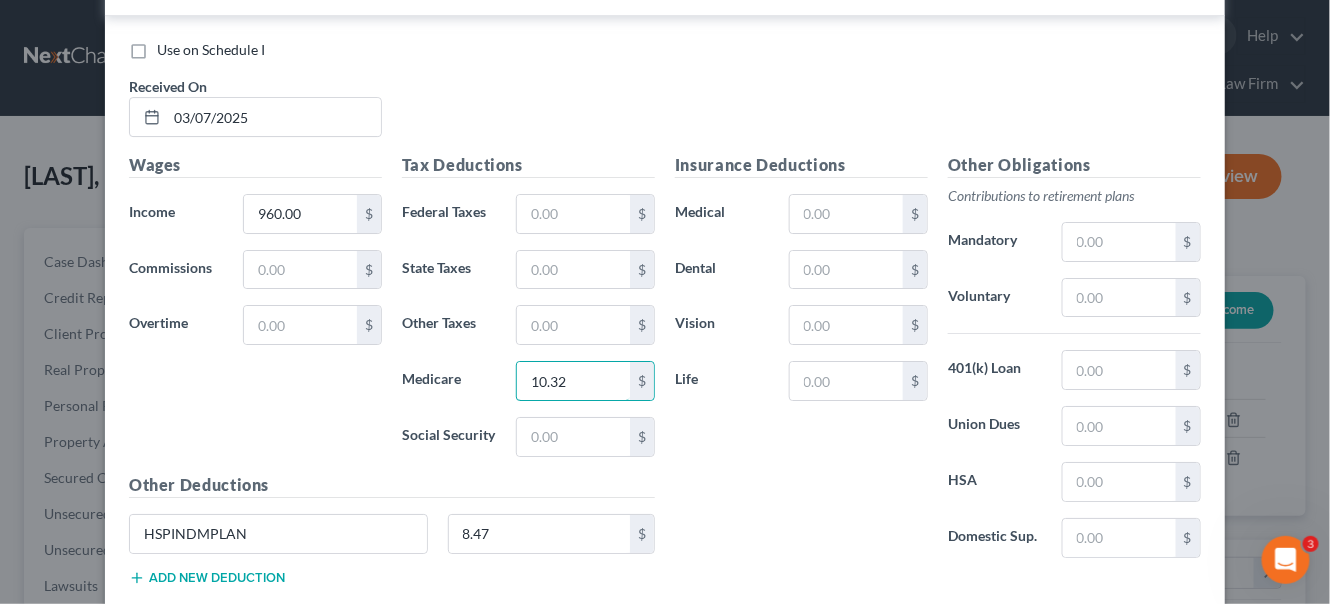 type on "10.32" 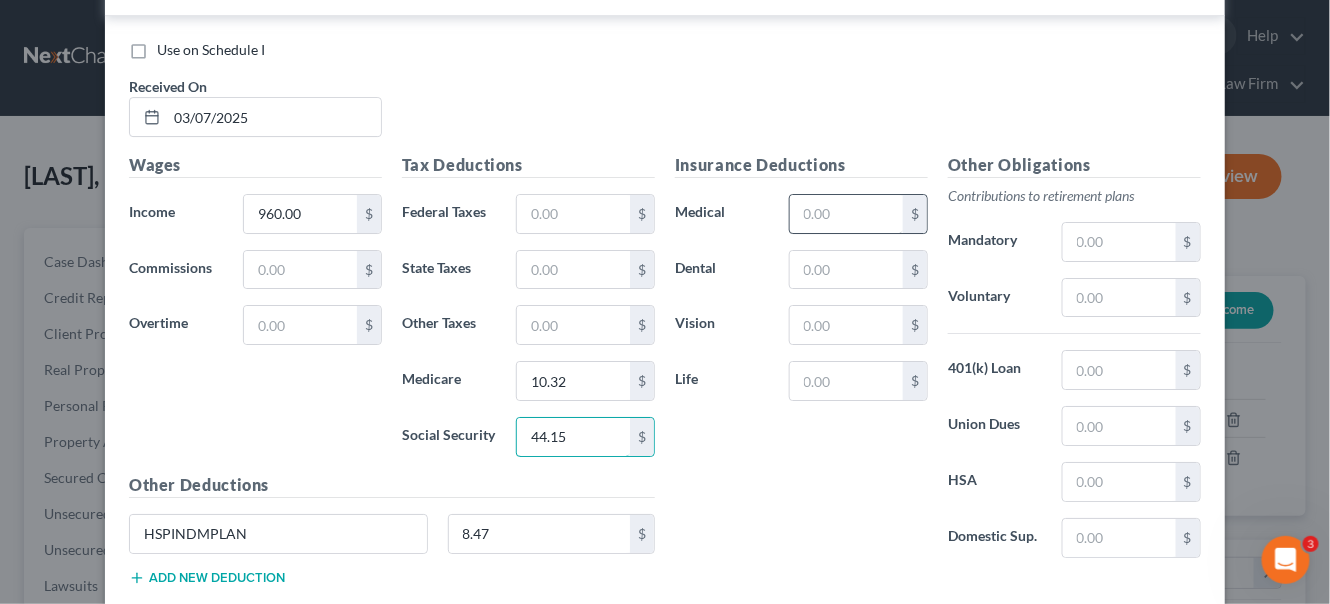 type on "44.15" 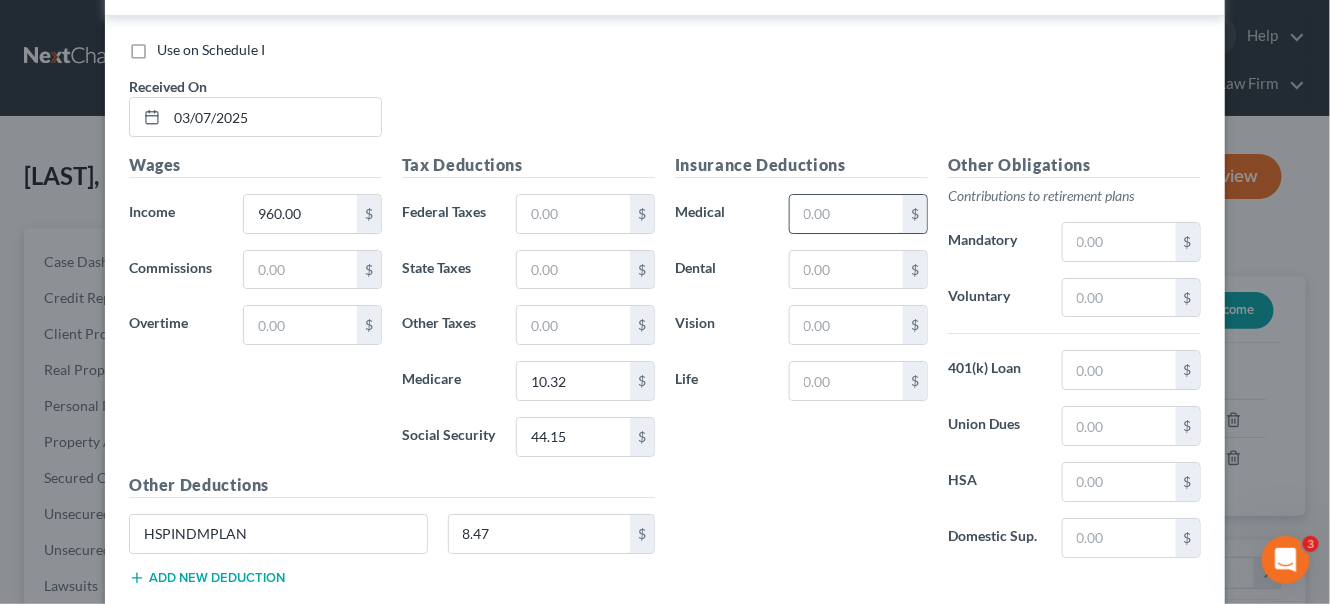 click at bounding box center [846, 214] 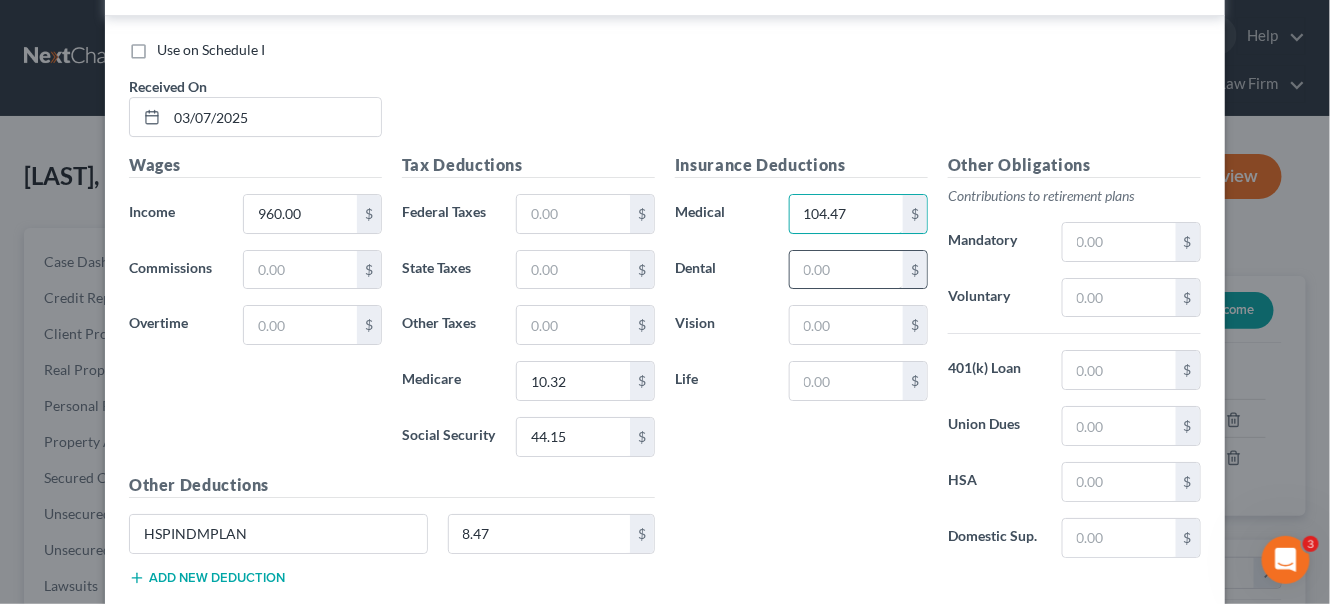 type on "104.47" 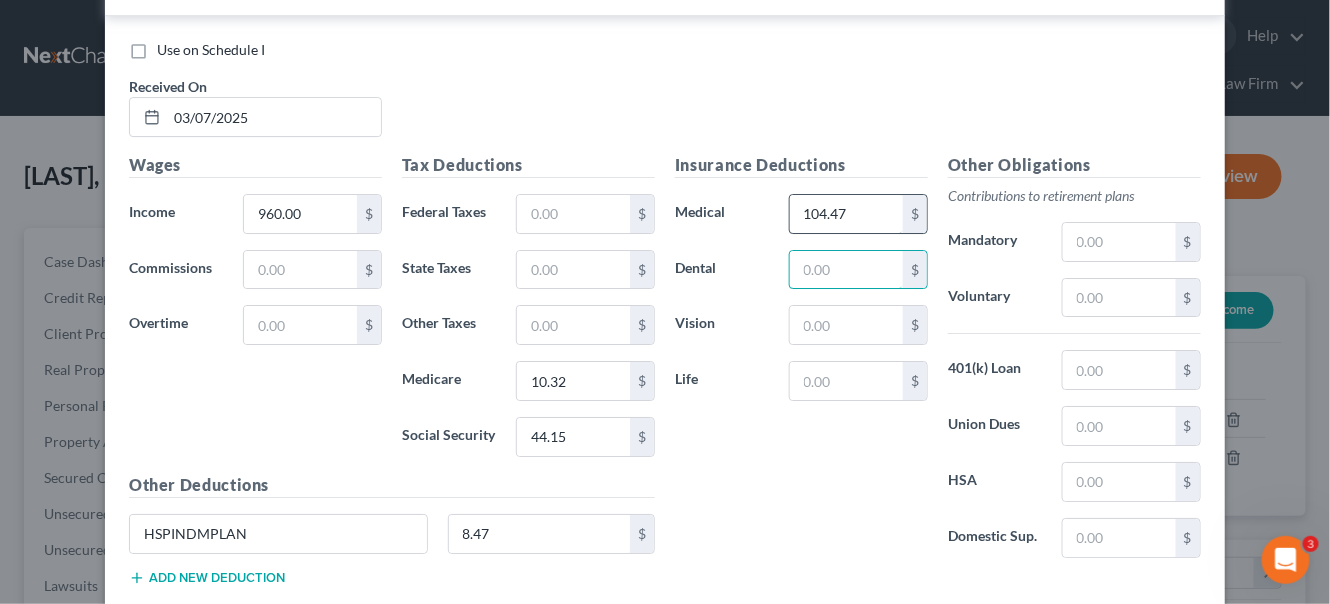 drag, startPoint x: 820, startPoint y: 250, endPoint x: 834, endPoint y: 214, distance: 38.626415 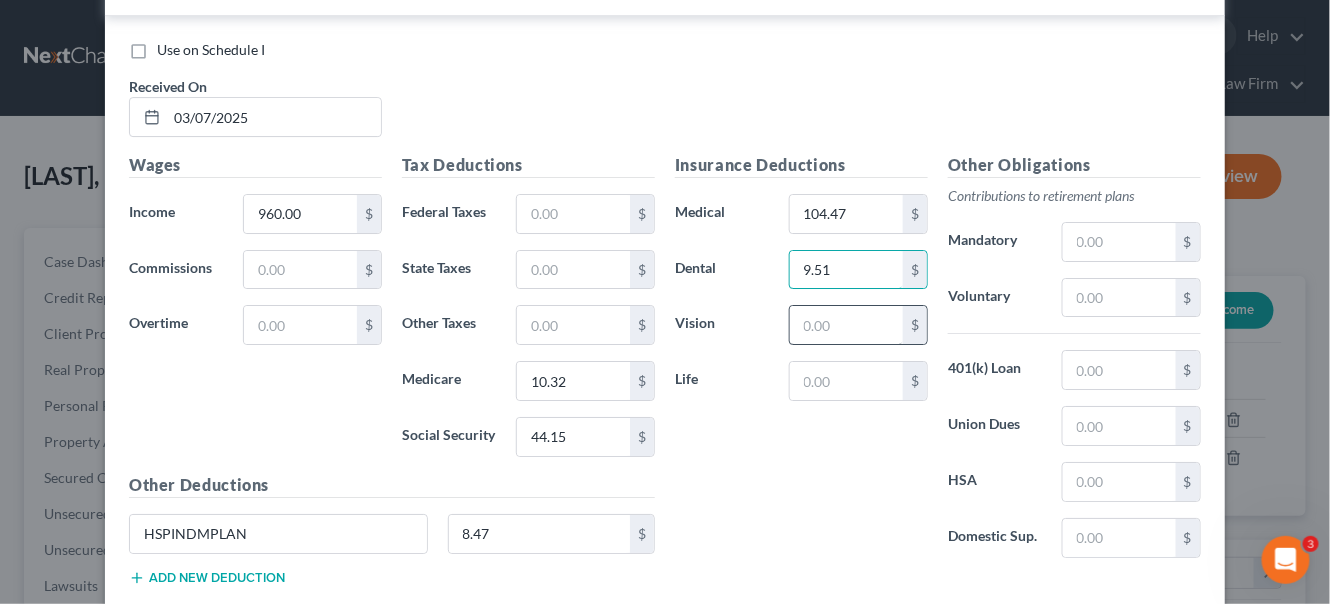 type on "9.51" 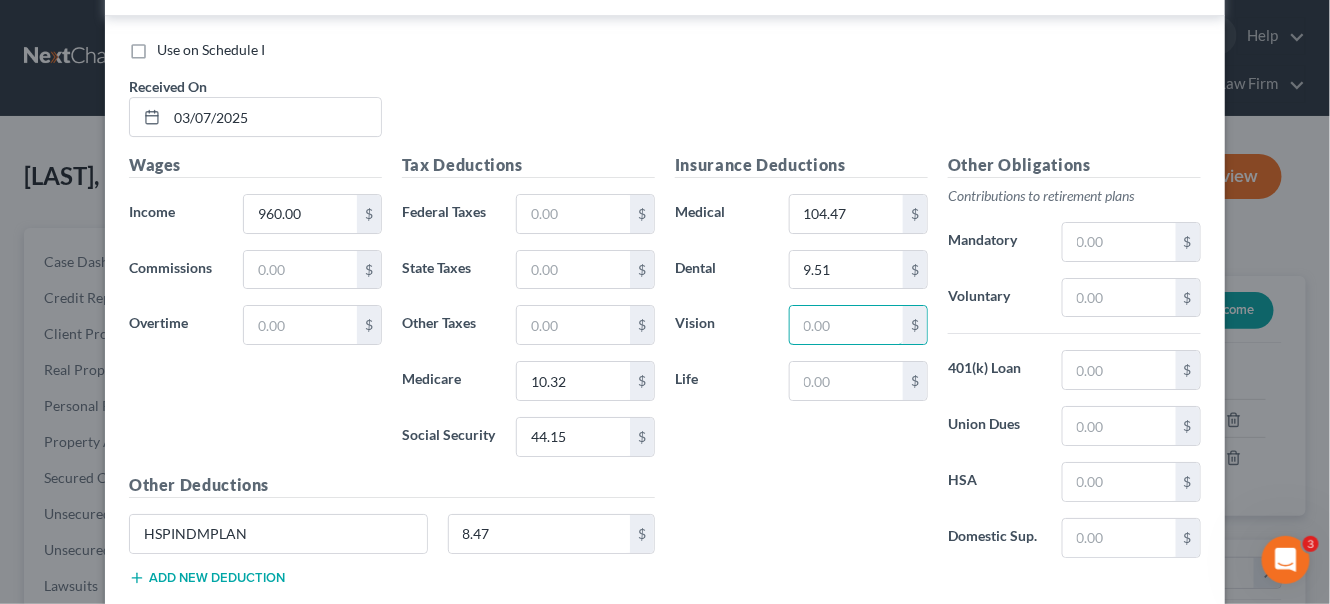 drag, startPoint x: 793, startPoint y: 315, endPoint x: 793, endPoint y: 286, distance: 29 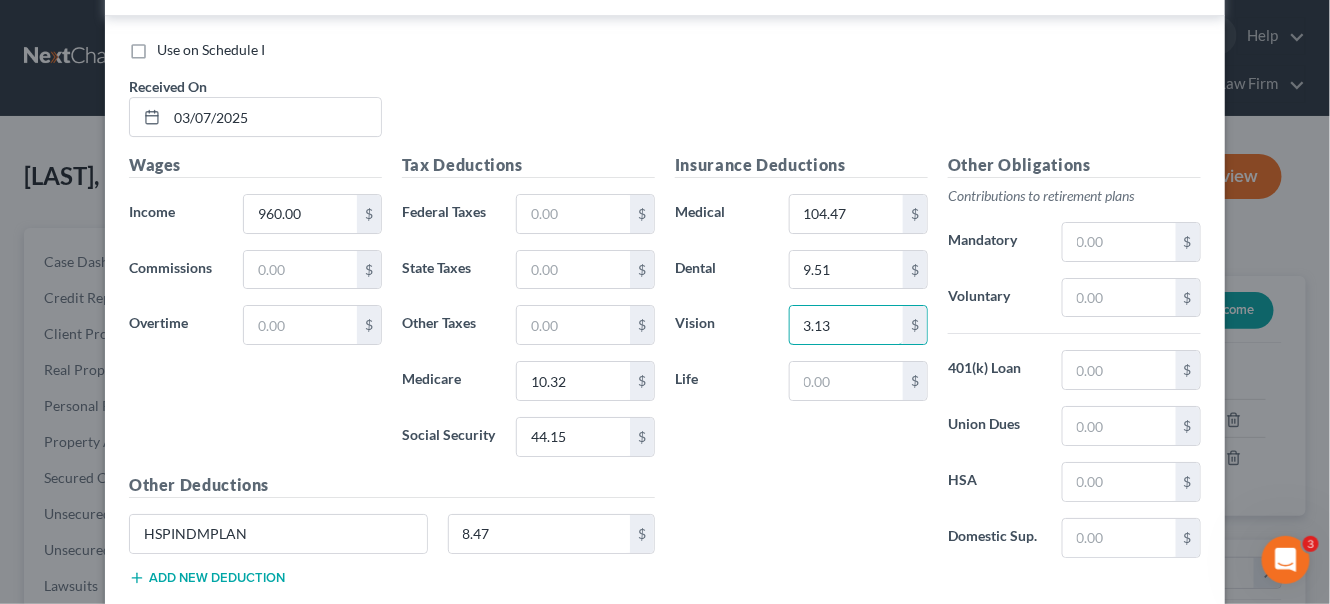 type on "3.13" 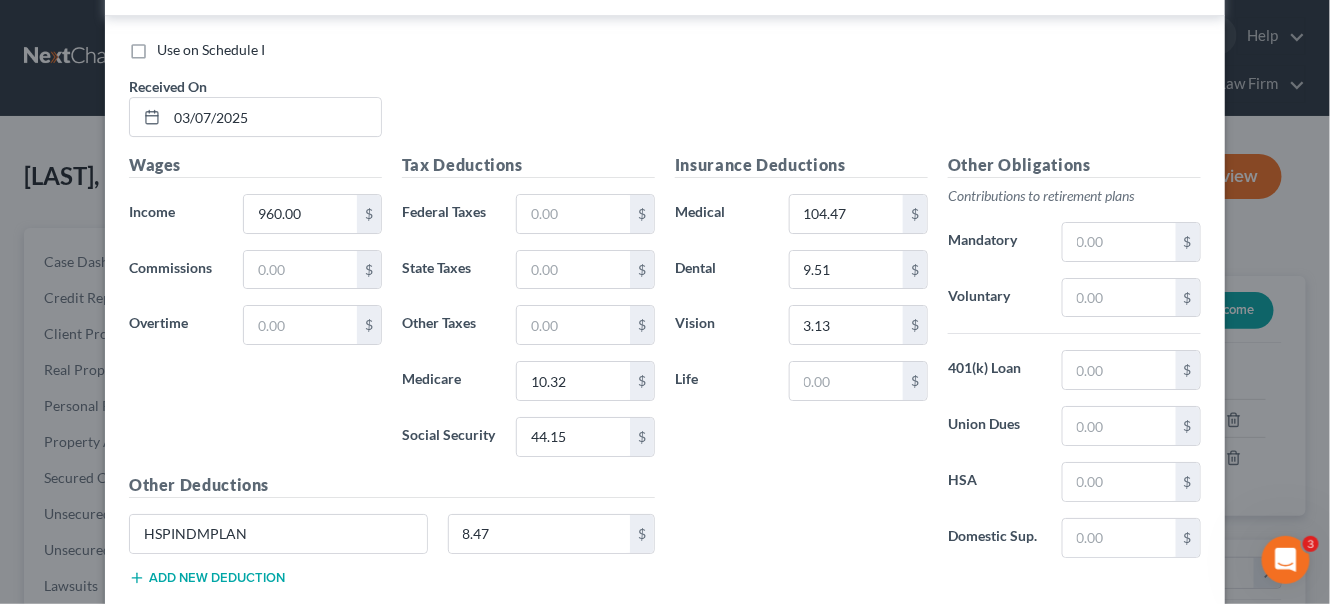 click on "Other Obligations Contributions to retirement plans Mandatory $ Voluntary $ 401(k) Loan $ Union Dues $ HSA $ Domestic Sup. $" at bounding box center [1074, 363] 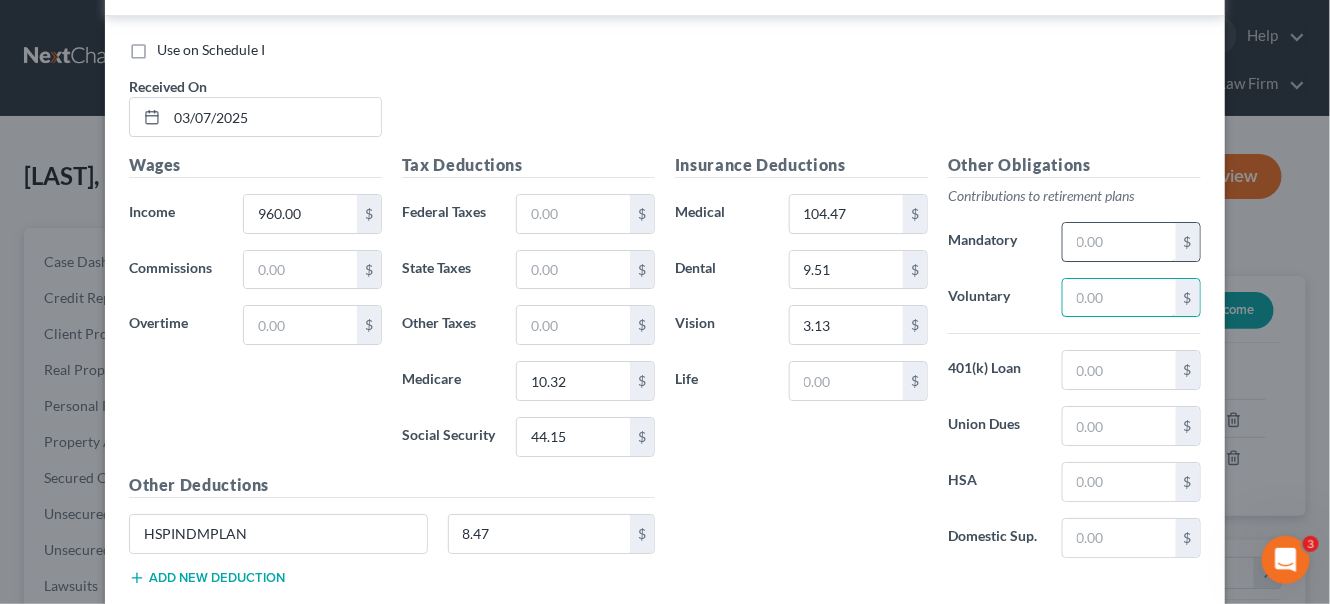 drag, startPoint x: 1120, startPoint y: 286, endPoint x: 1095, endPoint y: 231, distance: 60.41523 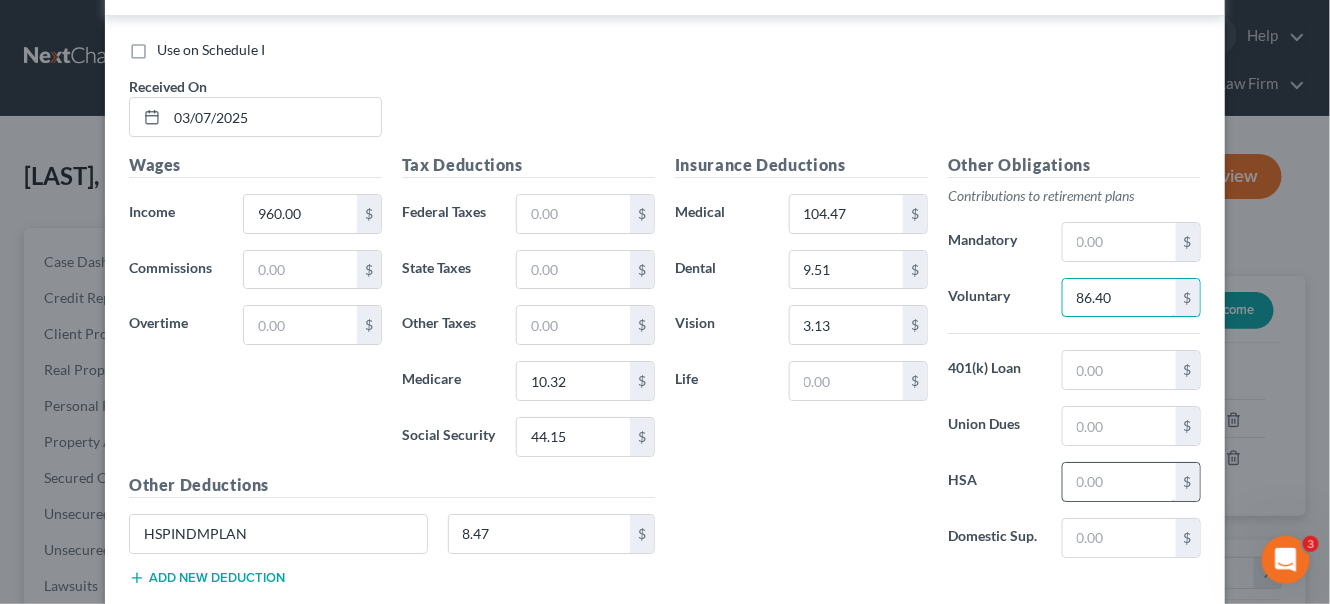 type on "86.40" 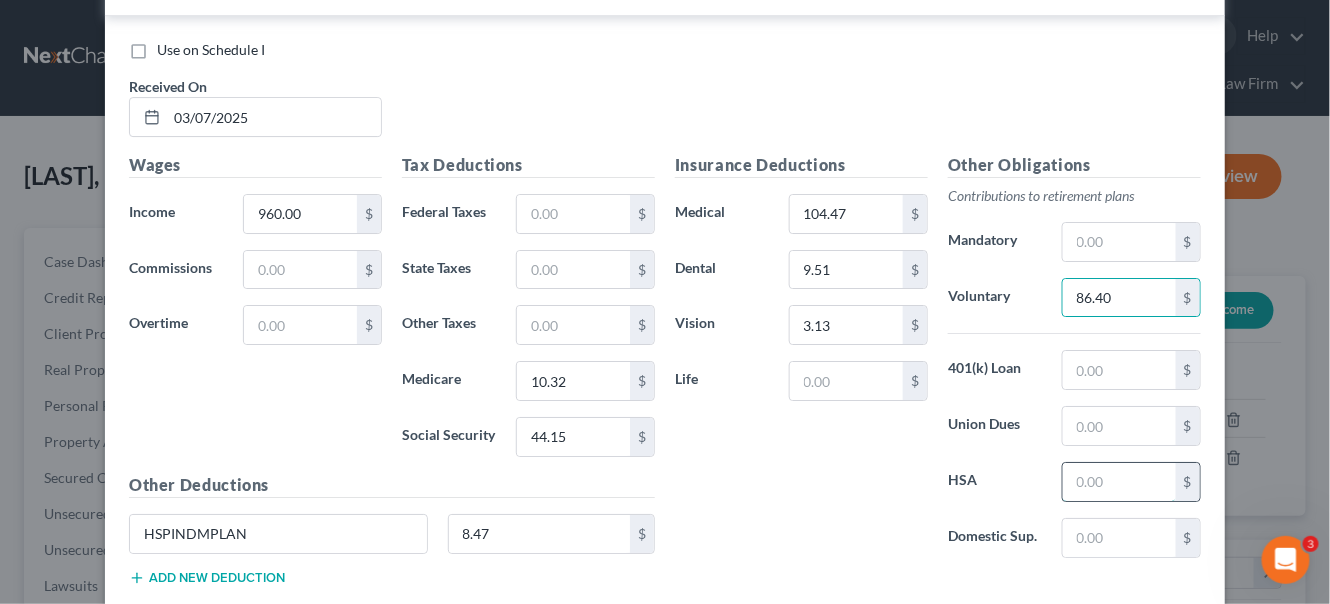 drag, startPoint x: 1069, startPoint y: 457, endPoint x: 1069, endPoint y: 446, distance: 11 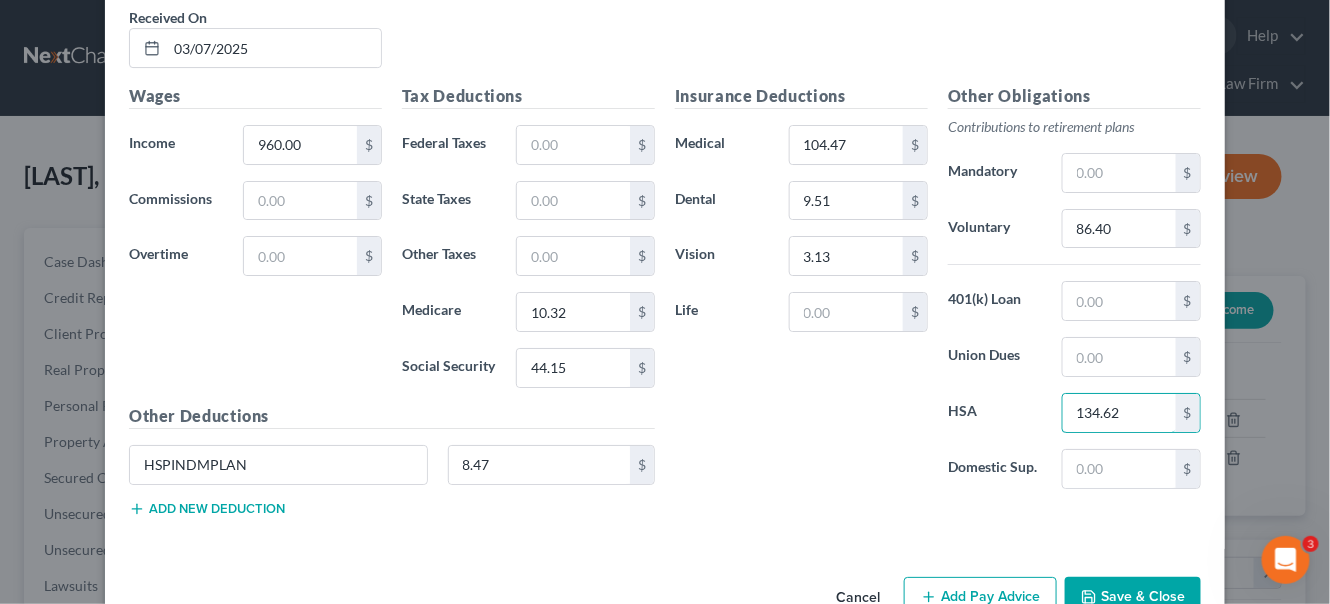 scroll, scrollTop: 2137, scrollLeft: 0, axis: vertical 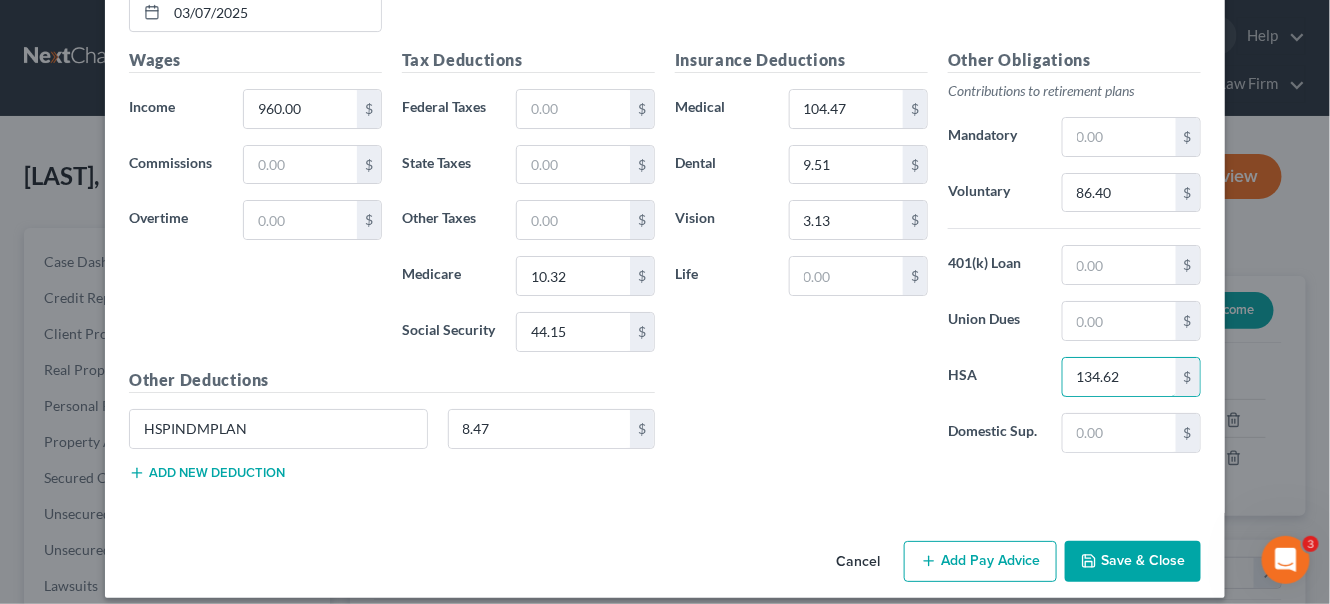 type on "134.62" 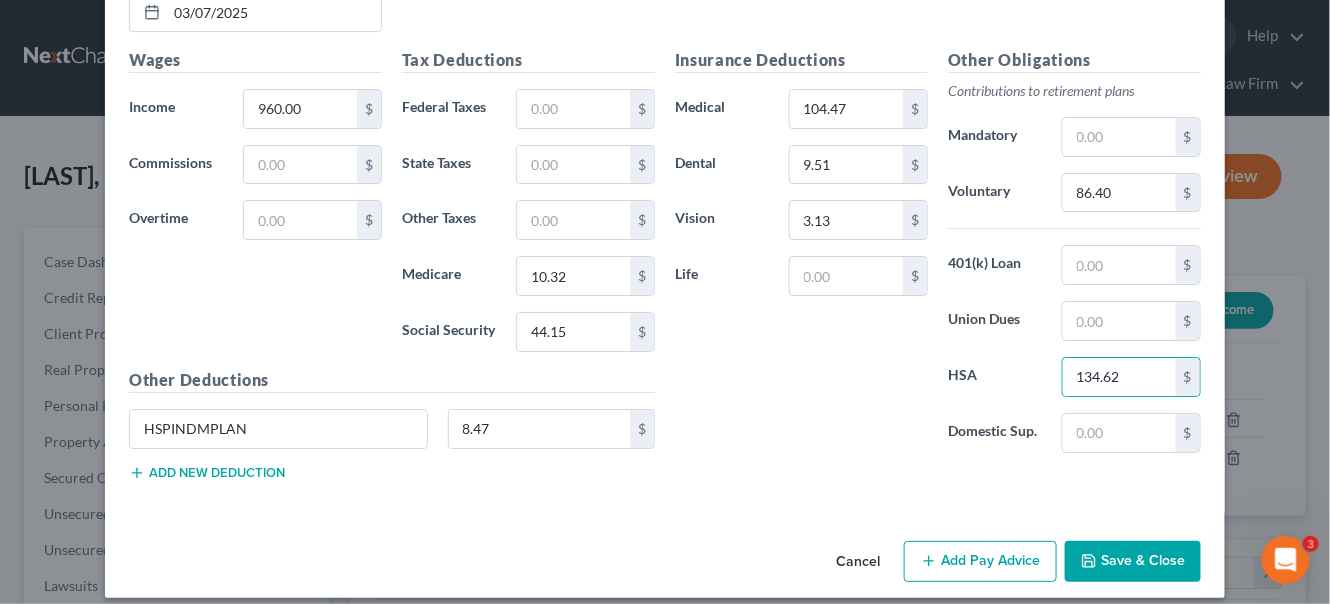 click on "Add Pay Advice" at bounding box center (980, 562) 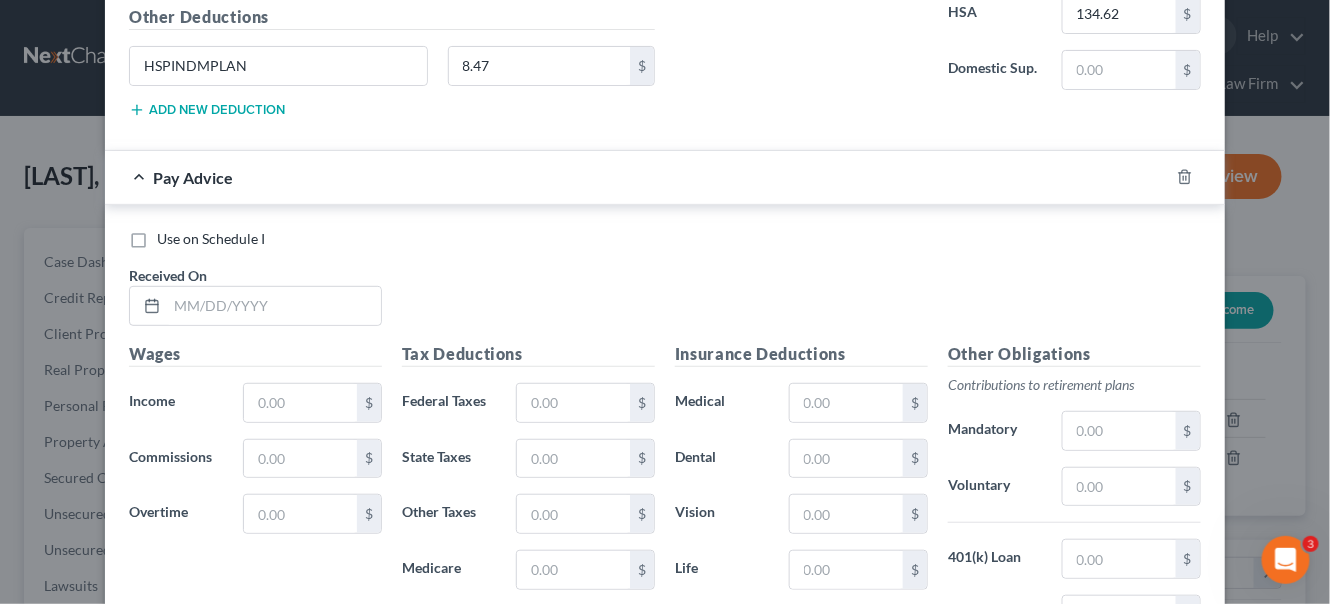 scroll, scrollTop: 2501, scrollLeft: 0, axis: vertical 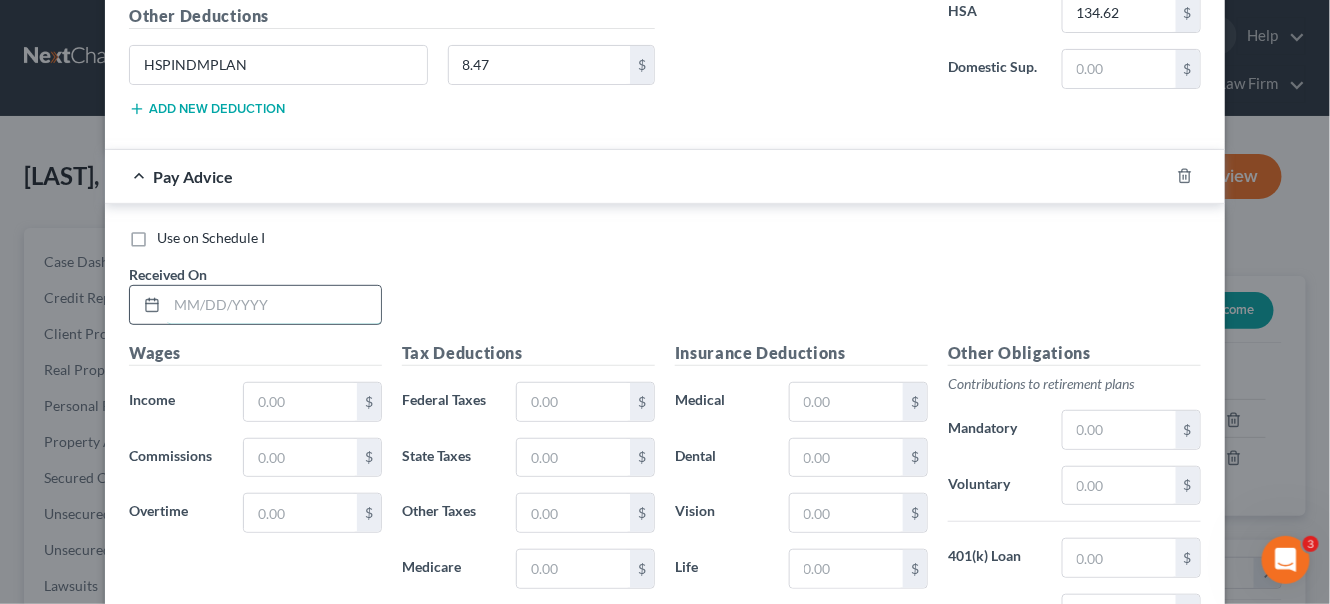 click at bounding box center (274, 305) 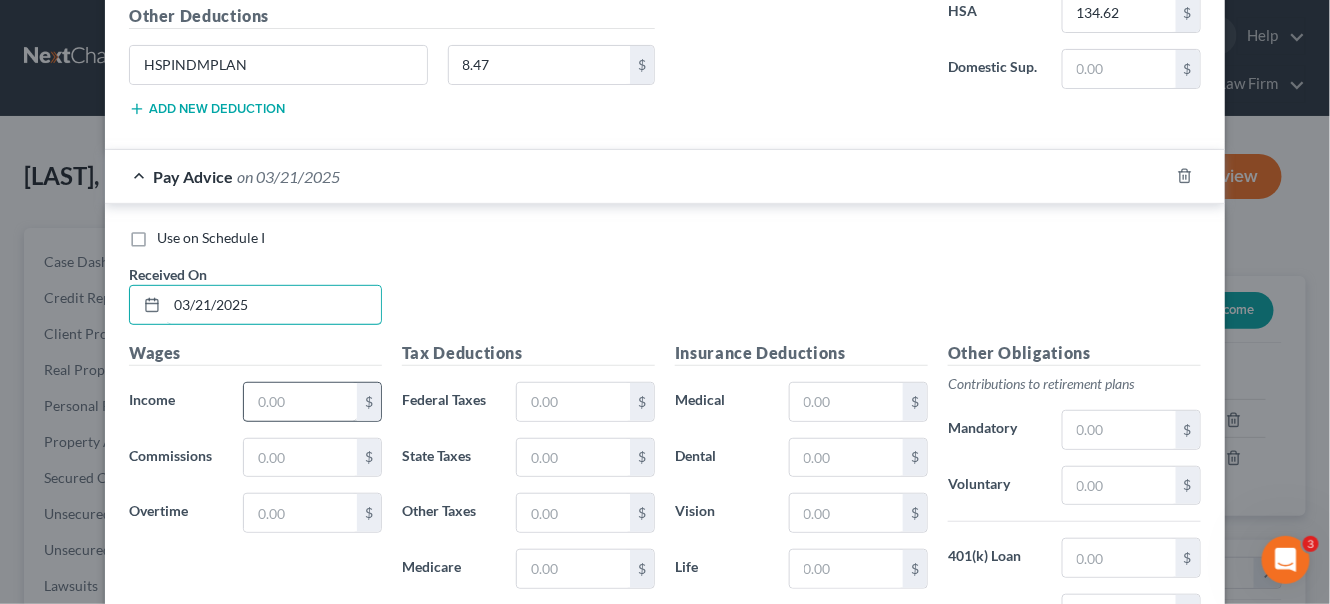 type on "03/21/2025" 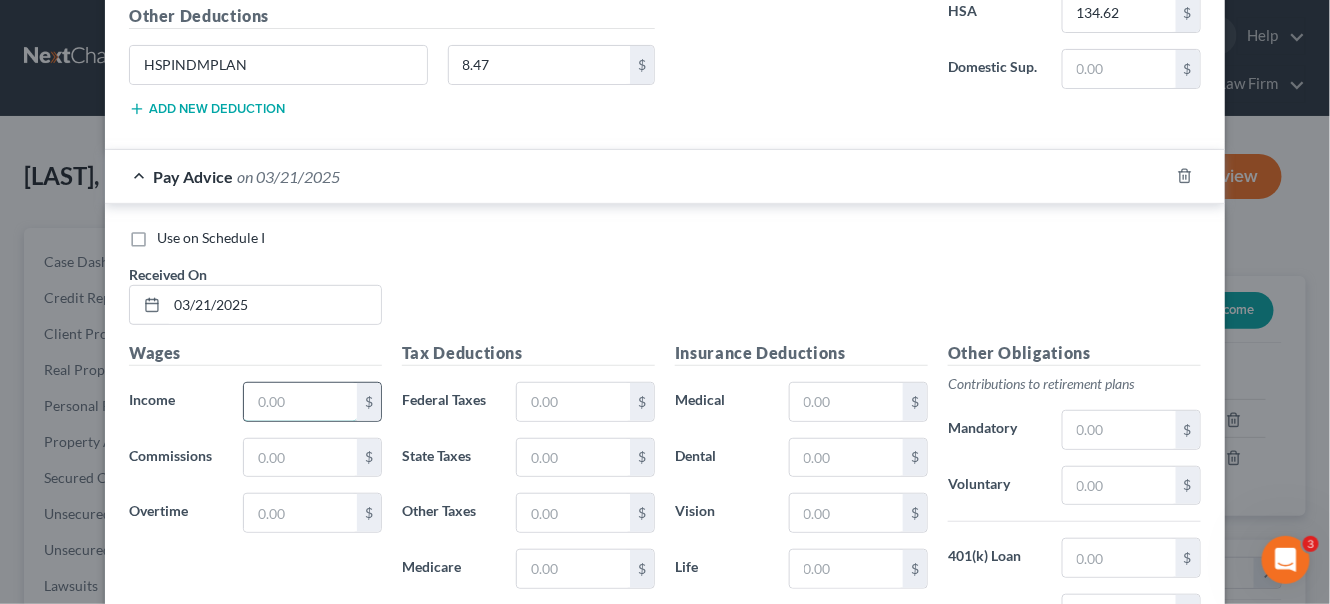 click at bounding box center [300, 402] 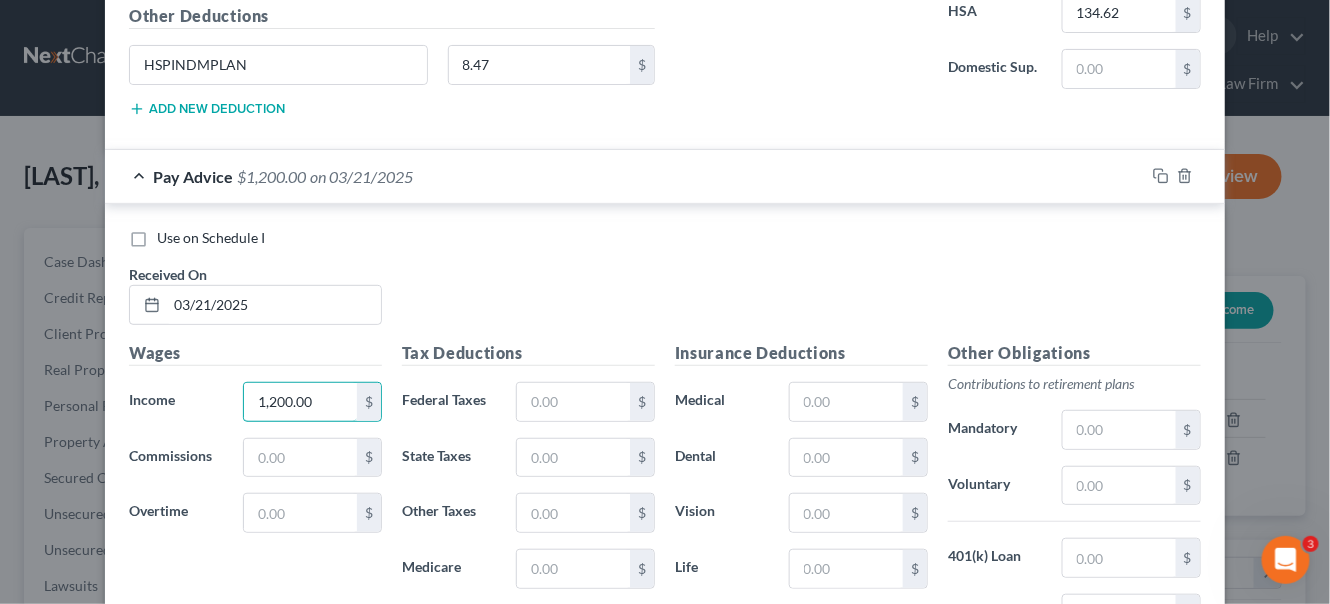 type on "1,200.00" 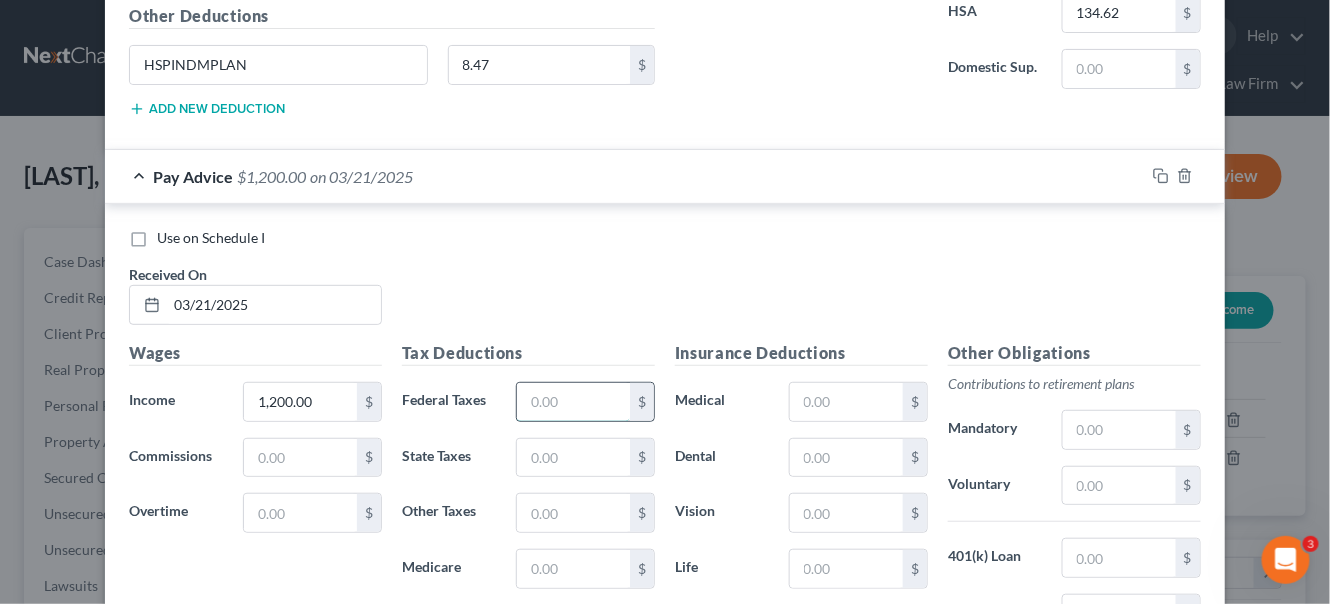 click at bounding box center (573, 402) 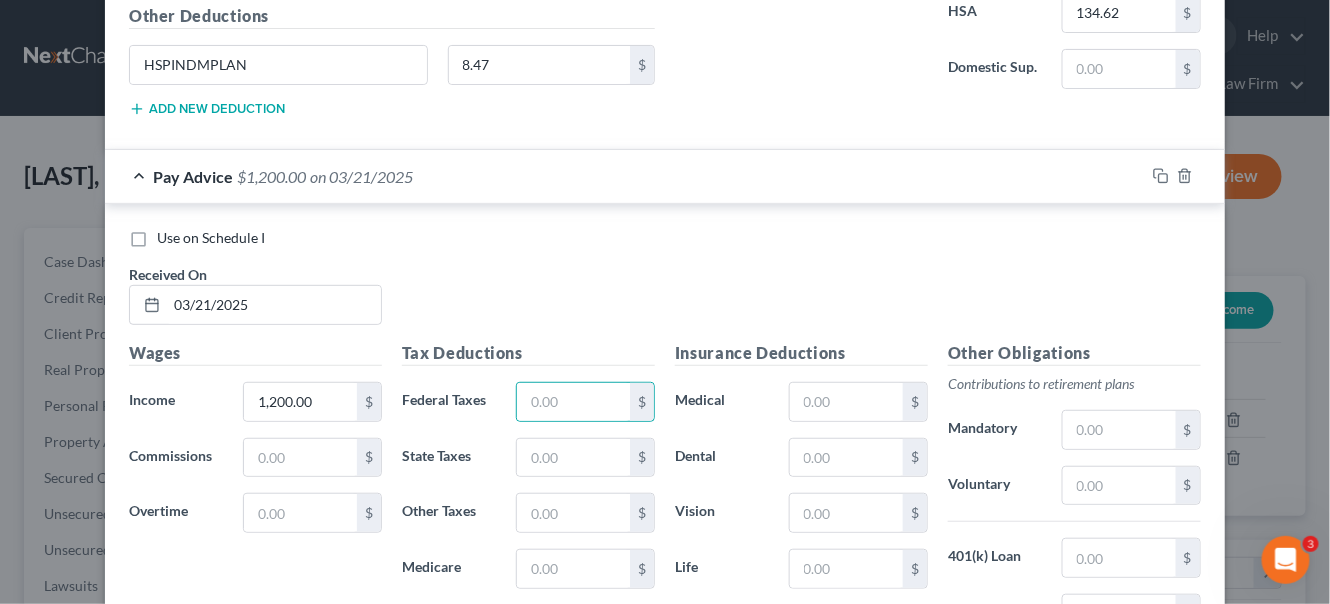 click on "$" at bounding box center [585, 569] 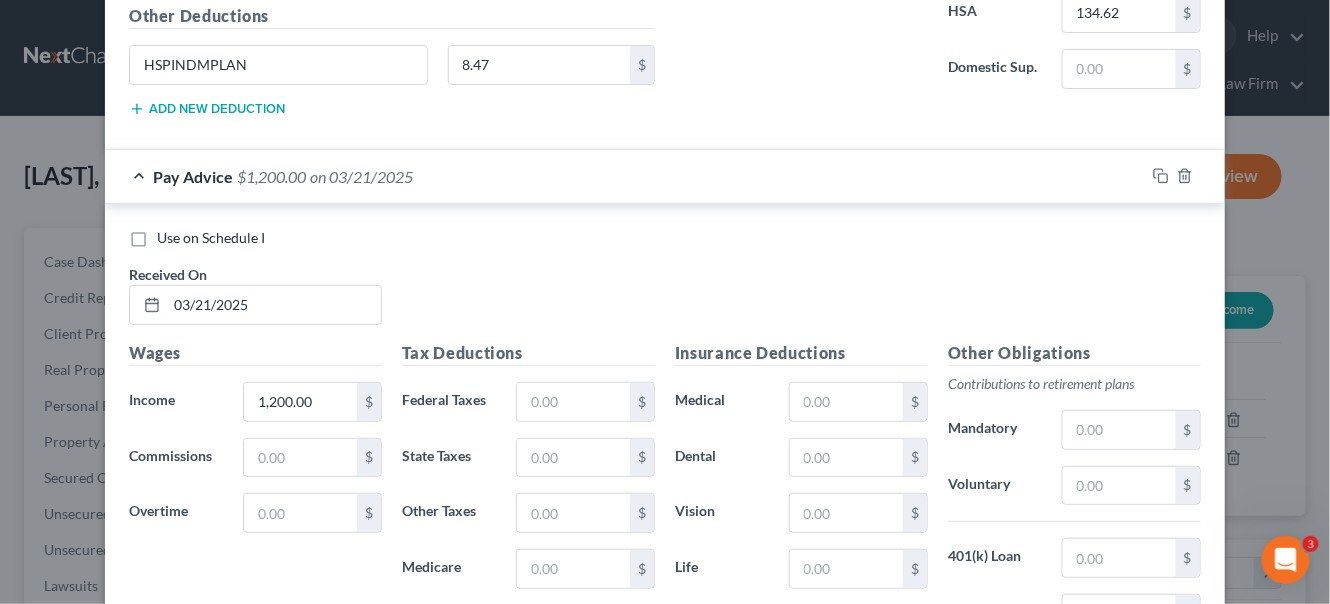 scroll, scrollTop: 0, scrollLeft: 0, axis: both 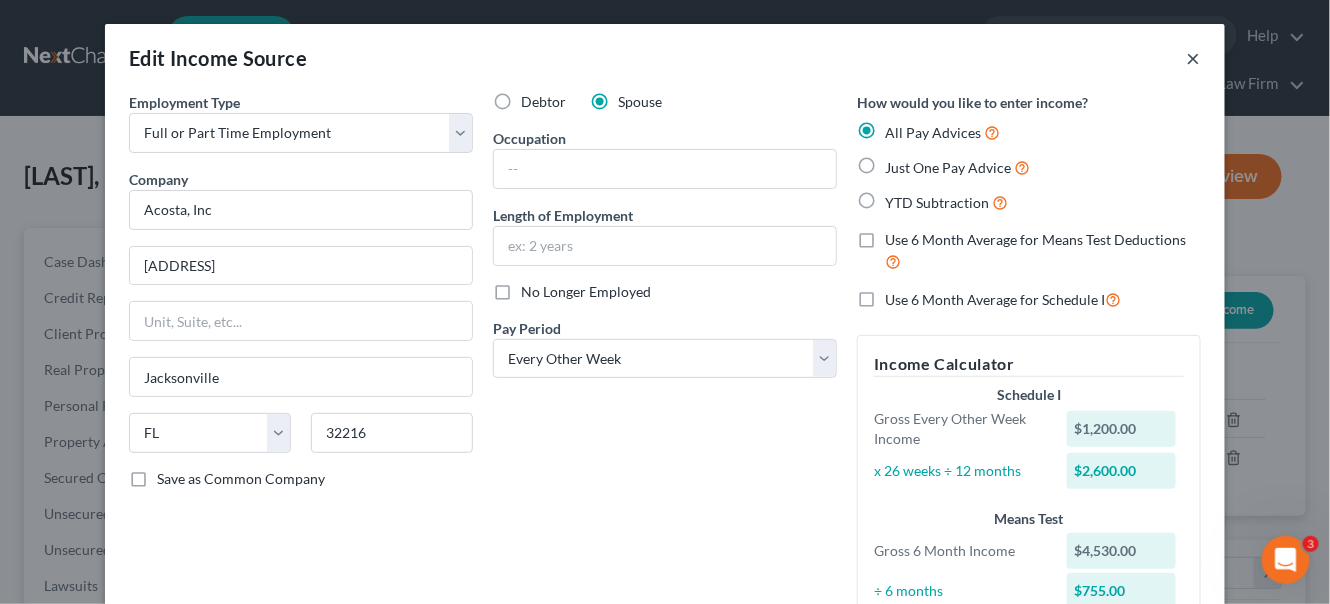 type 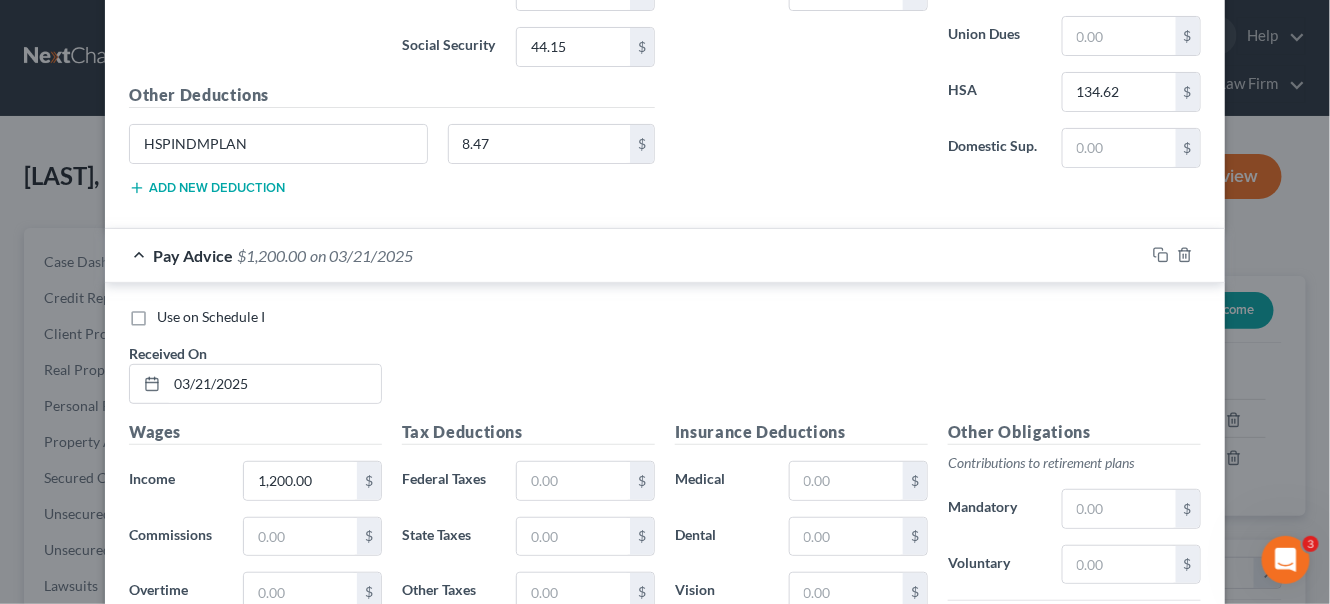 scroll, scrollTop: 2788, scrollLeft: 0, axis: vertical 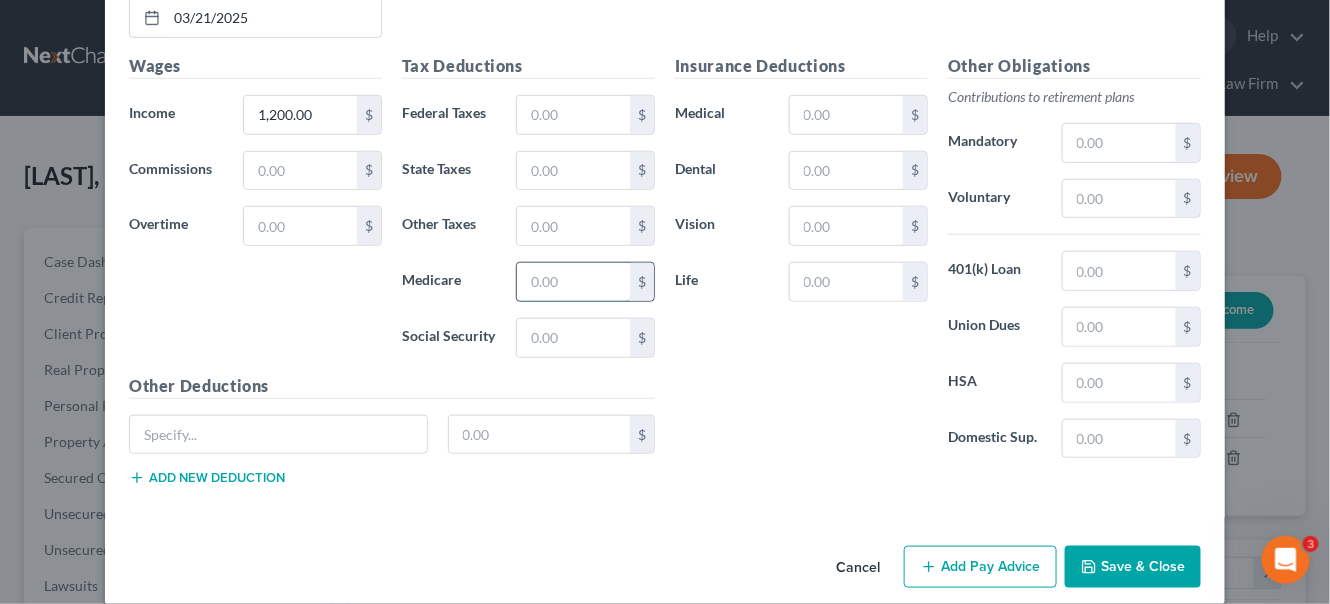 click at bounding box center [573, 282] 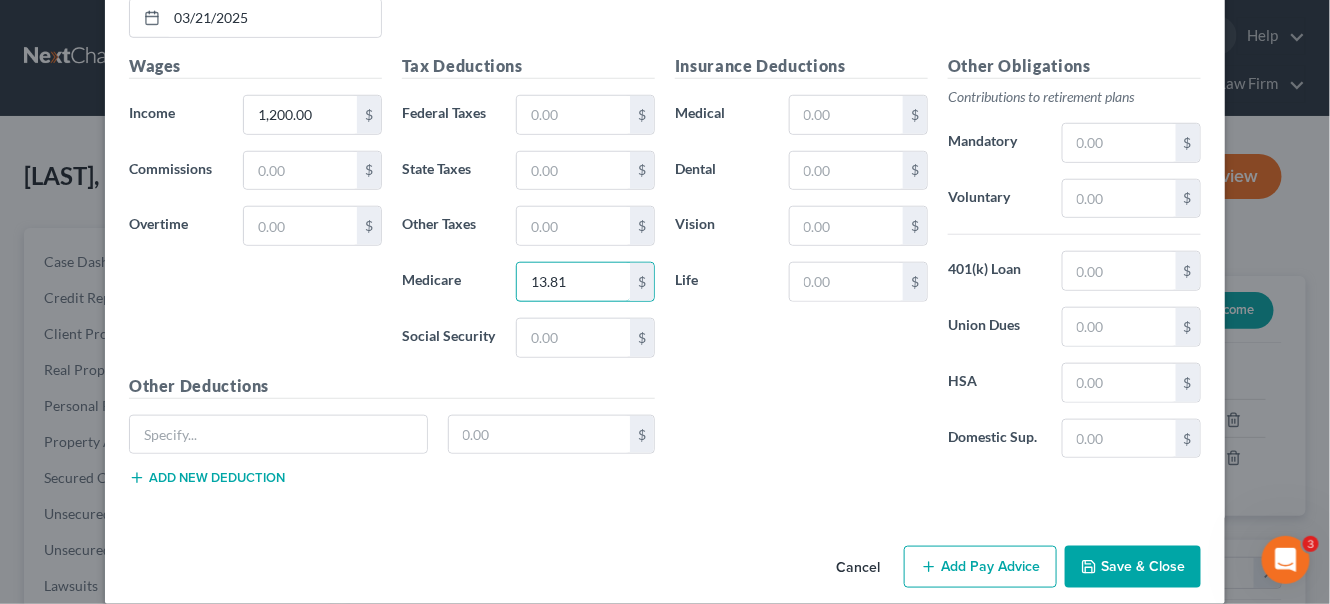 type on "13.81" 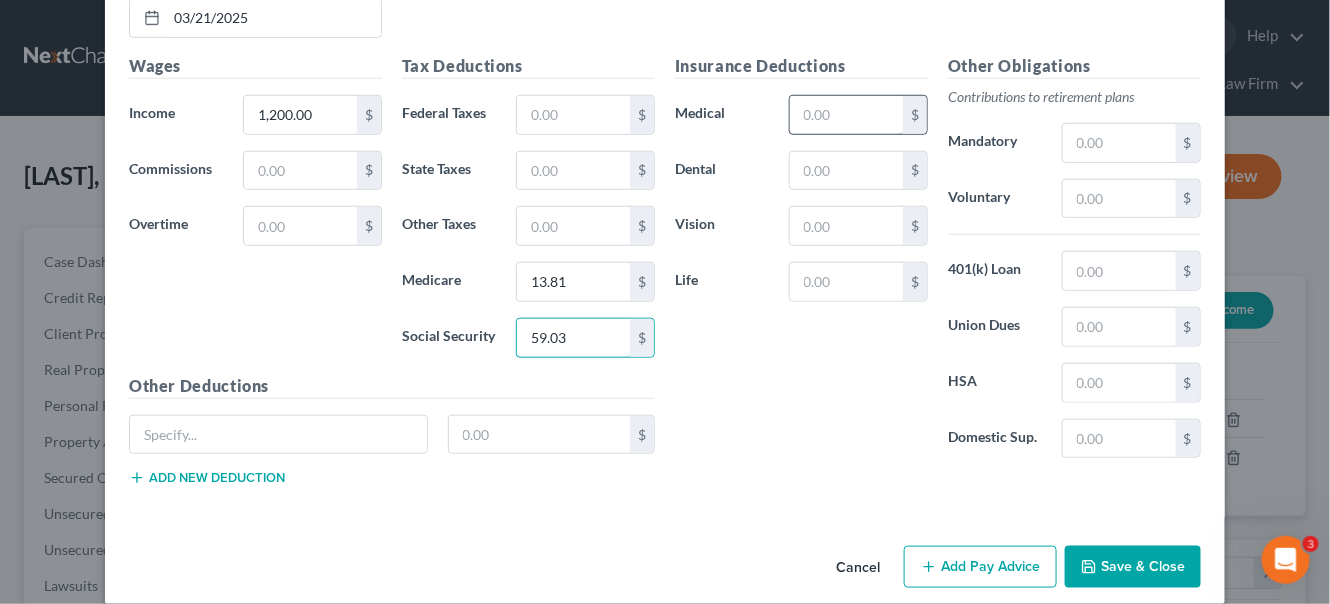 type on "59.03" 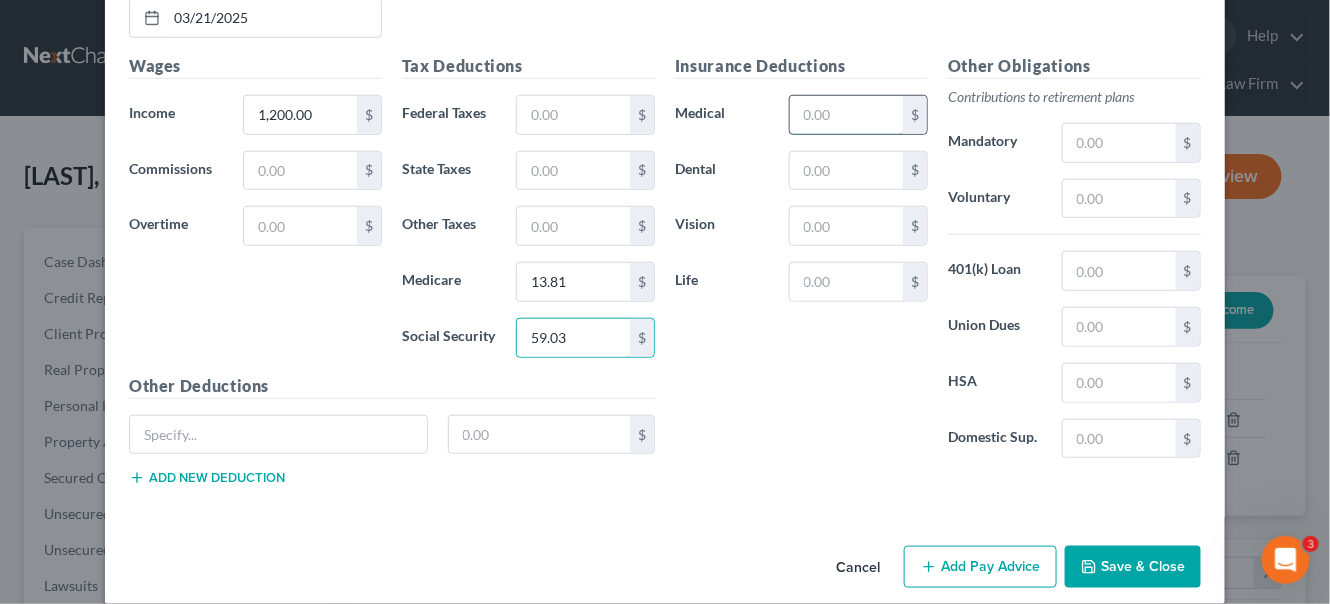 click at bounding box center [846, 115] 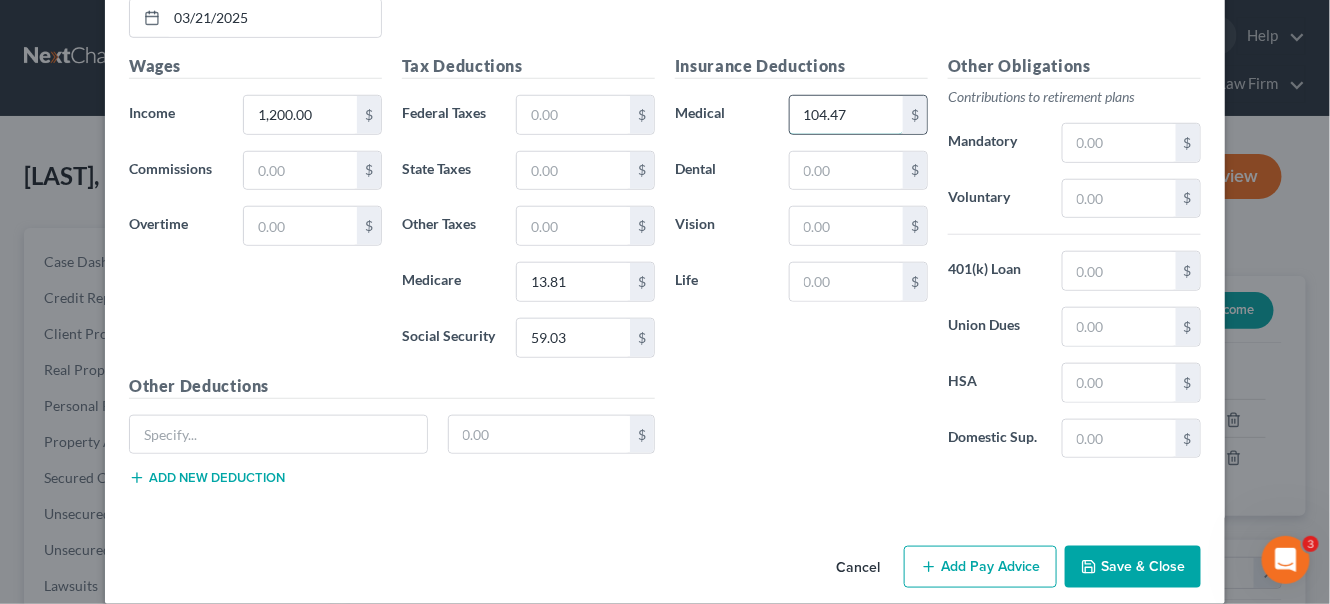 type on "104.47" 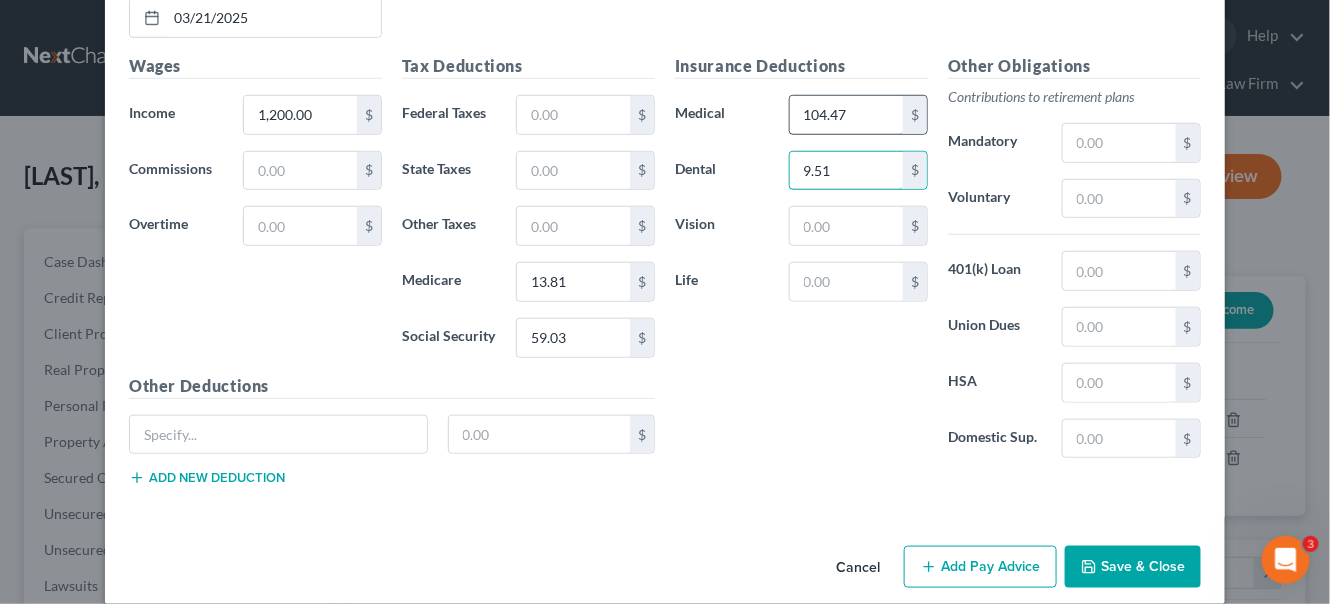 type on "9.51" 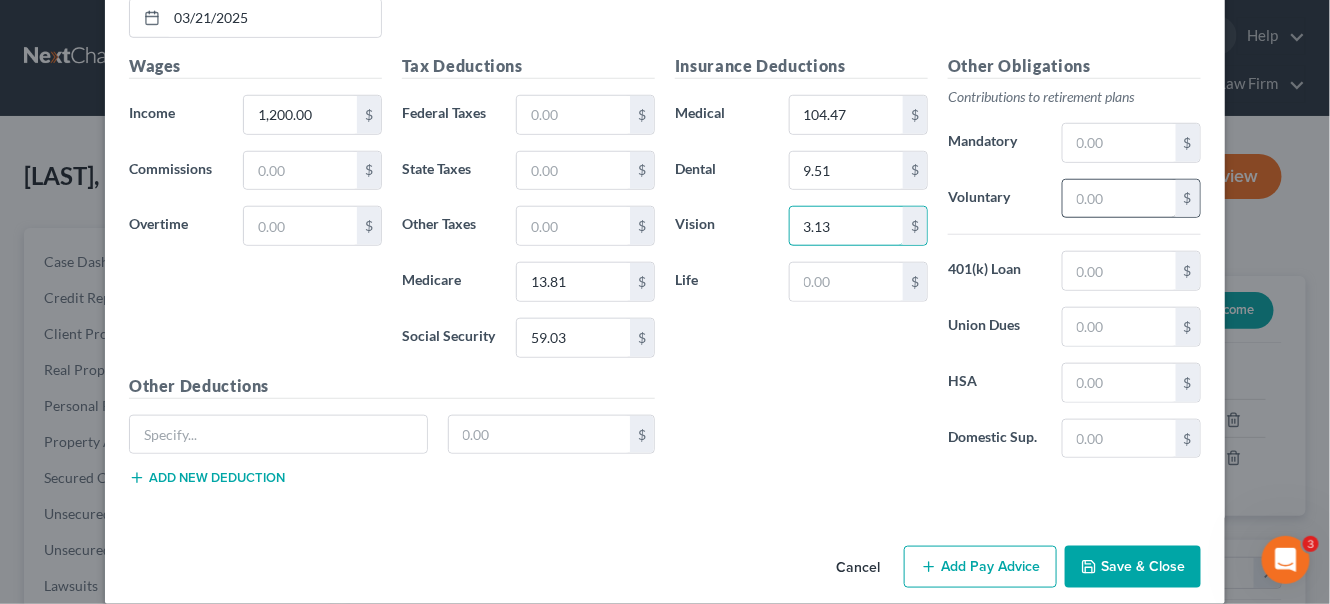 type on "3.13" 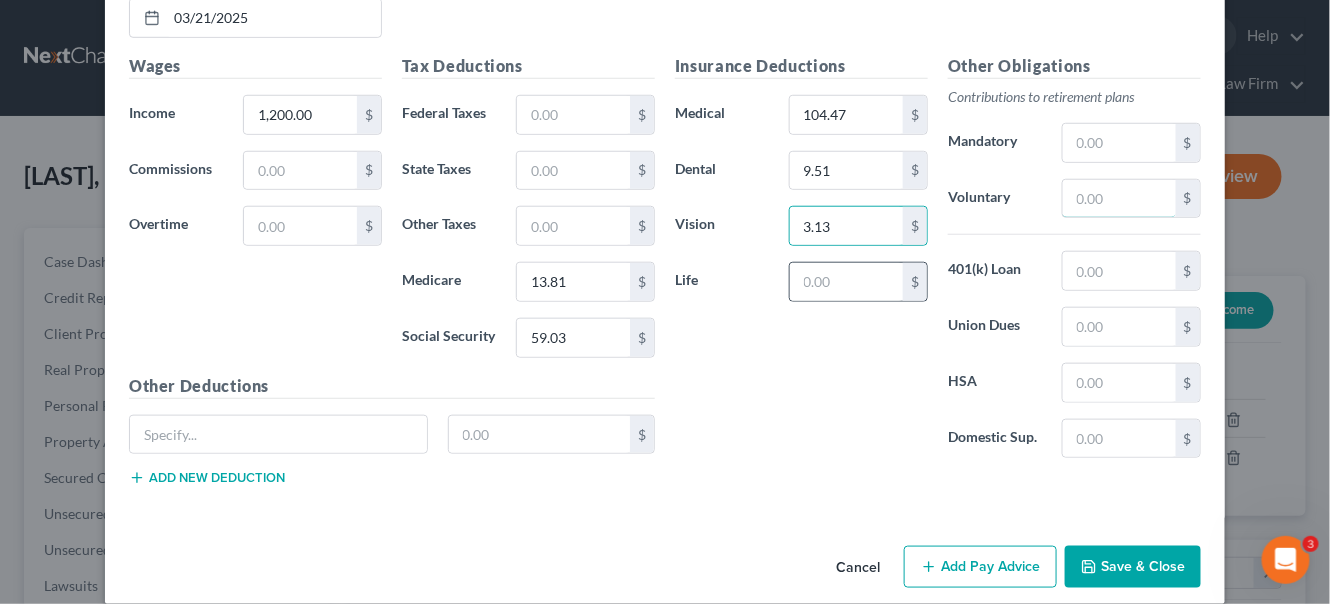 drag, startPoint x: 1087, startPoint y: 178, endPoint x: 899, endPoint y: 275, distance: 211.54904 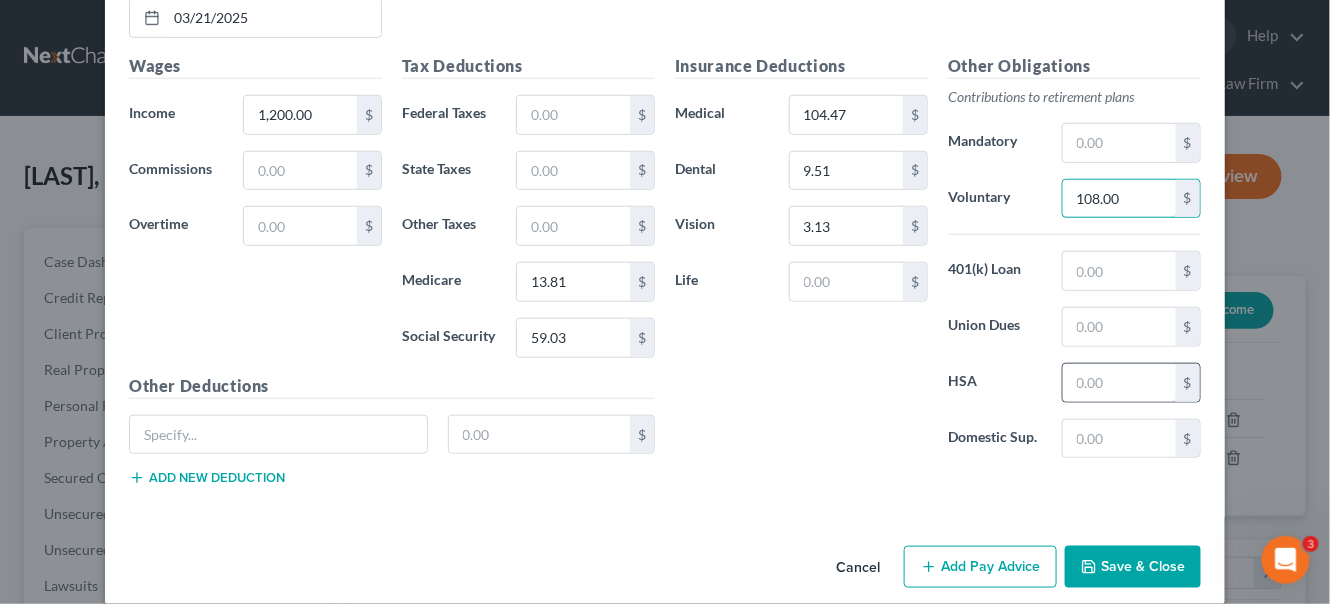 type on "108.00" 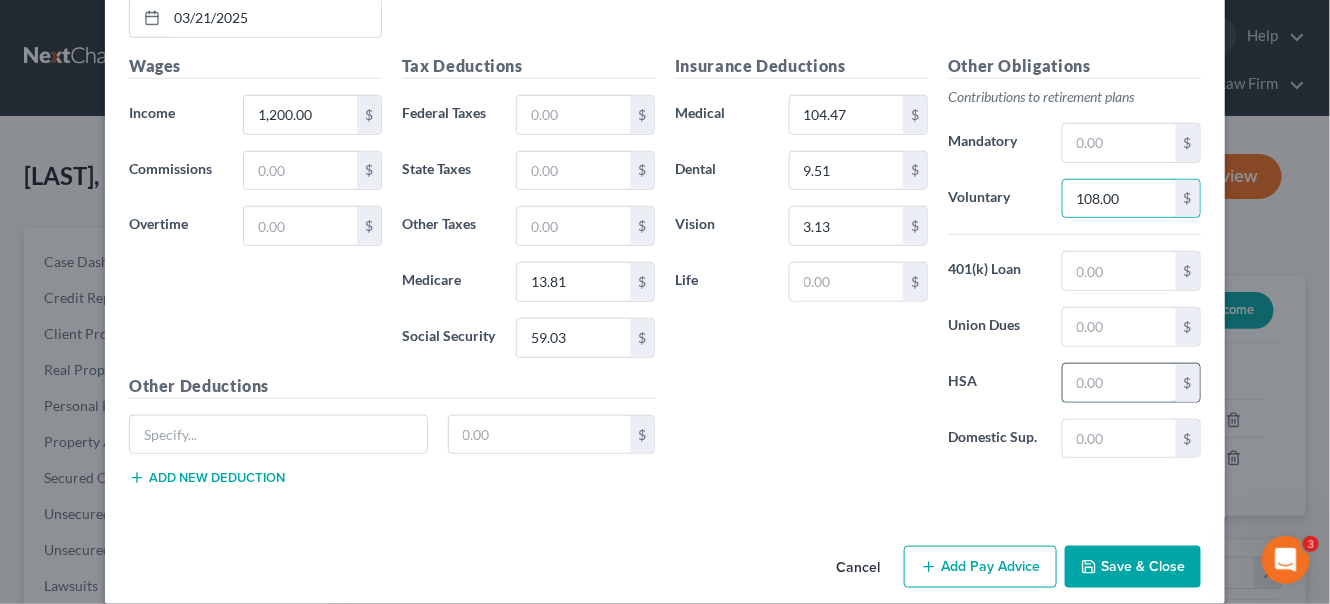 drag, startPoint x: 1083, startPoint y: 363, endPoint x: 1068, endPoint y: 342, distance: 25.806976 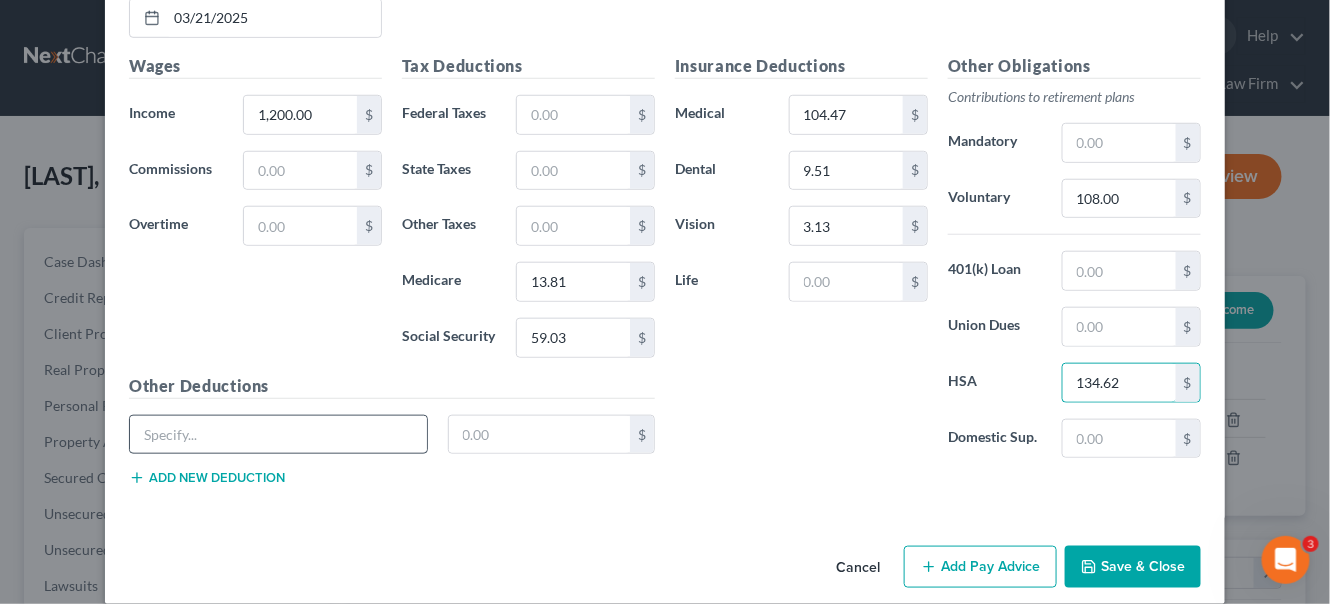 type on "134.62" 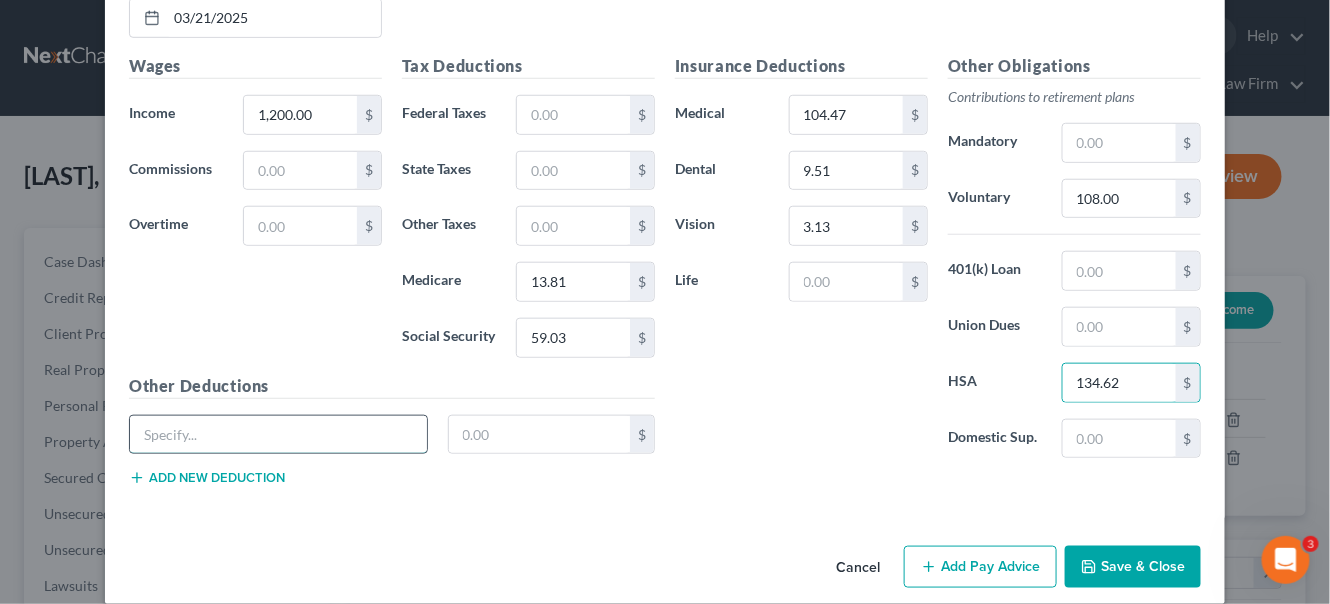 click at bounding box center (278, 435) 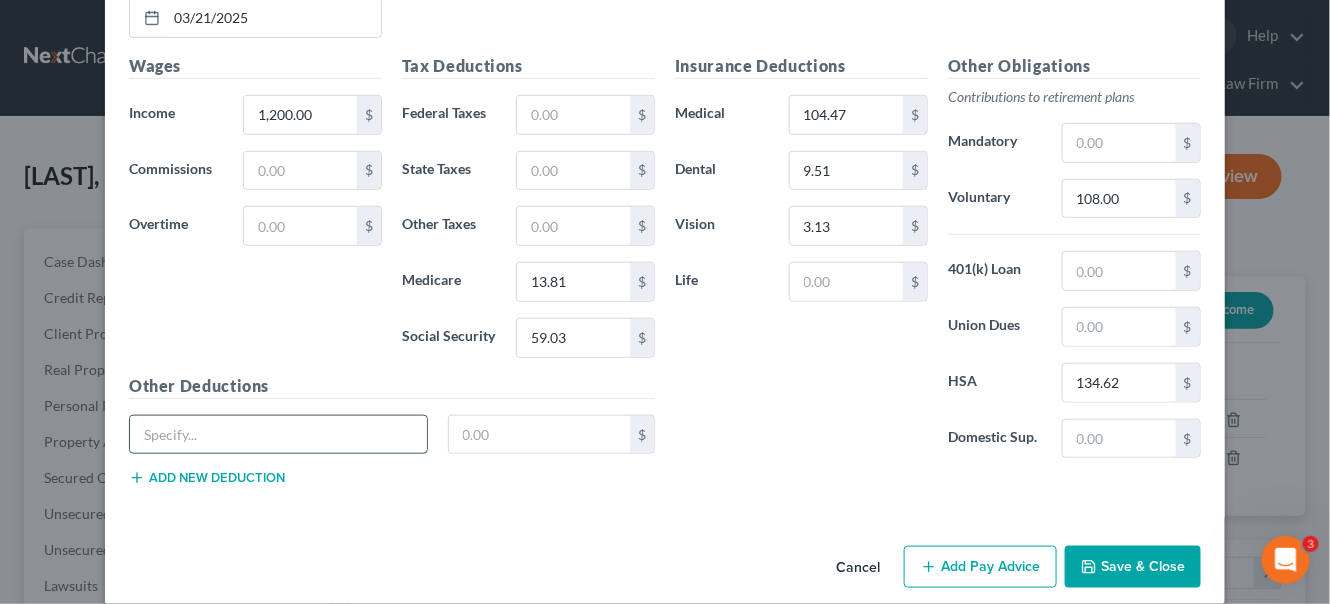 paste on "HSPINDMPLAN" 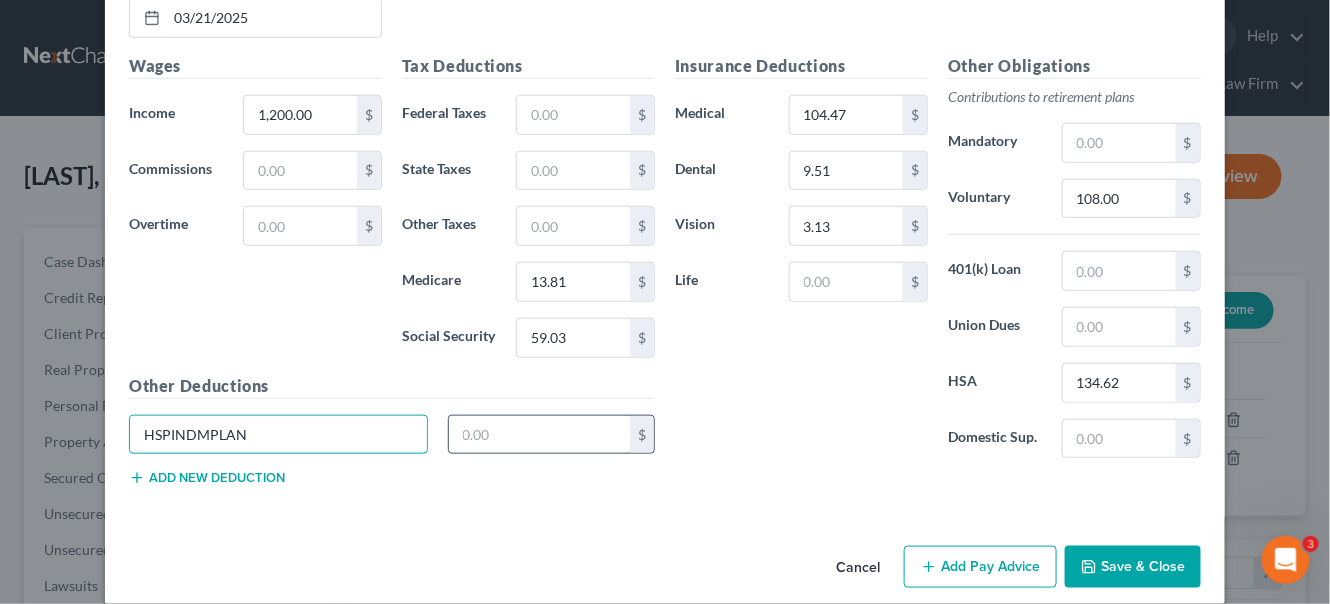 type on "HSPINDMPLAN" 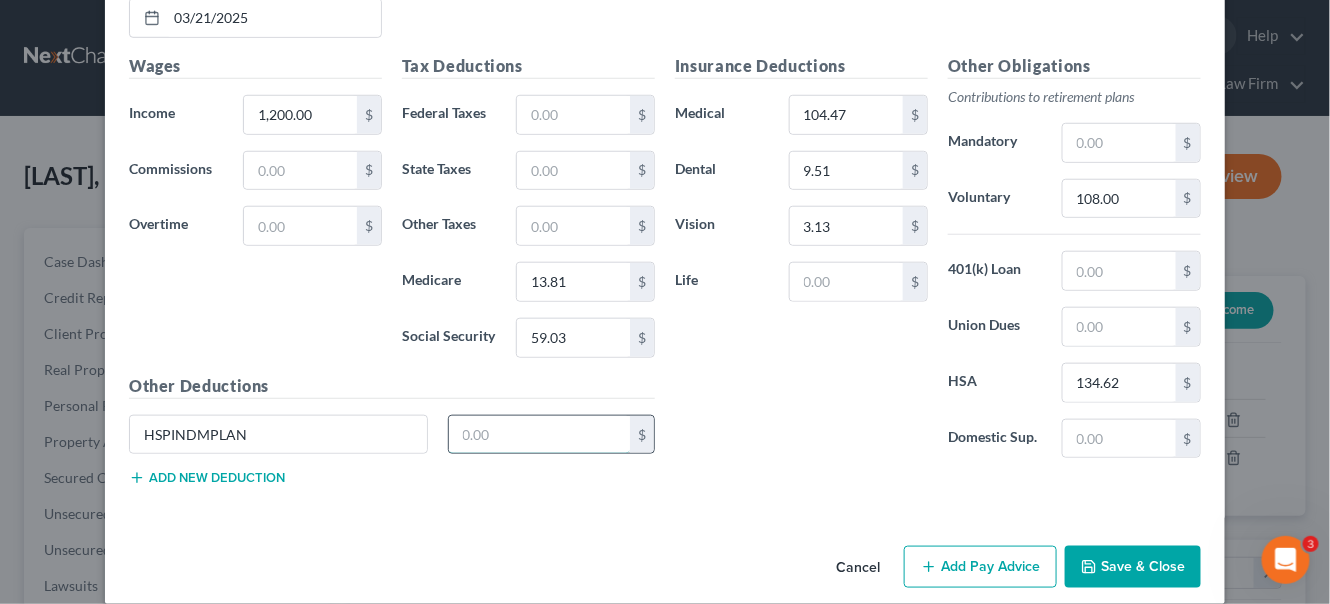 click at bounding box center [540, 435] 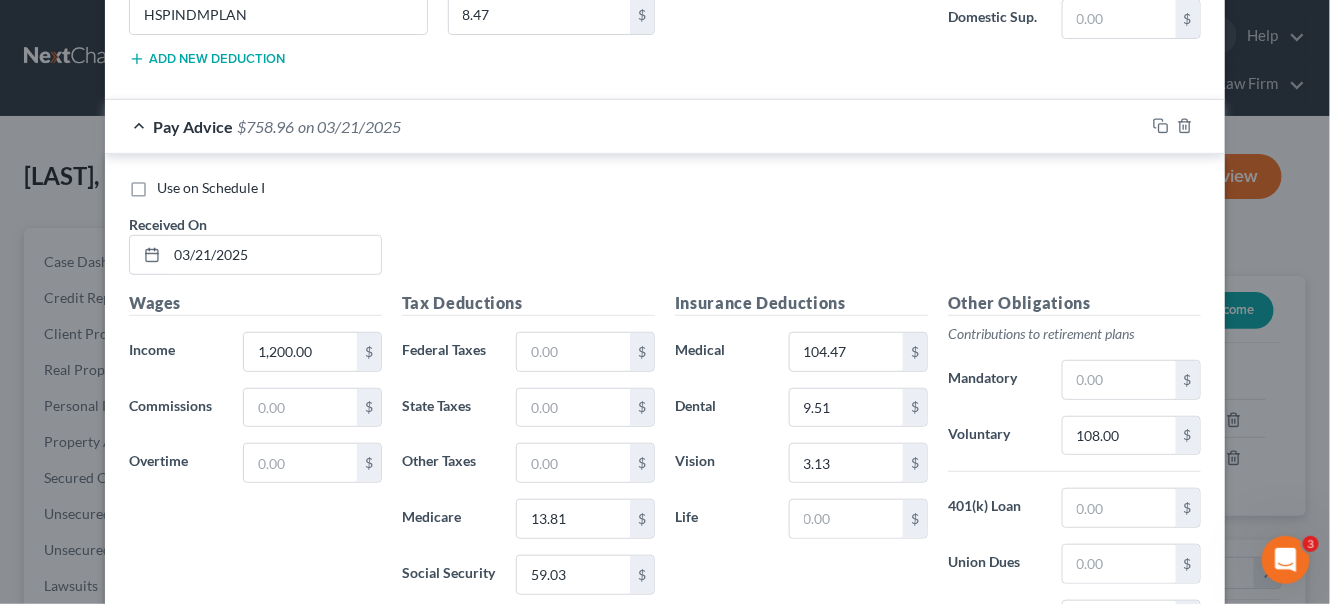 scroll, scrollTop: 2515, scrollLeft: 0, axis: vertical 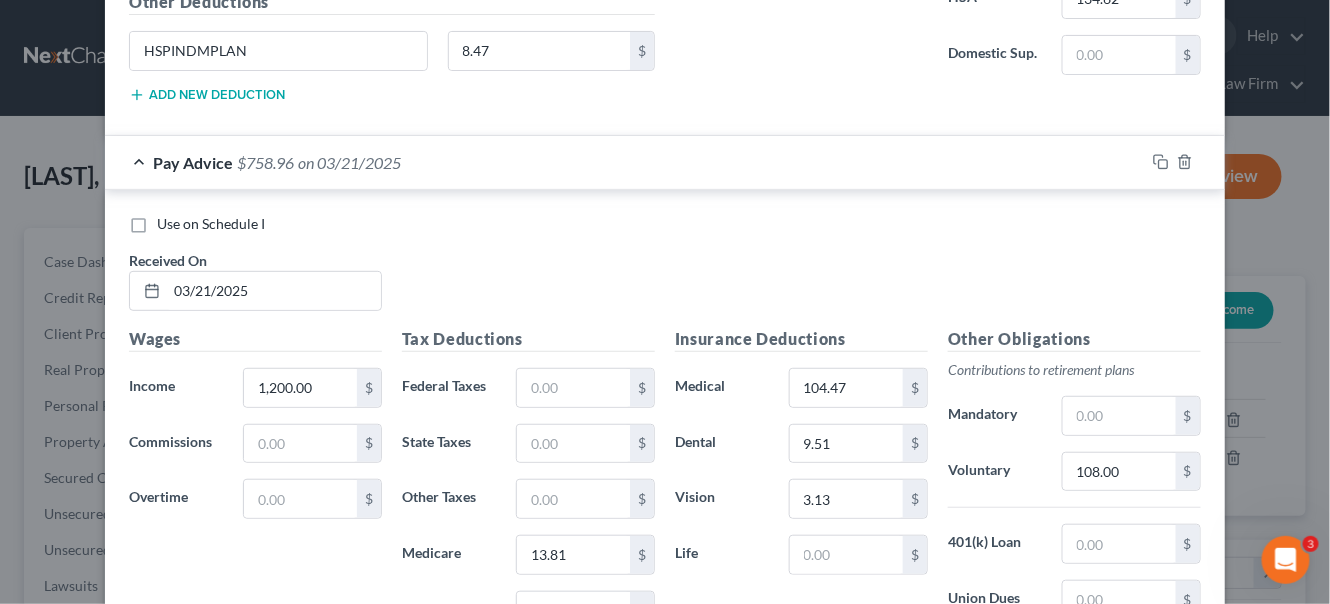 type on "8.47" 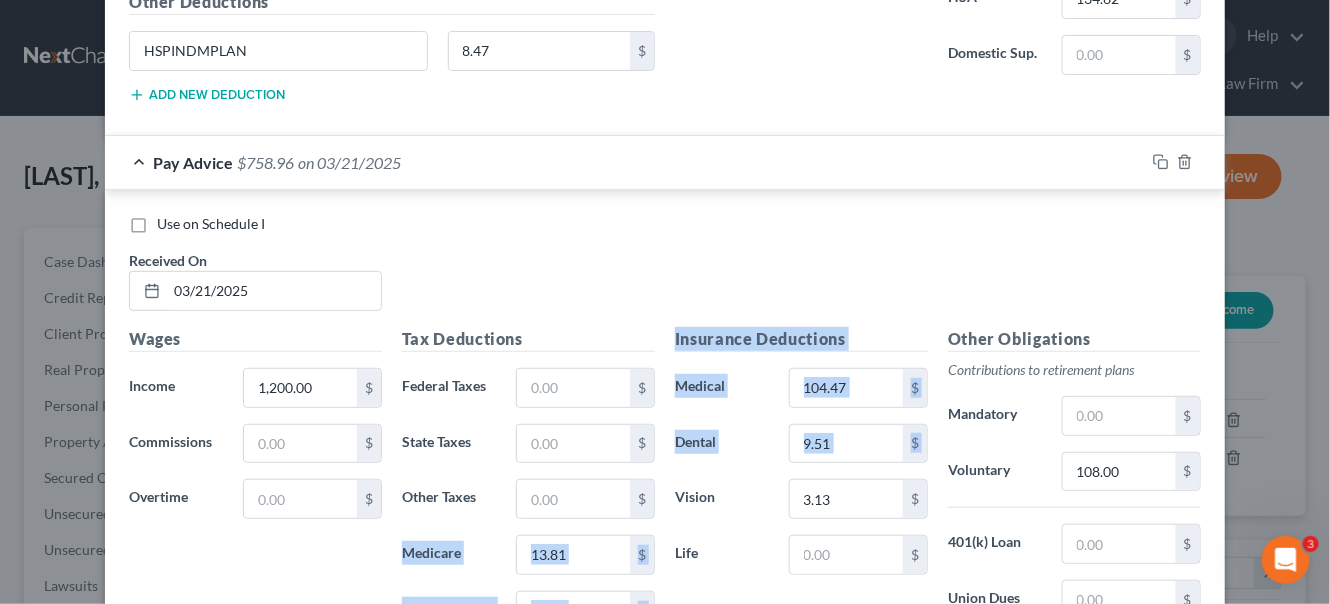 drag, startPoint x: 677, startPoint y: 448, endPoint x: 484, endPoint y: 572, distance: 229.4014 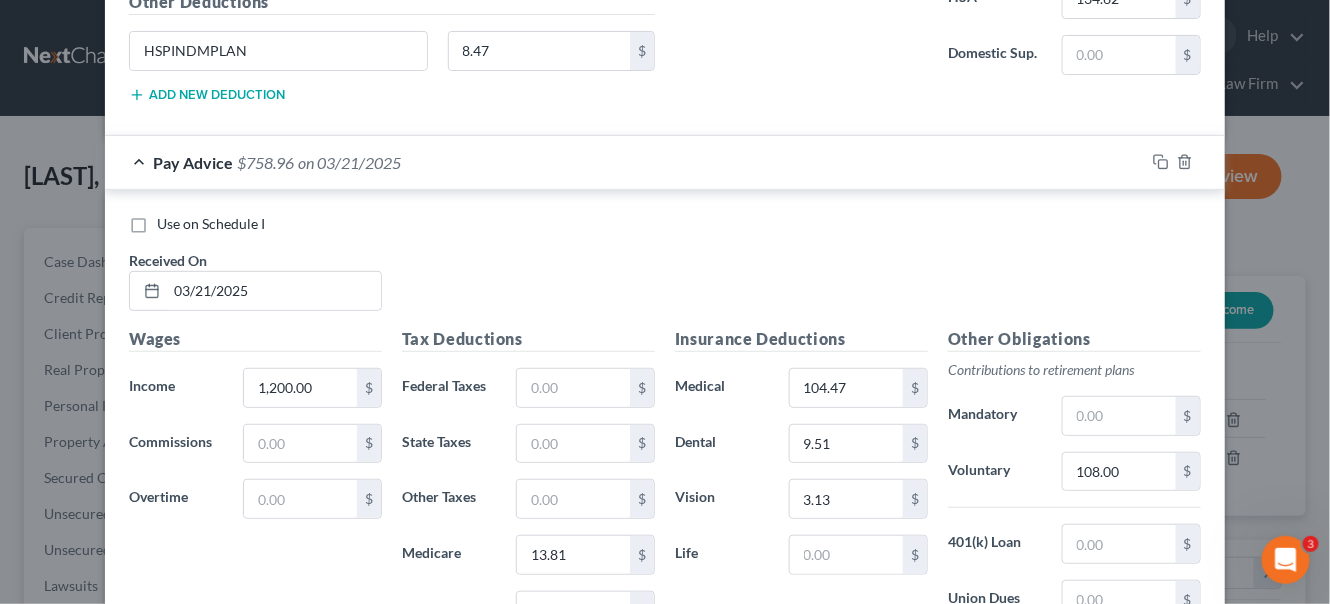 click on "Use on Schedule I
Received On
*
03/21/2025" at bounding box center (665, 270) 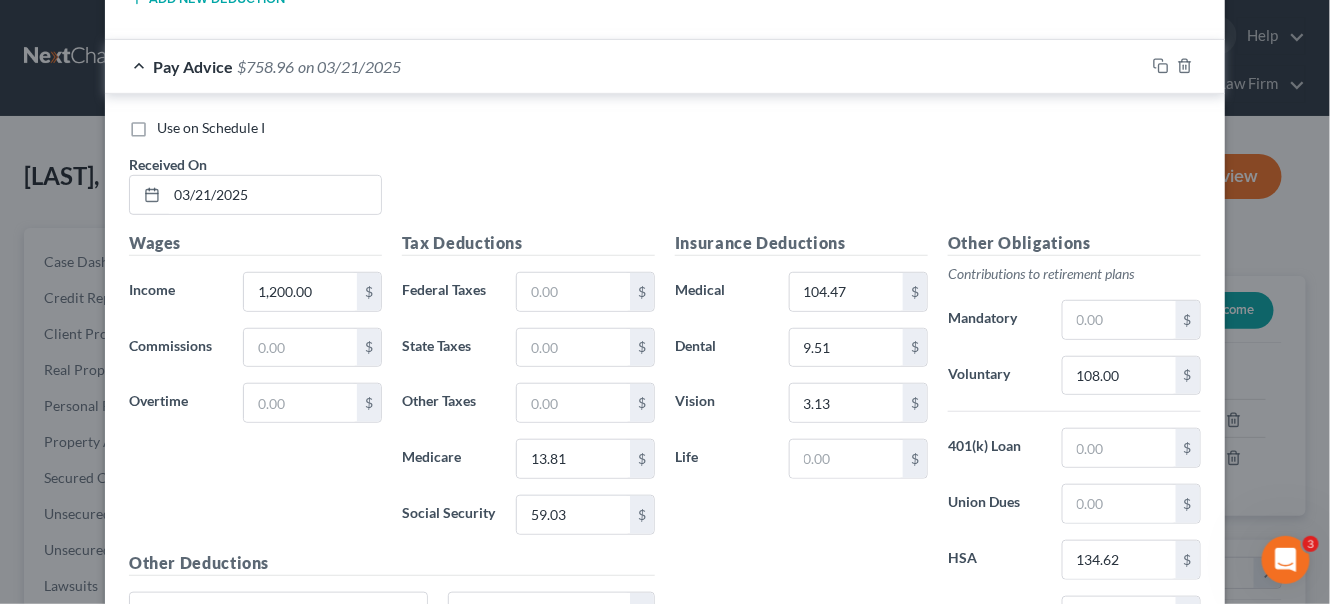 scroll, scrollTop: 2788, scrollLeft: 0, axis: vertical 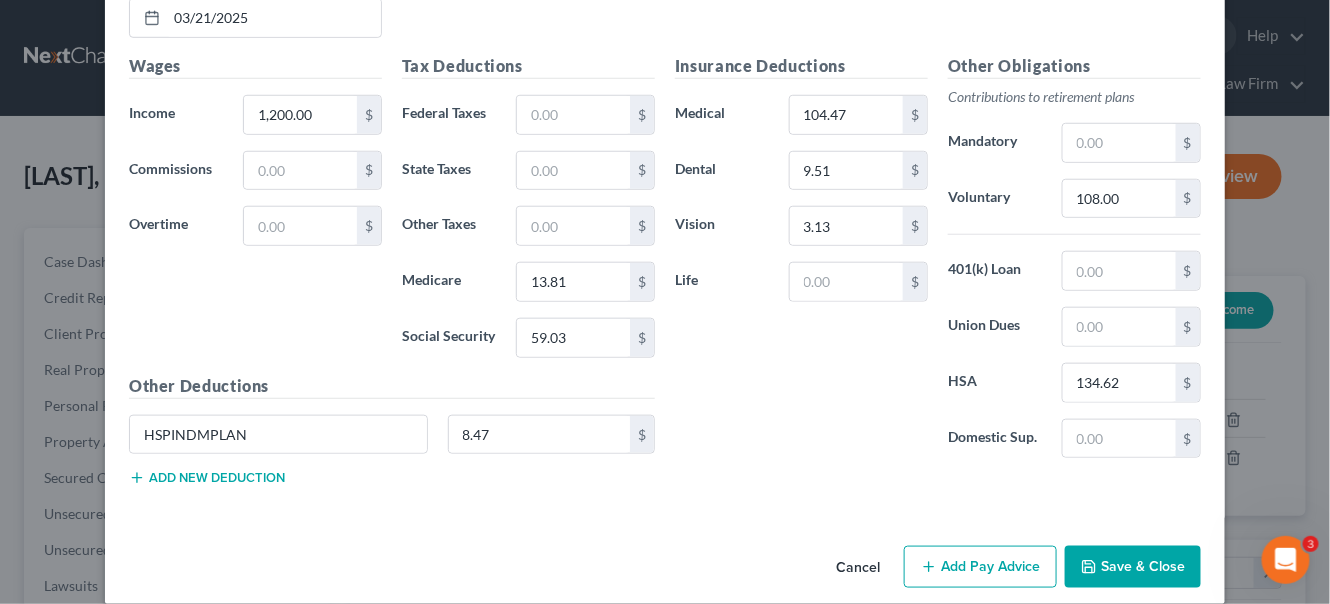 drag, startPoint x: 969, startPoint y: 546, endPoint x: 855, endPoint y: 577, distance: 118.13975 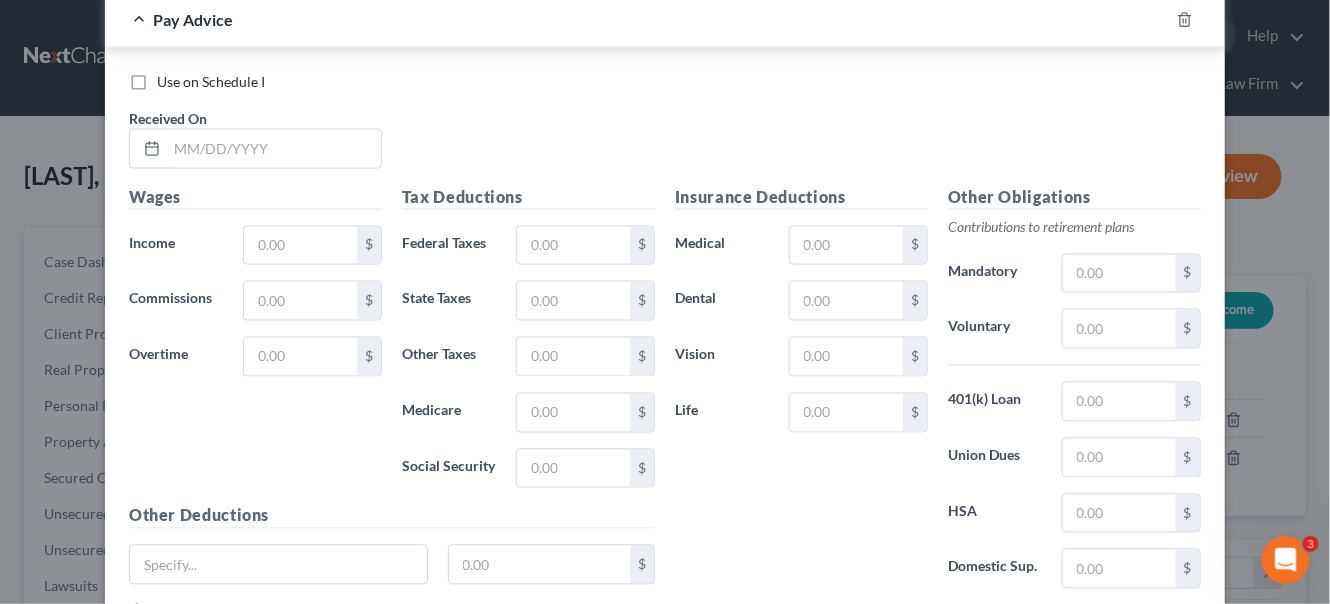 scroll, scrollTop: 3334, scrollLeft: 0, axis: vertical 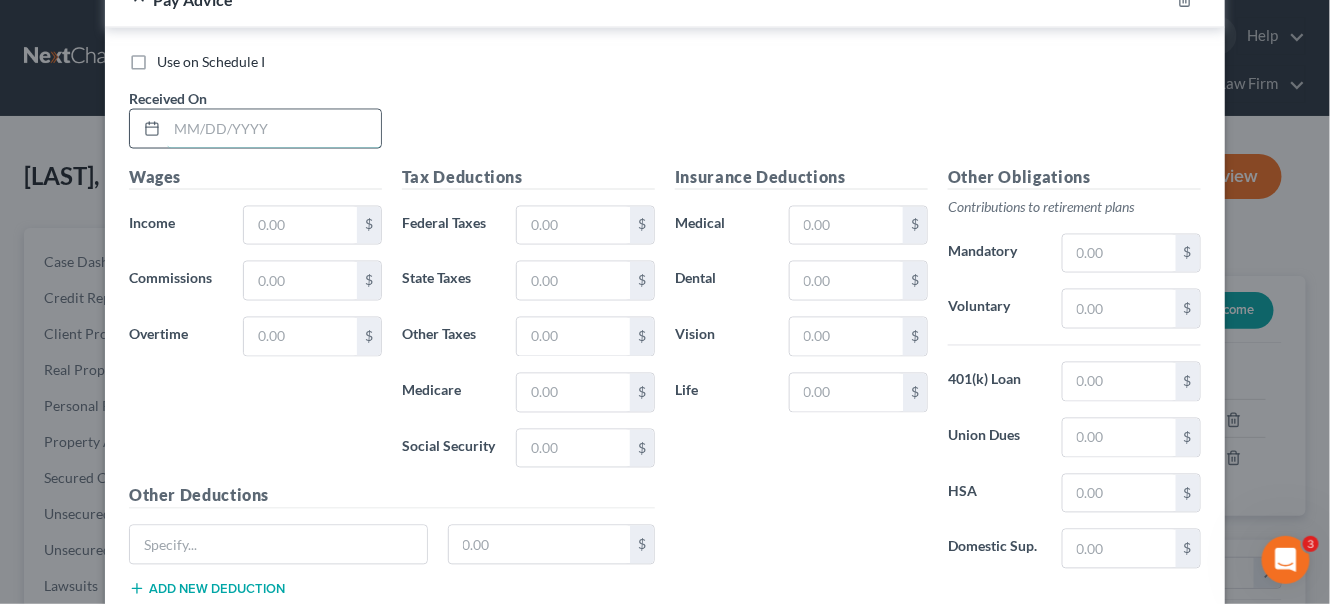 click at bounding box center (274, 129) 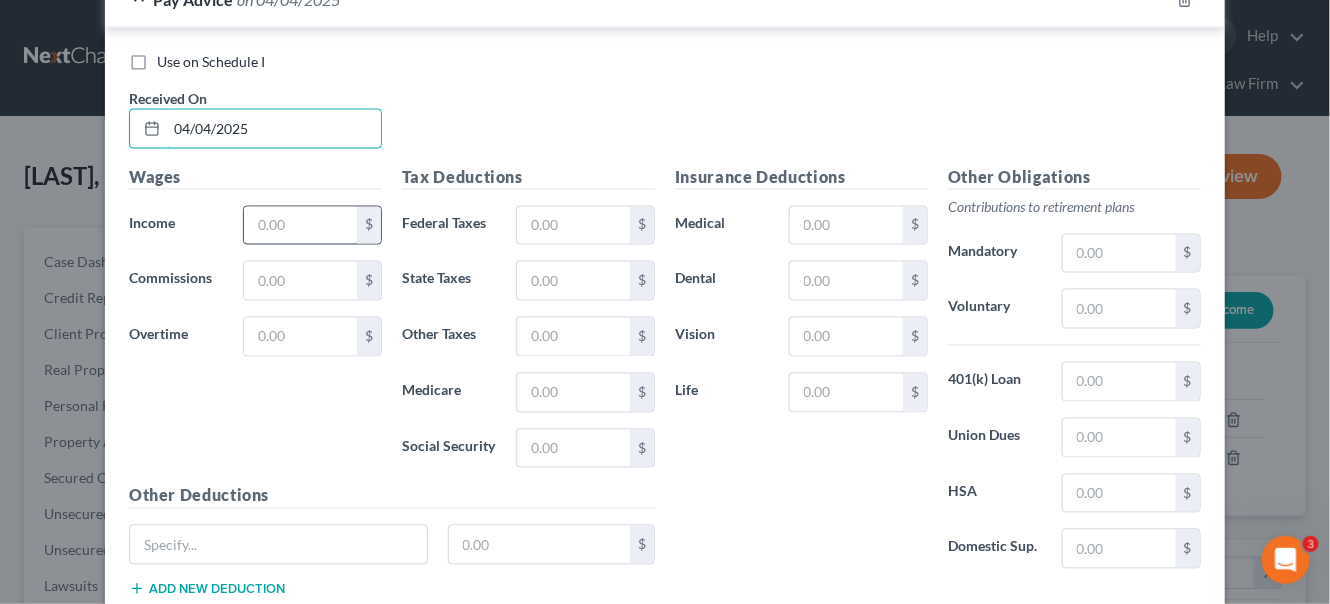 type on "04/04/2025" 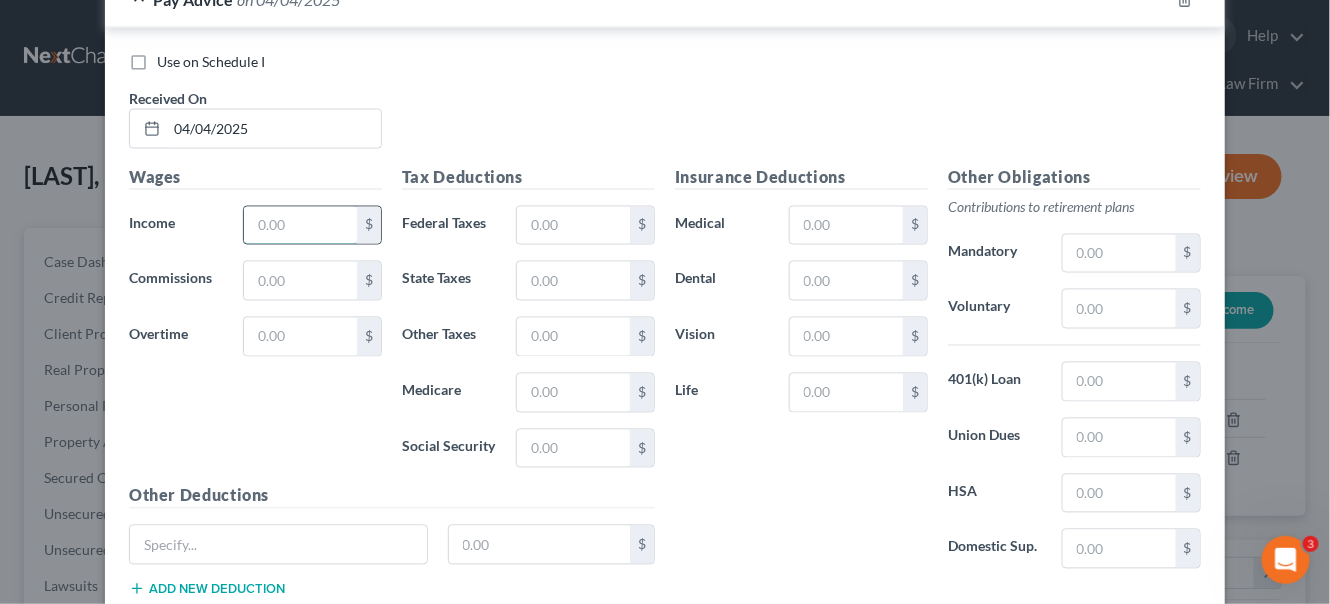 click at bounding box center [300, 226] 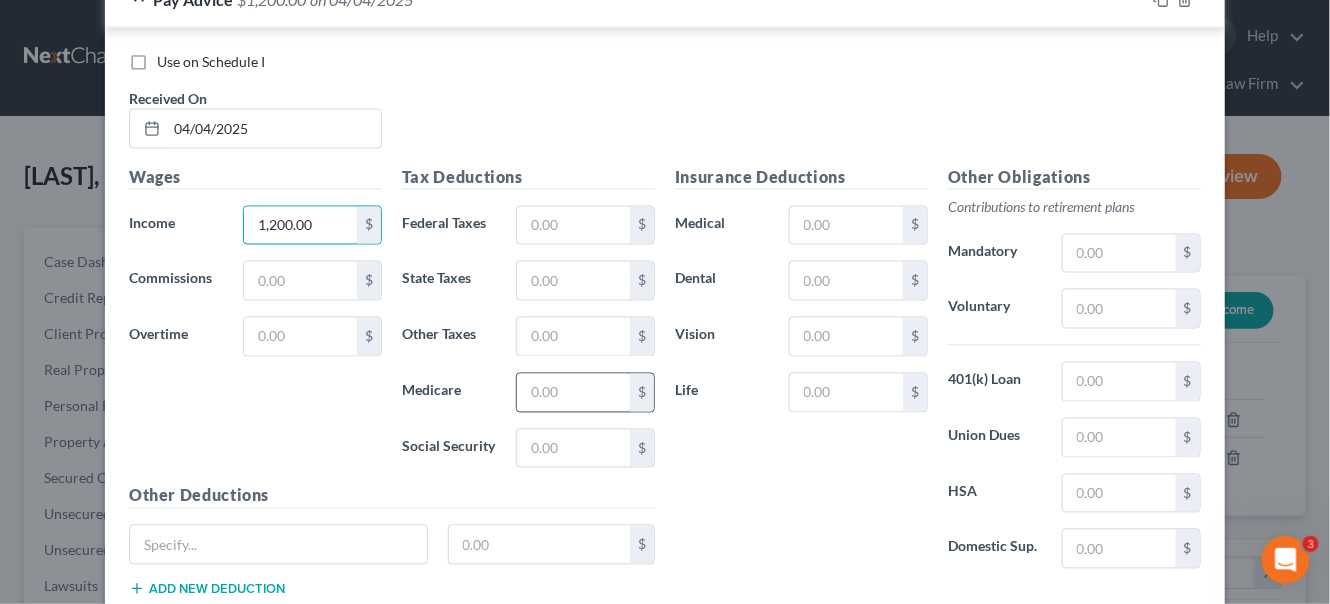 type on "1,200.00" 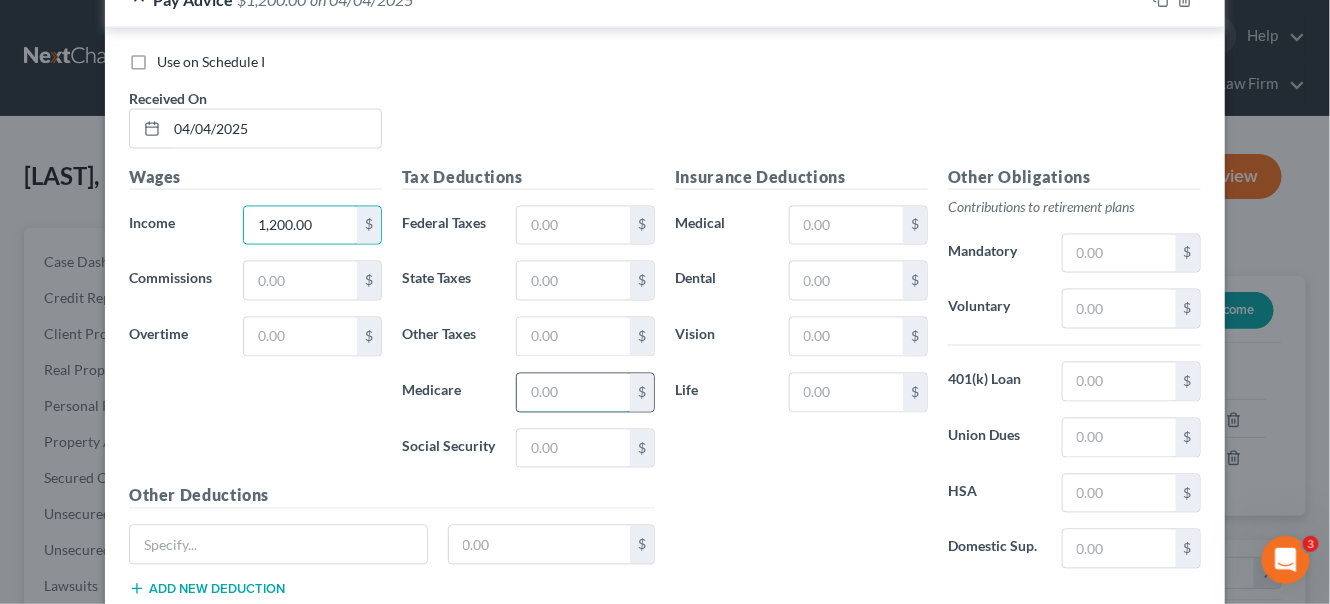 click at bounding box center (573, 393) 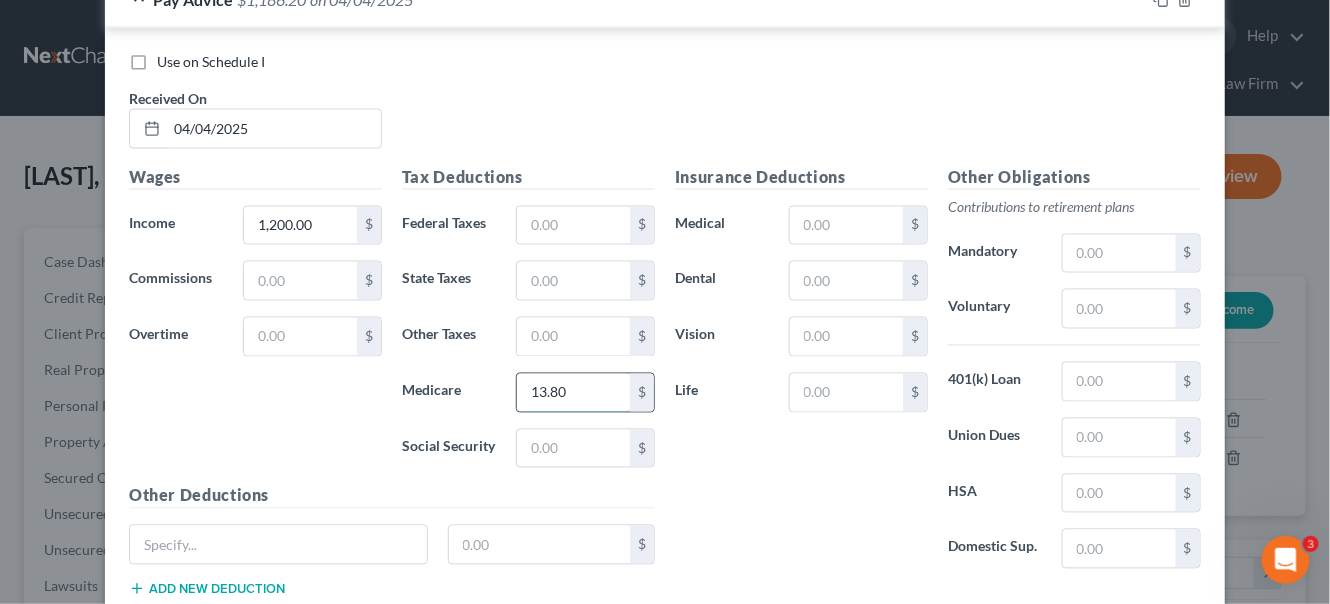 type on "13.80" 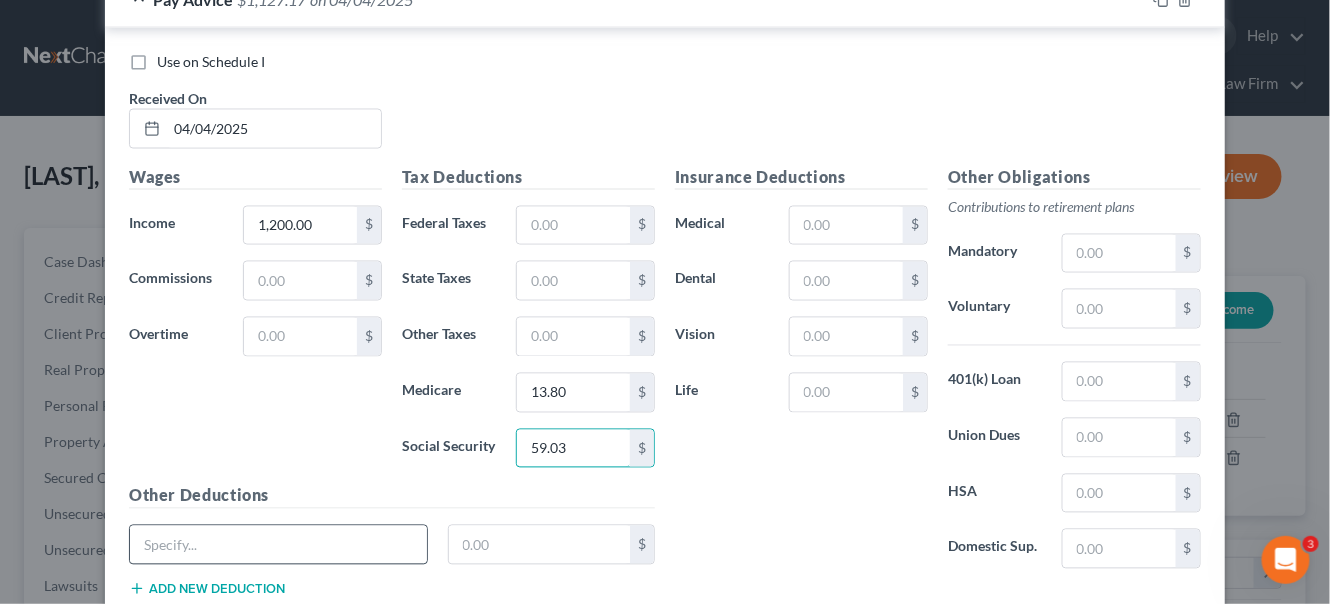 type on "59.03" 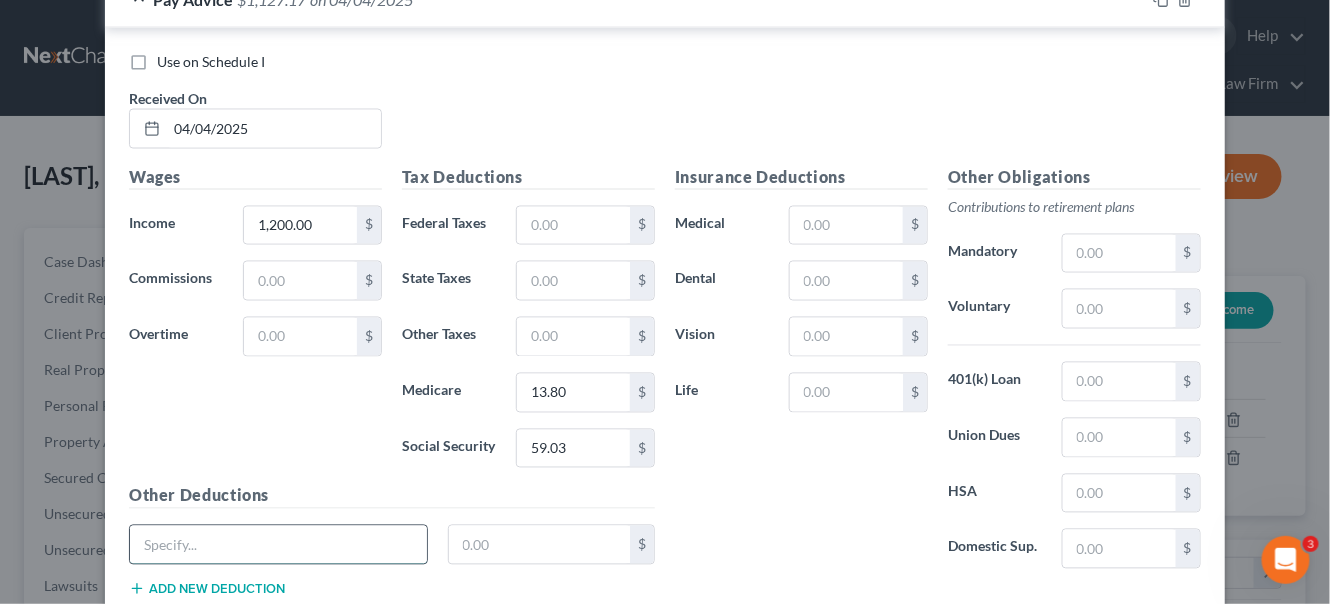 click at bounding box center [278, 545] 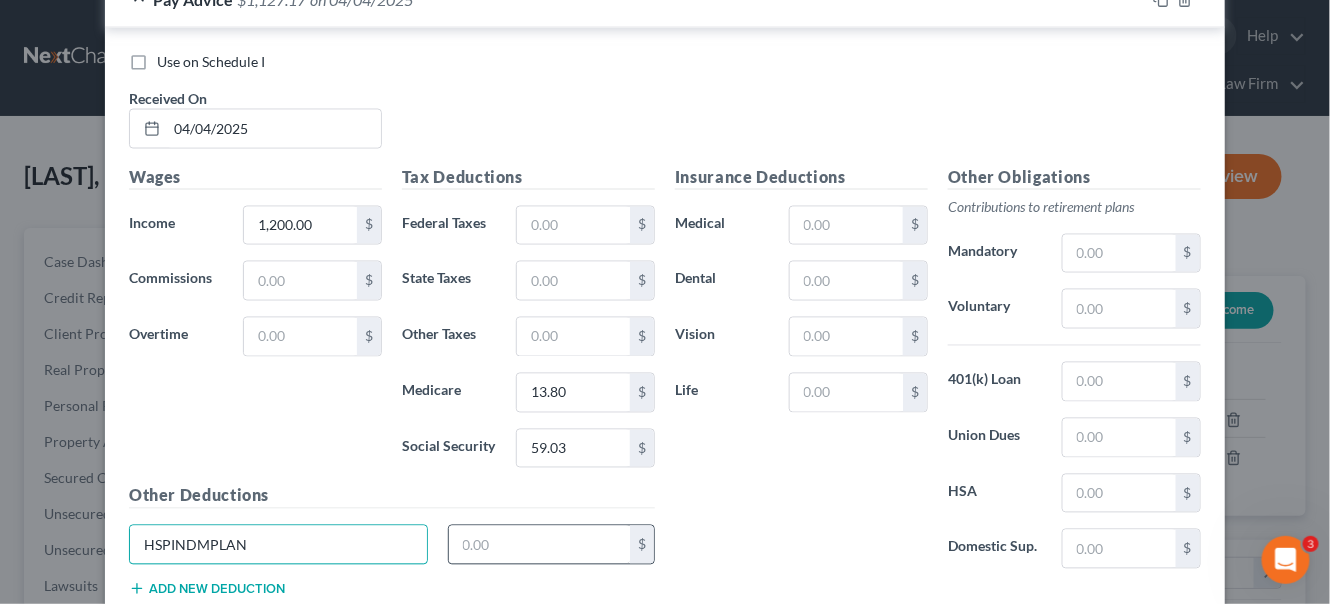type on "HSPINDMPLAN" 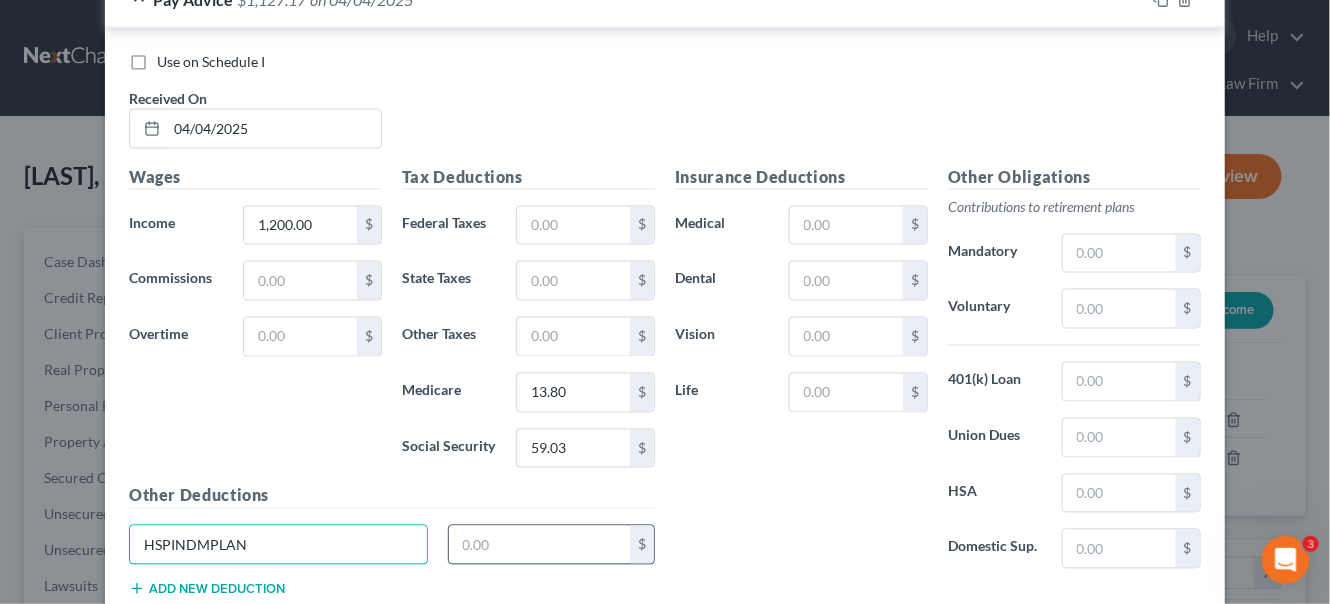 click at bounding box center [540, 545] 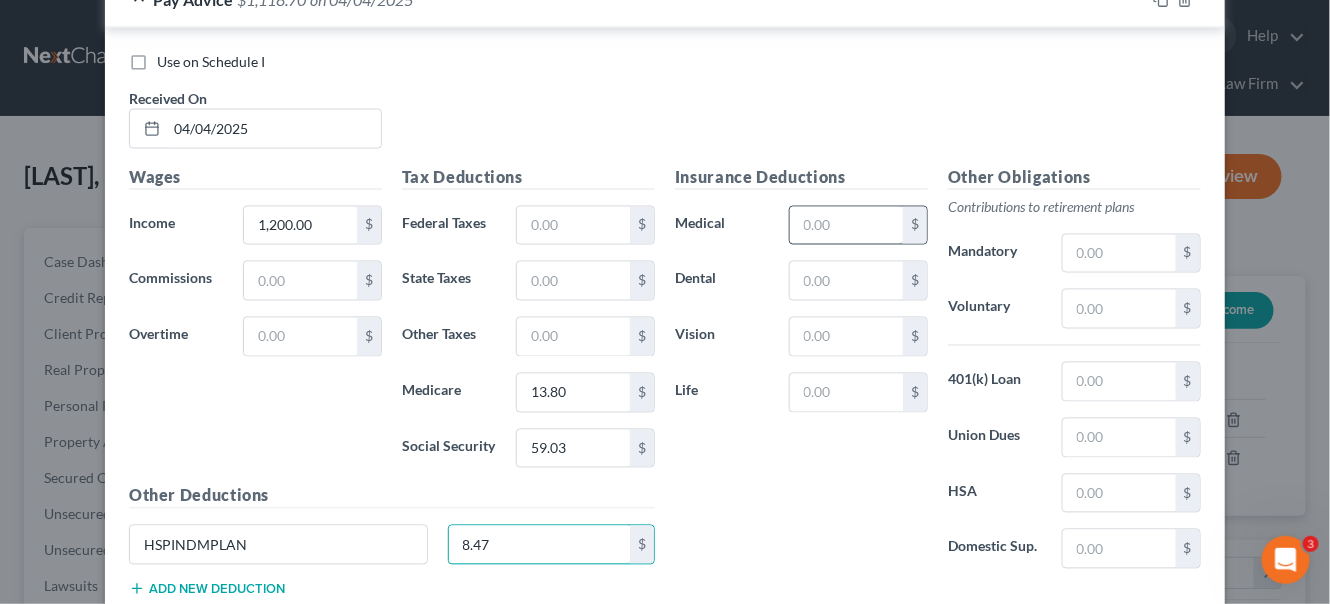 type on "8.47" 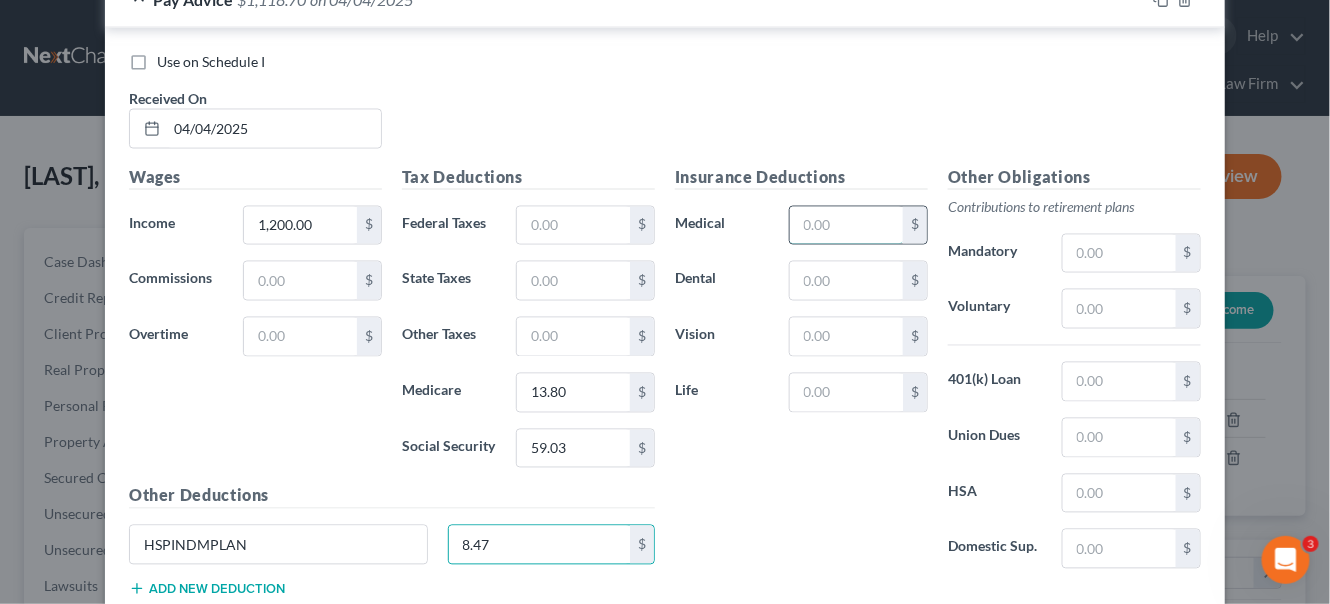 click at bounding box center (846, 226) 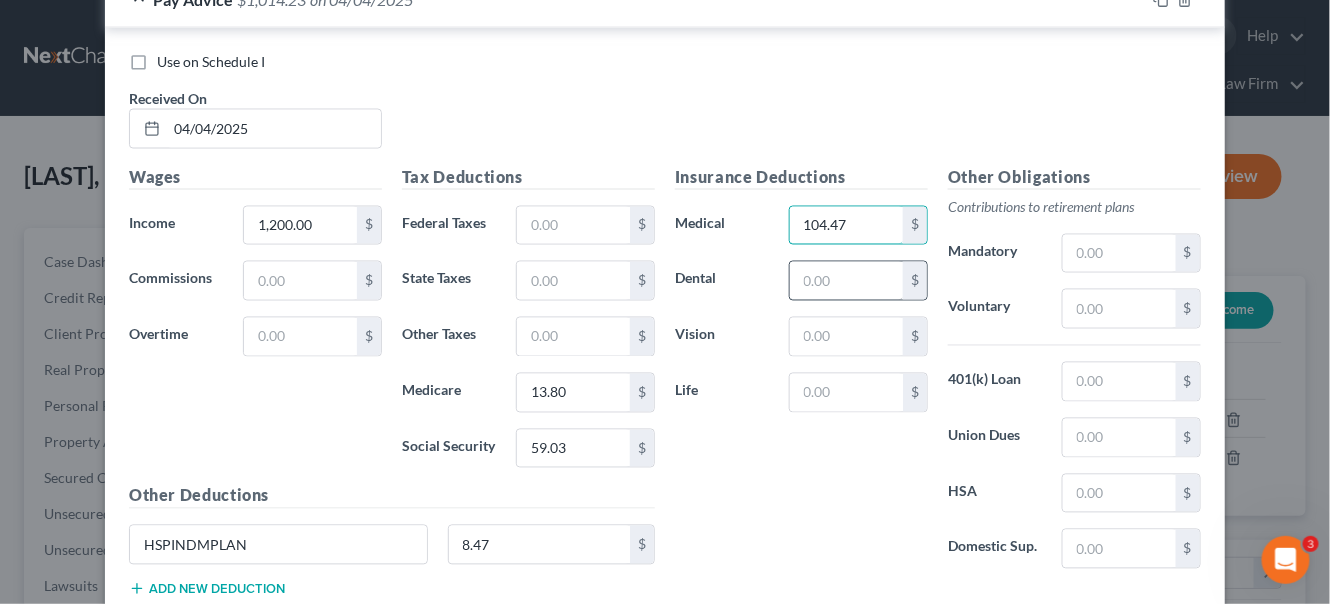 type on "104.47" 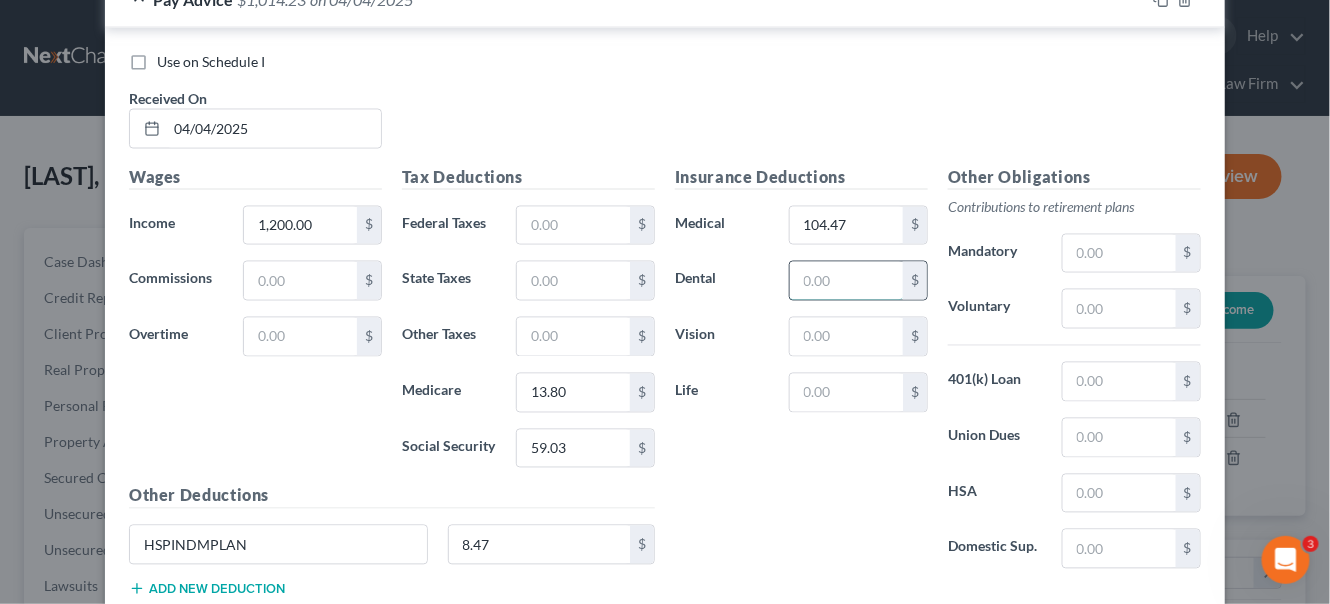 click at bounding box center (846, 281) 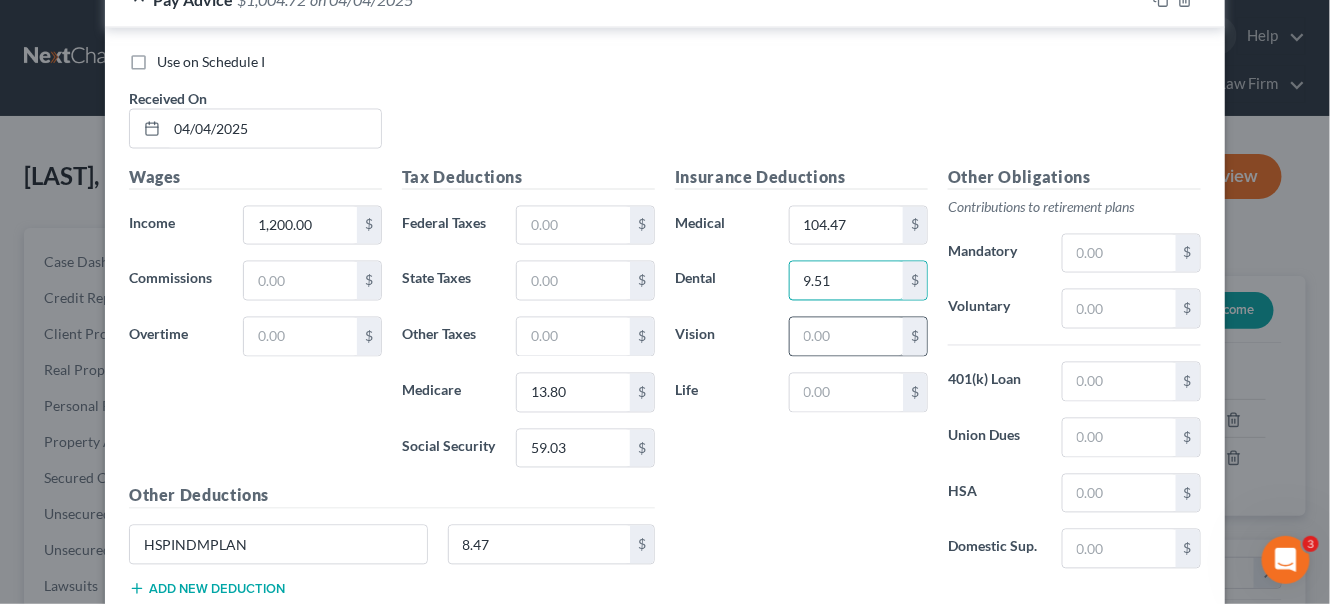type on "9.51" 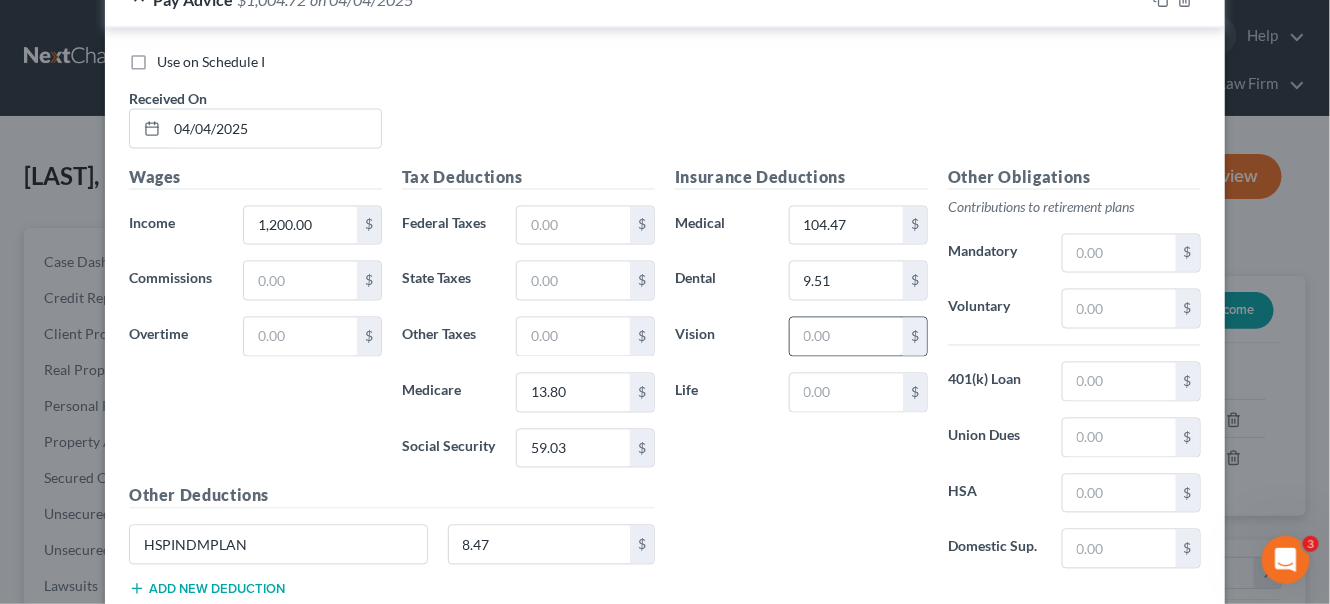click at bounding box center [846, 337] 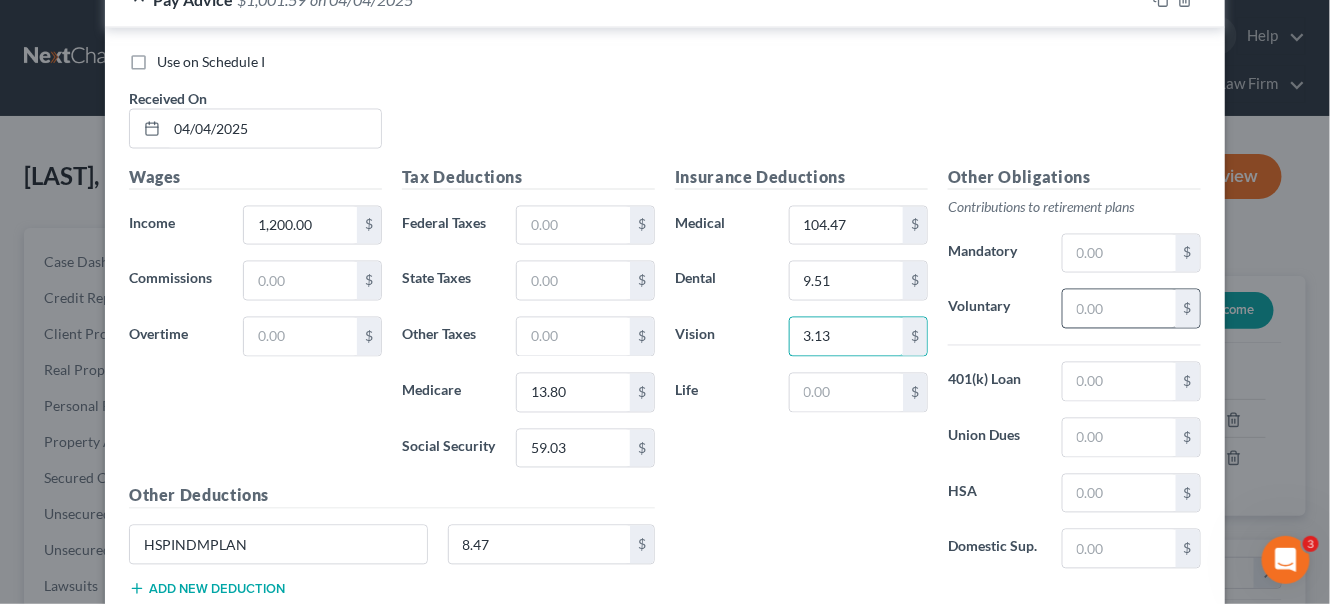 type on "3.13" 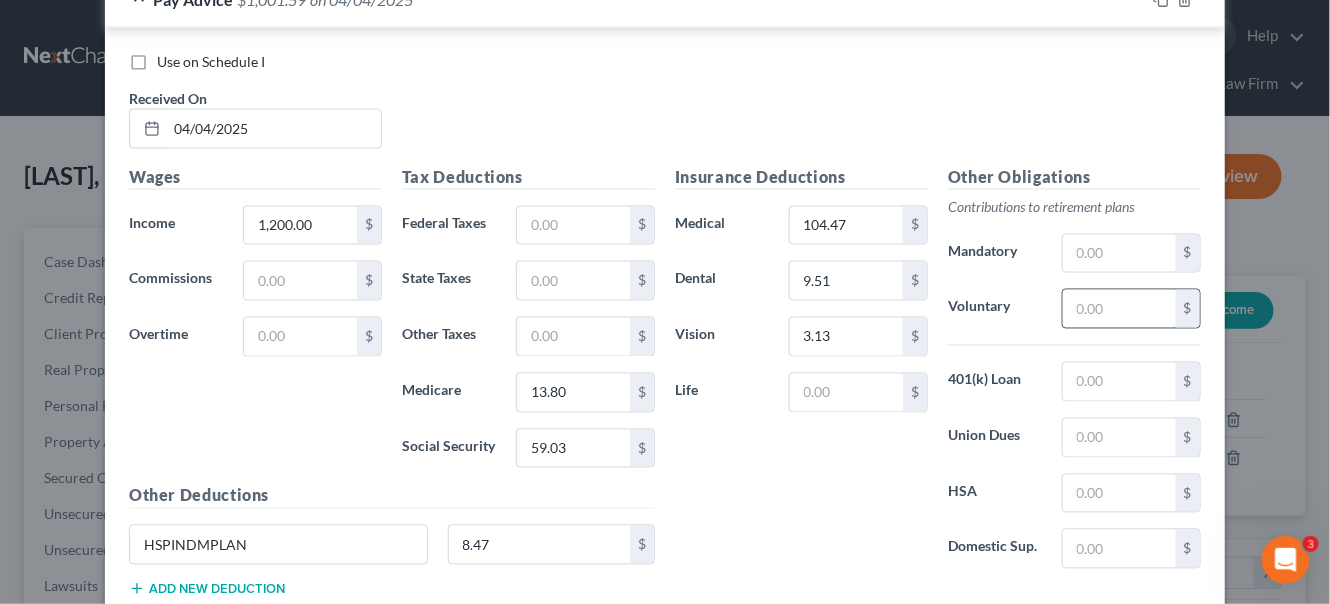 click at bounding box center [1119, 309] 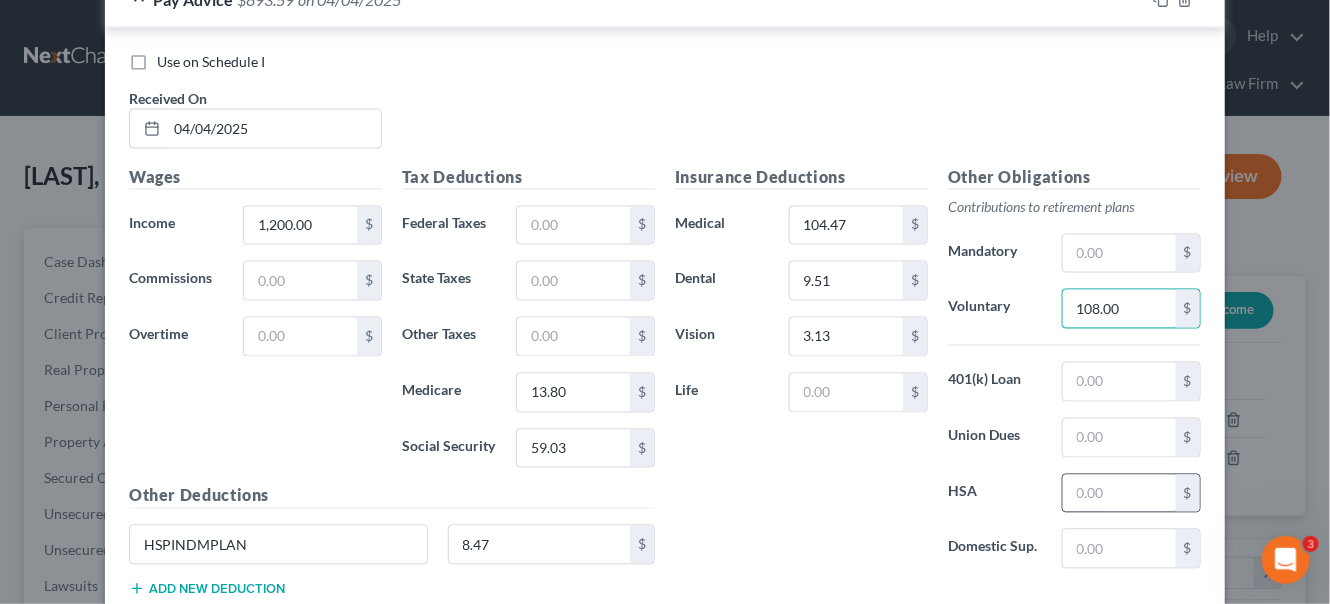 type on "108.00" 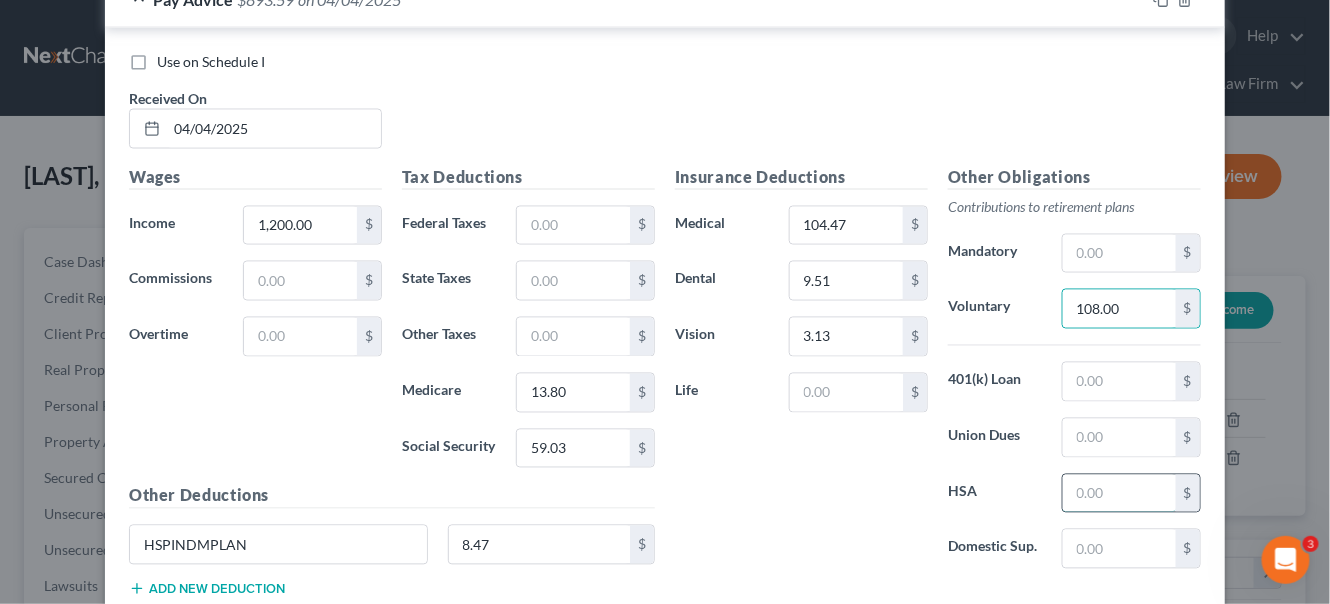 click at bounding box center (1119, 494) 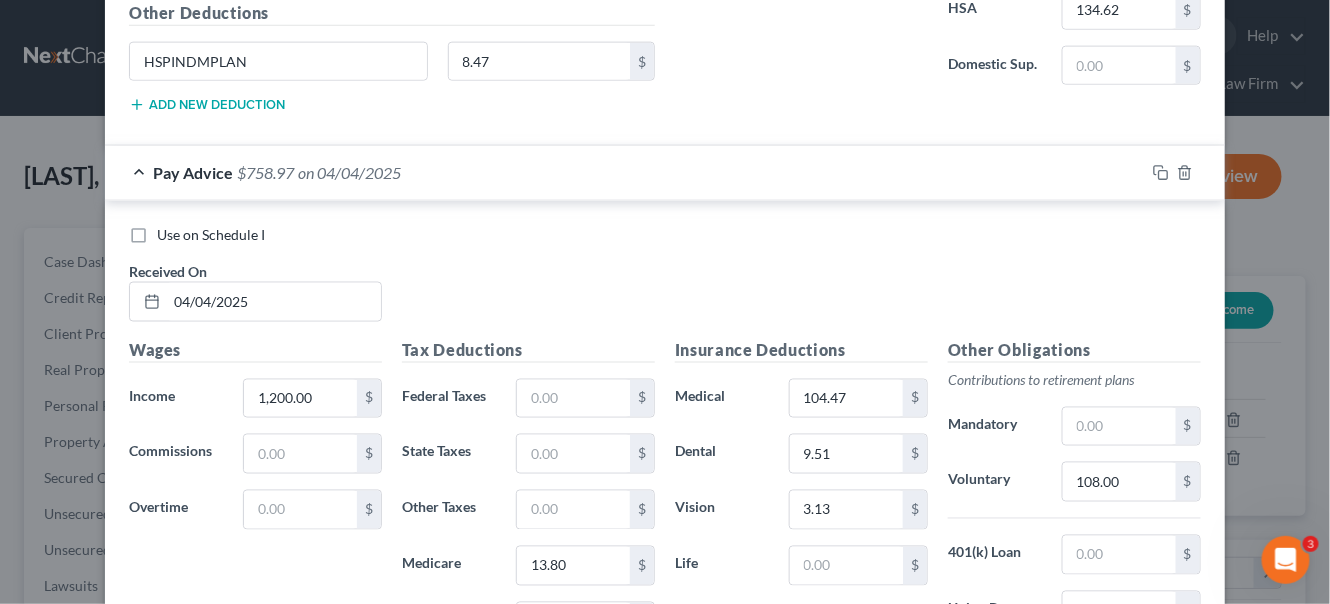 scroll, scrollTop: 3152, scrollLeft: 0, axis: vertical 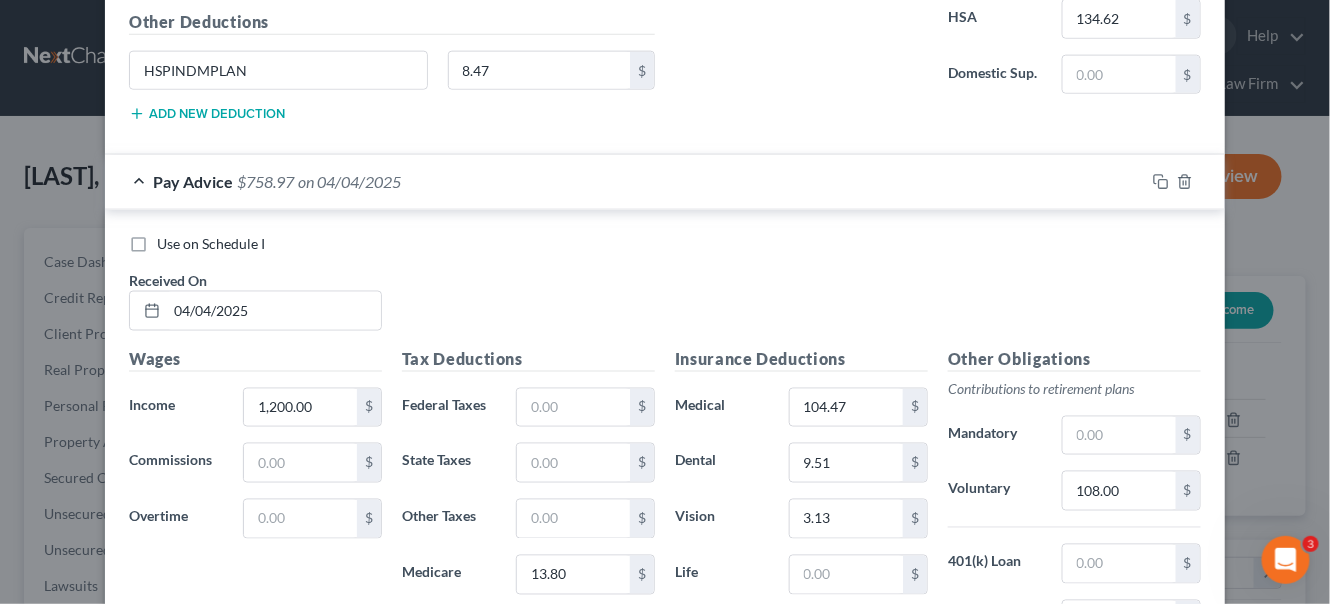 type on "134.62" 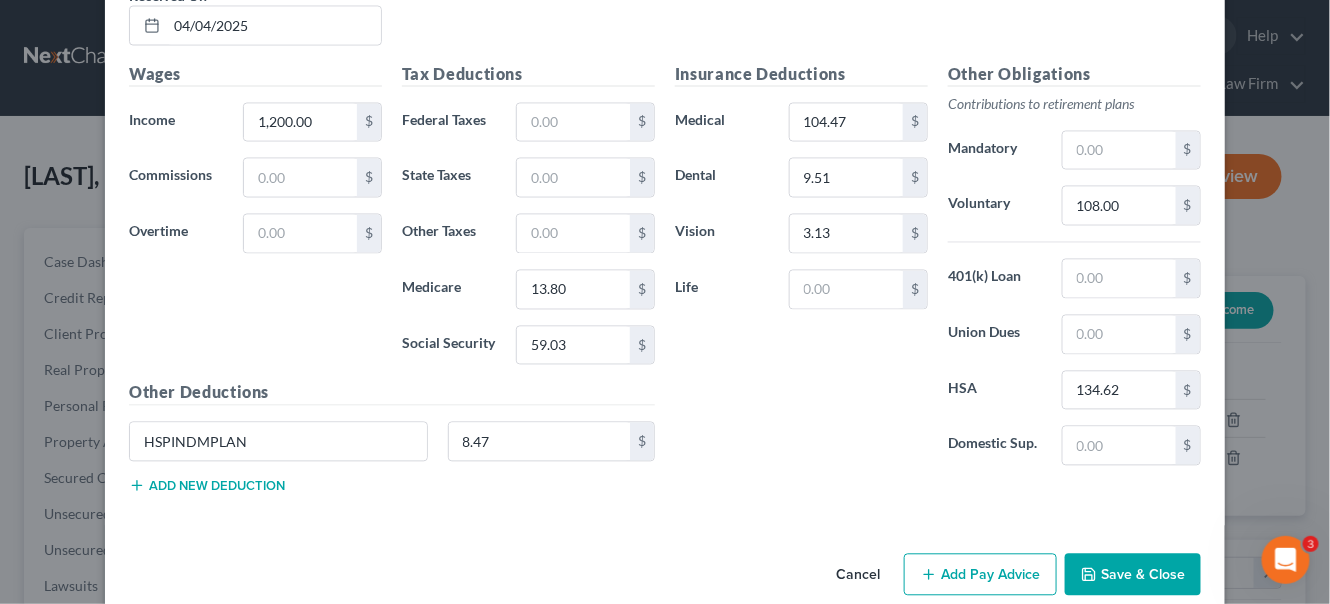 scroll, scrollTop: 3439, scrollLeft: 0, axis: vertical 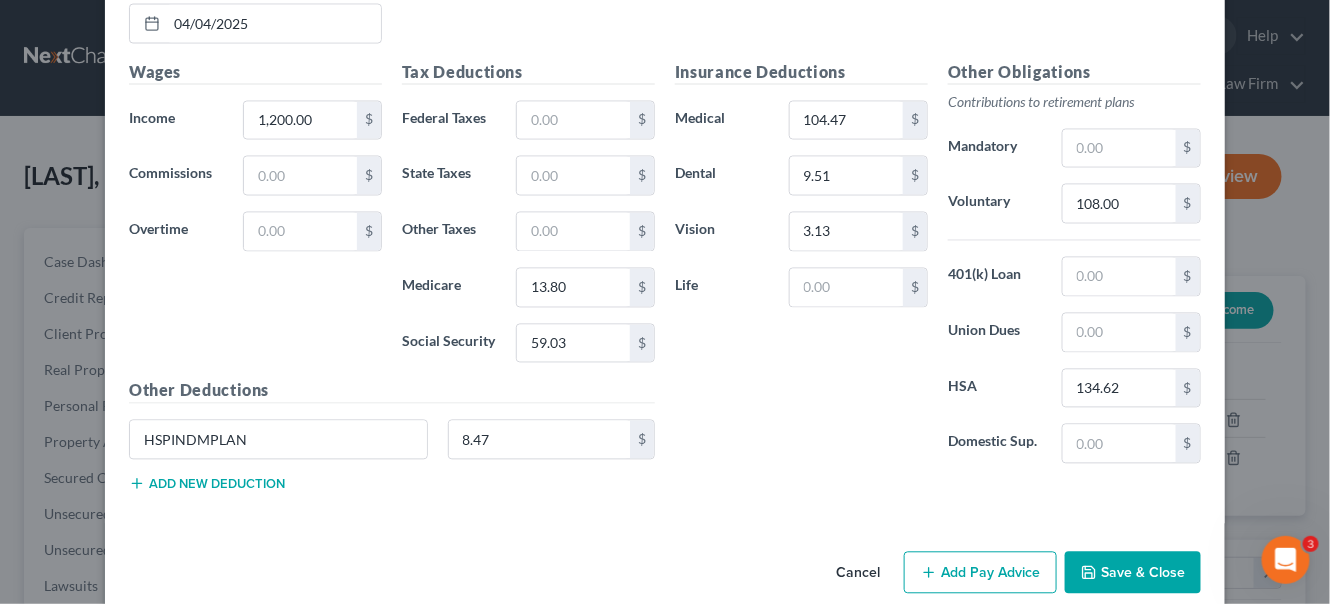 drag, startPoint x: 973, startPoint y: 550, endPoint x: 583, endPoint y: 455, distance: 401.40378 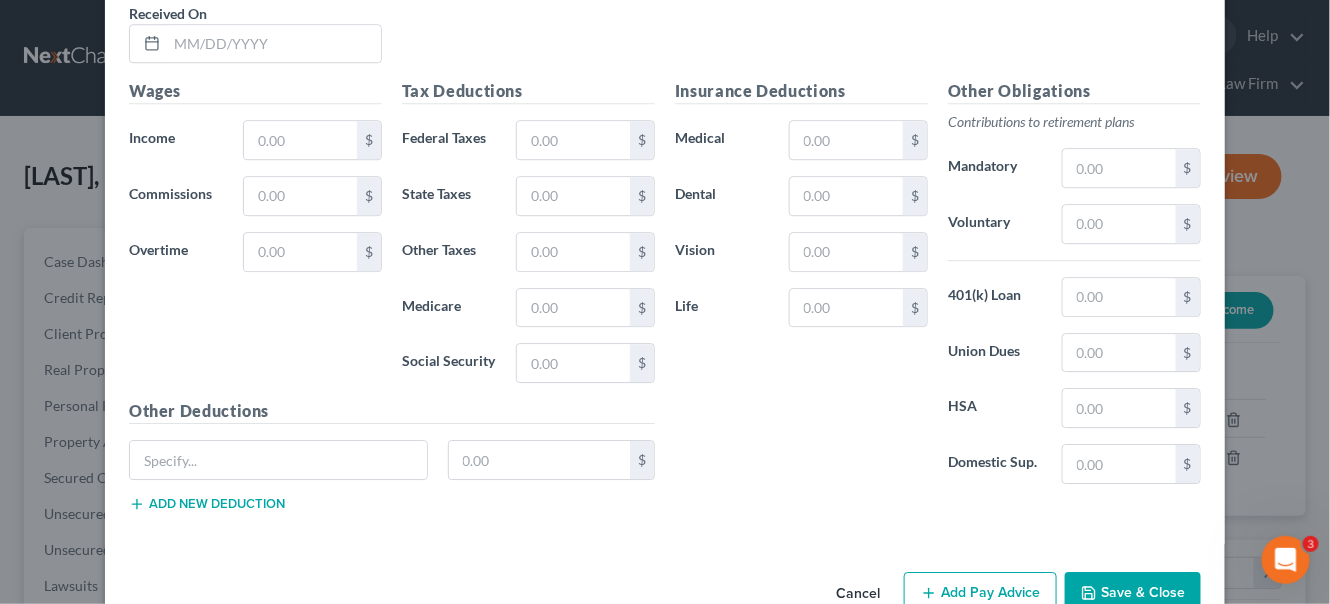 scroll, scrollTop: 3985, scrollLeft: 0, axis: vertical 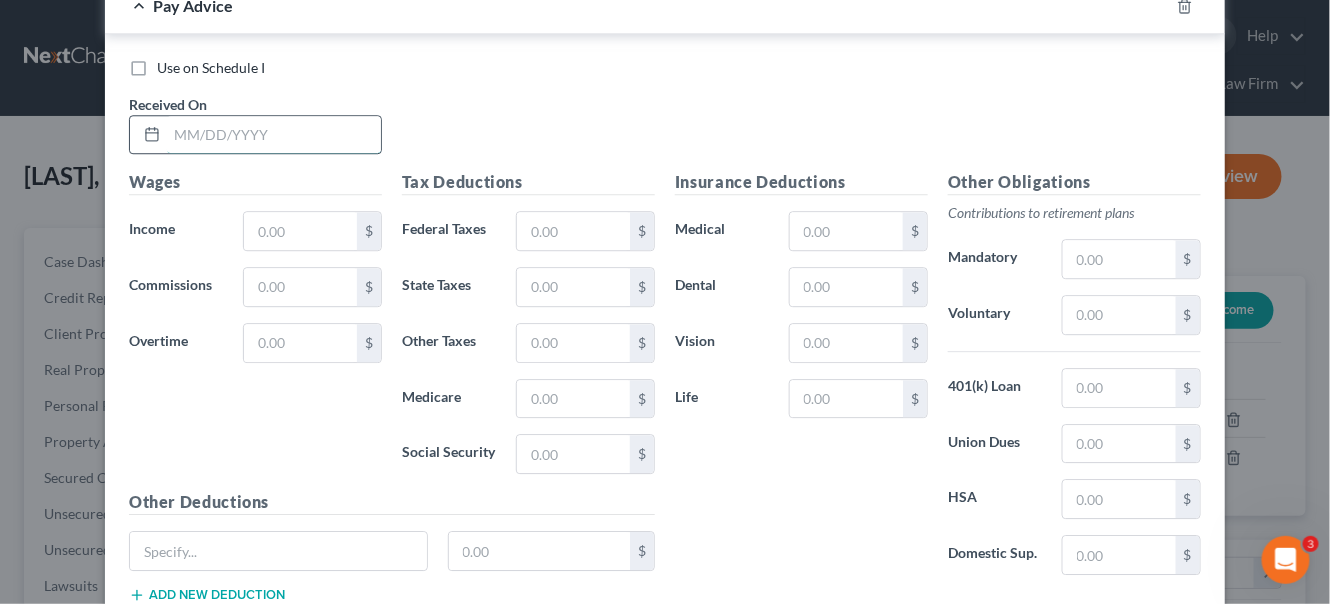click at bounding box center (274, 135) 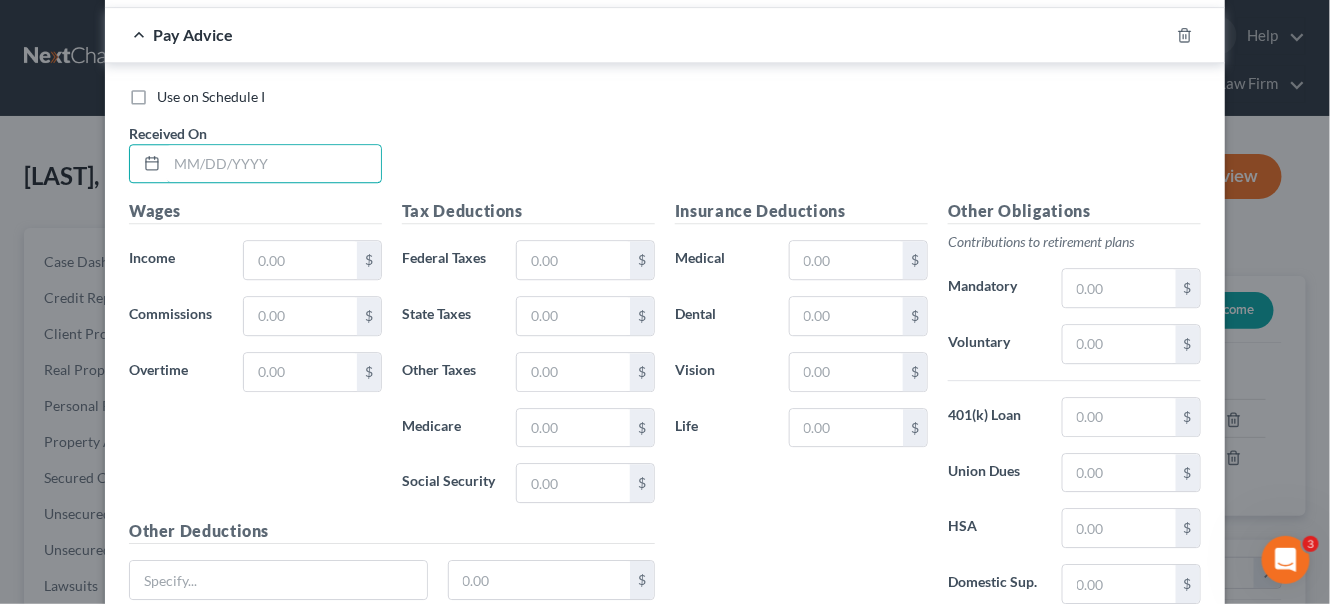 scroll, scrollTop: 3985, scrollLeft: 0, axis: vertical 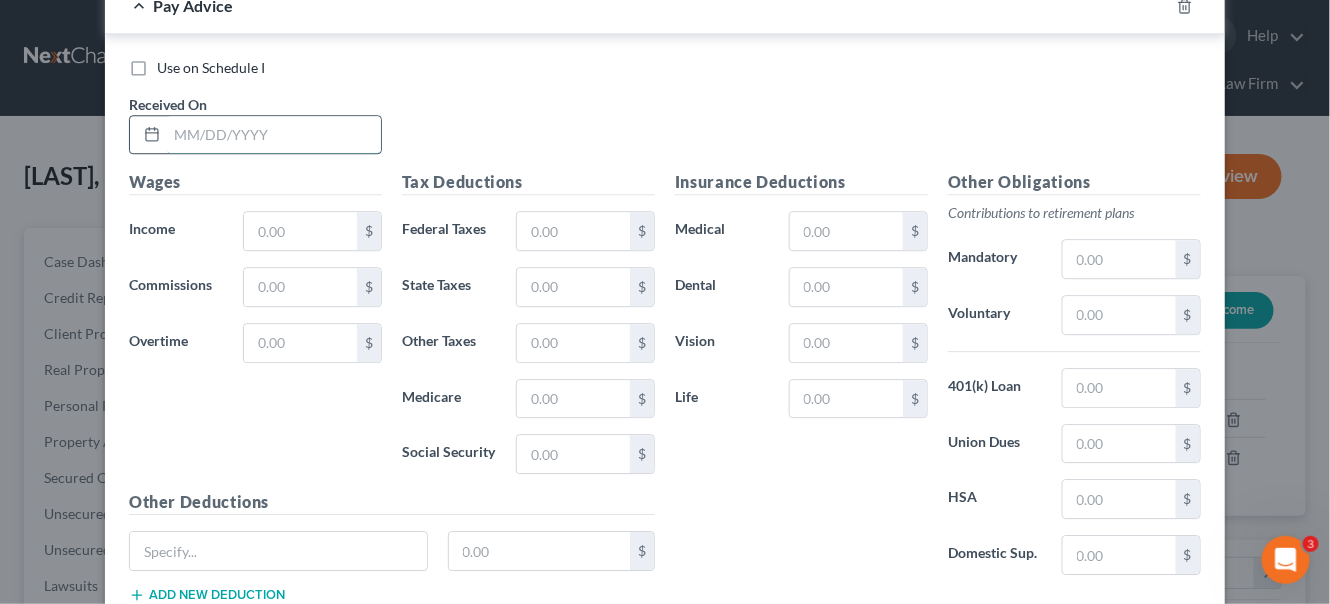 click at bounding box center (274, 135) 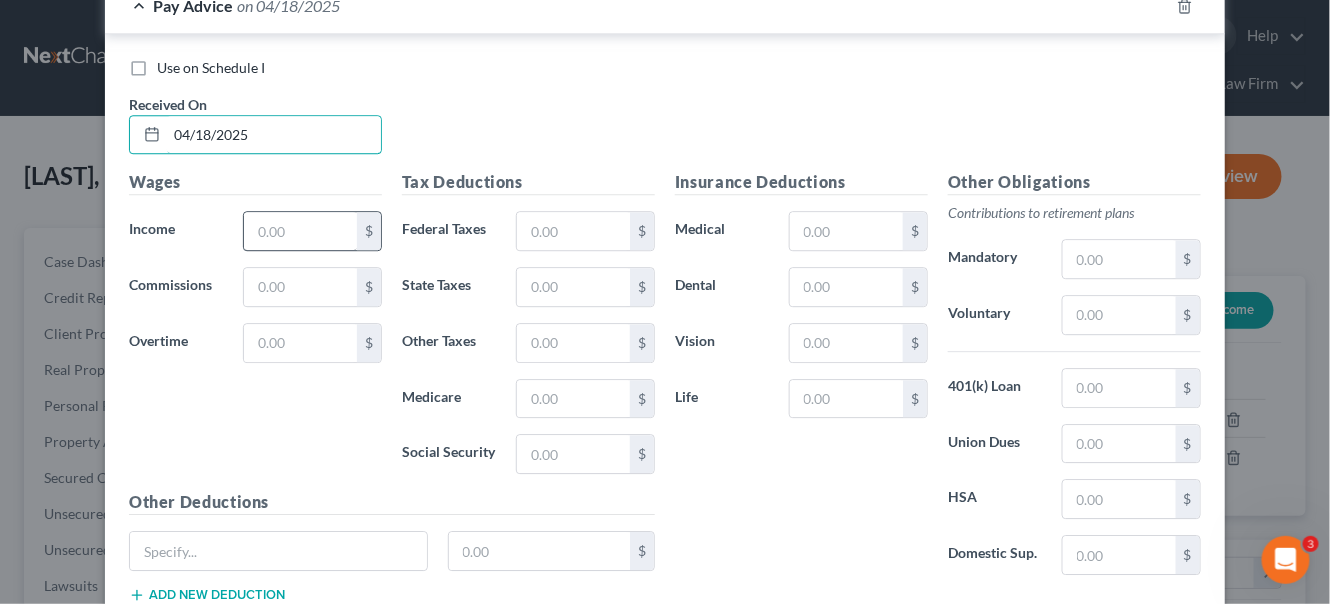 type on "04/18/2025" 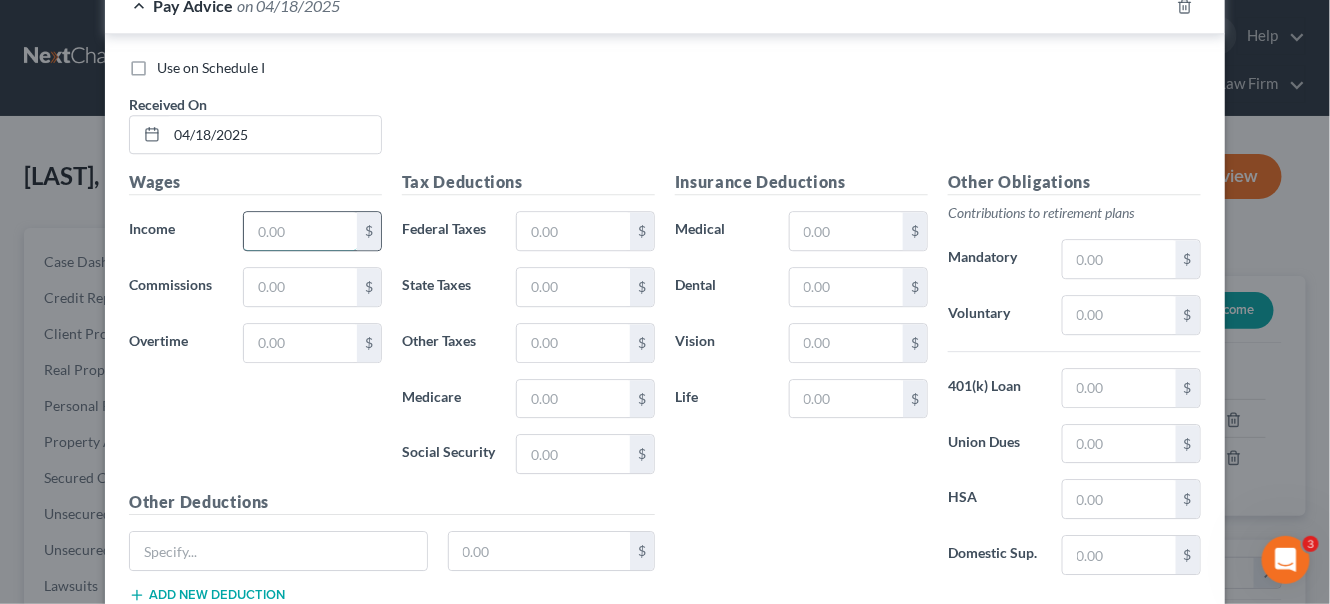 click at bounding box center (300, 231) 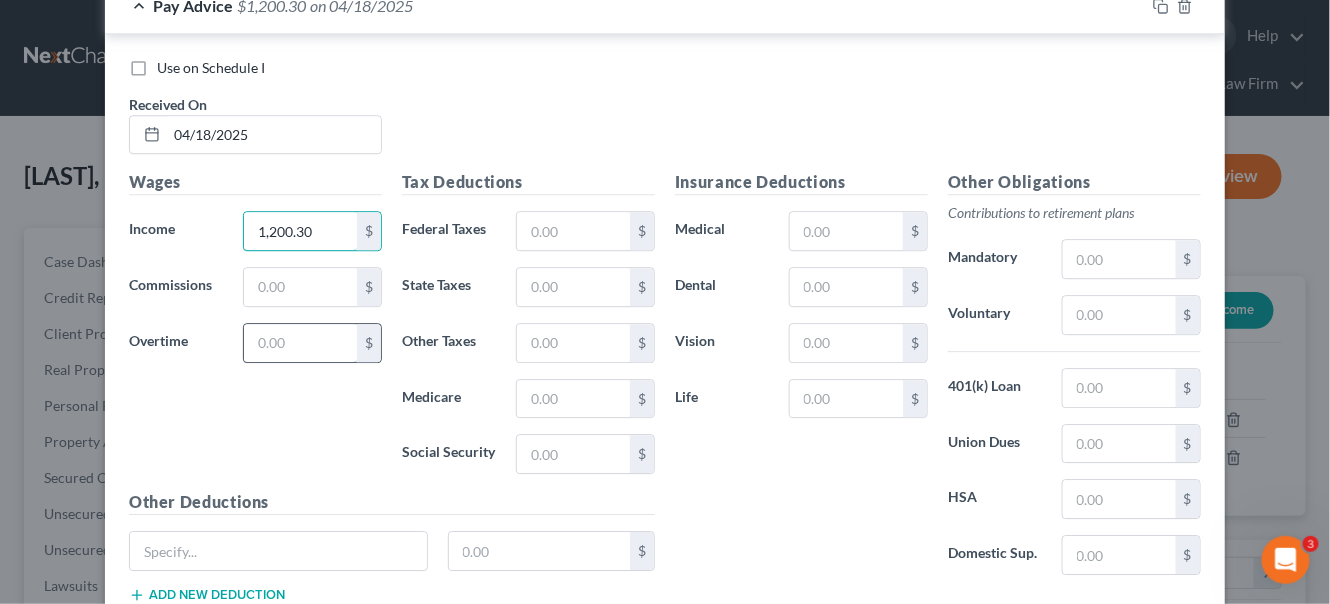 type on "1,200.30" 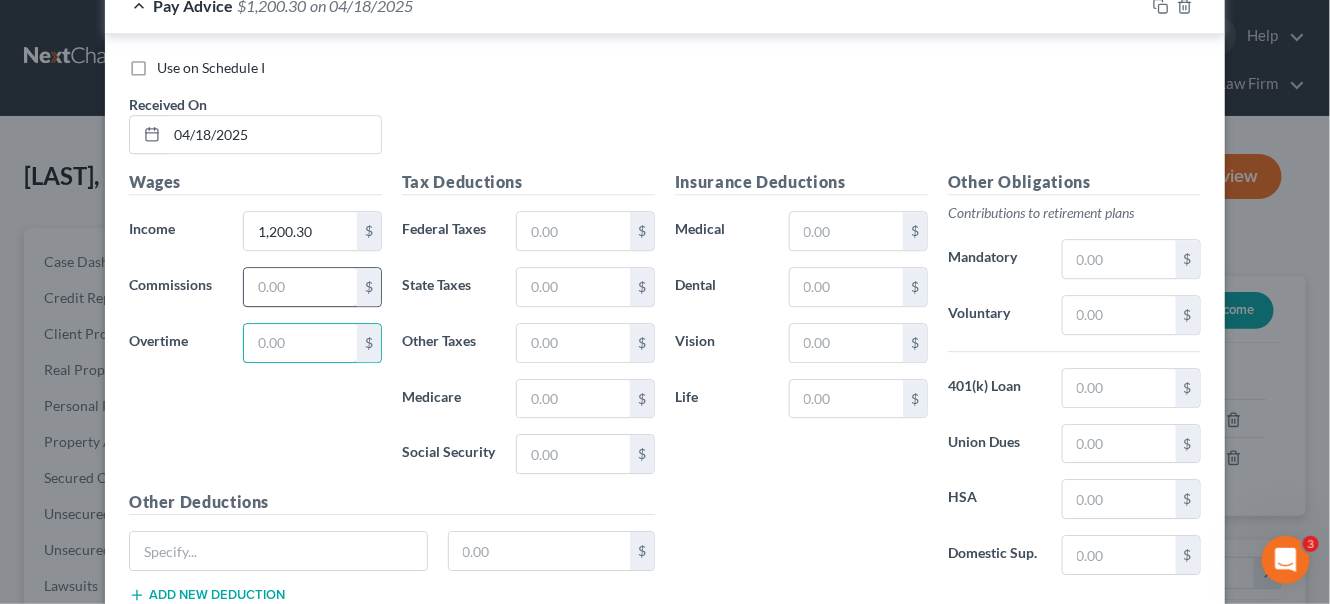 drag, startPoint x: 261, startPoint y: 316, endPoint x: 249, endPoint y: 266, distance: 51.41984 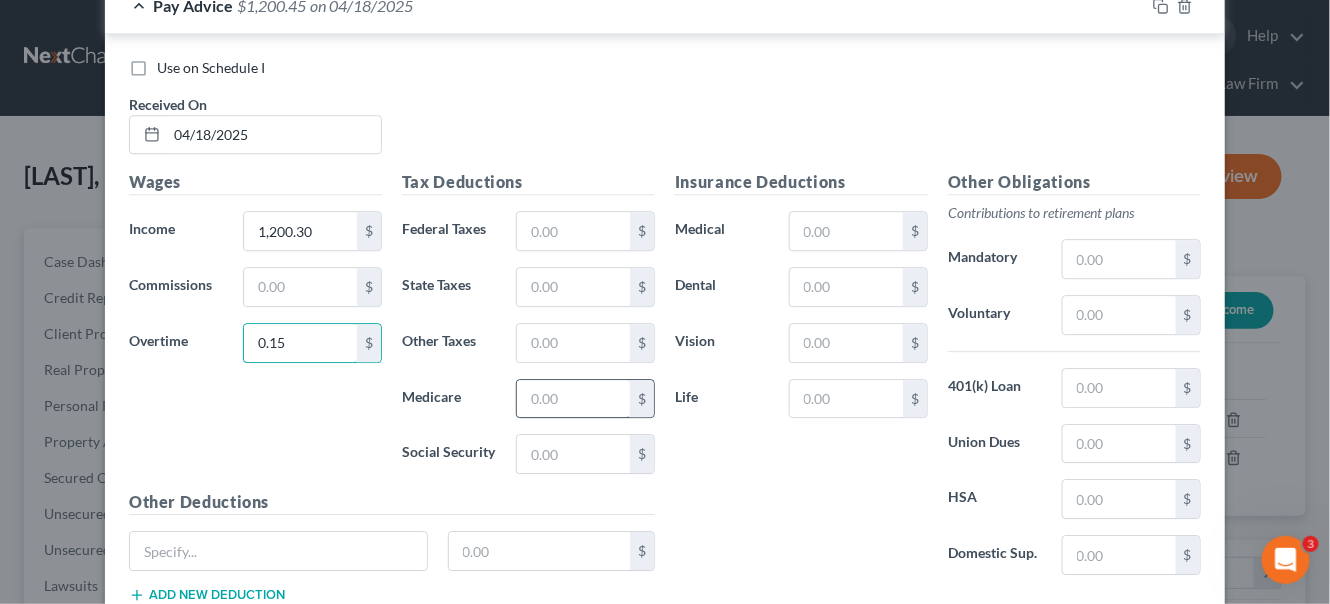 type on "0.15" 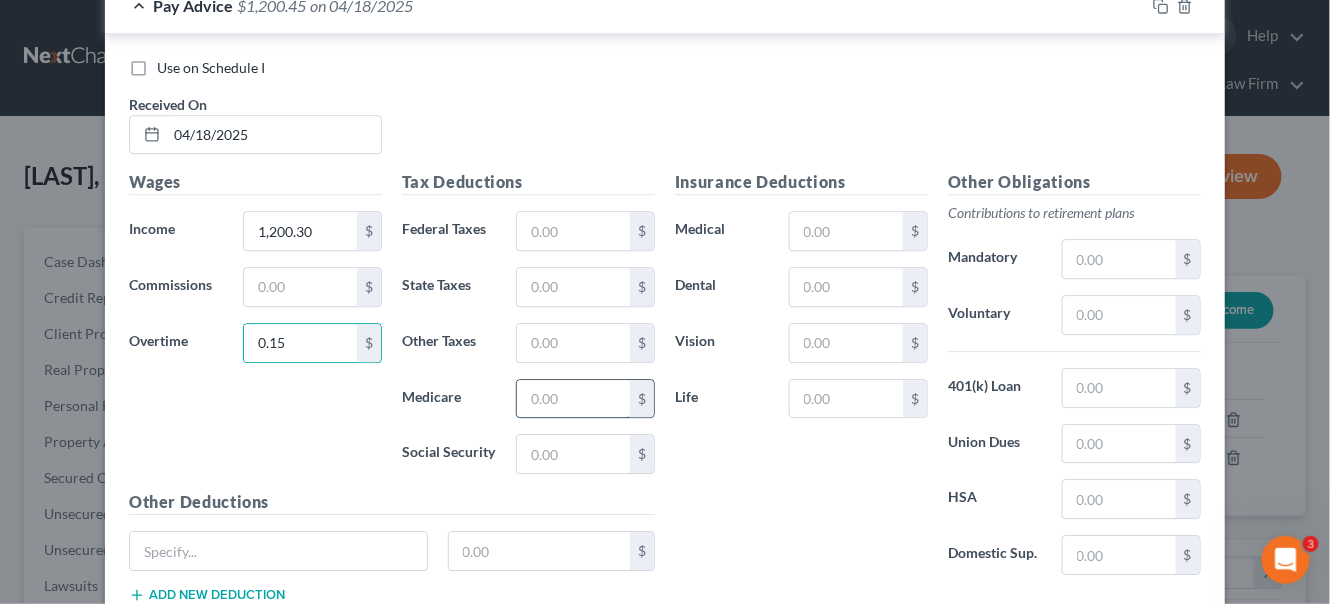 click at bounding box center [573, 399] 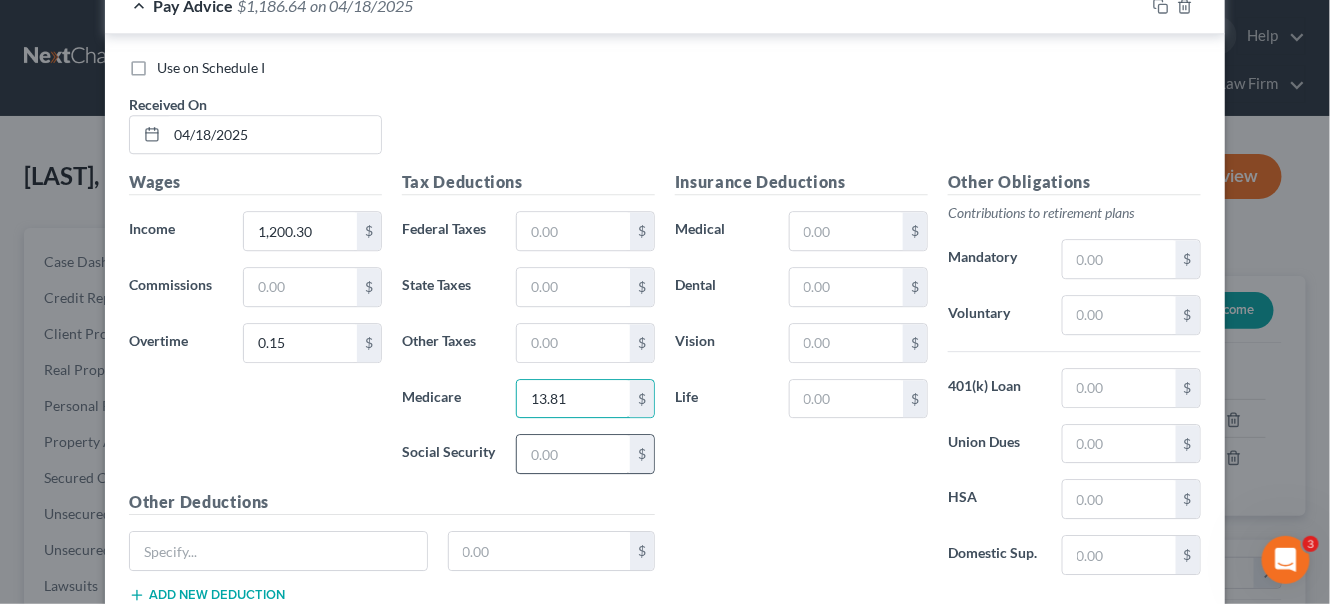 type on "13.81" 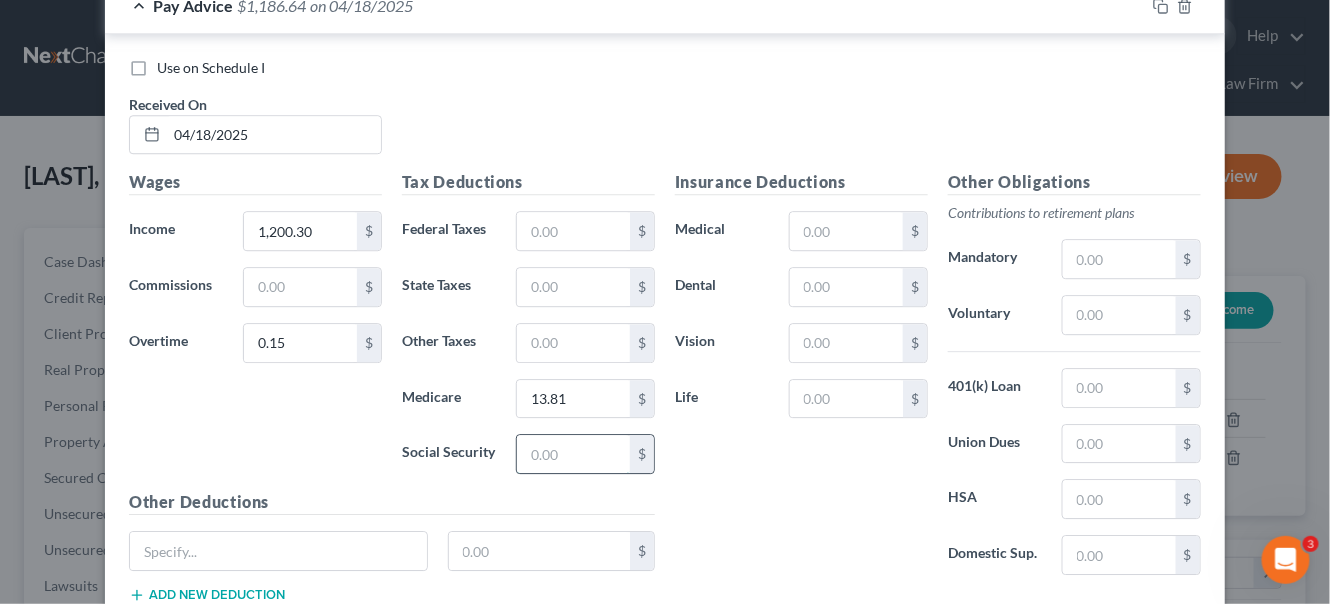 click at bounding box center (573, 454) 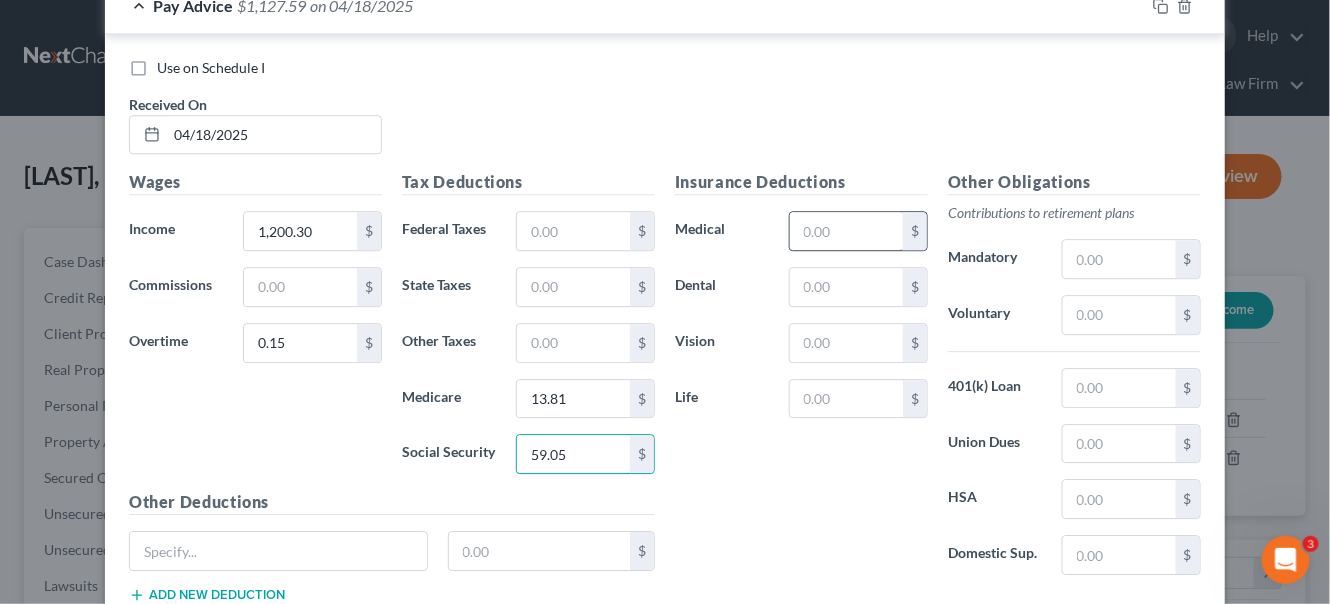 type on "59.05" 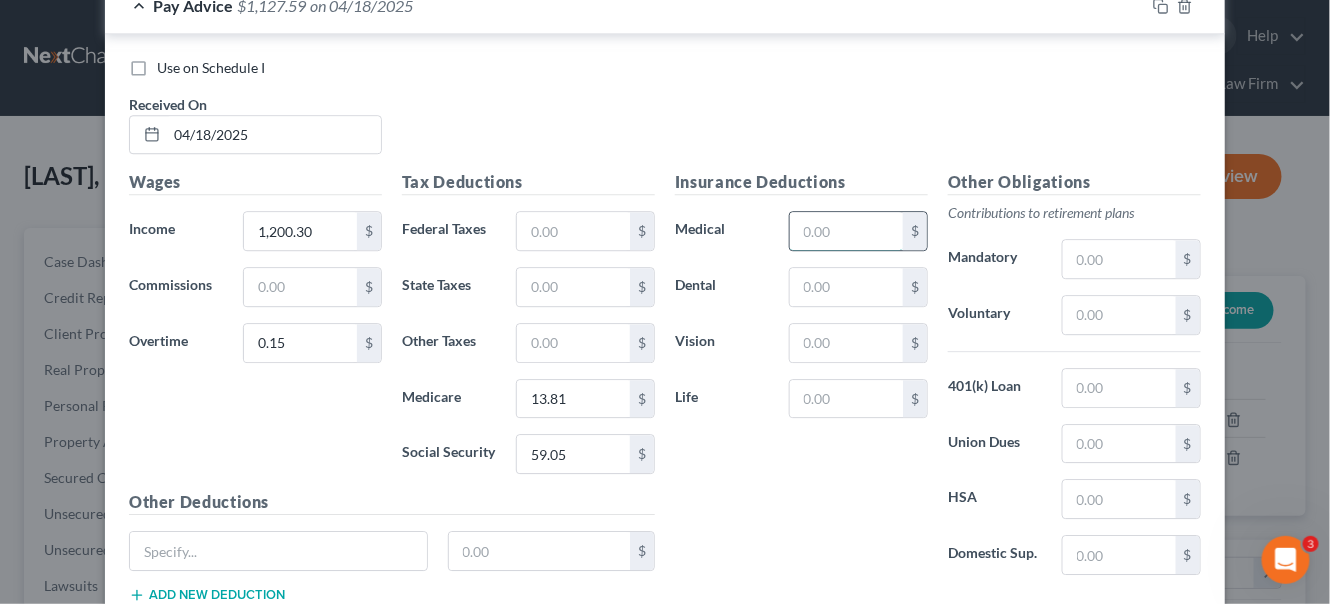 drag, startPoint x: 809, startPoint y: 200, endPoint x: 807, endPoint y: 182, distance: 18.110771 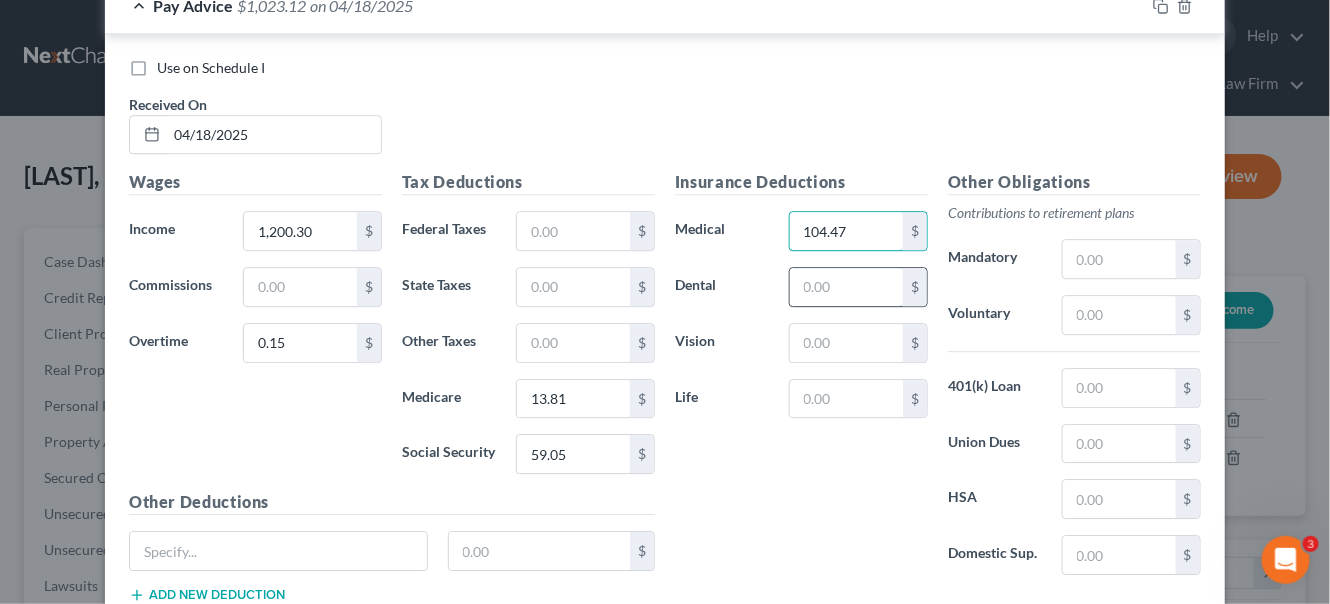 type on "104.47" 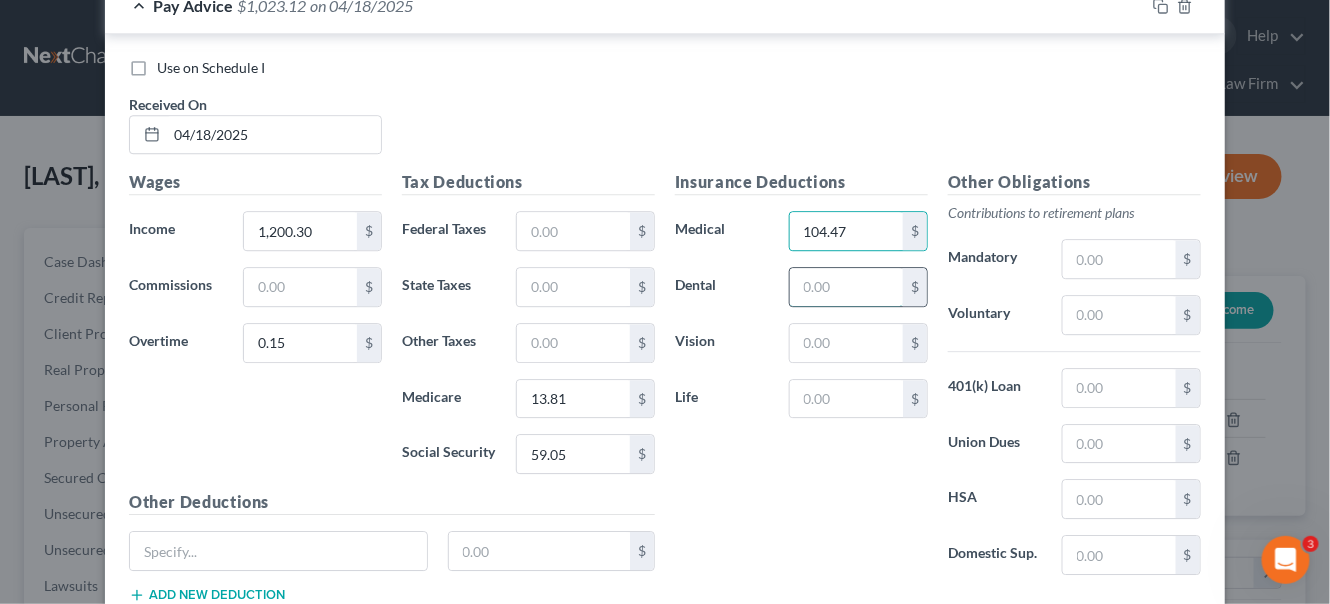 click at bounding box center [846, 287] 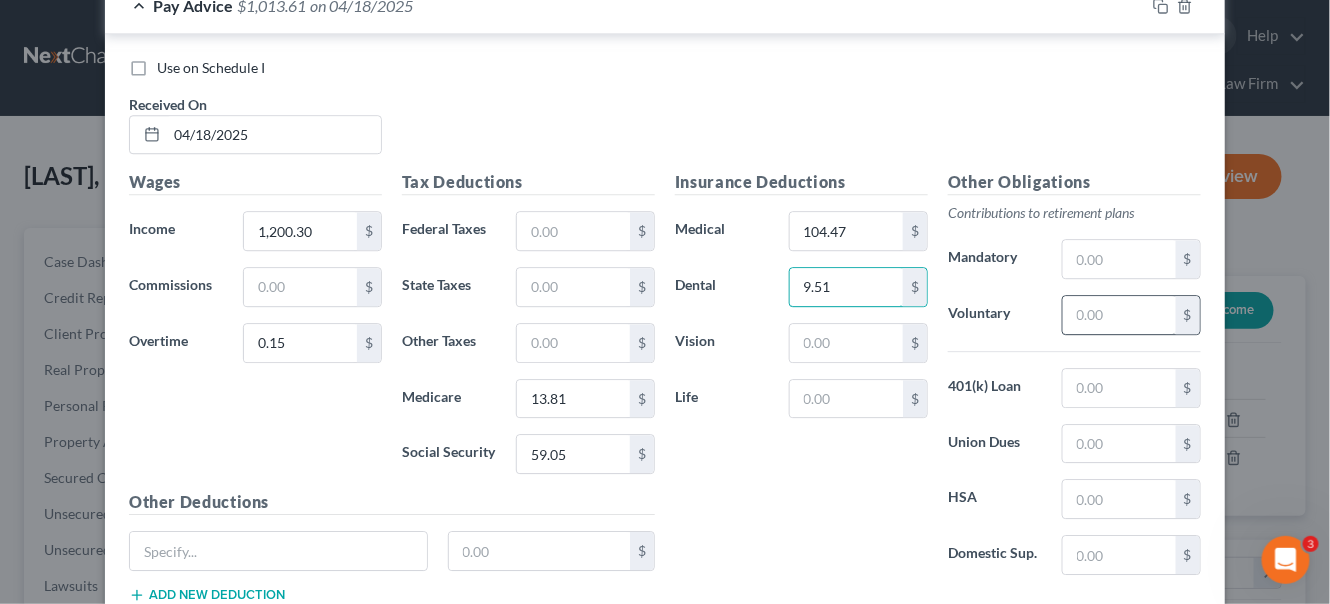 type on "9.51" 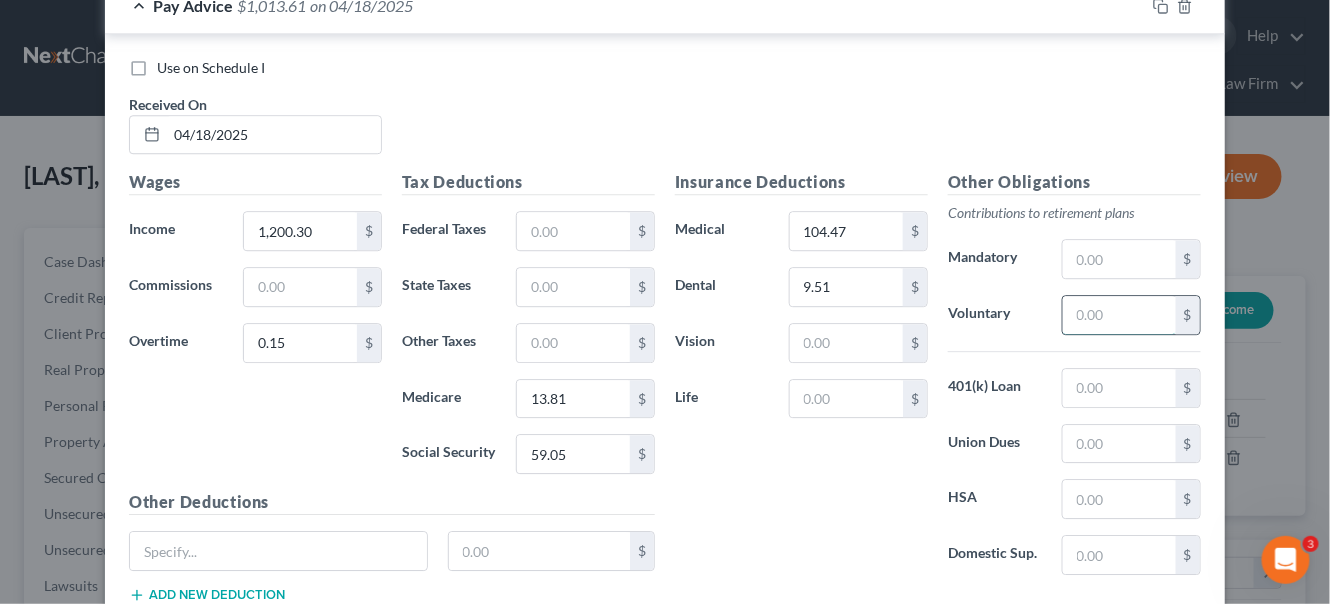 click at bounding box center [1119, 315] 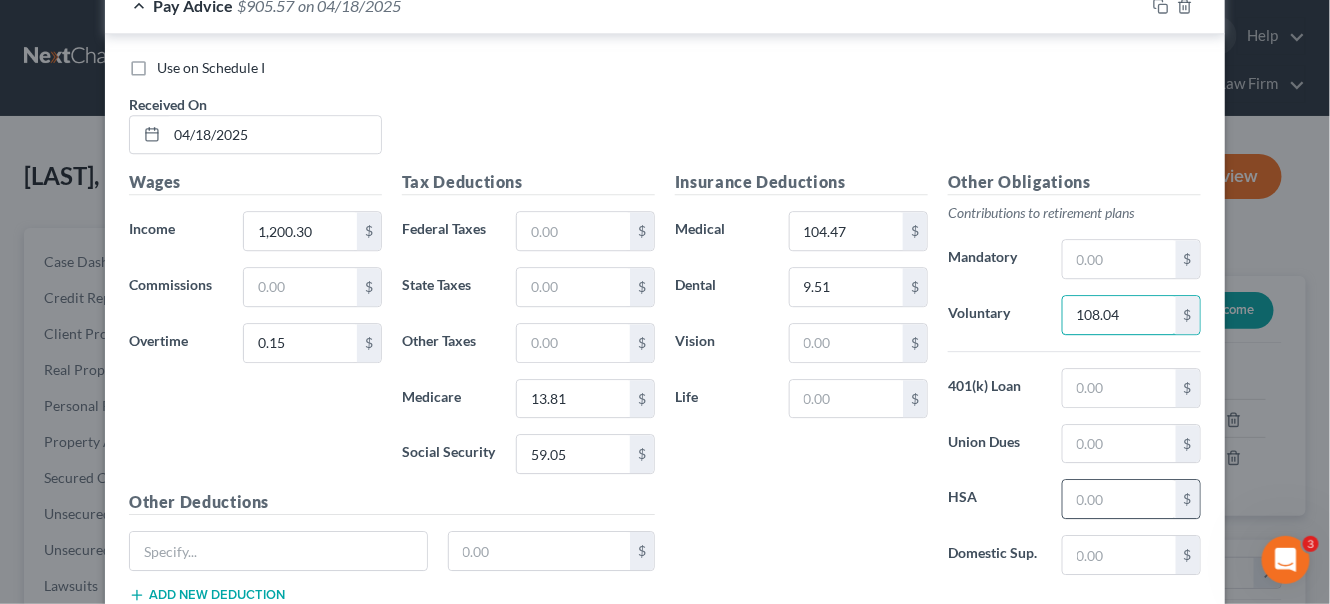 type on "108.04" 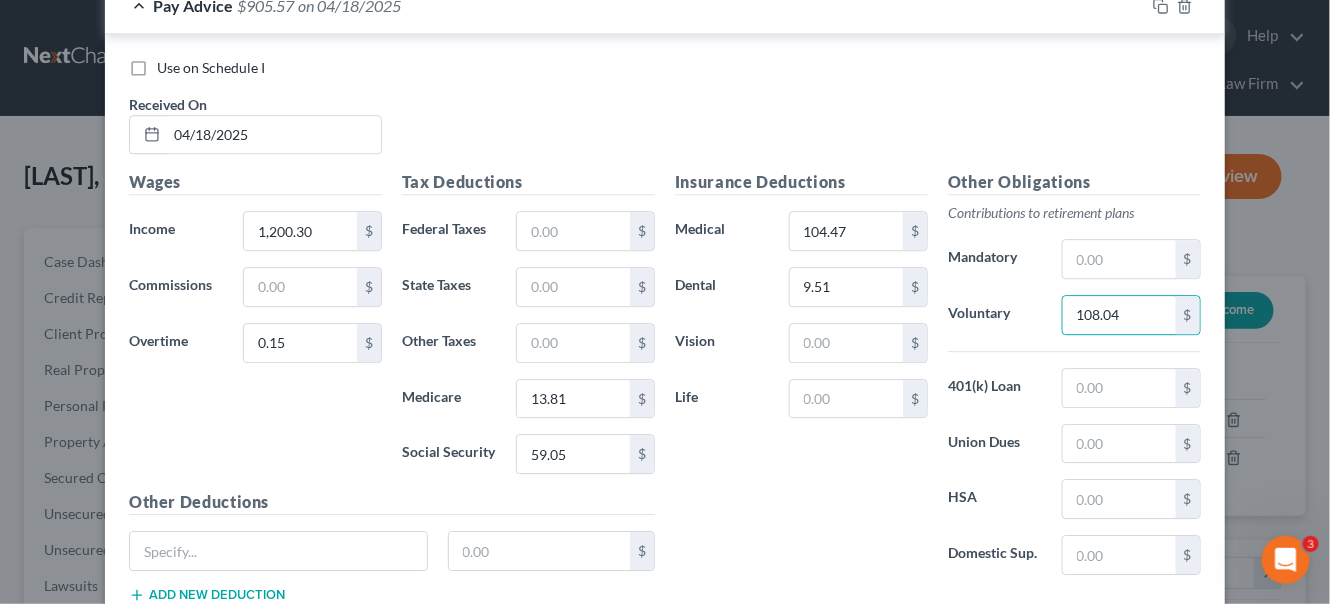 drag, startPoint x: 1088, startPoint y: 457, endPoint x: 1066, endPoint y: 442, distance: 26.627054 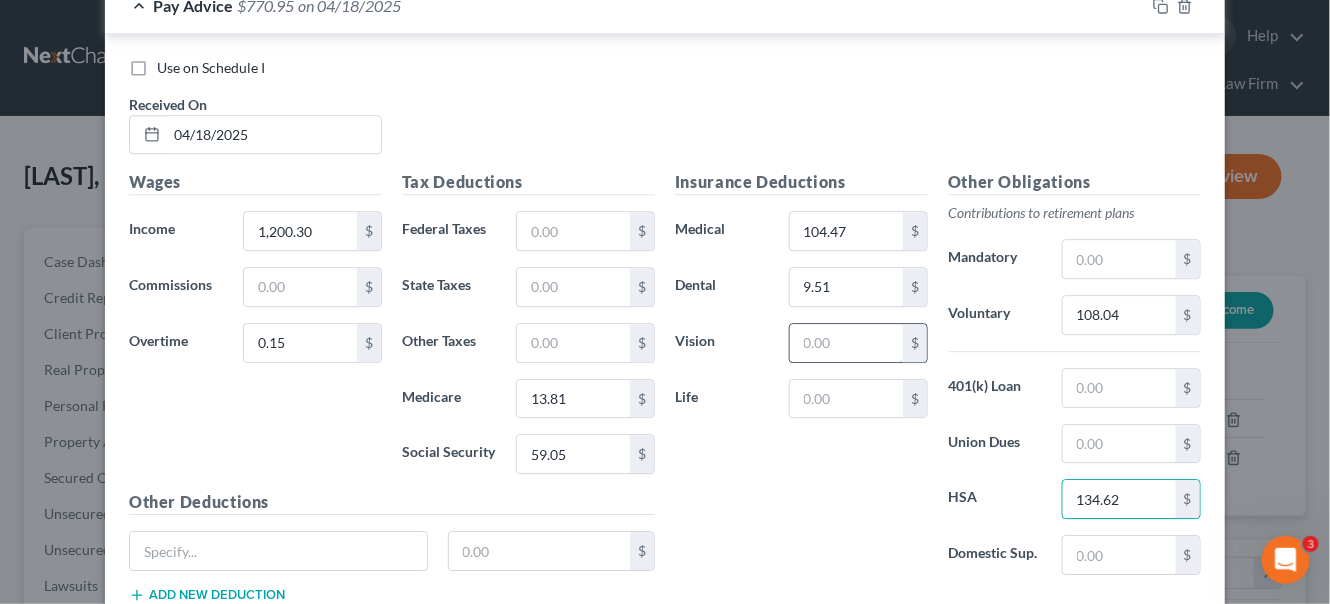 type on "134.62" 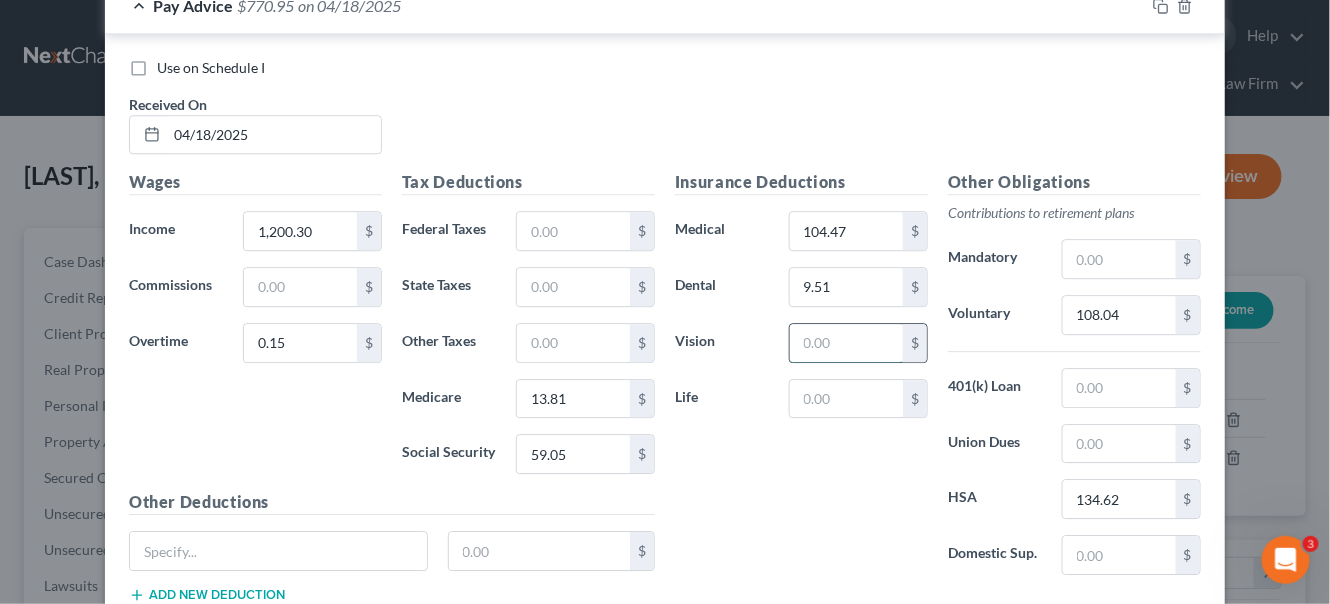 click at bounding box center (846, 343) 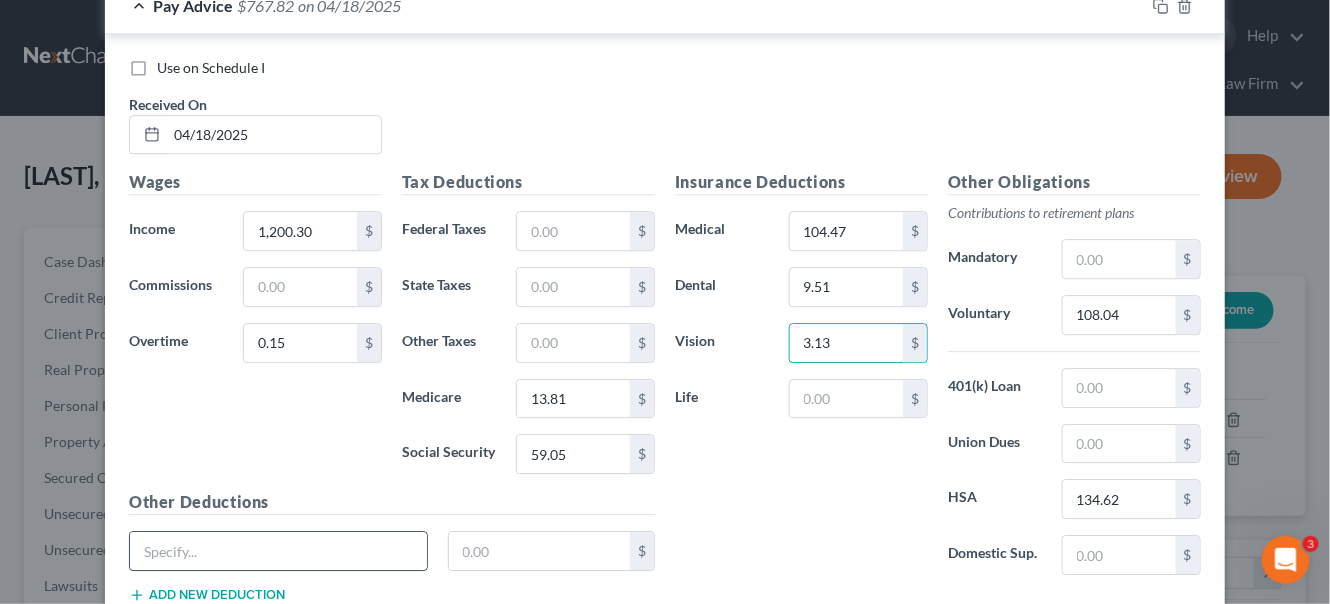 type on "3.13" 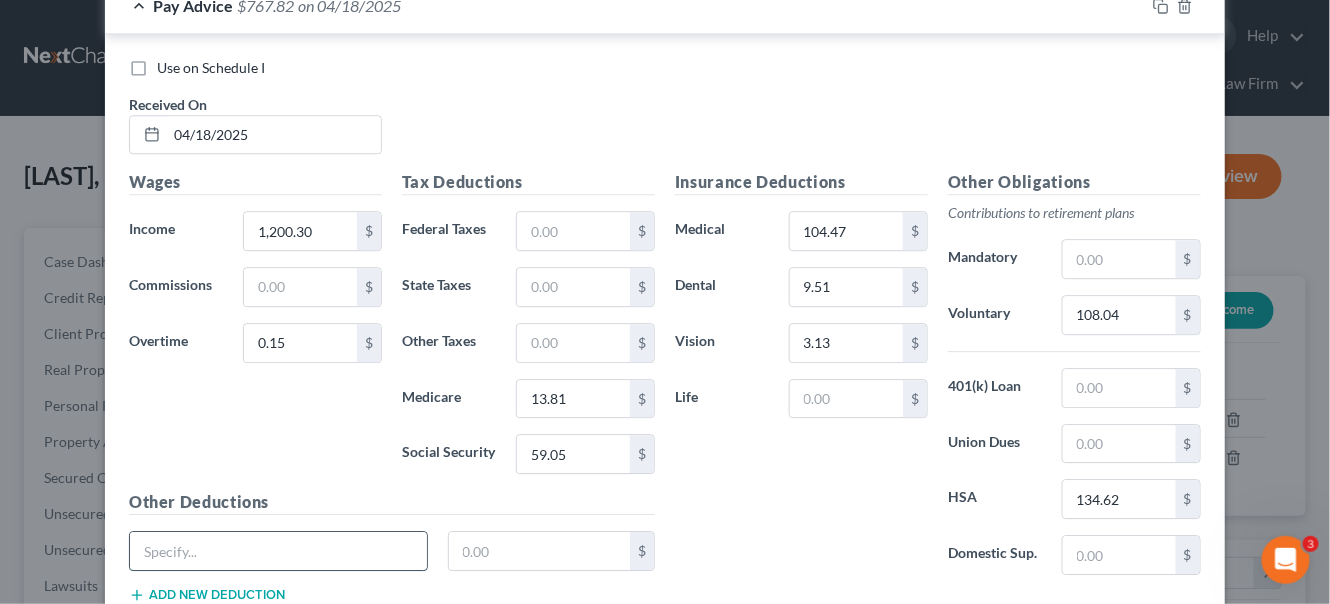 click at bounding box center (278, 551) 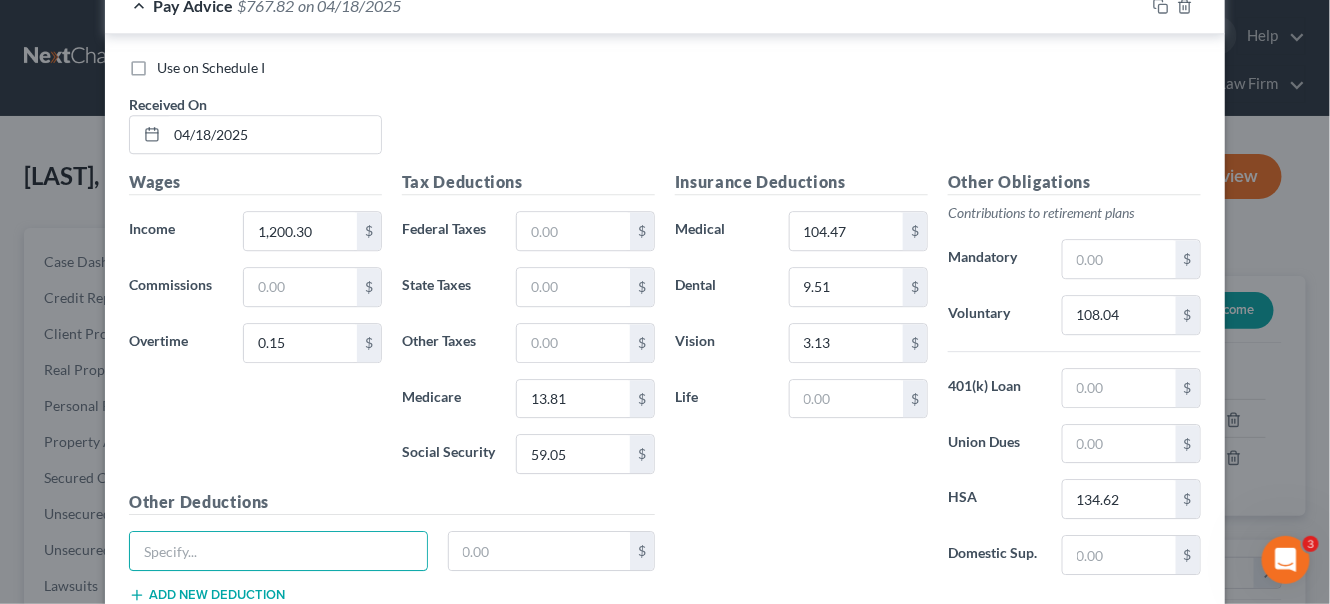 paste on "HSPINDMPLAN" 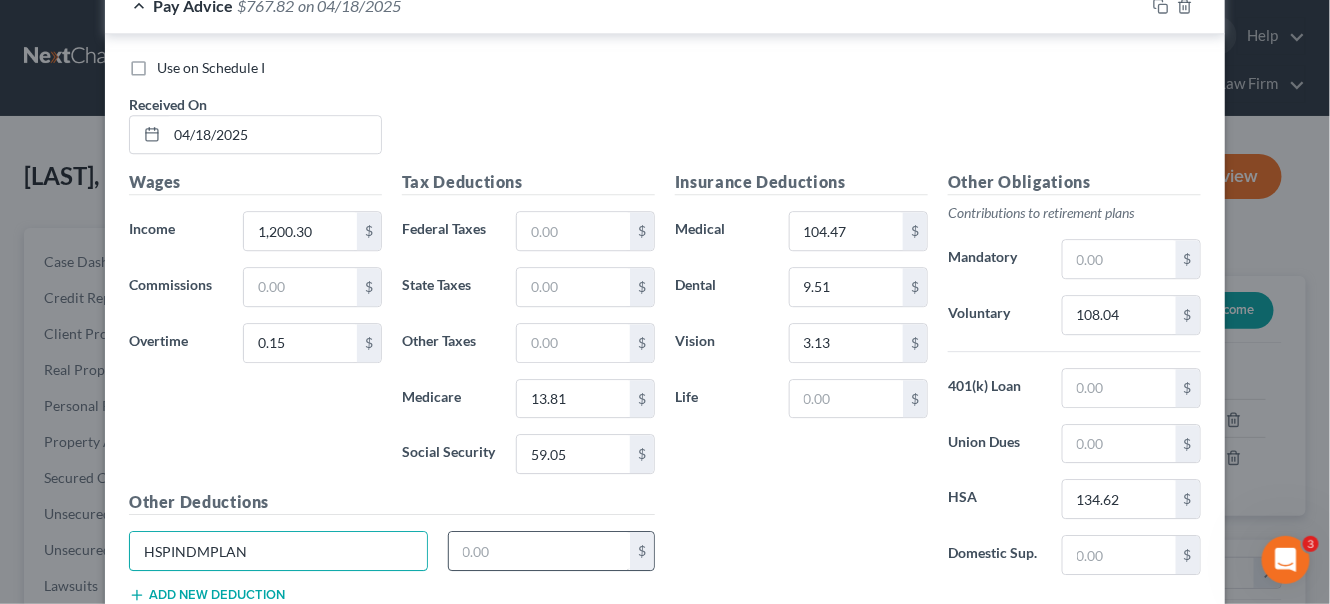type on "HSPINDMPLAN" 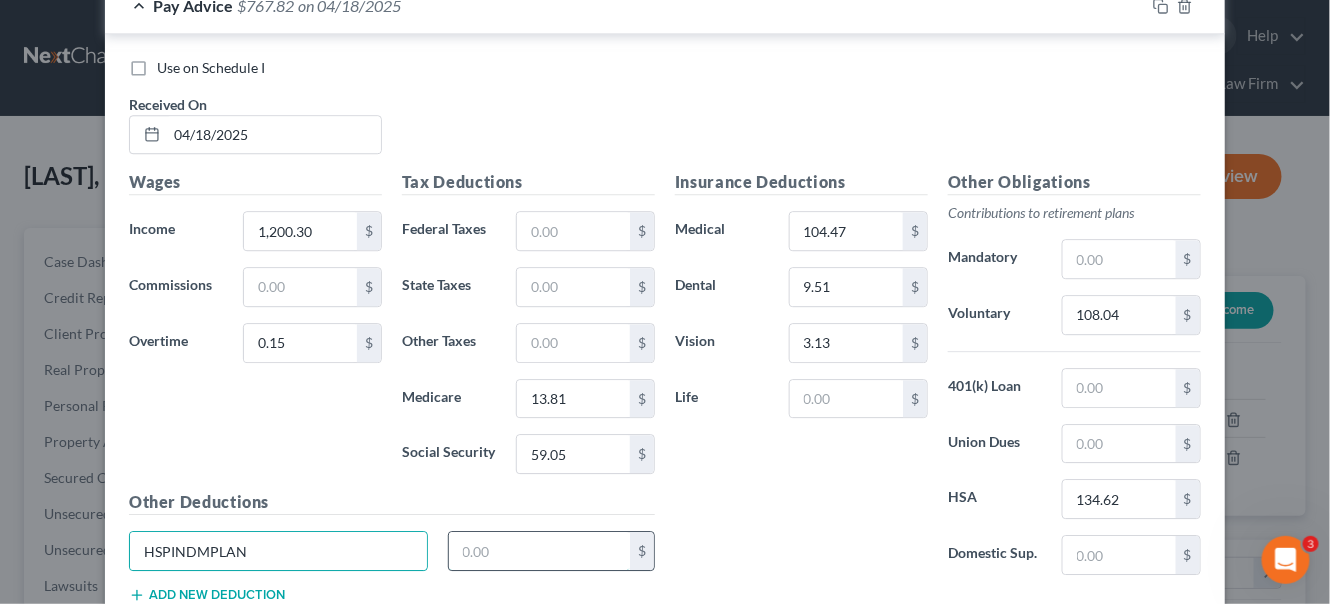 click at bounding box center [540, 551] 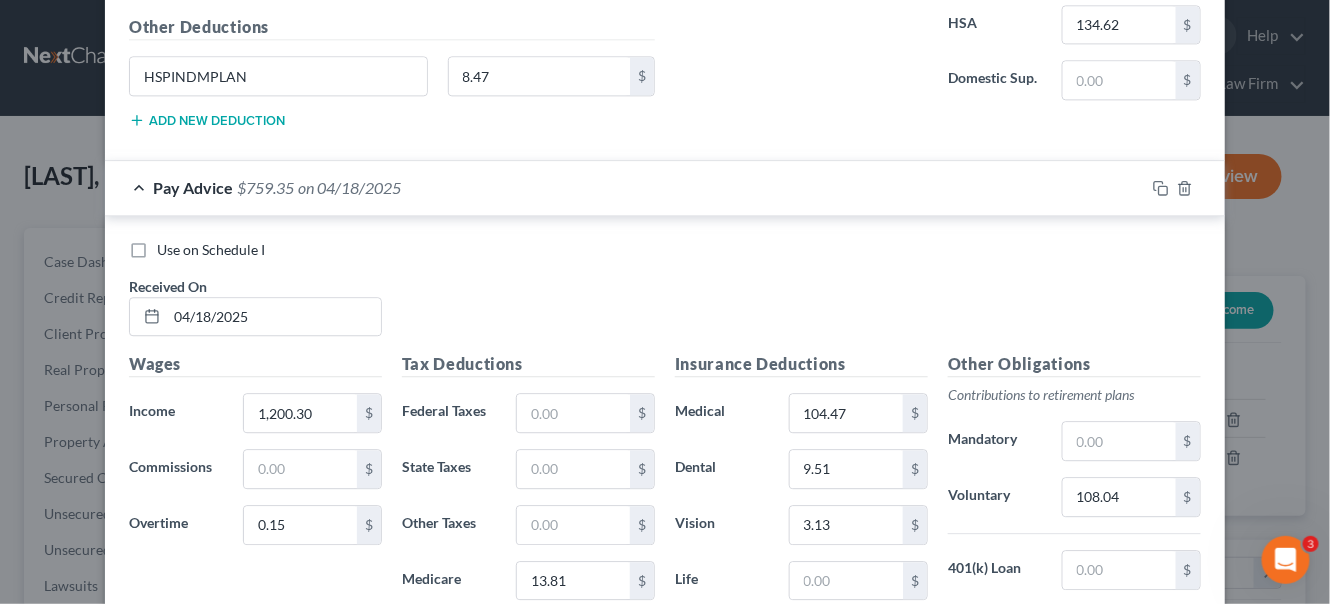 scroll, scrollTop: 4090, scrollLeft: 0, axis: vertical 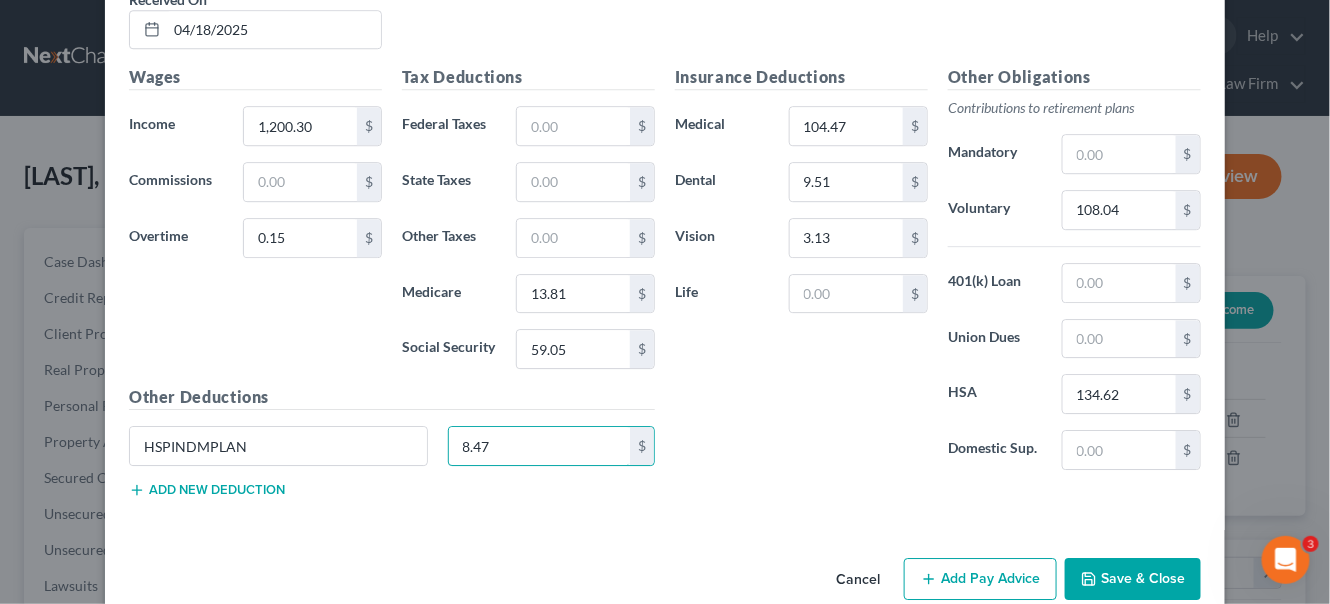 type on "8.47" 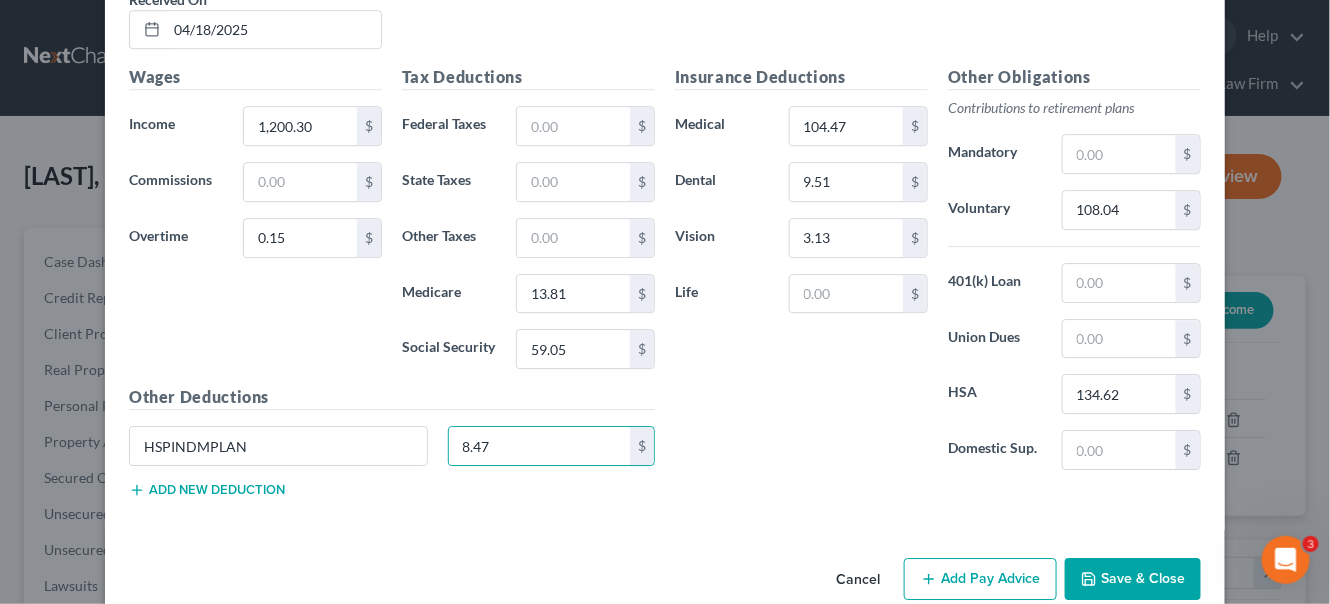 click on "Add Pay Advice" at bounding box center (980, 579) 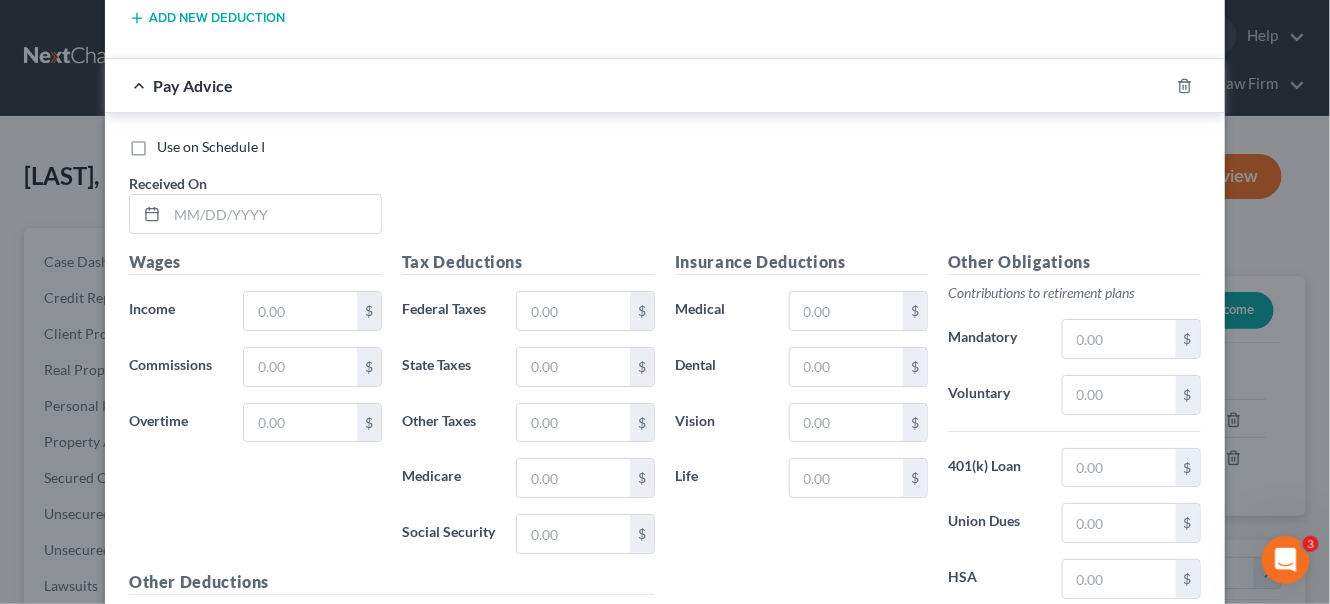 scroll, scrollTop: 4636, scrollLeft: 0, axis: vertical 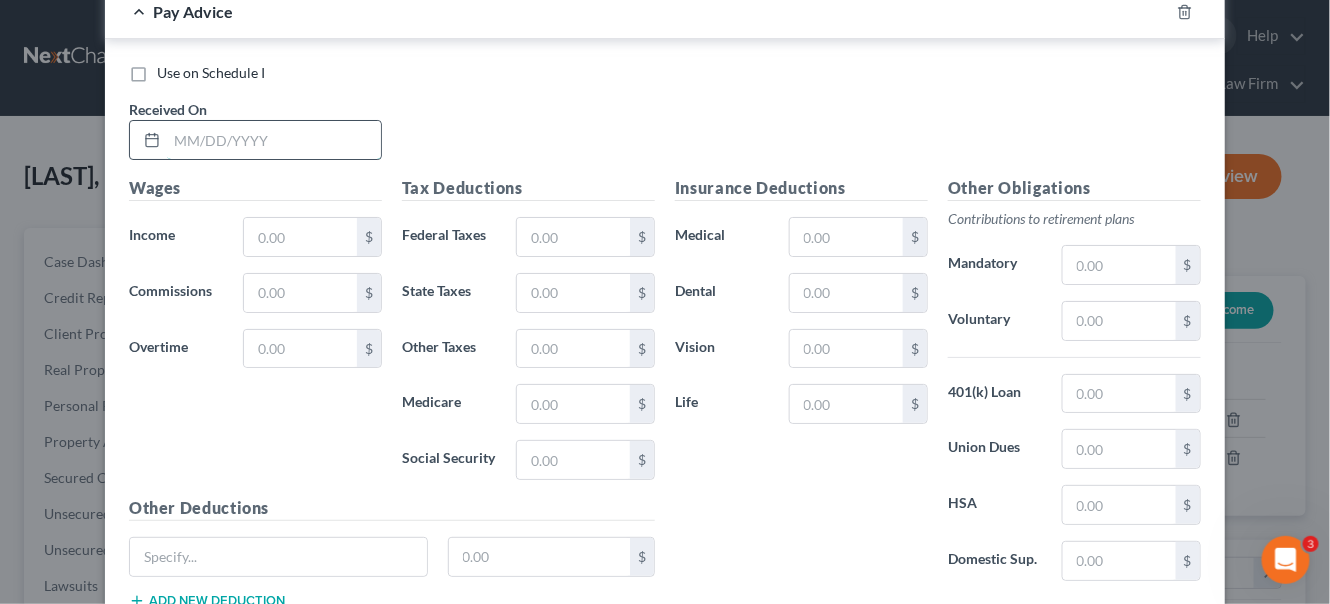click at bounding box center (274, 140) 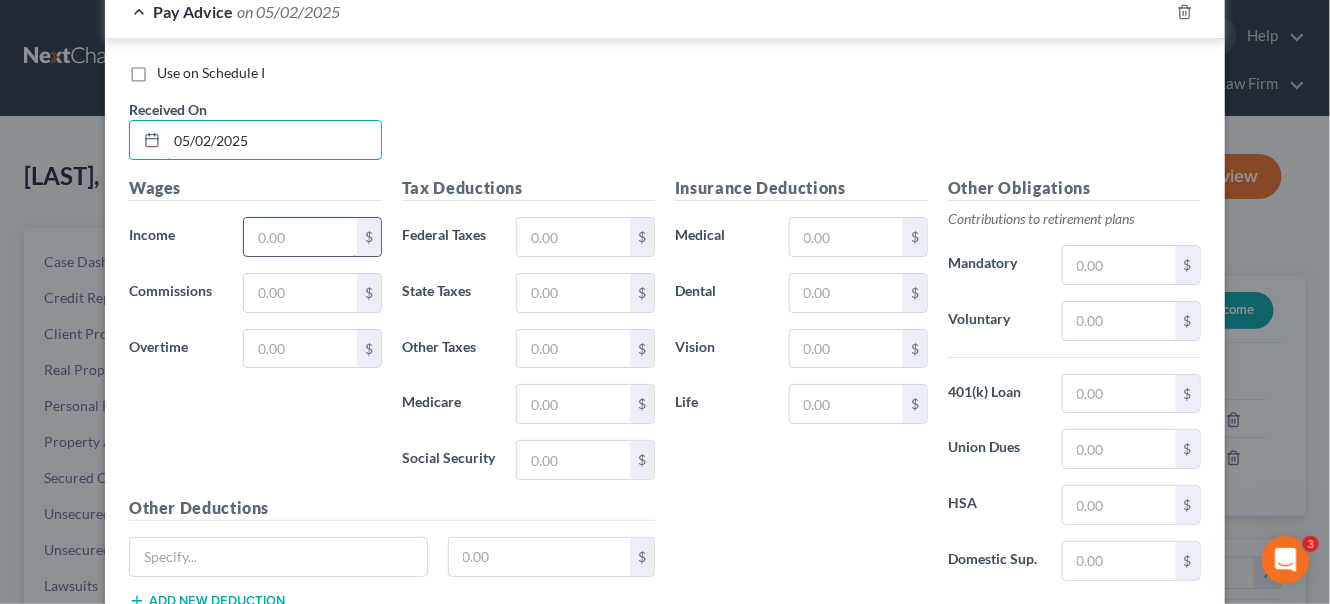 type on "05/02/2025" 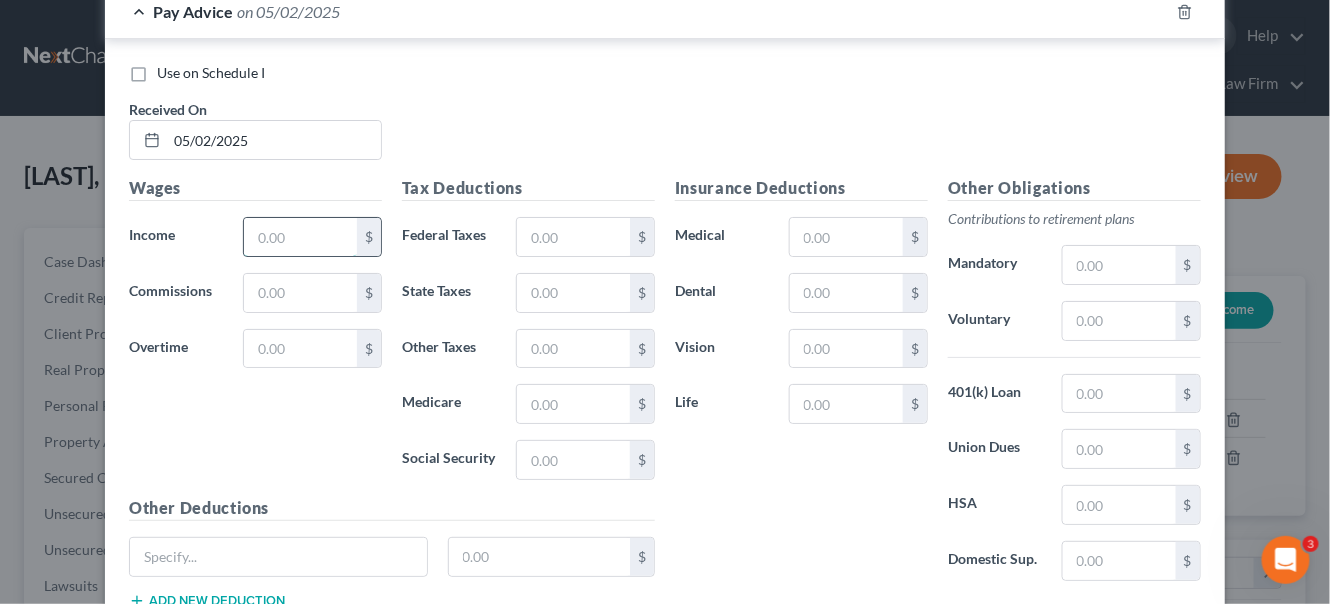 click at bounding box center (300, 237) 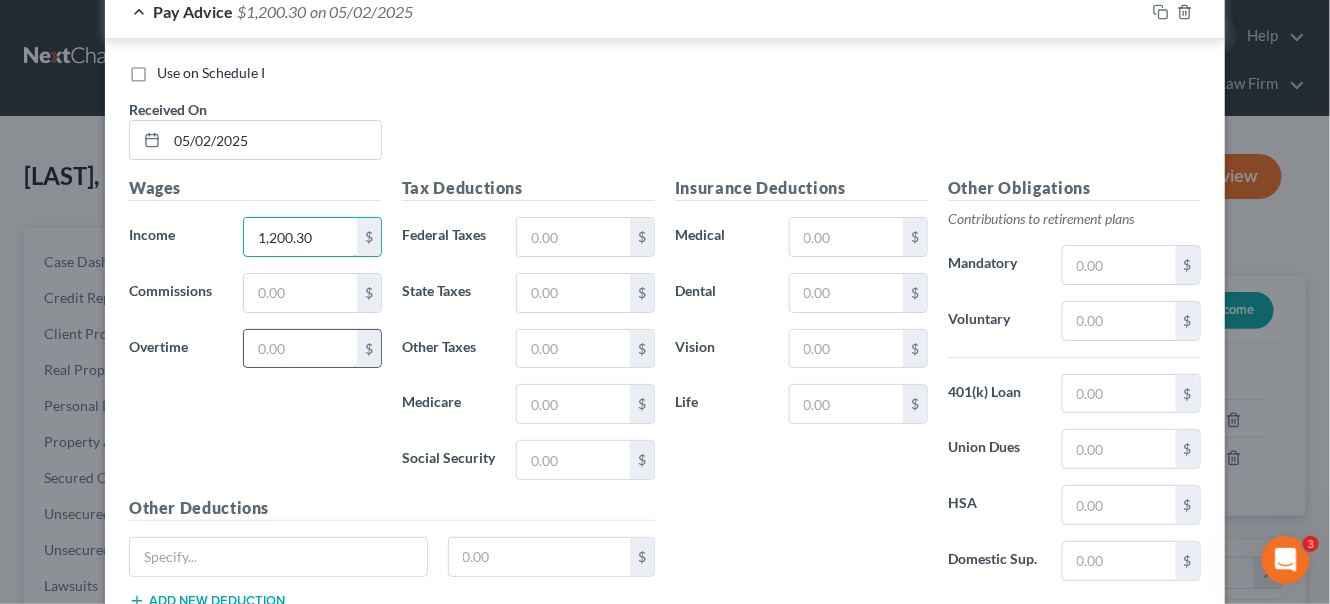 type on "1,200.30" 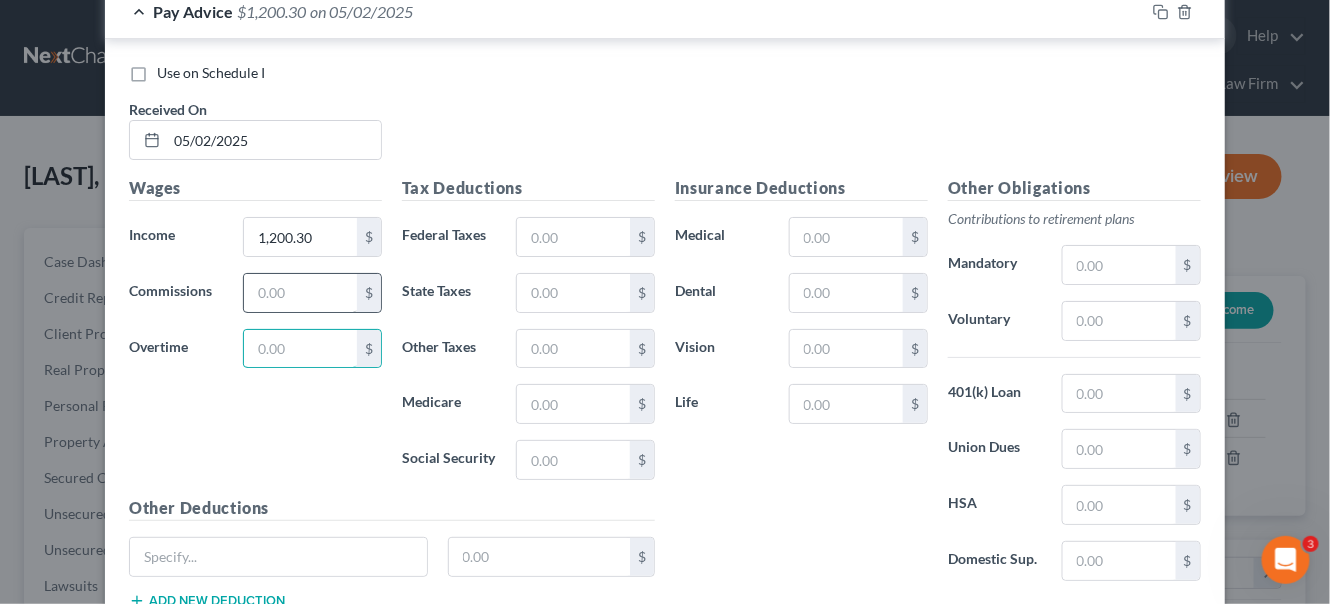drag, startPoint x: 301, startPoint y: 306, endPoint x: 308, endPoint y: 273, distance: 33.734257 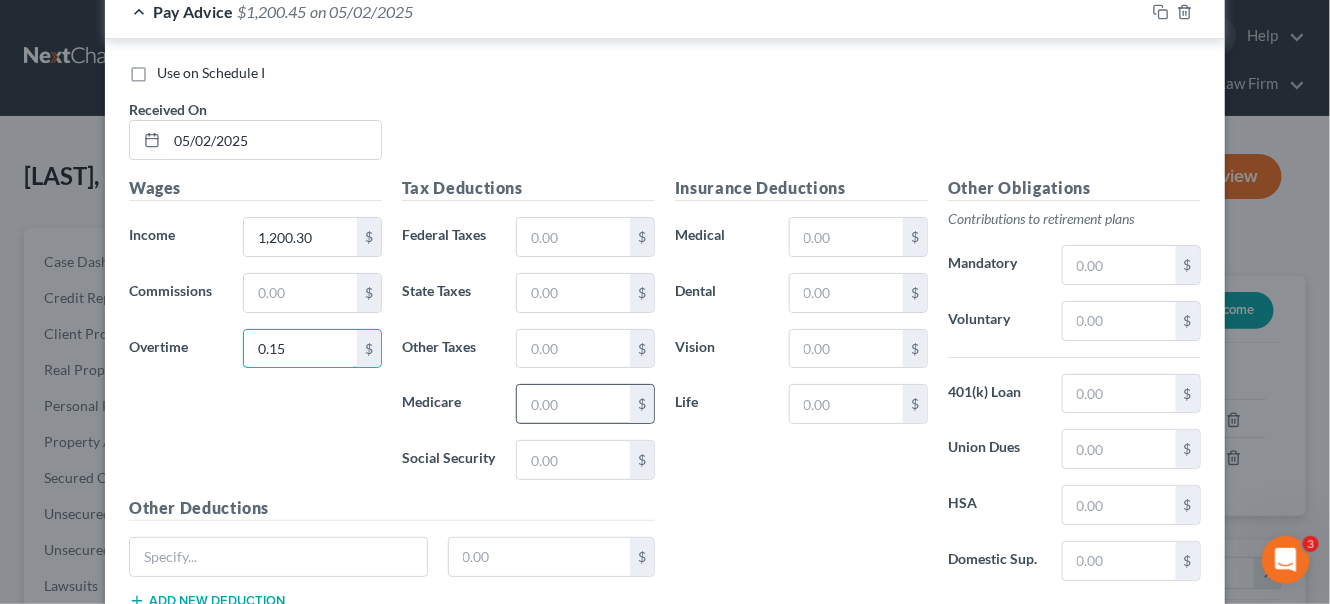 type on "0.15" 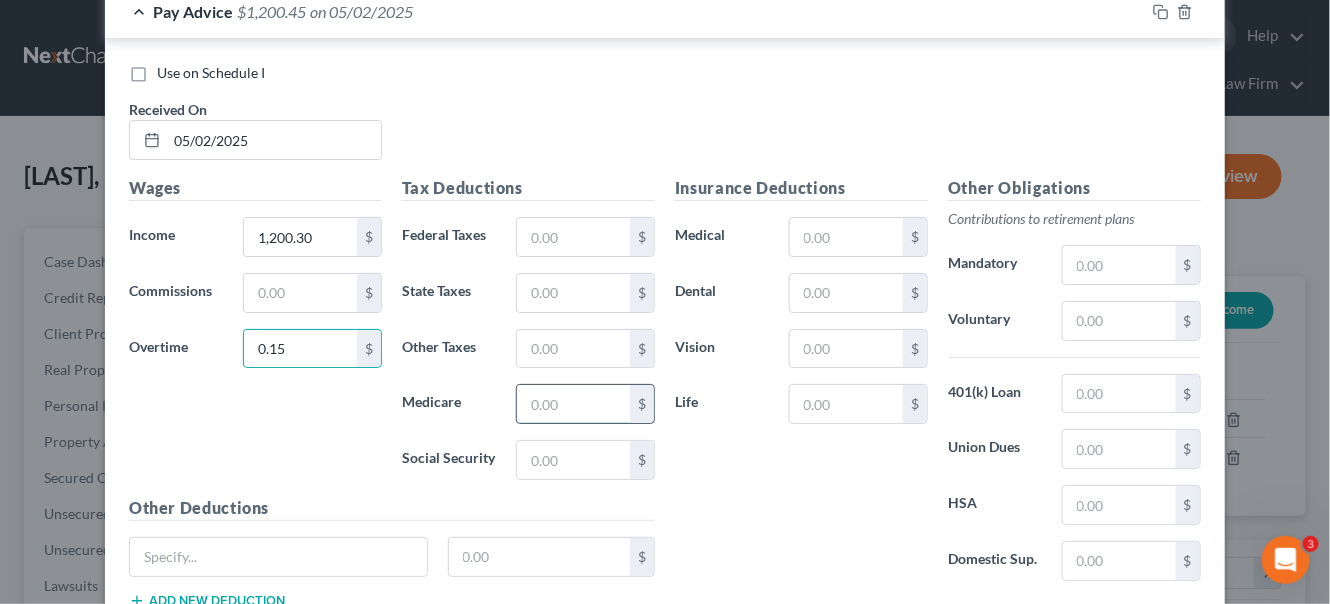 drag, startPoint x: 544, startPoint y: 365, endPoint x: 513, endPoint y: 374, distance: 32.280025 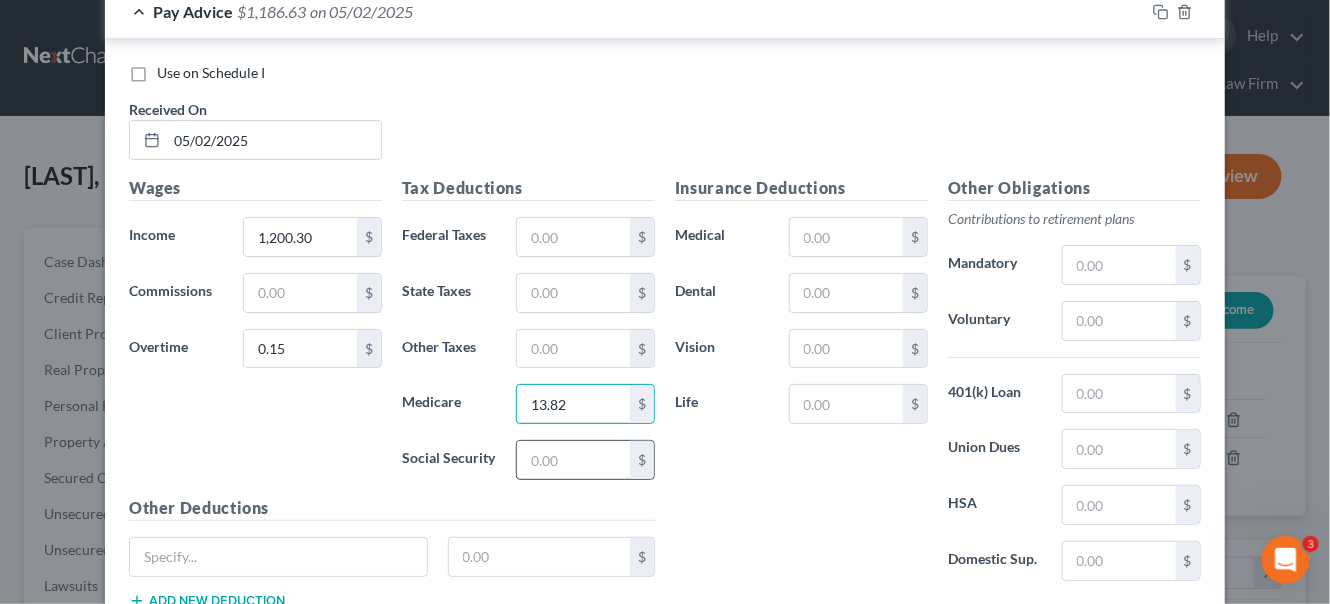 type on "13.82" 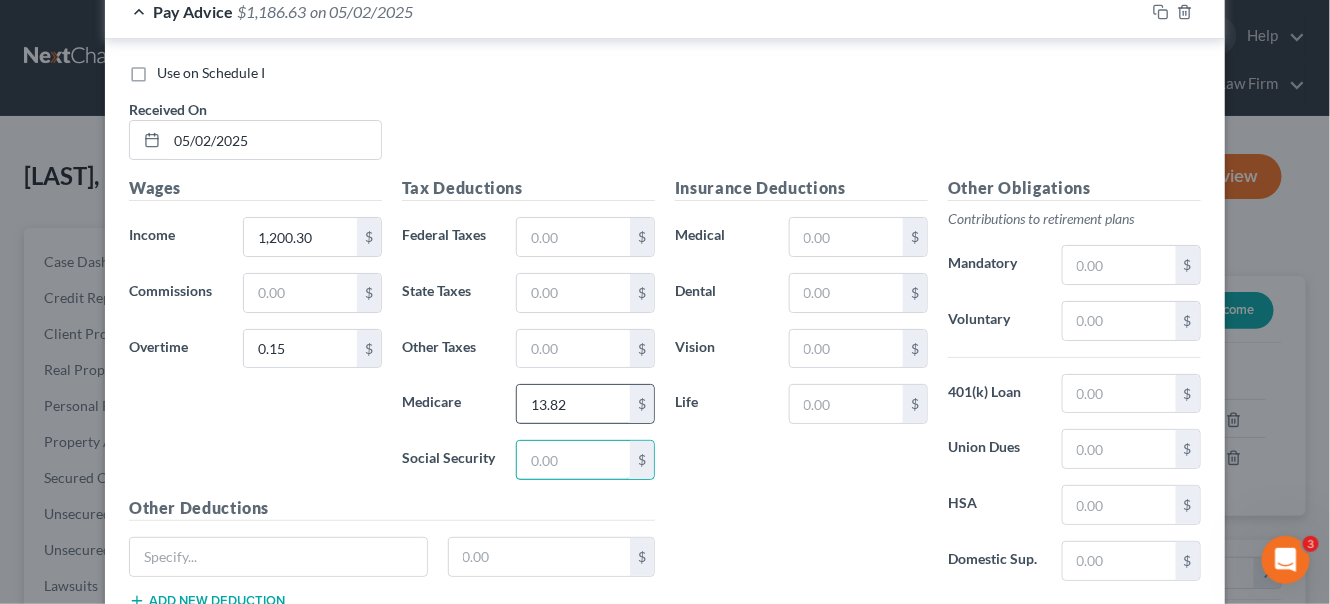 drag, startPoint x: 558, startPoint y: 430, endPoint x: 515, endPoint y: 383, distance: 63.702435 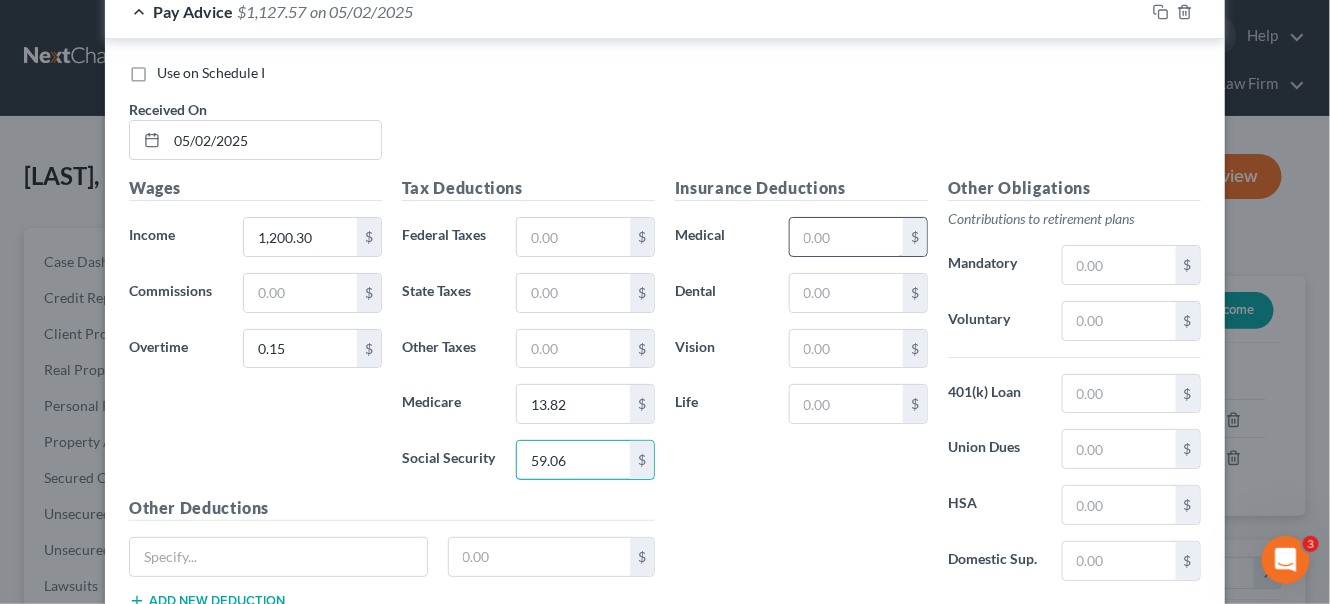 type on "59.06" 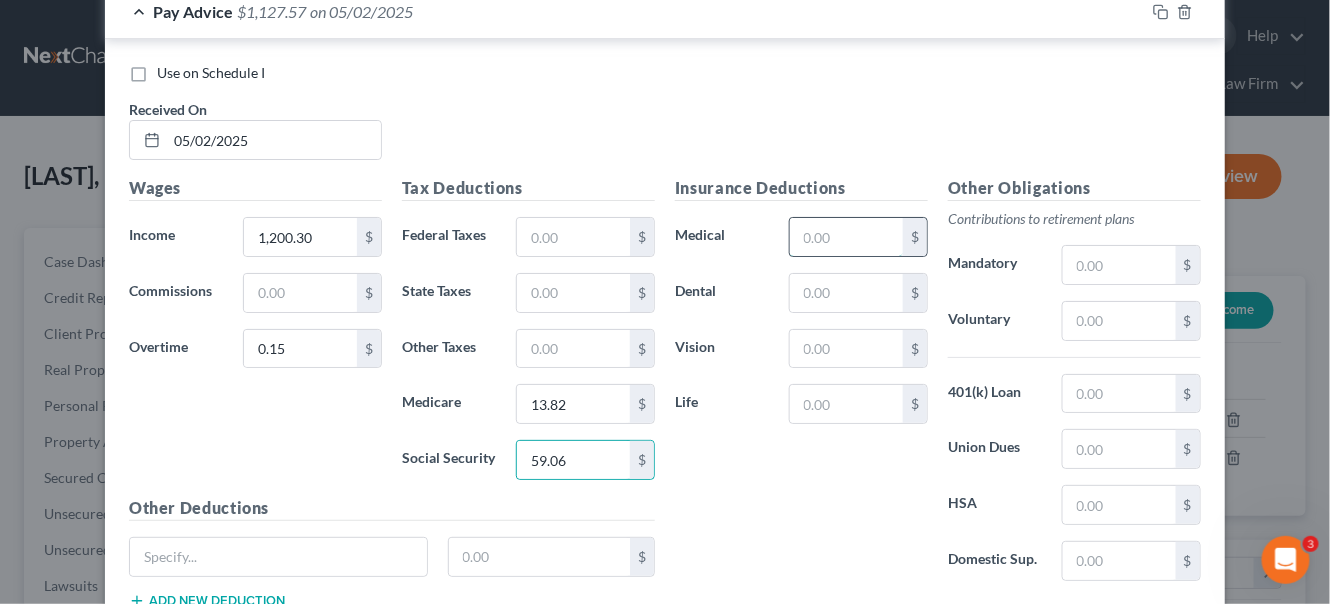 click at bounding box center (846, 237) 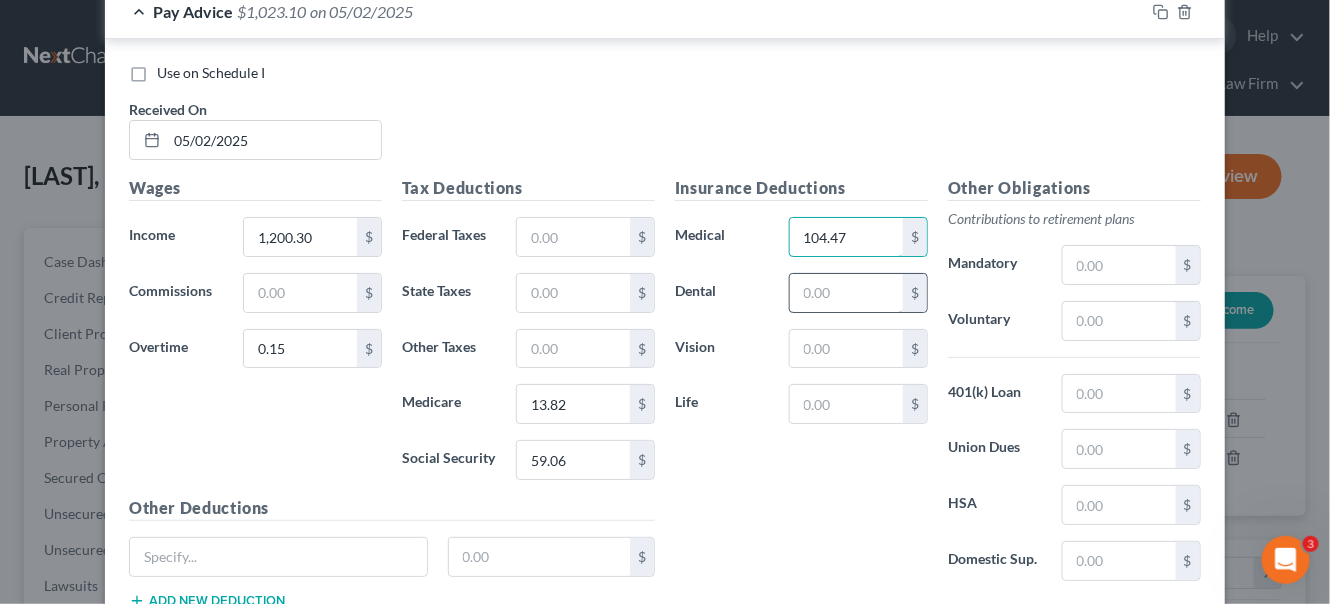 type on "104.47" 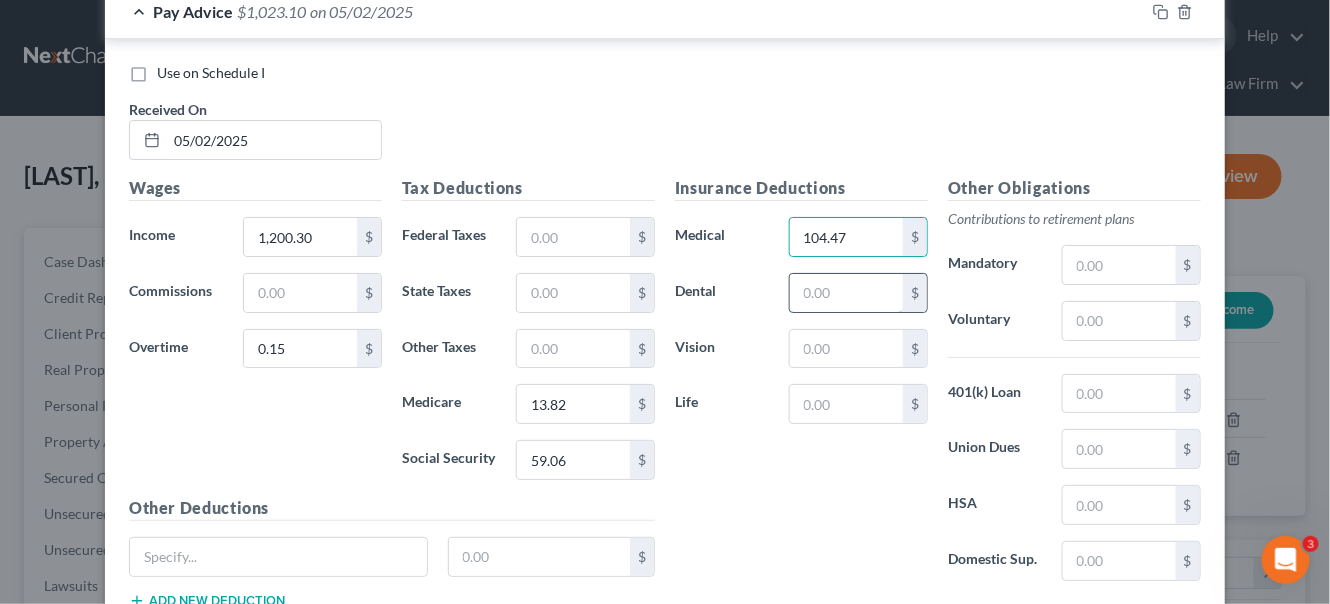 click at bounding box center (846, 293) 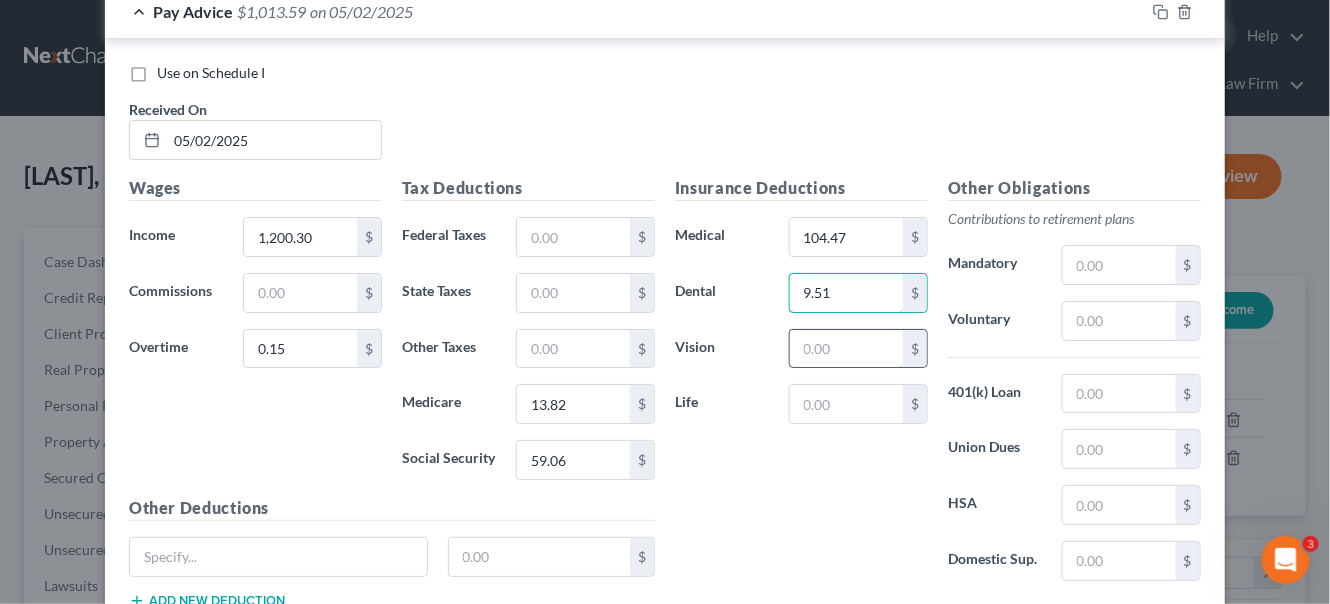 type on "9.51" 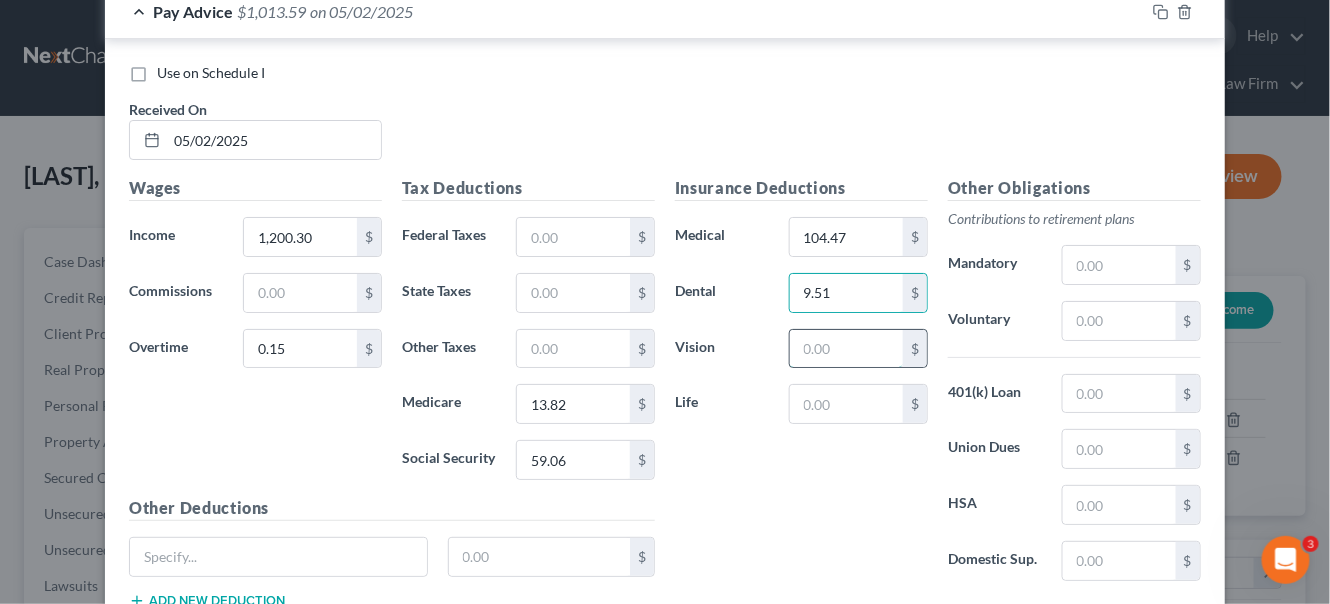 click at bounding box center (846, 349) 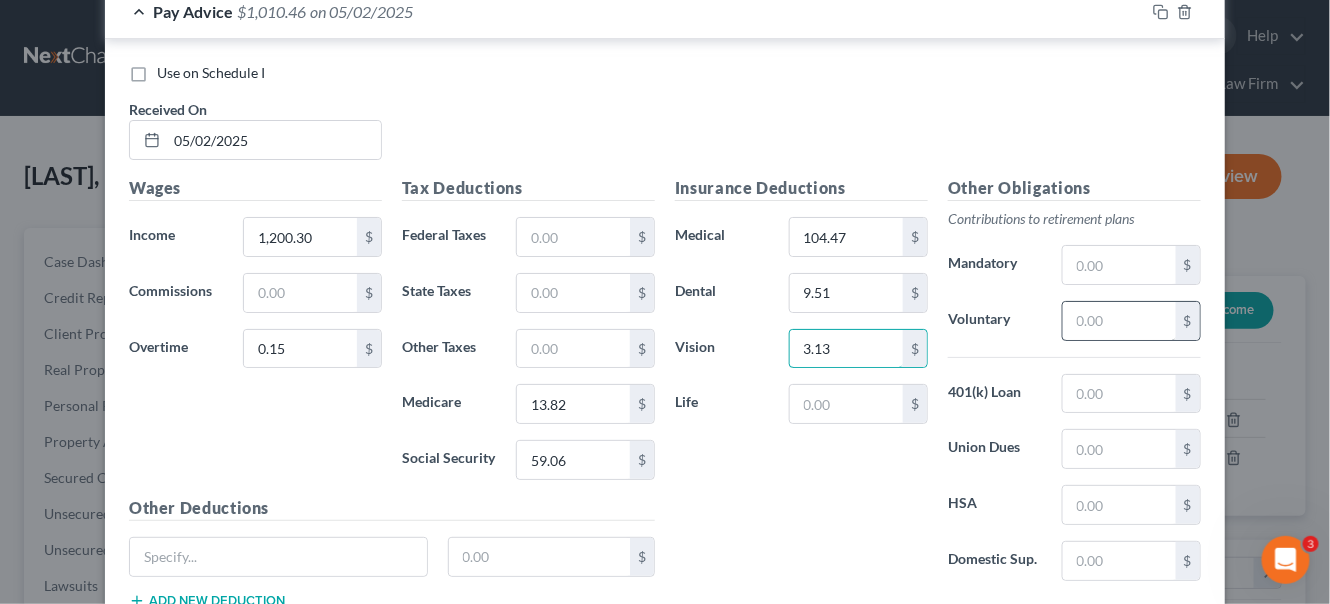 type on "3.13" 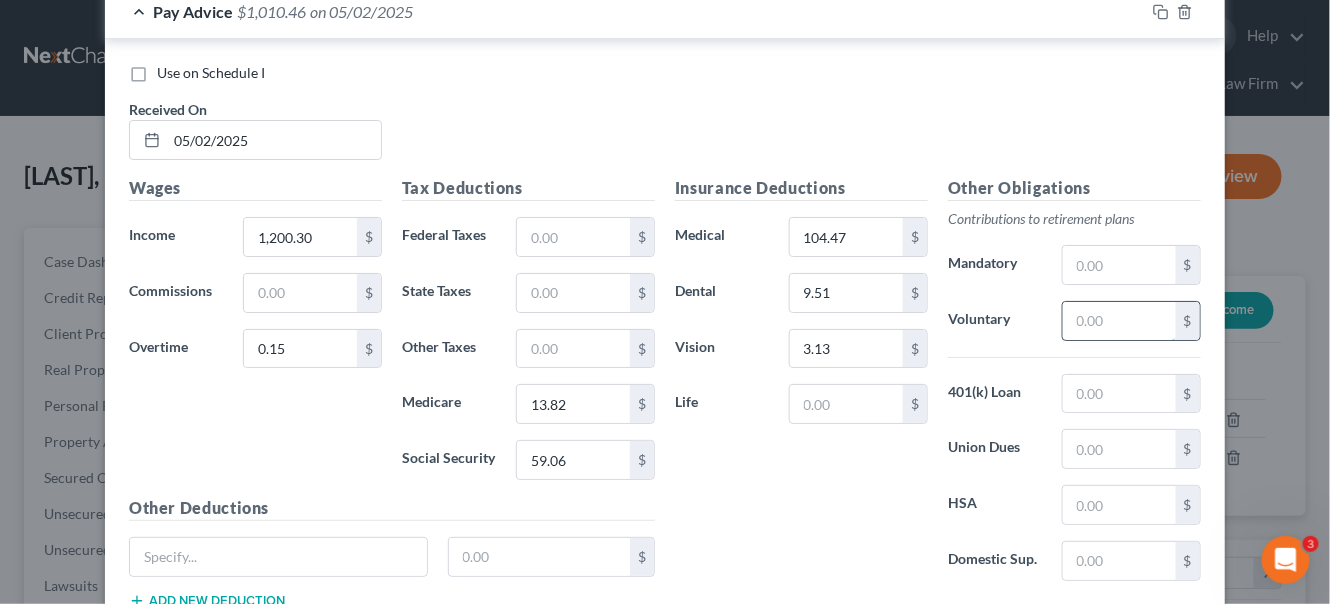 drag, startPoint x: 1099, startPoint y: 279, endPoint x: 1075, endPoint y: 264, distance: 28.301943 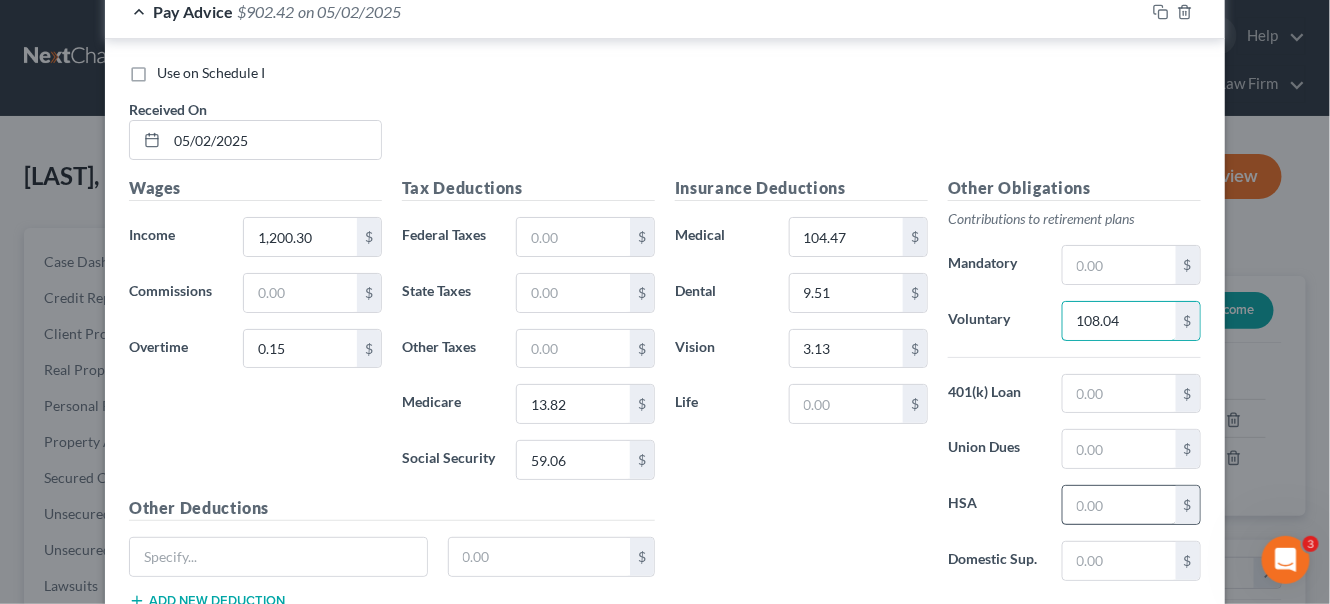type on "108.04" 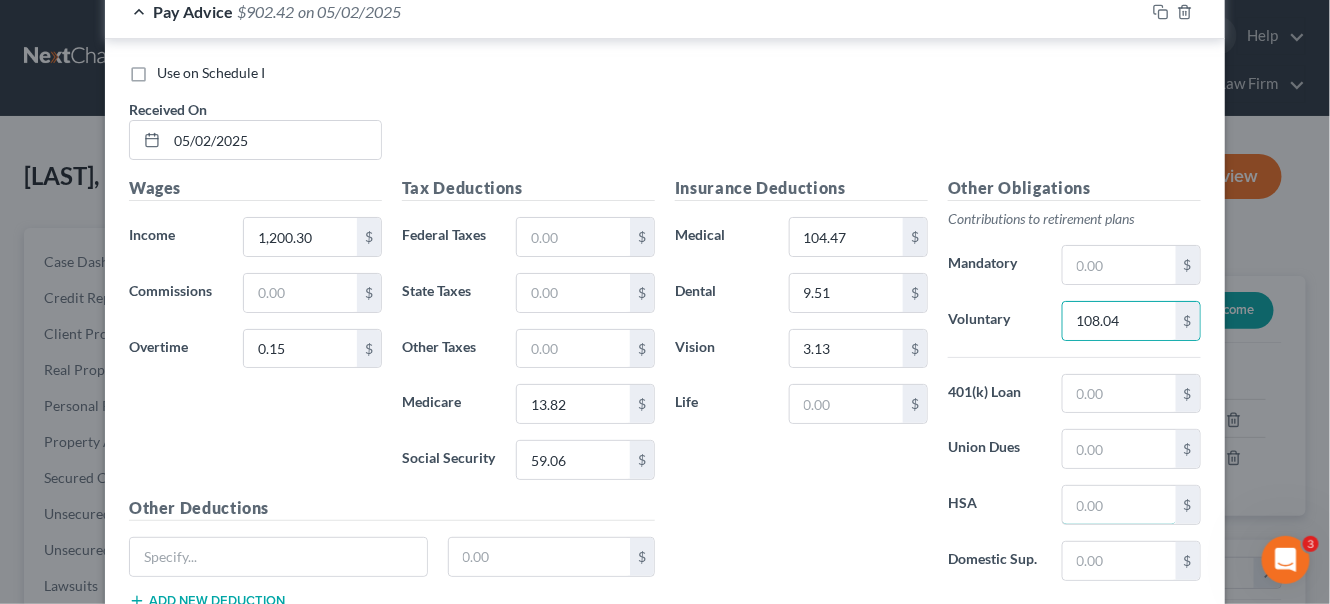 drag, startPoint x: 1095, startPoint y: 468, endPoint x: 1053, endPoint y: 418, distance: 65.29931 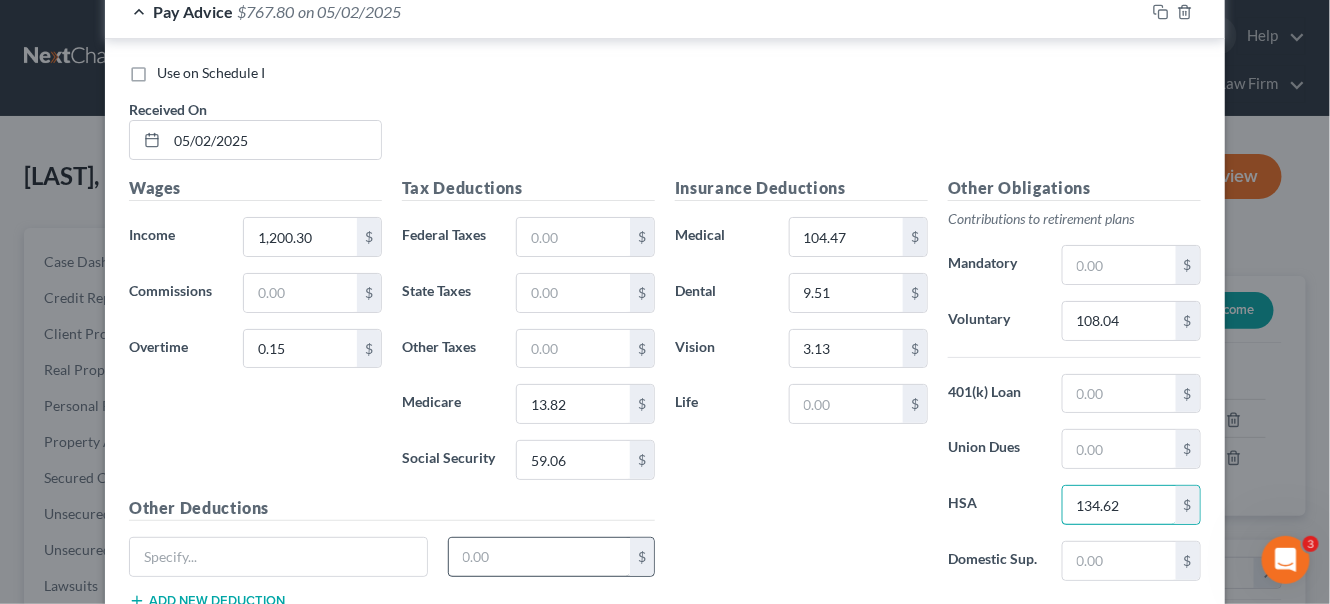 type on "134.62" 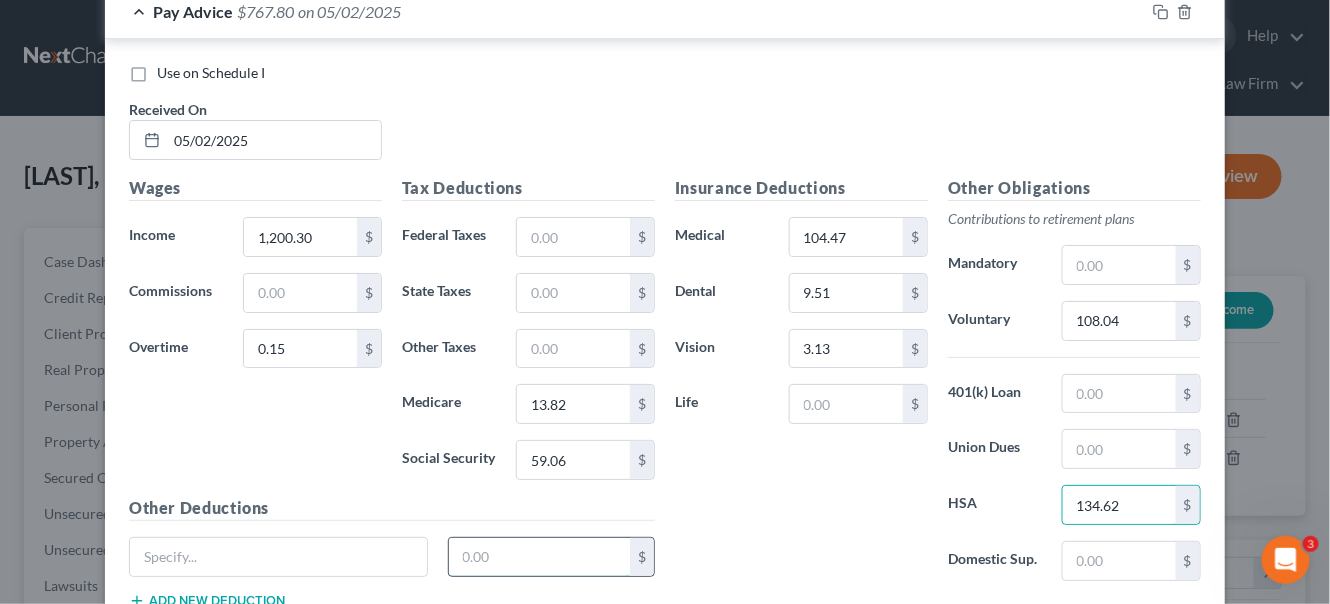 drag, startPoint x: 517, startPoint y: 521, endPoint x: 518, endPoint y: 498, distance: 23.021729 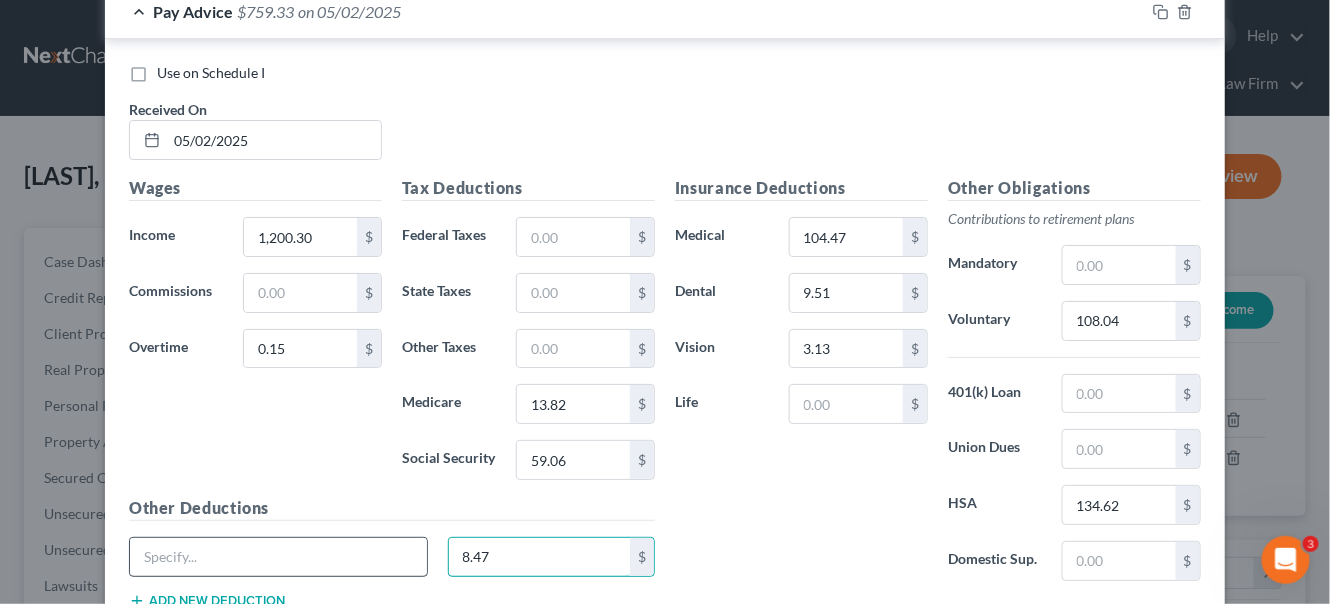 type on "8.47" 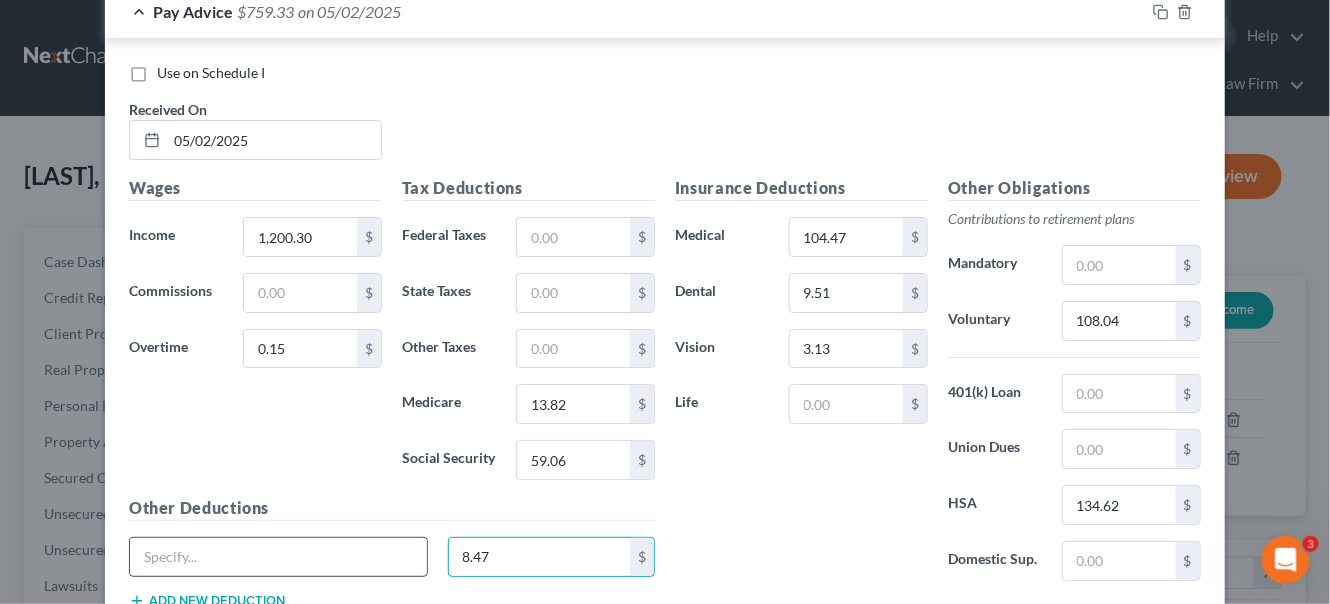 click at bounding box center (278, 557) 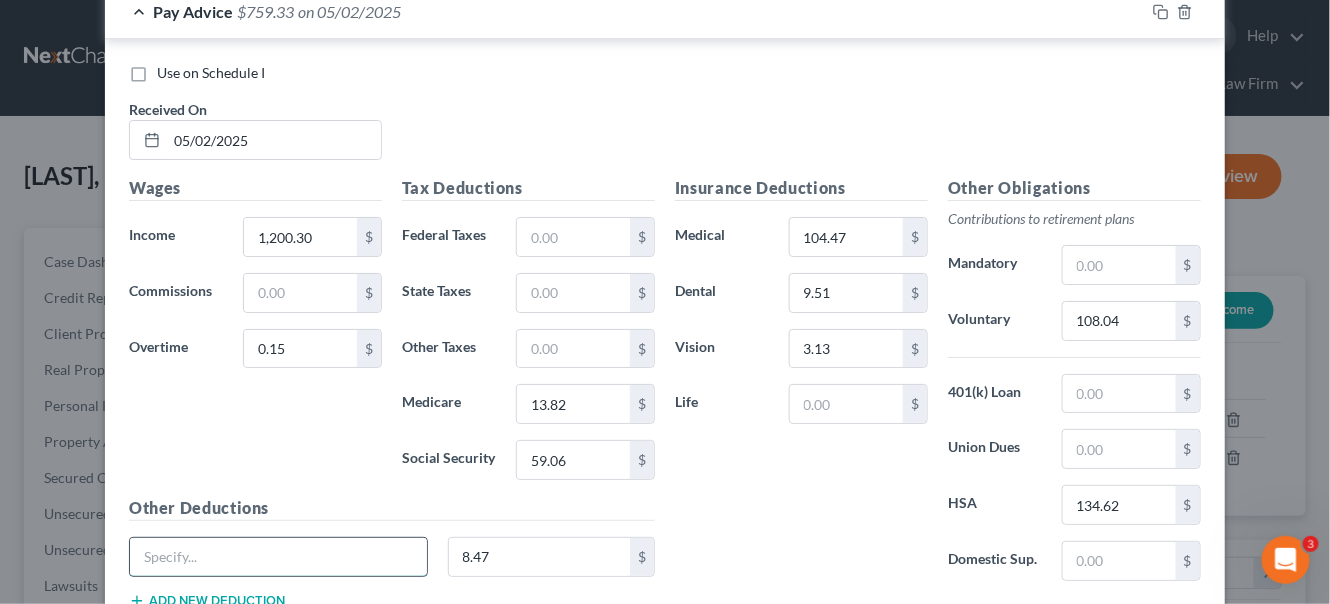 paste on "HSPINDMPLAN" 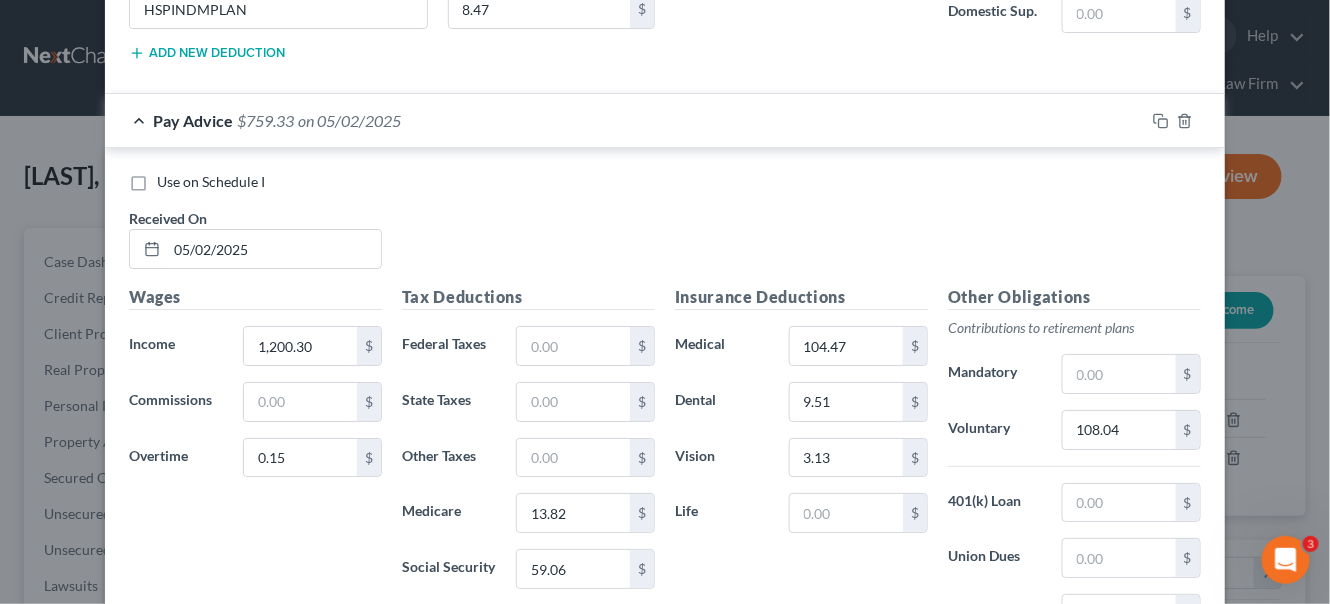 scroll, scrollTop: 4454, scrollLeft: 0, axis: vertical 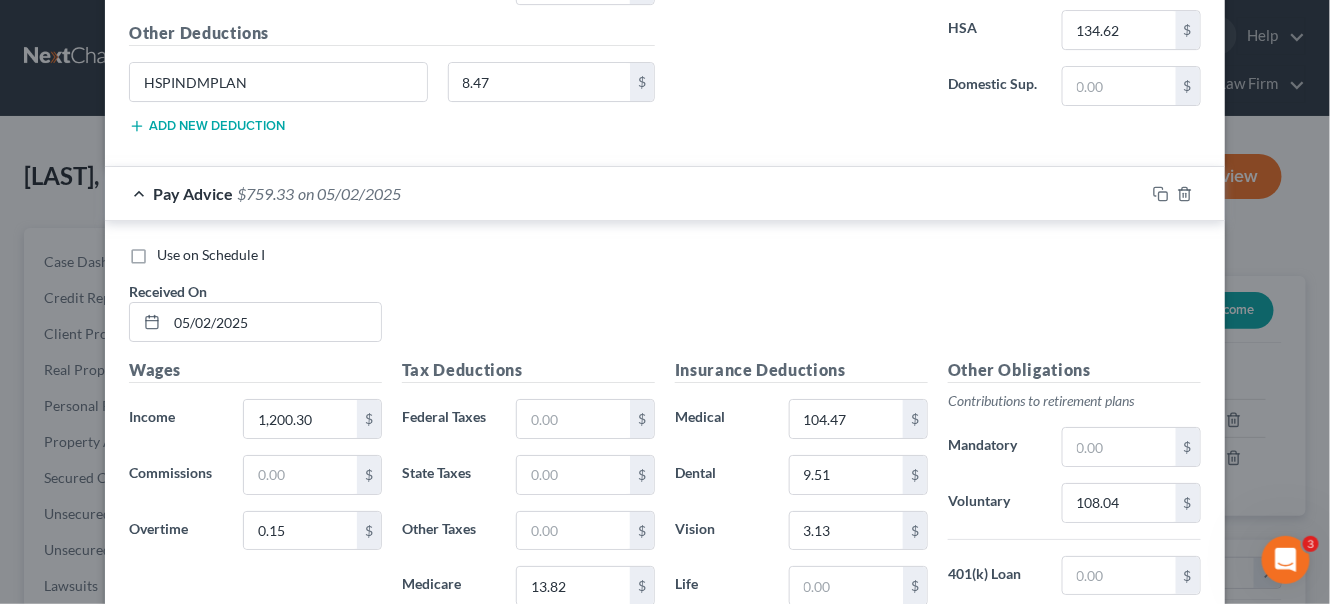 type on "HSPINDMPLAN" 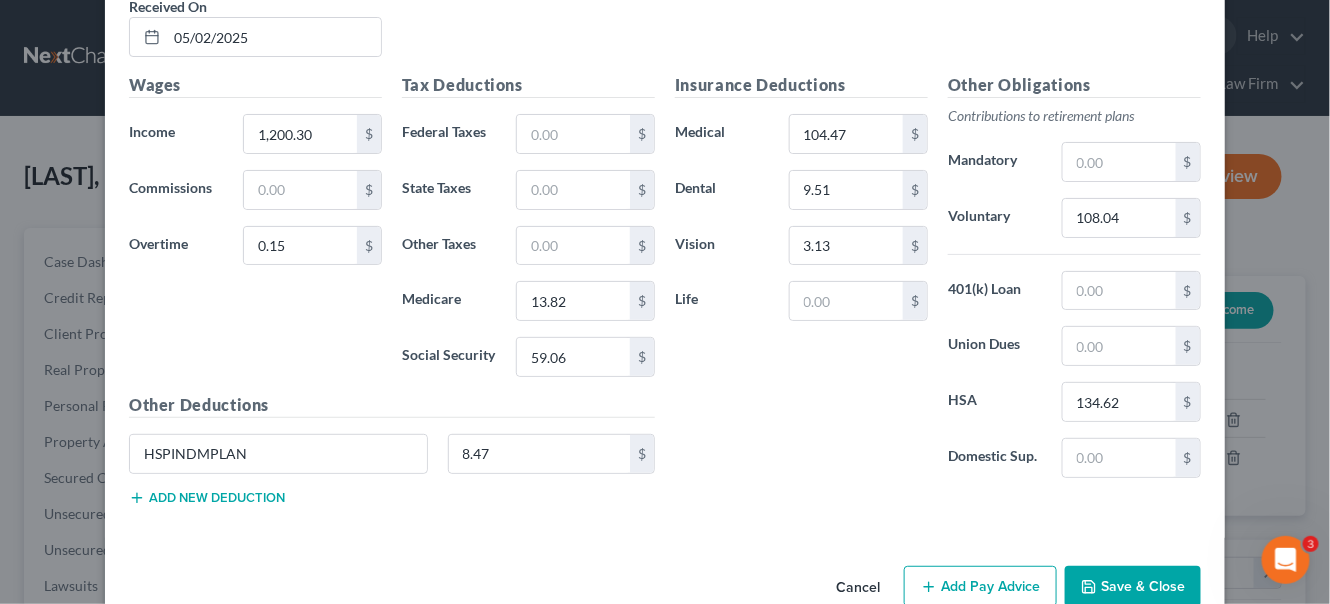 scroll, scrollTop: 4741, scrollLeft: 0, axis: vertical 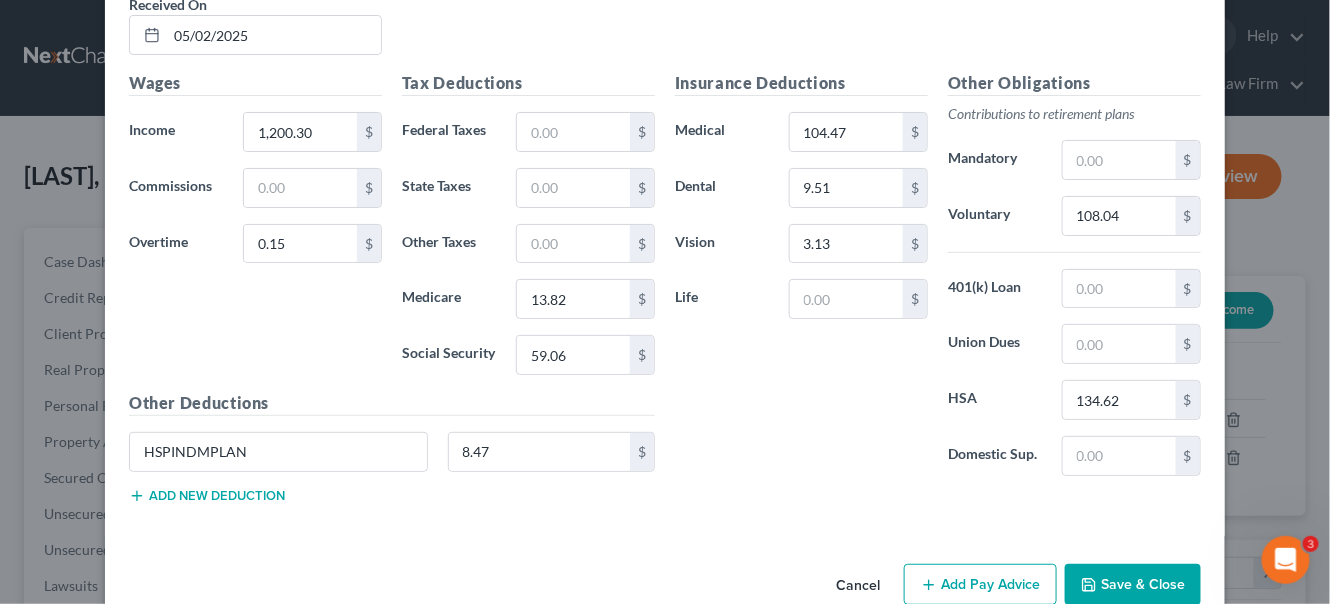 drag, startPoint x: 948, startPoint y: 539, endPoint x: 650, endPoint y: 448, distance: 311.58466 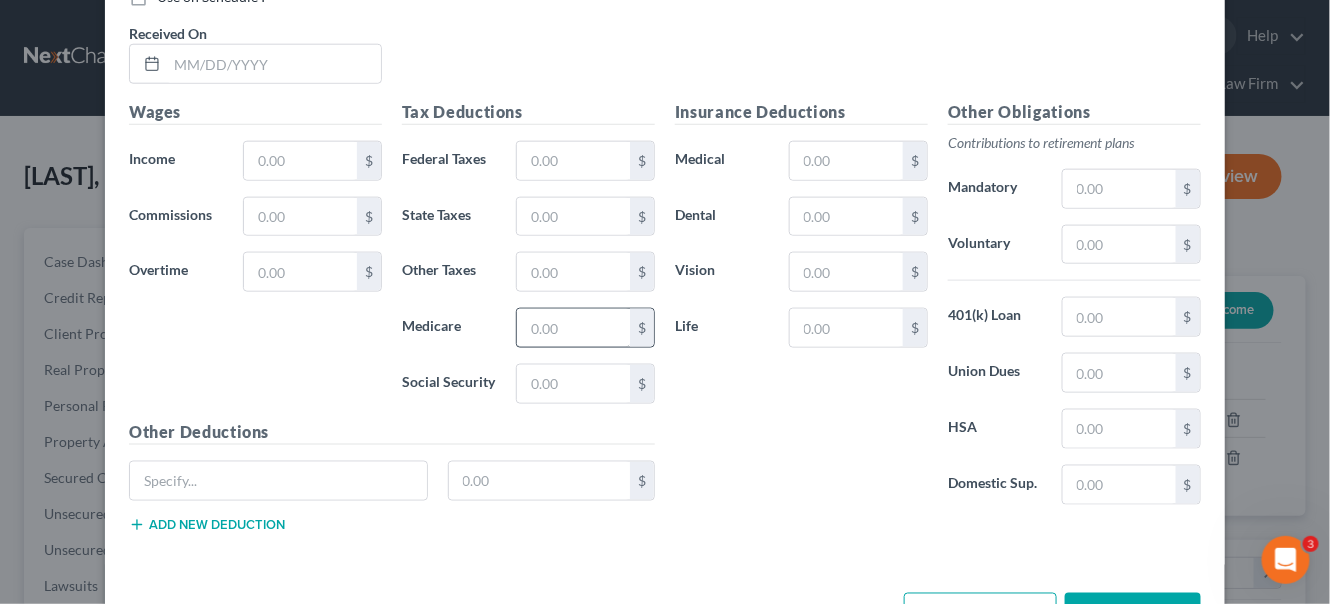 scroll, scrollTop: 5378, scrollLeft: 0, axis: vertical 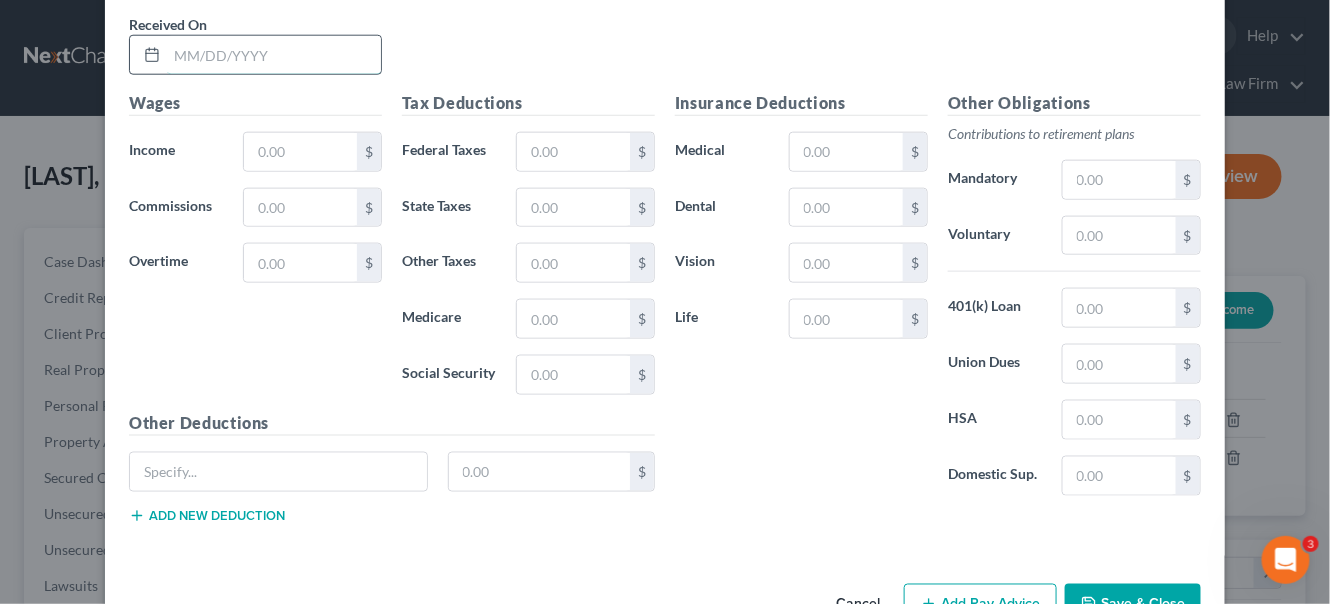 click at bounding box center [274, 55] 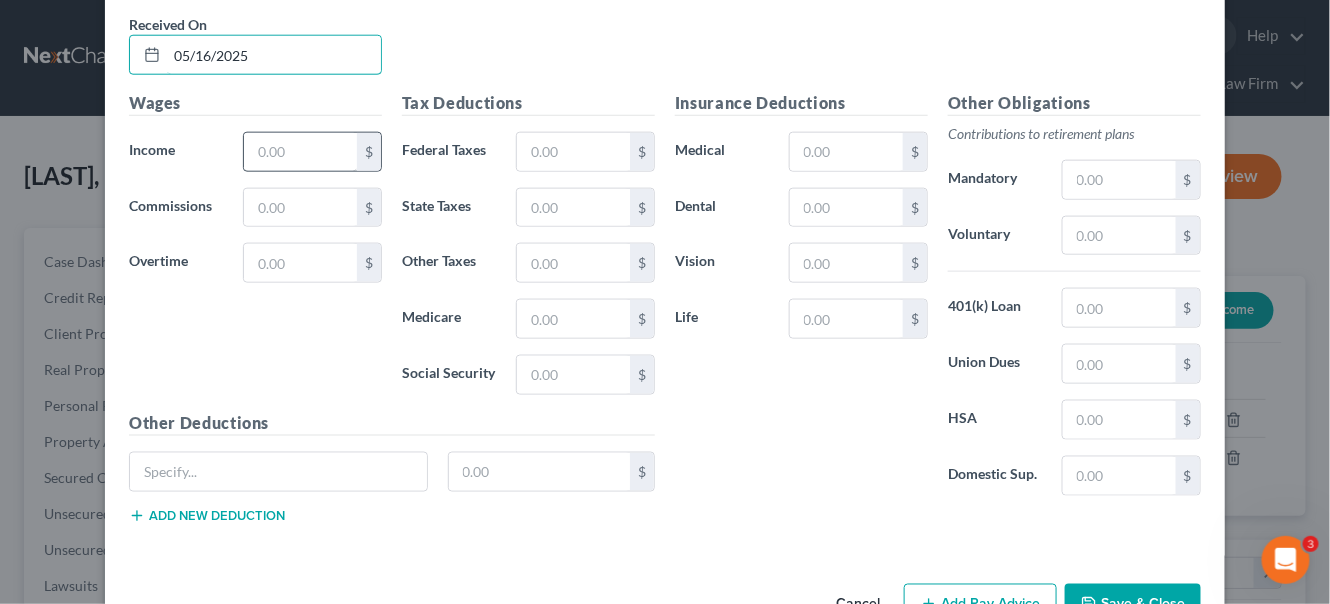 type on "05/16/2025" 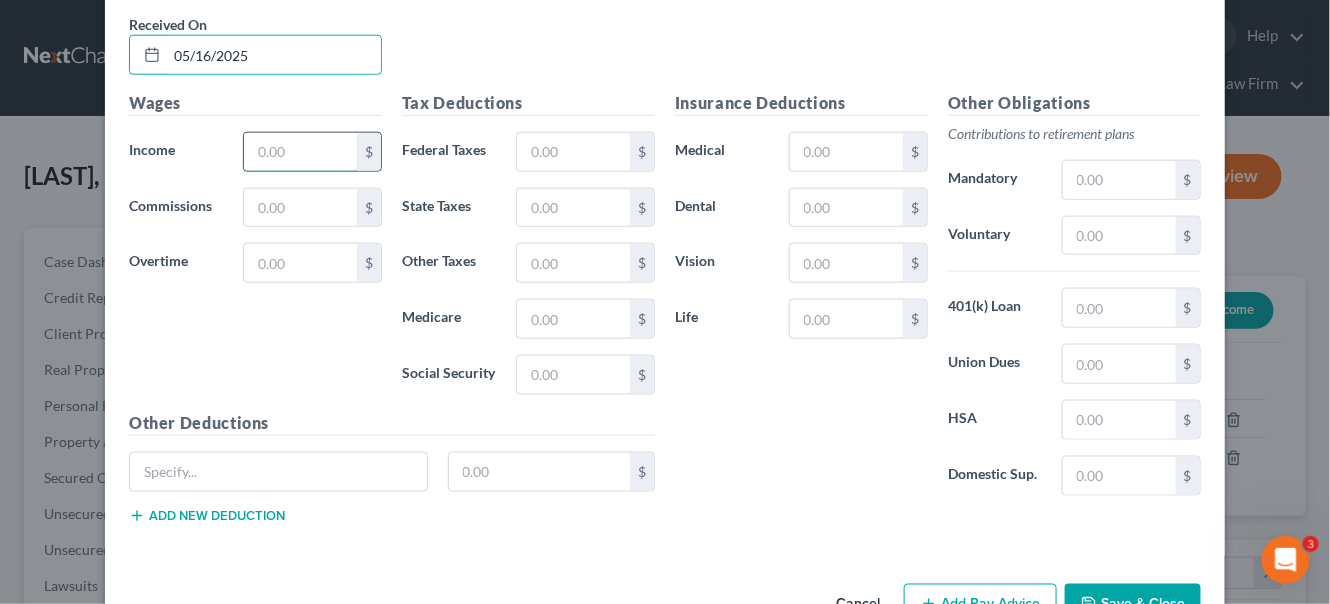 click at bounding box center (300, 152) 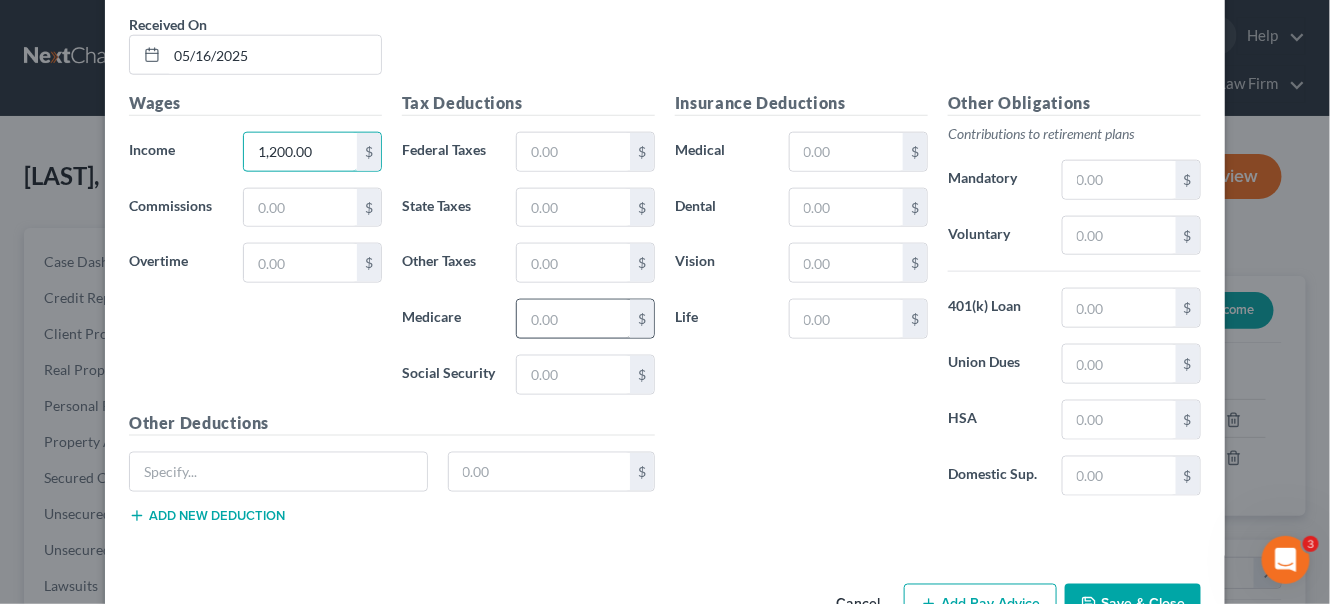 type on "1,200.00" 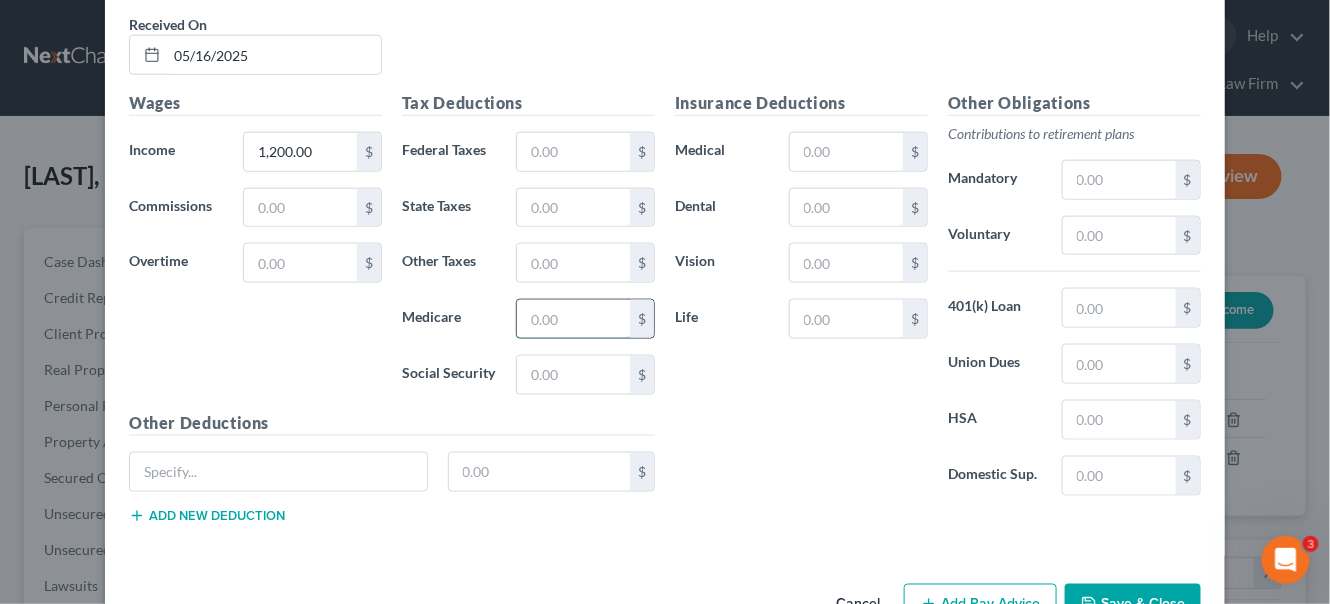 click at bounding box center (573, 319) 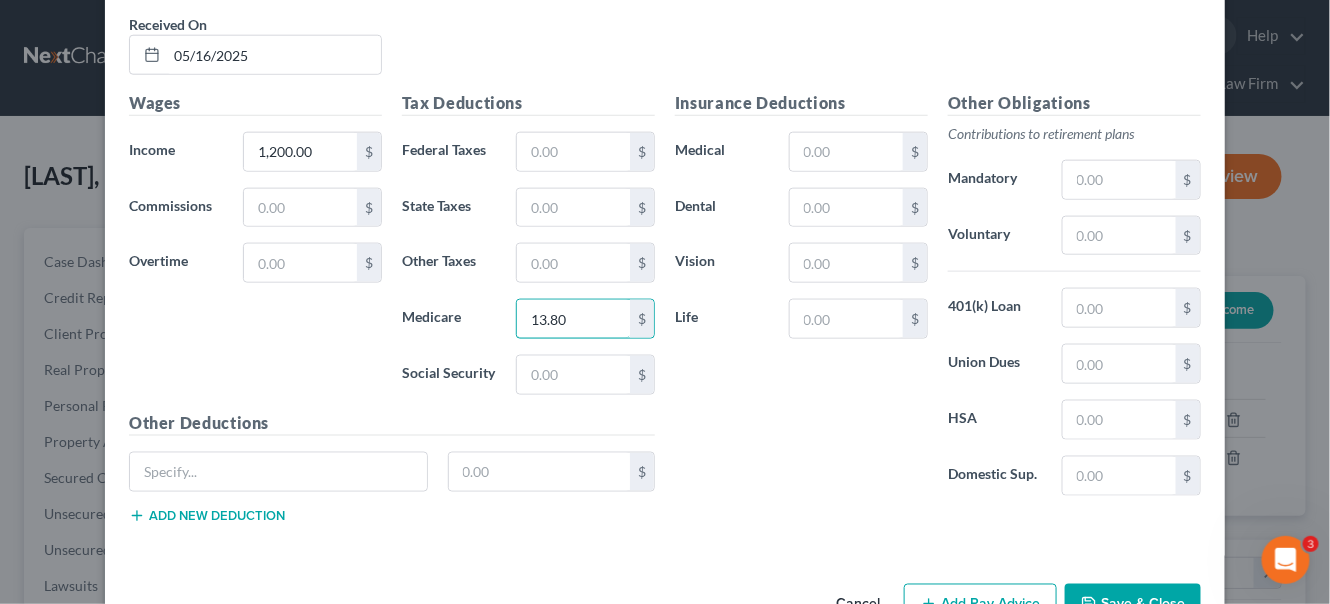 type on "13.80" 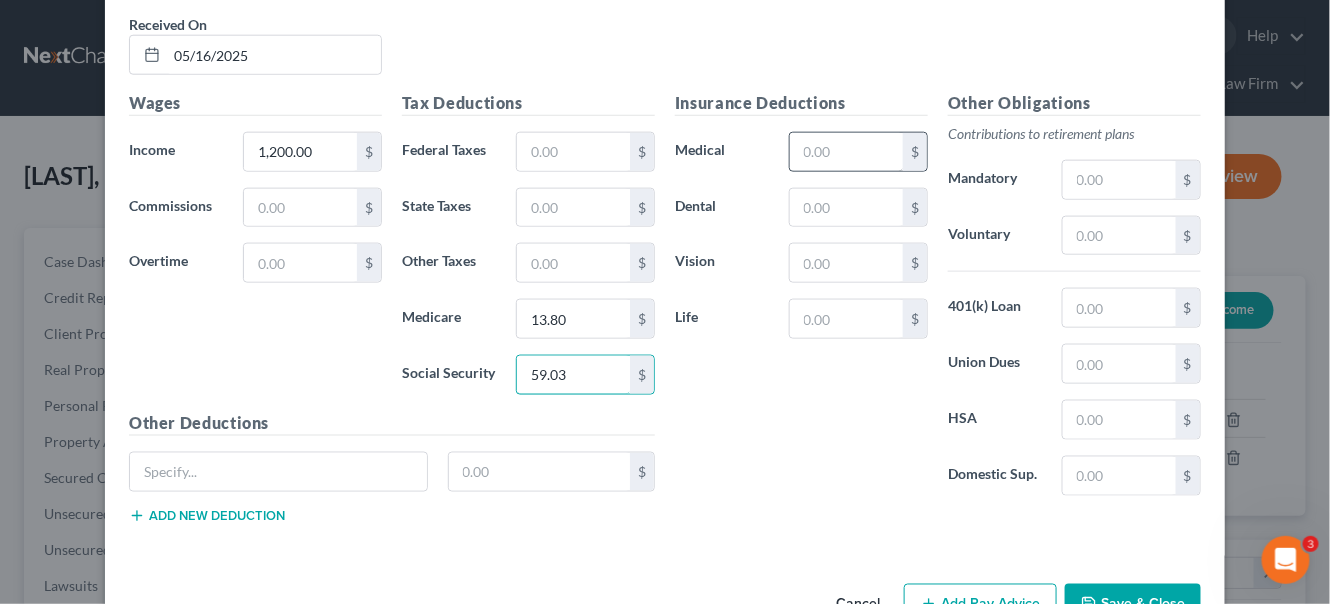 type on "59.03" 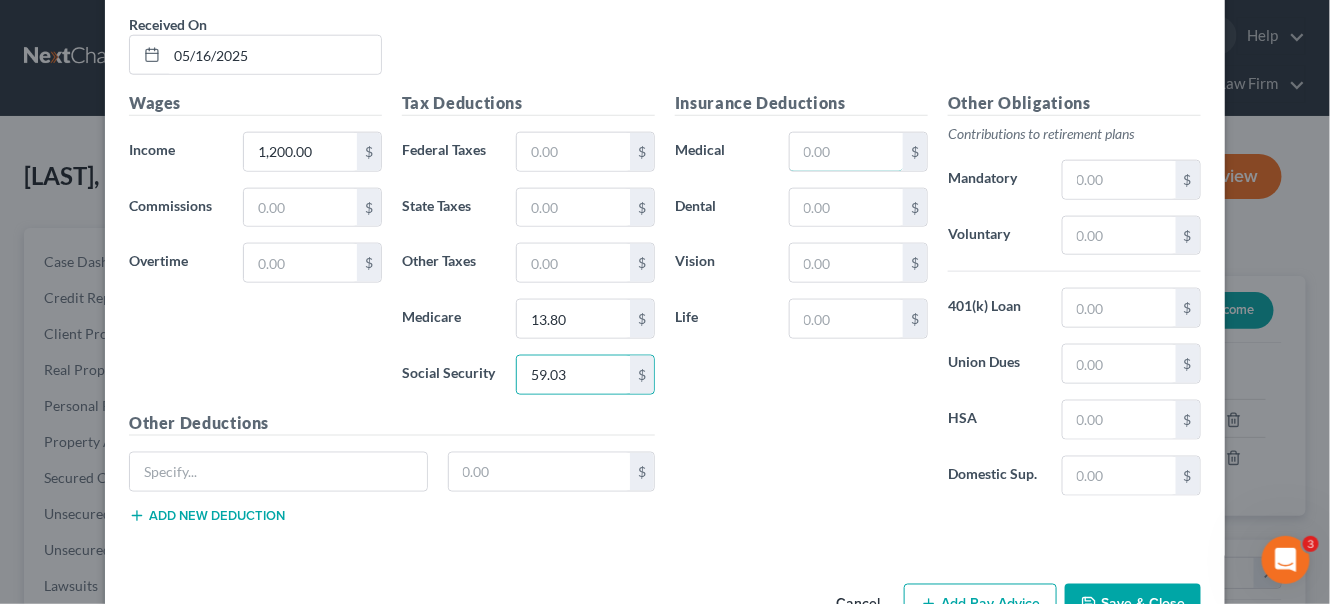 drag, startPoint x: 869, startPoint y: 117, endPoint x: 815, endPoint y: 52, distance: 84.50444 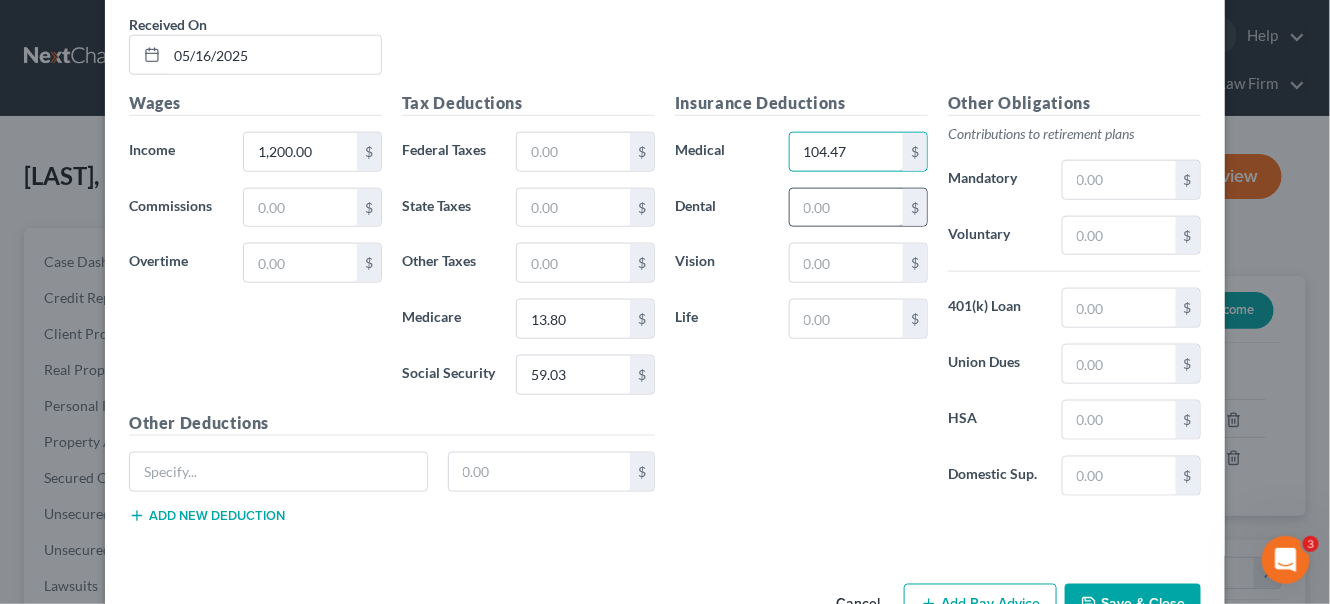type on "104.47" 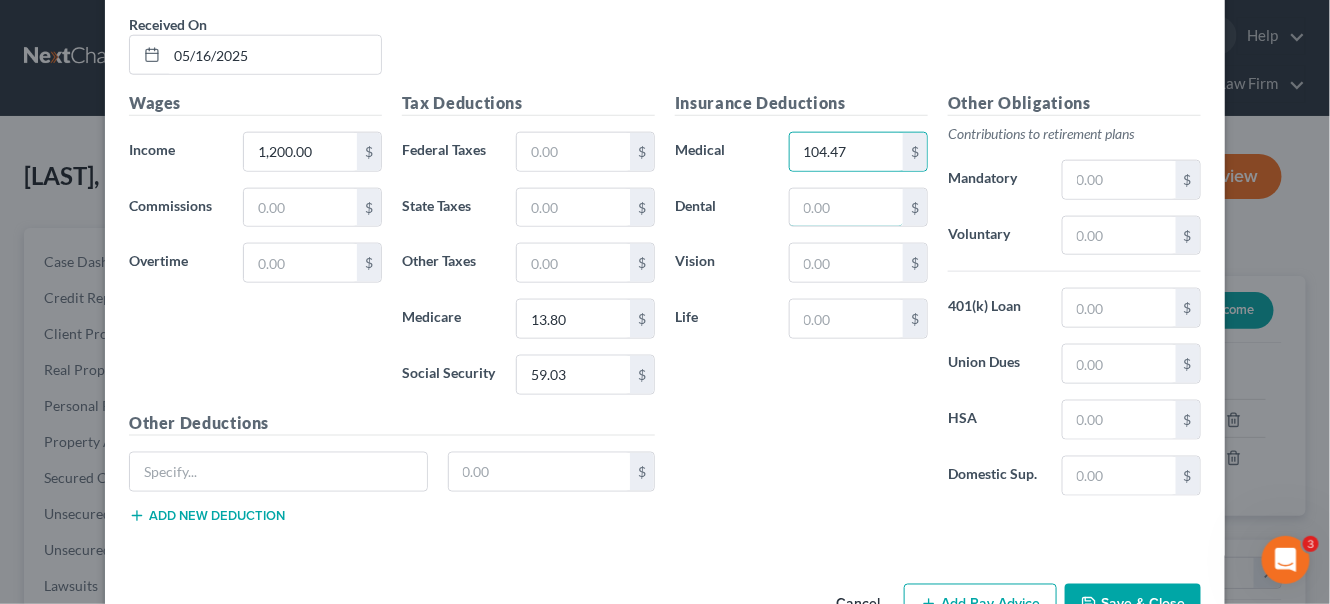 drag, startPoint x: 801, startPoint y: 162, endPoint x: 754, endPoint y: 73, distance: 100.6479 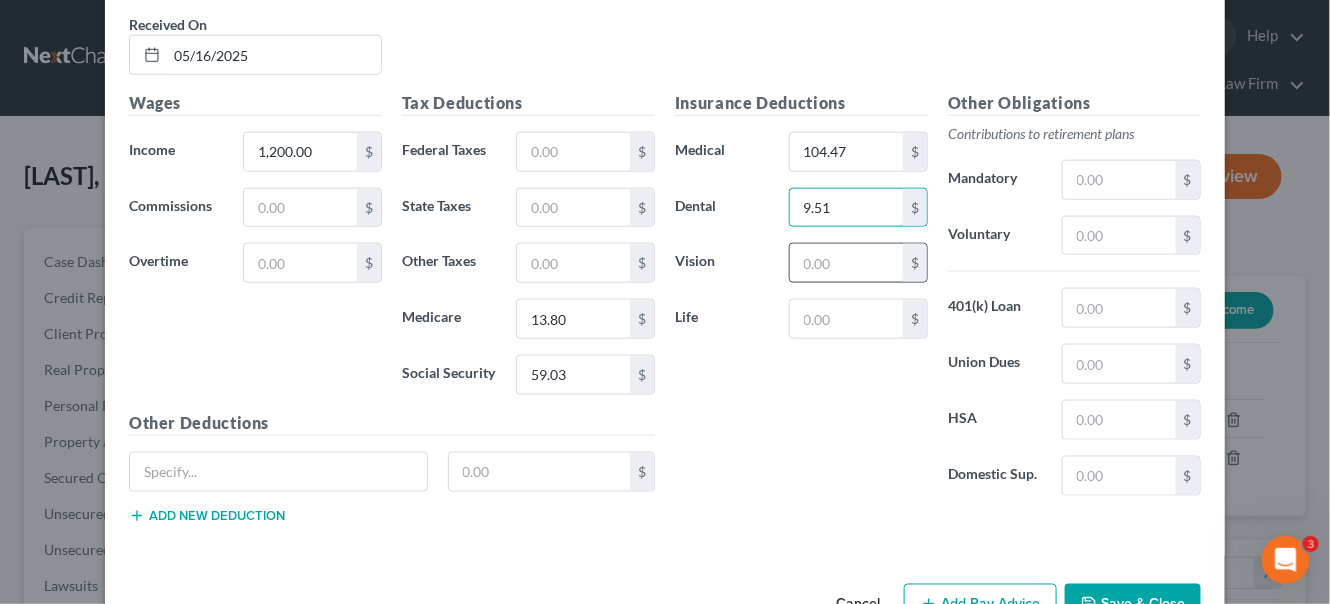 type on "9.51" 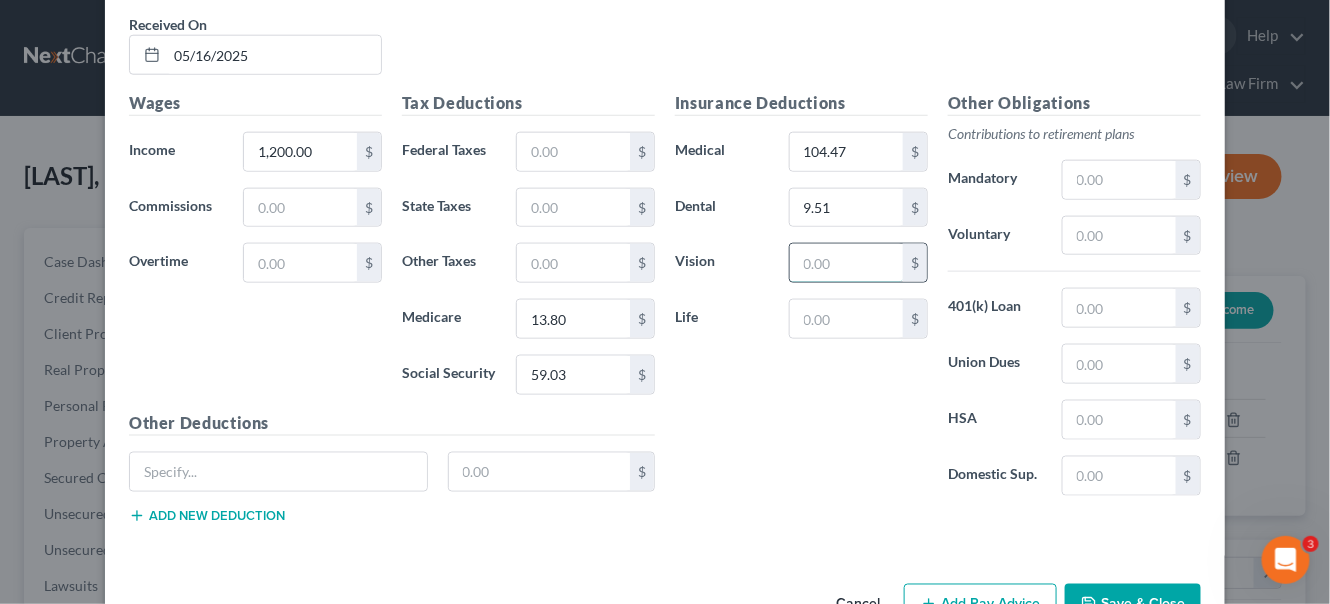 click at bounding box center (846, 263) 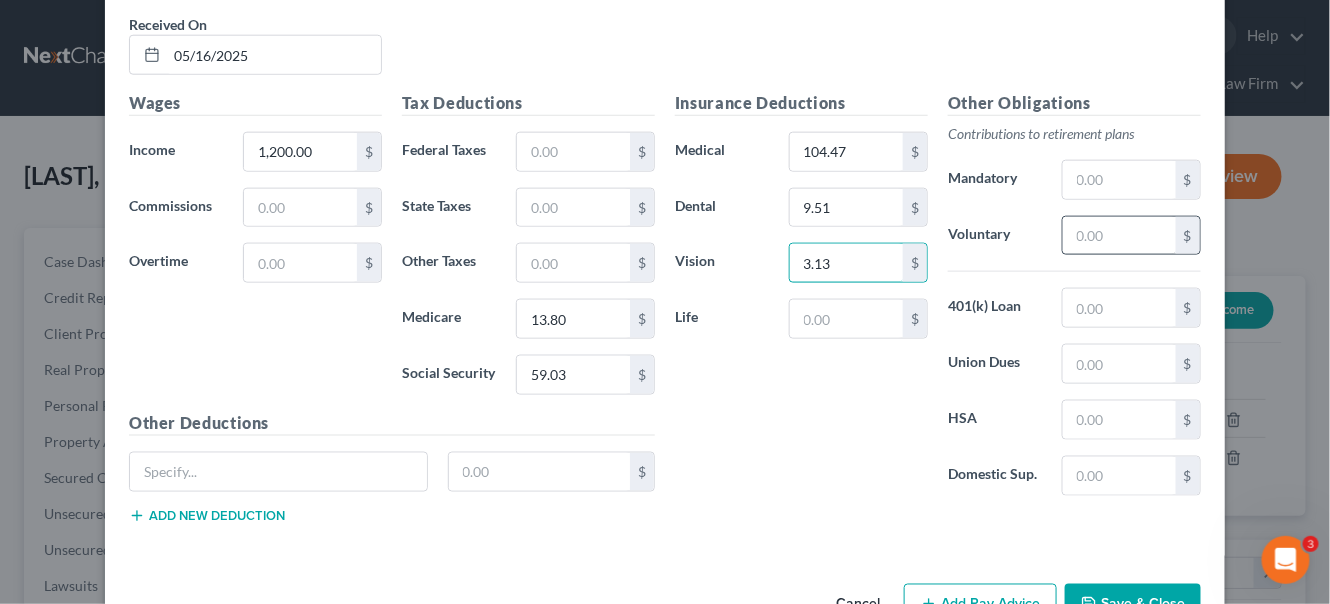 type on "3.13" 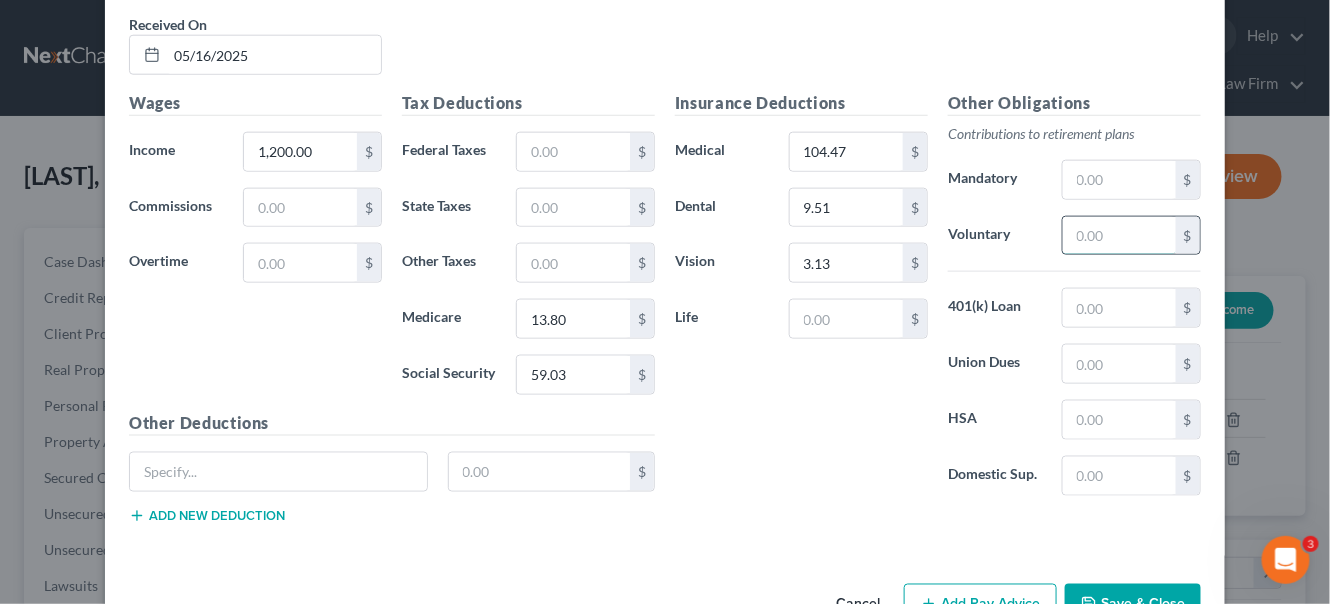drag, startPoint x: 1079, startPoint y: 195, endPoint x: 1041, endPoint y: 149, distance: 59.665737 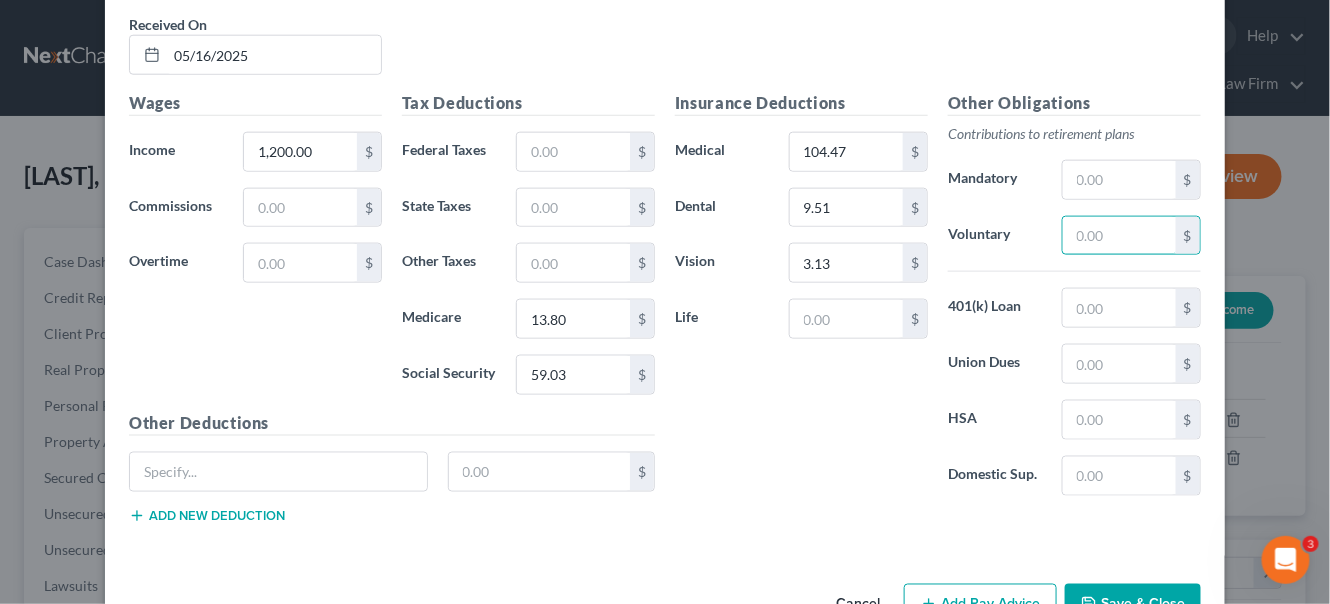 click at bounding box center [1119, 236] 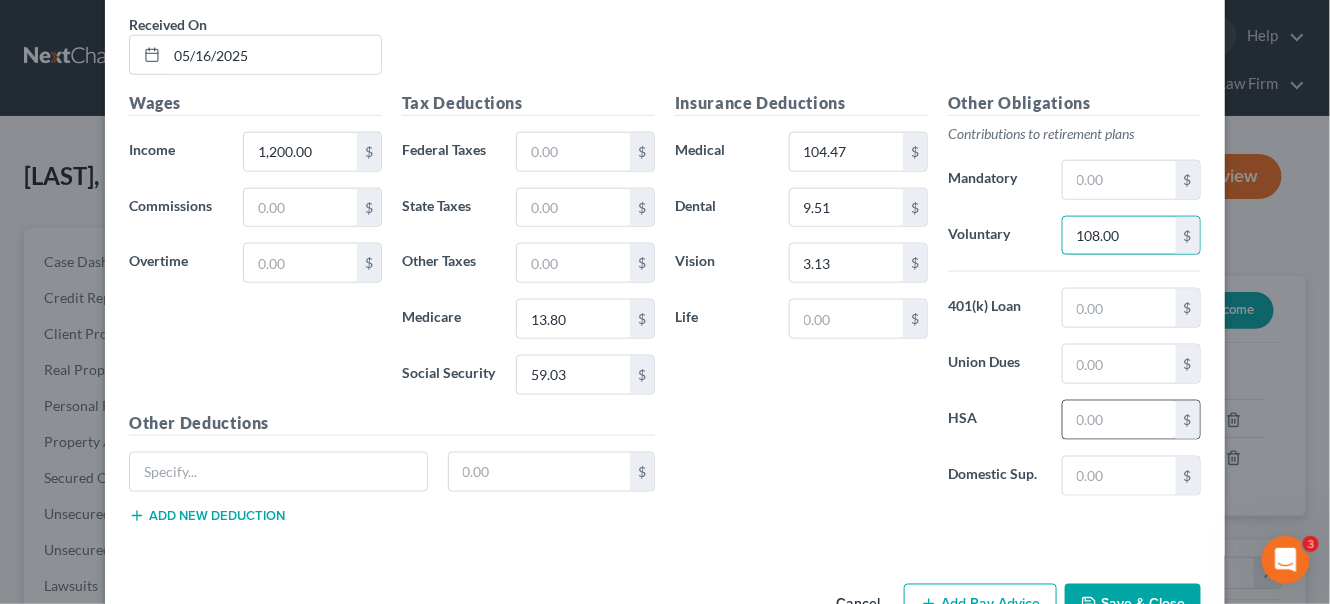 type on "108.00" 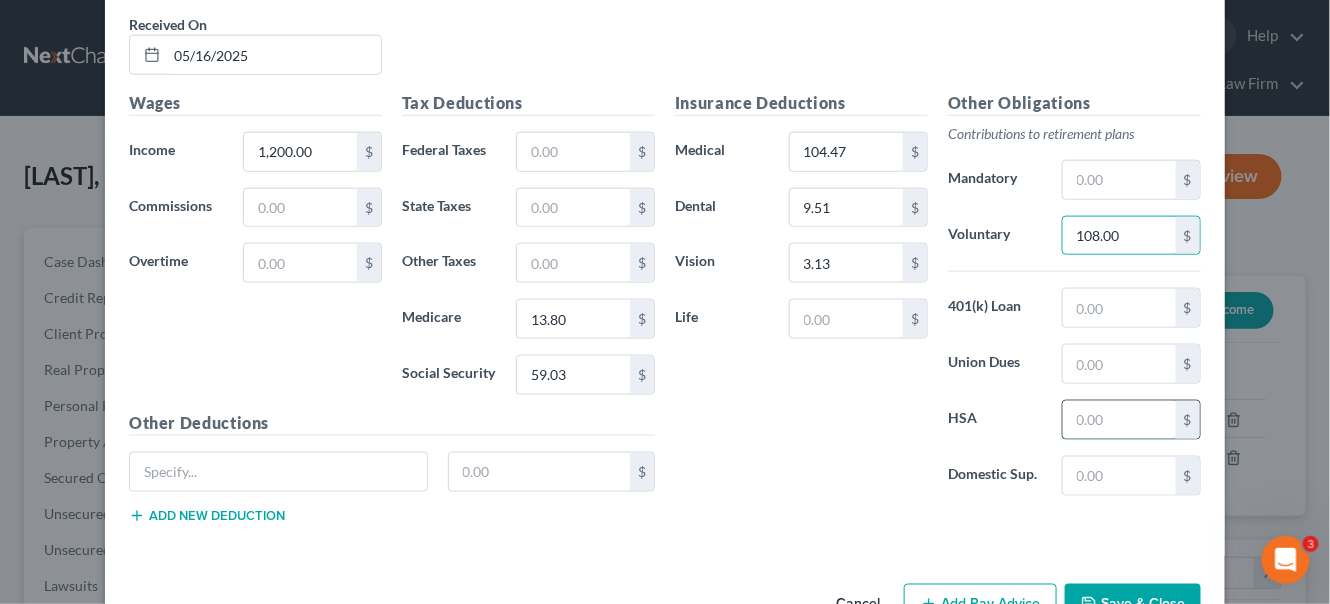 click at bounding box center (1119, 420) 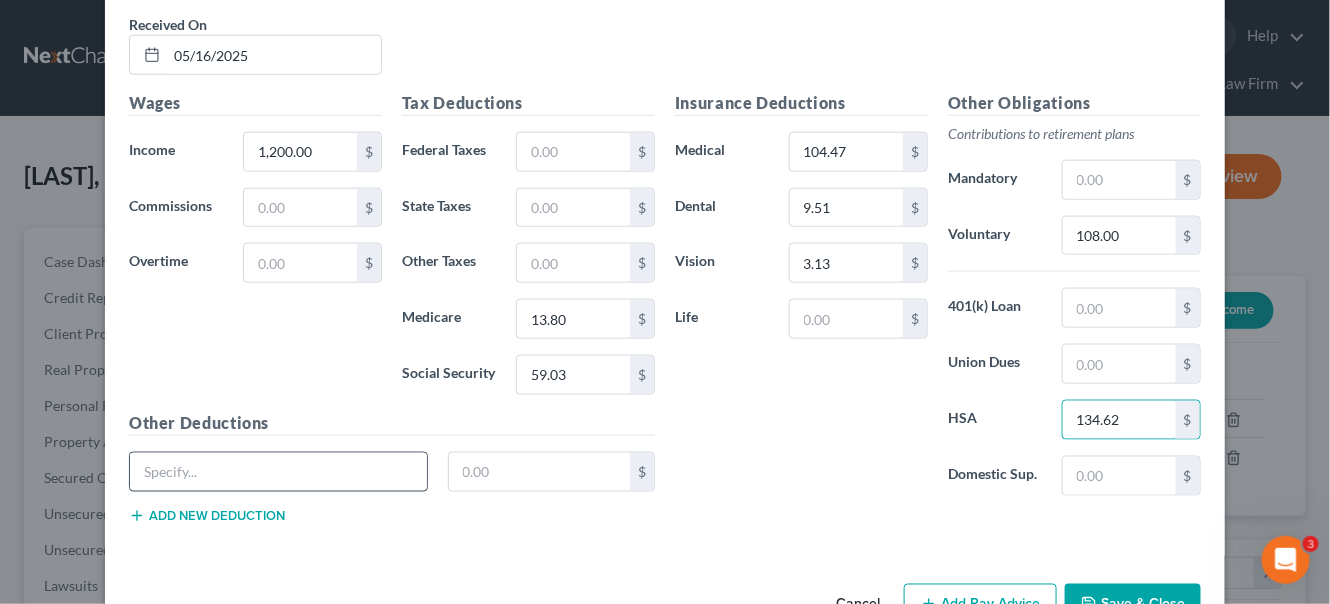 type on "134.62" 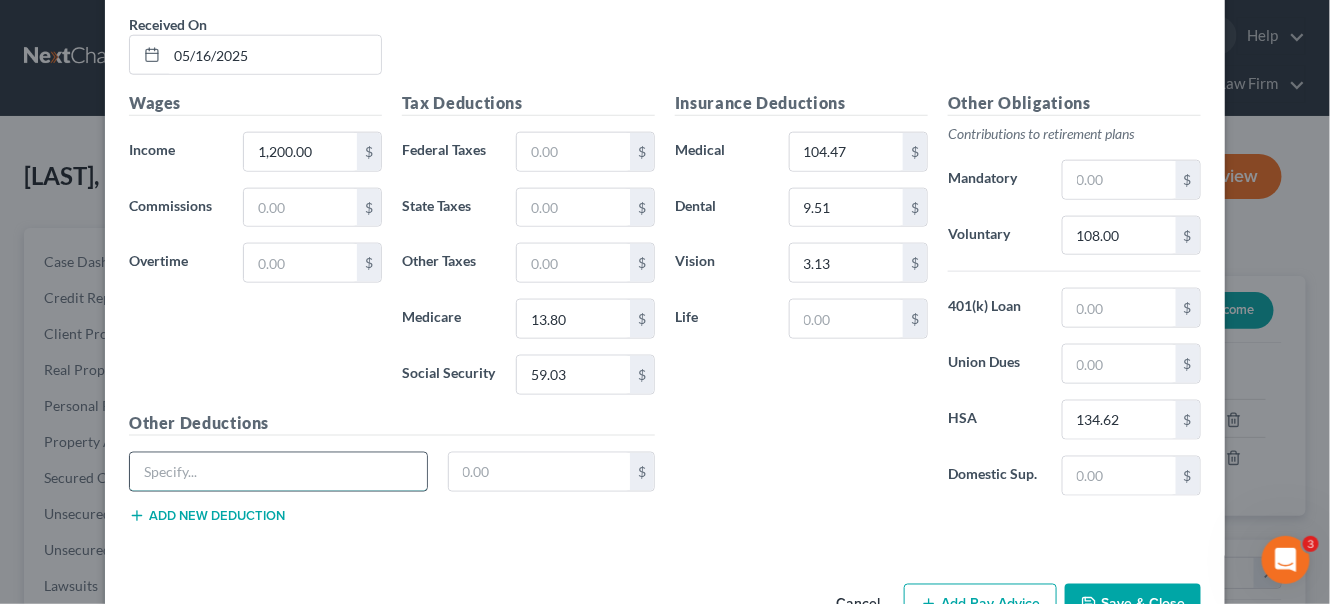 click at bounding box center (278, 472) 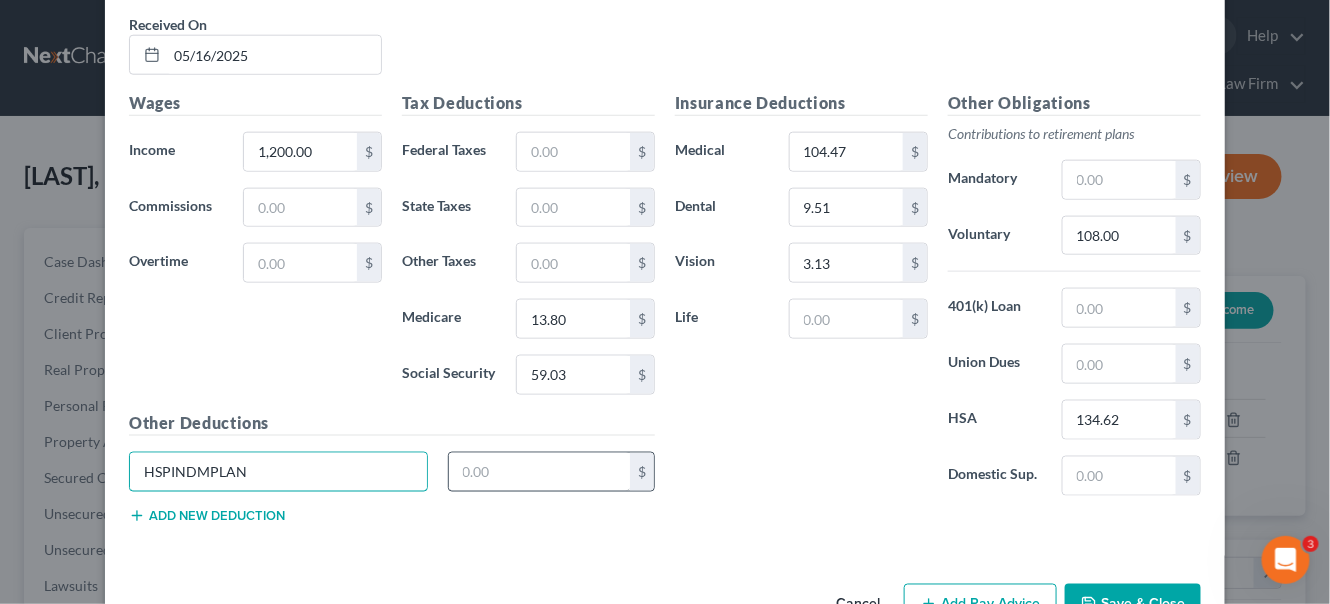 type on "HSPINDMPLAN" 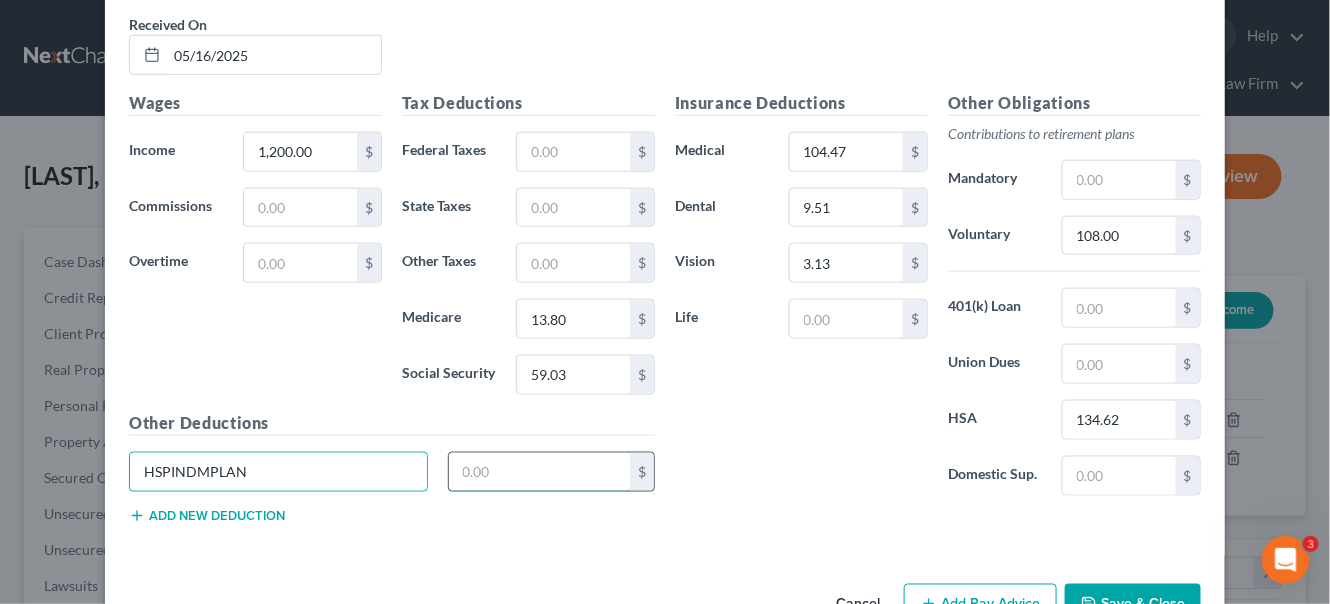 click at bounding box center (540, 472) 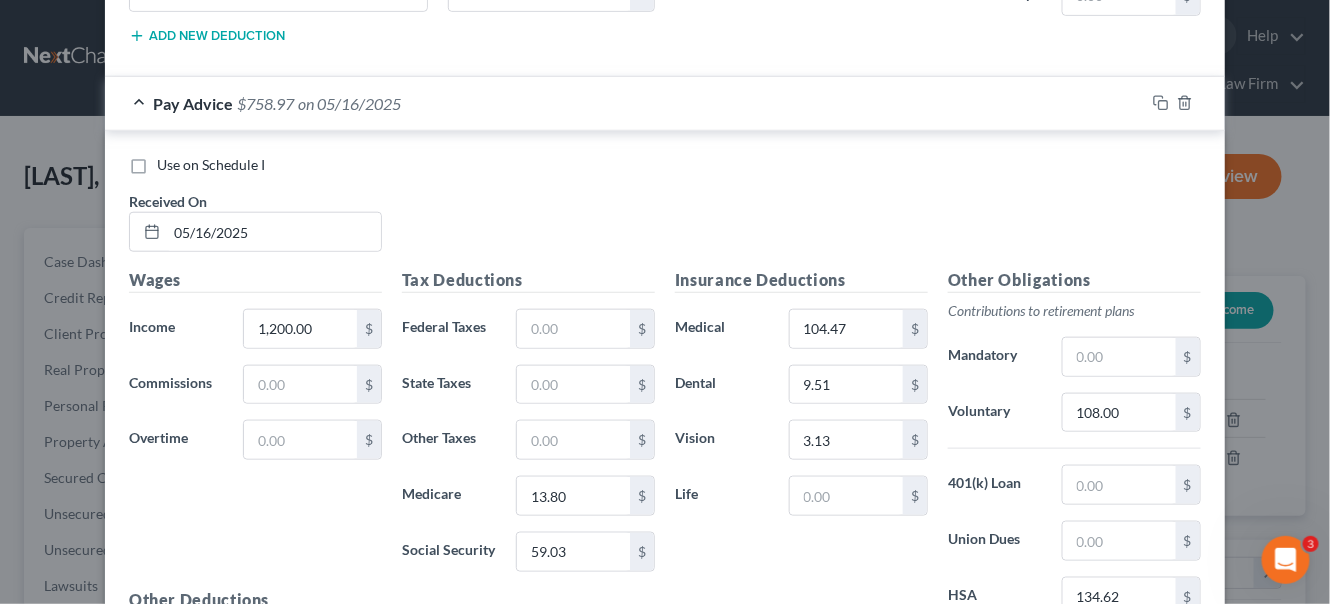scroll, scrollTop: 5196, scrollLeft: 0, axis: vertical 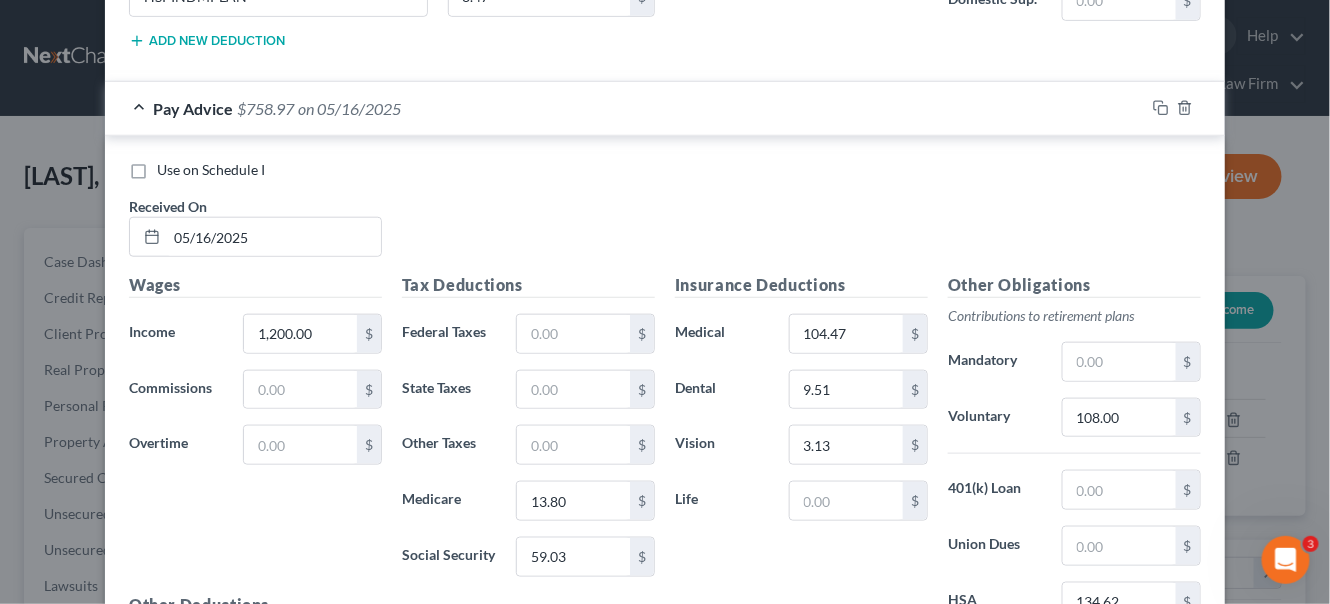 type on "8.47" 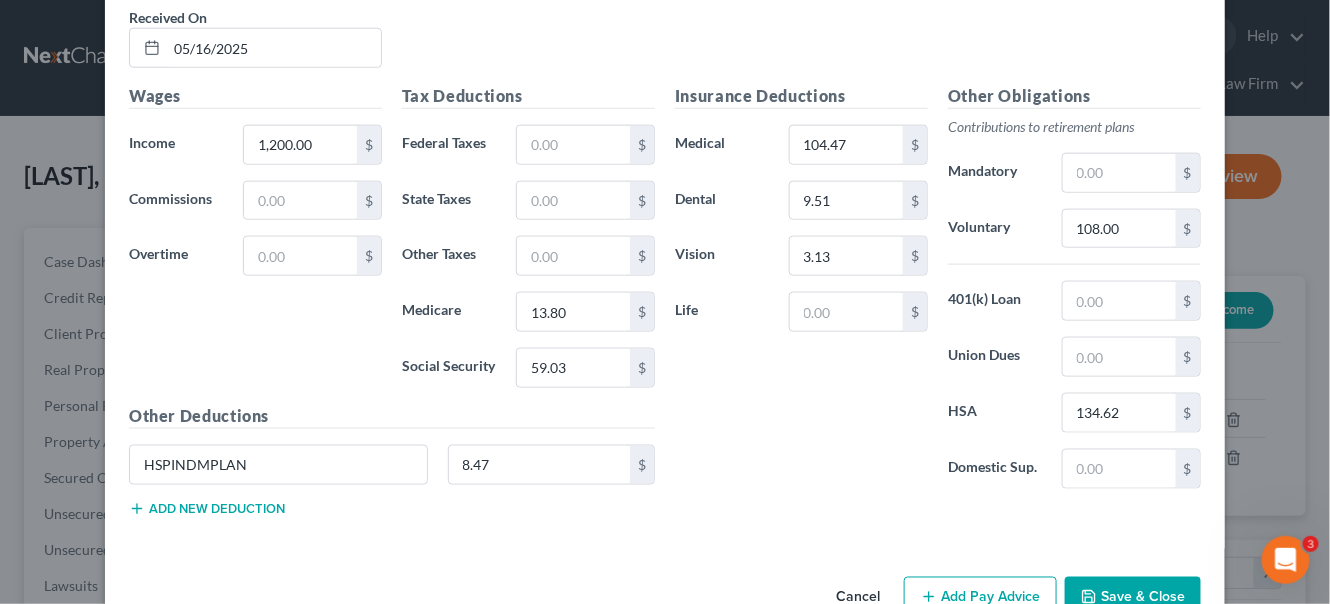 scroll, scrollTop: 5392, scrollLeft: 0, axis: vertical 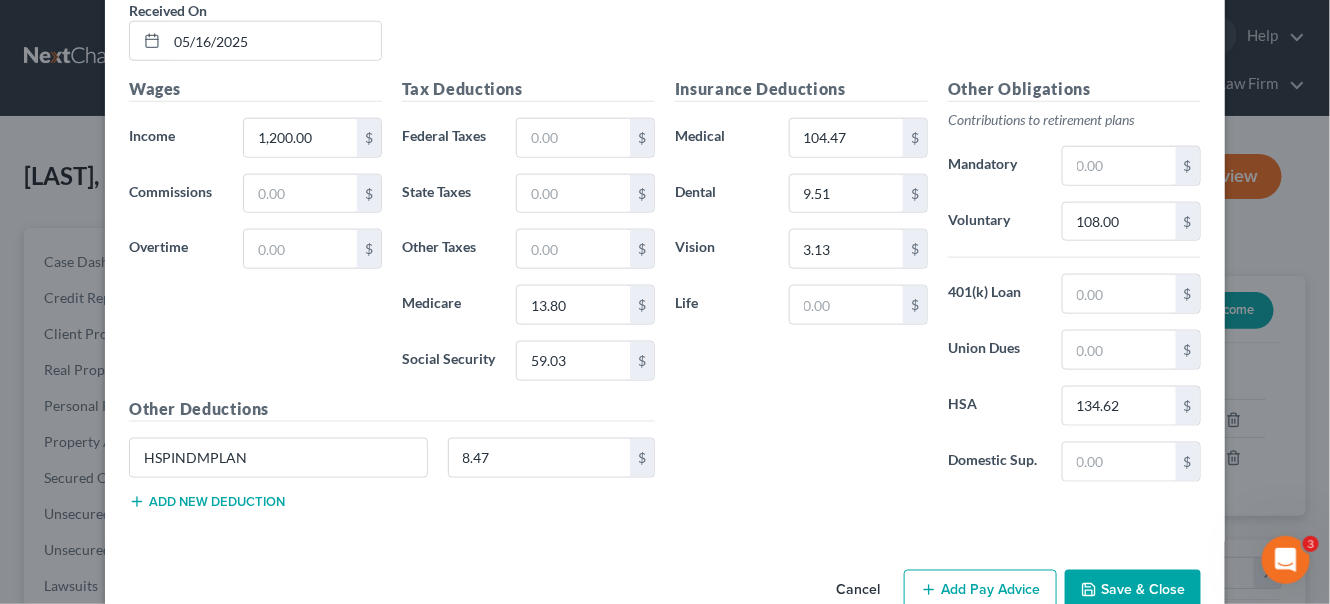 click on "Add Pay Advice" at bounding box center [980, 591] 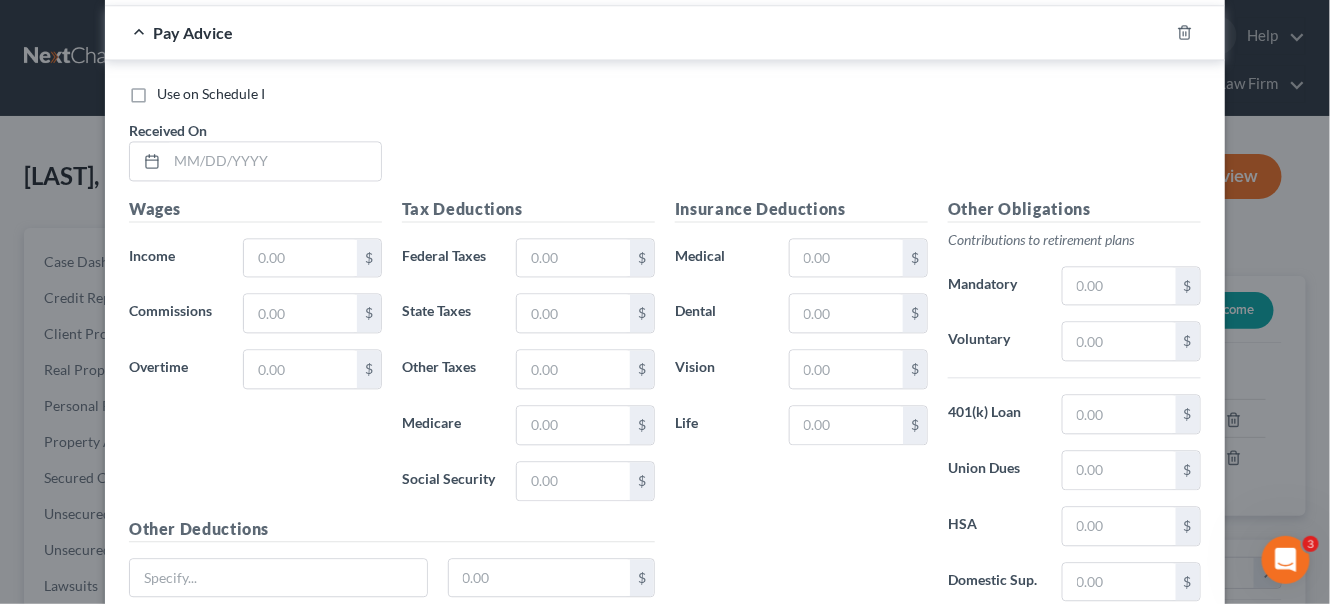 scroll, scrollTop: 5938, scrollLeft: 0, axis: vertical 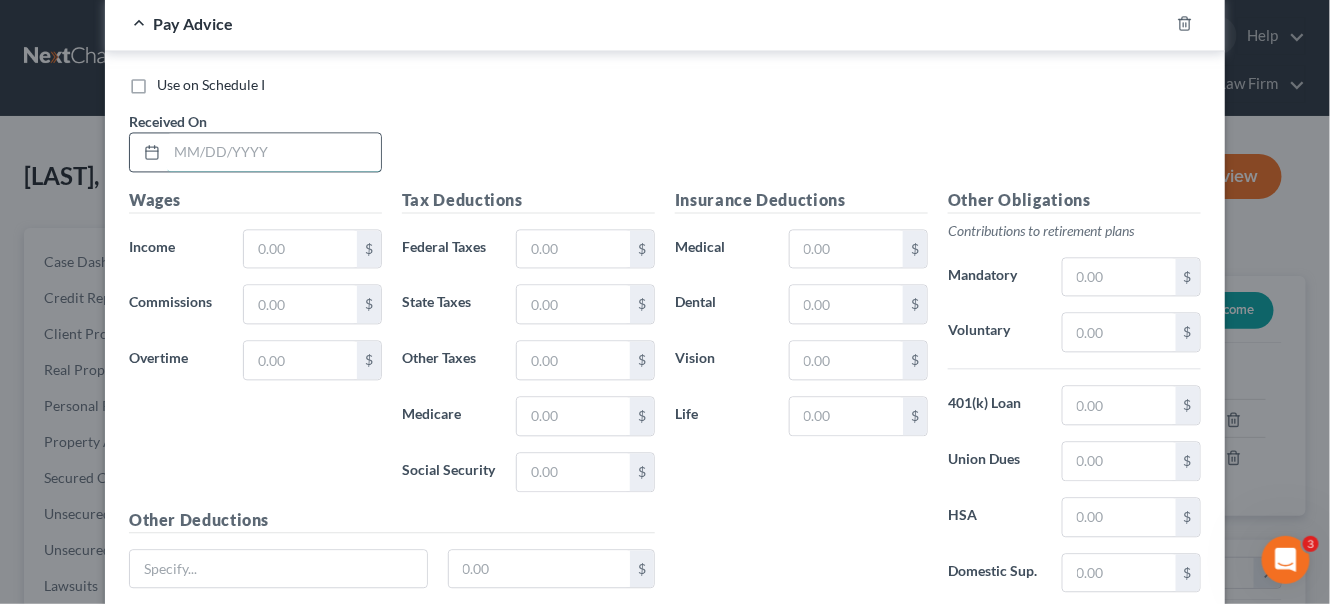 drag, startPoint x: 272, startPoint y: 97, endPoint x: 284, endPoint y: 106, distance: 15 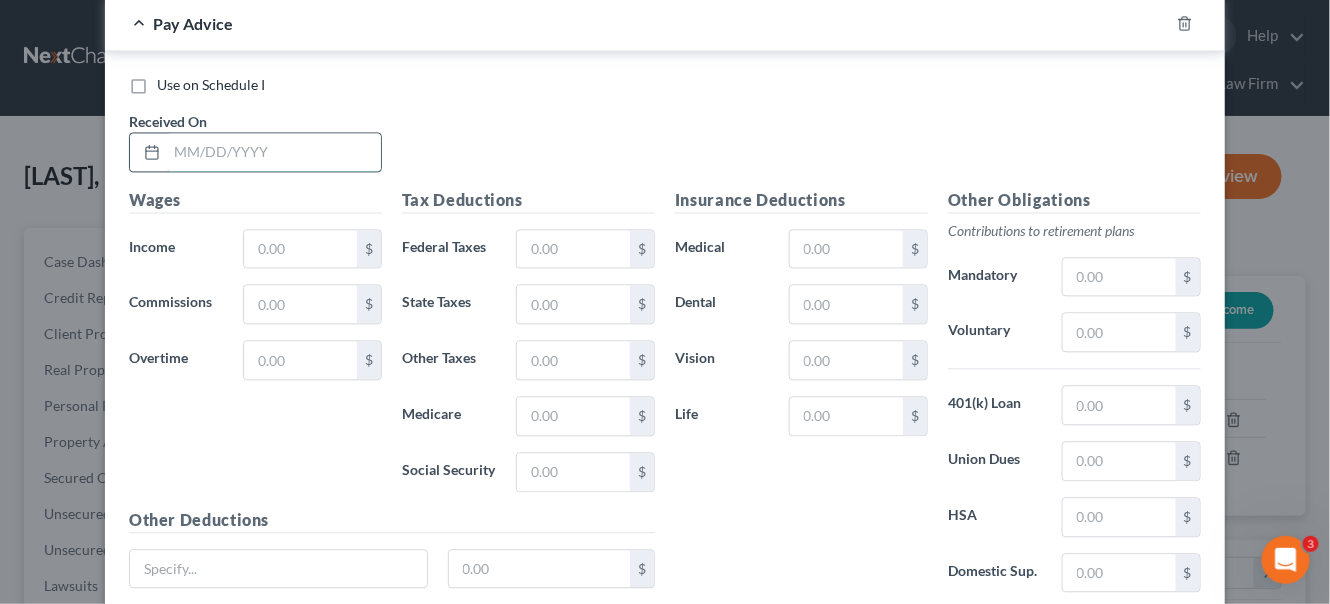 click at bounding box center (274, 152) 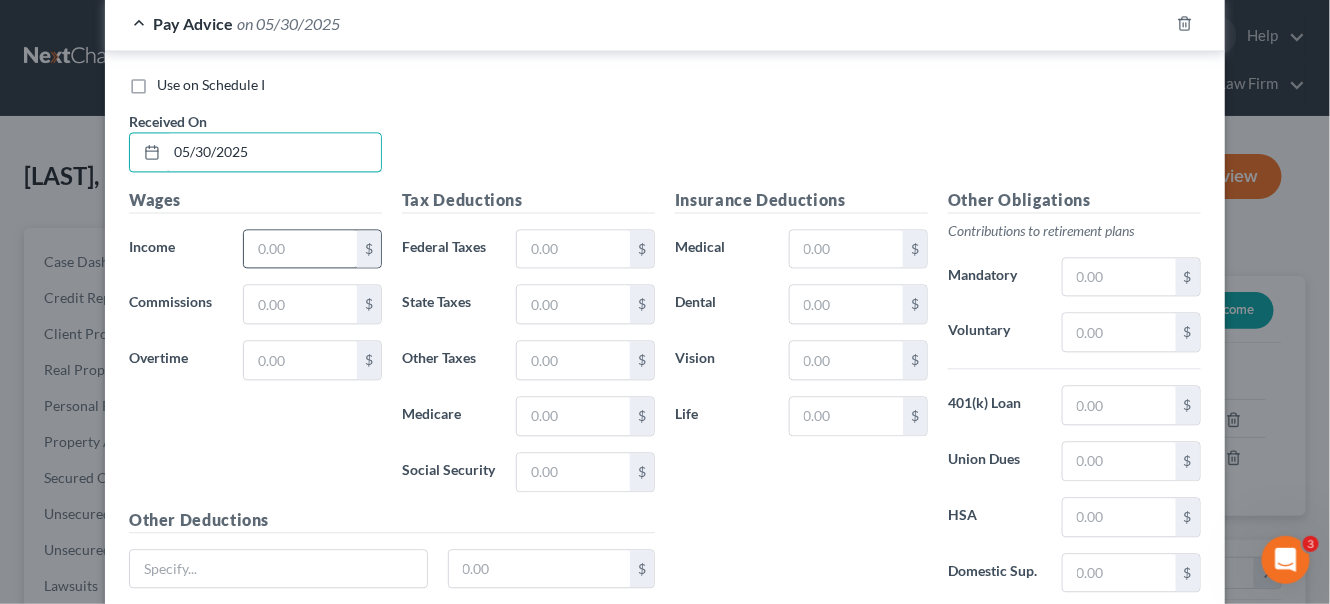 type on "05/30/2025" 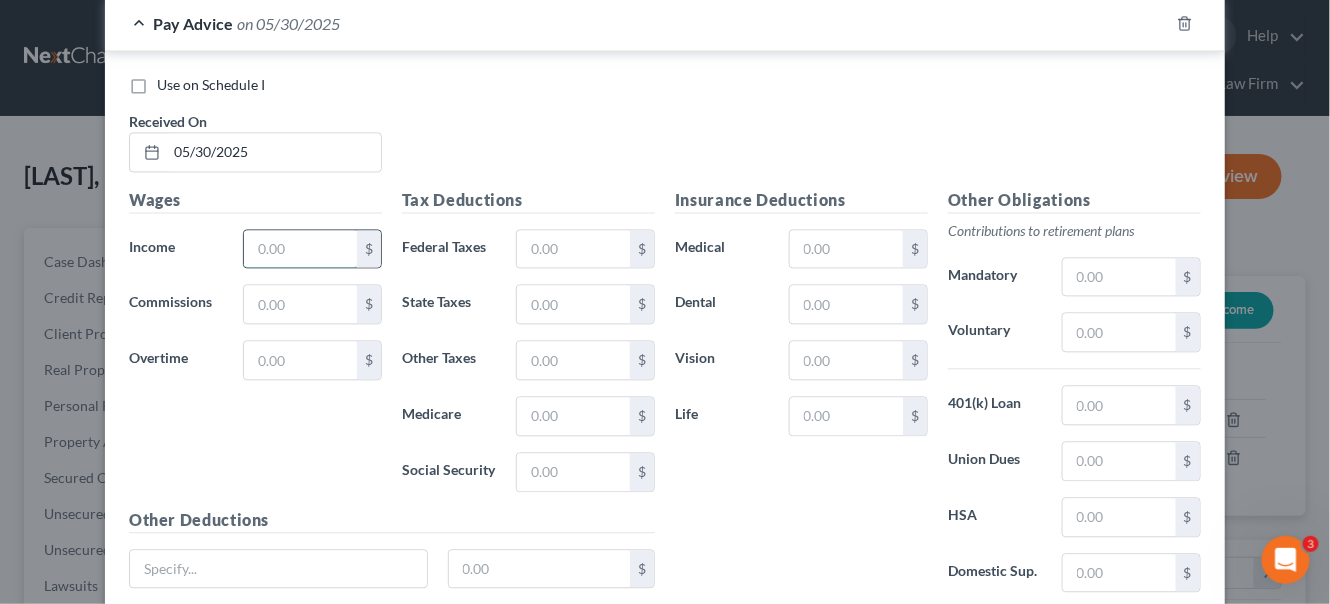 click at bounding box center [300, 249] 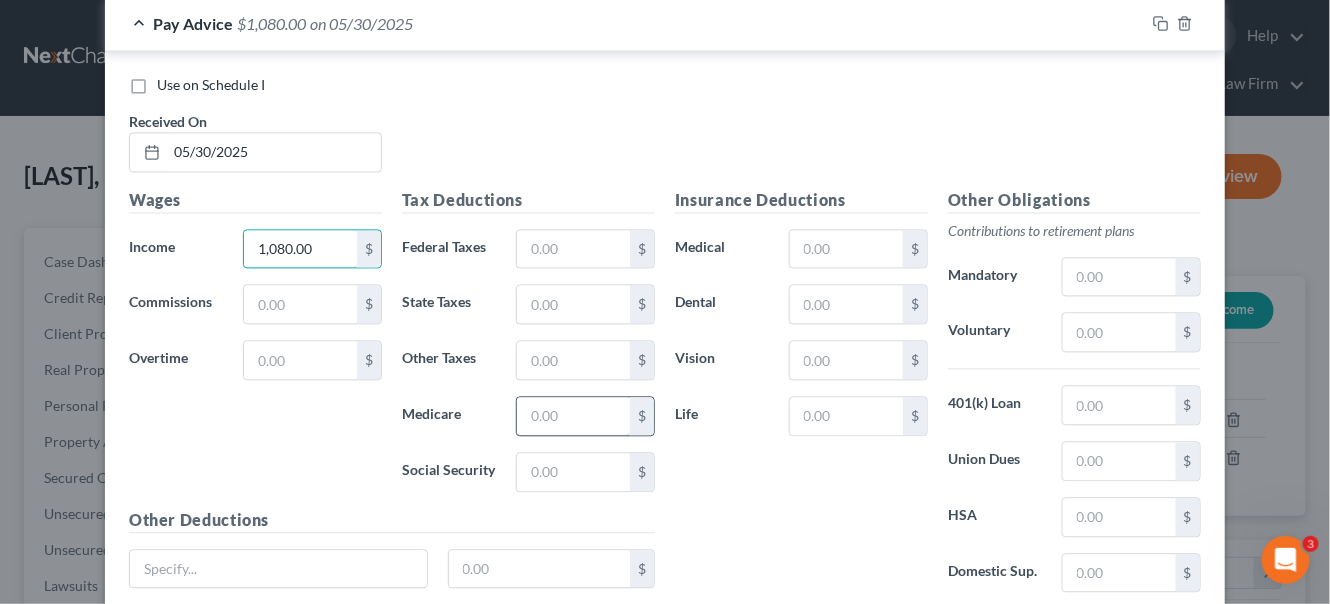 type on "1,080.00" 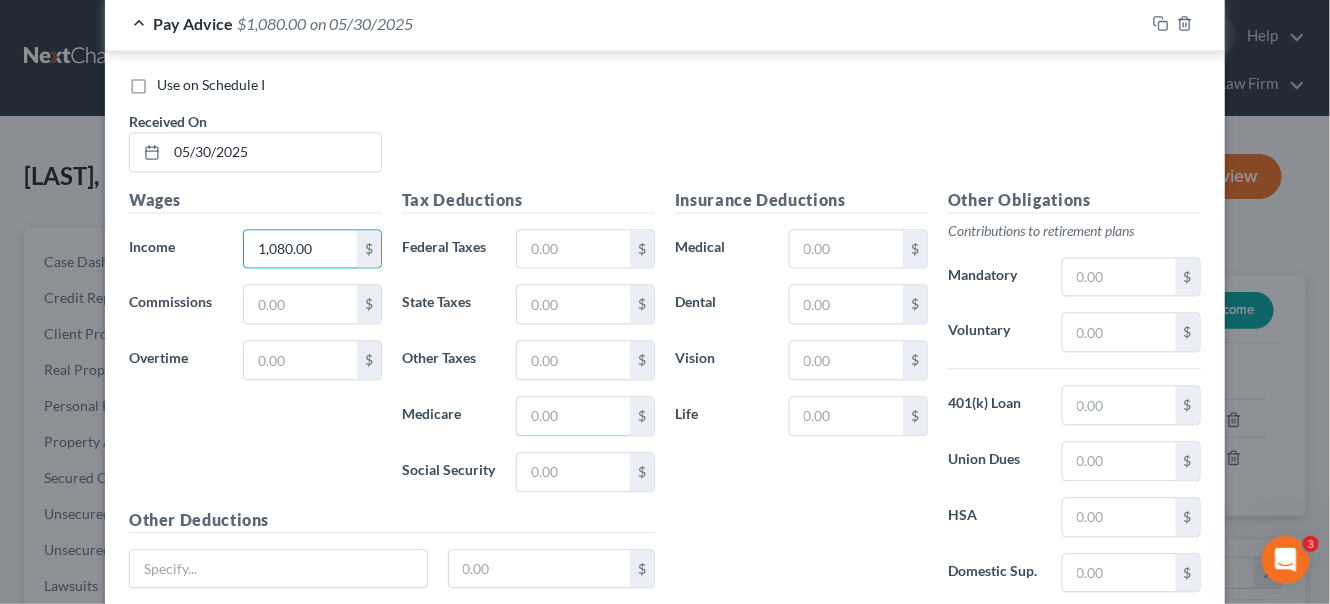 drag, startPoint x: 538, startPoint y: 363, endPoint x: 500, endPoint y: 373, distance: 39.293766 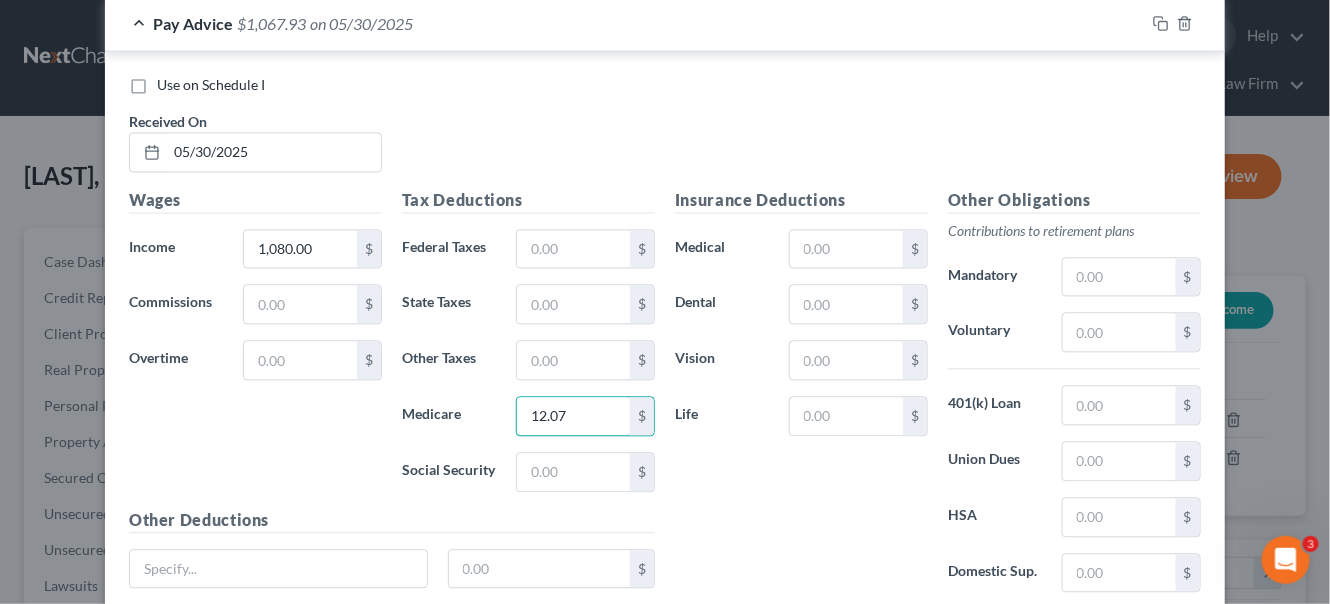 type on "12.07" 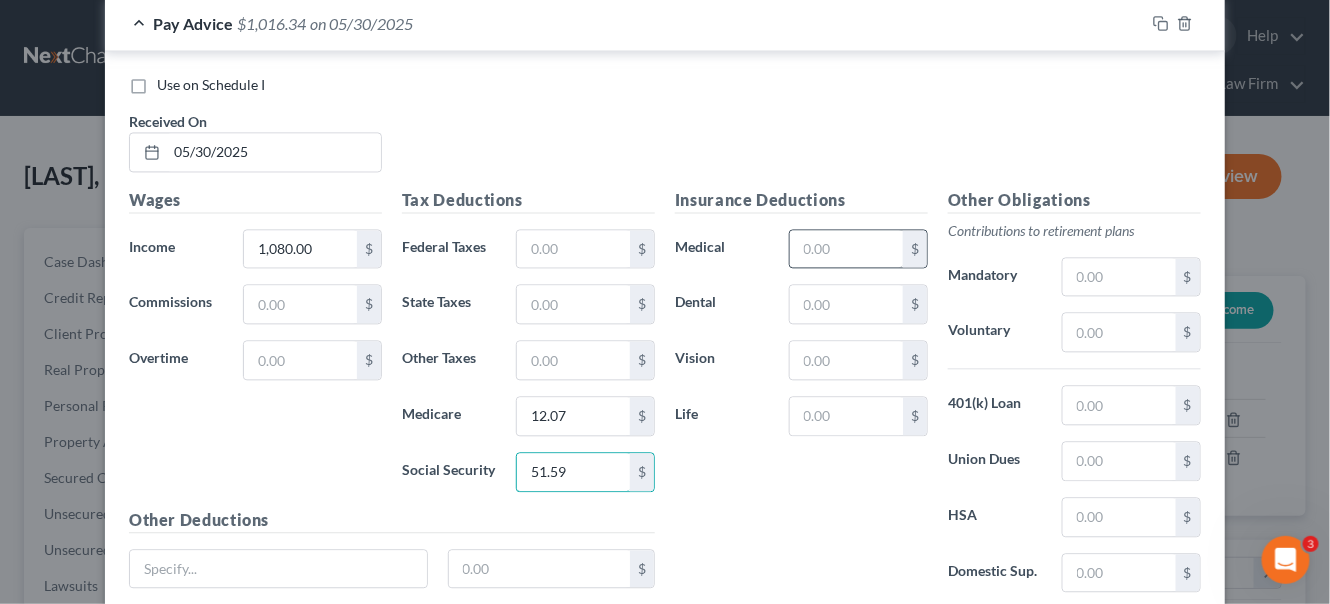 type on "51.59" 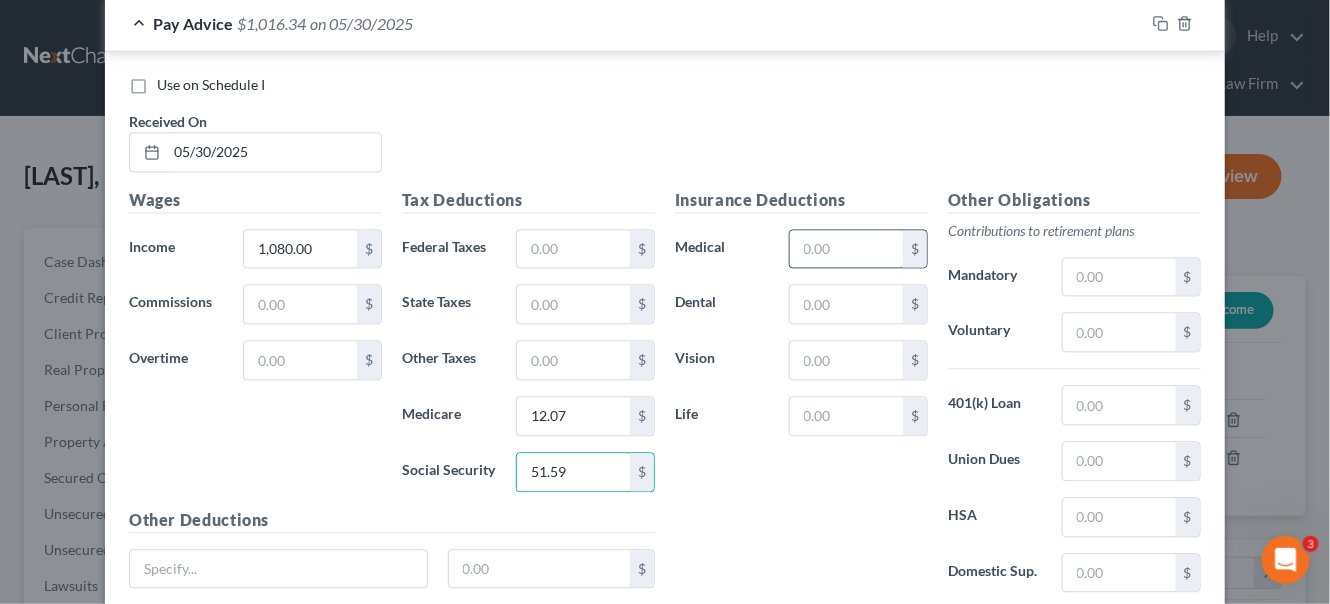 click at bounding box center [846, 249] 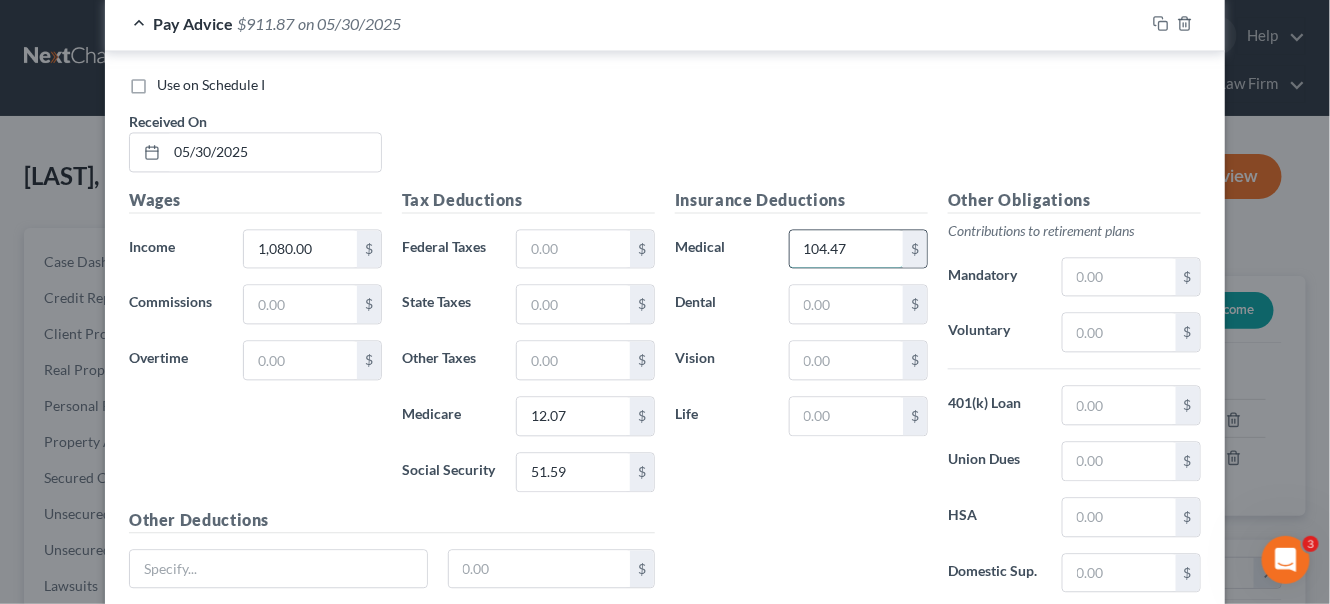type on "104.47" 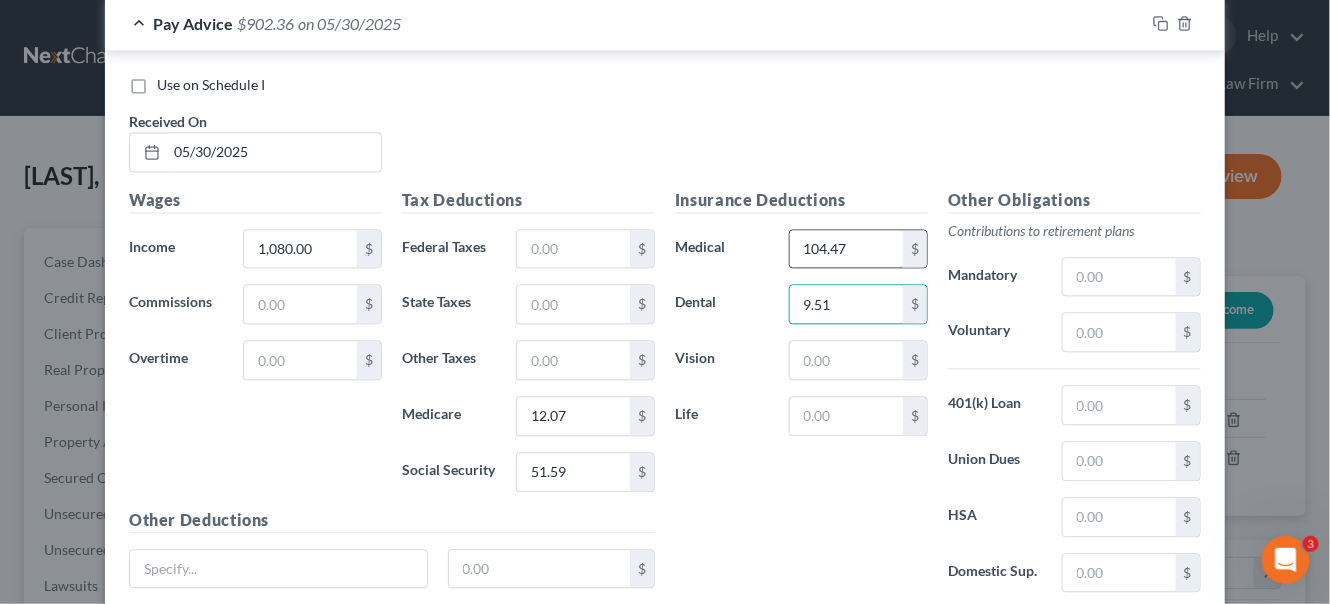 type on "9.51" 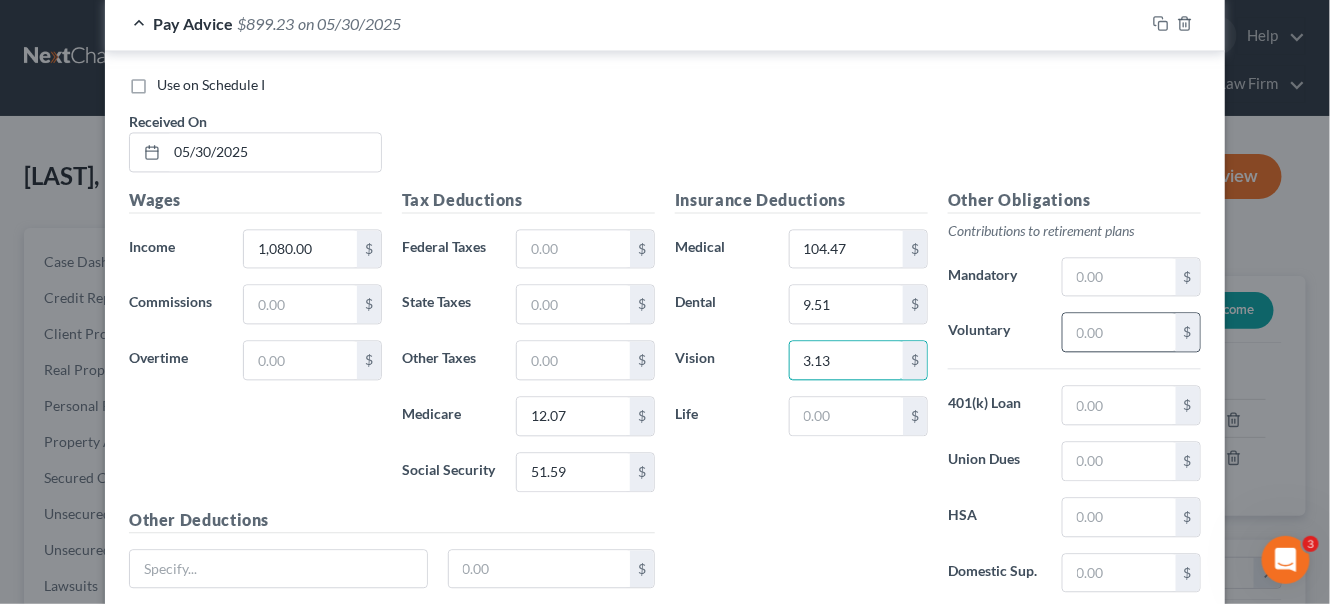 type on "3.13" 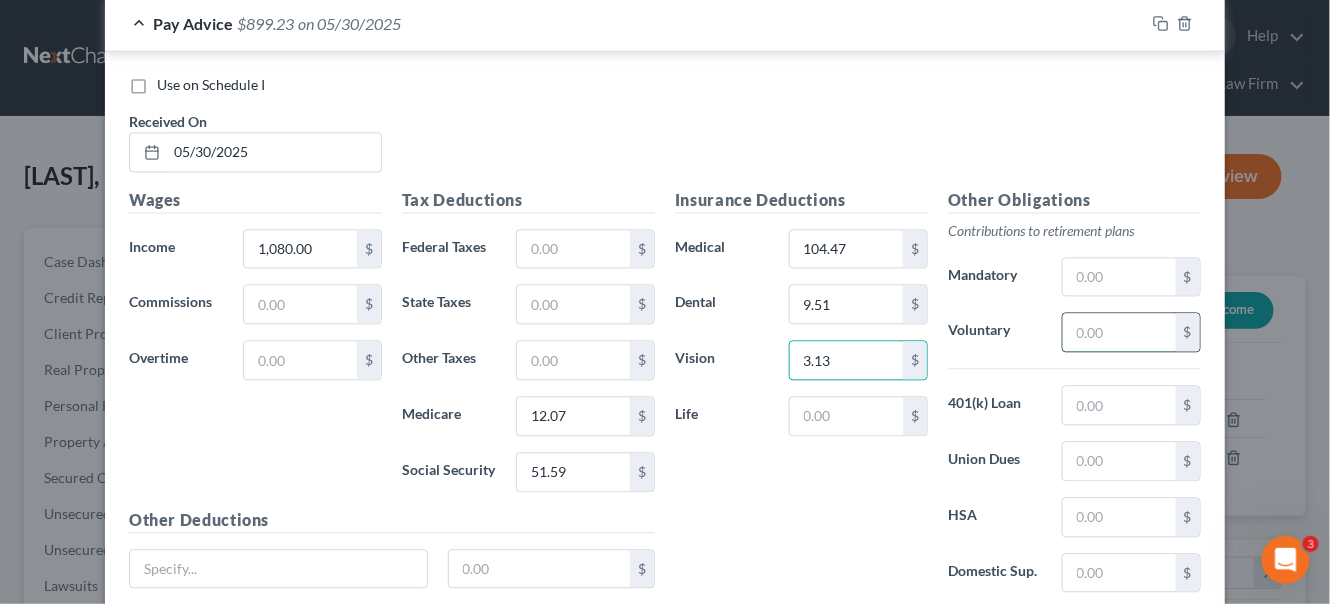 click at bounding box center [1119, 332] 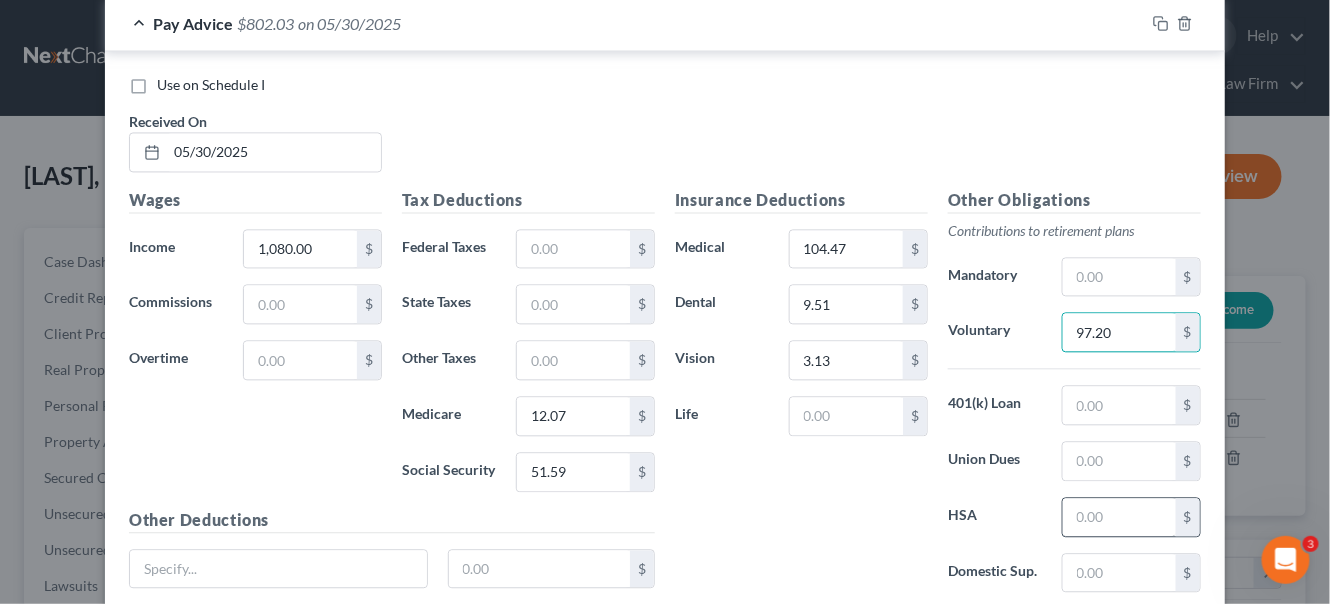 type on "97.20" 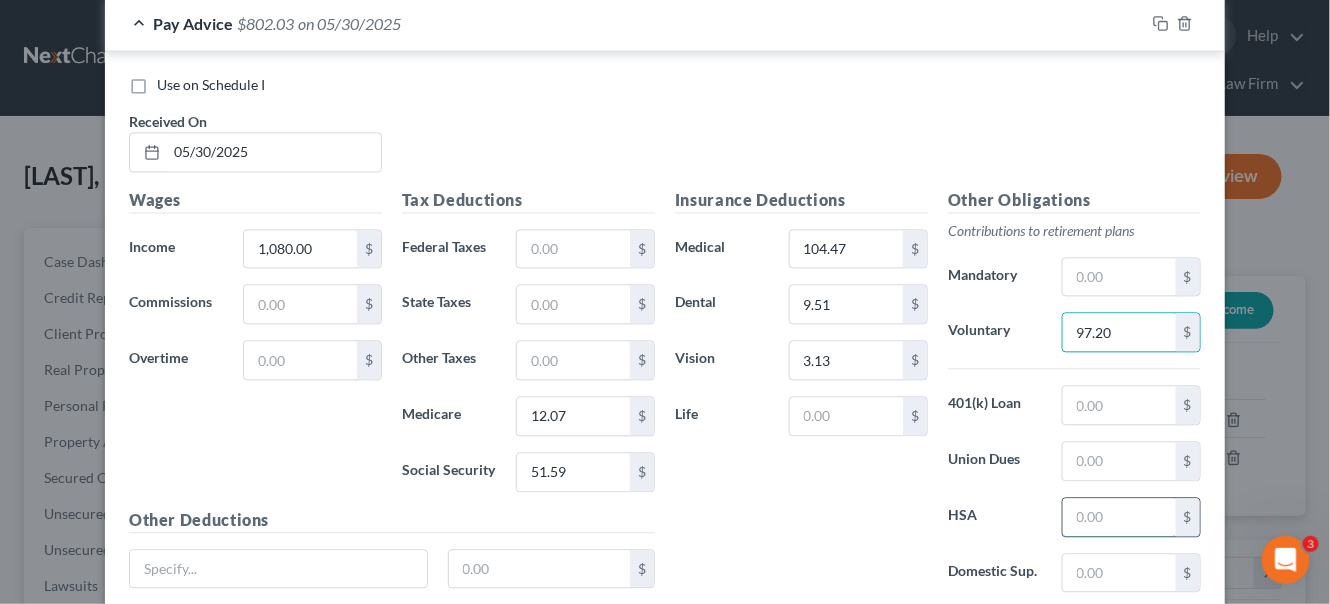 click at bounding box center (1119, 517) 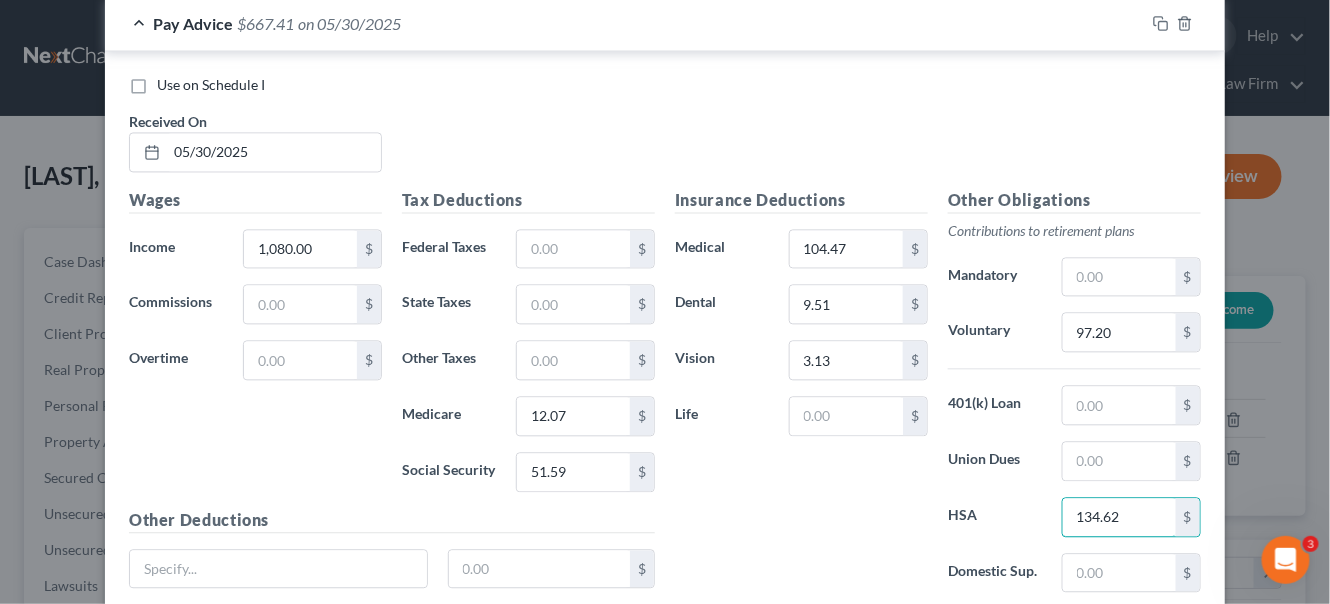 type on "134.62" 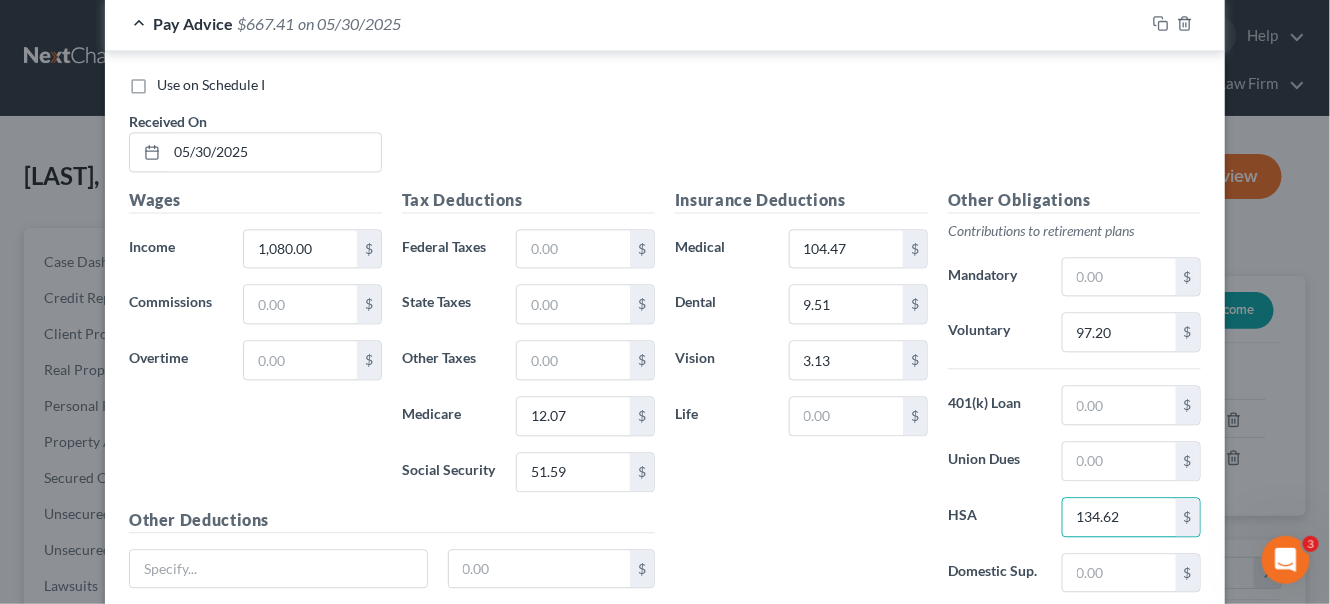 click on "Other Deductions $ Add new deduction" at bounding box center [392, 572] 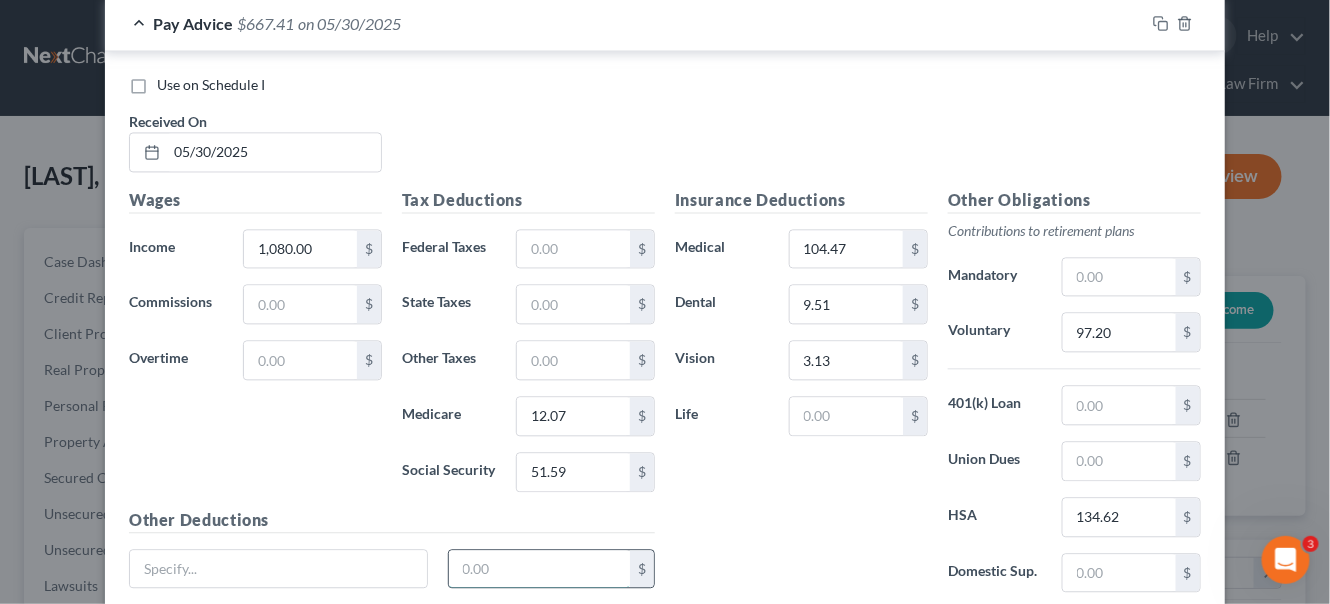 drag, startPoint x: 549, startPoint y: 516, endPoint x: 555, endPoint y: 504, distance: 13.416408 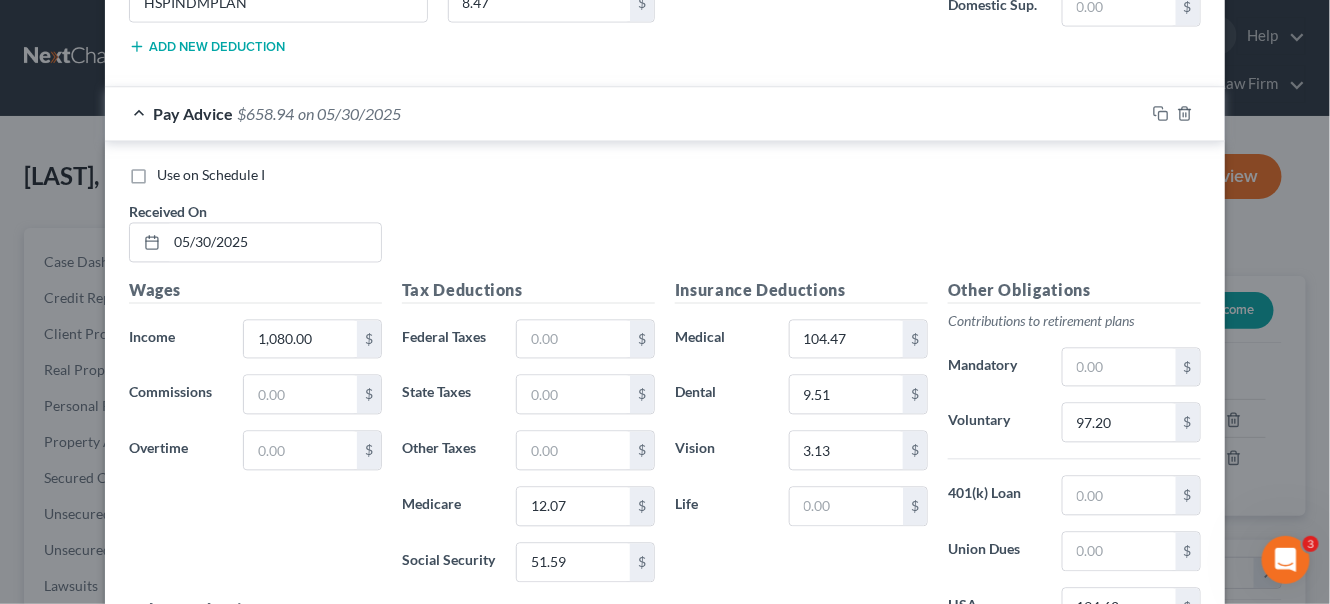 scroll, scrollTop: 6029, scrollLeft: 0, axis: vertical 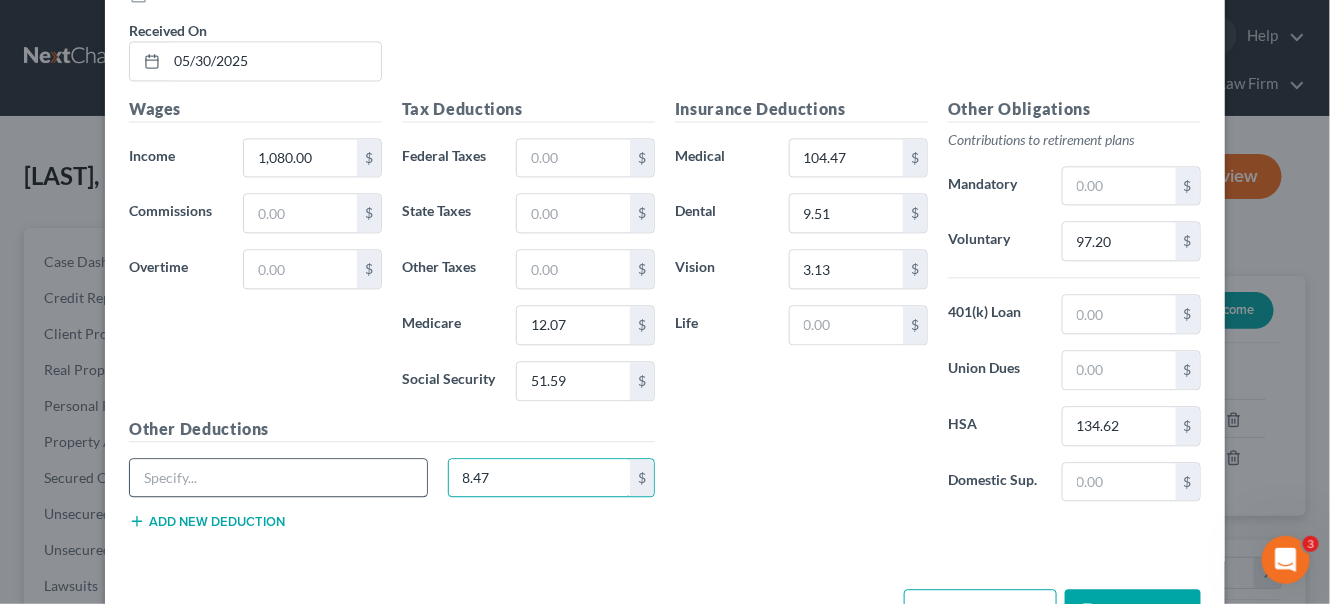 type on "8.47" 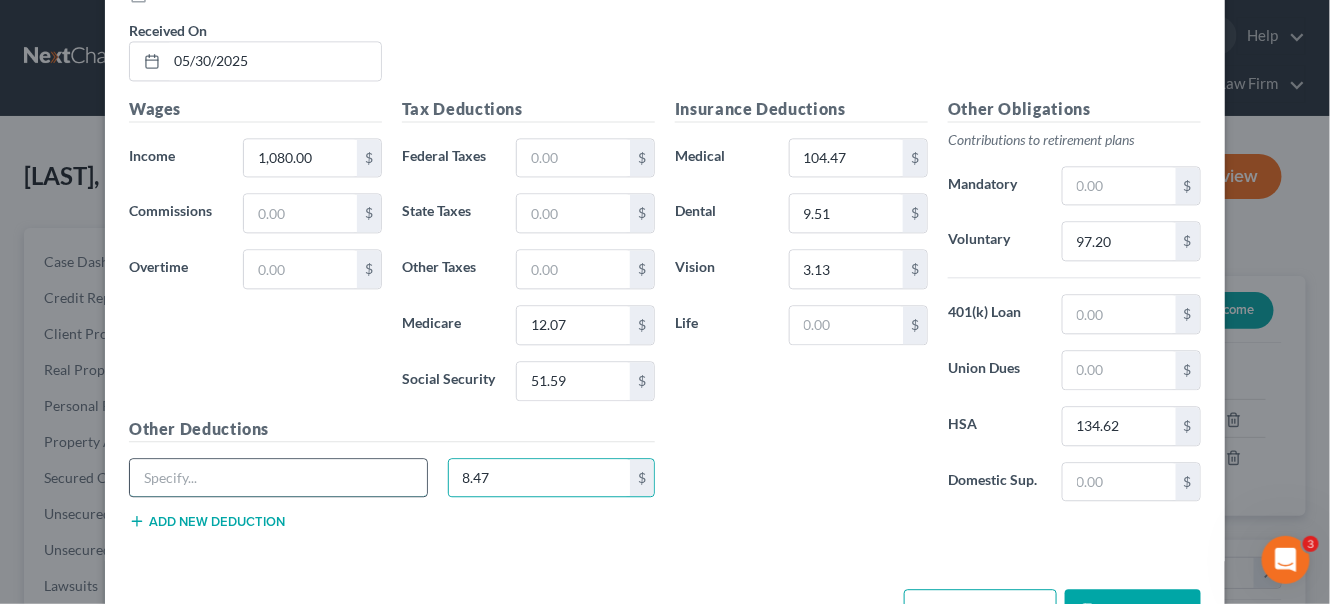 click at bounding box center (278, 478) 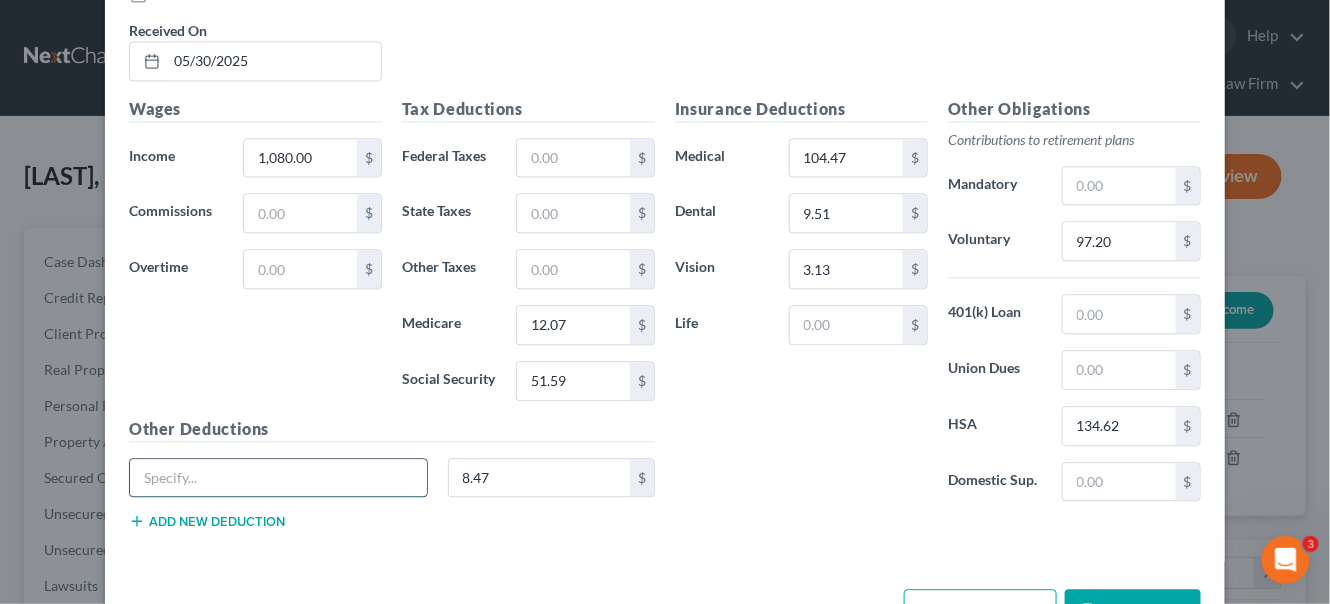 paste on "HSPINDMPLAN" 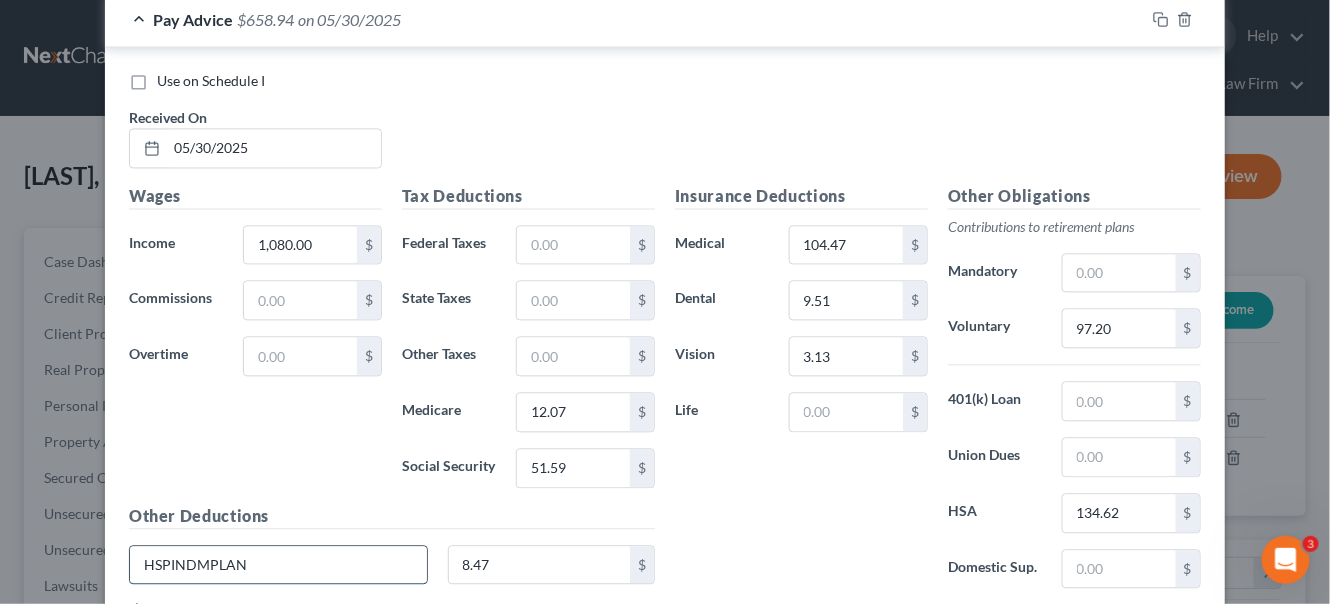 scroll, scrollTop: 5756, scrollLeft: 0, axis: vertical 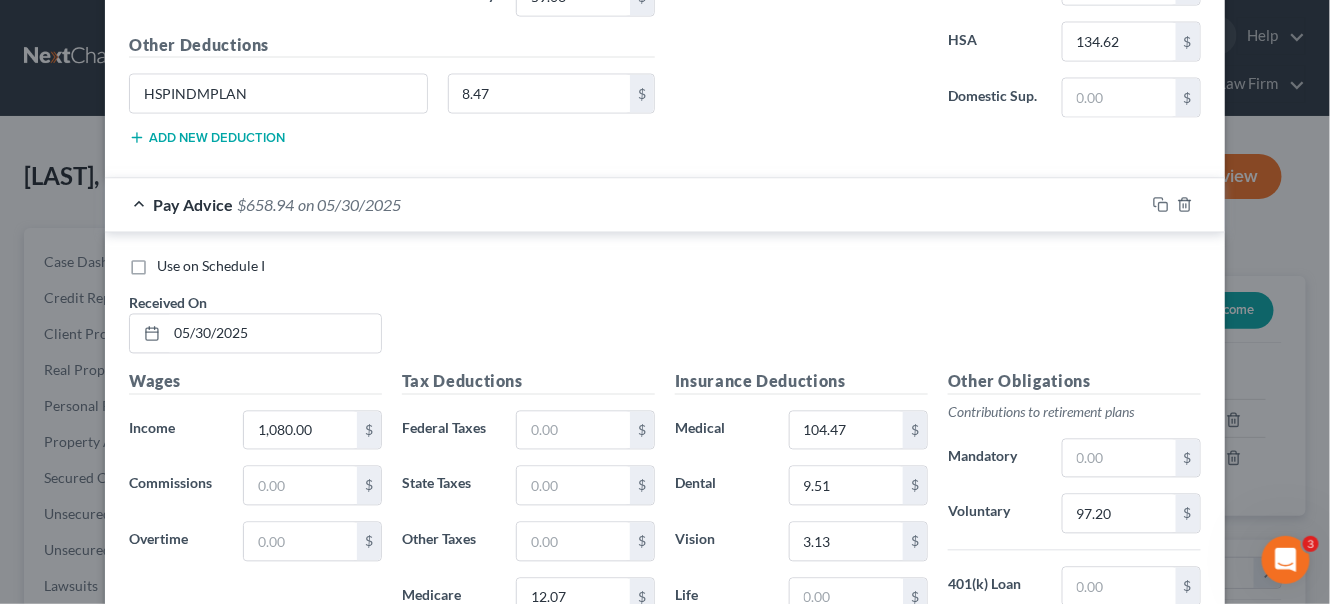 type on "HSPINDMPLAN" 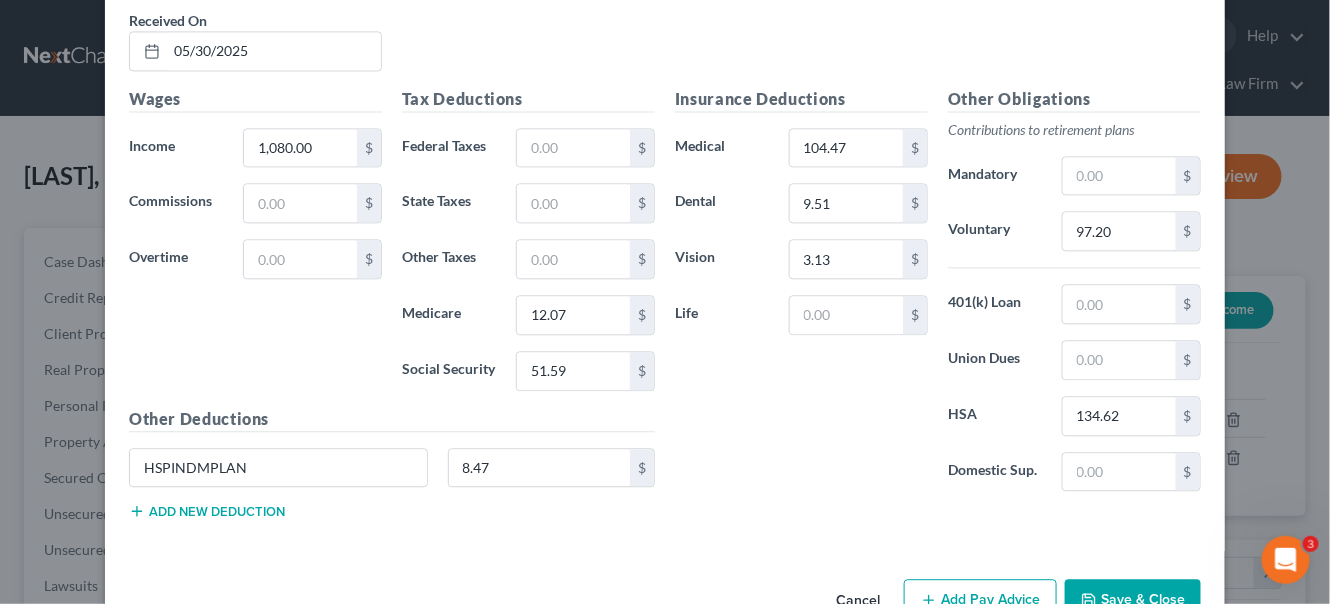 scroll, scrollTop: 6044, scrollLeft: 0, axis: vertical 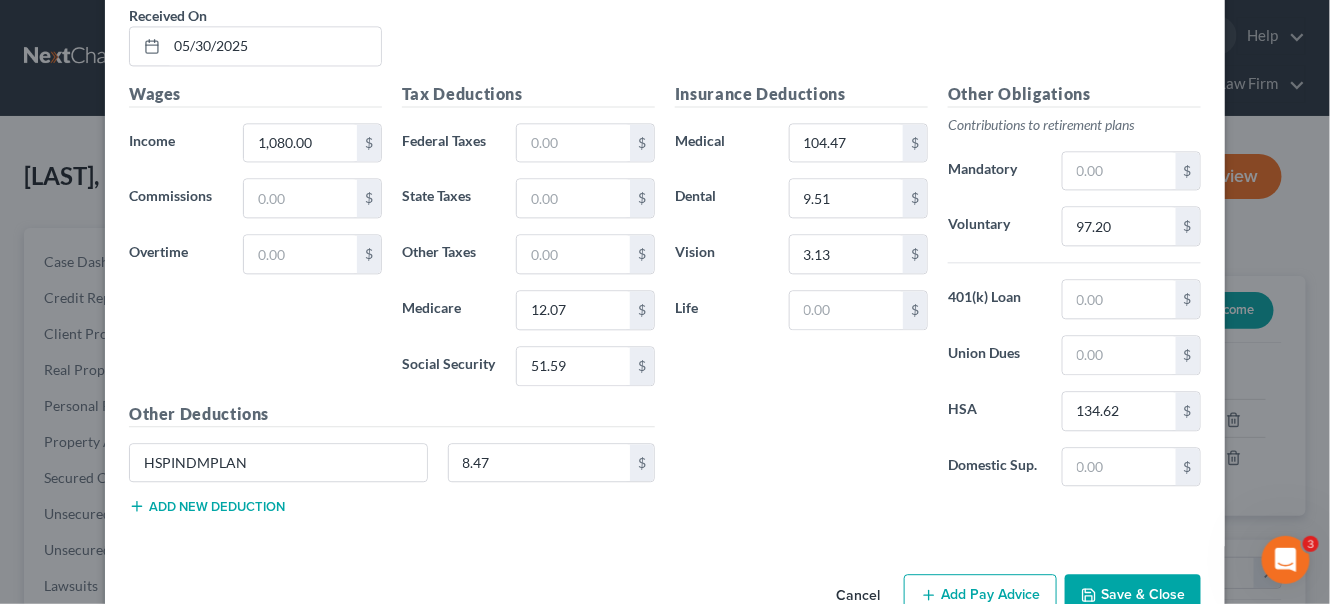drag, startPoint x: 949, startPoint y: 555, endPoint x: 550, endPoint y: 489, distance: 404.4218 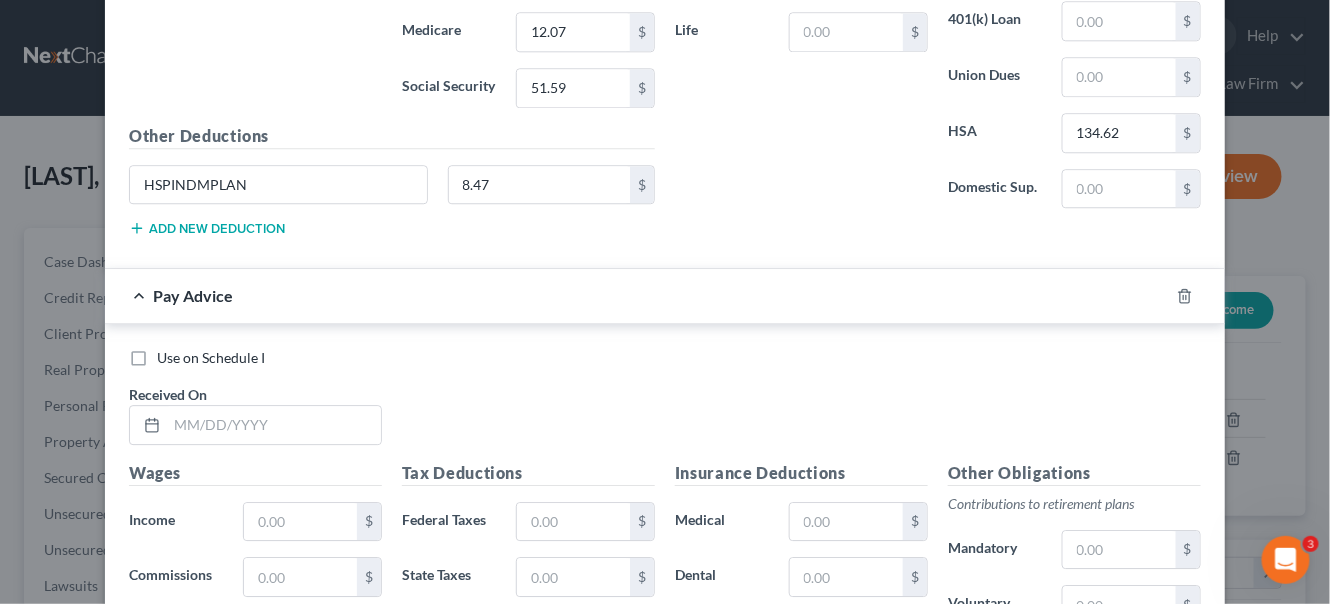 scroll, scrollTop: 6408, scrollLeft: 0, axis: vertical 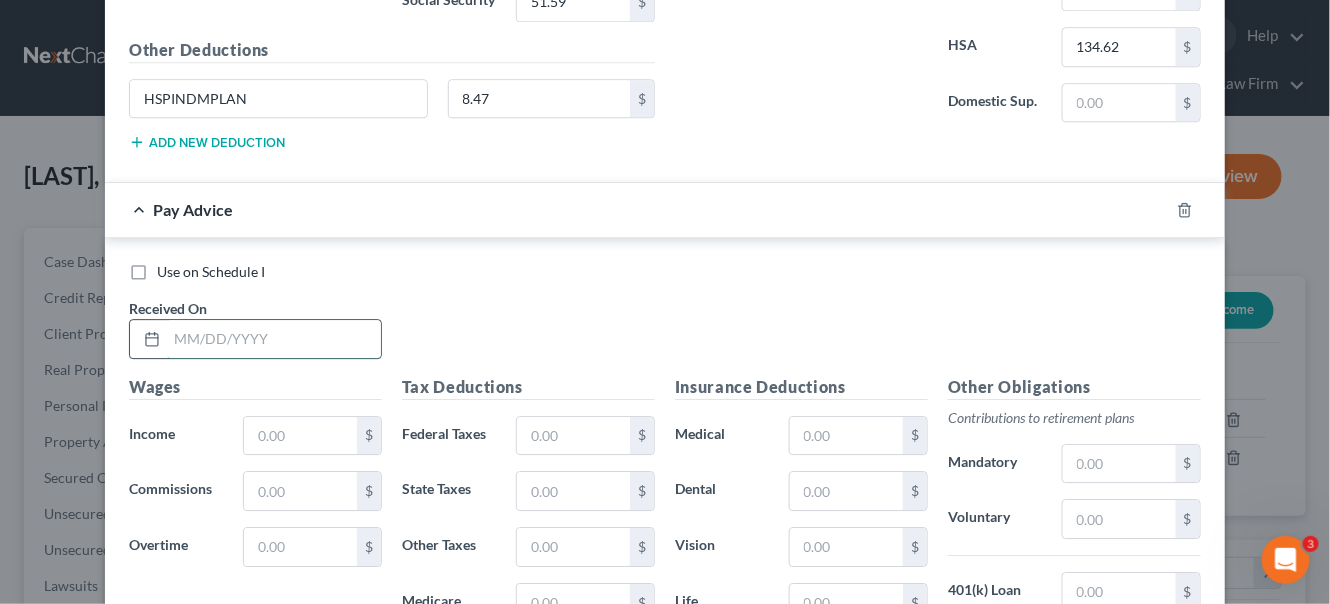 click at bounding box center (274, 339) 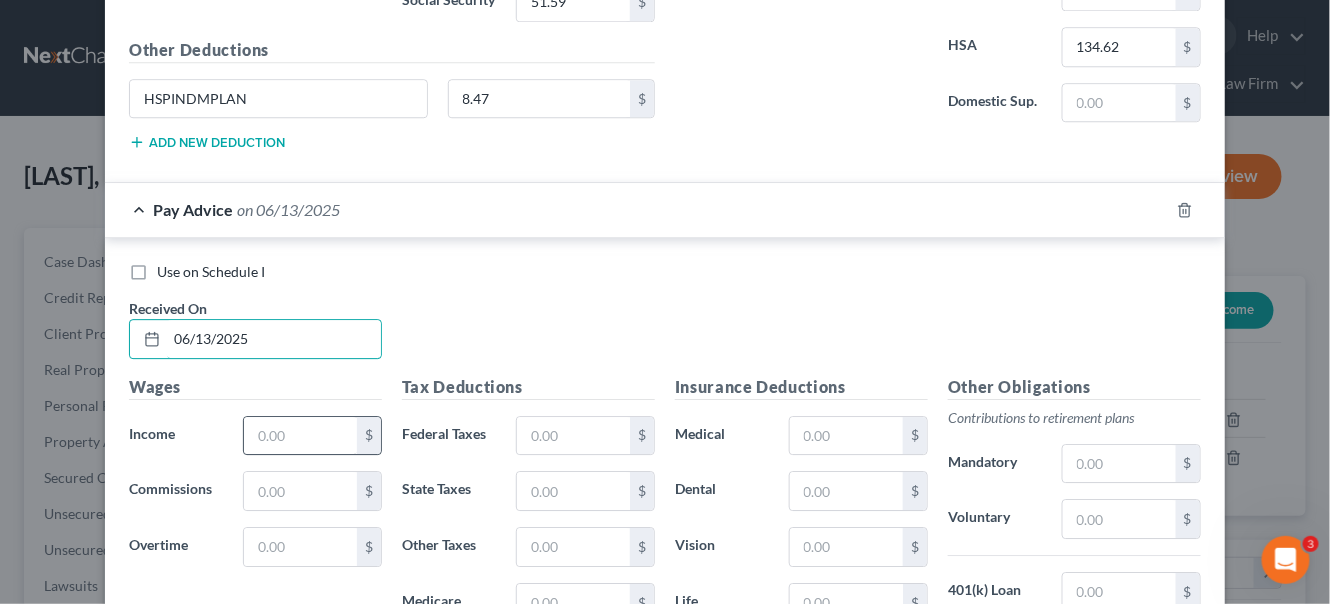 type on "06/13/2025" 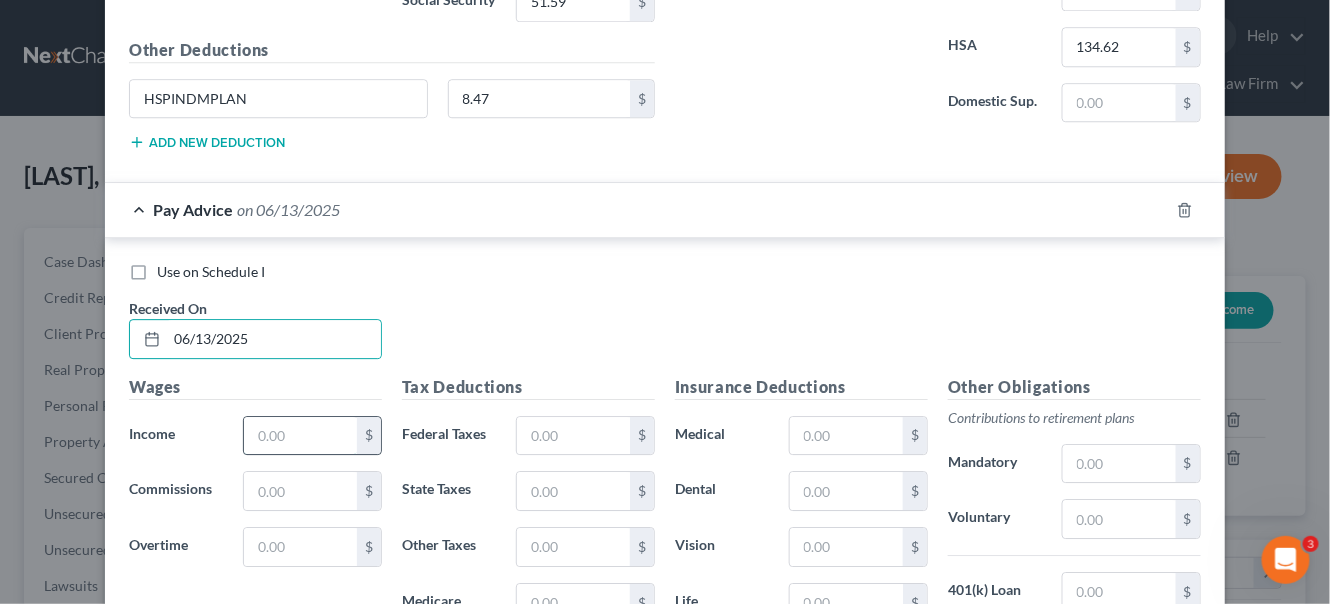 click at bounding box center (300, 436) 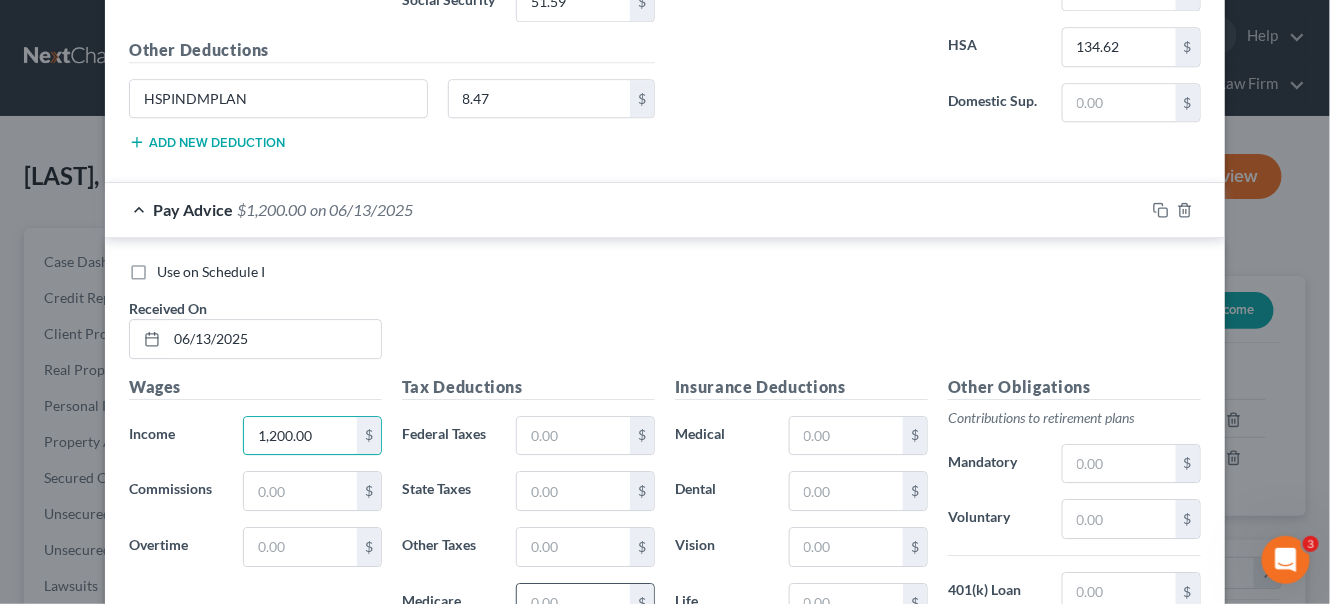 type on "1,200.00" 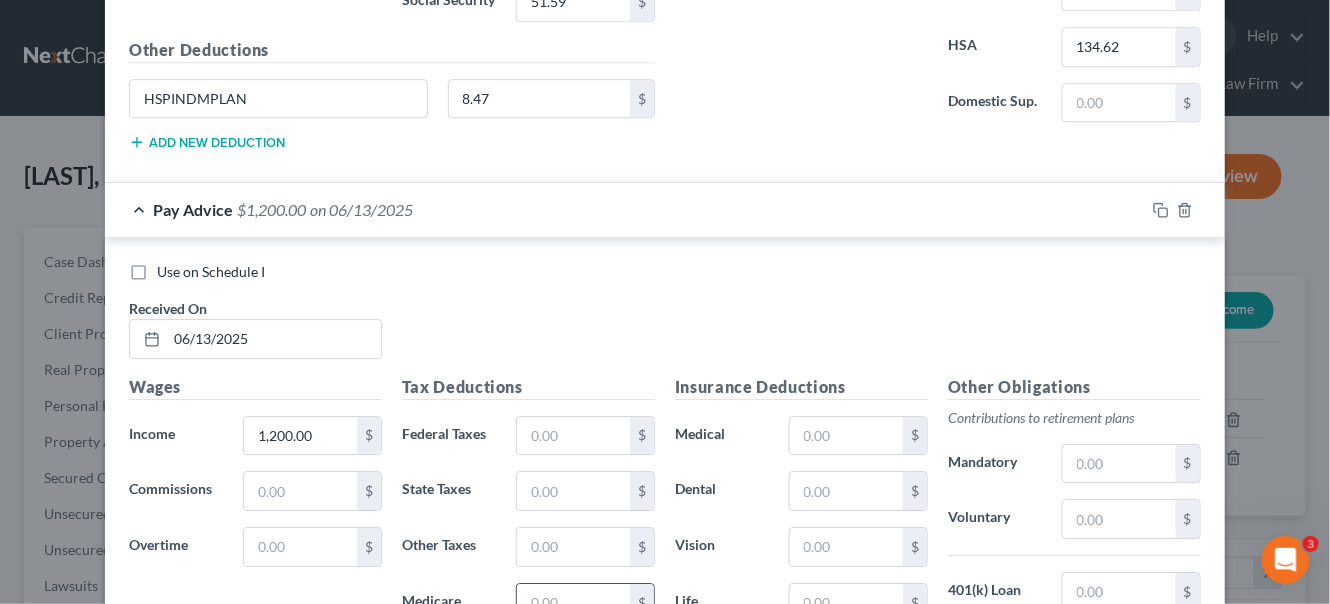 click at bounding box center (573, 603) 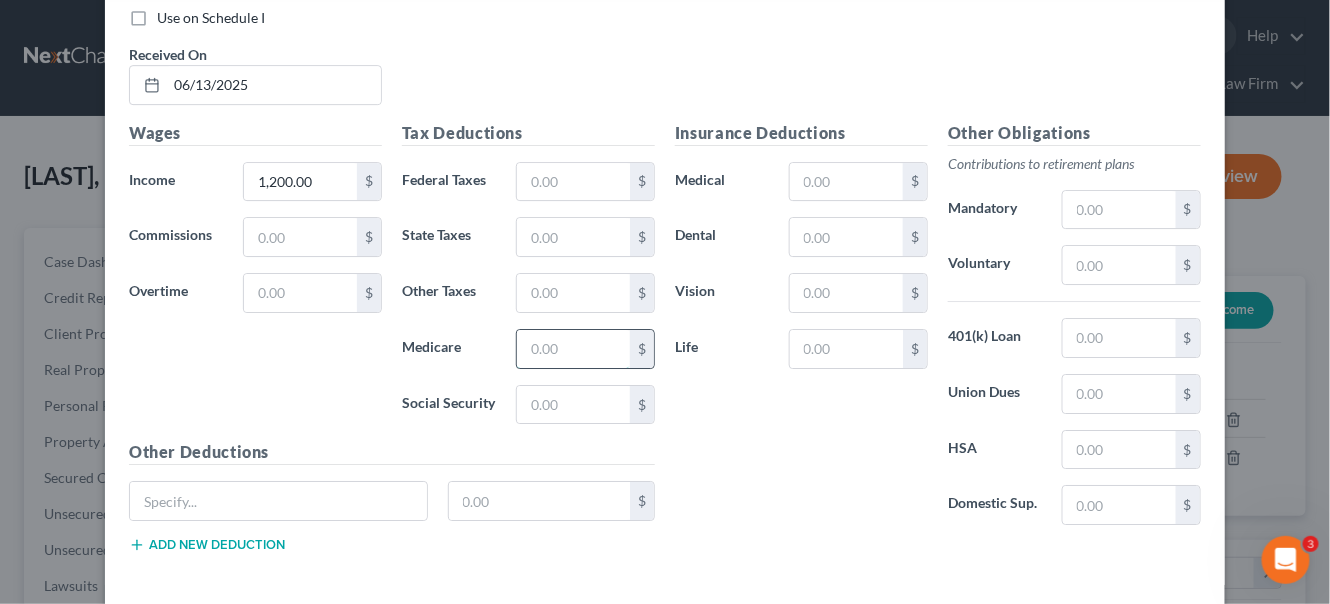 scroll, scrollTop: 6681, scrollLeft: 0, axis: vertical 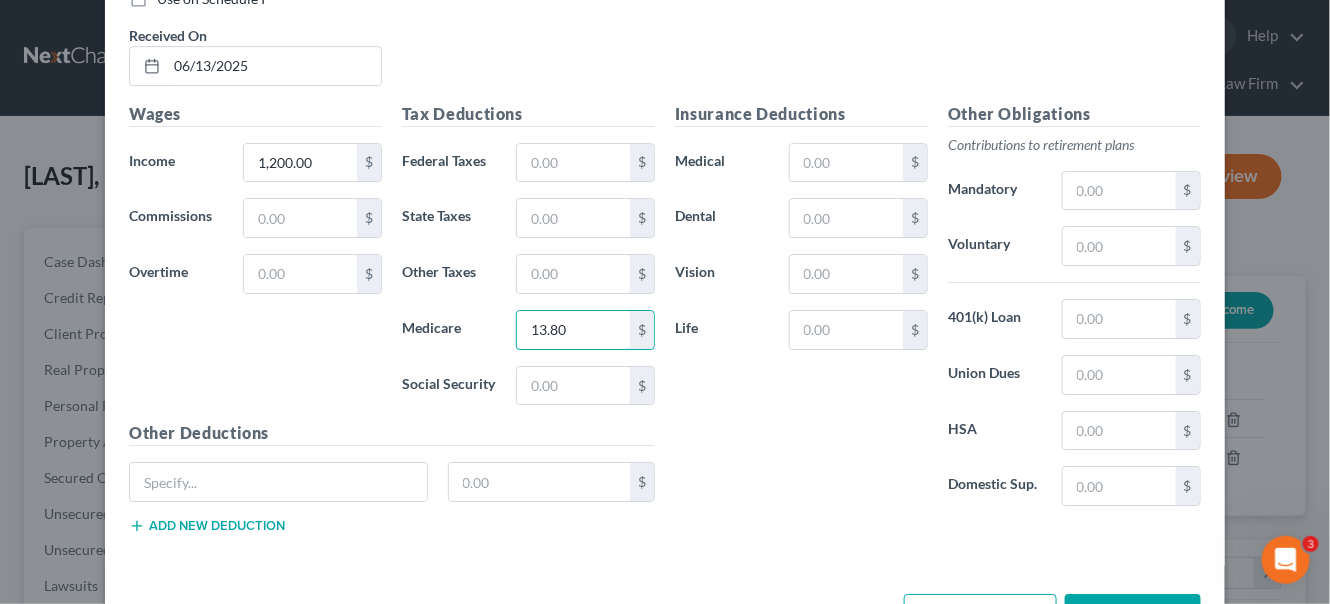 type on "13.80" 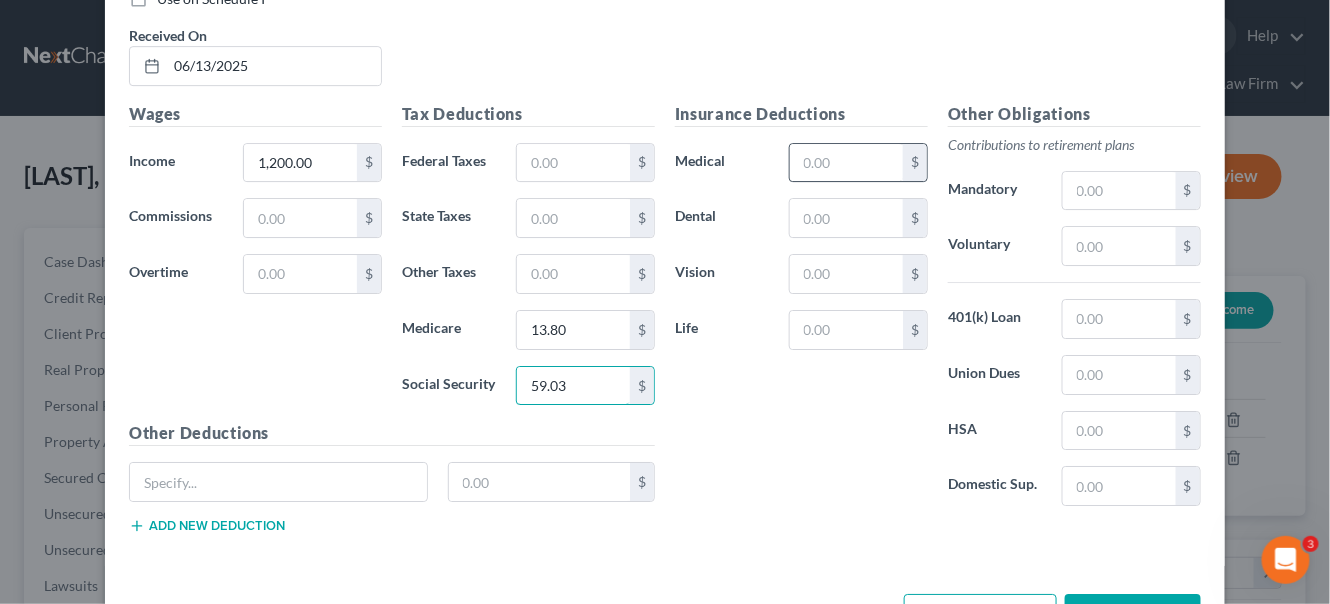 type on "59.03" 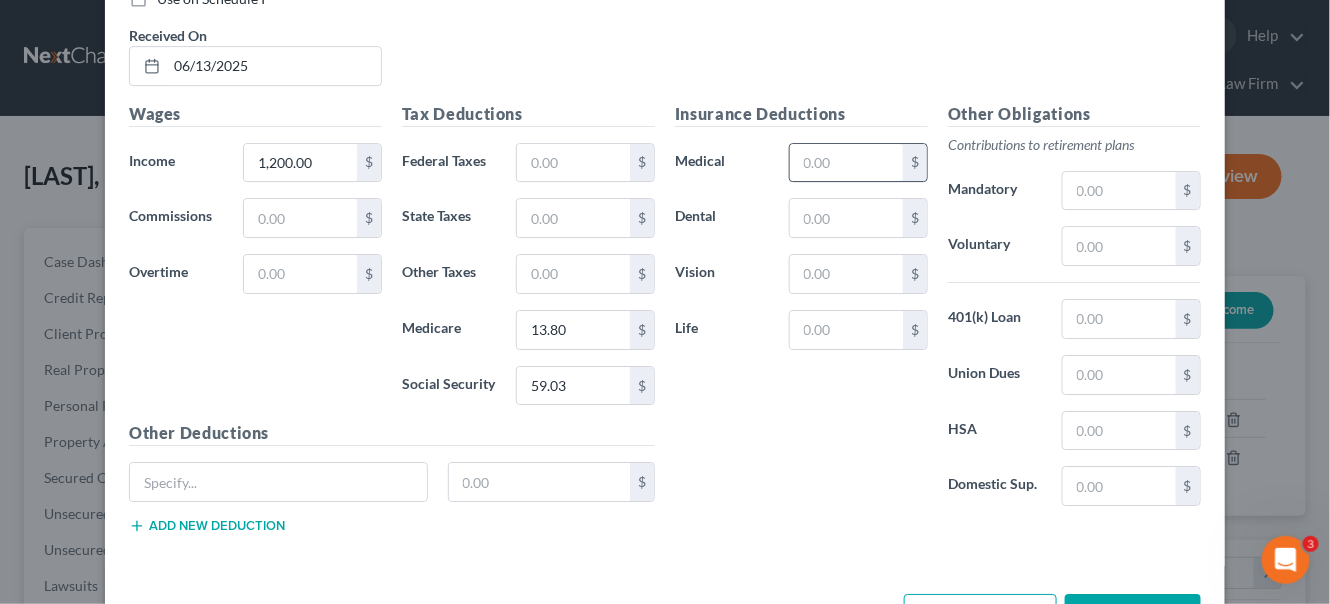 click at bounding box center (846, 163) 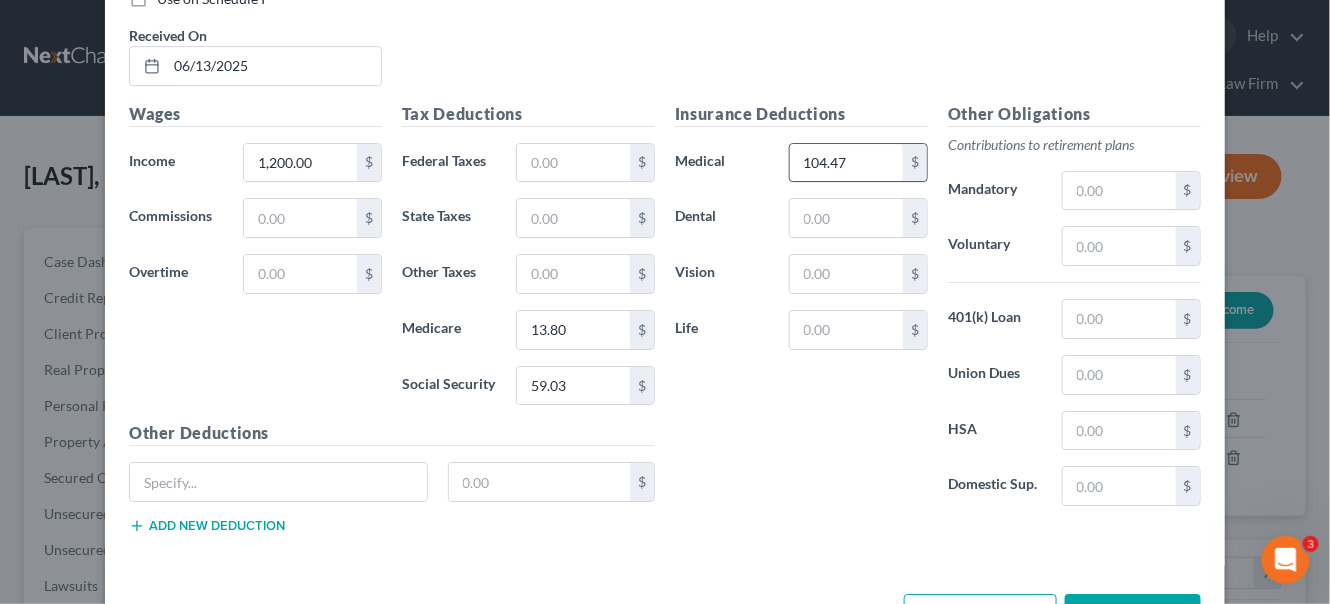 type on "104.47" 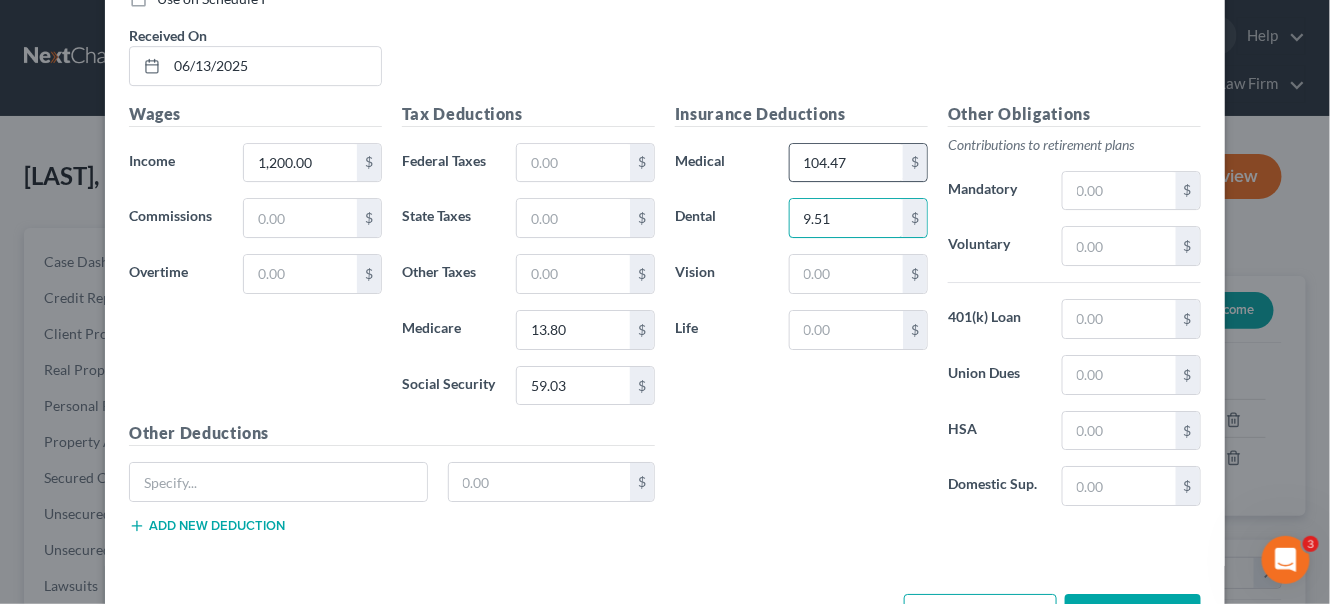 type on "9.51" 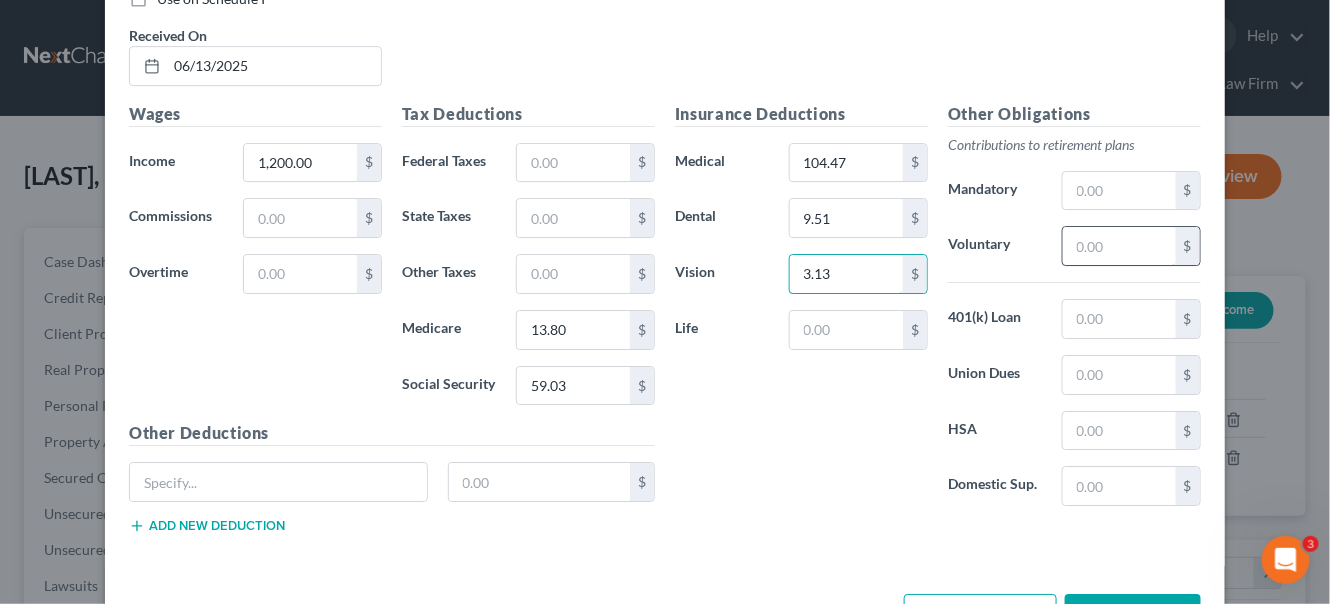 type on "3.13" 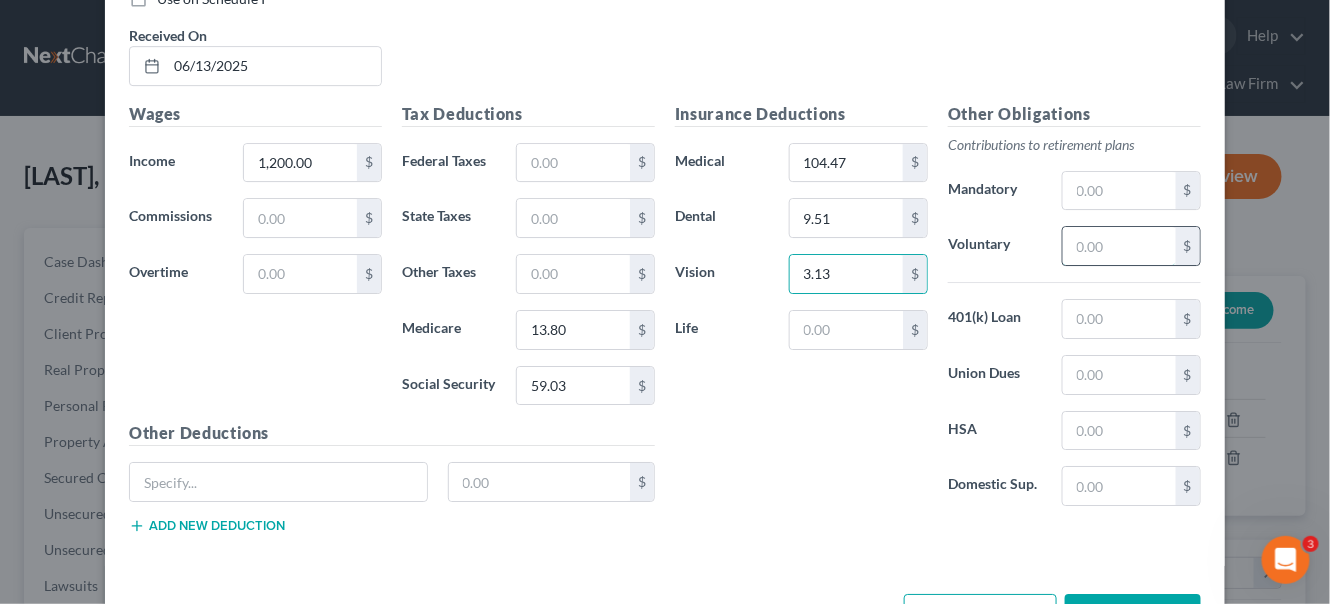 click at bounding box center [1119, 246] 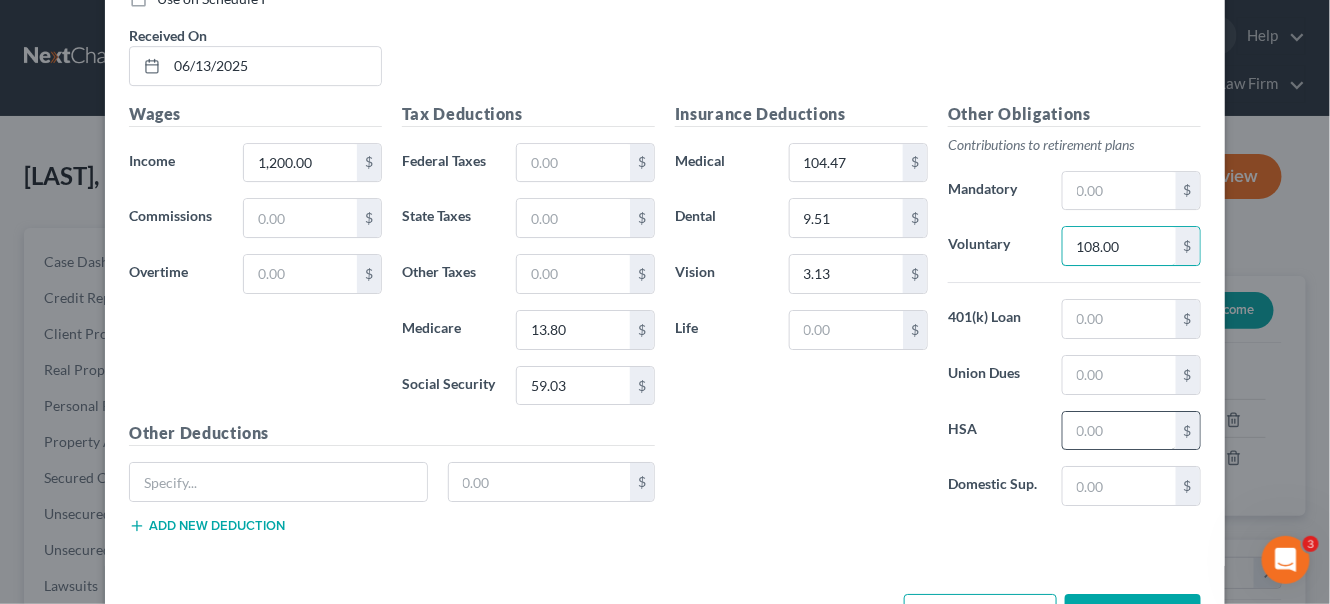 type on "108.00" 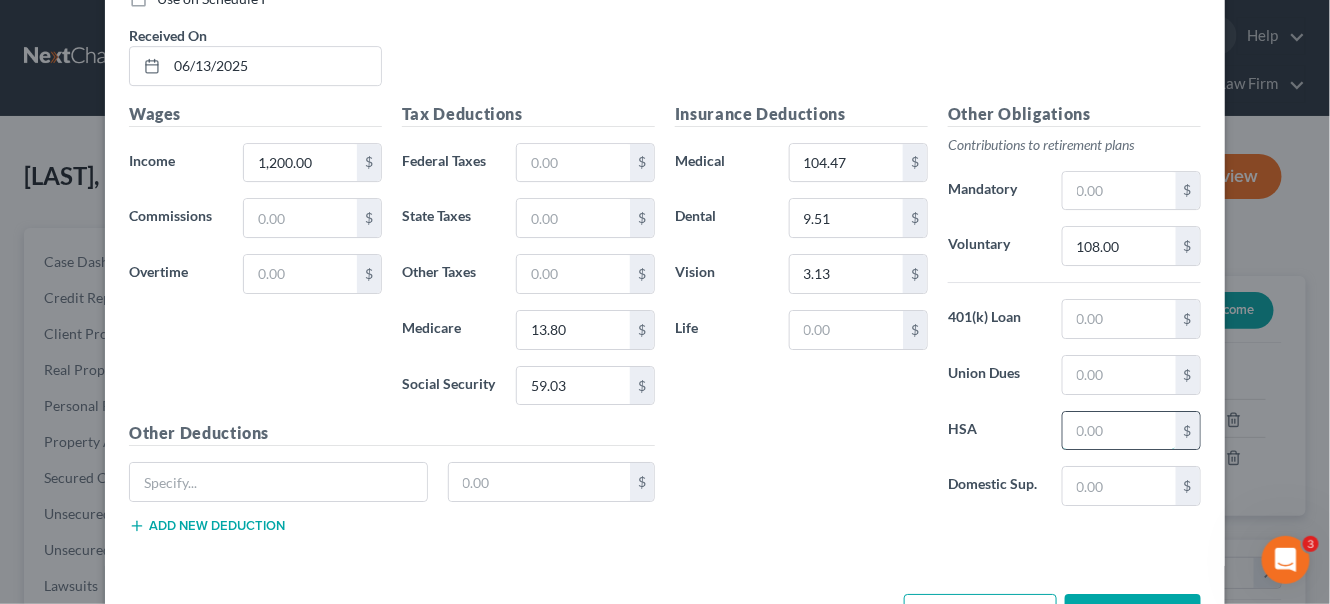 click at bounding box center [1119, 431] 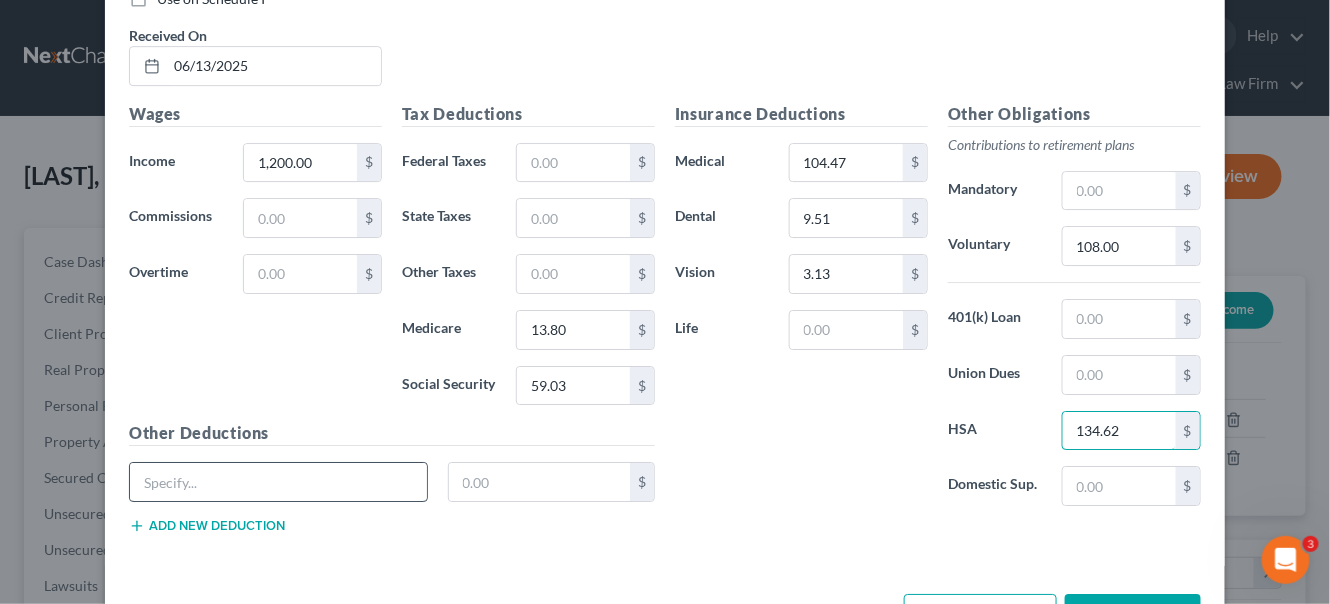 type on "134.62" 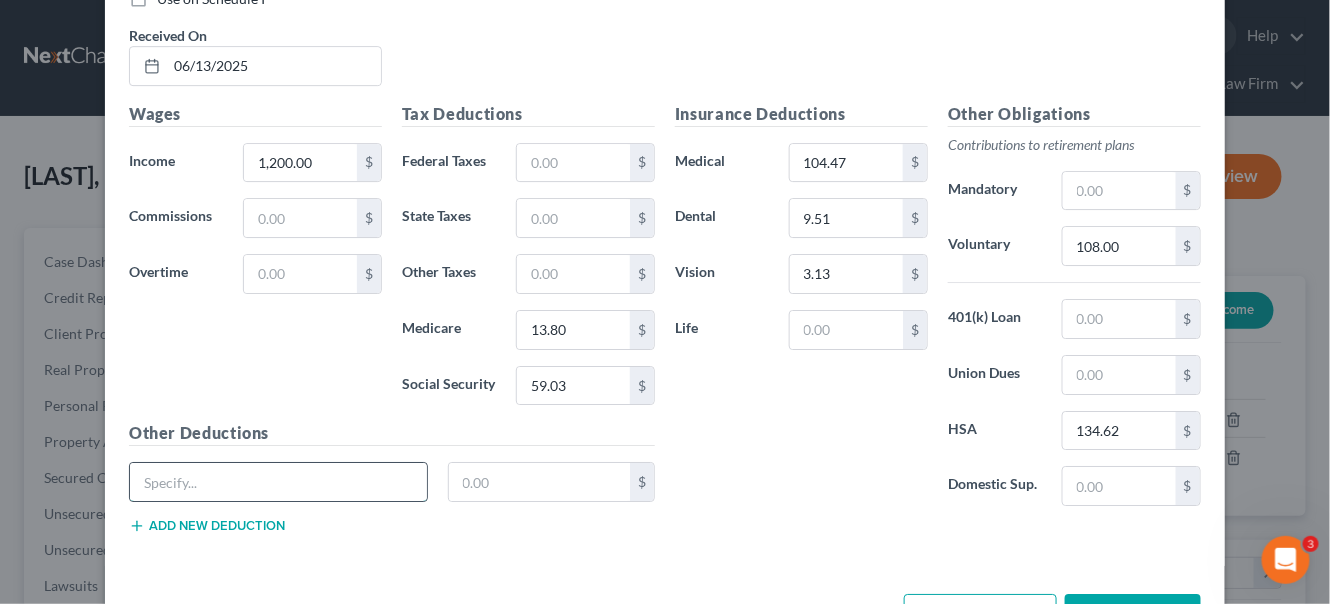 click at bounding box center [278, 482] 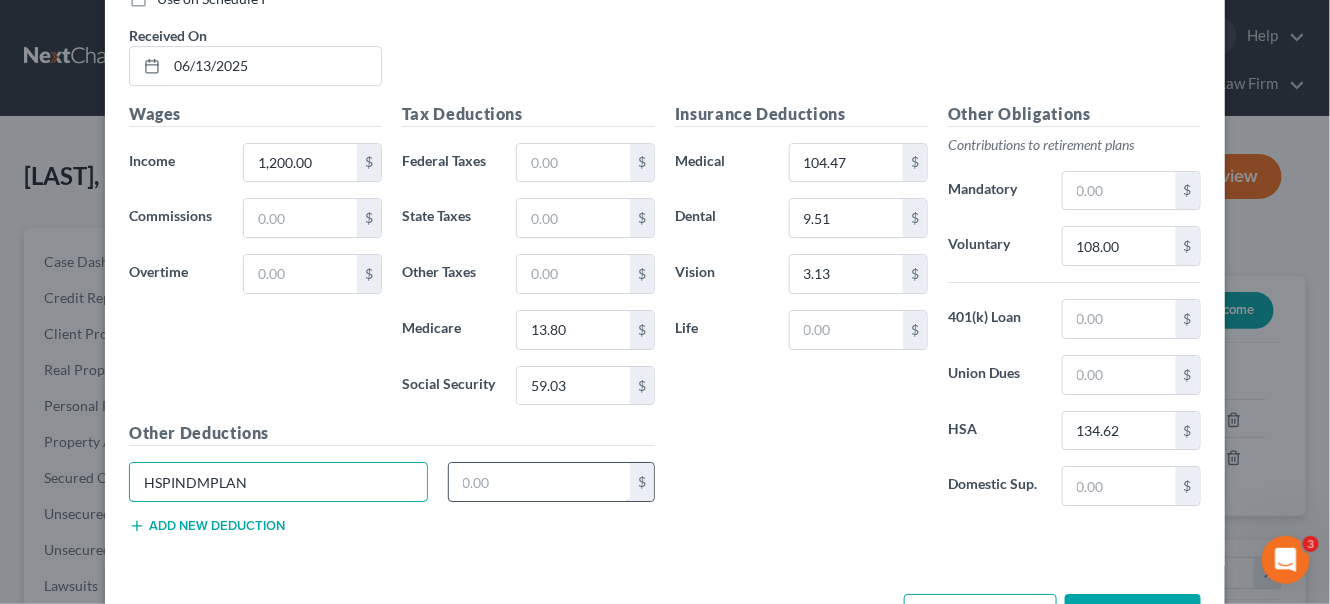 type on "HSPINDMPLAN" 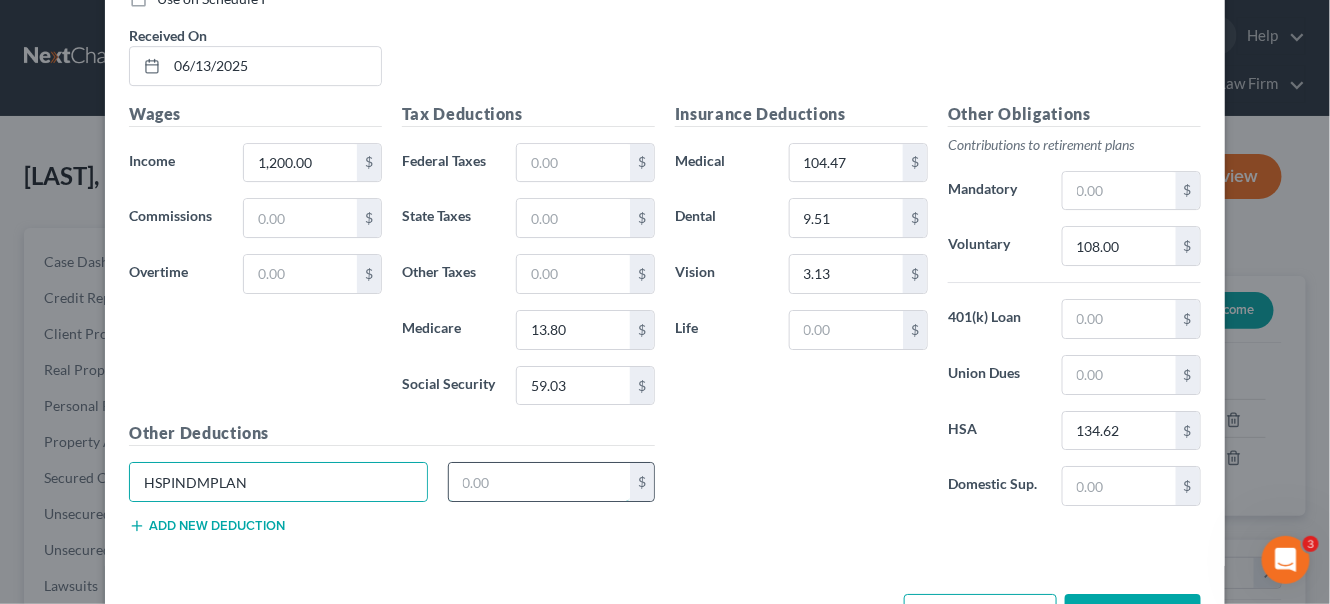 click at bounding box center [540, 482] 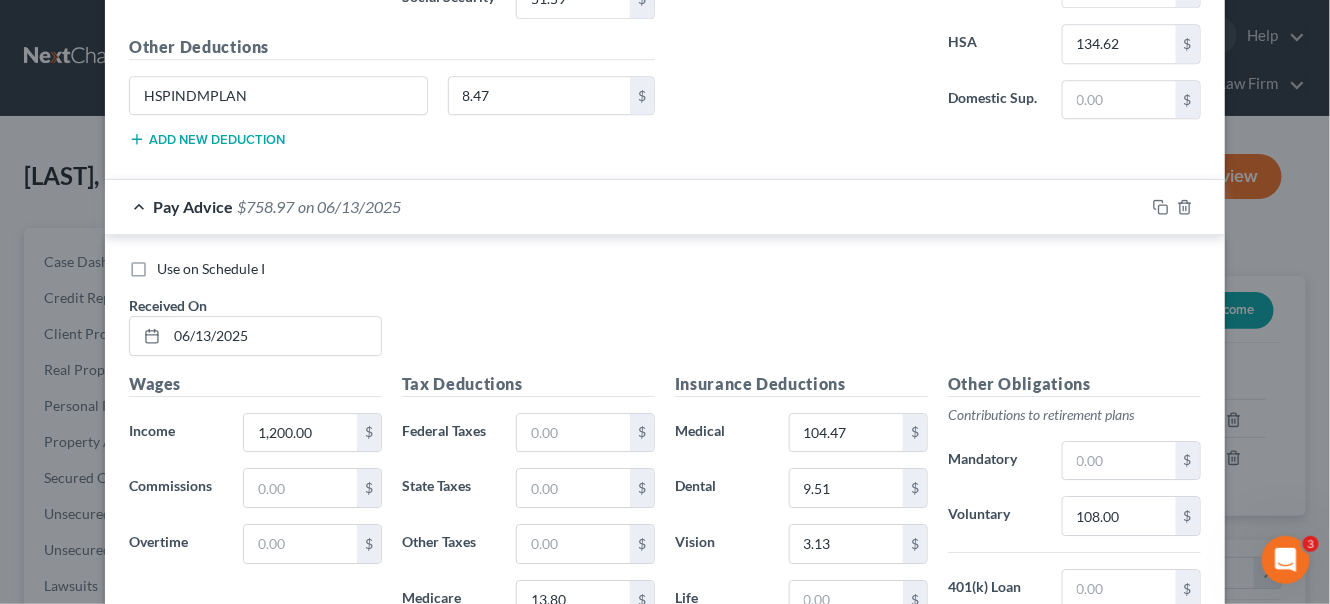 scroll, scrollTop: 6408, scrollLeft: 0, axis: vertical 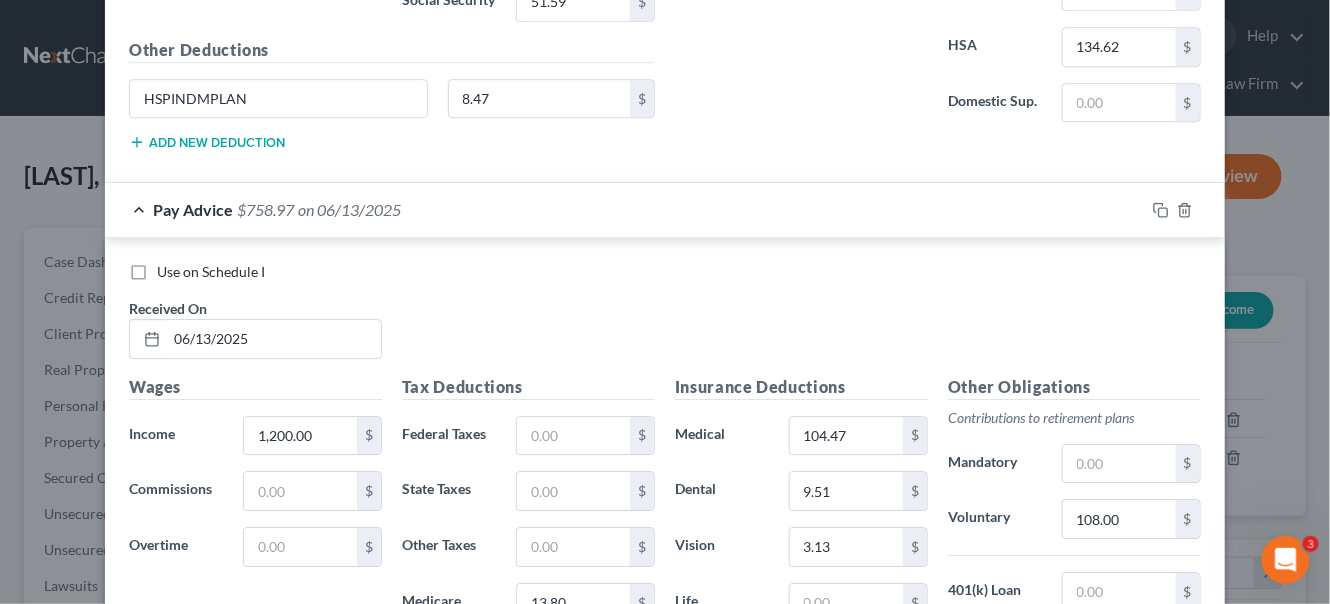 type on "8.47" 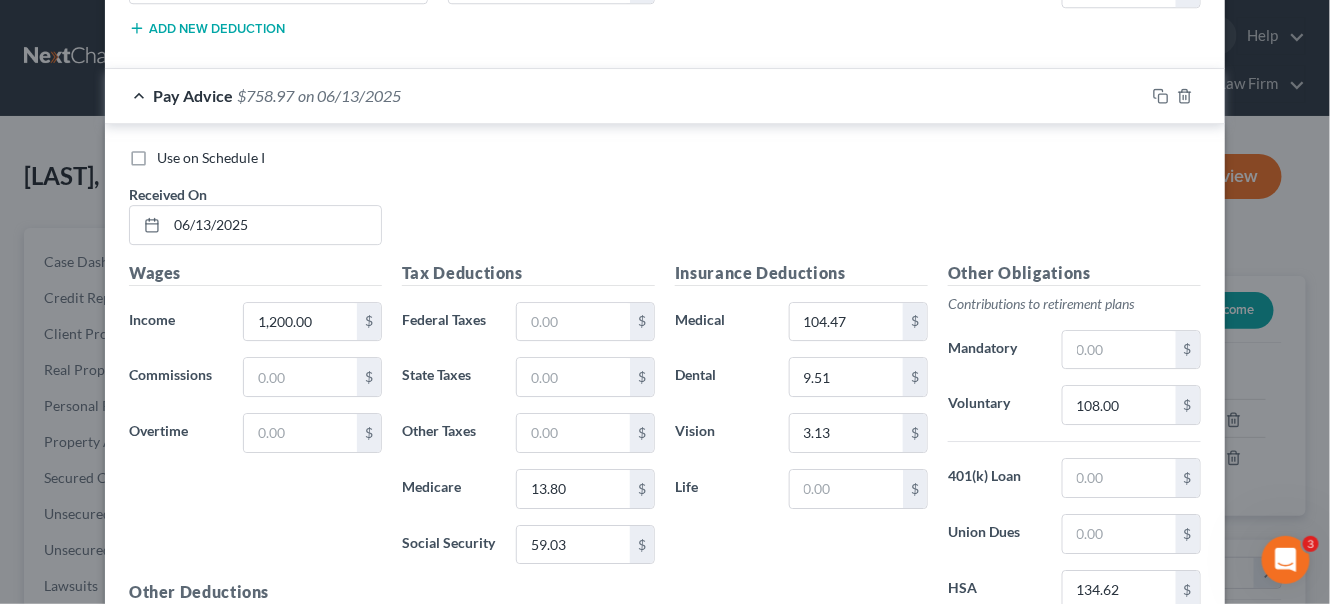 scroll, scrollTop: 6695, scrollLeft: 0, axis: vertical 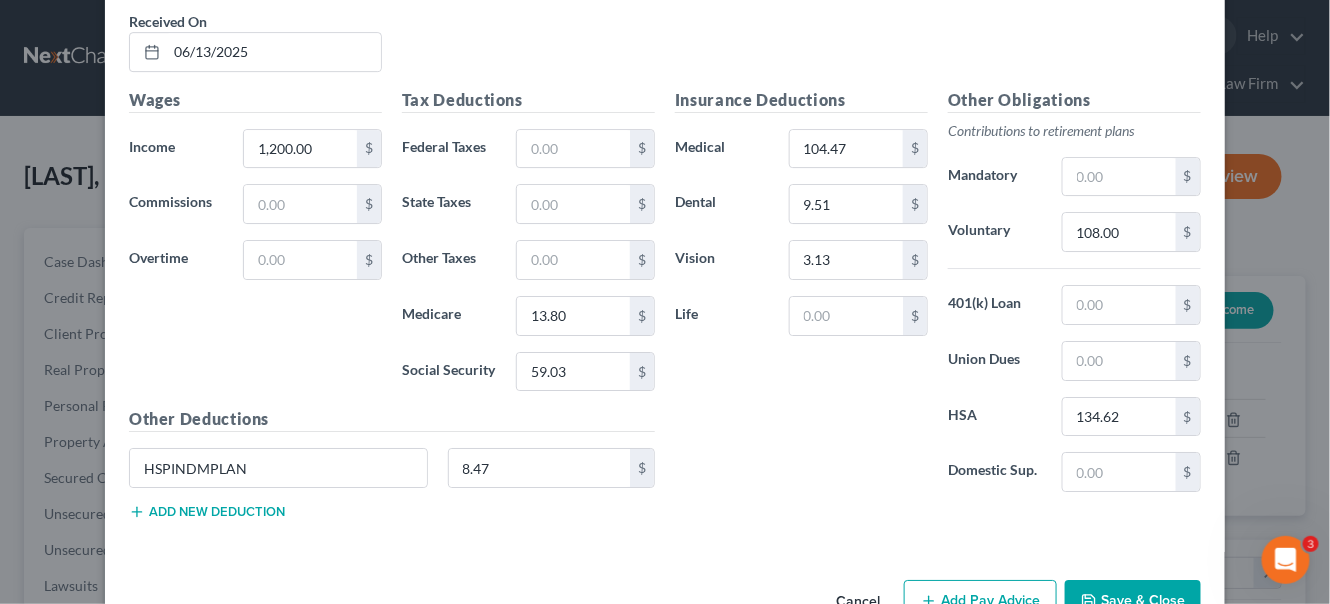 click on "Add Pay Advice" at bounding box center [980, 601] 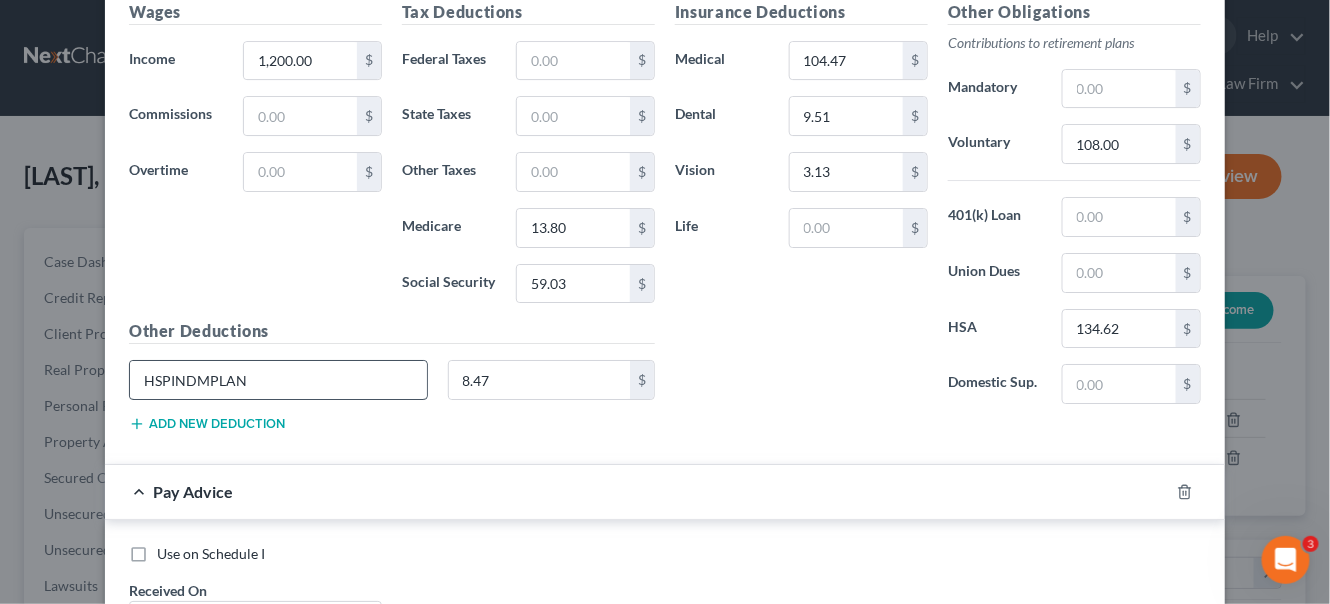 scroll, scrollTop: 7150, scrollLeft: 0, axis: vertical 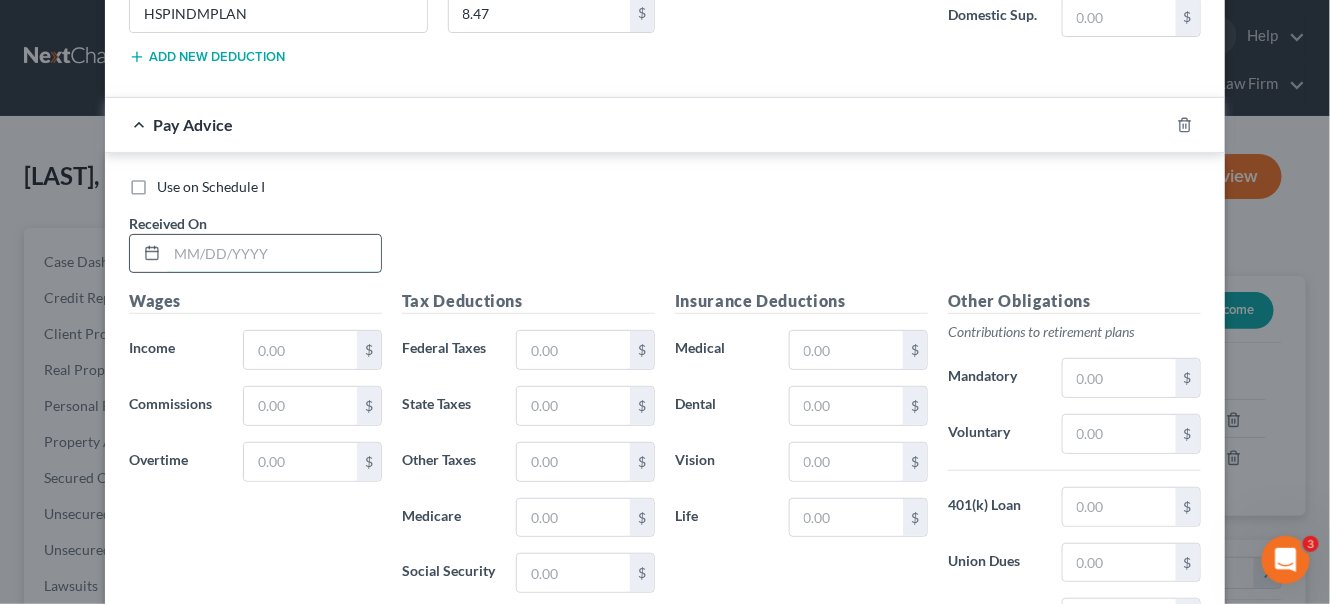 click at bounding box center (274, 254) 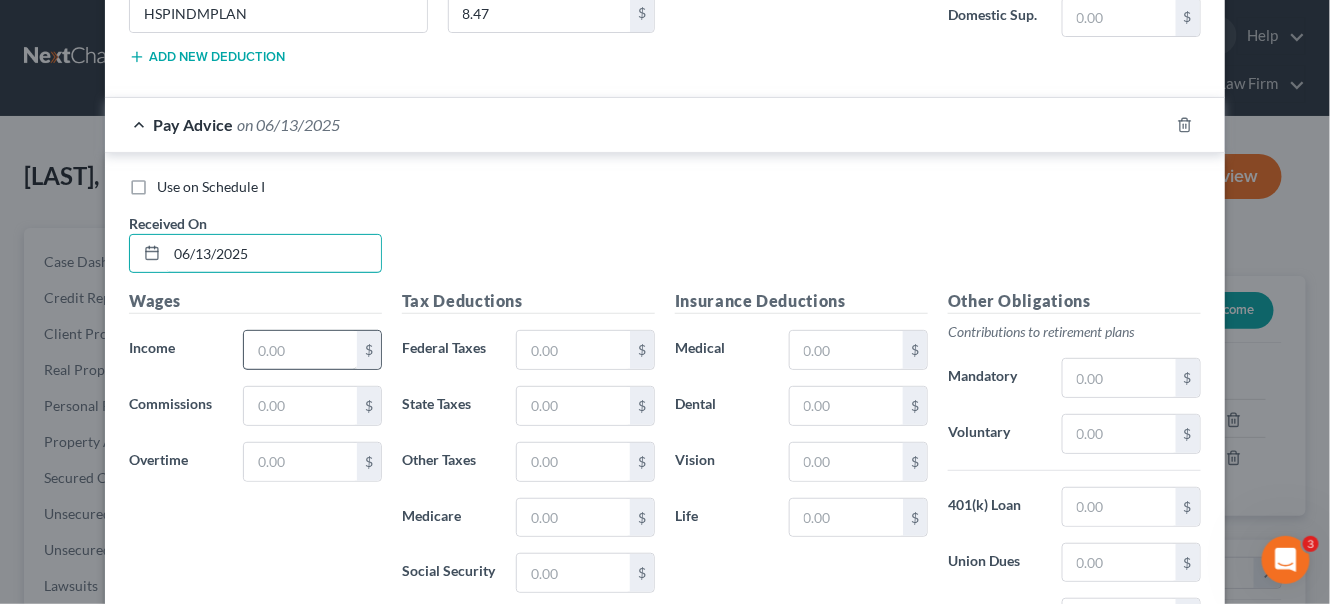 type on "06/13/2025" 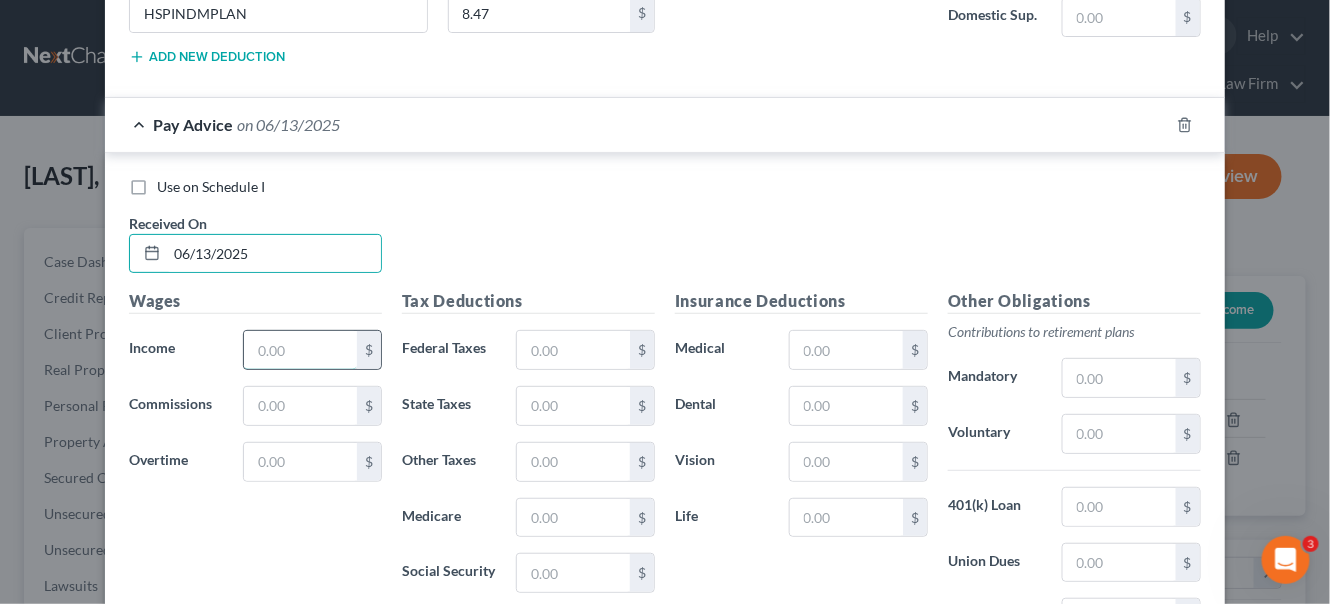 click at bounding box center [300, 350] 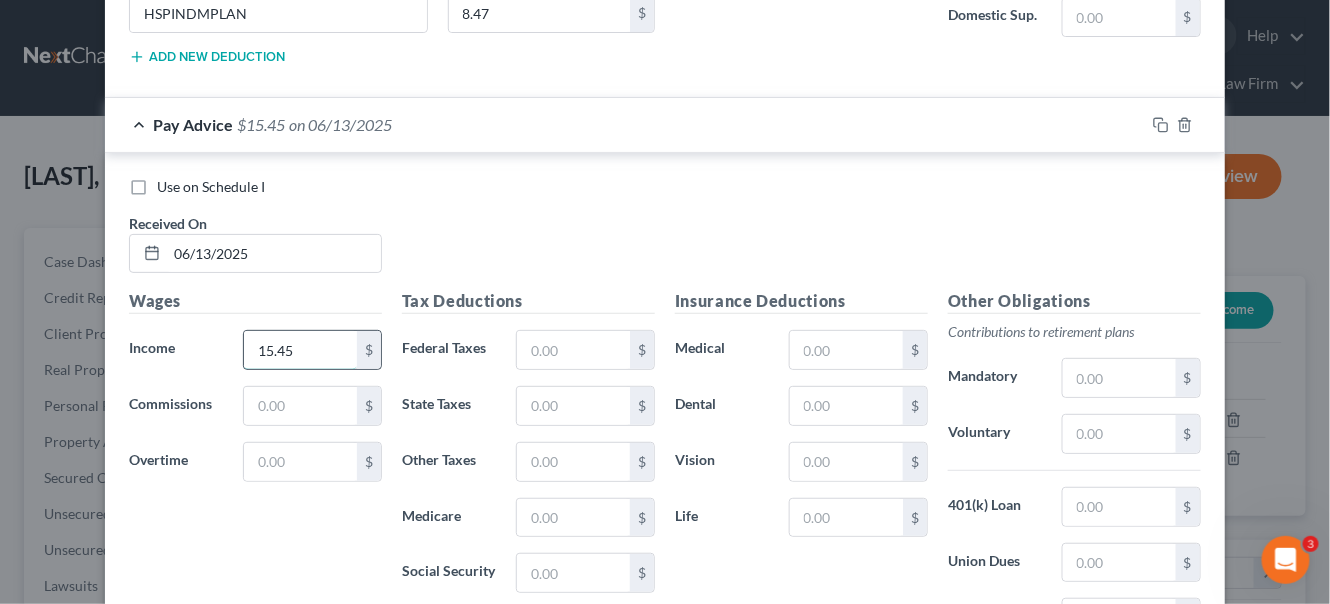 type on "15.45" 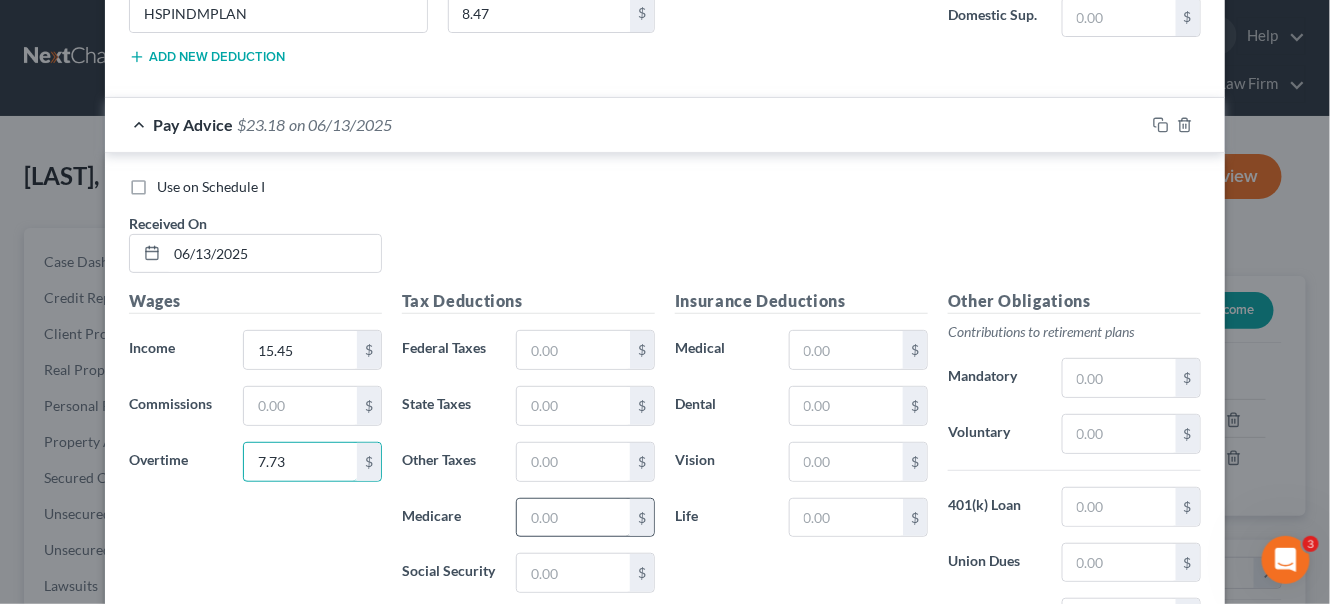 type on "7.73" 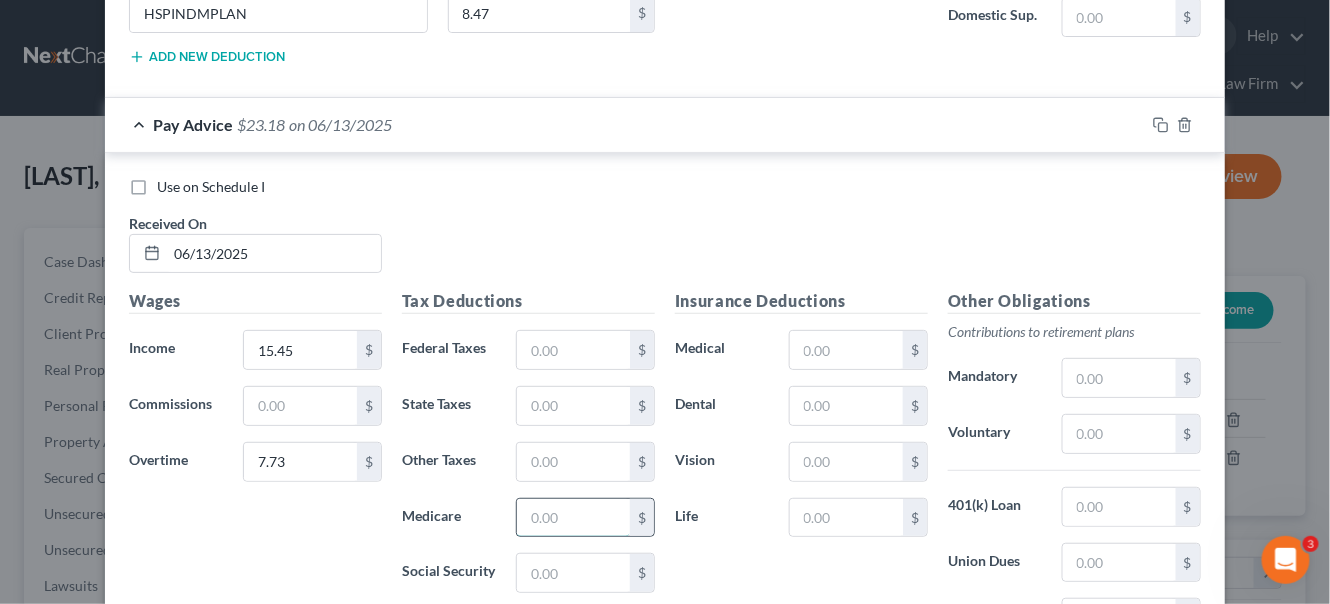 click at bounding box center [573, 518] 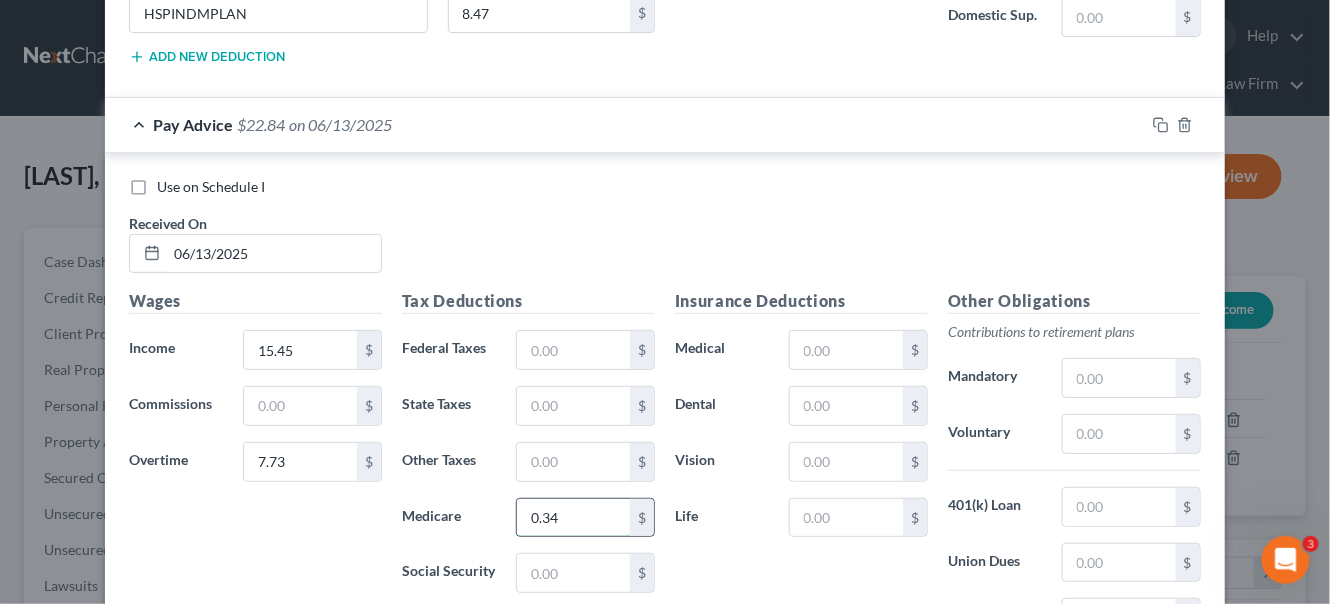 type on "0.34" 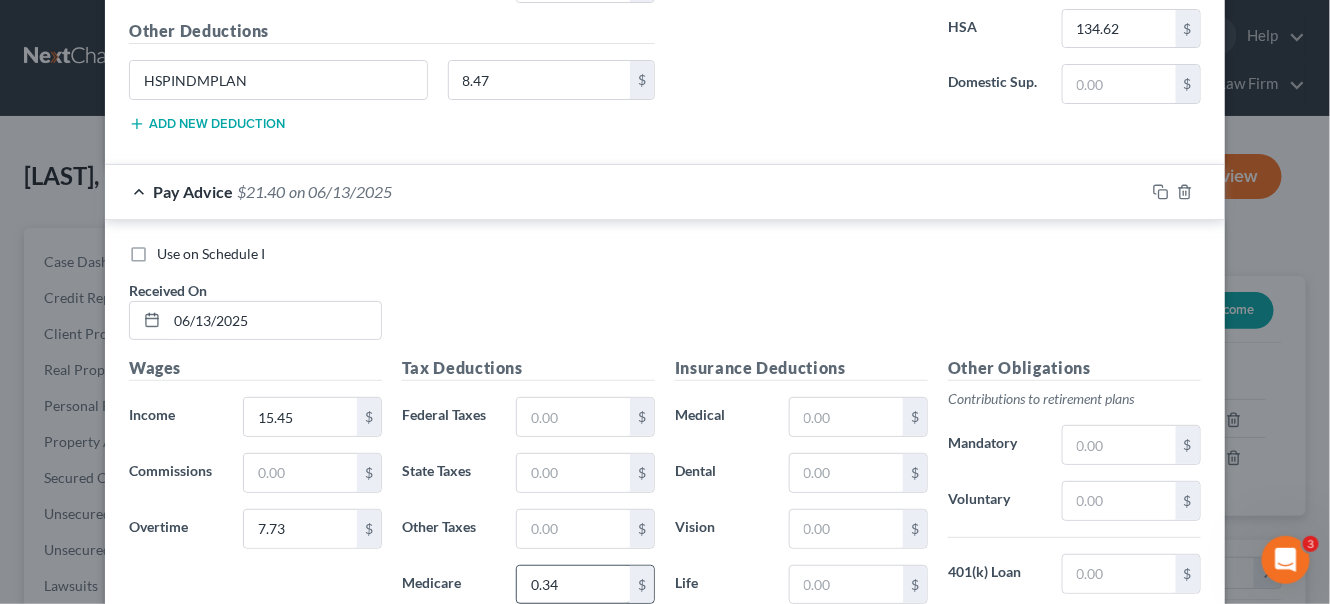 scroll, scrollTop: 7059, scrollLeft: 0, axis: vertical 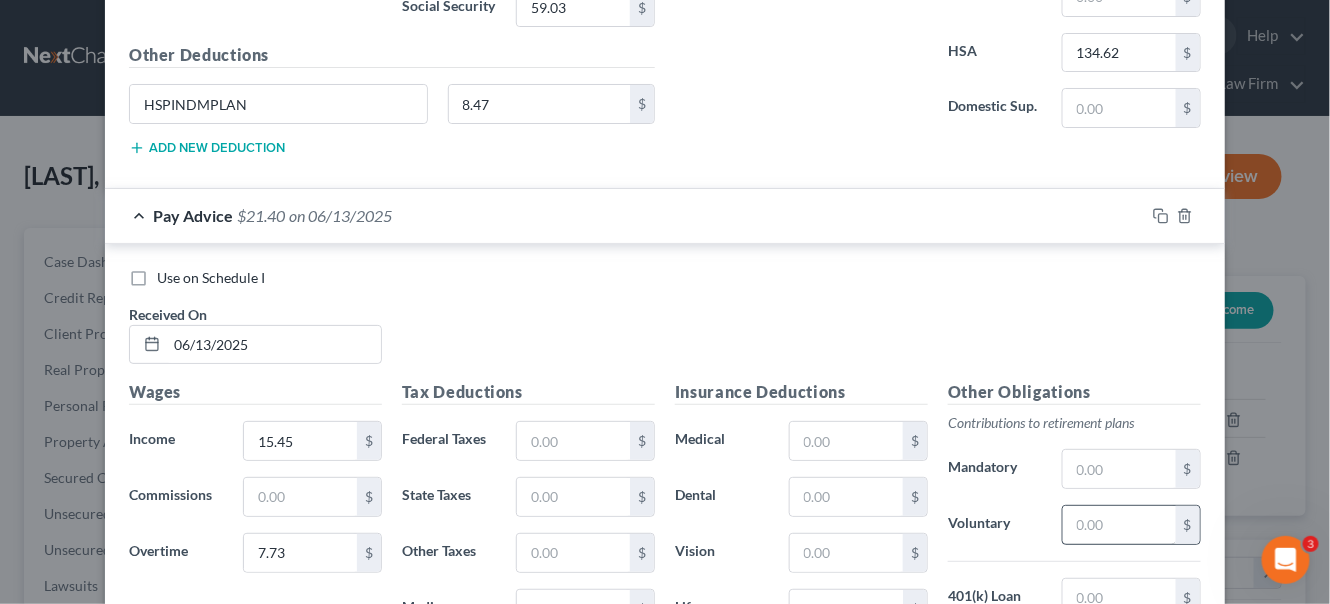 type on "1.44" 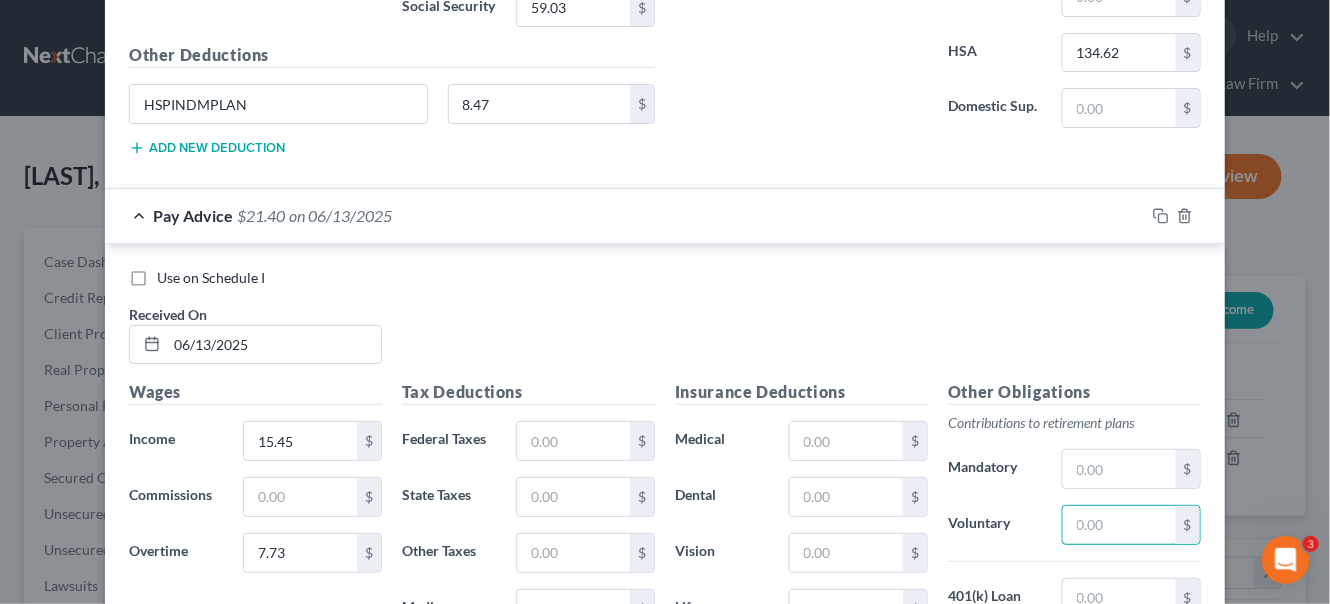 drag, startPoint x: 1098, startPoint y: 470, endPoint x: 1029, endPoint y: 430, distance: 79.755875 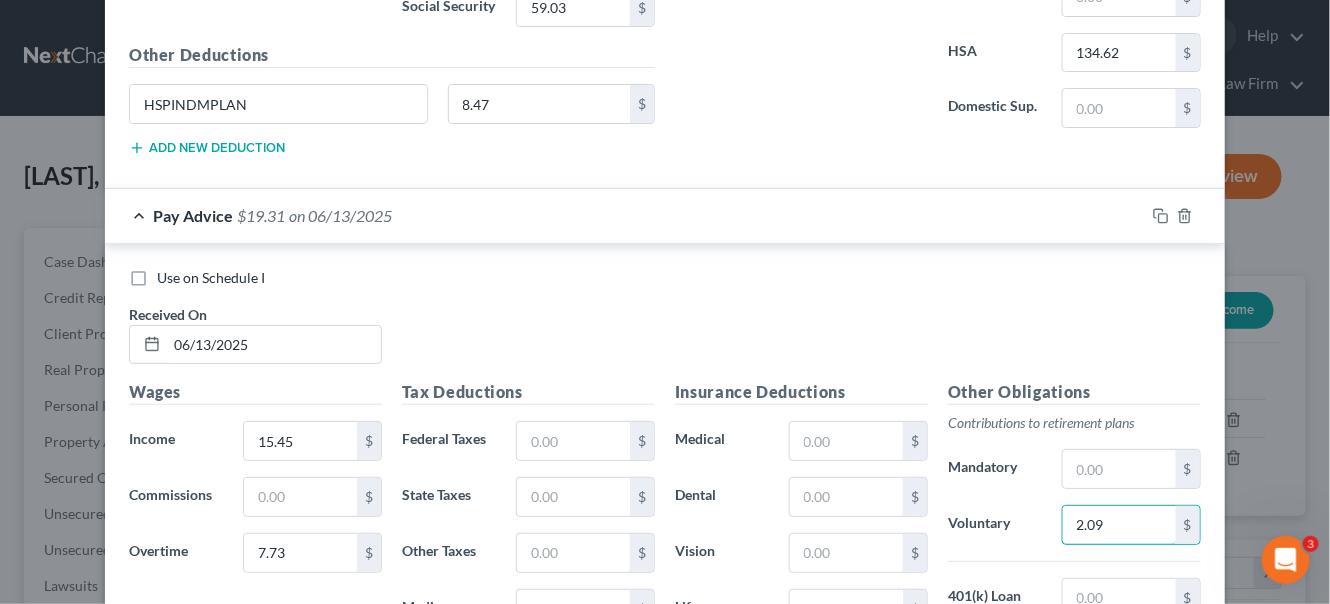 type on "2.09" 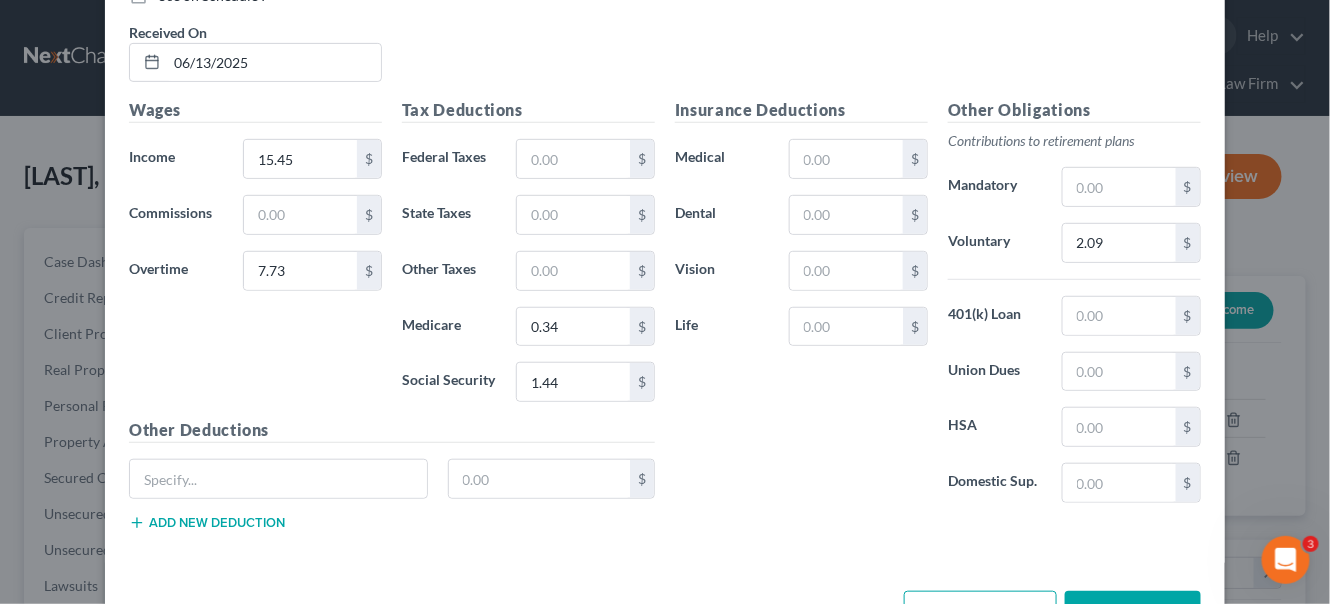 scroll, scrollTop: 7346, scrollLeft: 0, axis: vertical 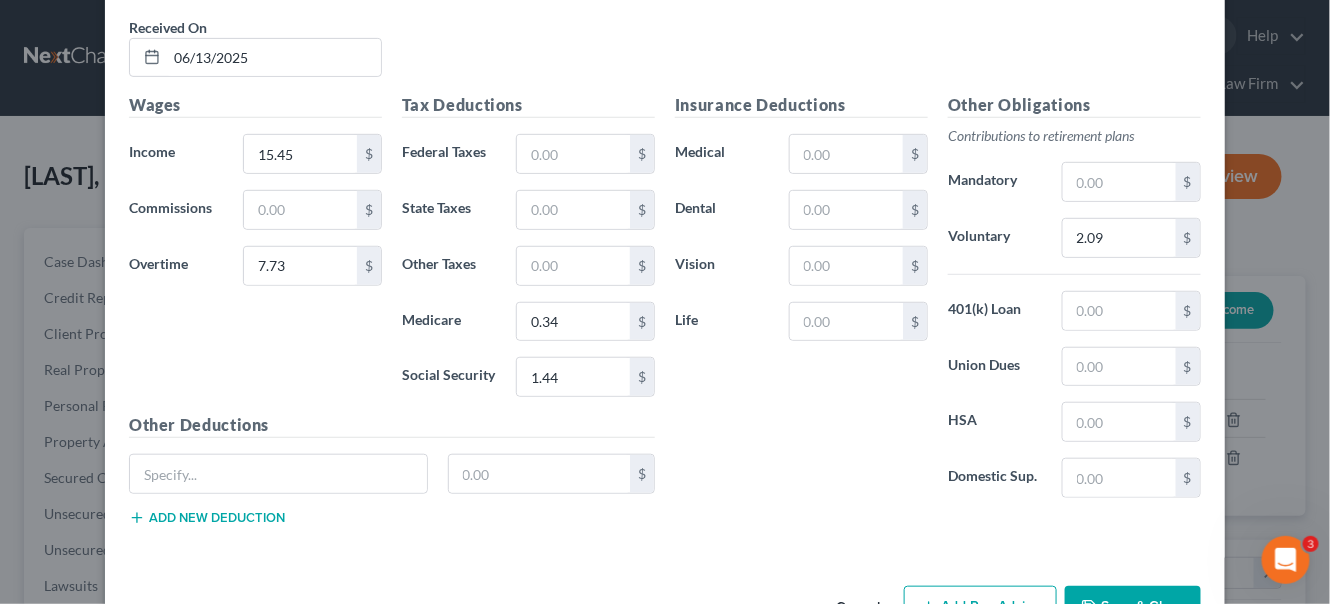 drag, startPoint x: 938, startPoint y: 537, endPoint x: 387, endPoint y: 464, distance: 555.8147 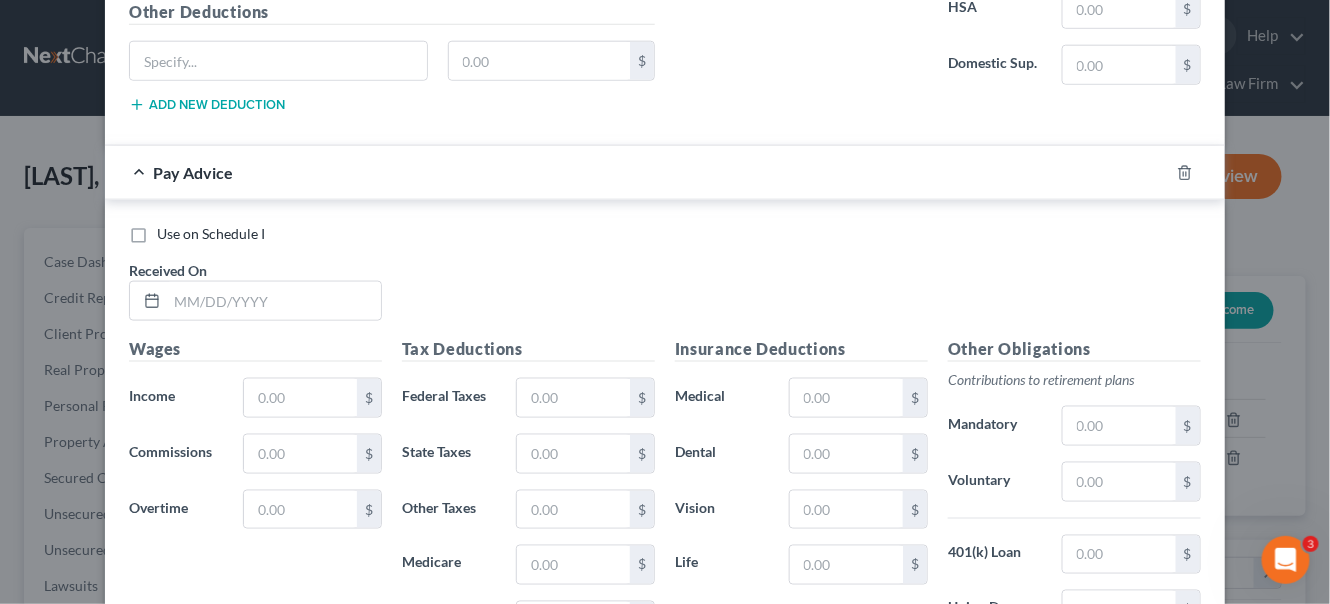 scroll, scrollTop: 7801, scrollLeft: 0, axis: vertical 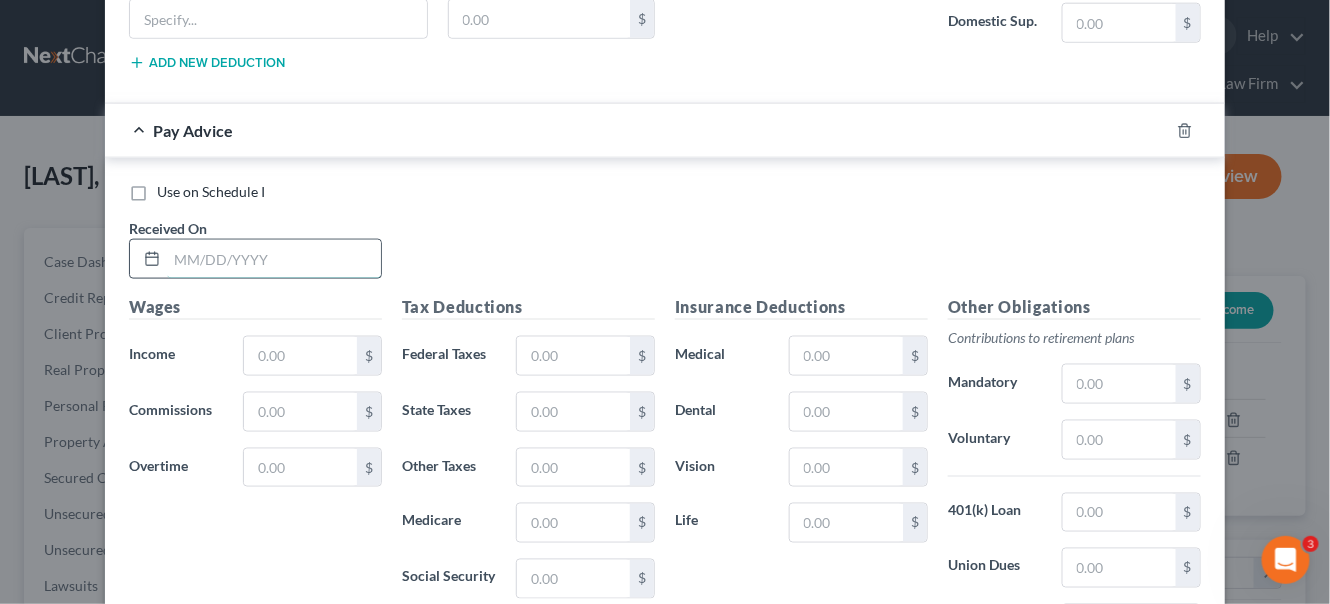 drag, startPoint x: 218, startPoint y: 193, endPoint x: 207, endPoint y: 187, distance: 12.529964 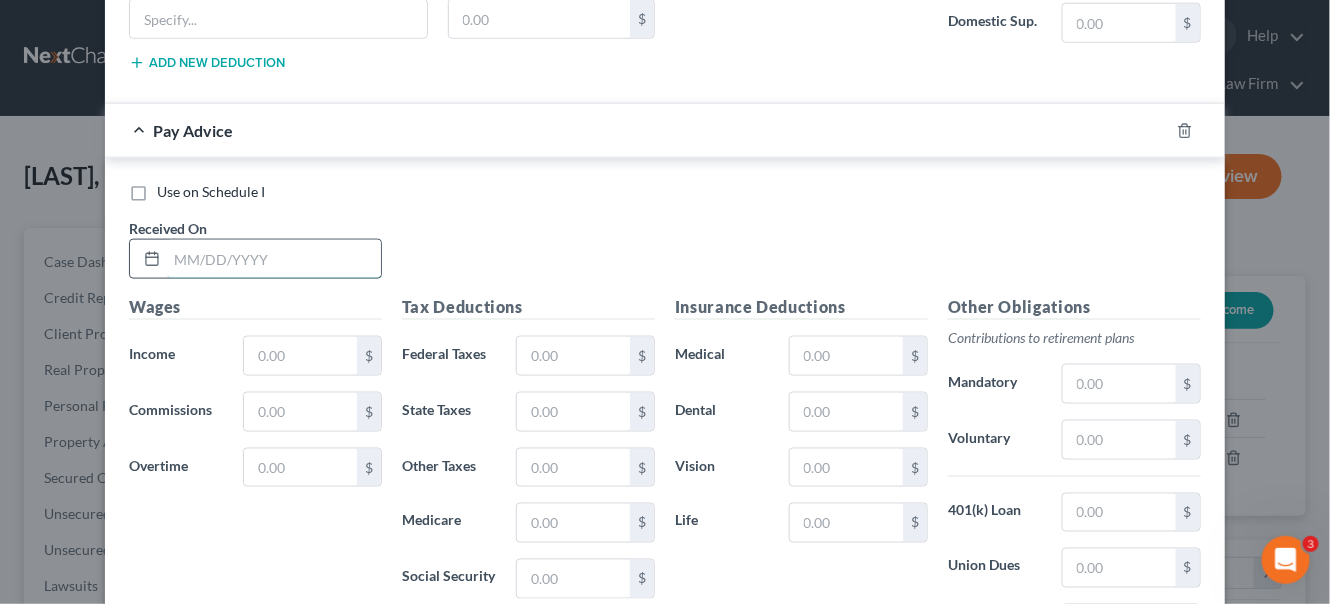 click at bounding box center (274, 259) 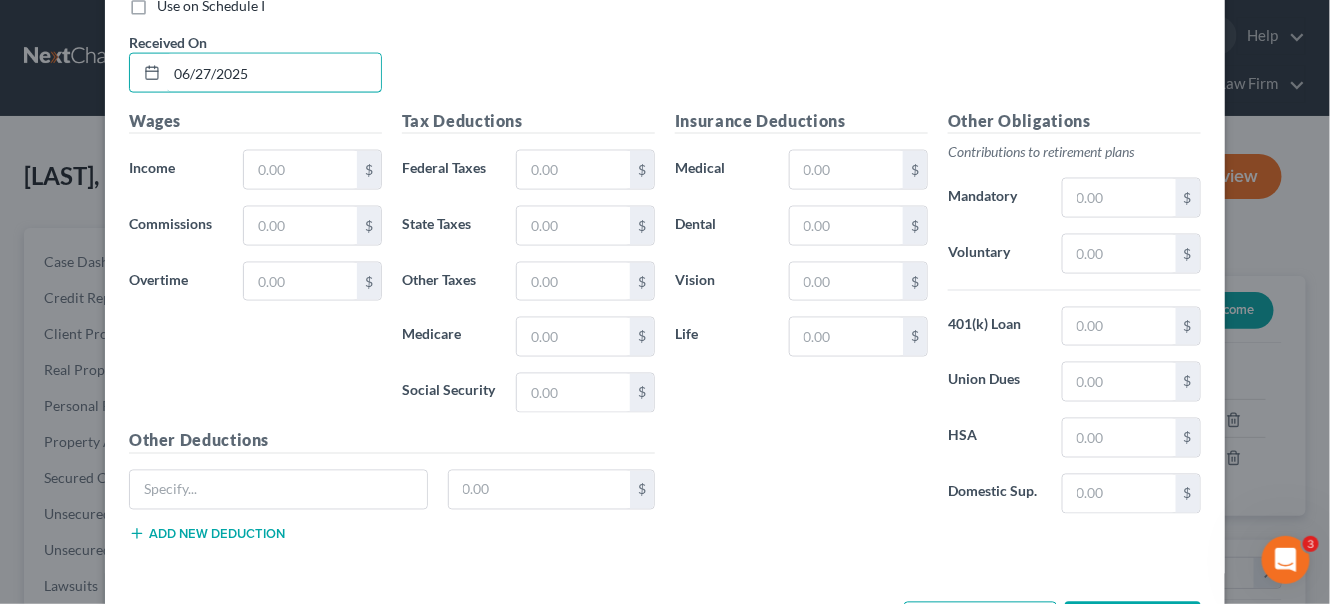 scroll, scrollTop: 7997, scrollLeft: 0, axis: vertical 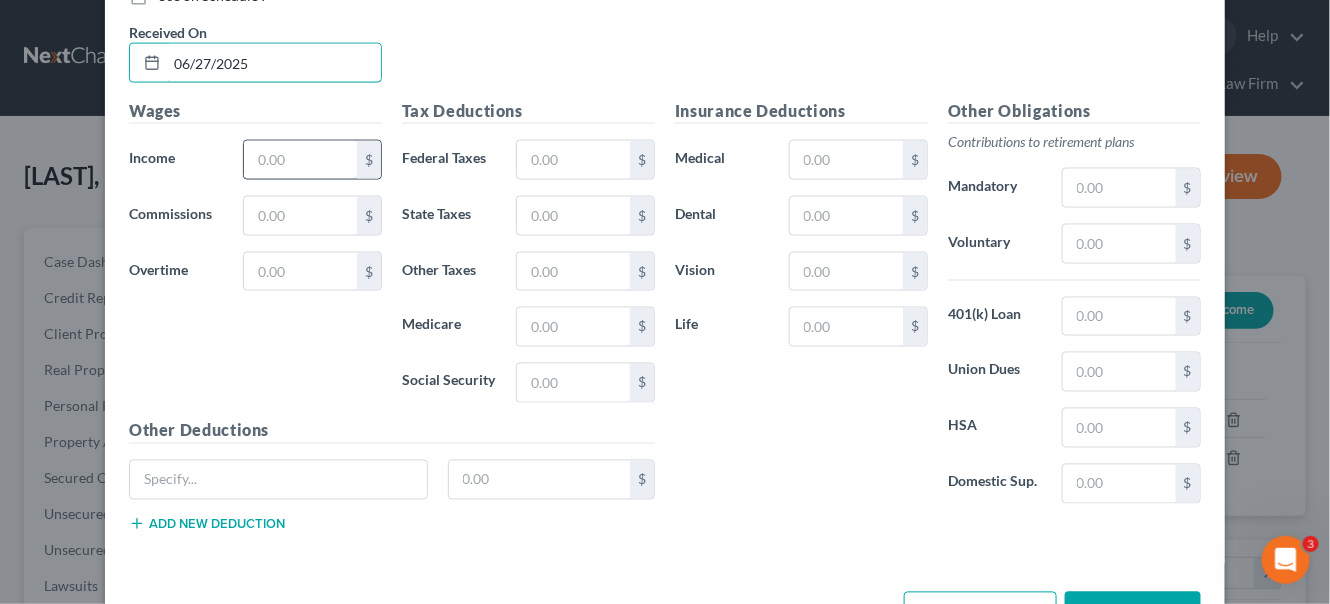 type on "06/27/2025" 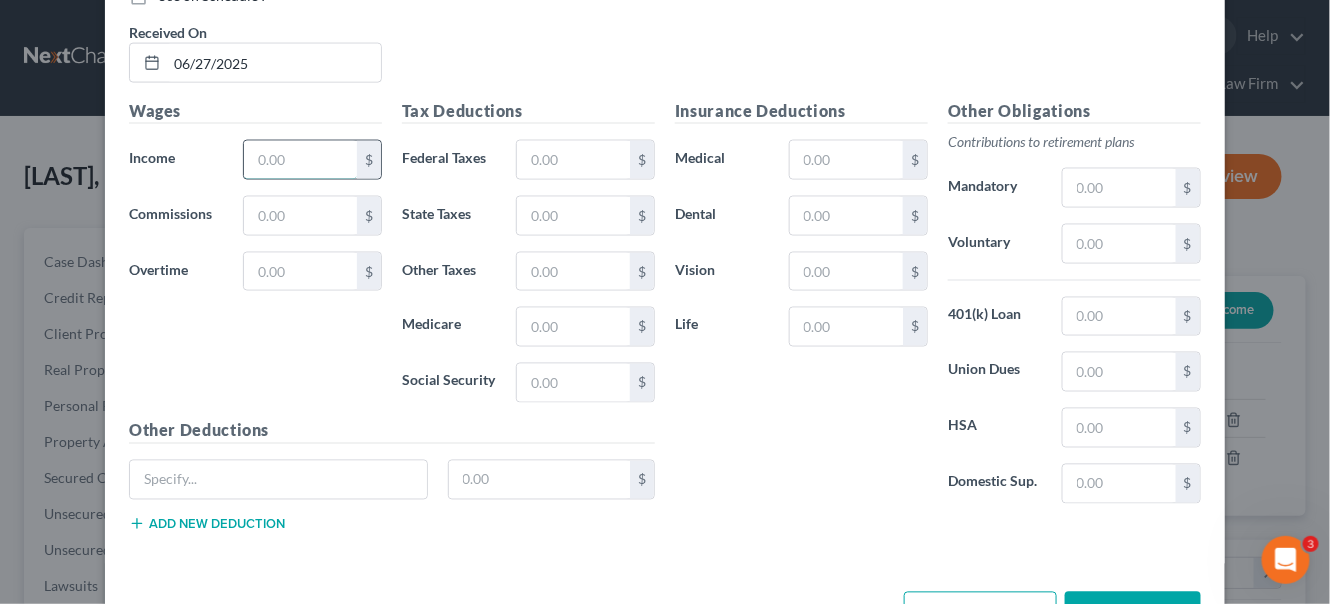 click at bounding box center [300, 160] 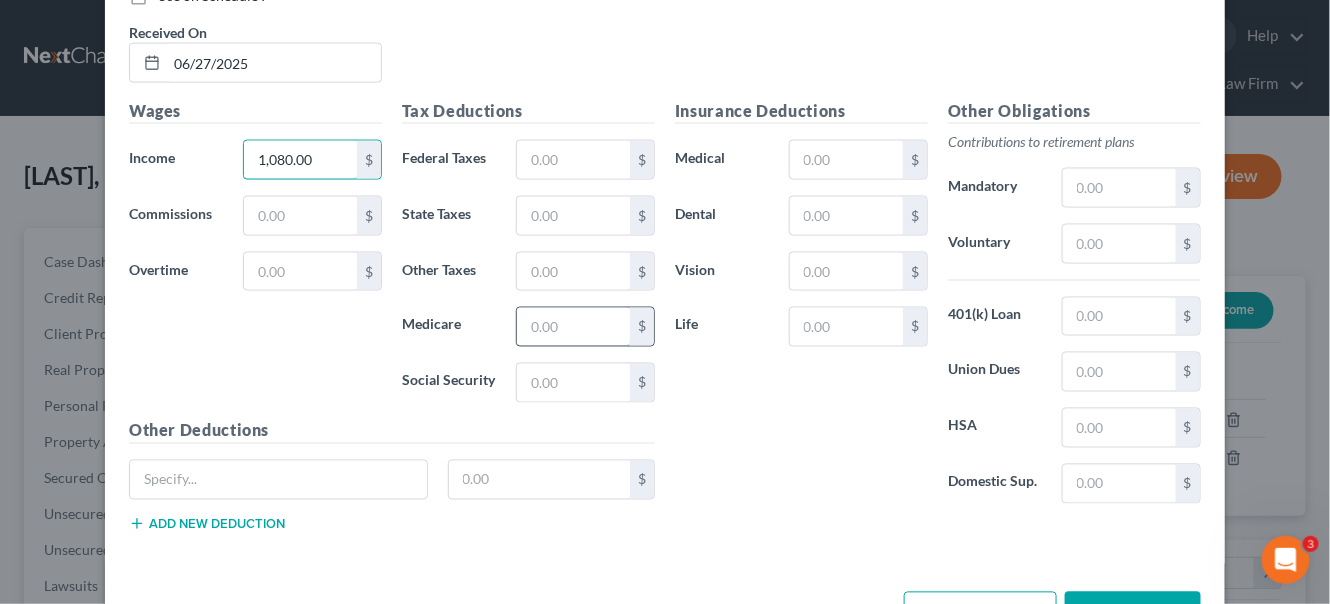 type on "1,080.00" 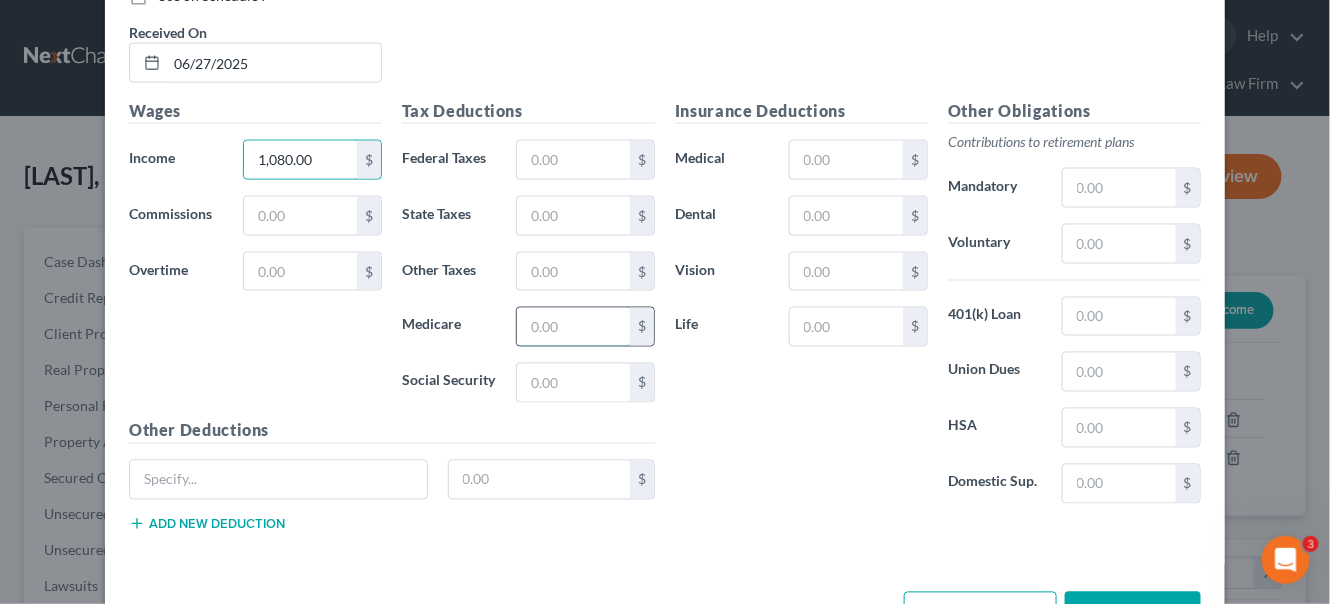 click at bounding box center [573, 327] 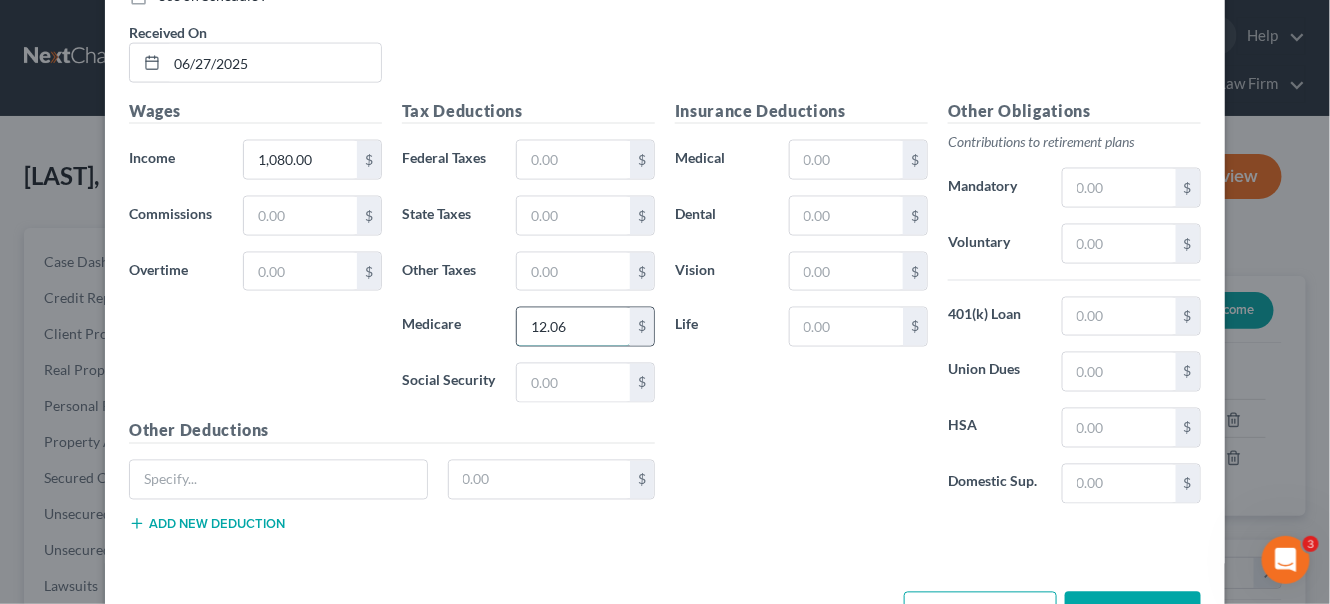 type on "12.06" 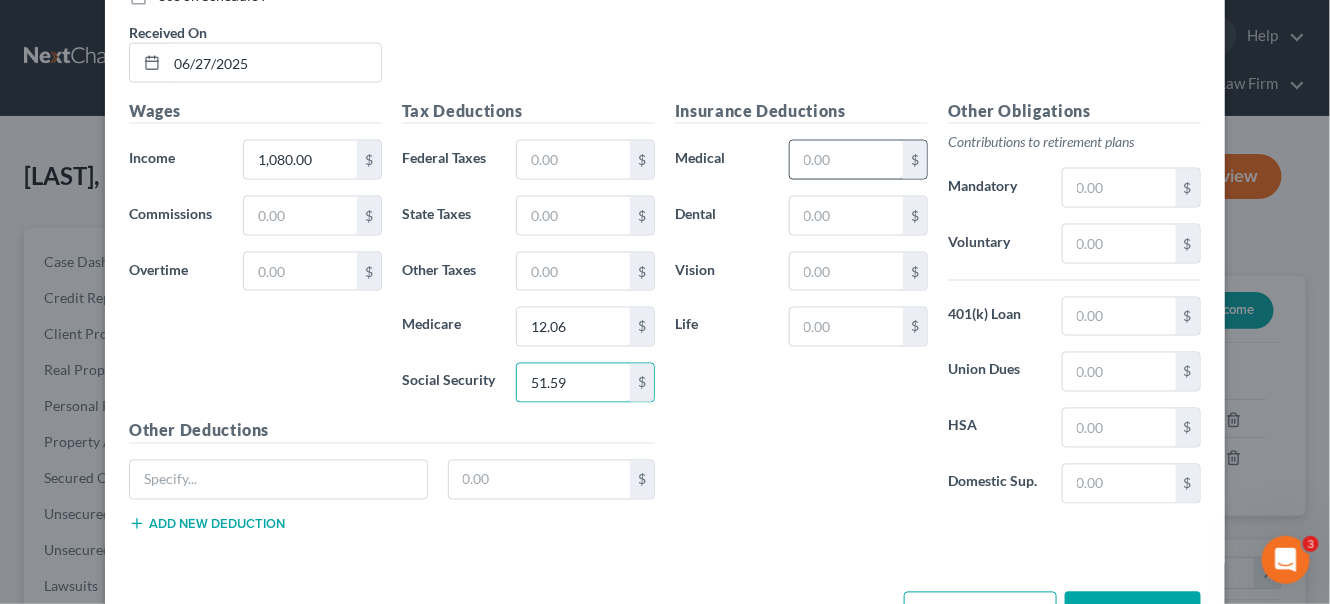 type on "51.59" 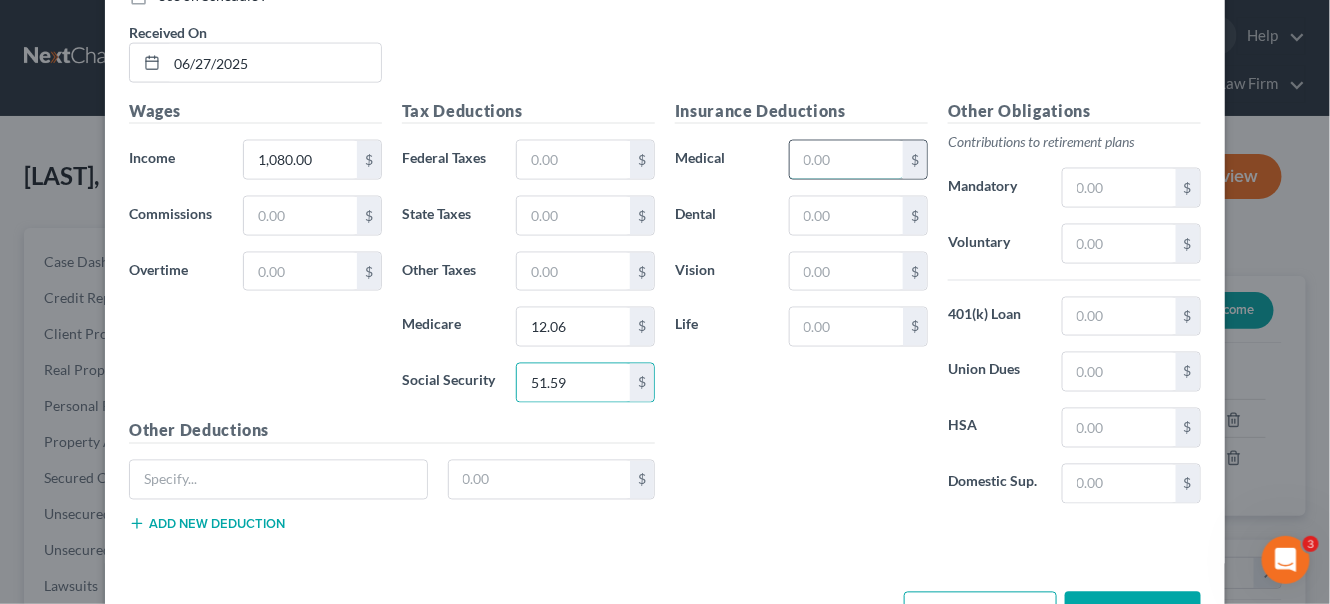 click at bounding box center (846, 160) 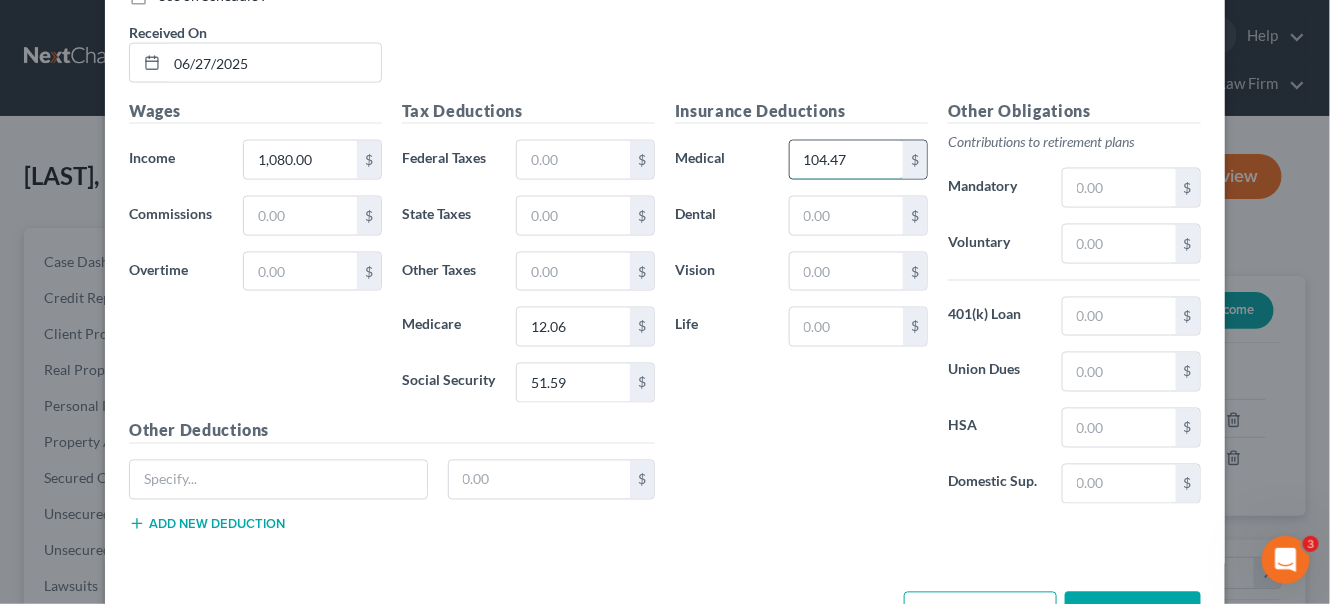 type on "104.47" 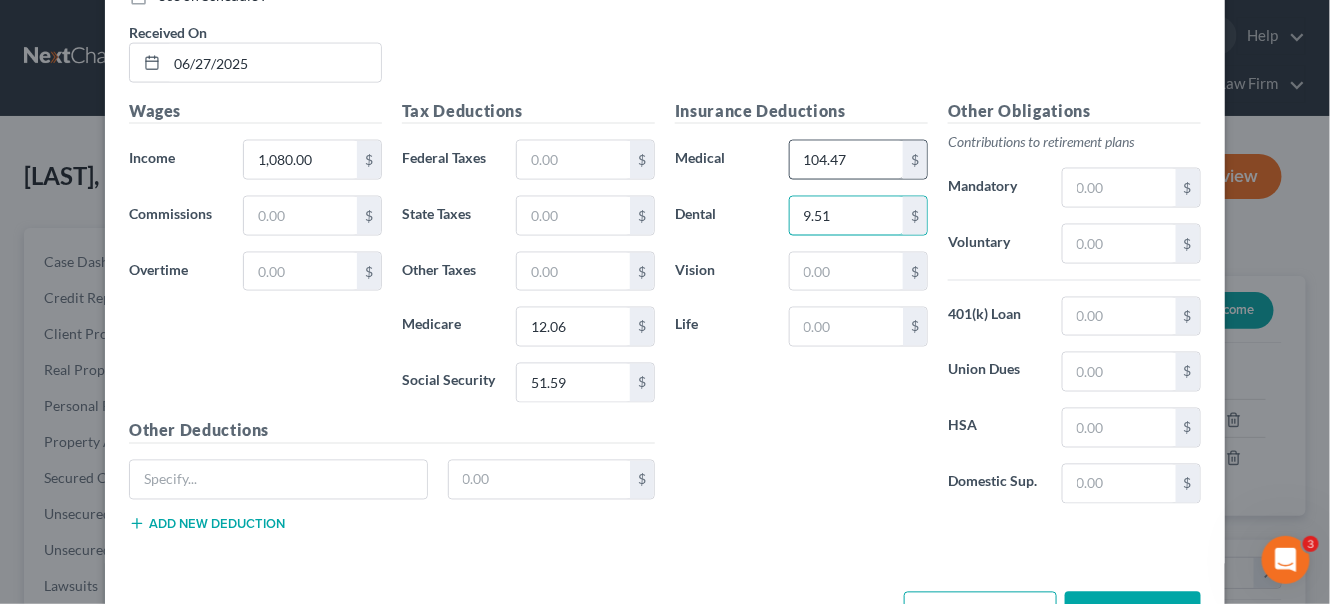 type on "9.51" 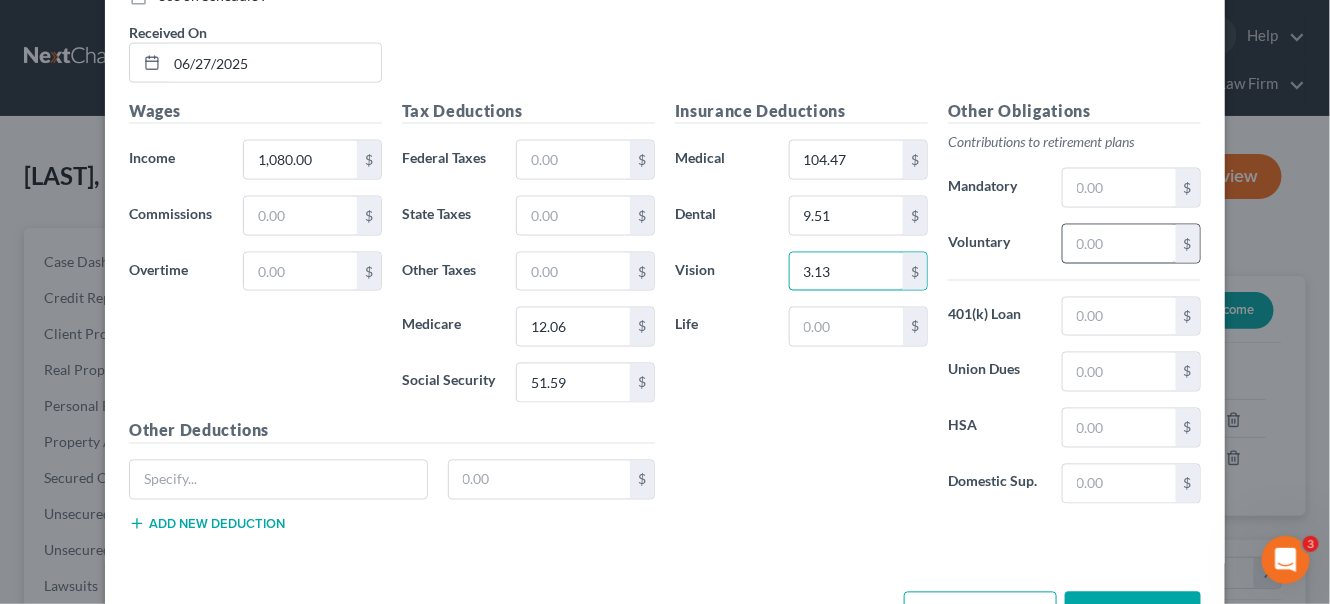 type on "3.13" 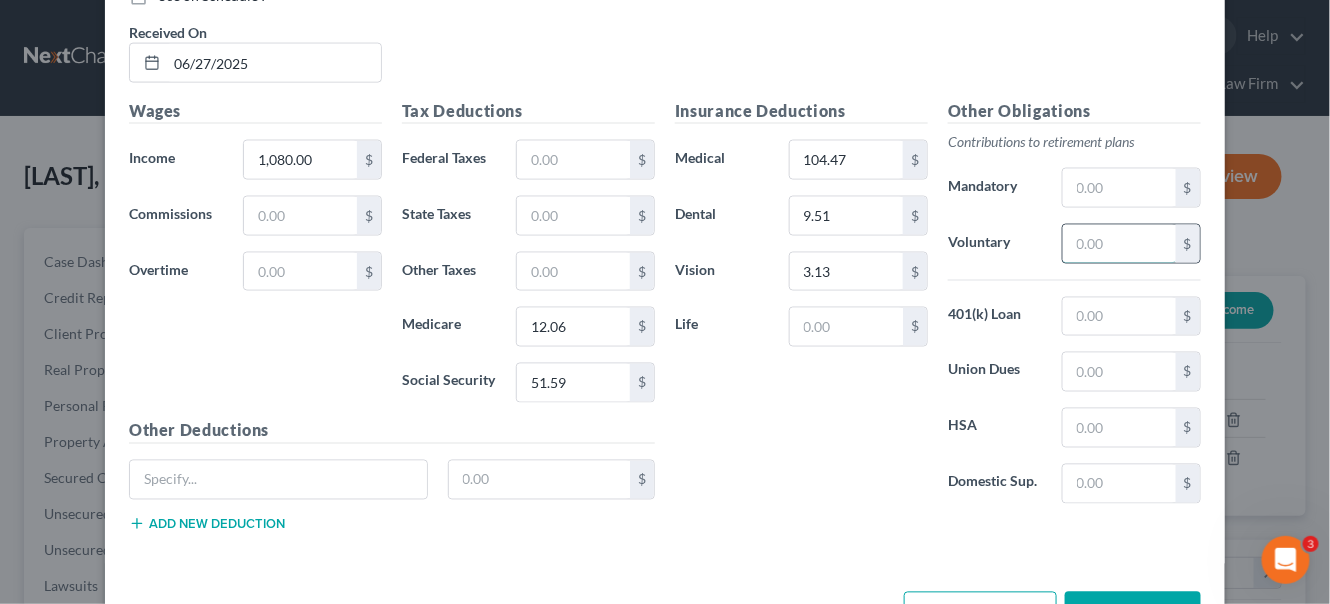 click at bounding box center (1119, 244) 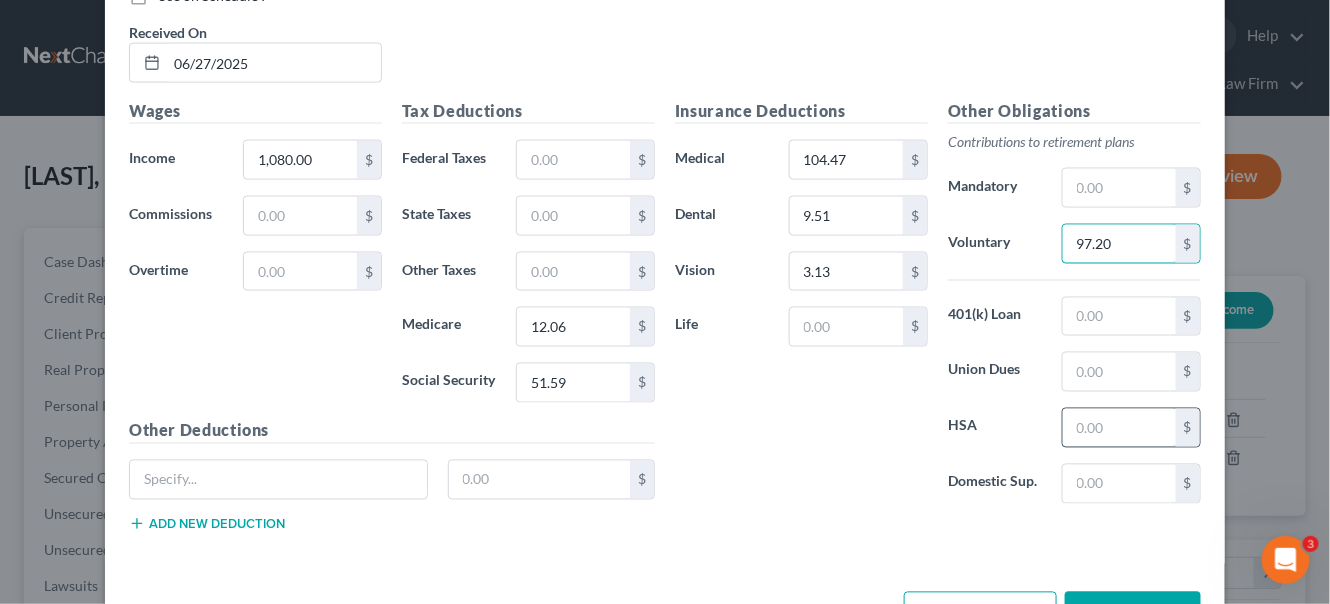 type on "97.20" 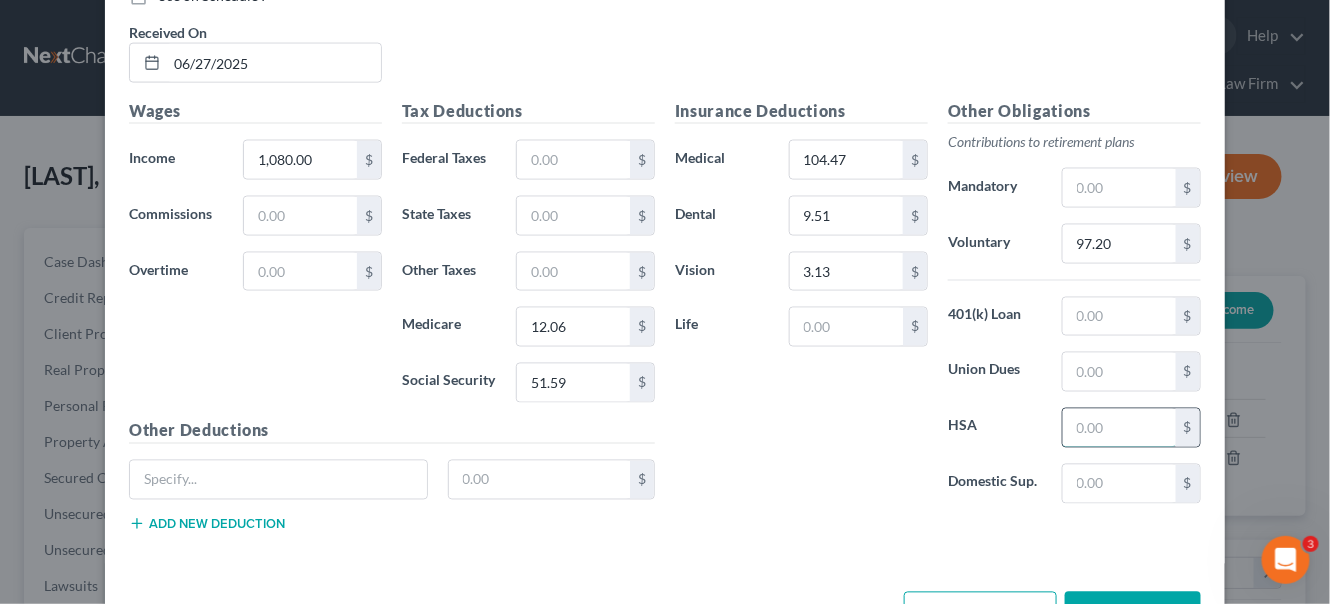 click at bounding box center (1119, 428) 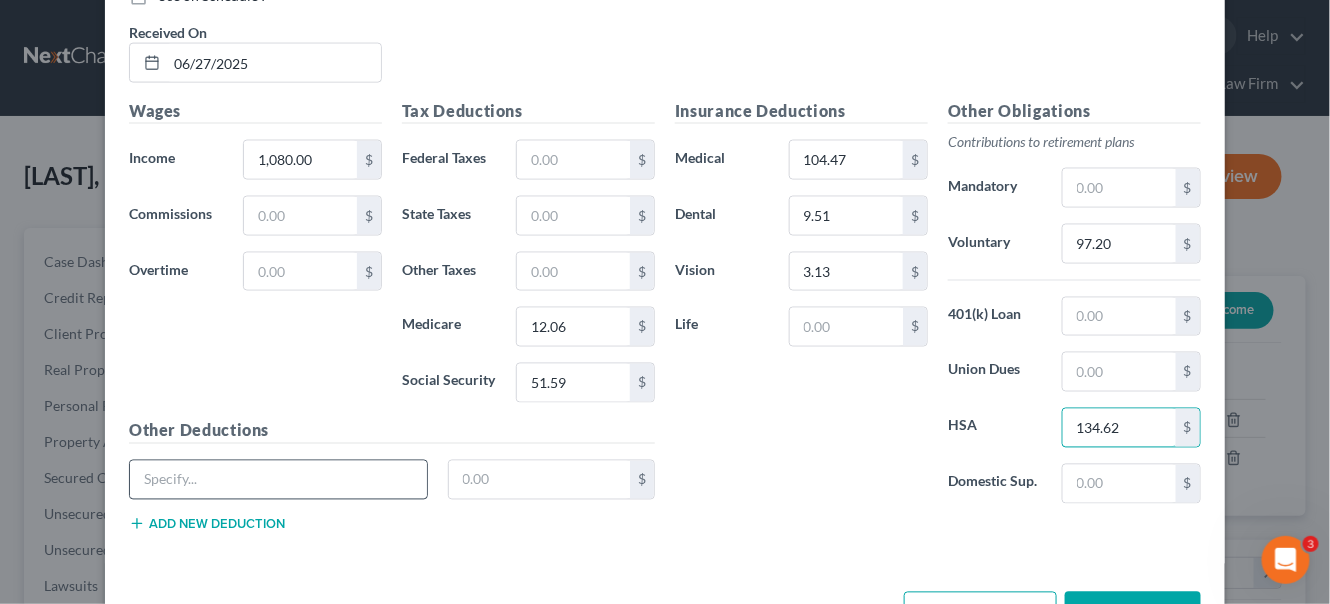 type on "134.62" 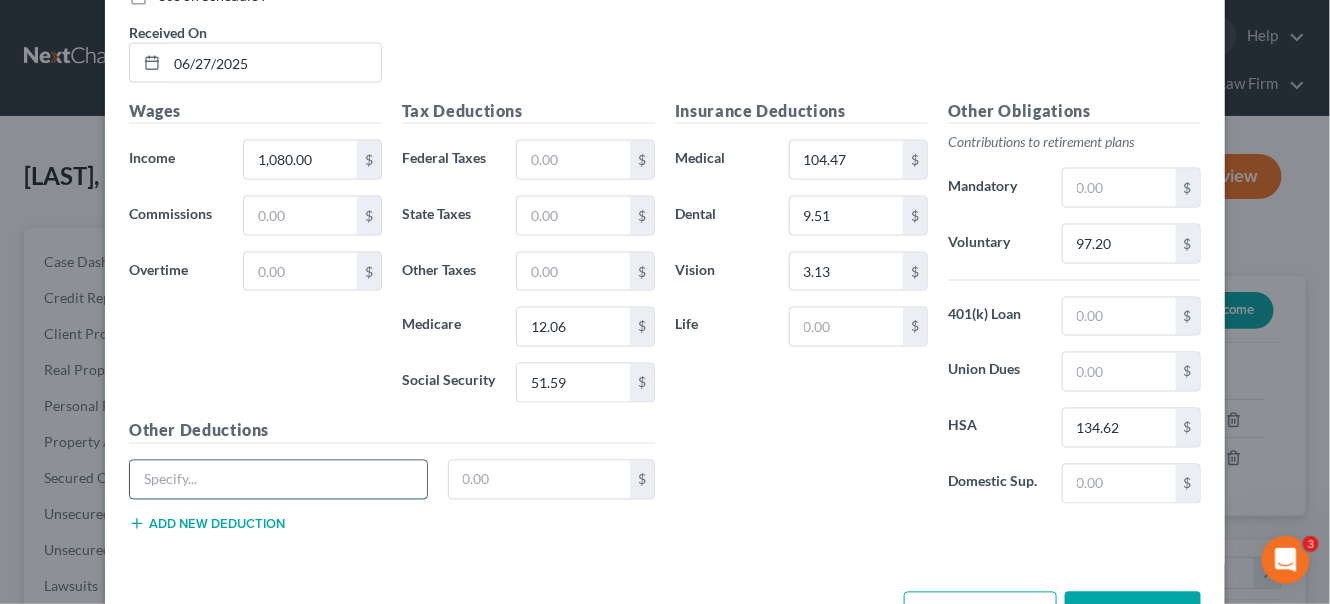 click at bounding box center (278, 480) 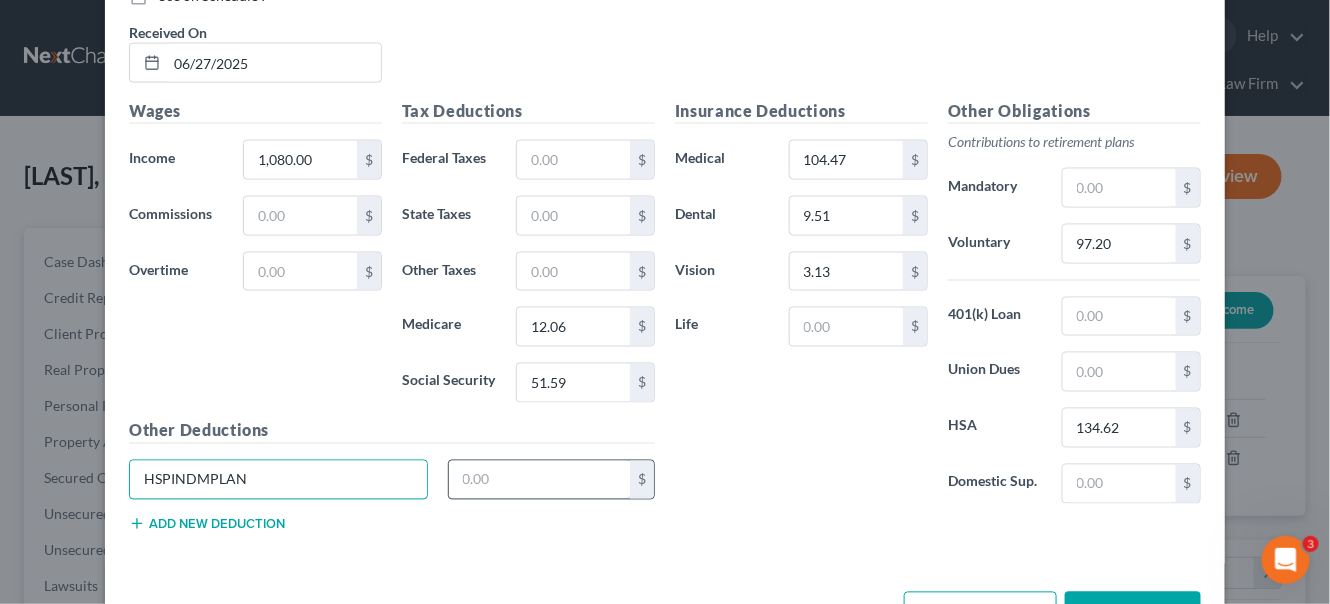 type on "HSPINDMPLAN" 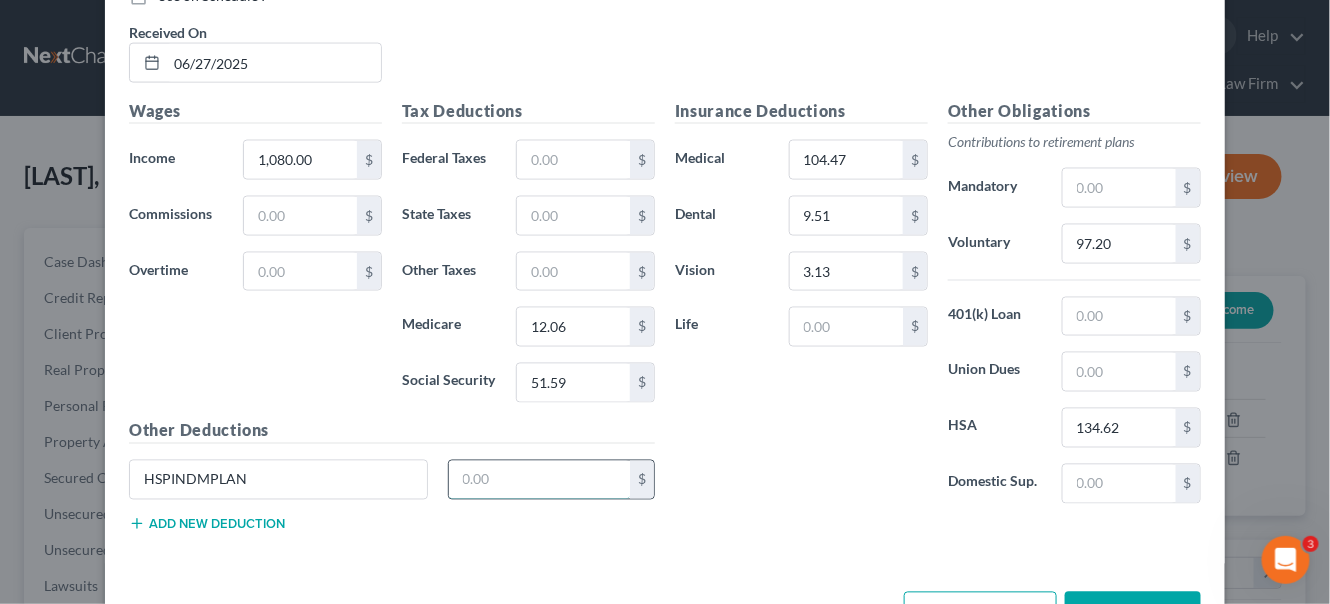 drag, startPoint x: 471, startPoint y: 418, endPoint x: 466, endPoint y: 408, distance: 11.18034 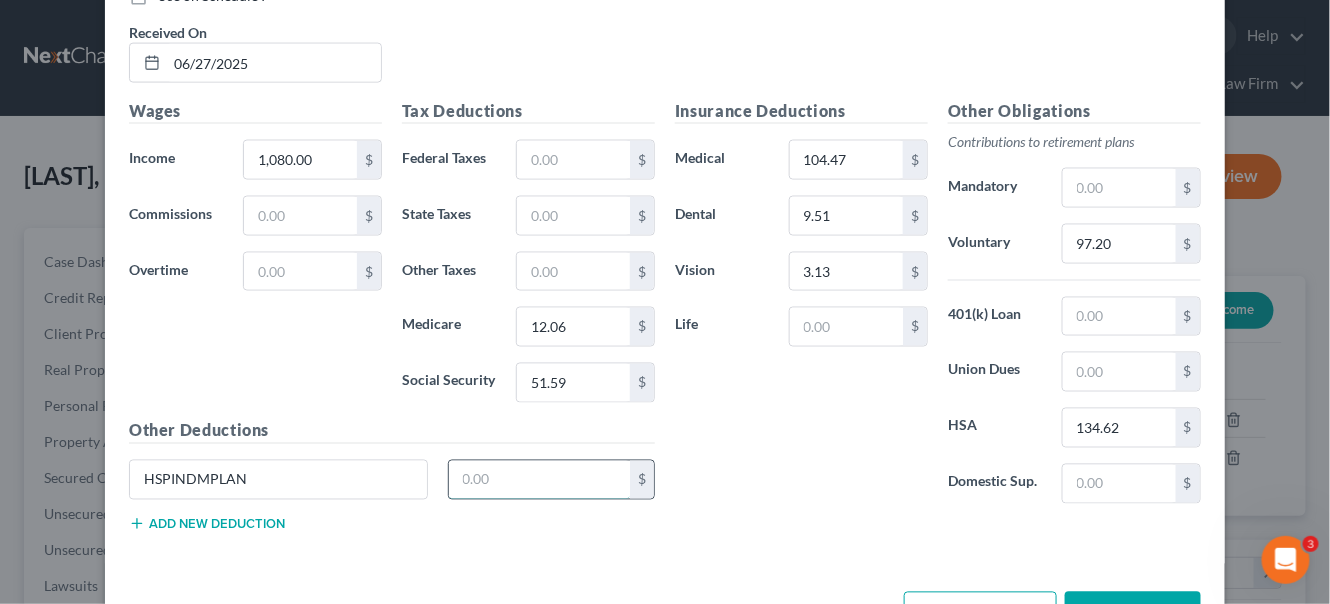 click at bounding box center (540, 480) 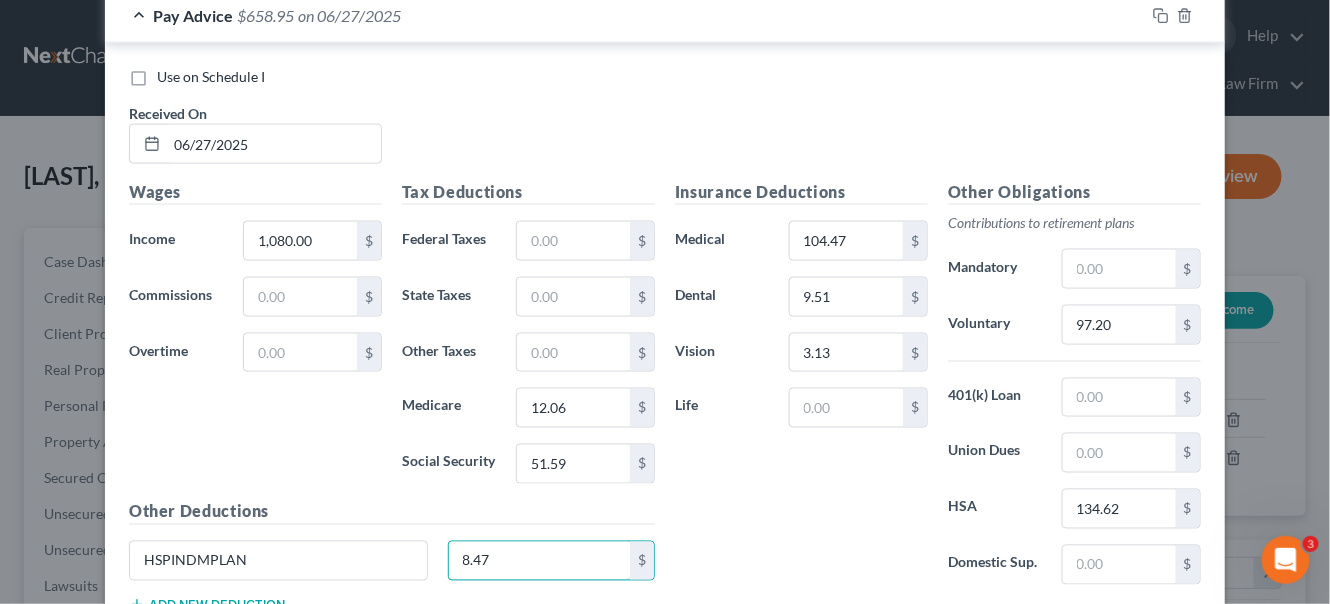 scroll, scrollTop: 7997, scrollLeft: 0, axis: vertical 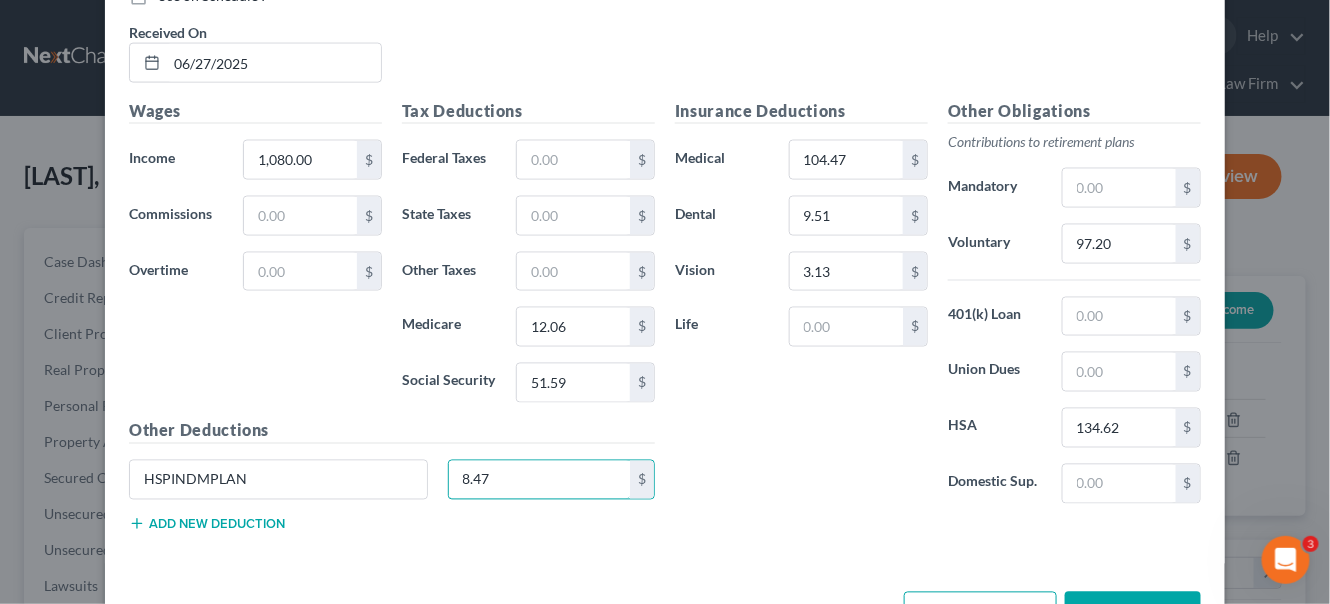 type on "8.47" 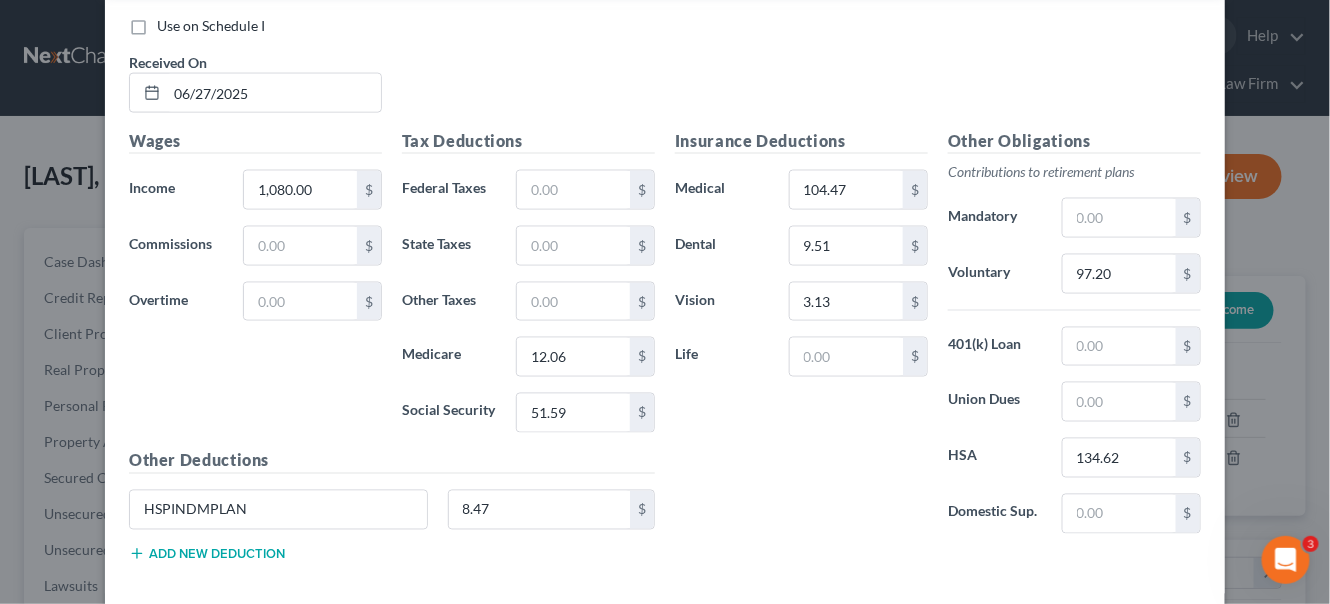 scroll, scrollTop: 7997, scrollLeft: 0, axis: vertical 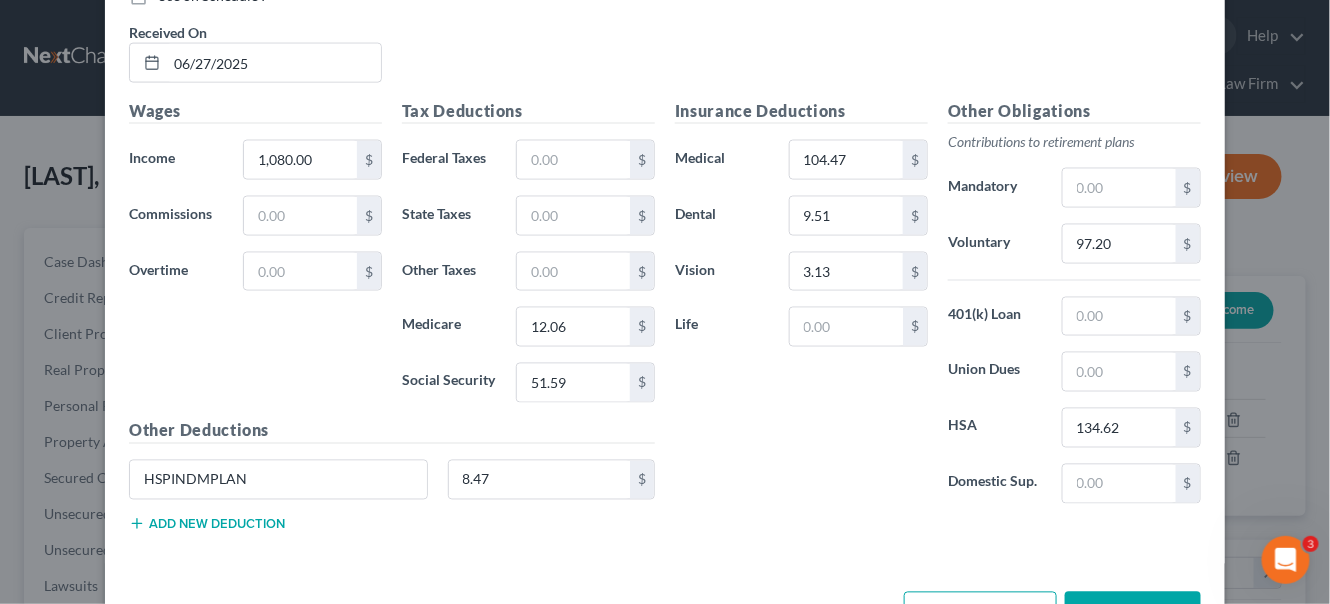 drag, startPoint x: 936, startPoint y: 552, endPoint x: 607, endPoint y: 478, distance: 337.2195 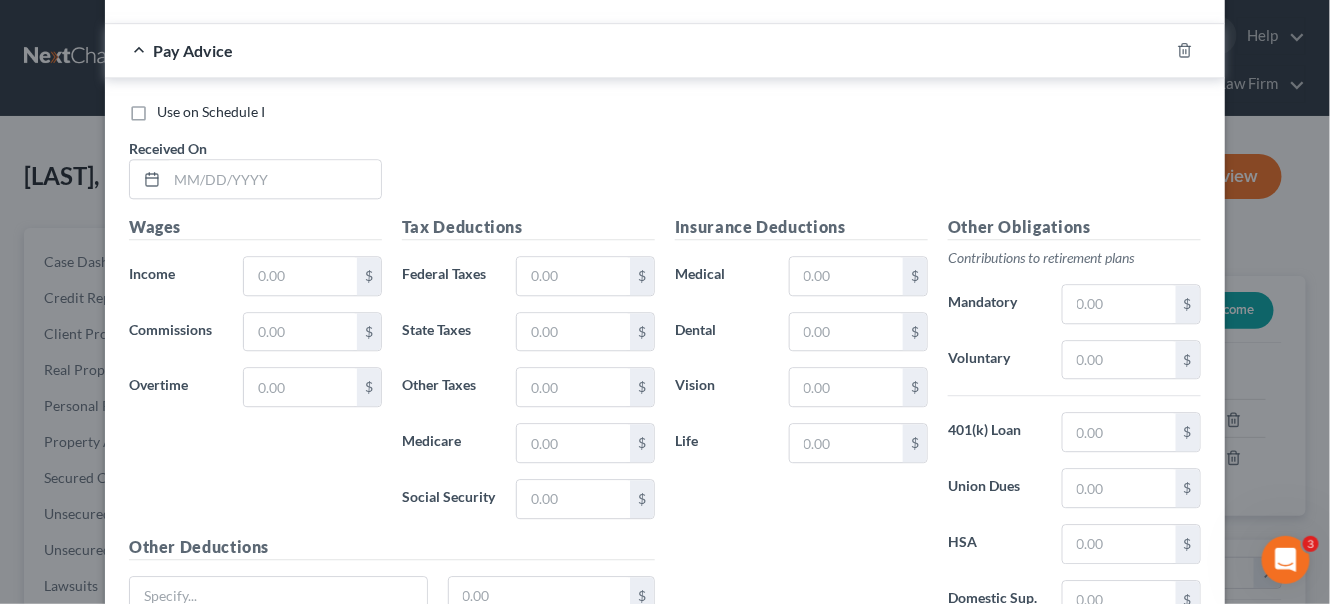 scroll, scrollTop: 8543, scrollLeft: 0, axis: vertical 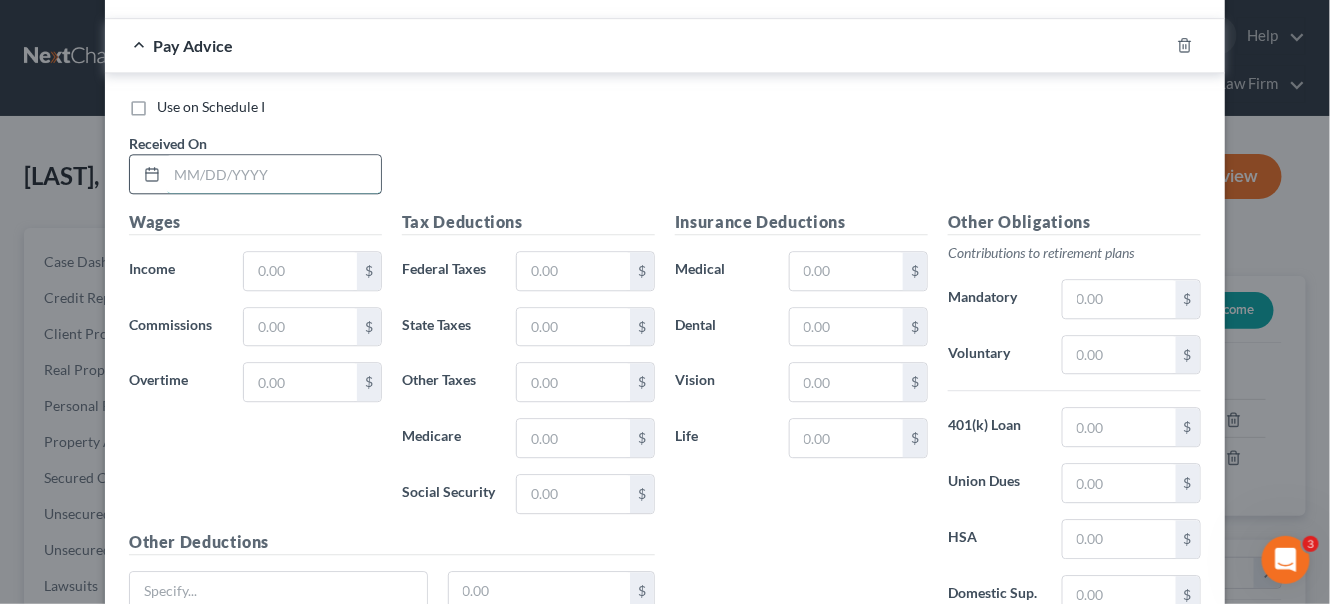 click at bounding box center [274, 174] 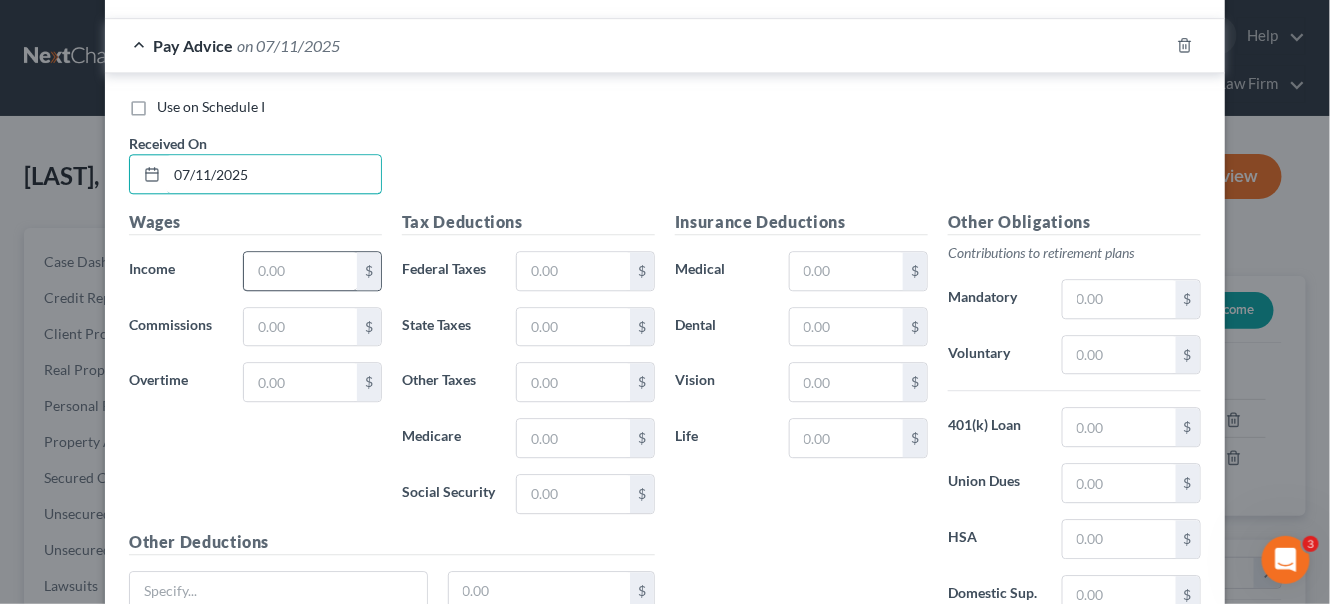 type on "07/11/2025" 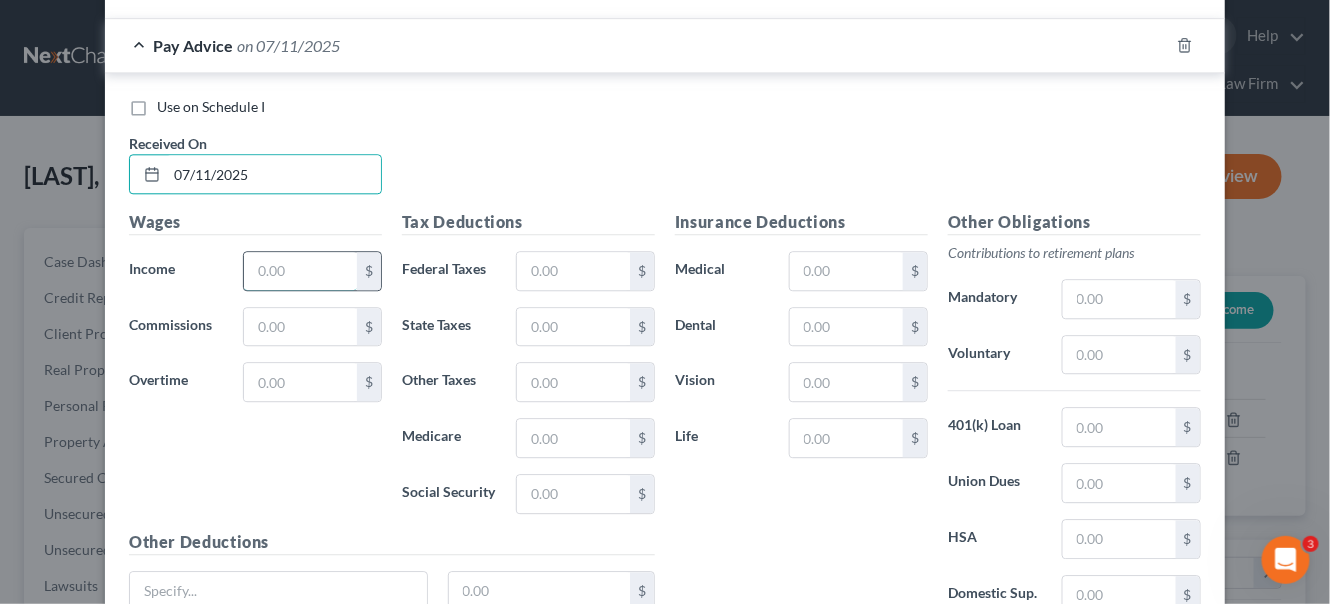 click at bounding box center (300, 271) 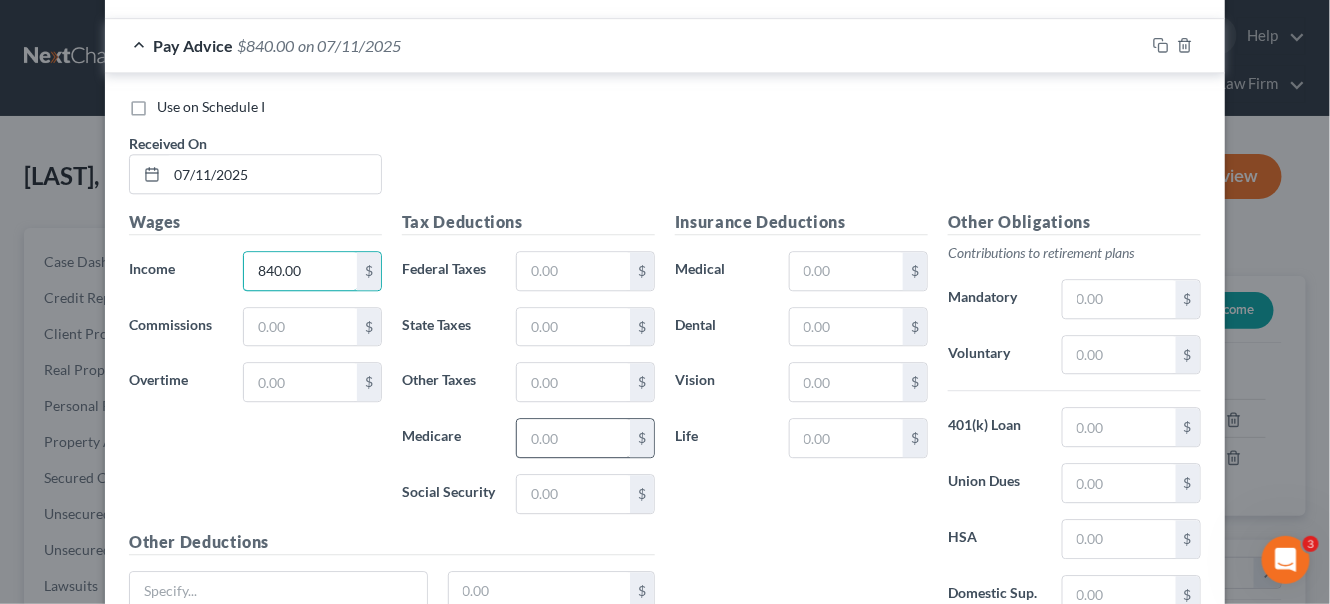 type on "840.00" 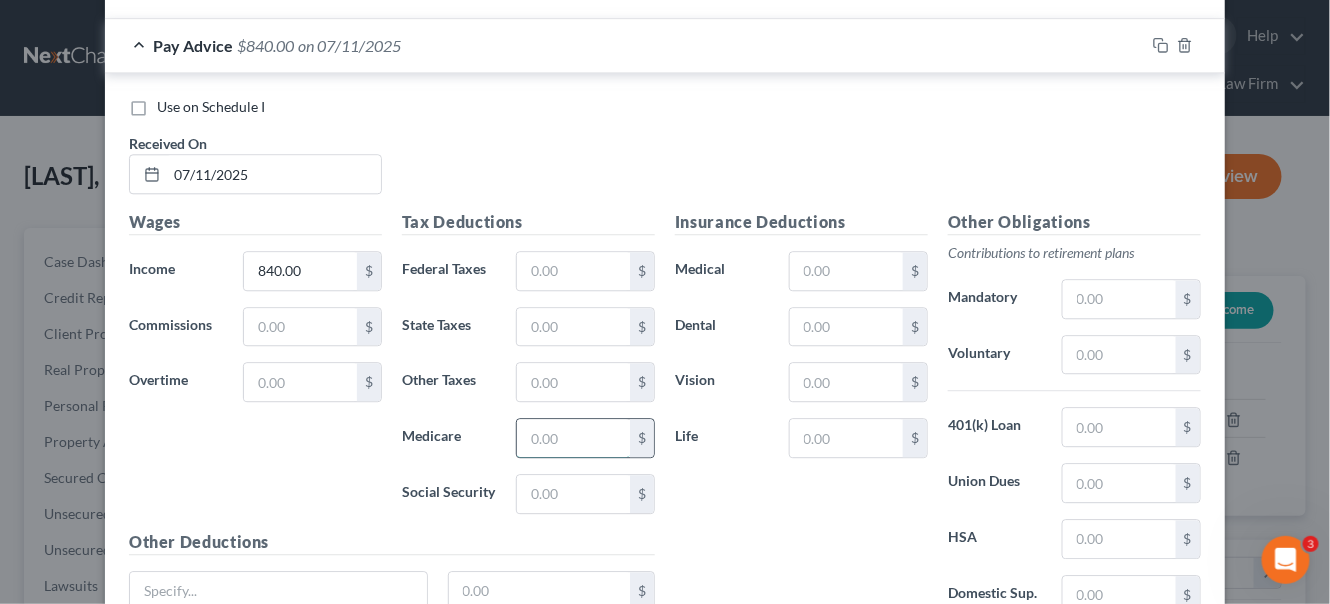 click at bounding box center (573, 438) 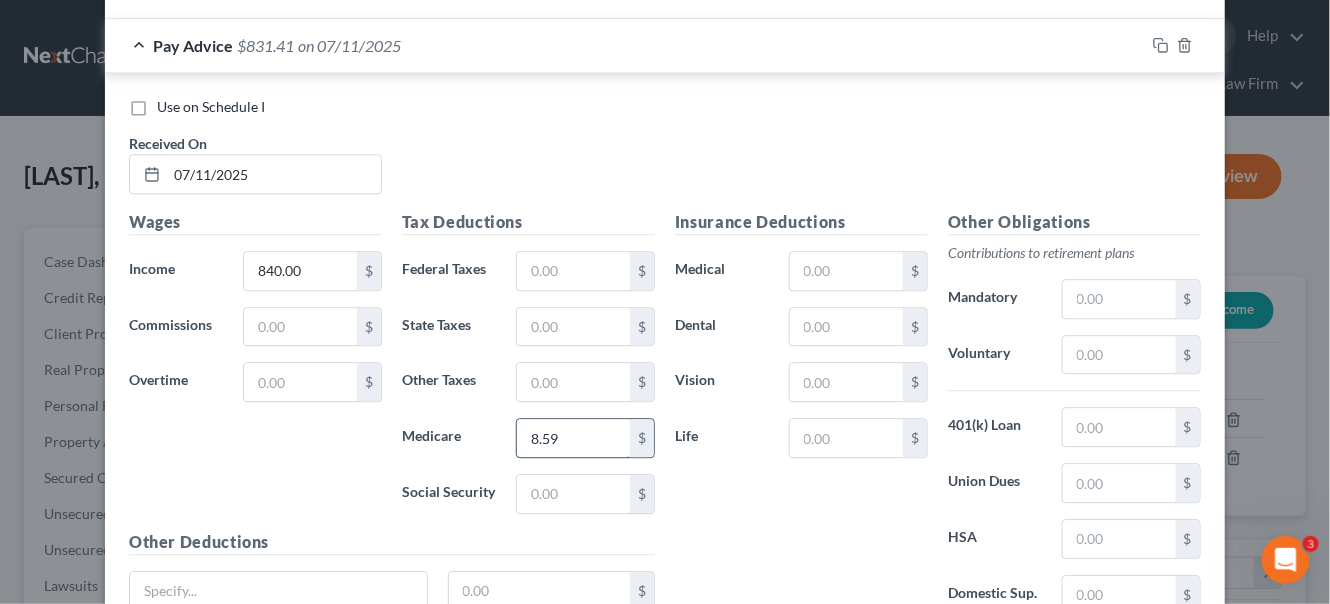 type on "8.59" 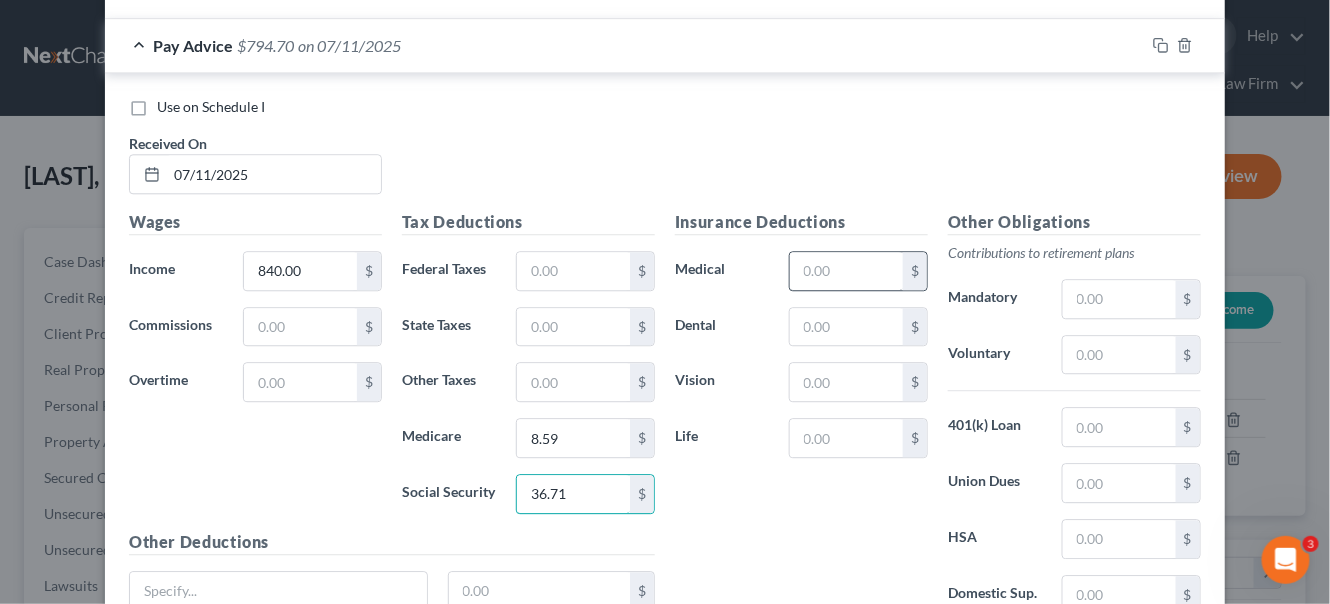 type on "36.71" 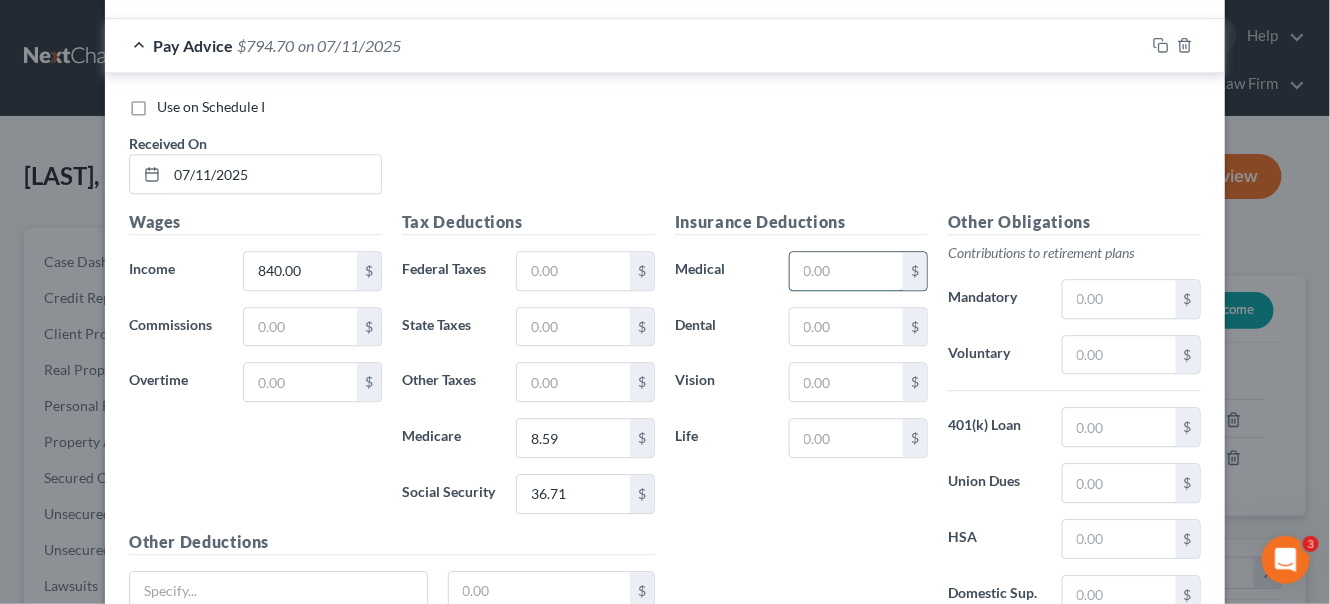 click at bounding box center (846, 271) 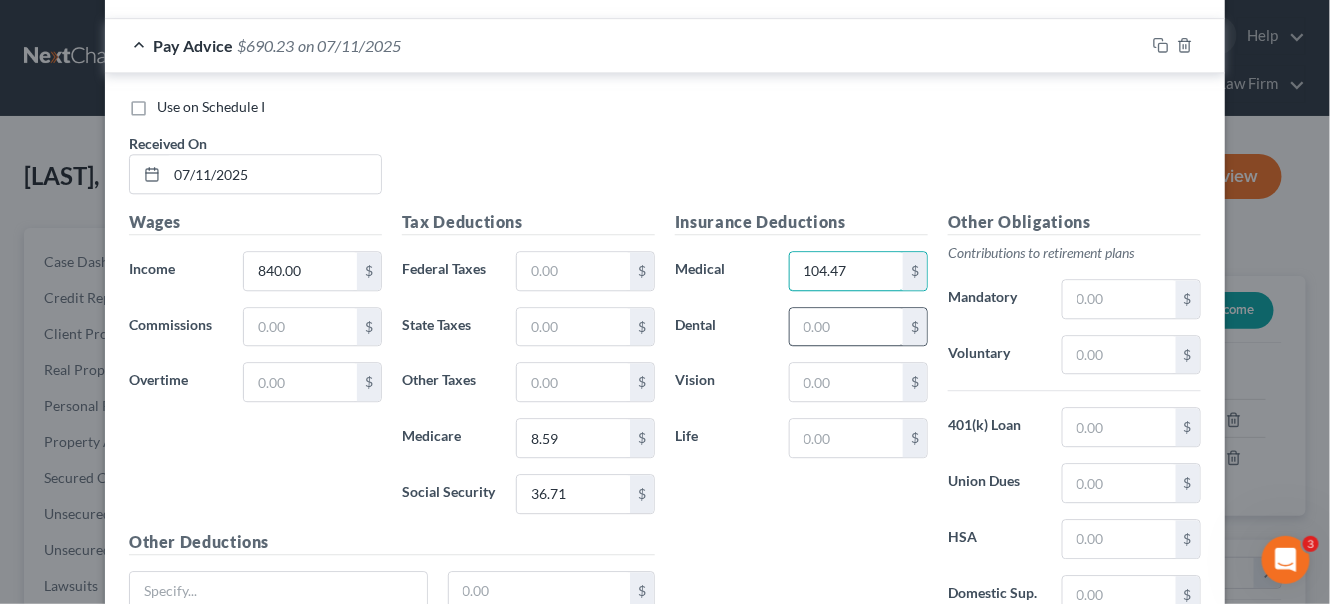 type on "104.47" 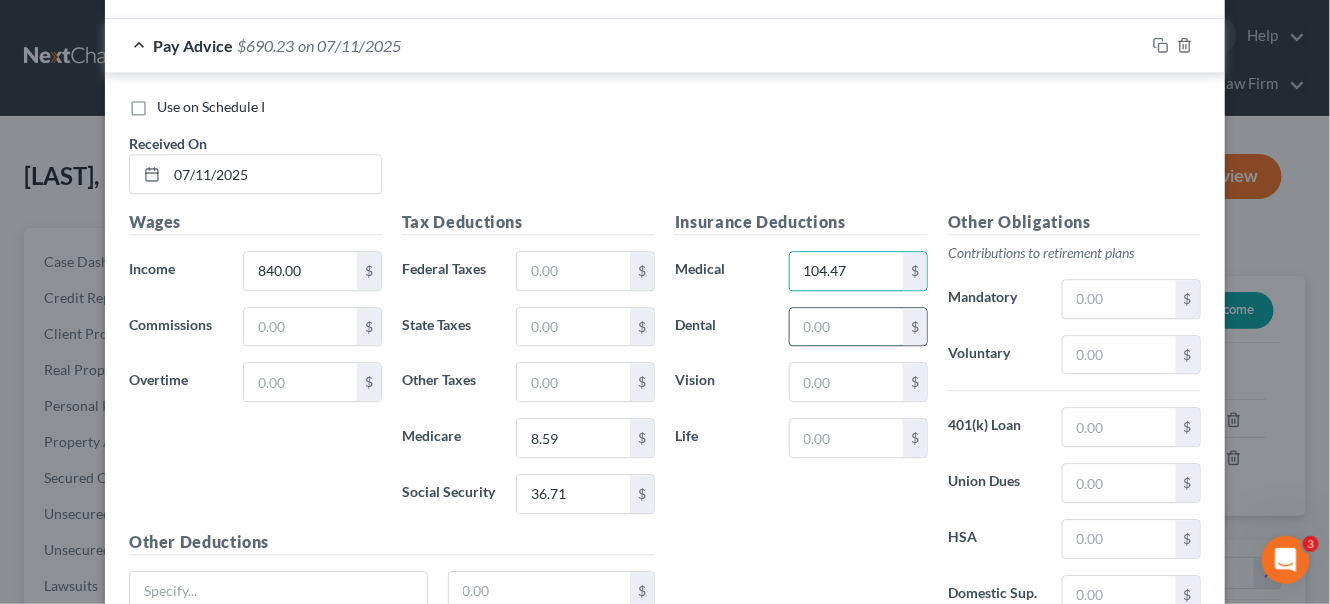 click at bounding box center (846, 327) 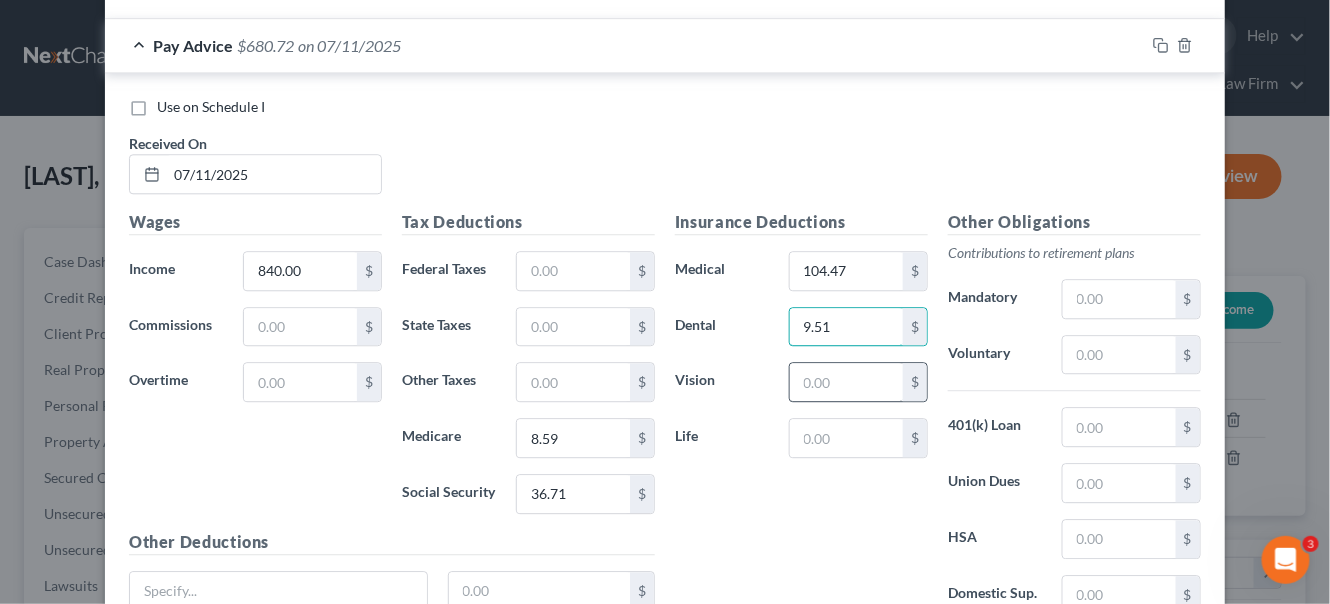 type on "9.51" 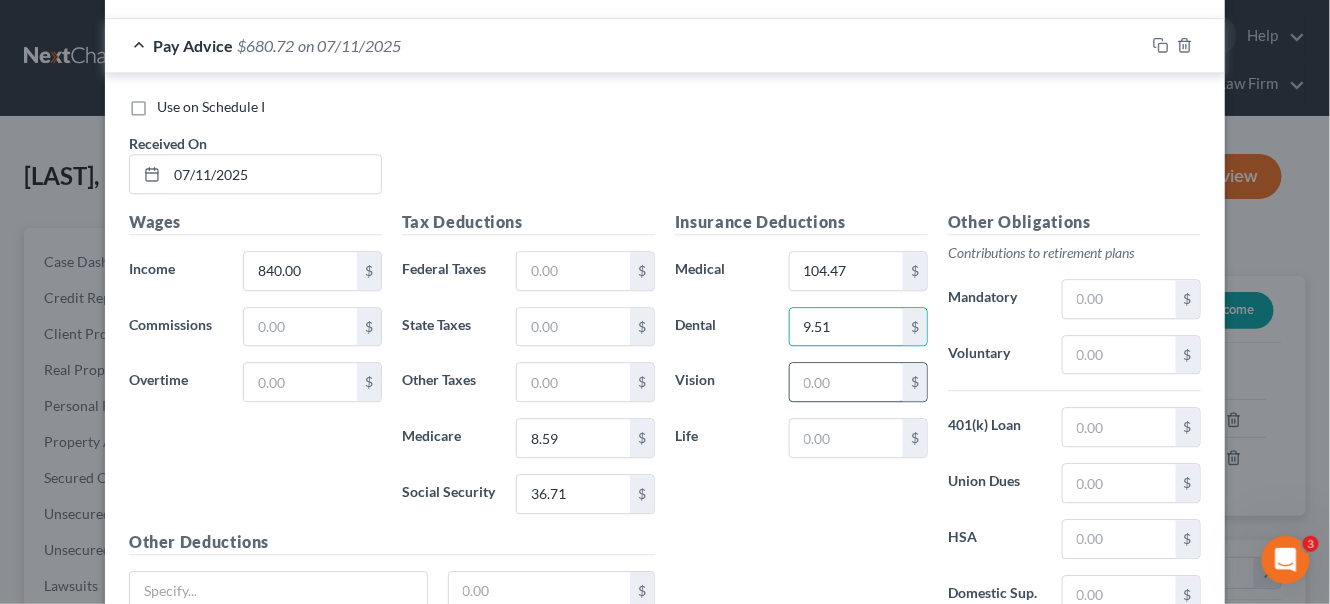 drag, startPoint x: 805, startPoint y: 318, endPoint x: 800, endPoint y: 309, distance: 10.29563 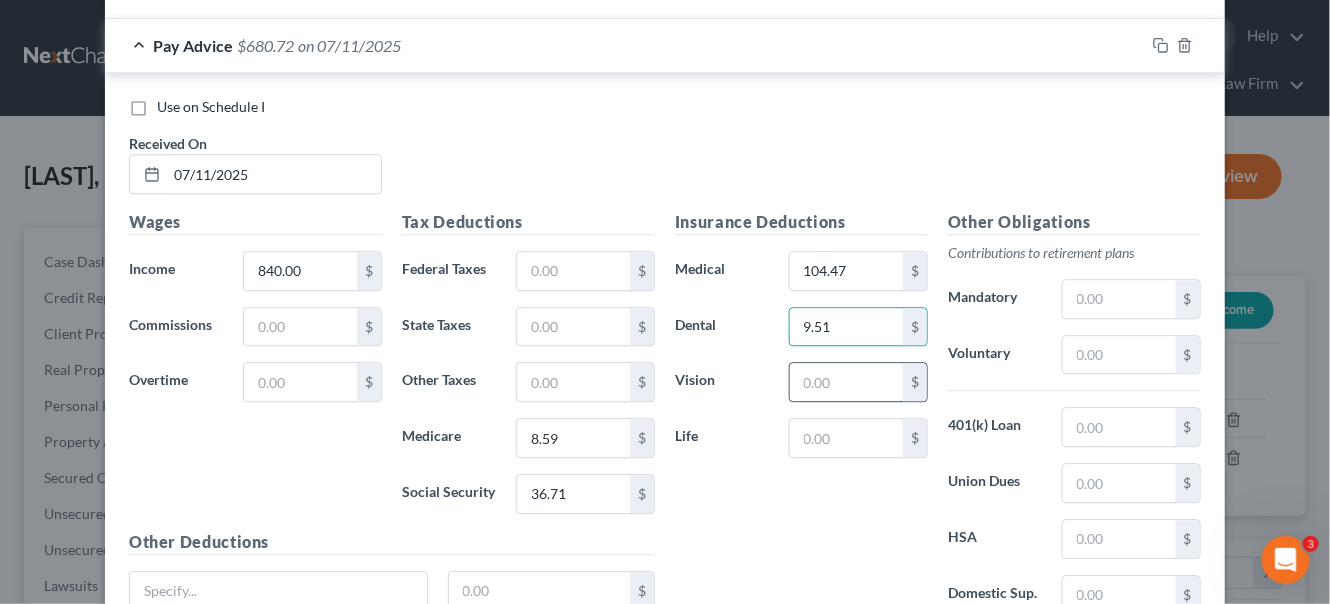 click at bounding box center [846, 382] 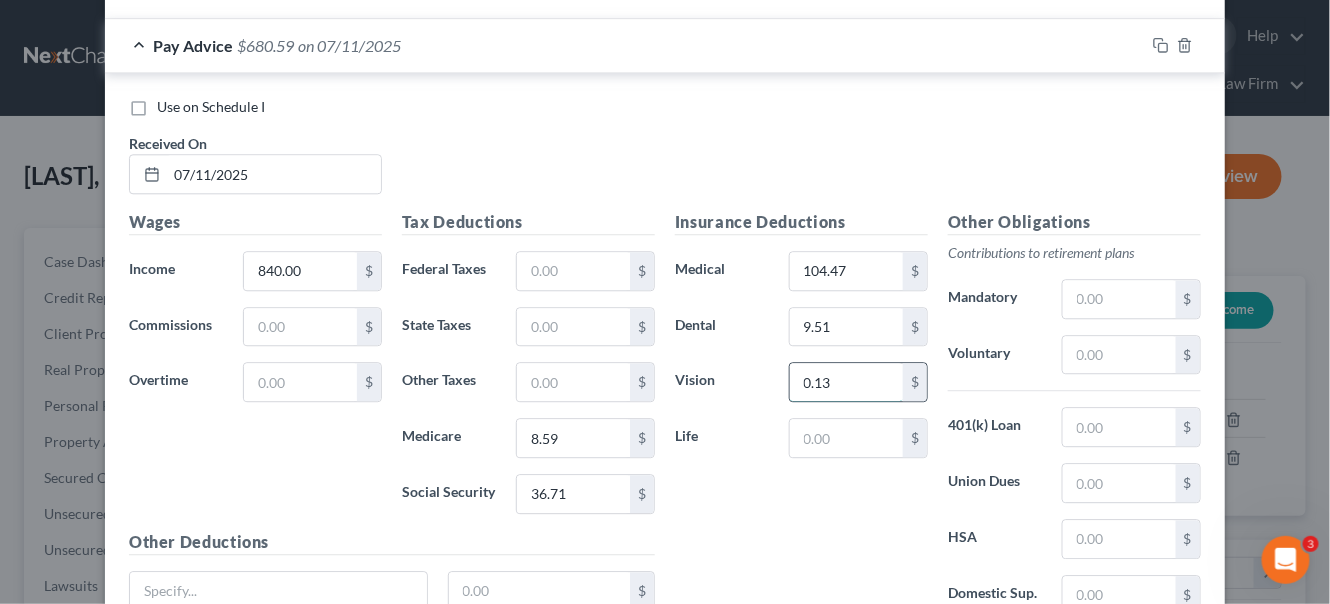 drag, startPoint x: 836, startPoint y: 322, endPoint x: 802, endPoint y: 309, distance: 36.40055 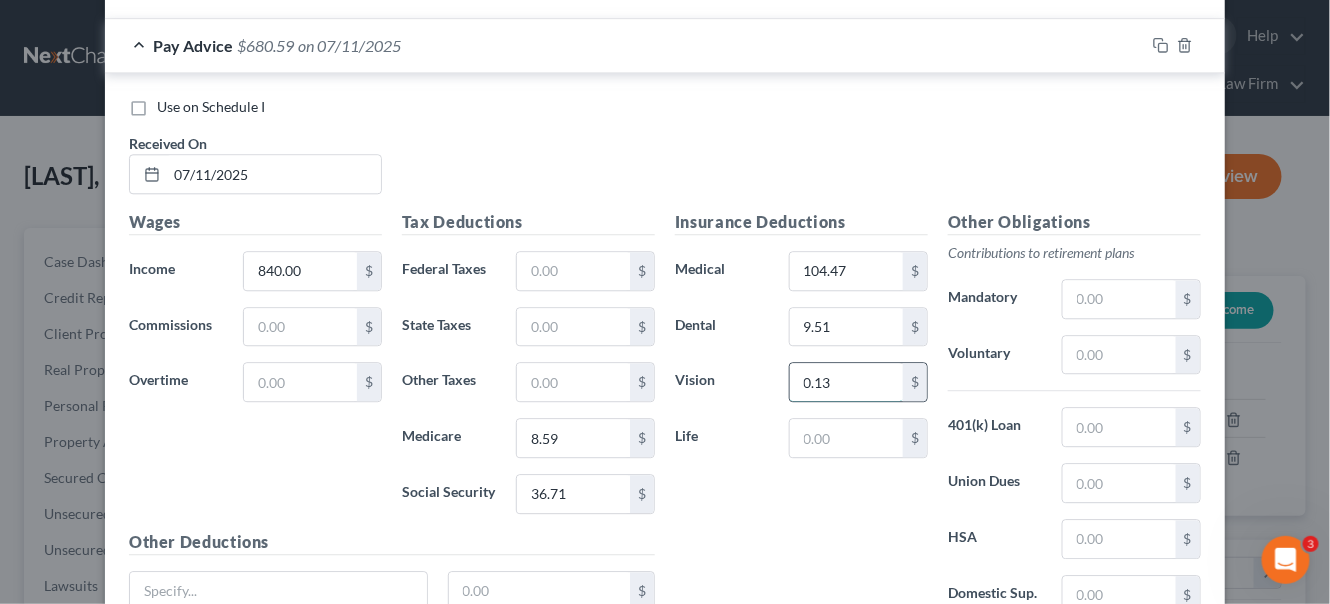 type on "0" 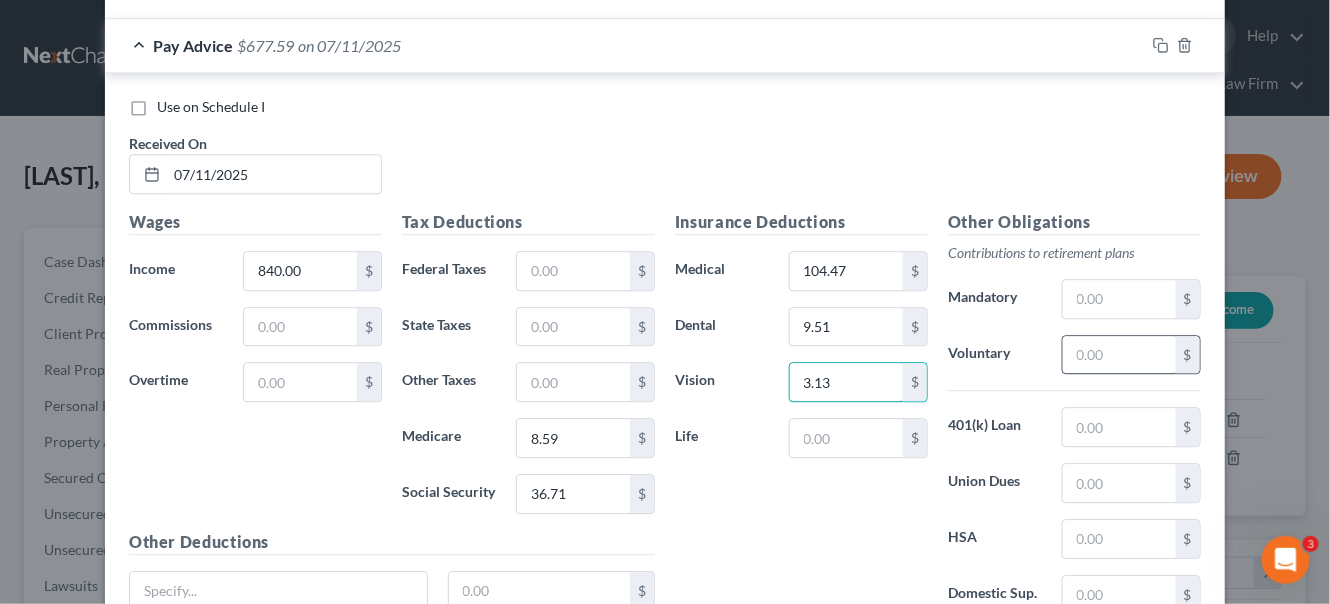 type on "3.13" 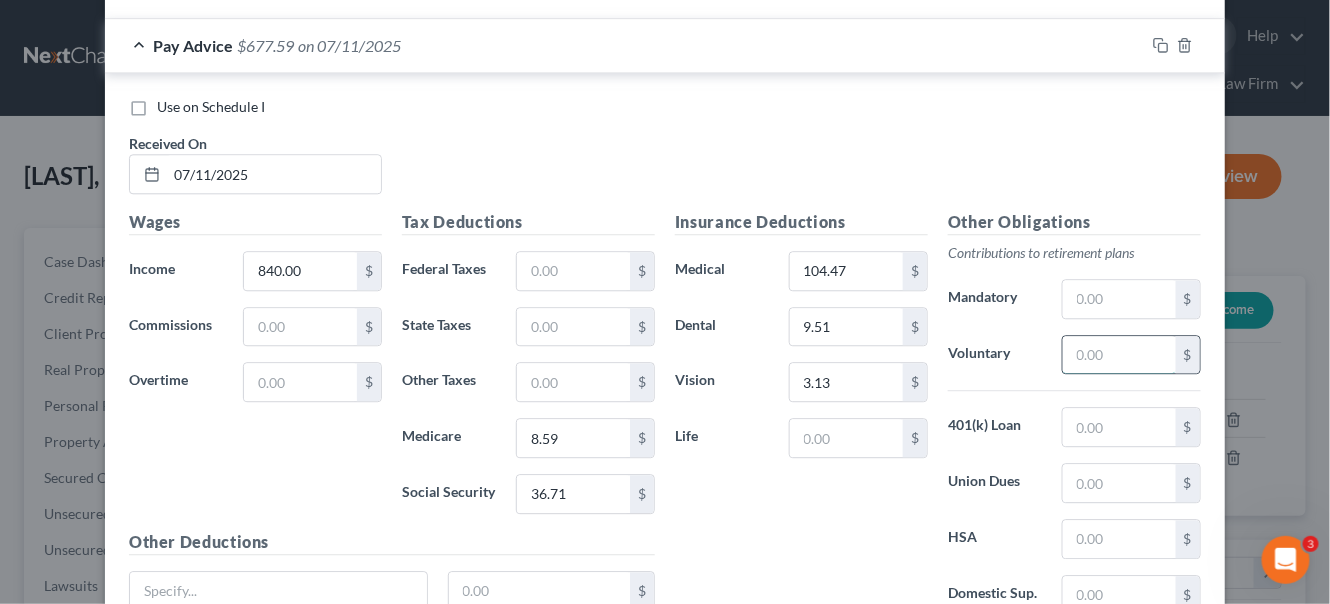 click at bounding box center (1119, 355) 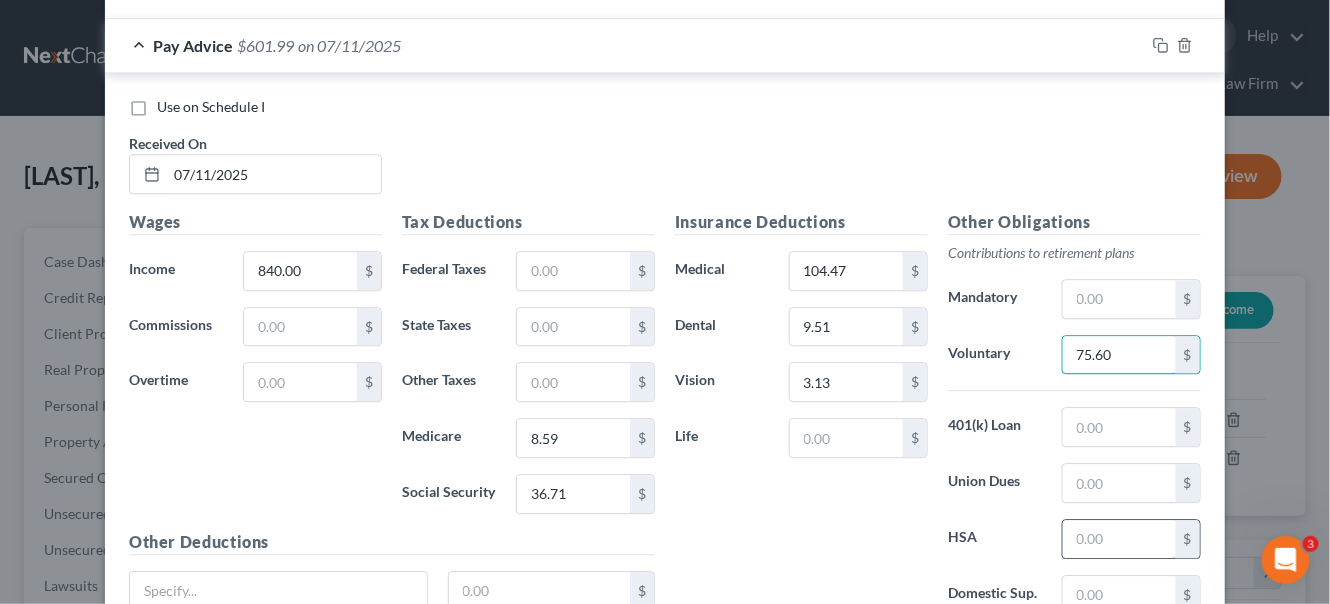type on "75.60" 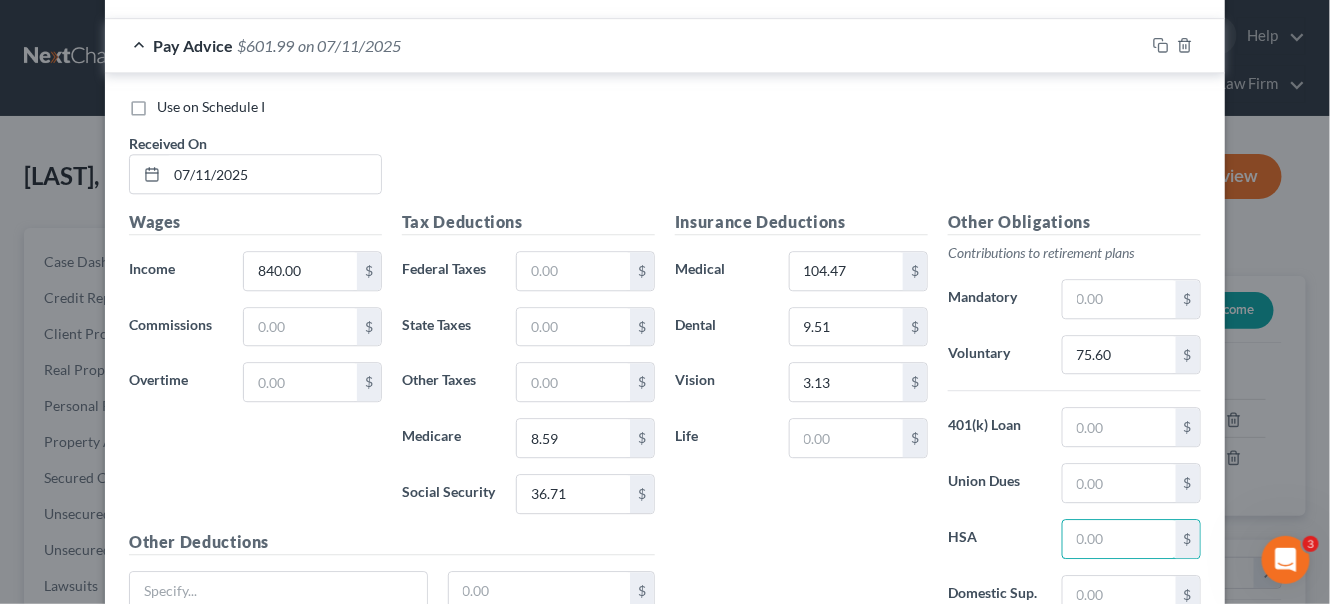 drag, startPoint x: 1130, startPoint y: 470, endPoint x: 1113, endPoint y: 435, distance: 38.910152 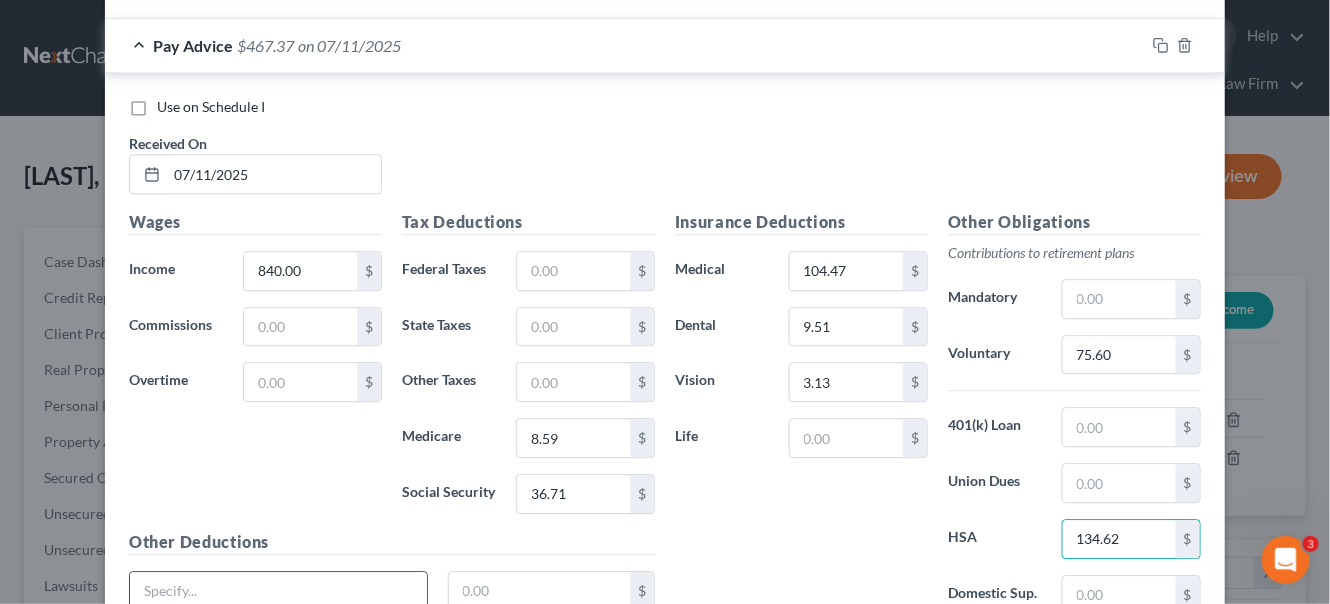 type on "134.62" 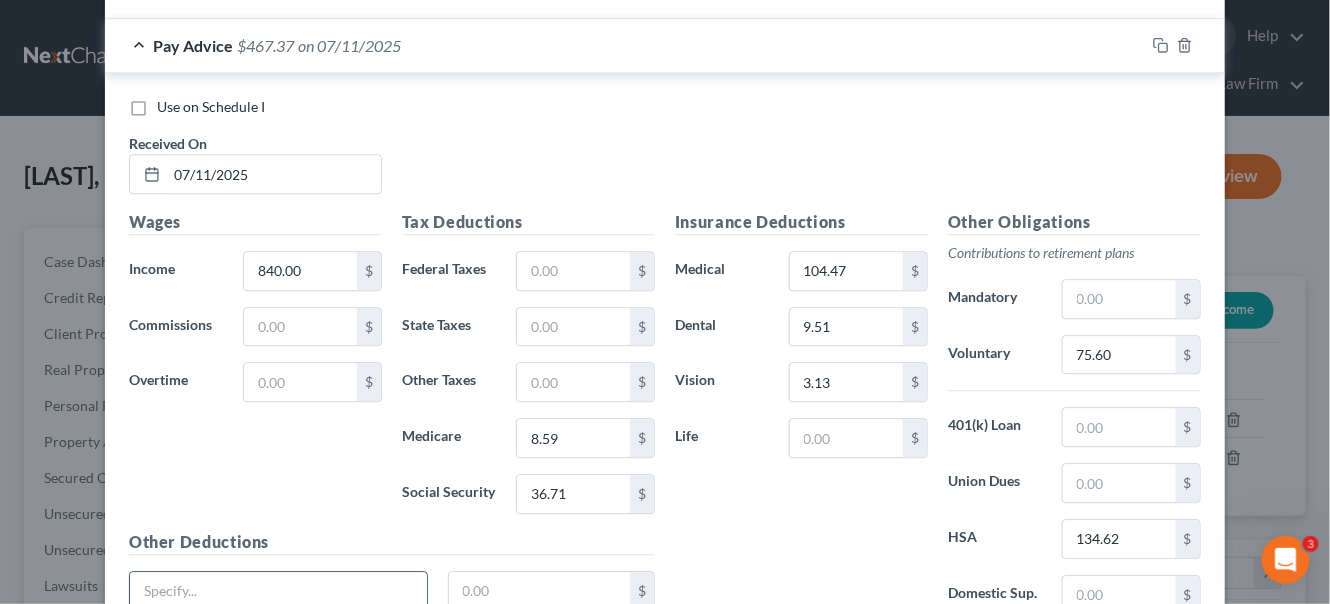 click at bounding box center [278, 591] 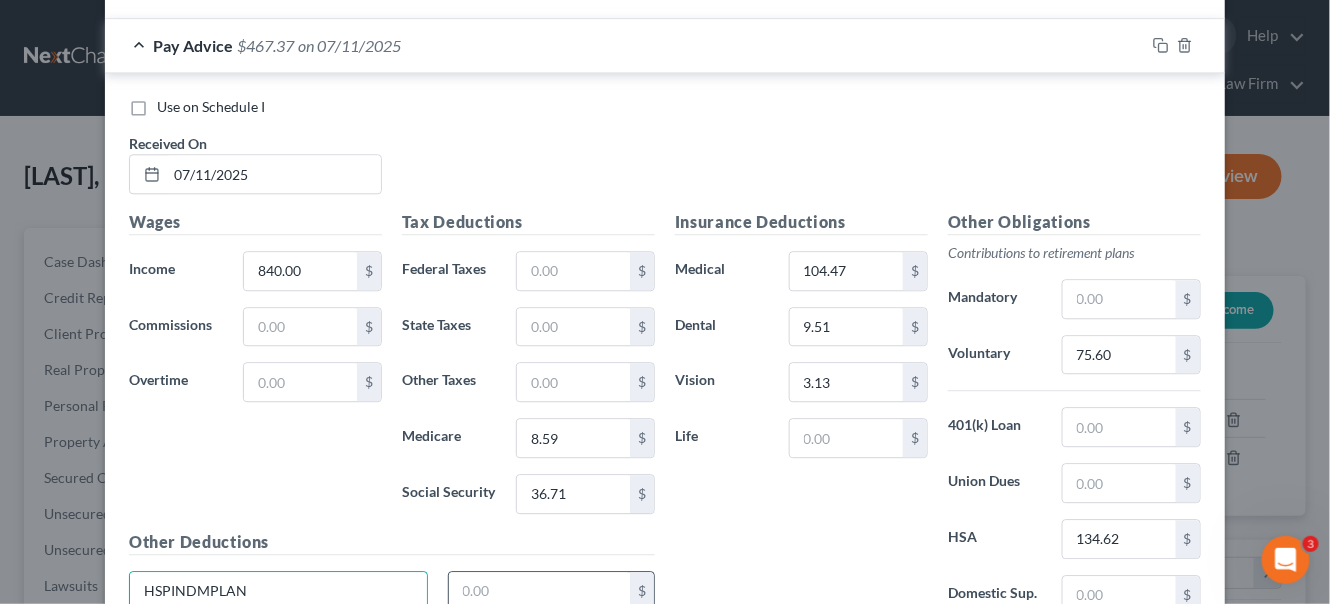 type on "HSPINDMPLAN" 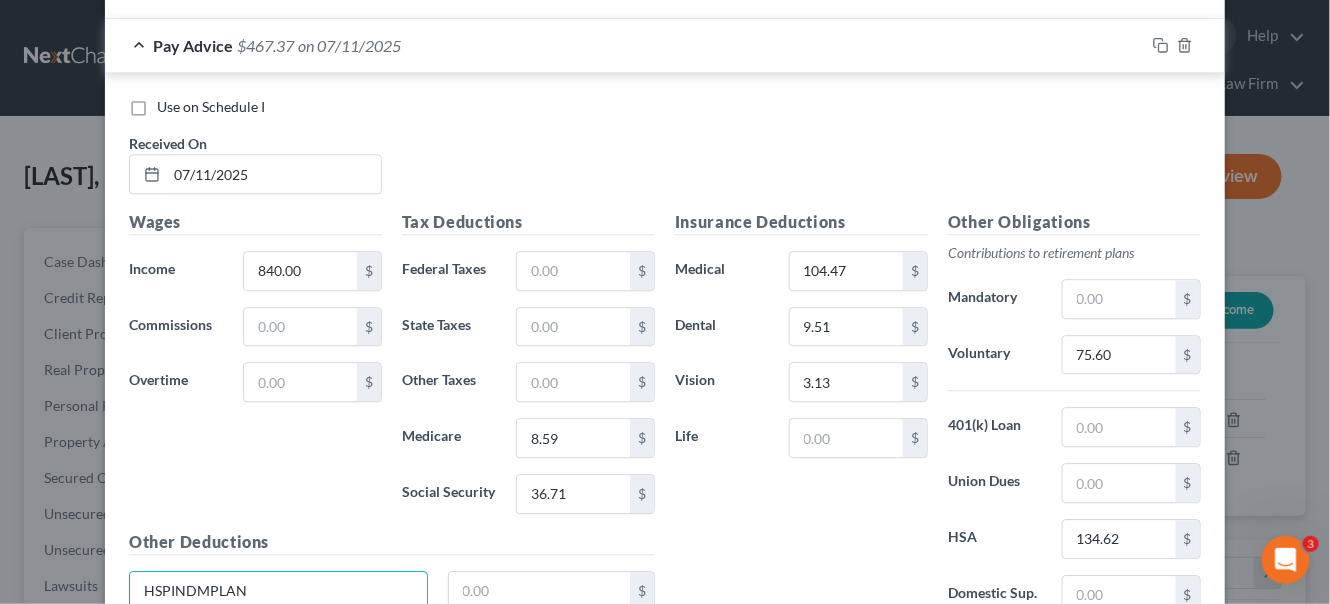 drag, startPoint x: 518, startPoint y: 516, endPoint x: 494, endPoint y: 475, distance: 47.507893 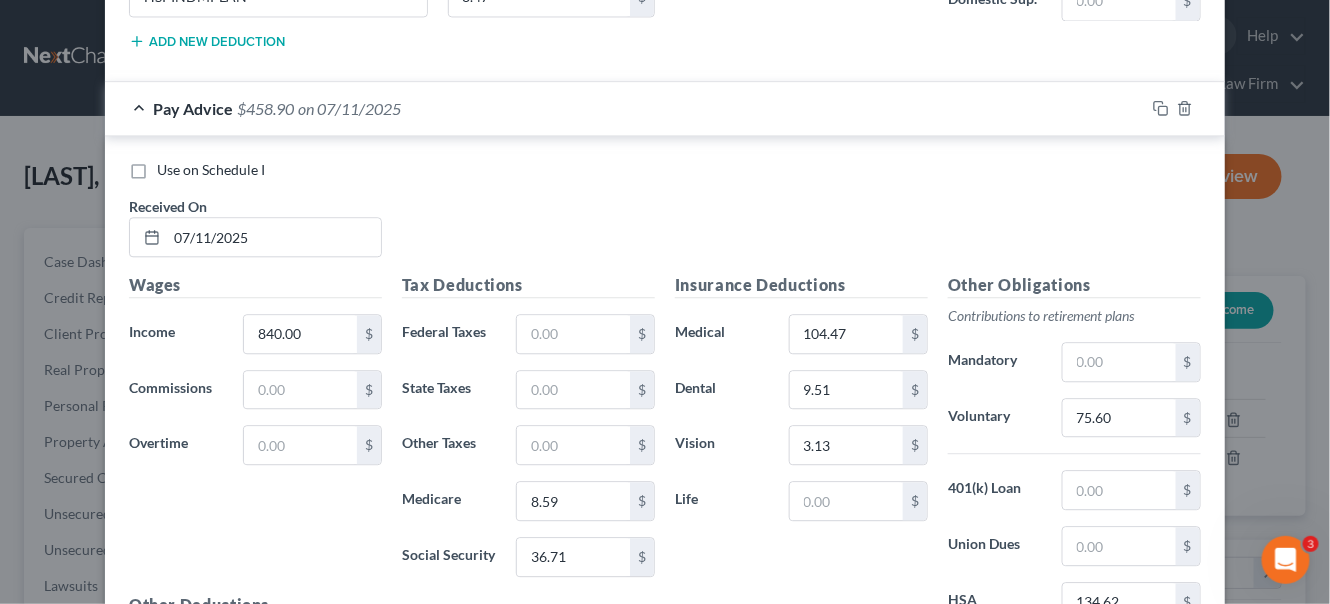 scroll, scrollTop: 8361, scrollLeft: 0, axis: vertical 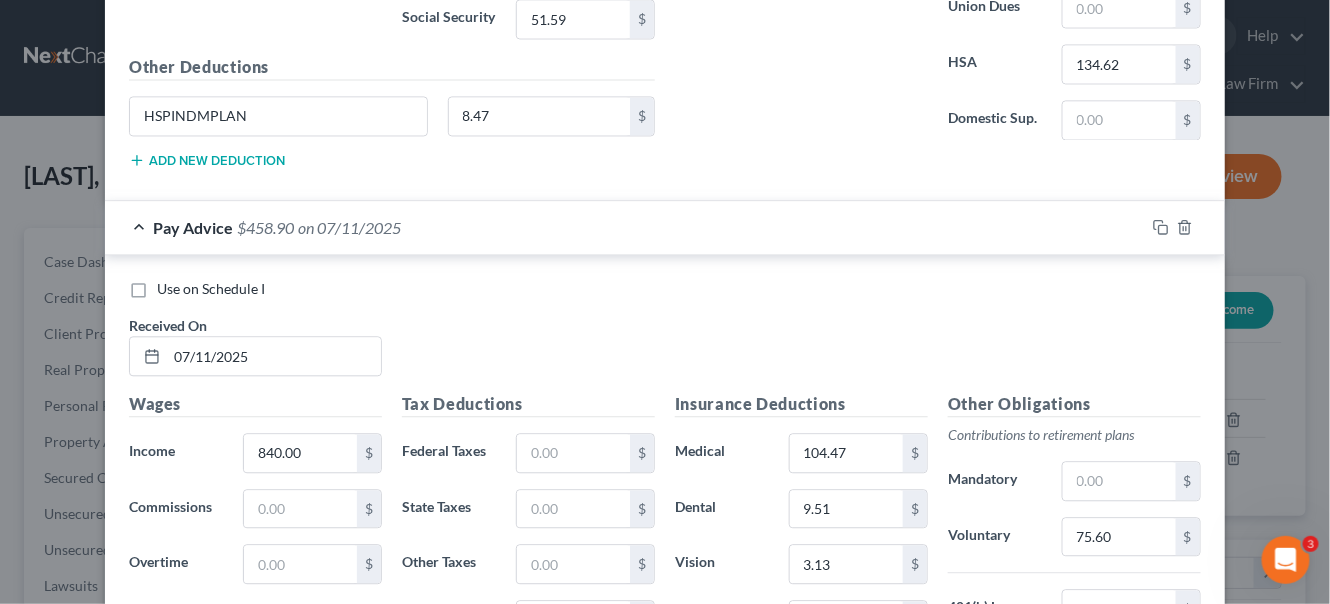 type on "8.47" 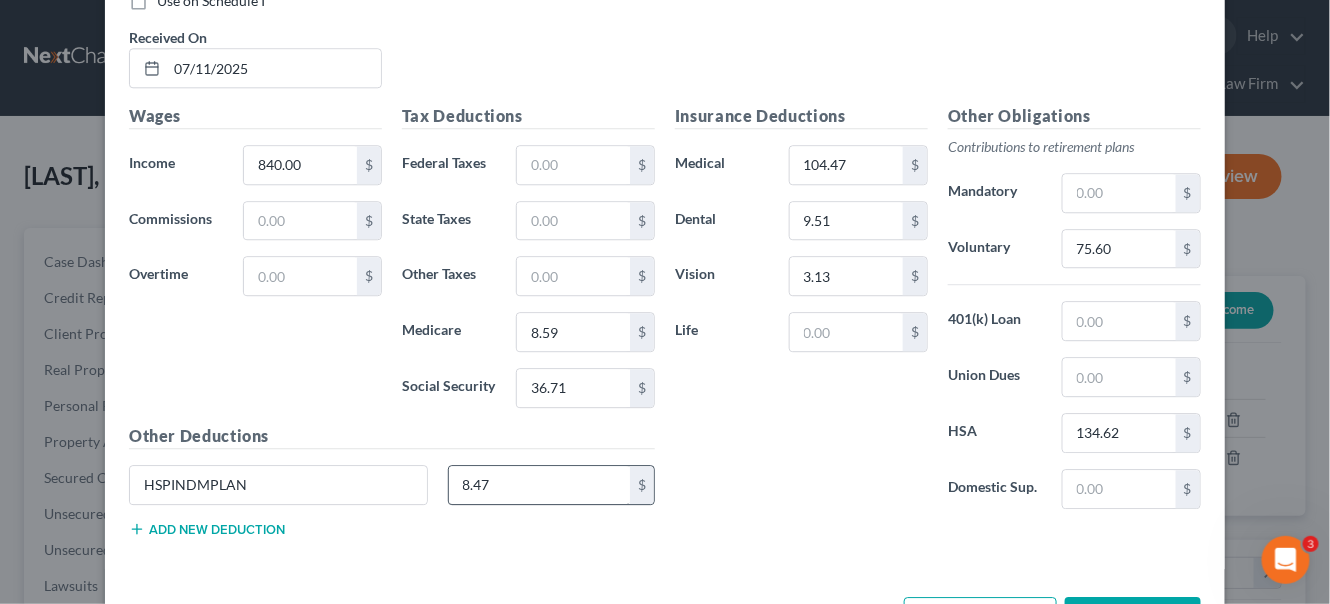 drag, startPoint x: 959, startPoint y: 538, endPoint x: 490, endPoint y: 421, distance: 483.37357 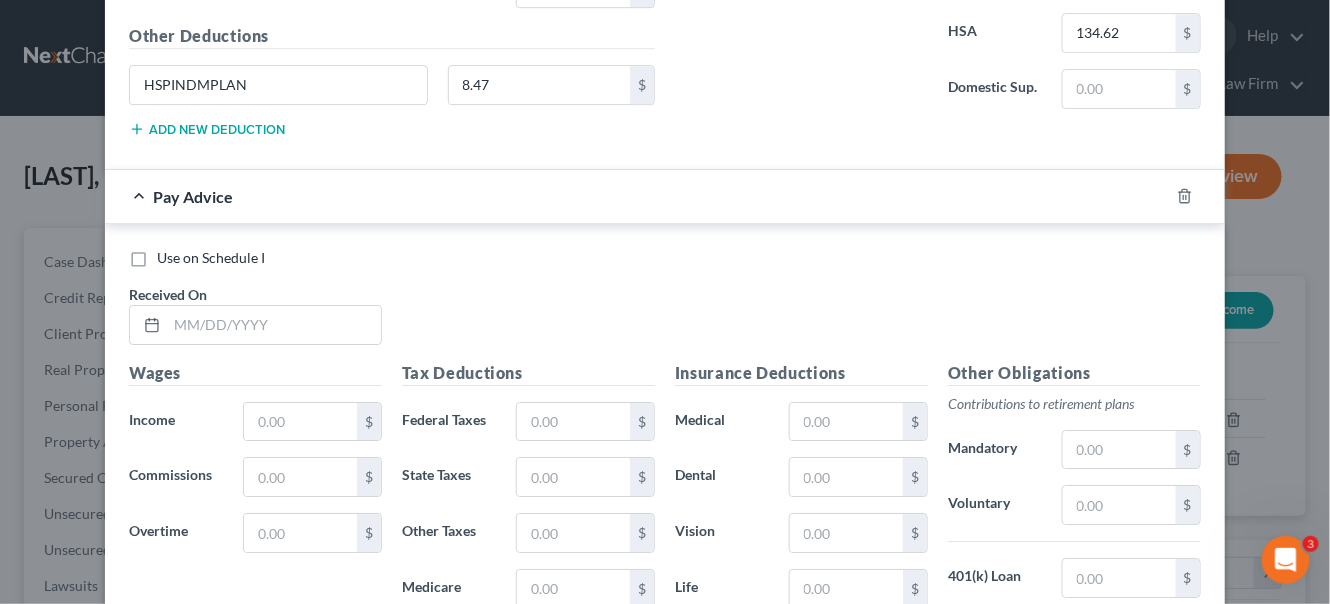 scroll, scrollTop: 9103, scrollLeft: 0, axis: vertical 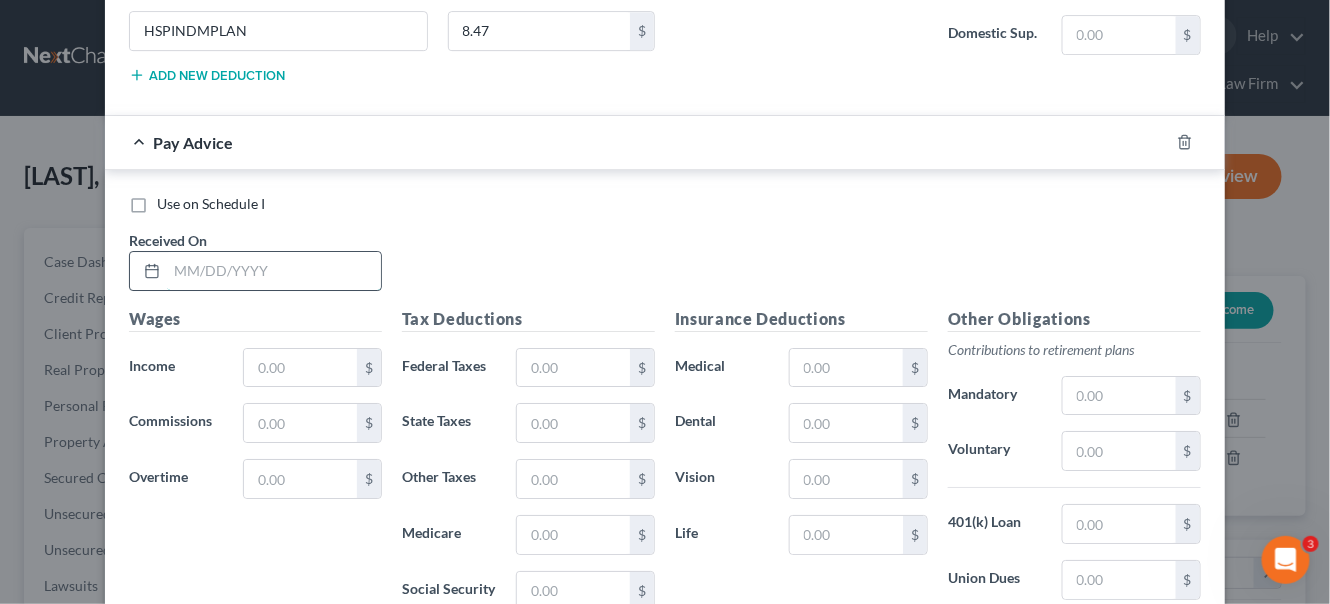 click at bounding box center (274, 271) 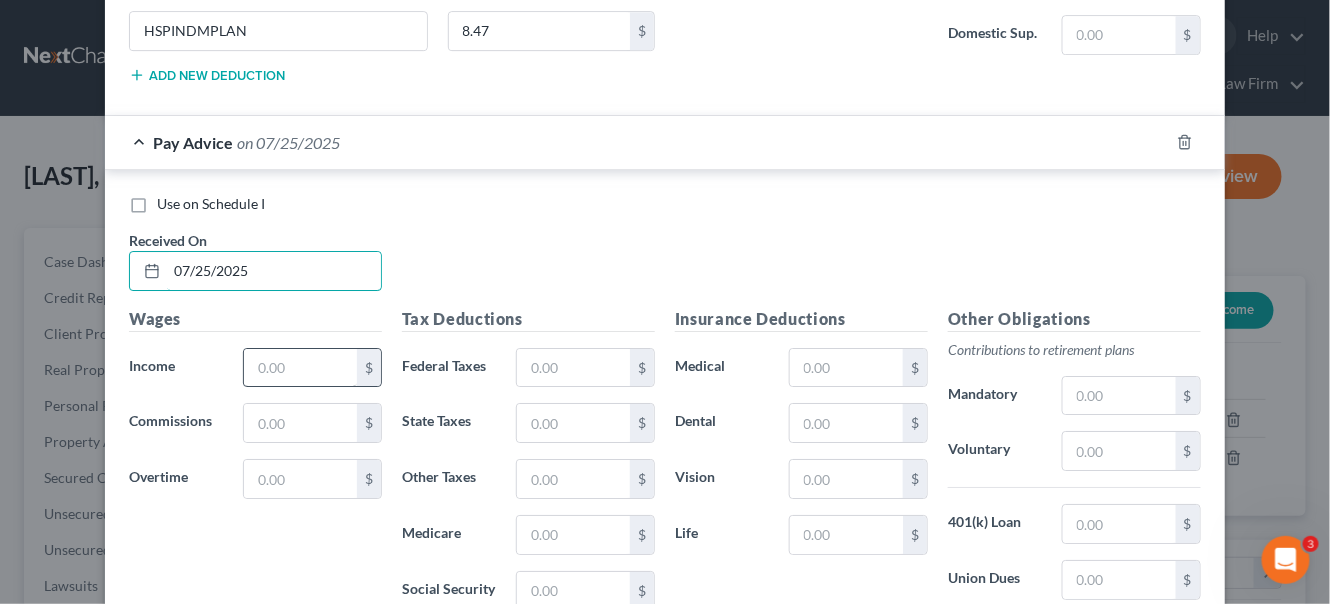 type on "07/25/2025" 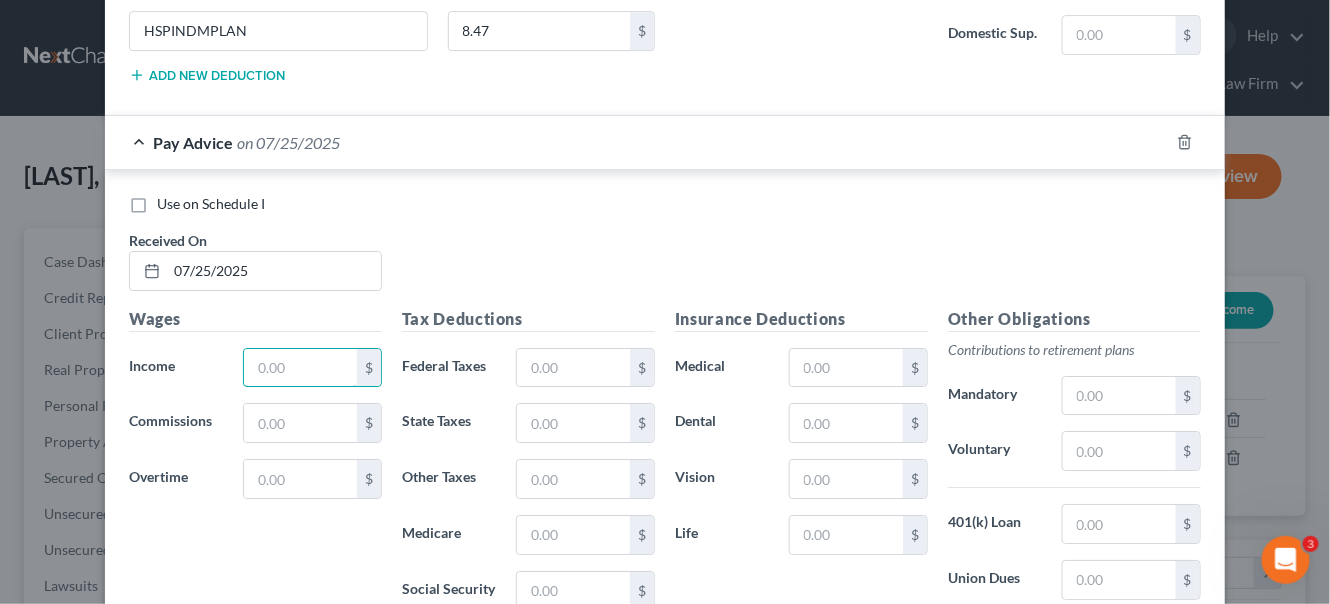drag, startPoint x: 273, startPoint y: 293, endPoint x: 227, endPoint y: 215, distance: 90.55385 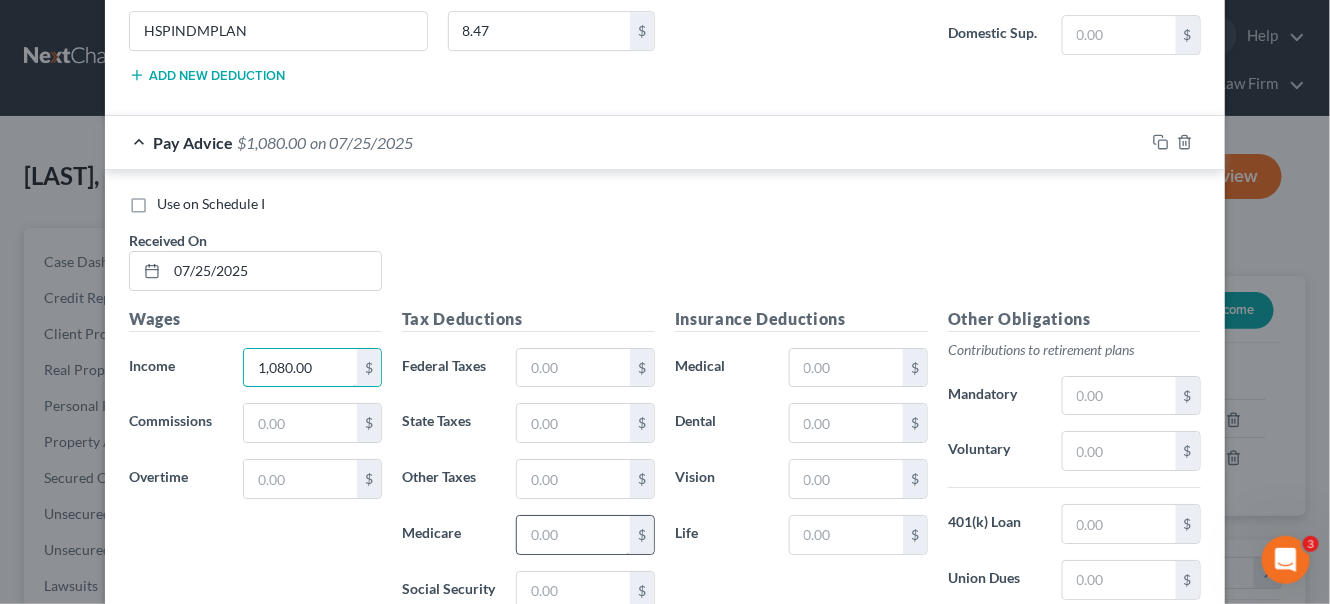 type on "1,080.00" 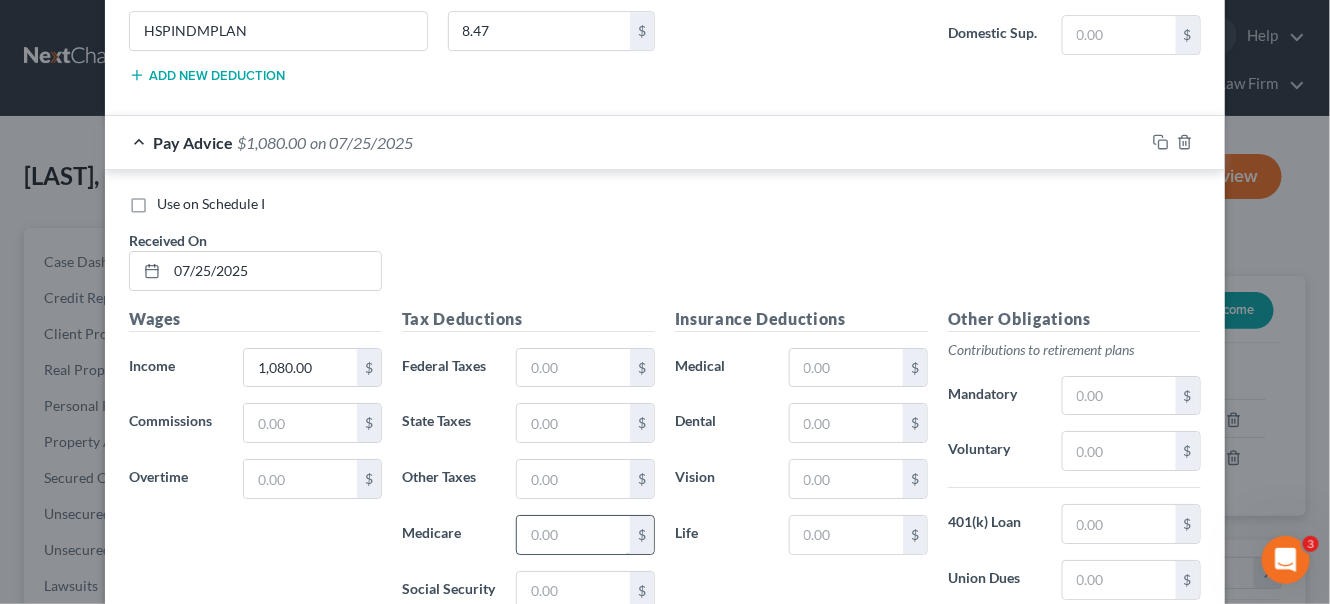 click at bounding box center [573, 535] 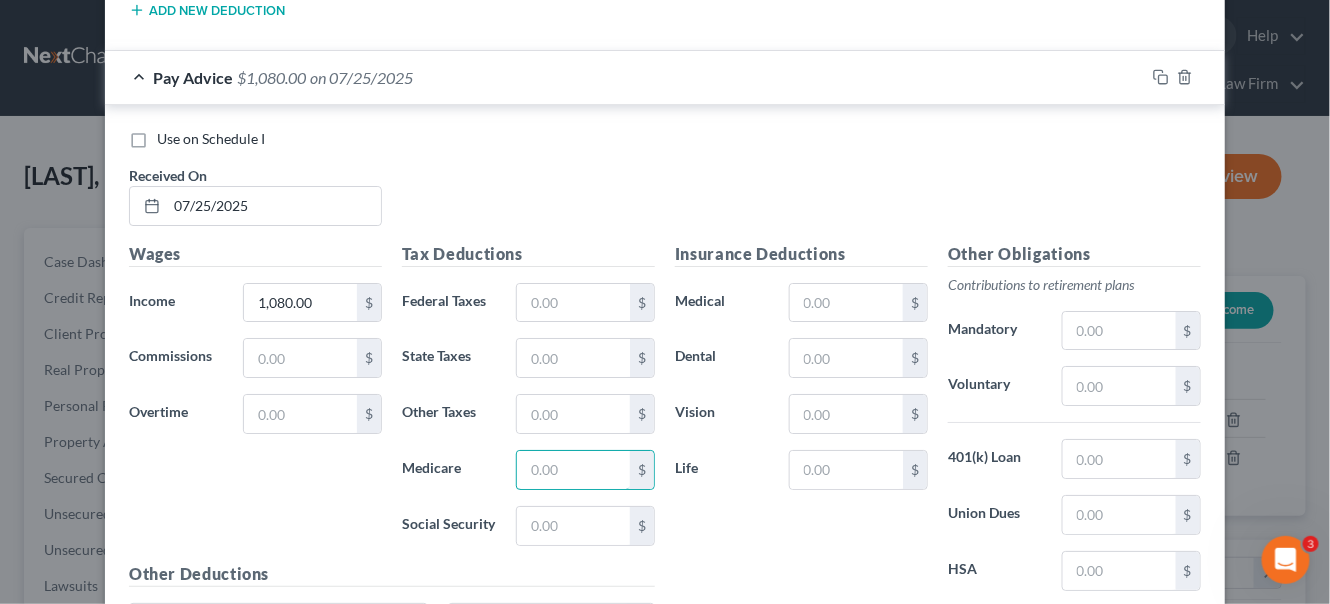 scroll, scrollTop: 9300, scrollLeft: 0, axis: vertical 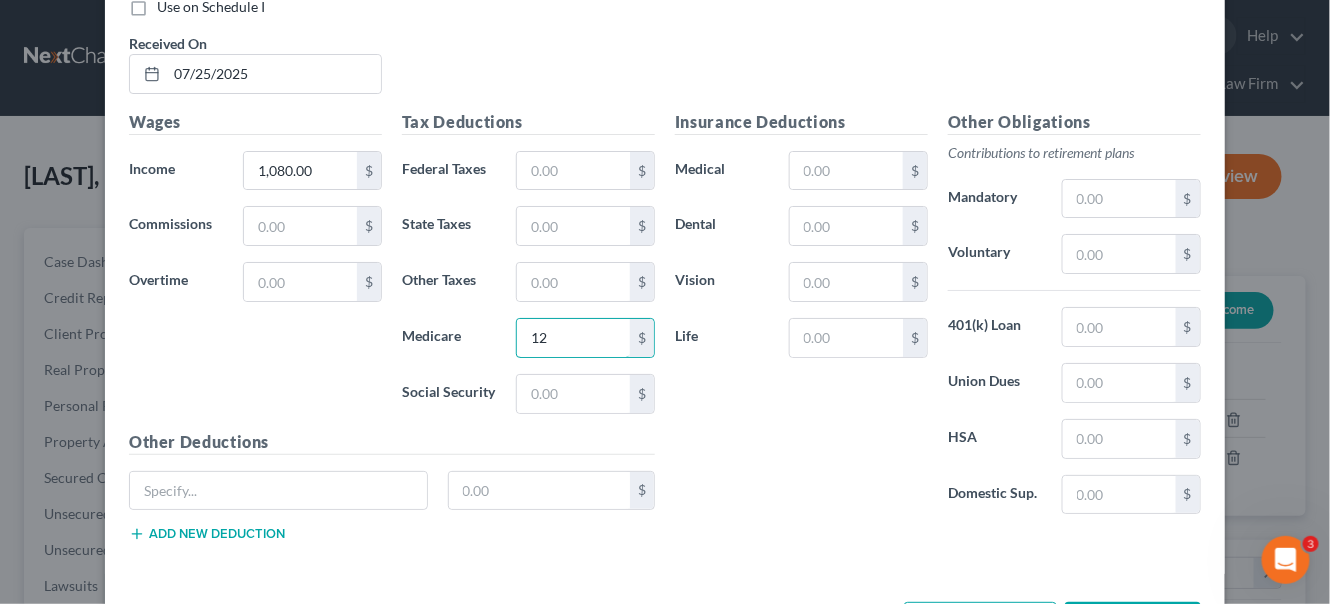 type on "1" 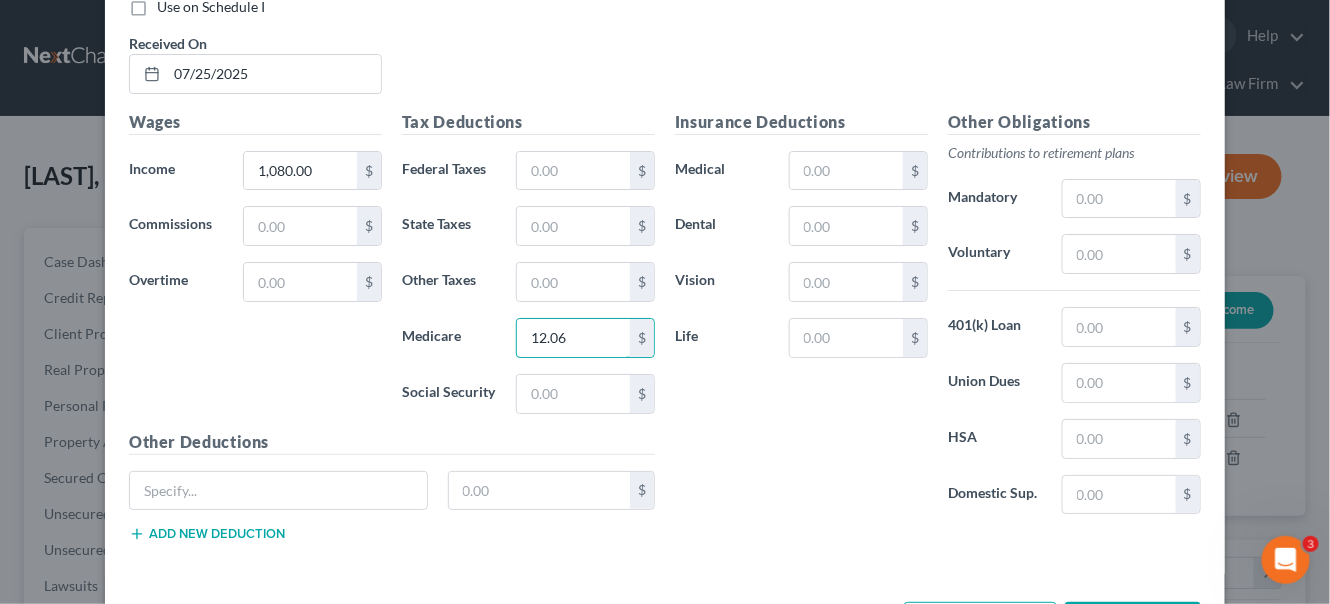type on "12.06" 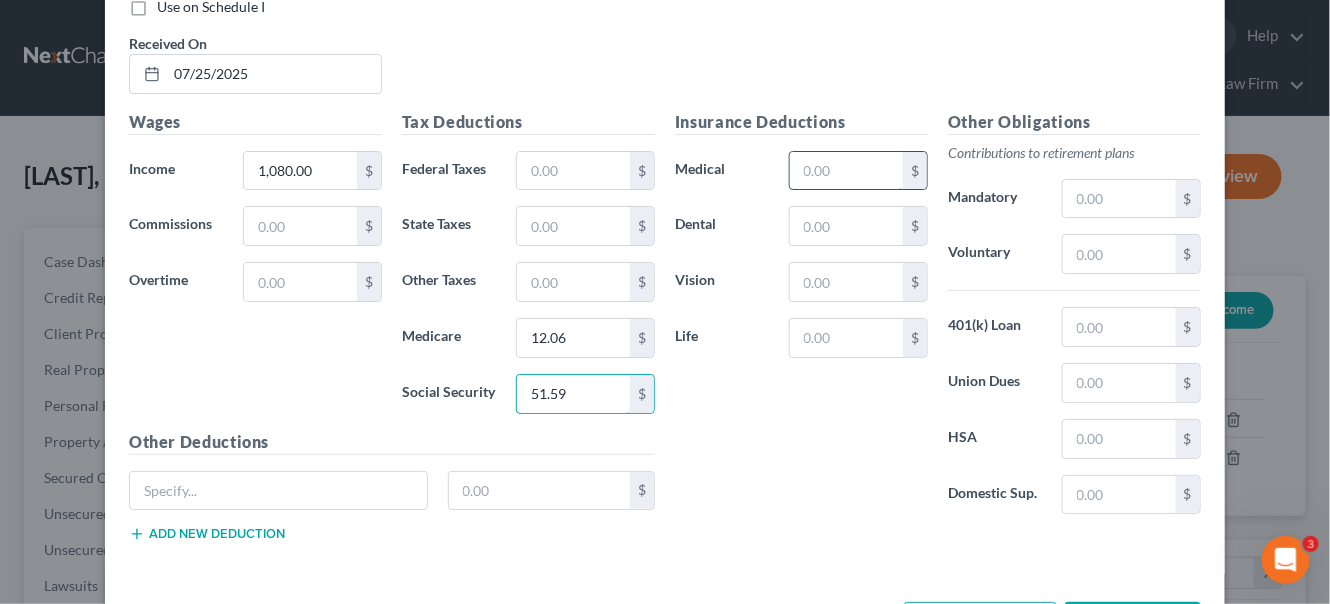 type on "51.59" 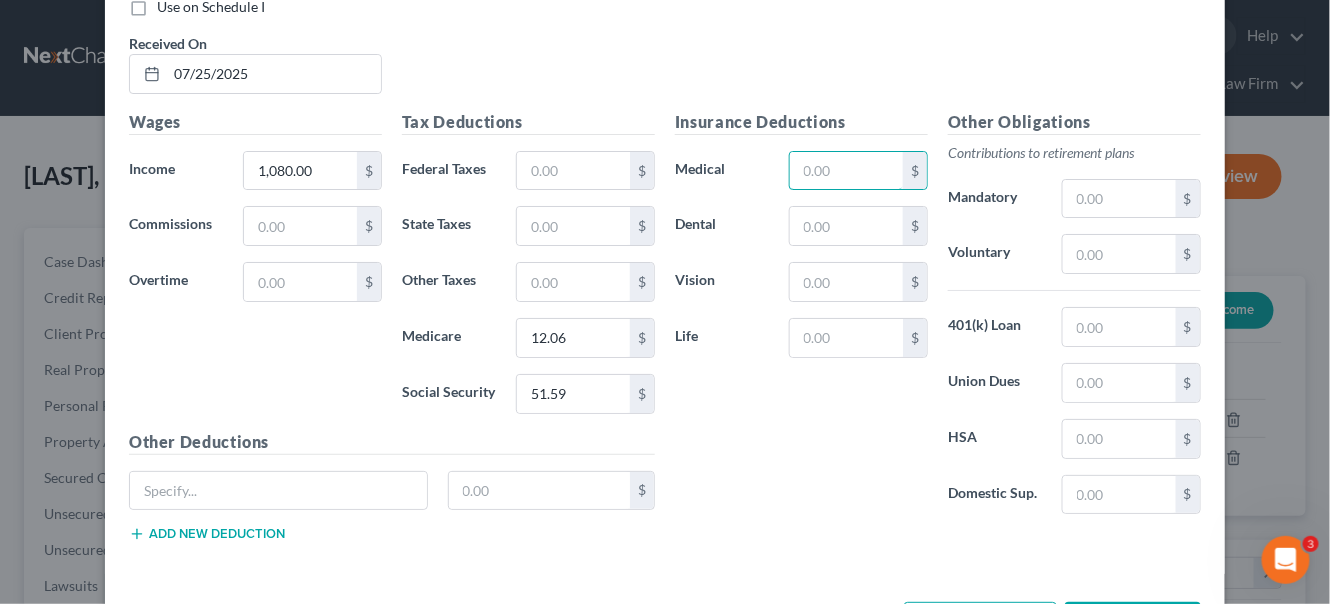 drag, startPoint x: 831, startPoint y: 99, endPoint x: 838, endPoint y: 74, distance: 25.96151 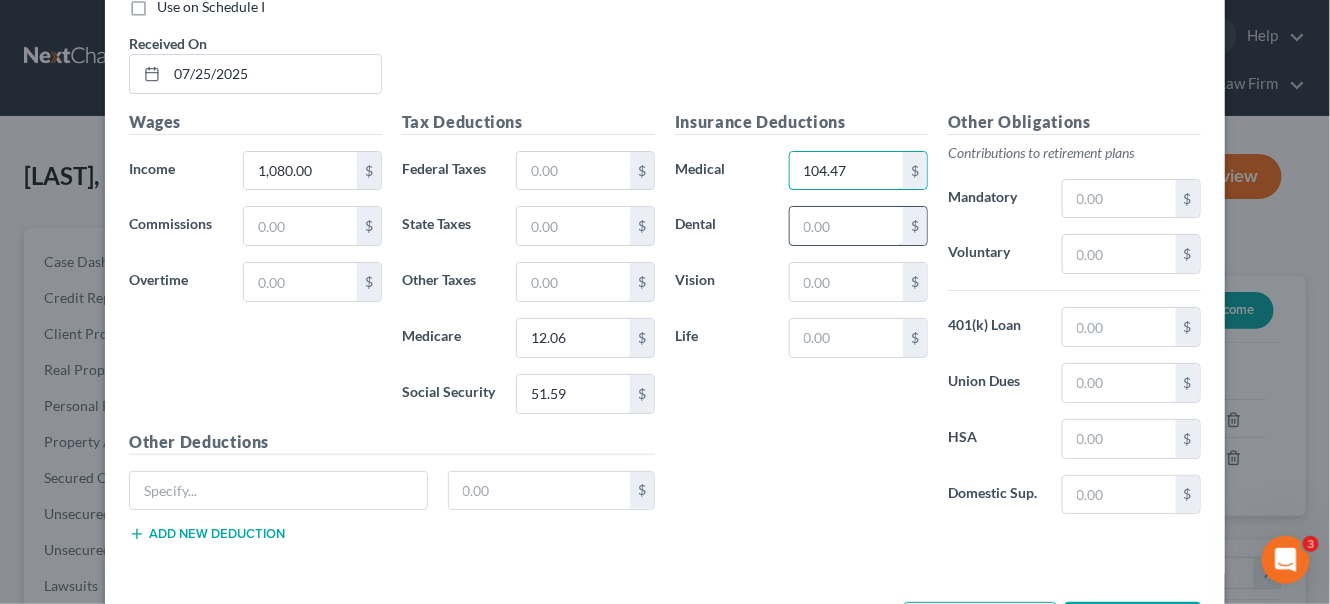 type on "104.47" 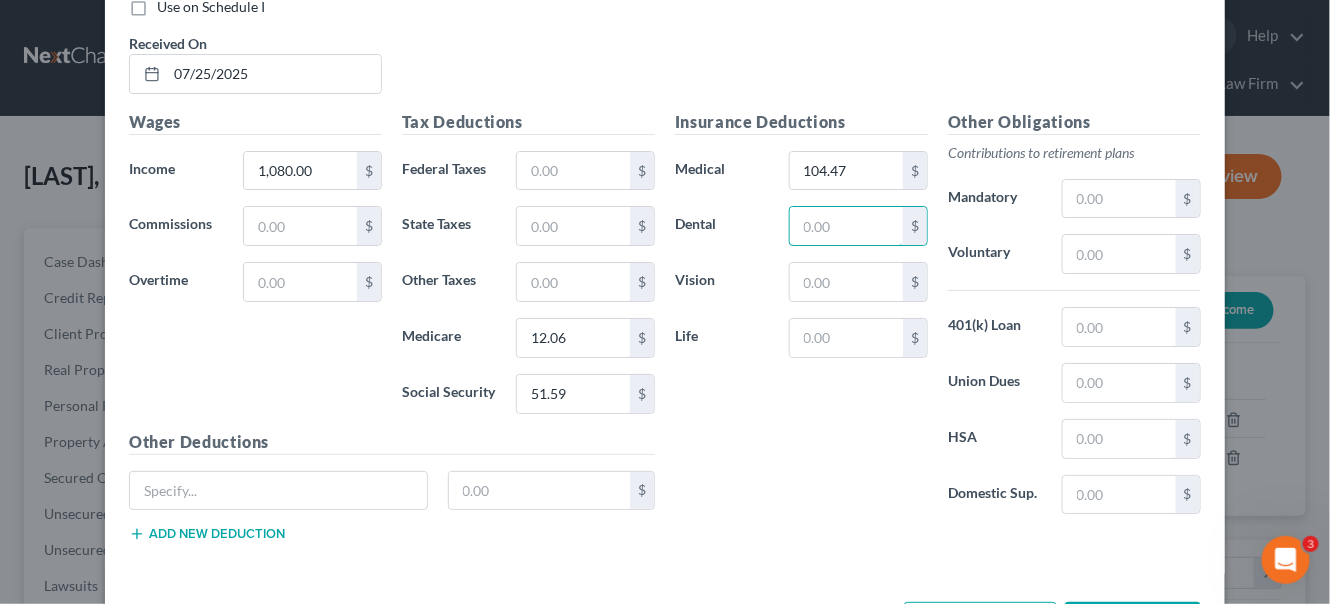 drag, startPoint x: 811, startPoint y: 137, endPoint x: 815, endPoint y: 124, distance: 13.601471 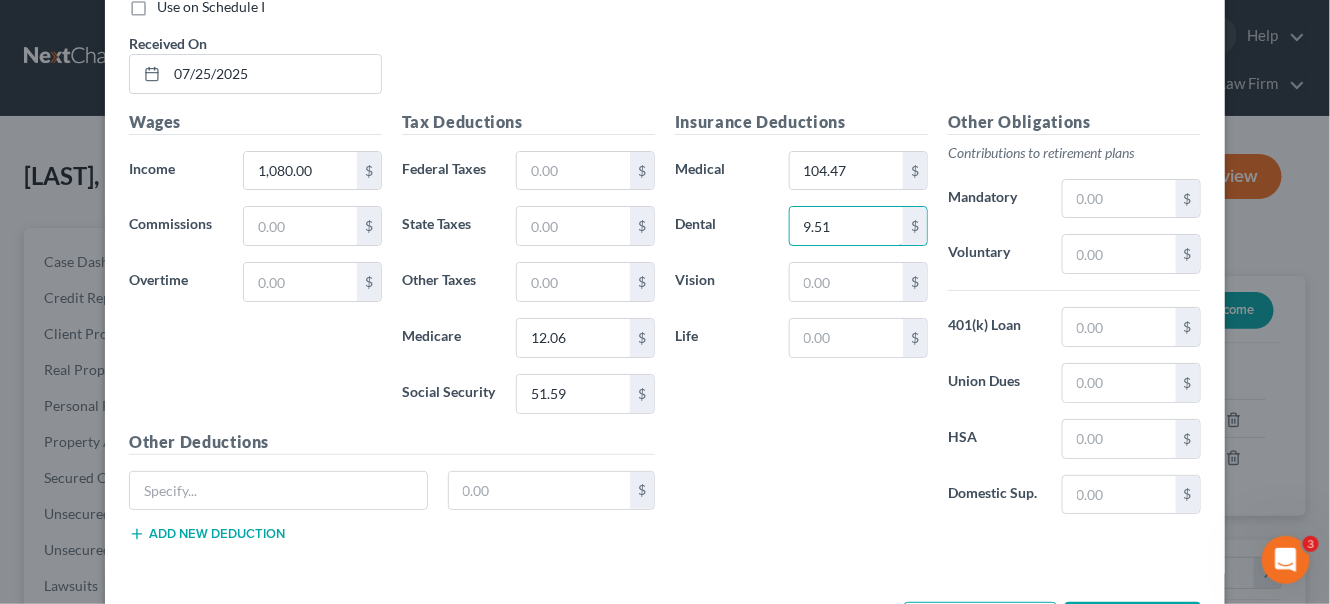 type on "9.51" 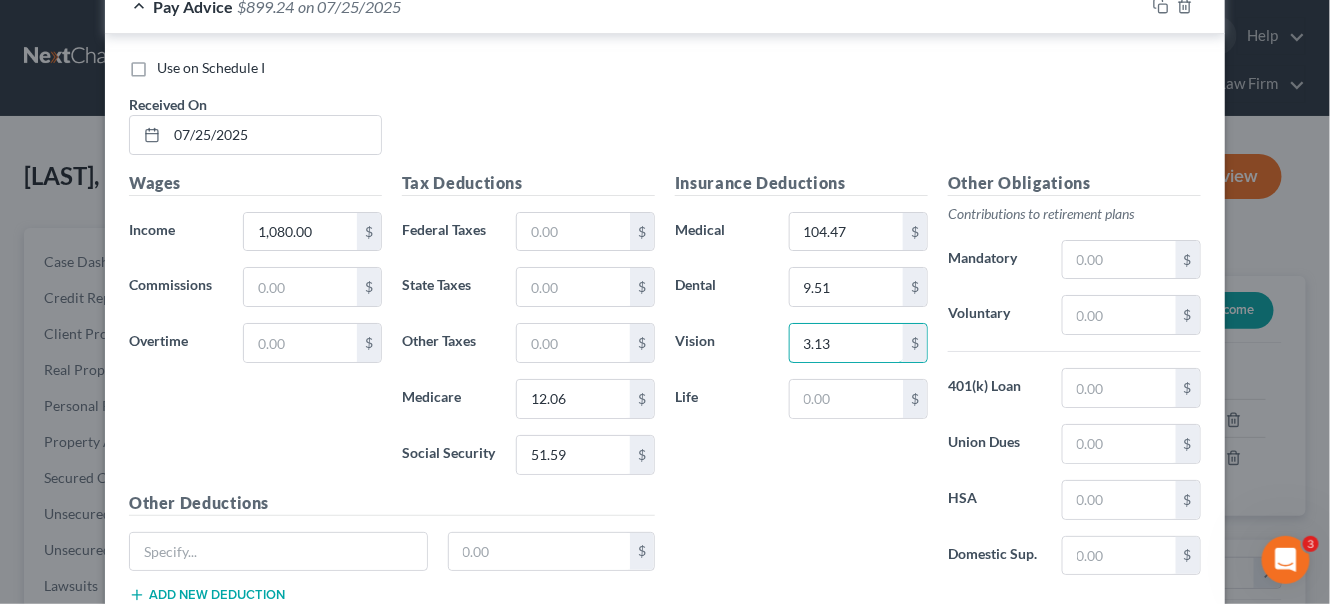 scroll, scrollTop: 9209, scrollLeft: 0, axis: vertical 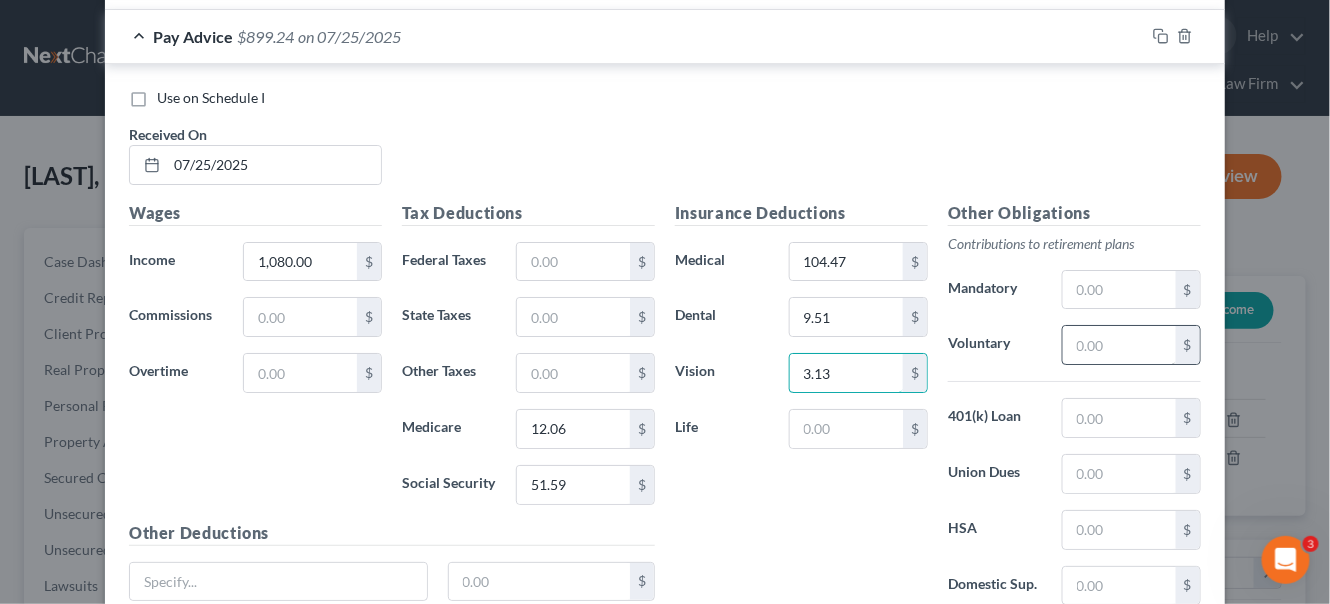 type on "3.13" 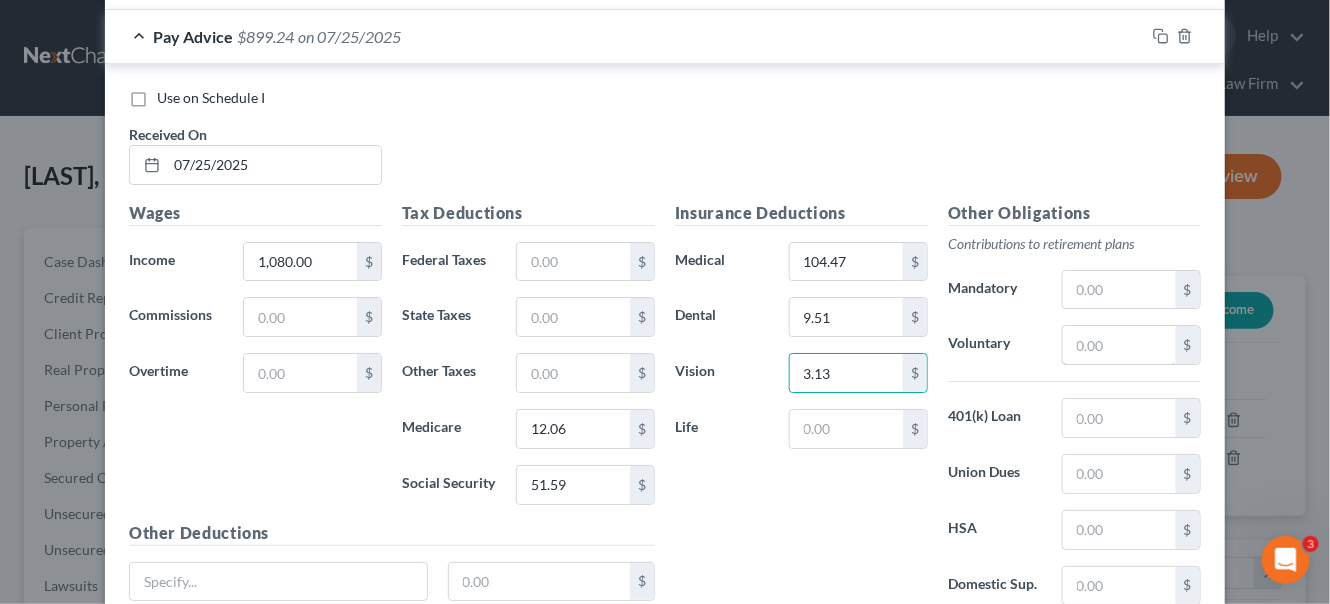 drag, startPoint x: 1093, startPoint y: 279, endPoint x: 1094, endPoint y: 239, distance: 40.012497 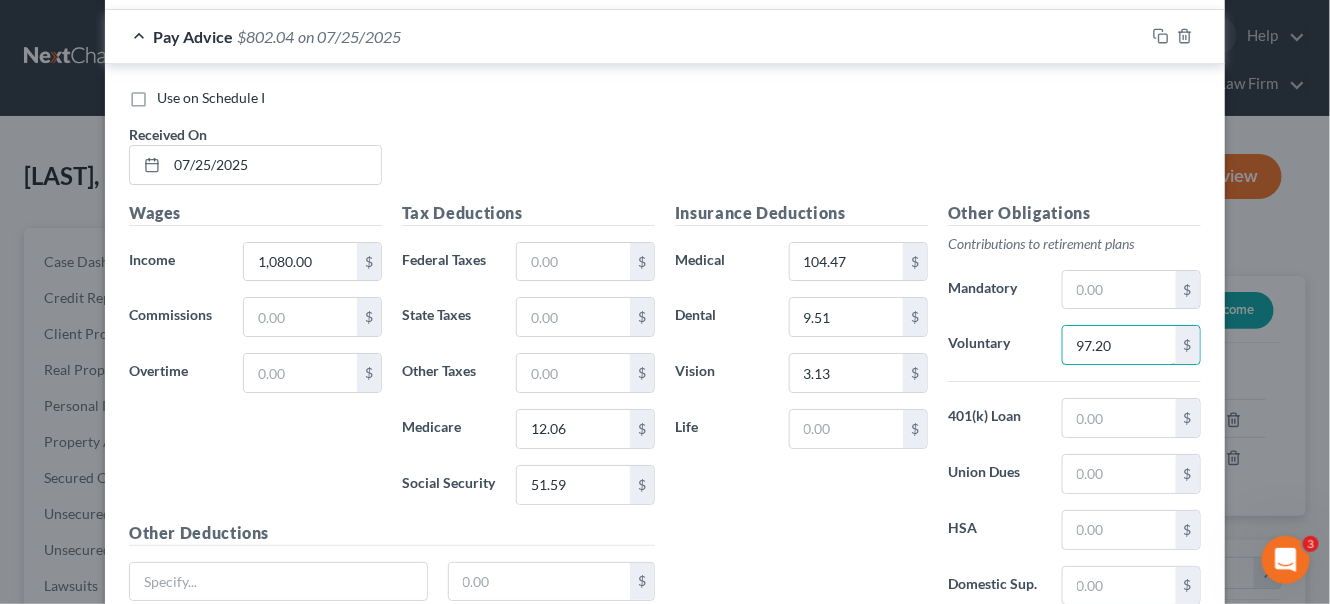 type on "97.20" 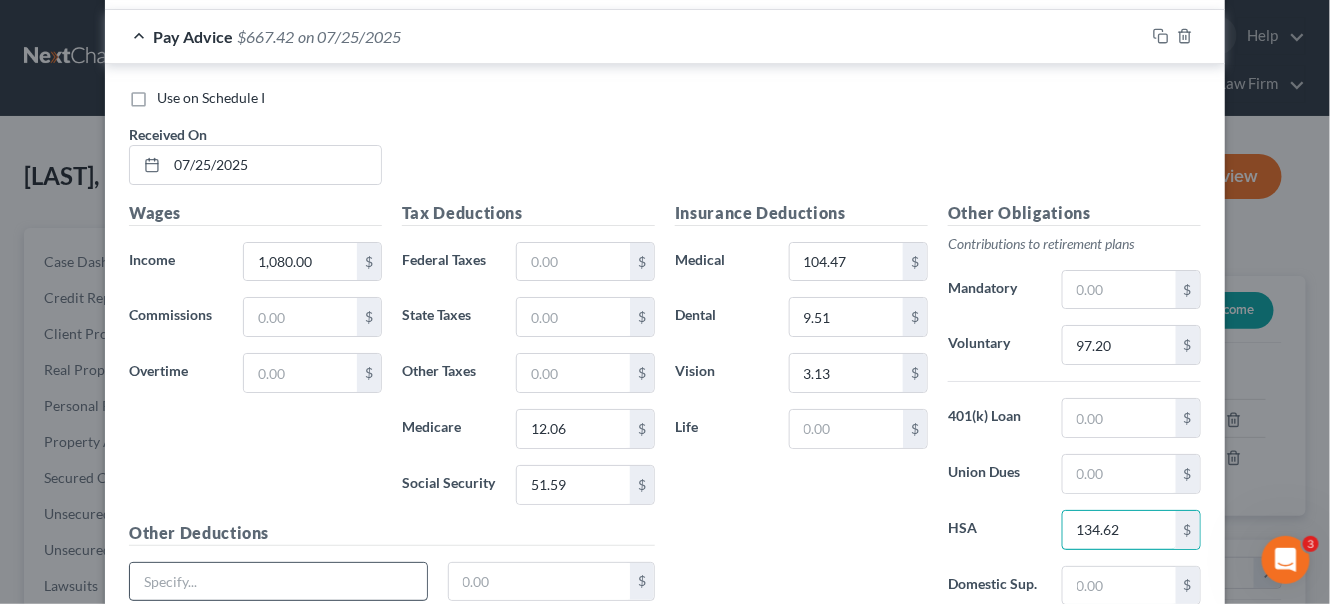 type on "134.62" 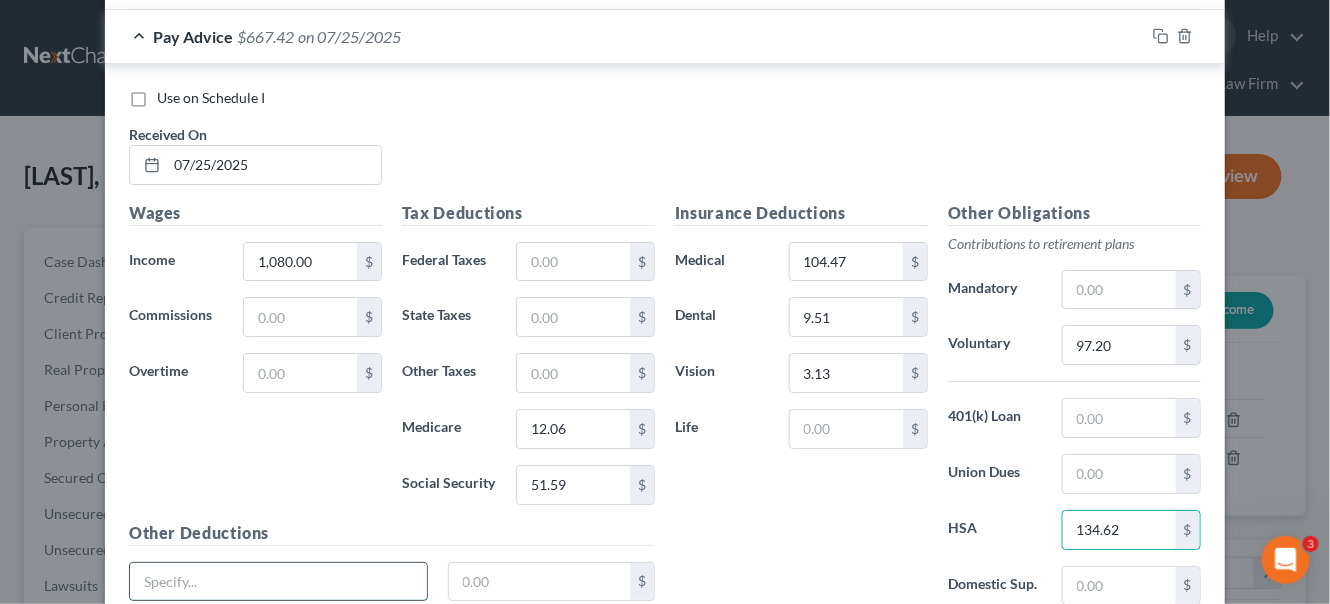 click at bounding box center [278, 582] 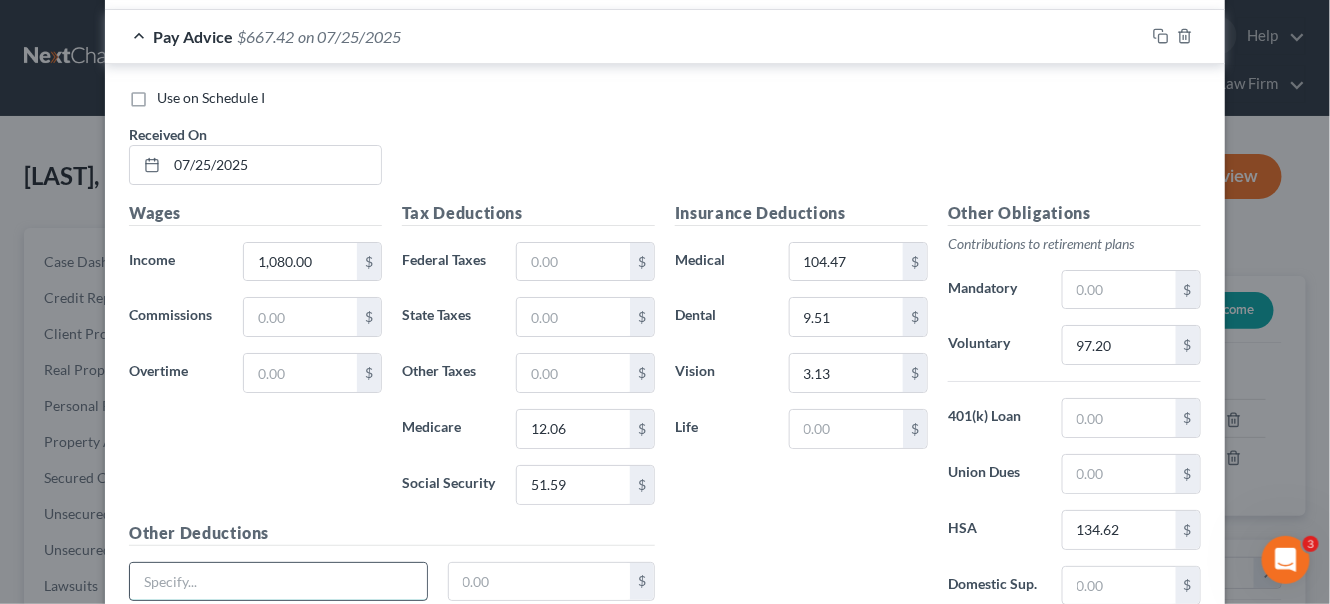 paste on "HSPINDMPLAN" 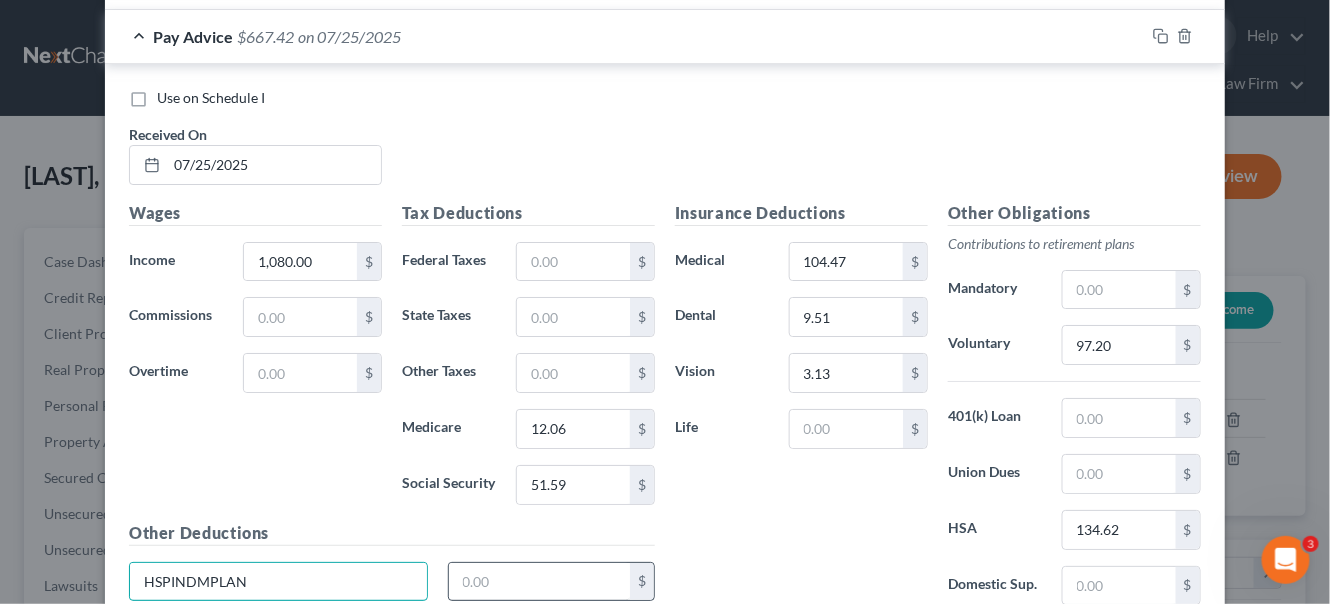 type on "HSPINDMPLAN" 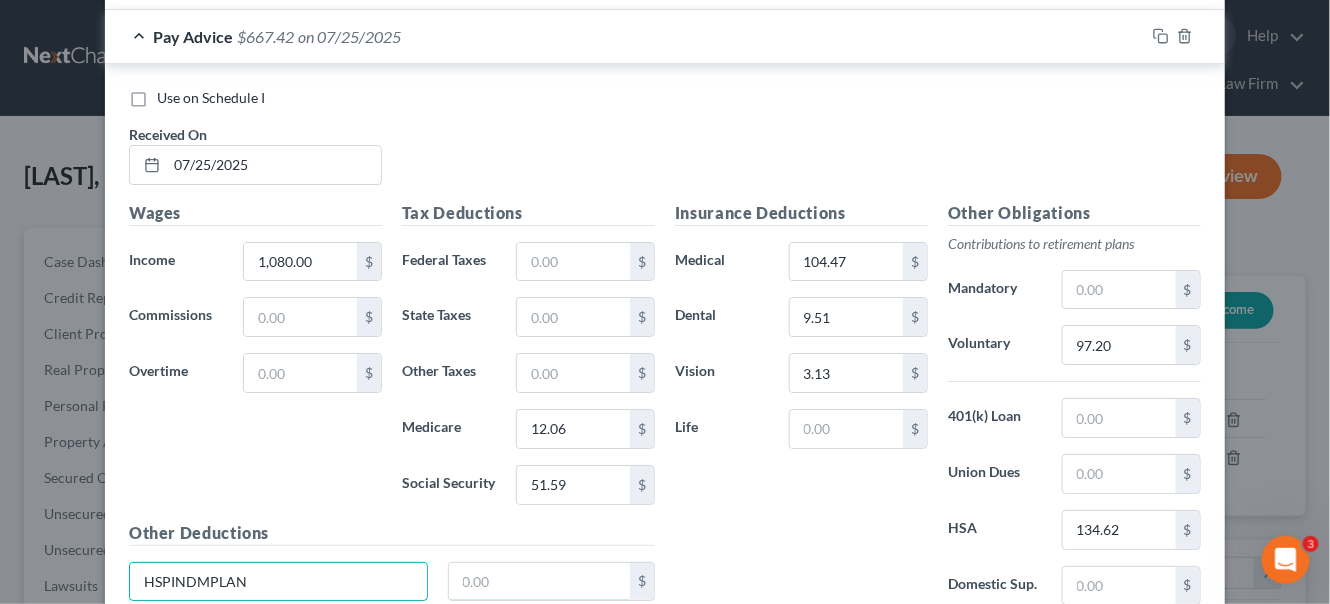 drag, startPoint x: 493, startPoint y: 500, endPoint x: 462, endPoint y: 459, distance: 51.40039 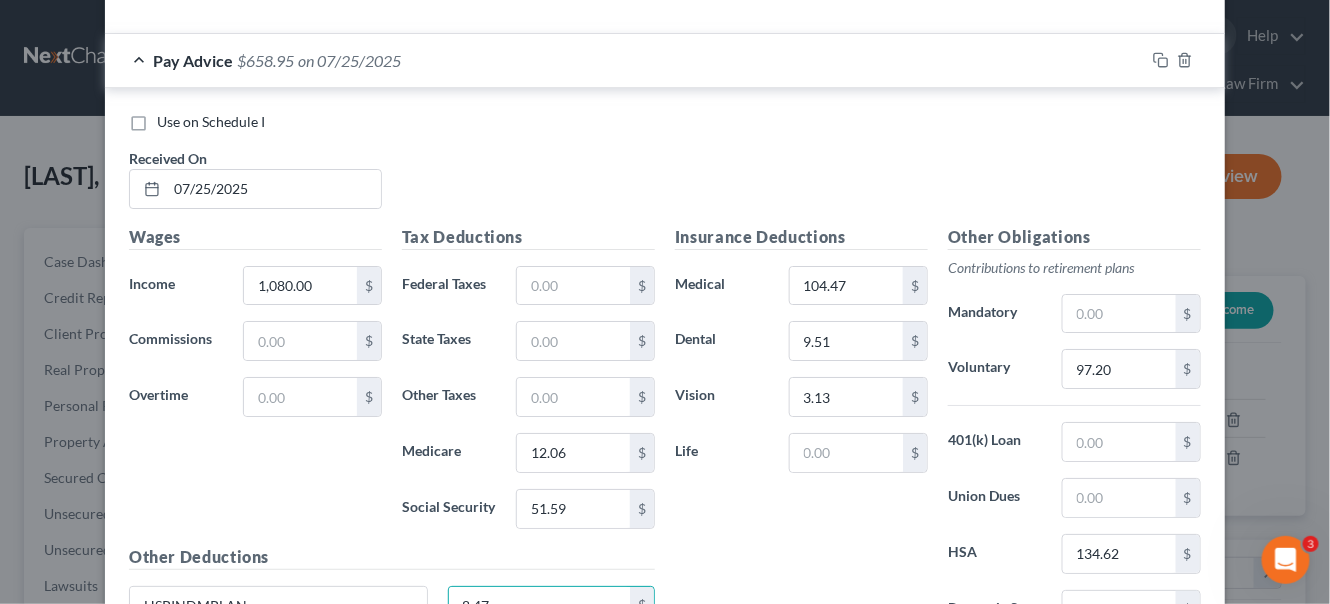 scroll, scrollTop: 9209, scrollLeft: 0, axis: vertical 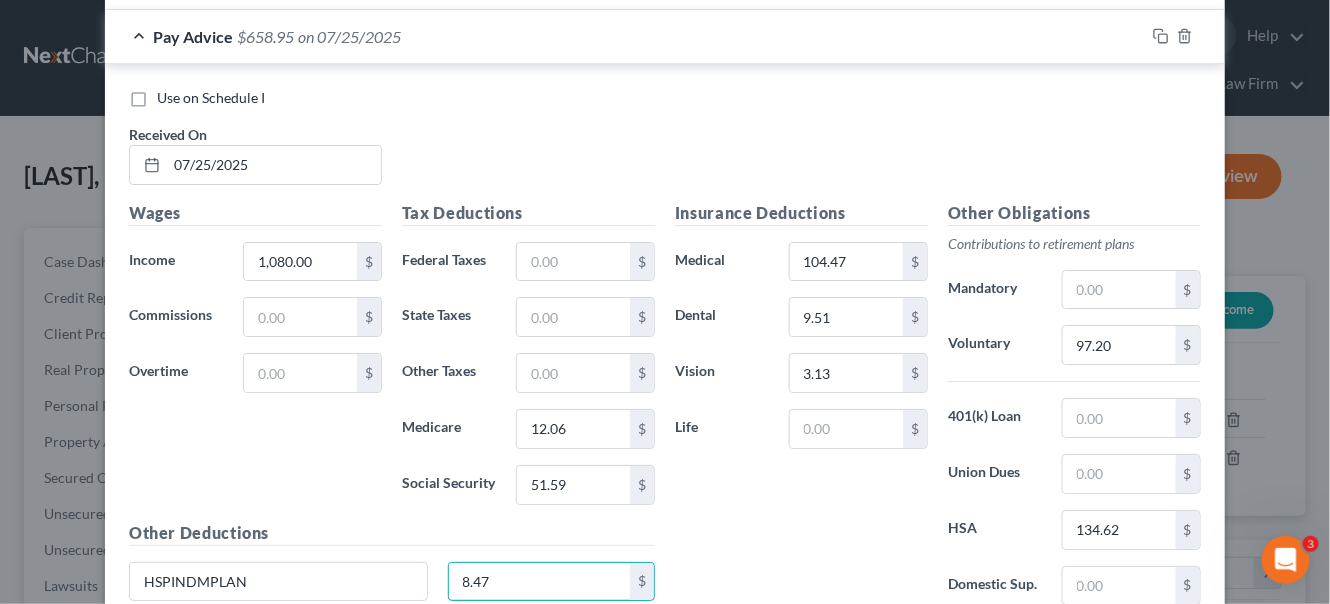 type on "8.47" 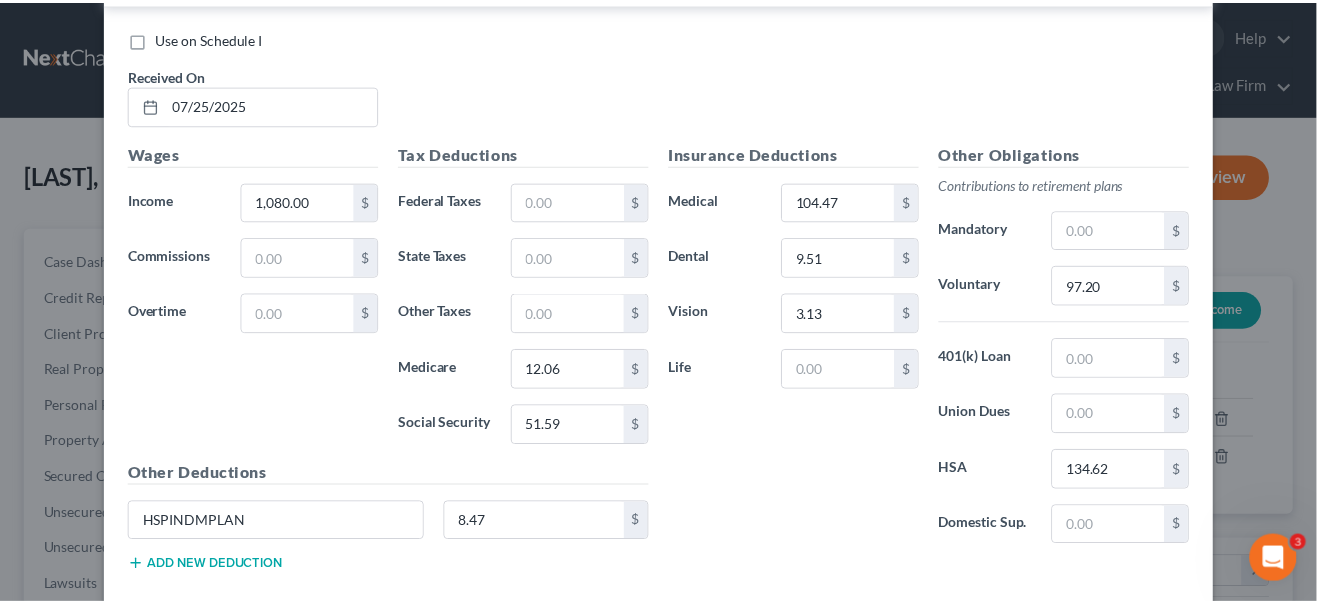 scroll, scrollTop: 9300, scrollLeft: 0, axis: vertical 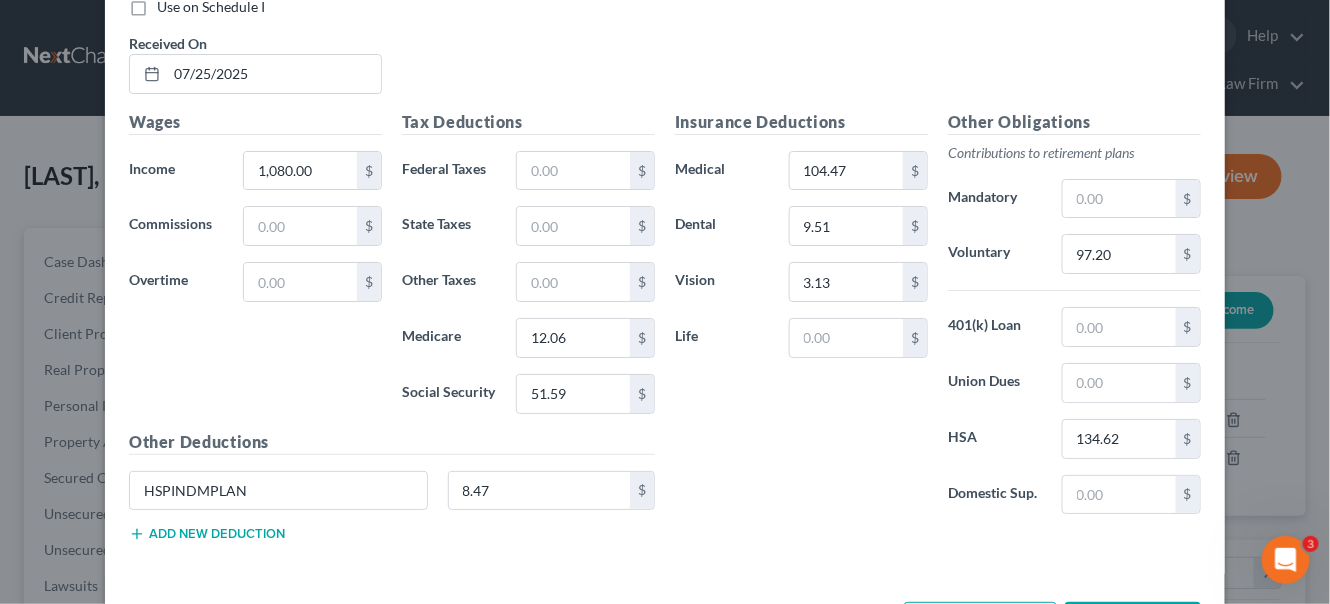 click on "Save & Close" at bounding box center (1133, 623) 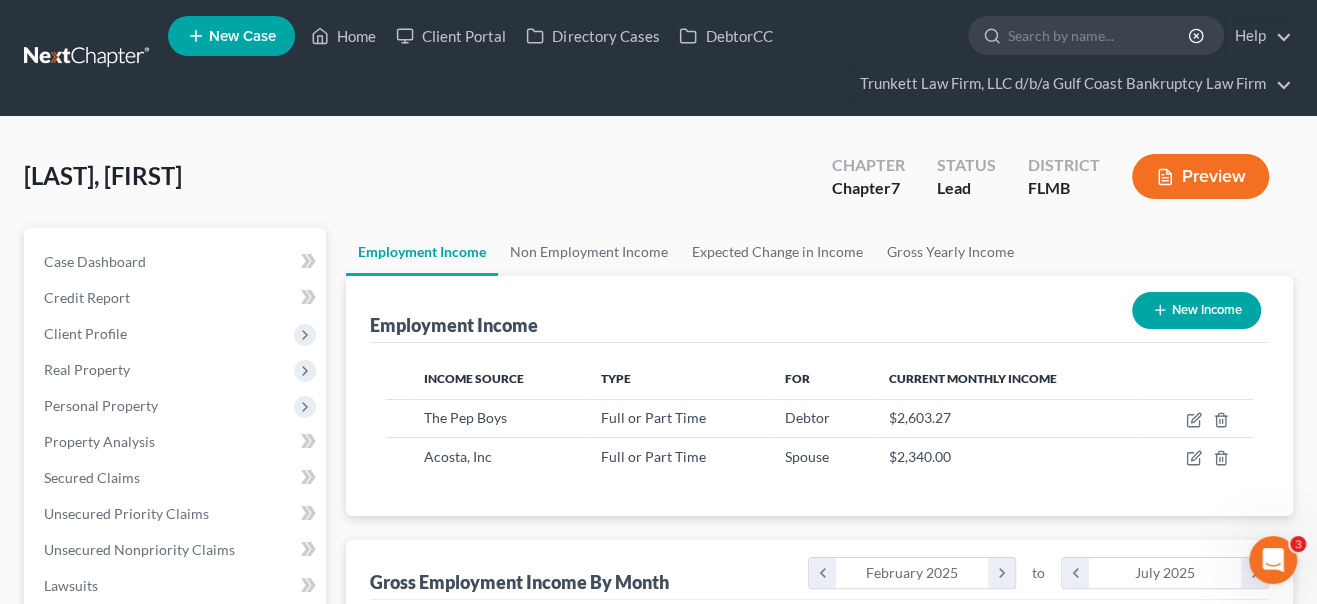 scroll, scrollTop: 356, scrollLeft: 529, axis: both 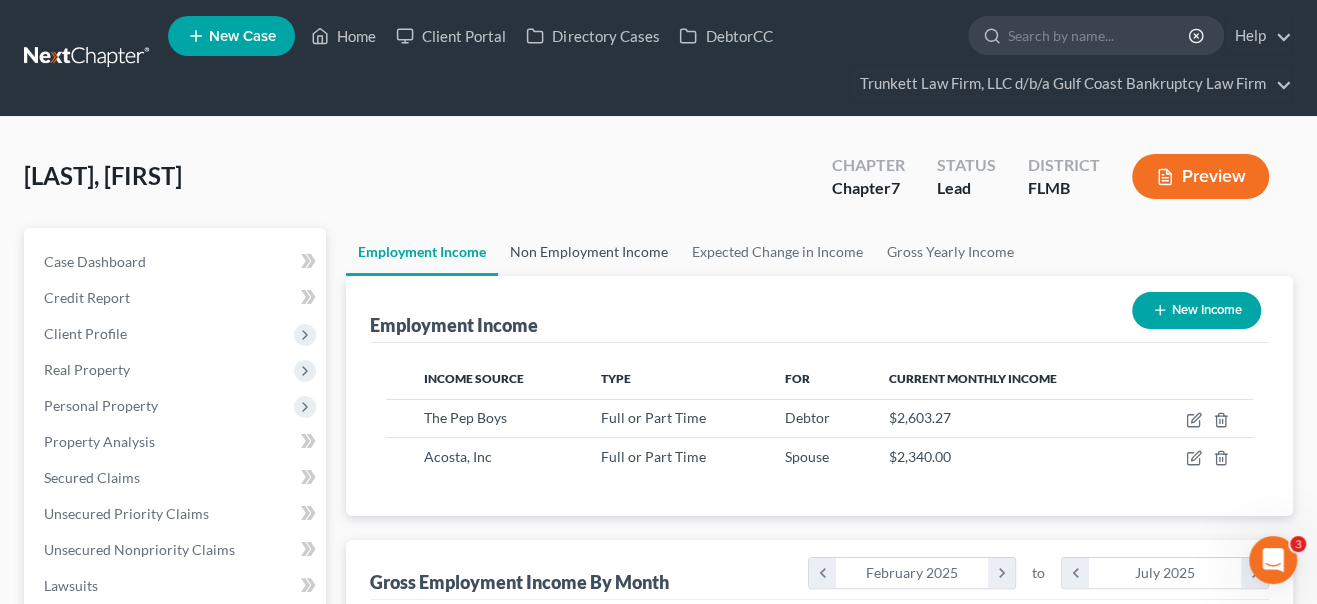 click on "Non Employment Income" at bounding box center [589, 252] 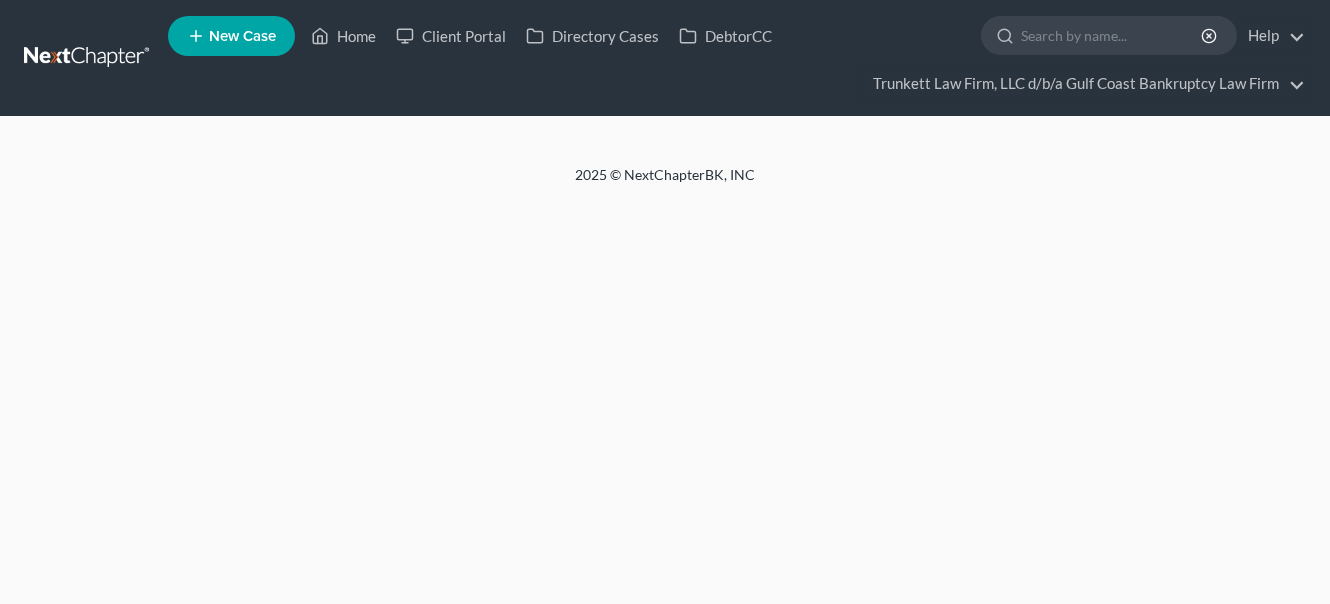 select on "0" 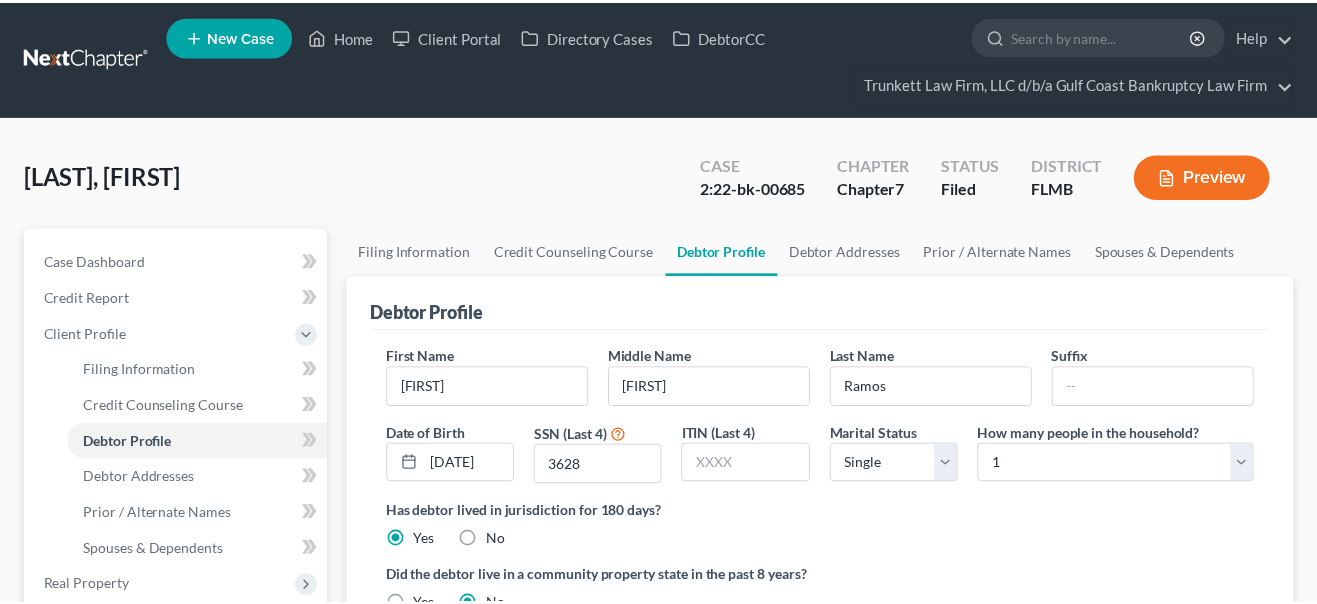 scroll, scrollTop: 0, scrollLeft: 0, axis: both 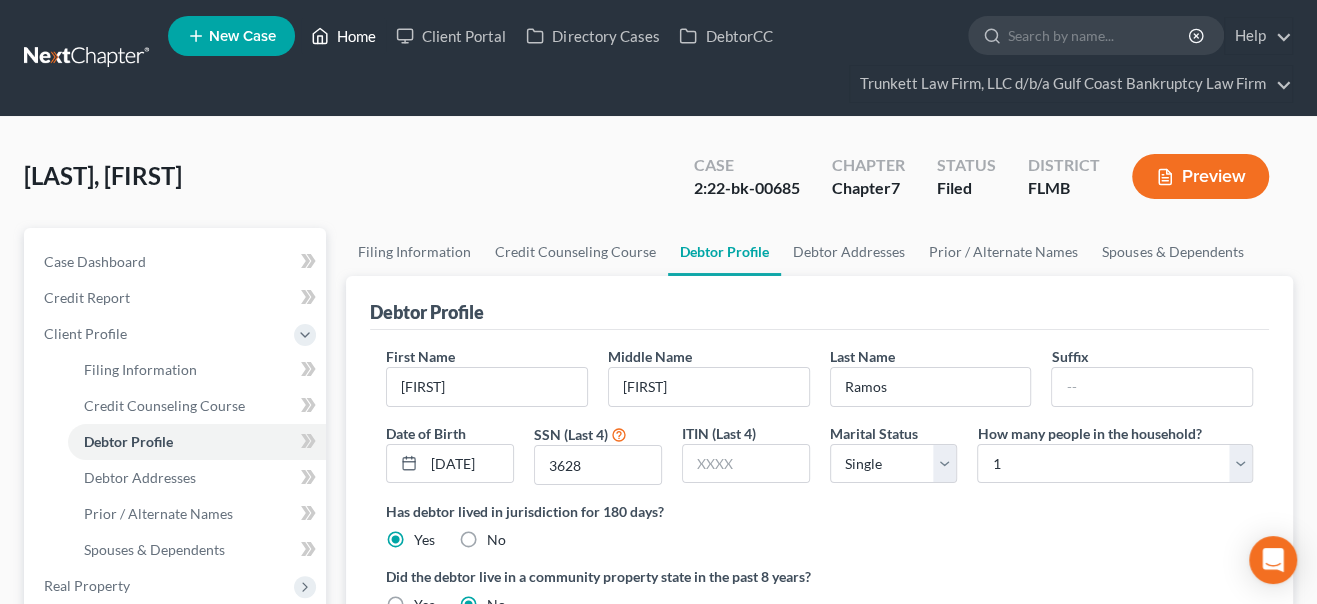 click on "Home" at bounding box center (343, 36) 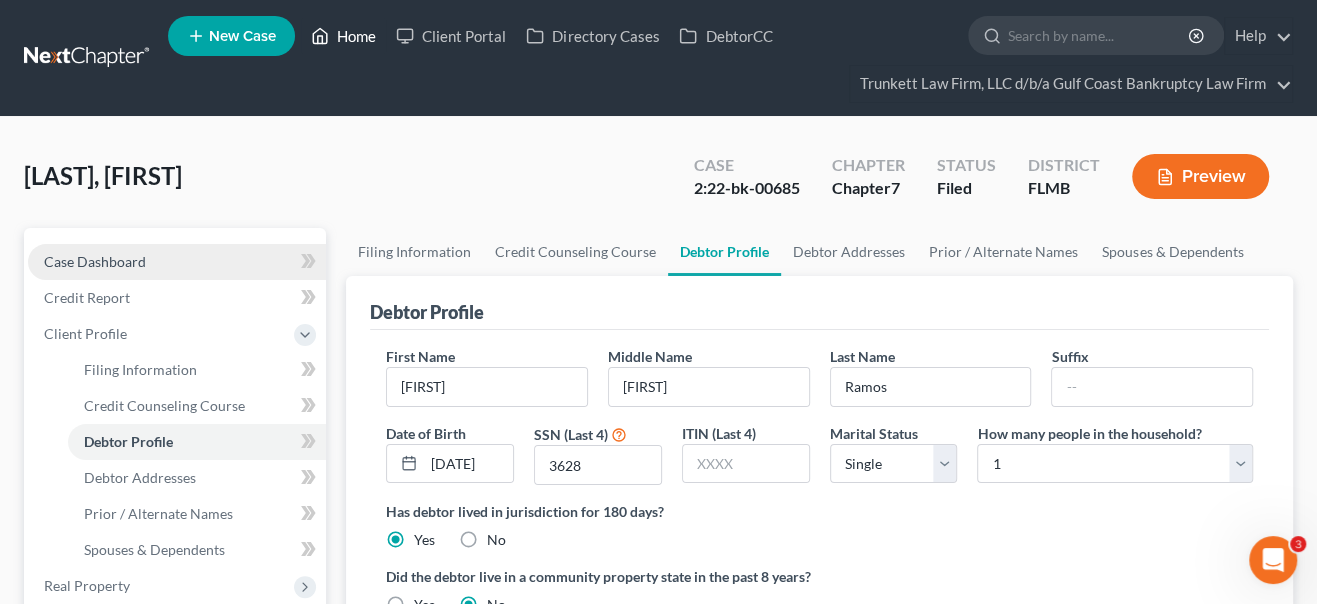 scroll, scrollTop: 0, scrollLeft: 0, axis: both 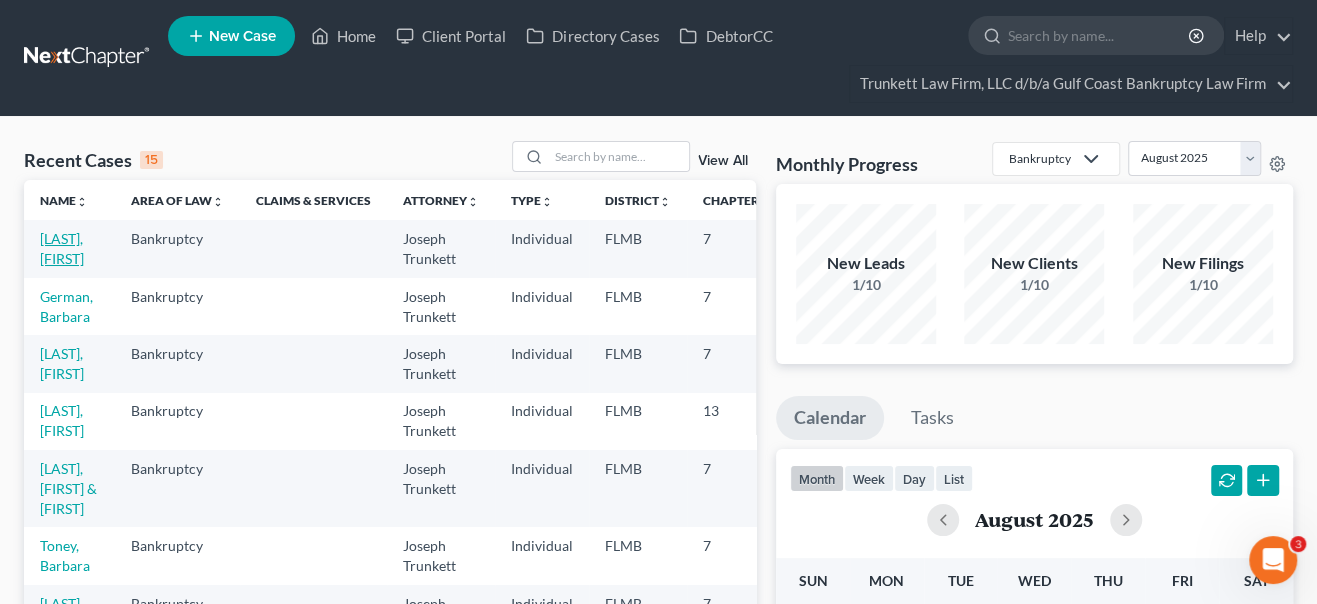 click on "[LAST], [FIRST]" at bounding box center [62, 248] 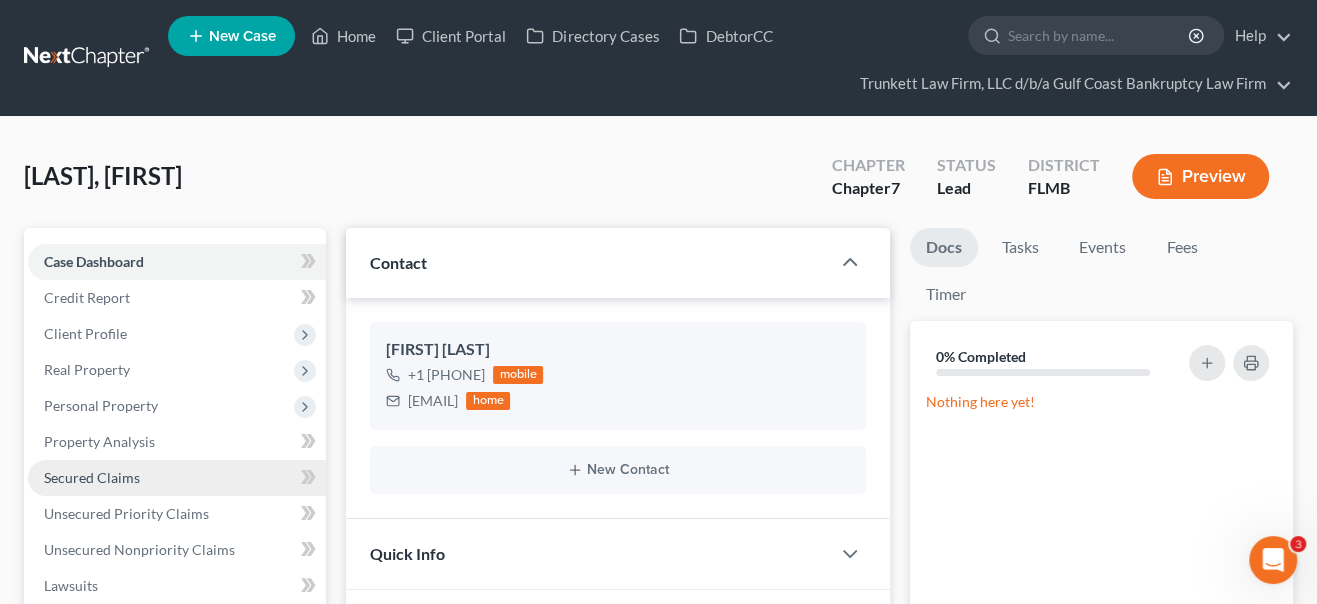scroll, scrollTop: 454, scrollLeft: 0, axis: vertical 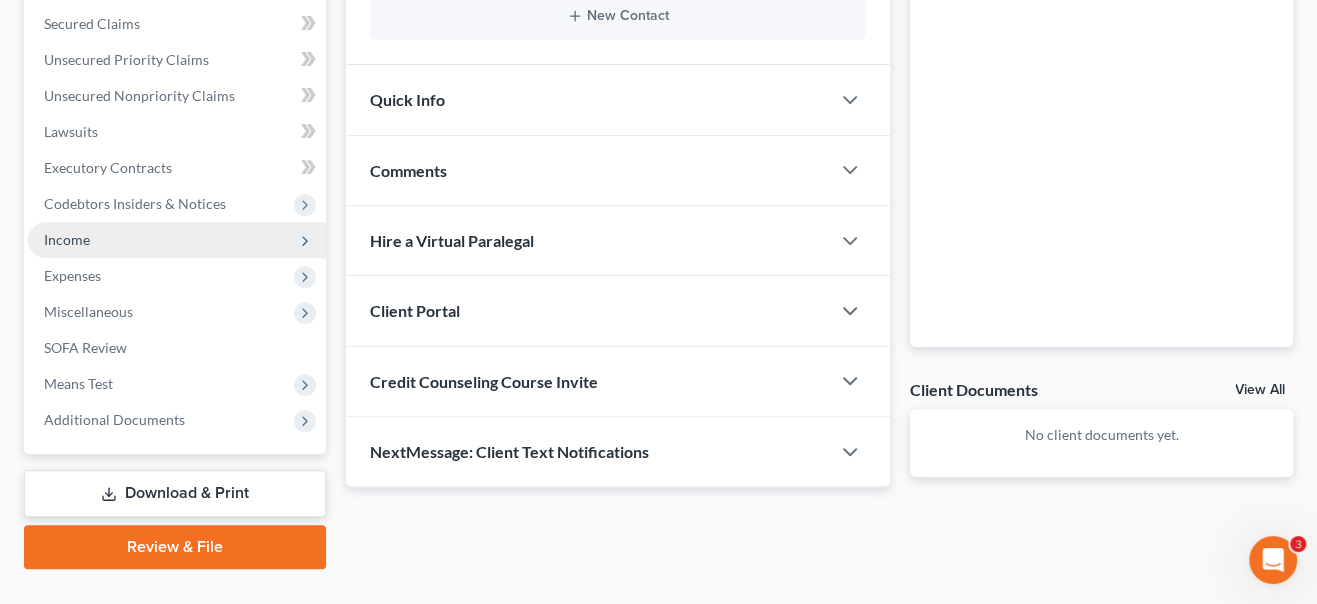 click on "Income" at bounding box center [67, 239] 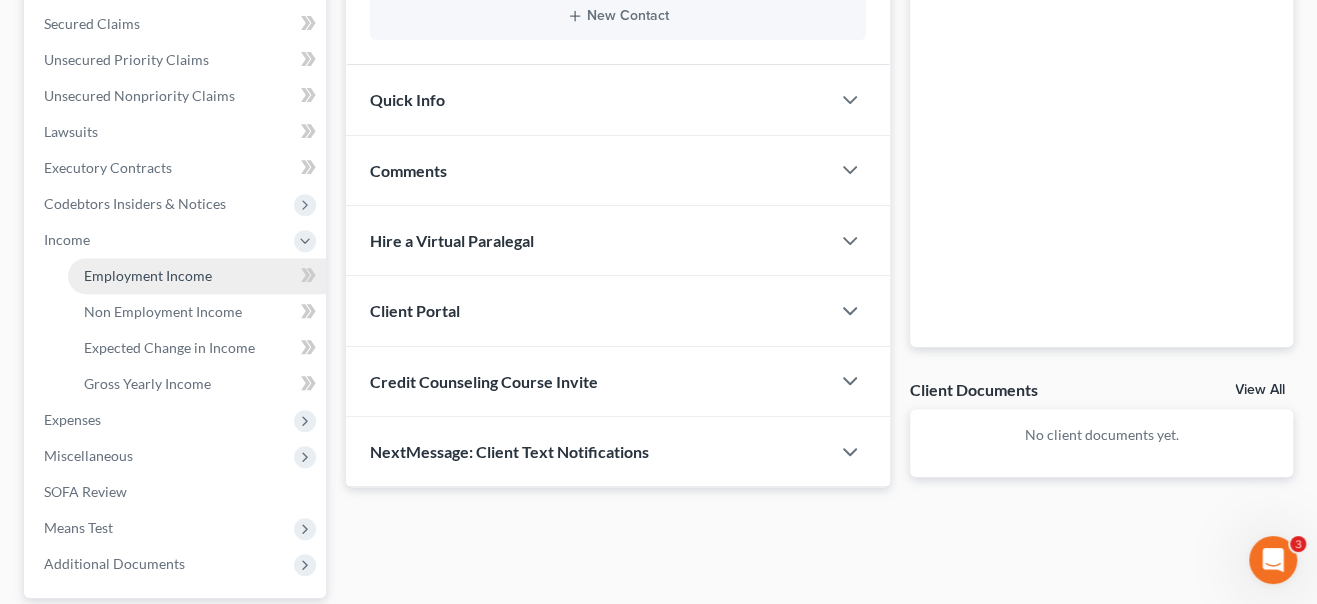 click on "Employment Income" at bounding box center (148, 275) 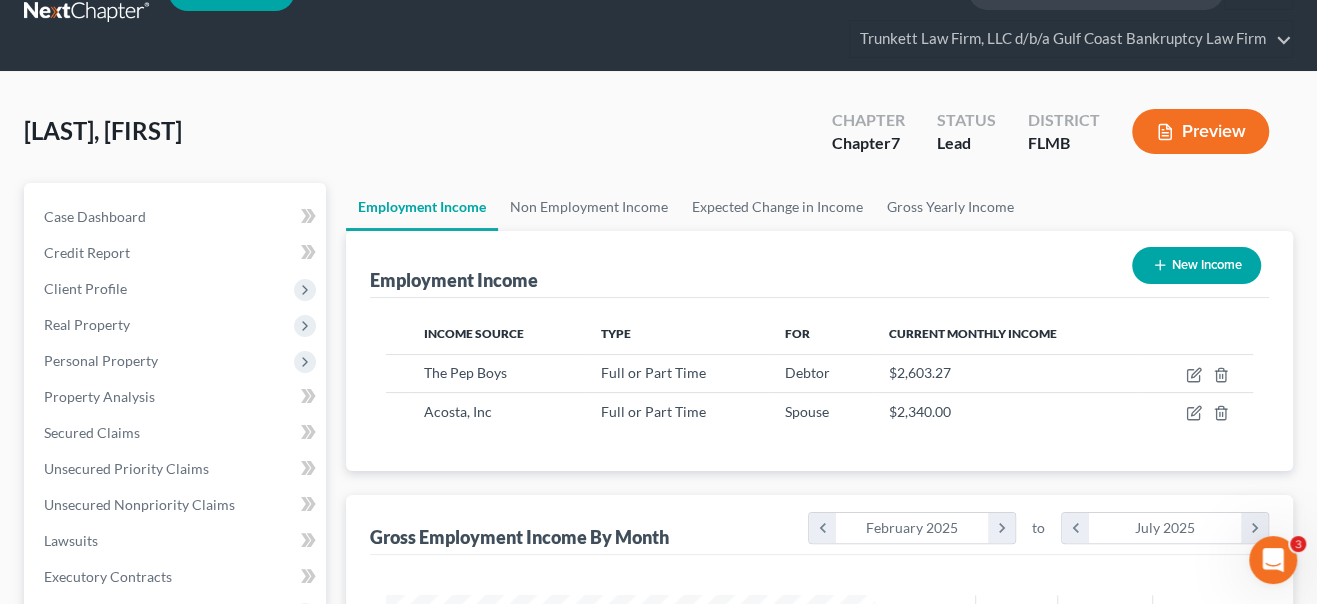 scroll, scrollTop: 0, scrollLeft: 0, axis: both 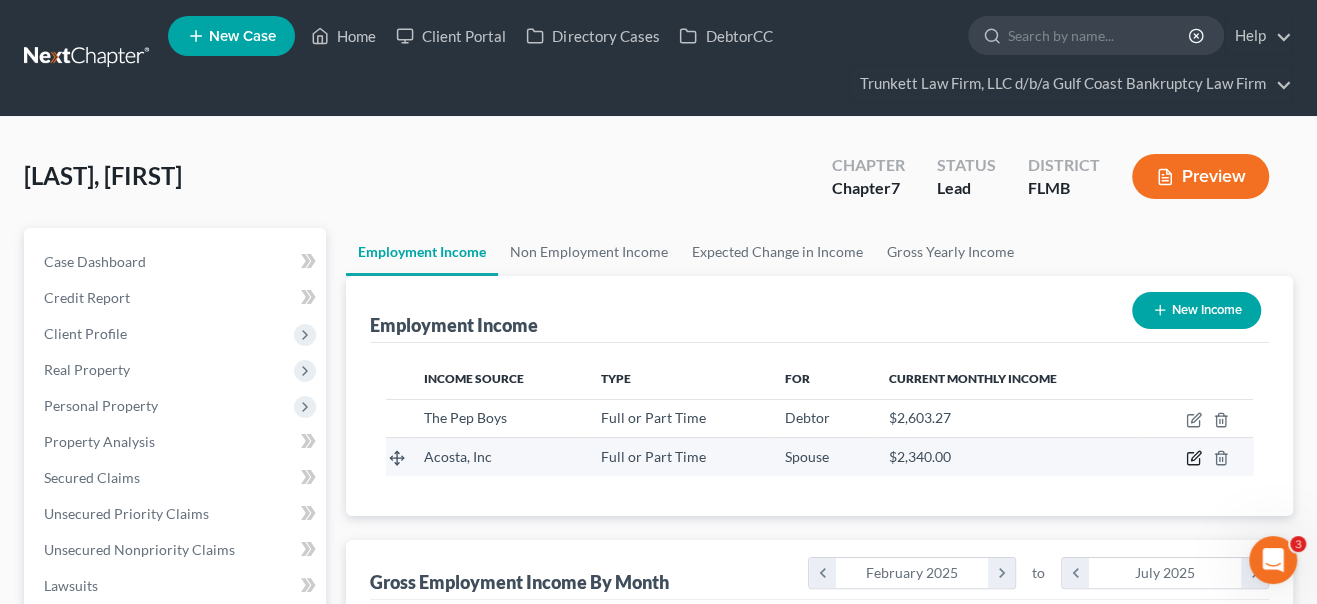 click 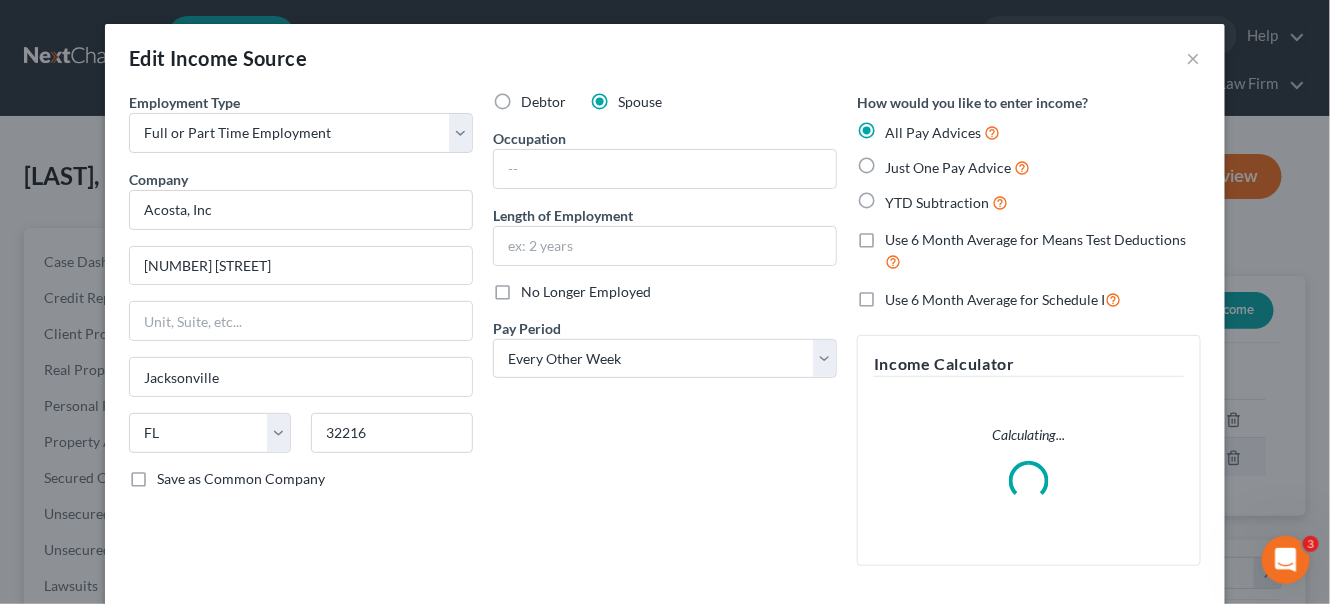 scroll, scrollTop: 999643, scrollLeft: 999465, axis: both 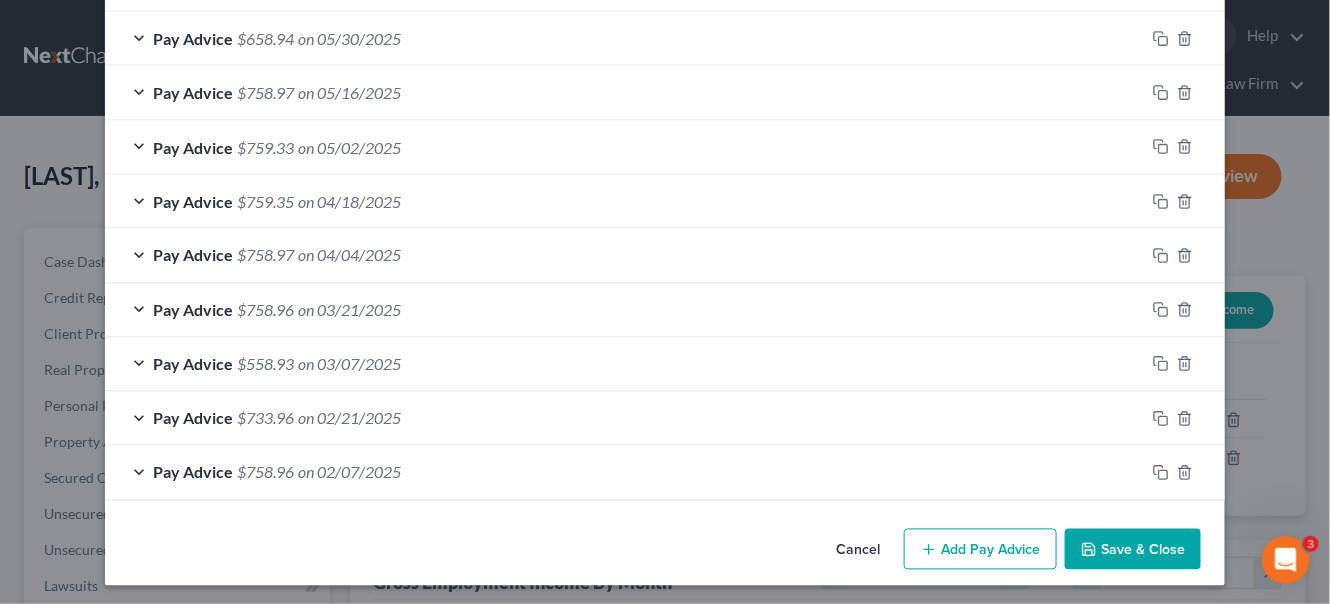 click on "Save & Close" at bounding box center [1133, 550] 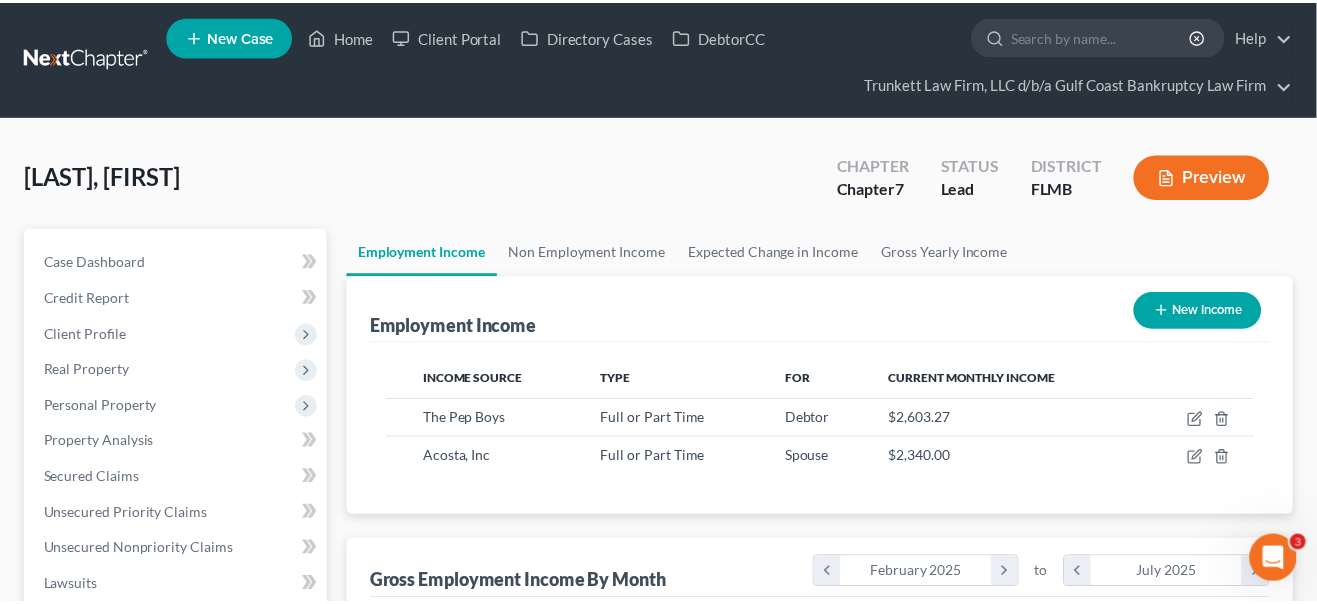 scroll, scrollTop: 356, scrollLeft: 529, axis: both 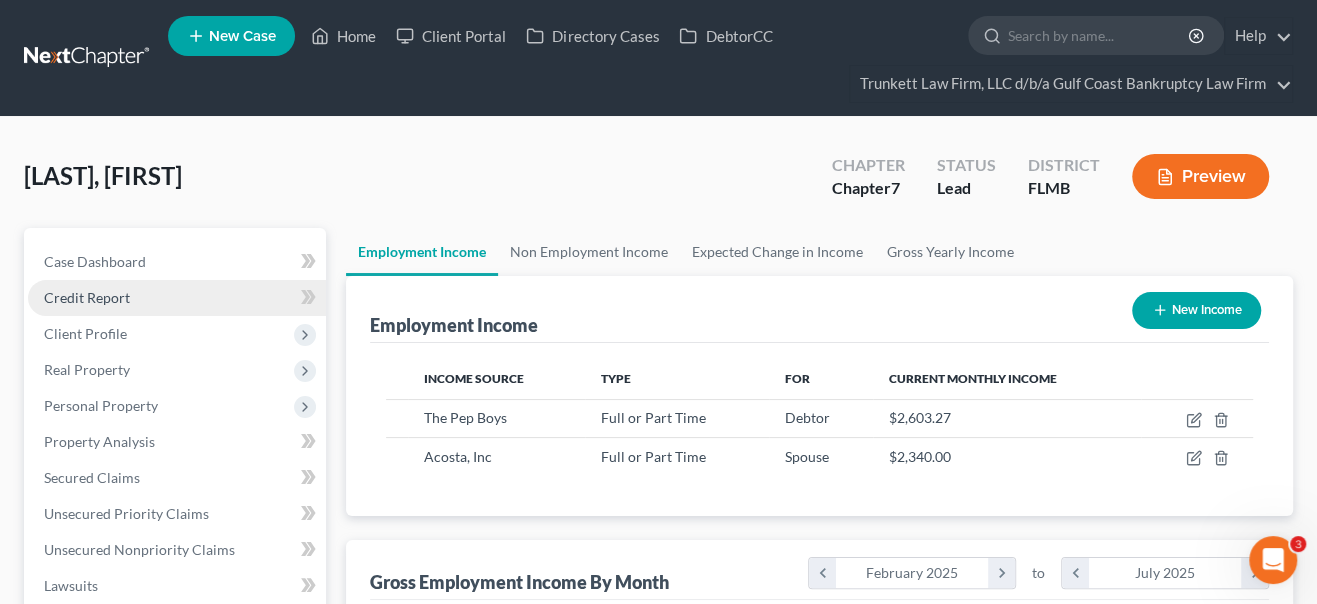 click on "Credit Report" at bounding box center [177, 298] 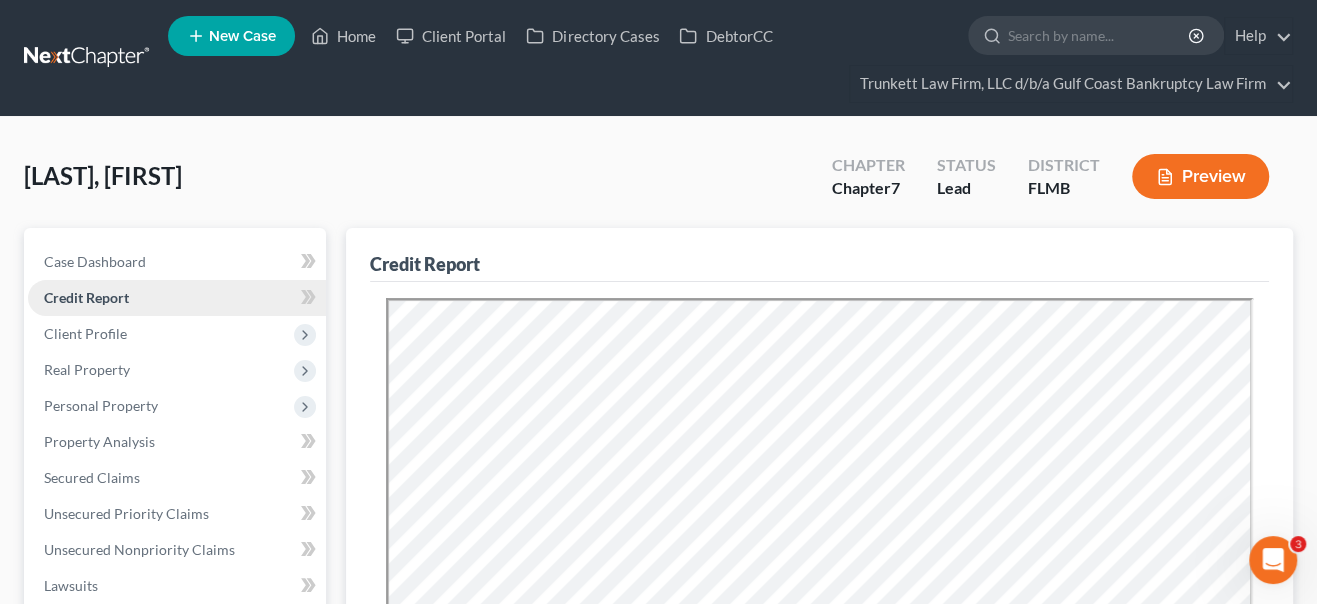scroll, scrollTop: 0, scrollLeft: 0, axis: both 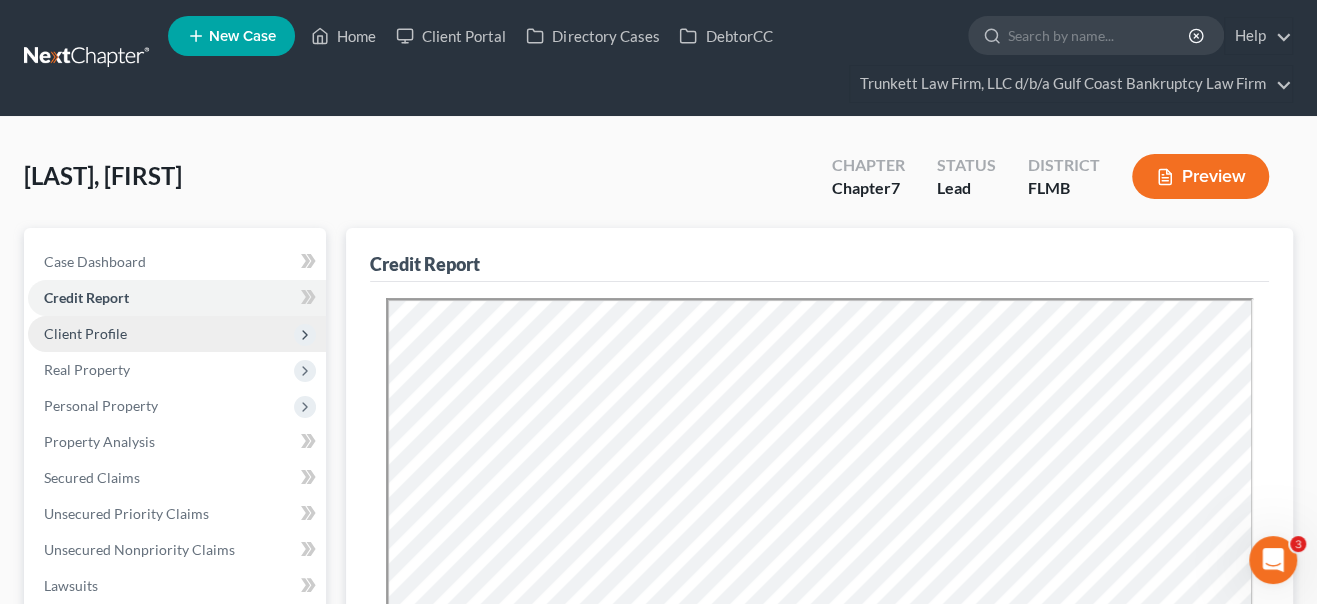 click on "Client Profile" at bounding box center (177, 334) 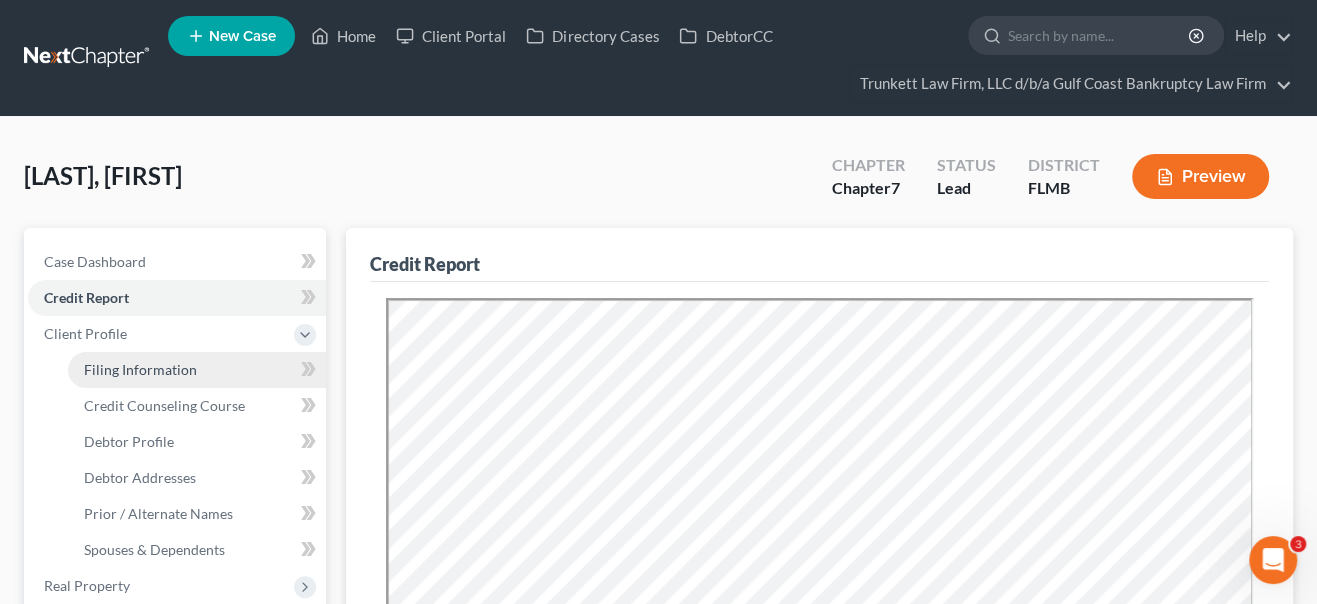 click on "Filing Information" at bounding box center [140, 369] 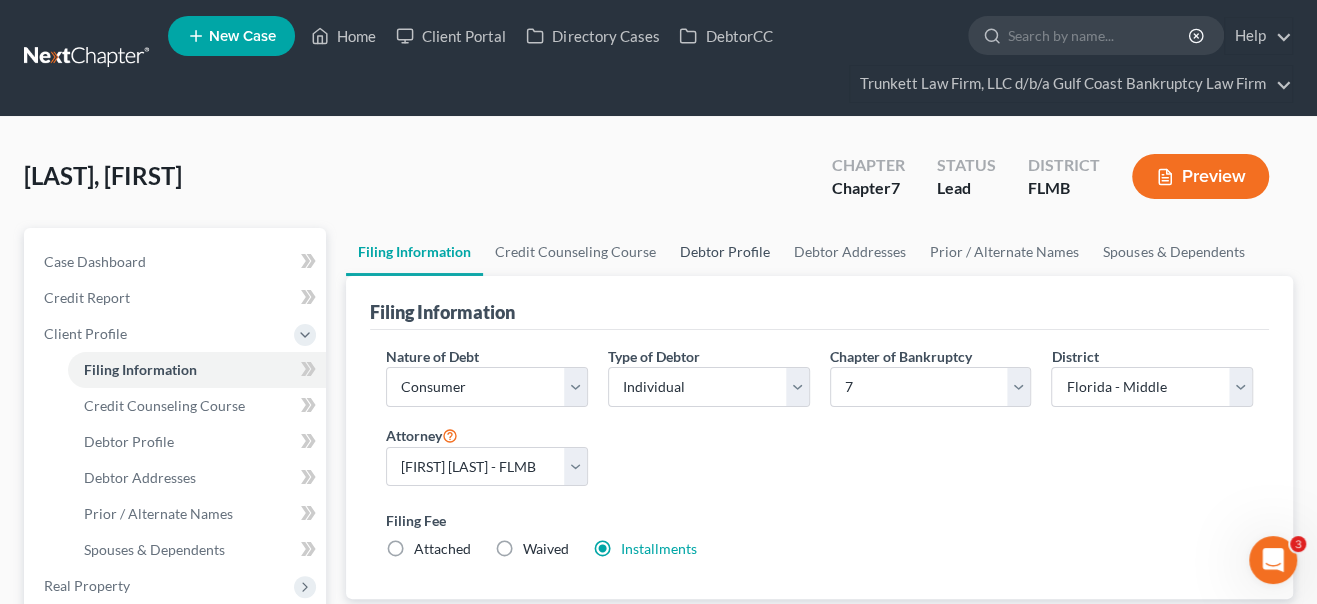 click on "Debtor Profile" at bounding box center [725, 252] 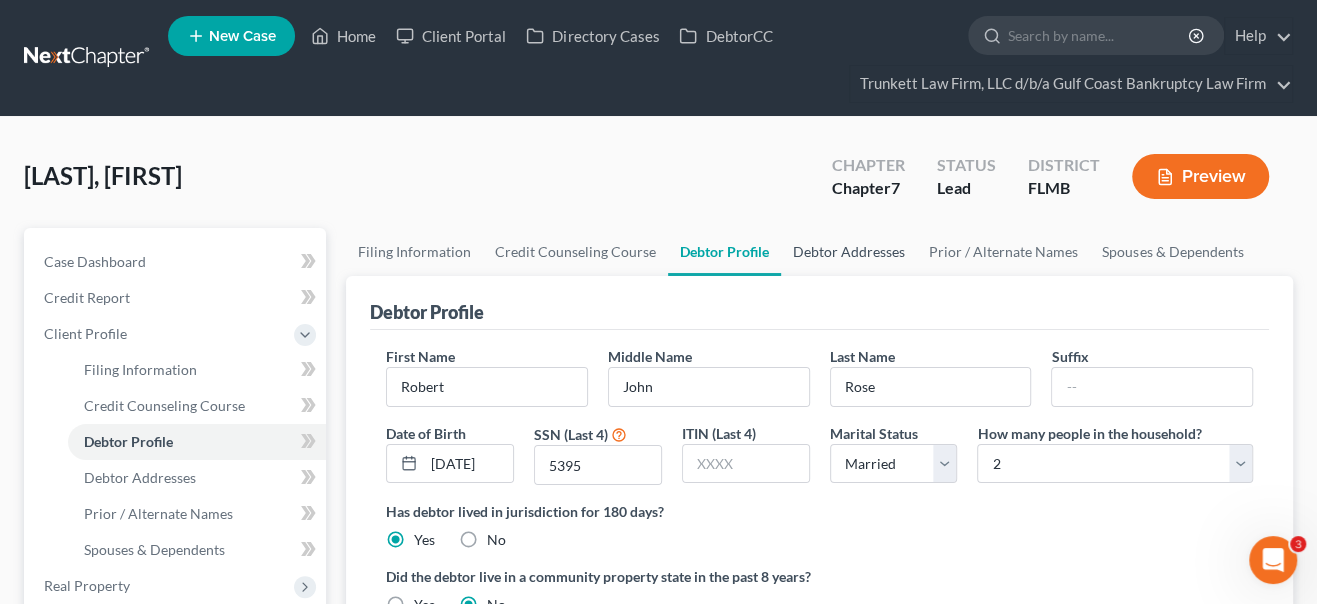click on "Debtor Addresses" at bounding box center [849, 252] 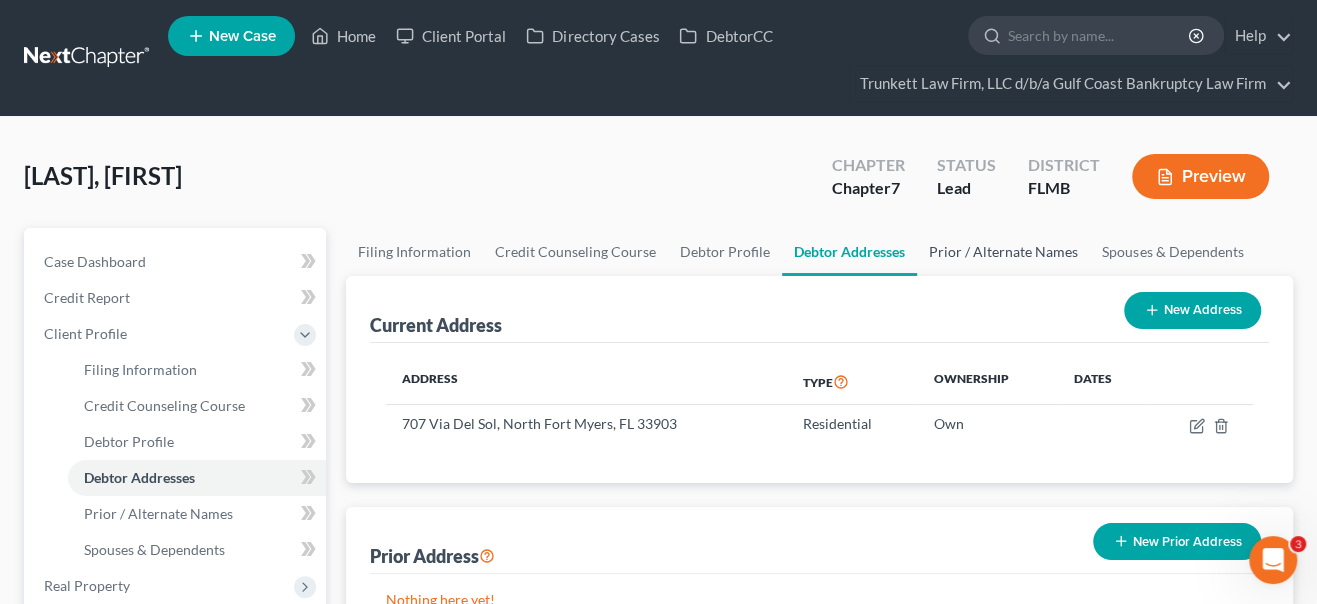 click on "Prior / Alternate Names" at bounding box center (1003, 252) 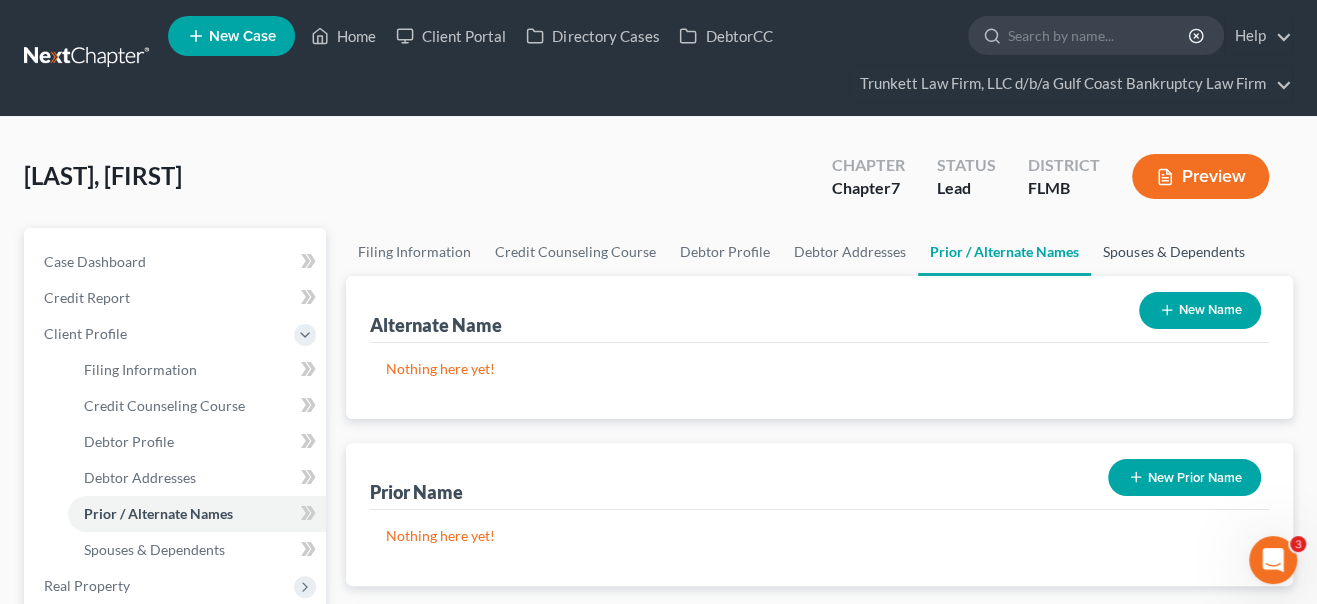 click on "Spouses & Dependents" at bounding box center (1173, 252) 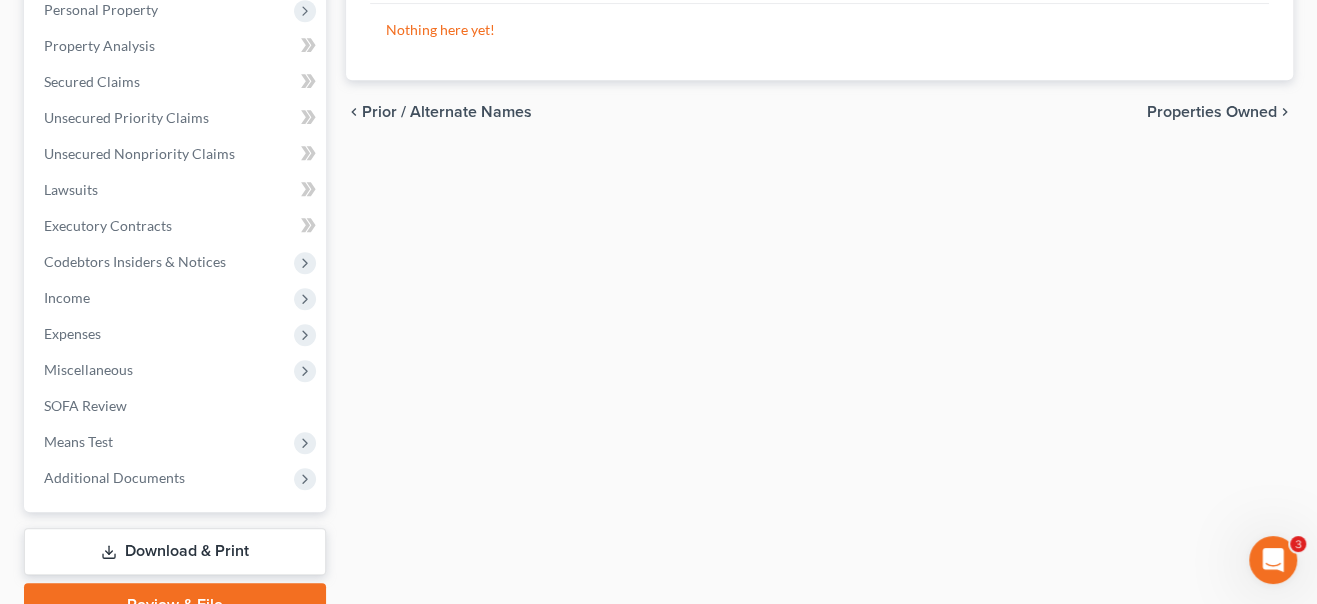 scroll, scrollTop: 636, scrollLeft: 0, axis: vertical 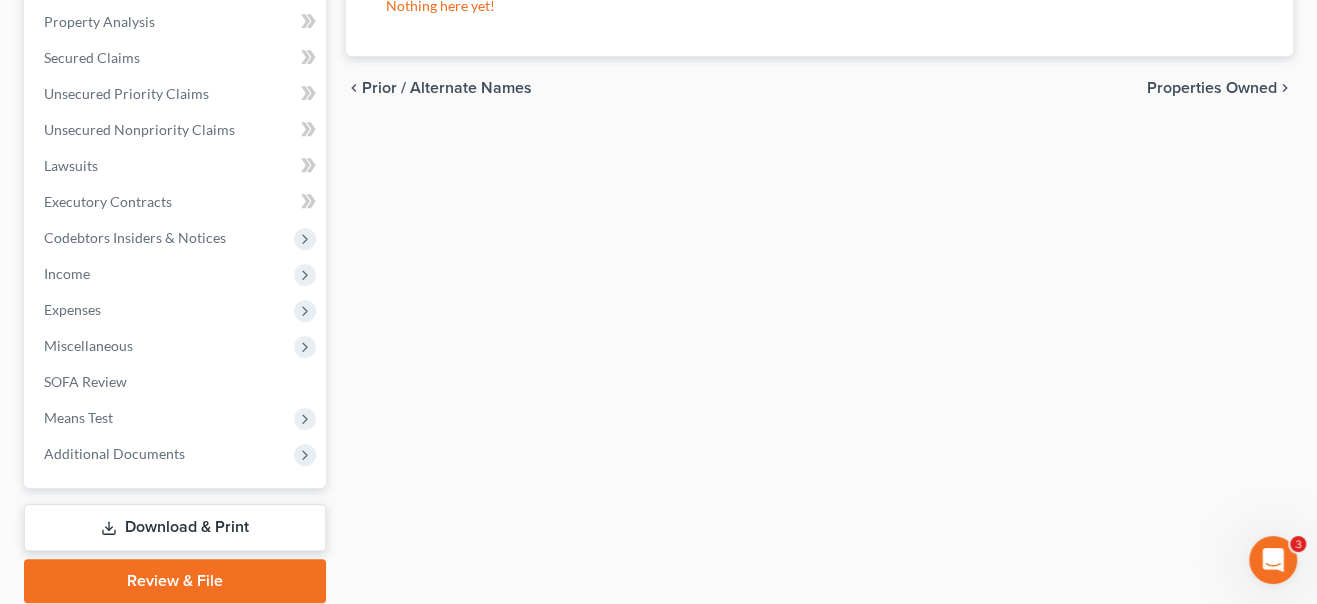 click on "Properties Owned" at bounding box center [1212, 88] 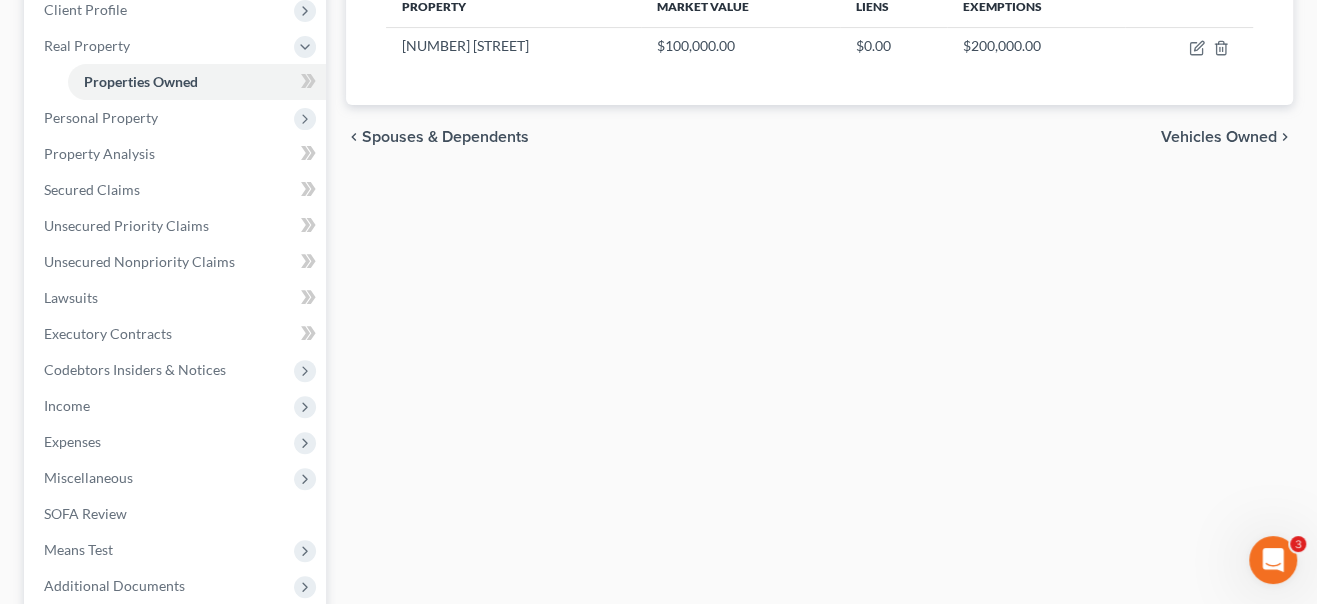 scroll, scrollTop: 0, scrollLeft: 0, axis: both 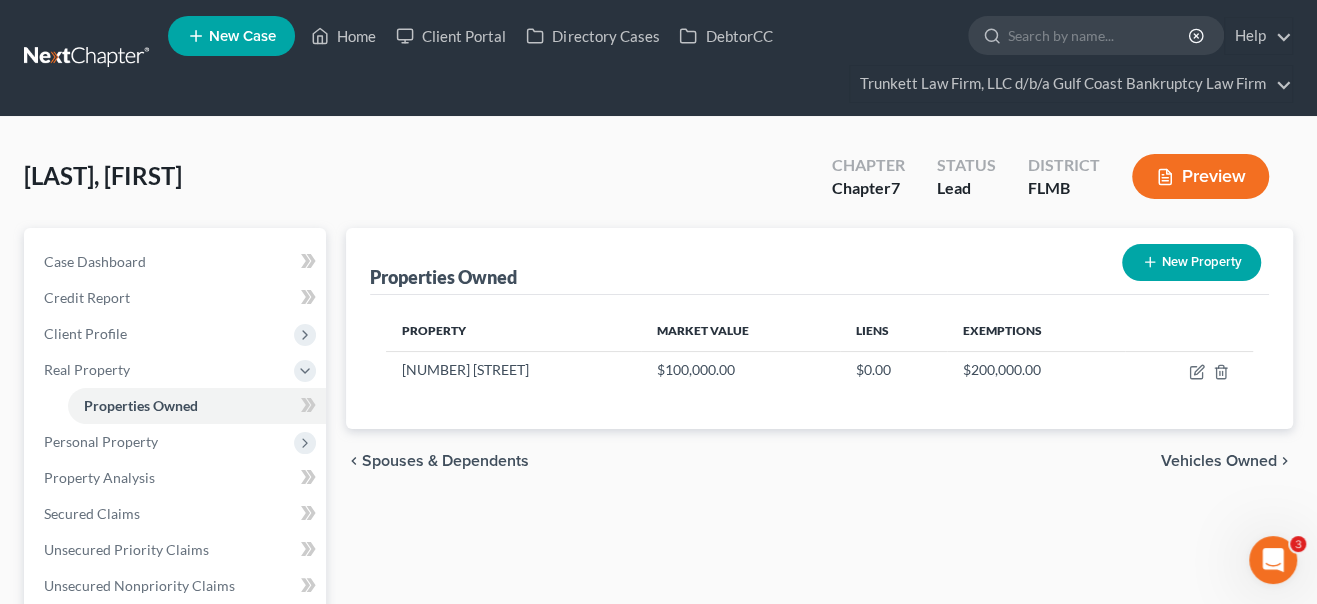 click on "Vehicles Owned" at bounding box center (1219, 461) 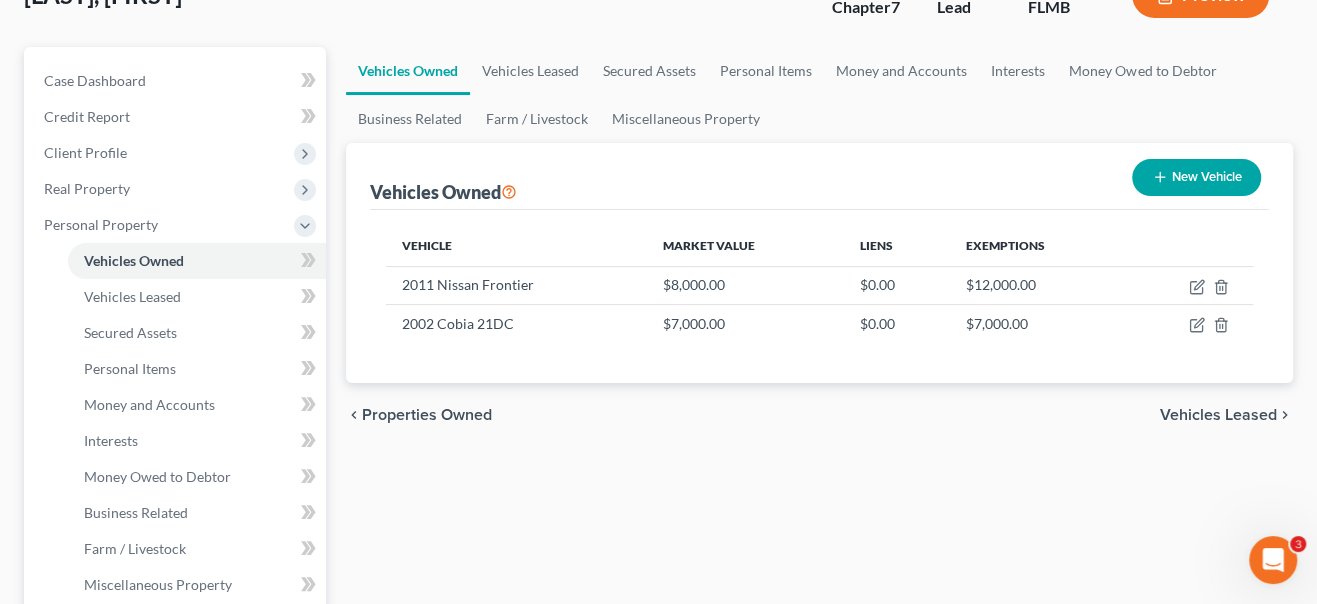 scroll, scrollTop: 182, scrollLeft: 0, axis: vertical 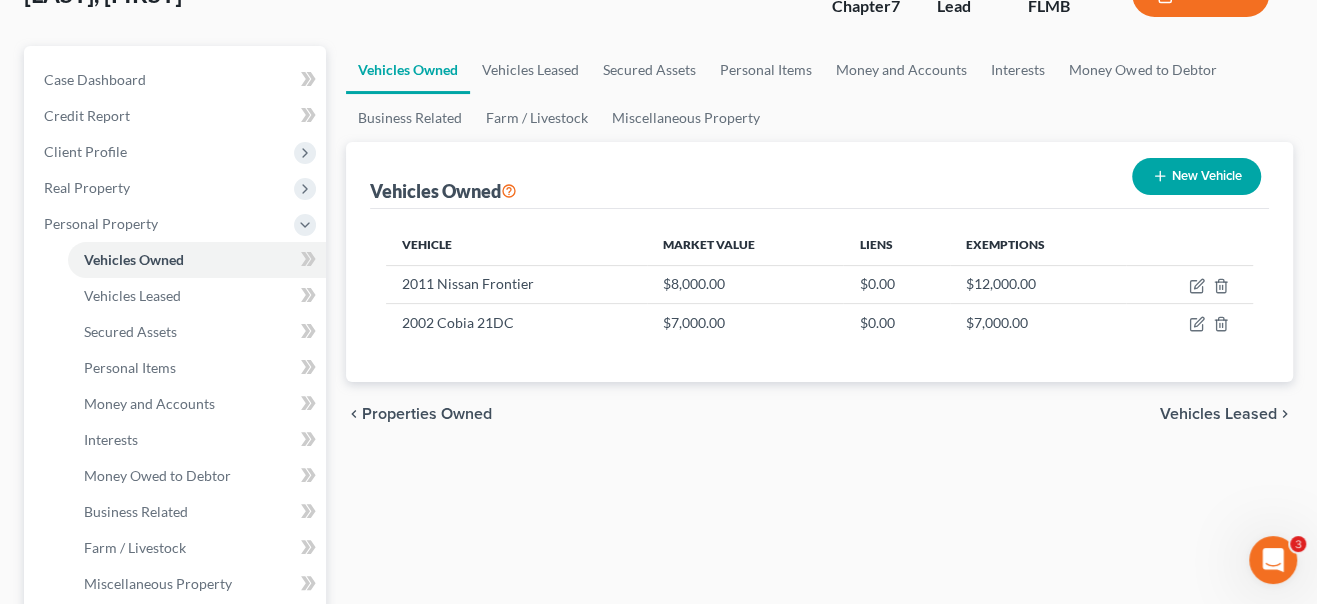 click on "Vehicles Leased" at bounding box center (1218, 414) 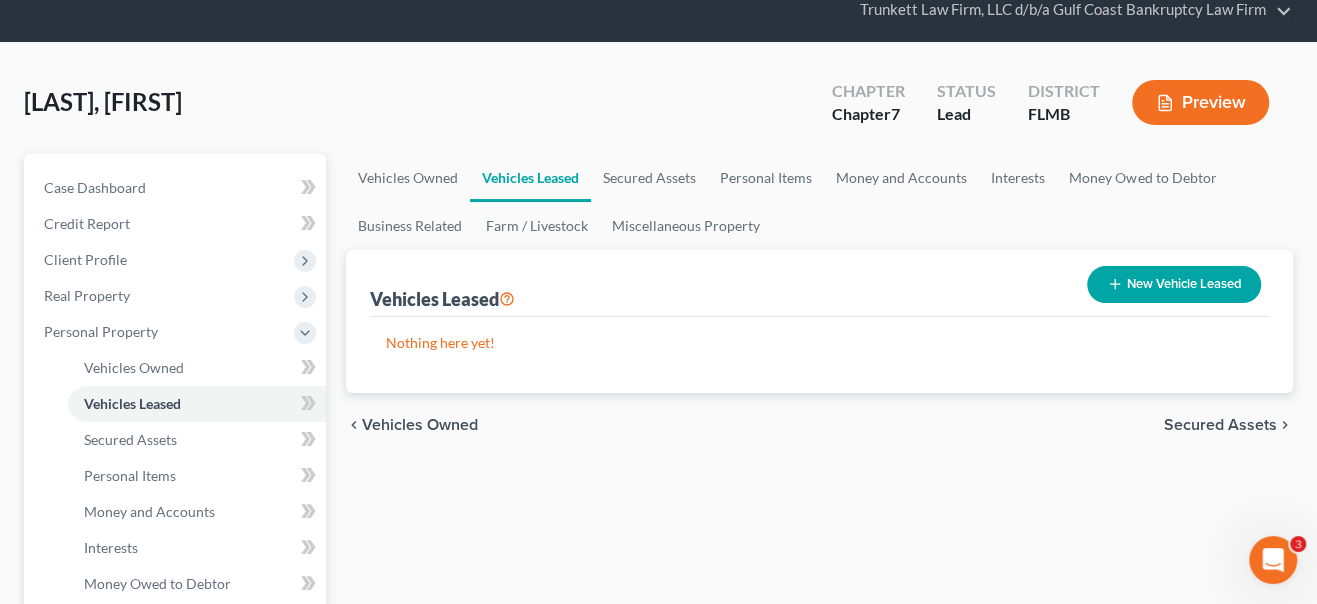 scroll, scrollTop: 0, scrollLeft: 0, axis: both 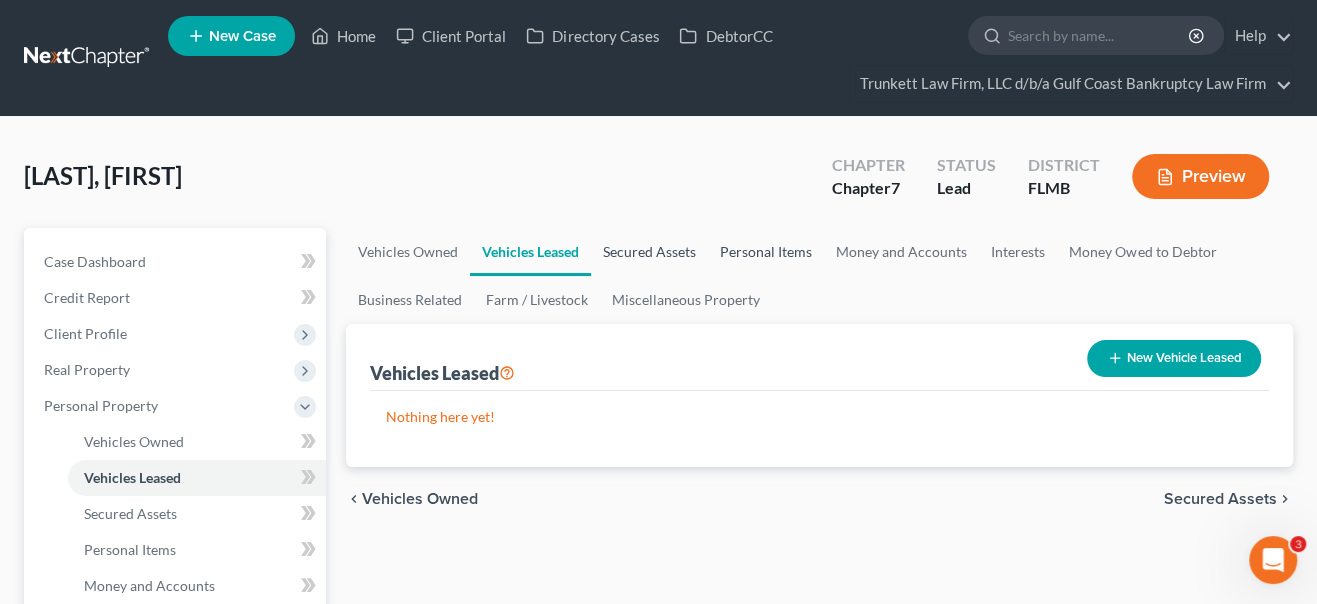 drag, startPoint x: 651, startPoint y: 251, endPoint x: 748, endPoint y: 261, distance: 97.5141 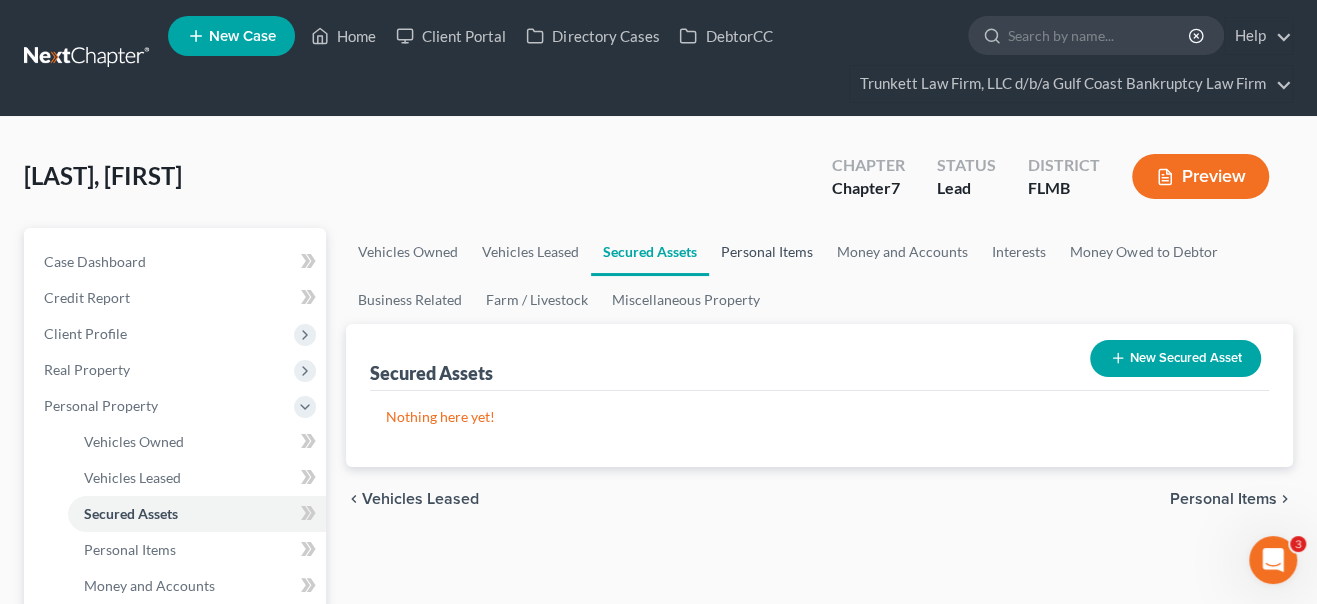 click on "Personal Items" at bounding box center (767, 252) 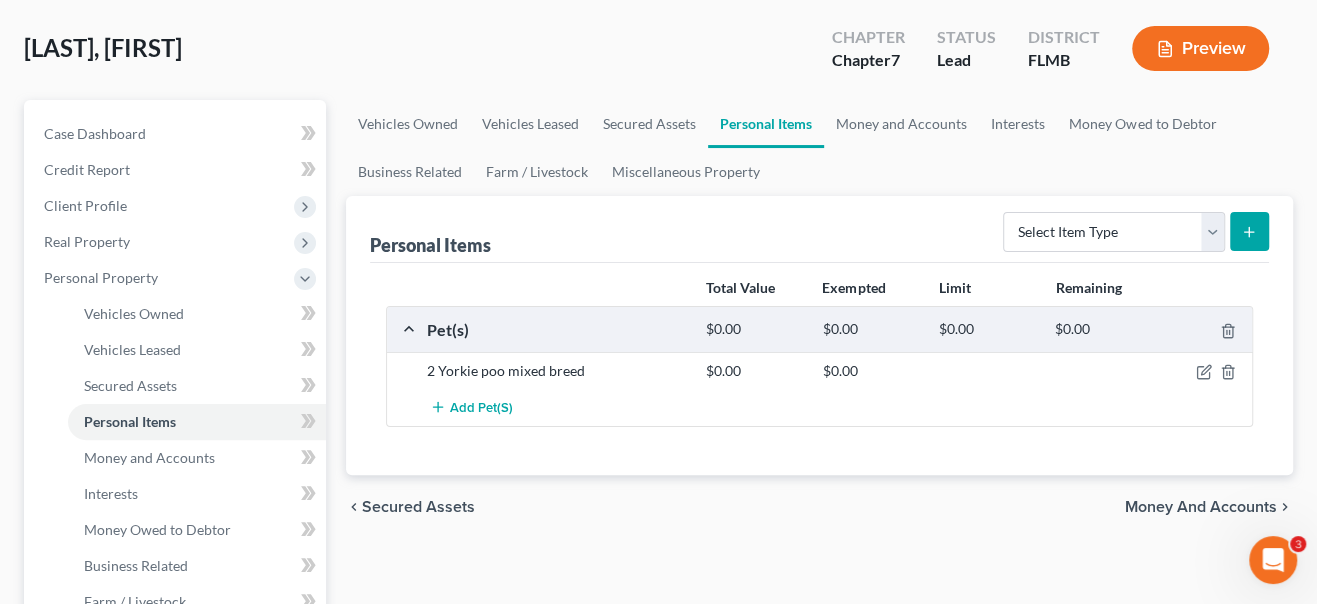 scroll, scrollTop: 0, scrollLeft: 0, axis: both 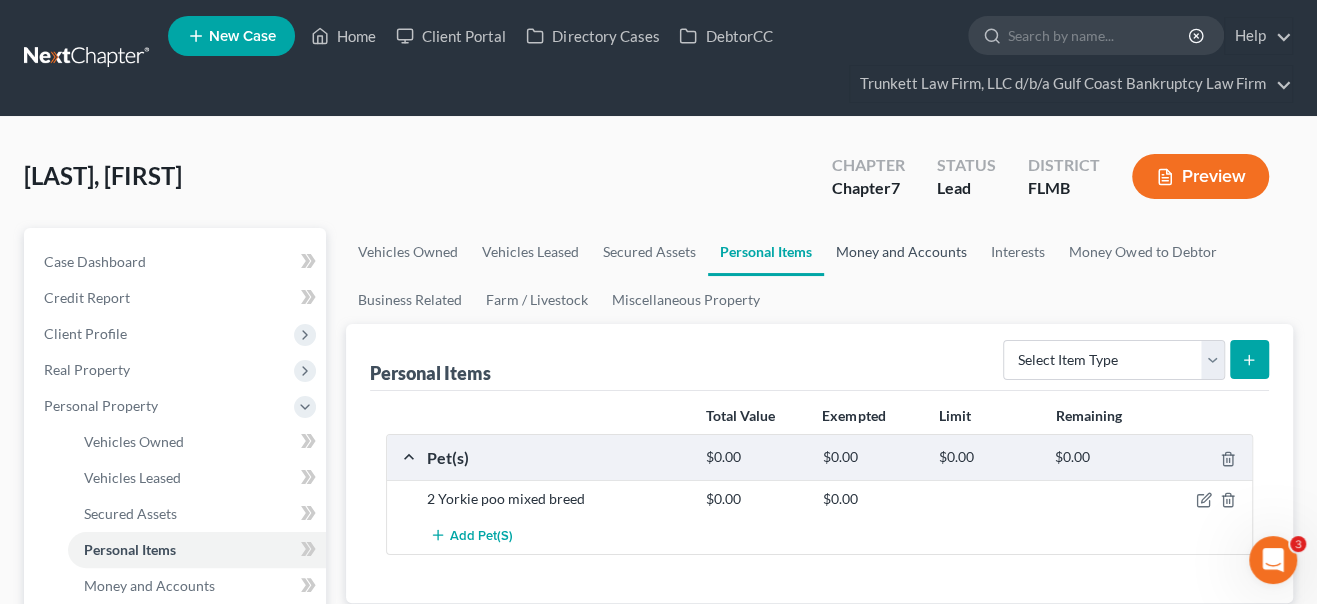 drag, startPoint x: 866, startPoint y: 255, endPoint x: 856, endPoint y: 291, distance: 37.363083 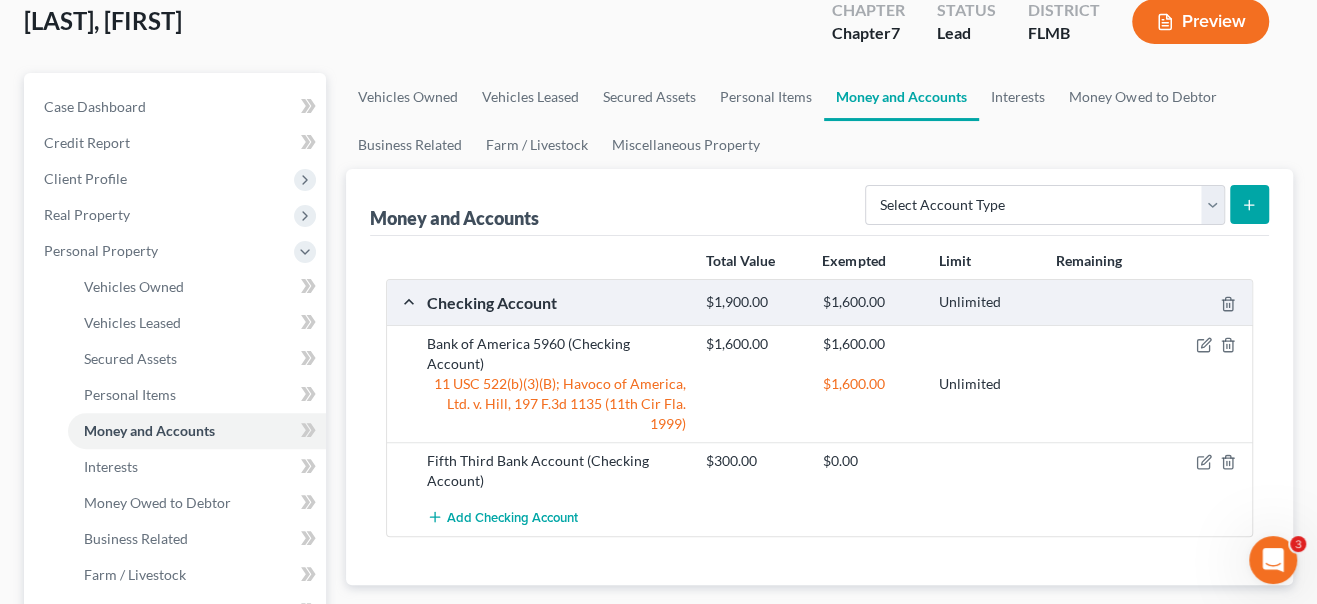 scroll, scrollTop: 182, scrollLeft: 0, axis: vertical 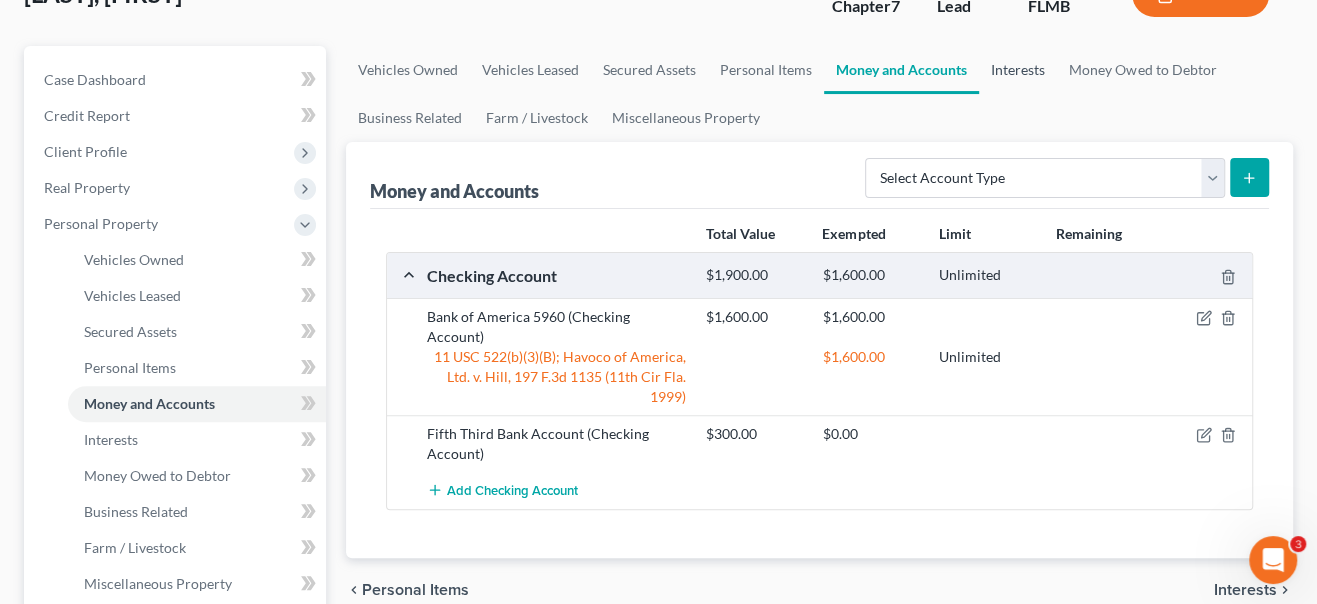 click on "Interests" at bounding box center [1018, 70] 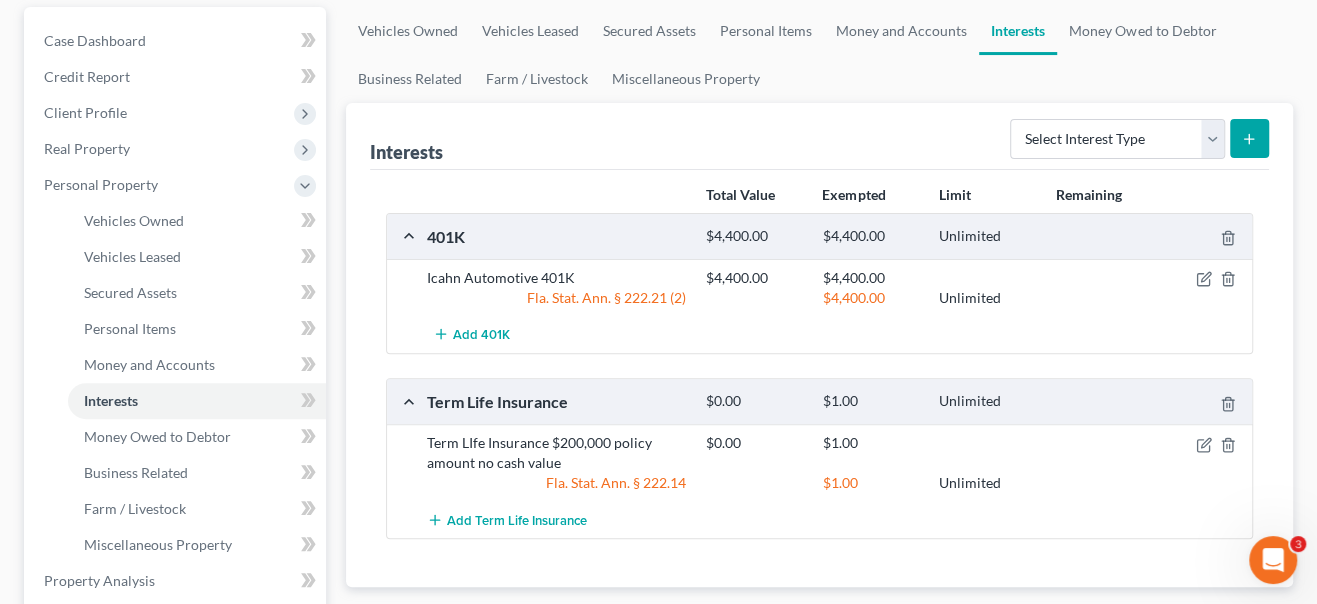 scroll, scrollTop: 0, scrollLeft: 0, axis: both 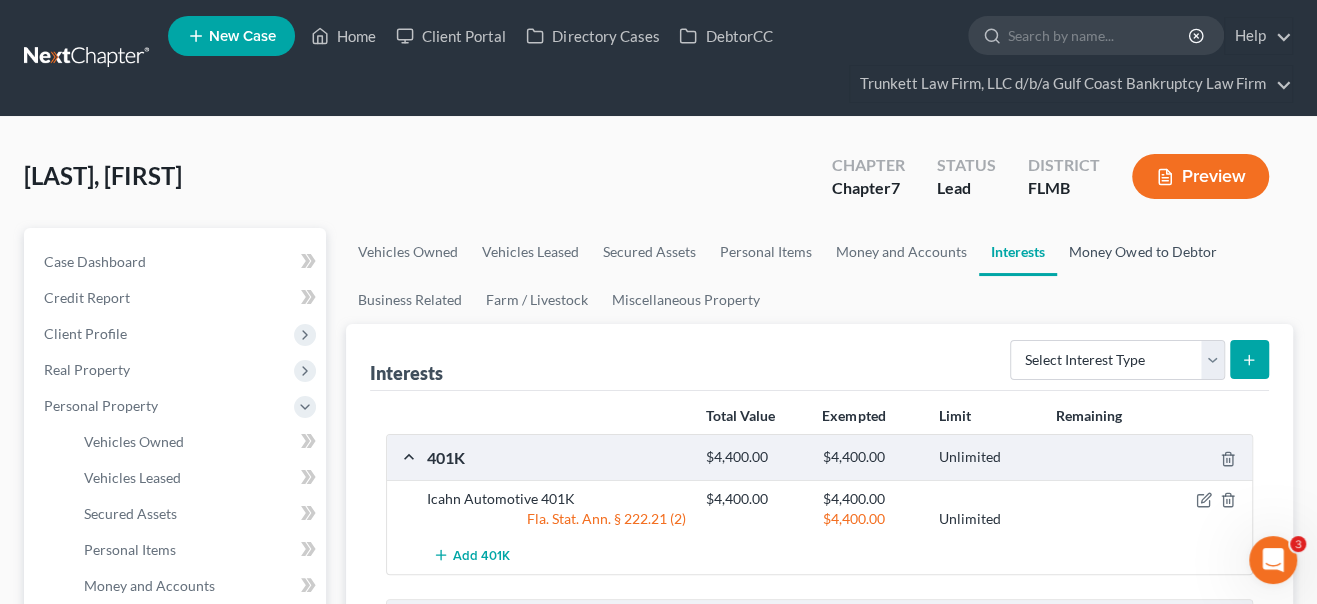 click on "Money Owed to Debtor" at bounding box center [1142, 252] 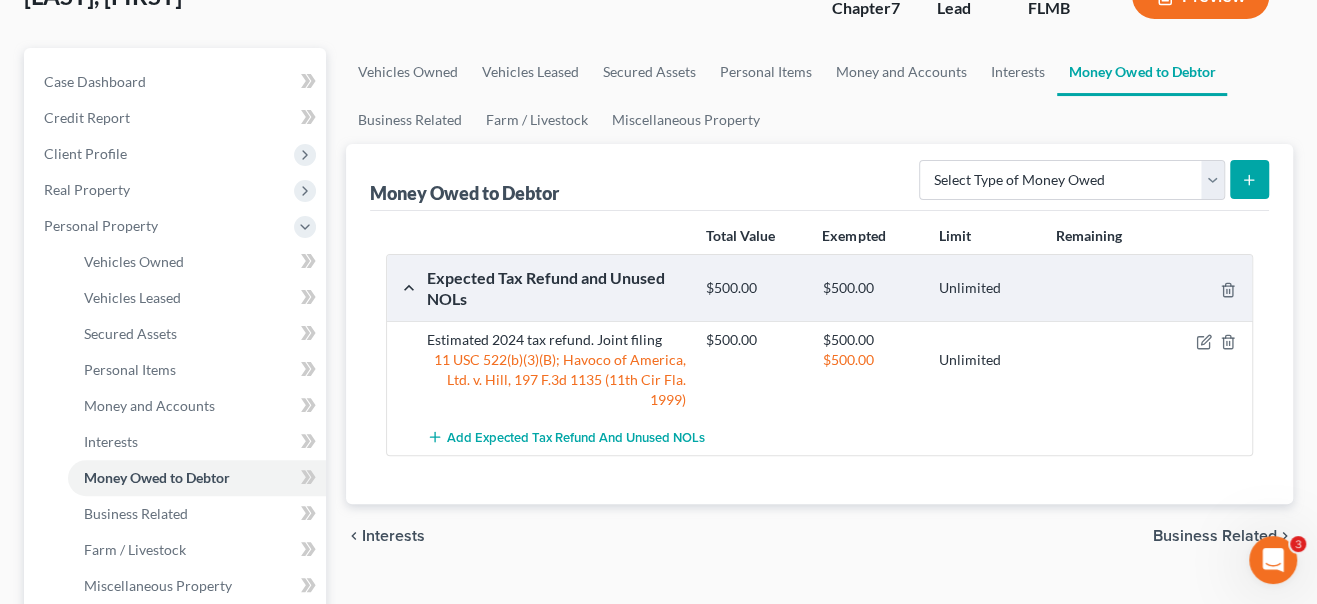 scroll, scrollTop: 182, scrollLeft: 0, axis: vertical 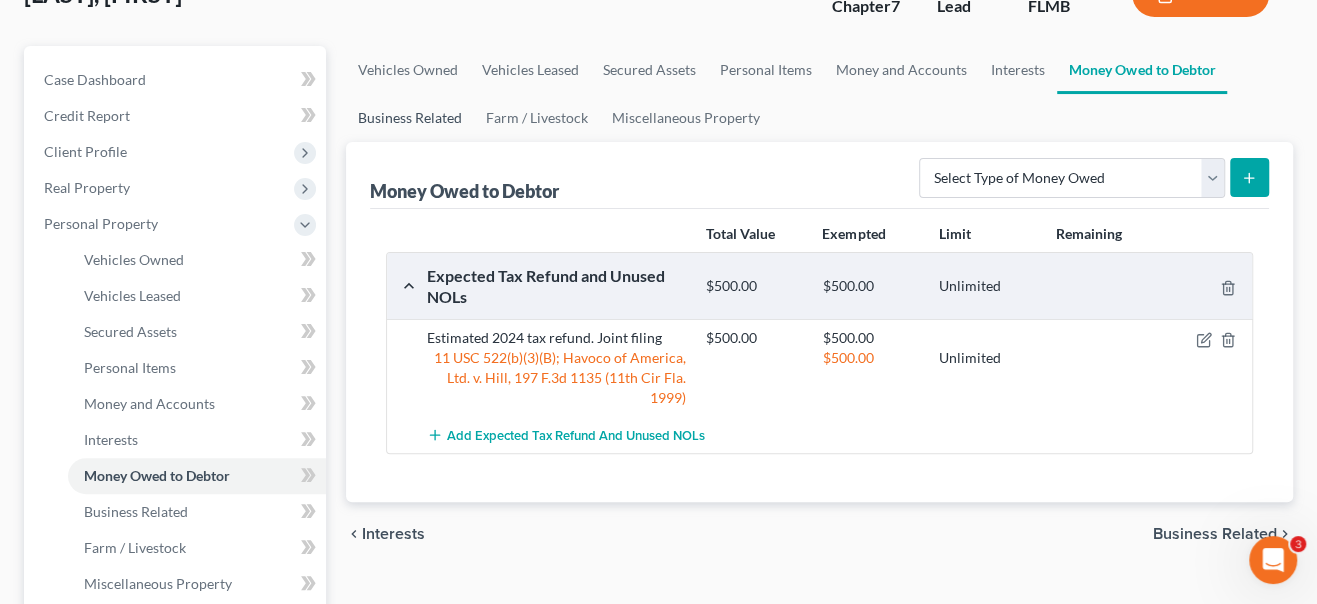click on "Business Related" at bounding box center (410, 118) 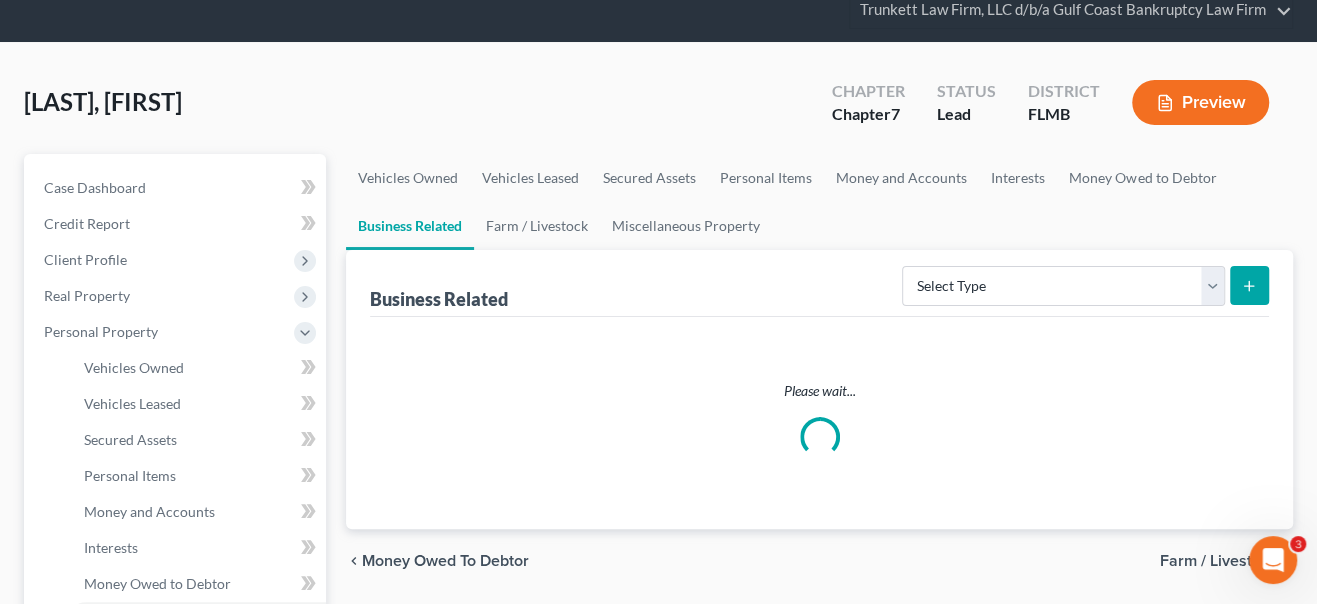 scroll, scrollTop: 0, scrollLeft: 0, axis: both 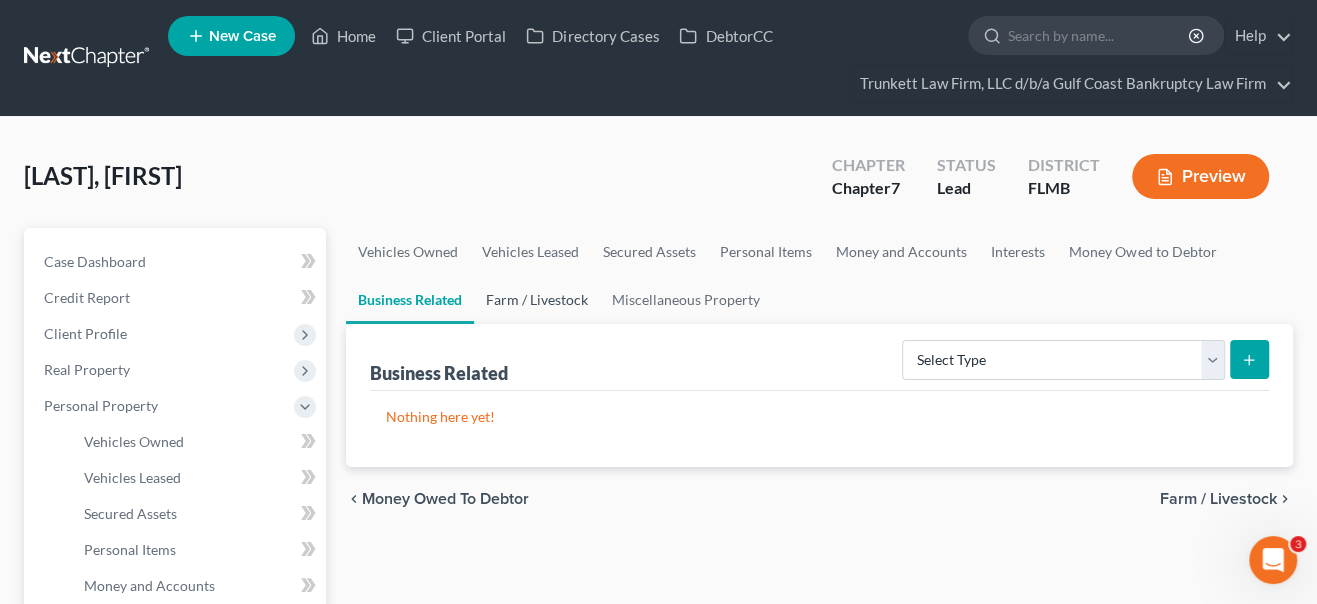 click on "Farm / Livestock" at bounding box center [537, 300] 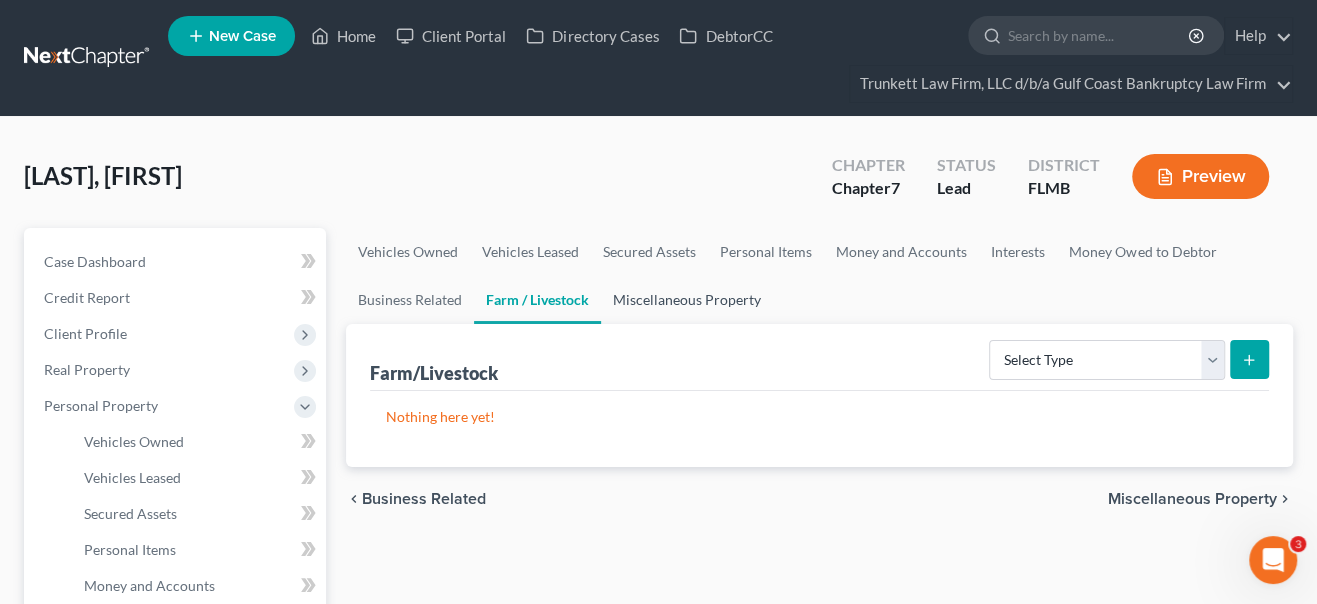 click on "Miscellaneous Property" at bounding box center [687, 300] 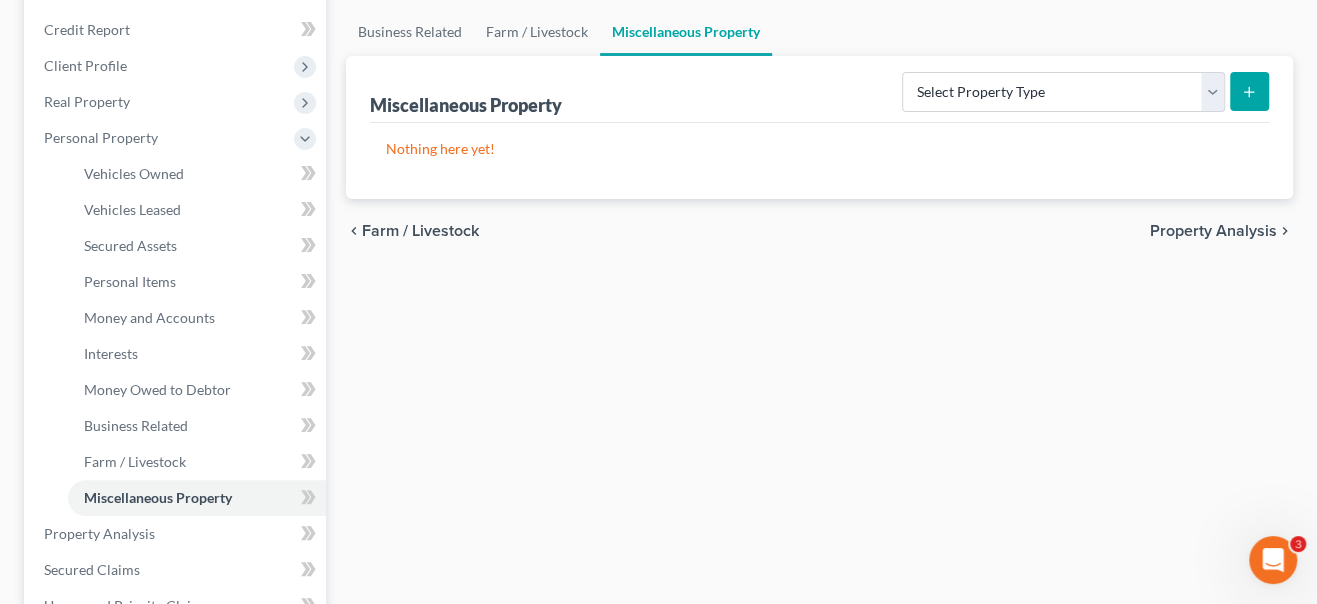 scroll, scrollTop: 272, scrollLeft: 0, axis: vertical 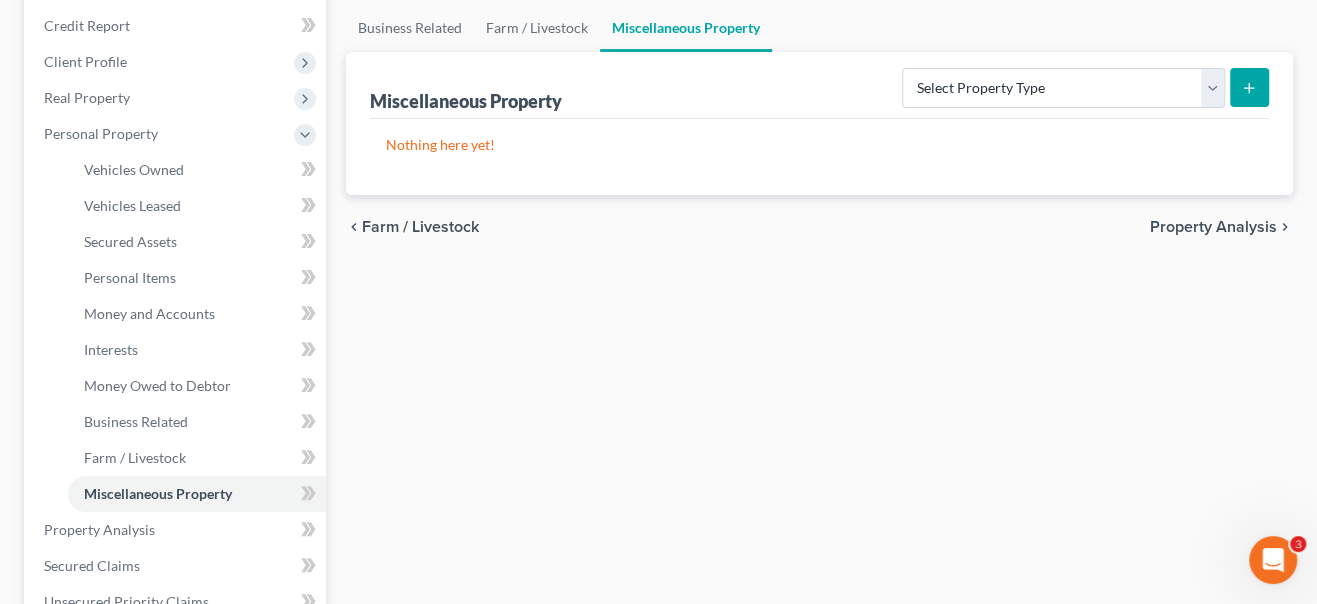 click on "Property Analysis" at bounding box center [1213, 227] 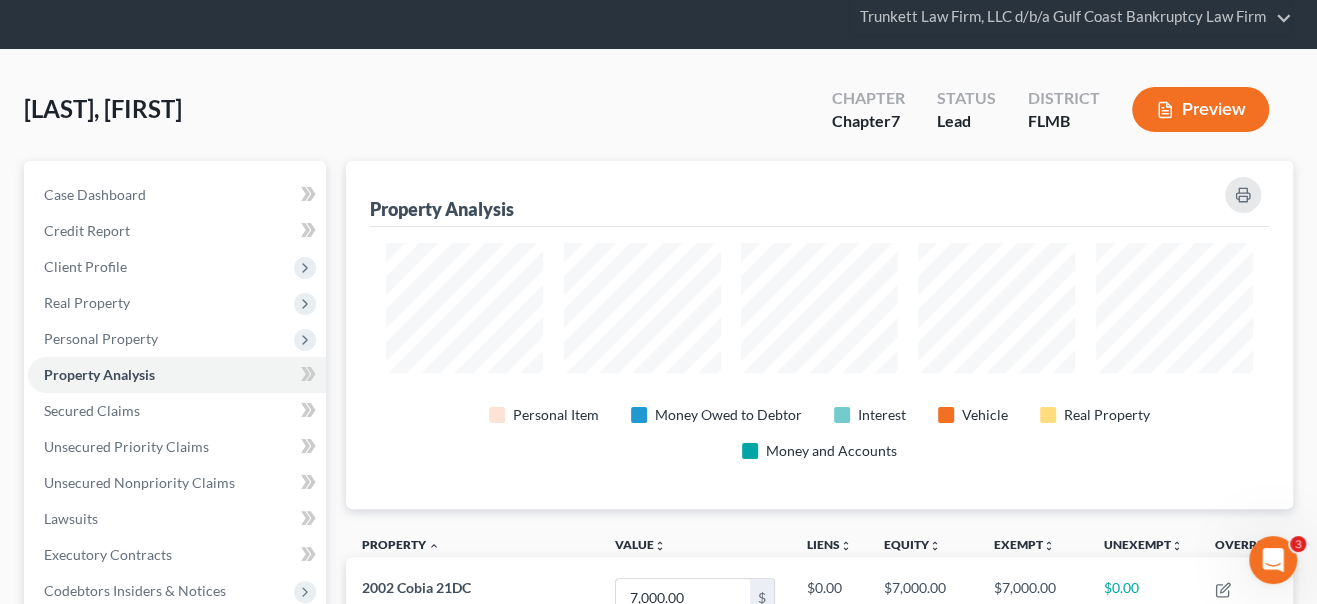 scroll, scrollTop: 0, scrollLeft: 0, axis: both 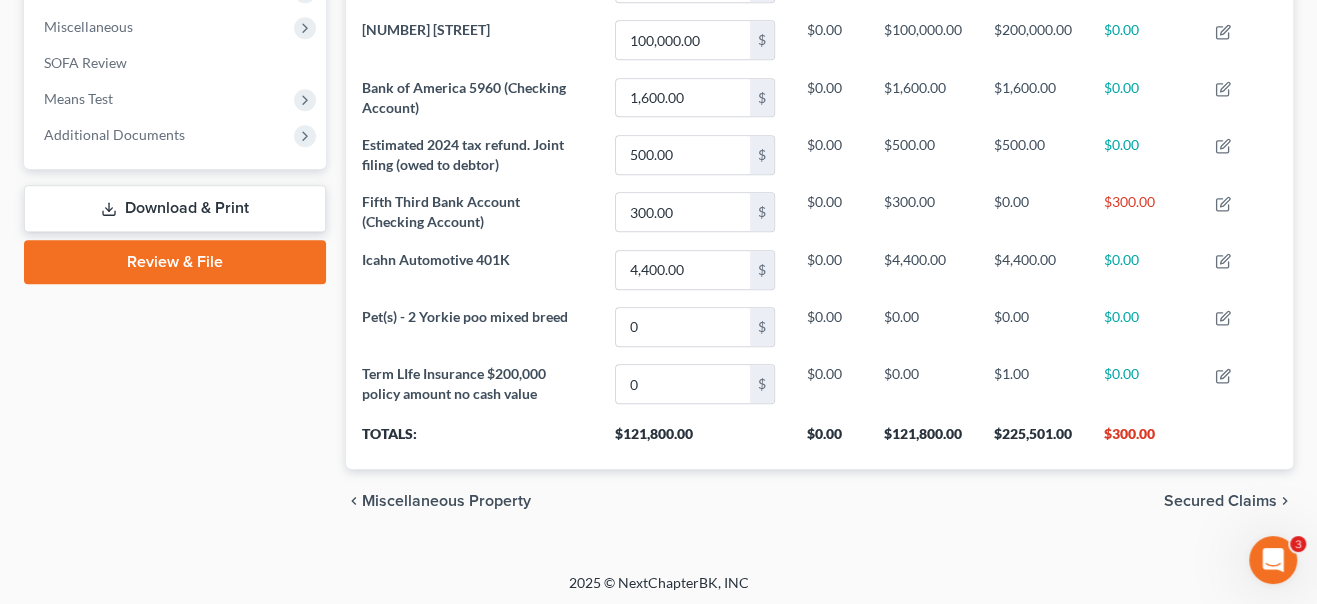click on "Secured Claims" at bounding box center (1220, 501) 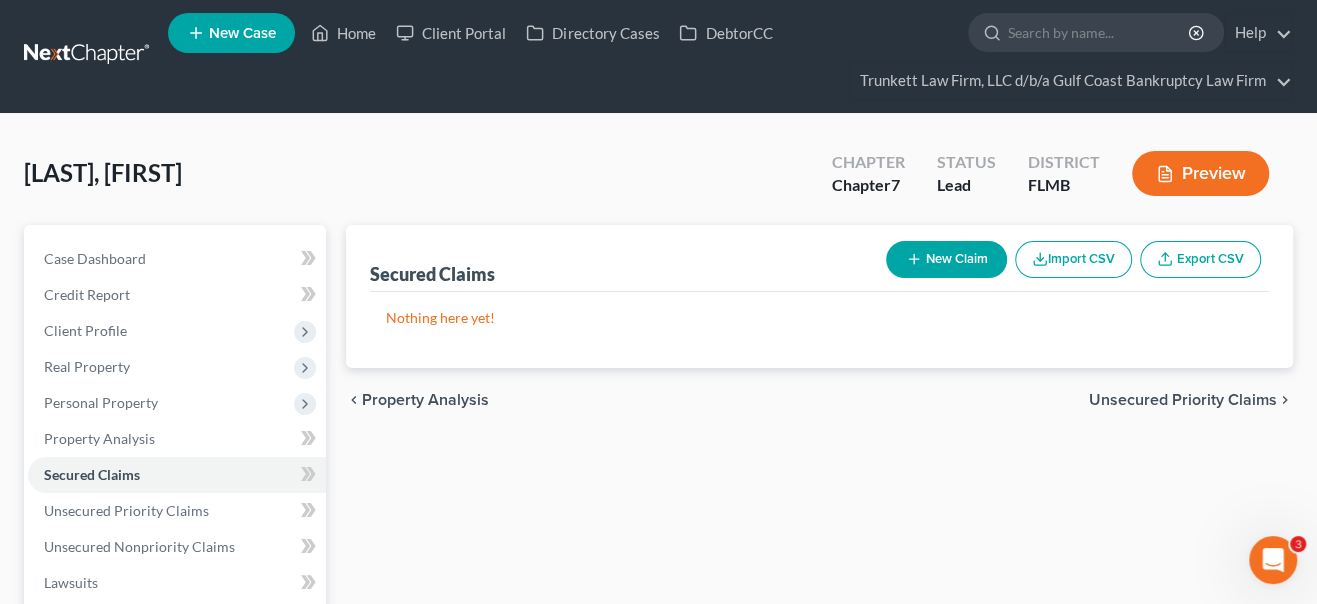 scroll, scrollTop: 0, scrollLeft: 0, axis: both 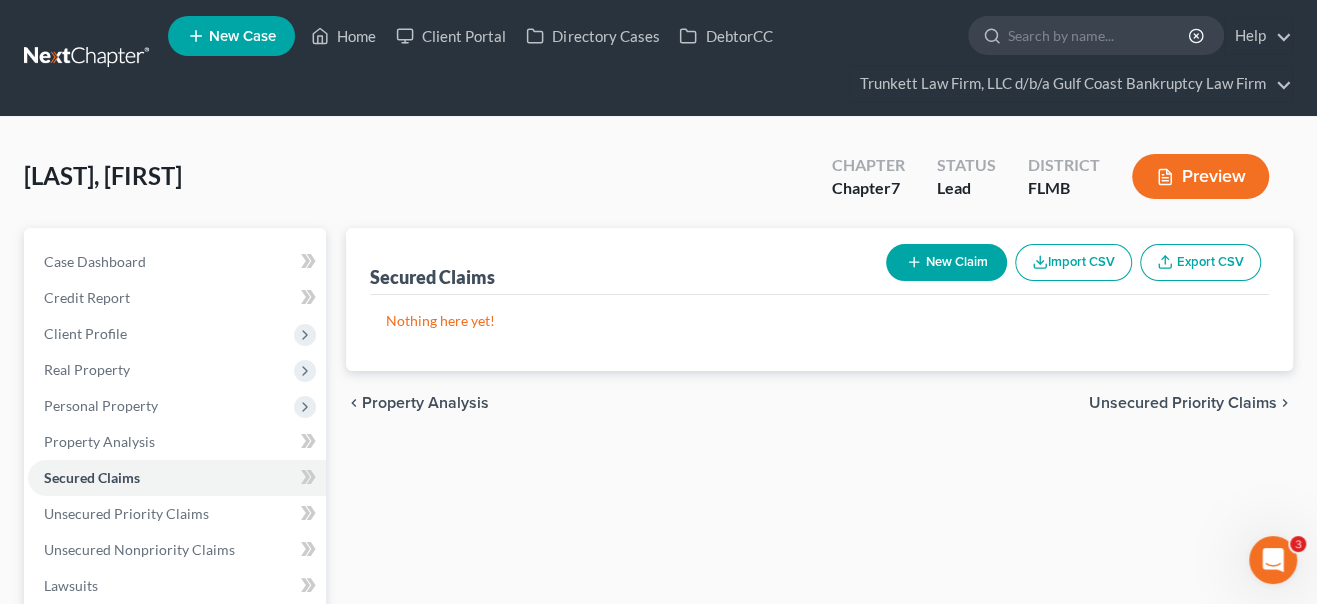 click on "Unsecured Priority Claims" at bounding box center (1183, 403) 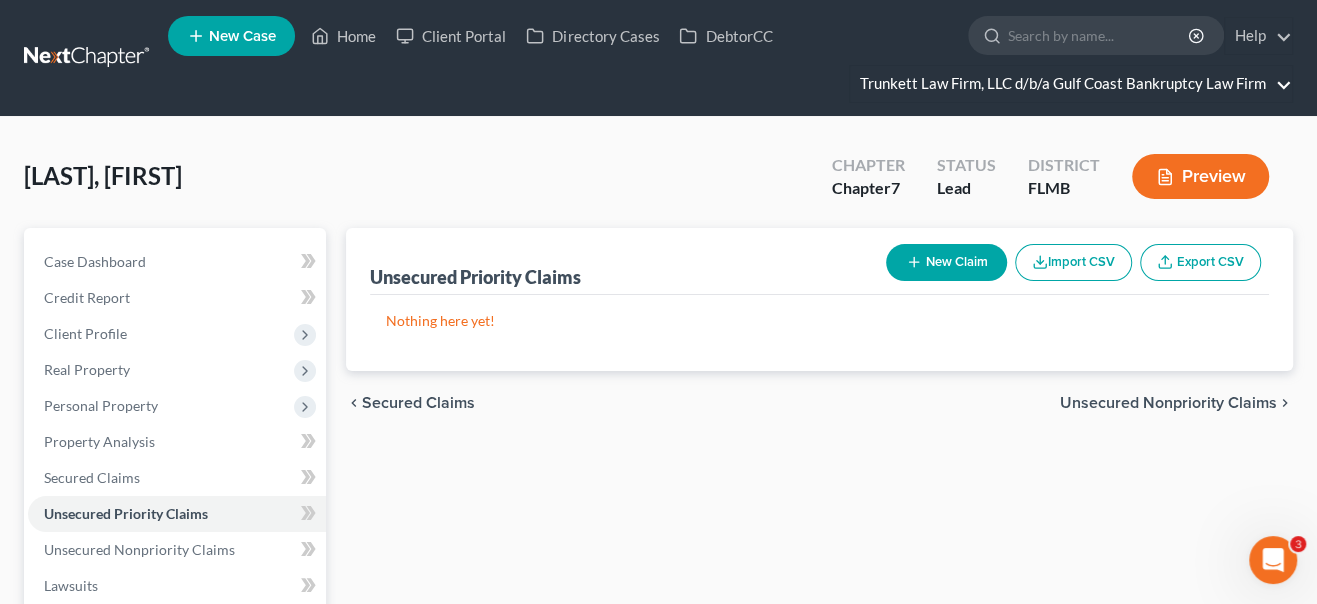 drag, startPoint x: 1130, startPoint y: 401, endPoint x: 966, endPoint y: 87, distance: 354.2485 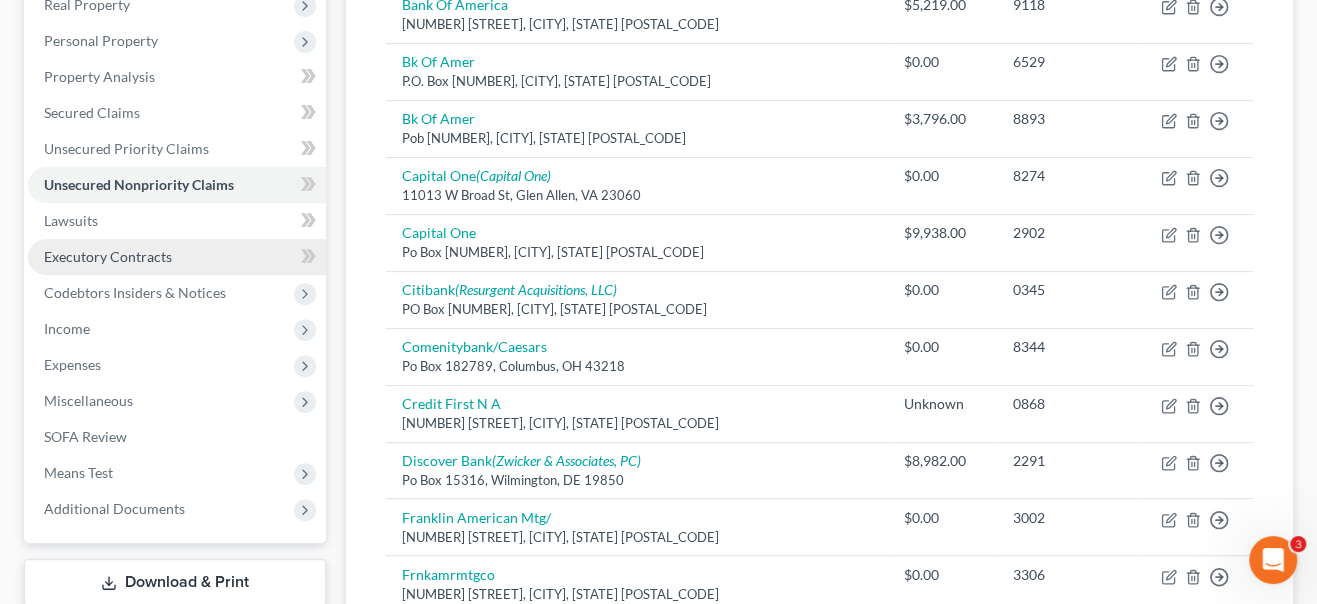 scroll, scrollTop: 454, scrollLeft: 0, axis: vertical 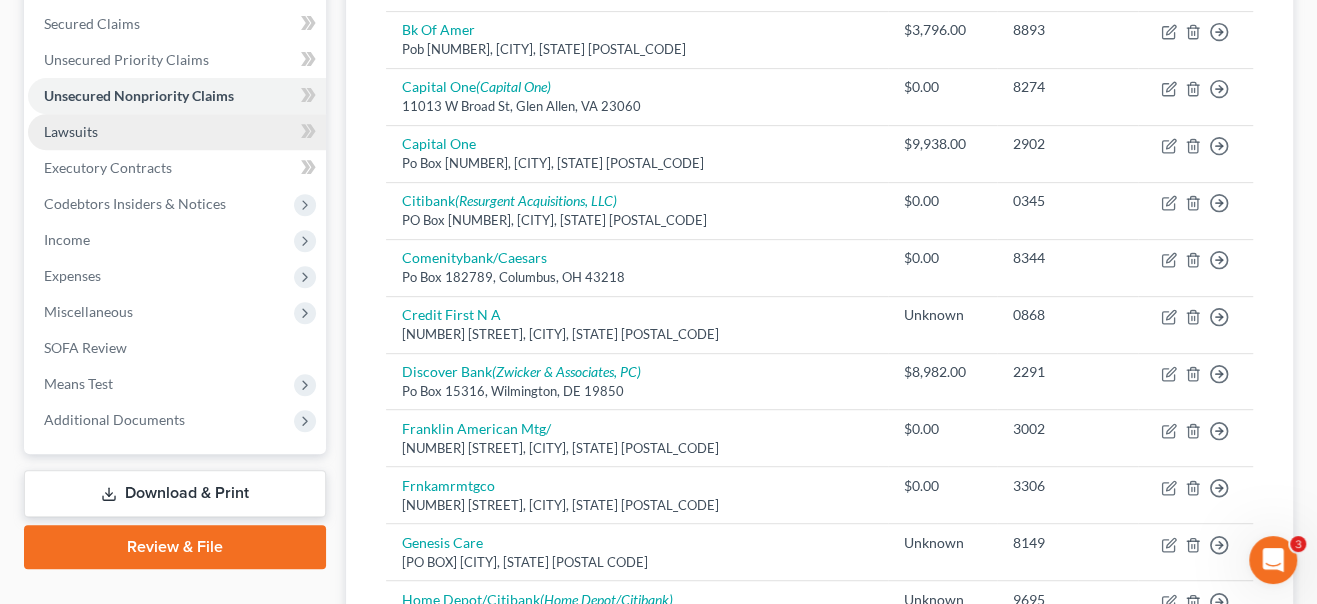 click on "Lawsuits" at bounding box center (177, 132) 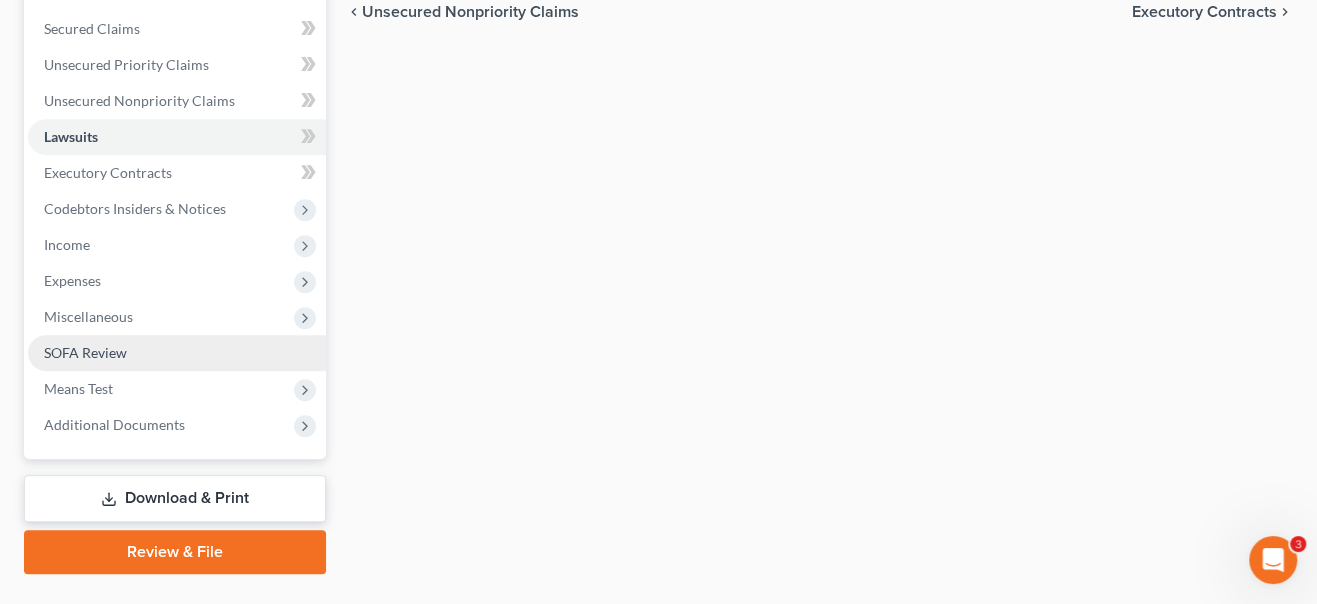 scroll, scrollTop: 454, scrollLeft: 0, axis: vertical 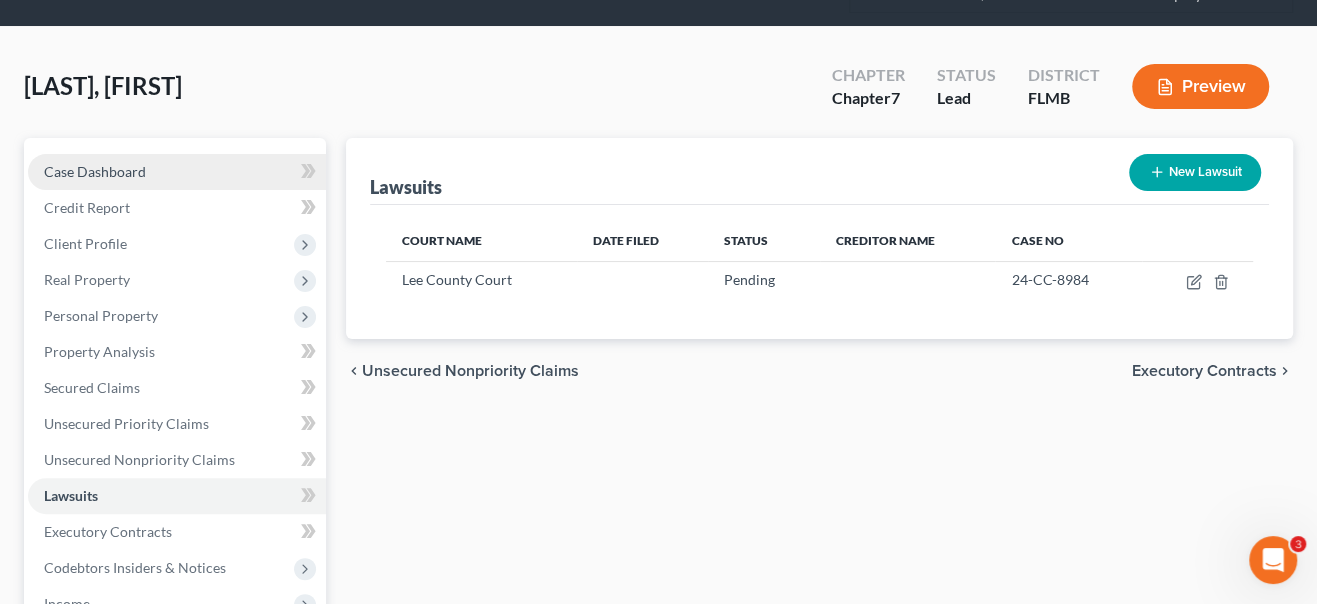 click on "Case Dashboard" at bounding box center [177, 172] 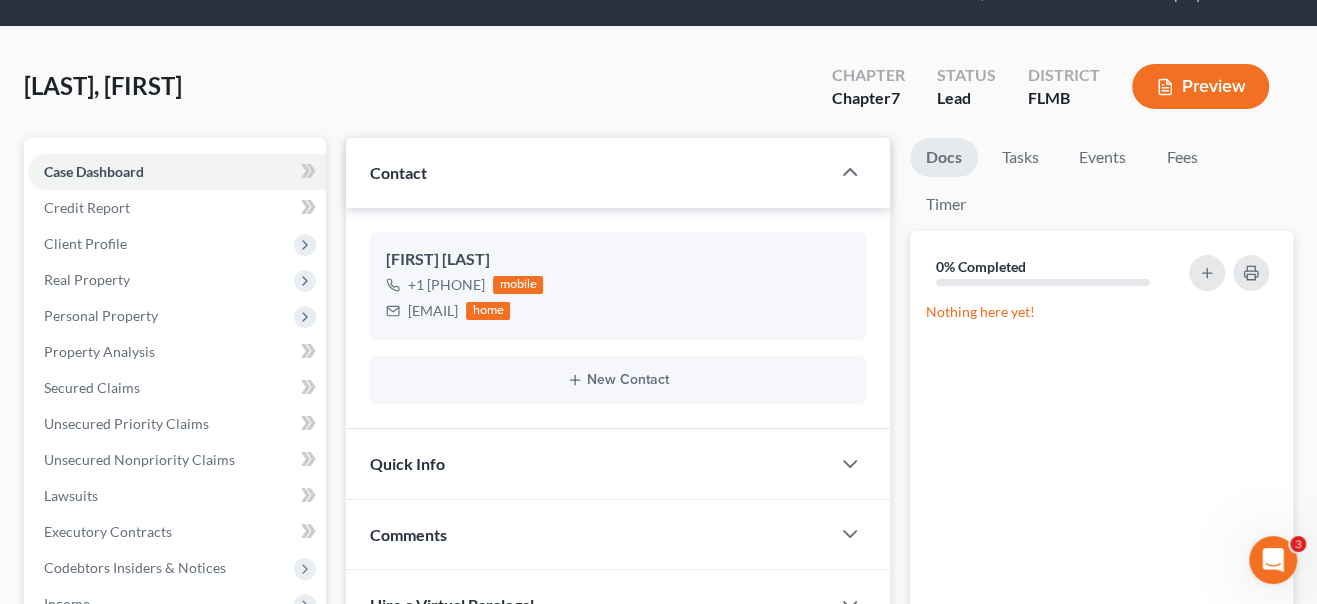 scroll, scrollTop: 0, scrollLeft: 0, axis: both 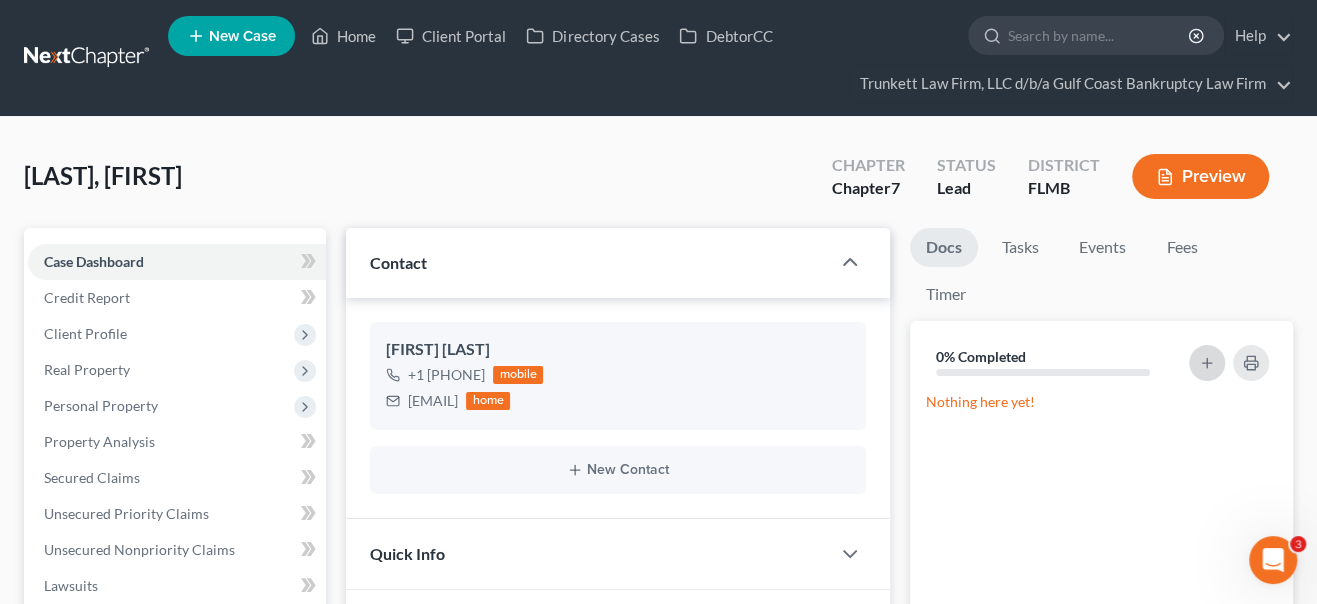click 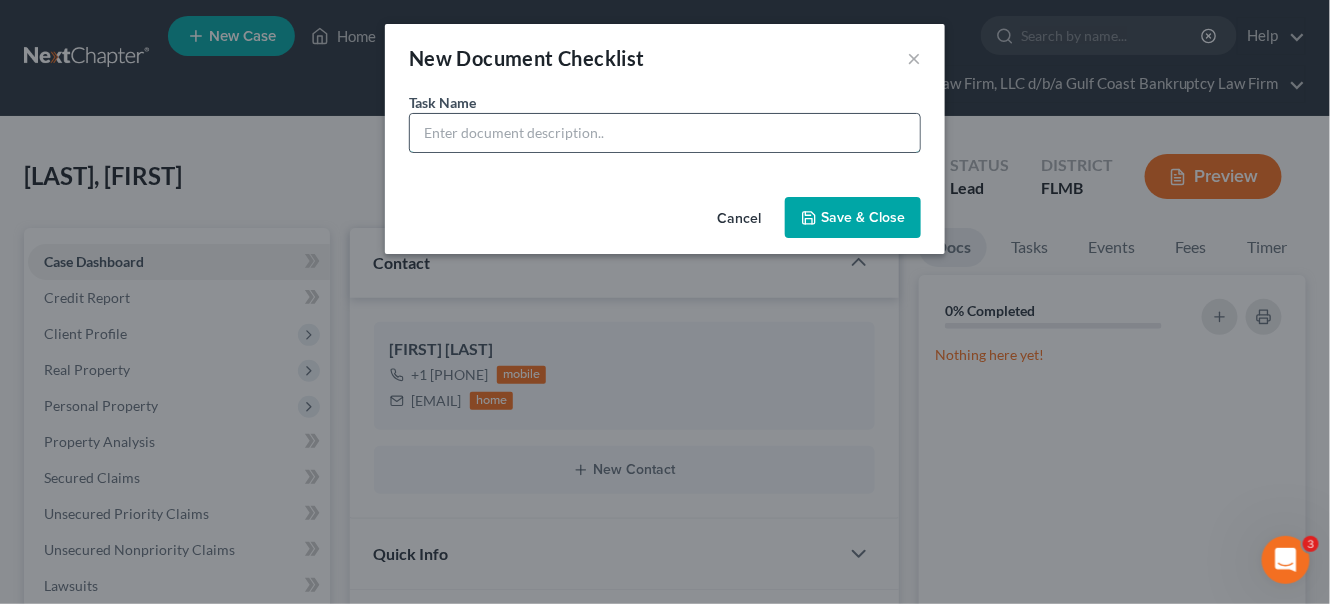 click at bounding box center (665, 133) 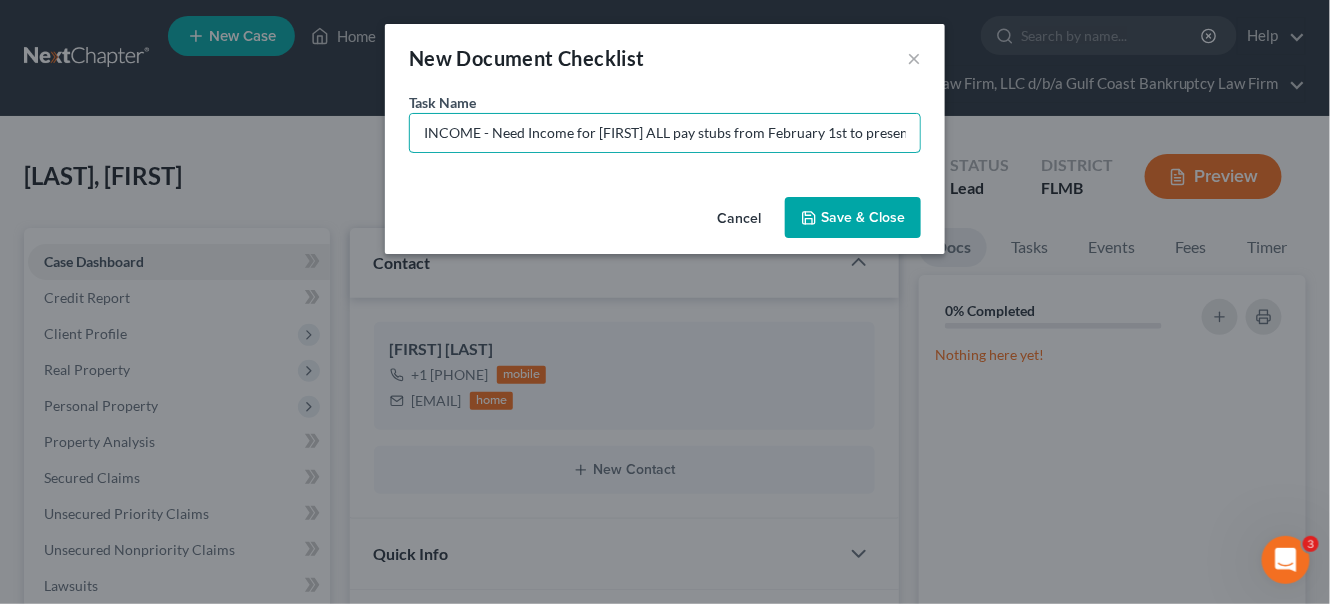 type on "INCOME - Need Income for [FIRST] ALL pay stubs from February 1st to present" 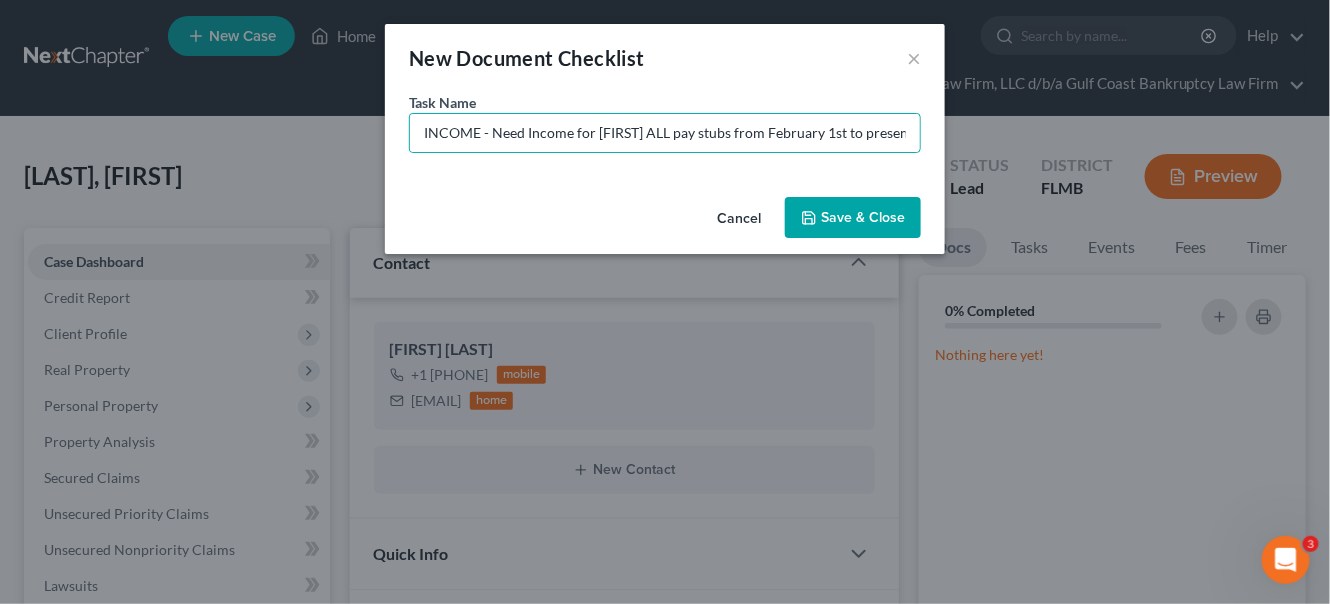 click on "Save & Close" at bounding box center [853, 218] 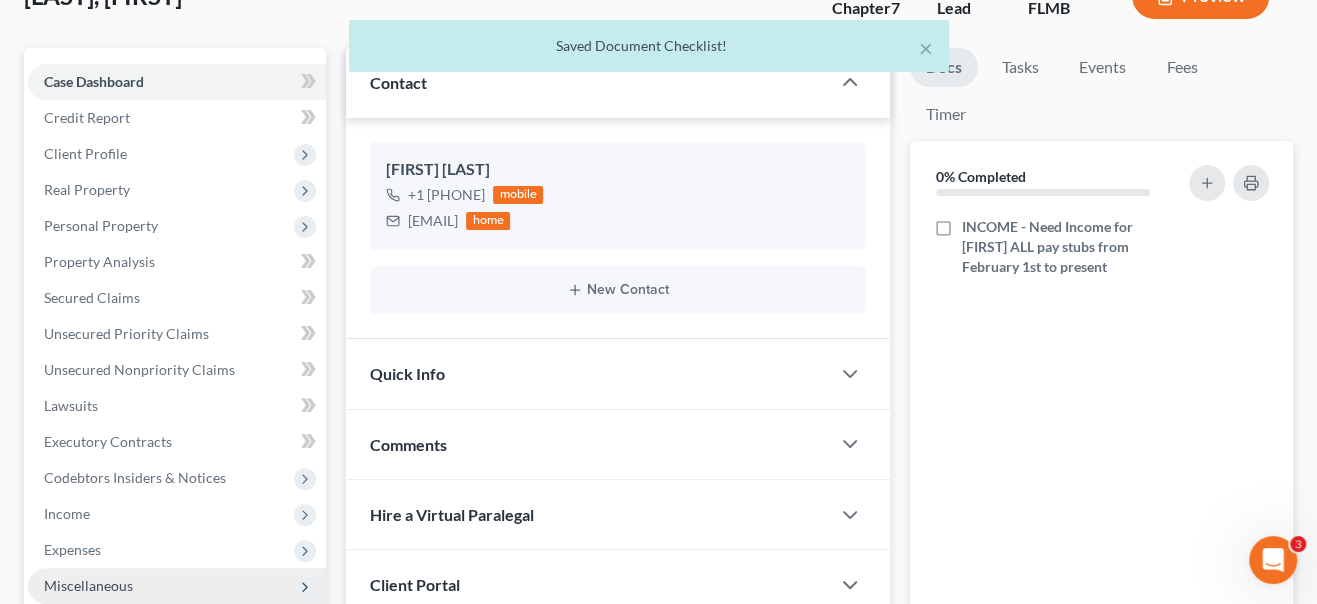 scroll, scrollTop: 363, scrollLeft: 0, axis: vertical 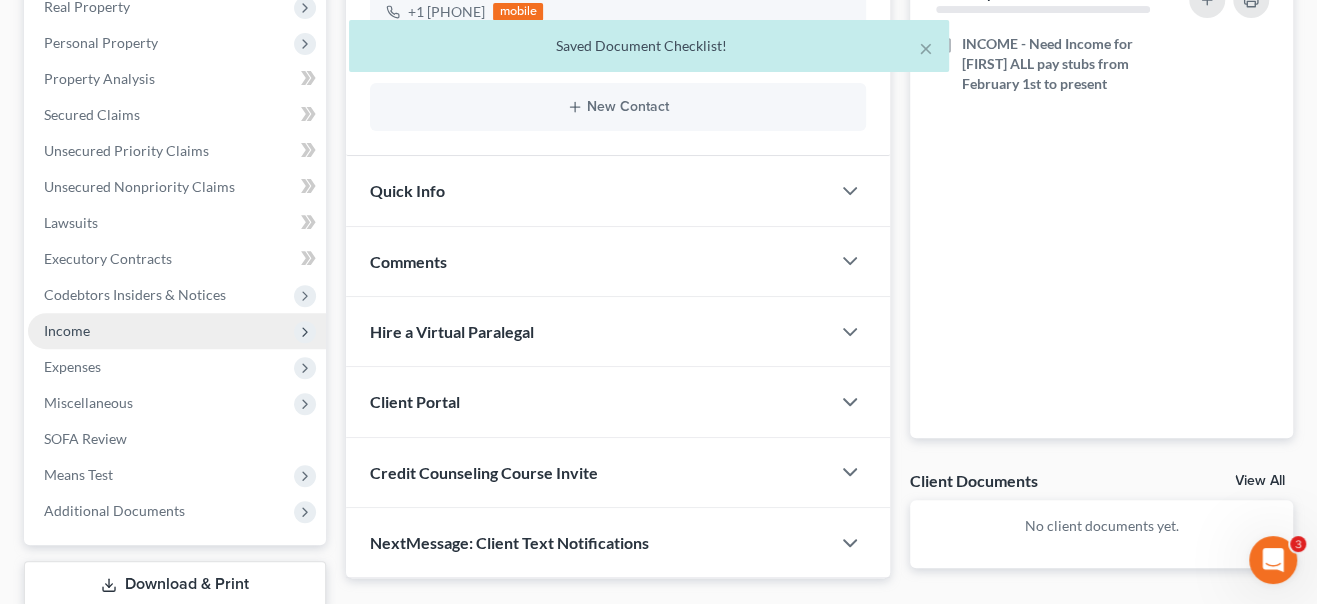 click on "Income" at bounding box center (177, 331) 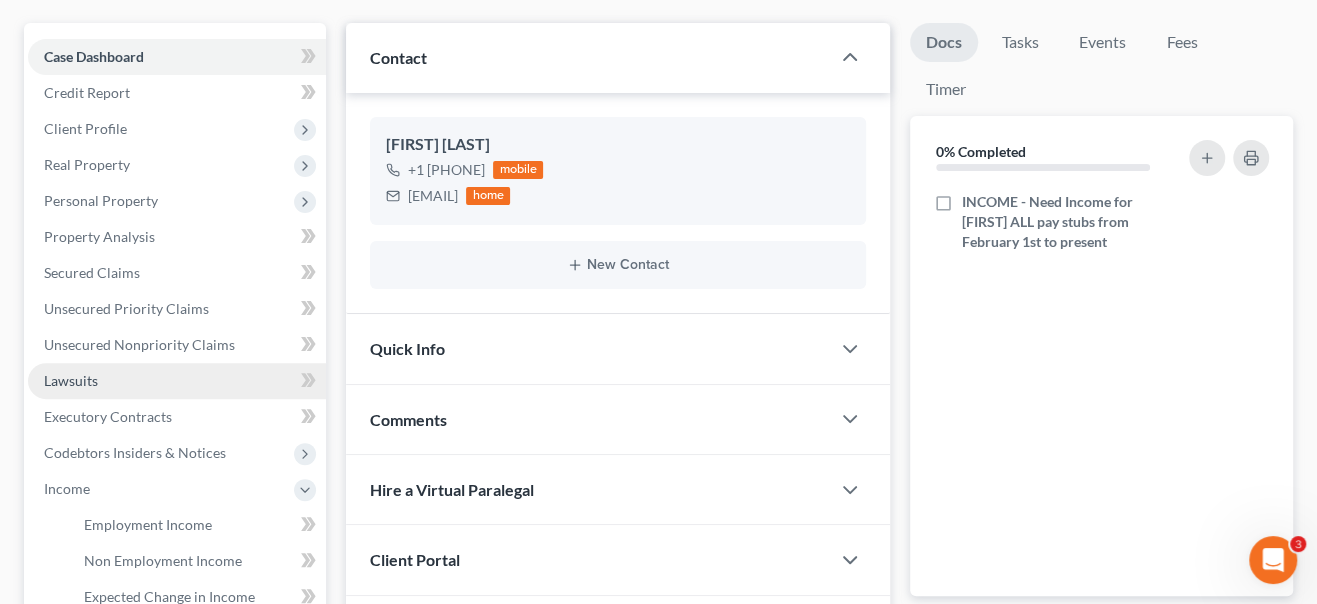 scroll, scrollTop: 363, scrollLeft: 0, axis: vertical 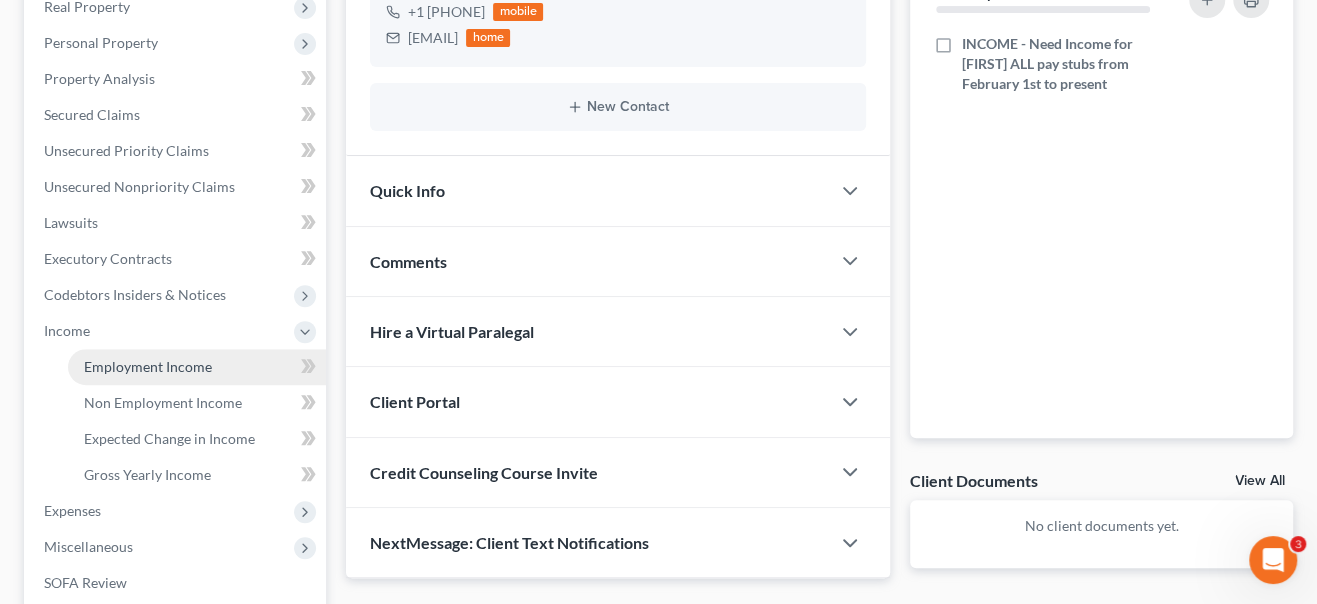 click on "Employment Income" at bounding box center [148, 366] 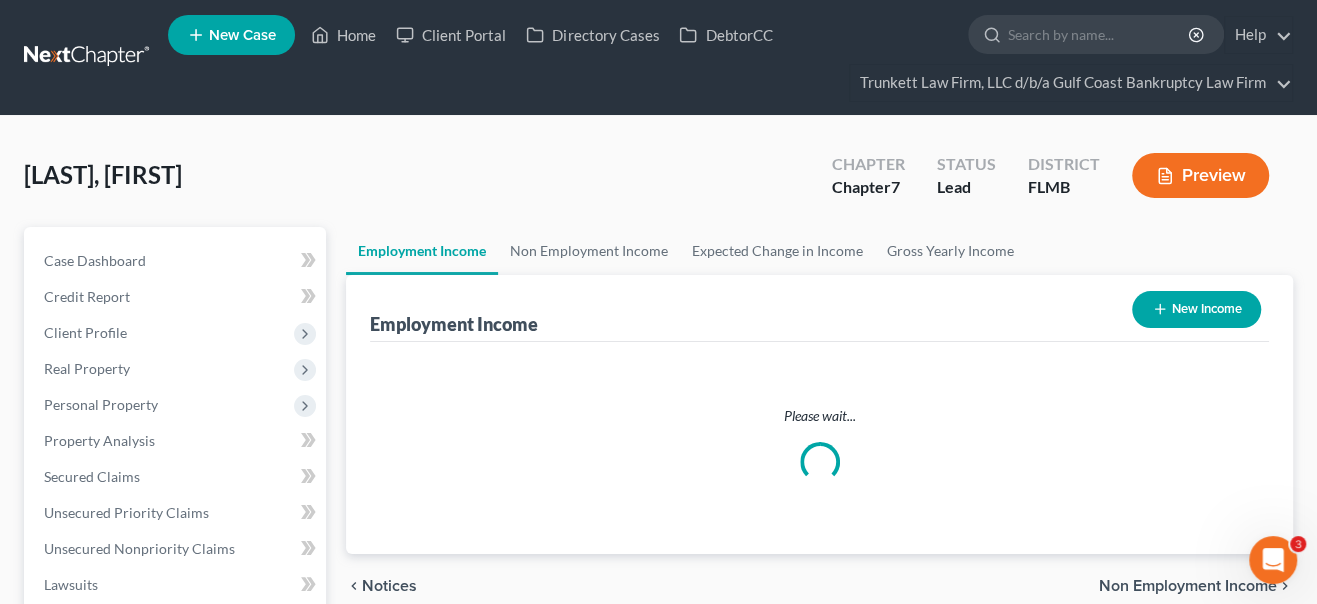scroll, scrollTop: 0, scrollLeft: 0, axis: both 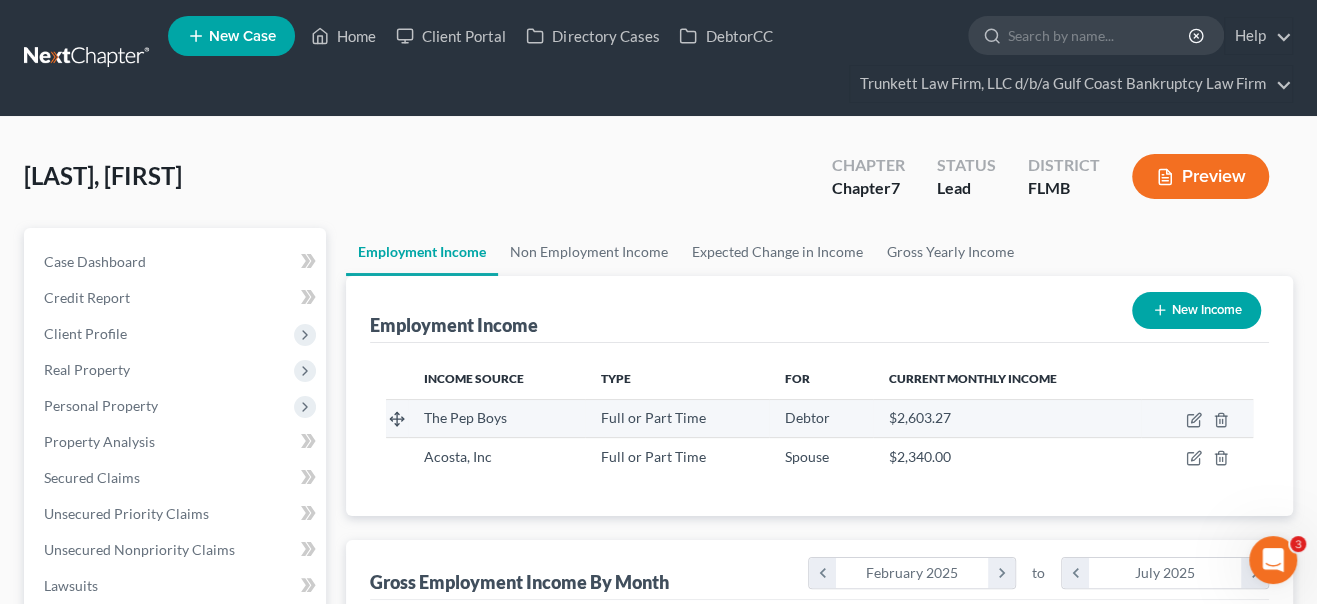 click at bounding box center [1197, 418] 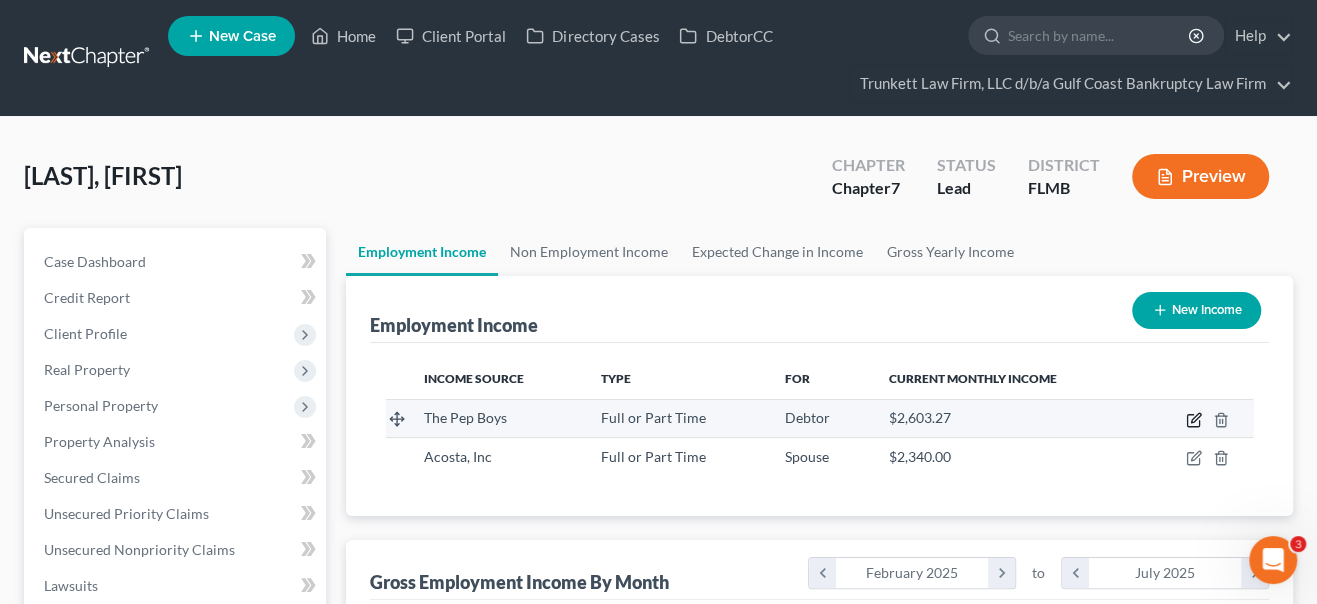 click 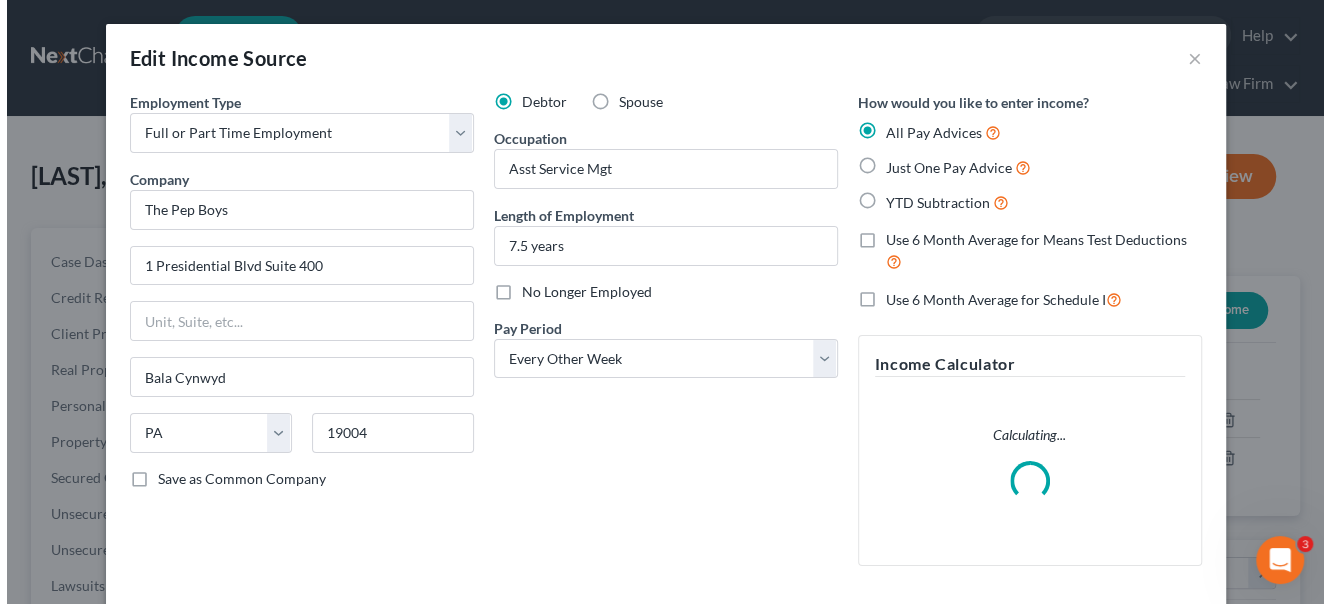 scroll, scrollTop: 999643, scrollLeft: 999465, axis: both 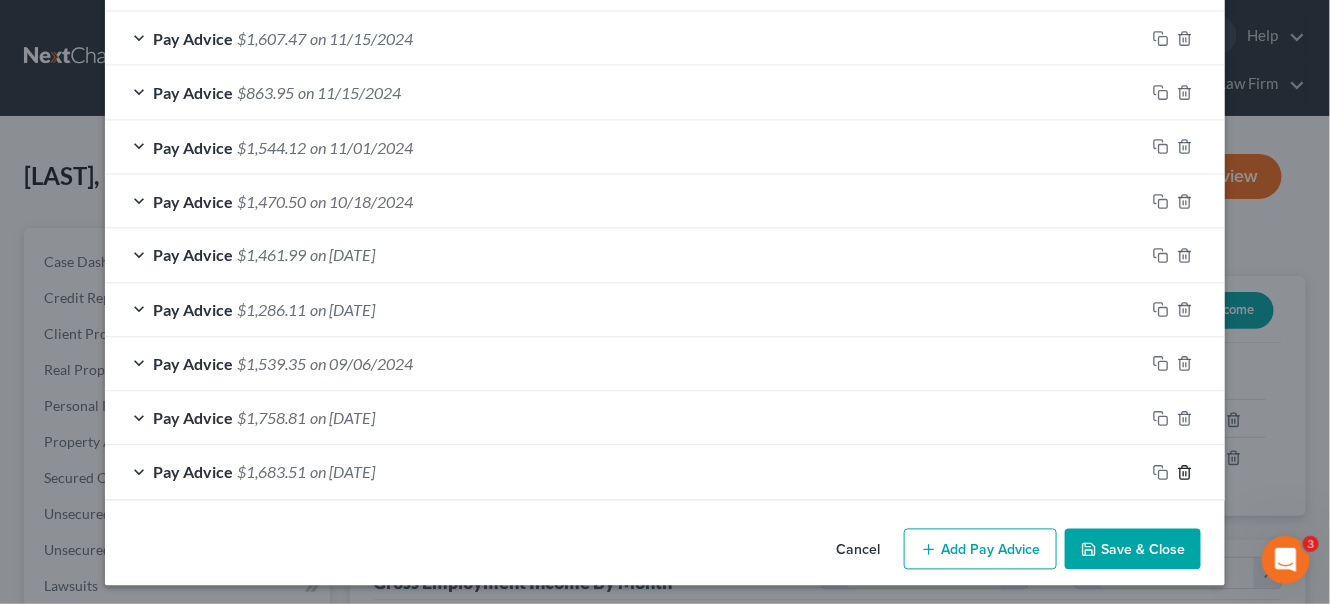click 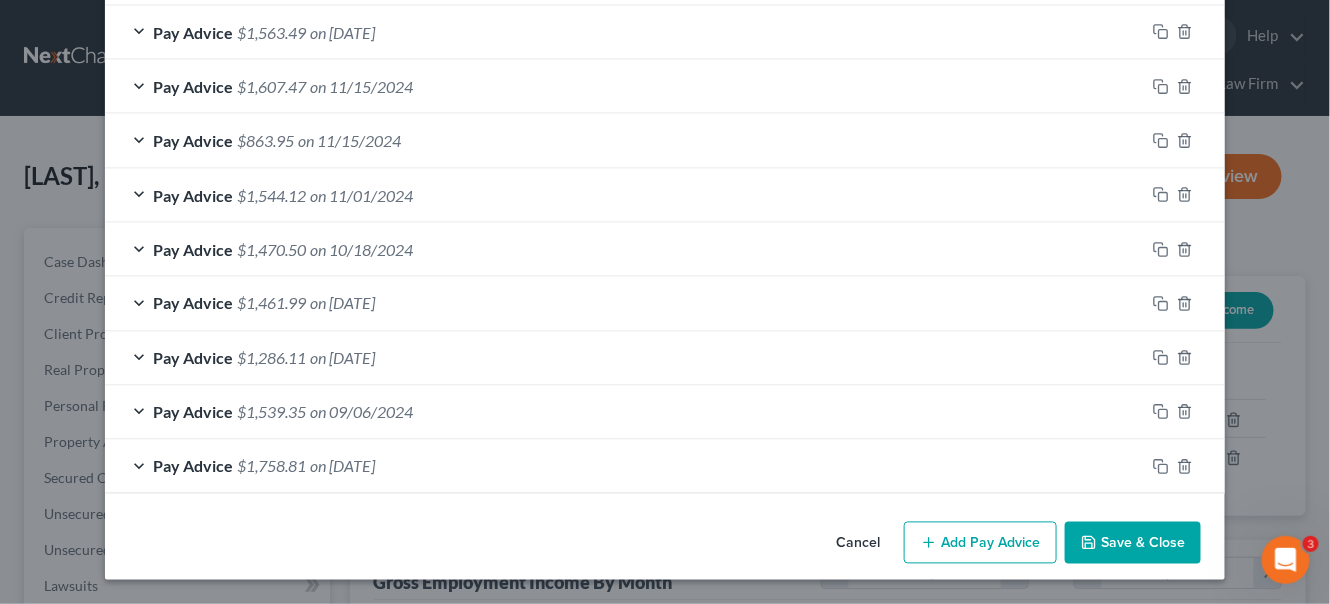 scroll, scrollTop: 886, scrollLeft: 0, axis: vertical 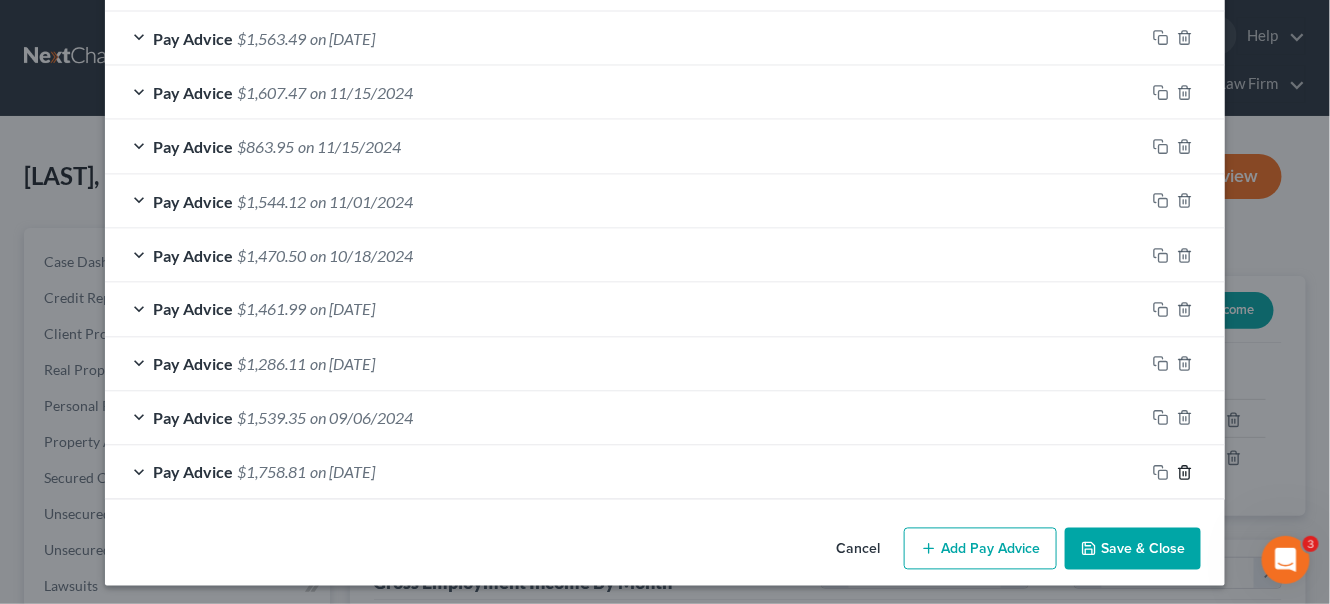 click 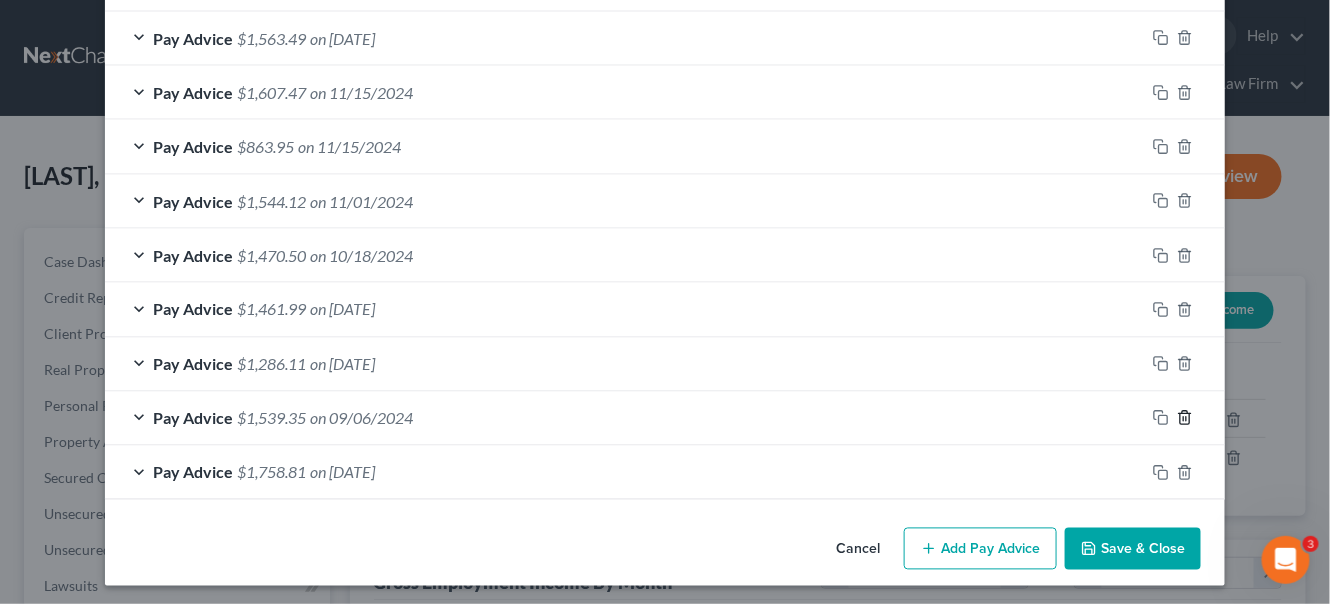 click 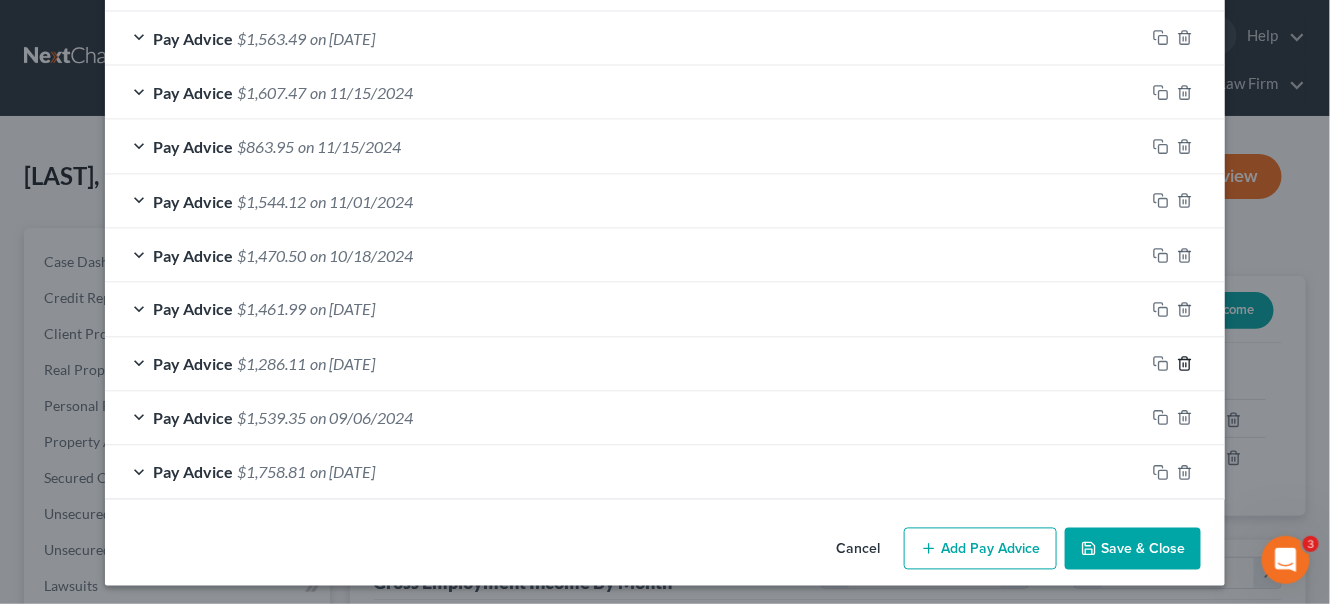 click 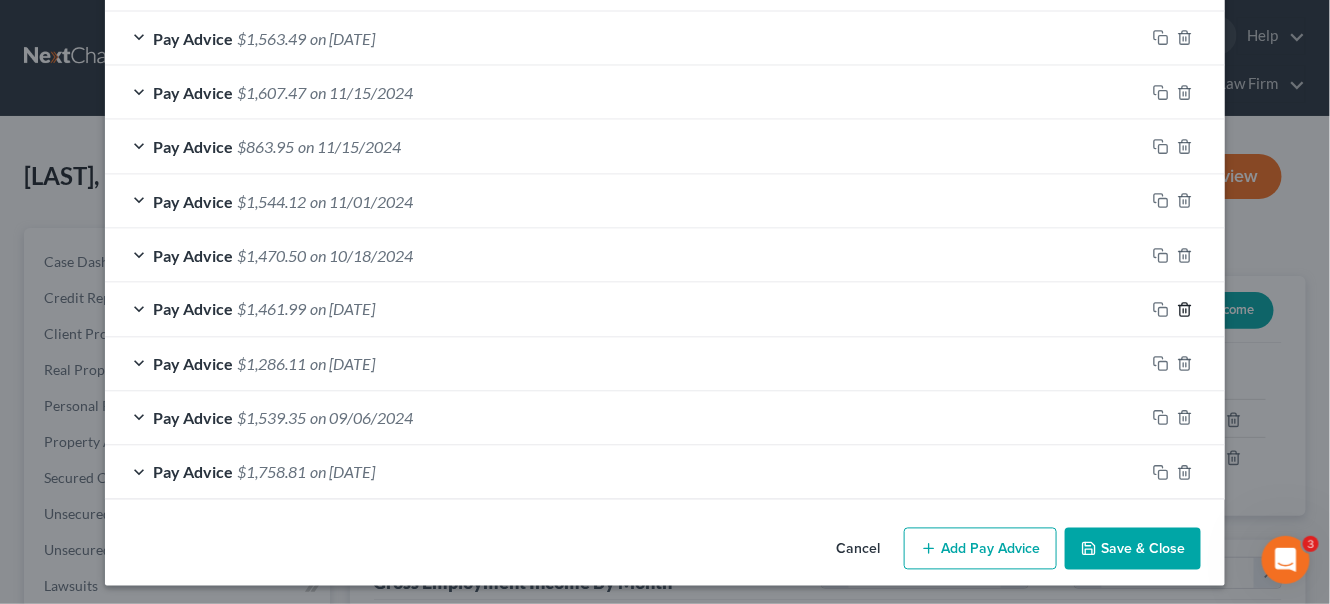 click 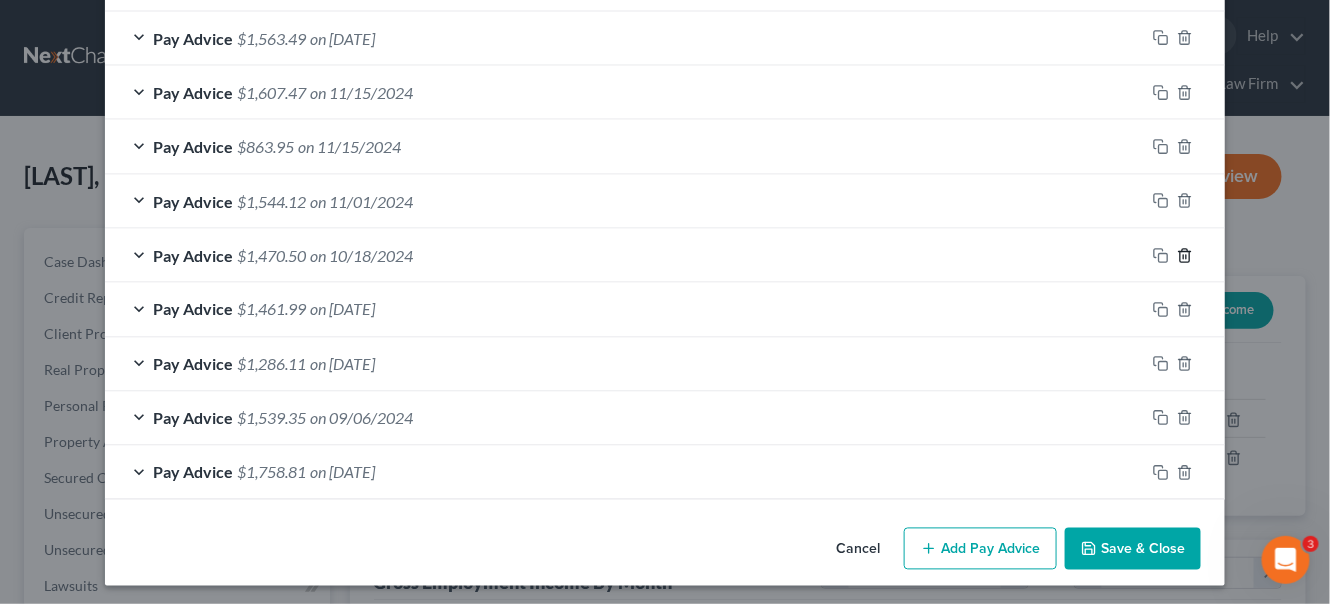 click 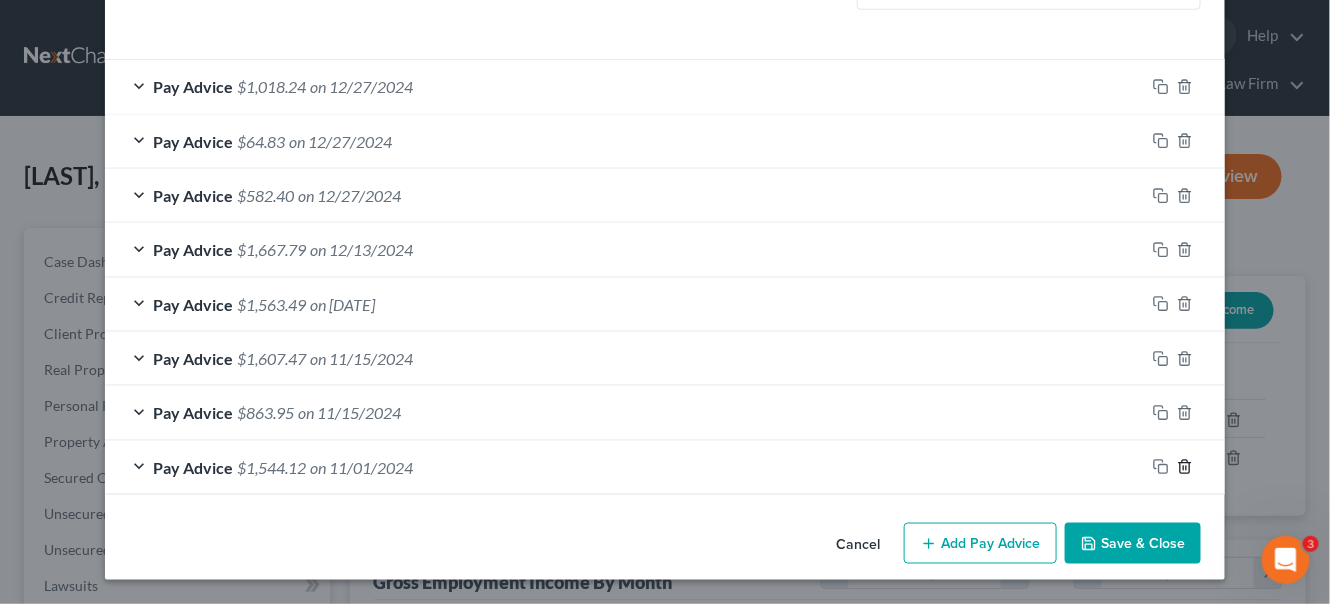 click 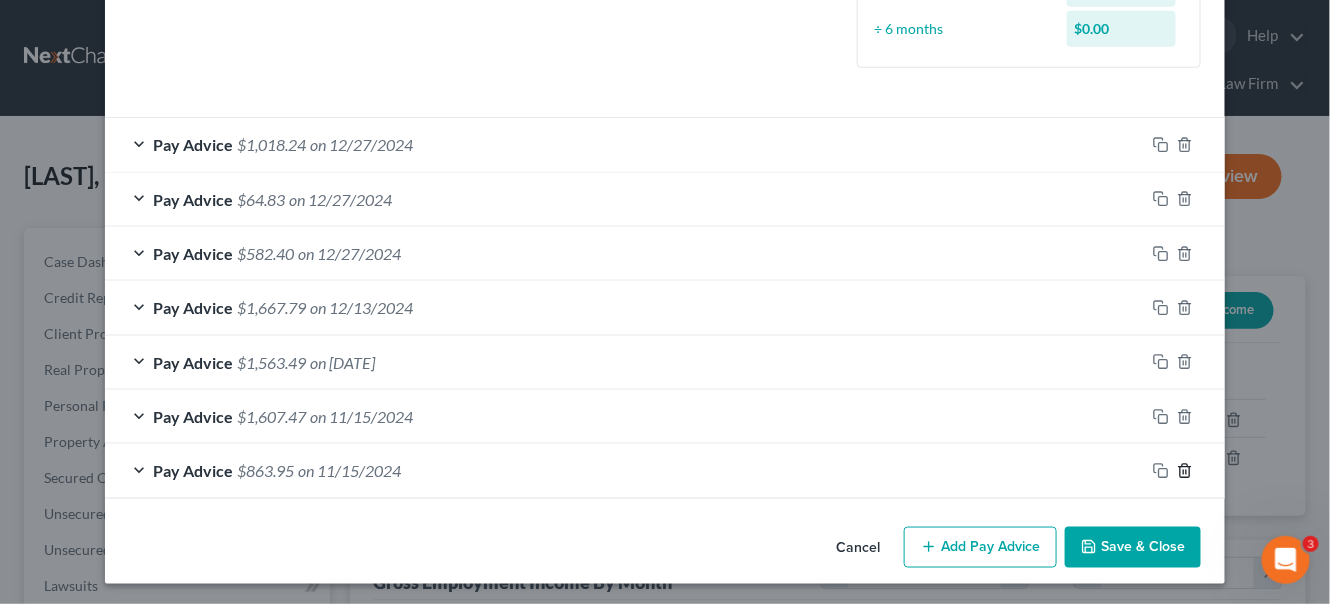 click 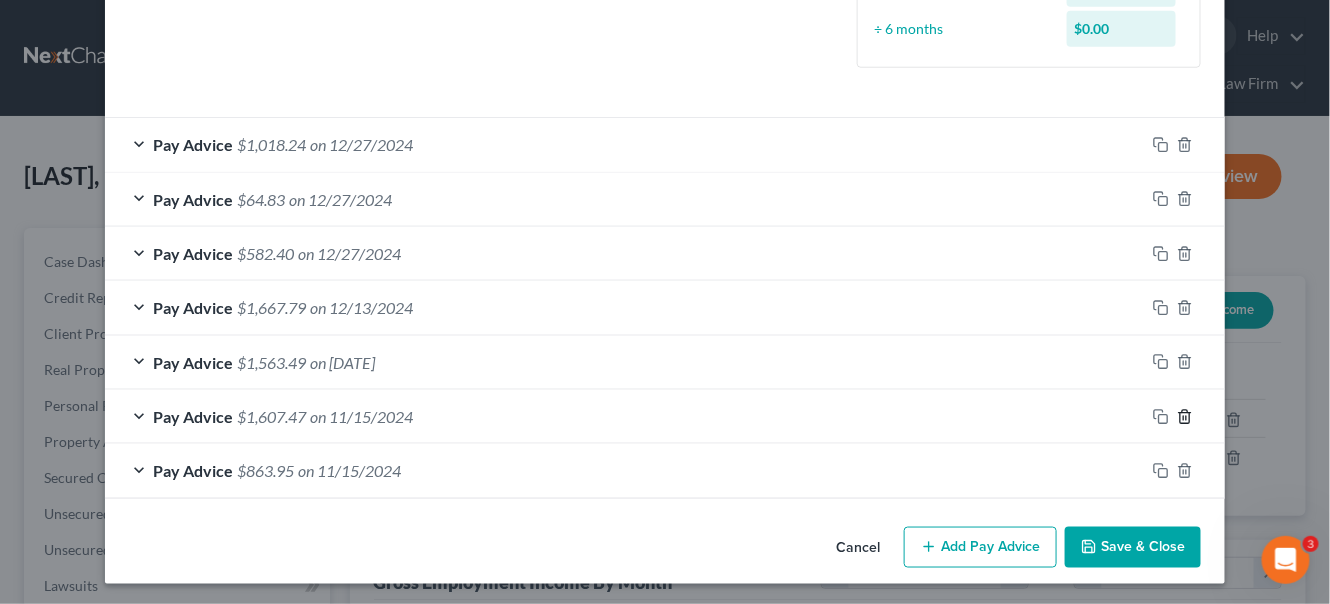 click 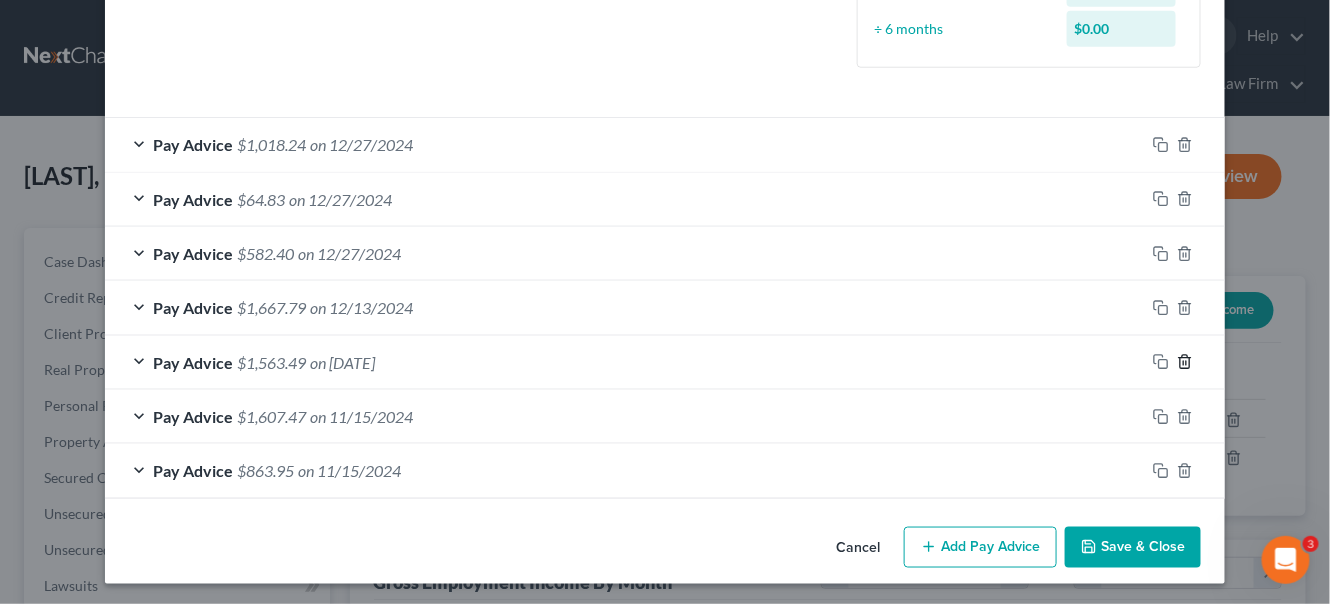 click 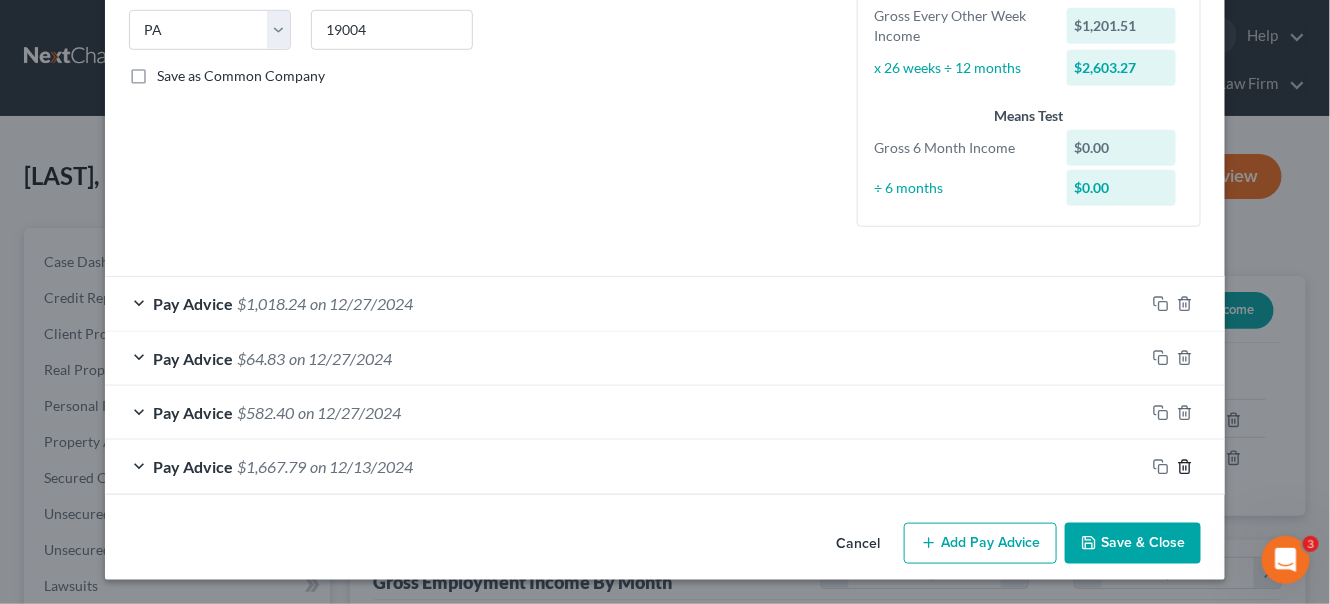 click 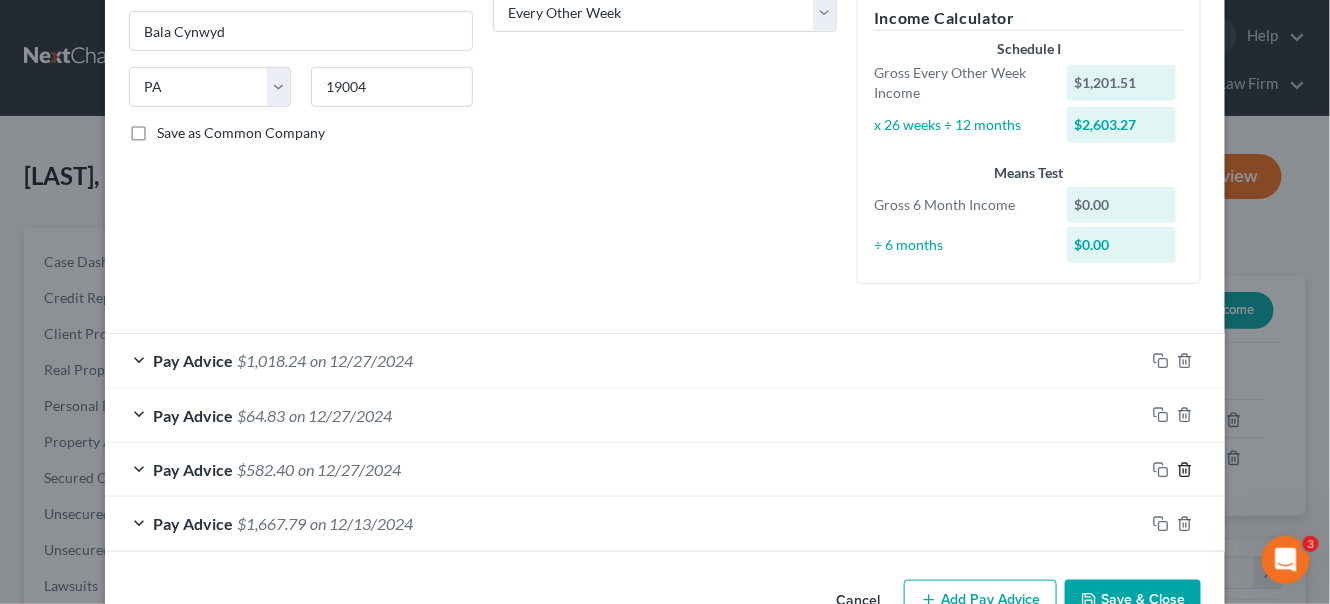 click 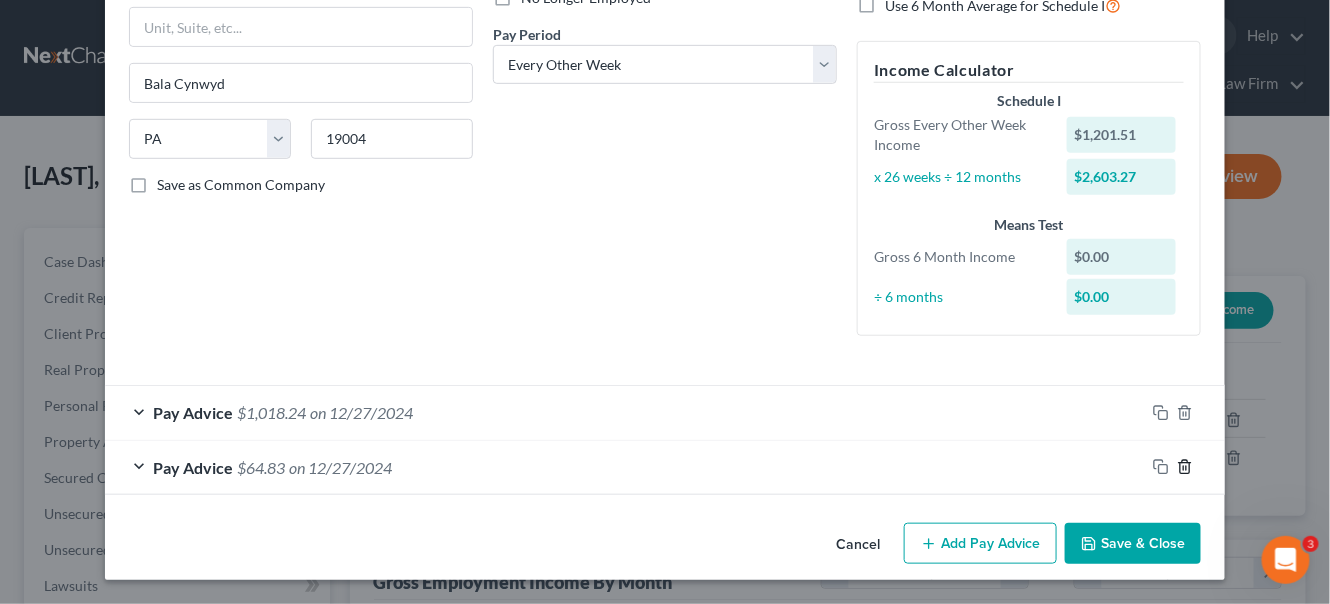 click 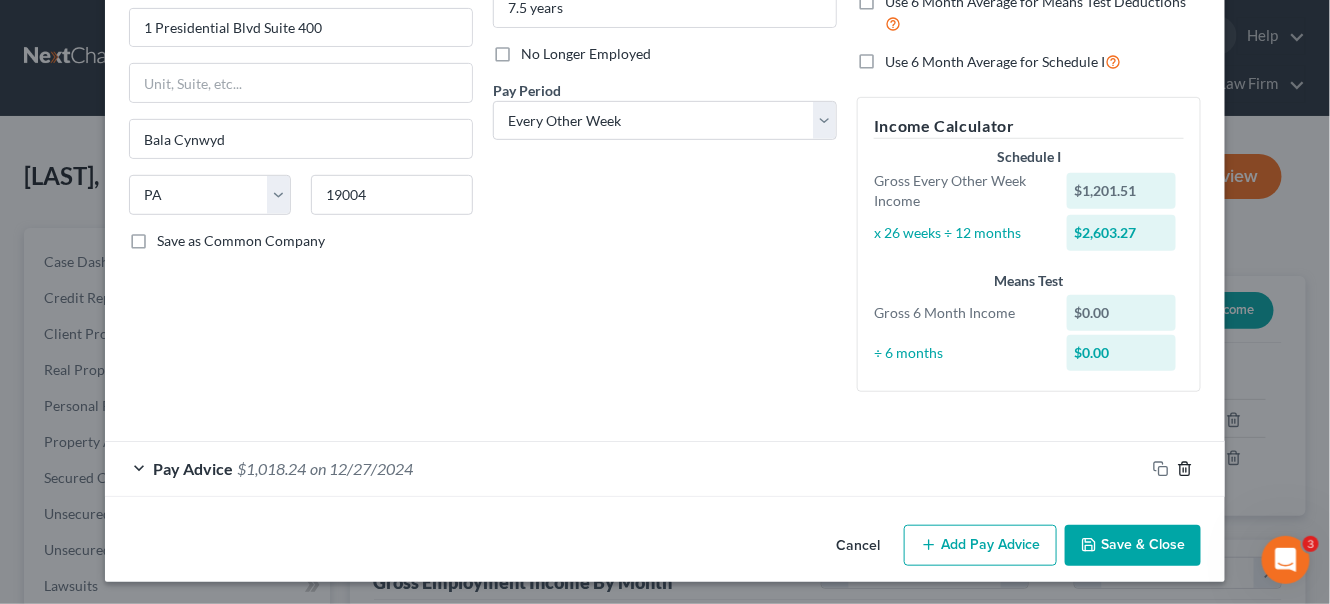 click 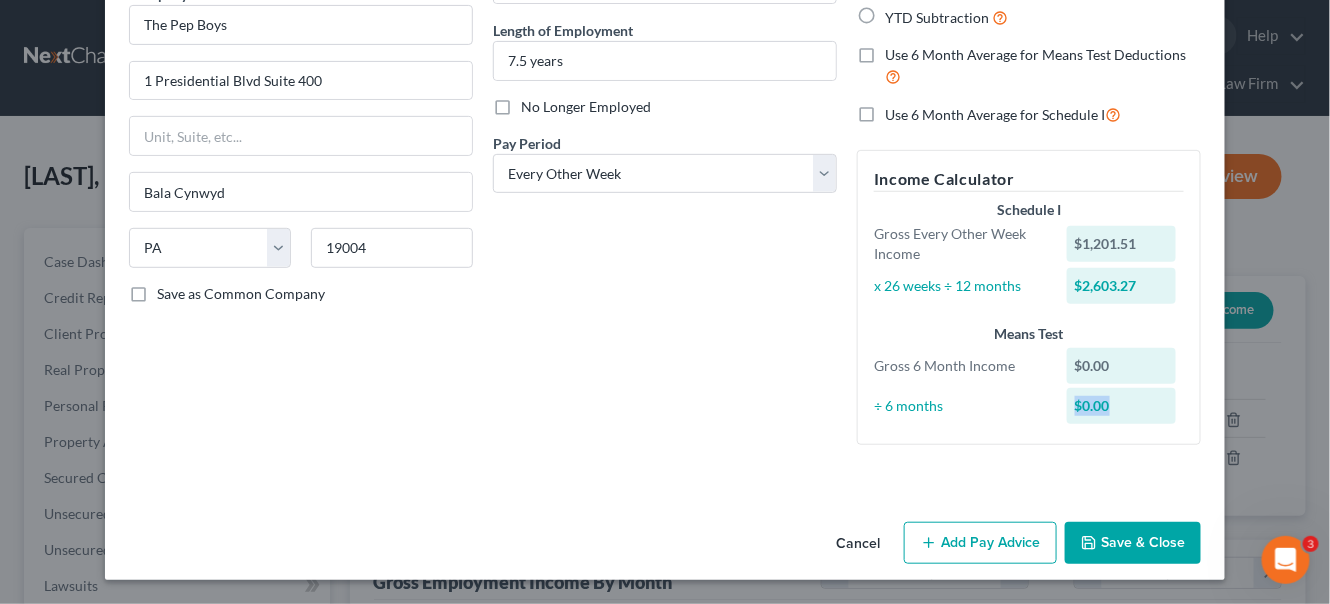 click on "Employment Type
*
Select Full or Part Time Employment Self Employment
Company
*
The Pep Boys                      1 Presidential Blvd Suite 400 Bala Cynwyd State AL AK AR AZ CA CO CT DE DC FL GA GU HI ID IL IN IA KS KY LA ME MD MA MI MN MS MO MT NC ND NE NV NH NJ NM NY OH OK OR PA PR RI SC SD TN TX UT VI VA VT WA WV WI WY 19004 Save as Common Company Debtor Spouse Occupation Asst Service Mgt Length of Employment 7.5 years No Longer Employed
Pay Period
*
Select Monthly Twice Monthly Every Other Week Weekly How would you like to enter income?
All Pay Advices
Just One Pay Advice
YTD Subtraction
Use 6 Month Average for Means Test Deductions  Use 6 Month Average for Schedule I  Income Calculator
Schedule I Gross Every Other Week Income $1,201.51 x 26 weeks ÷ 12 months $2,603.27 Means Test Gross 6 Month Income $0.00 ÷ 6 months $0.00" at bounding box center [665, 192] 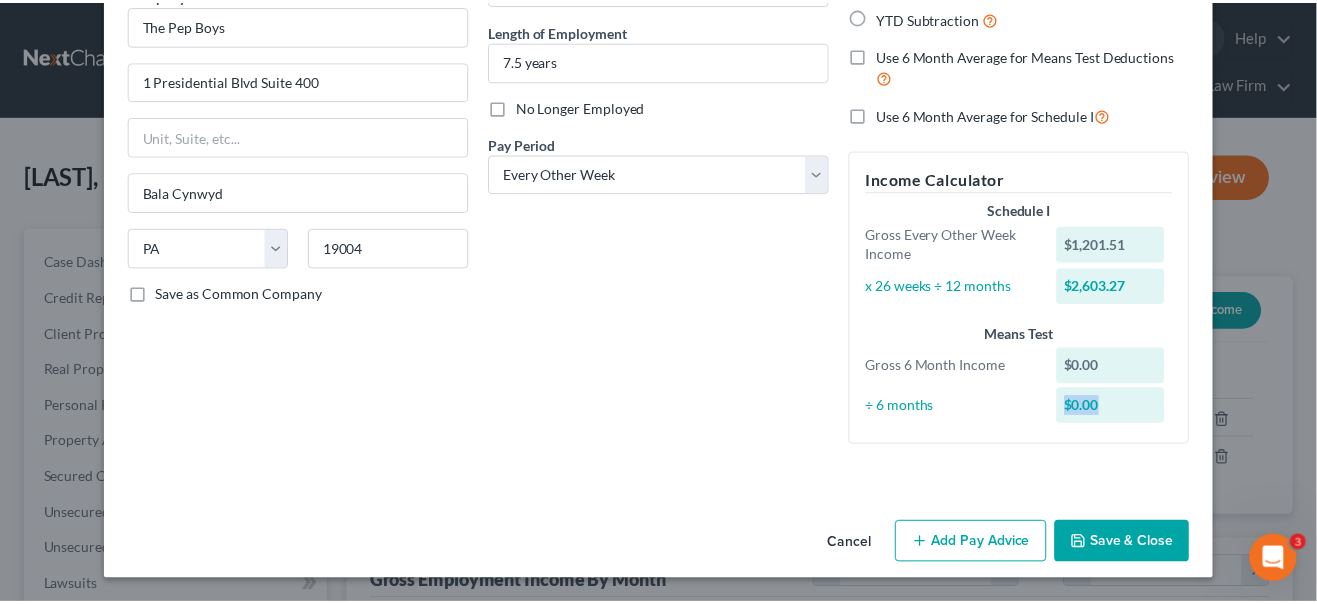 scroll, scrollTop: 183, scrollLeft: 0, axis: vertical 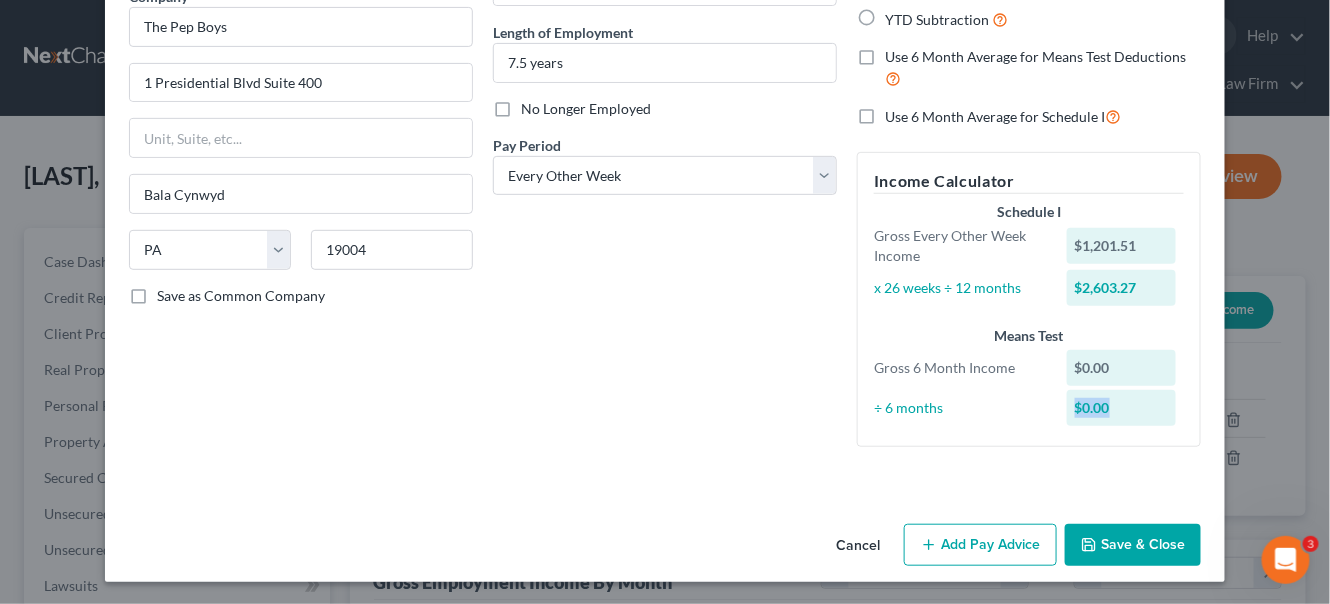 click on "Save & Close" at bounding box center [1133, 545] 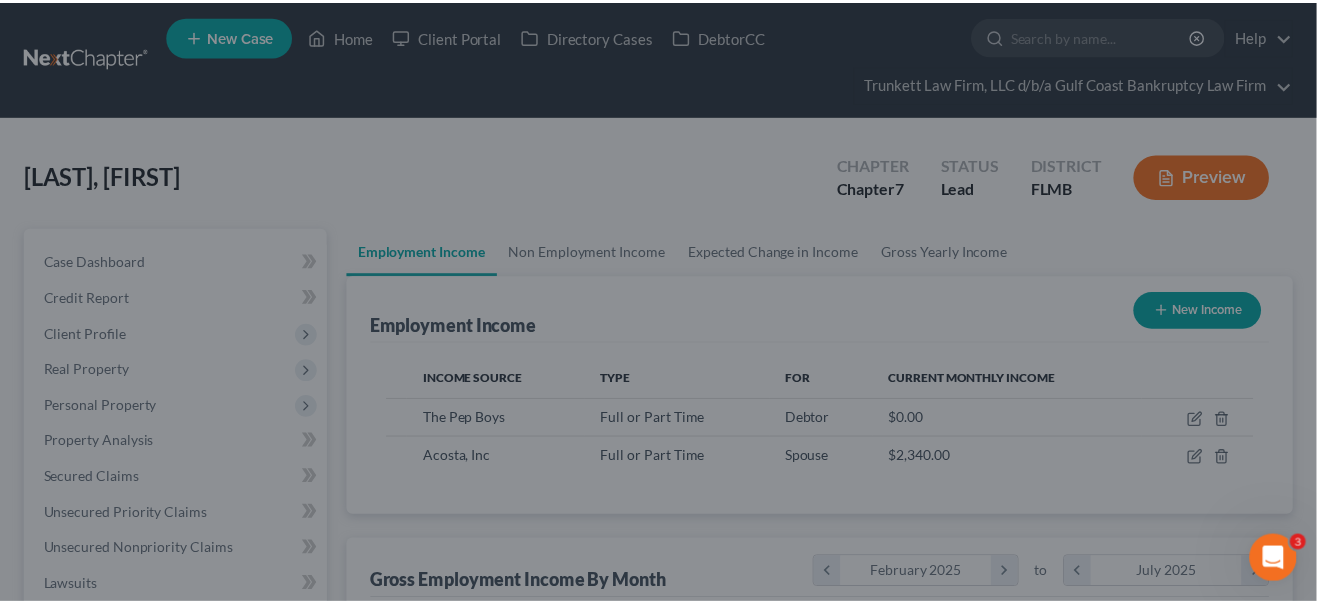 scroll, scrollTop: 356, scrollLeft: 529, axis: both 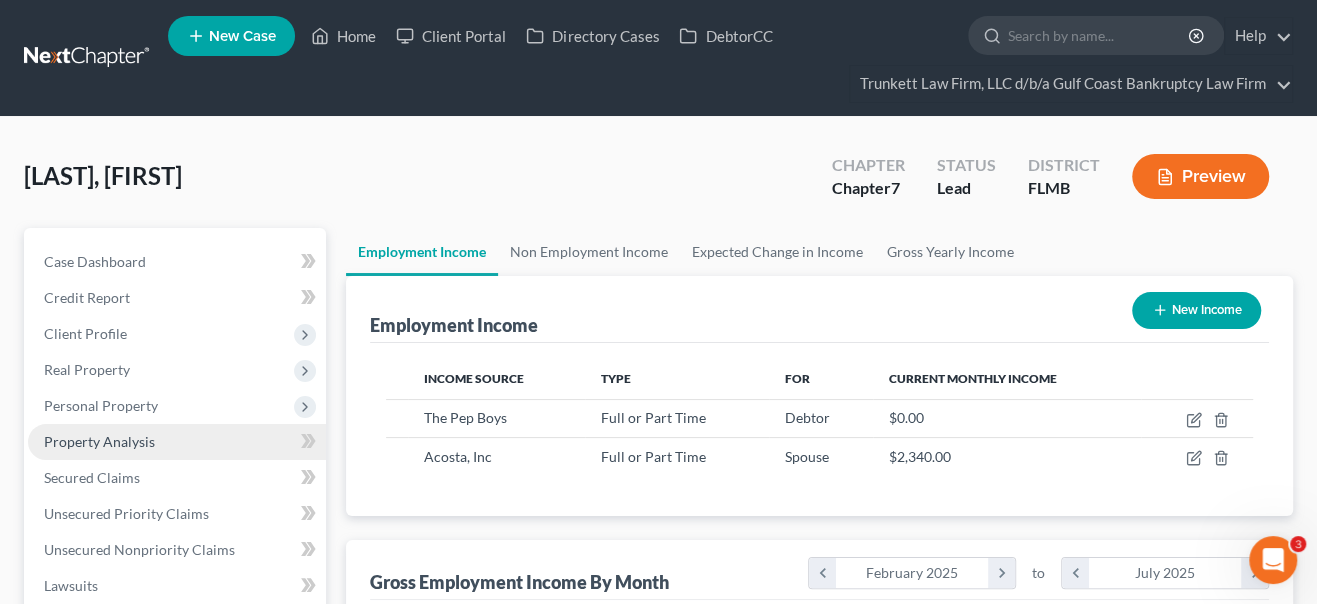 drag, startPoint x: 117, startPoint y: 405, endPoint x: 148, endPoint y: 442, distance: 48.270073 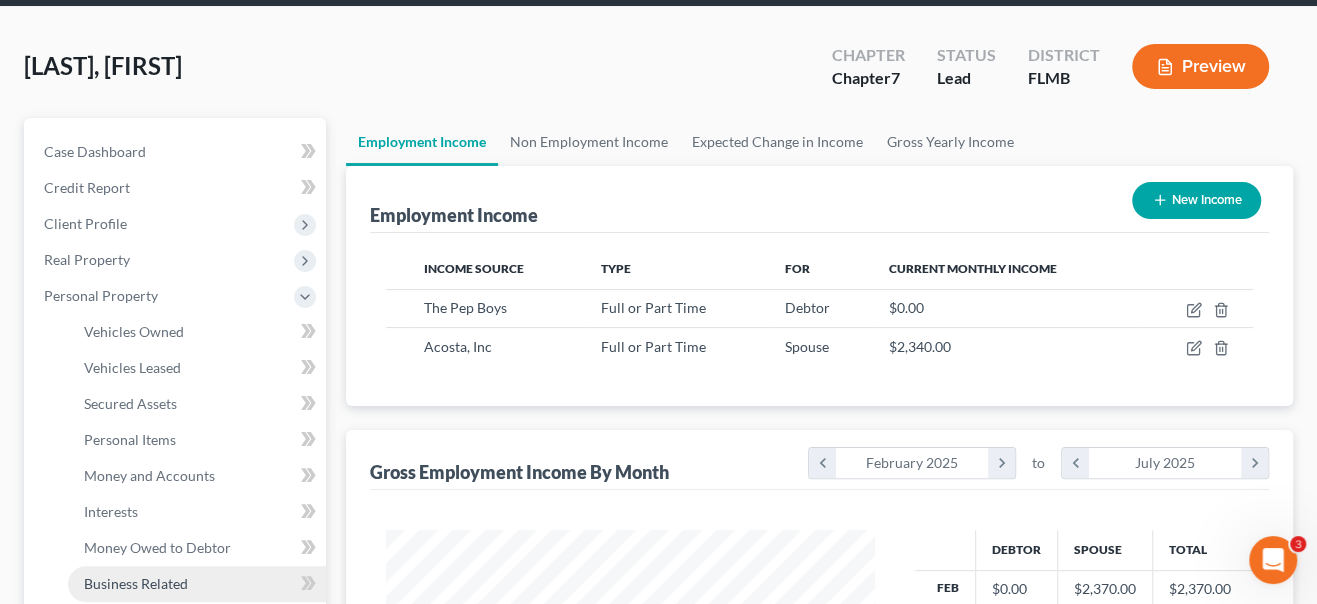 scroll, scrollTop: 182, scrollLeft: 0, axis: vertical 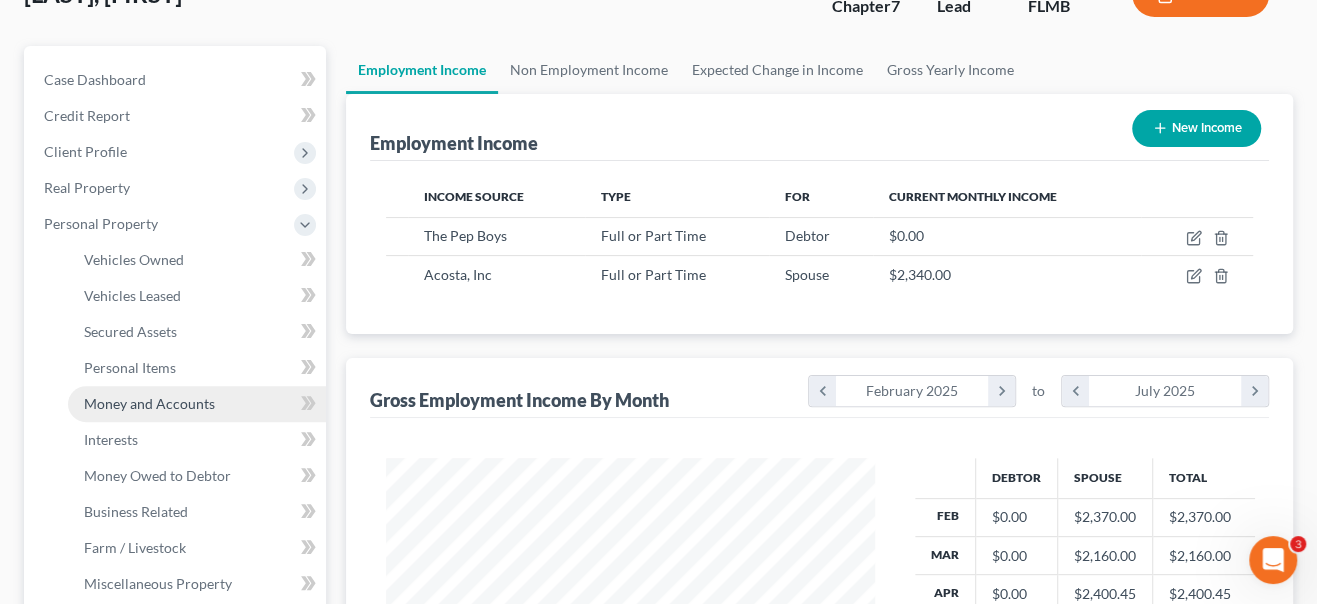 click on "Money and Accounts" at bounding box center [149, 403] 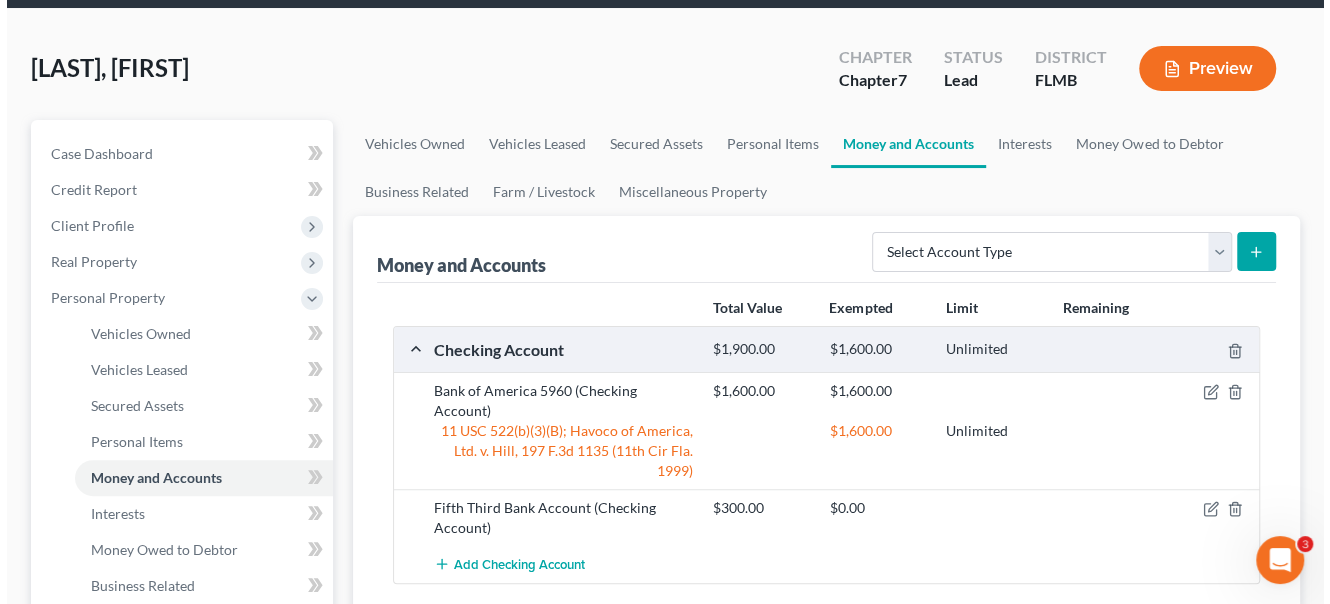 scroll, scrollTop: 0, scrollLeft: 0, axis: both 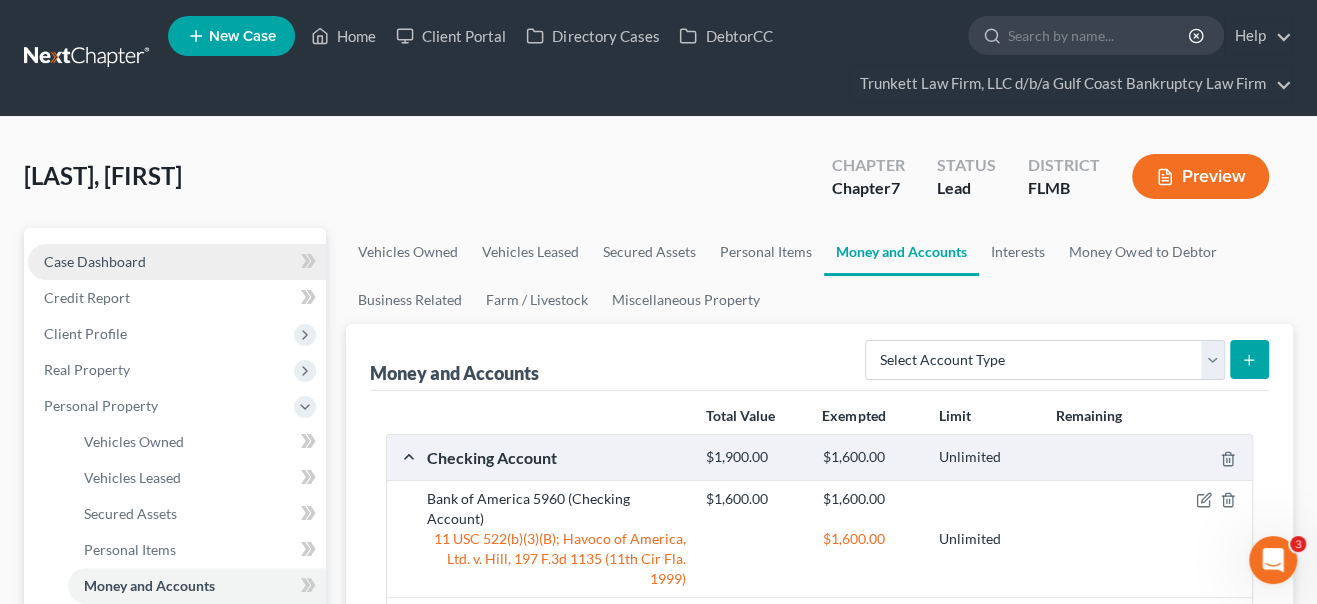 drag, startPoint x: 128, startPoint y: 252, endPoint x: 144, endPoint y: 248, distance: 16.492422 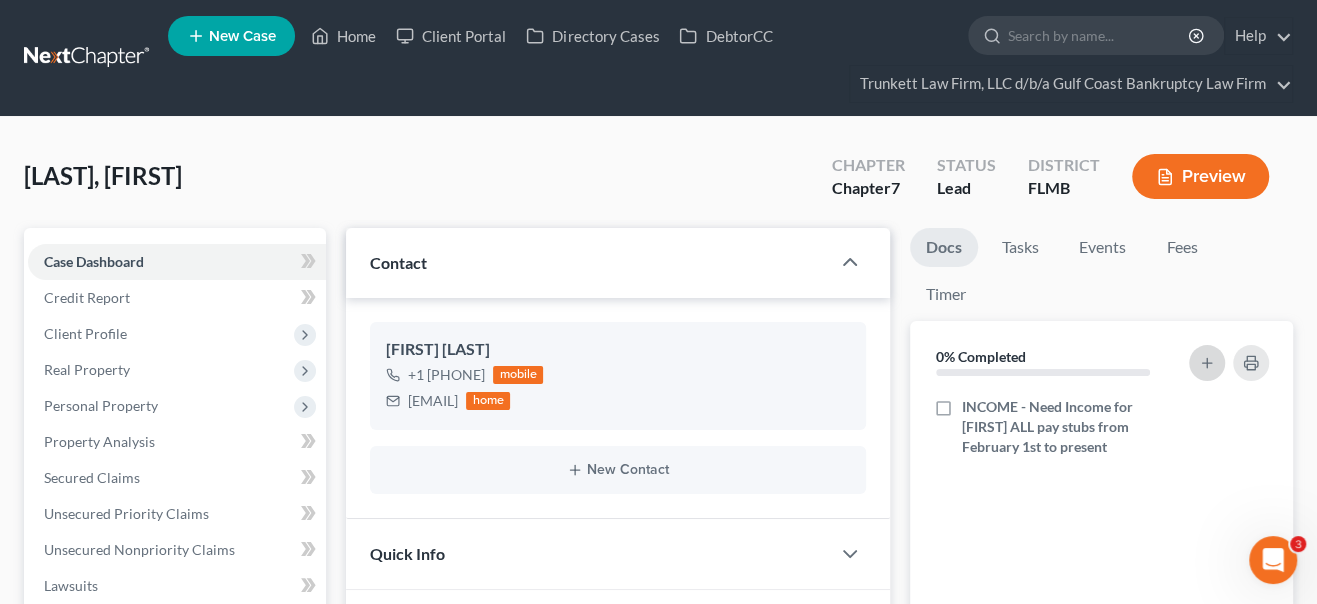click 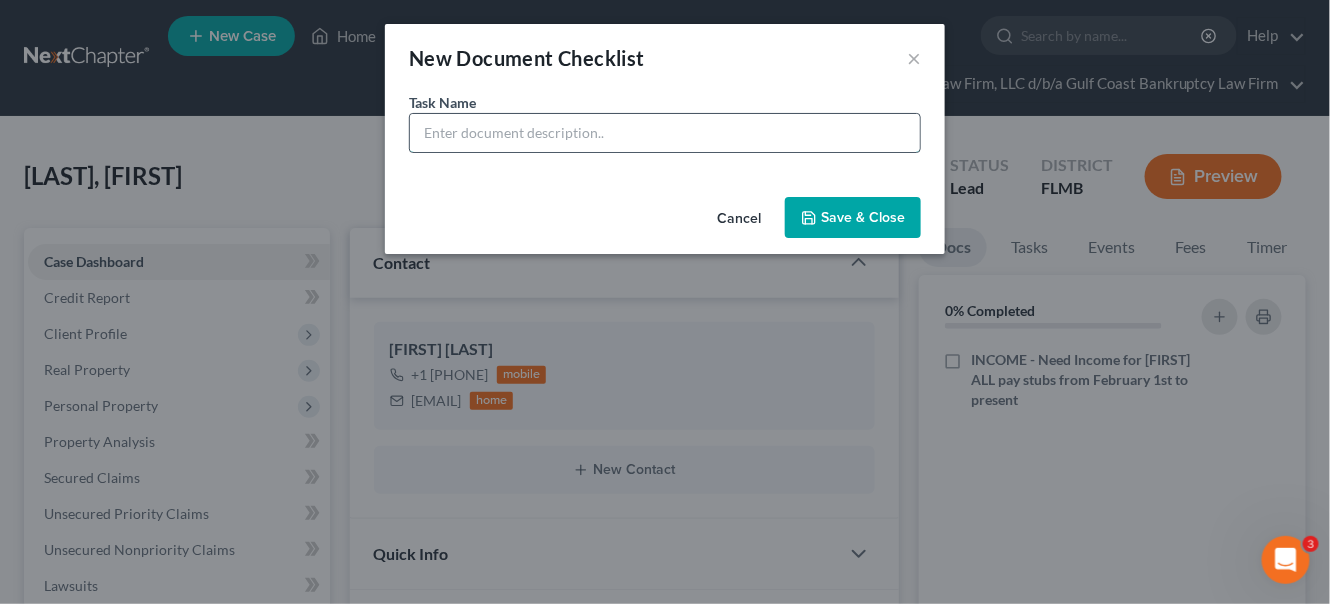 click at bounding box center (665, 133) 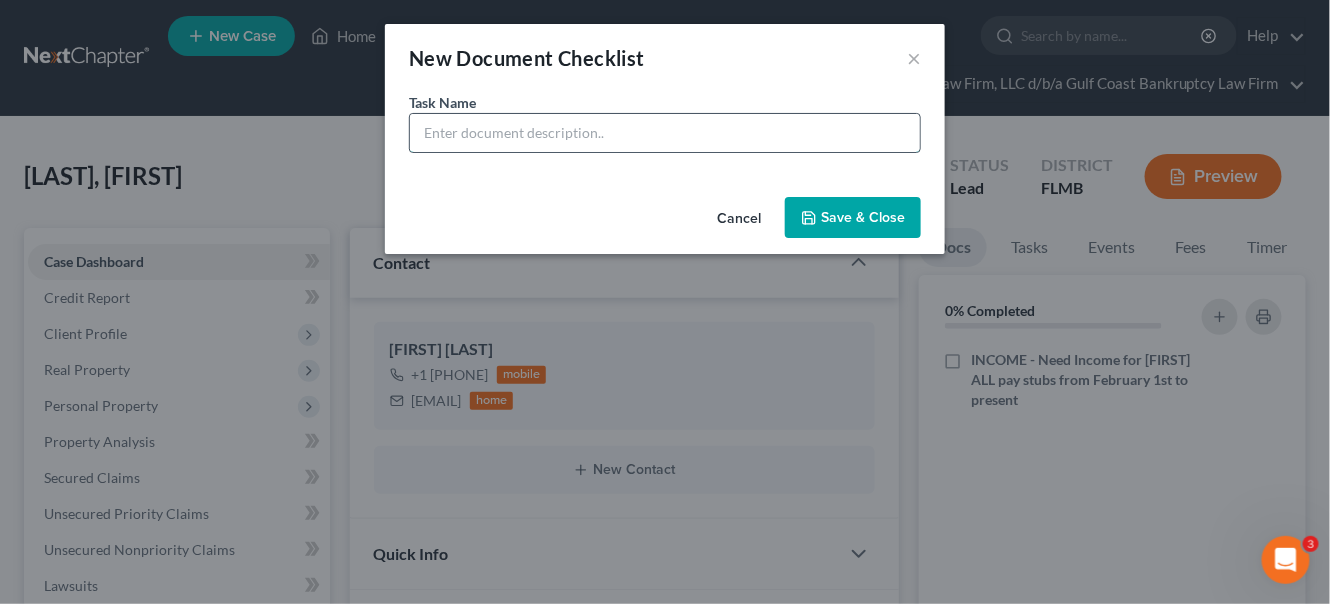 type on "b" 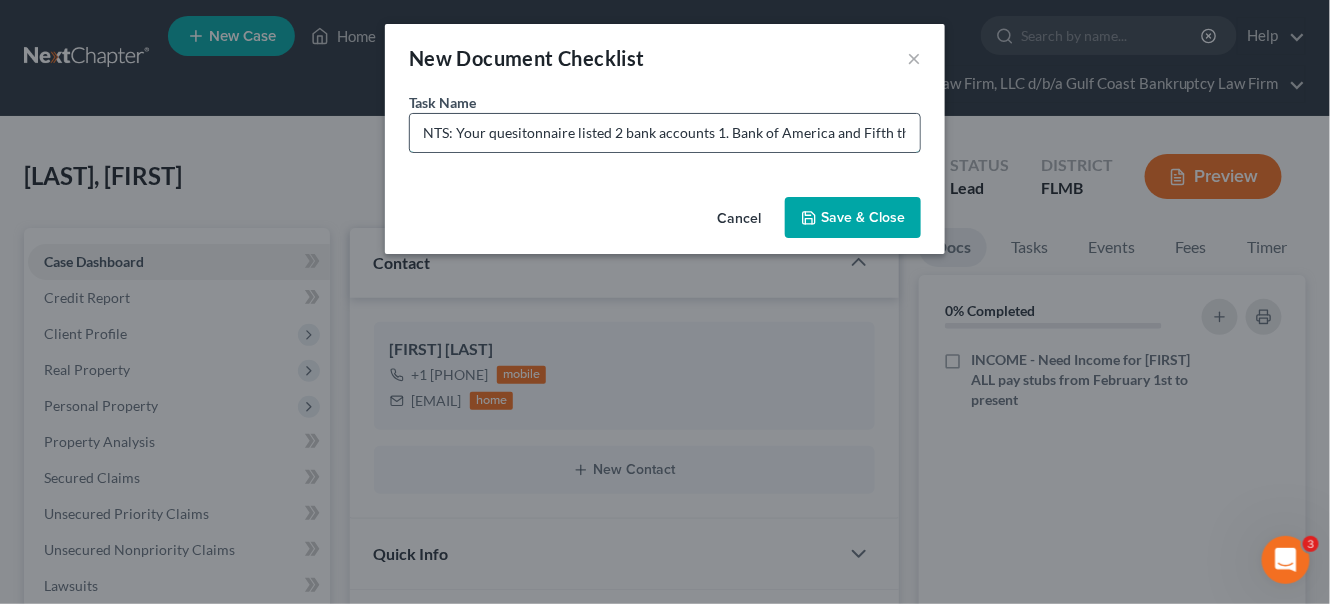 scroll, scrollTop: 0, scrollLeft: 112, axis: horizontal 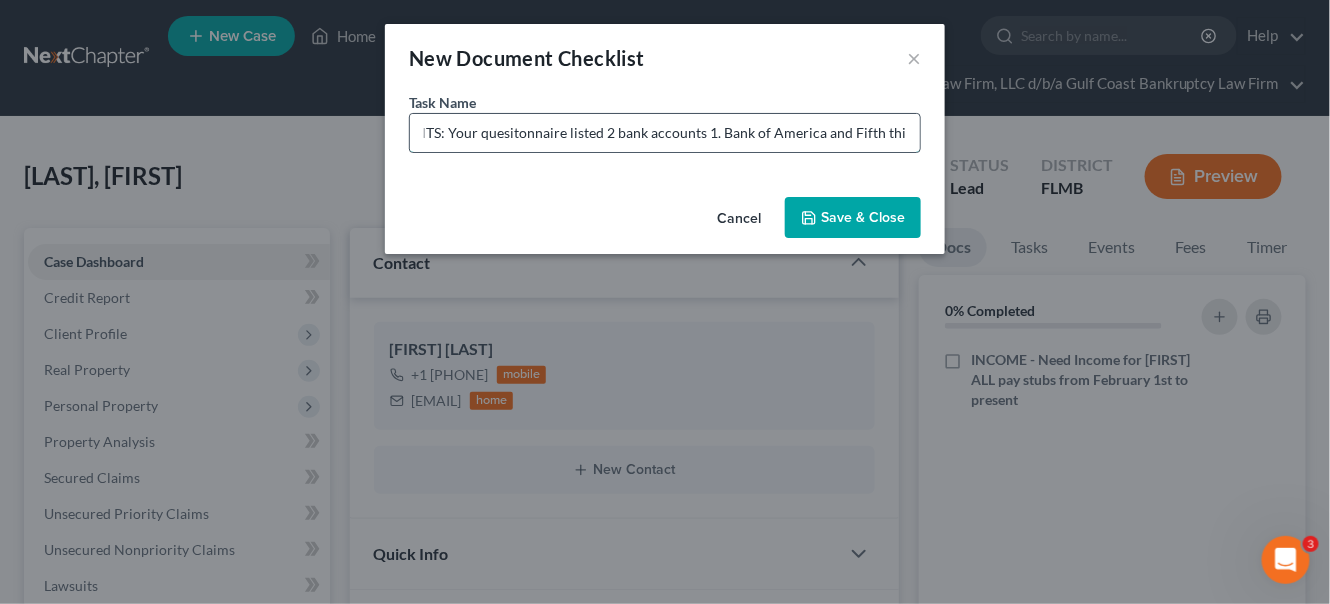 click on "BANK STATEMENTS: Your quesitonnaire listed 2 bank accounts 1. Bank of America and Fifth third" at bounding box center (665, 133) 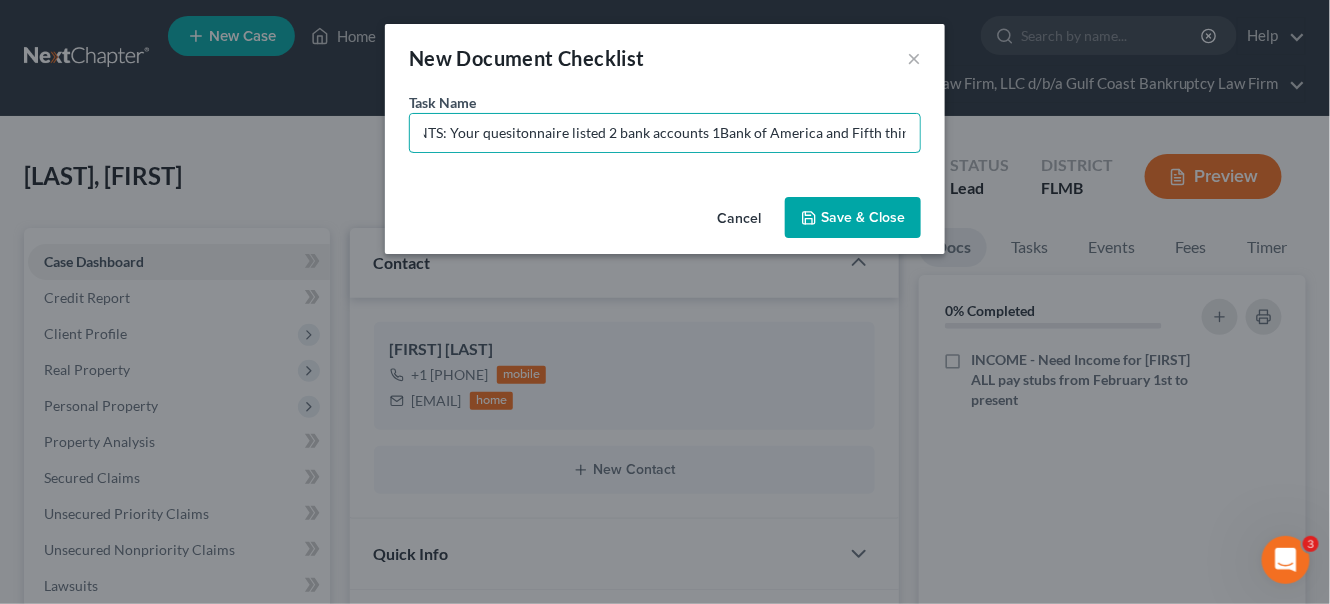 scroll, scrollTop: 0, scrollLeft: 99, axis: horizontal 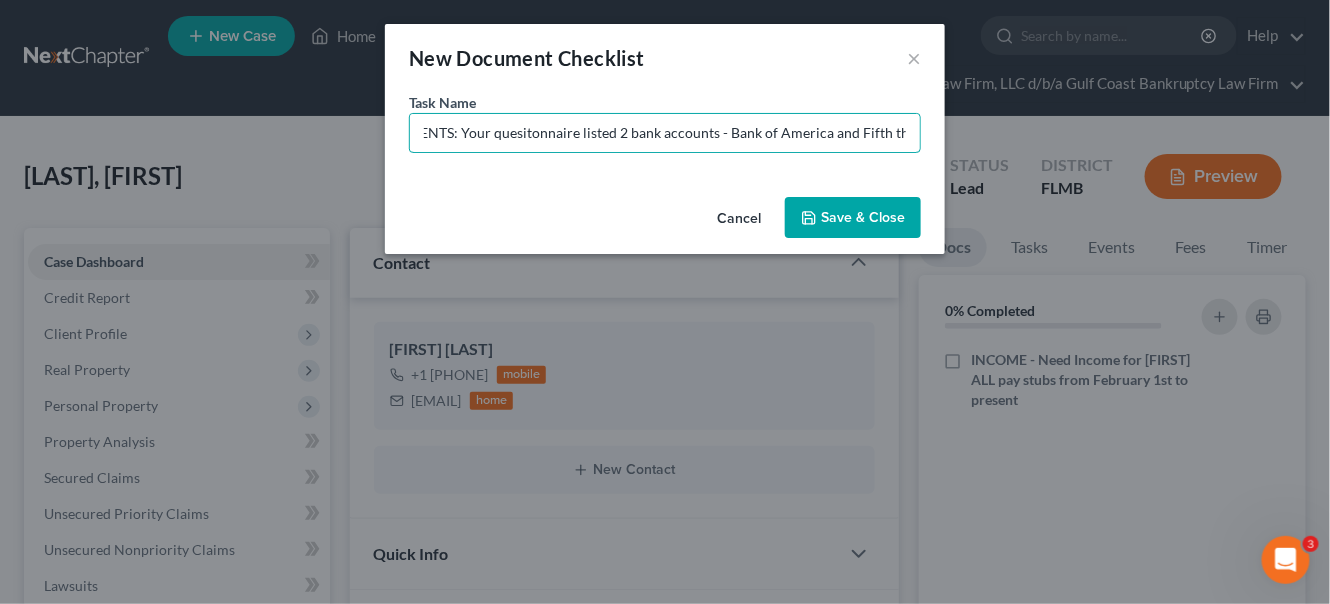 drag, startPoint x: 905, startPoint y: 140, endPoint x: 964, endPoint y: 126, distance: 60.63827 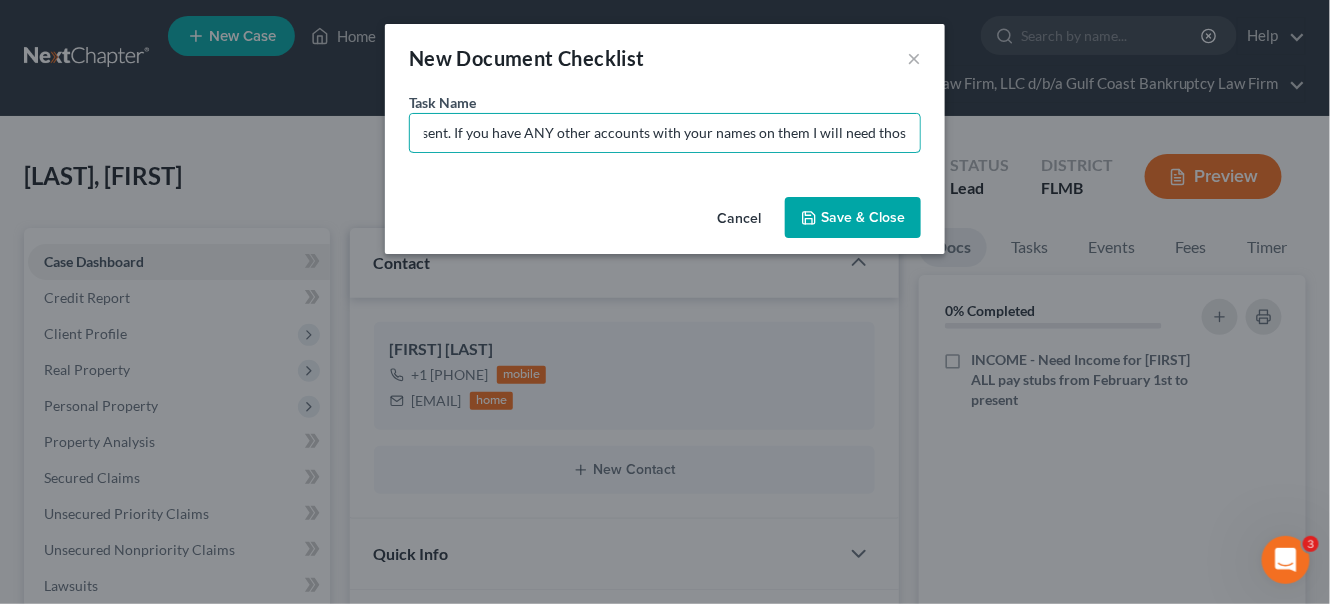 scroll, scrollTop: 0, scrollLeft: 1181, axis: horizontal 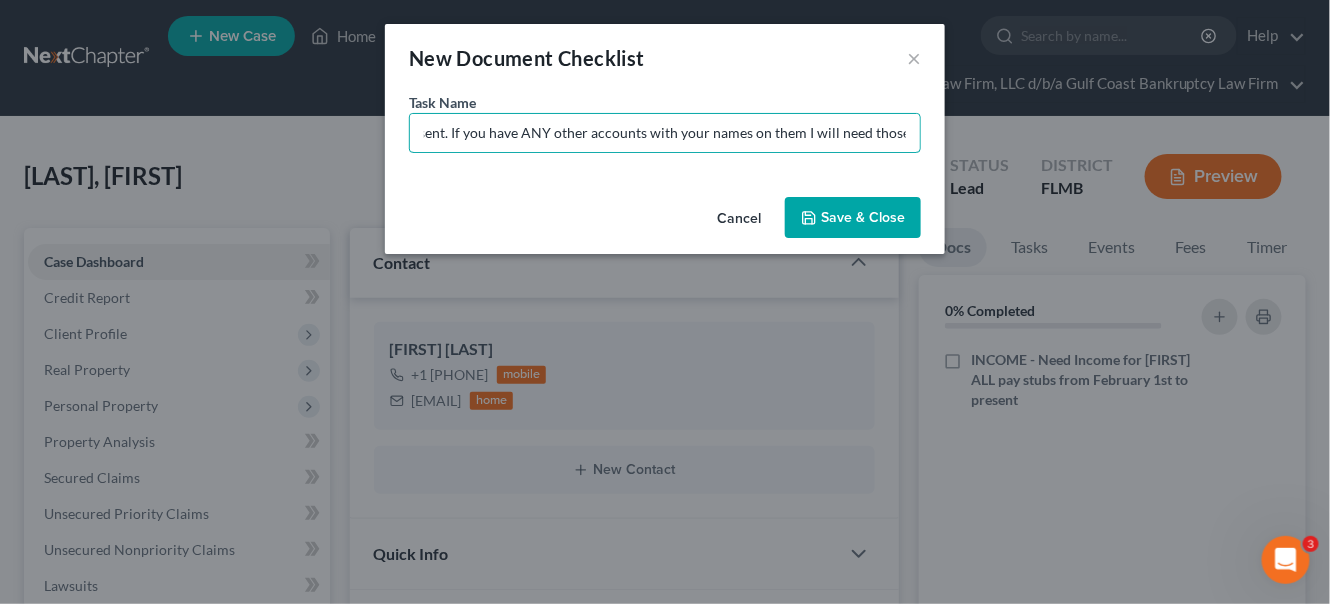 type on "BANK STATEMENTS: Your quesitonnaire listed 2 bank accounts - Bank of America and Fifth Third. I need Bank Statements (ALL NUMBERED PAGES) that cover from February 1st through present. If you have ANY other accounts with your names on them I will need those too." 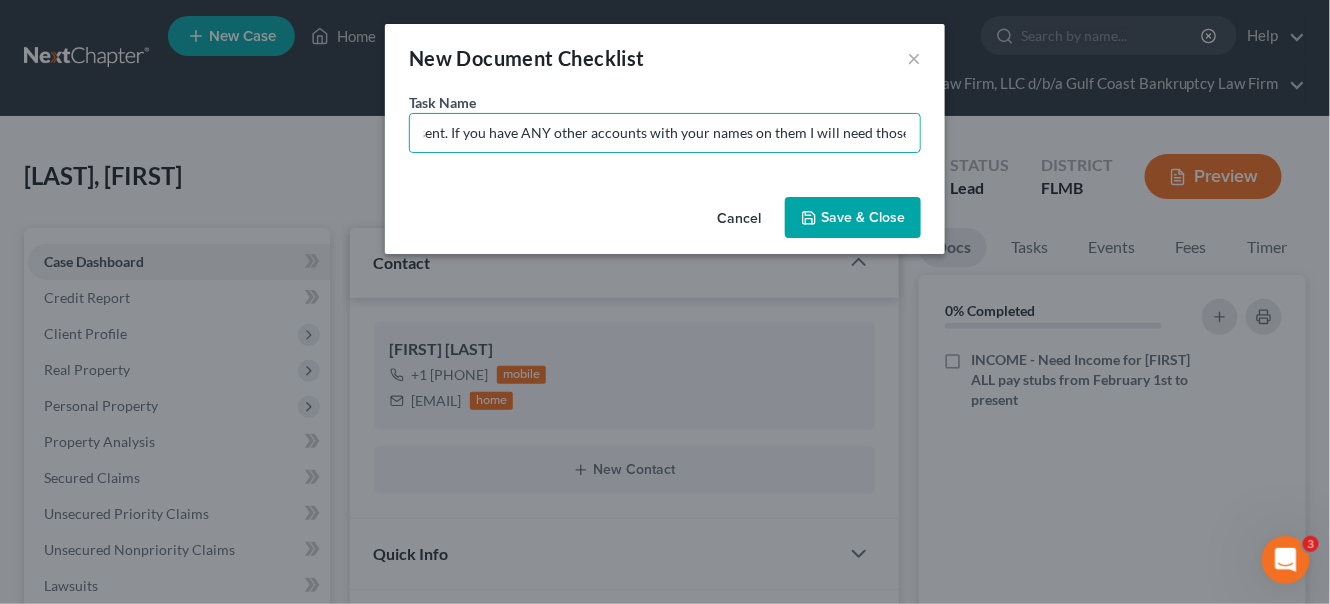 click on "Save & Close" at bounding box center [853, 218] 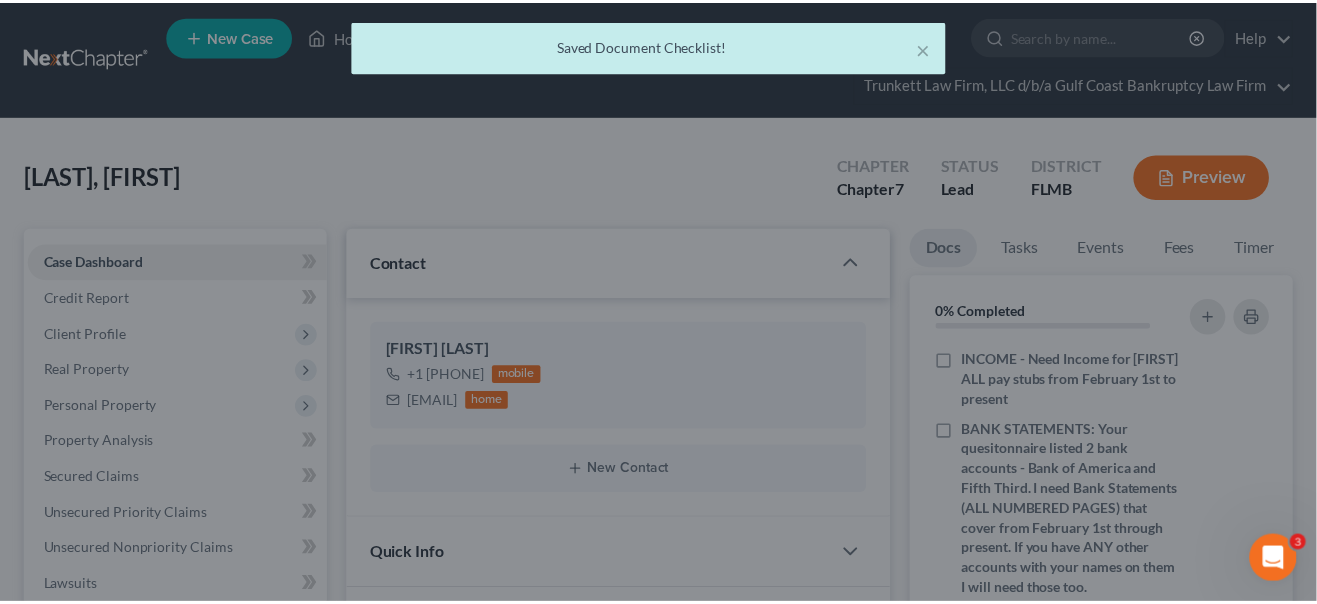 scroll, scrollTop: 0, scrollLeft: 0, axis: both 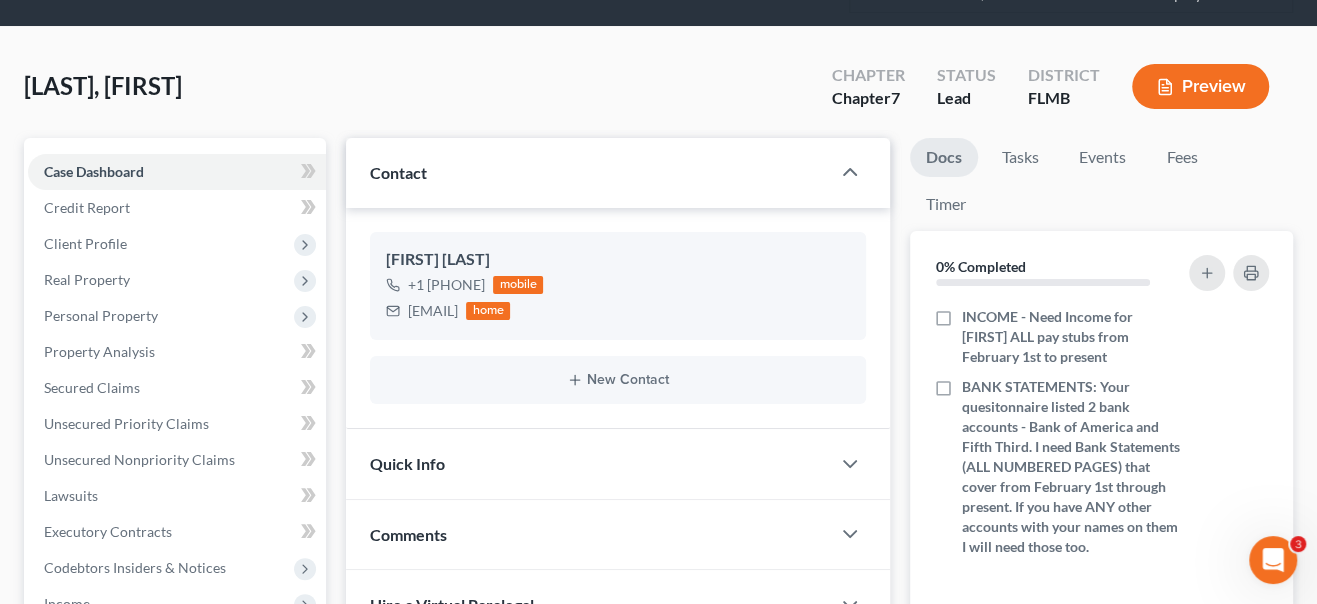 drag, startPoint x: 1293, startPoint y: 128, endPoint x: 1300, endPoint y: 573, distance: 445.05505 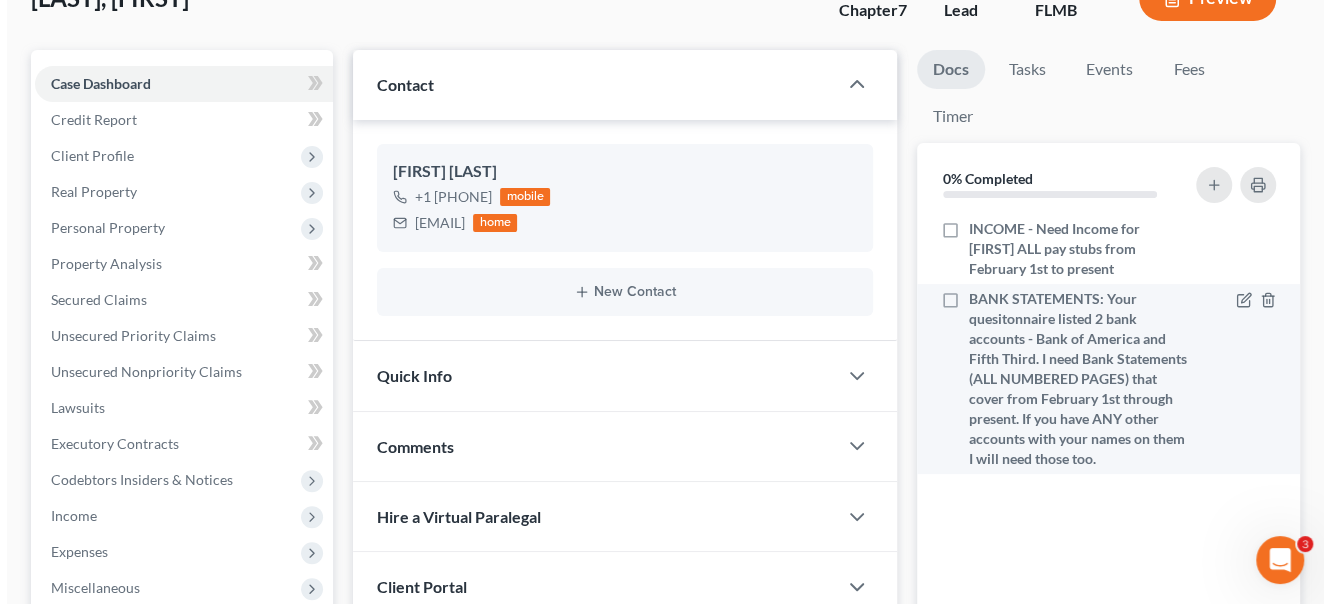 scroll, scrollTop: 182, scrollLeft: 0, axis: vertical 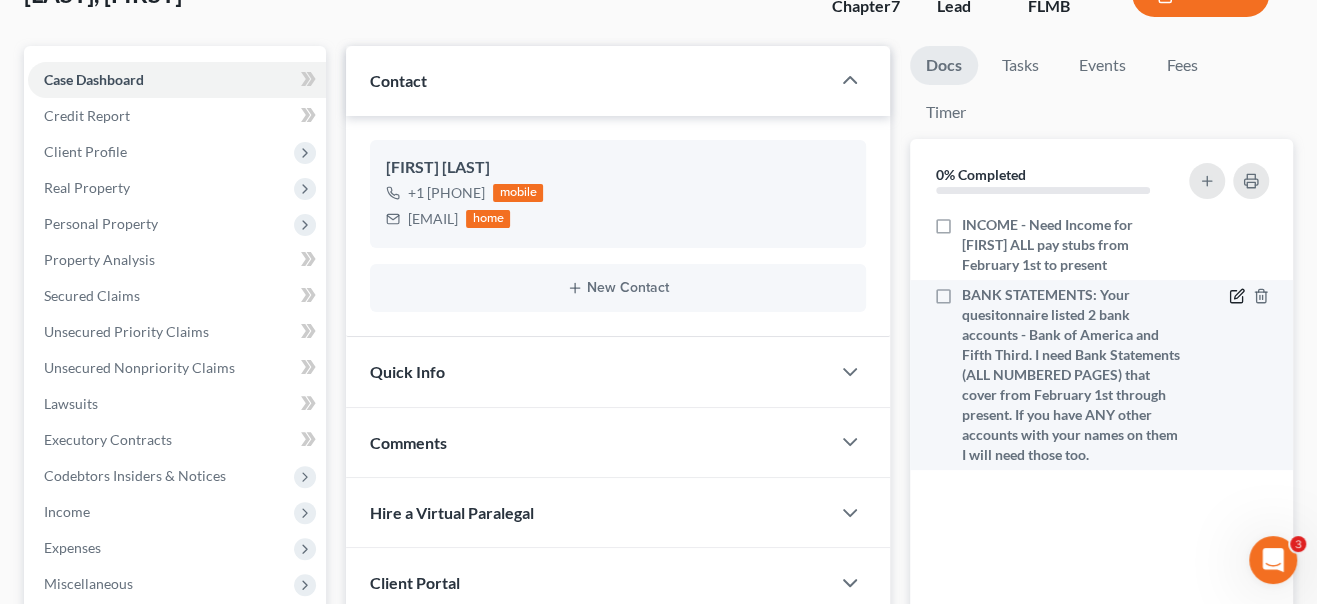 click 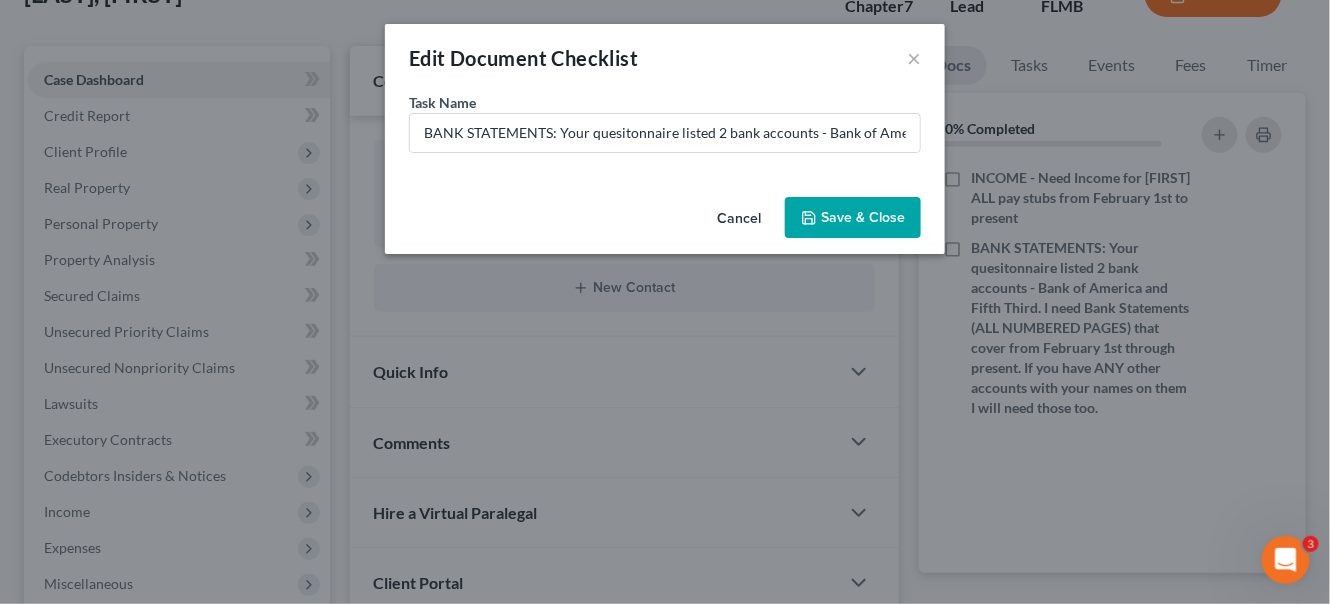 click on "Cancel" at bounding box center (739, 219) 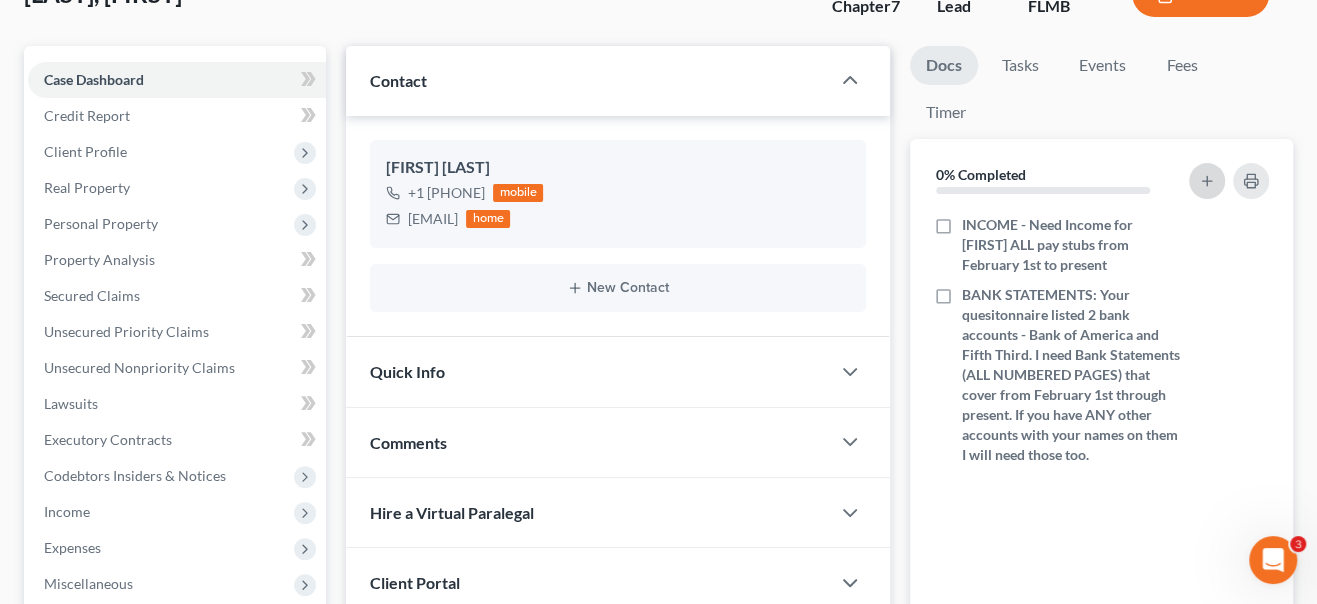 click 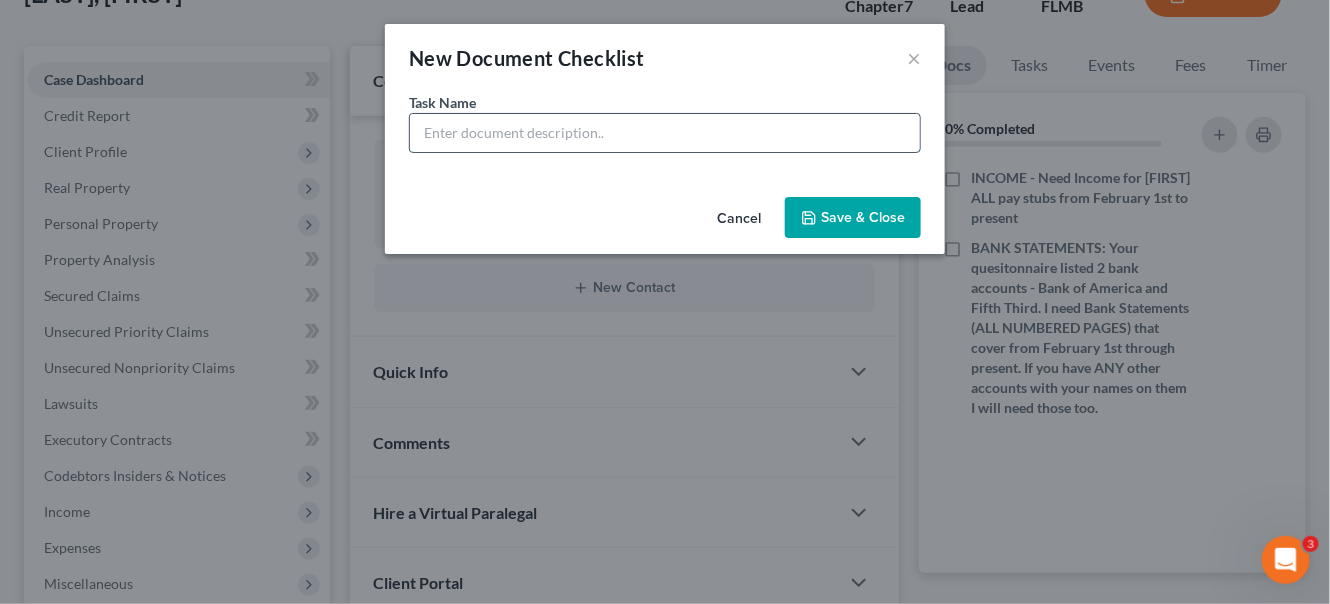 click at bounding box center [665, 133] 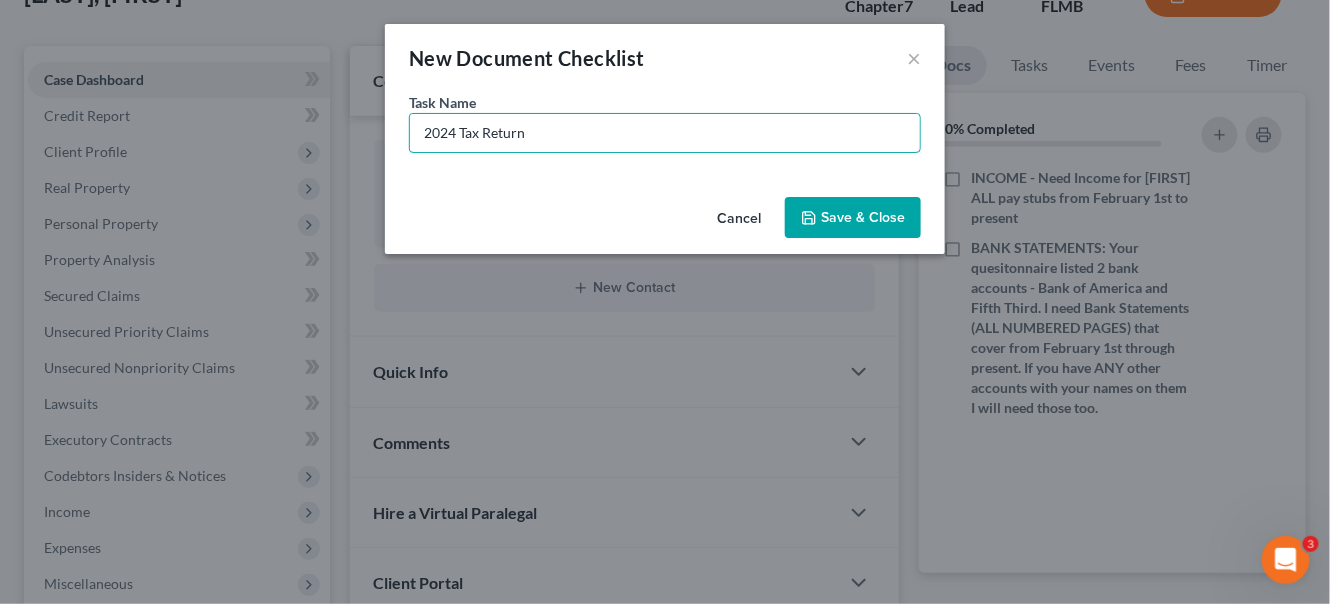 type on "2024 Tax Return" 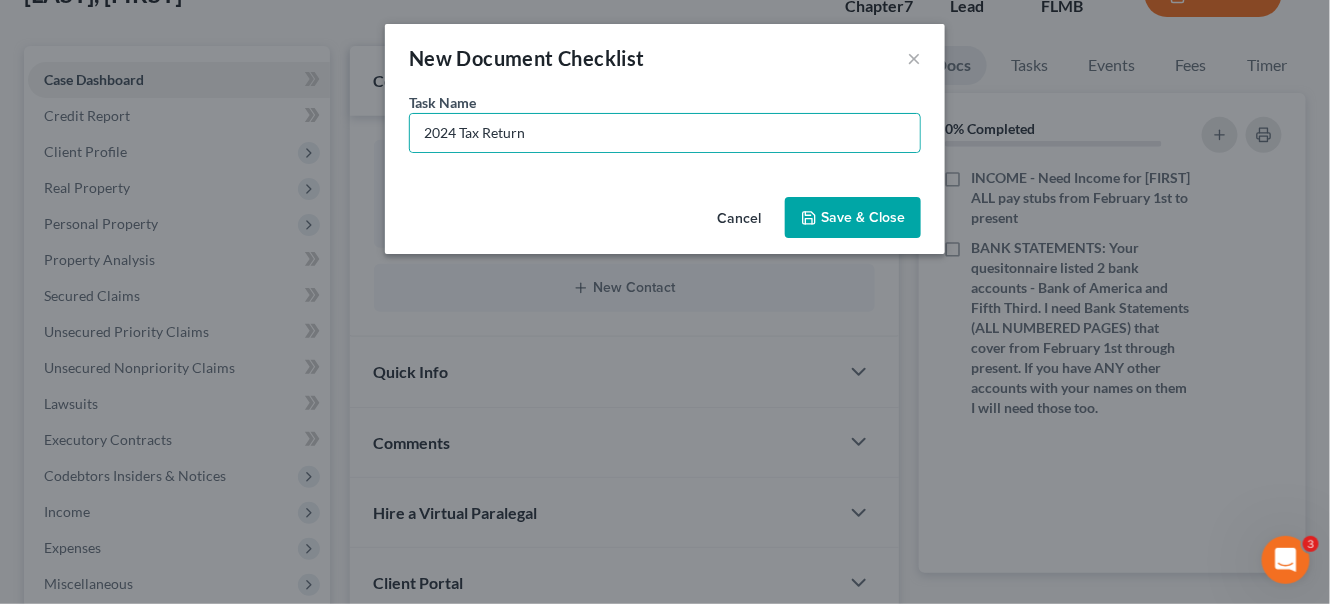 drag, startPoint x: 825, startPoint y: 214, endPoint x: 803, endPoint y: 225, distance: 24.596748 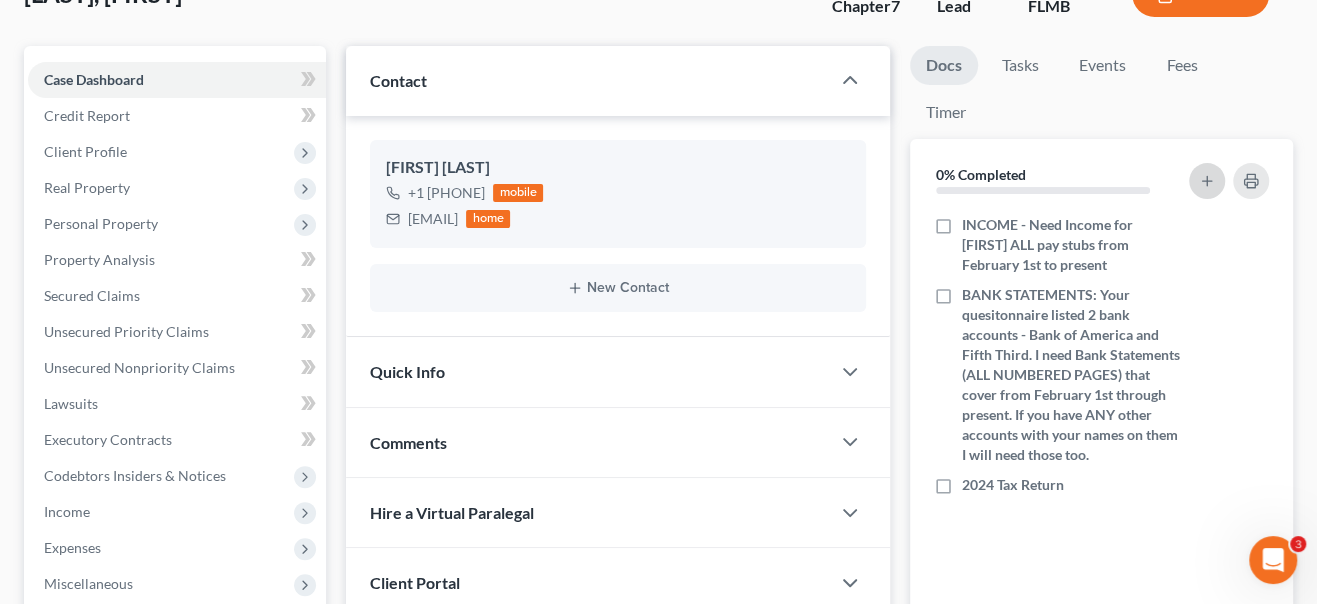 click 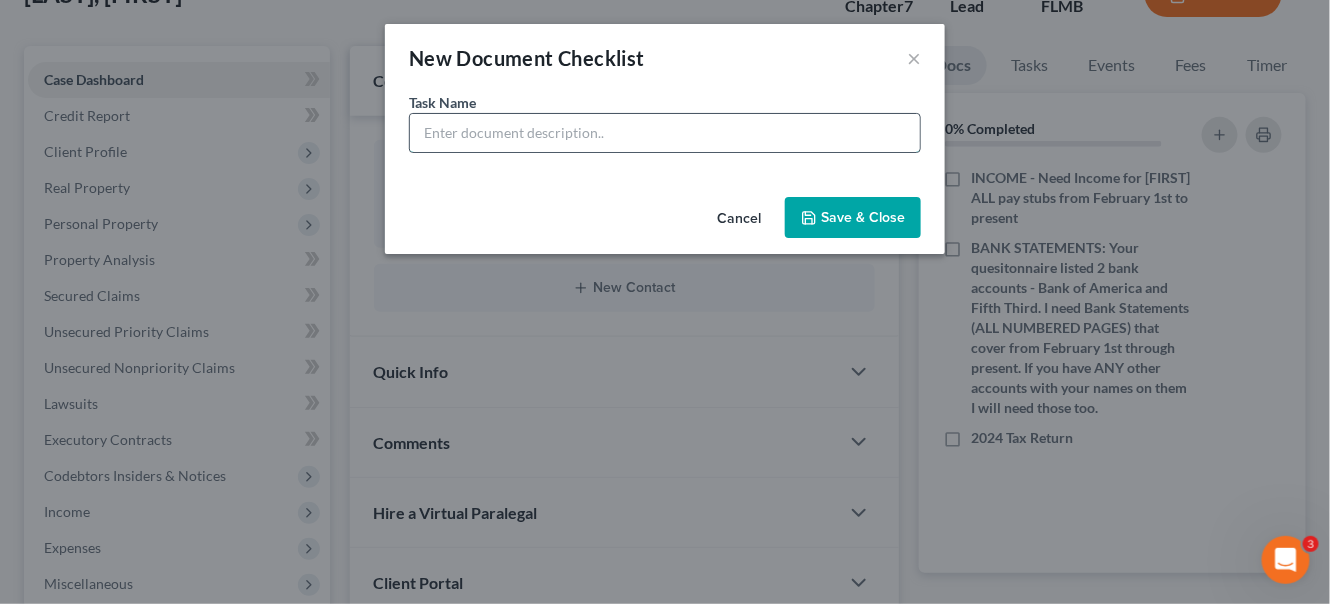 click at bounding box center [665, 133] 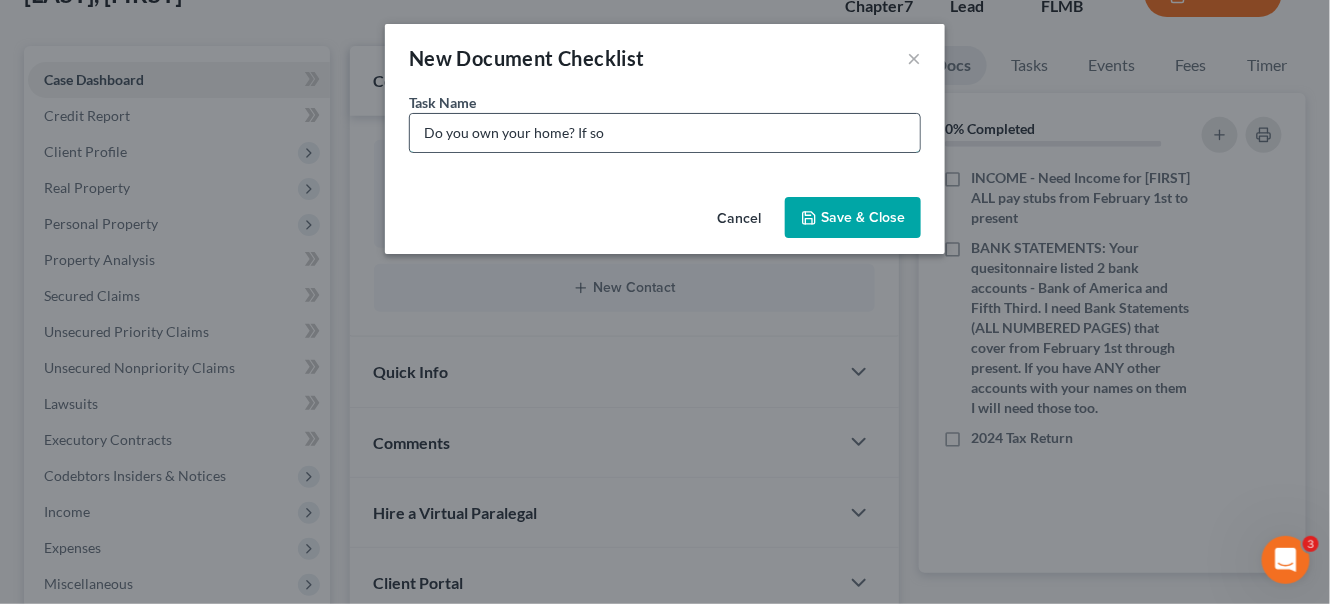 drag, startPoint x: 628, startPoint y: 141, endPoint x: 640, endPoint y: 133, distance: 14.422205 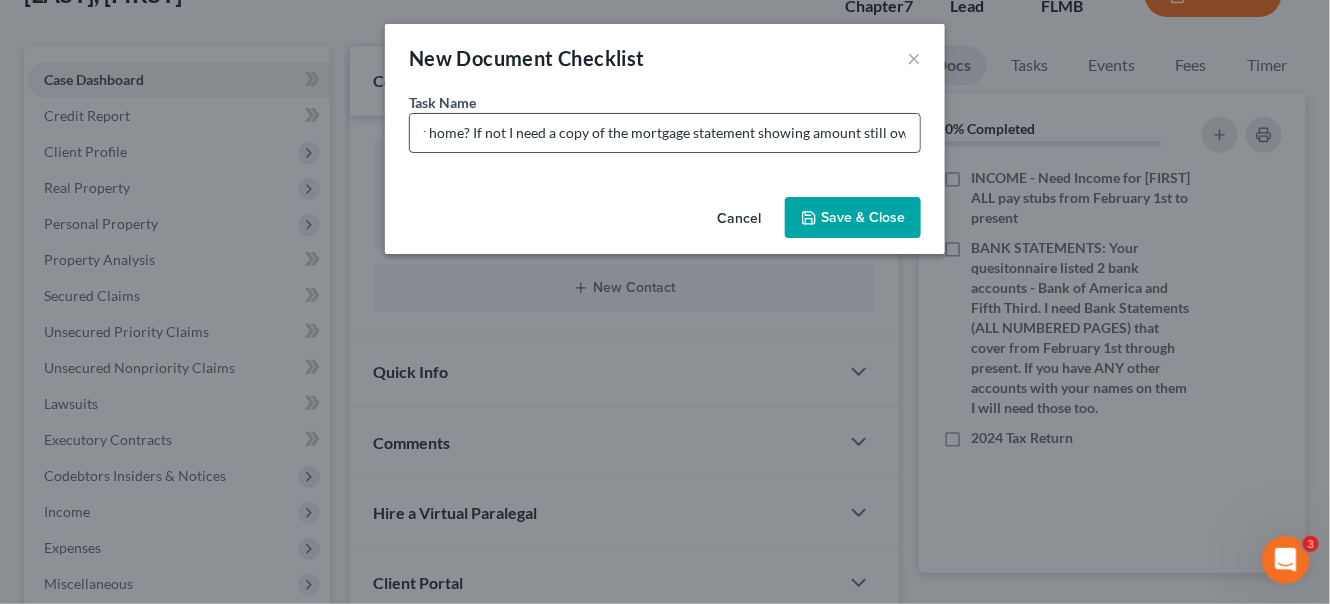 scroll, scrollTop: 0, scrollLeft: 113, axis: horizontal 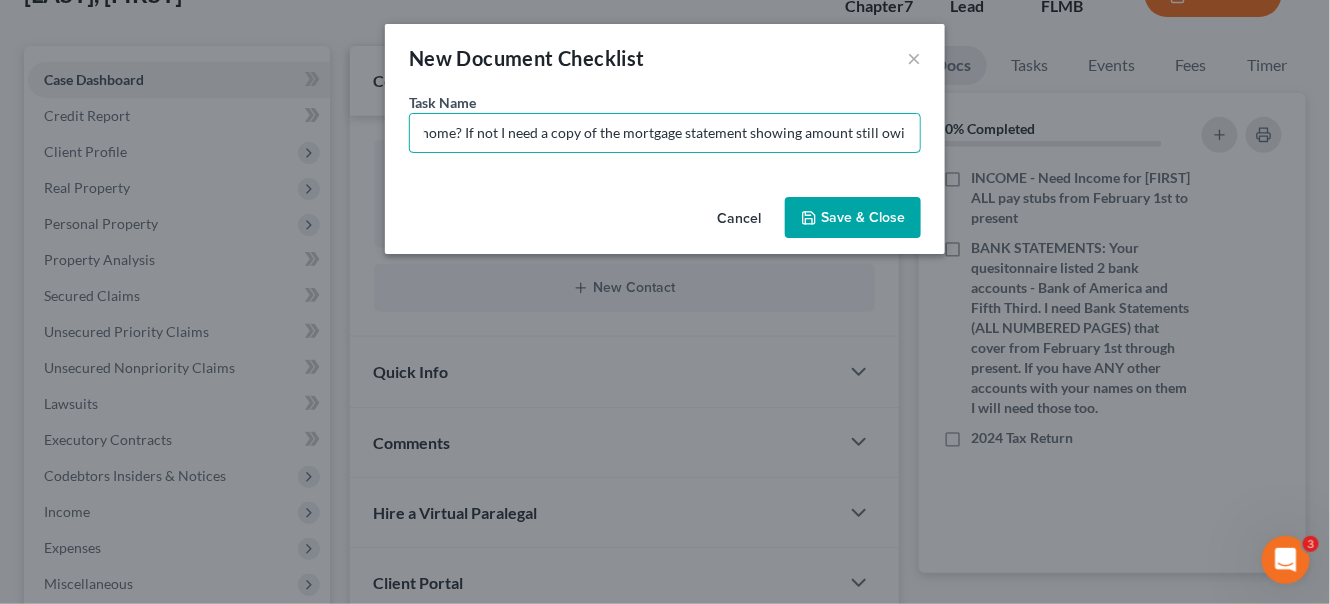 type on "Do you own your home? If not I need a copy of the mortgage statement showing amount still owing" 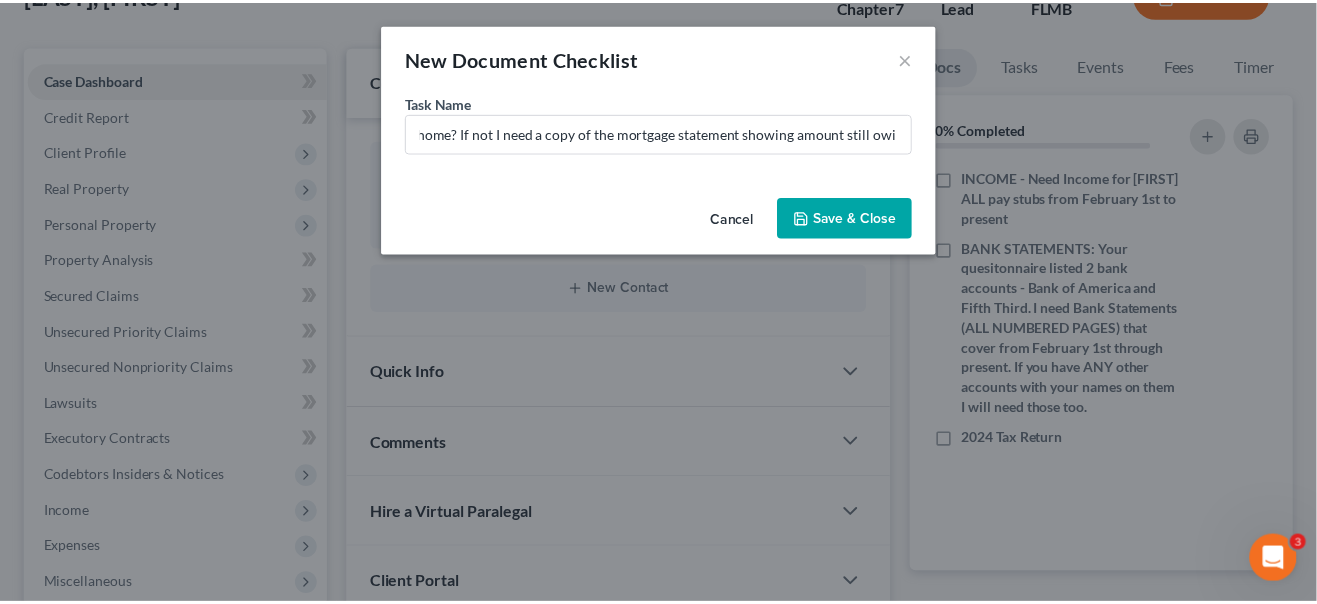 scroll, scrollTop: 0, scrollLeft: 0, axis: both 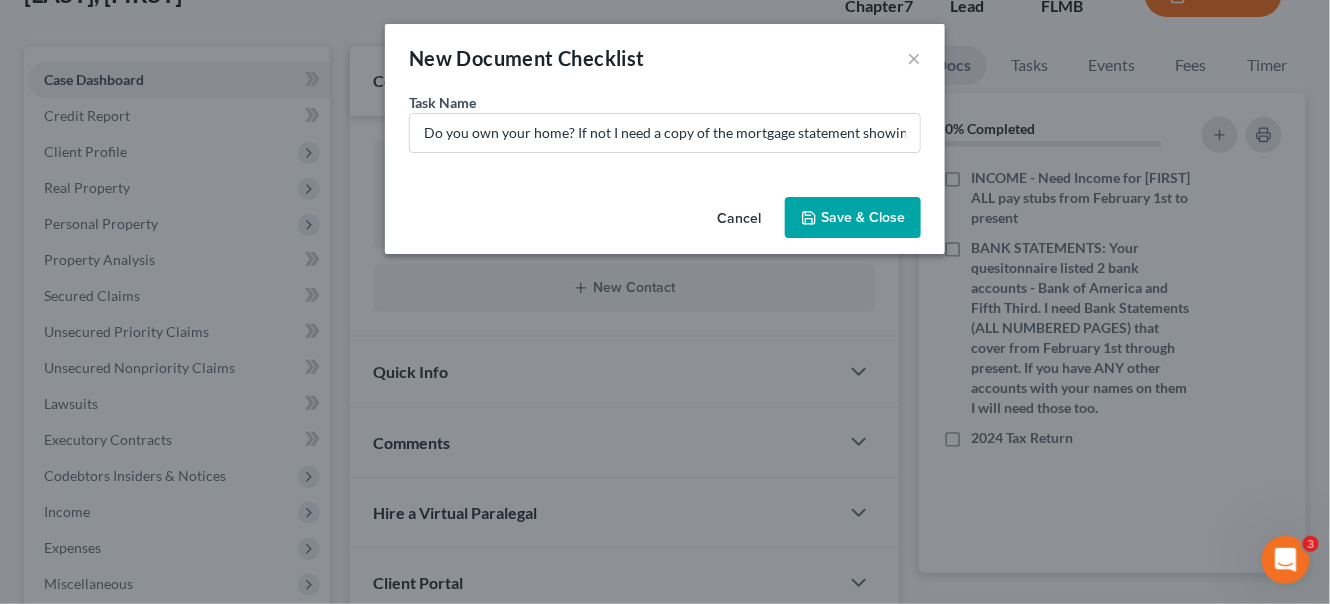 click on "Save & Close" at bounding box center (853, 218) 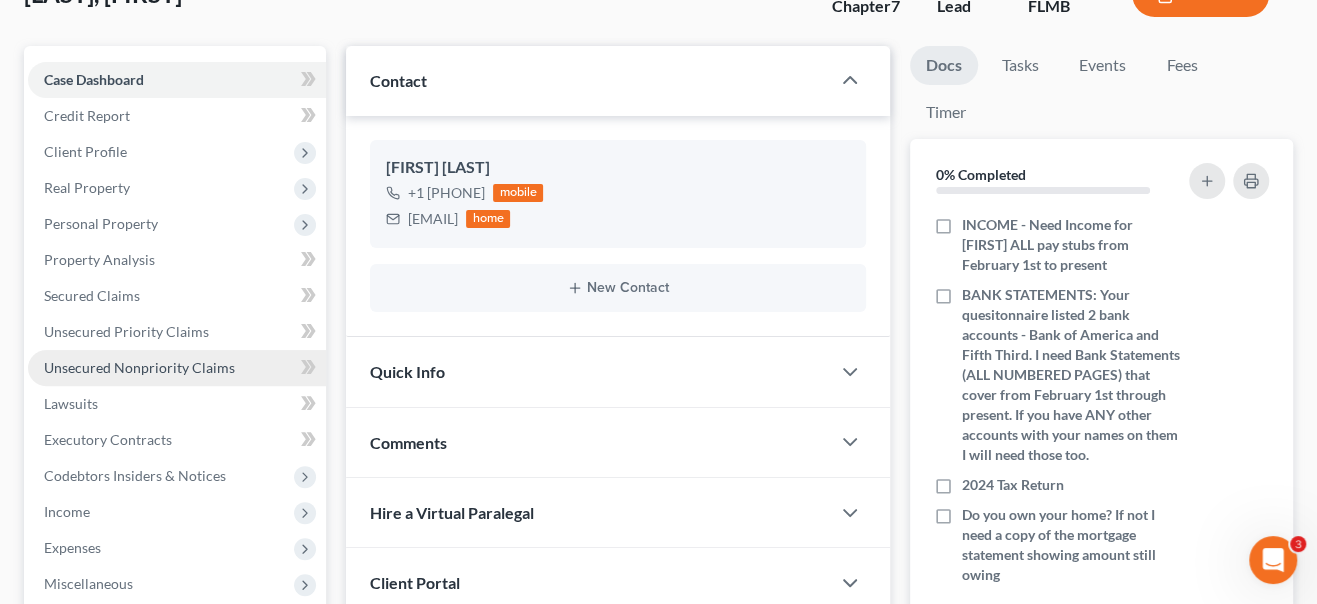 click on "Unsecured Nonpriority Claims" at bounding box center [139, 367] 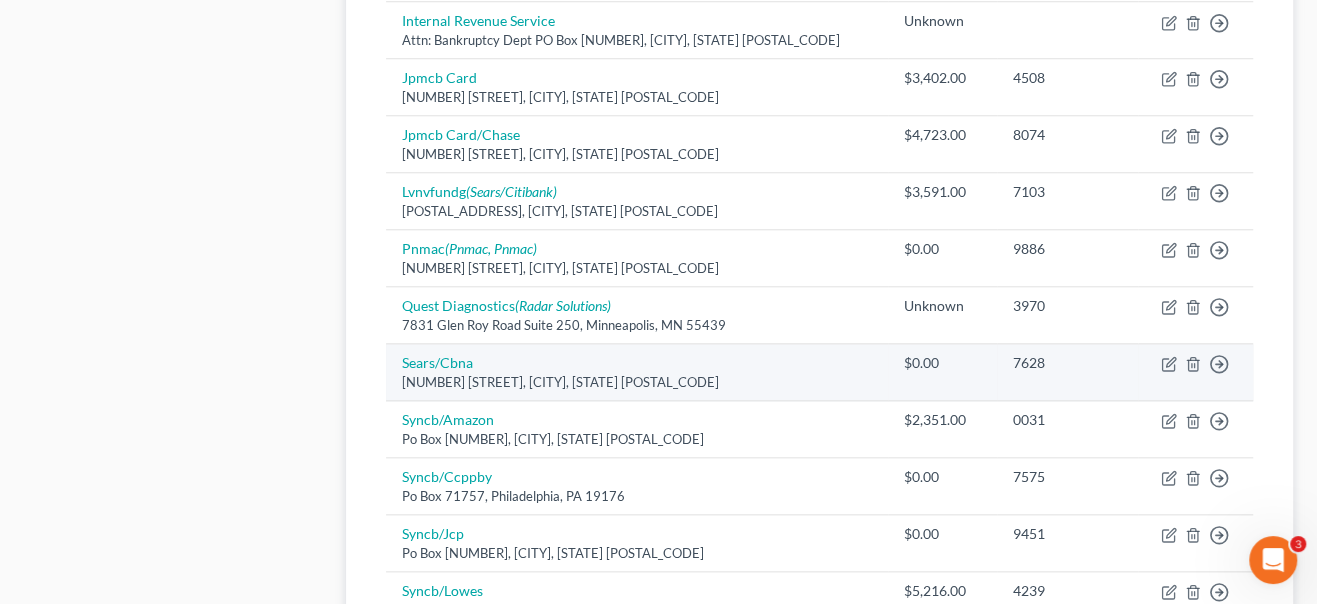 scroll, scrollTop: 1181, scrollLeft: 0, axis: vertical 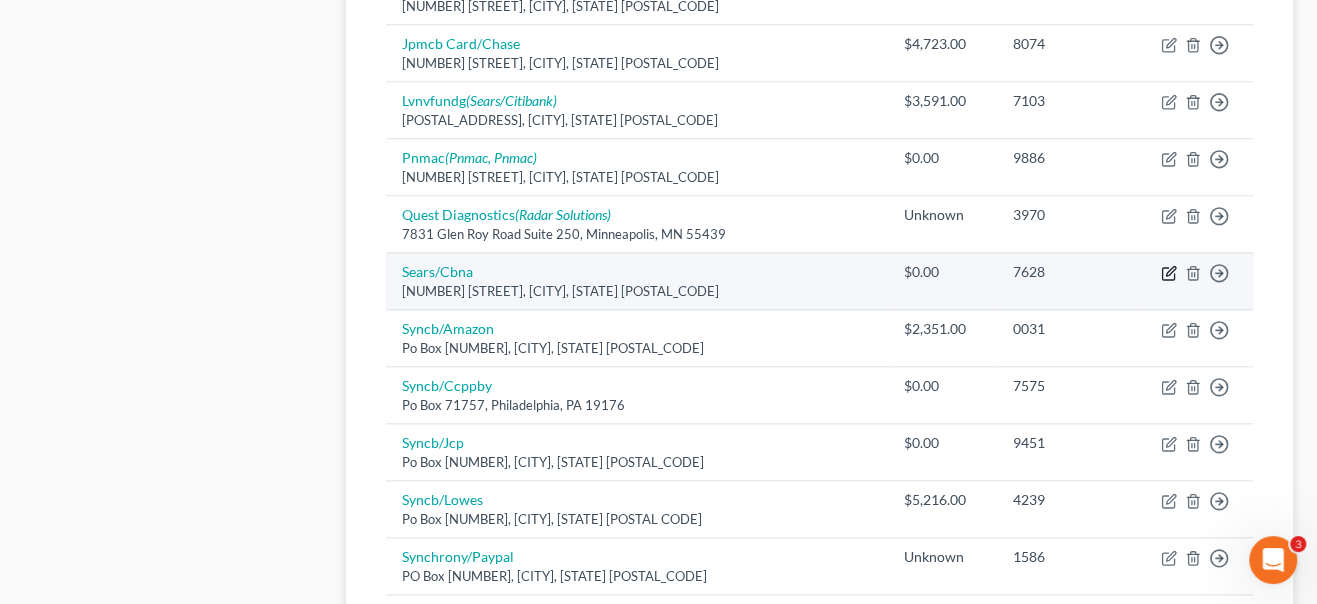 click 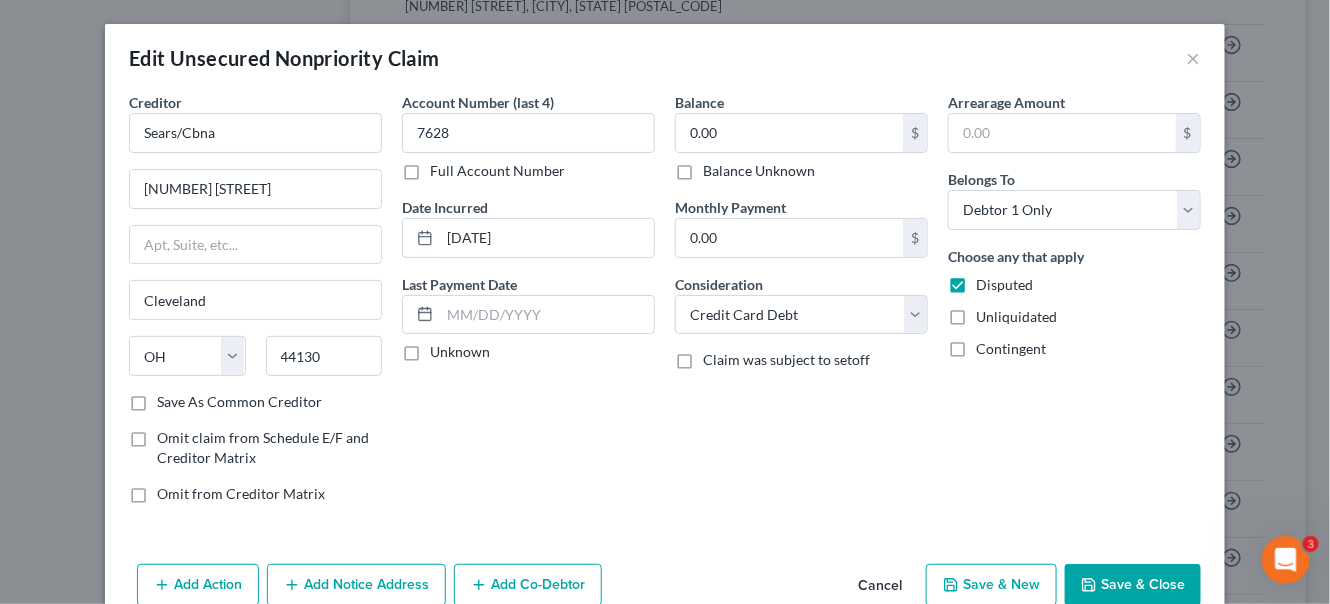 click on "Add Notice Address" at bounding box center (356, 585) 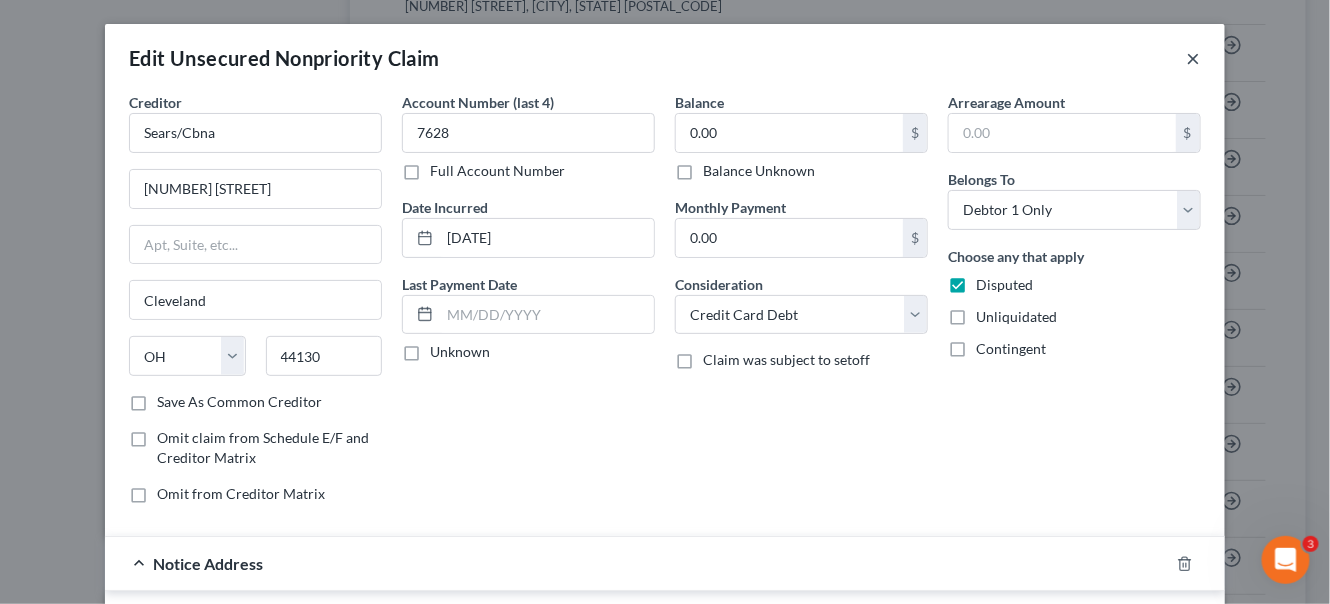 click on "×" at bounding box center [1194, 58] 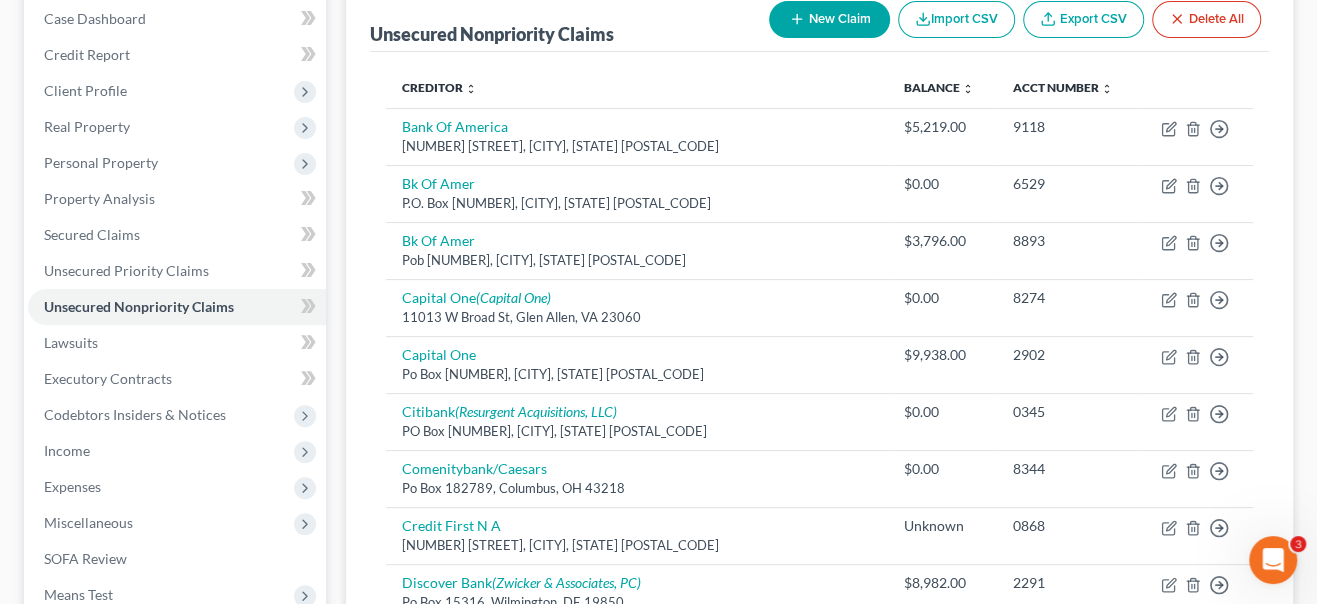 scroll, scrollTop: 0, scrollLeft: 0, axis: both 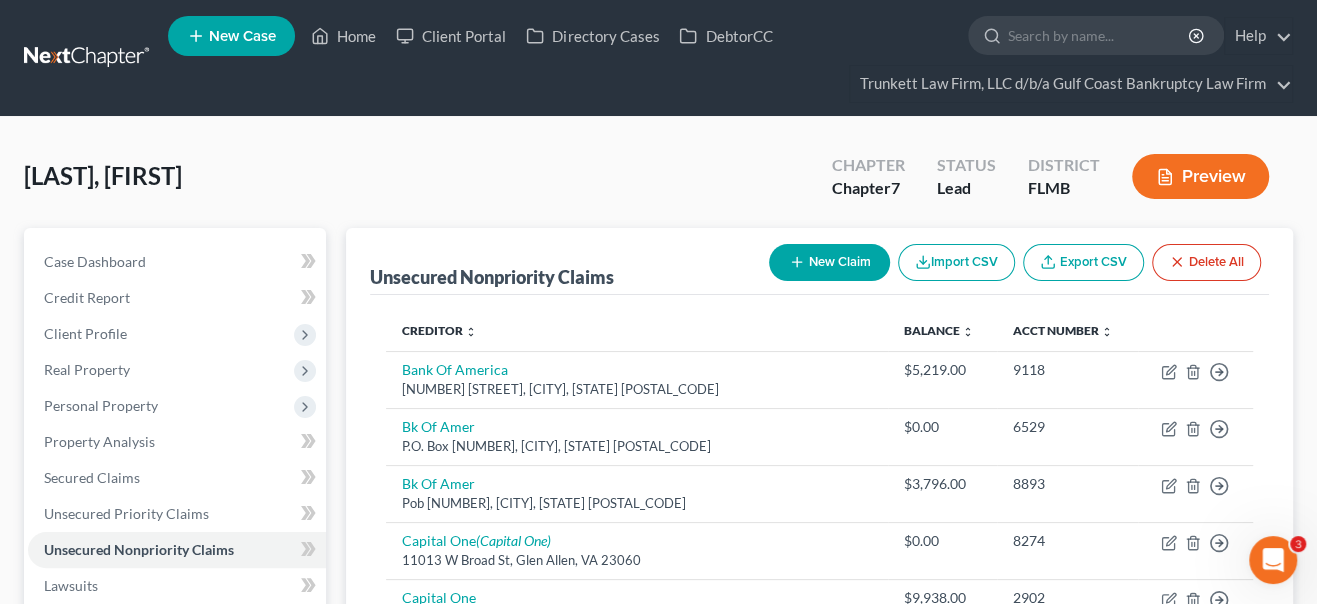 click on "[LAST], [FIRST] Upgraded Chapter Chapter  7 Status Lead District FLMB Preview" at bounding box center [658, 184] 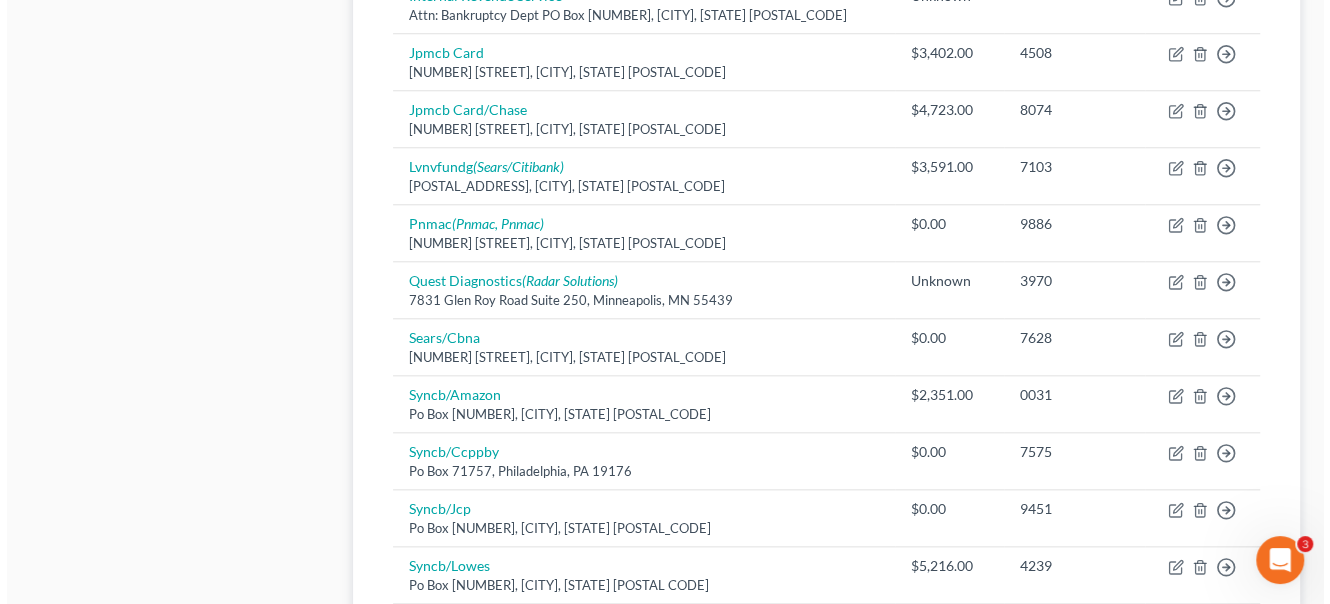 scroll, scrollTop: 1128, scrollLeft: 0, axis: vertical 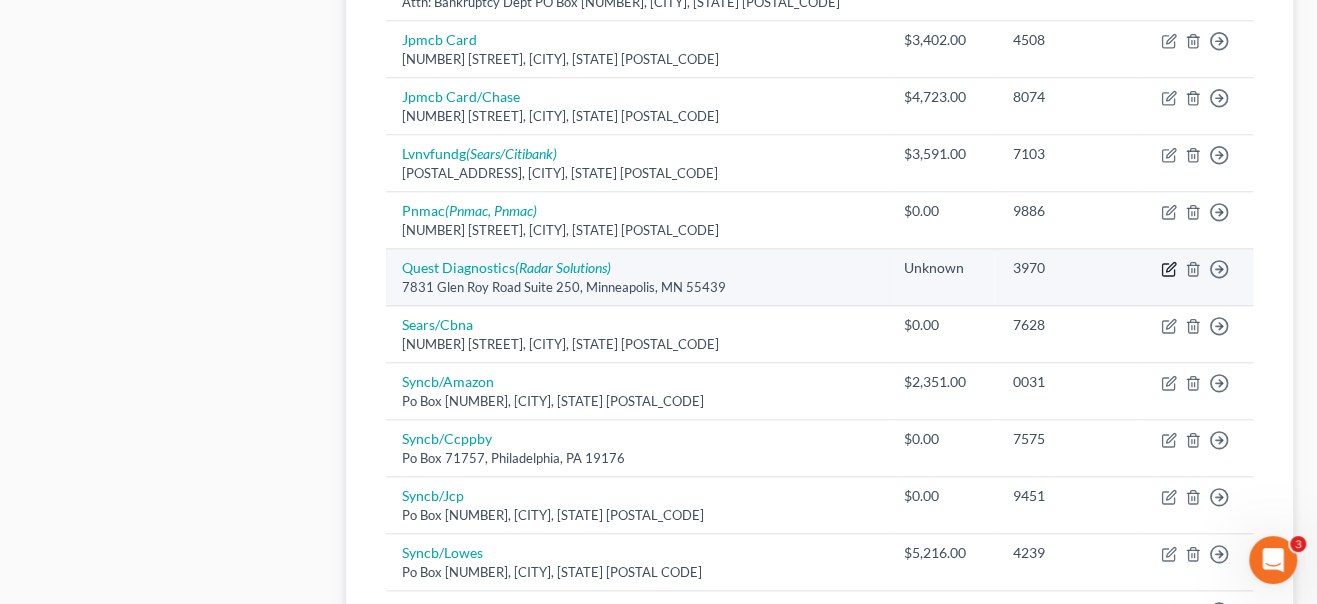 click 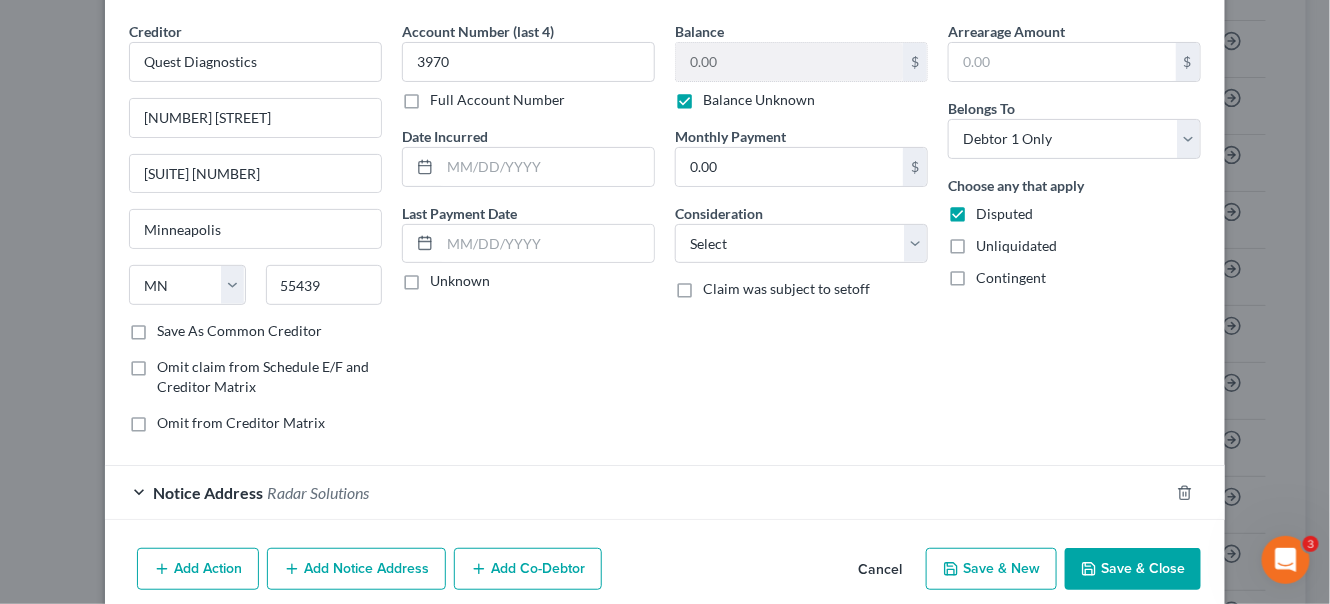 scroll, scrollTop: 150, scrollLeft: 0, axis: vertical 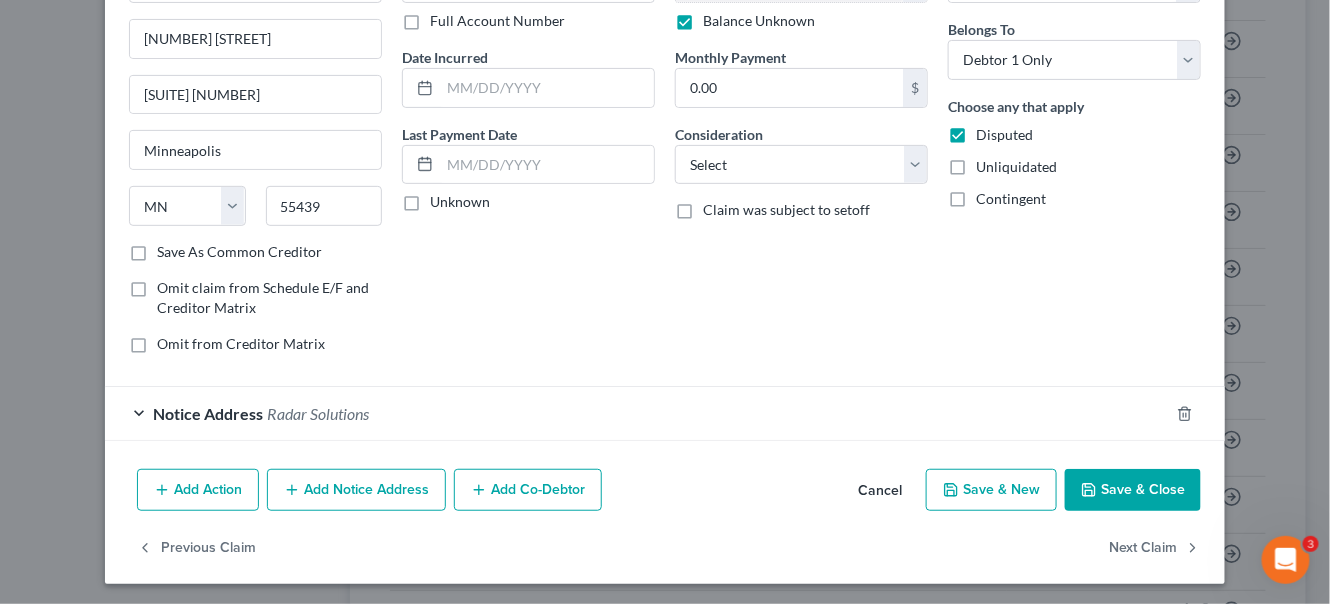 click on "Notice Address Radar Solutions" at bounding box center (637, 413) 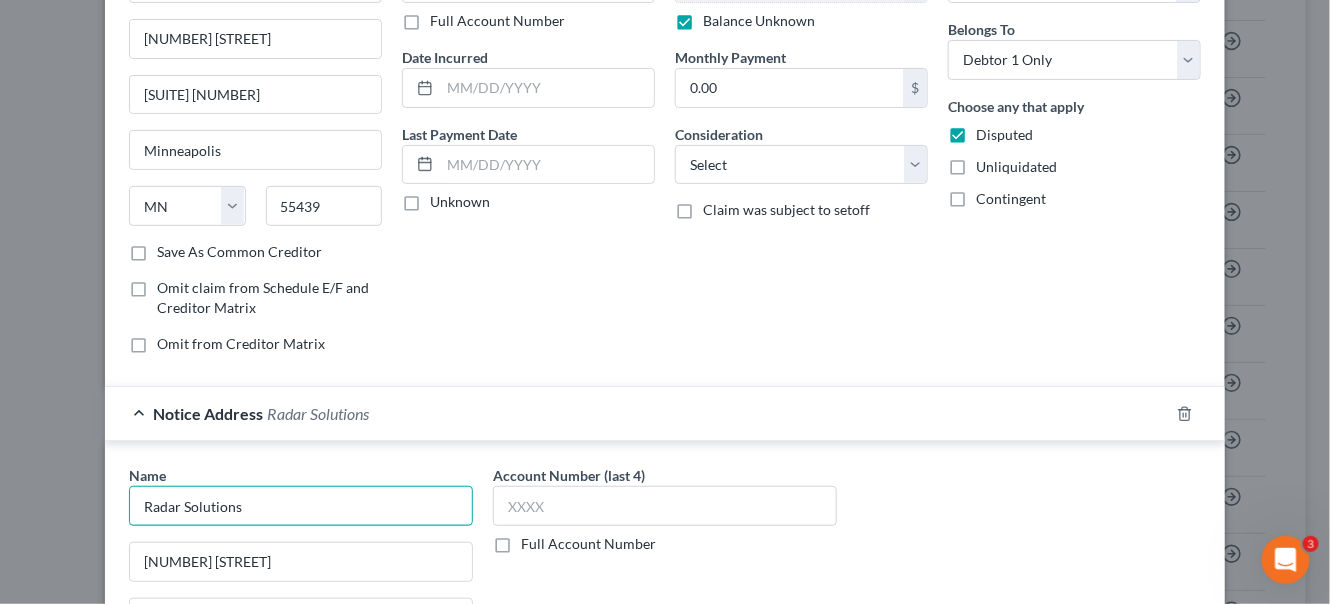 click on "Radar Solutions" at bounding box center (301, 506) 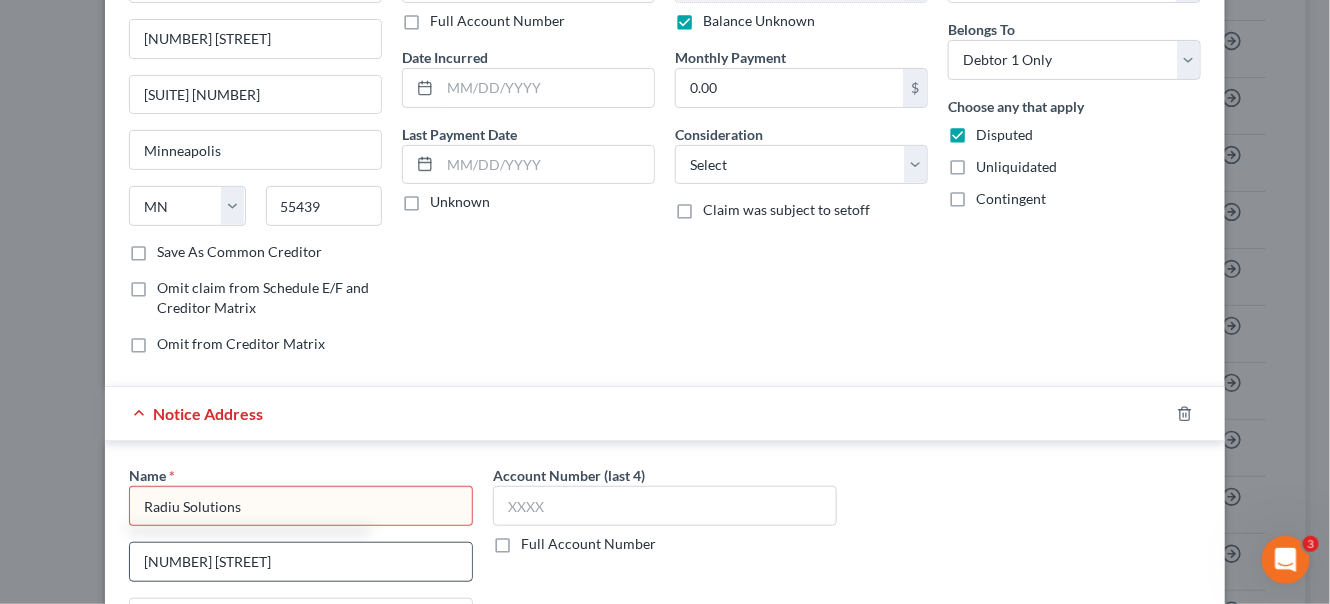 type on "Radius Solutions" 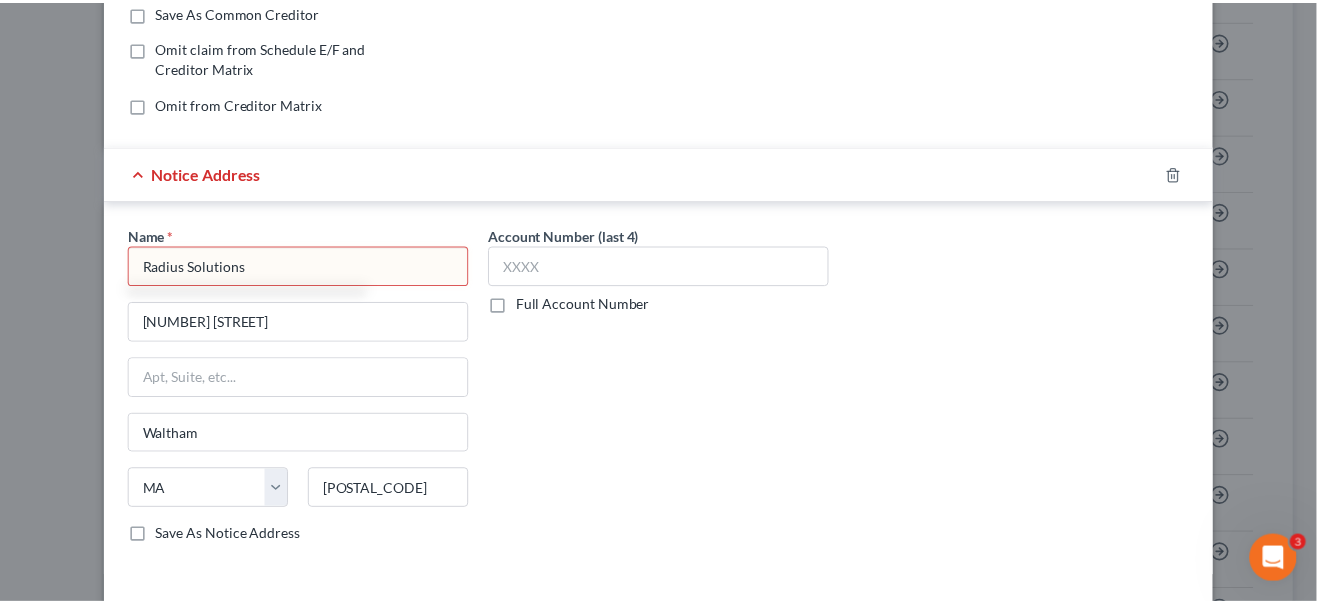 scroll, scrollTop: 523, scrollLeft: 0, axis: vertical 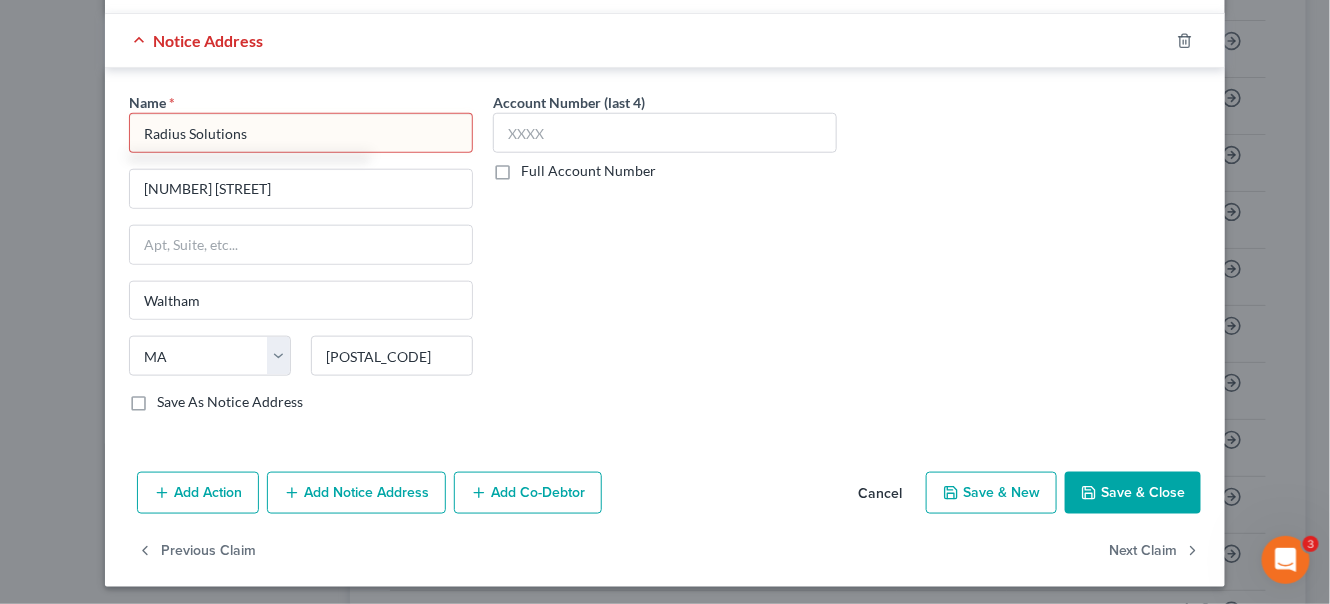 click 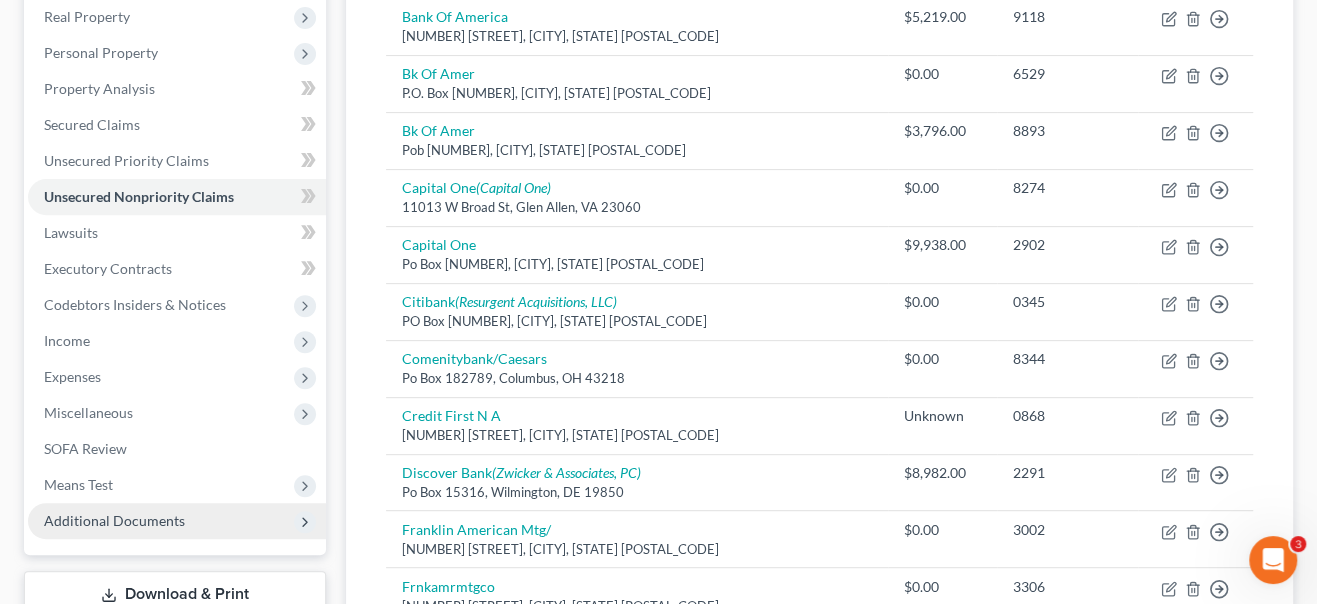 scroll, scrollTop: 219, scrollLeft: 0, axis: vertical 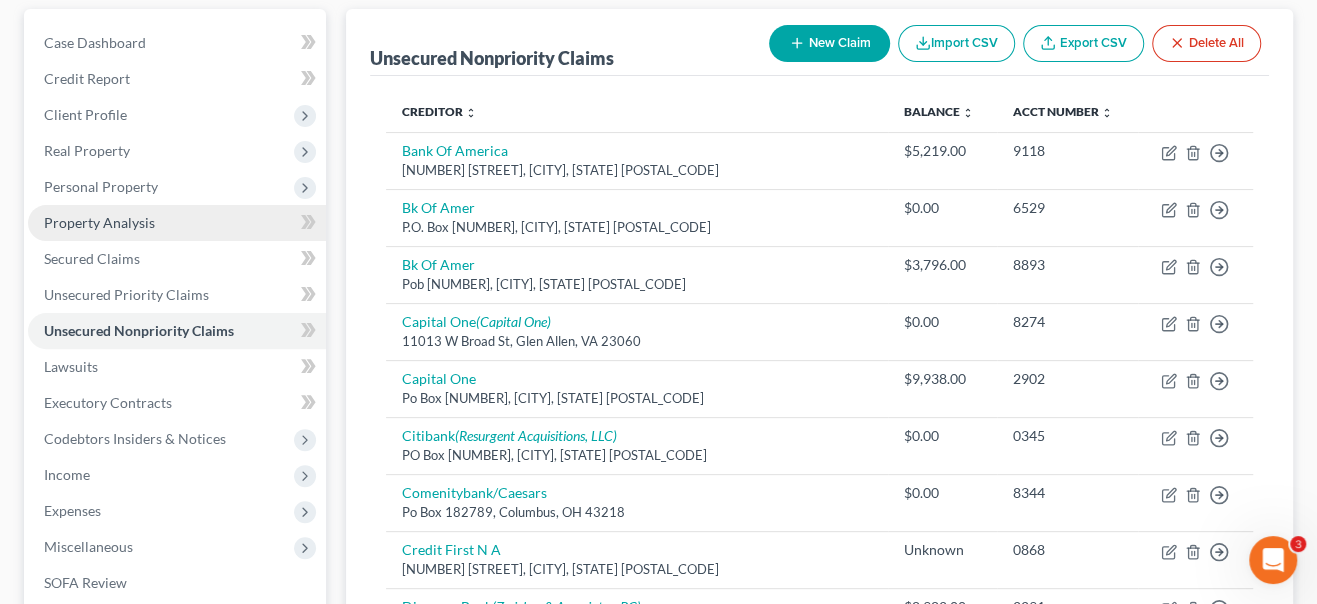 drag, startPoint x: 133, startPoint y: 187, endPoint x: 151, endPoint y: 212, distance: 30.805843 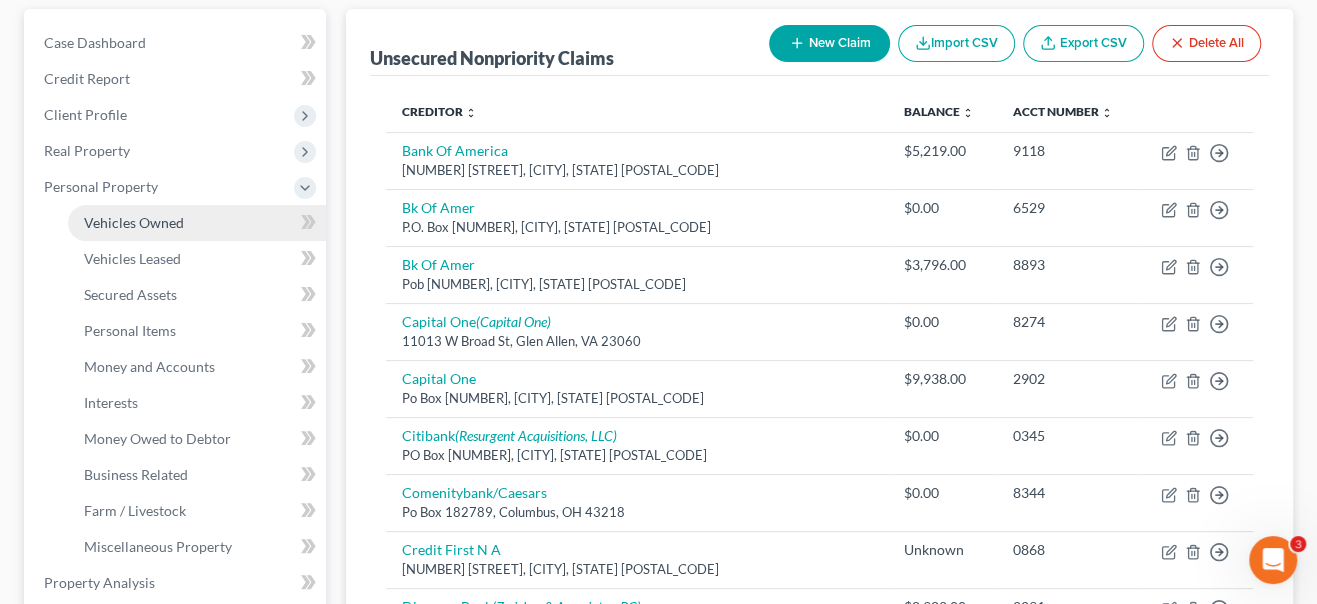 click on "Vehicles Owned" at bounding box center [134, 222] 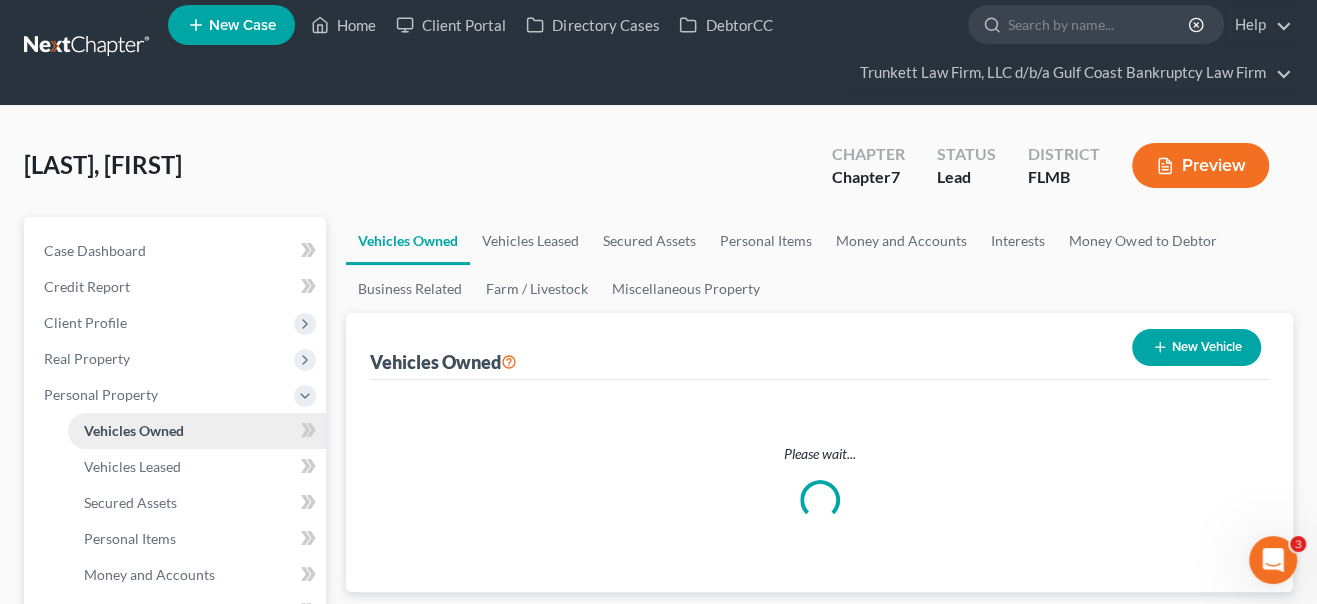 scroll, scrollTop: 0, scrollLeft: 0, axis: both 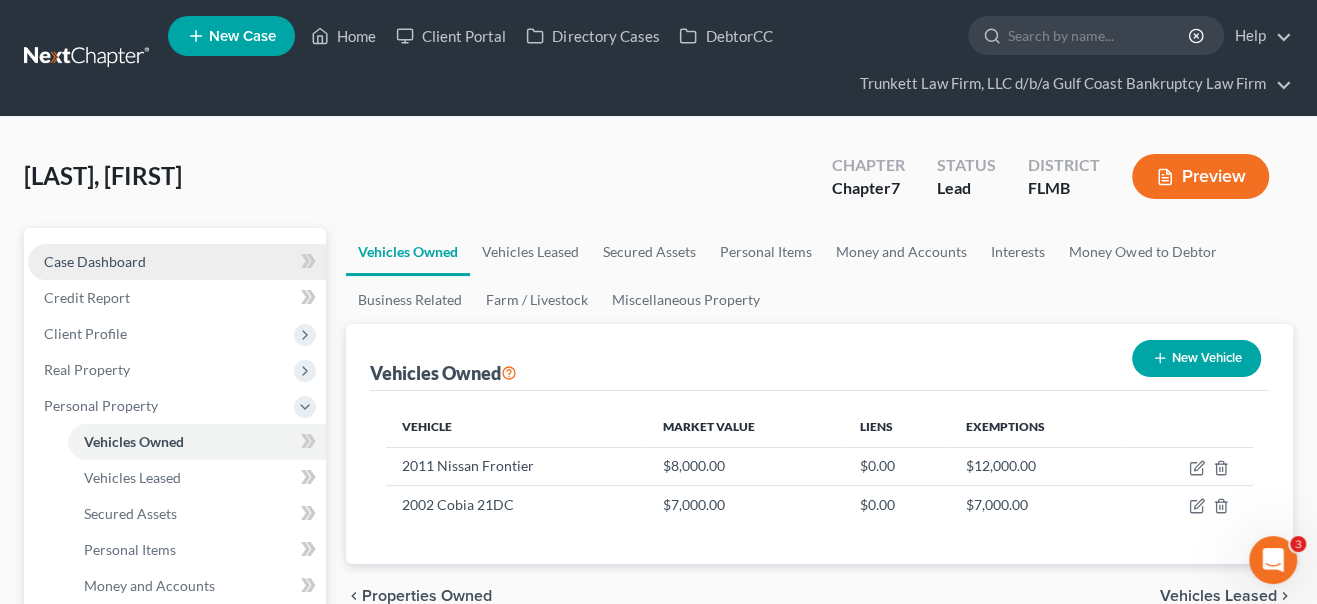 click on "Case Dashboard" at bounding box center (95, 261) 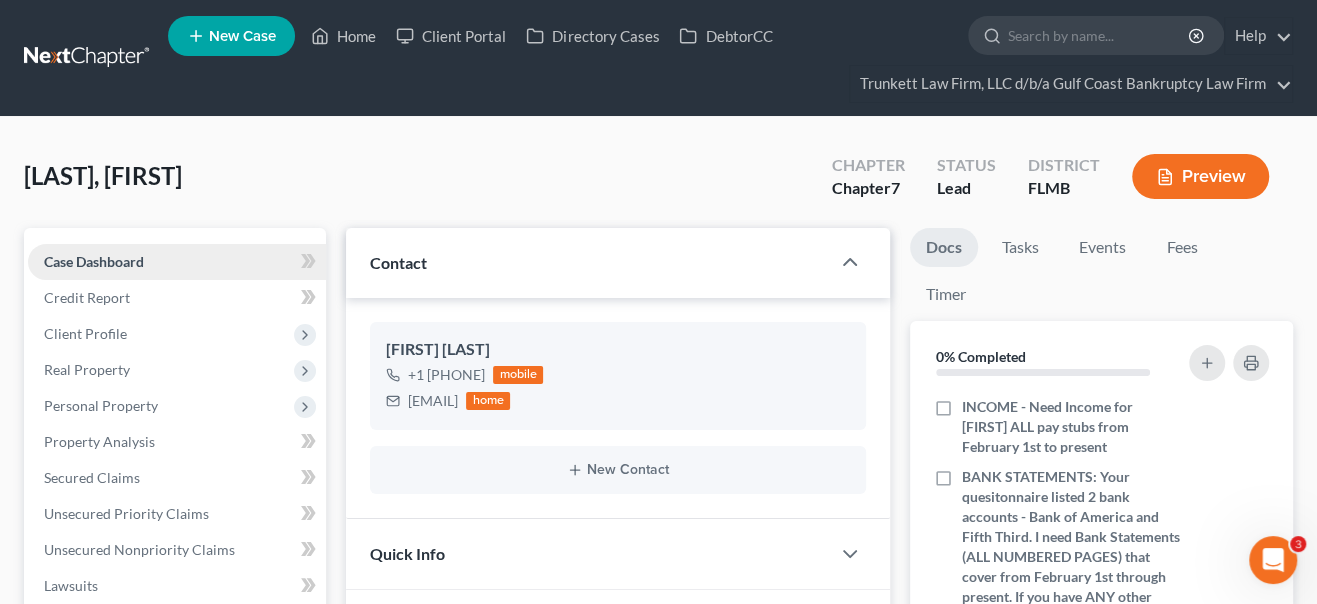 click on "Case Dashboard" at bounding box center [177, 262] 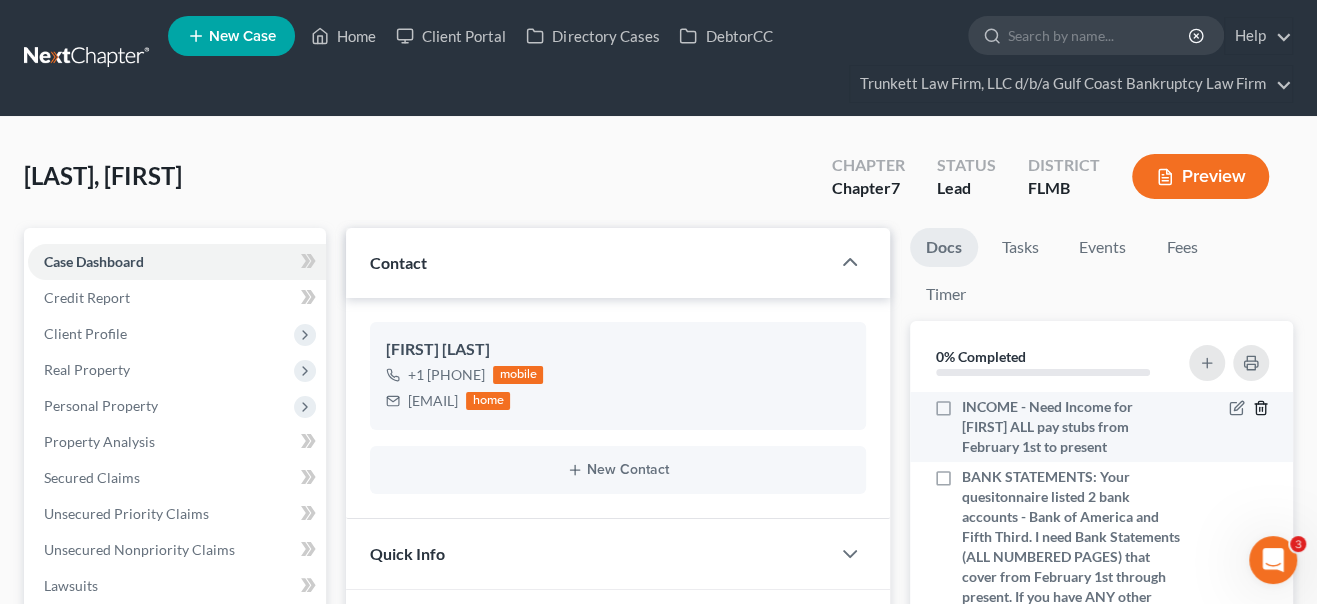 click 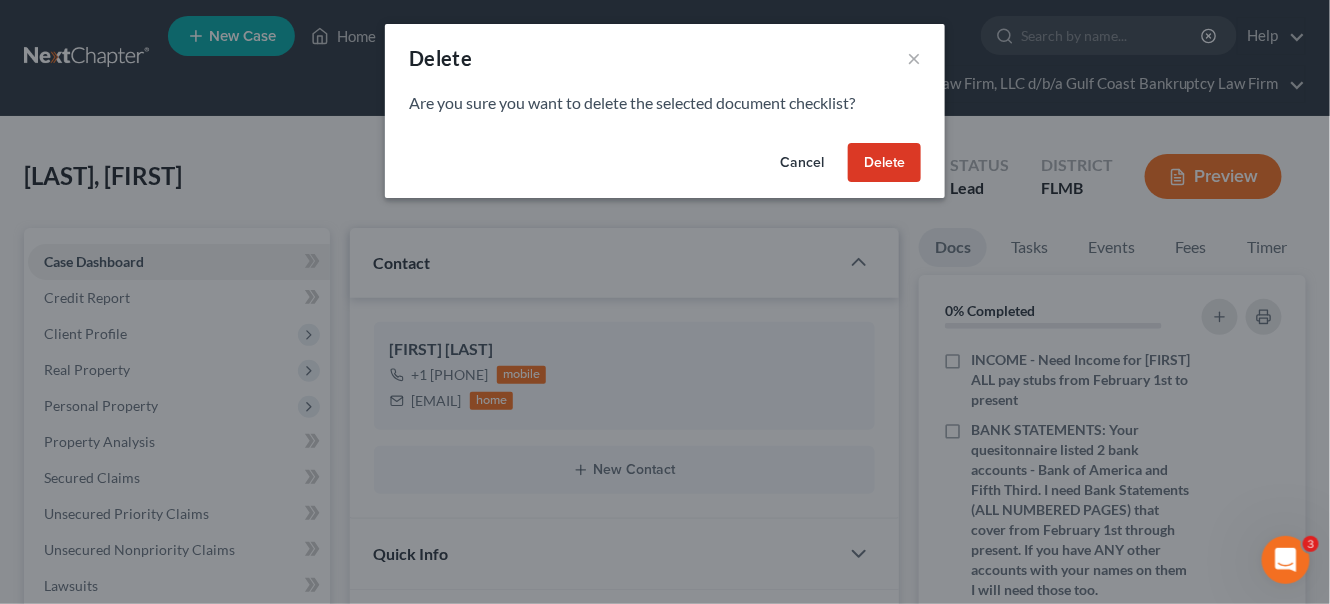 drag, startPoint x: 896, startPoint y: 167, endPoint x: 1078, endPoint y: 370, distance: 272.64078 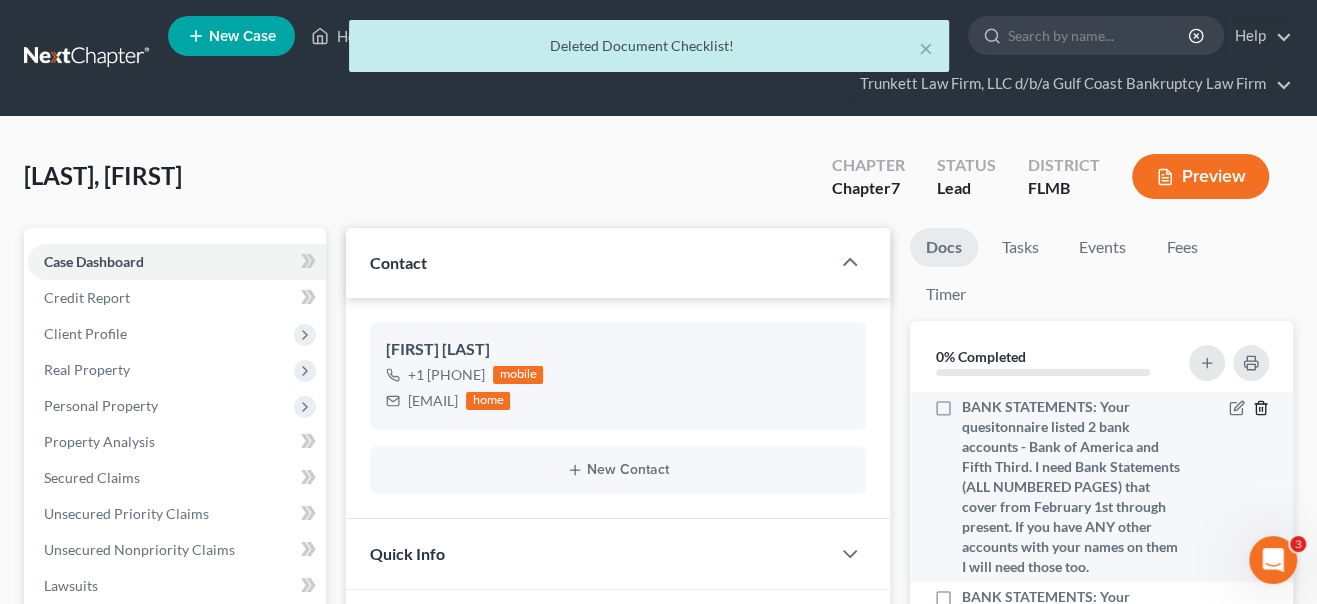 click 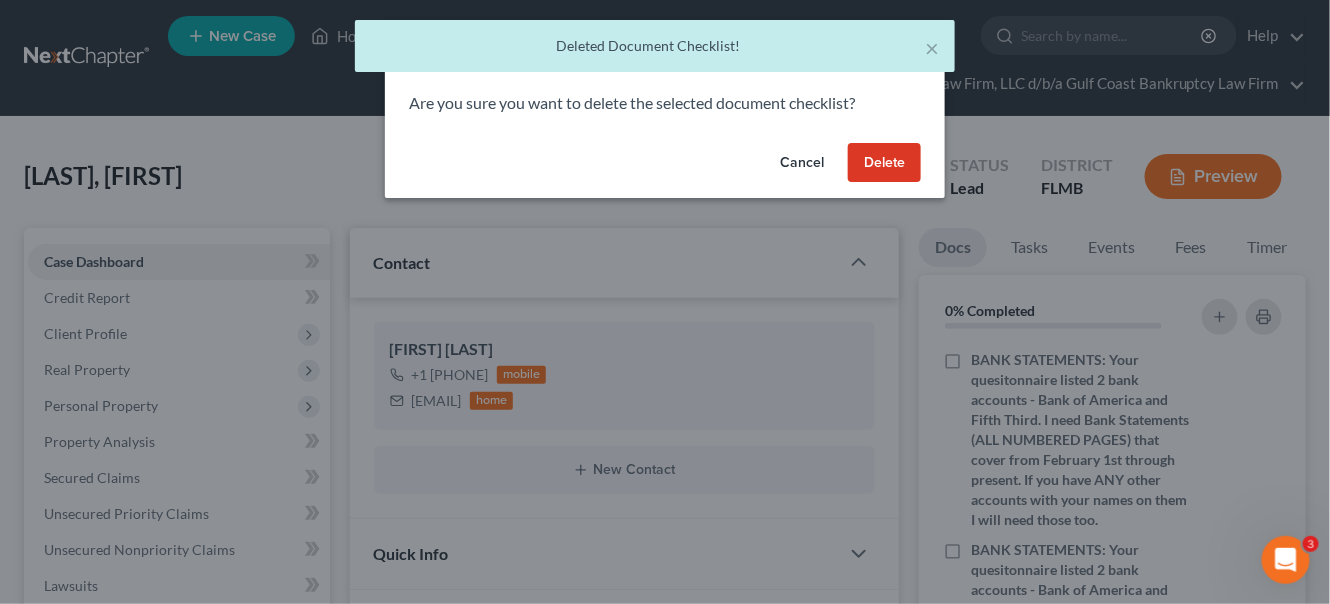 drag, startPoint x: 886, startPoint y: 163, endPoint x: 988, endPoint y: 309, distance: 178.10109 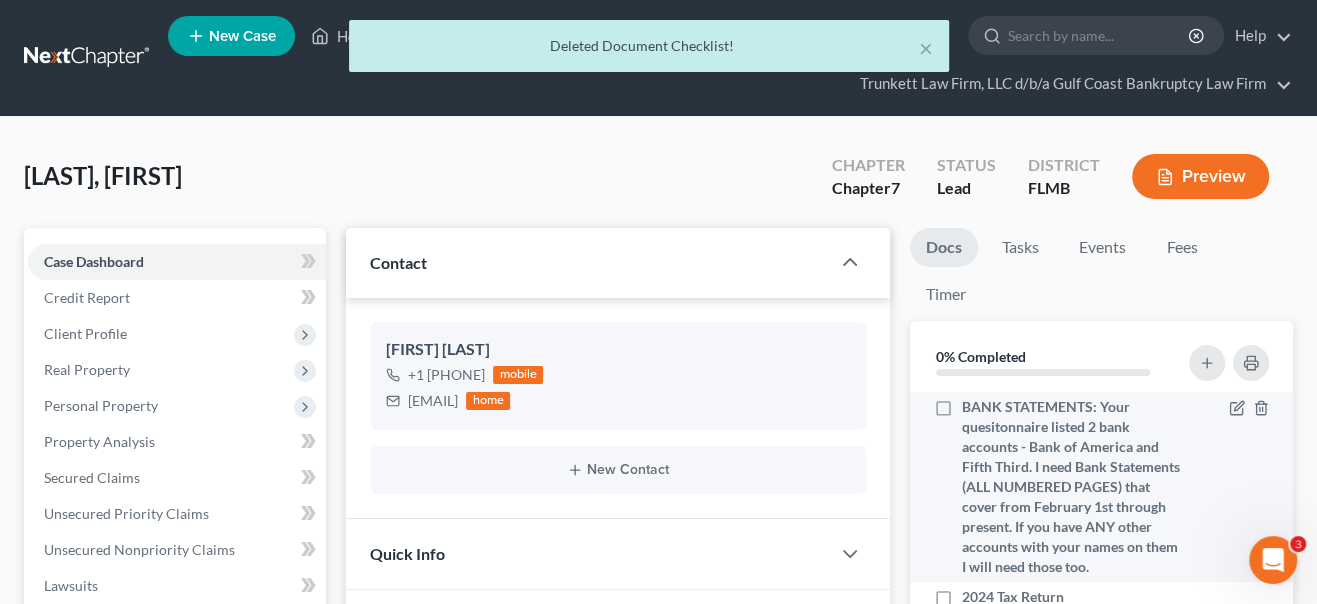 scroll, scrollTop: 90, scrollLeft: 0, axis: vertical 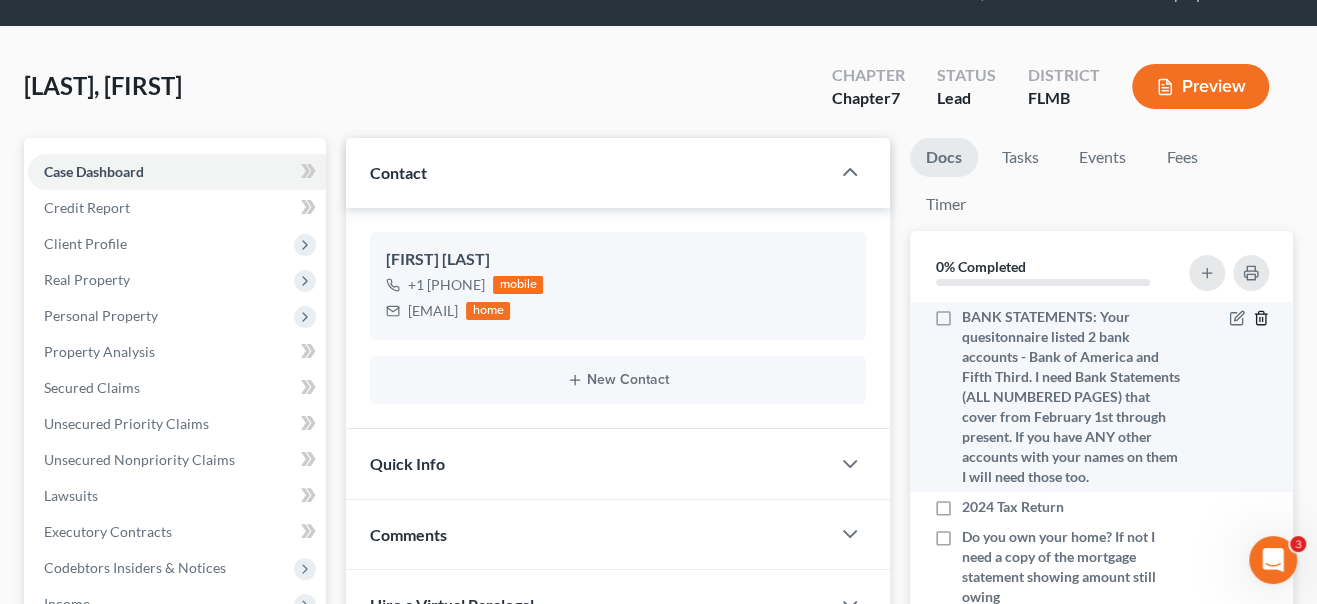 click 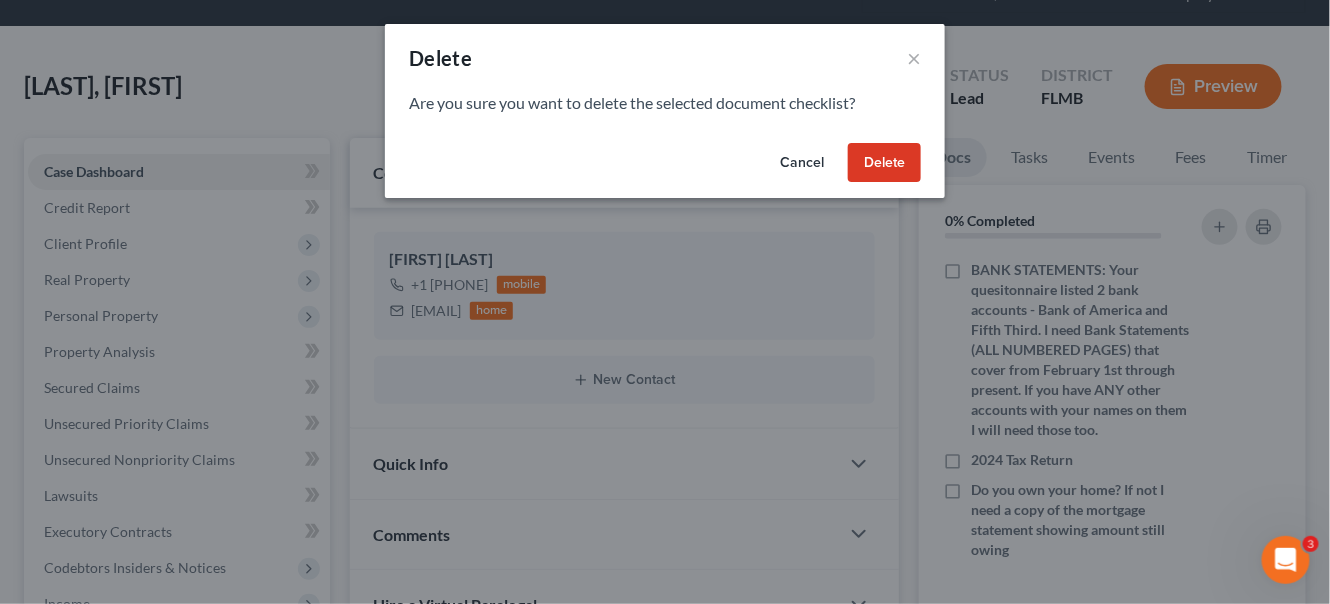 click on "Delete" at bounding box center (884, 163) 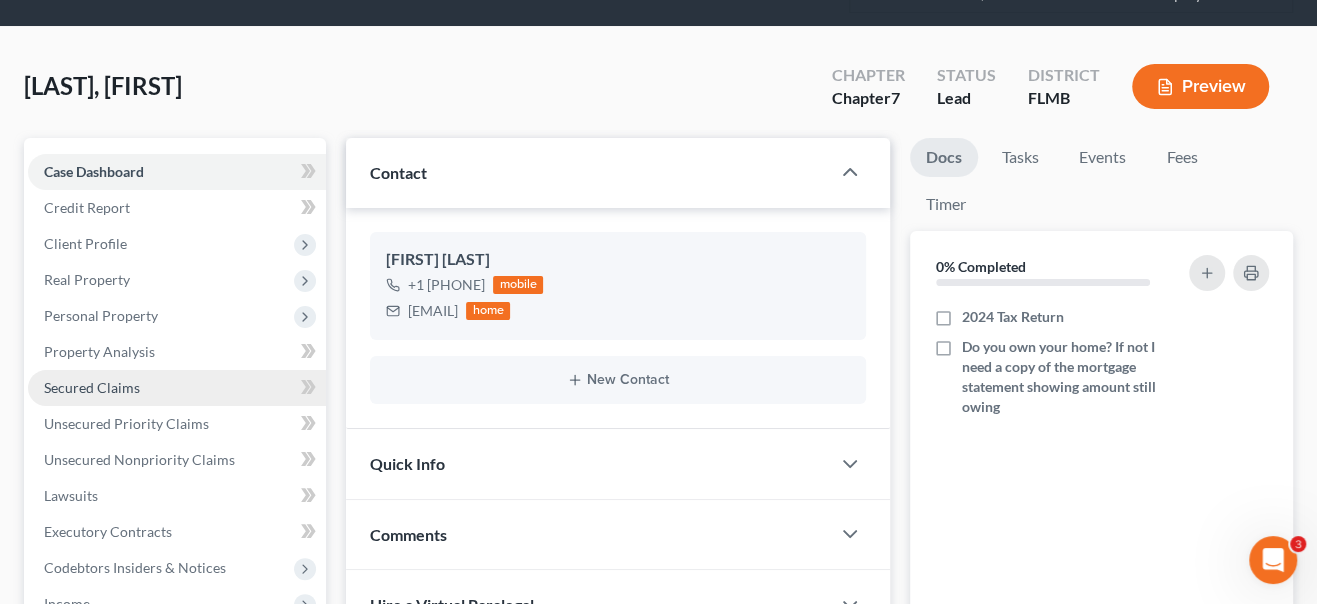 click on "Secured Claims" at bounding box center [177, 388] 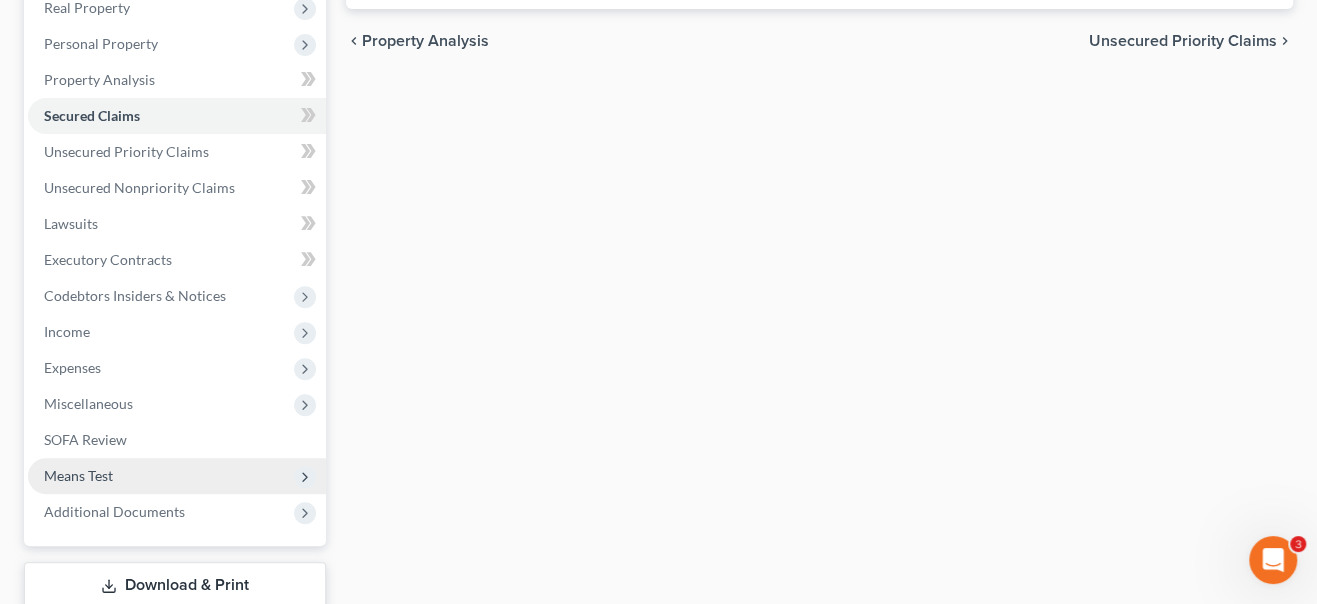 scroll, scrollTop: 363, scrollLeft: 0, axis: vertical 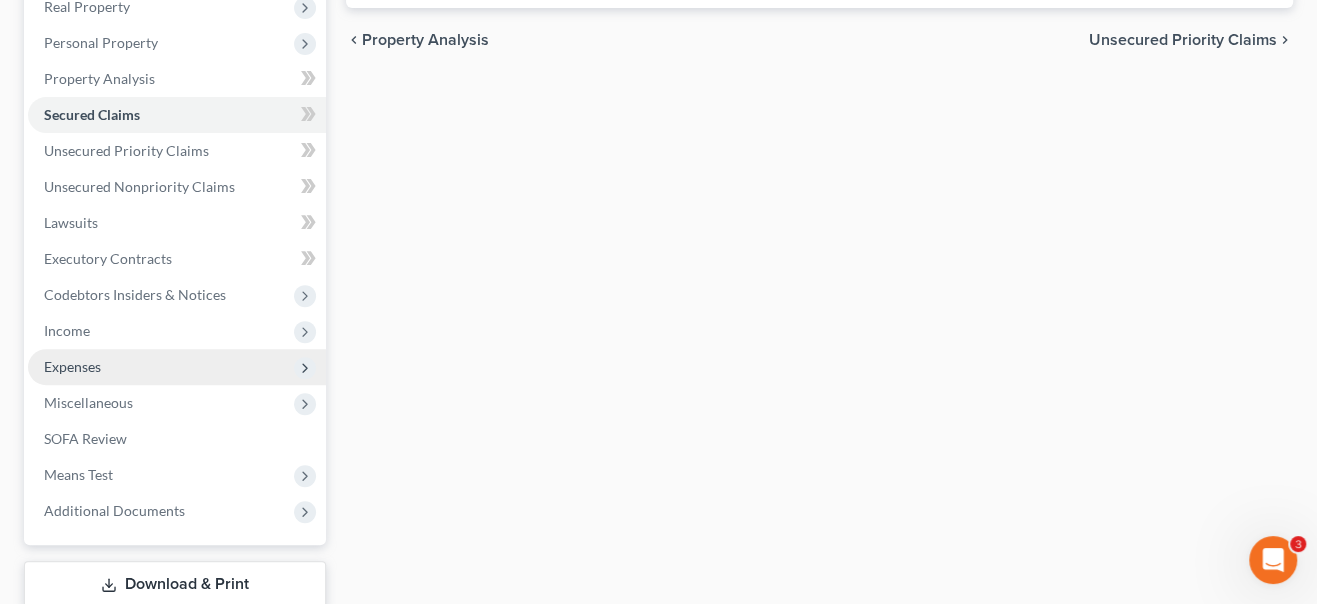 click on "Expenses" at bounding box center [177, 367] 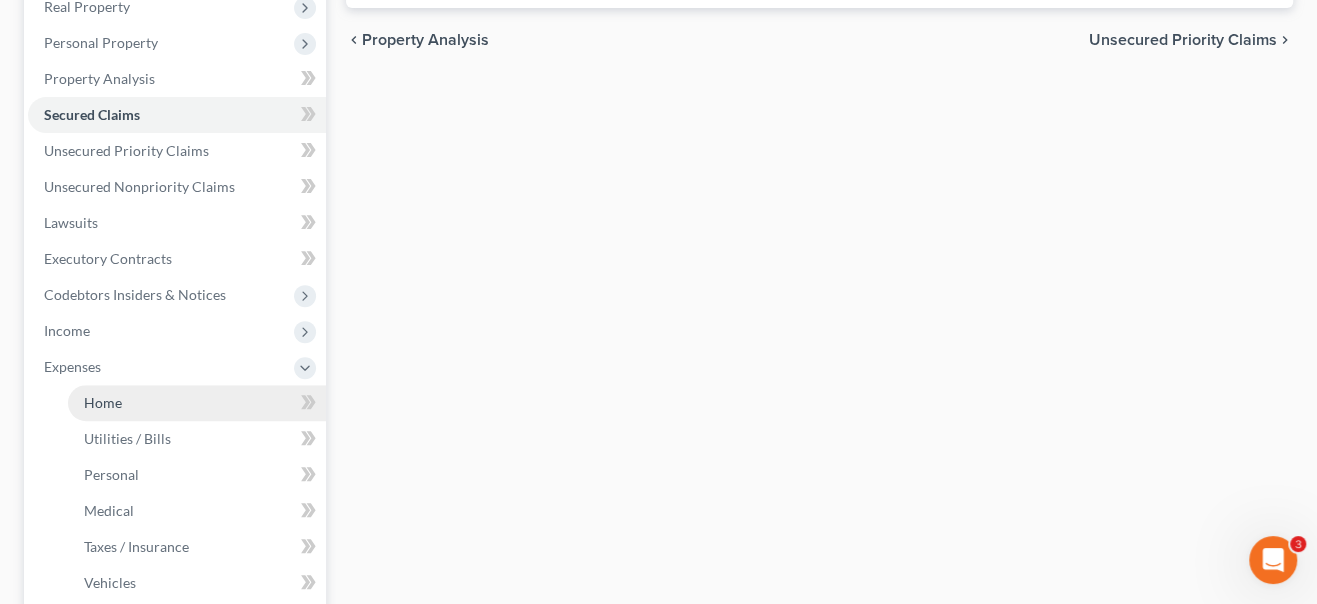 click on "Home" at bounding box center [197, 403] 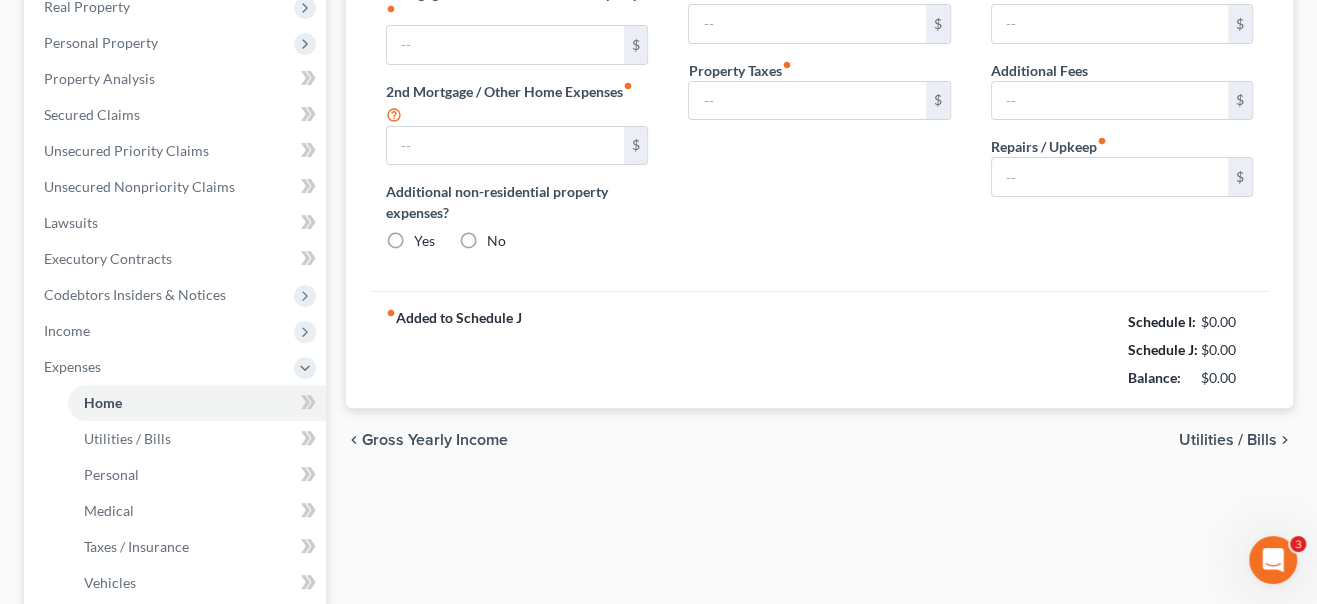 type on "1,250.00" 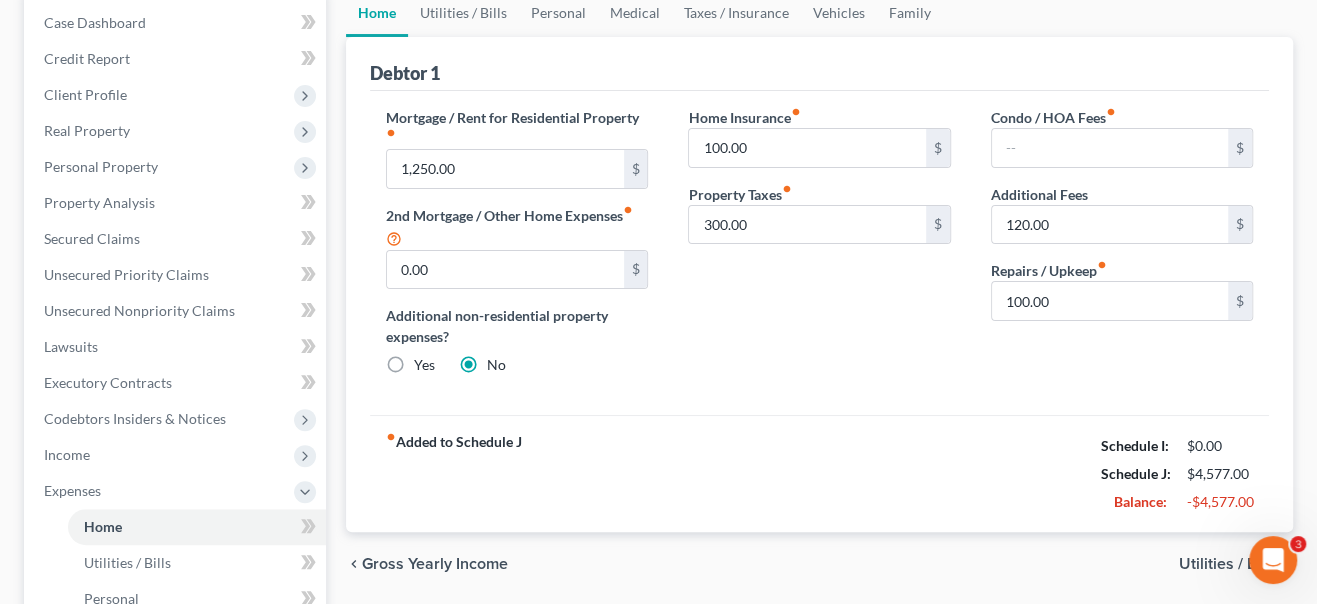 scroll, scrollTop: 272, scrollLeft: 0, axis: vertical 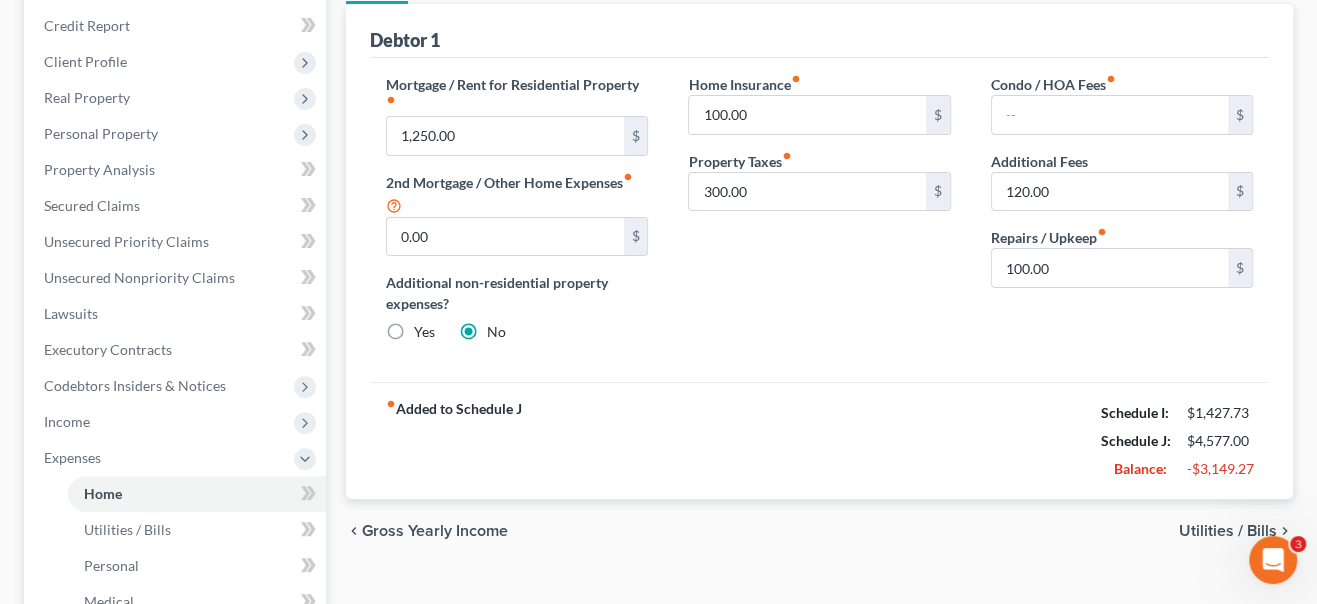 drag, startPoint x: 86, startPoint y: 415, endPoint x: 527, endPoint y: 385, distance: 442.01923 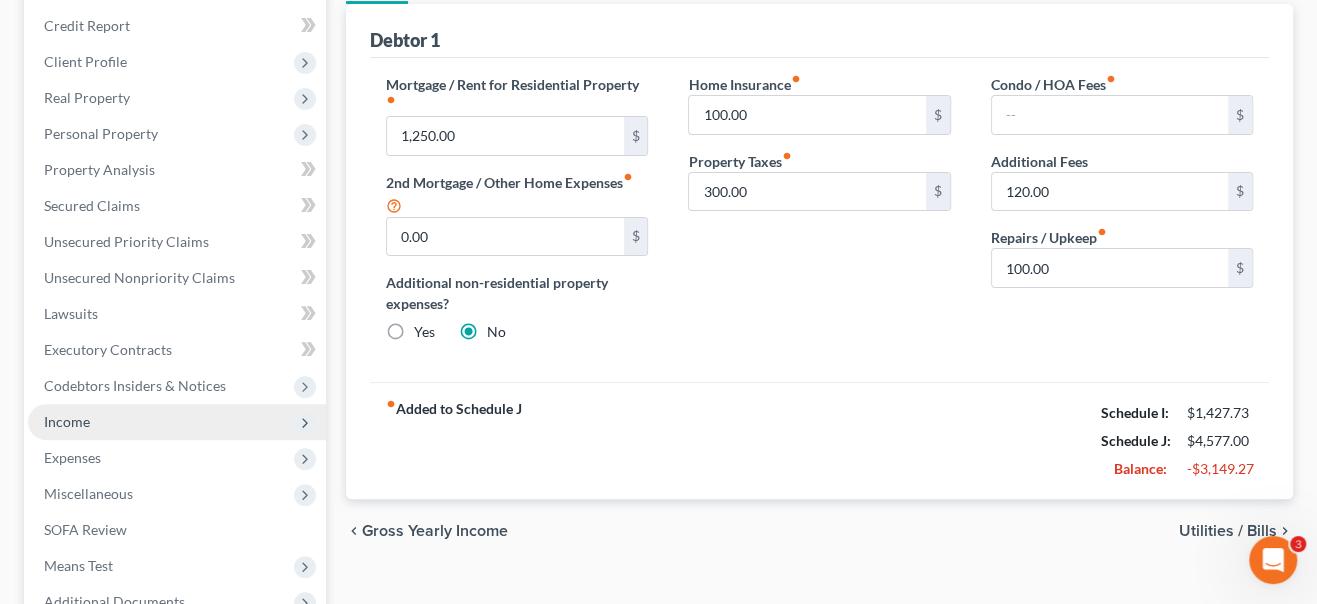 click on "Income" at bounding box center (177, 422) 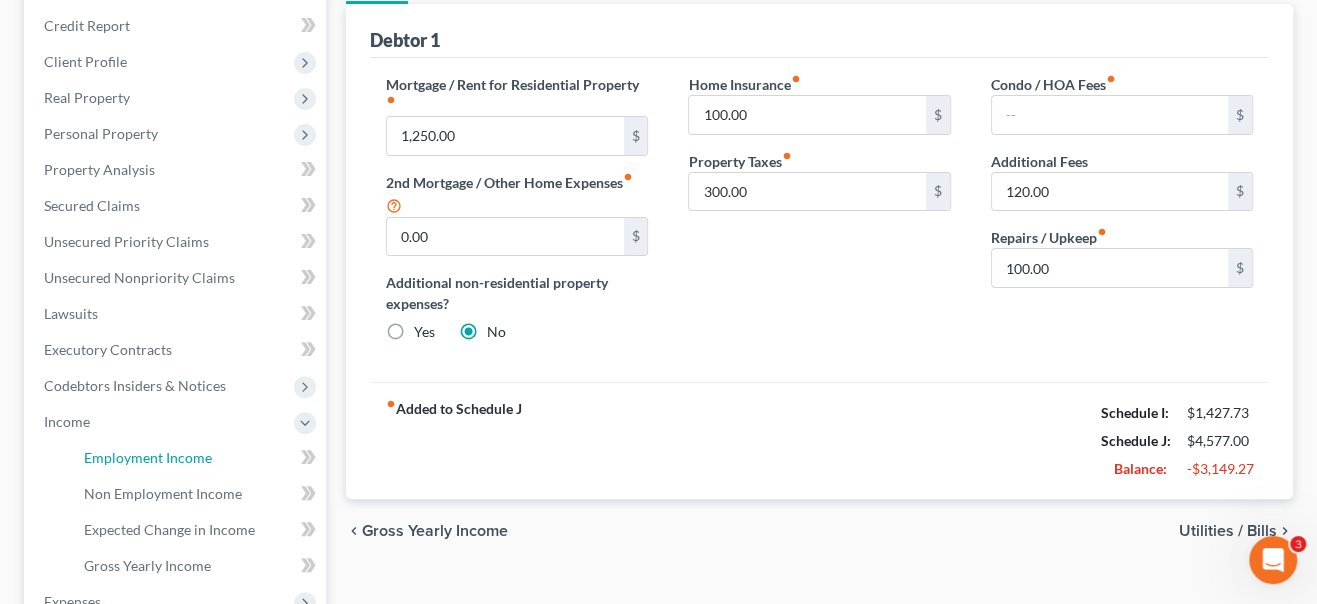 click on "Employment Income" at bounding box center [148, 457] 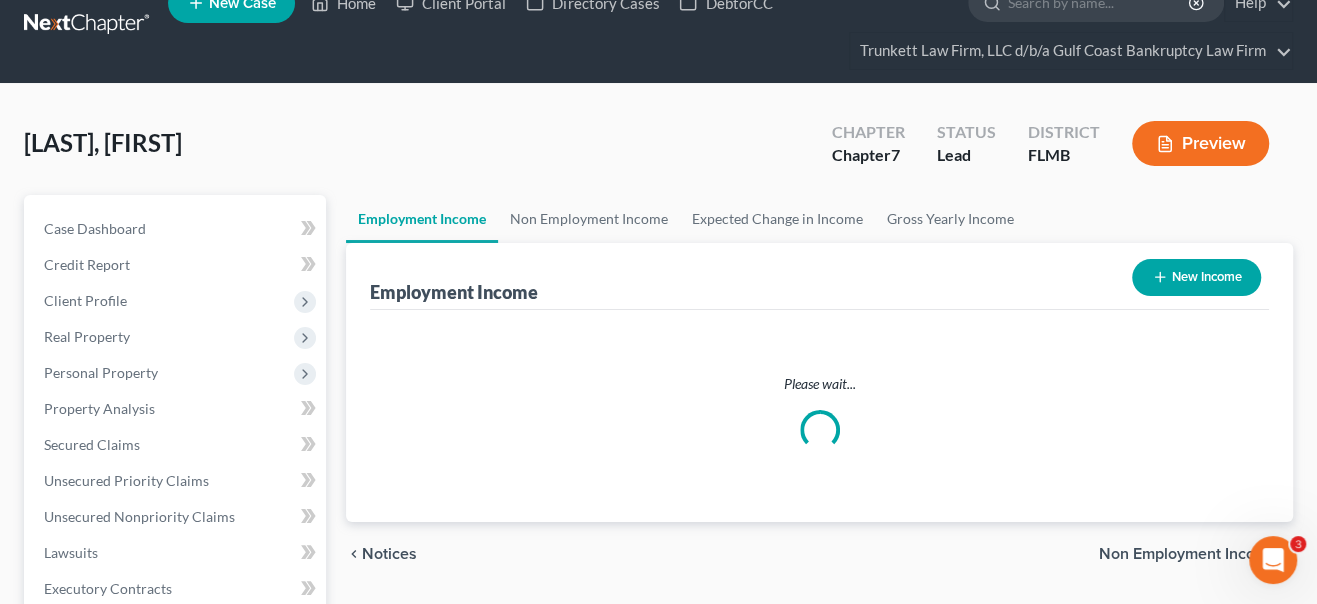 scroll, scrollTop: 0, scrollLeft: 0, axis: both 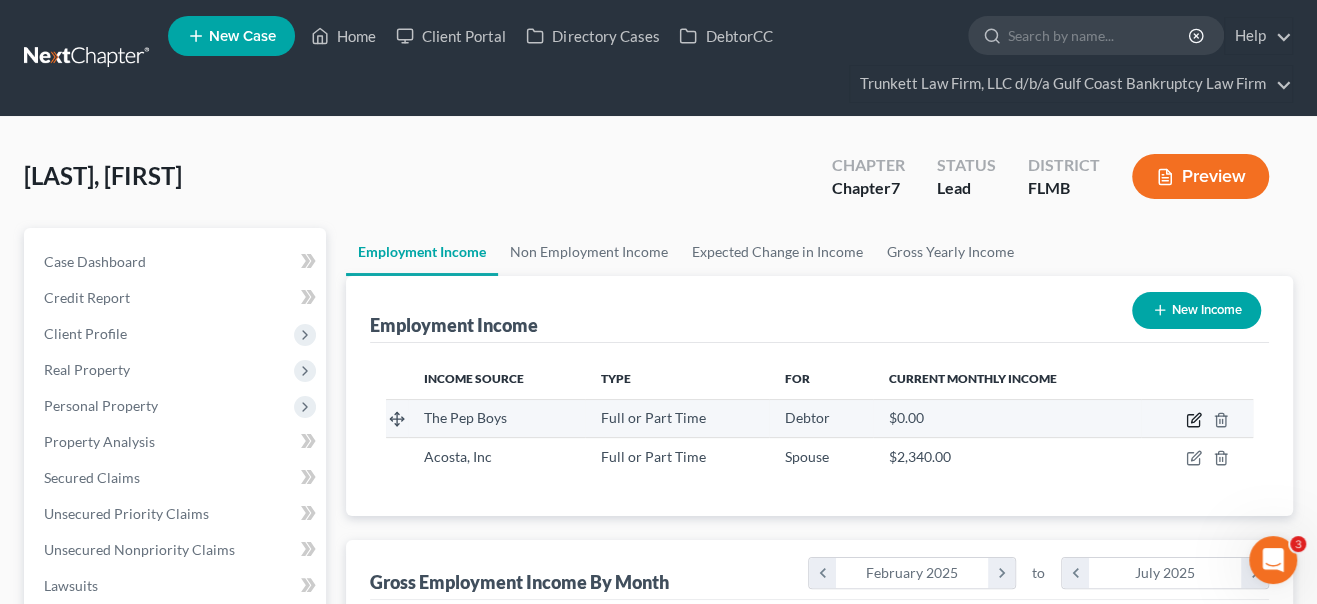 click 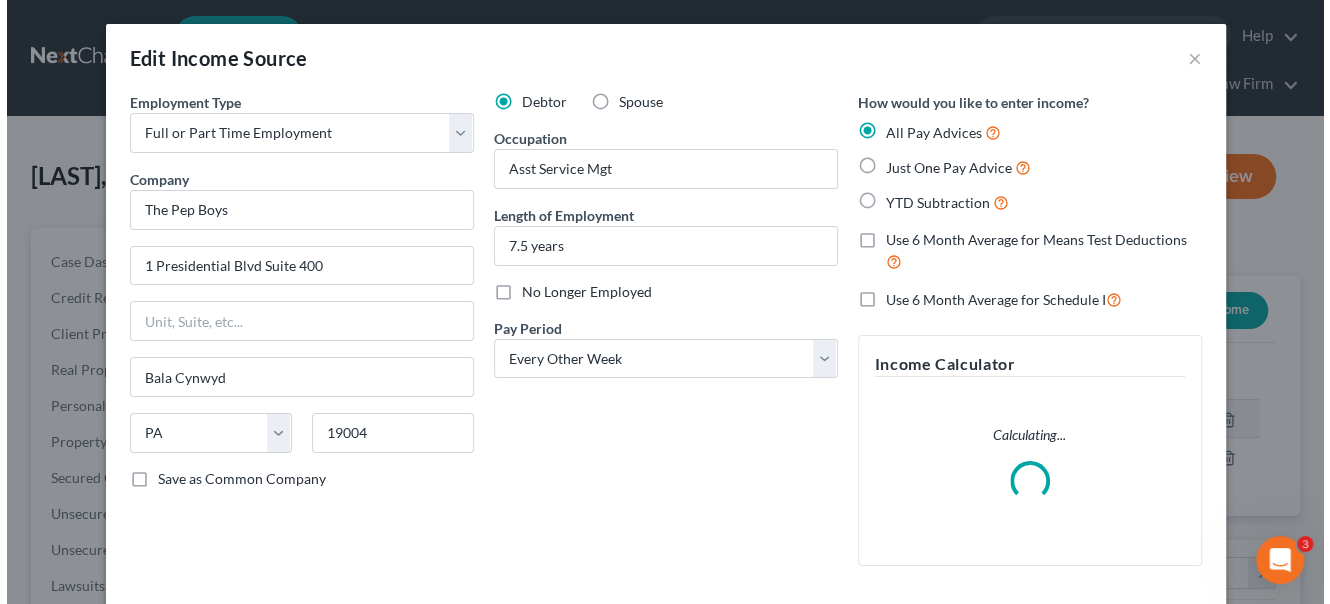 scroll, scrollTop: 999643, scrollLeft: 999465, axis: both 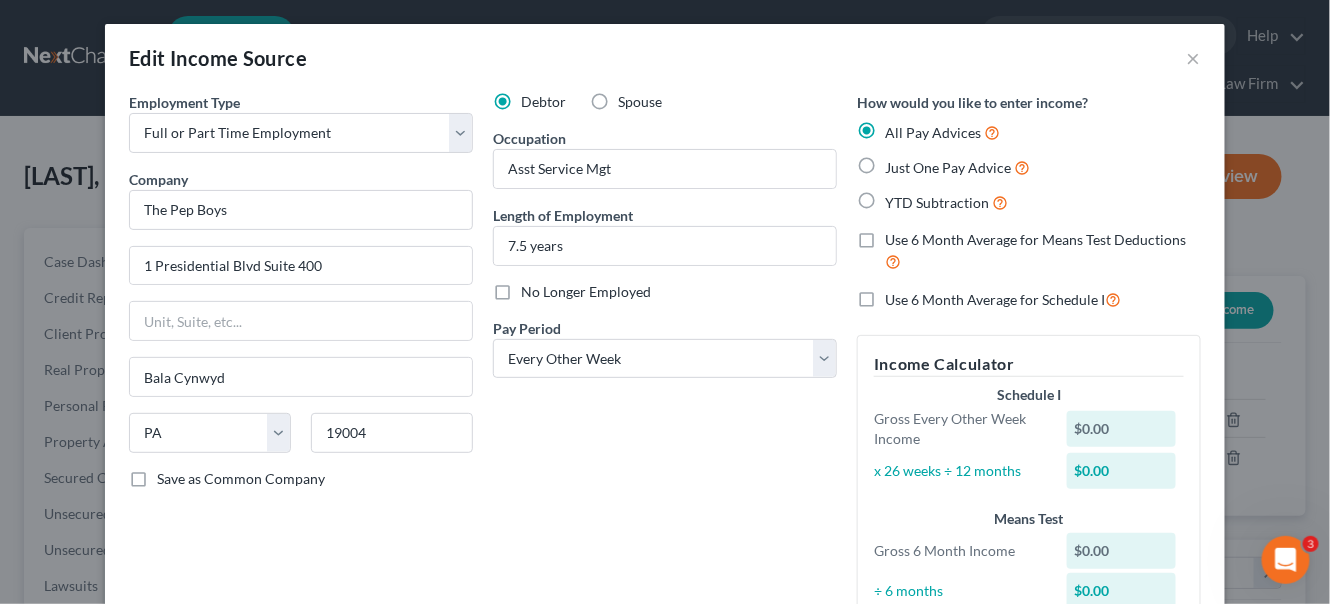 drag, startPoint x: 537, startPoint y: 482, endPoint x: 723, endPoint y: 456, distance: 187.80841 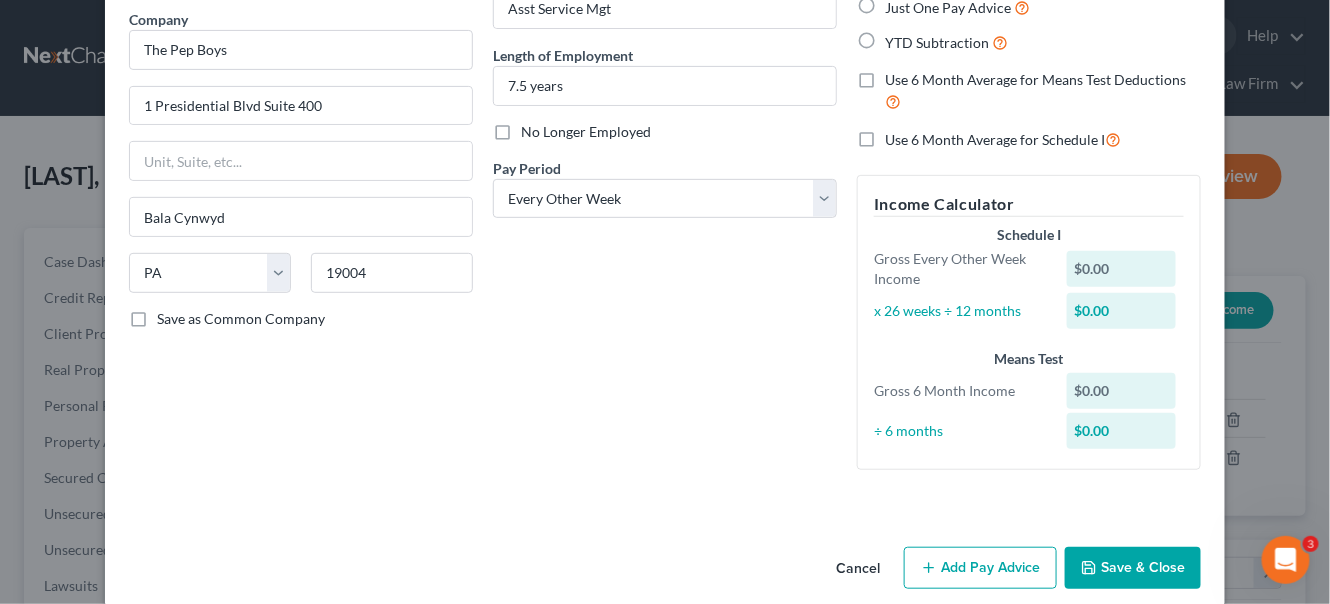 scroll, scrollTop: 183, scrollLeft: 0, axis: vertical 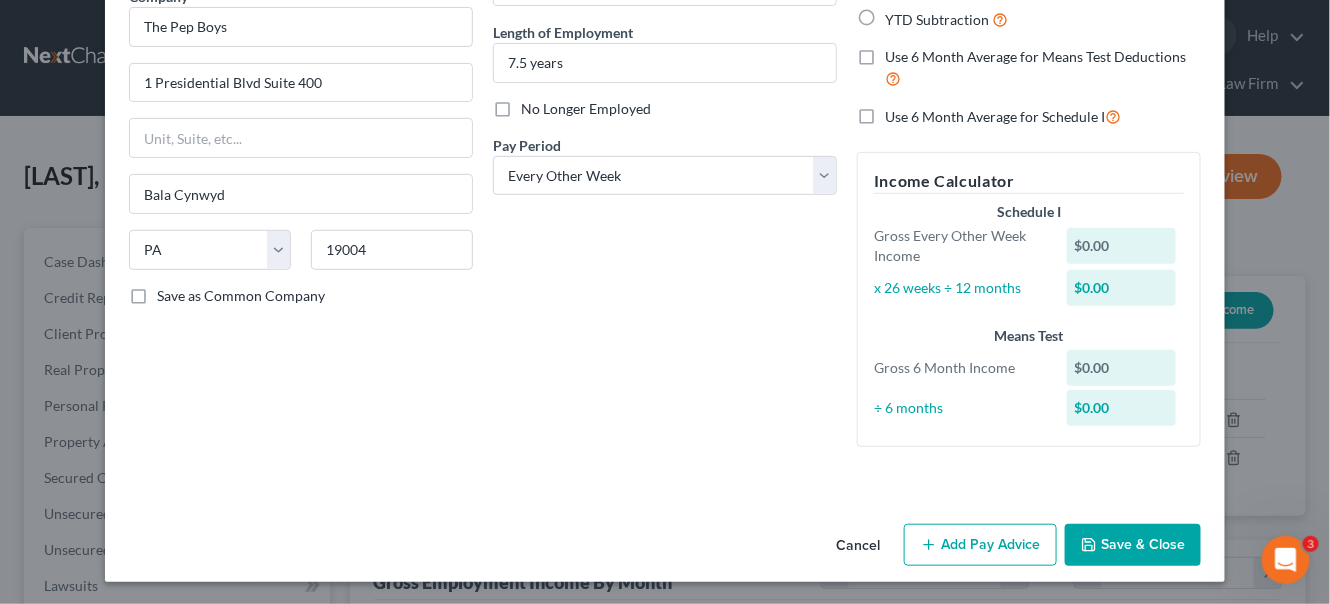 click on "Add Pay Advice" at bounding box center (980, 545) 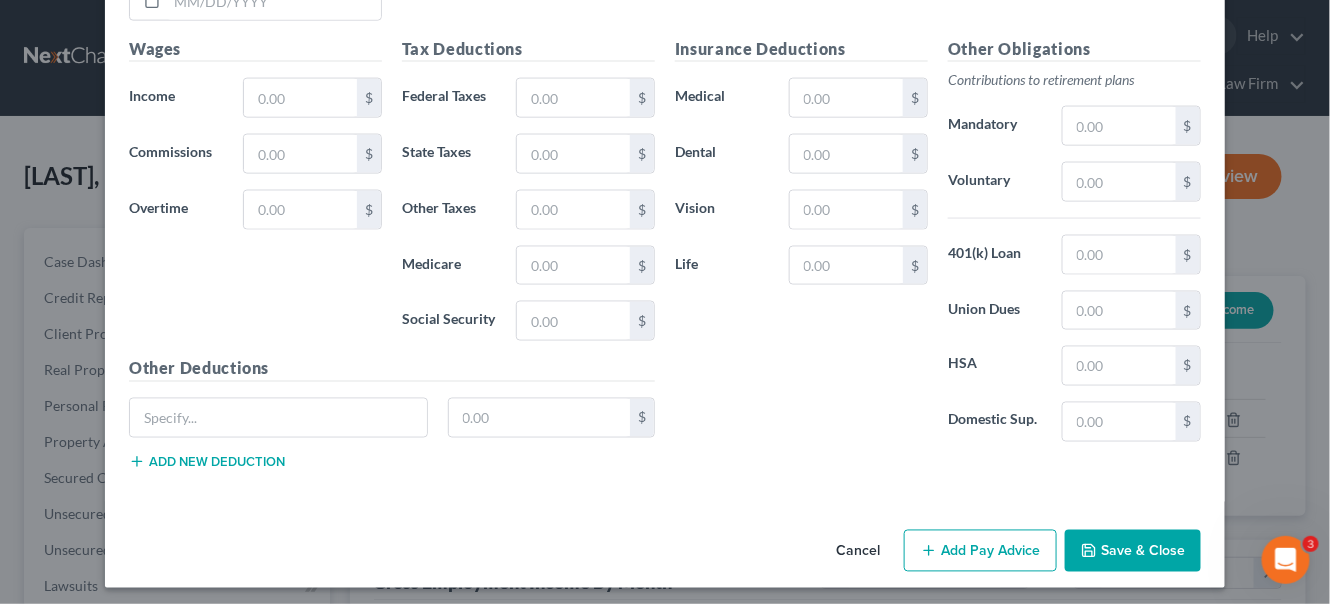 scroll, scrollTop: 743, scrollLeft: 0, axis: vertical 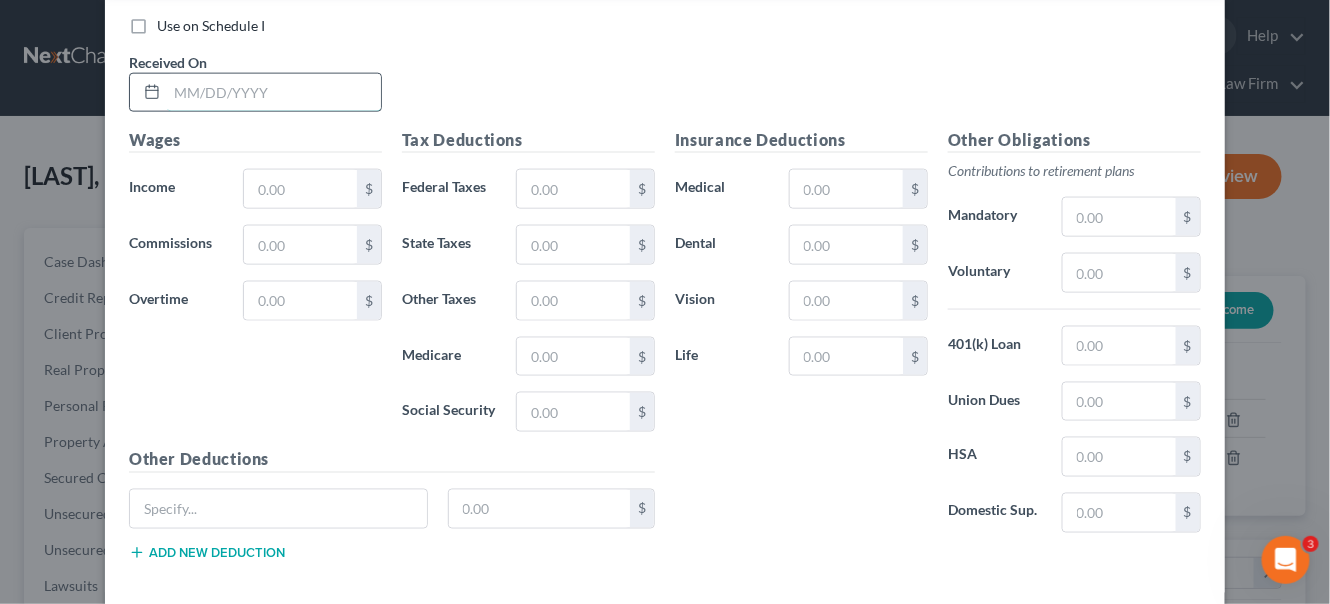 click at bounding box center (274, 93) 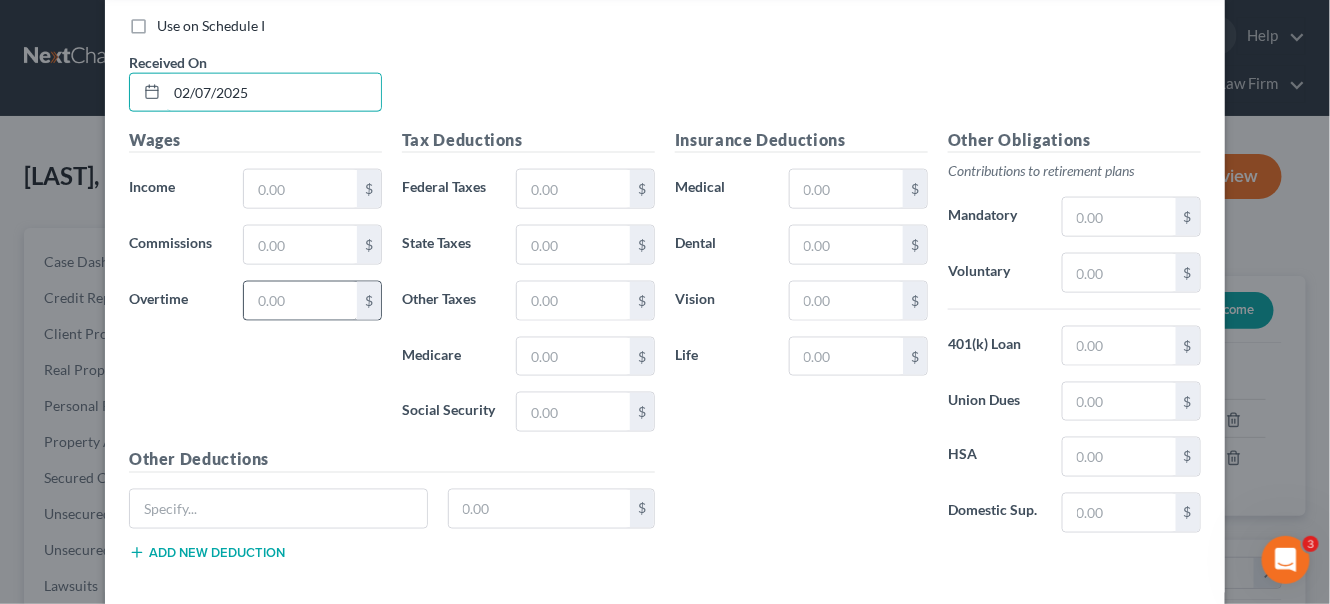 type on "02/07/2025" 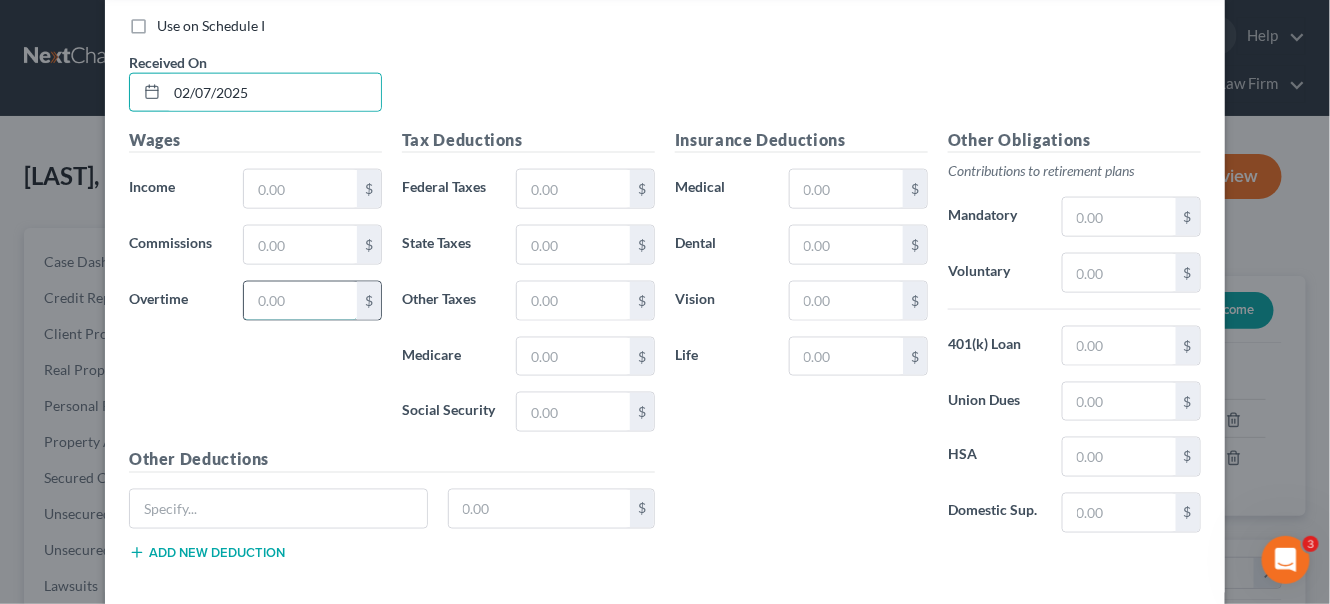 click at bounding box center (300, 301) 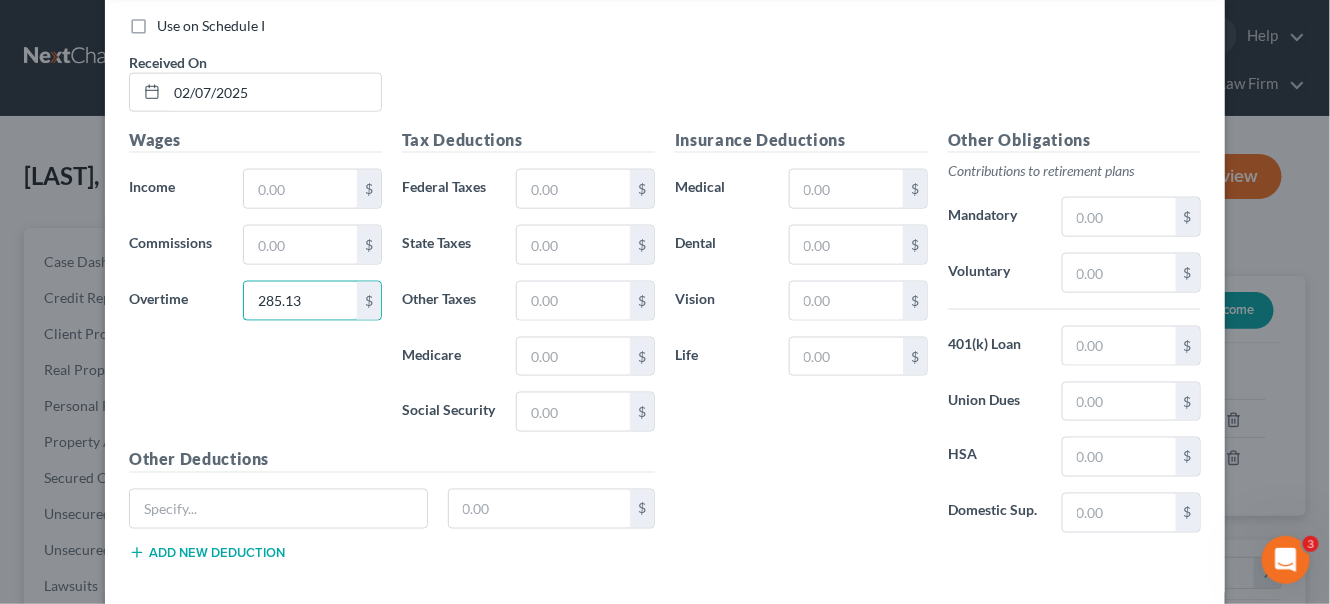 type on "285.13" 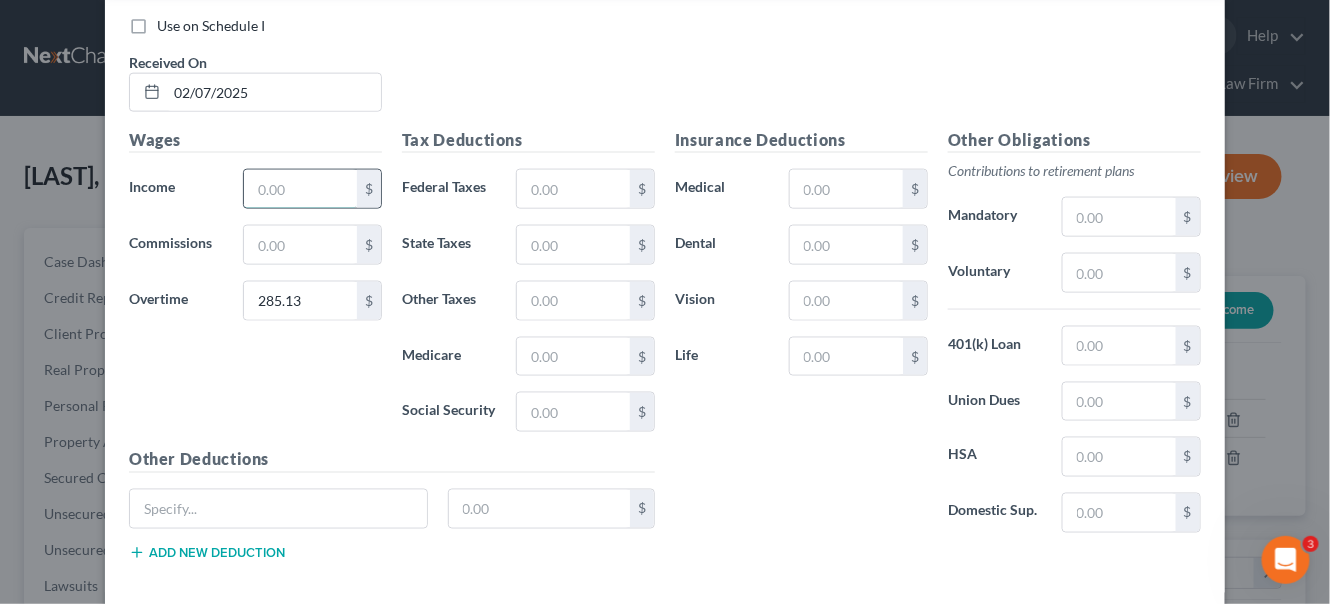 drag, startPoint x: 281, startPoint y: 193, endPoint x: 287, endPoint y: 167, distance: 26.683329 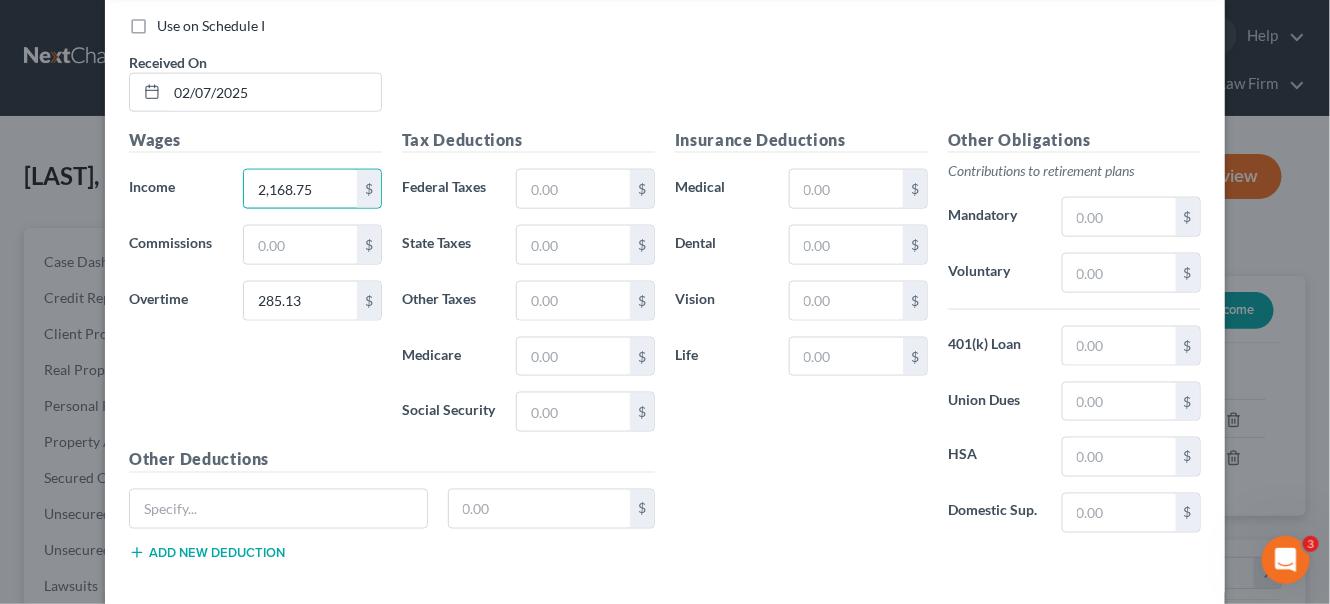 type on "2,168.75" 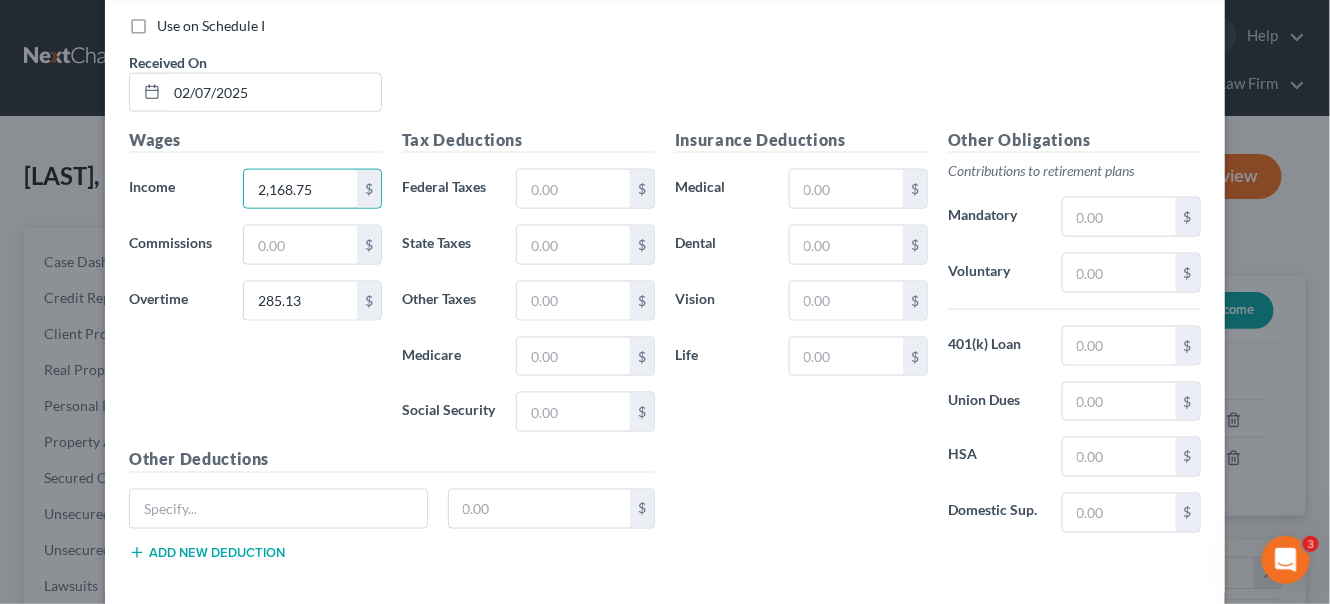 drag, startPoint x: 288, startPoint y: 372, endPoint x: 369, endPoint y: 319, distance: 96.79876 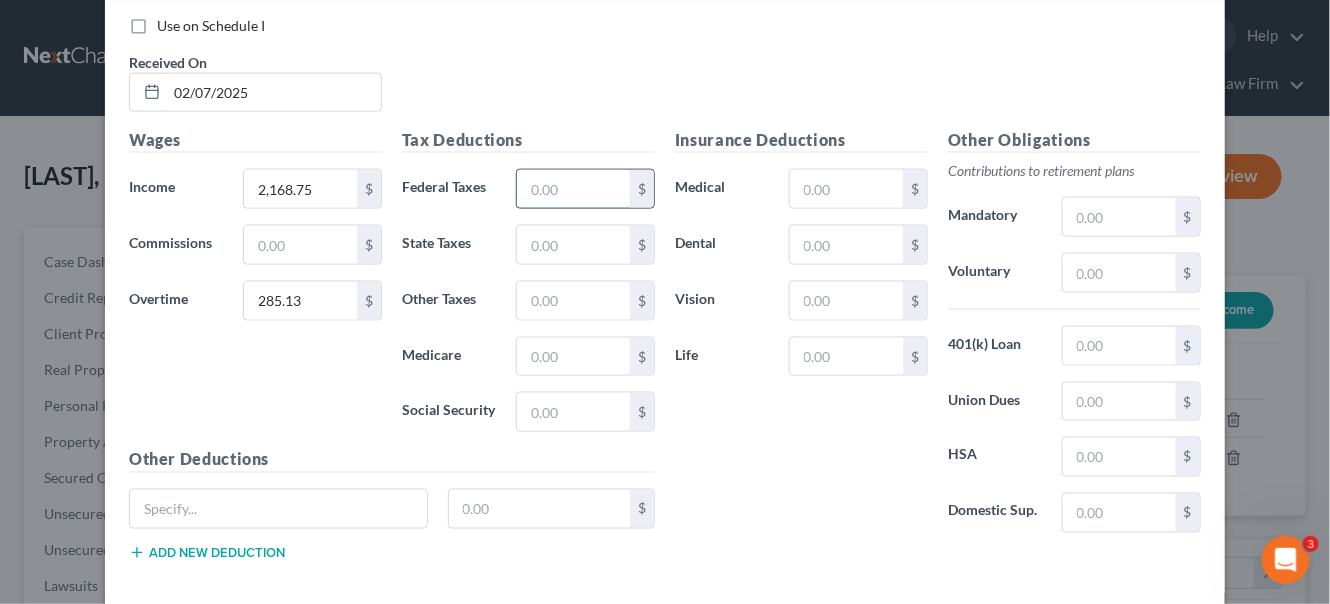 drag, startPoint x: 561, startPoint y: 187, endPoint x: 550, endPoint y: 189, distance: 11.18034 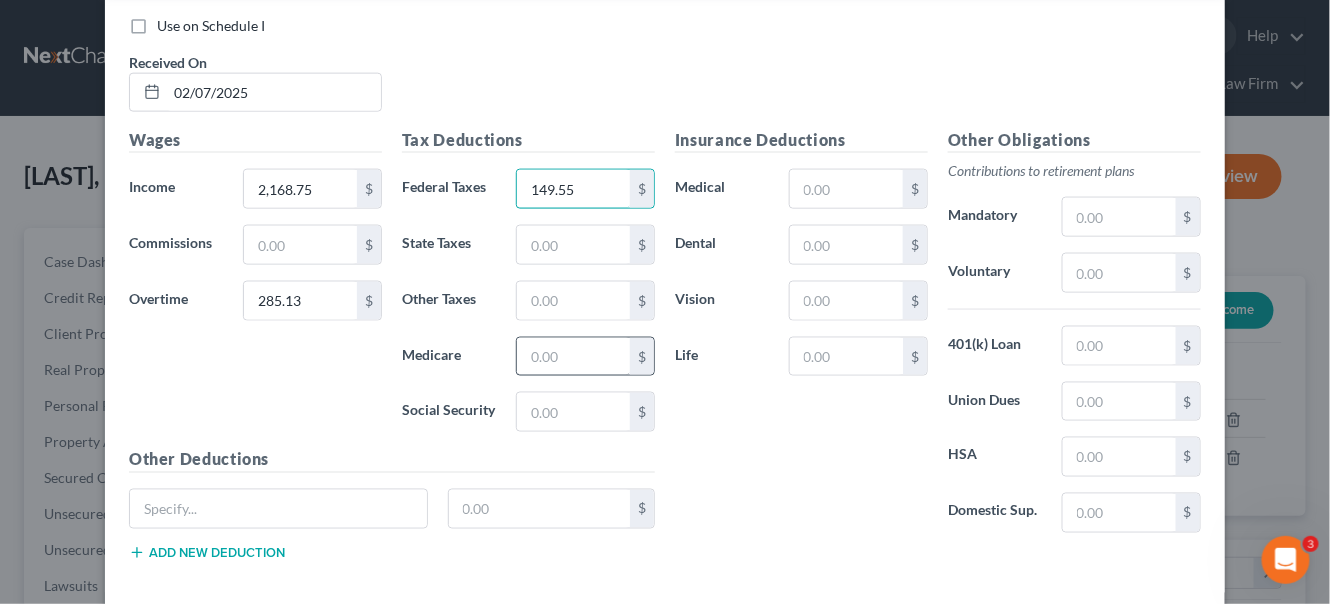 type on "149.55" 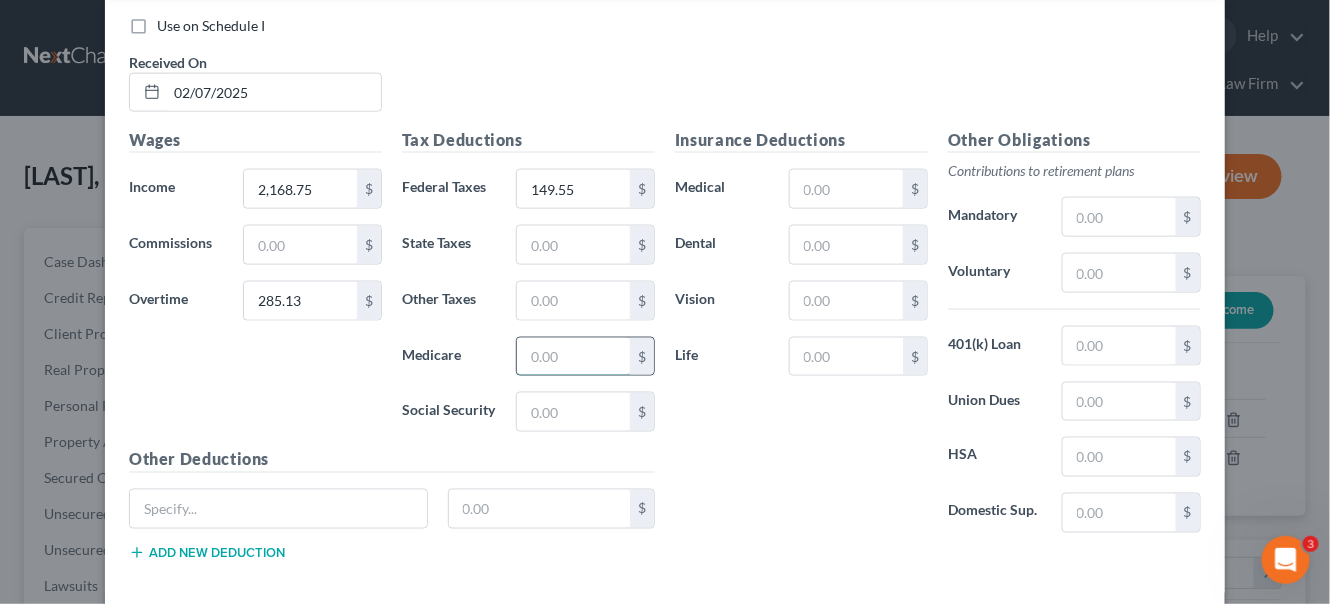 click at bounding box center [573, 357] 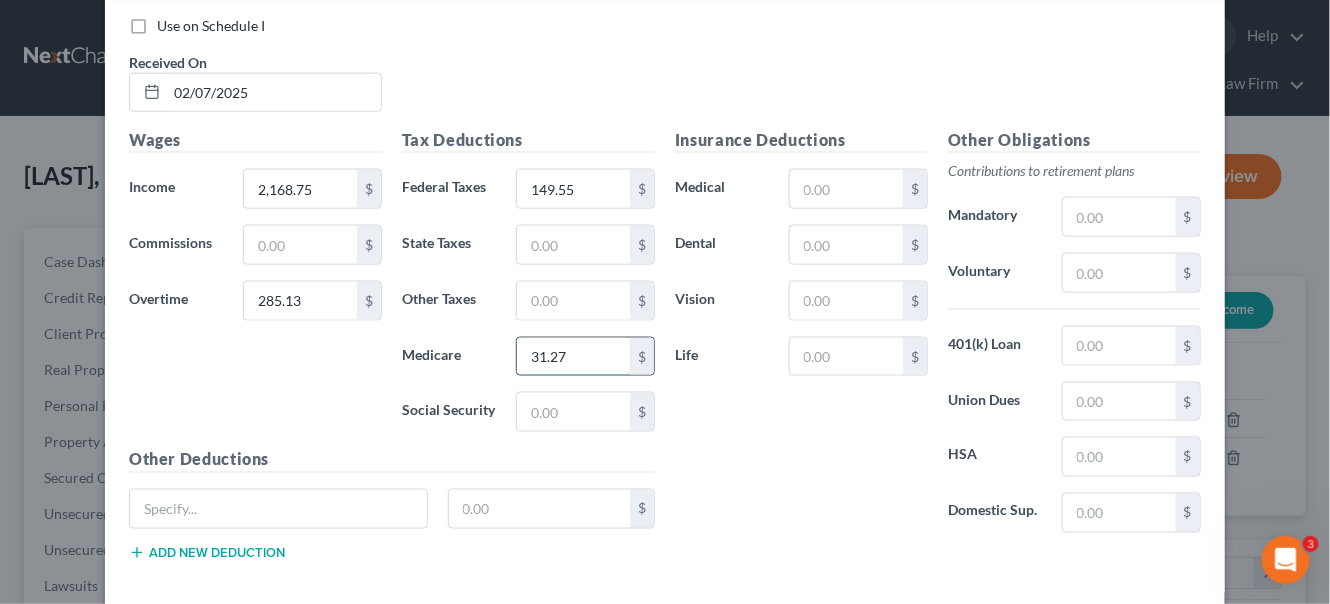 type on "31.27" 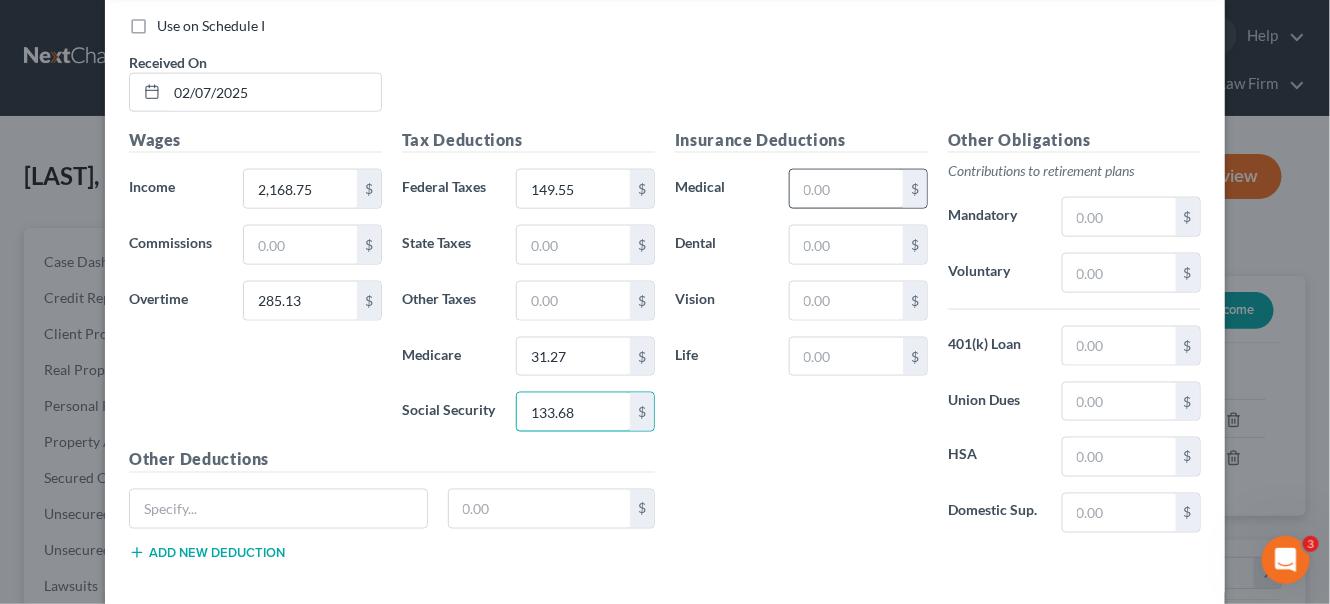 type on "133.68" 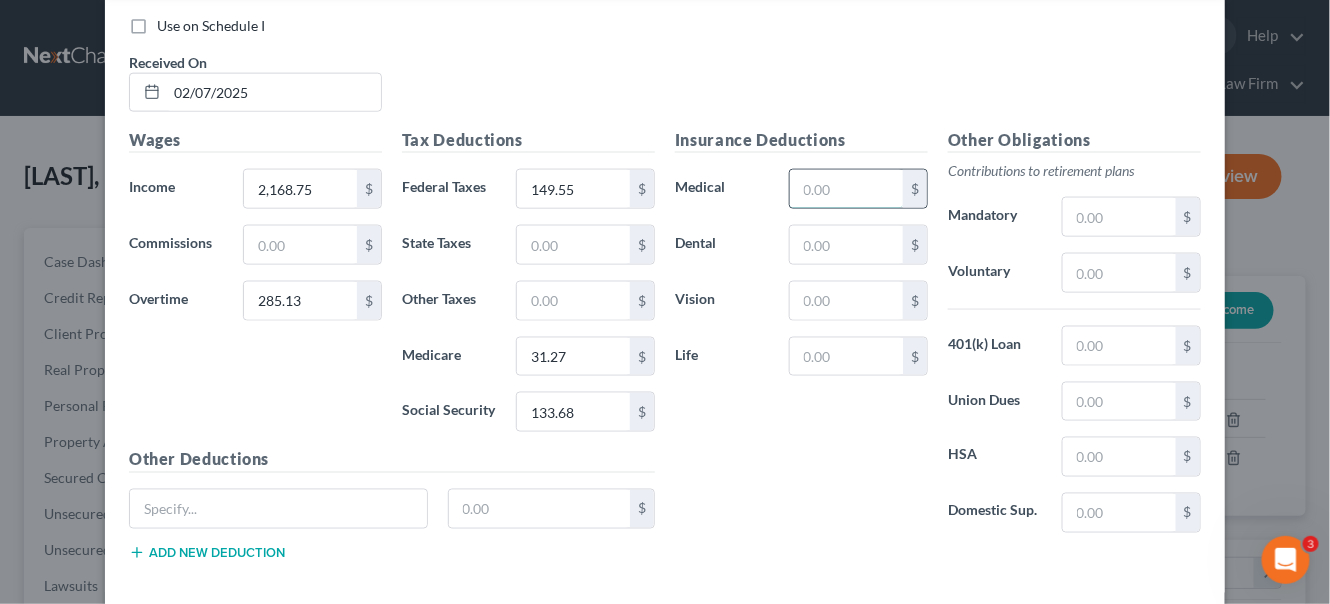 click at bounding box center (846, 189) 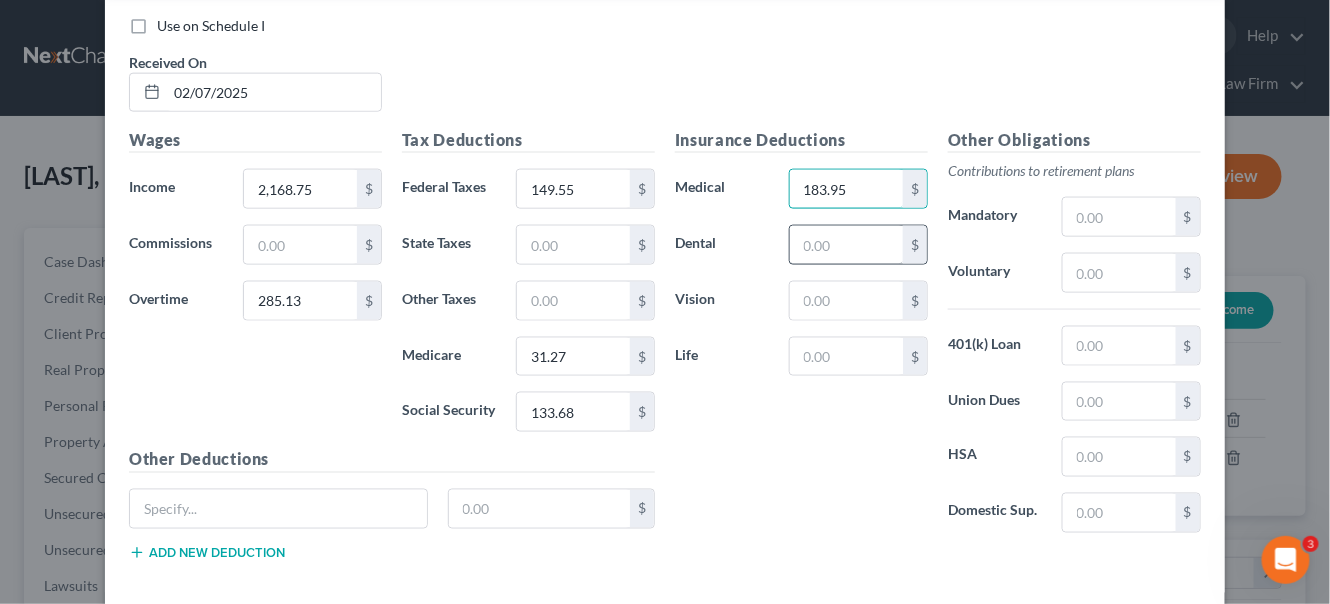 type on "183.95" 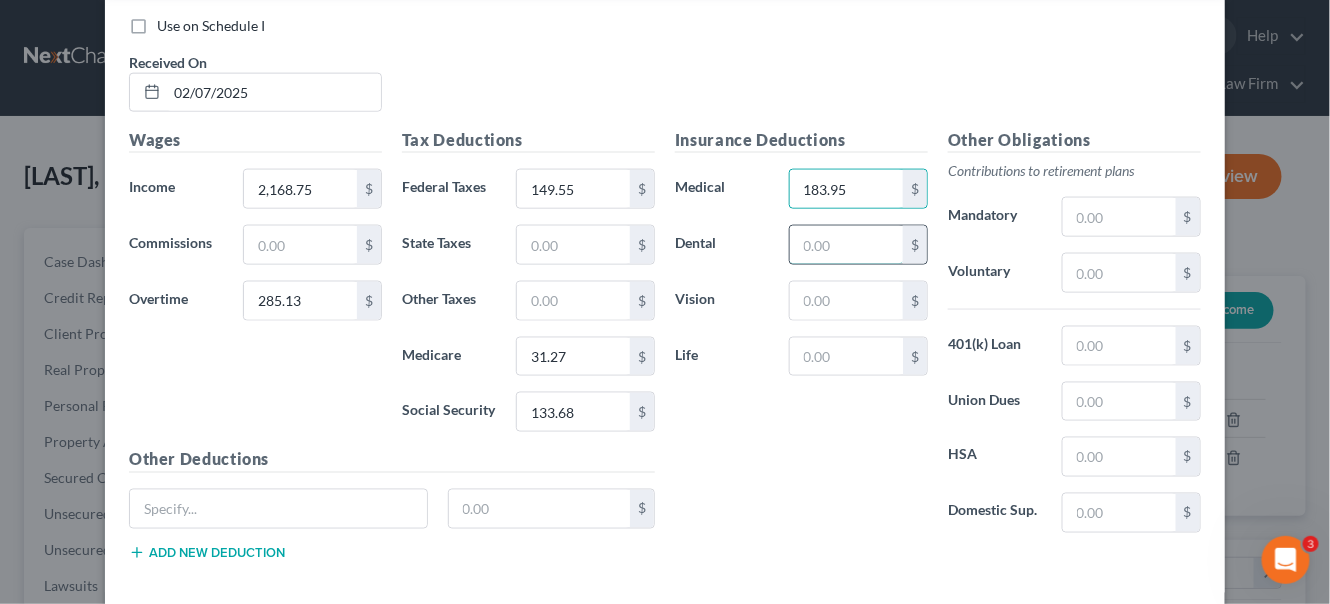 click at bounding box center (846, 245) 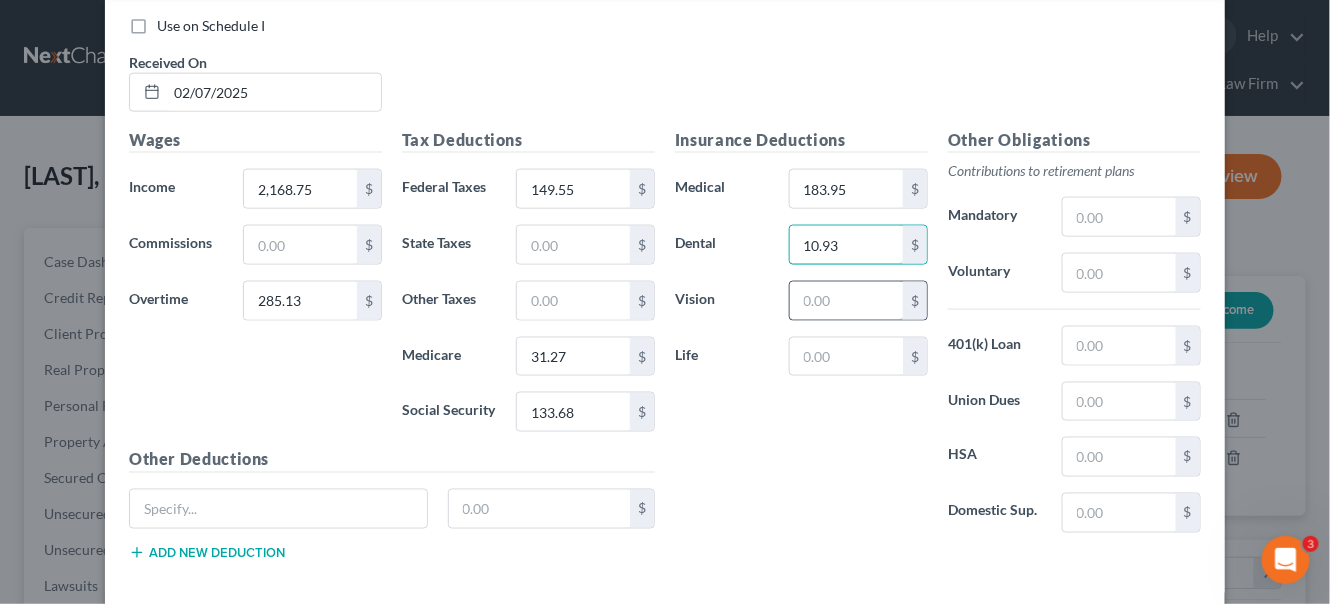 type on "10.93" 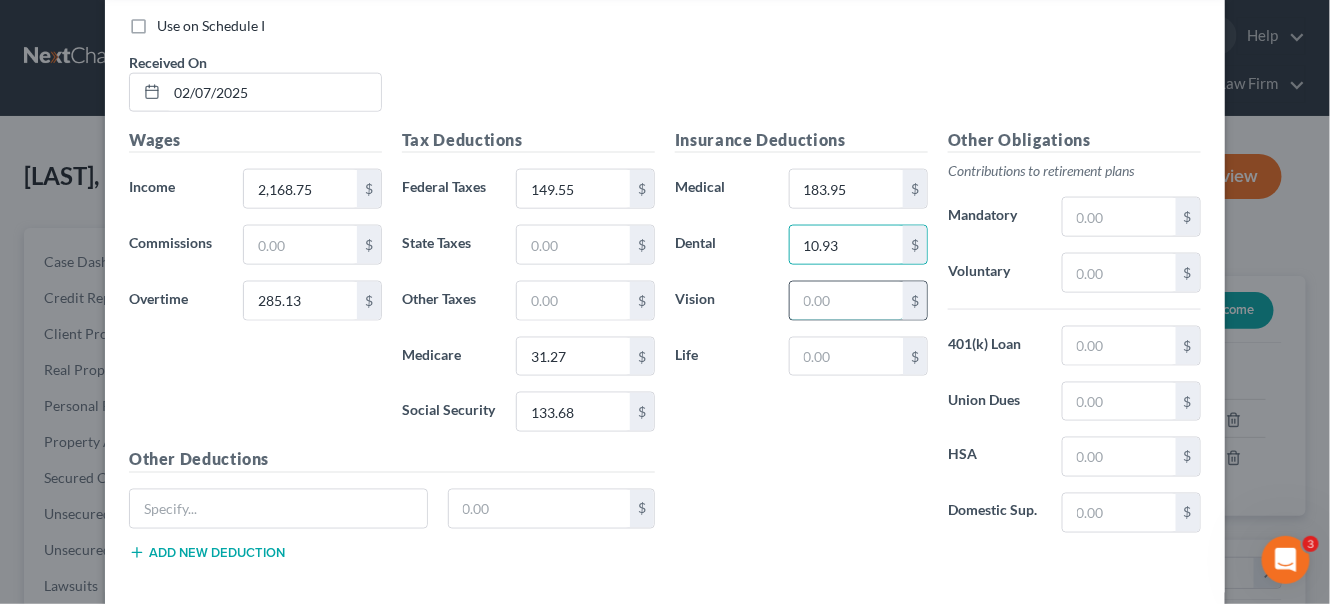 click at bounding box center (846, 301) 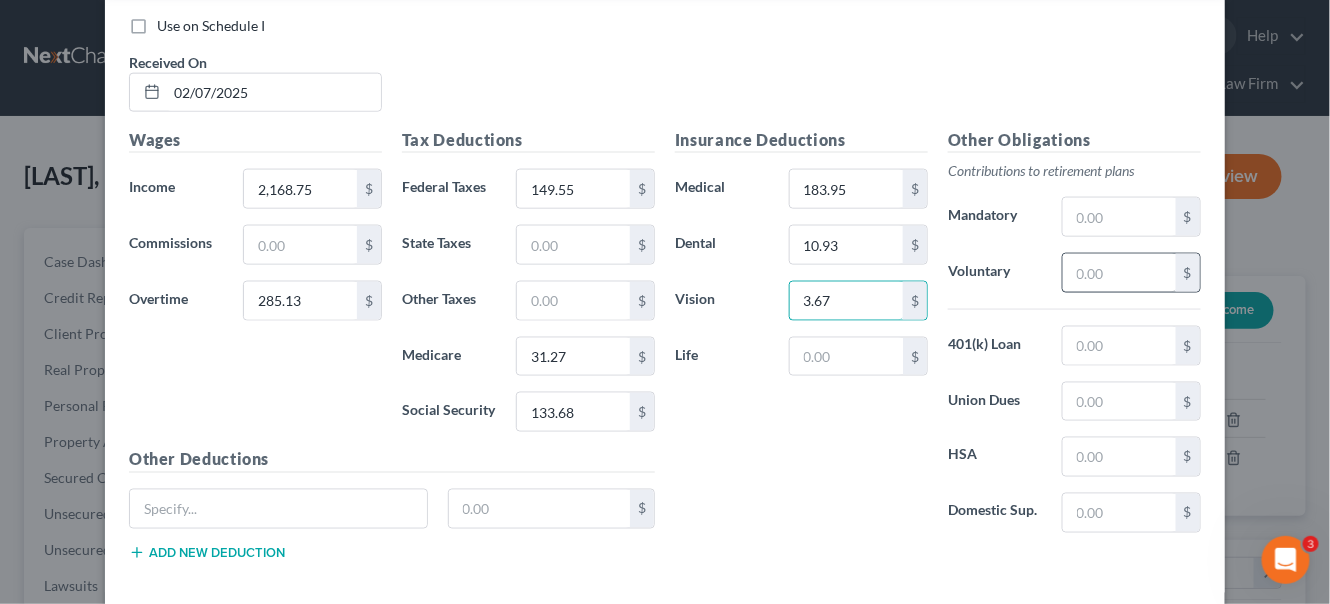 type on "3.67" 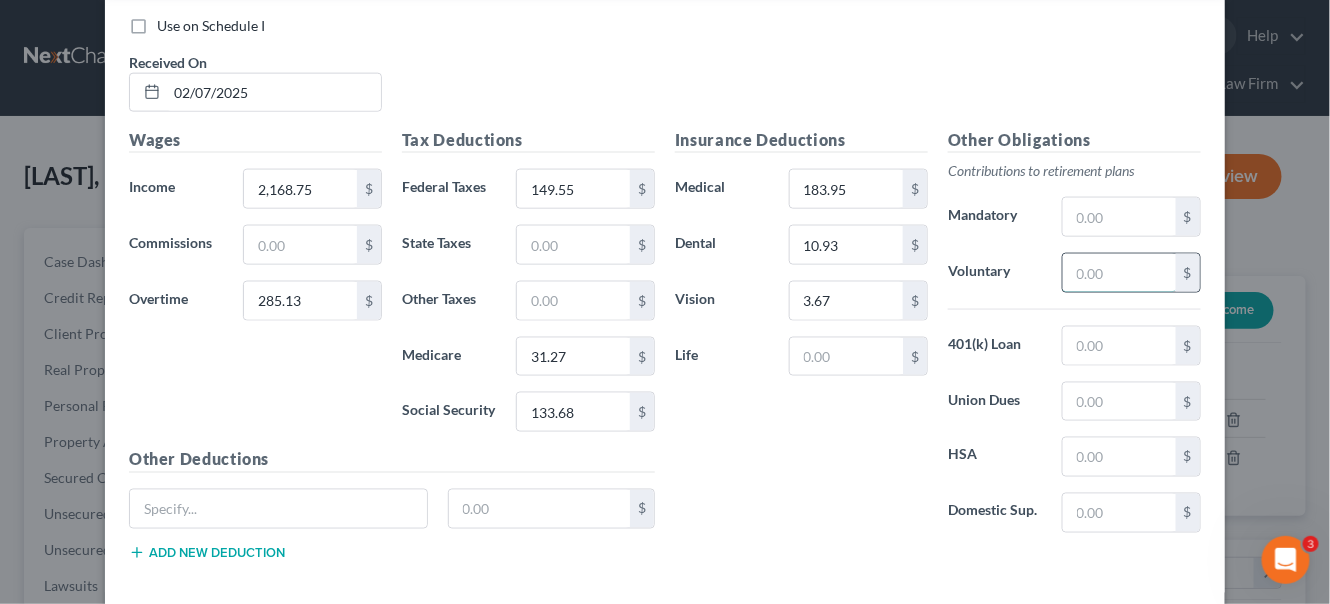 click at bounding box center (1119, 273) 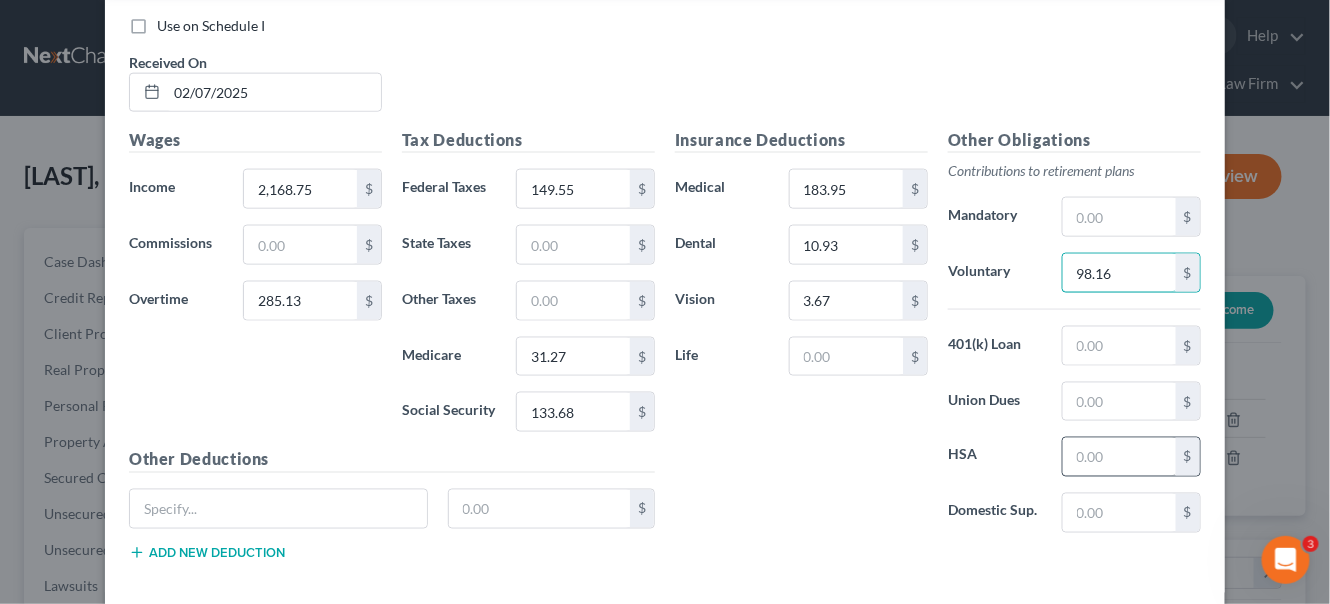 type on "98.16" 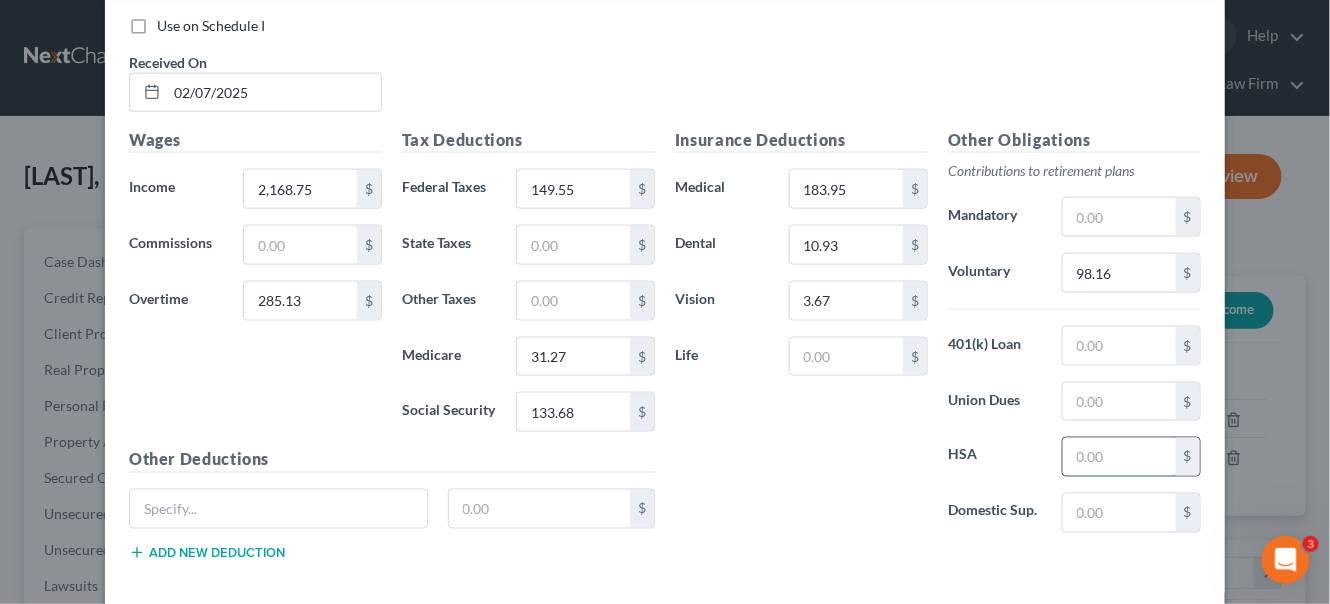 drag, startPoint x: 1088, startPoint y: 454, endPoint x: 1068, endPoint y: 441, distance: 23.853722 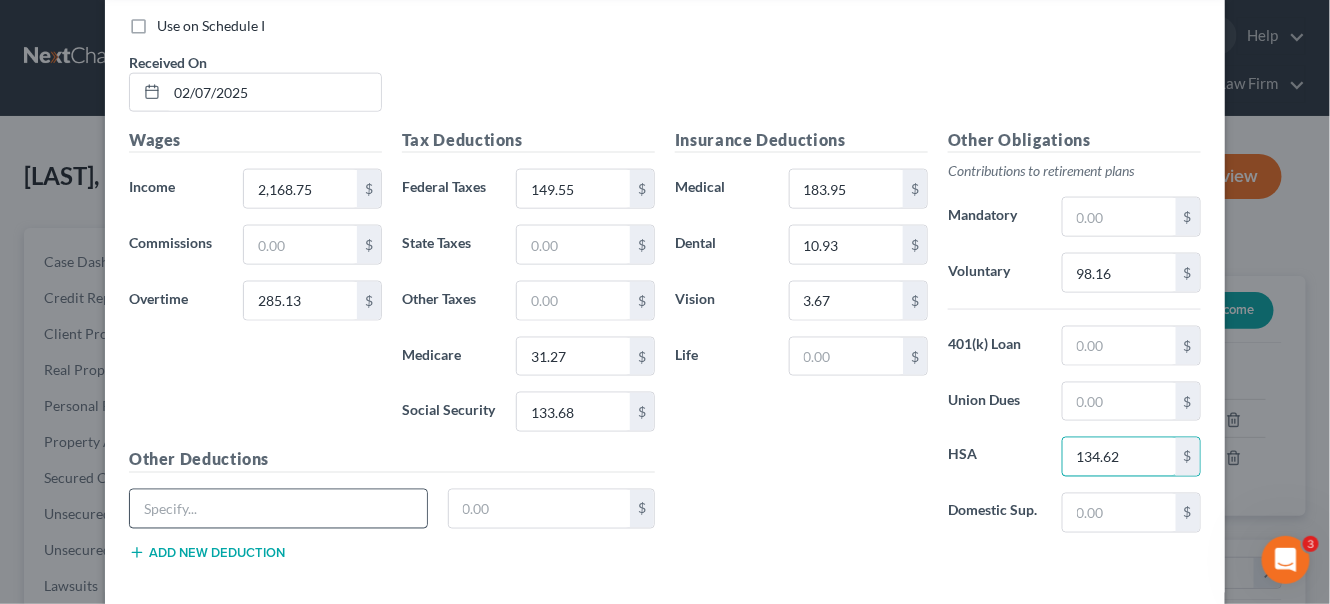 type on "134.62" 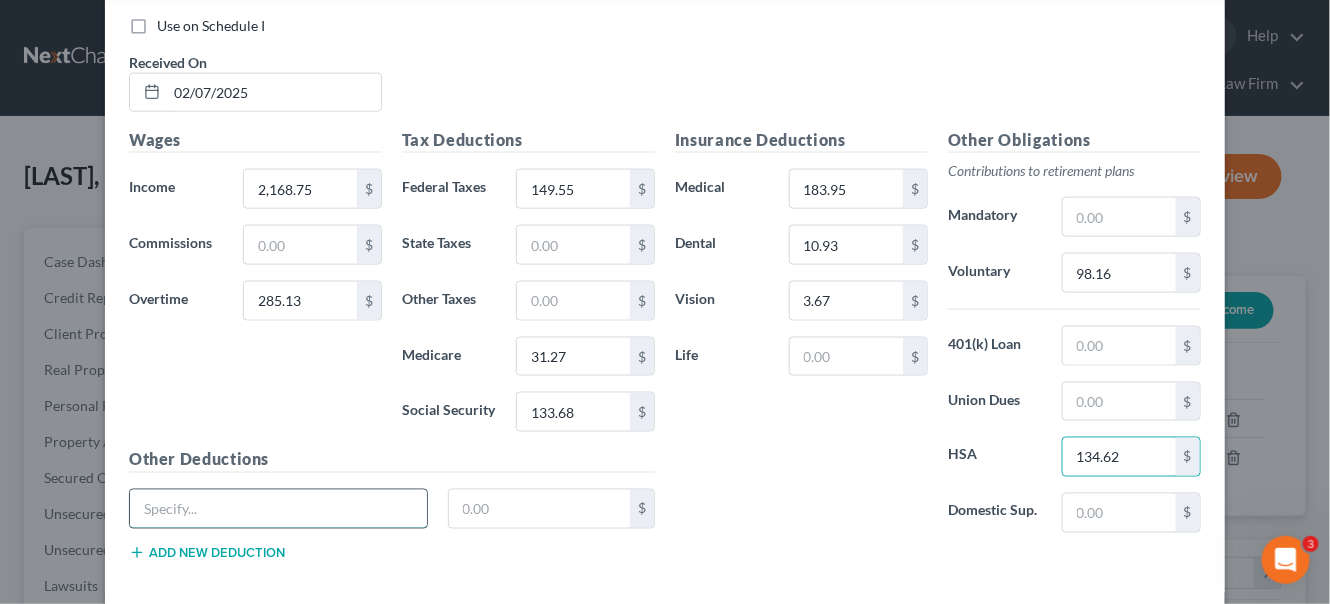 click at bounding box center [278, 509] 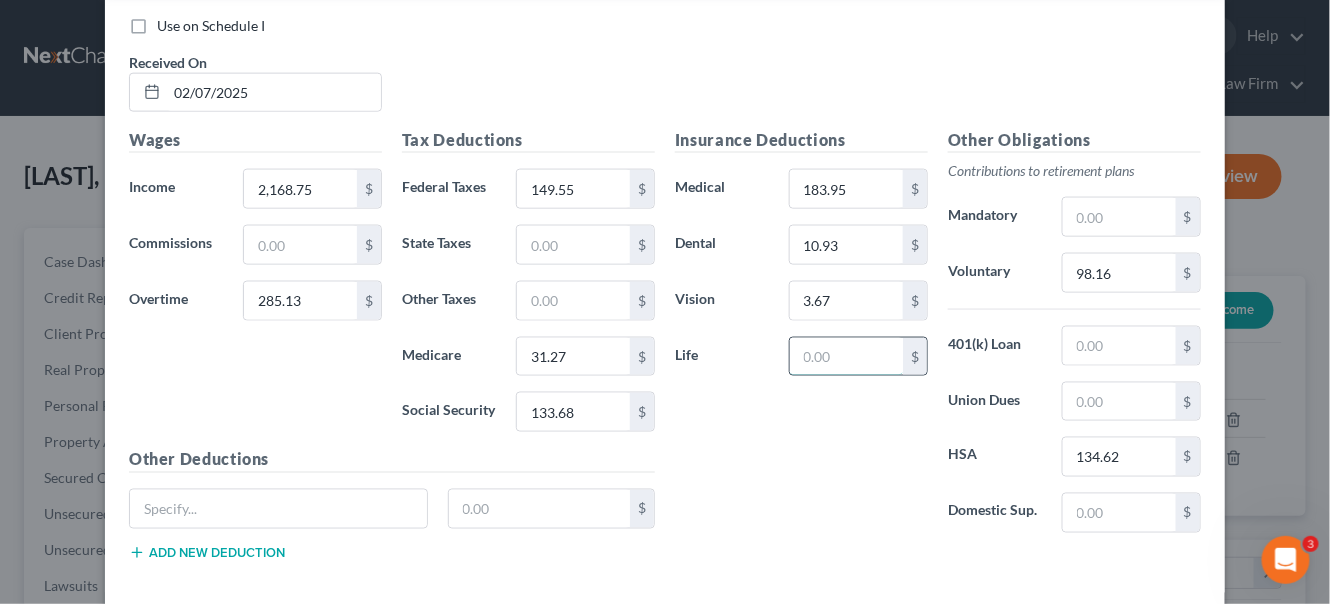 click at bounding box center (846, 357) 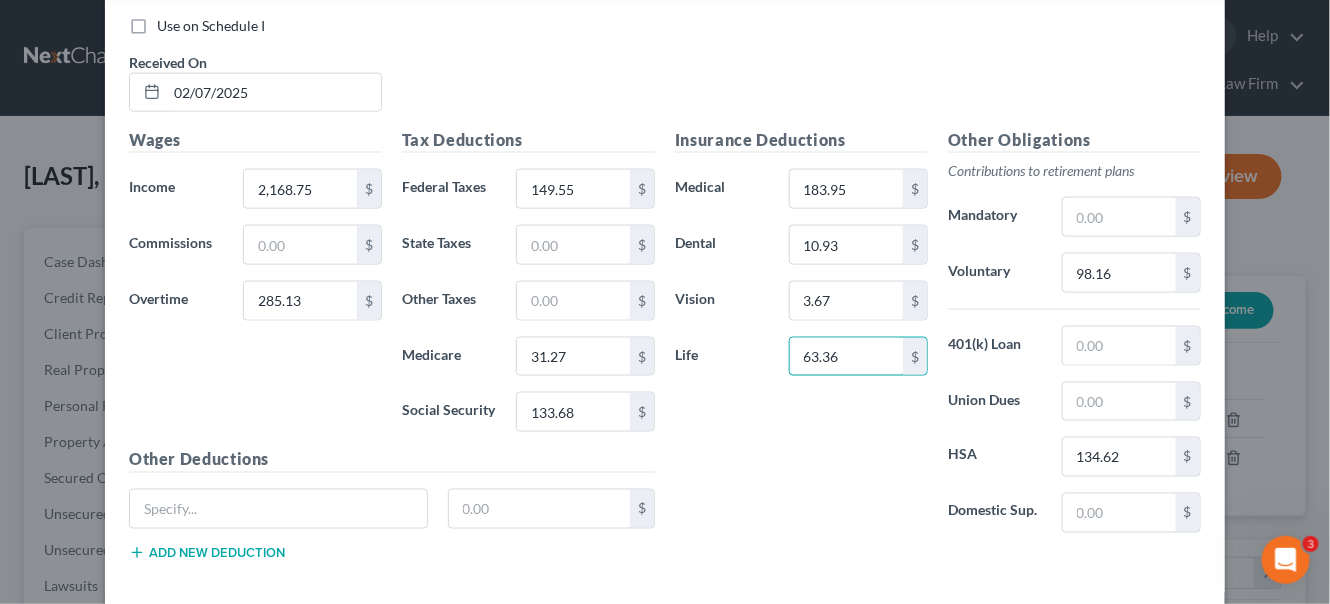 type on "63.36" 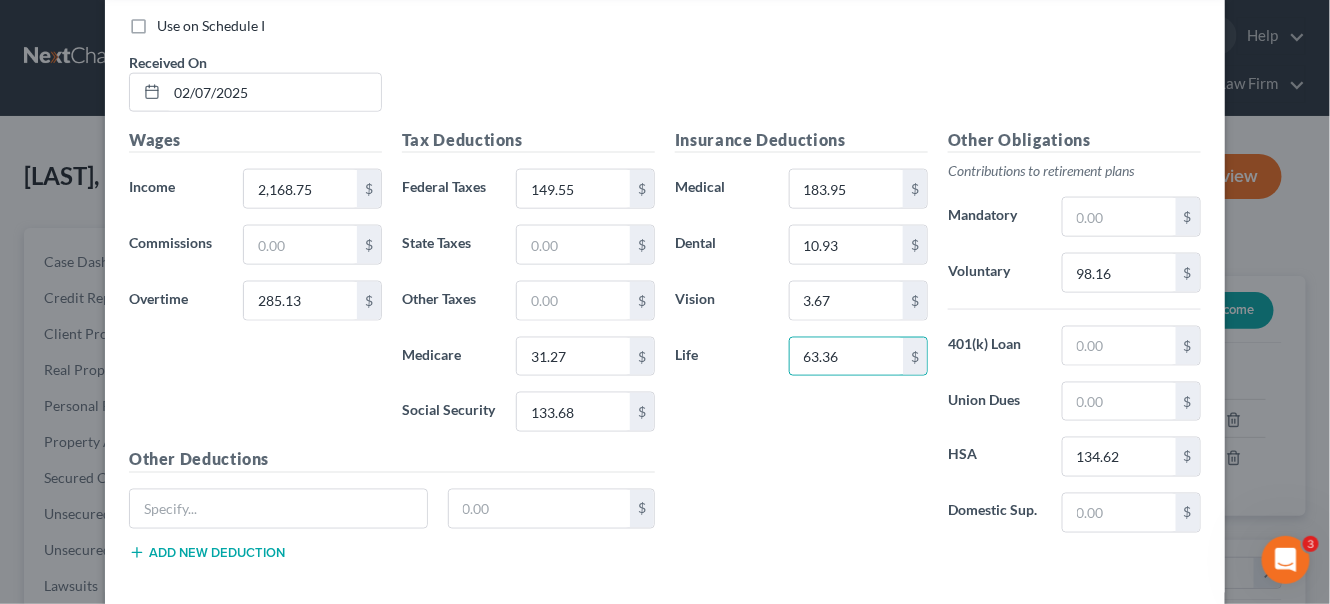 click on "Insurance Deductions Medical 183.95 $ Dental 10.93 $ Vision 3.67 $ Life 63.36 $" at bounding box center (801, 338) 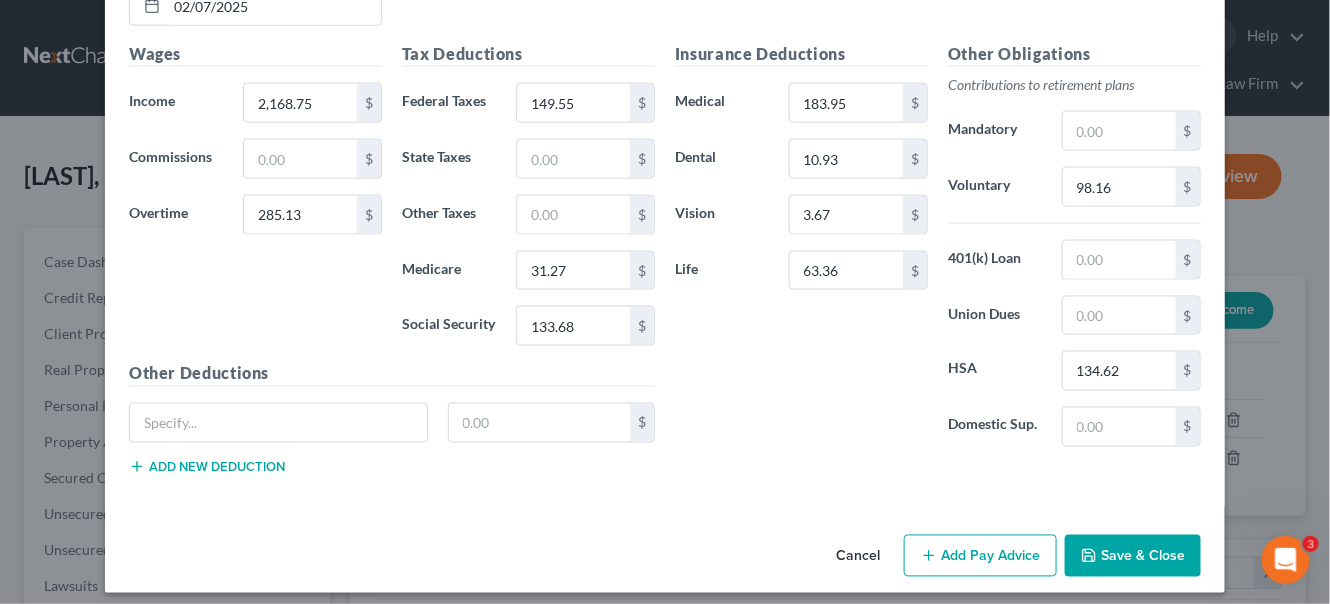 scroll, scrollTop: 834, scrollLeft: 0, axis: vertical 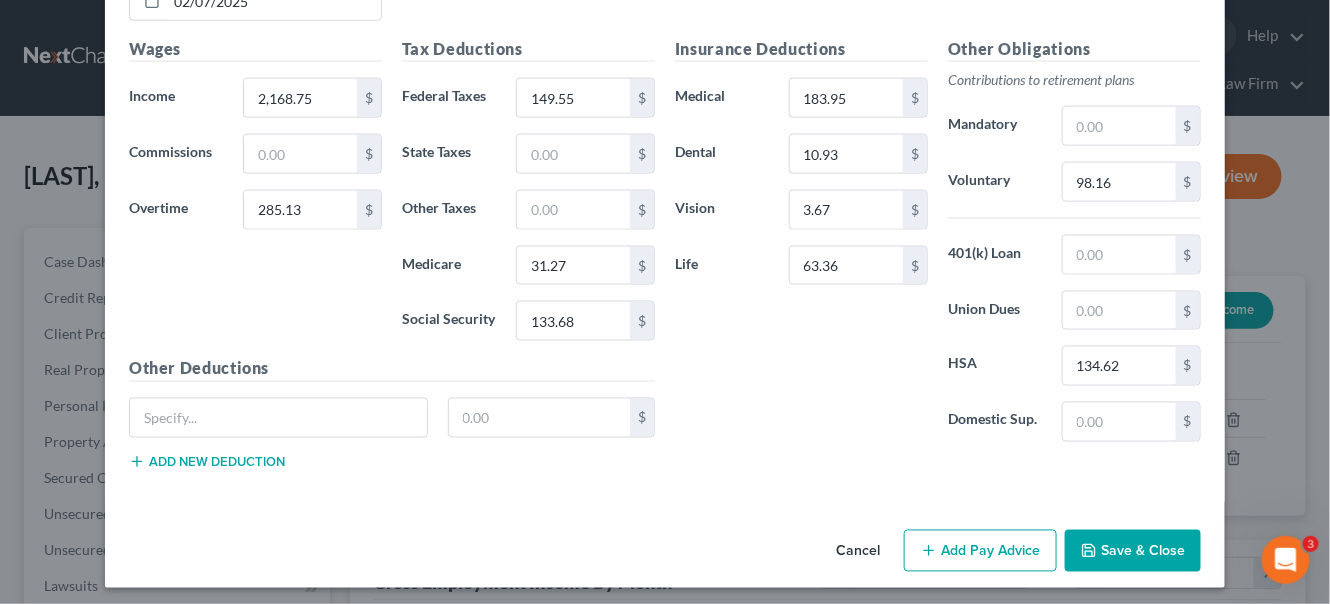 click on "Add Pay Advice" at bounding box center (980, 551) 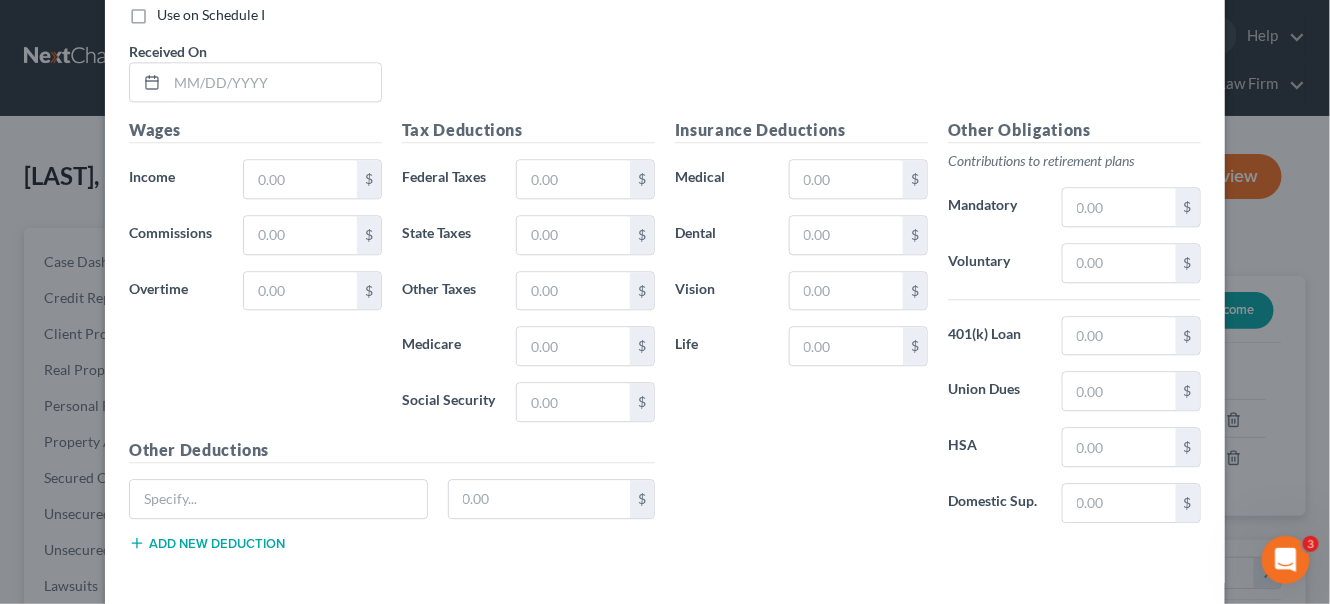 scroll, scrollTop: 1380, scrollLeft: 0, axis: vertical 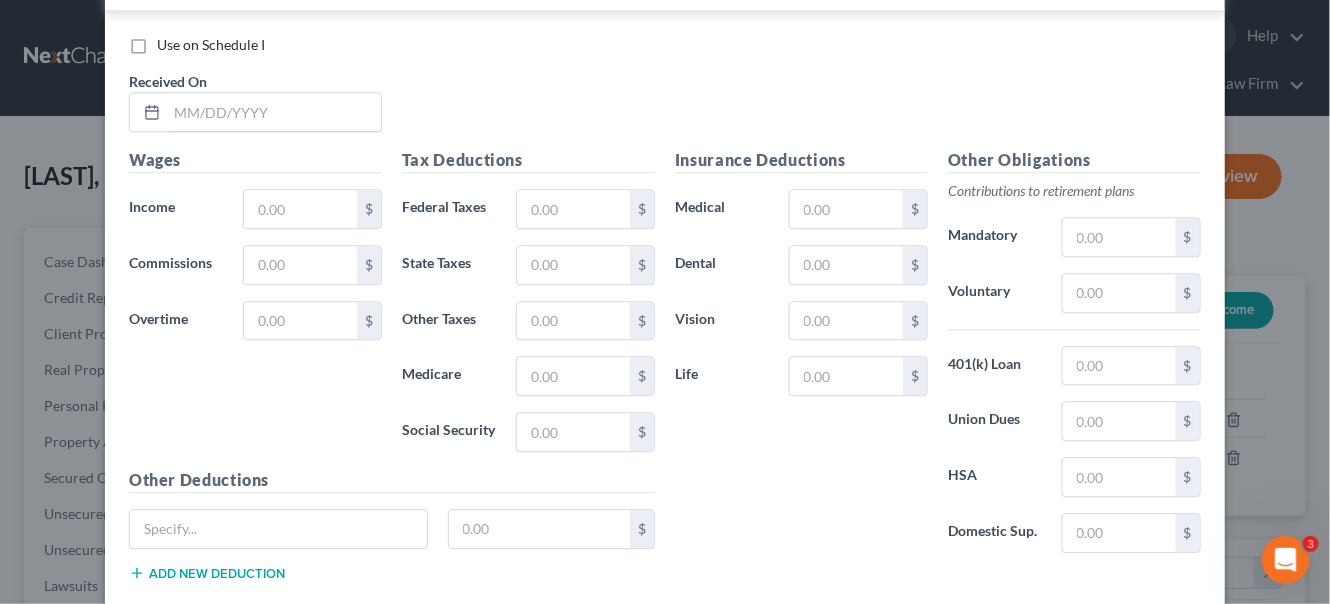 drag, startPoint x: 272, startPoint y: 95, endPoint x: 275, endPoint y: 79, distance: 16.27882 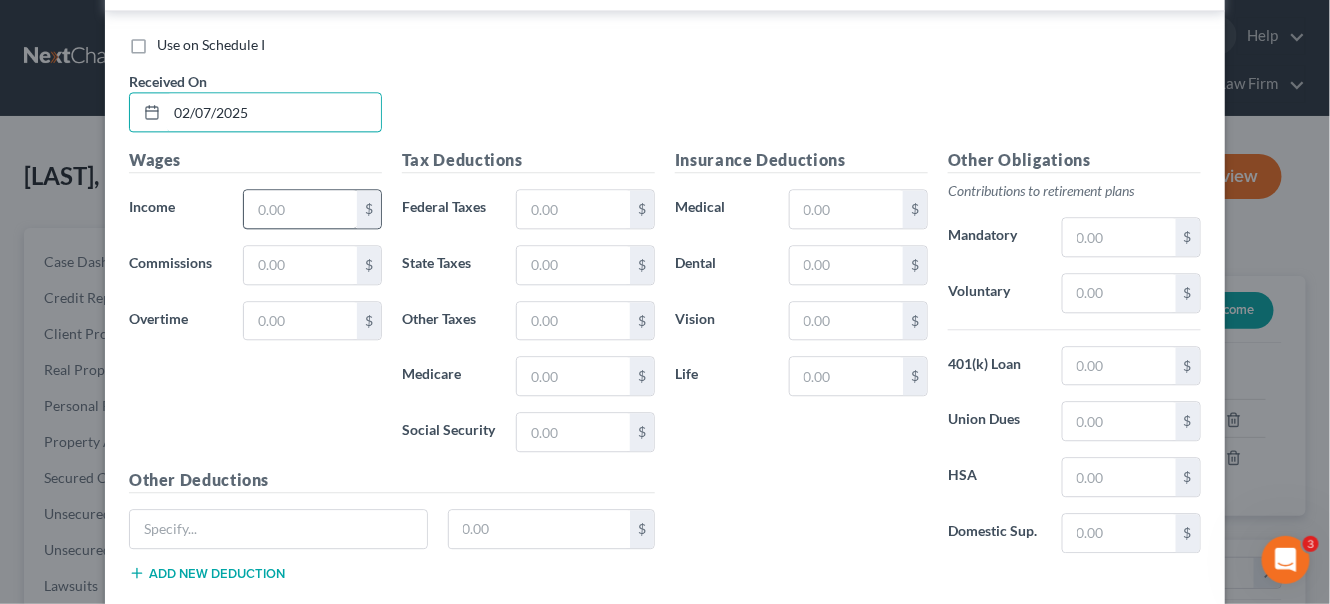 type on "02/07/2025" 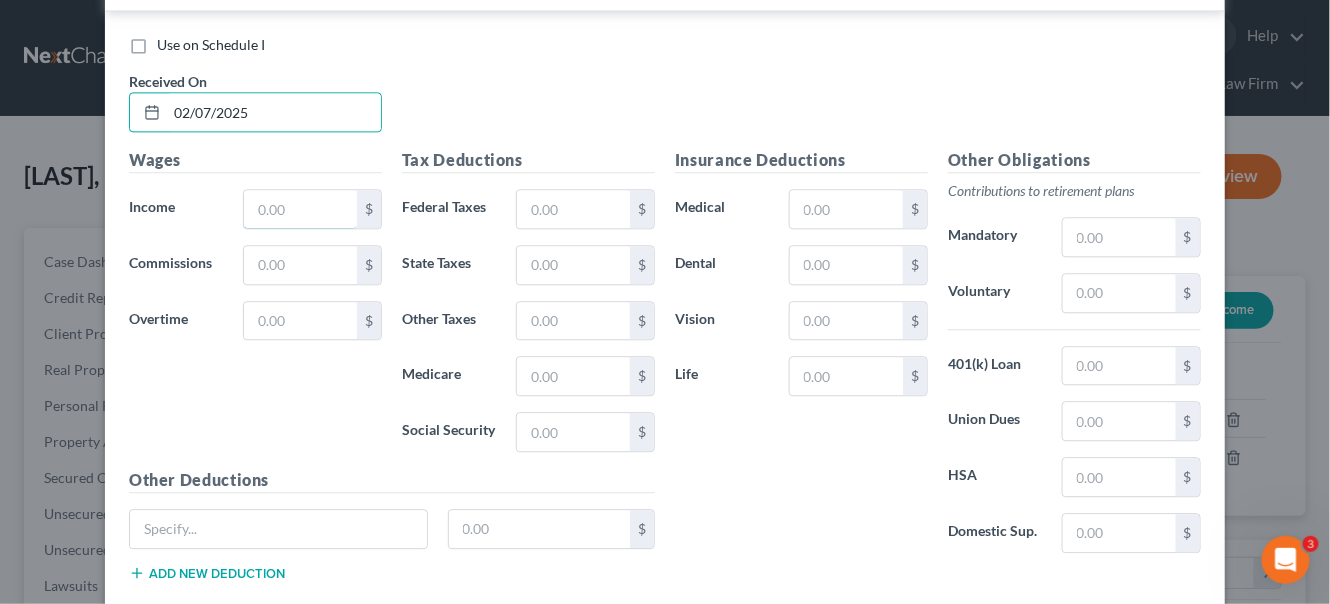 drag, startPoint x: 274, startPoint y: 198, endPoint x: 77, endPoint y: 251, distance: 204.0049 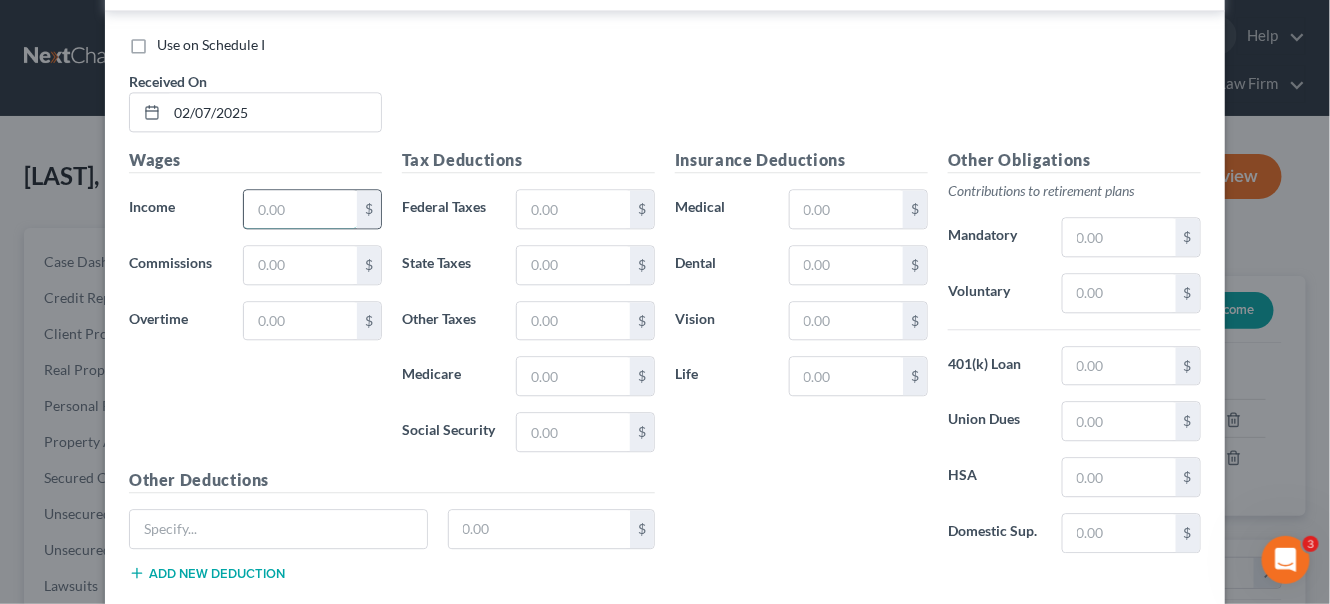 click at bounding box center (300, 209) 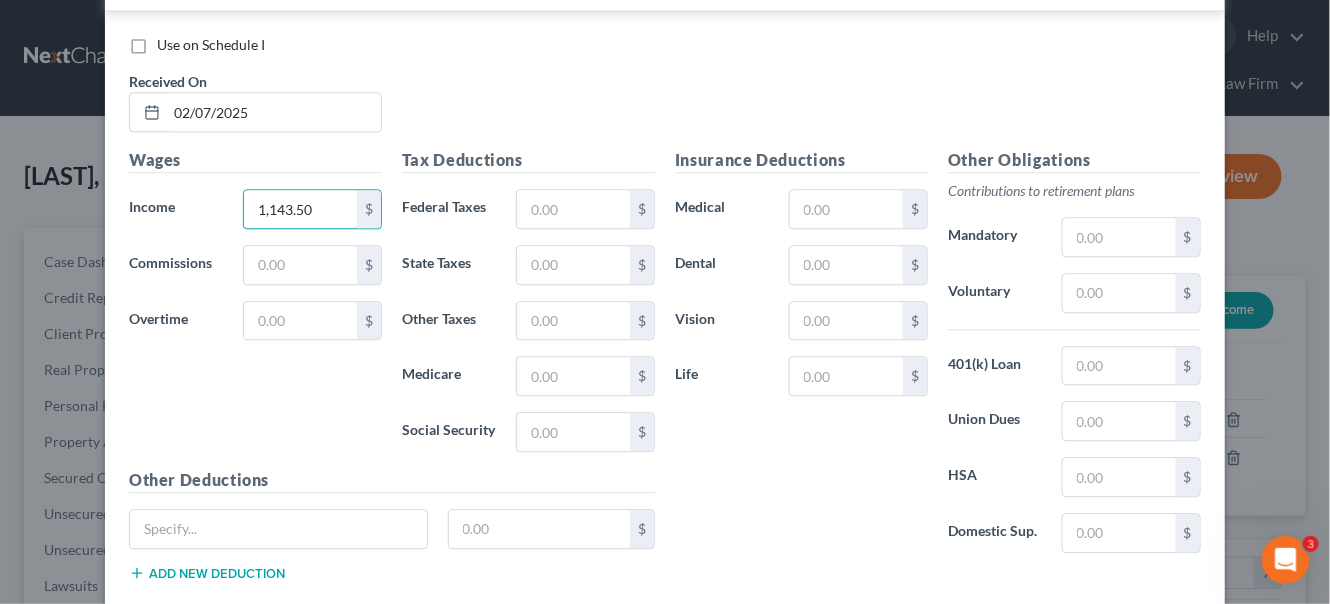 drag, startPoint x: 332, startPoint y: 196, endPoint x: 230, endPoint y: 205, distance: 102.396286 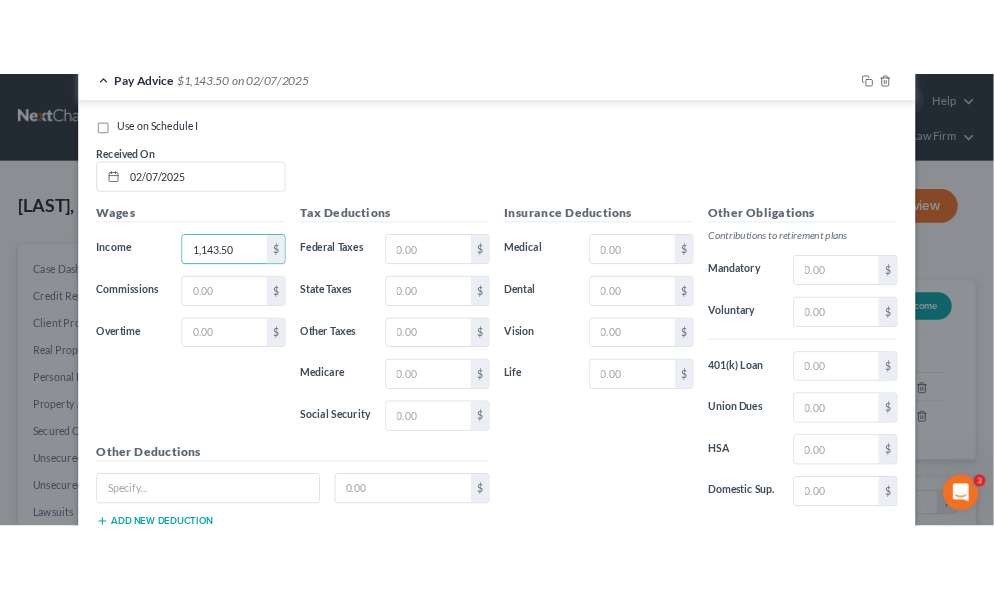 scroll, scrollTop: 1380, scrollLeft: 0, axis: vertical 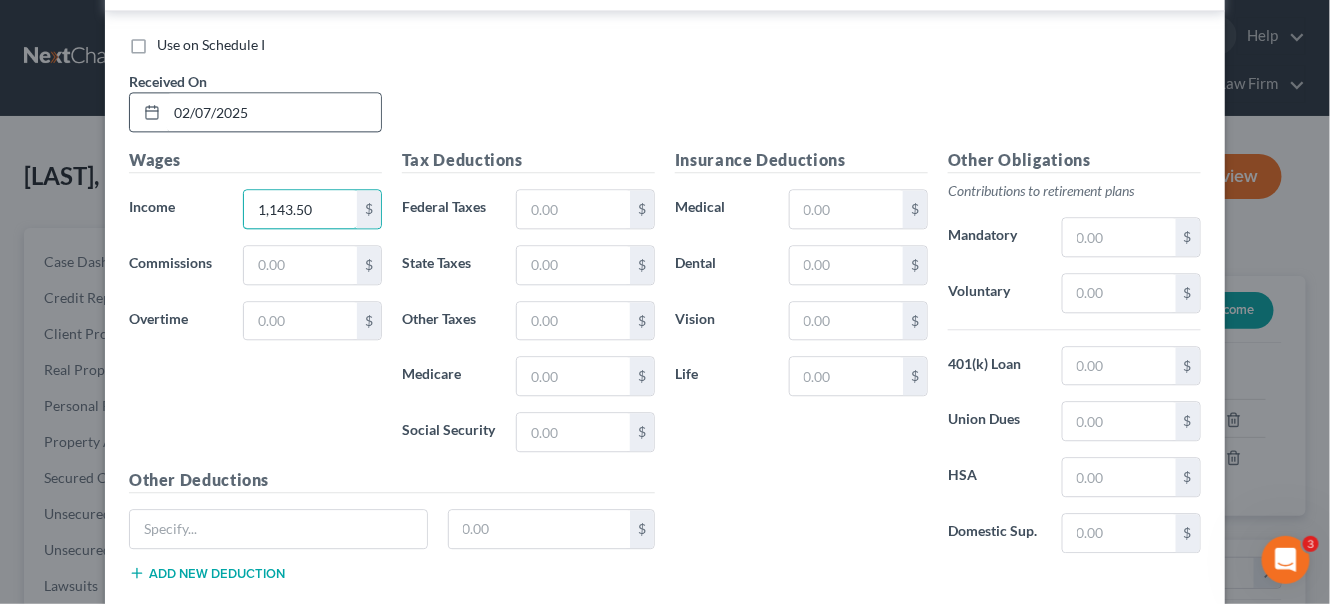 type on "1,143.50" 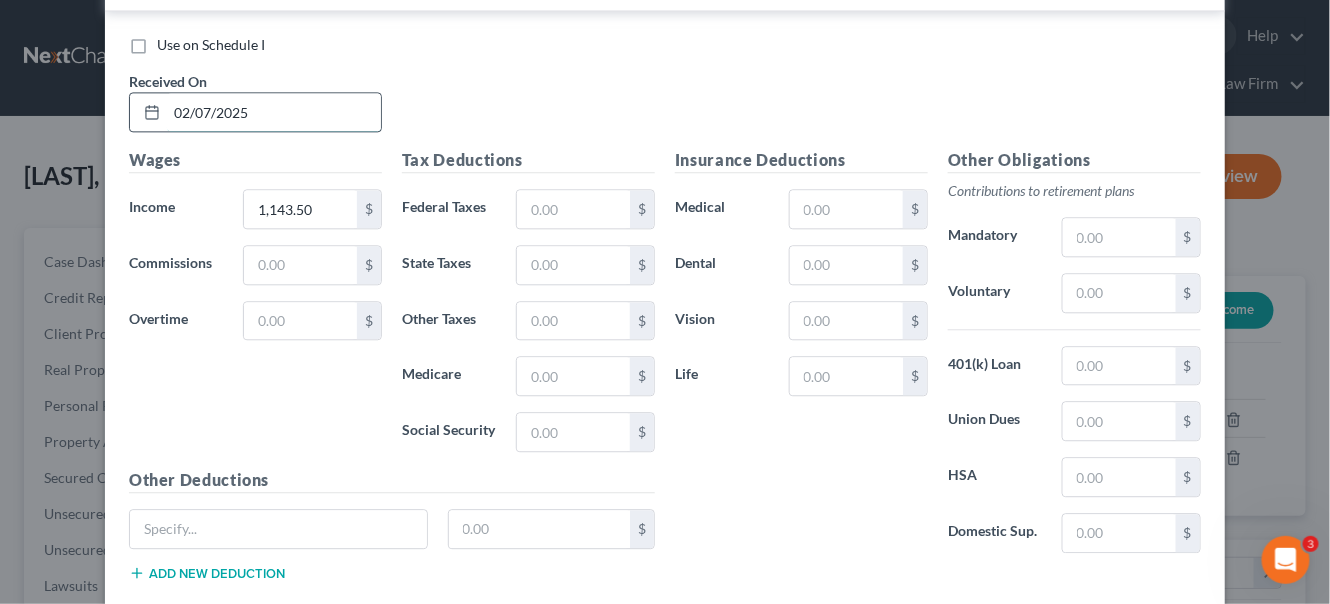 drag, startPoint x: 247, startPoint y: 112, endPoint x: 180, endPoint y: 108, distance: 67.11929 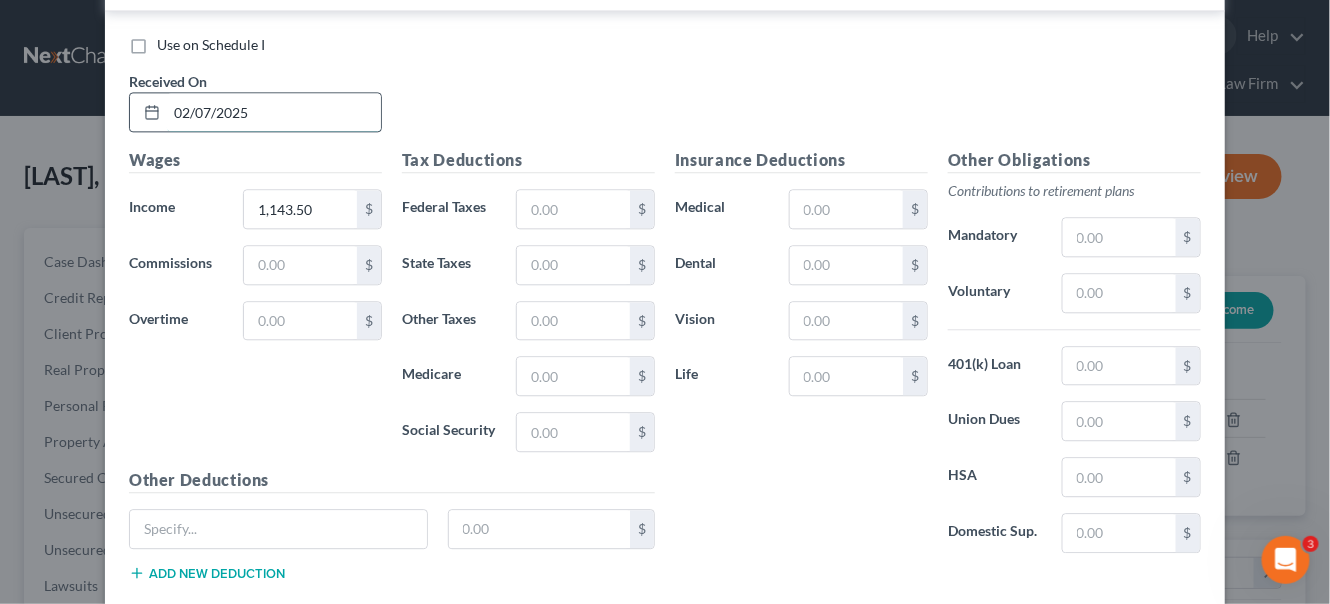 click on "02/07/2025" at bounding box center [274, 112] 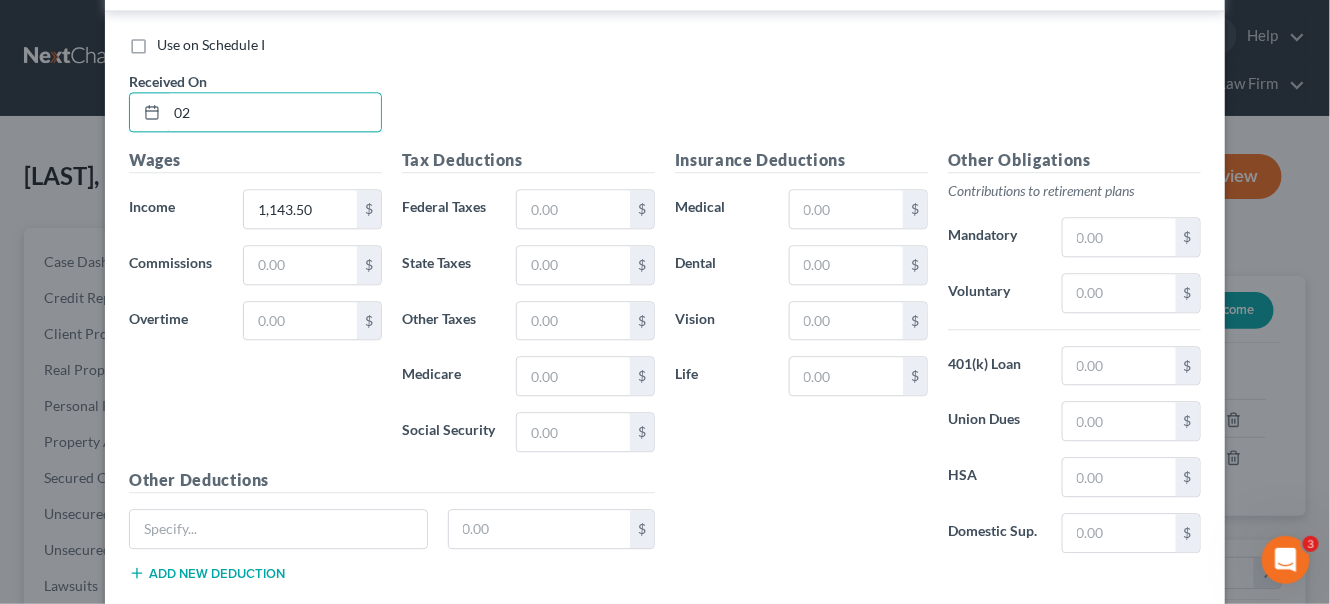 type on "0" 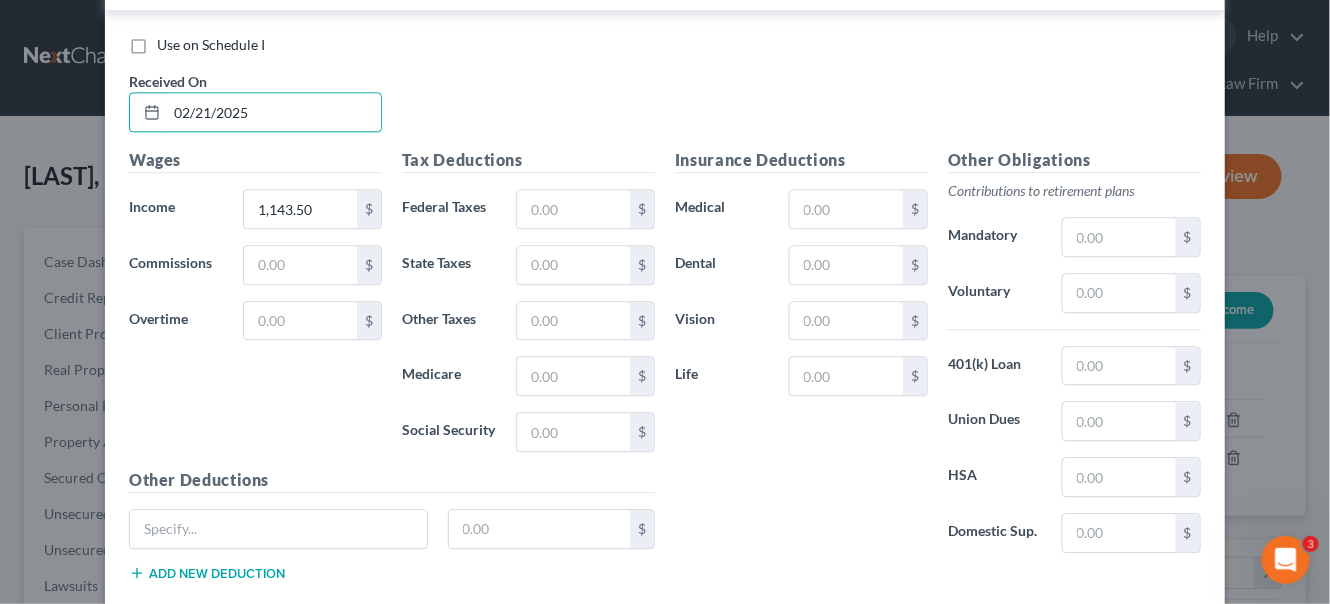 type on "02/21/2025" 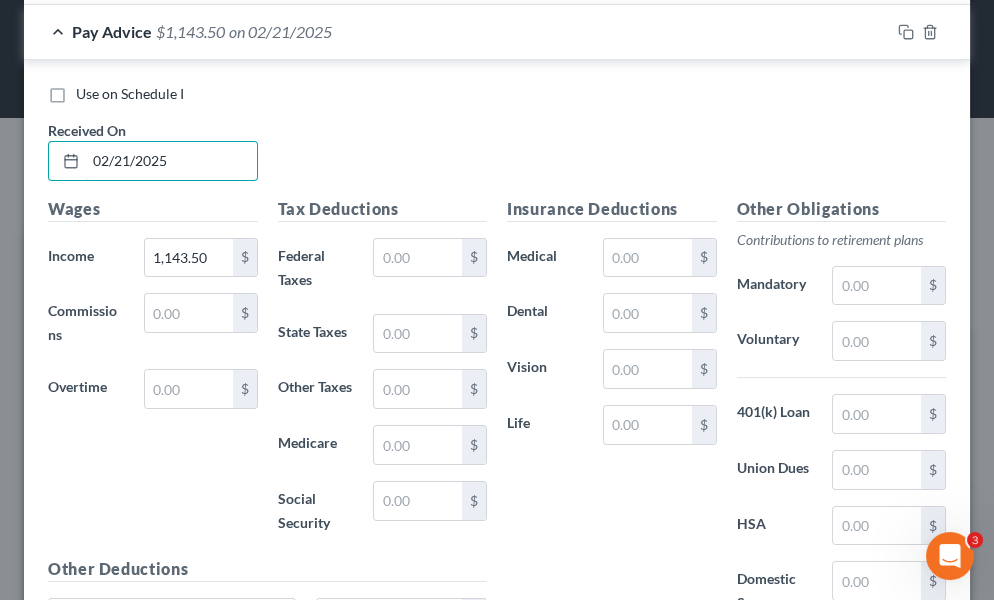scroll, scrollTop: 999727, scrollLeft: 999416, axis: both 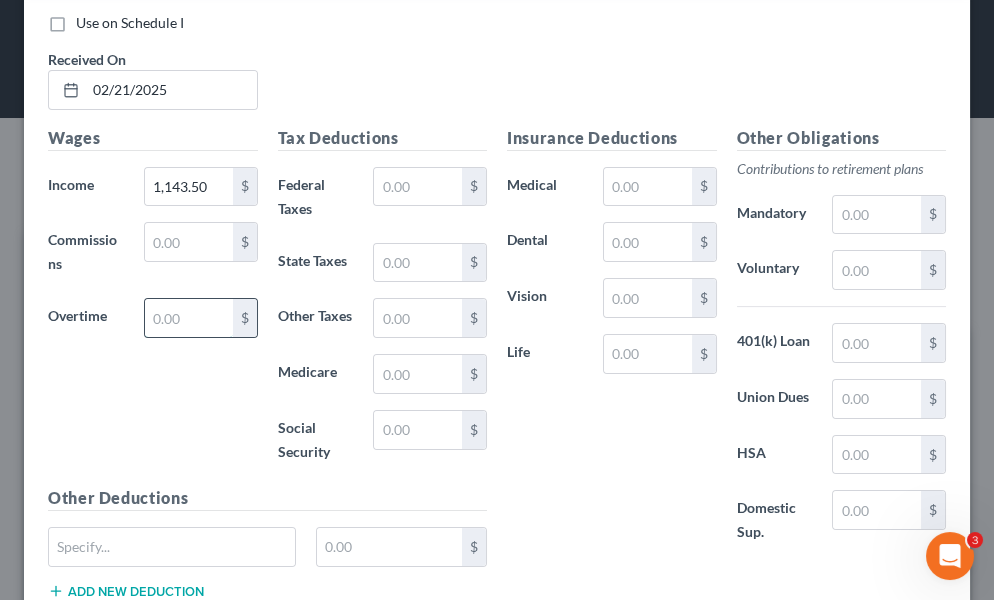 drag, startPoint x: 167, startPoint y: 336, endPoint x: 144, endPoint y: 265, distance: 74.63243 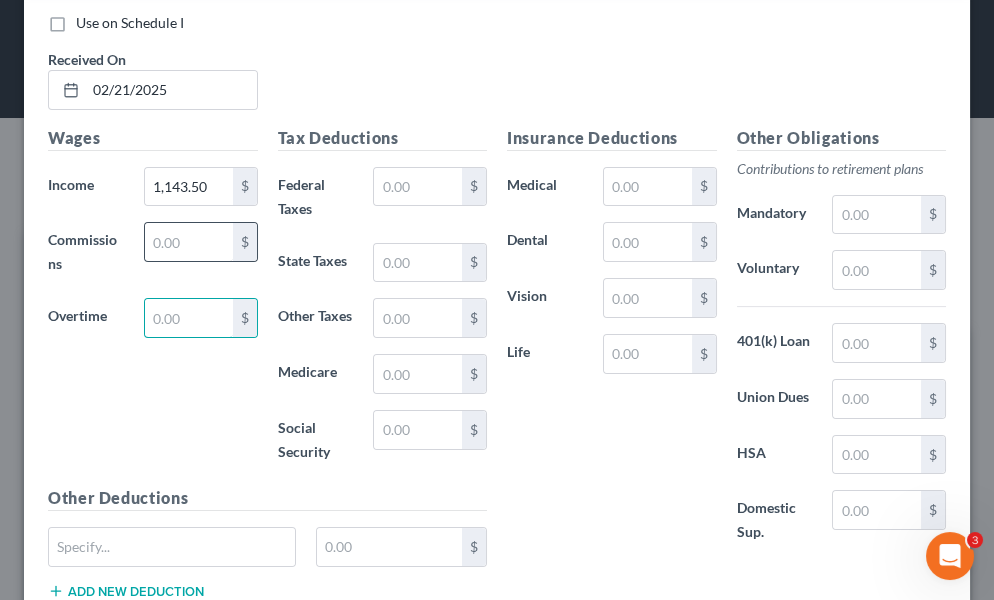 click at bounding box center (189, 318) 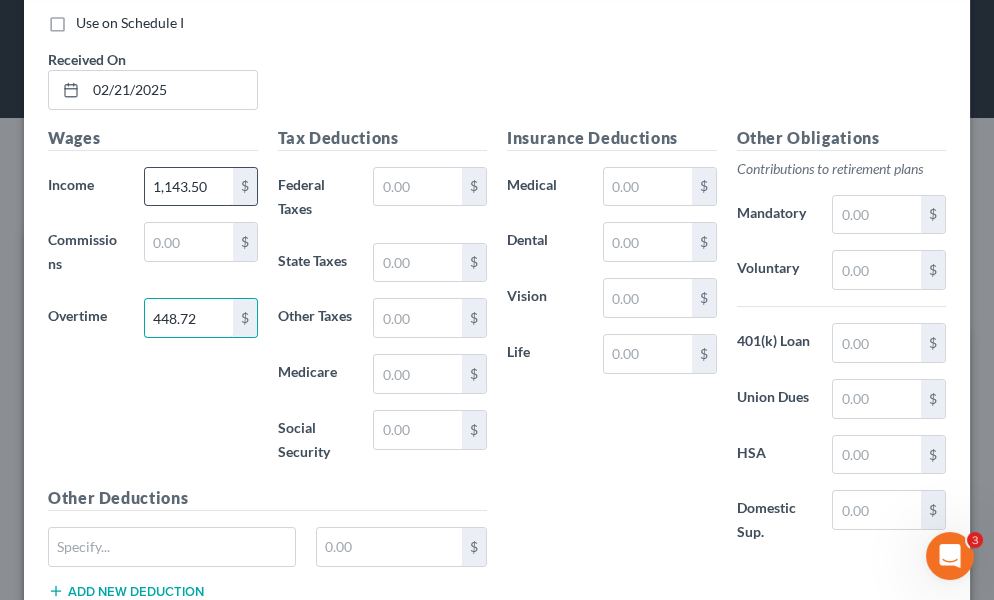 type on "448.72" 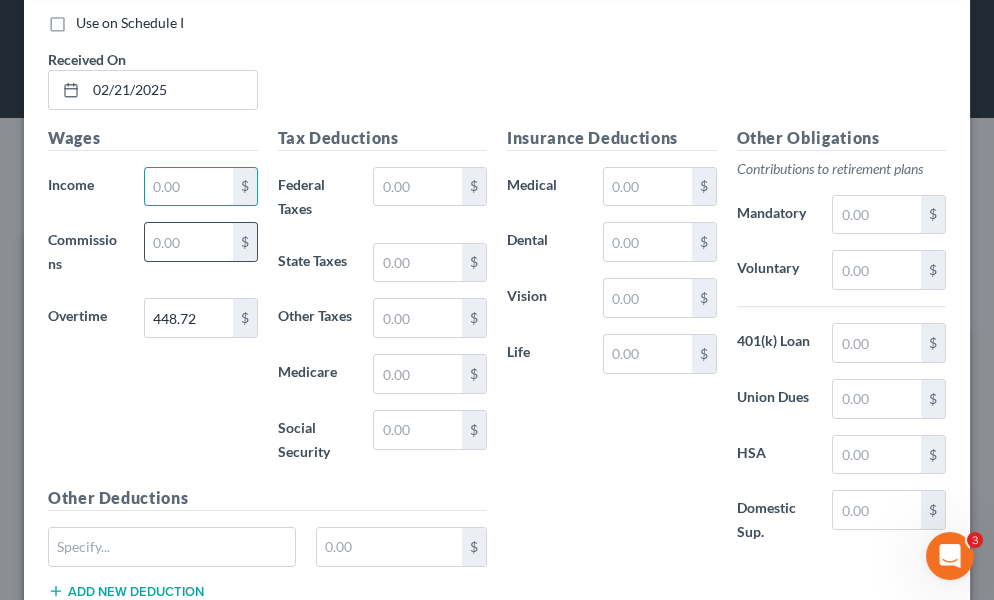 type 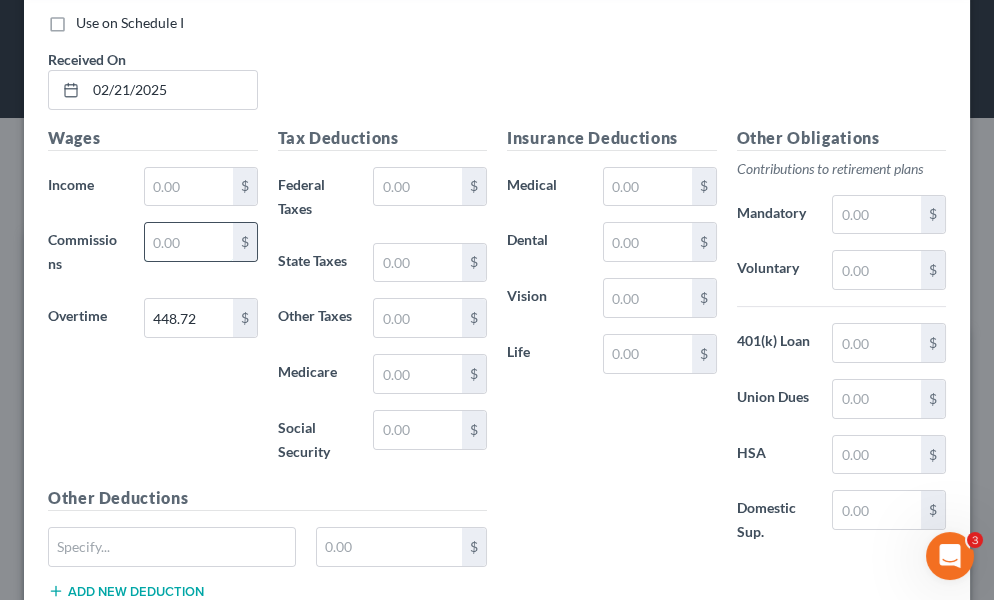 drag, startPoint x: 193, startPoint y: 252, endPoint x: 198, endPoint y: 239, distance: 13.928389 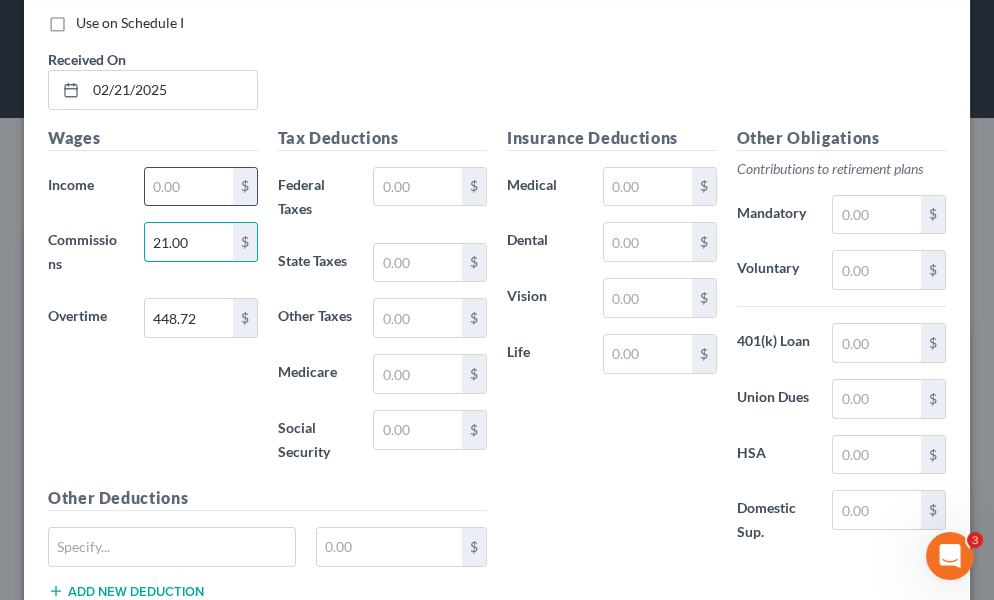 type on "21.00" 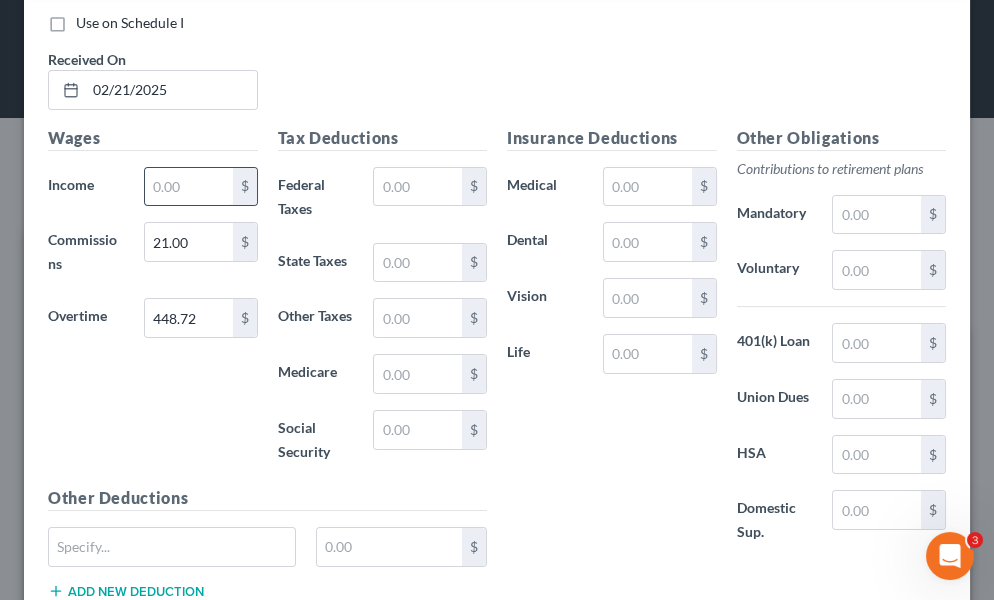 click at bounding box center (189, 187) 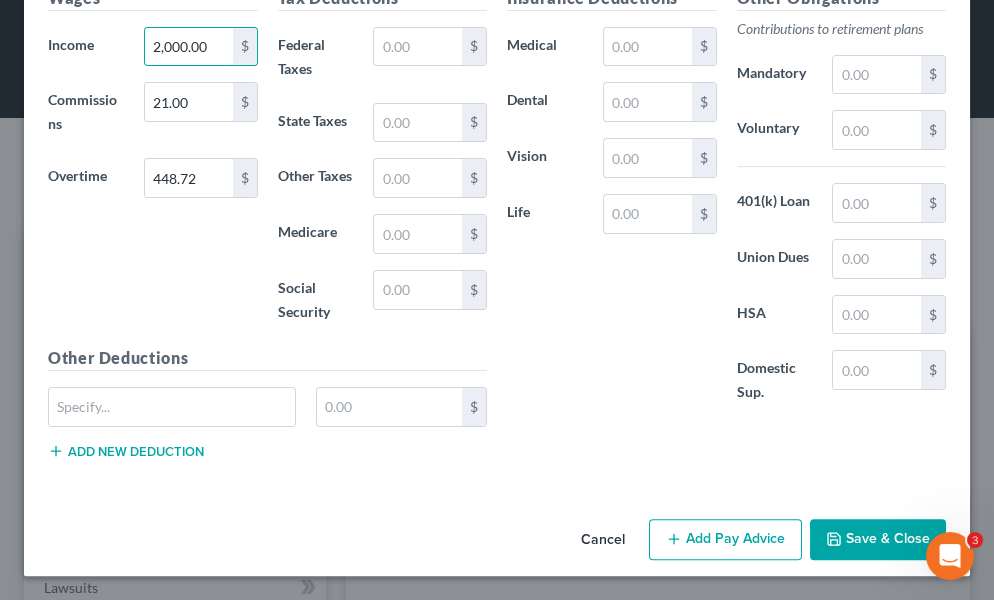 scroll, scrollTop: 1622, scrollLeft: 0, axis: vertical 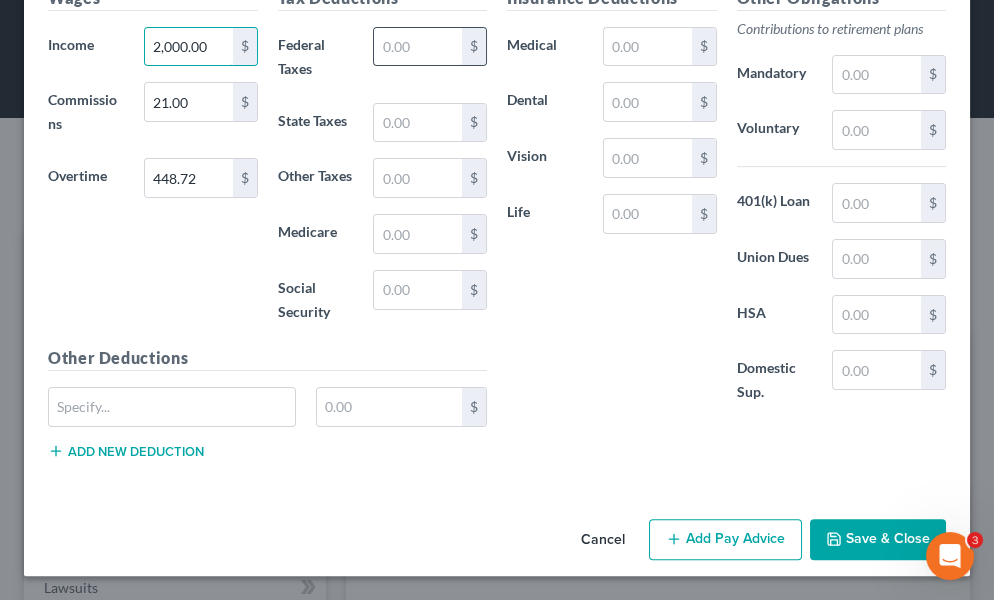 type on "2,000.00" 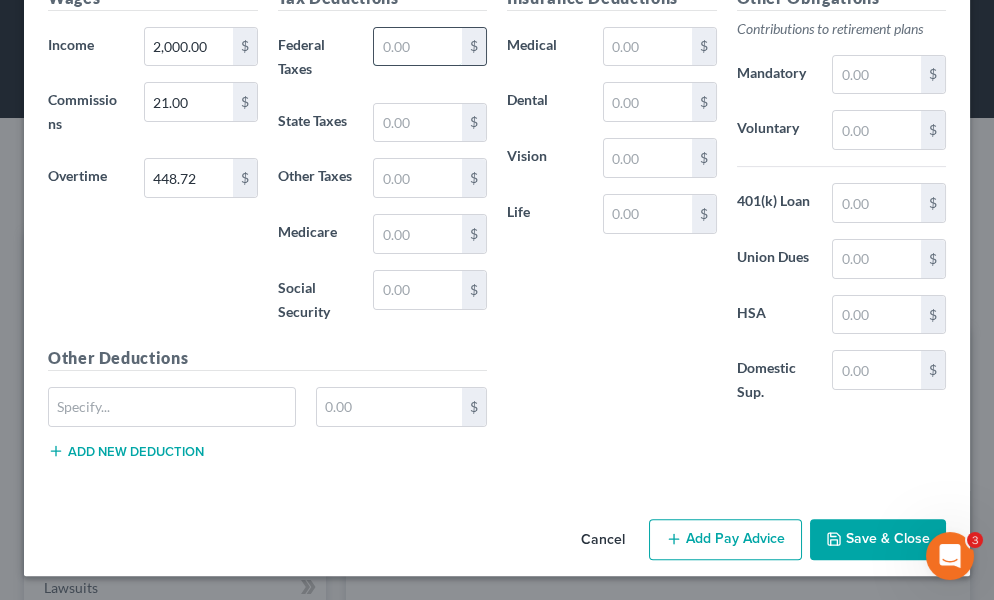 click at bounding box center (418, 47) 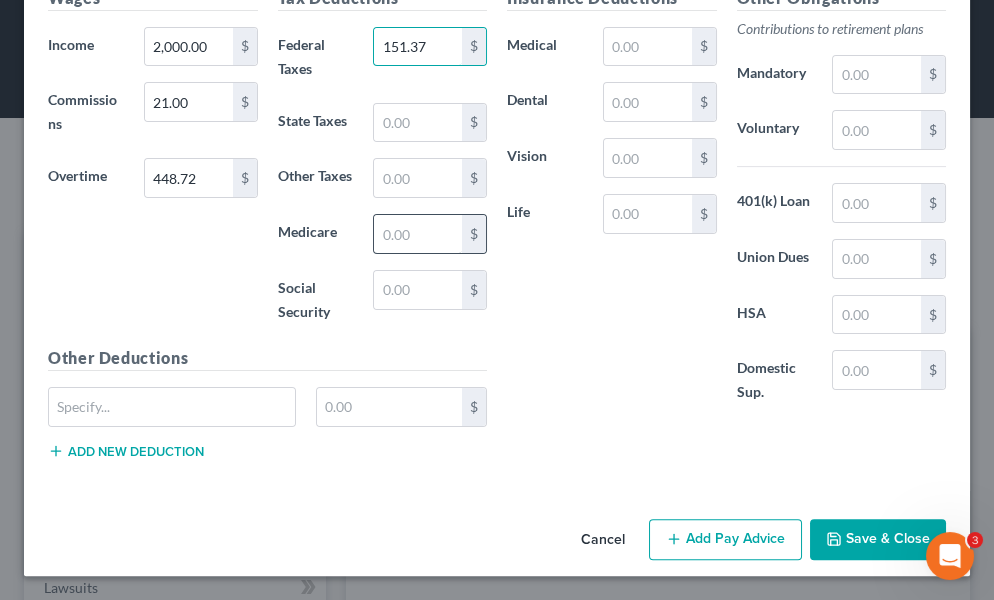 type on "151.37" 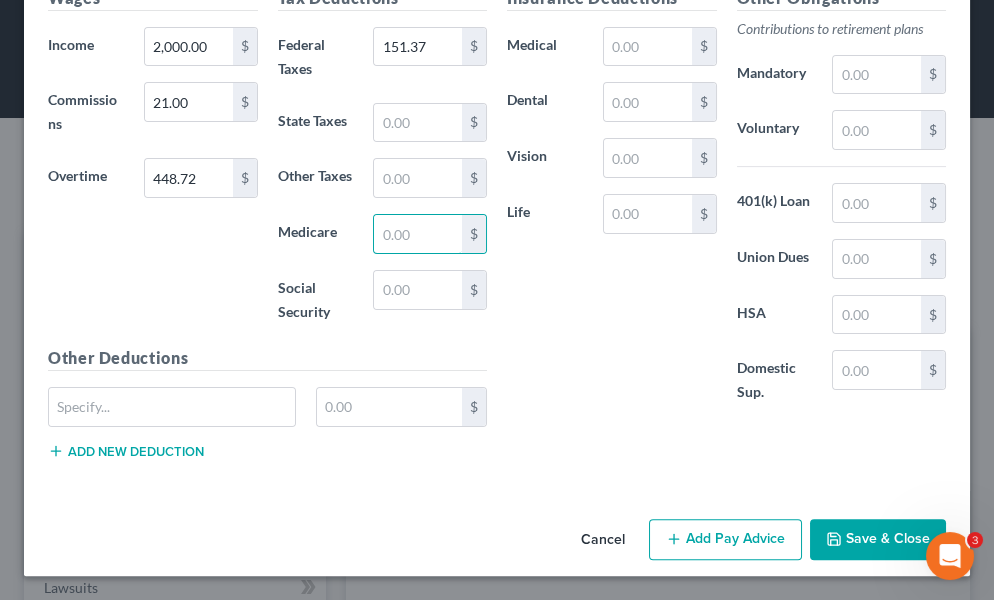 drag, startPoint x: 401, startPoint y: 231, endPoint x: 396, endPoint y: 207, distance: 24.5153 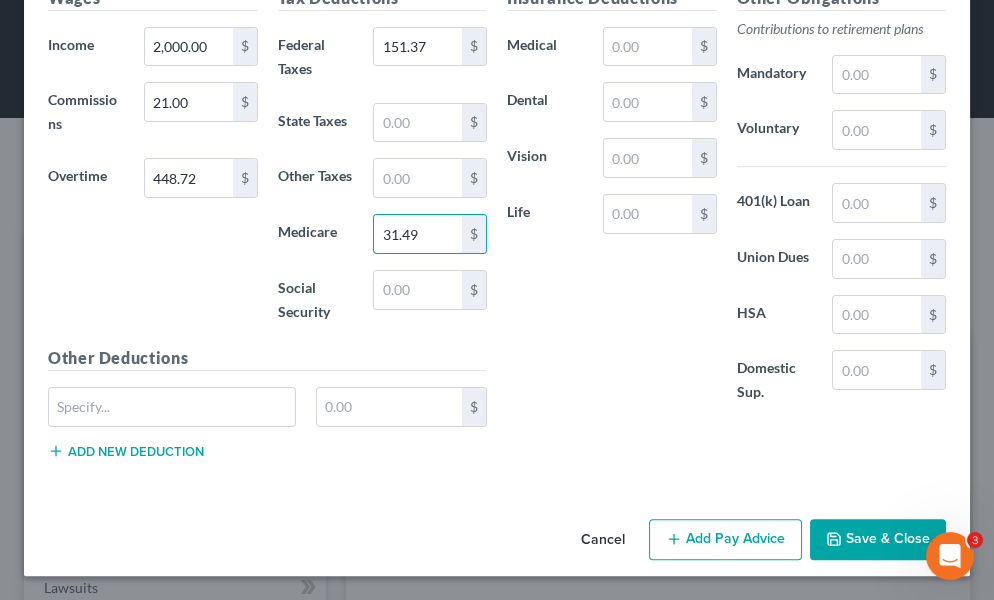 type on "31.49" 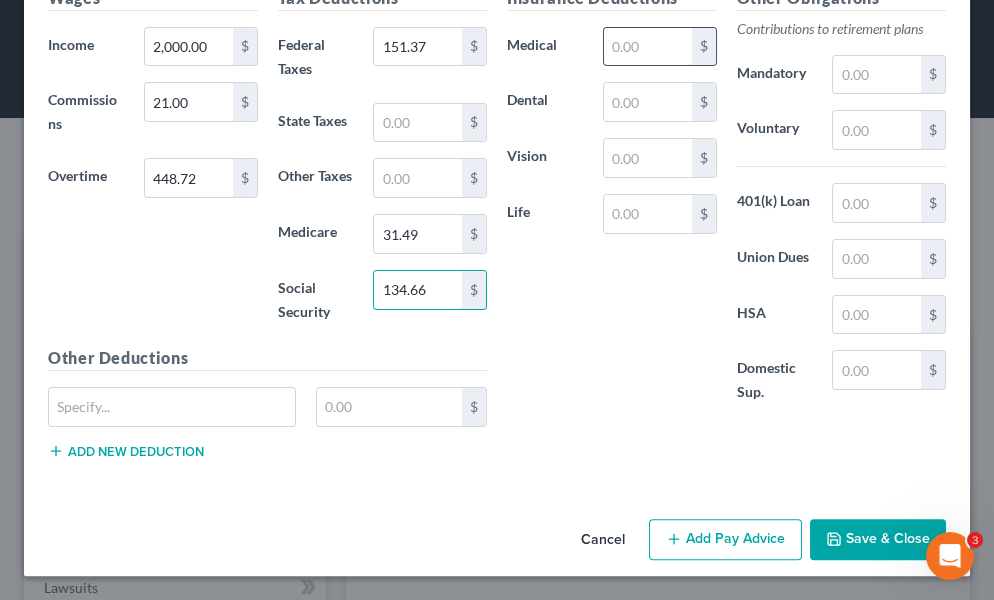 type on "134.66" 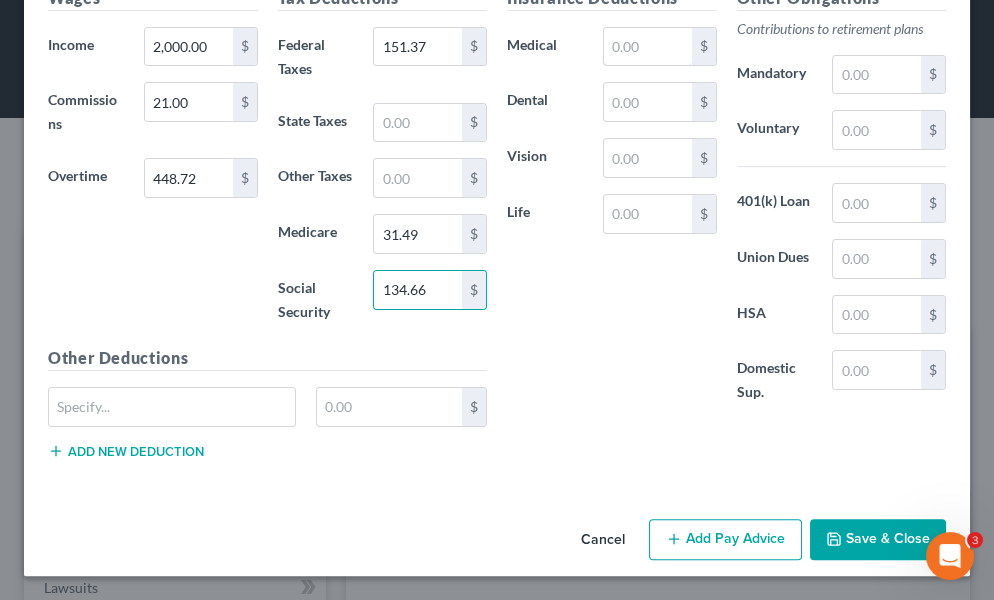 drag, startPoint x: 638, startPoint y: 32, endPoint x: 568, endPoint y: 0, distance: 76.96753 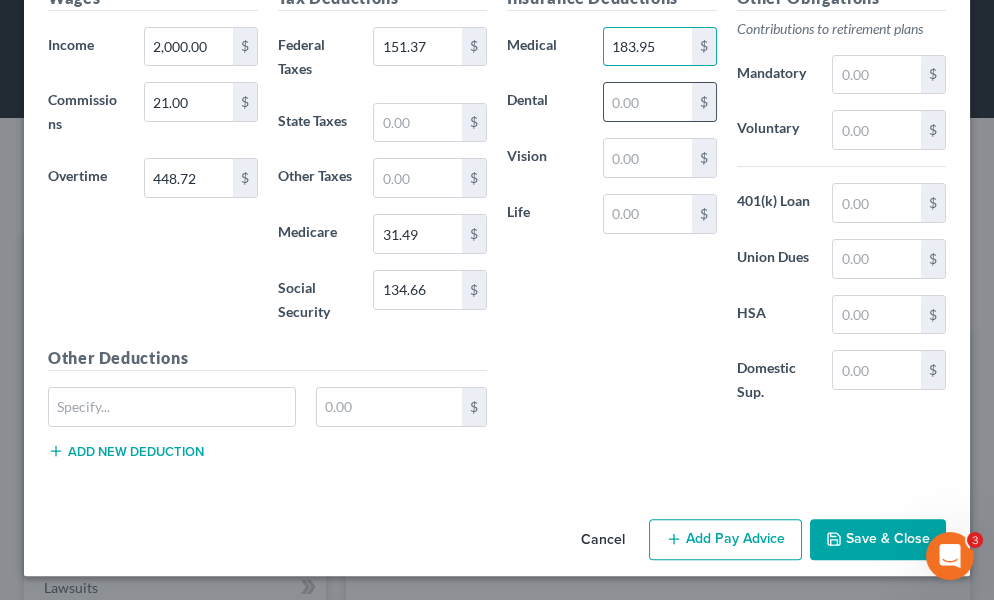 type on "183.95" 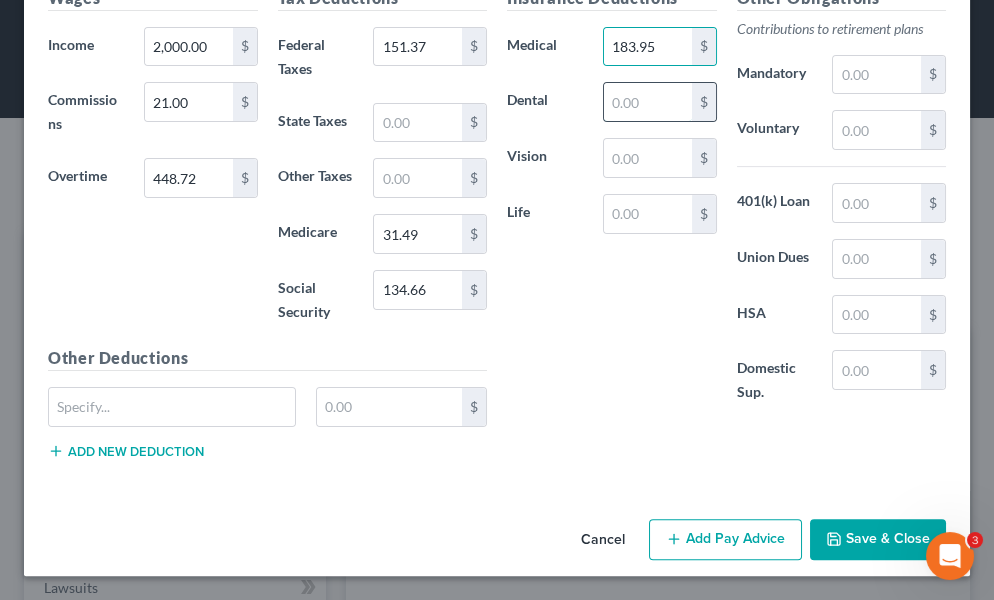 drag, startPoint x: 655, startPoint y: 85, endPoint x: 643, endPoint y: 81, distance: 12.649111 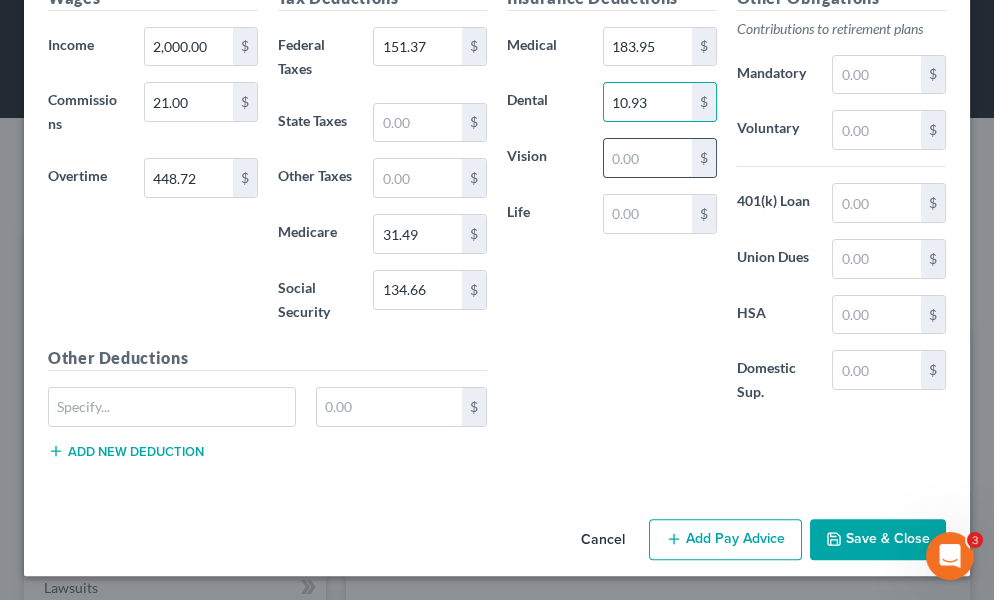 type on "10.93" 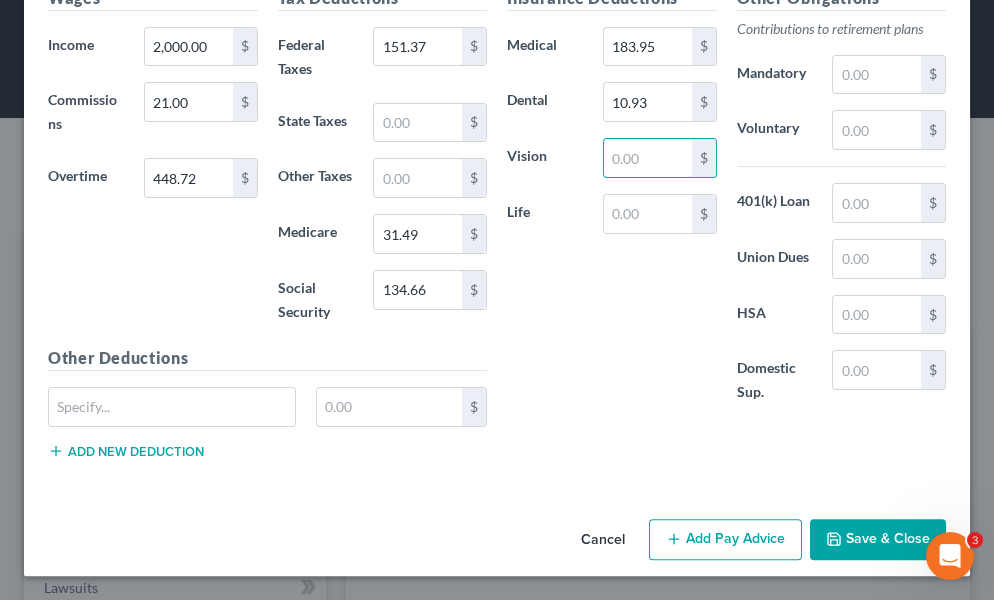 drag, startPoint x: 629, startPoint y: 138, endPoint x: 595, endPoint y: 117, distance: 39.962482 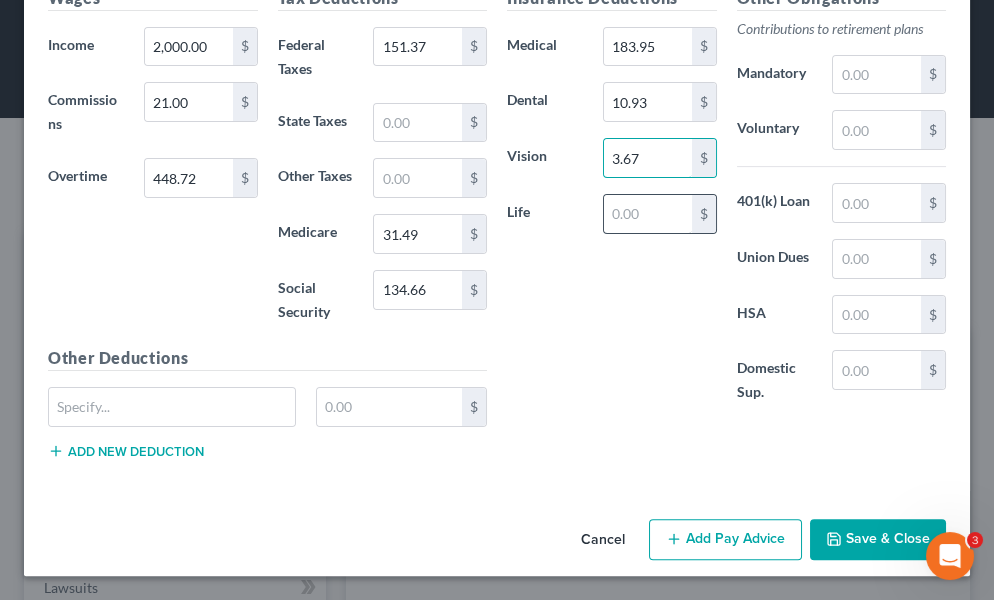 type on "3.67" 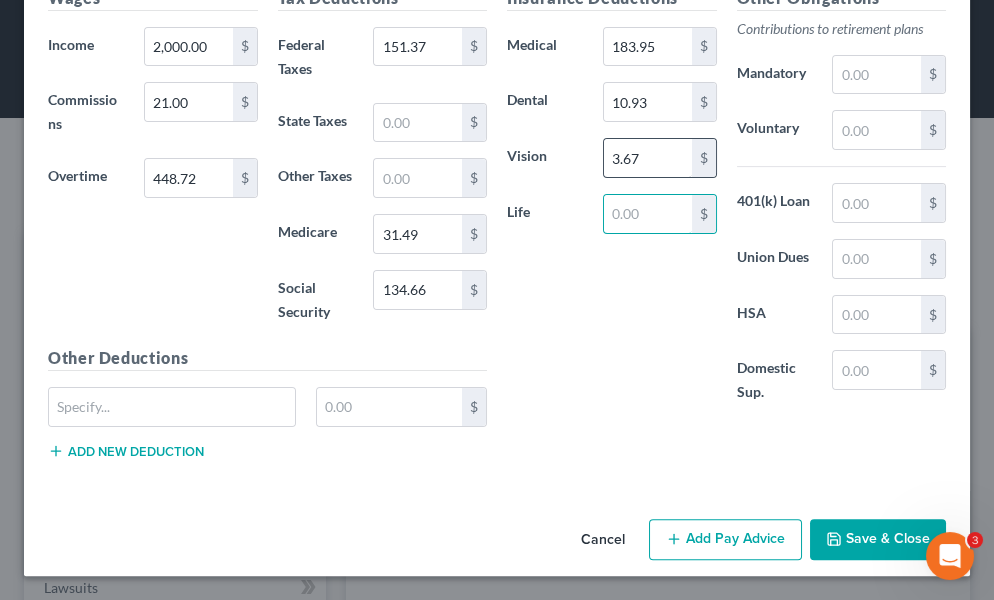 drag, startPoint x: 640, startPoint y: 188, endPoint x: 628, endPoint y: 144, distance: 45.607018 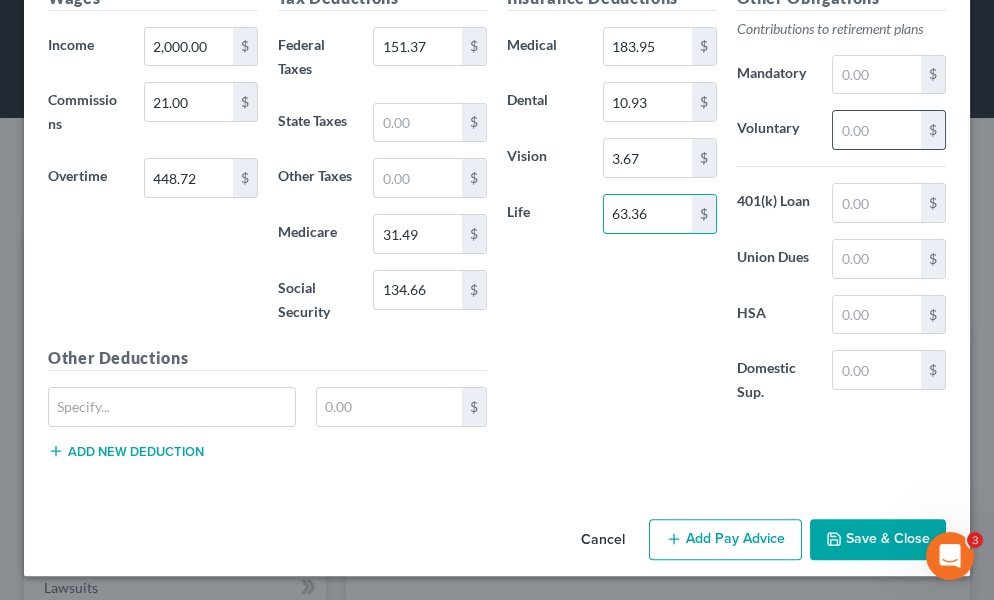 type on "63.36" 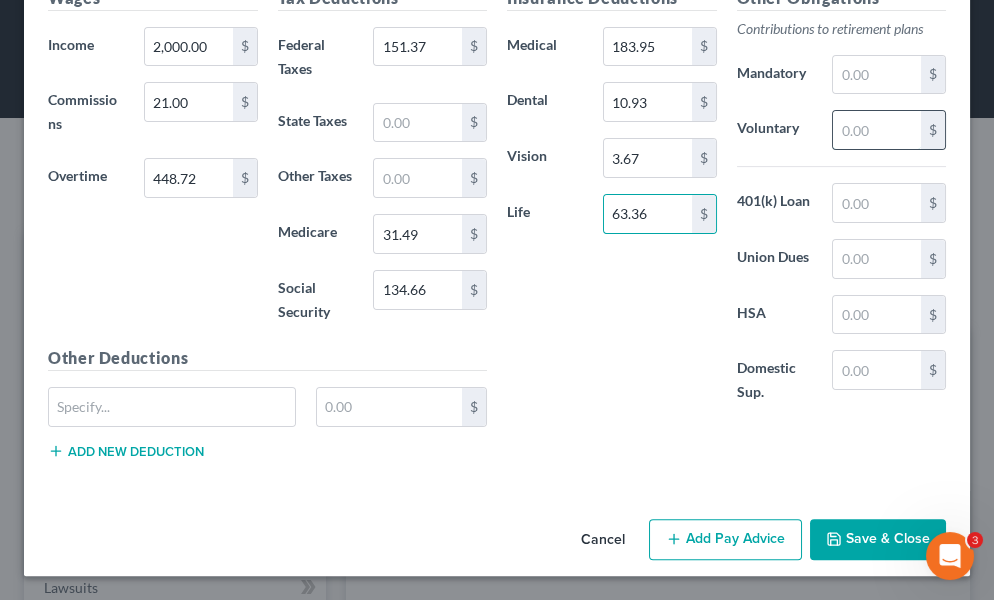 click at bounding box center [877, 130] 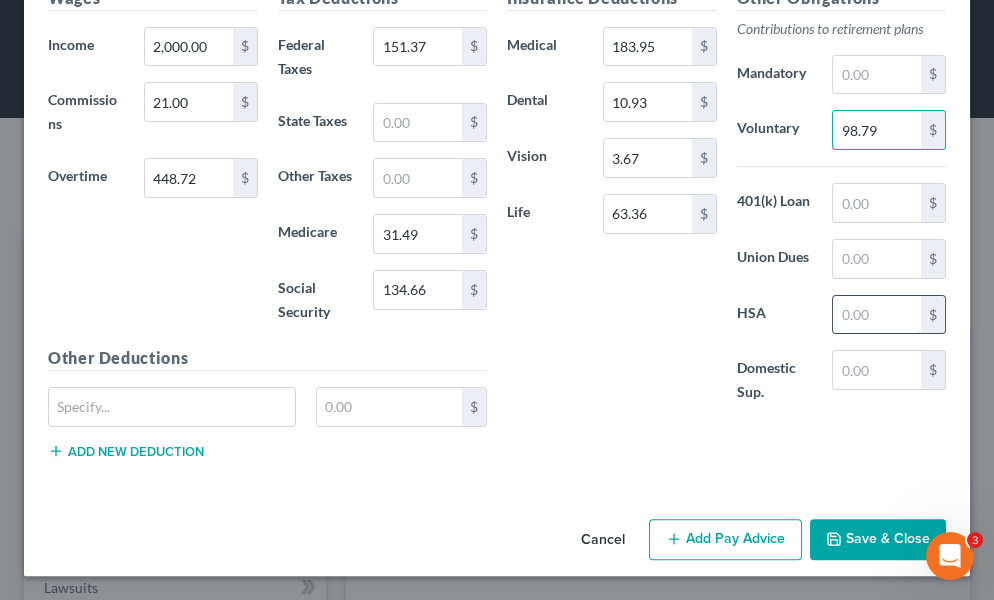 type on "98.79" 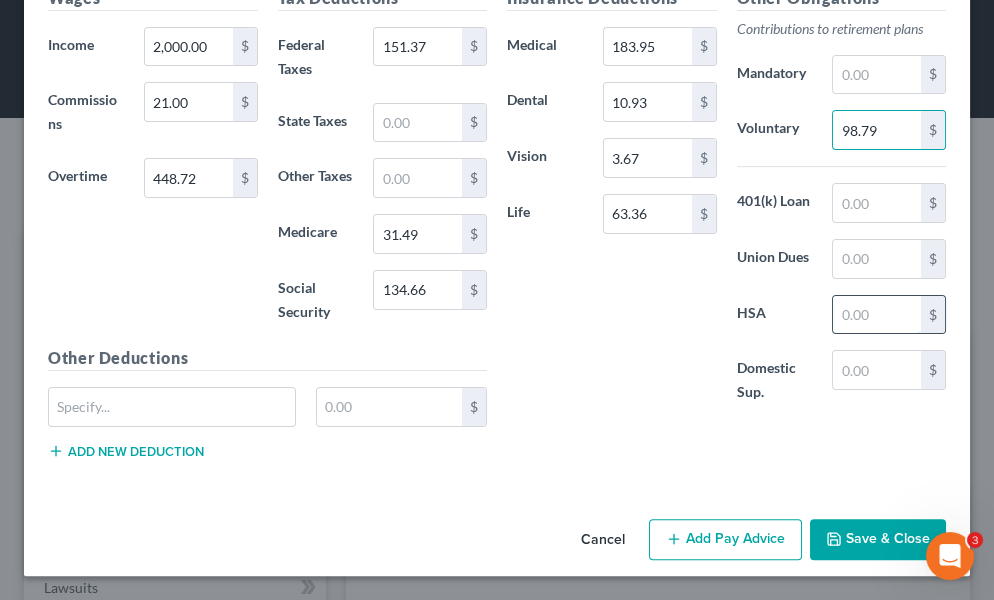 click at bounding box center (877, 315) 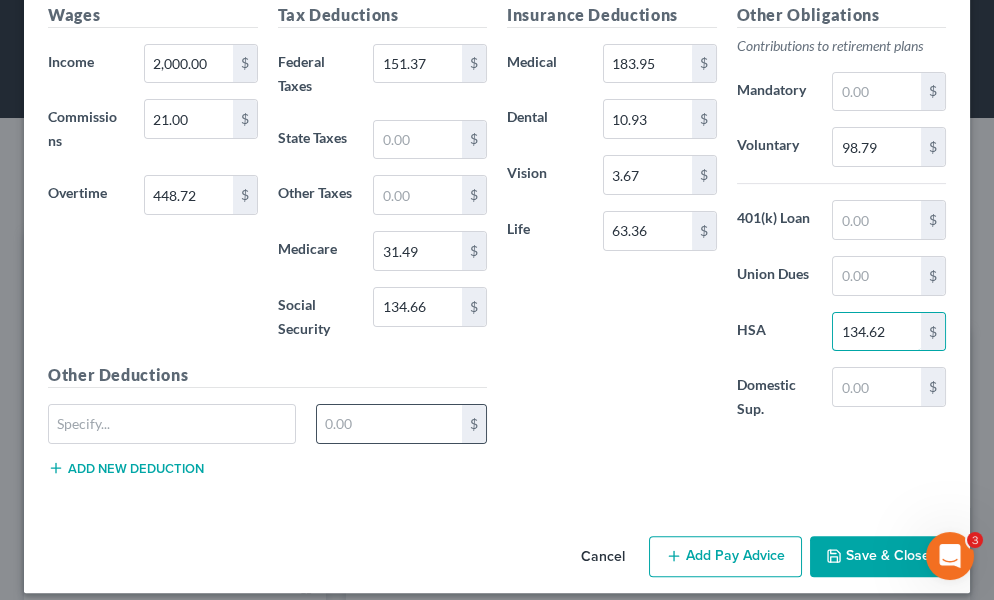 scroll, scrollTop: 1622, scrollLeft: 0, axis: vertical 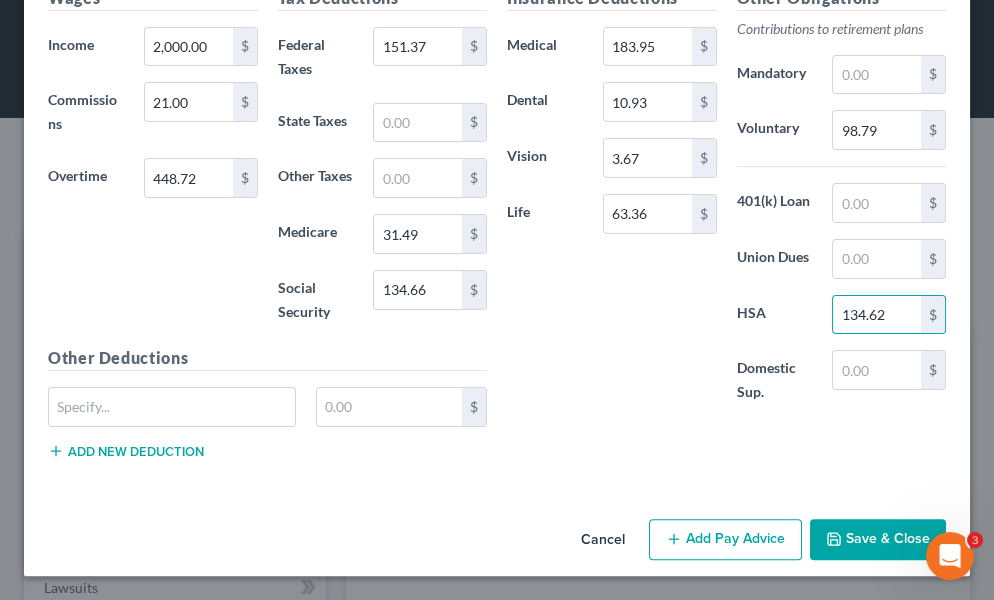 type on "134.62" 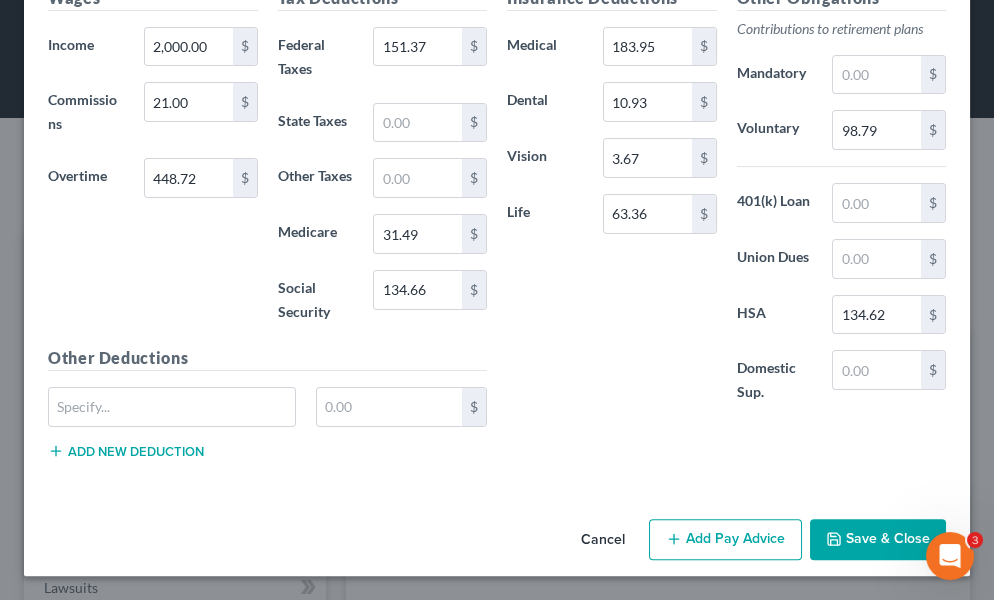click 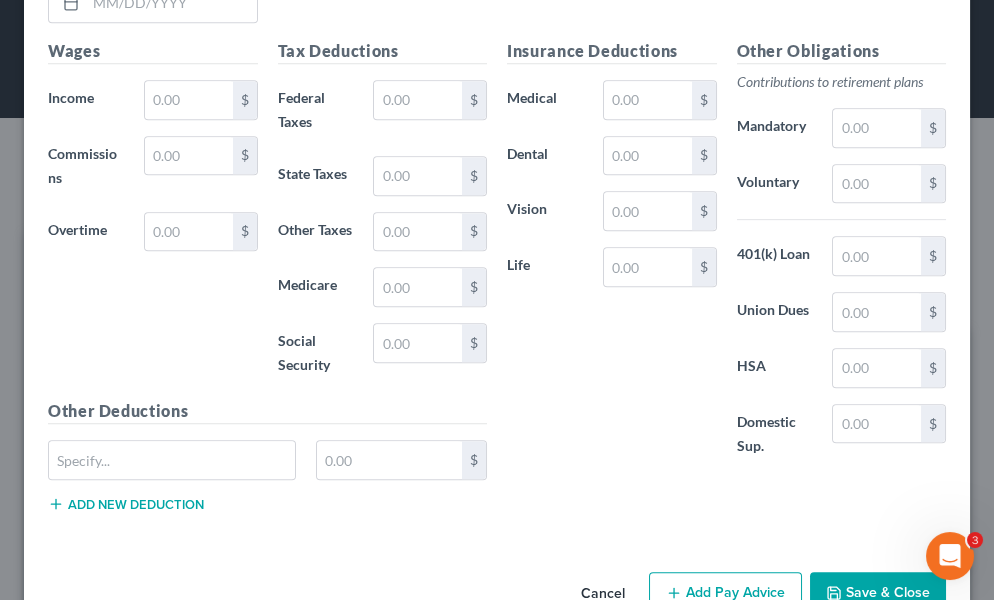 scroll, scrollTop: 2154, scrollLeft: 0, axis: vertical 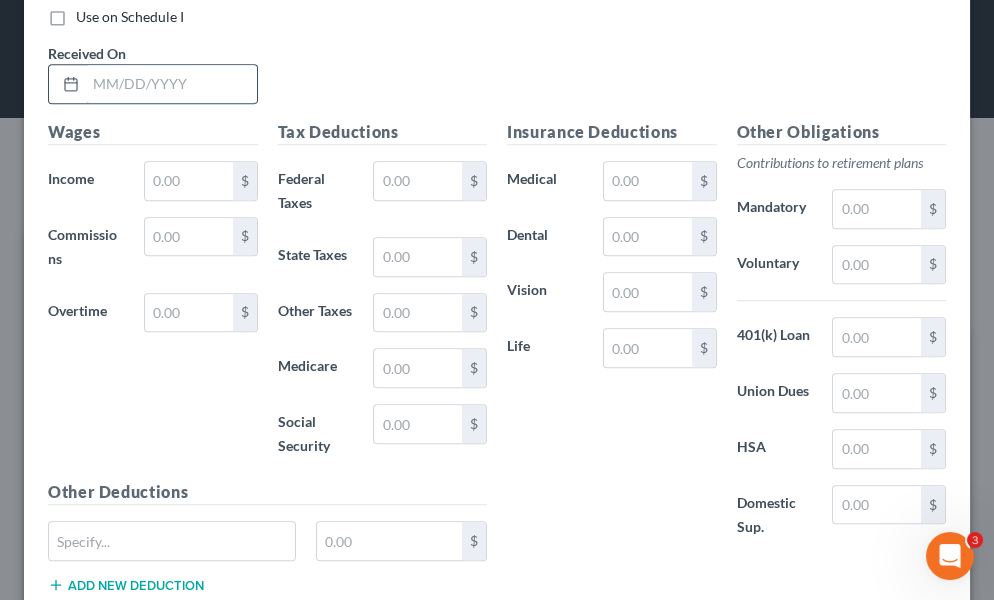click at bounding box center [171, 84] 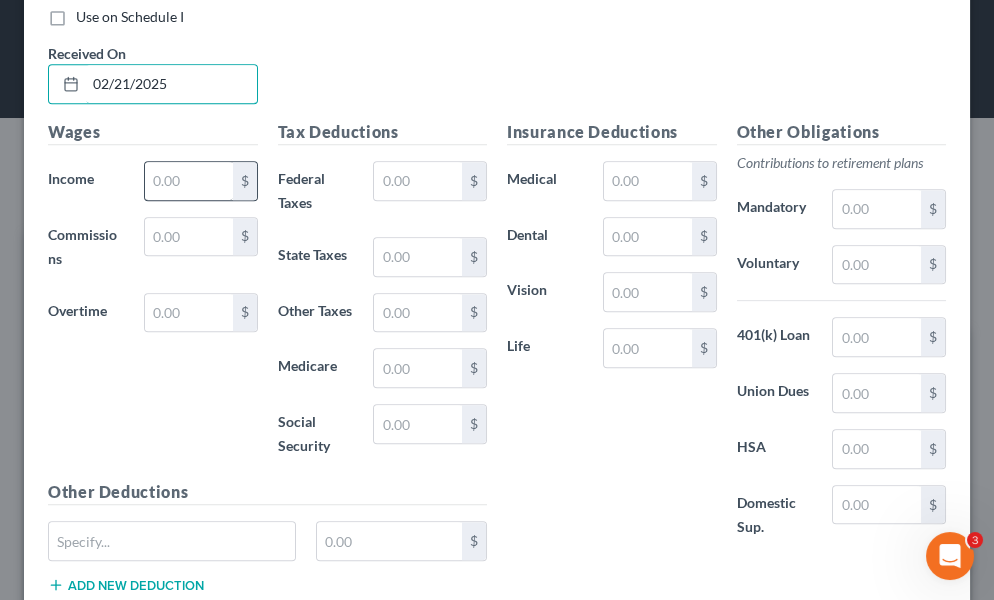 type on "02/21/2025" 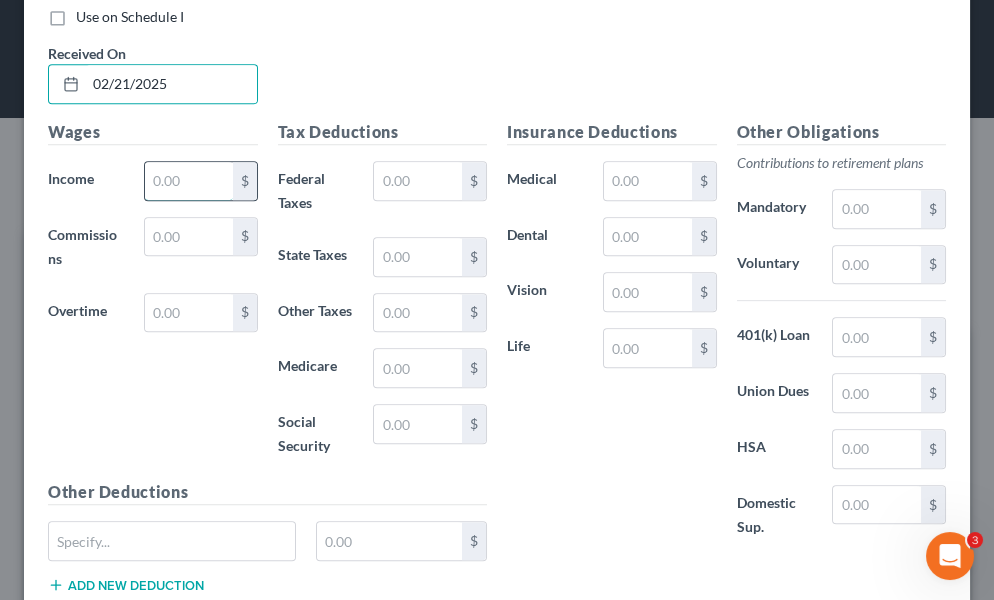drag, startPoint x: 195, startPoint y: 199, endPoint x: 211, endPoint y: 201, distance: 16.124516 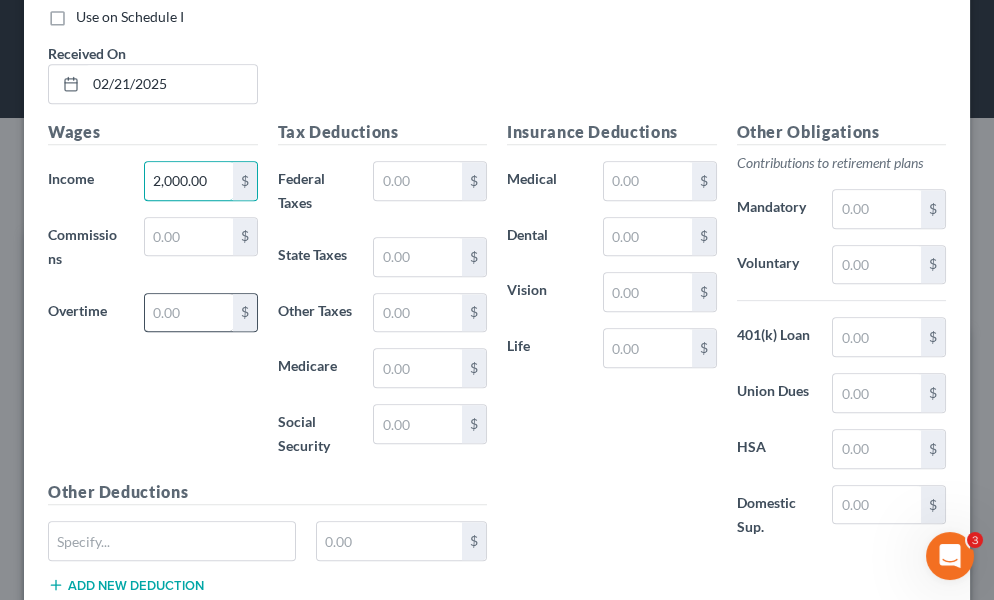 type on "2,000.00" 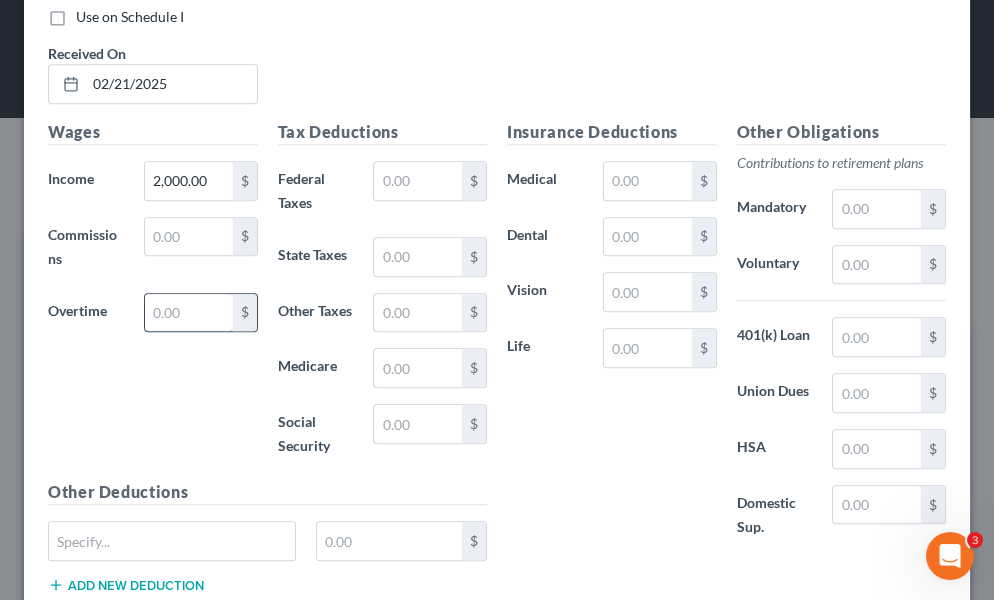 click at bounding box center (189, 313) 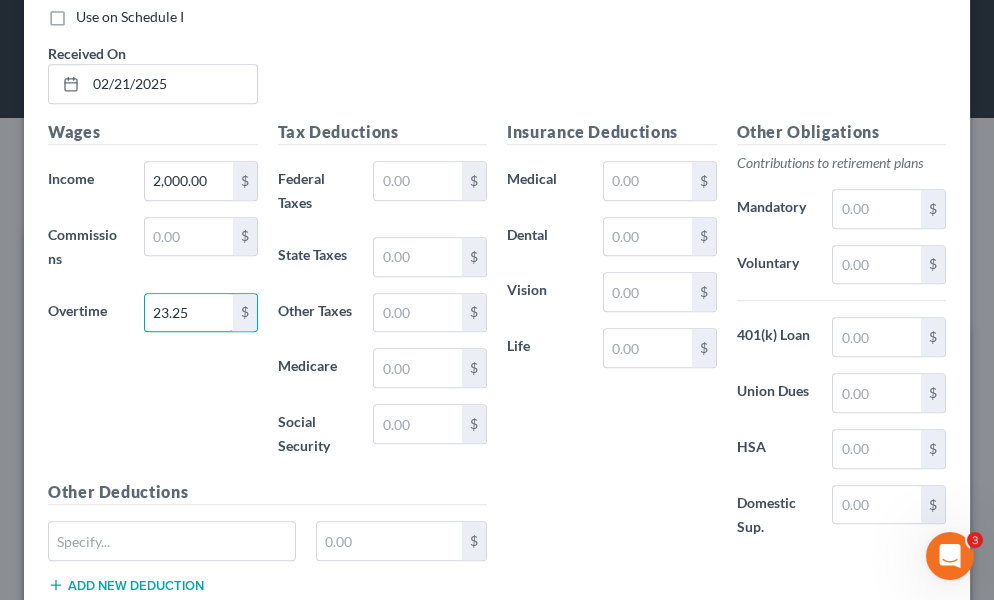 type on "23.25" 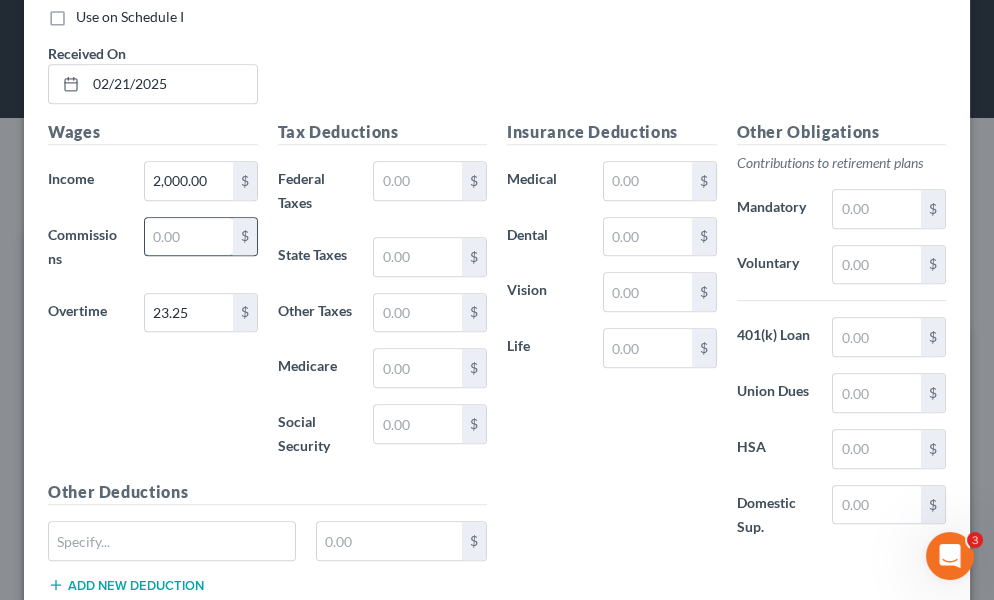 click at bounding box center [189, 237] 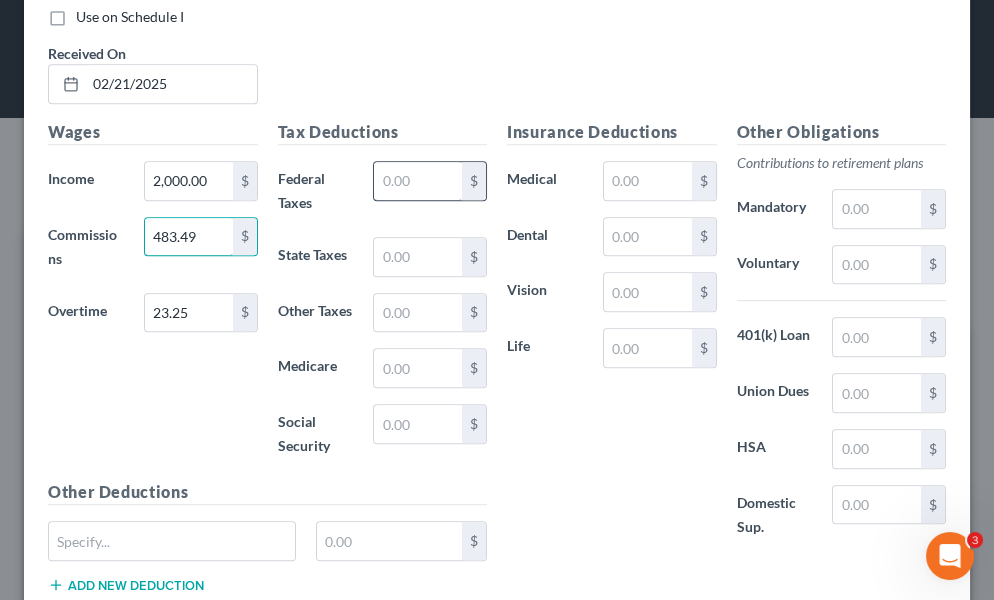 type on "483.49" 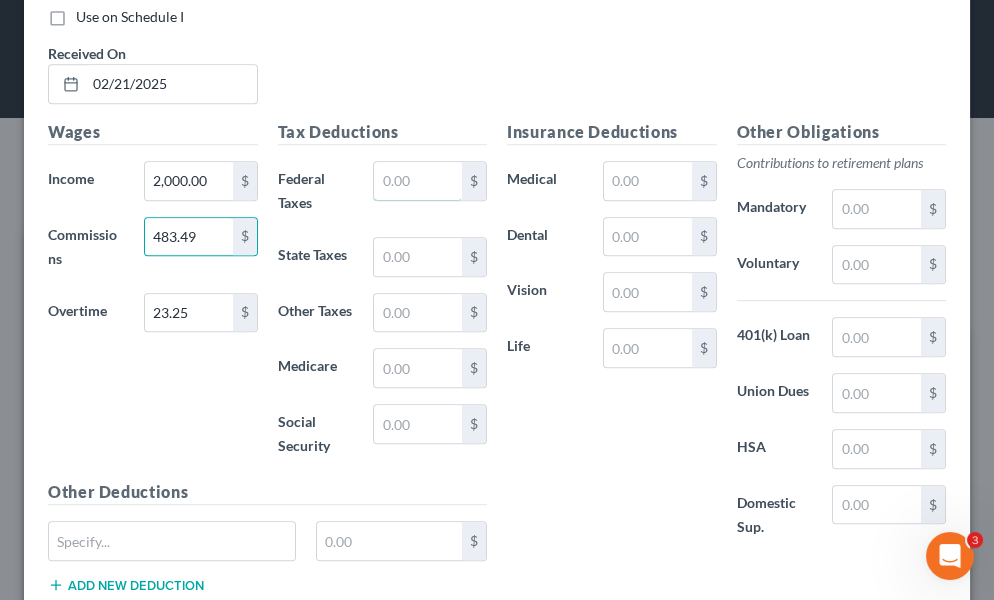 drag, startPoint x: 398, startPoint y: 199, endPoint x: 363, endPoint y: 212, distance: 37.336308 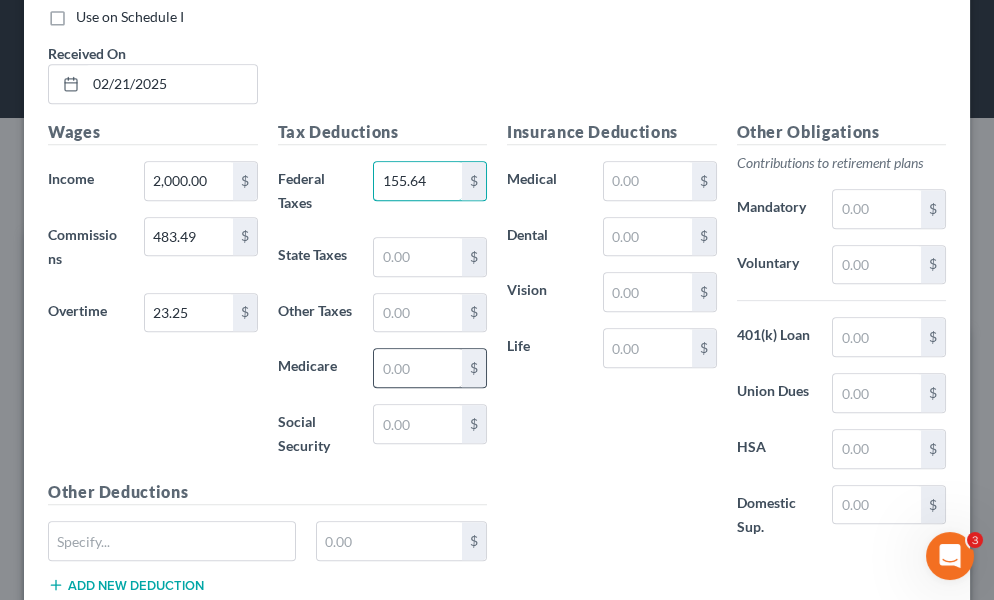 type on "155.64" 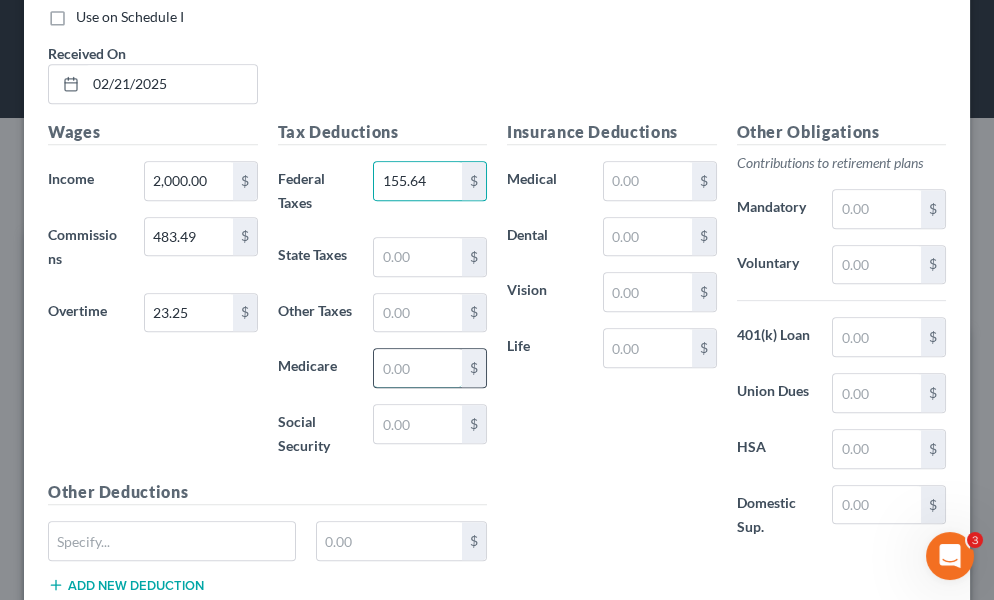 drag, startPoint x: 426, startPoint y: 417, endPoint x: 425, endPoint y: 407, distance: 10.049875 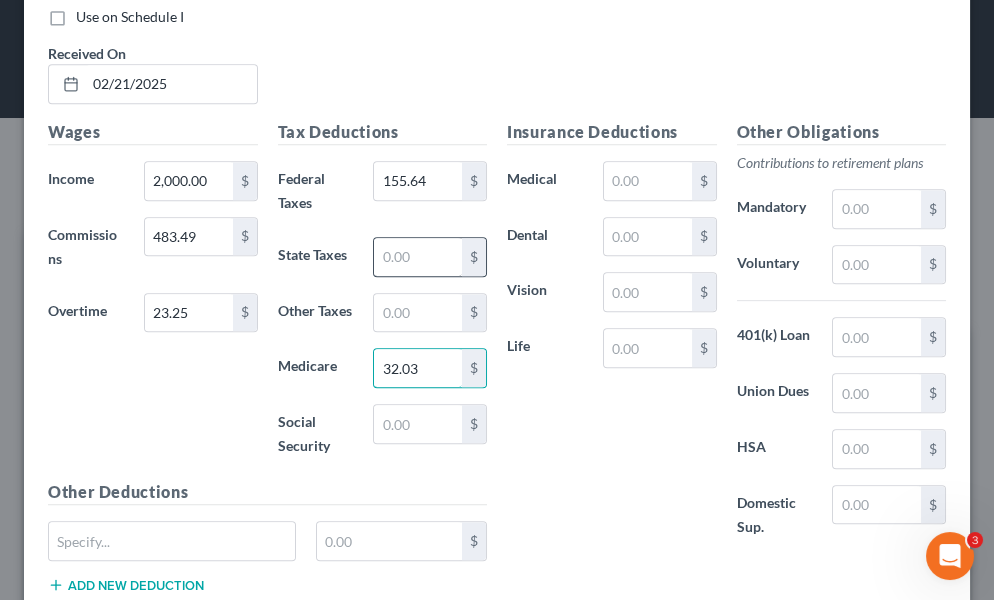 type on "32.03" 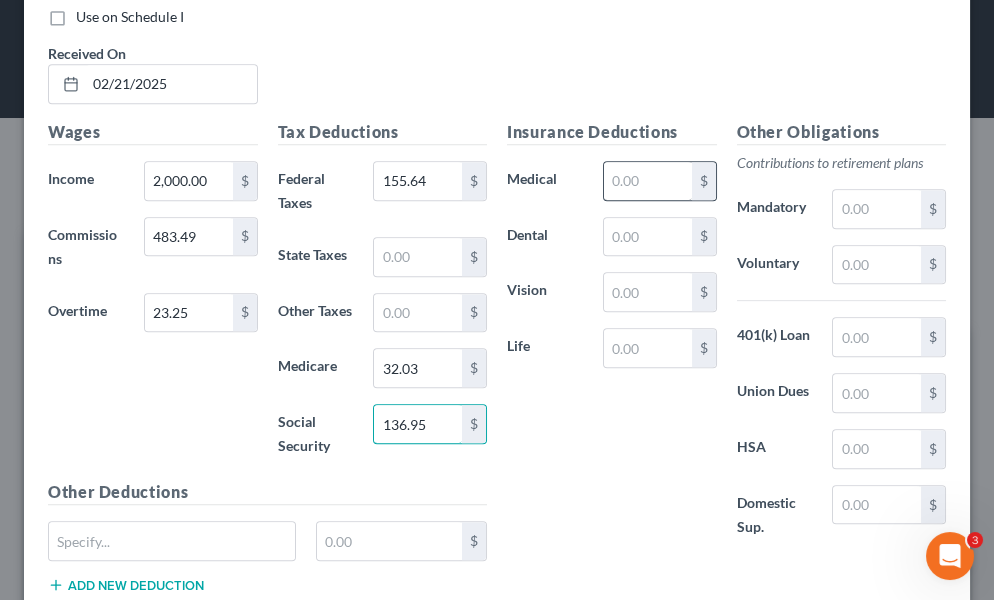 type on "136.95" 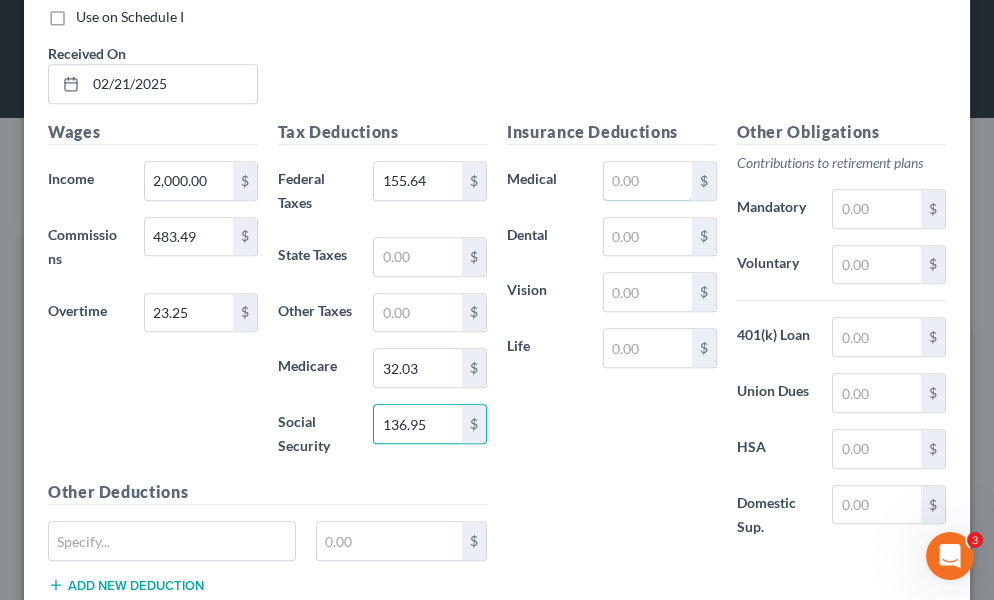 drag, startPoint x: 608, startPoint y: 207, endPoint x: 588, endPoint y: 181, distance: 32.80244 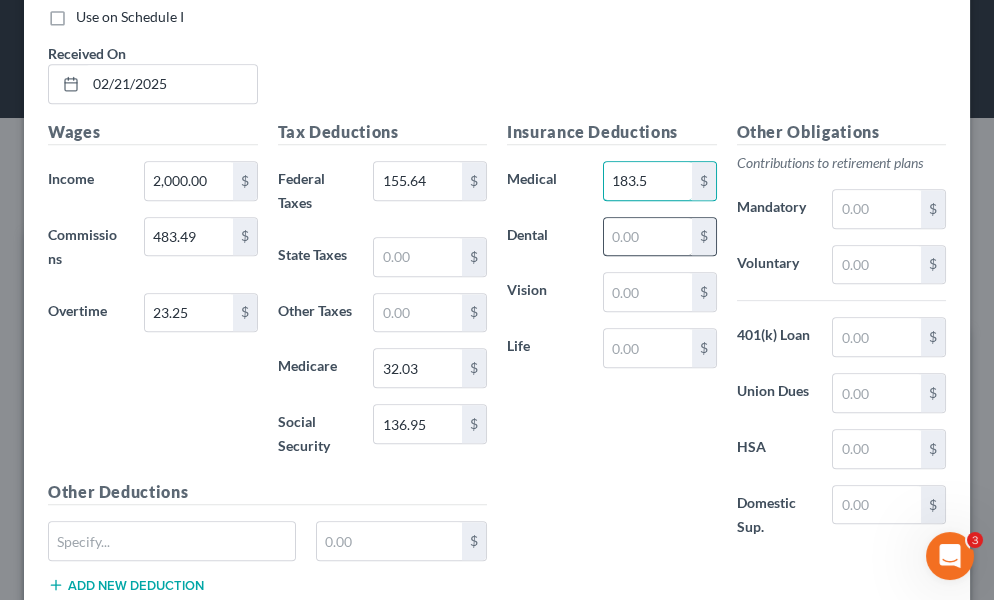 type on "183.5" 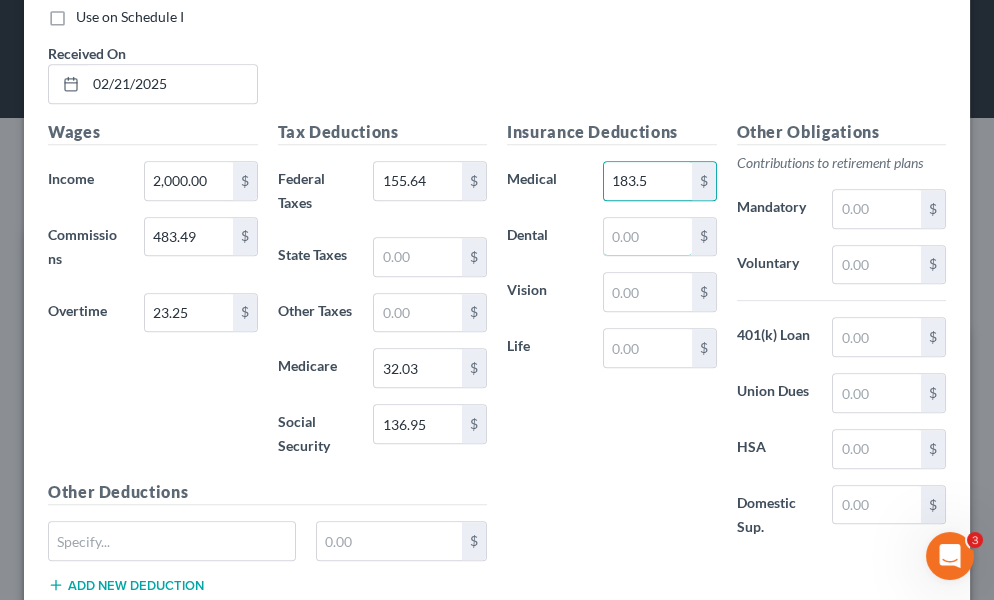 drag, startPoint x: 637, startPoint y: 255, endPoint x: 571, endPoint y: 143, distance: 130 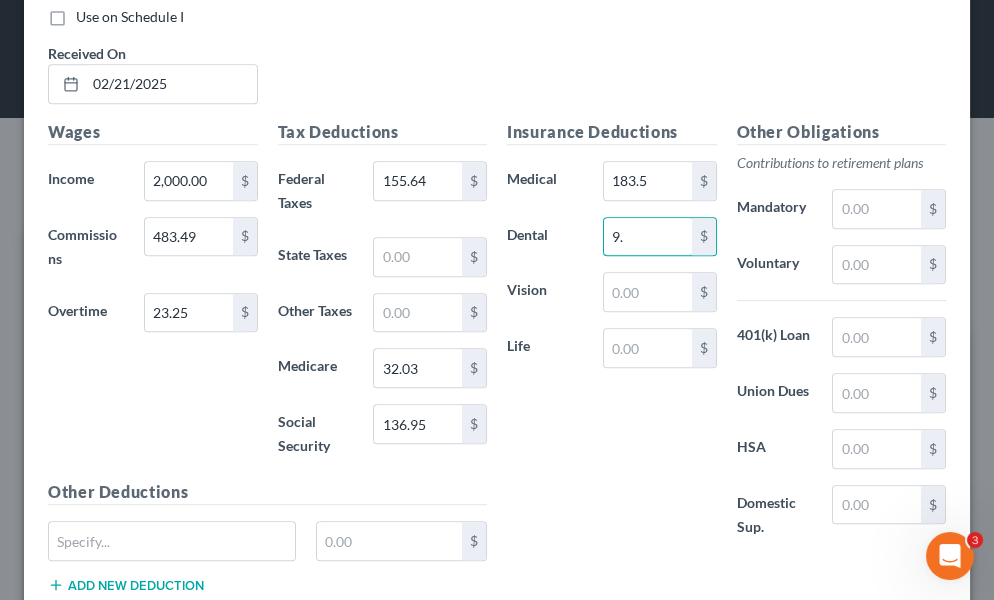 type on "9" 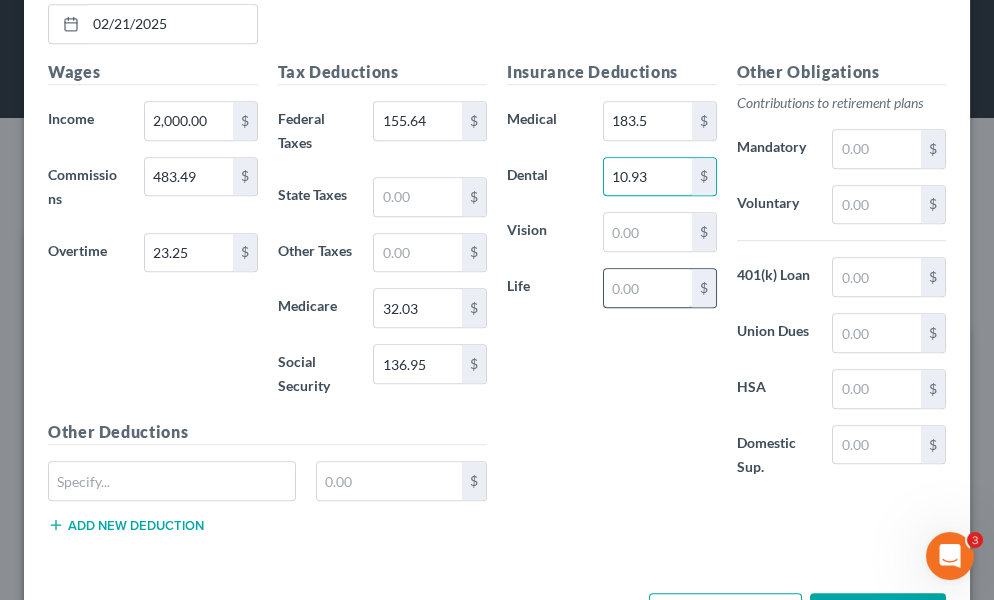 scroll, scrollTop: 2245, scrollLeft: 0, axis: vertical 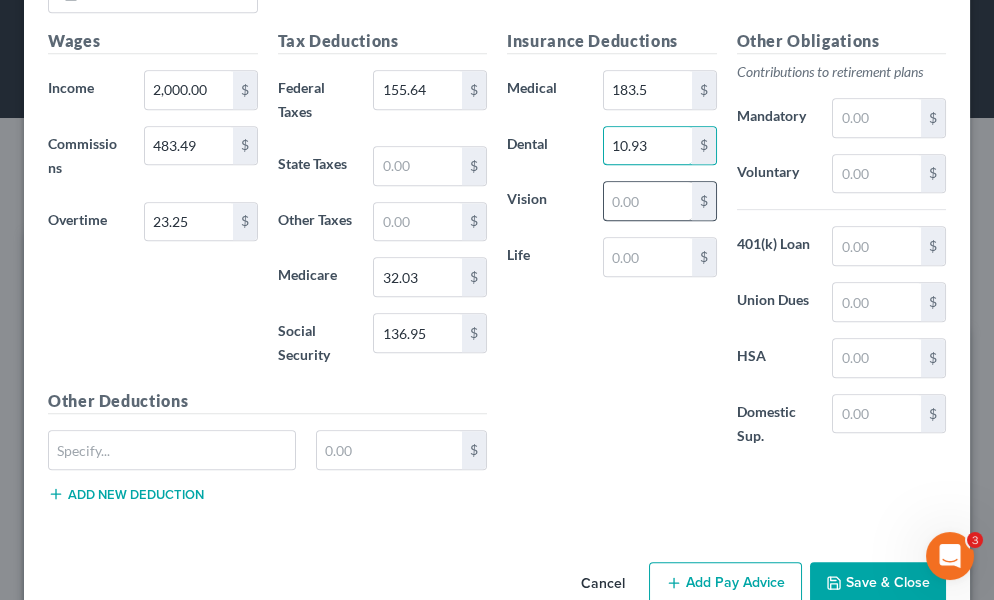 type on "10.93" 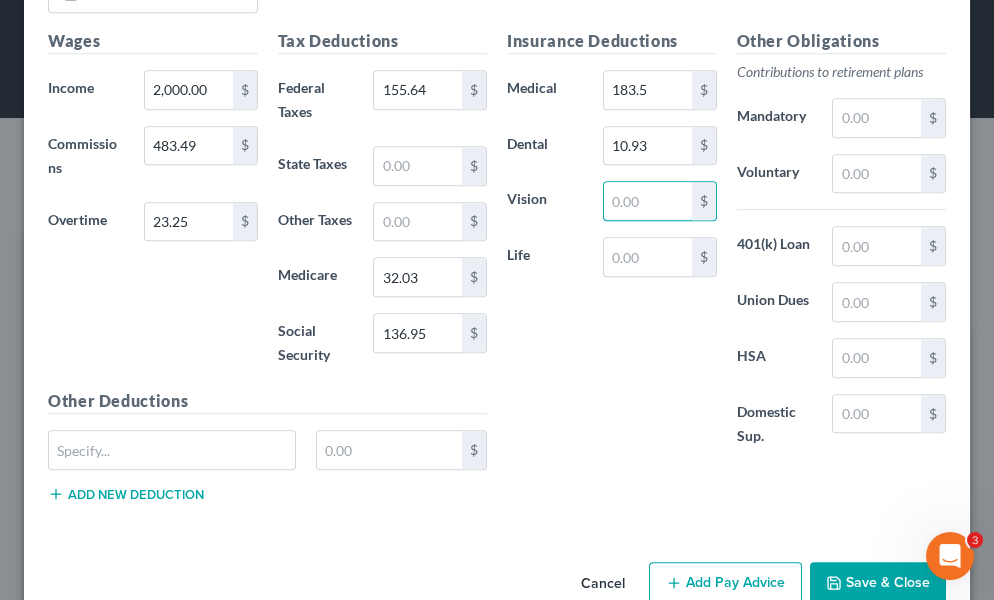 drag, startPoint x: 631, startPoint y: 231, endPoint x: 585, endPoint y: 175, distance: 72.47068 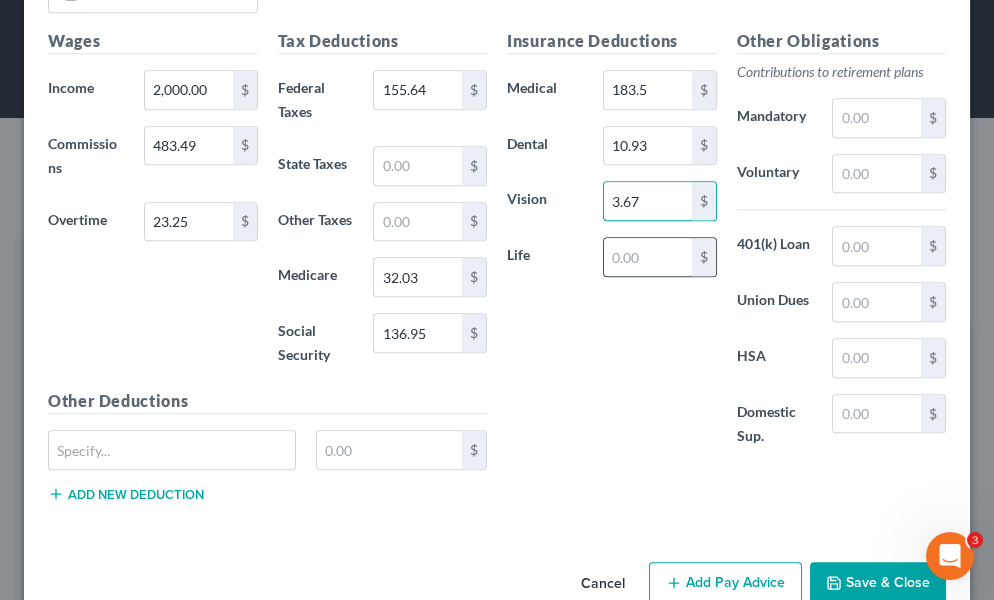 type on "3.67" 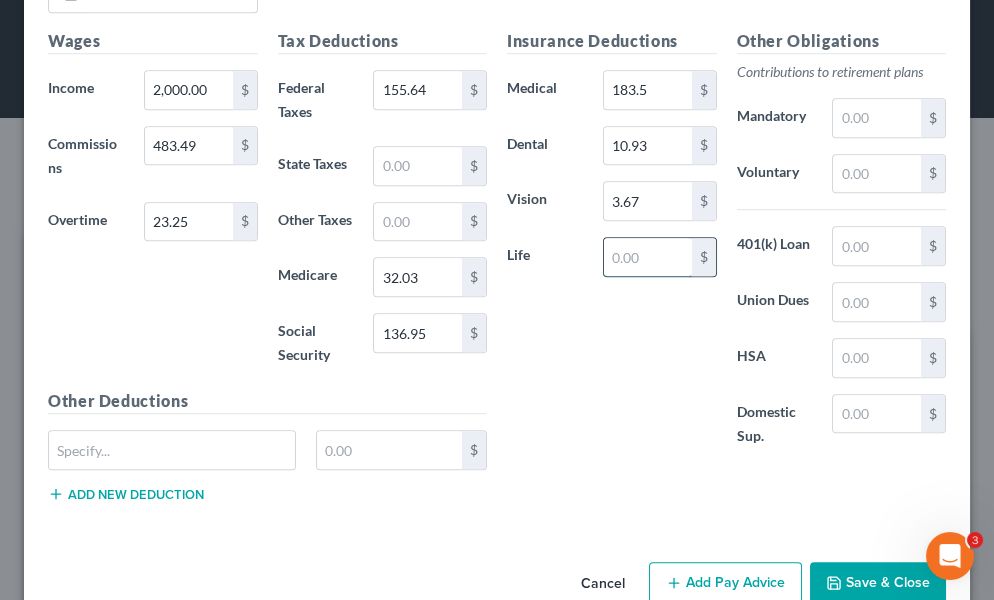 click at bounding box center [648, 257] 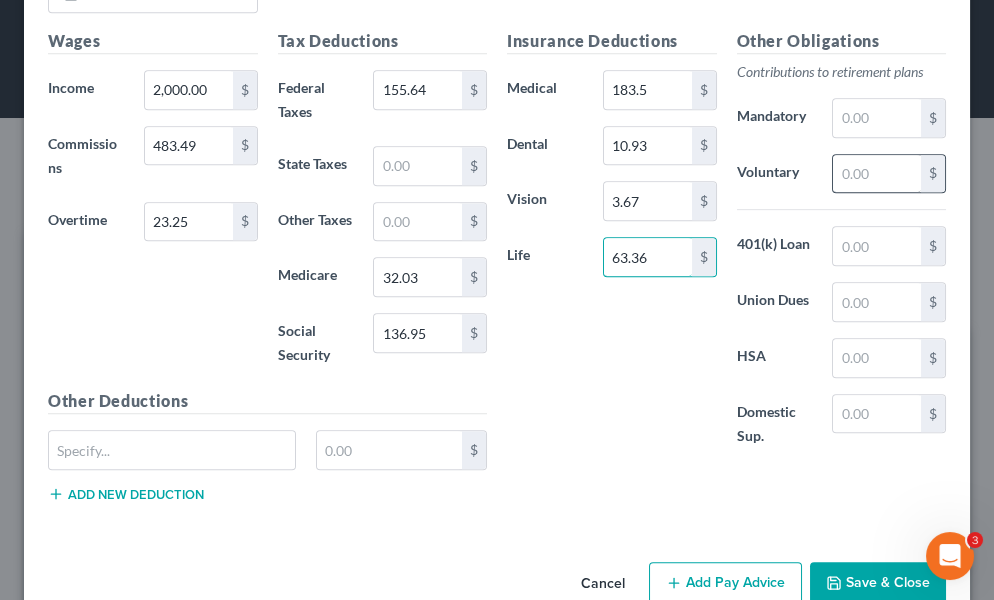 type on "63.36" 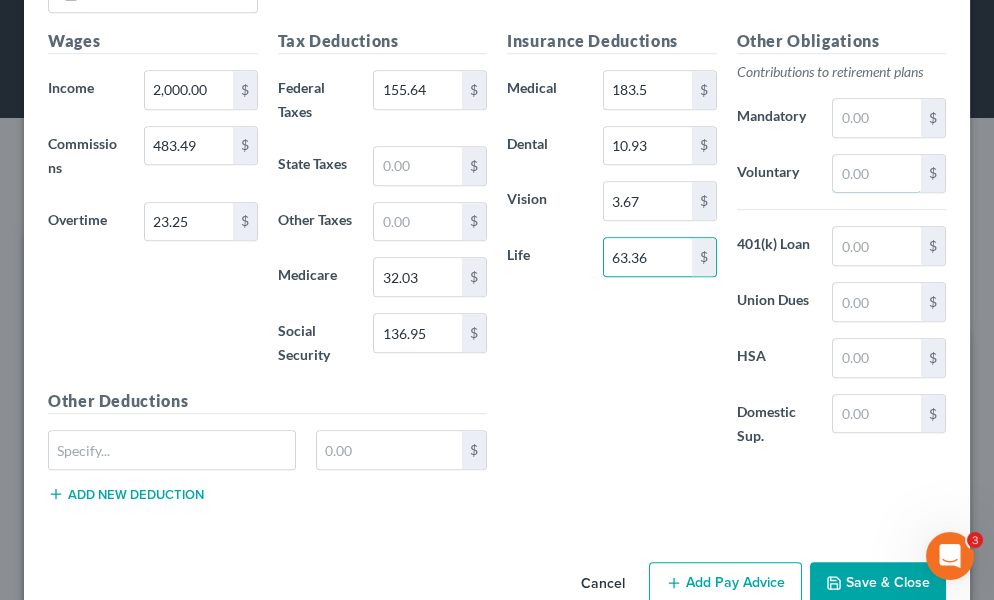 drag, startPoint x: 831, startPoint y: 207, endPoint x: 739, endPoint y: 100, distance: 141.11343 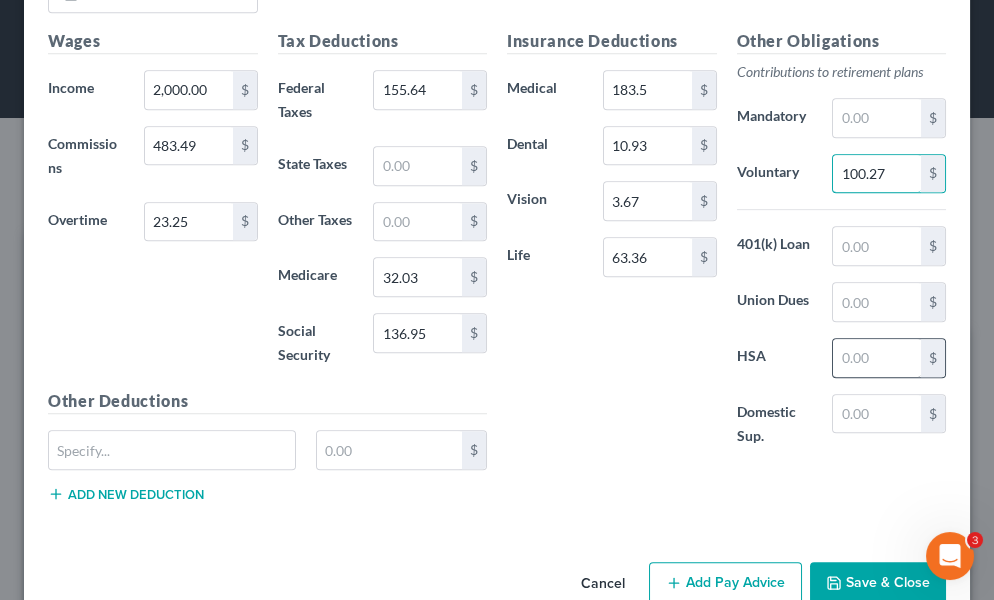 type on "100.27" 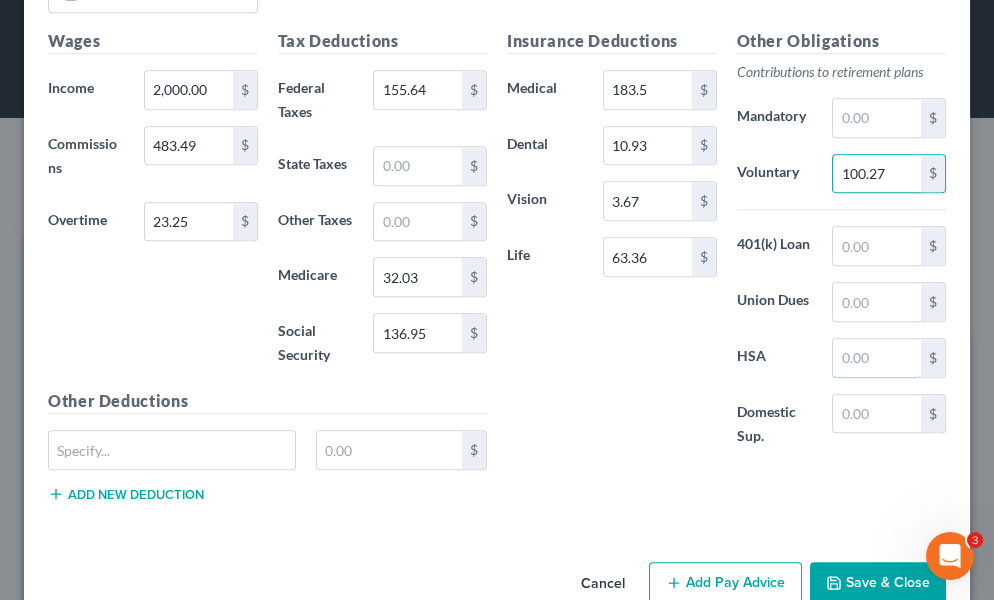 drag, startPoint x: 854, startPoint y: 388, endPoint x: 797, endPoint y: 309, distance: 97.41663 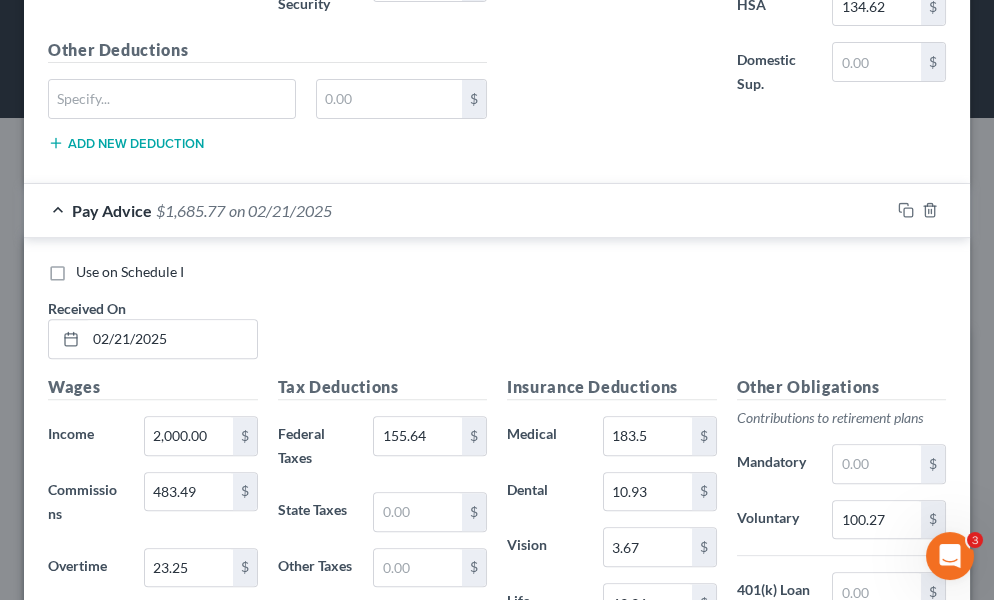 scroll, scrollTop: 1791, scrollLeft: 0, axis: vertical 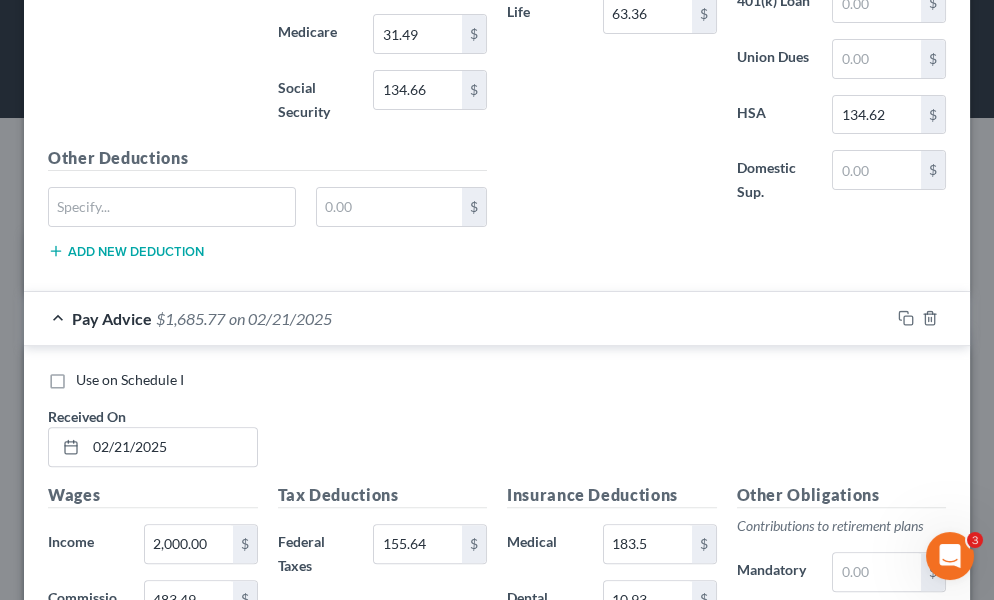 type on "134.62" 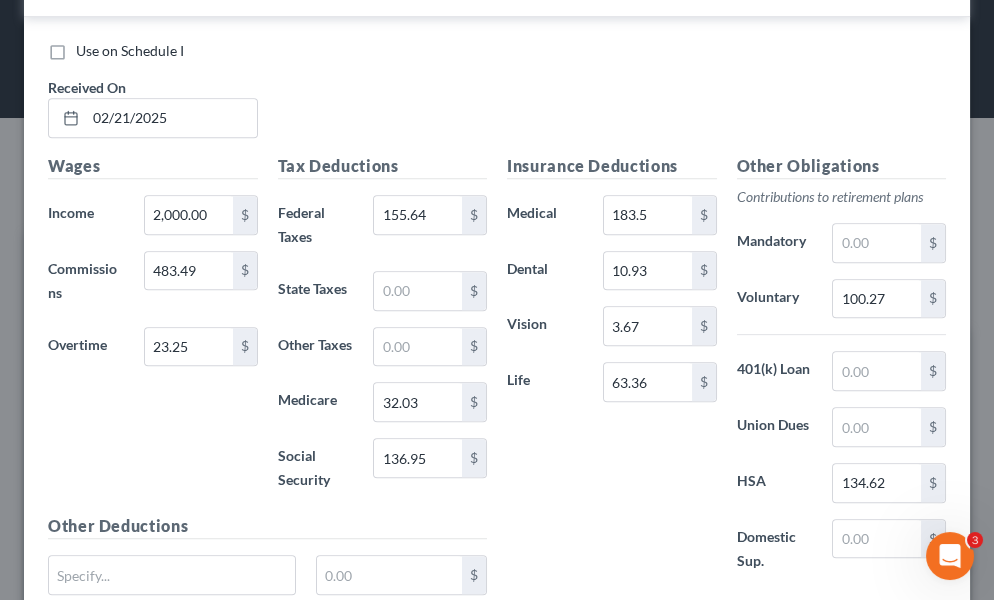 scroll, scrollTop: 2063, scrollLeft: 0, axis: vertical 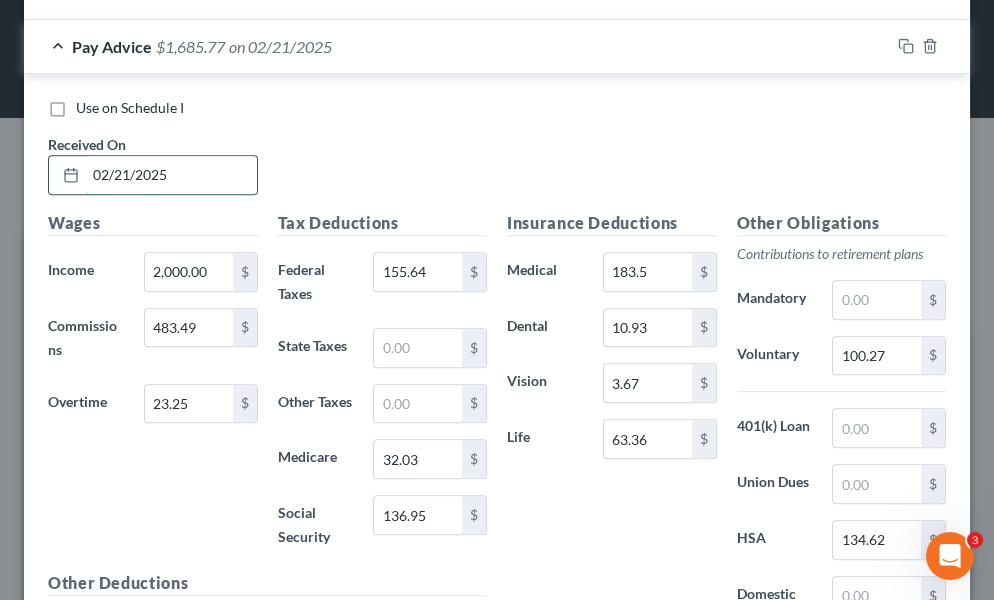 drag, startPoint x: 177, startPoint y: 206, endPoint x: 103, endPoint y: 209, distance: 74.06078 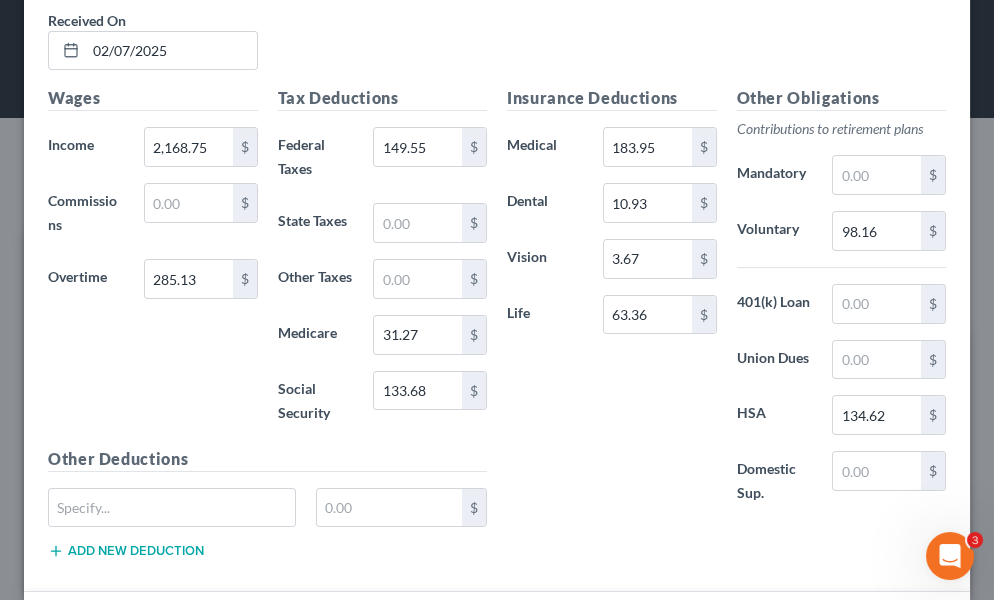 scroll, scrollTop: 818, scrollLeft: 0, axis: vertical 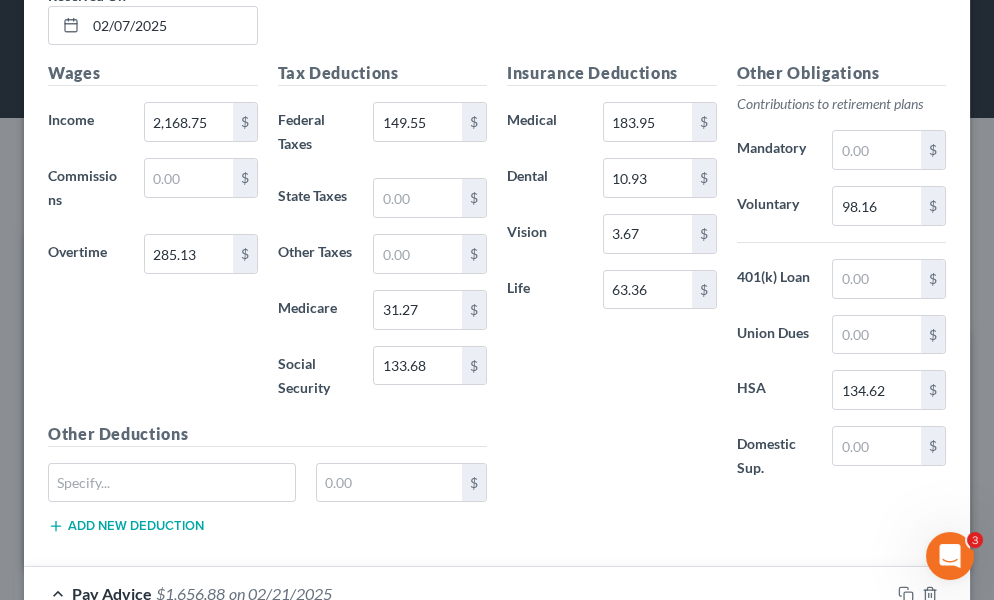 type on "03/07/2025" 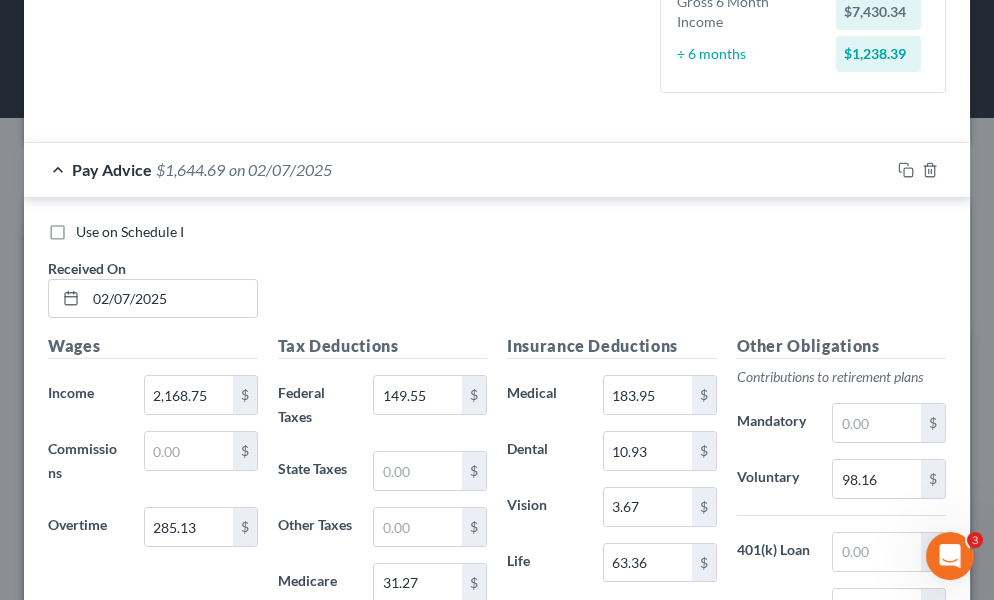 scroll, scrollTop: 636, scrollLeft: 0, axis: vertical 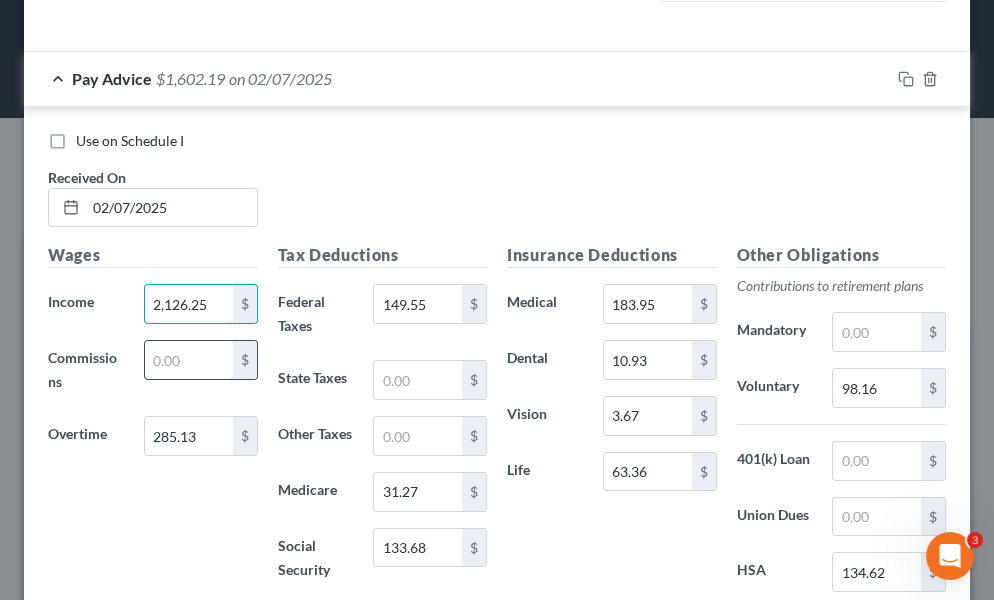 type on "2,126.25" 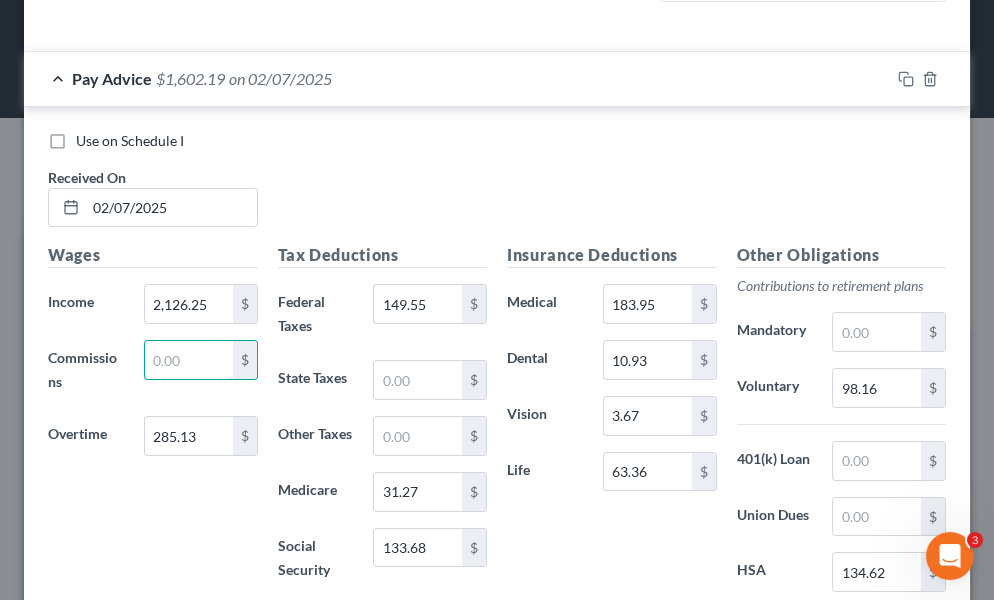 drag, startPoint x: 160, startPoint y: 349, endPoint x: 148, endPoint y: 331, distance: 21.633308 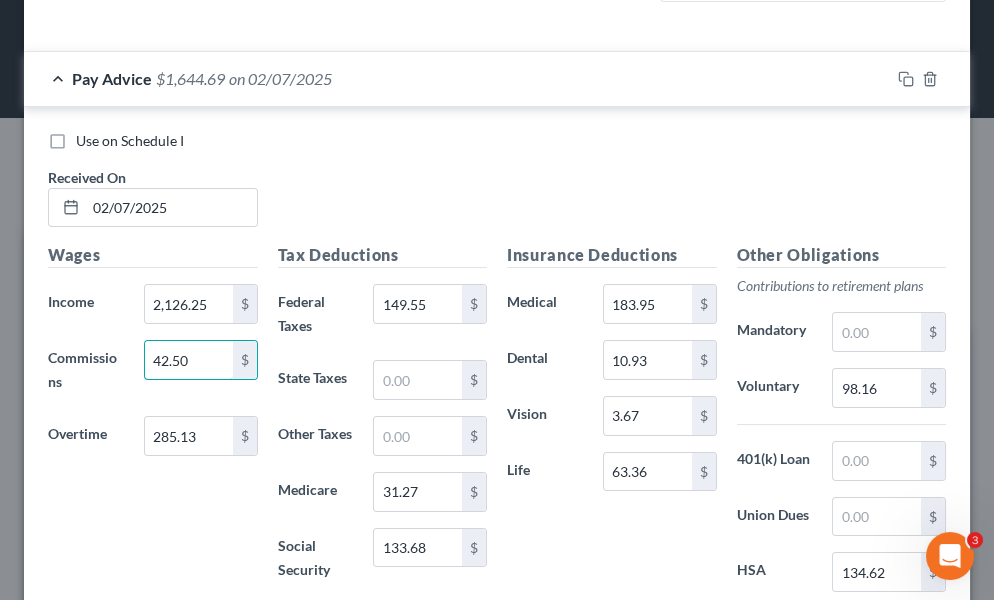 type on "42.50" 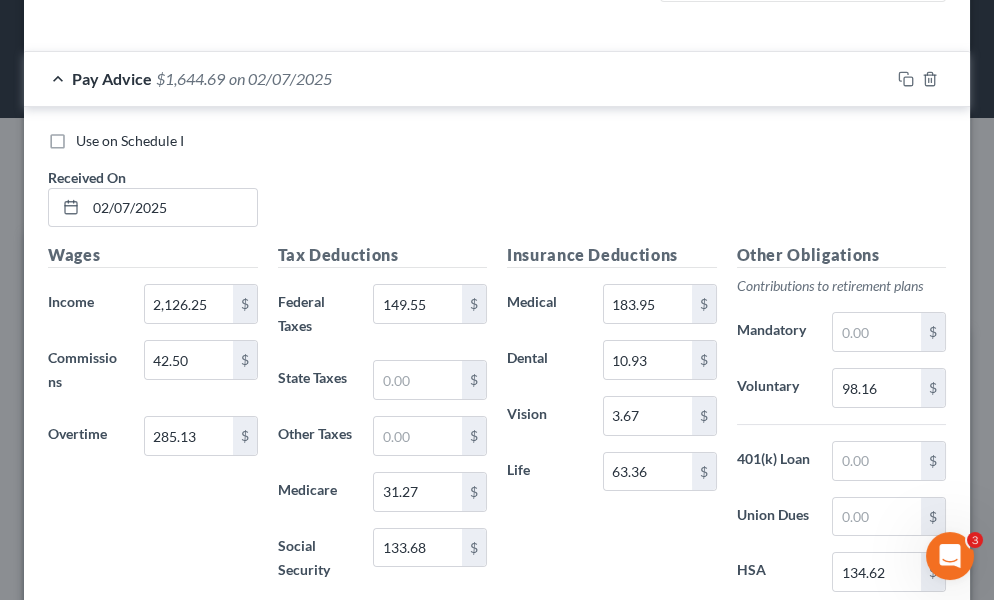 click on "Wages
Income
*
2,126.25 $ Commissions 42.50 $ Overtime 285.13 $" at bounding box center [153, 423] 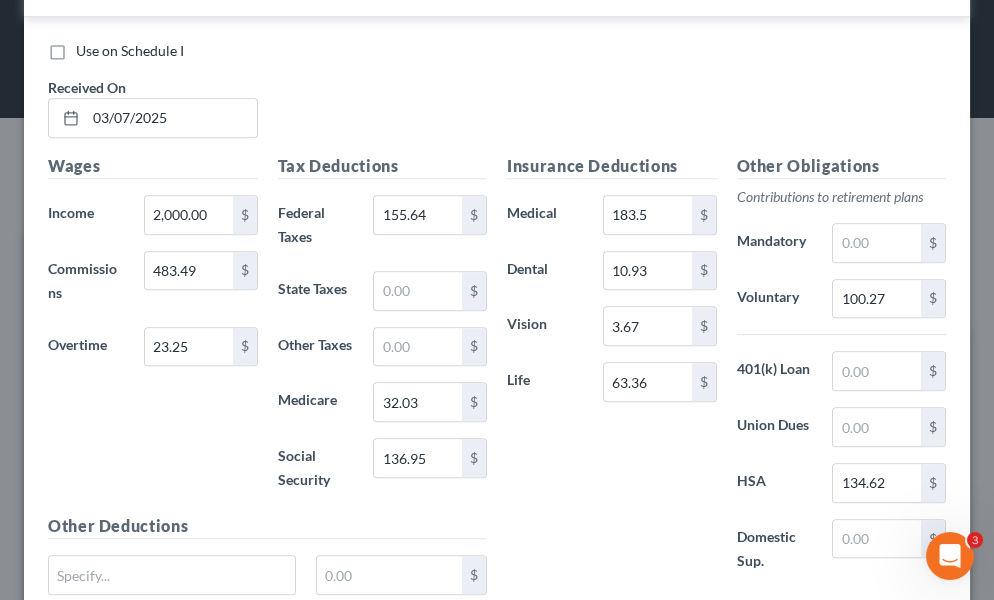 scroll, scrollTop: 2091, scrollLeft: 0, axis: vertical 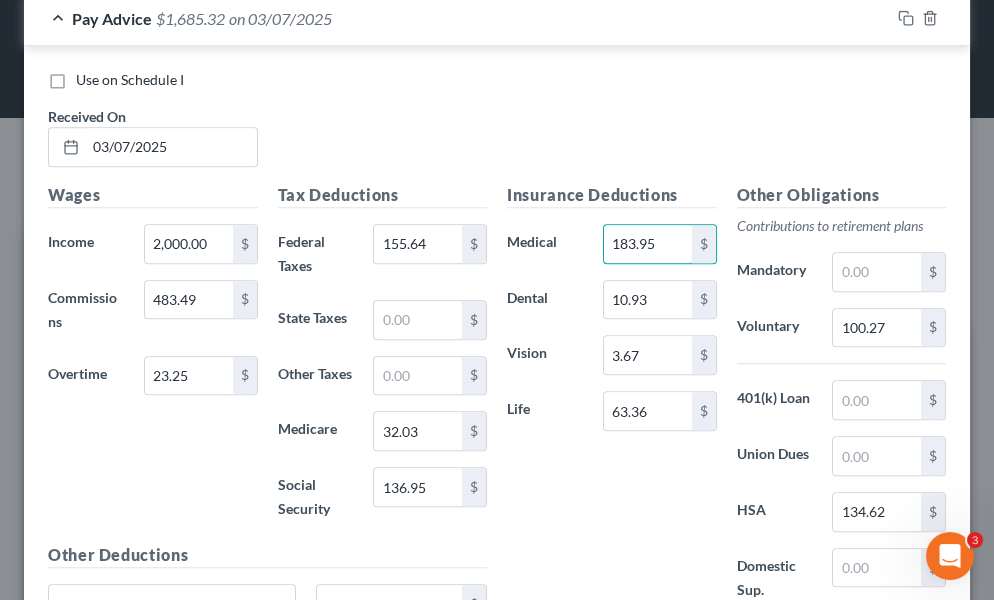 type on "183.95" 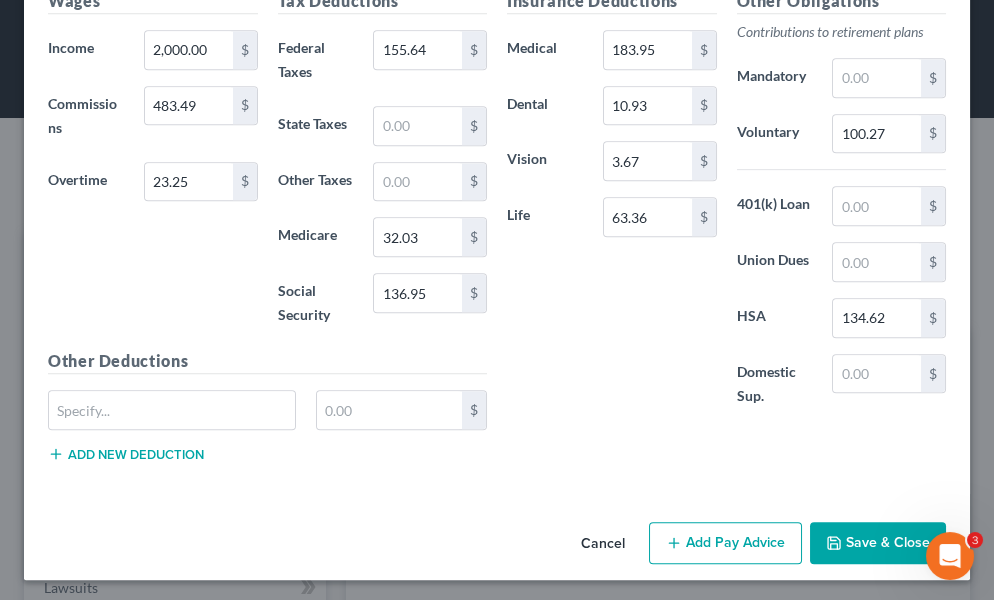 scroll, scrollTop: 2336, scrollLeft: 0, axis: vertical 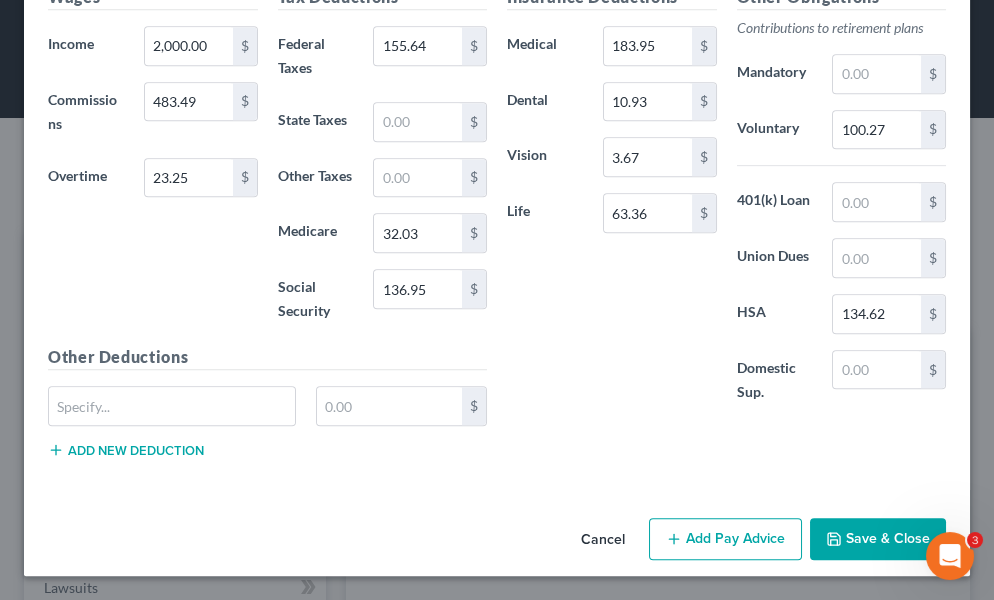 click on "Add Pay Advice" at bounding box center (725, 539) 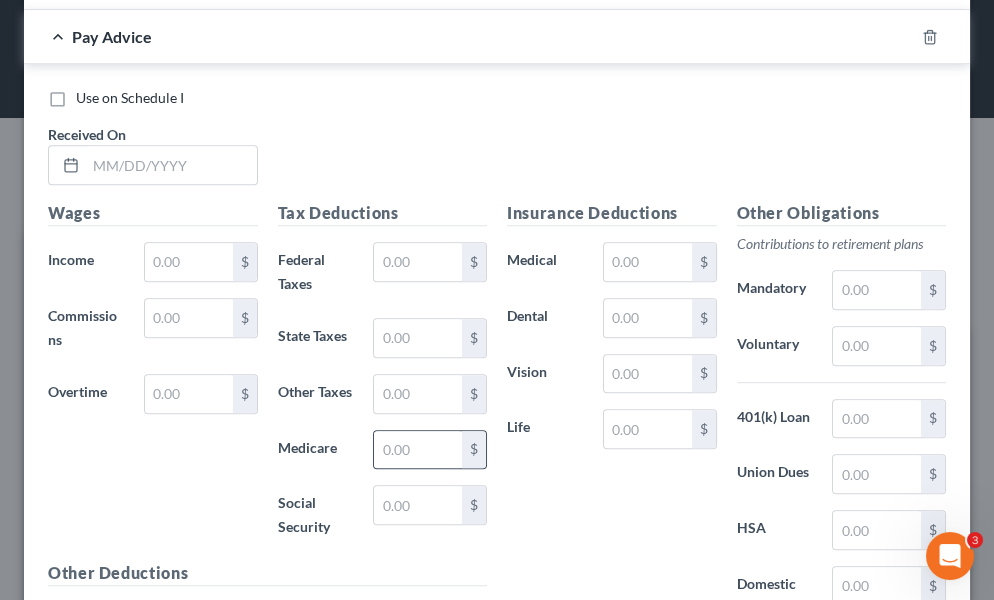 scroll, scrollTop: 2790, scrollLeft: 0, axis: vertical 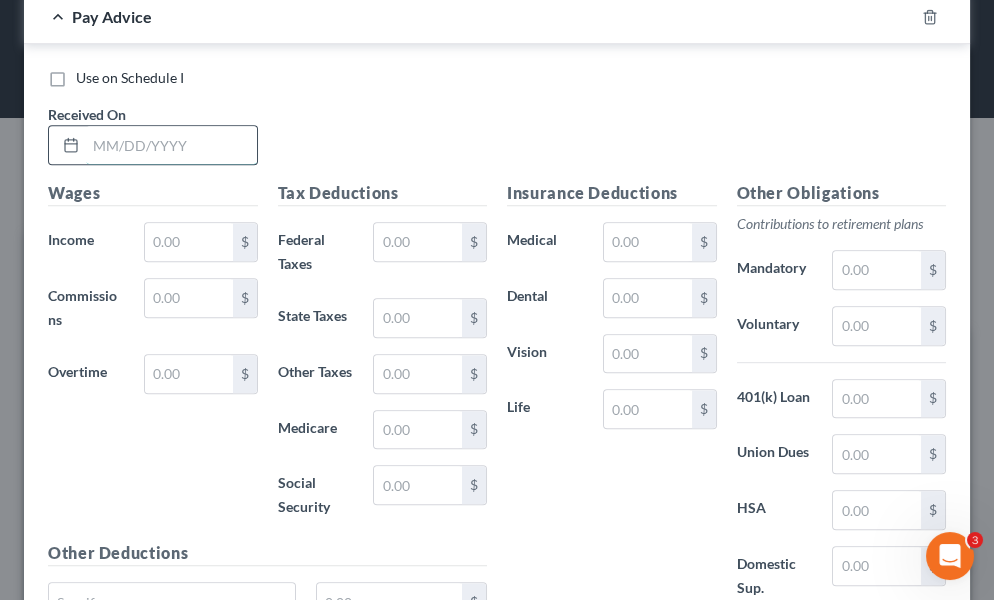 drag, startPoint x: 169, startPoint y: 198, endPoint x: 146, endPoint y: 185, distance: 26.41969 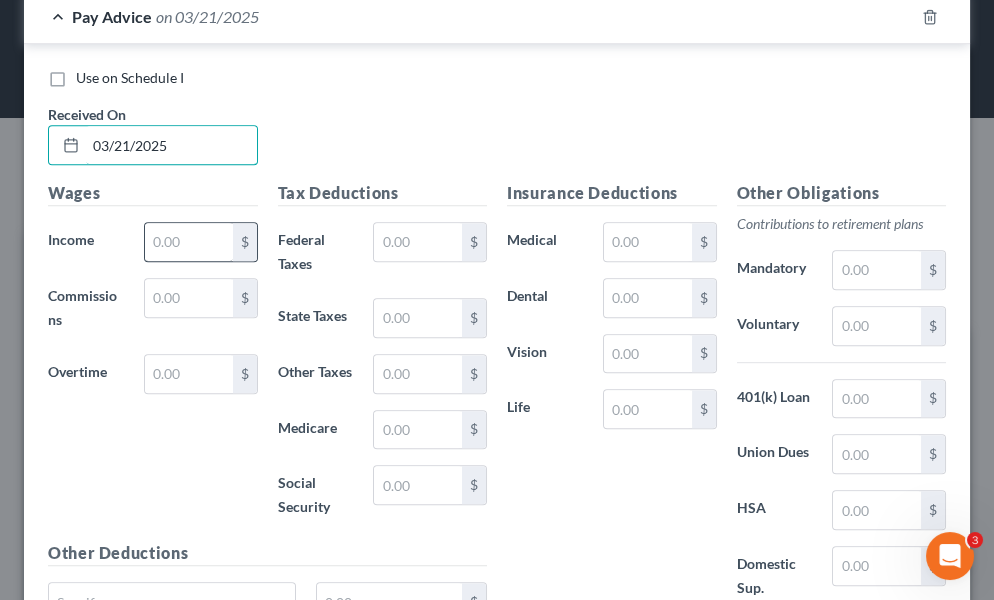 type on "03/21/2025" 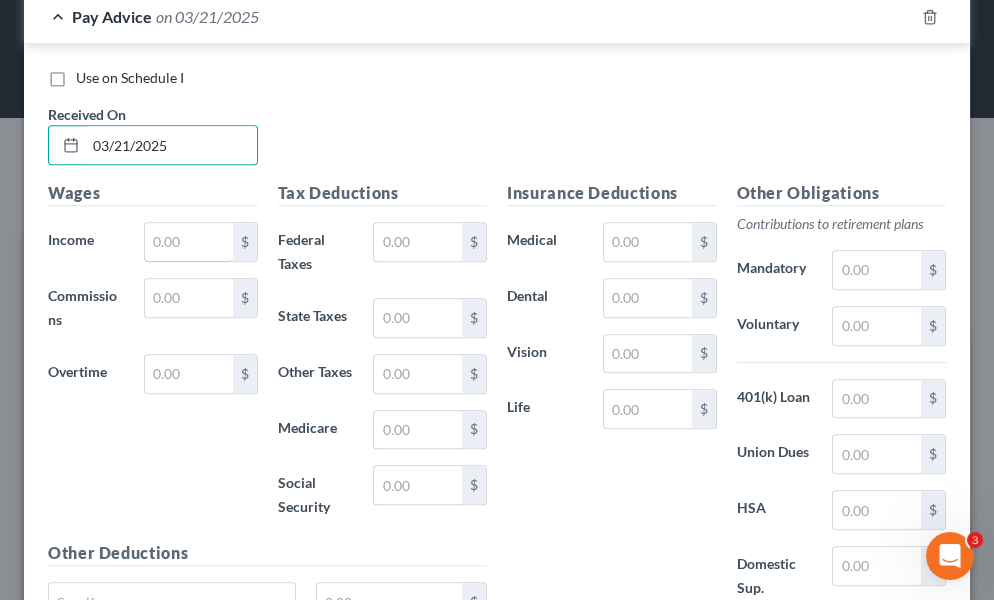 drag, startPoint x: 175, startPoint y: 282, endPoint x: 122, endPoint y: 326, distance: 68.88396 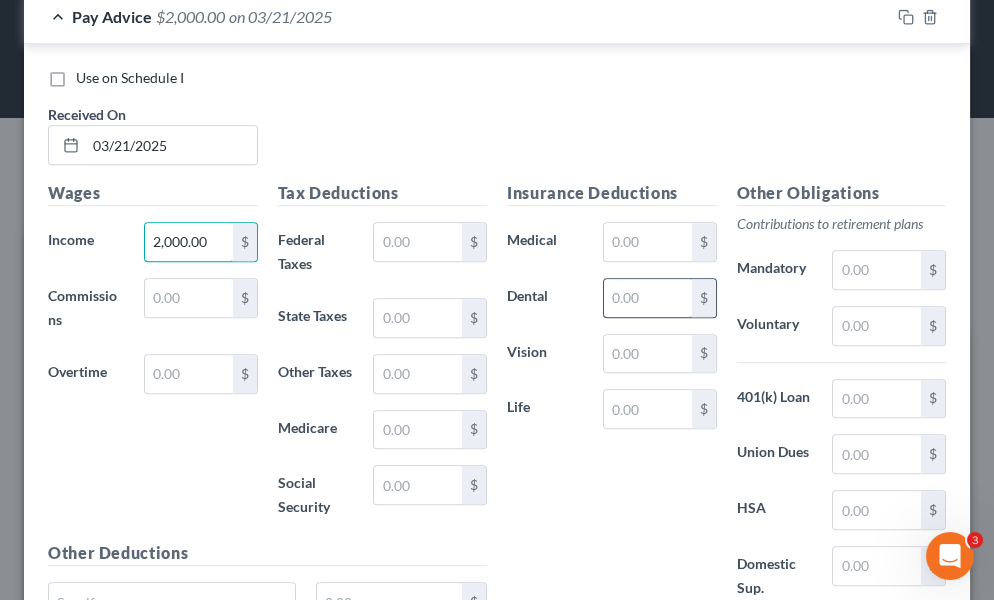 type on "2,000.00" 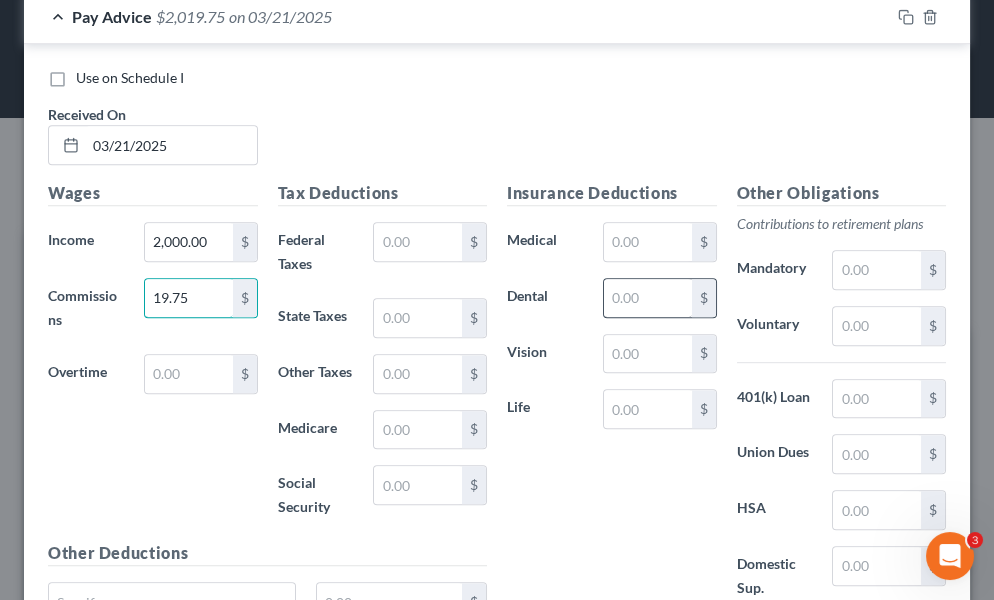 type on "19.75" 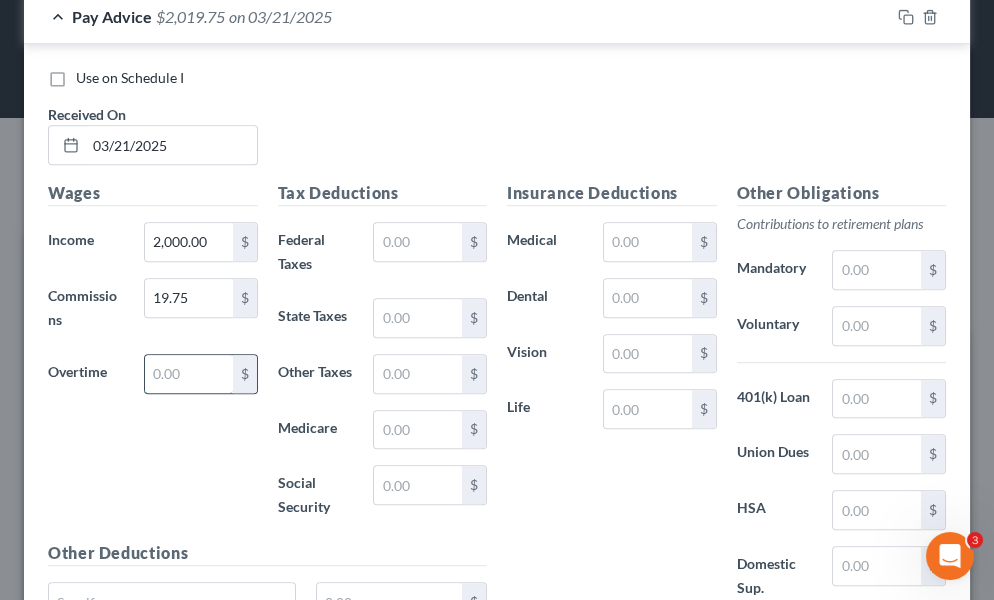 click at bounding box center [189, 374] 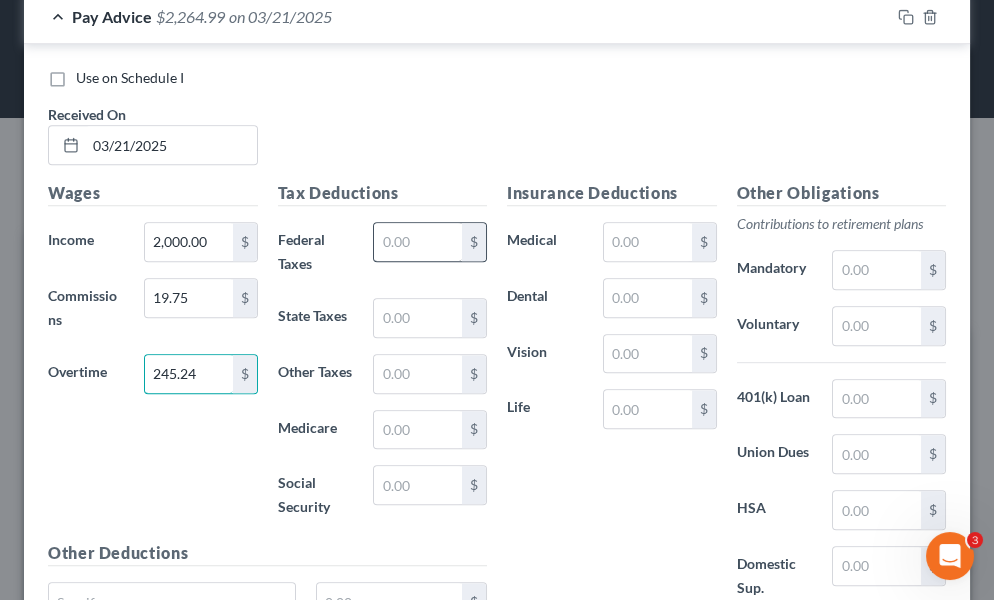 type on "245.24" 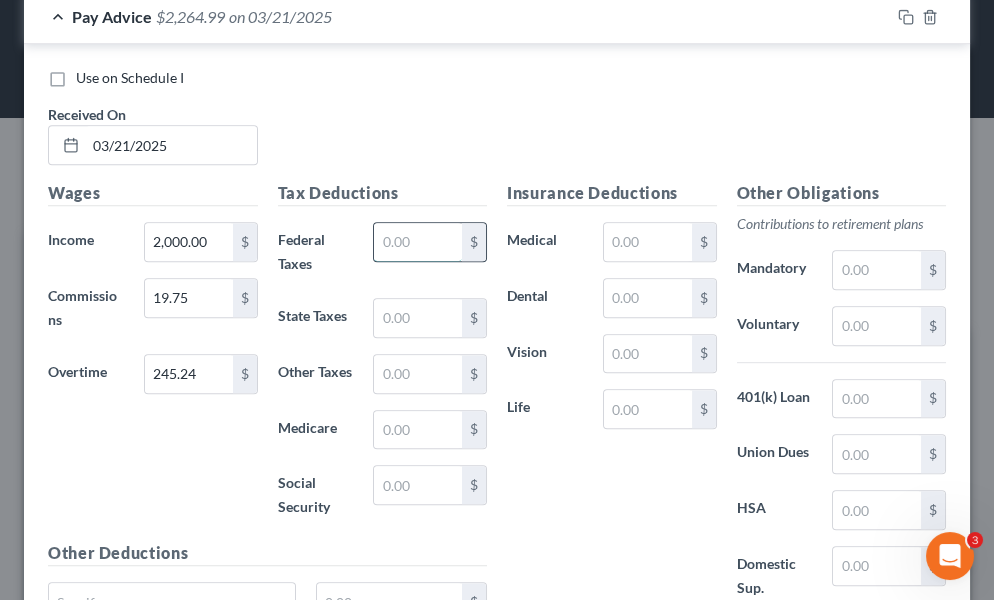 click at bounding box center [418, 242] 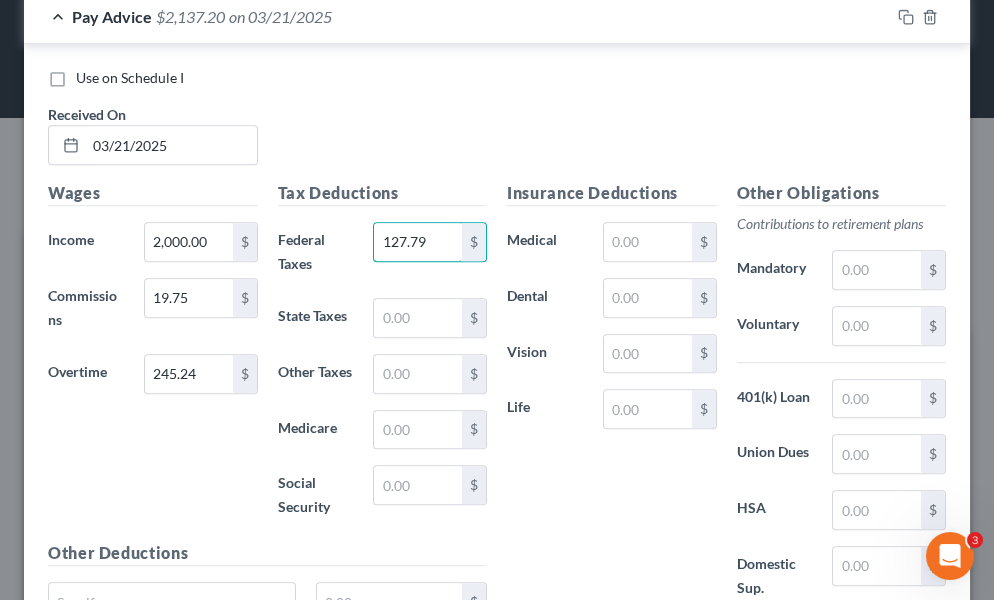 type on "127.79" 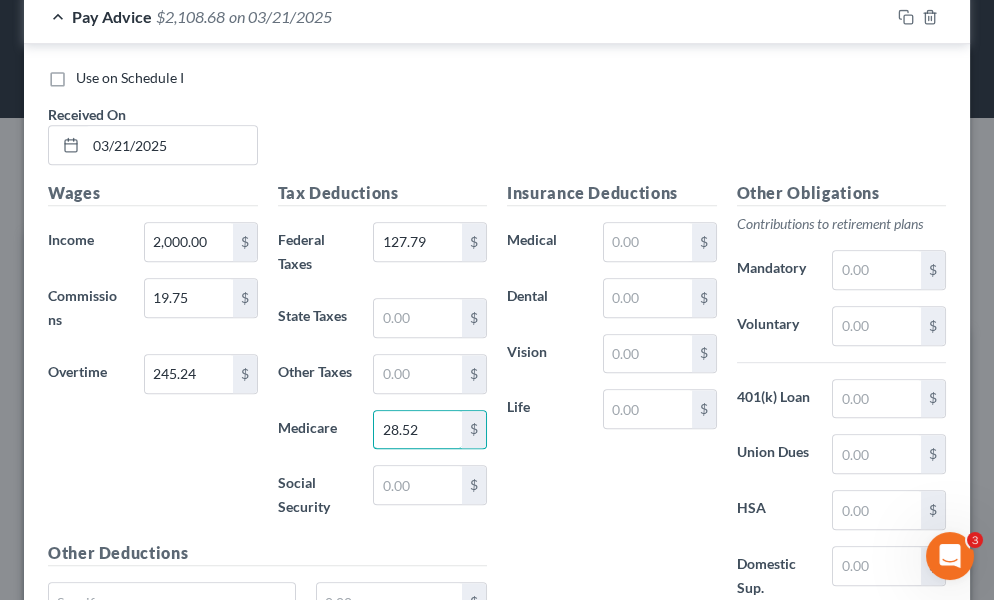 type on "28.52" 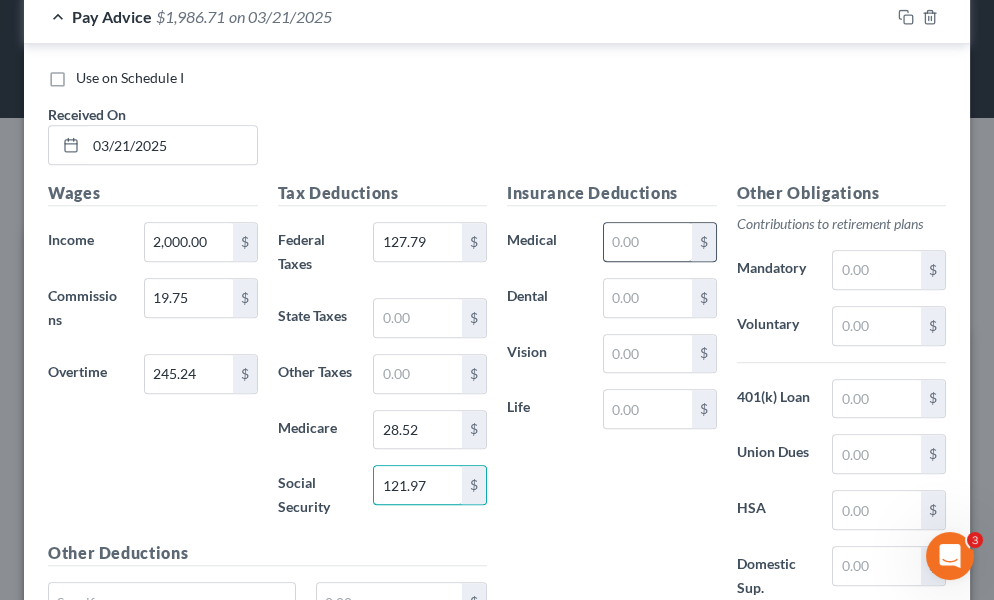 type on "121.97" 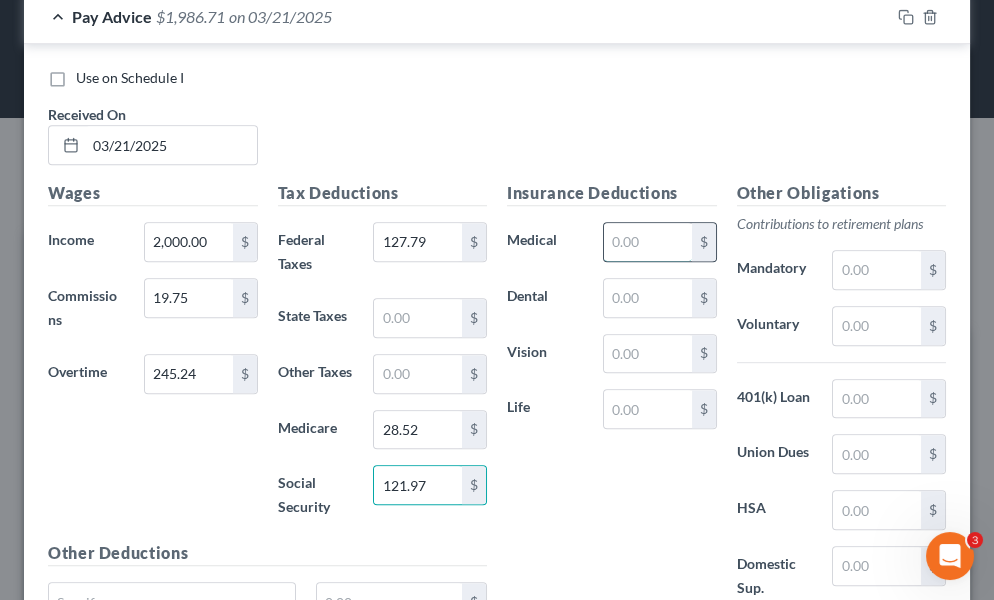 click at bounding box center (648, 242) 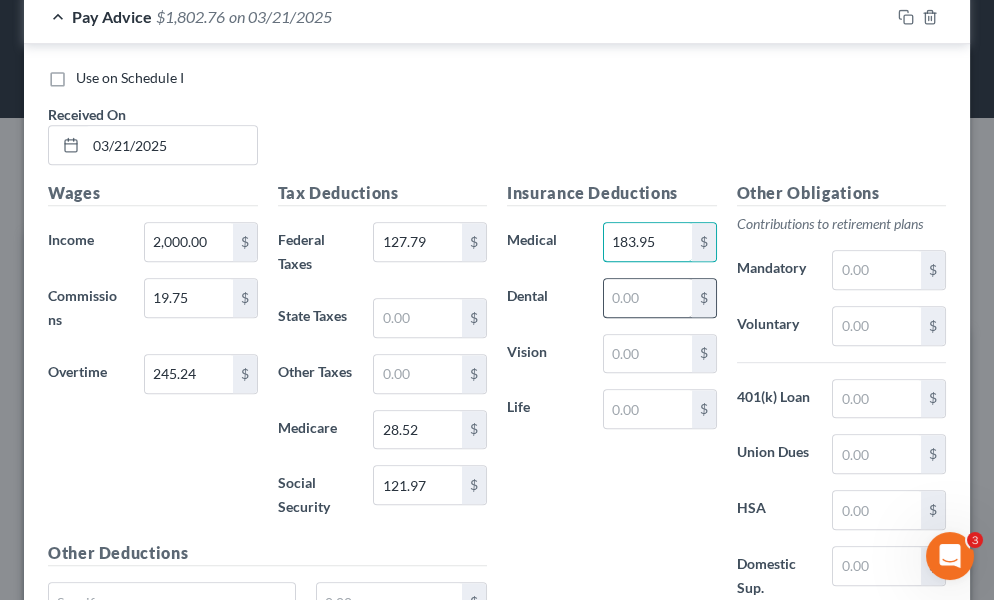 type on "183.95" 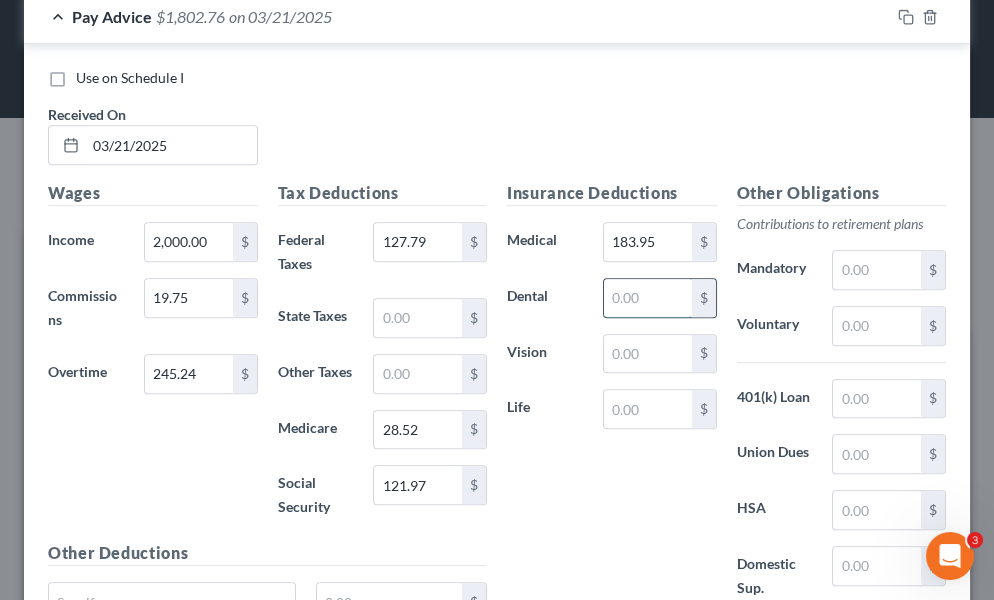 click at bounding box center [648, 298] 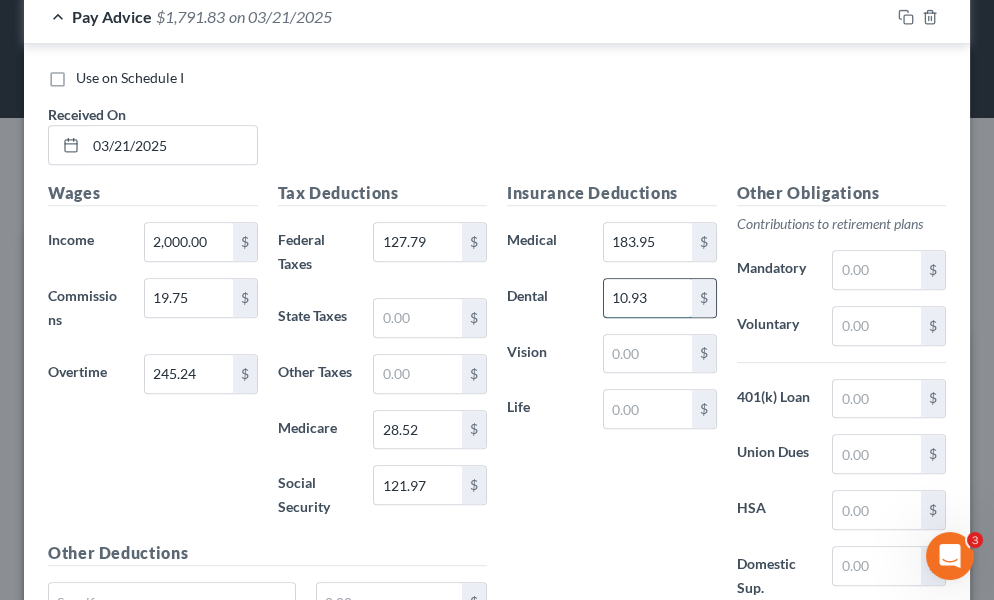 type on "10.93" 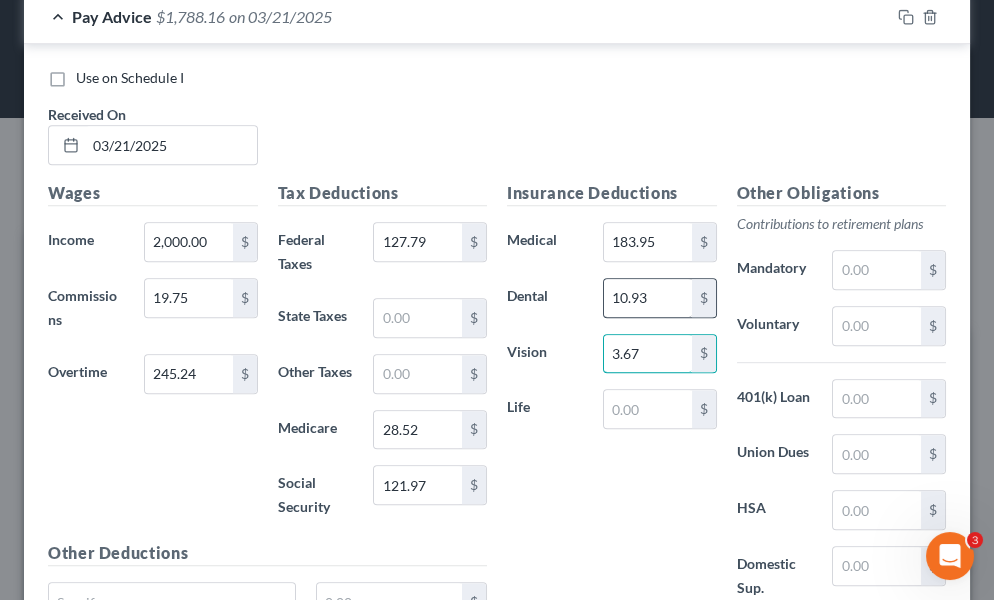 type on "3.67" 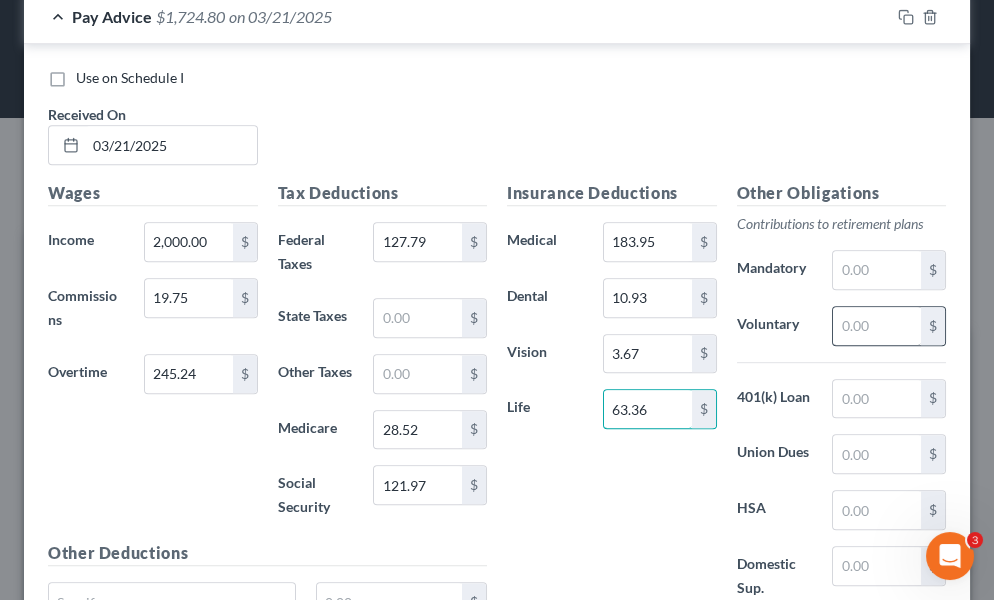 type on "63.36" 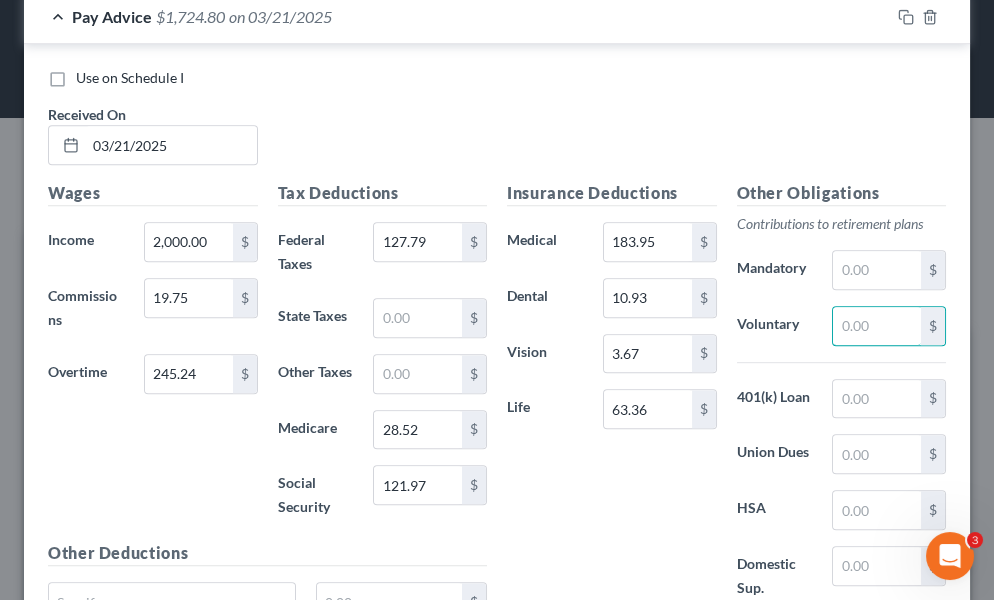 drag, startPoint x: 830, startPoint y: 369, endPoint x: 809, endPoint y: 332, distance: 42.544094 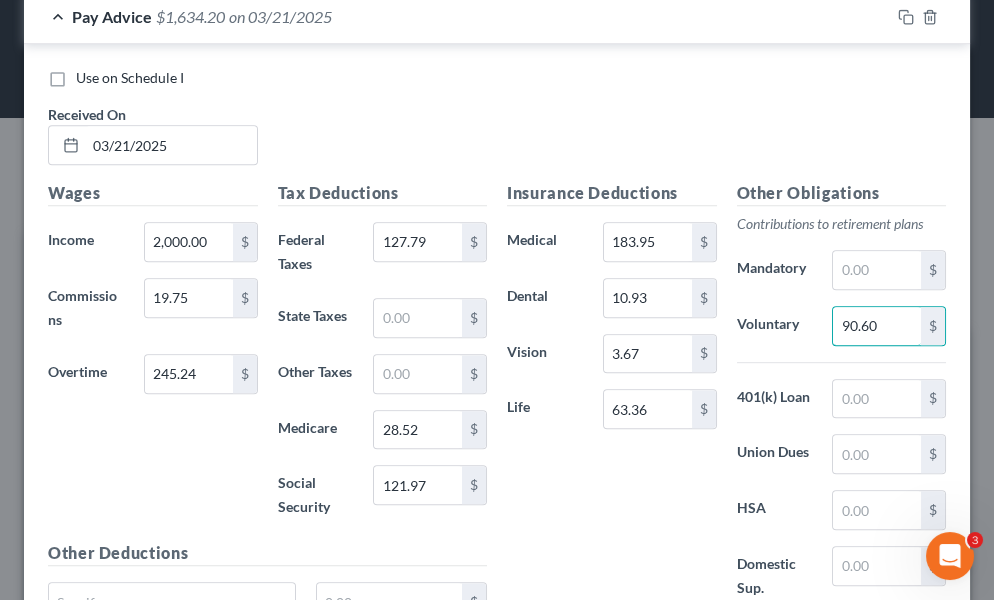 type on "90.60" 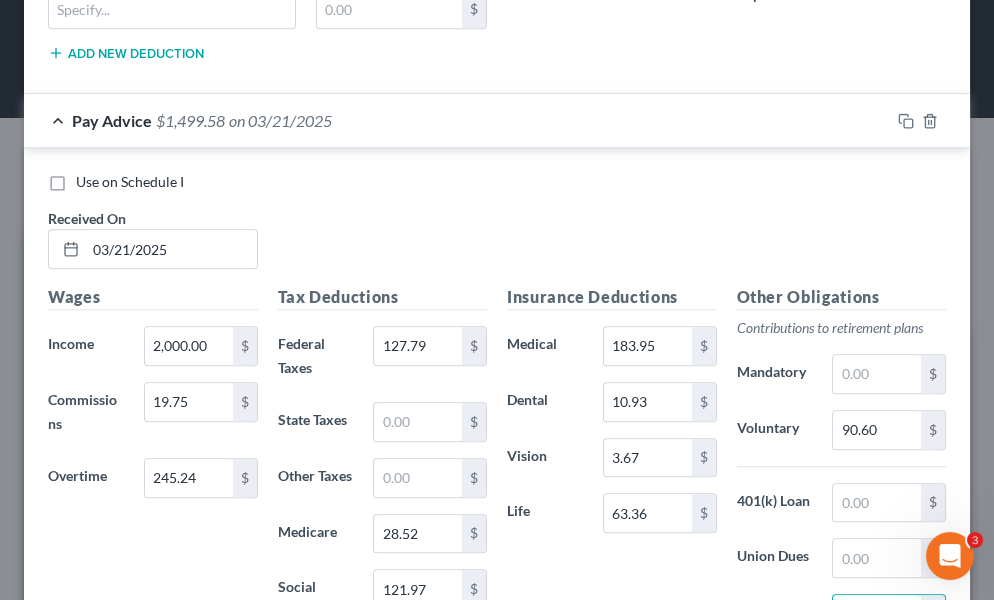 scroll, scrollTop: 2595, scrollLeft: 0, axis: vertical 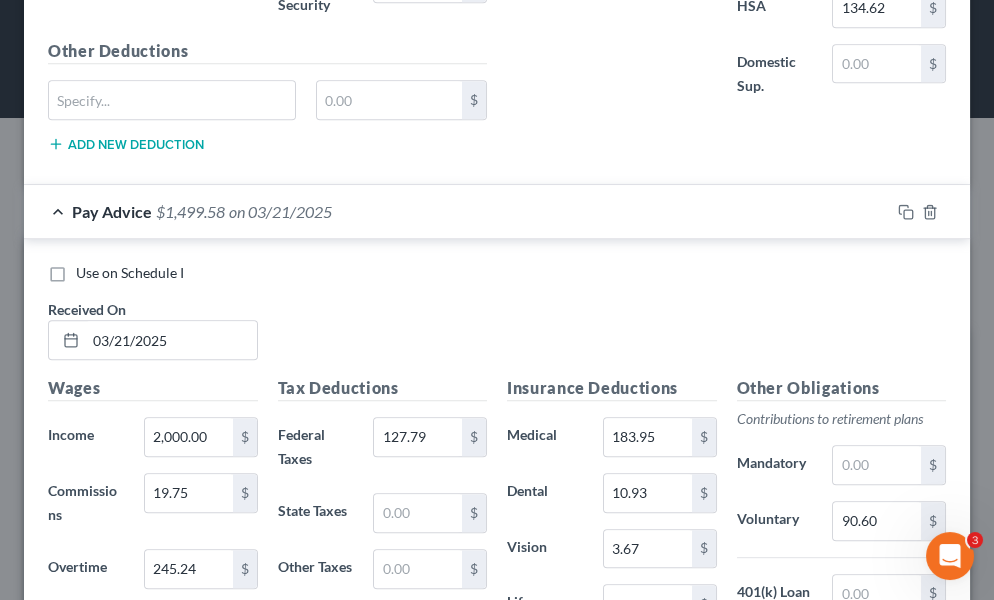type on "134.62" 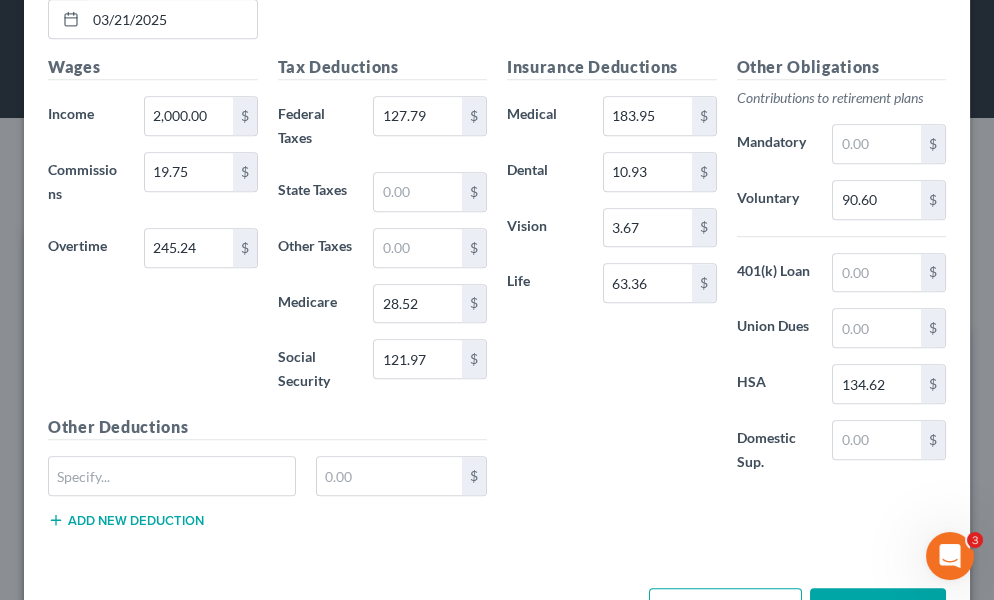 scroll, scrollTop: 3049, scrollLeft: 0, axis: vertical 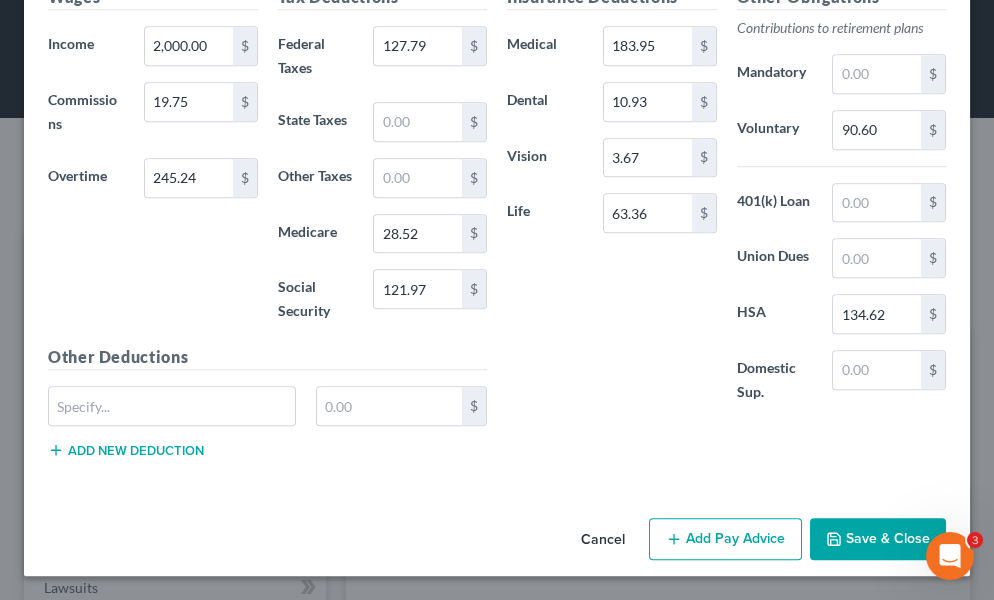 click on "Add Pay Advice" at bounding box center (725, 539) 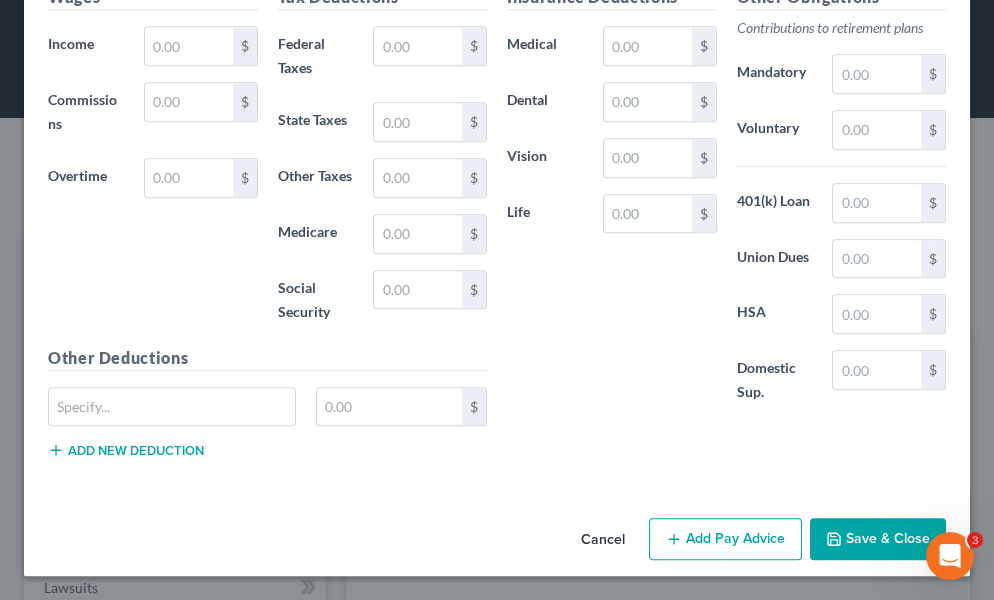 scroll, scrollTop: 3673, scrollLeft: 0, axis: vertical 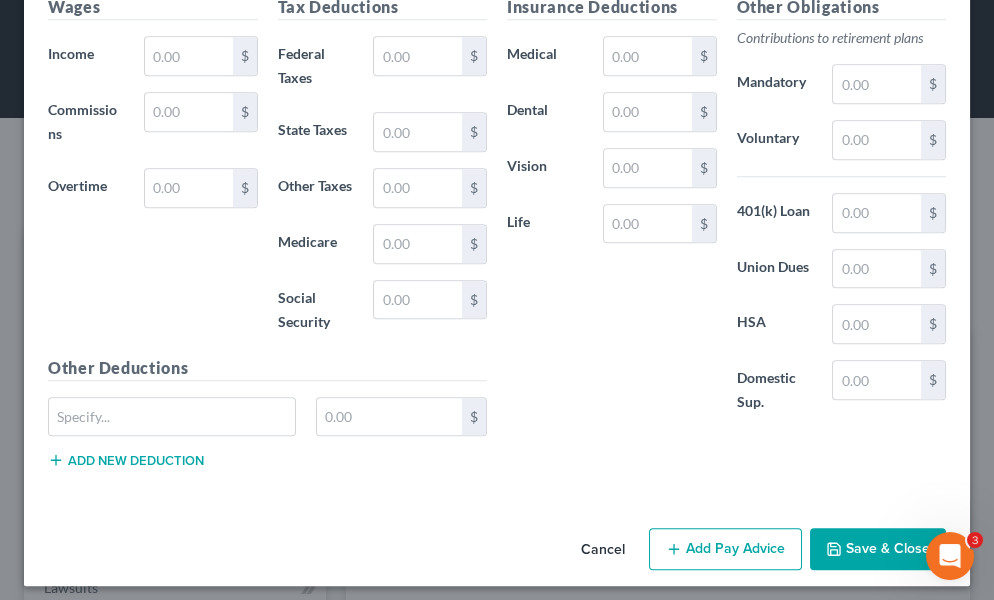 drag, startPoint x: 149, startPoint y: 33, endPoint x: 153, endPoint y: 20, distance: 13.601471 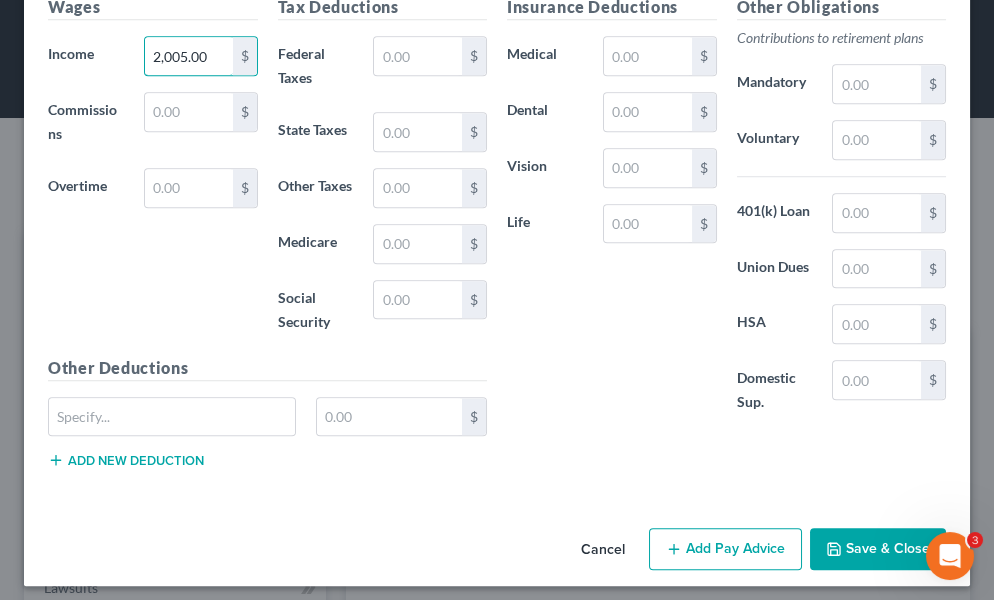 type on "2,005.00" 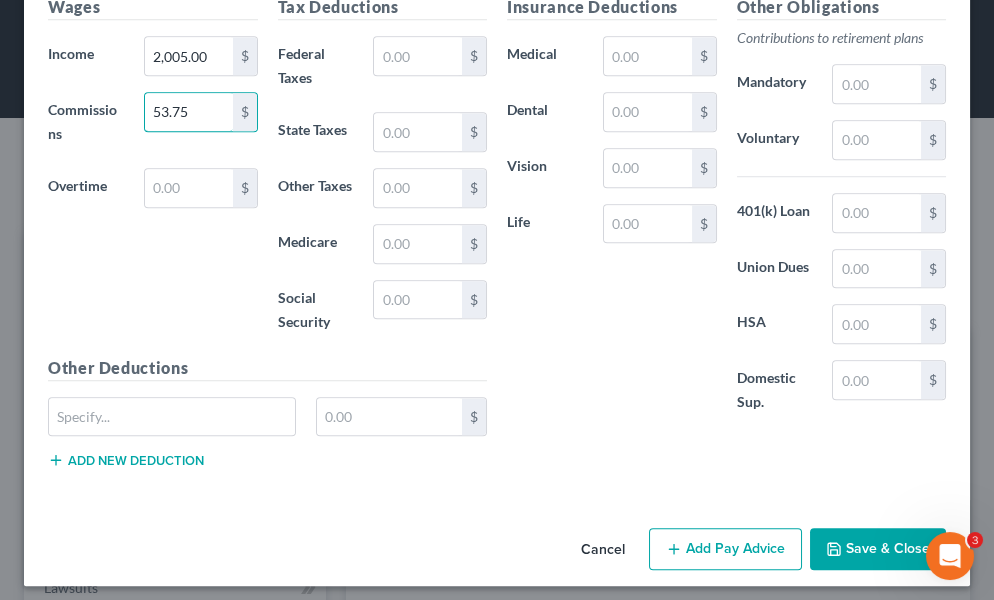 type on "53.75" 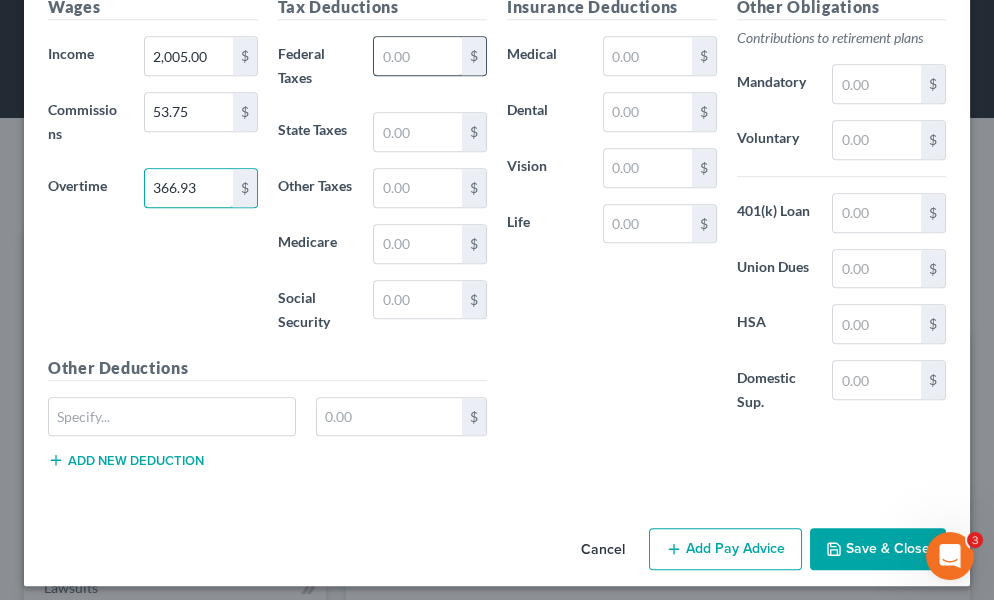 type on "366.93" 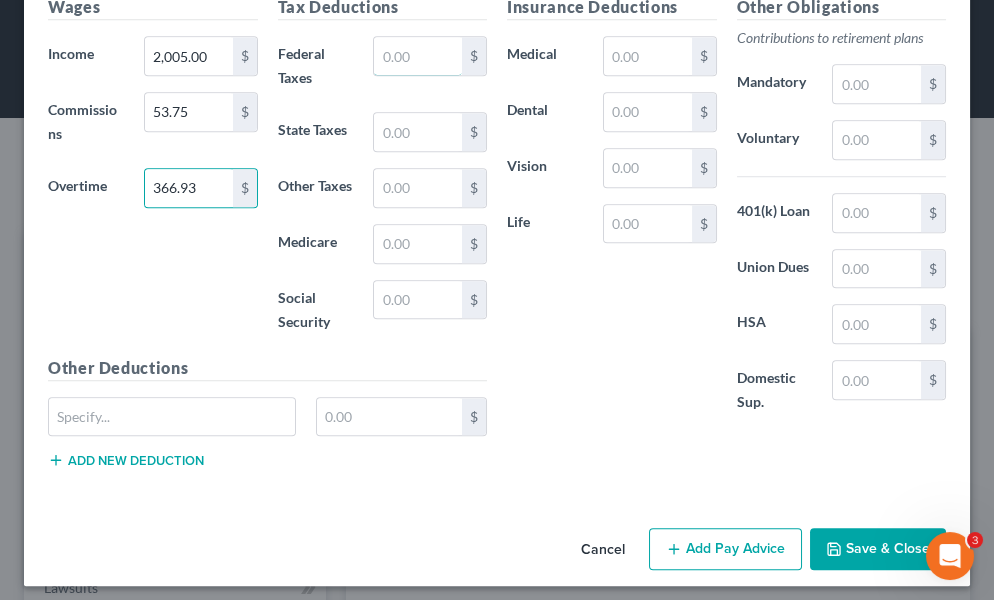 drag, startPoint x: 396, startPoint y: 117, endPoint x: 22, endPoint y: 220, distance: 387.92395 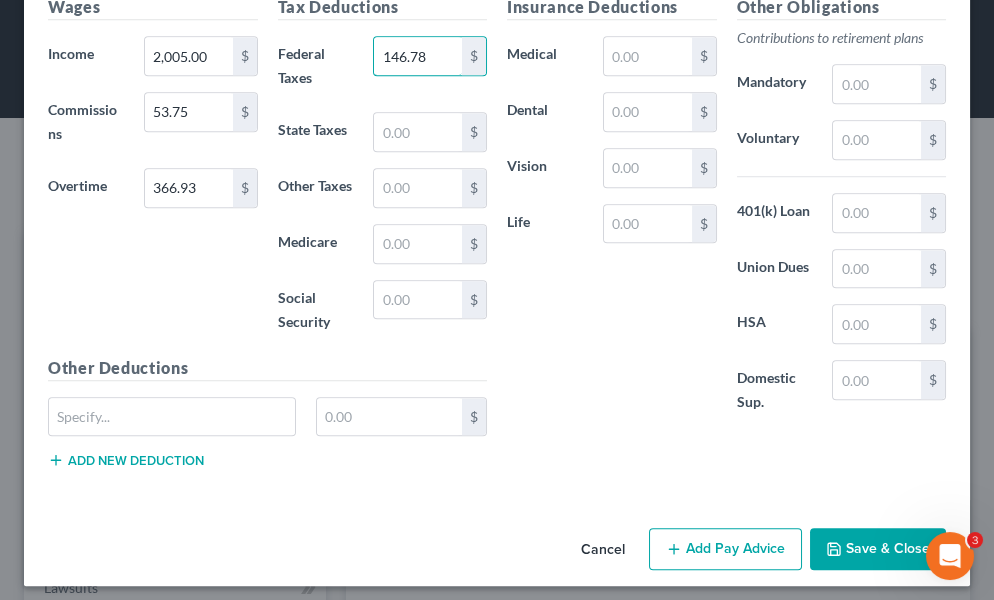 type on "146.78" 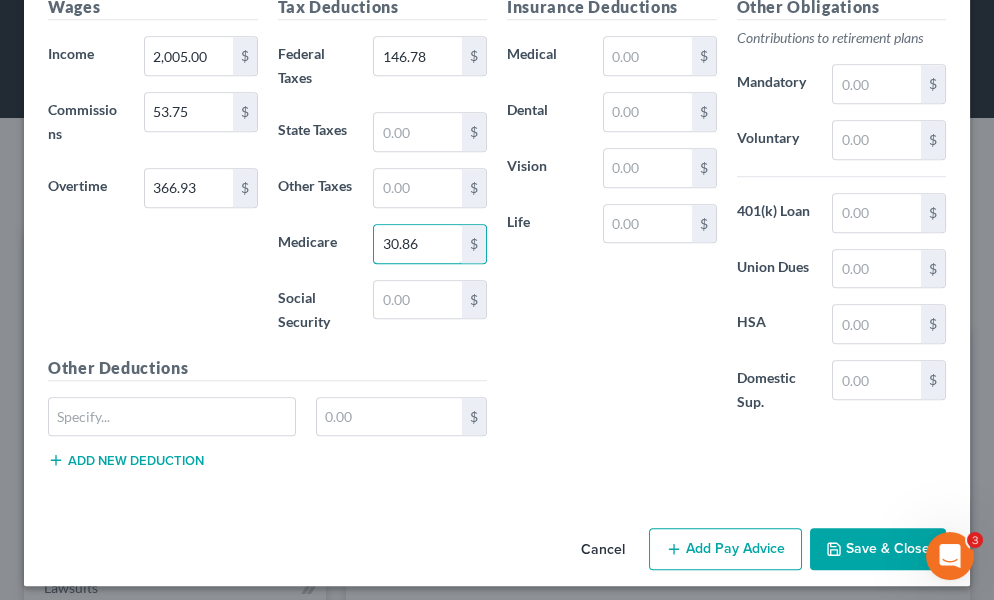 type on "30.86" 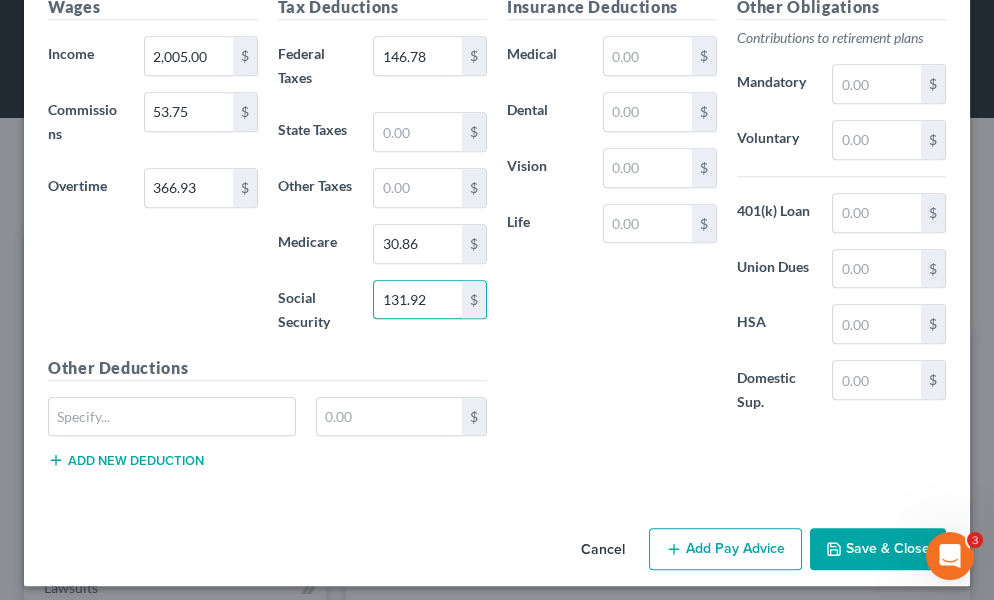 type on "131.92" 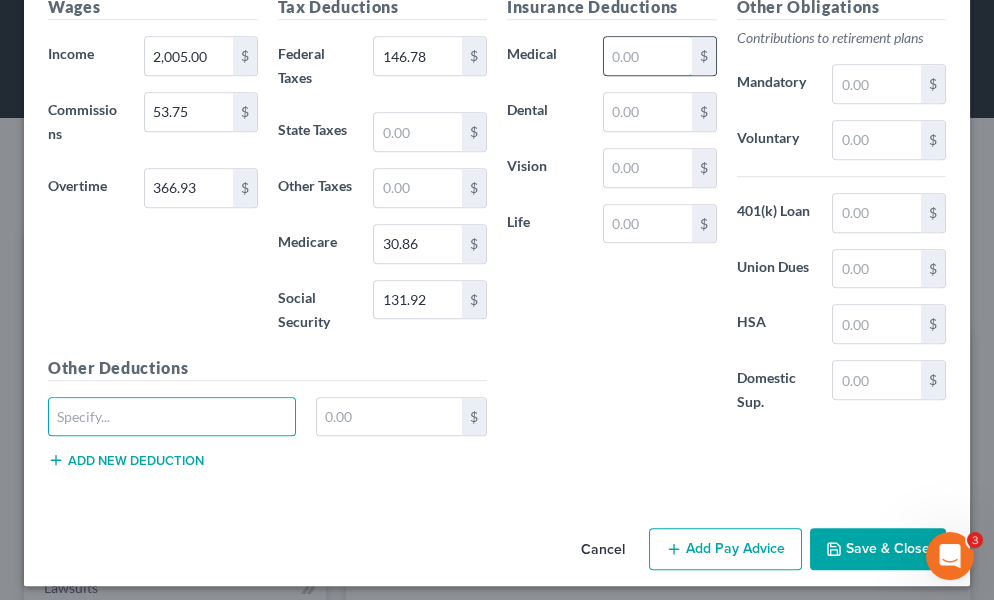 drag, startPoint x: 623, startPoint y: 128, endPoint x: 615, endPoint y: 115, distance: 15.264338 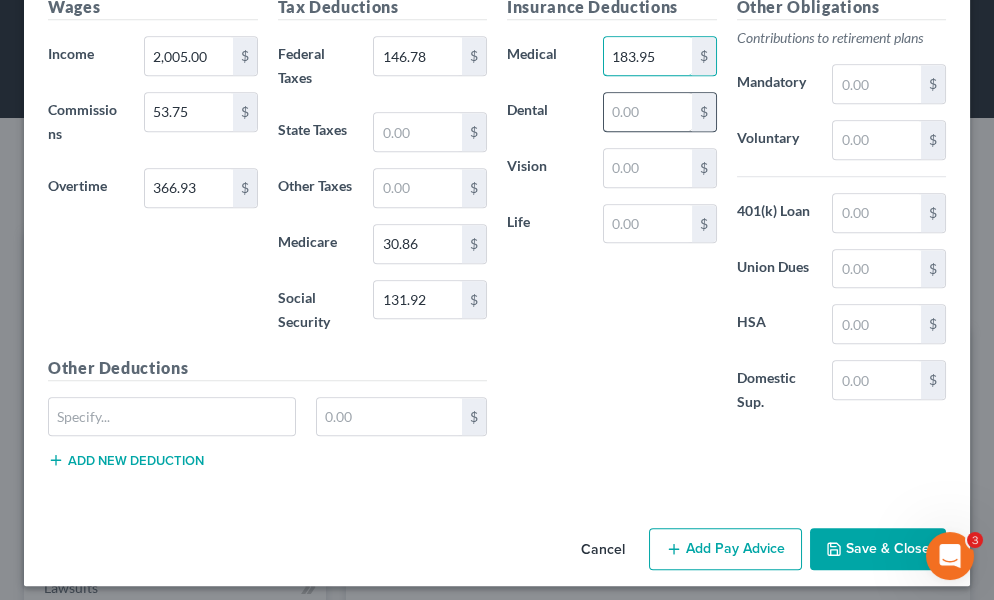 type on "183.95" 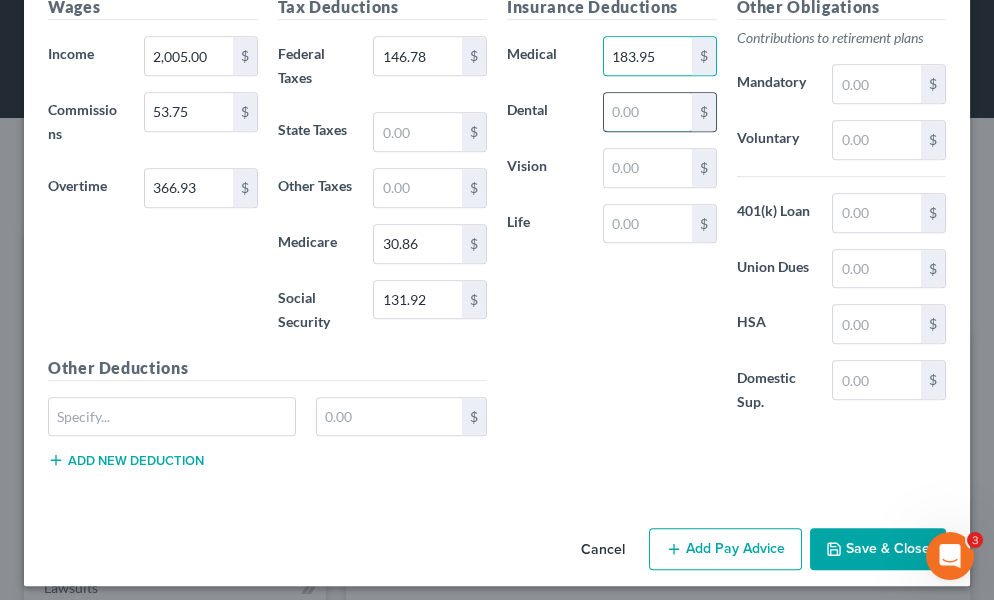 click at bounding box center [648, 112] 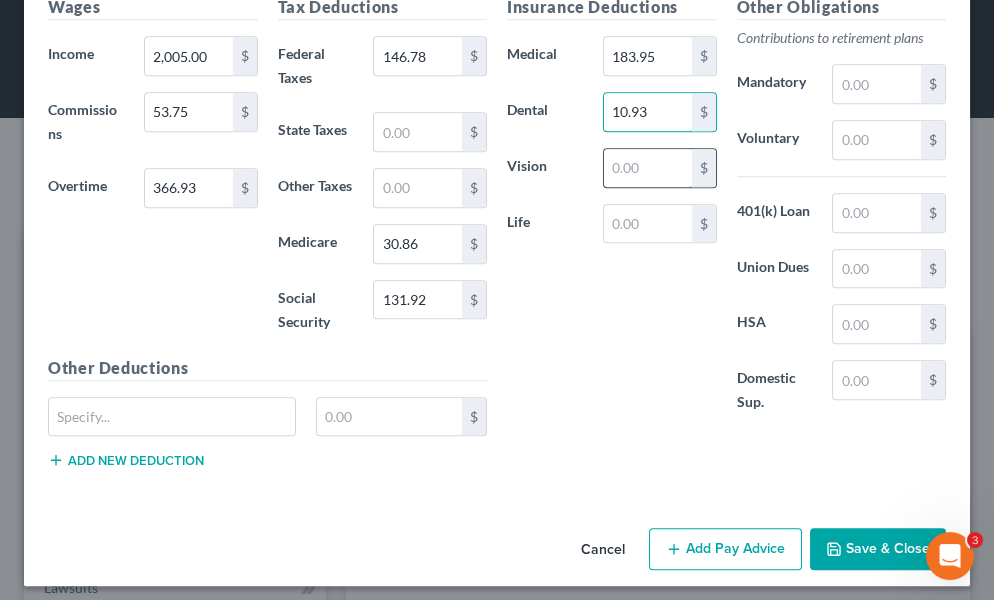 type on "10.93" 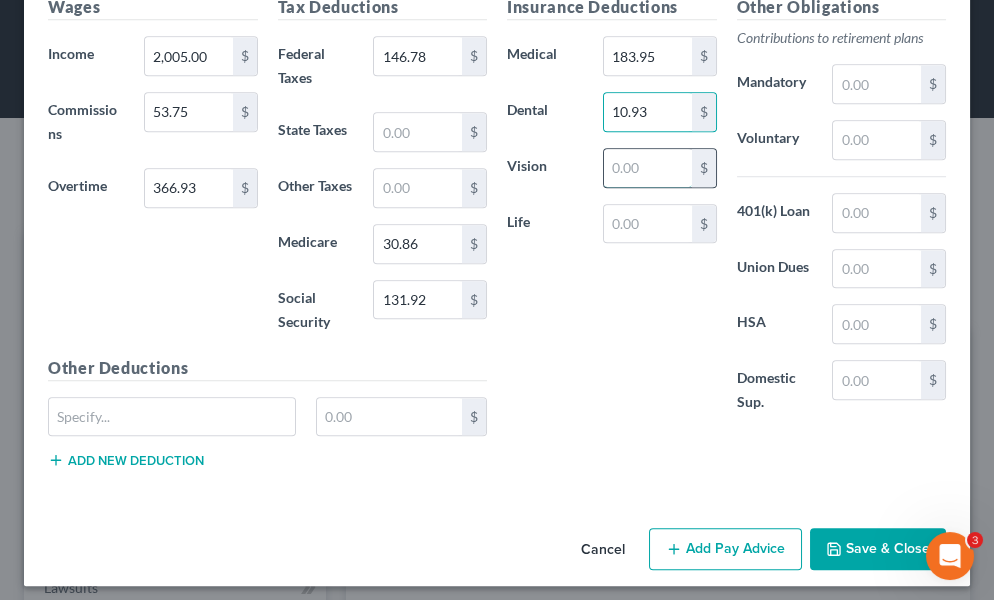 click at bounding box center [648, 168] 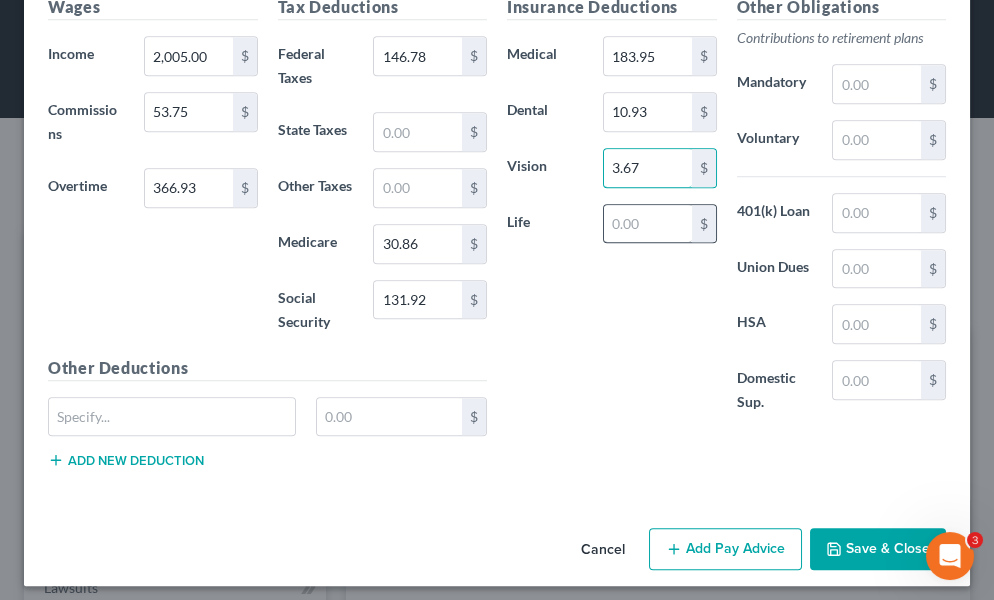 type on "3.67" 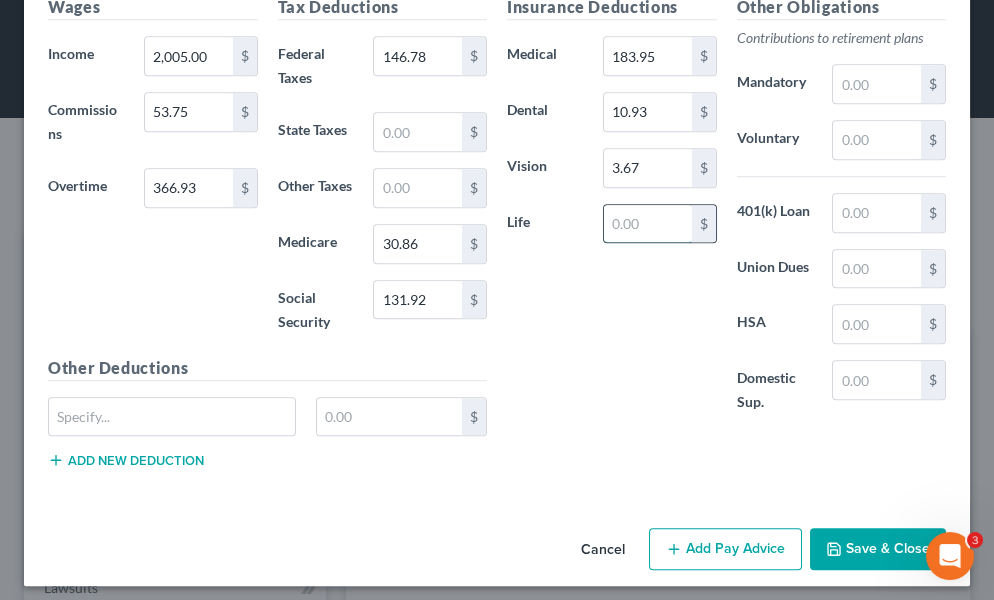 drag, startPoint x: 623, startPoint y: 280, endPoint x: 509, endPoint y: 9, distance: 294.0017 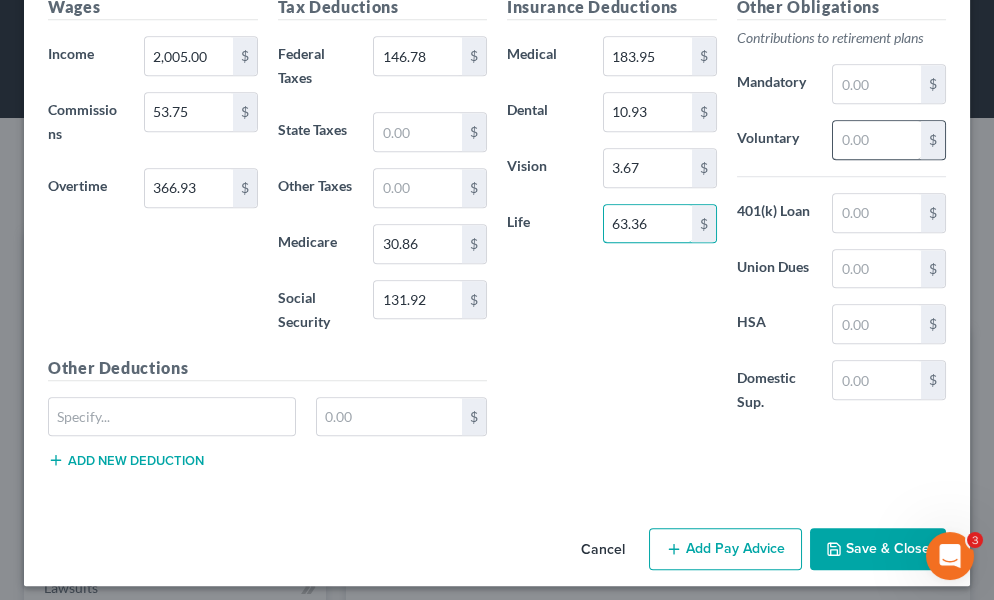 type on "63.36" 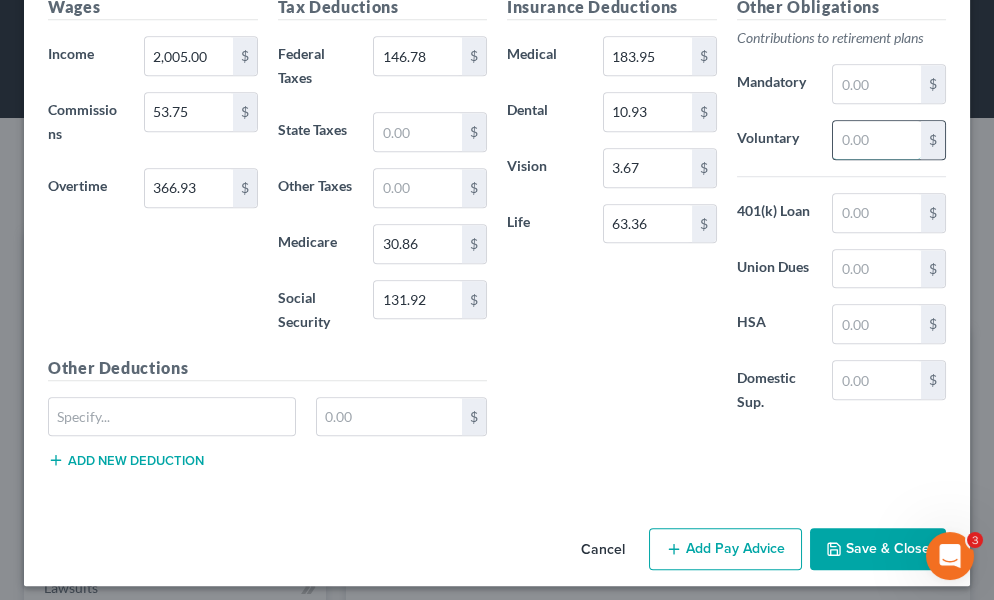 drag, startPoint x: 877, startPoint y: 202, endPoint x: 877, endPoint y: 187, distance: 15 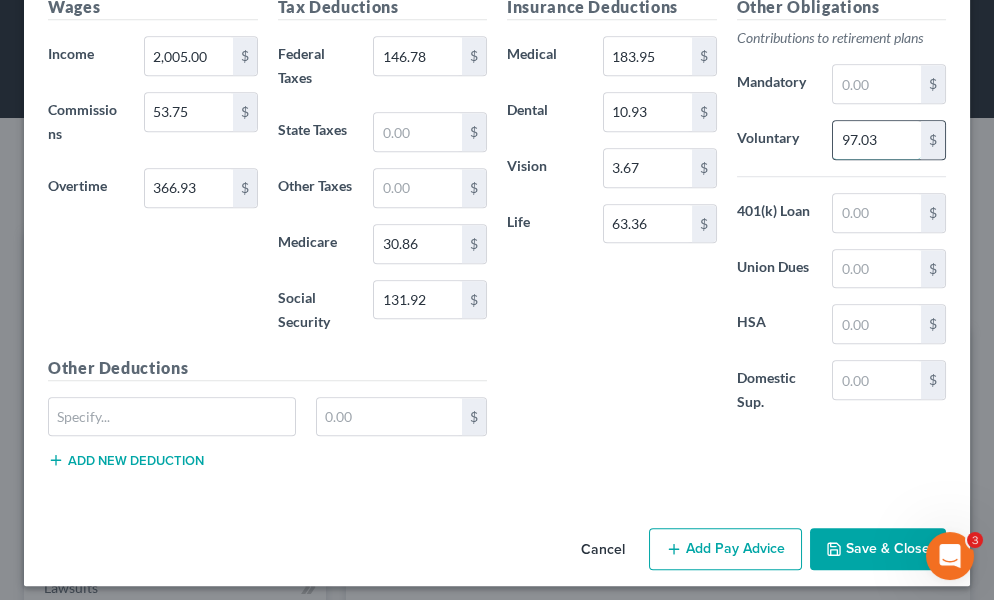 type on "97.03" 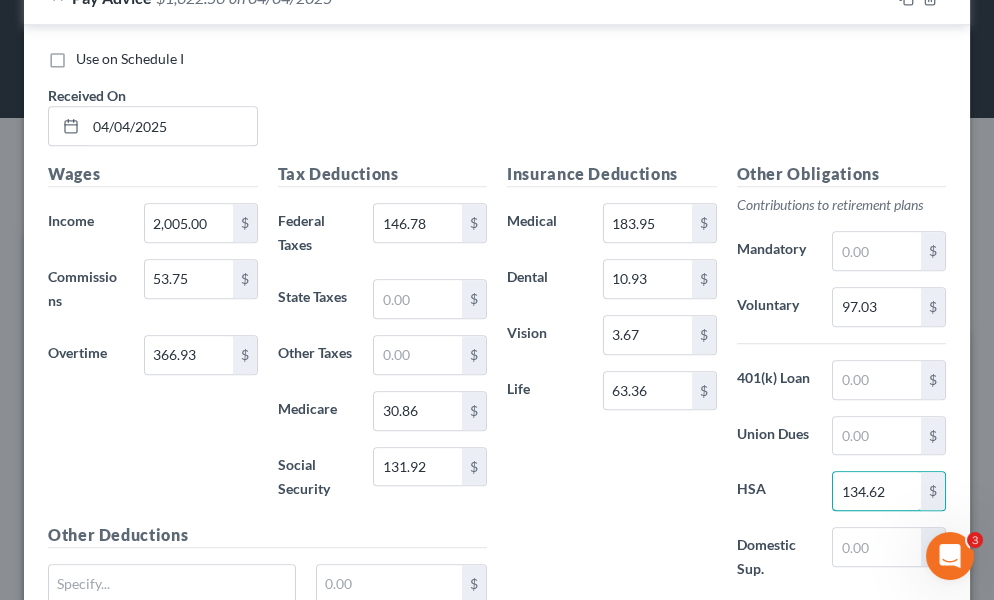 scroll, scrollTop: 3490, scrollLeft: 0, axis: vertical 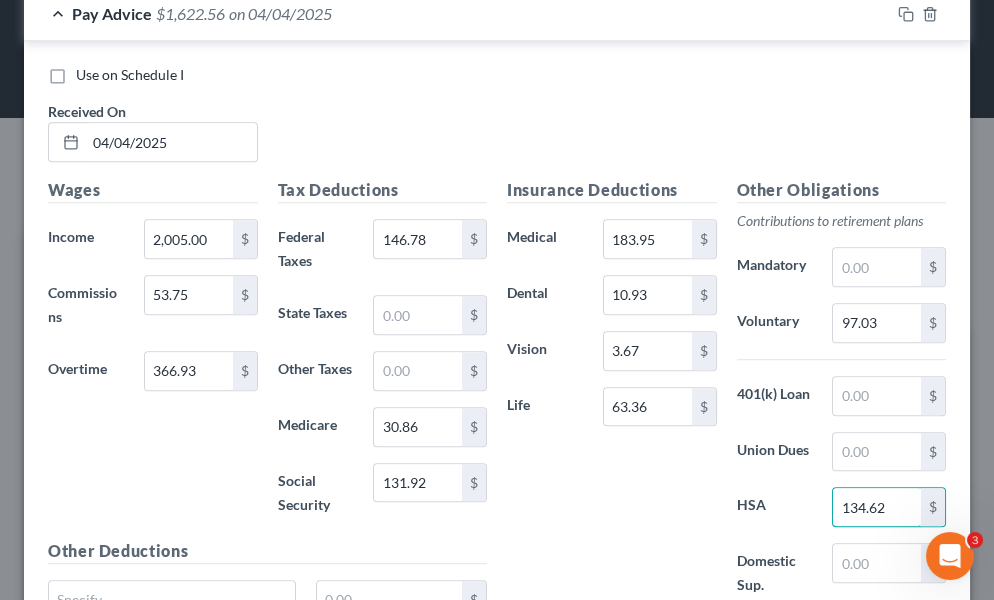 type on "134.62" 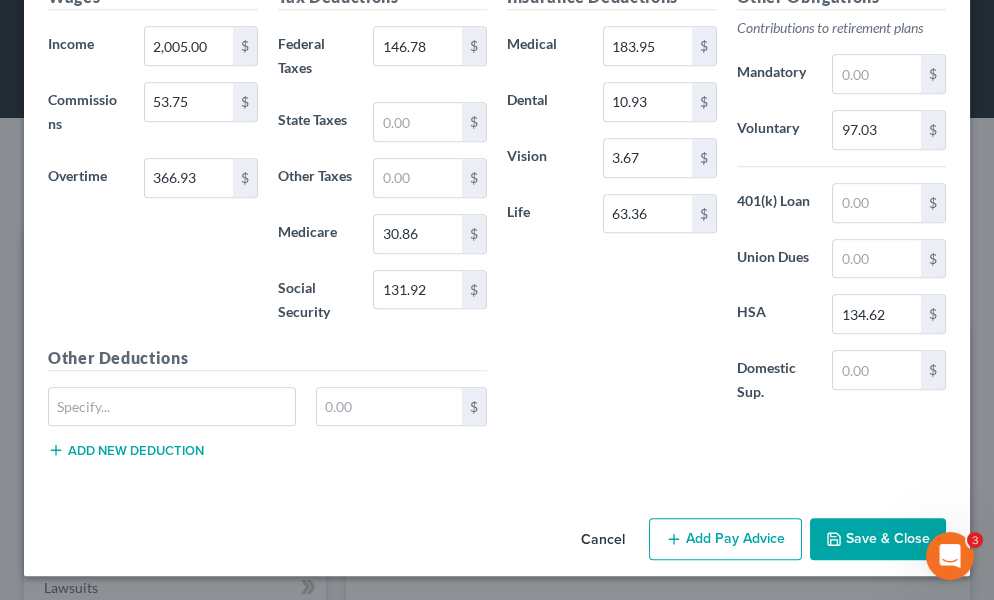 scroll, scrollTop: 3763, scrollLeft: 0, axis: vertical 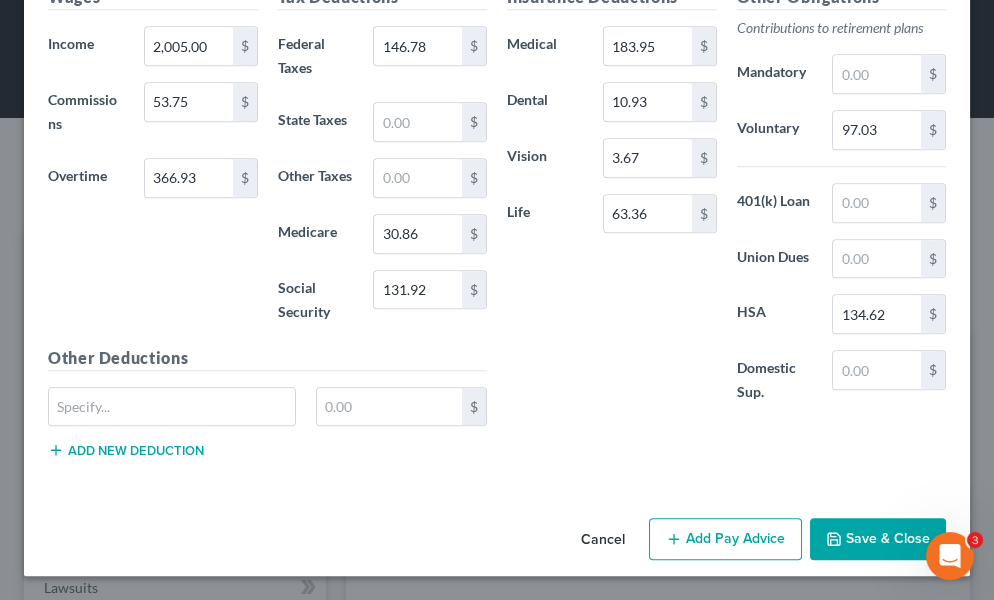 click on "Add Pay Advice" at bounding box center [725, 539] 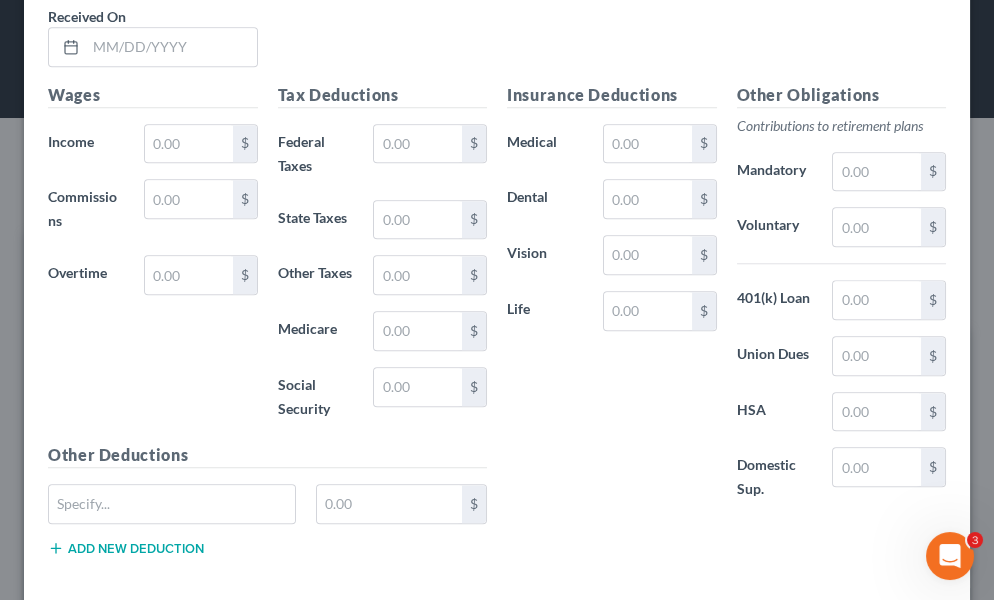 scroll, scrollTop: 4309, scrollLeft: 0, axis: vertical 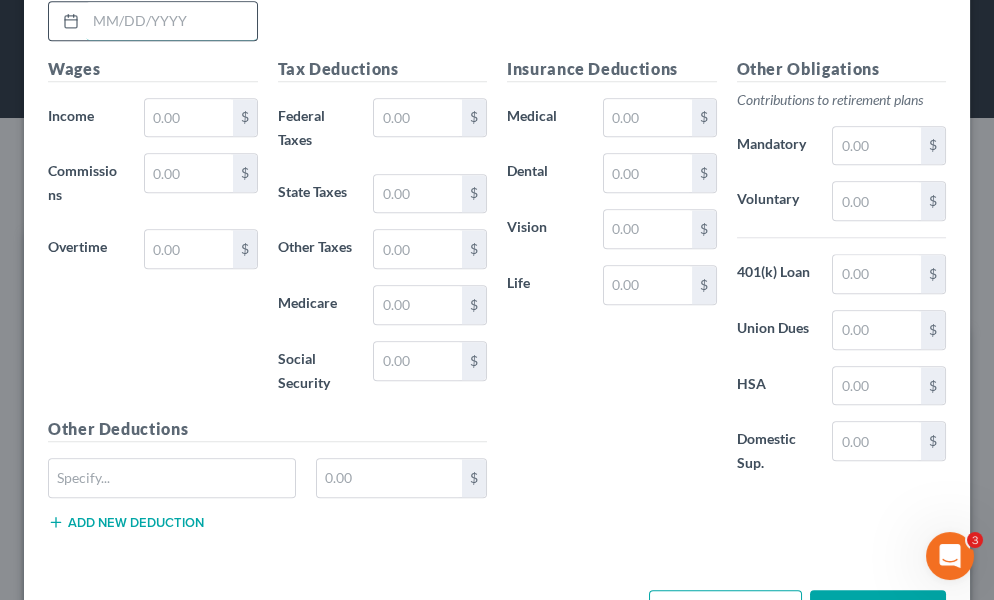 drag, startPoint x: 171, startPoint y: 108, endPoint x: 178, endPoint y: 97, distance: 13.038404 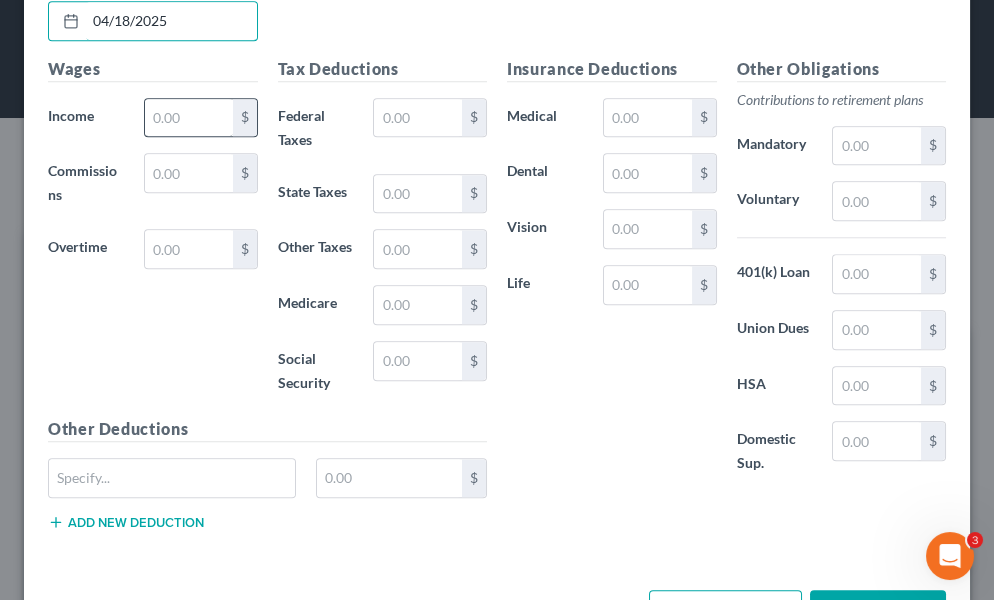 type on "04/18/2025" 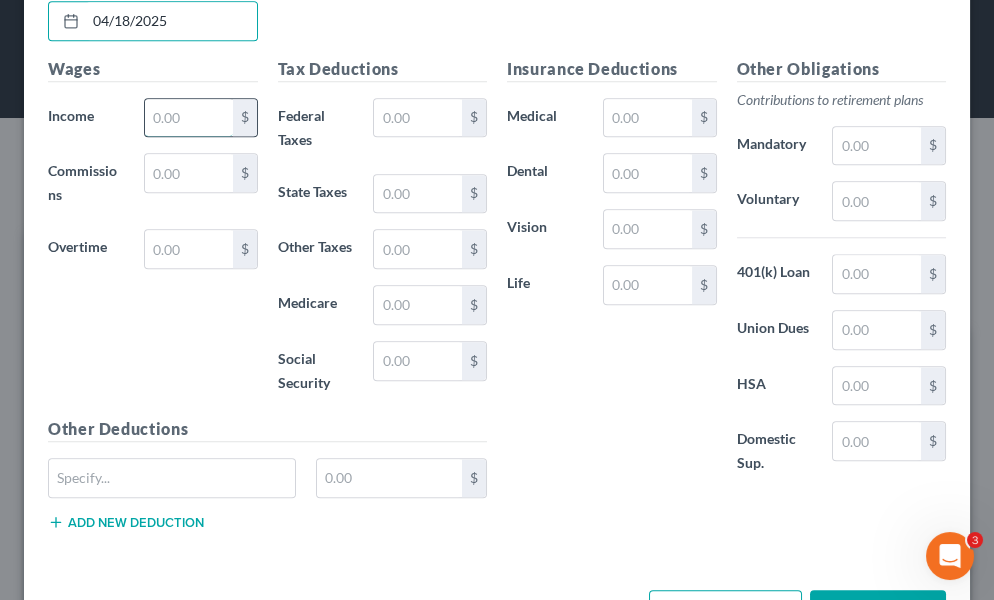 click at bounding box center (189, 118) 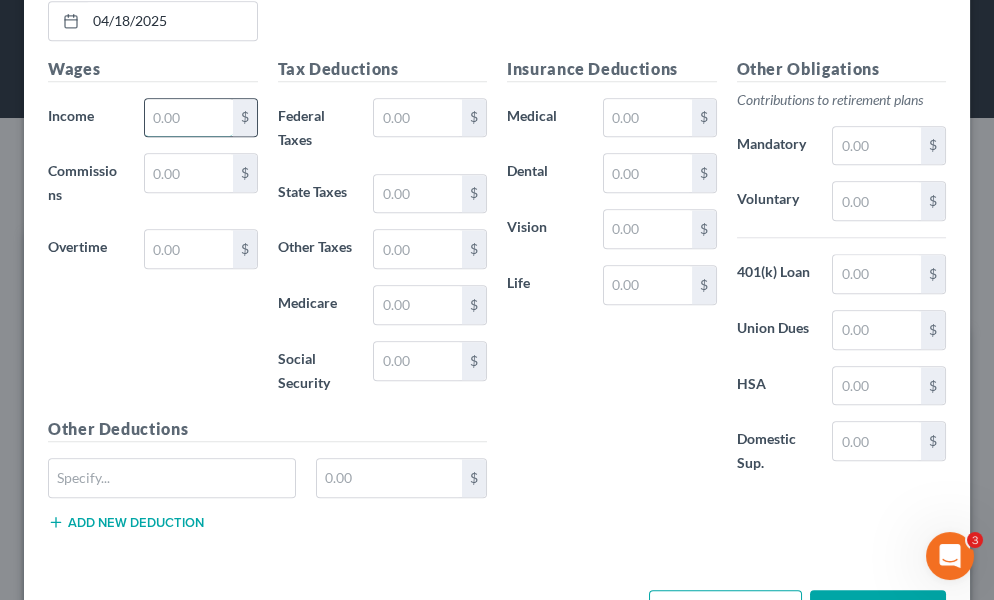 drag, startPoint x: 201, startPoint y: 198, endPoint x: 227, endPoint y: 188, distance: 27.856777 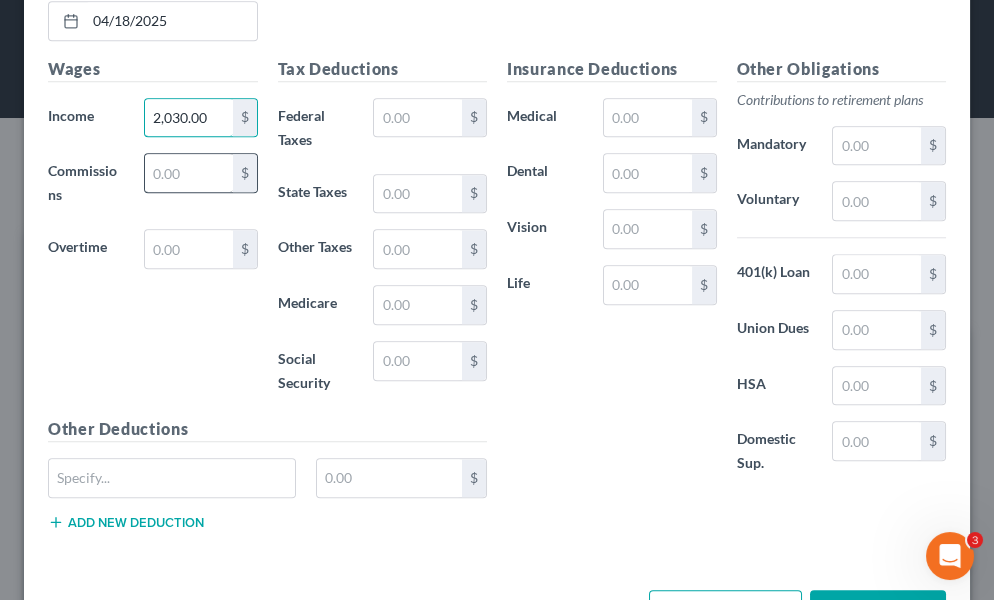 type on "2,030.00" 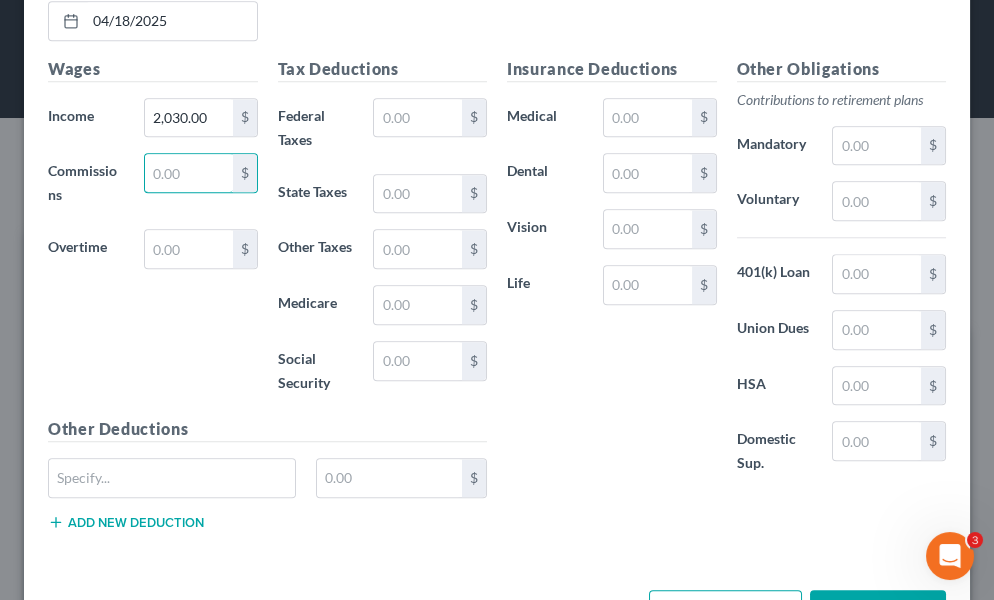 drag, startPoint x: 190, startPoint y: 247, endPoint x: 175, endPoint y: 225, distance: 26.627054 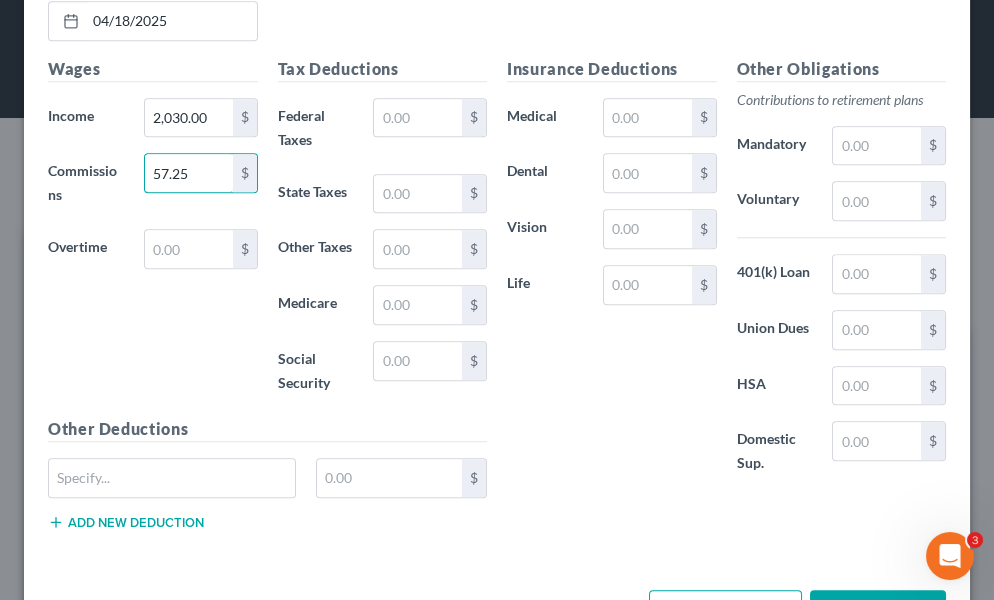type on "57.25" 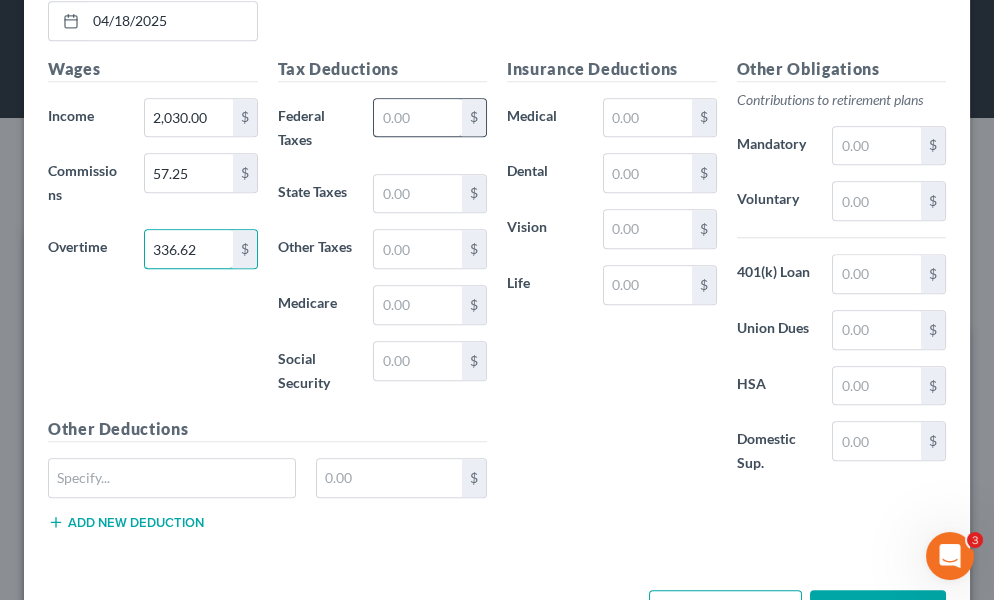 type on "336.62" 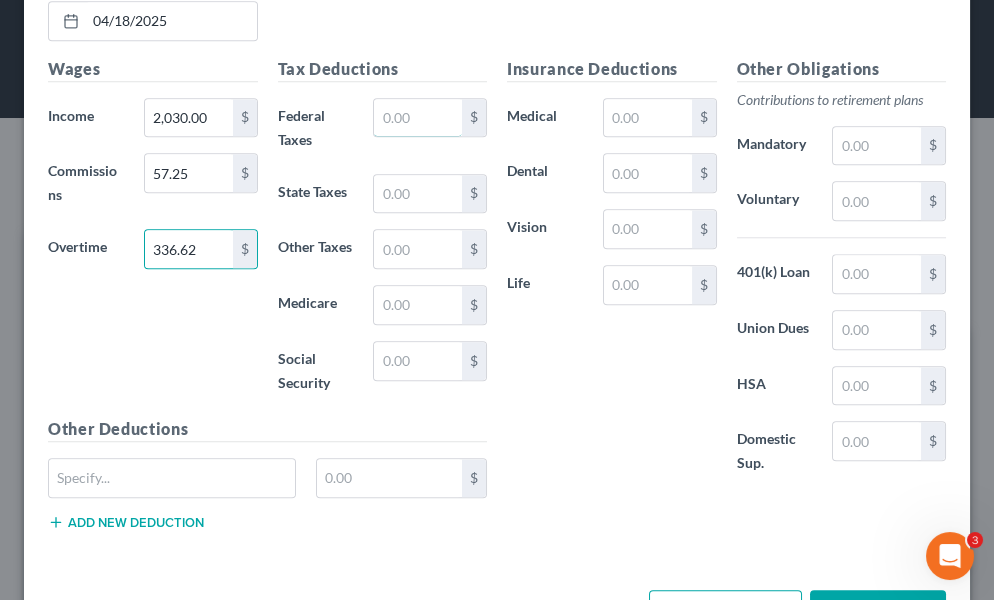 drag, startPoint x: 380, startPoint y: 193, endPoint x: 12, endPoint y: 236, distance: 370.50372 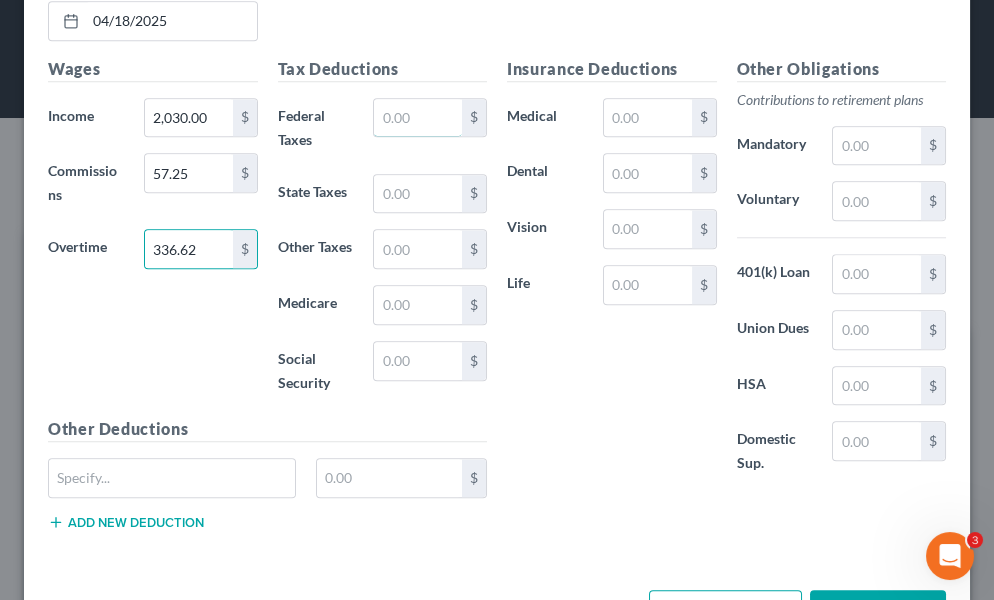 click at bounding box center [418, 118] 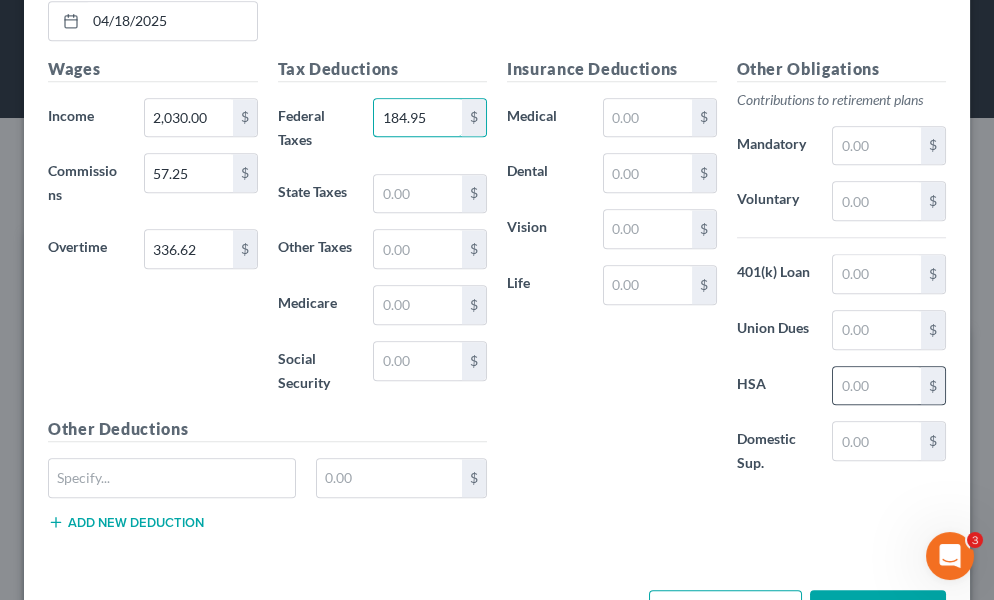 type on "184.95" 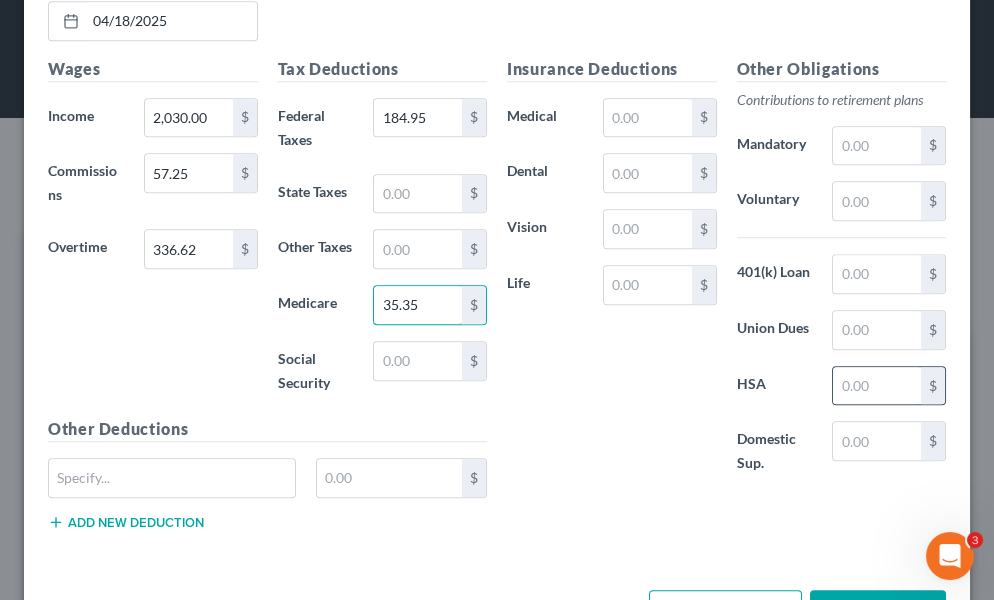 type on "35.35" 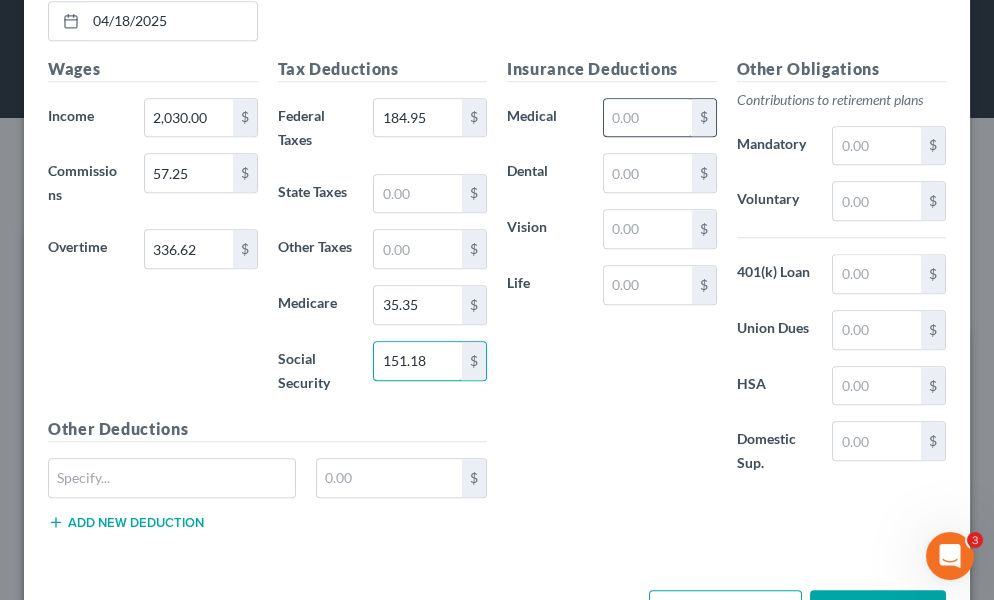 type on "151.18" 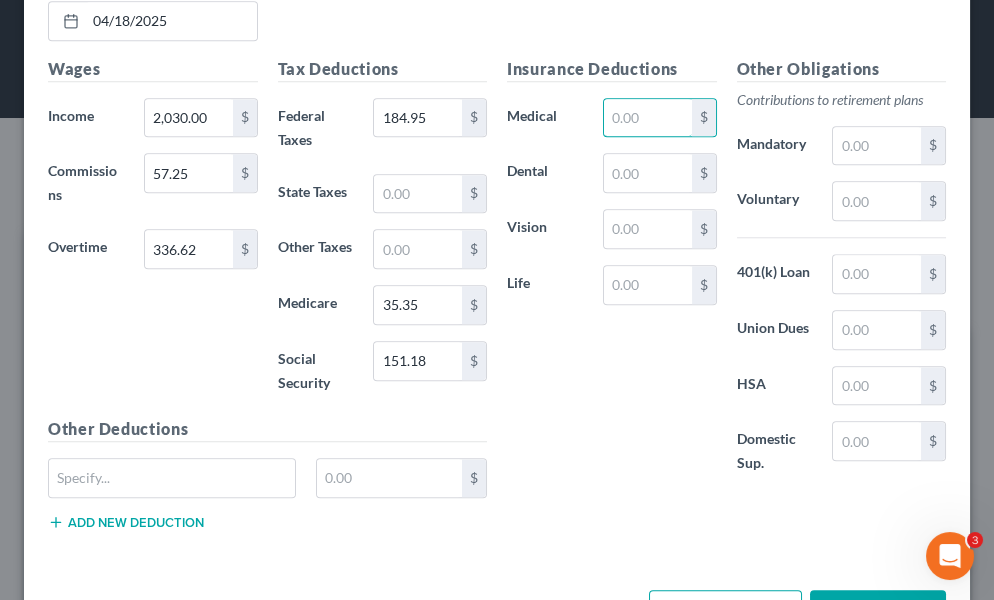 drag, startPoint x: 635, startPoint y: 203, endPoint x: 647, endPoint y: 164, distance: 40.804413 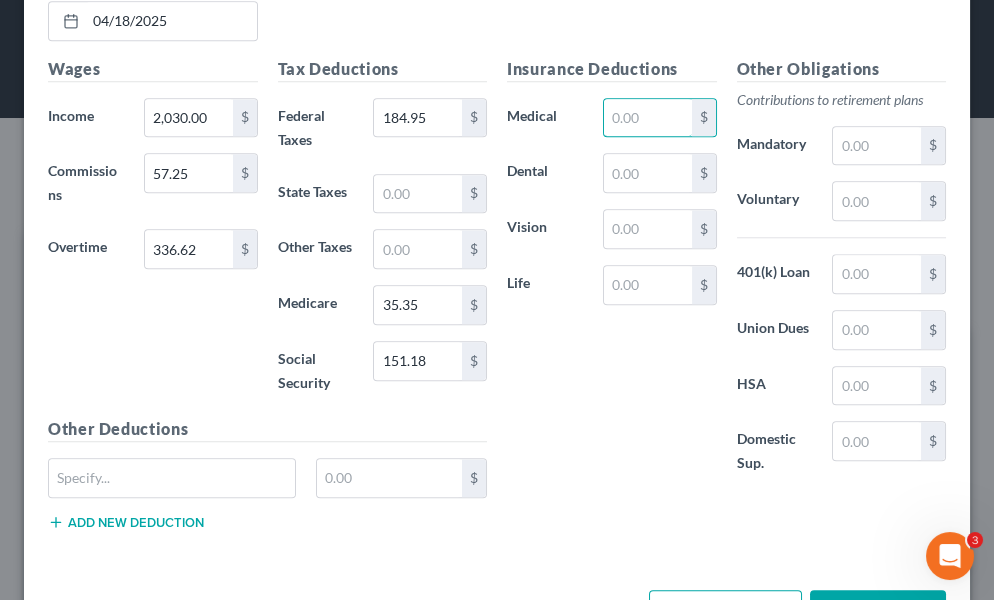 click at bounding box center [648, 118] 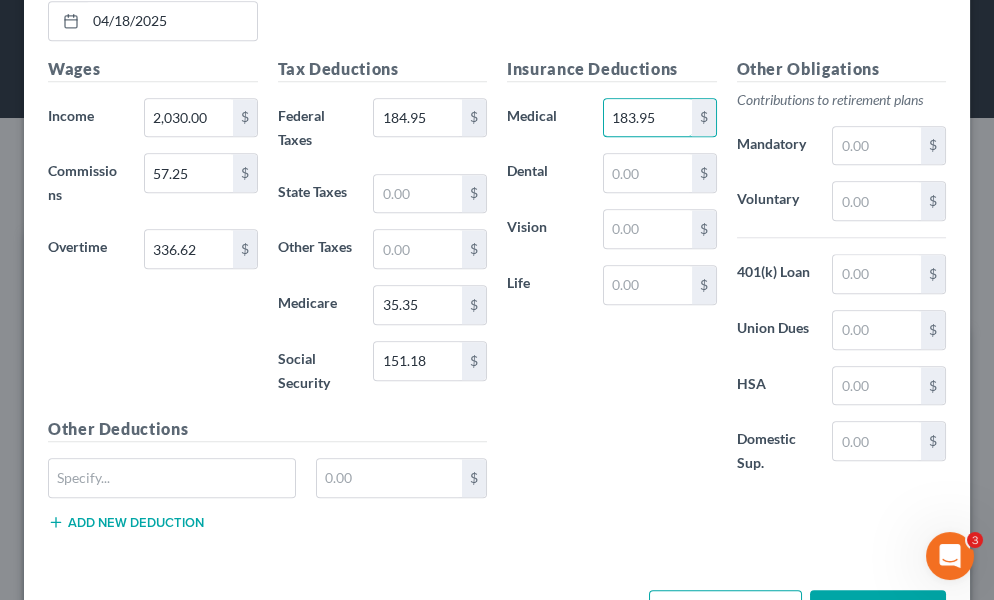 type on "183.95" 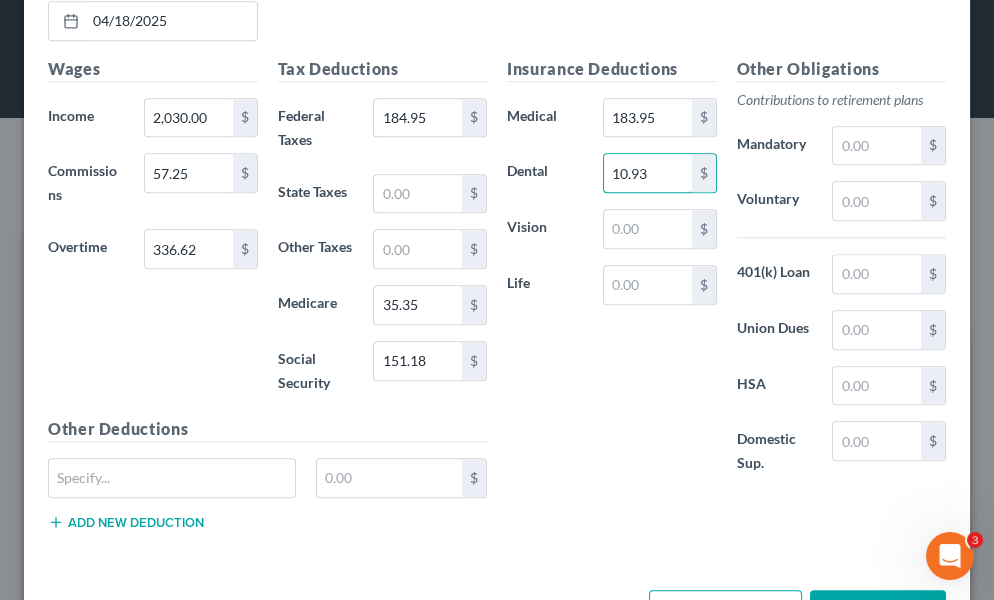 type on "10.93" 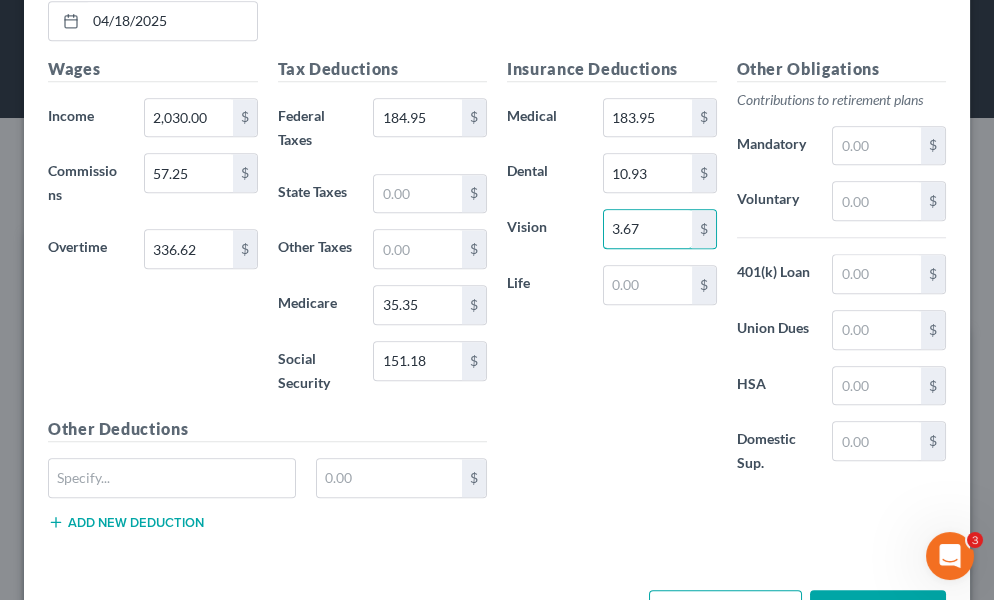 type on "3.67" 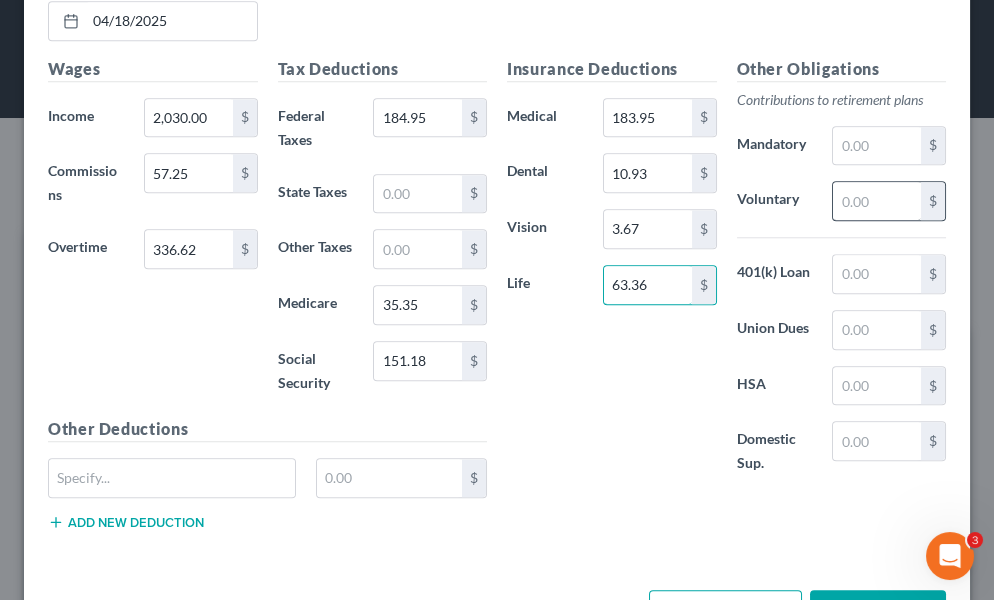 type on "63.36" 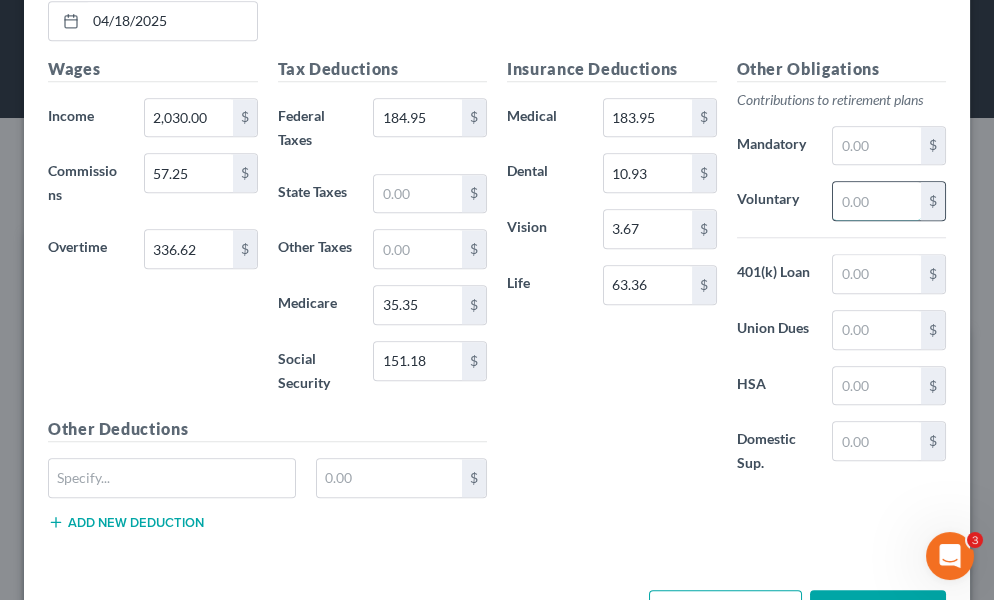drag, startPoint x: 861, startPoint y: 262, endPoint x: 836, endPoint y: 288, distance: 36.069378 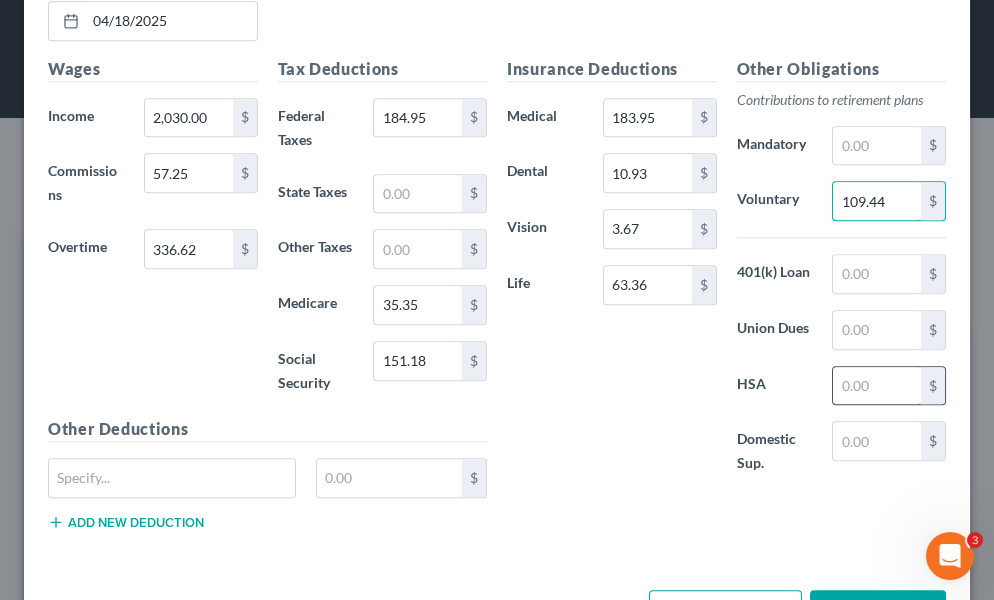 type on "109.44" 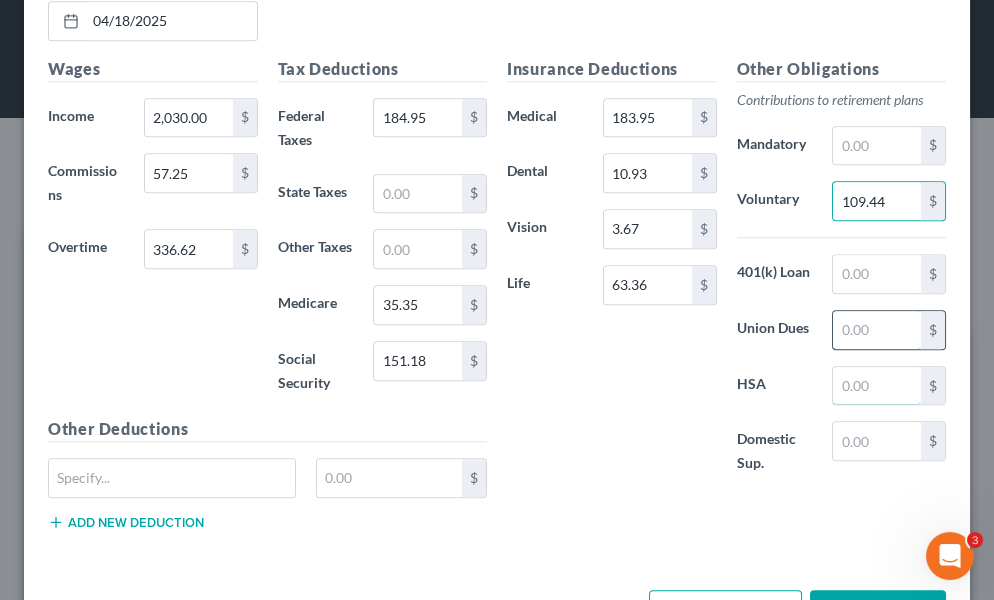 drag, startPoint x: 851, startPoint y: 458, endPoint x: 829, endPoint y: 400, distance: 62.03225 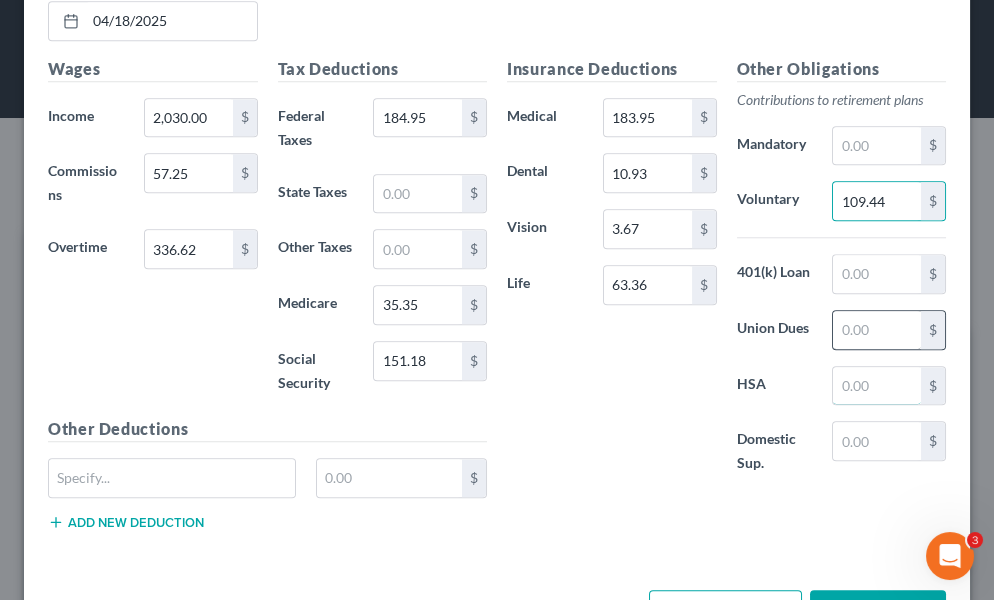 click at bounding box center (877, 386) 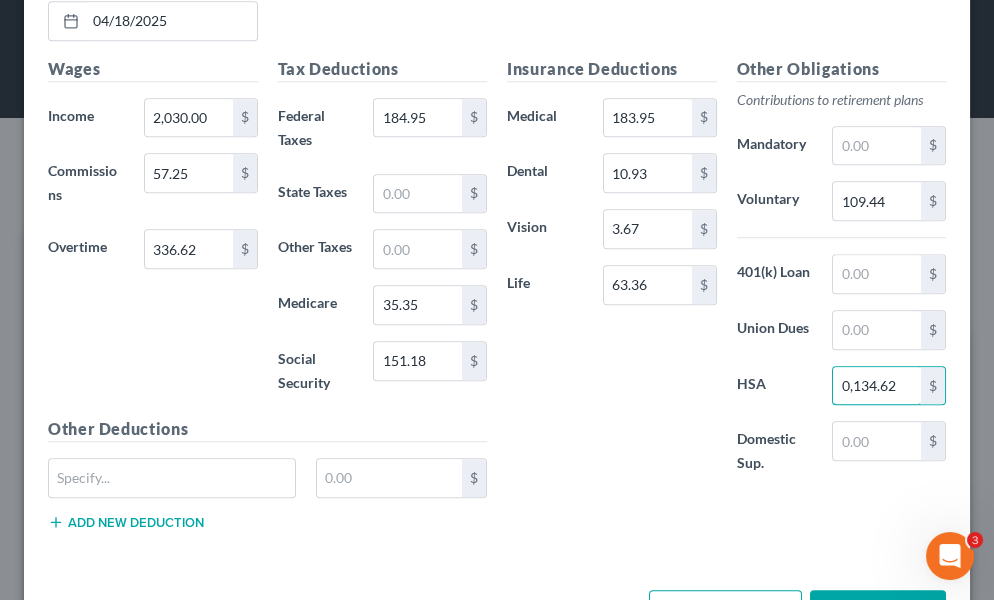 scroll, scrollTop: 4218, scrollLeft: 0, axis: vertical 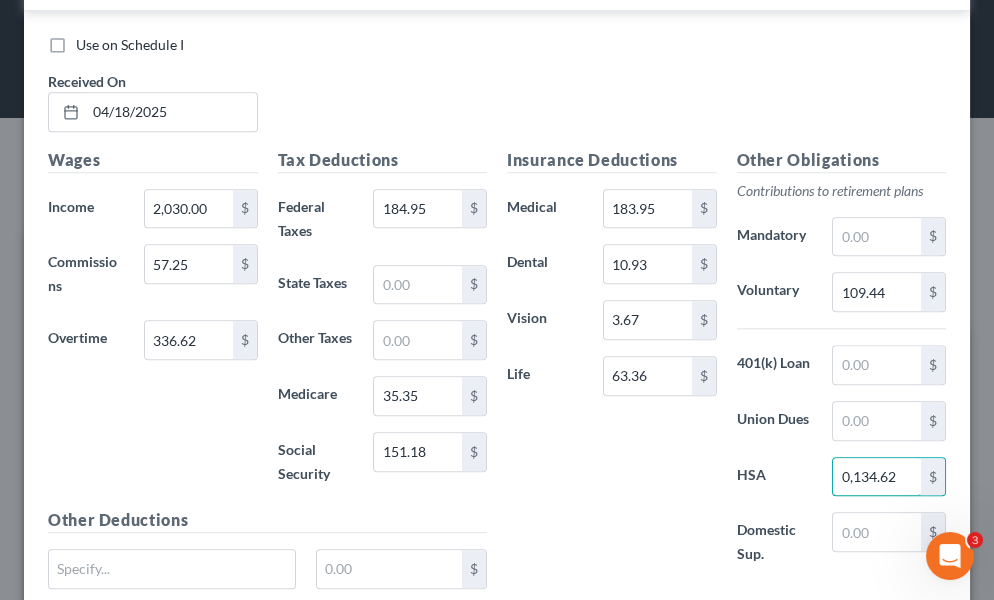 type on "0,134.62" 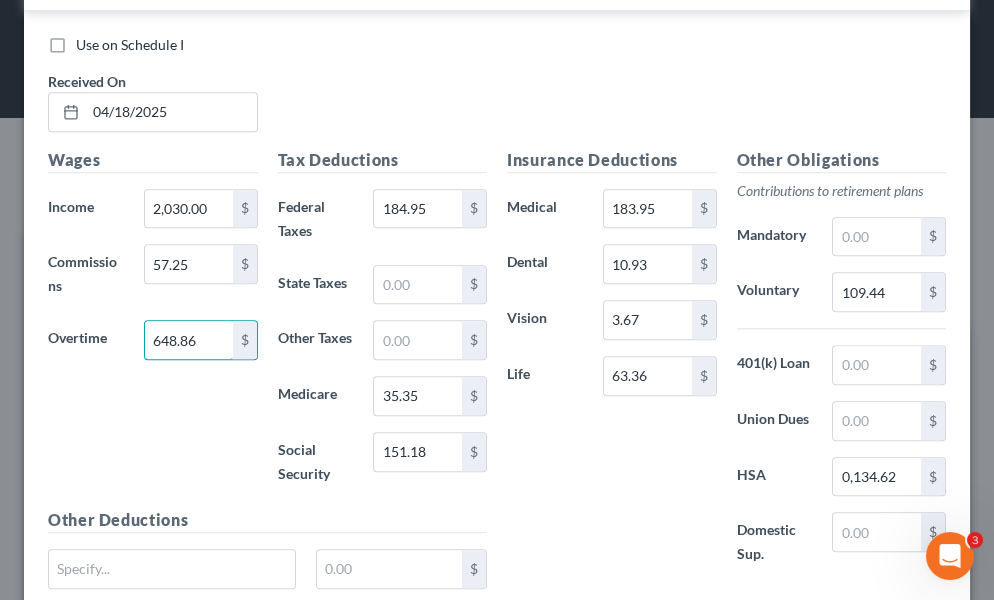 type on "648.86" 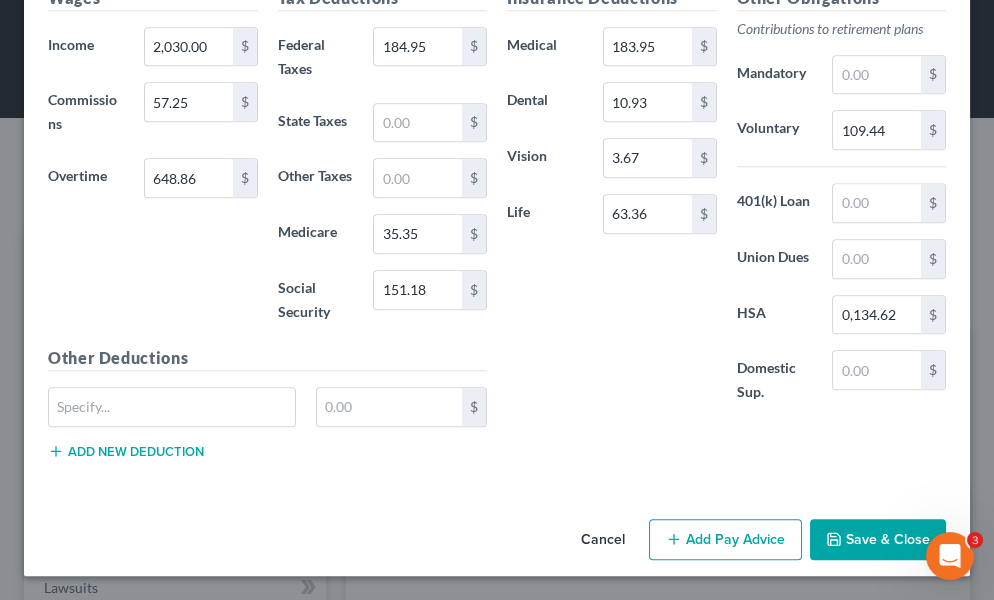 scroll, scrollTop: 4477, scrollLeft: 0, axis: vertical 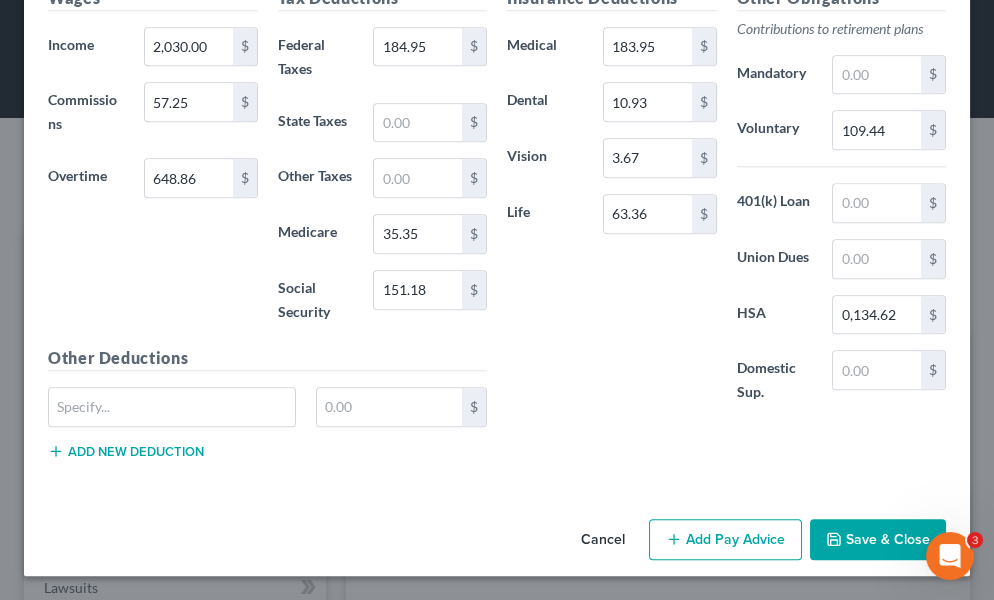 click on "Add Pay Advice" at bounding box center (725, 540) 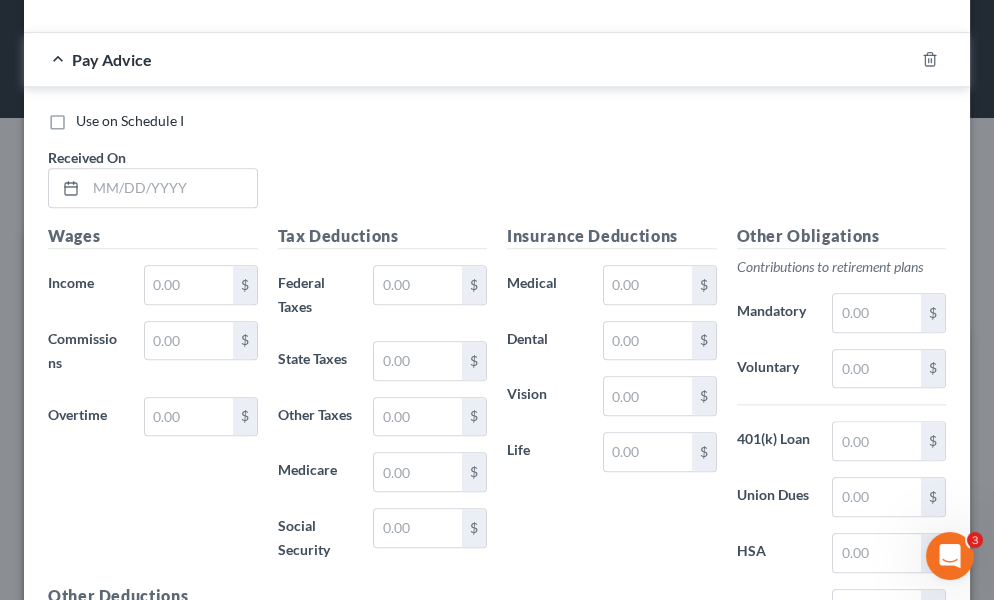 scroll, scrollTop: 4931, scrollLeft: 0, axis: vertical 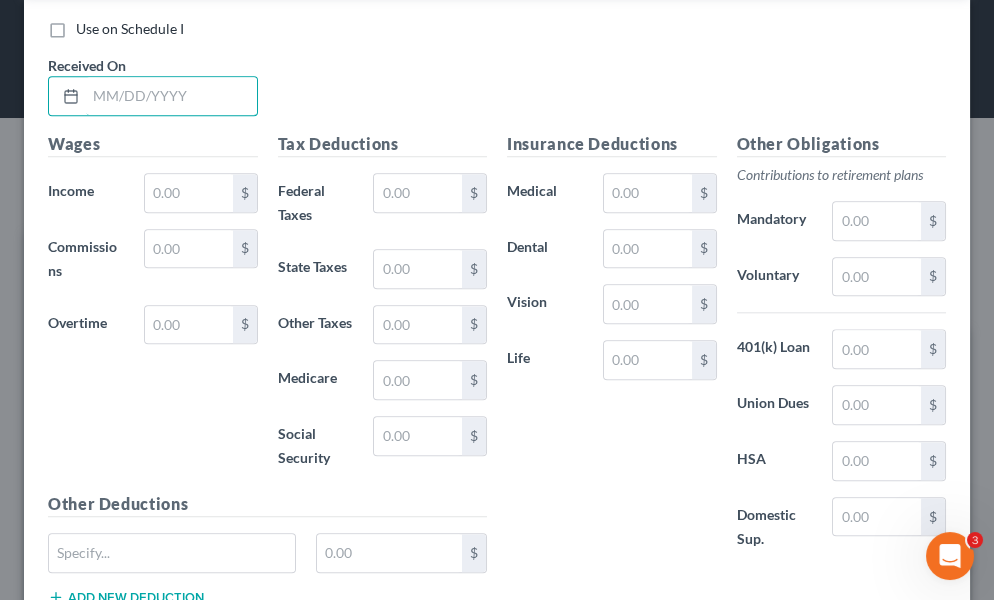 drag, startPoint x: 196, startPoint y: 186, endPoint x: 201, endPoint y: 164, distance: 22.561028 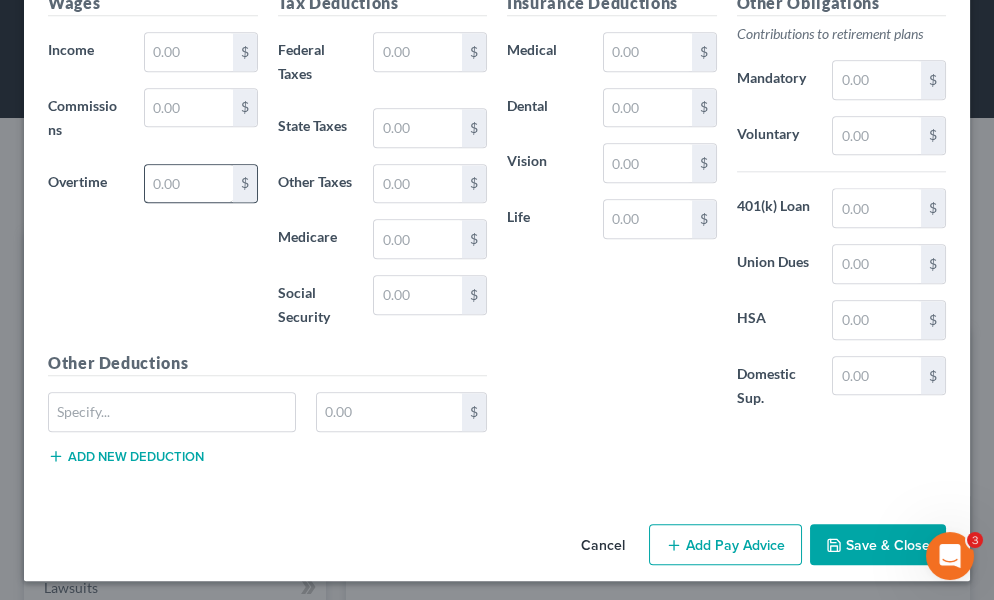 scroll, scrollTop: 5113, scrollLeft: 0, axis: vertical 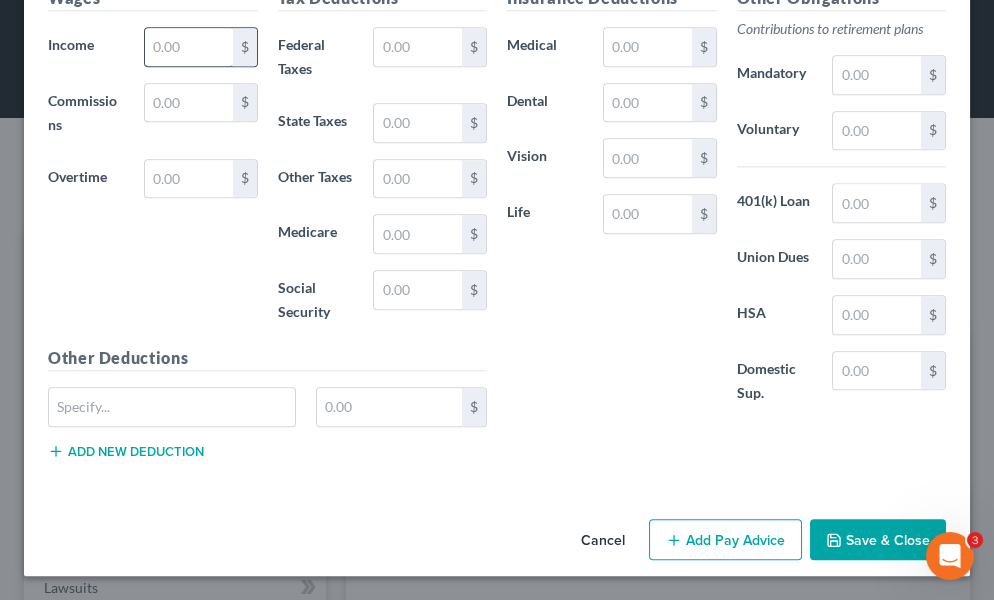 type on "05/02/2025" 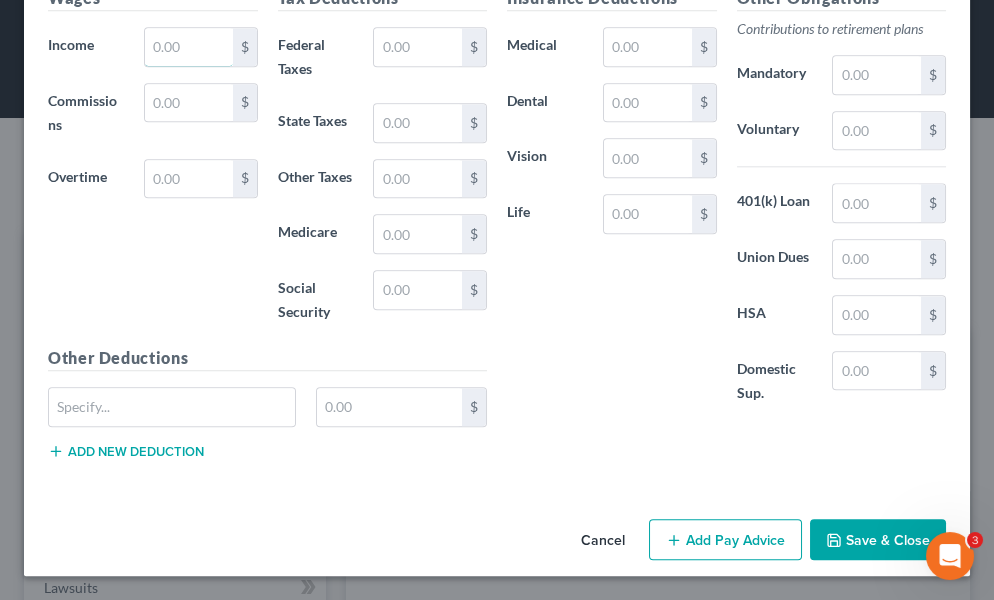drag, startPoint x: 194, startPoint y: 106, endPoint x: 54, endPoint y: 228, distance: 185.69868 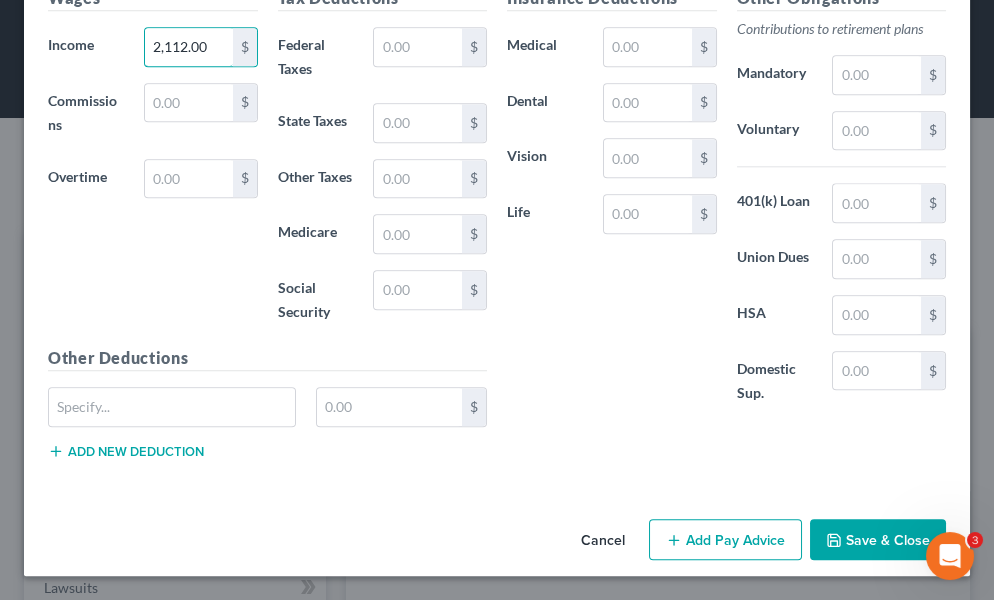 type on "2,112.00" 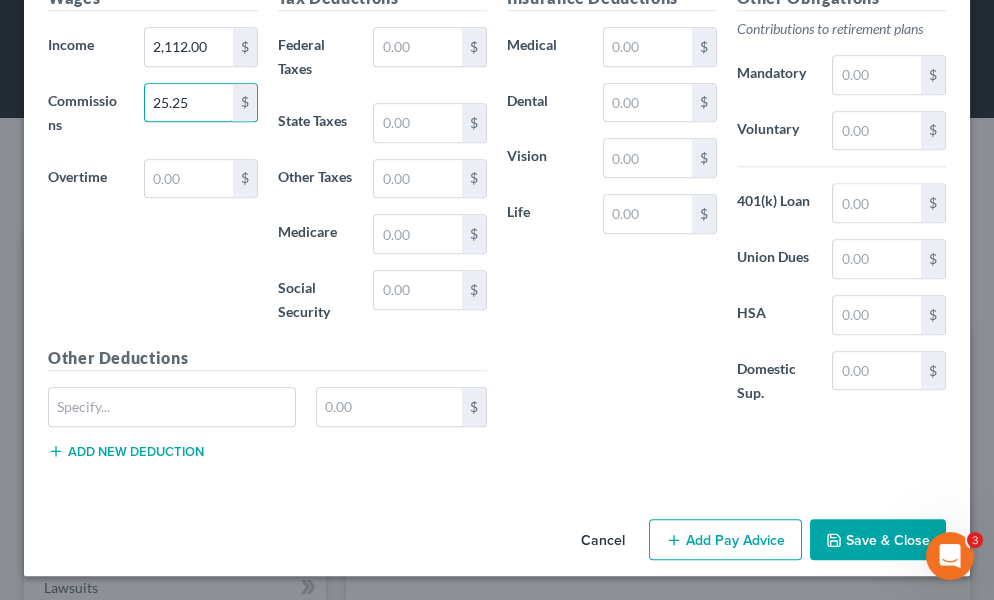 type on "25.25" 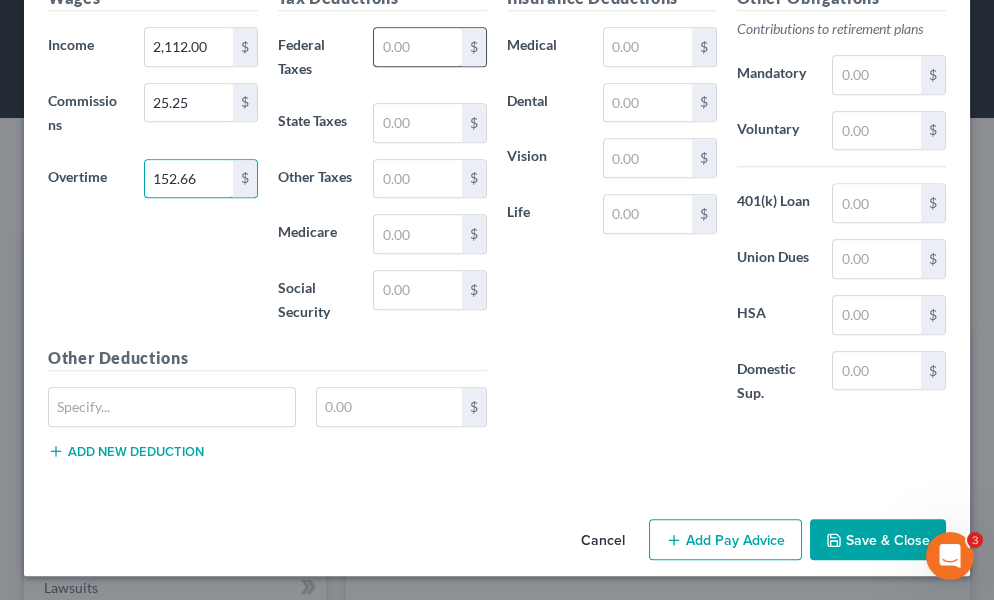 type on "152.66" 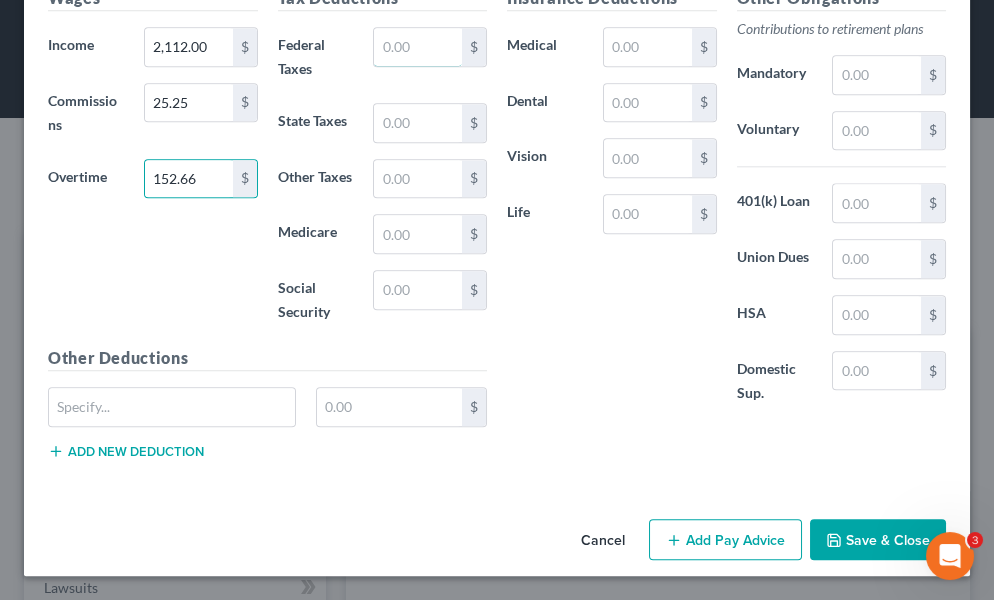 drag, startPoint x: 398, startPoint y: 110, endPoint x: 36, endPoint y: 371, distance: 446.27905 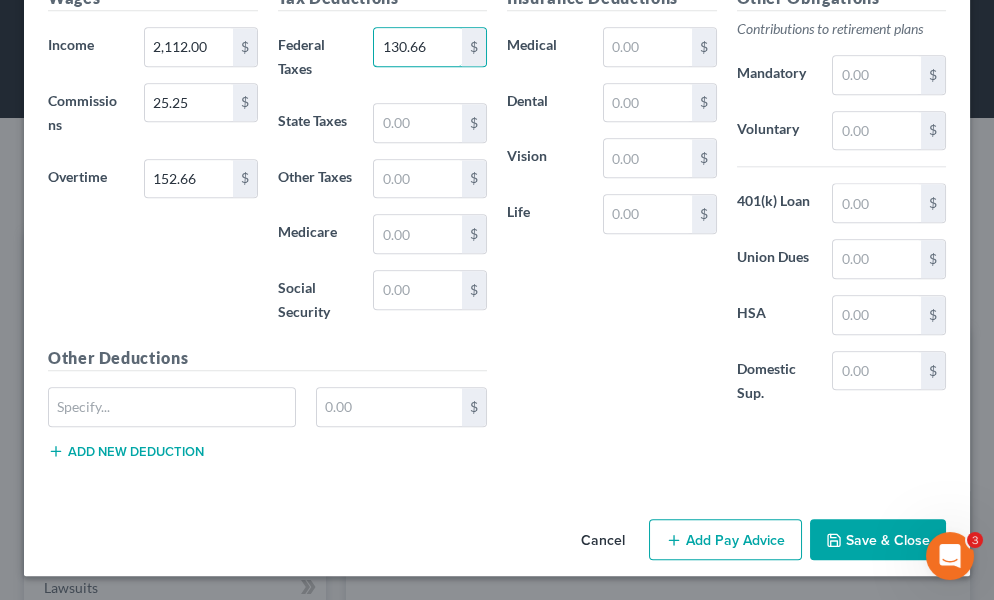 type on "130.66" 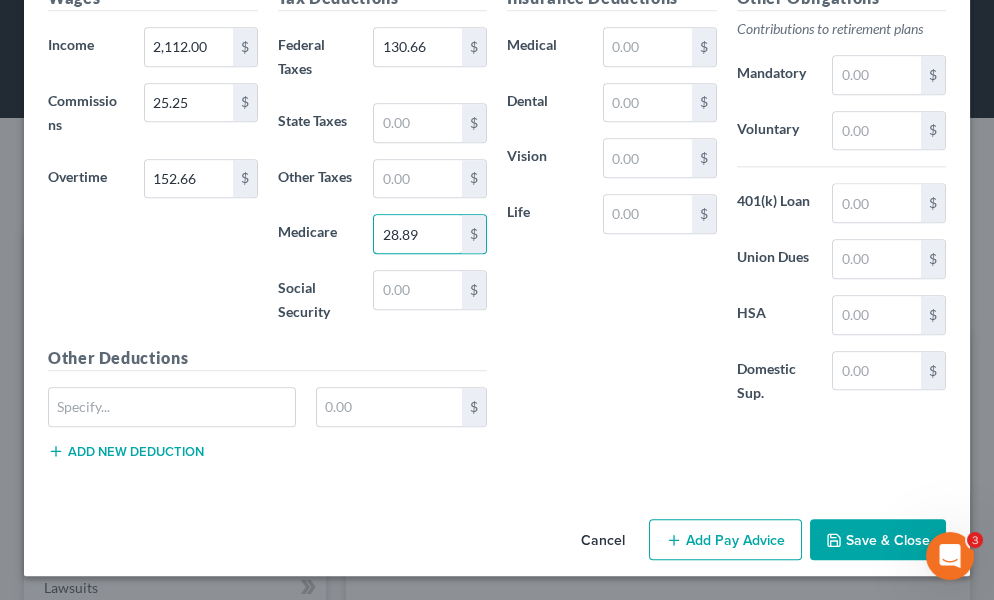 type on "28.89" 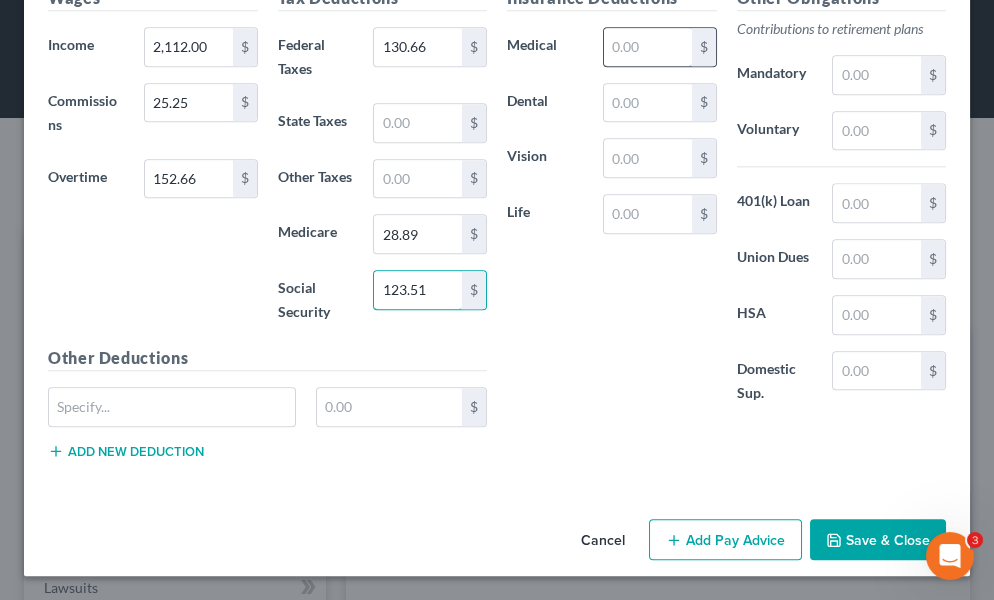 type on "123.51" 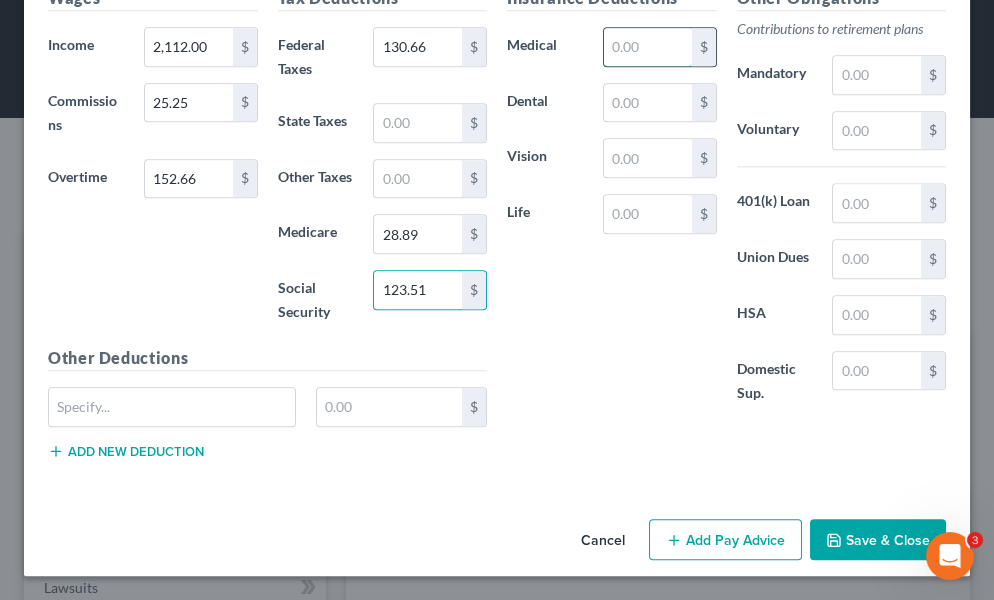 click at bounding box center (648, 47) 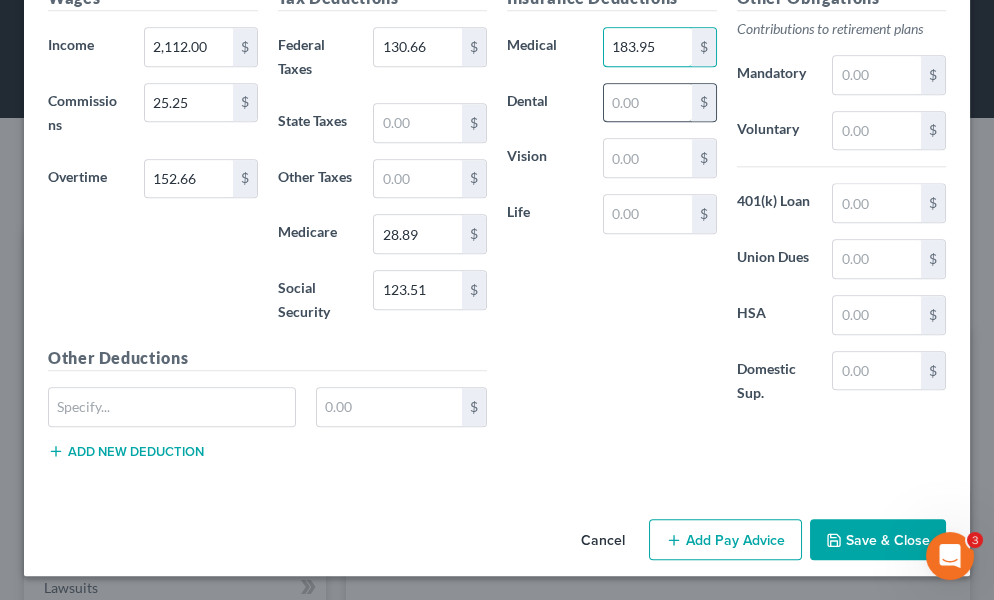 type on "183.95" 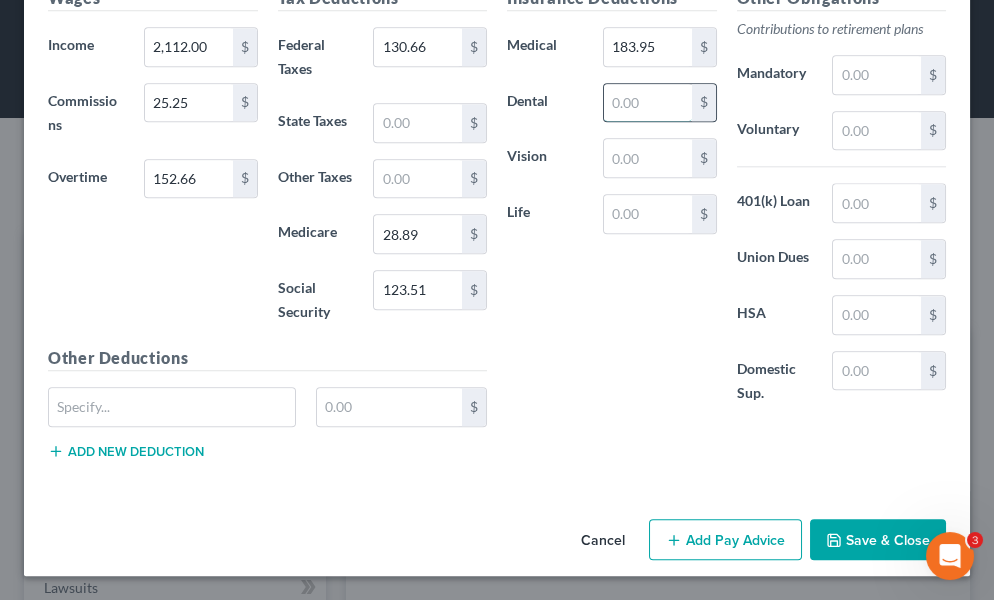 click at bounding box center [648, 103] 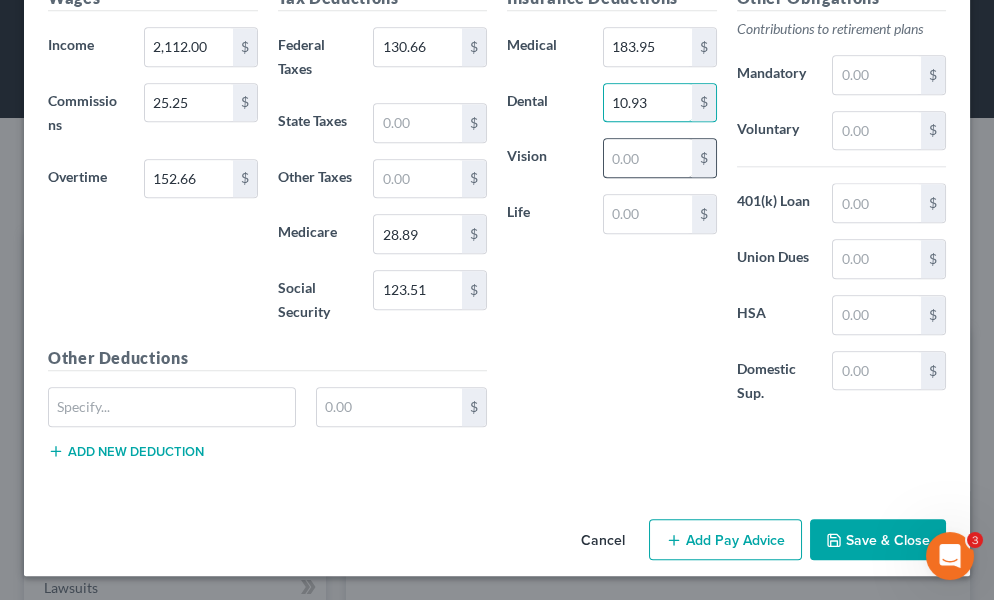 type on "10.93" 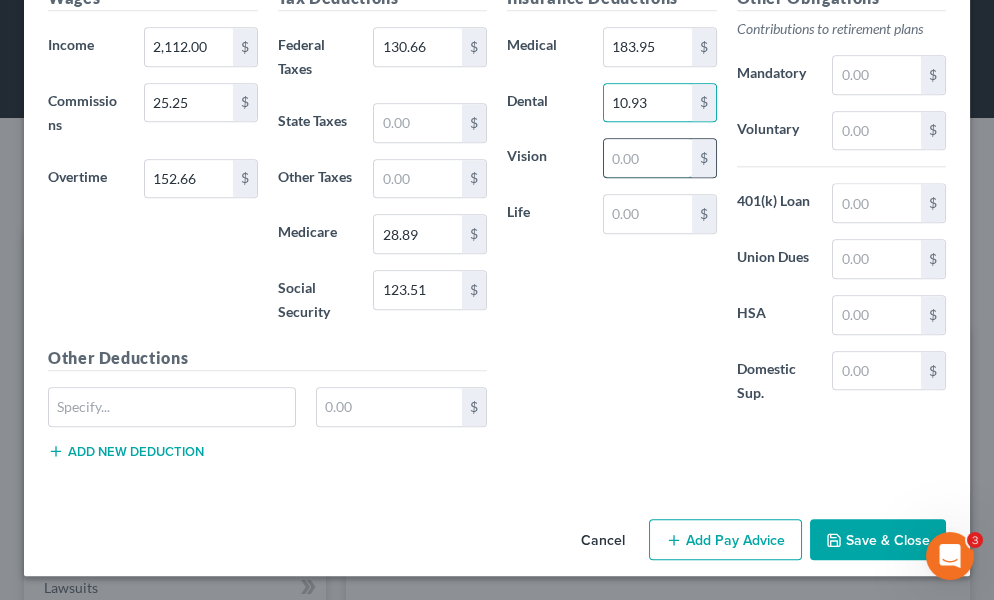 click at bounding box center [648, 158] 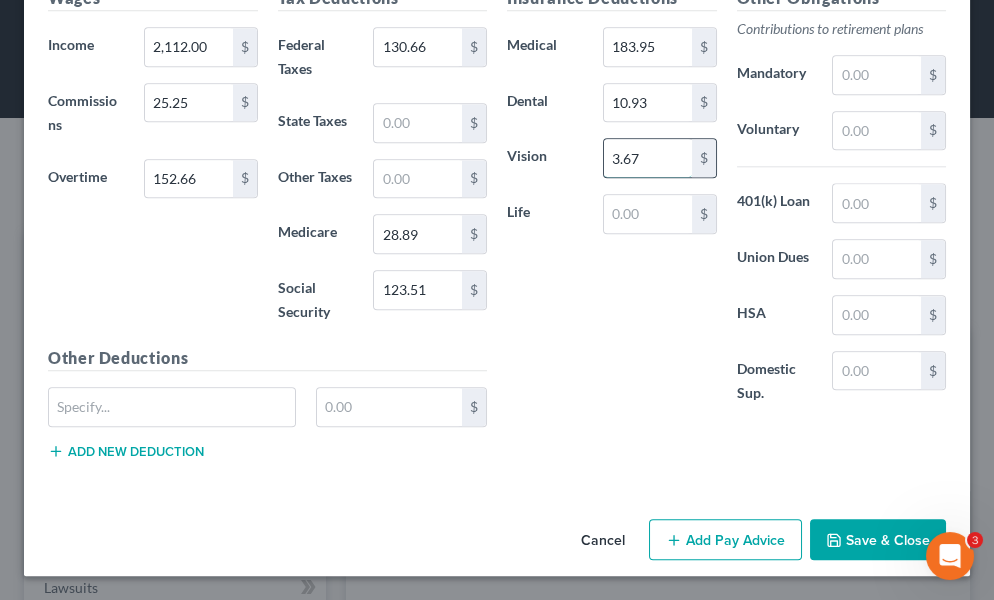 type on "3.67" 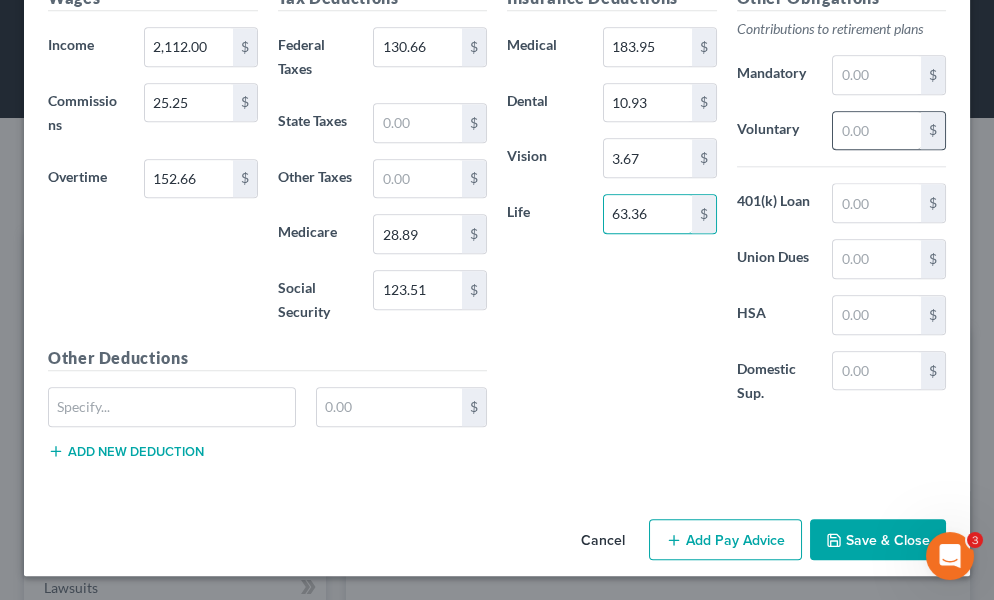 type on "63.36" 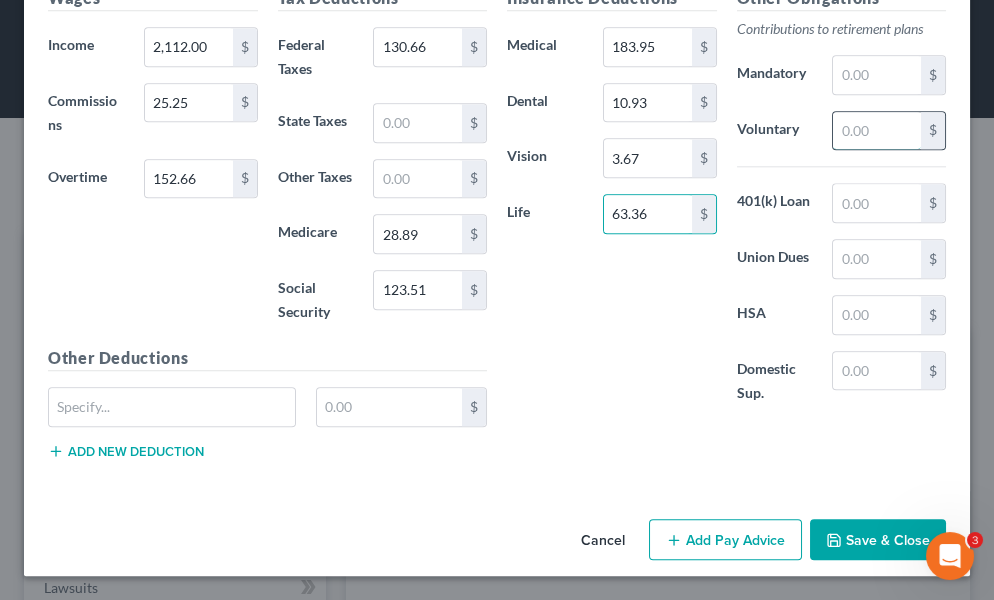 drag, startPoint x: 825, startPoint y: 188, endPoint x: 835, endPoint y: 171, distance: 19.723083 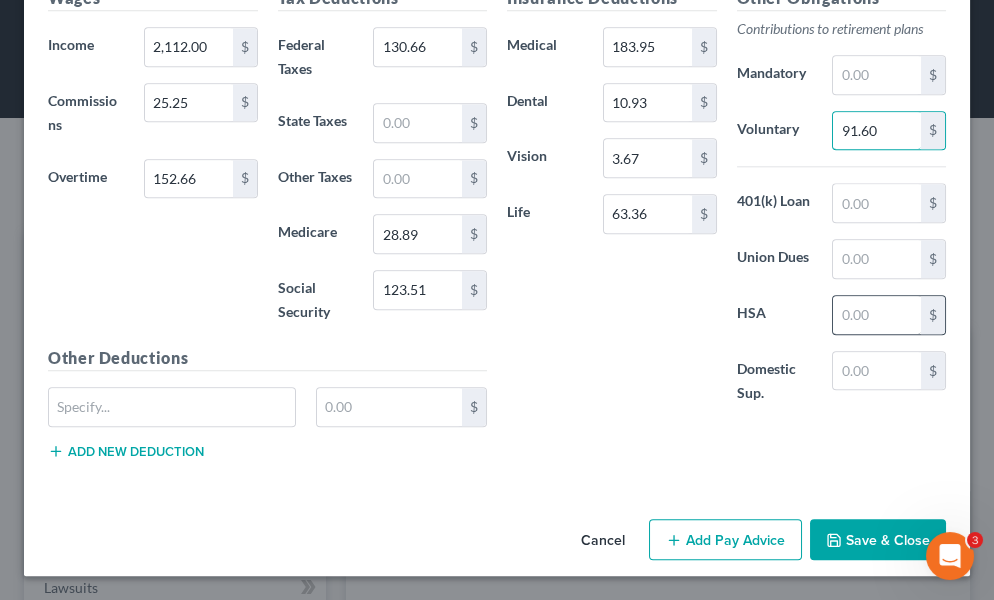 type on "91.60" 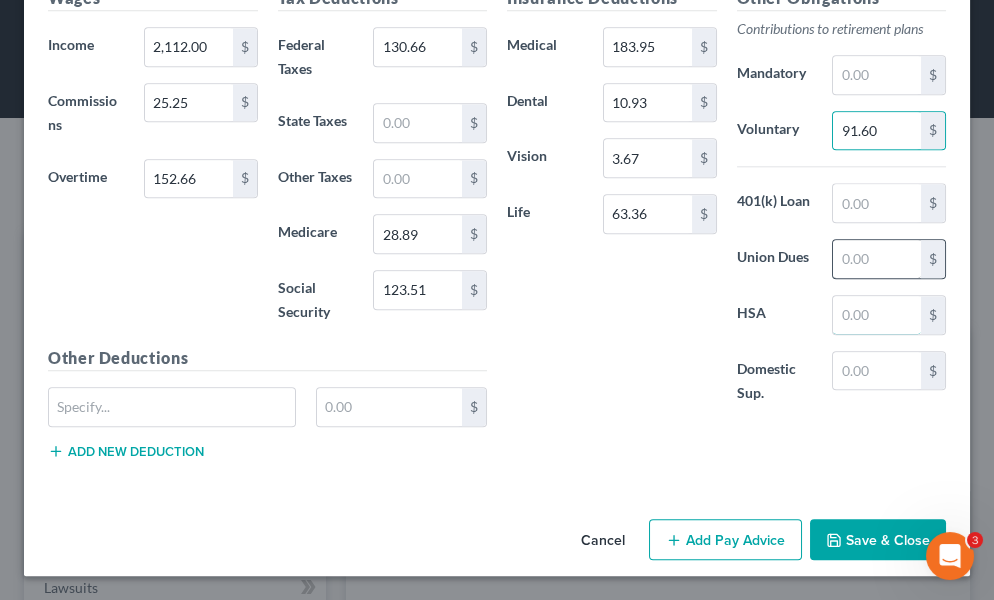 drag, startPoint x: 849, startPoint y: 369, endPoint x: 851, endPoint y: 300, distance: 69.02898 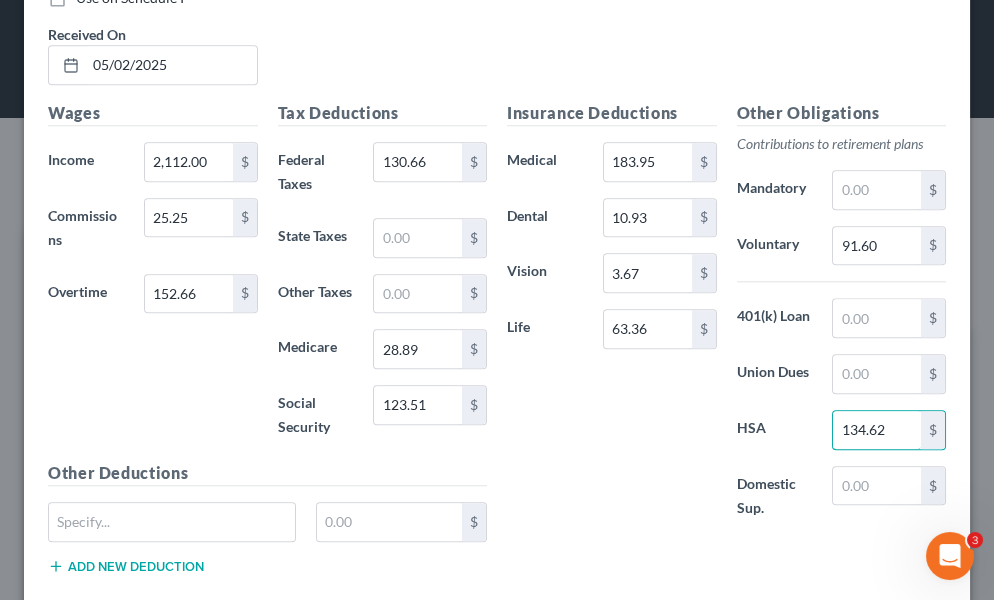 scroll, scrollTop: 4931, scrollLeft: 0, axis: vertical 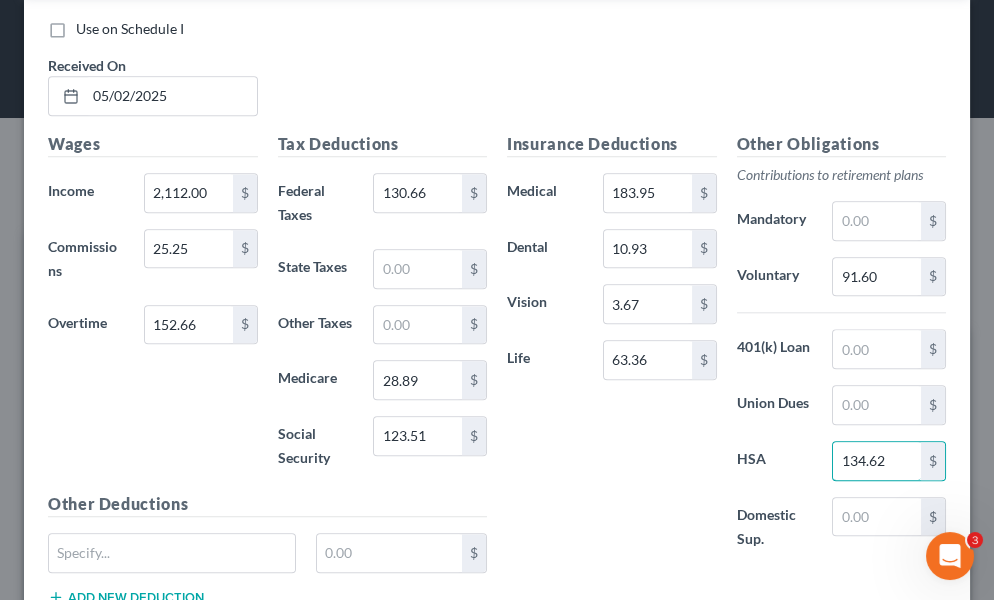type on "134.62" 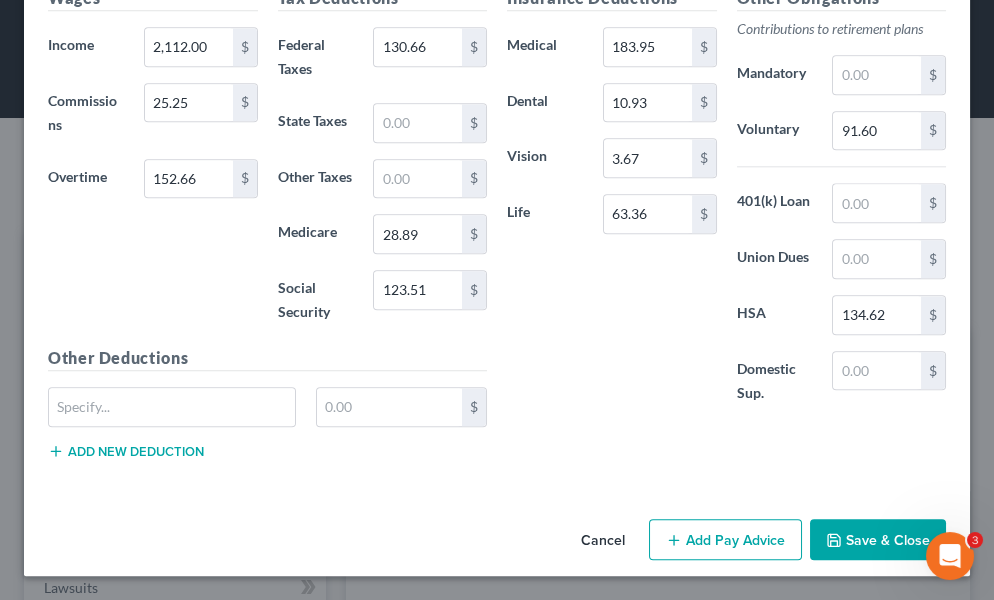 scroll, scrollTop: 5191, scrollLeft: 0, axis: vertical 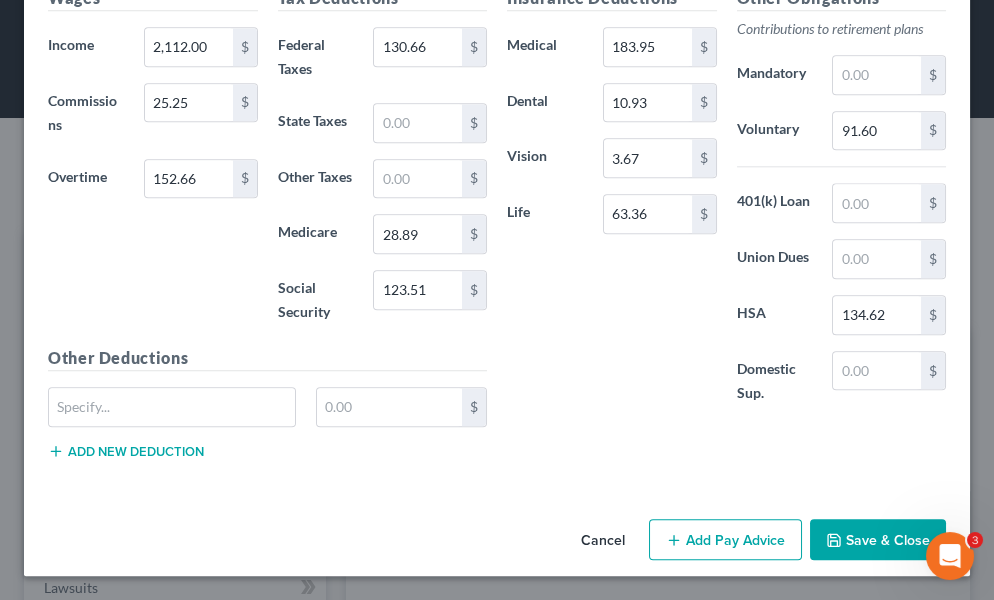 click on "Add Pay Advice" at bounding box center (725, 540) 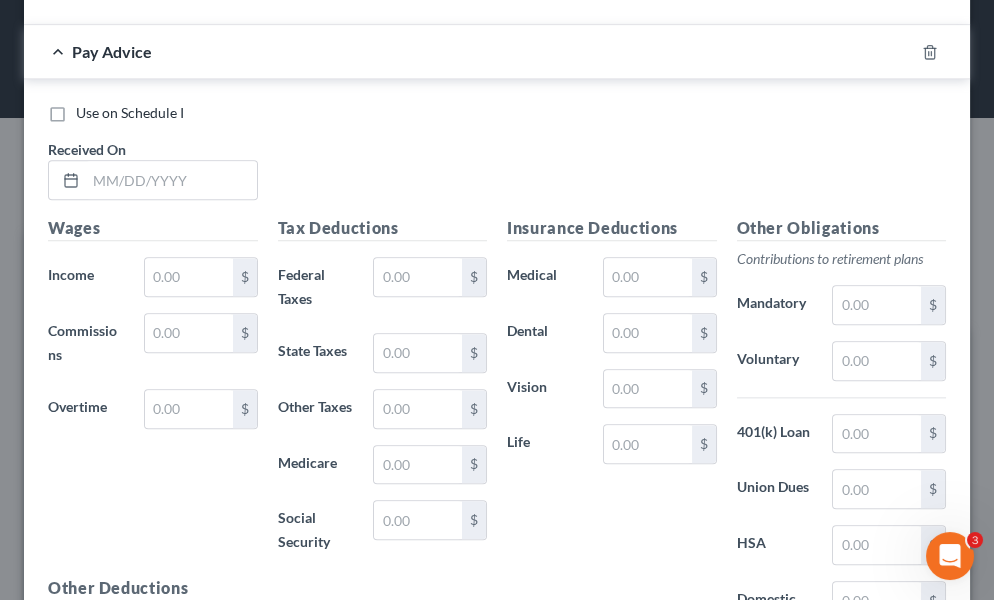 scroll, scrollTop: 5554, scrollLeft: 0, axis: vertical 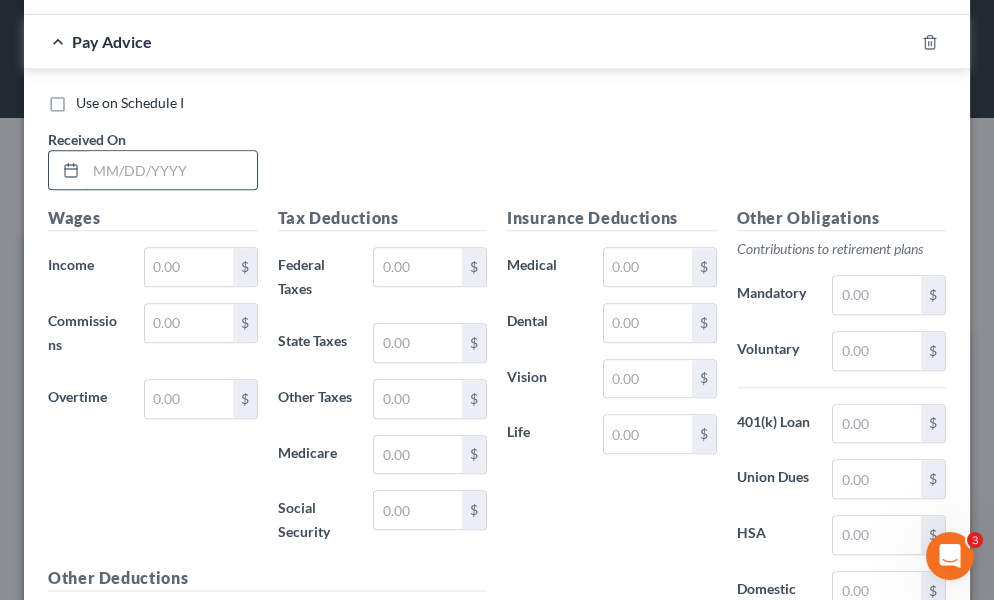 drag, startPoint x: 191, startPoint y: 290, endPoint x: 187, endPoint y: 266, distance: 24.33105 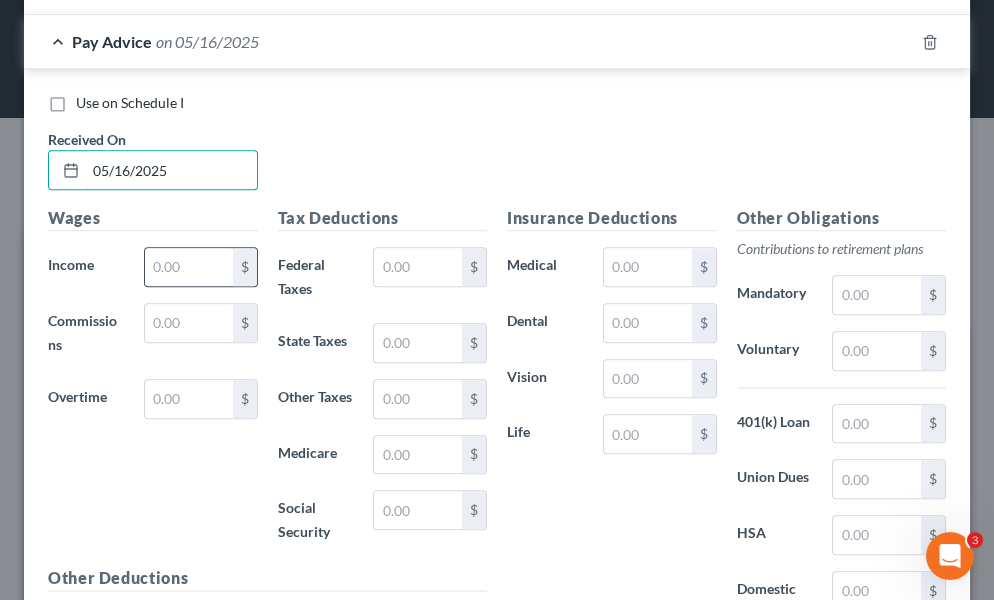 type on "05/16/2025" 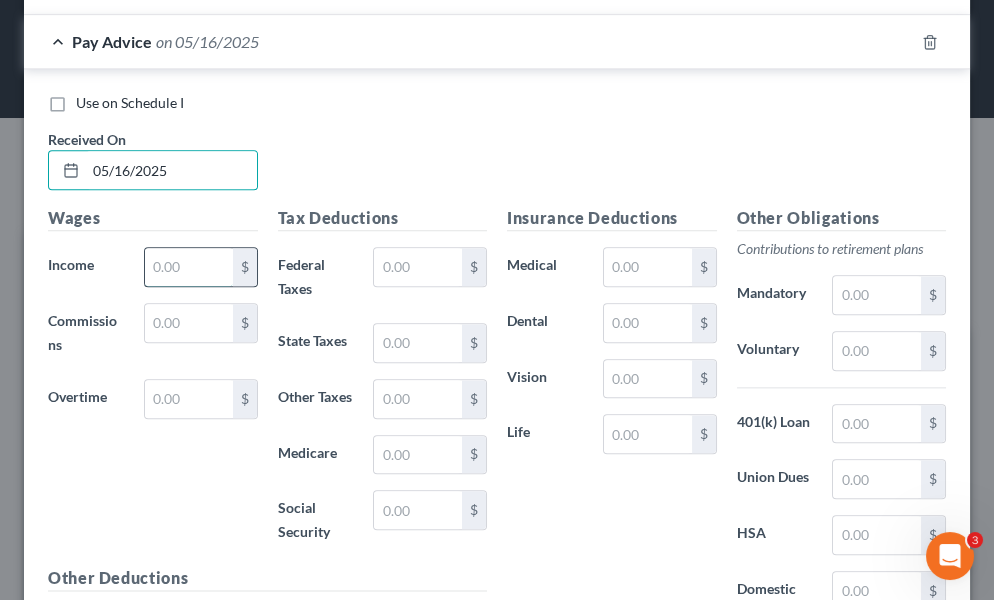 click at bounding box center [189, 267] 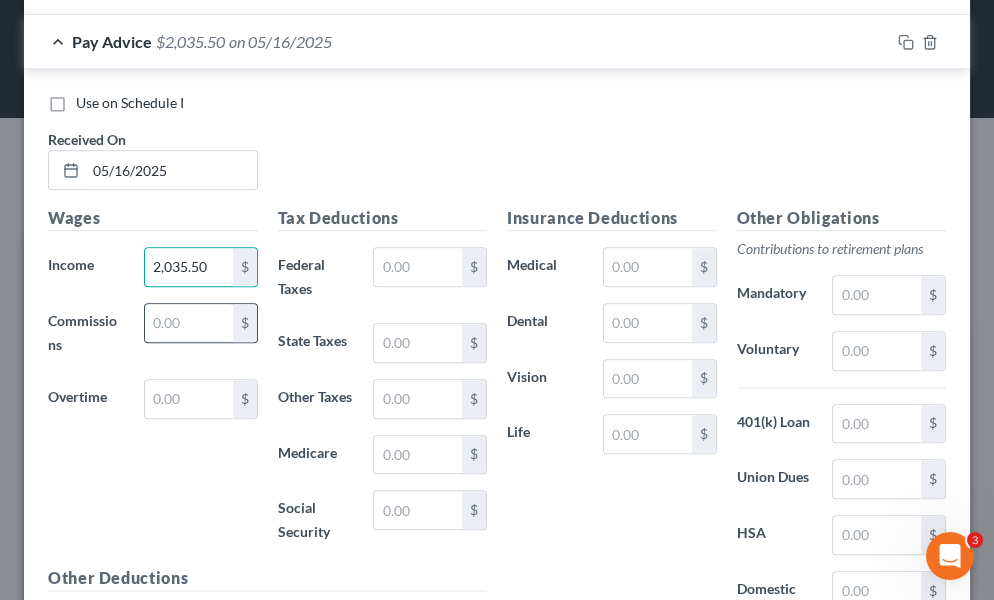 type on "2,035.50" 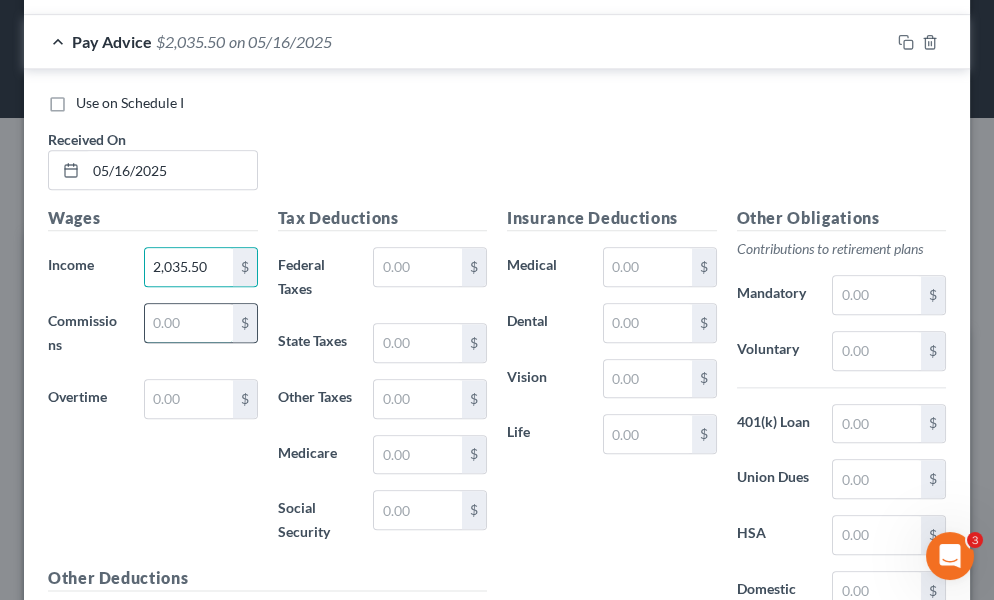 drag, startPoint x: 200, startPoint y: 437, endPoint x: 204, endPoint y: 421, distance: 16.492422 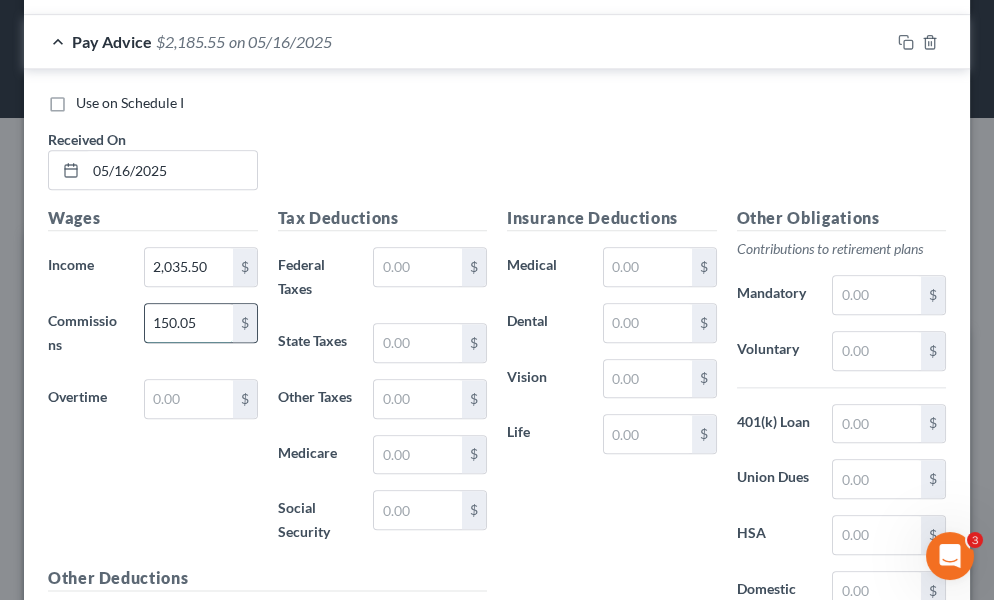 type on "150.05" 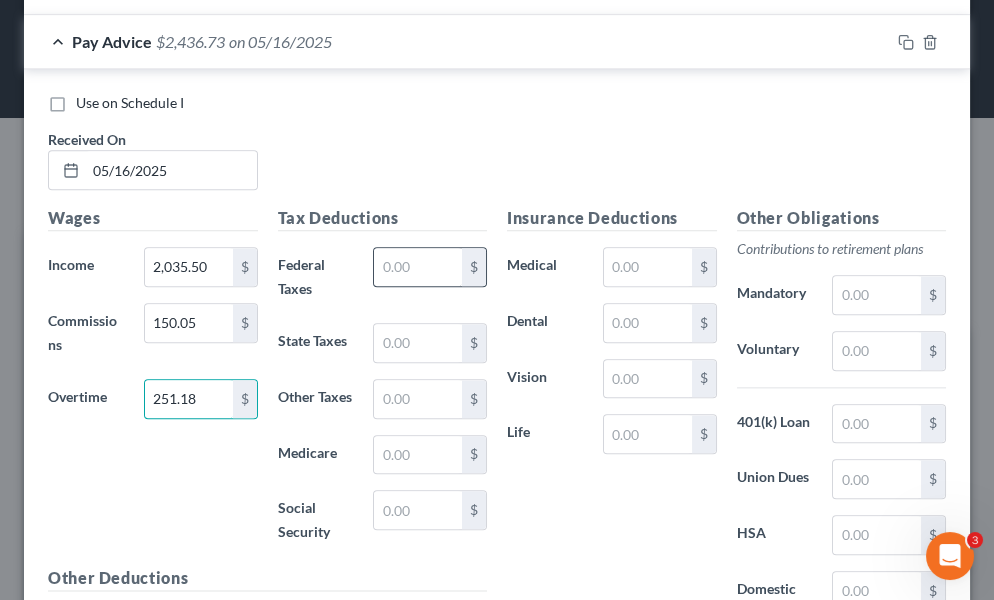 type on "251.18" 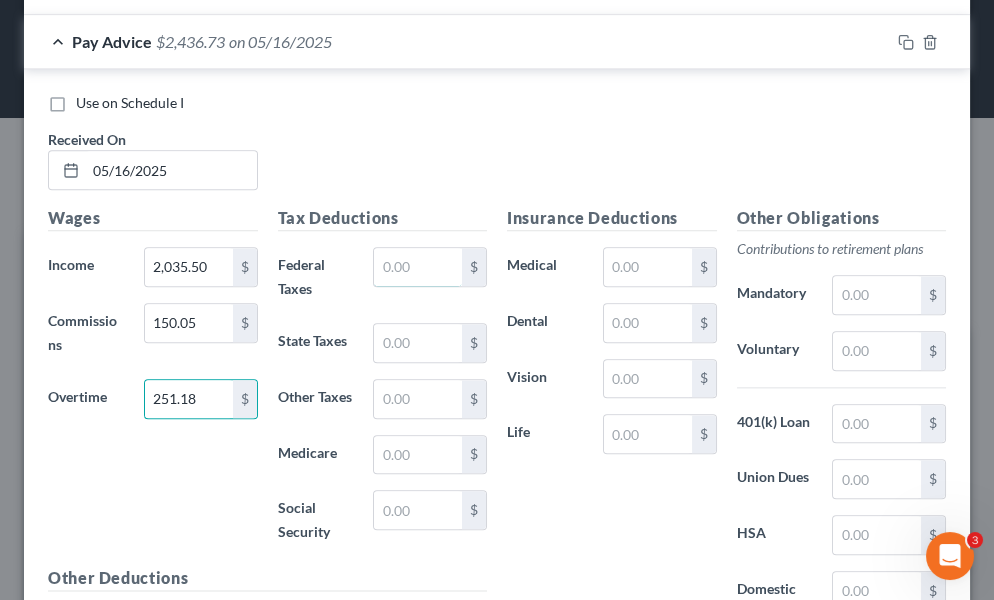 drag, startPoint x: 396, startPoint y: 379, endPoint x: 0, endPoint y: 341, distance: 397.81906 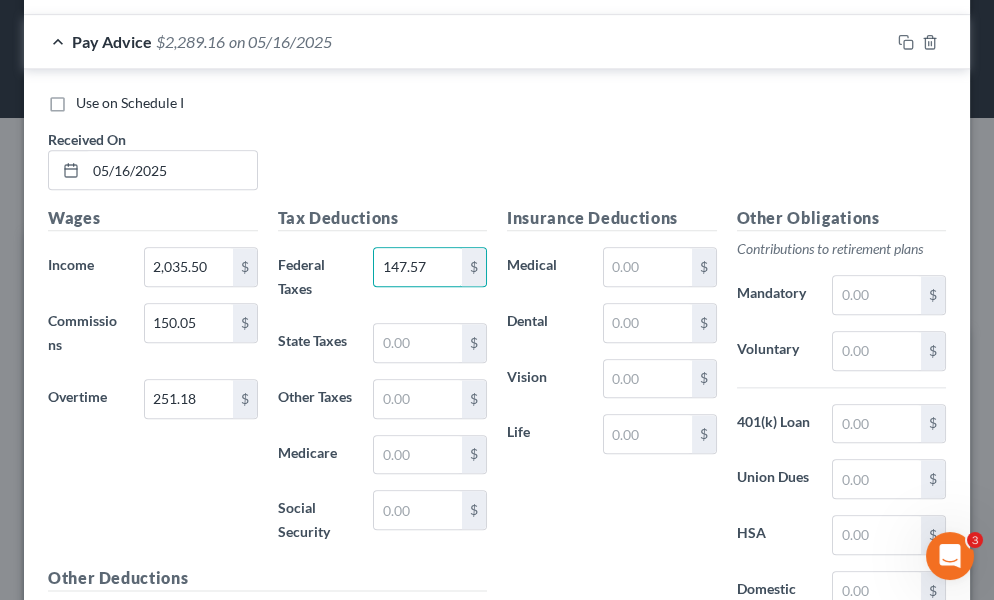 type on "147.57" 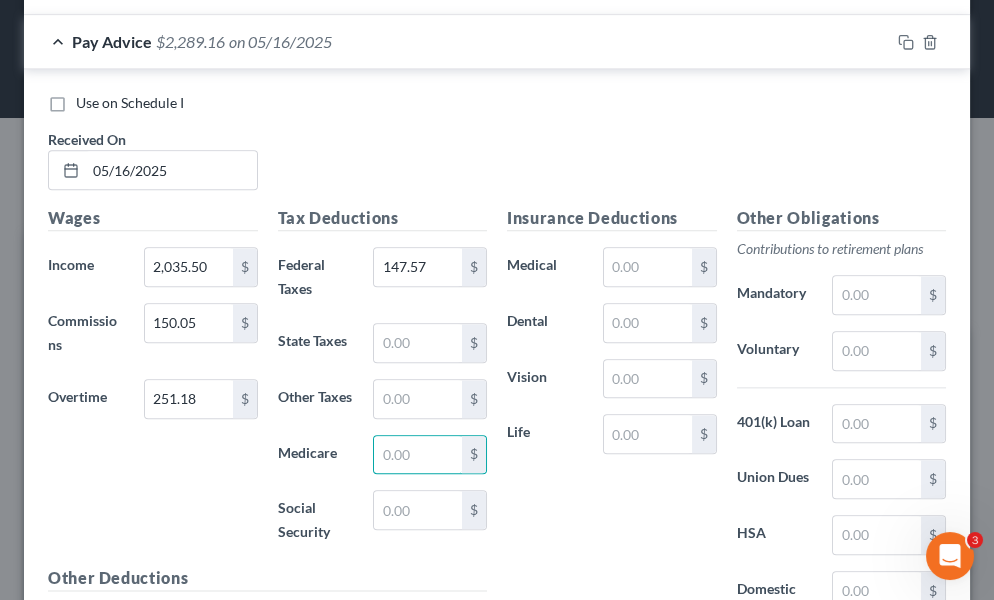 scroll, scrollTop: 5558, scrollLeft: 0, axis: vertical 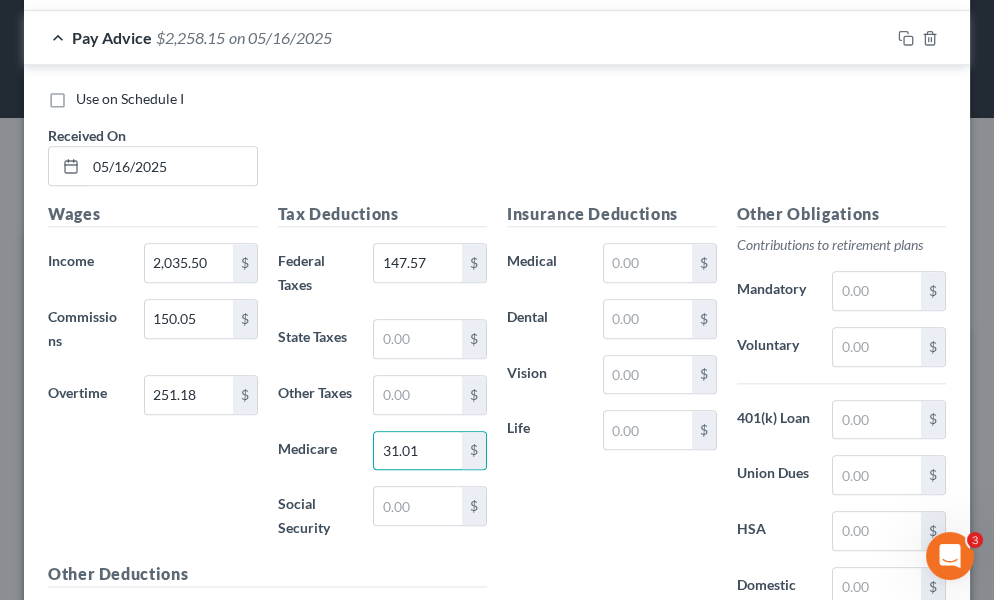 type on "31.01" 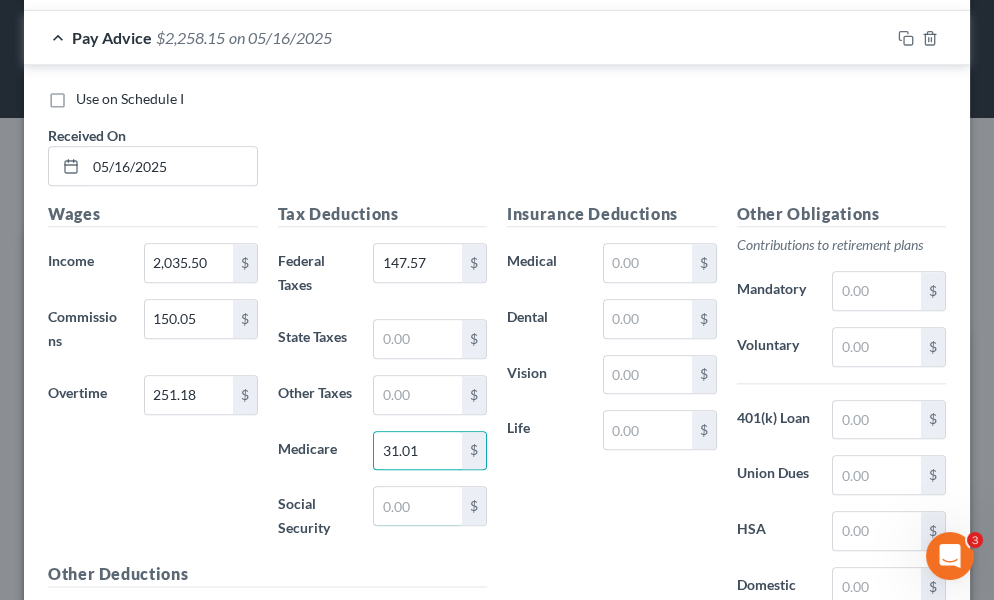 scroll, scrollTop: 5895, scrollLeft: 0, axis: vertical 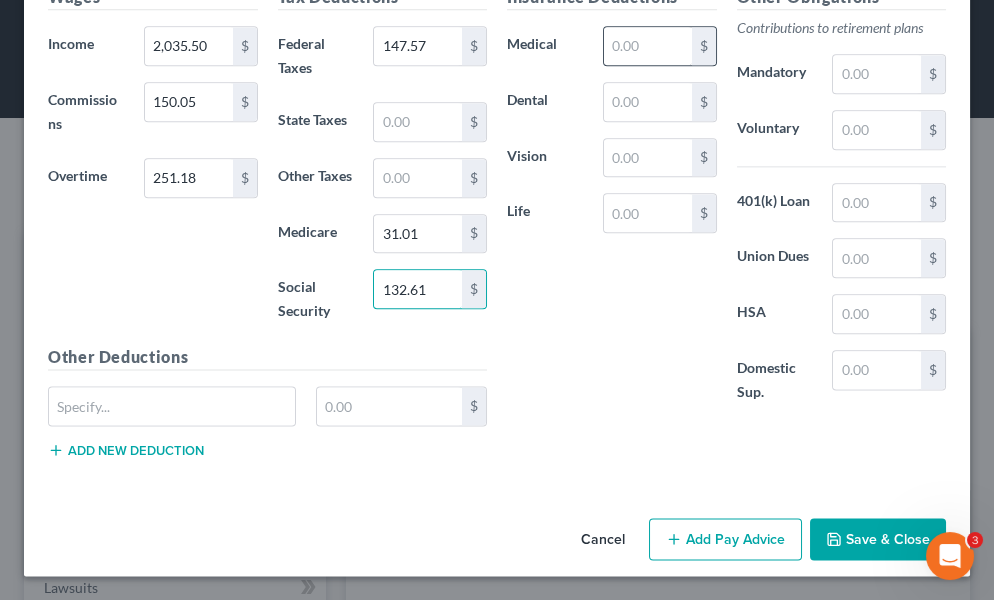 type on "132.61" 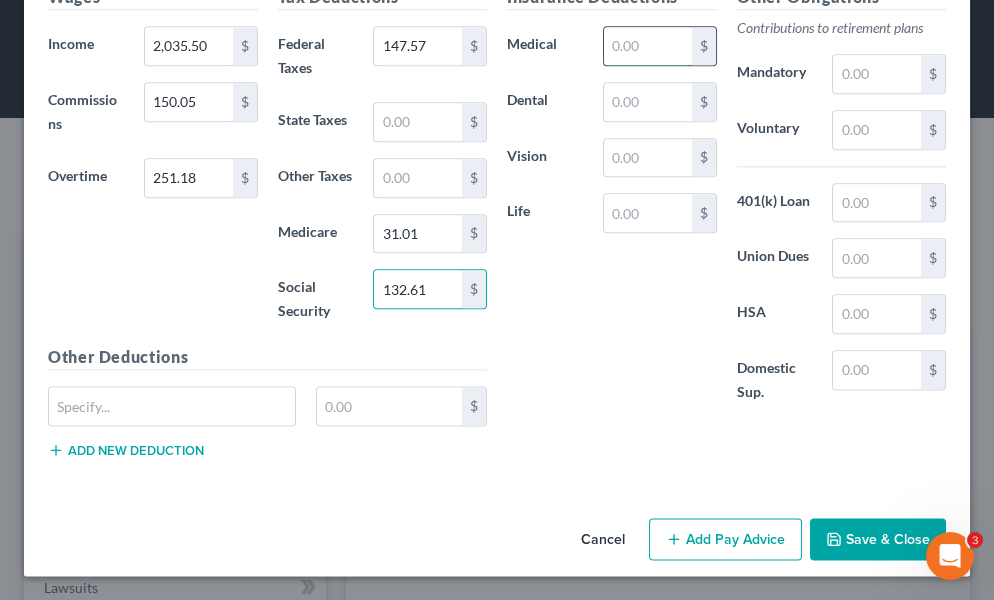 drag, startPoint x: 630, startPoint y: 44, endPoint x: 612, endPoint y: 27, distance: 24.758837 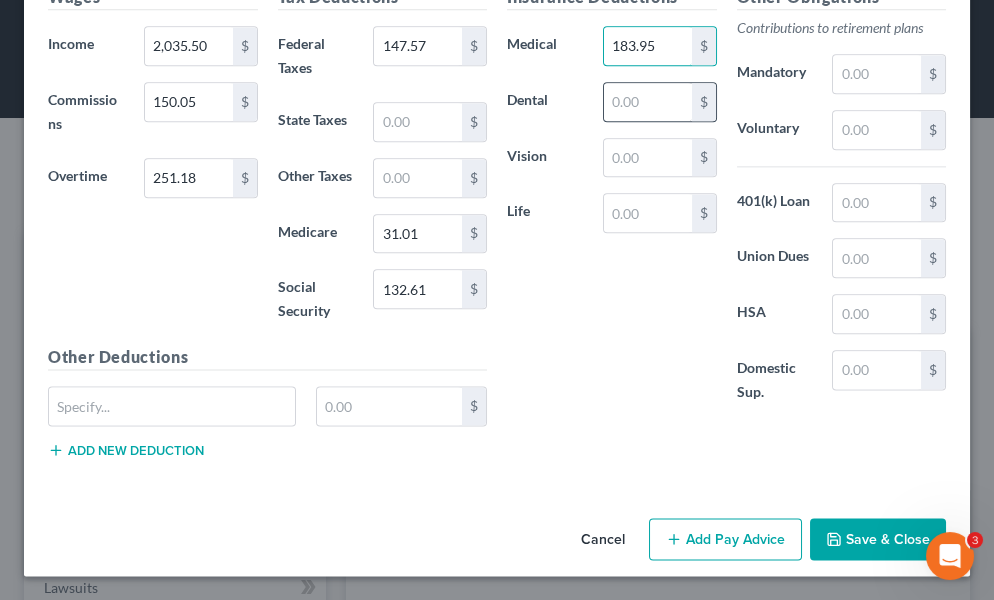 type on "183.95" 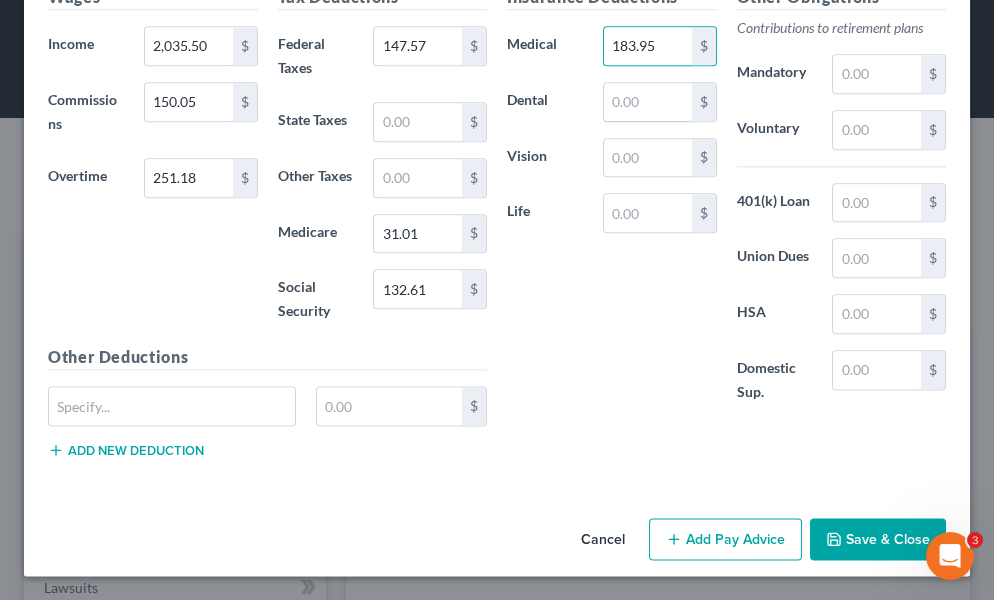 drag, startPoint x: 632, startPoint y: 98, endPoint x: 609, endPoint y: 72, distance: 34.713108 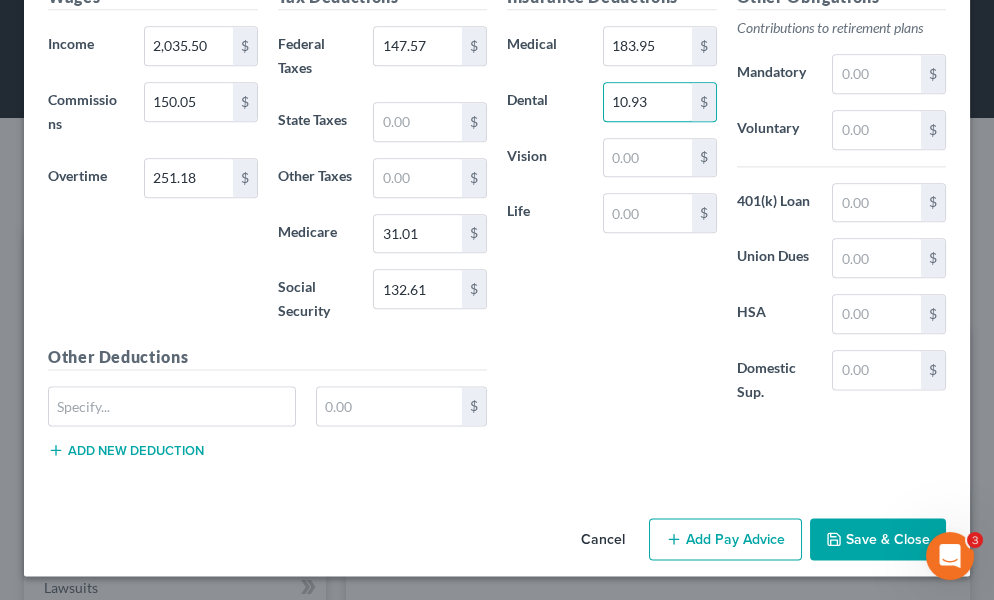 type on "10.93" 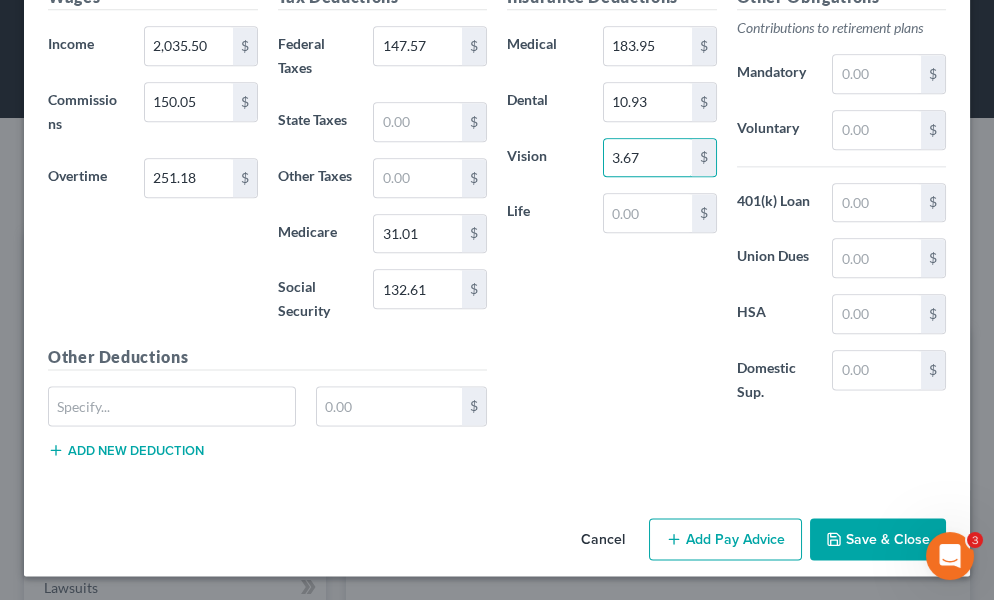 type on "3.67" 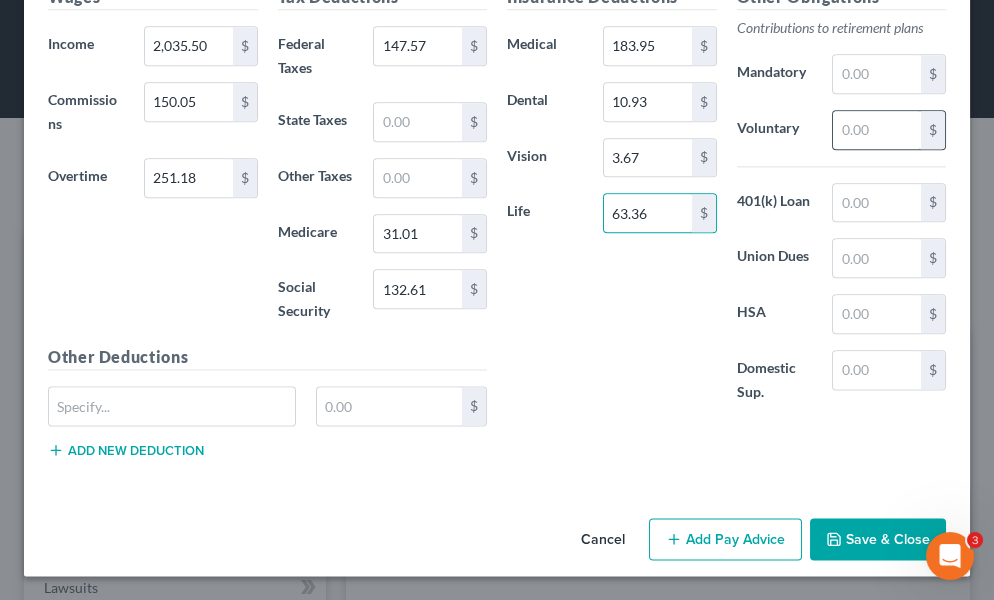 type on "63.36" 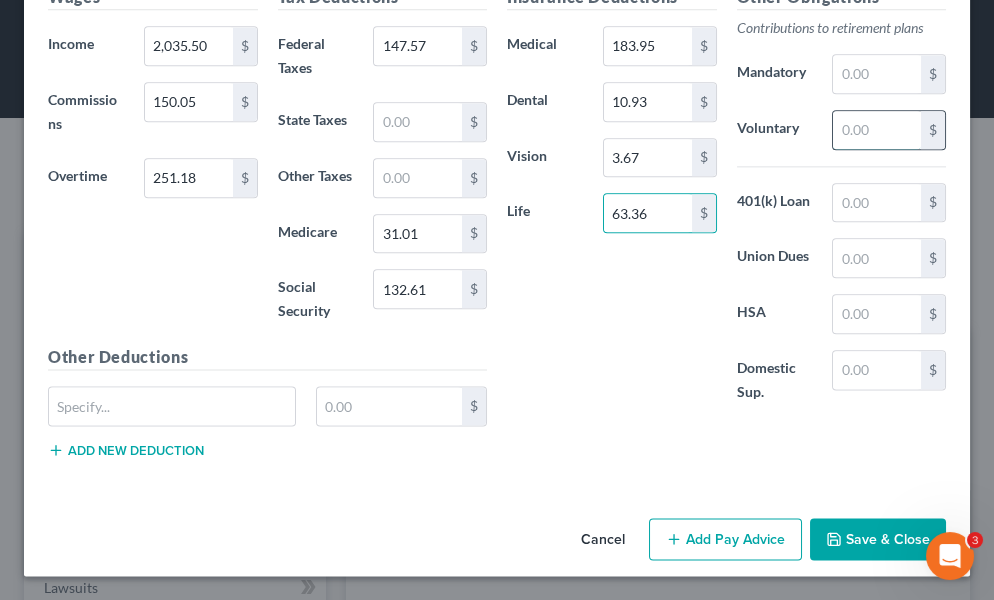click at bounding box center (877, 130) 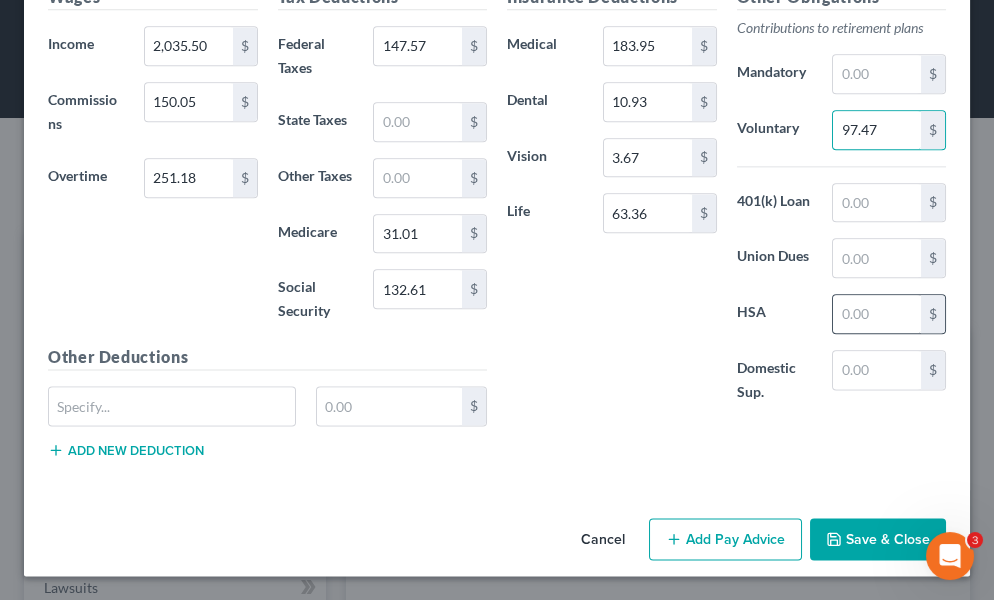 type on "97.47" 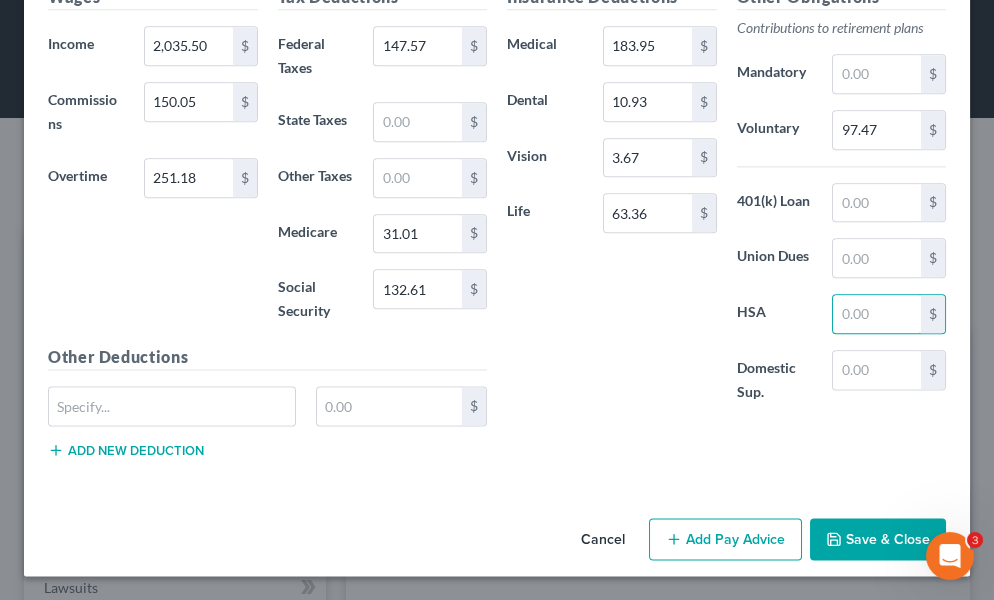 drag, startPoint x: 841, startPoint y: 312, endPoint x: 754, endPoint y: 118, distance: 212.61467 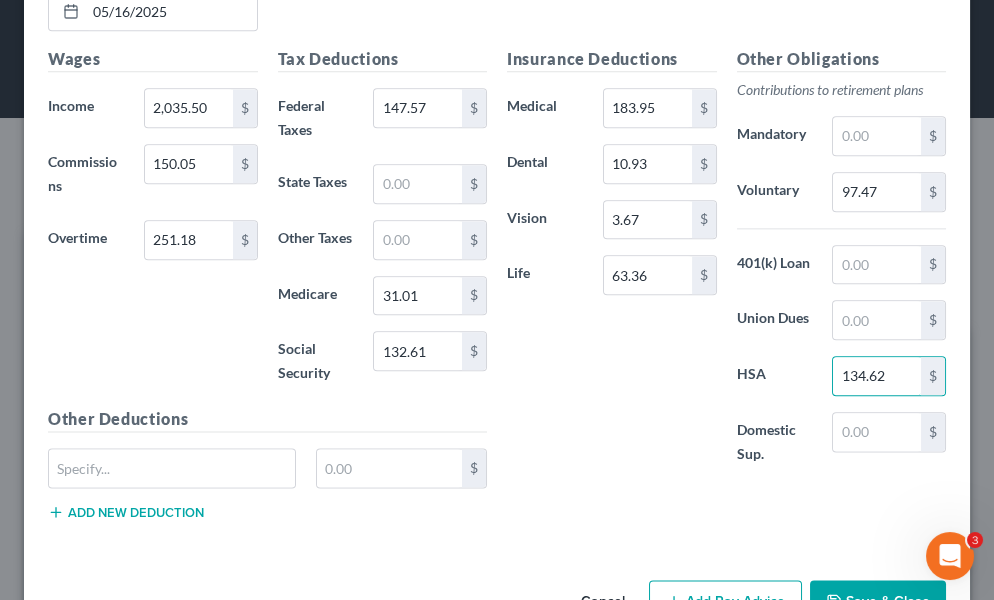 scroll, scrollTop: 5622, scrollLeft: 0, axis: vertical 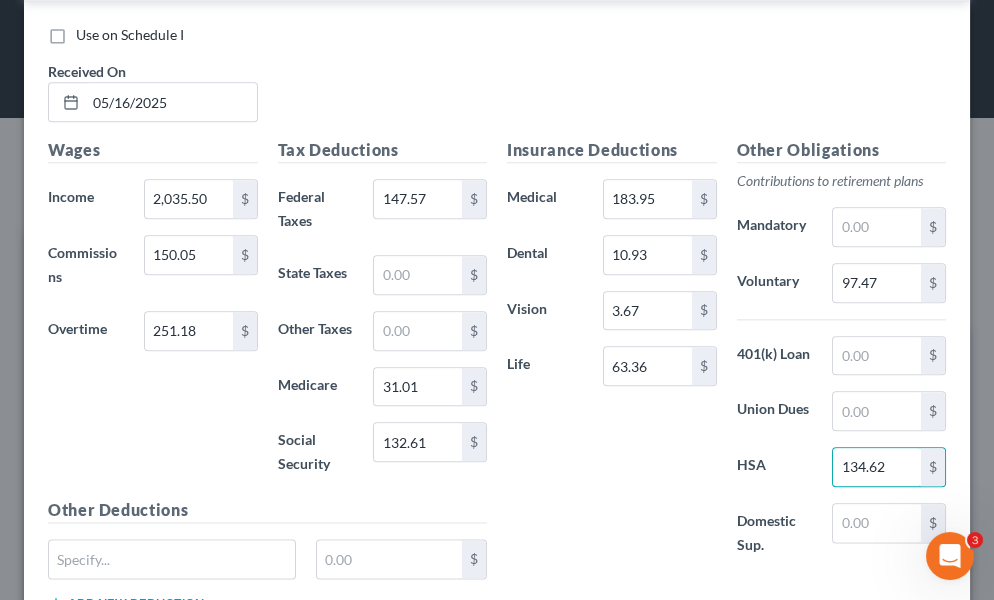type on "134.62" 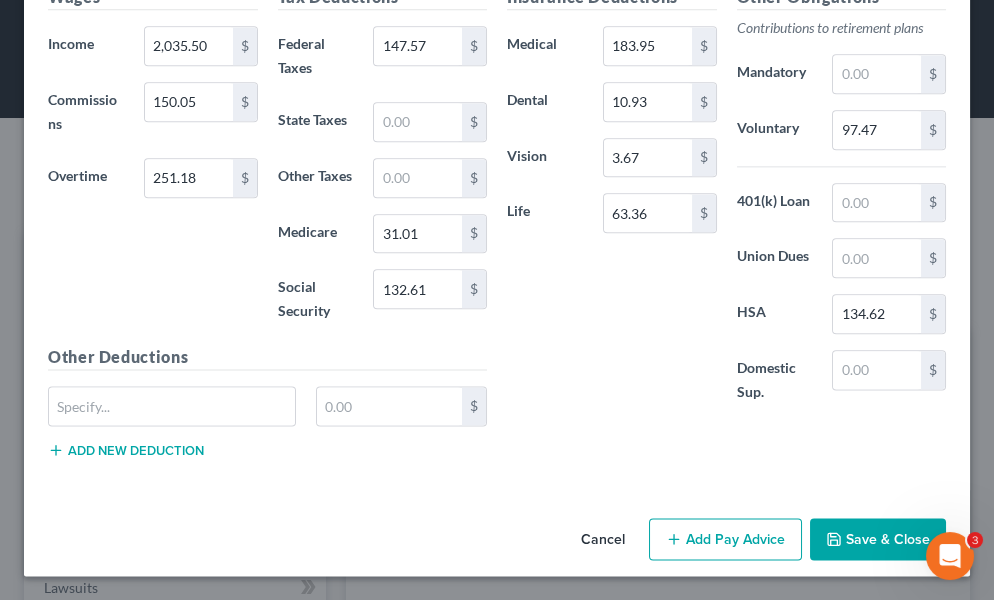 scroll, scrollTop: 5904, scrollLeft: 0, axis: vertical 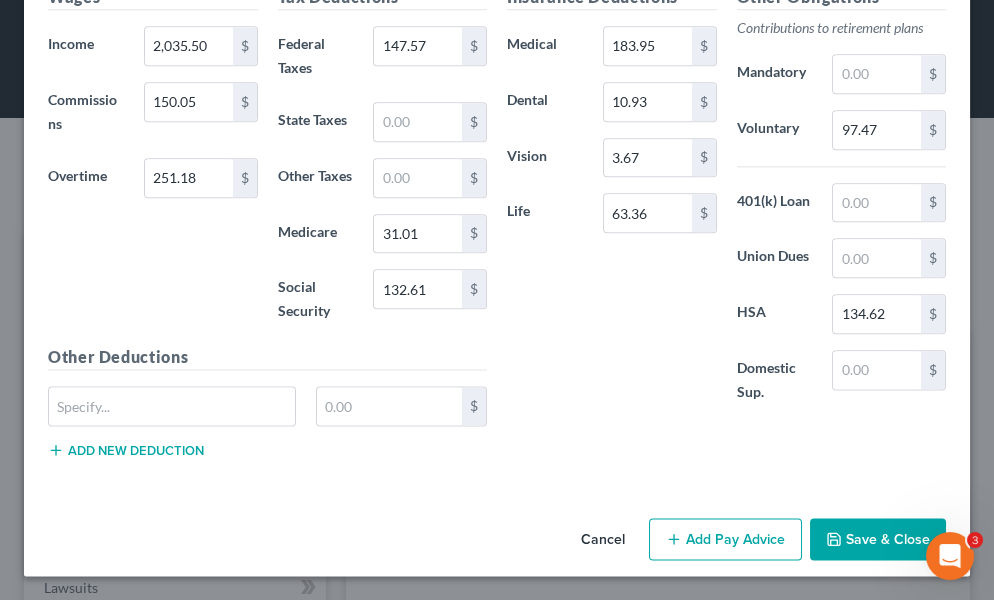 click 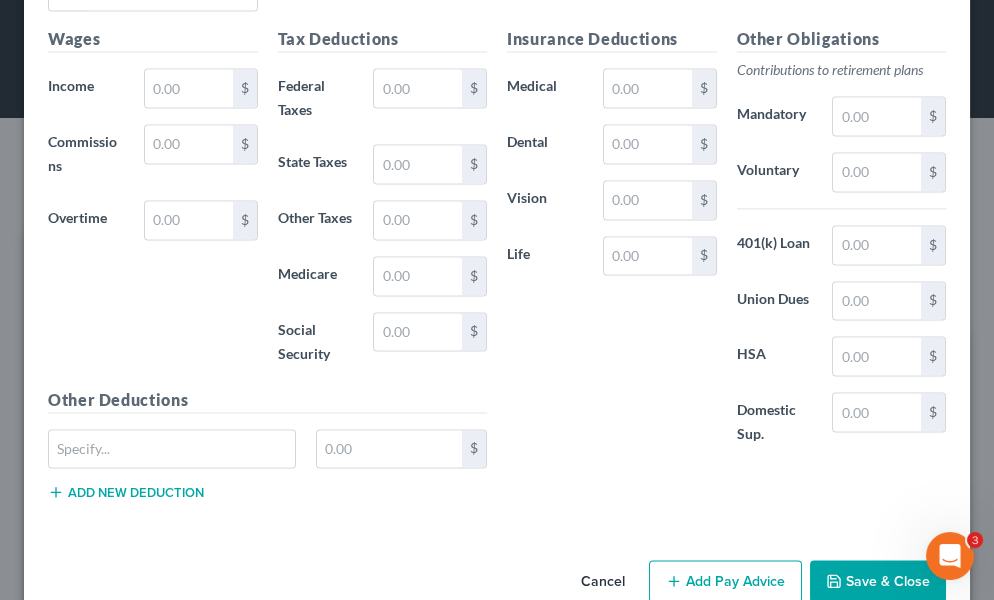 scroll, scrollTop: 6436, scrollLeft: 0, axis: vertical 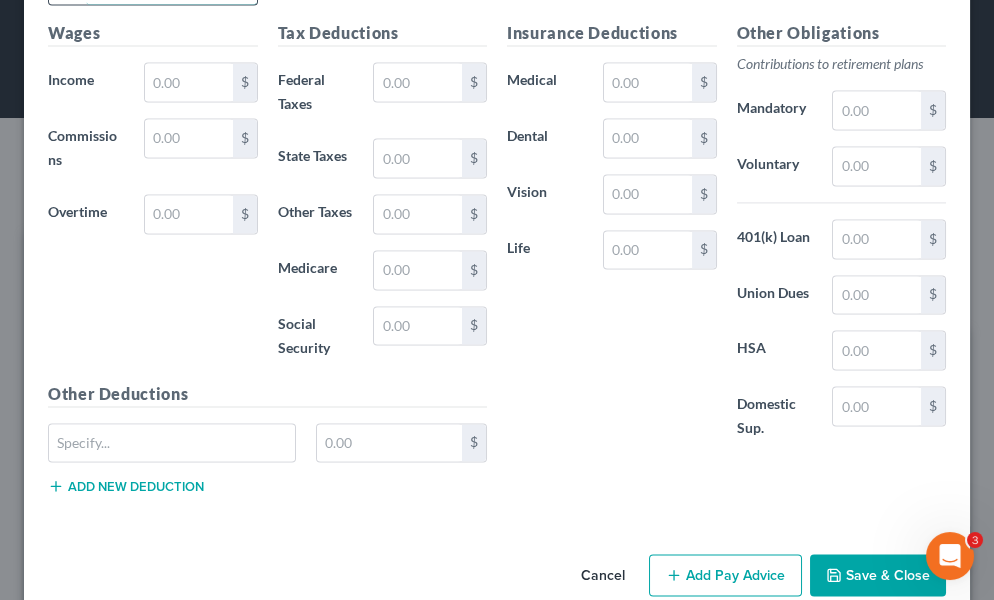 click at bounding box center [171, -15] 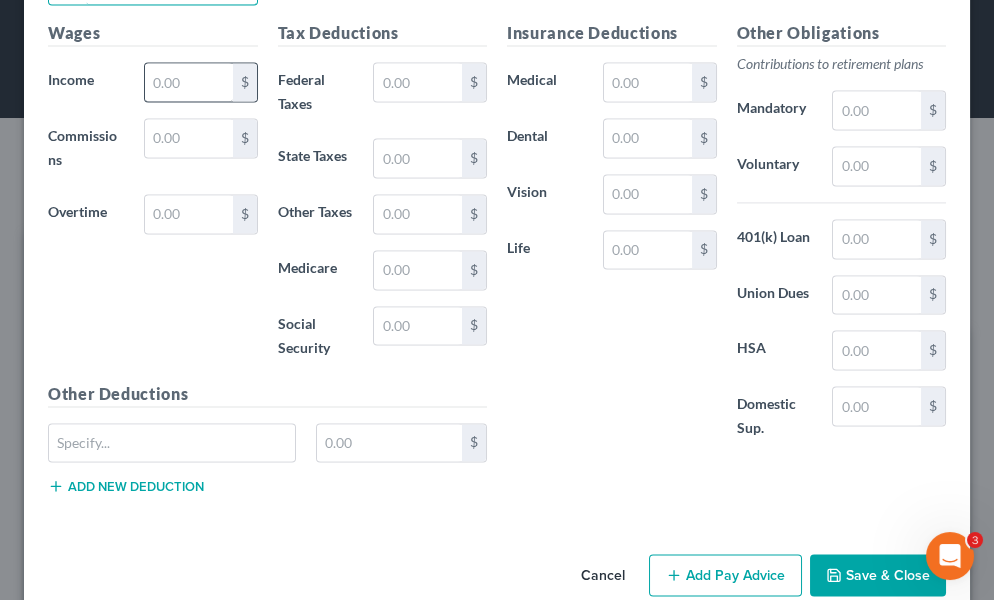 type on "05/30/2025" 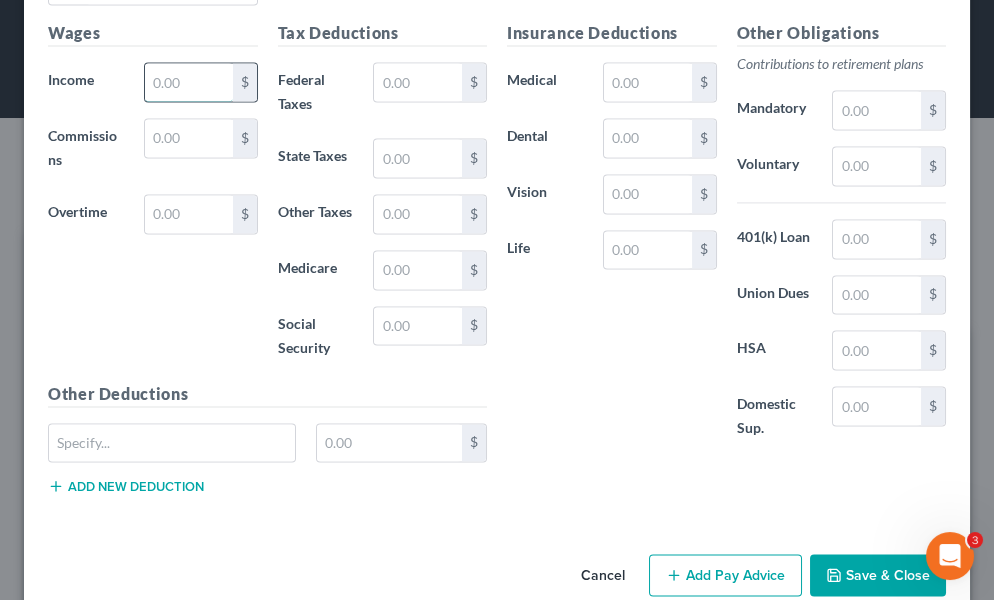 click at bounding box center (189, 82) 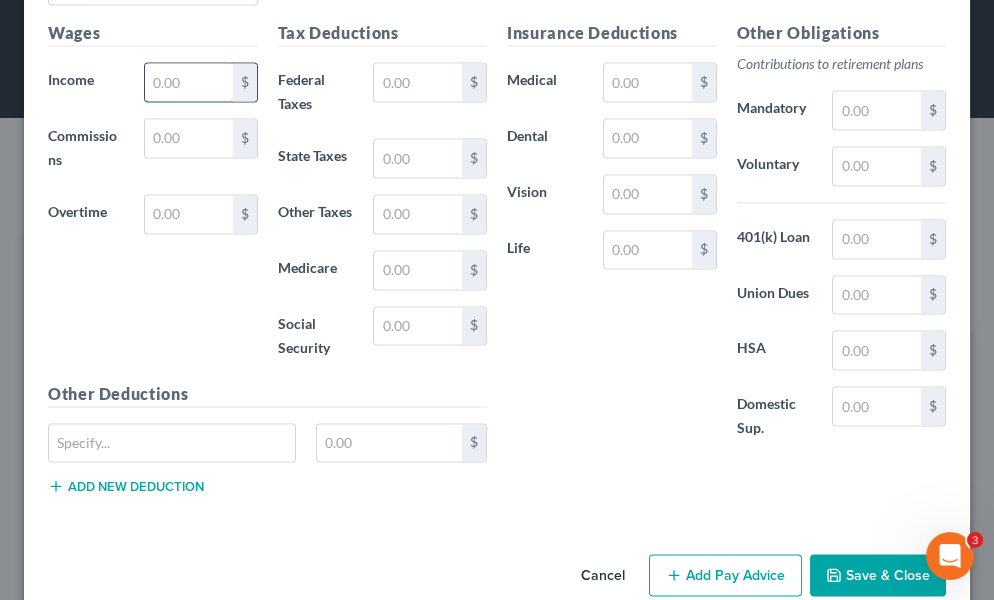 click at bounding box center (189, 82) 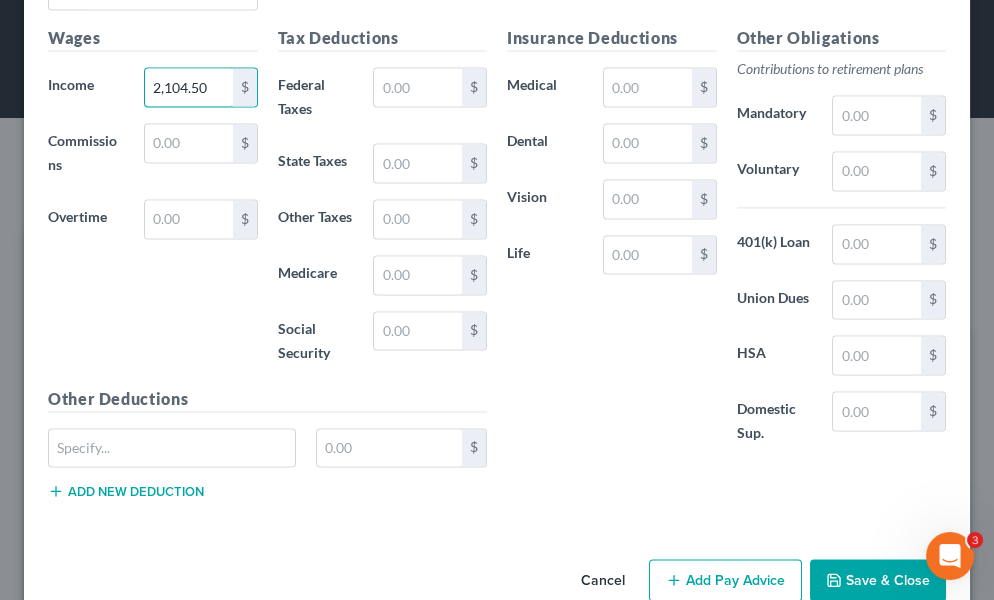scroll, scrollTop: 6436, scrollLeft: 0, axis: vertical 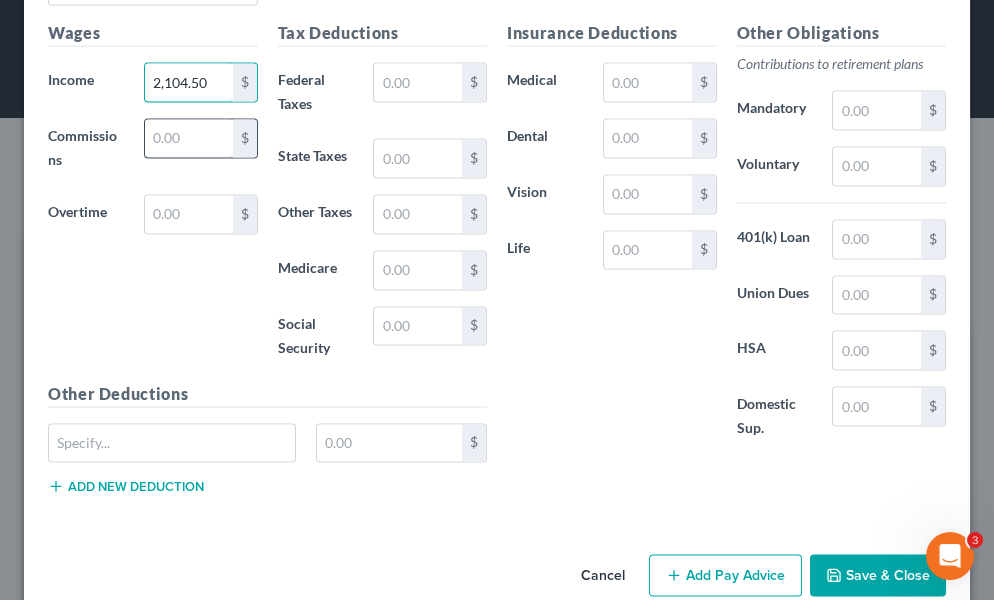 type on "2,104.50" 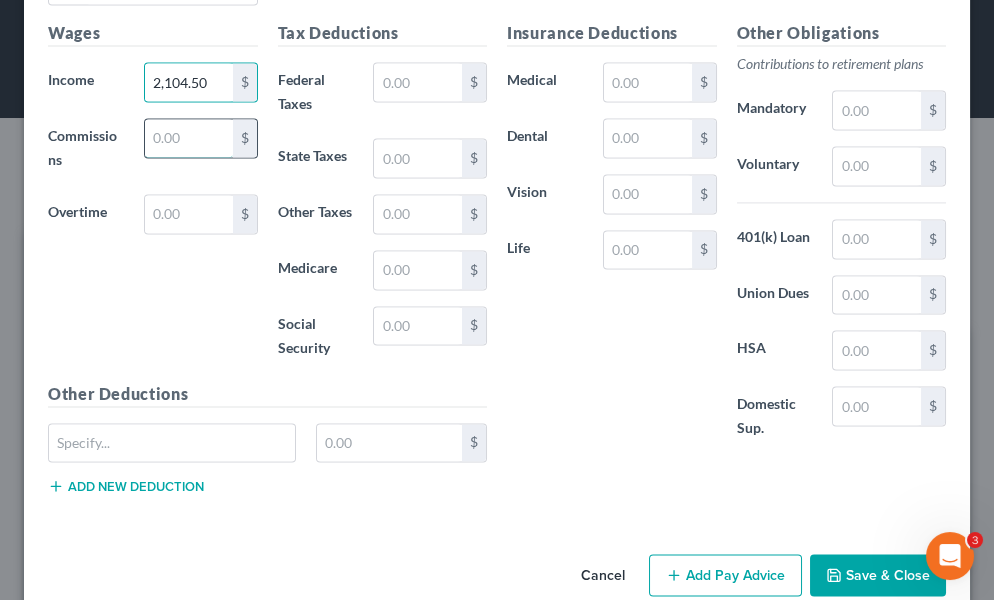 drag, startPoint x: 180, startPoint y: 270, endPoint x: 122, endPoint y: 198, distance: 92.45539 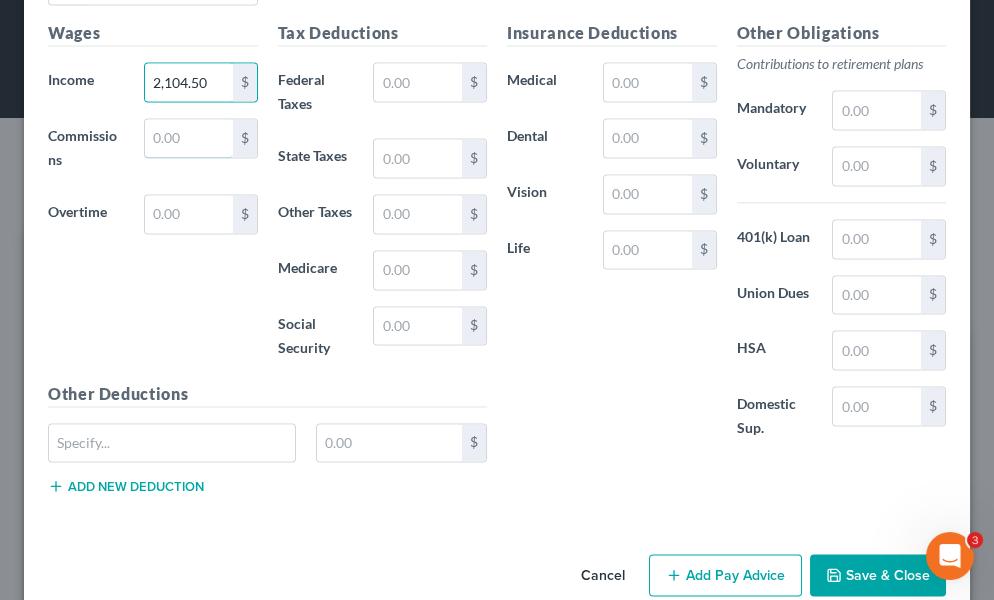 click at bounding box center [189, 138] 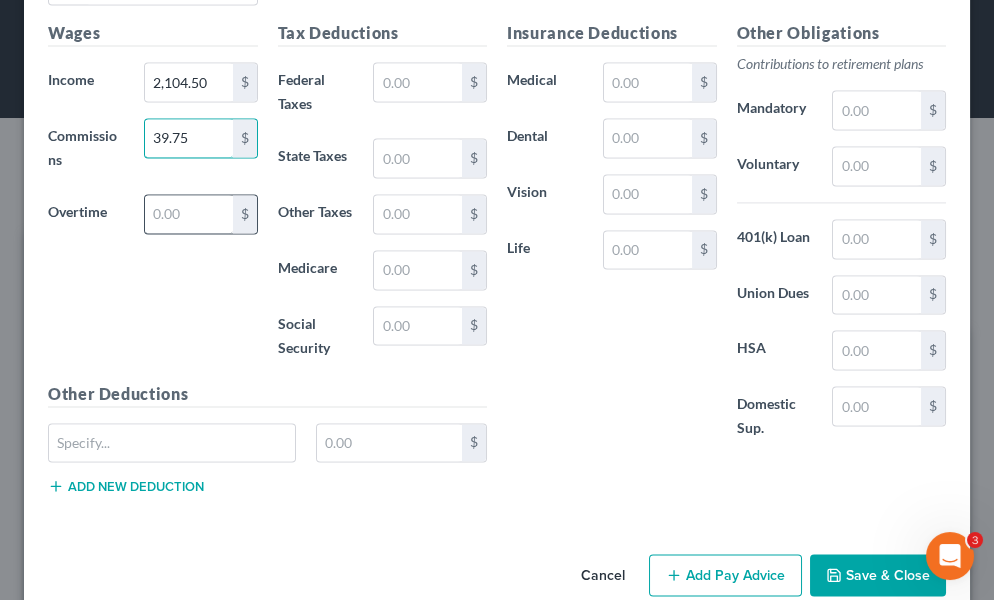 type on "39.75" 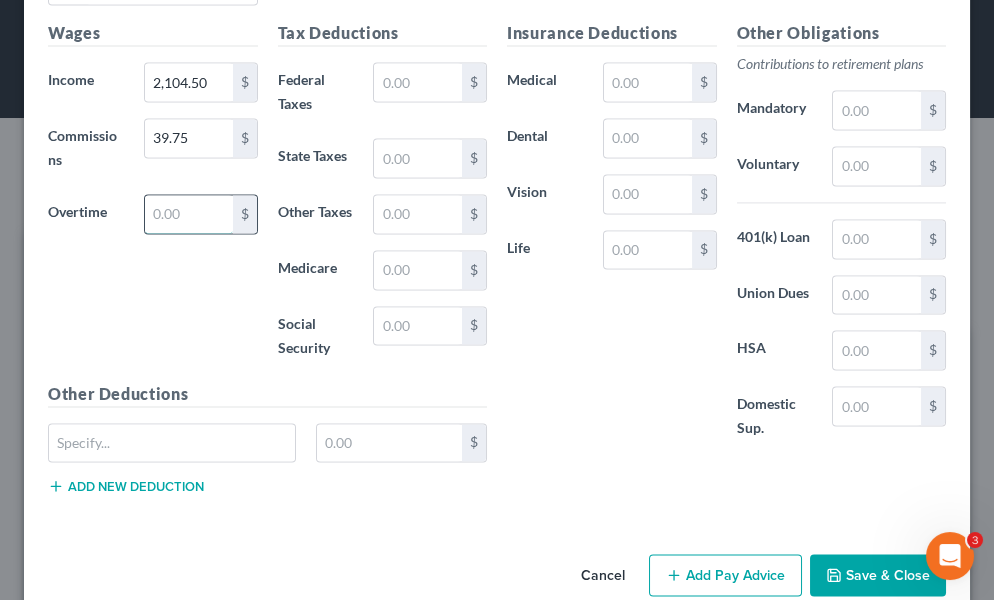 click at bounding box center [189, 214] 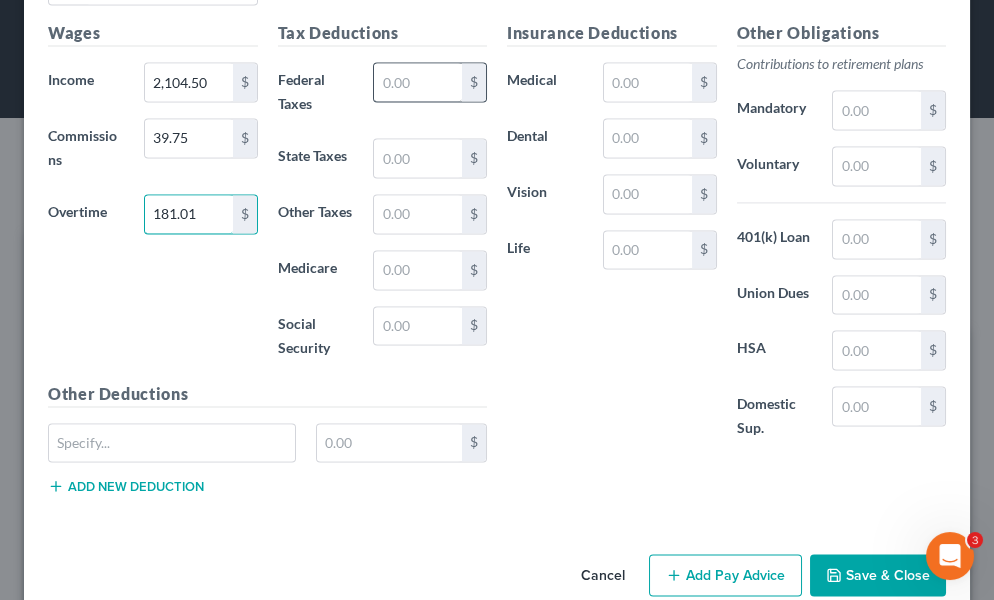 type on "181.01" 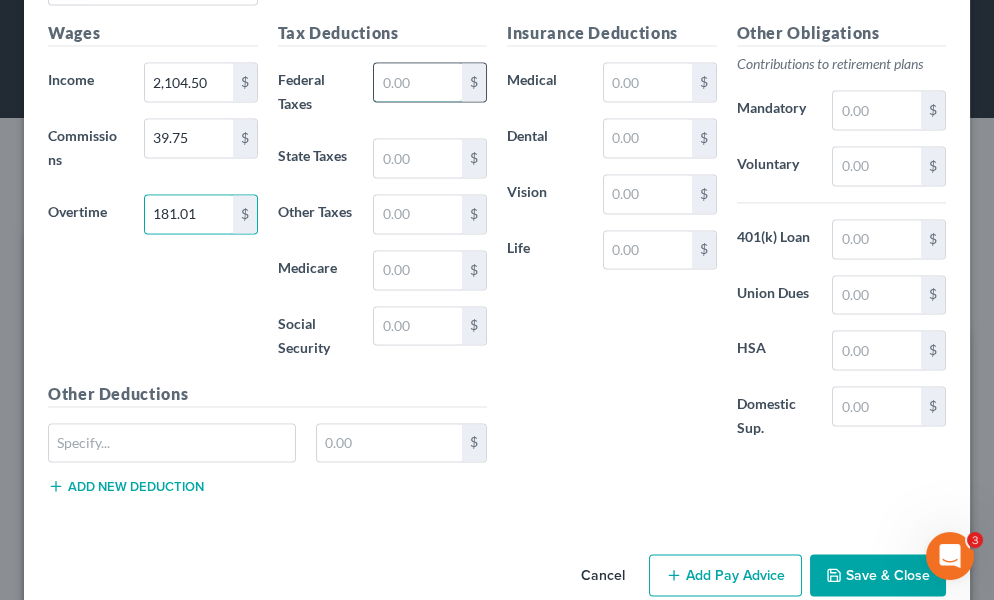 drag, startPoint x: 392, startPoint y: 207, endPoint x: 391, endPoint y: 195, distance: 12.0415945 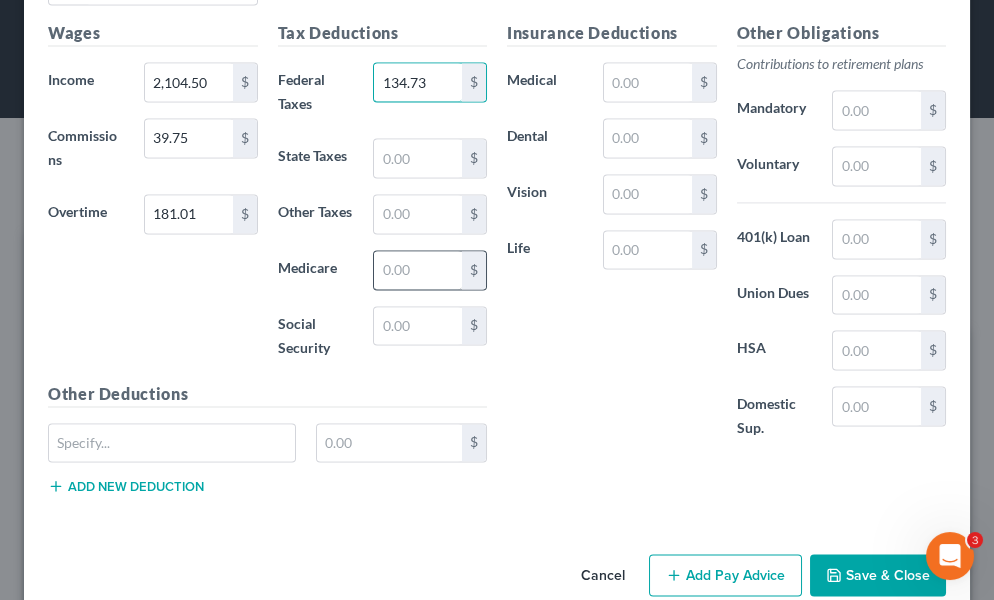 type on "134.73" 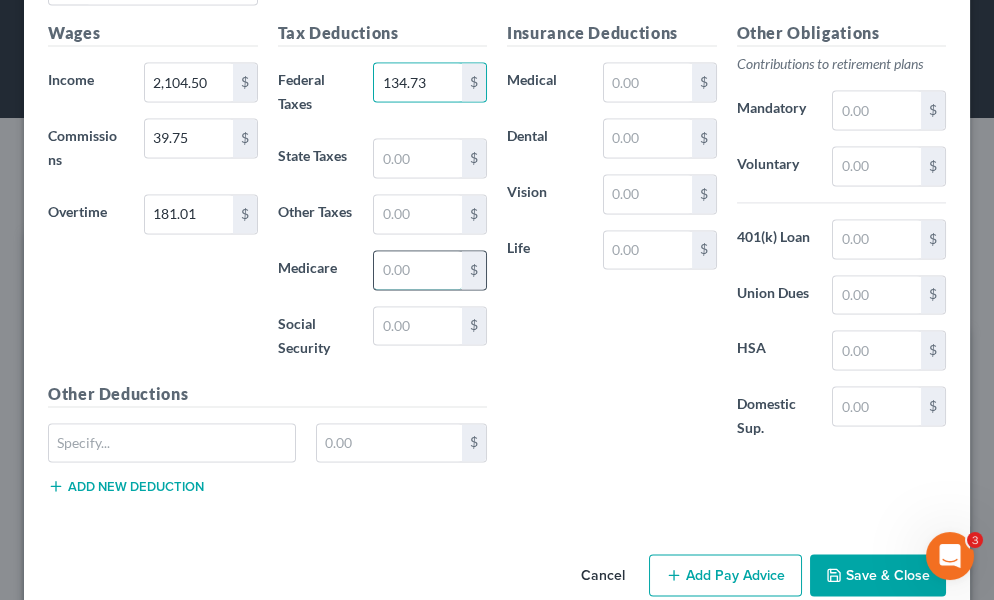 drag, startPoint x: 429, startPoint y: 415, endPoint x: 434, endPoint y: 402, distance: 13.928389 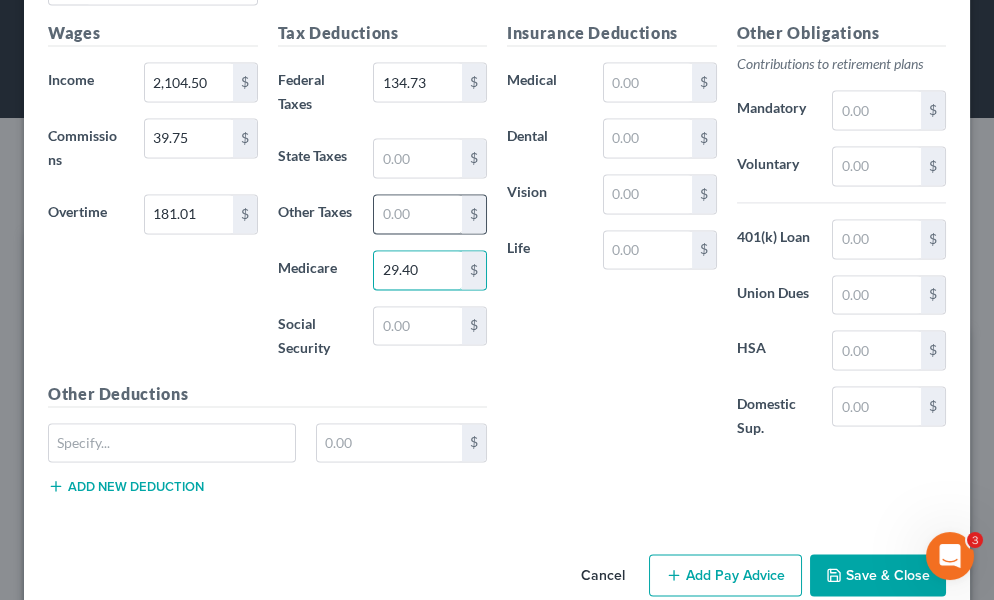 type on "29.40" 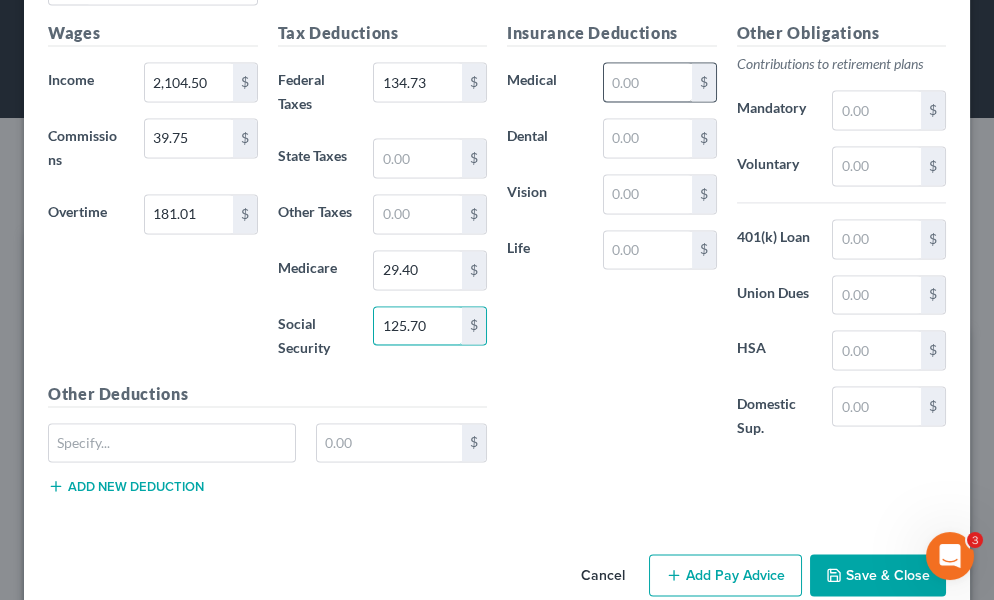 type on "125.70" 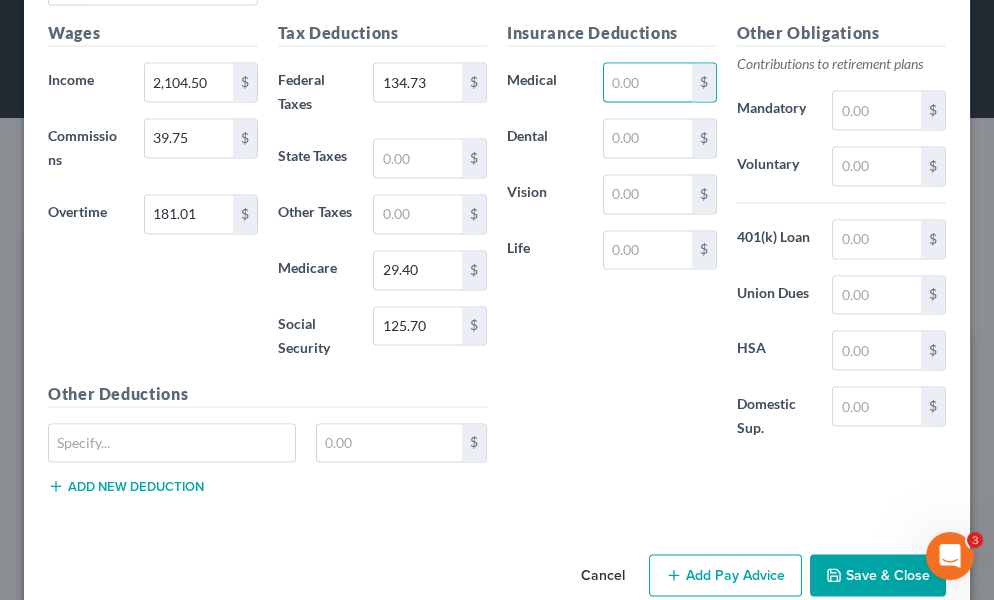 drag, startPoint x: 628, startPoint y: 205, endPoint x: 536, endPoint y: 154, distance: 105.1903 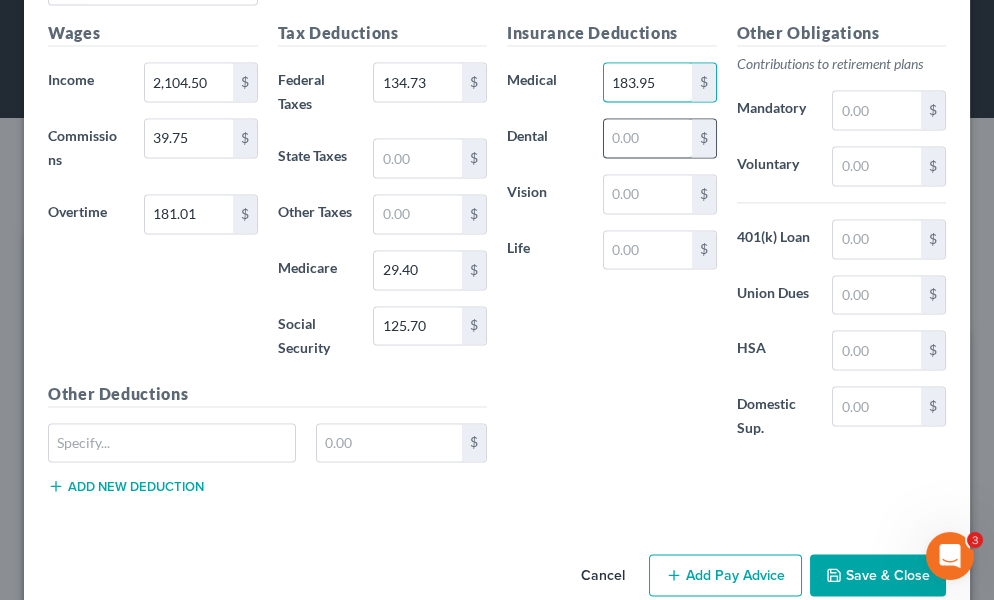 type on "183.95" 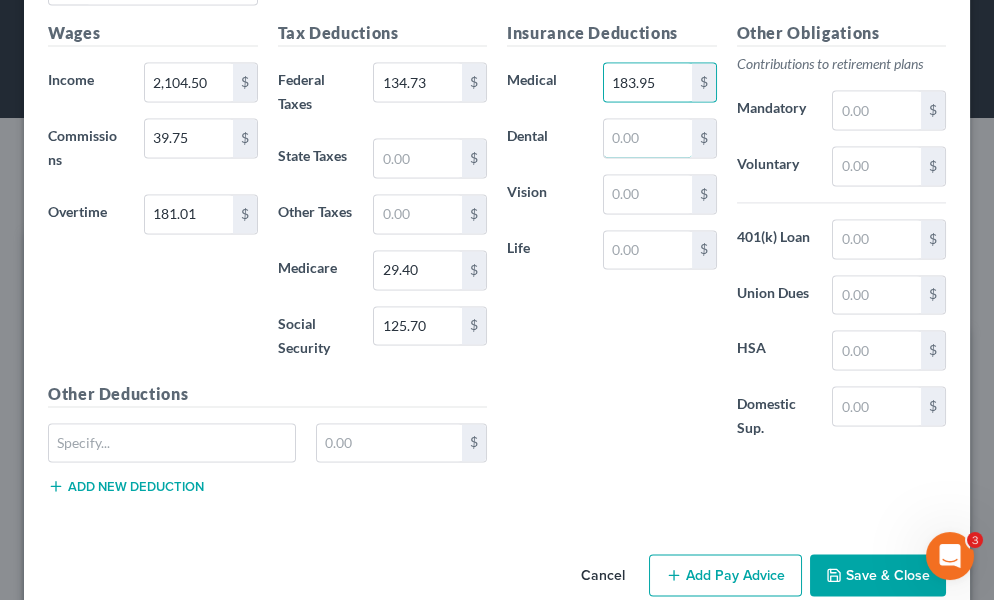 drag, startPoint x: 628, startPoint y: 267, endPoint x: 573, endPoint y: 189, distance: 95.44108 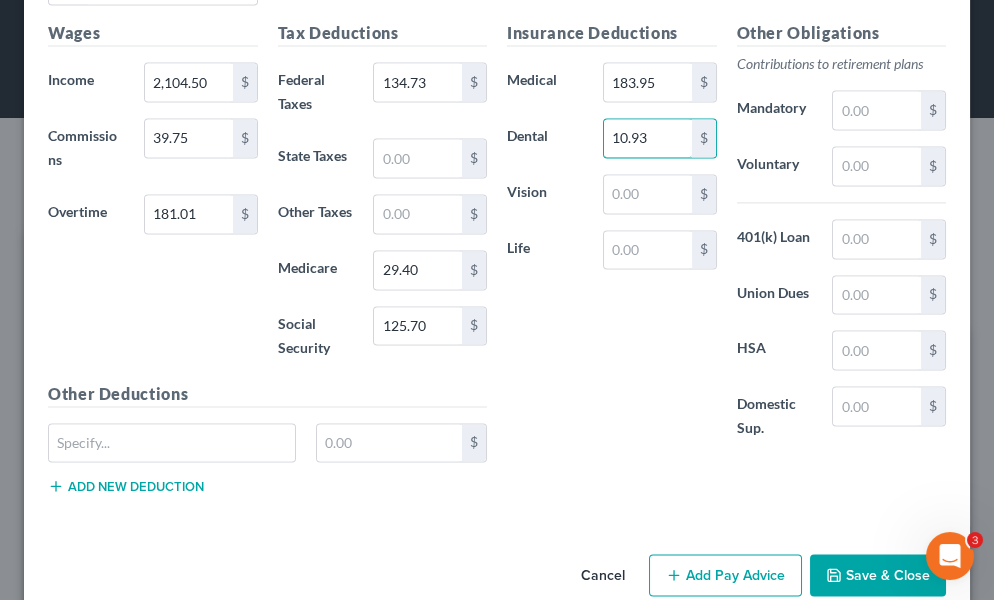 type on "10.93" 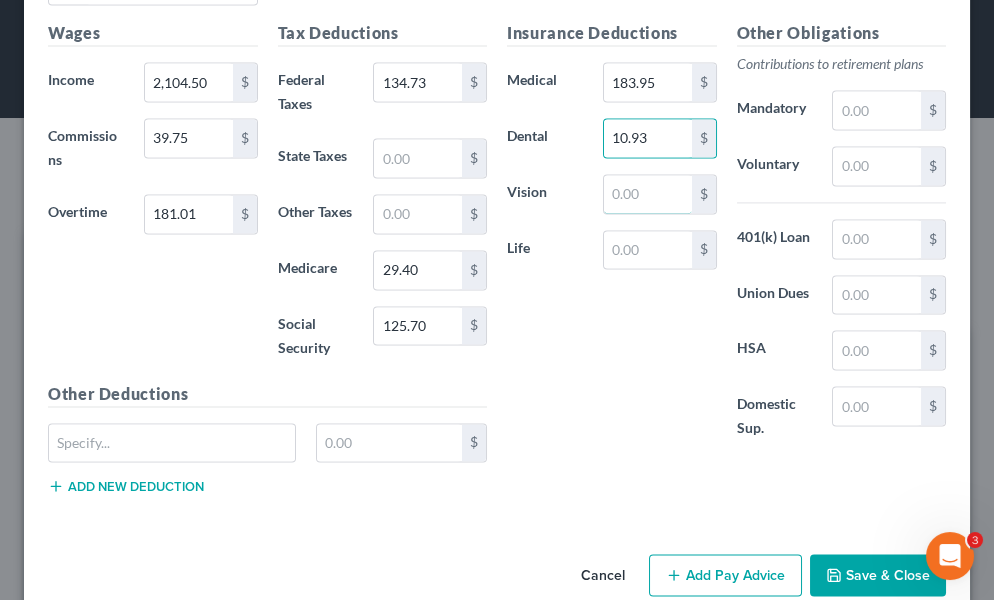 click at bounding box center (648, 194) 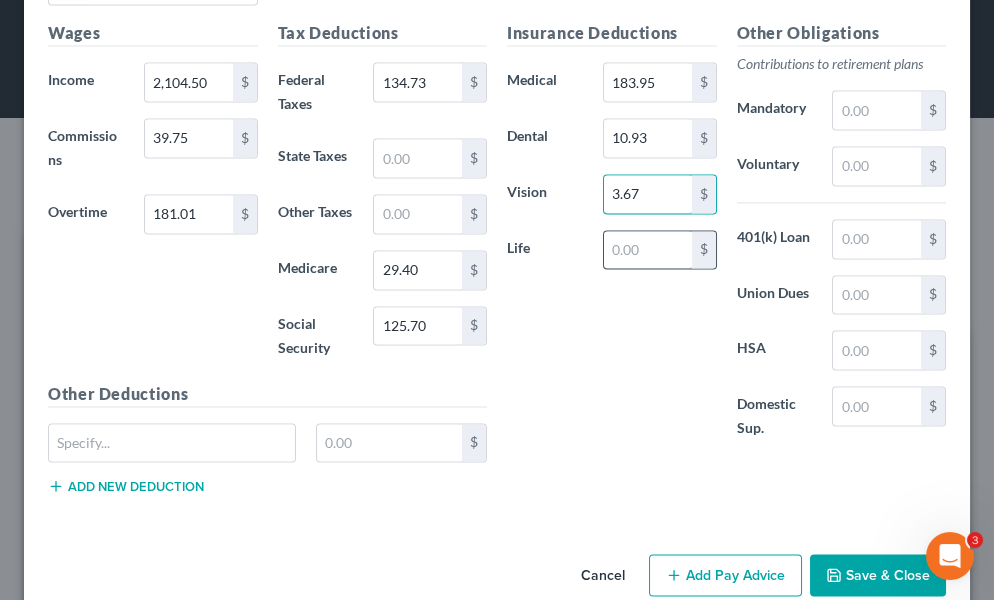 type on "3.67" 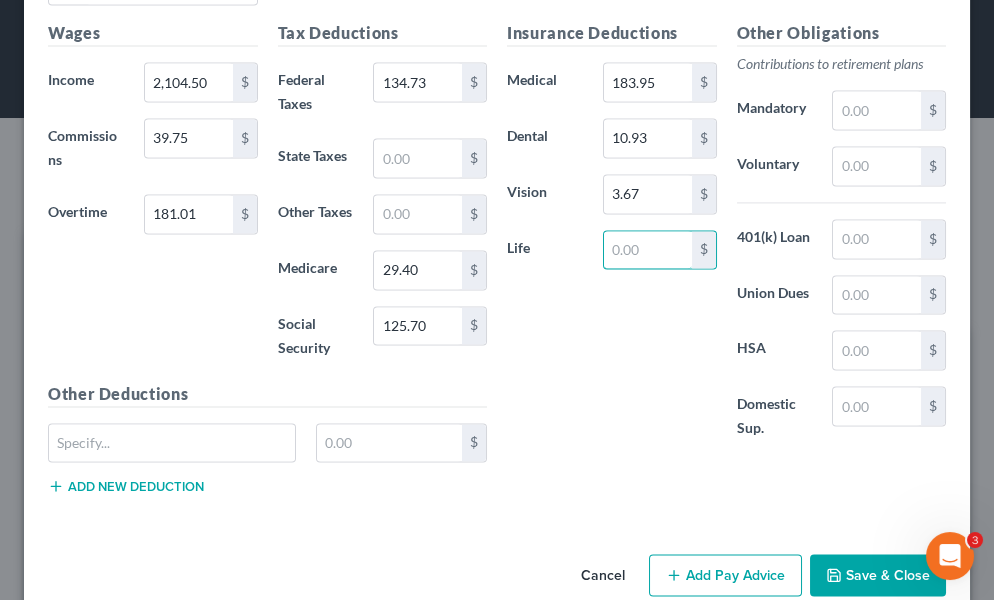 drag, startPoint x: 638, startPoint y: 388, endPoint x: 585, endPoint y: 349, distance: 65.802734 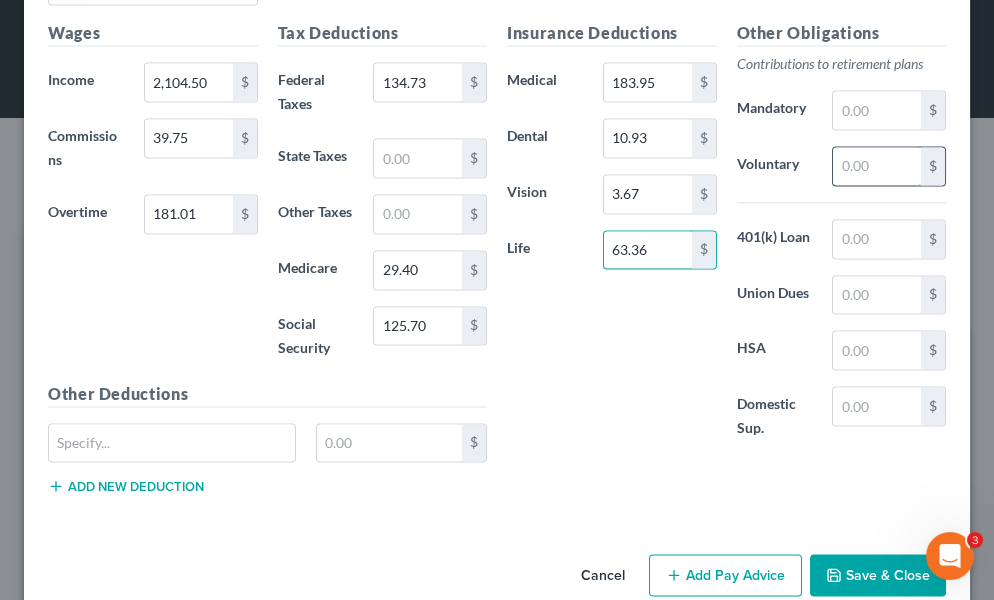 type on "63.36" 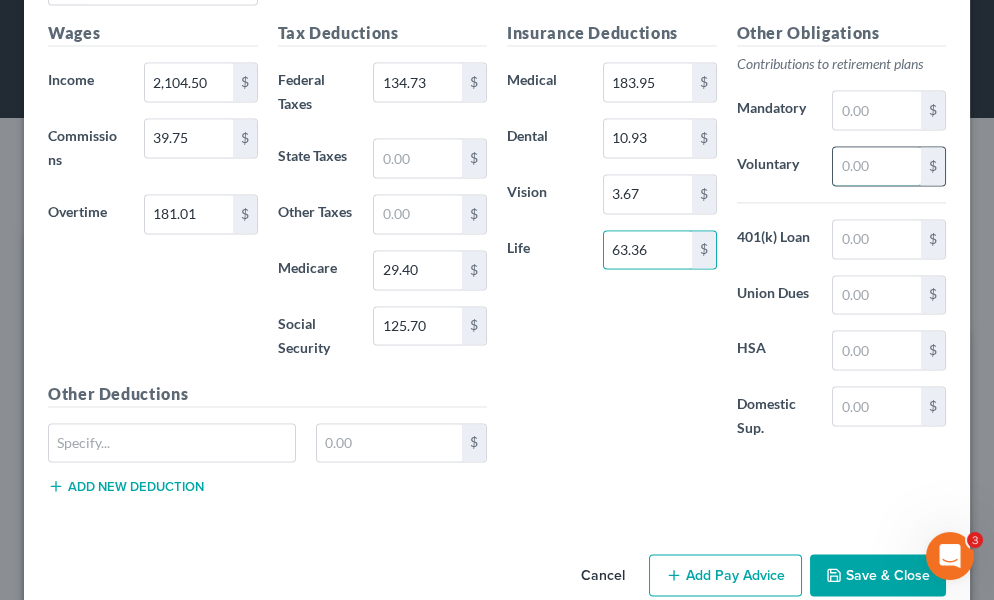 drag, startPoint x: 870, startPoint y: 300, endPoint x: 862, endPoint y: 281, distance: 20.615528 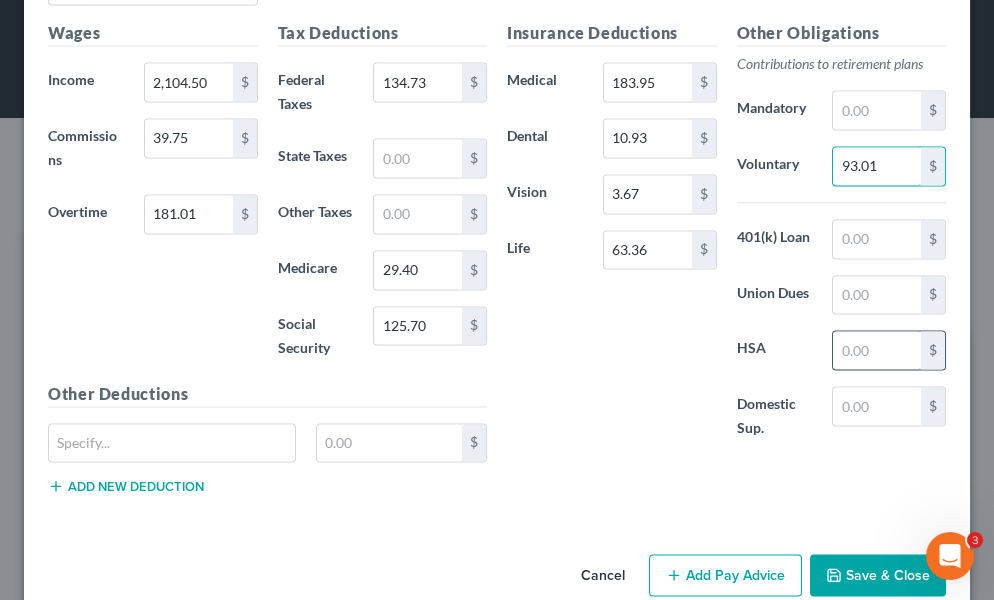 type on "93.01" 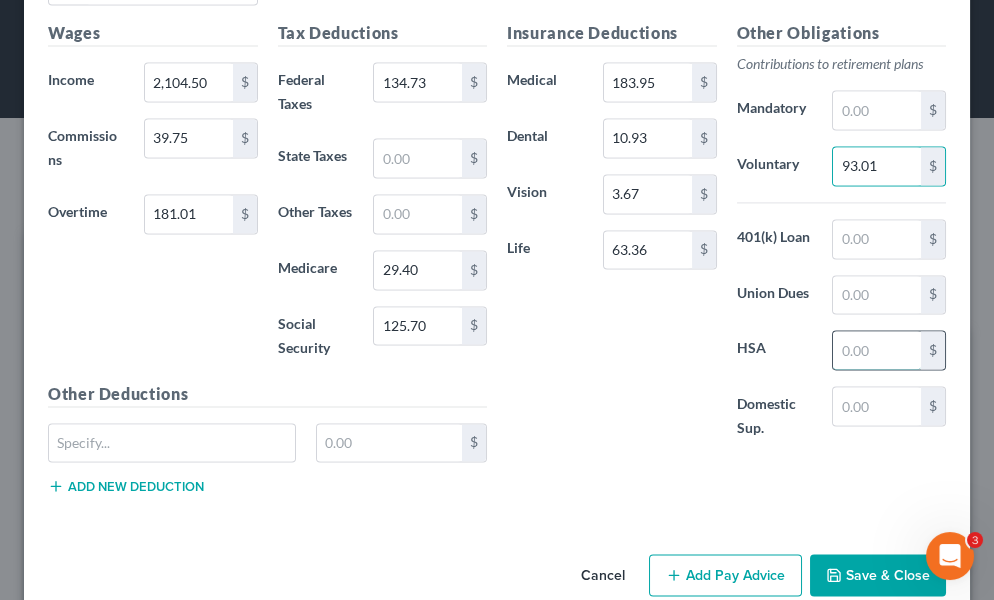 drag, startPoint x: 857, startPoint y: 474, endPoint x: 856, endPoint y: 460, distance: 14.035668 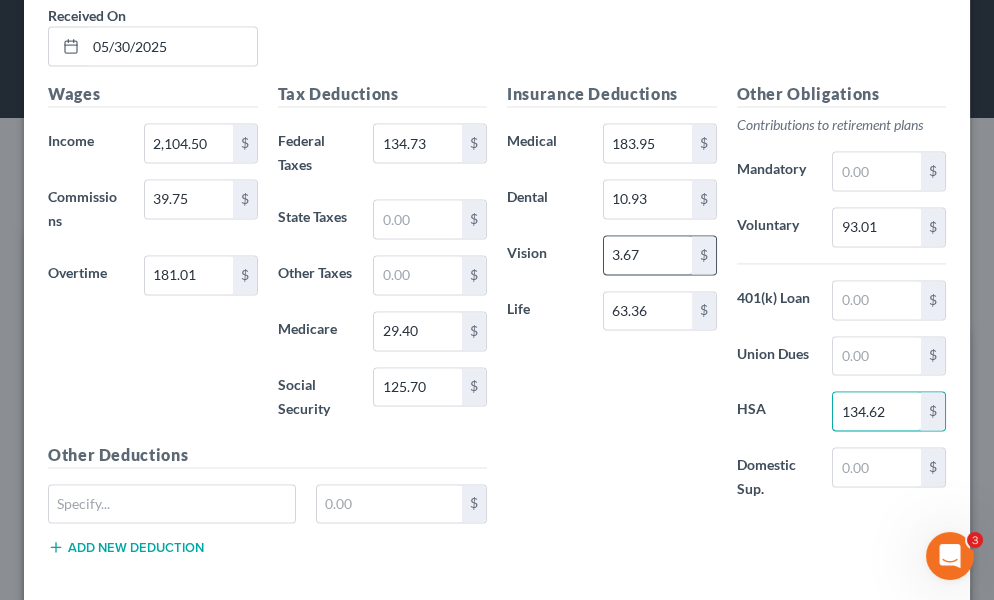 scroll, scrollTop: 6345, scrollLeft: 0, axis: vertical 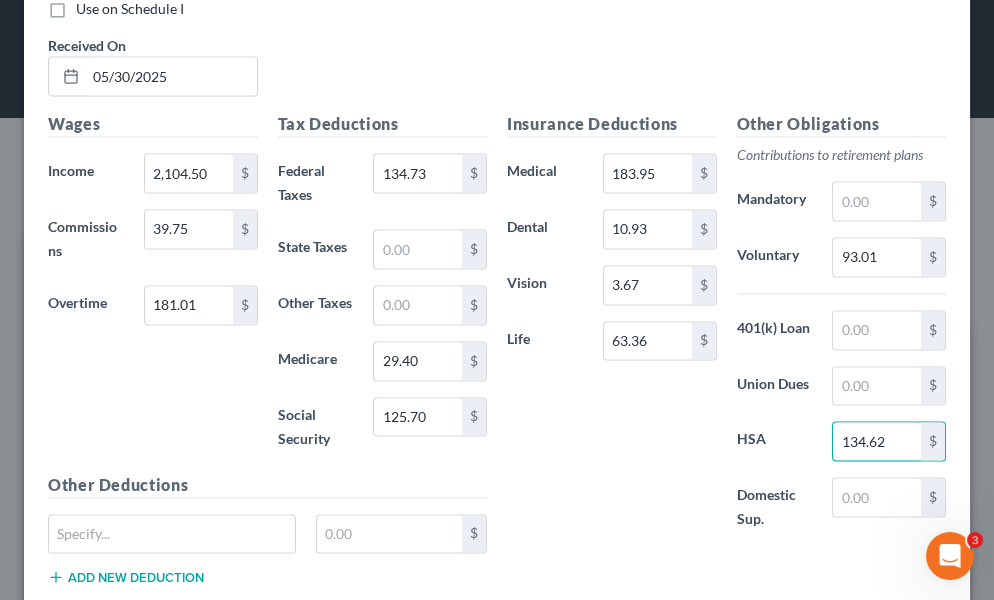 type on "134.62" 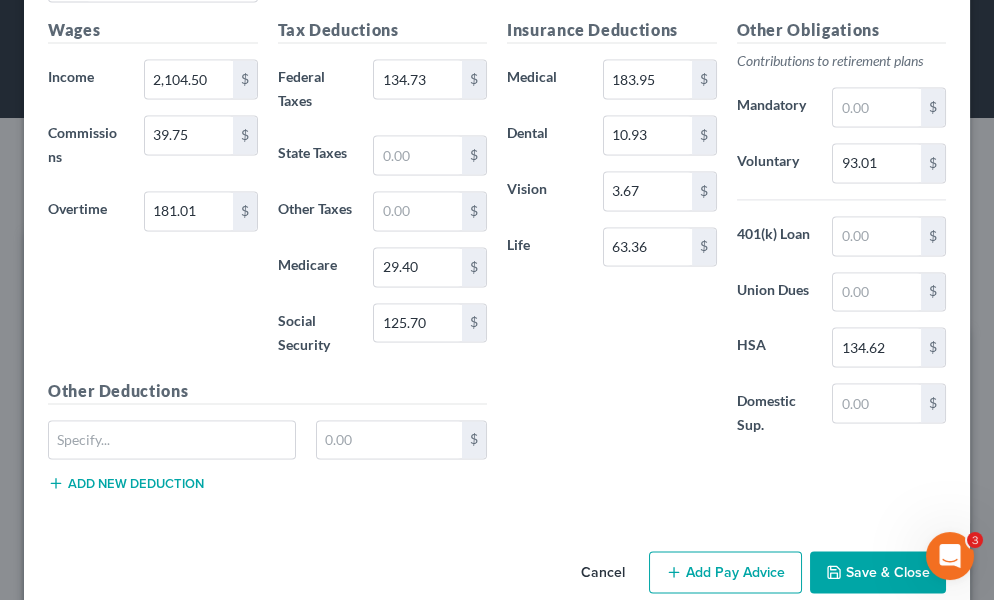 scroll, scrollTop: 6618, scrollLeft: 0, axis: vertical 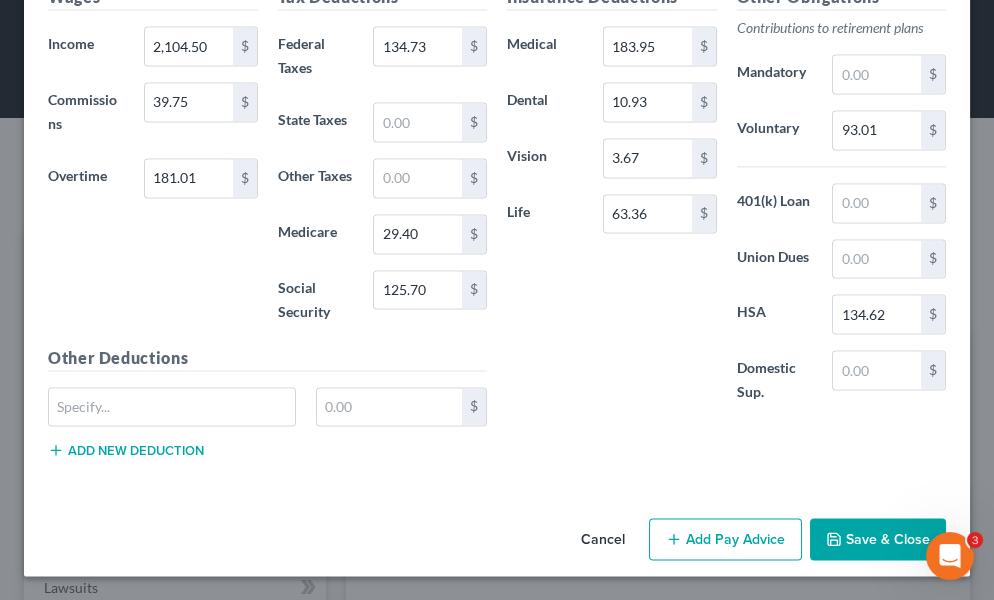 click on "Add Pay Advice" at bounding box center [725, 539] 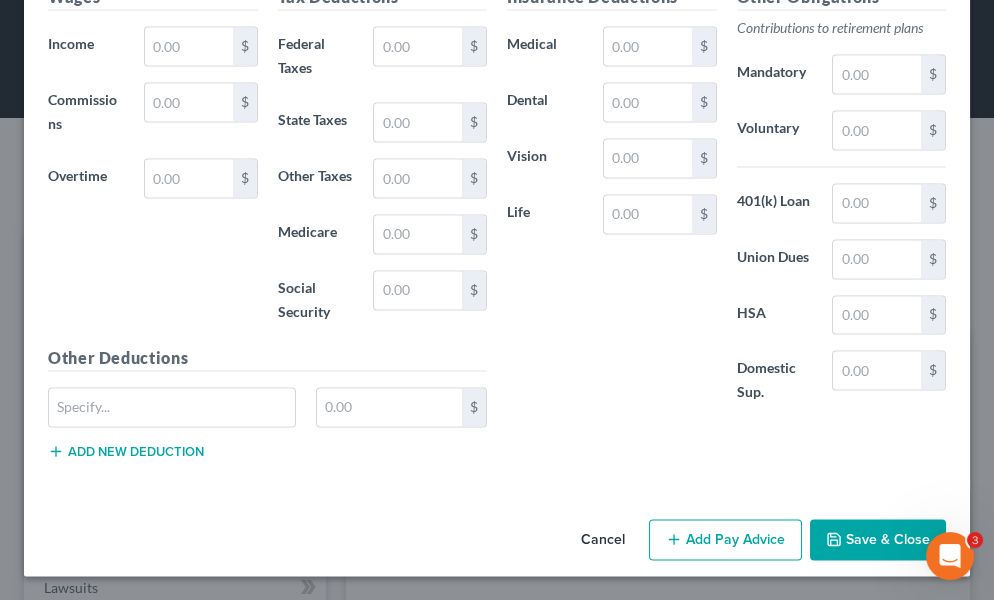 scroll, scrollTop: 7218, scrollLeft: 0, axis: vertical 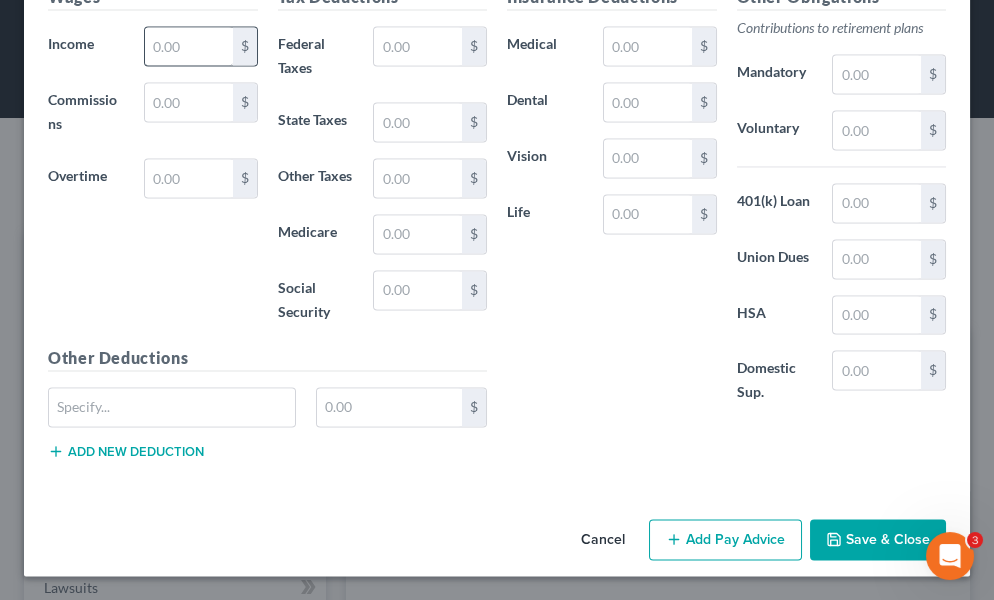 type on "06/13/2025" 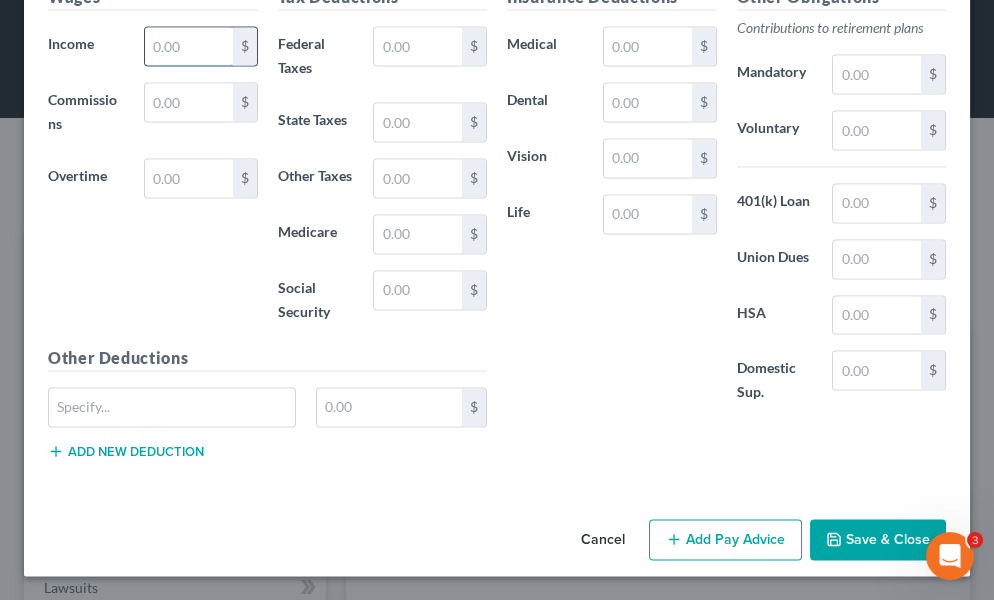 click at bounding box center (189, 46) 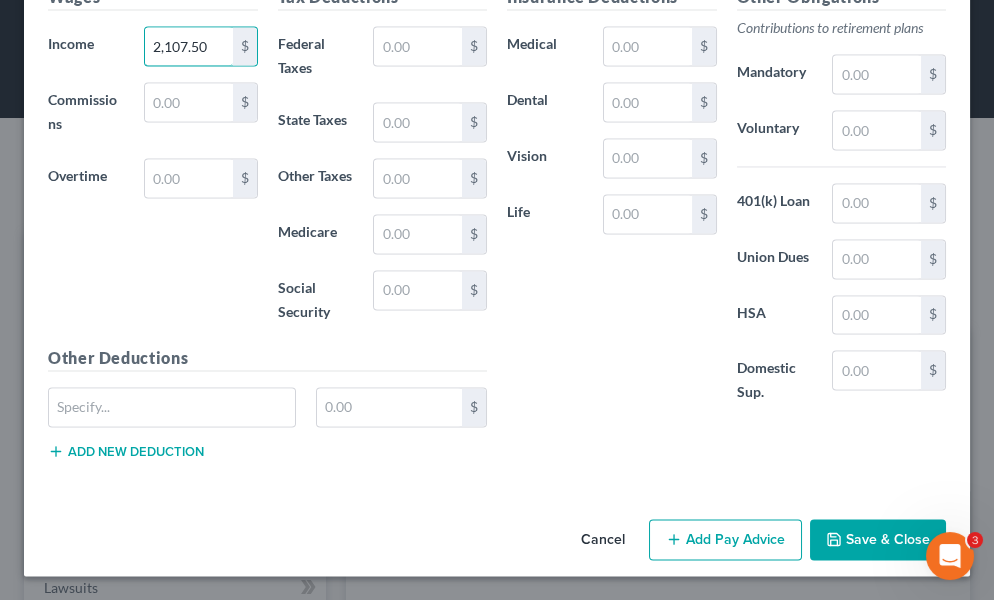 type on "2,107.50" 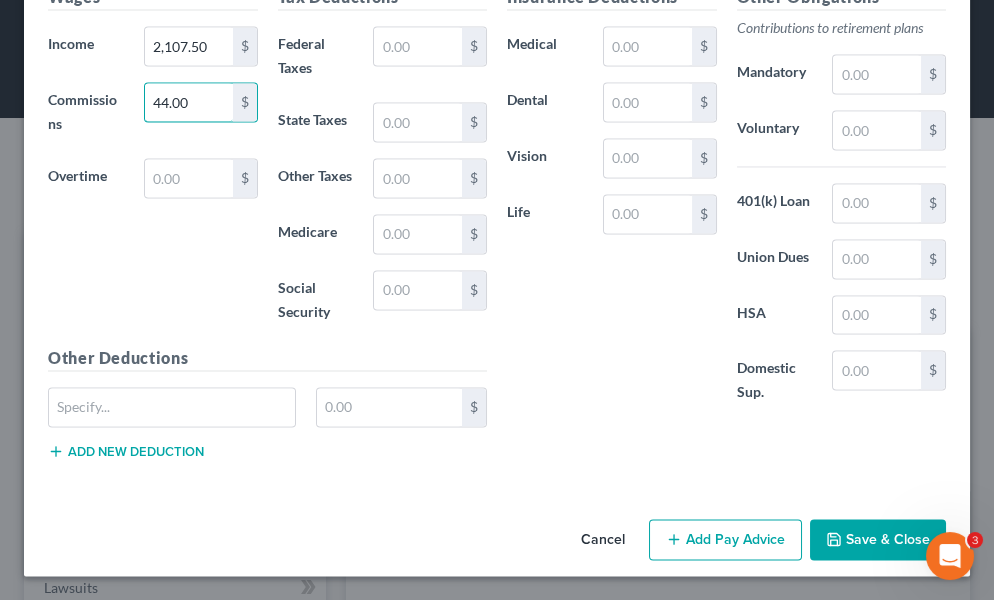 type on "44.00" 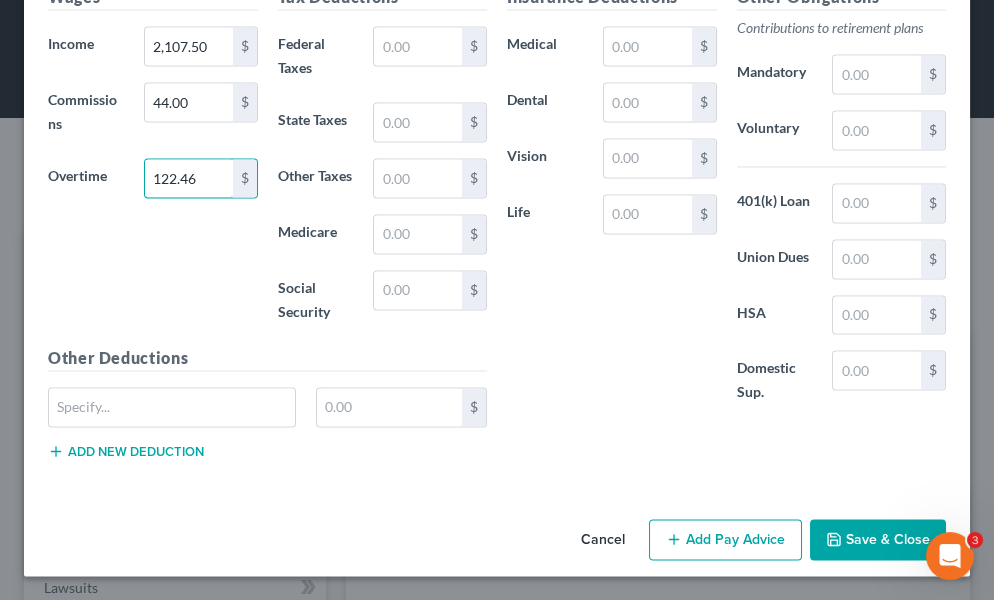 type on "122.46" 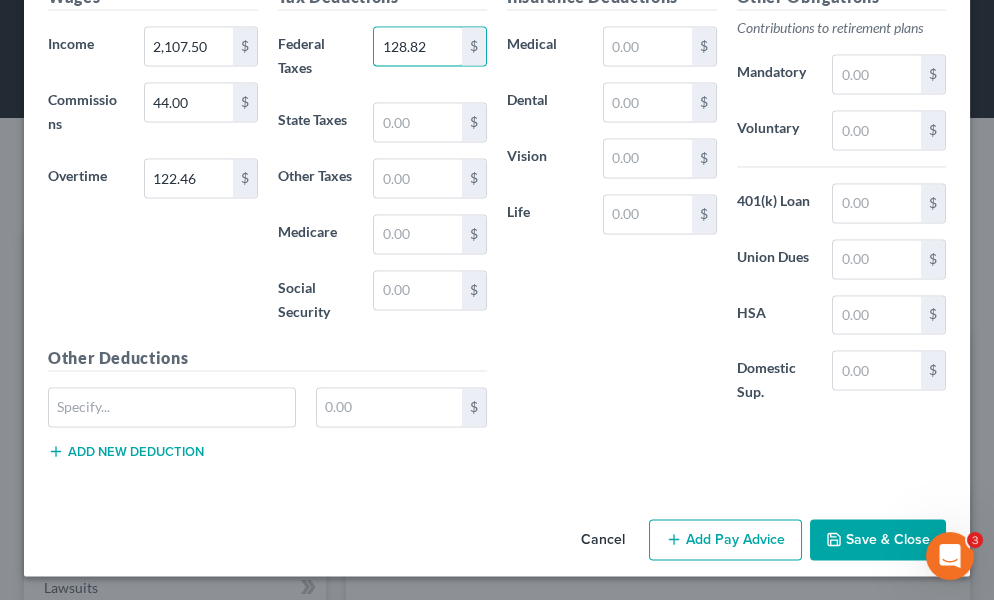 type on "128.82" 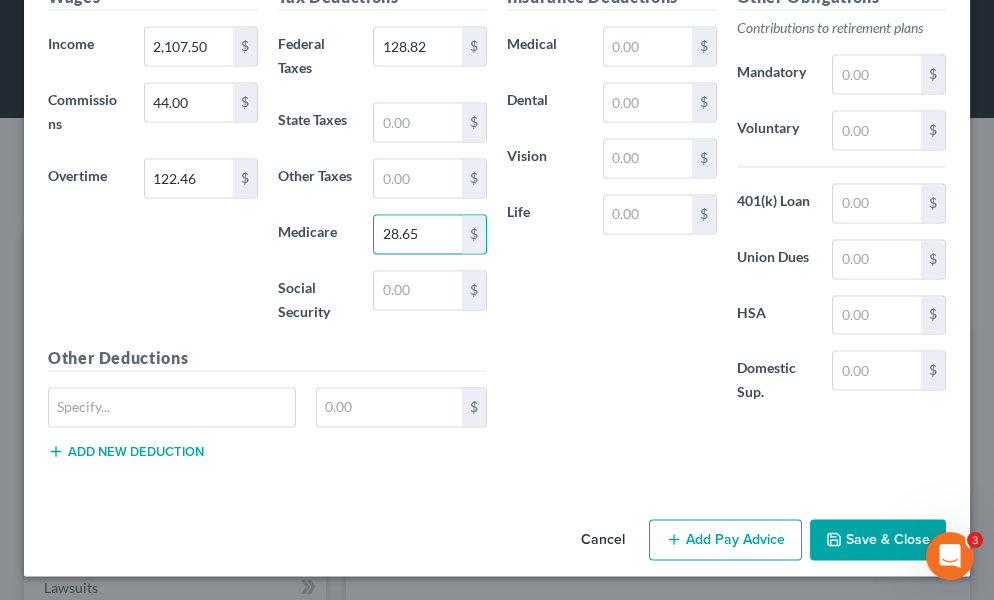 type on "28.65" 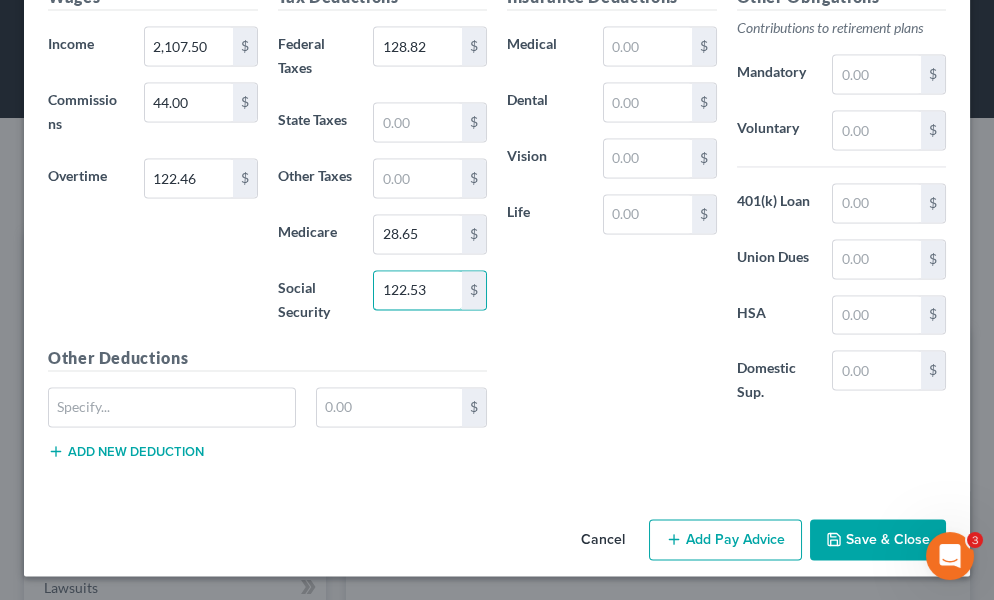 type on "122.53" 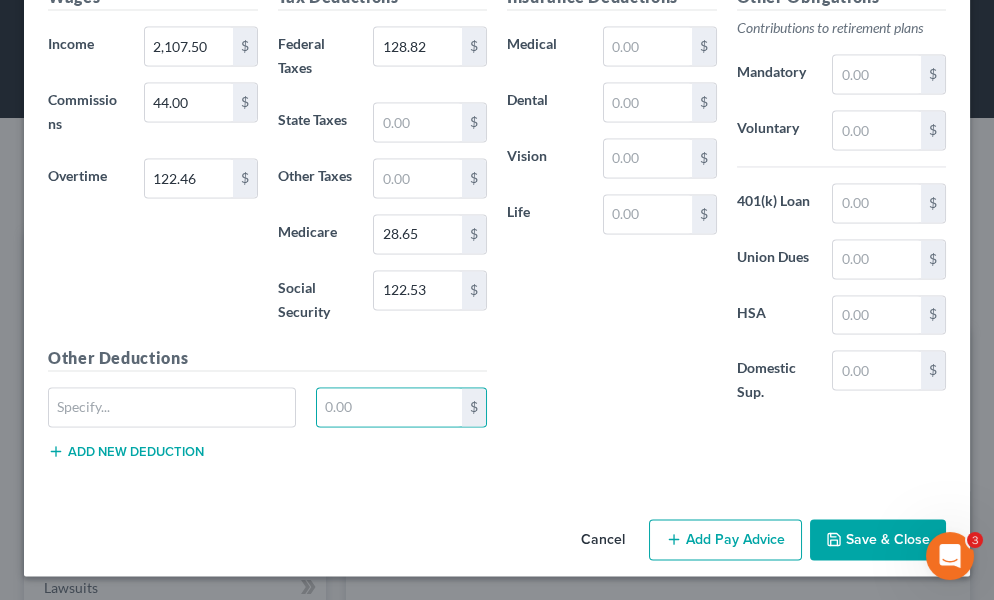 type 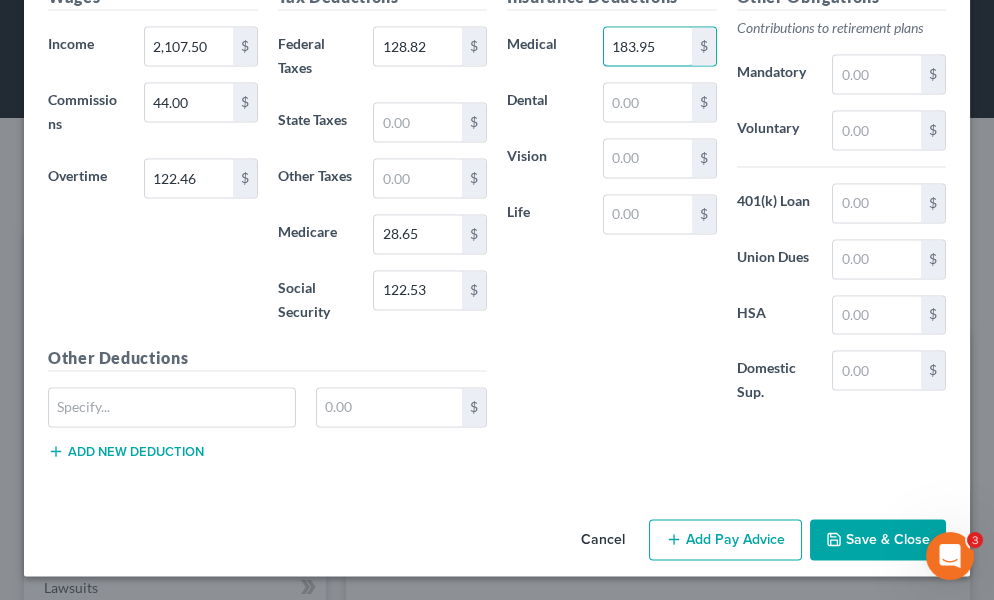 type on "183.95" 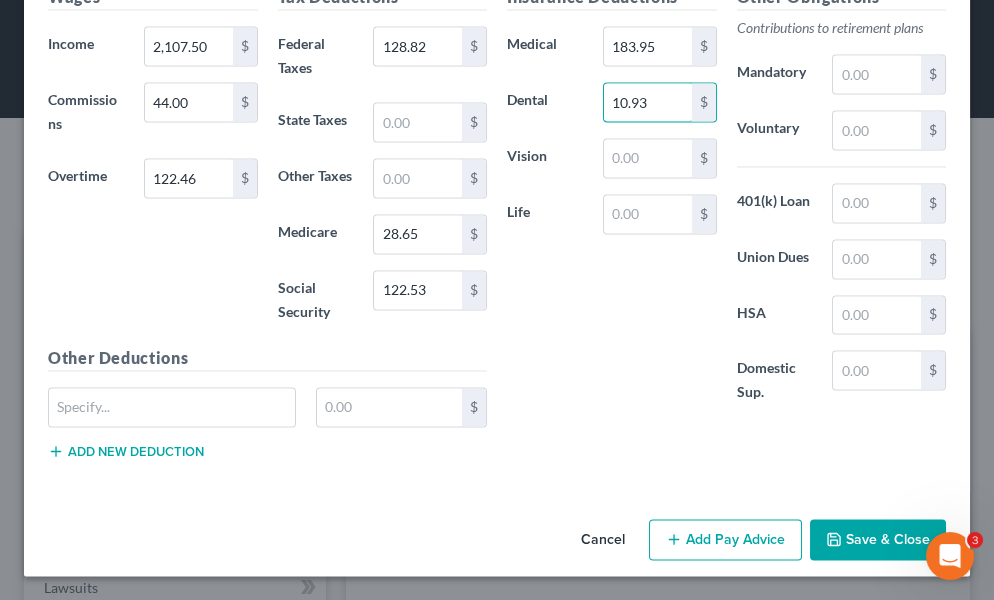 type on "10.93" 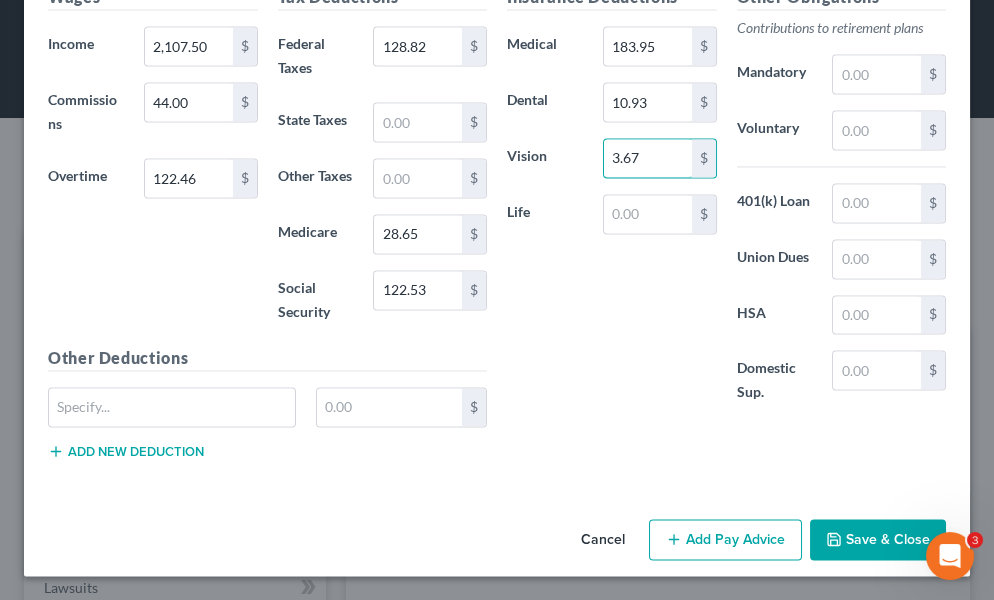 type on "3.67" 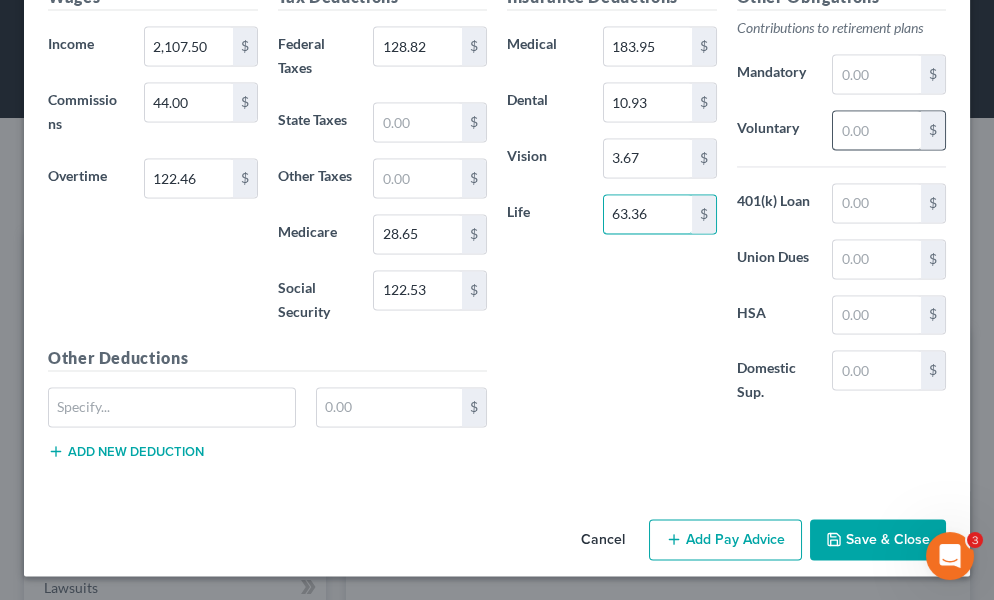 type on "63.36" 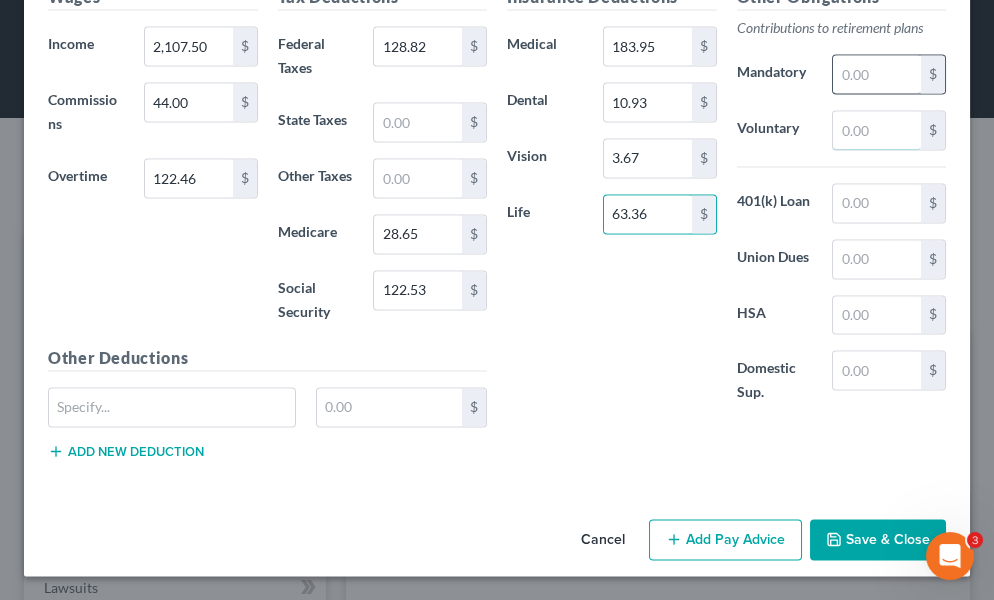 drag, startPoint x: 863, startPoint y: 217, endPoint x: 831, endPoint y: 172, distance: 55.21775 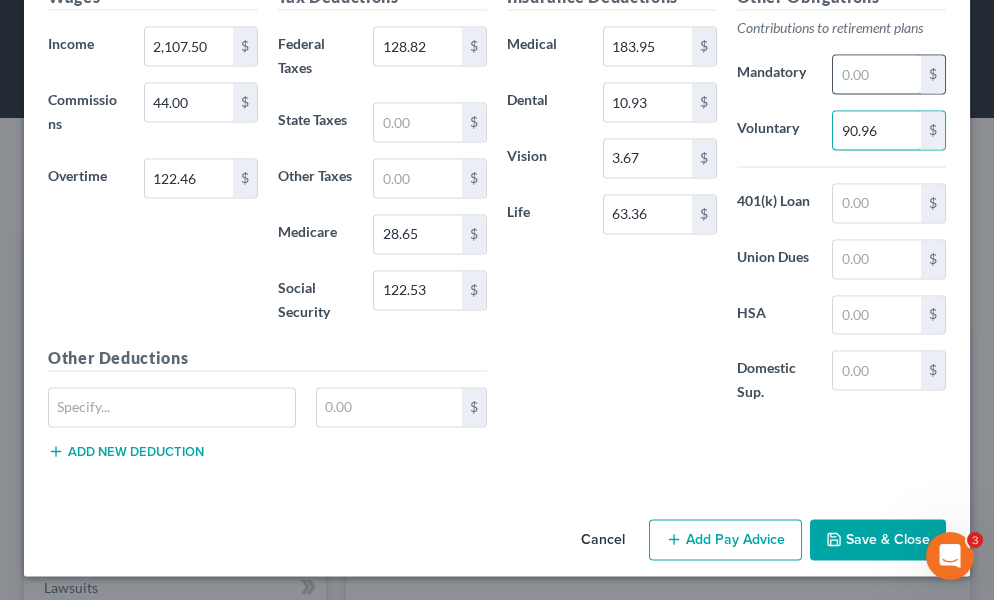 type on "90.96" 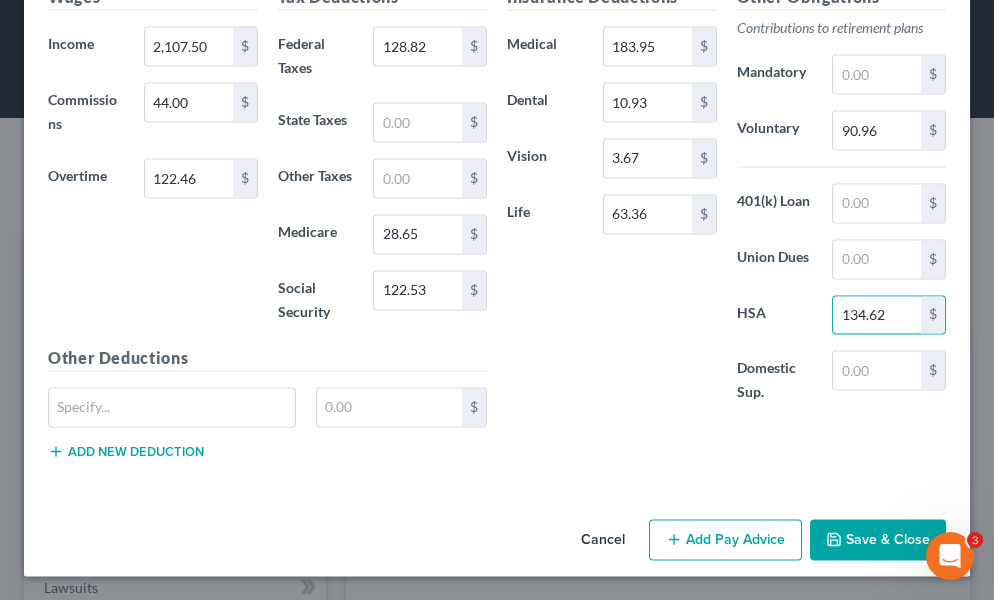 scroll, scrollTop: 7036, scrollLeft: 0, axis: vertical 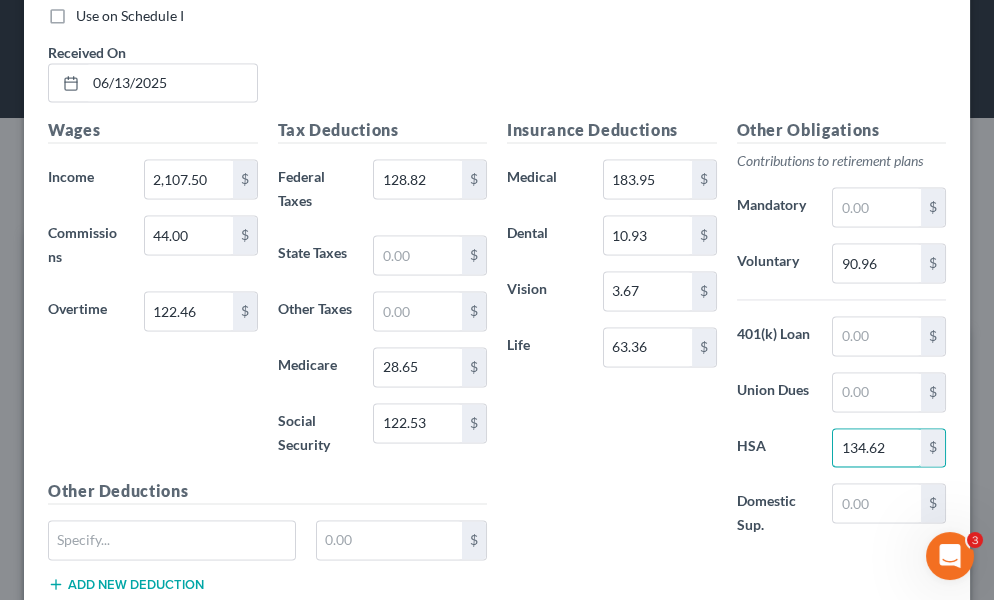 type on "134.62" 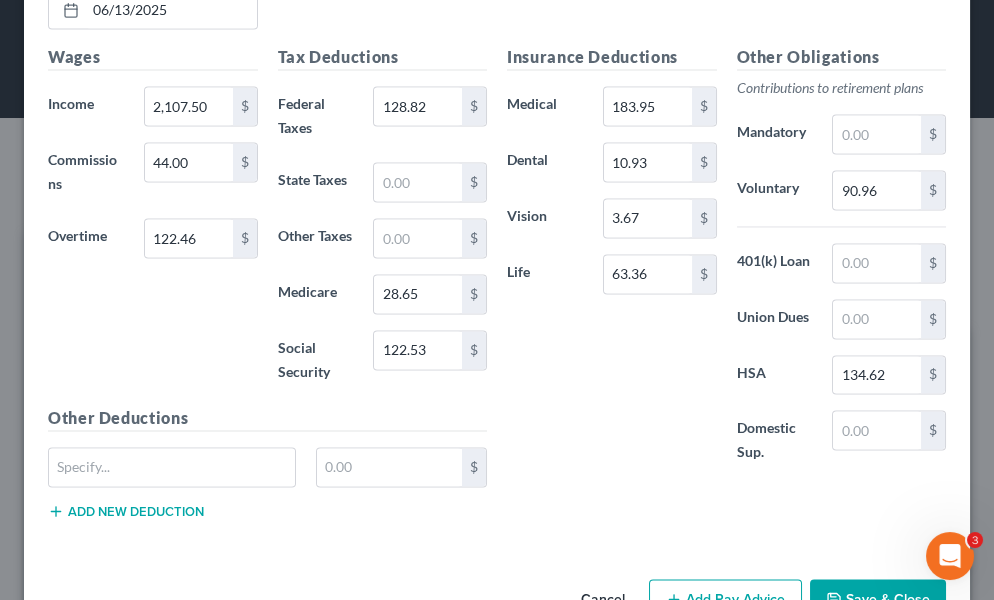 scroll, scrollTop: 7332, scrollLeft: 0, axis: vertical 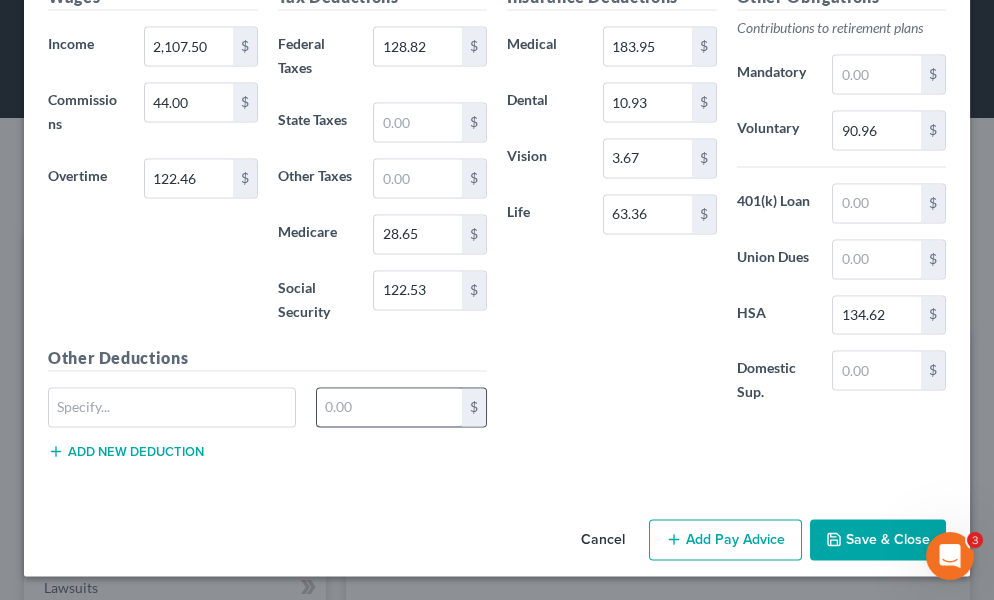 drag, startPoint x: 698, startPoint y: 551, endPoint x: 324, endPoint y: 424, distance: 394.97467 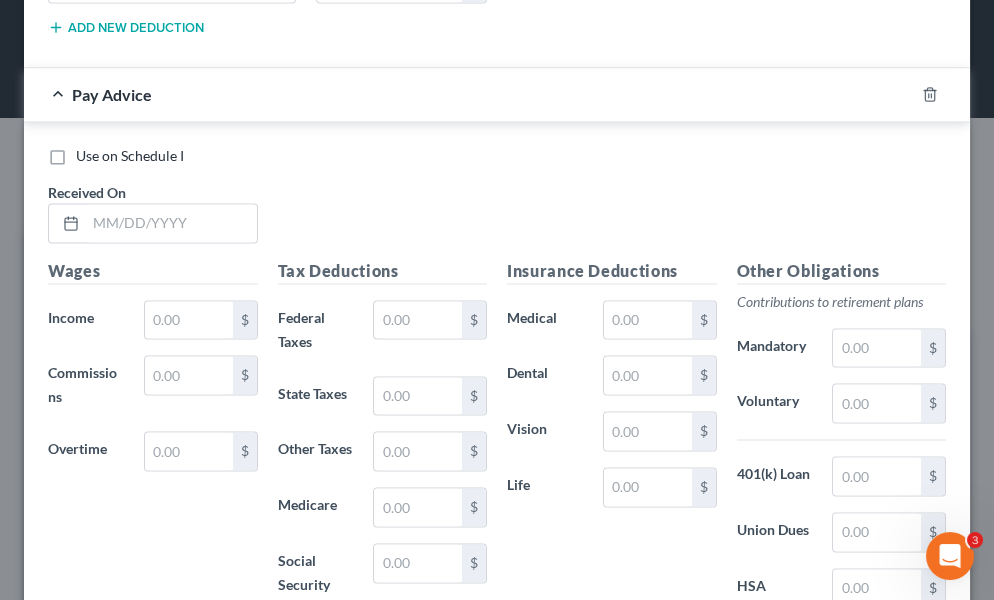 scroll, scrollTop: 7786, scrollLeft: 0, axis: vertical 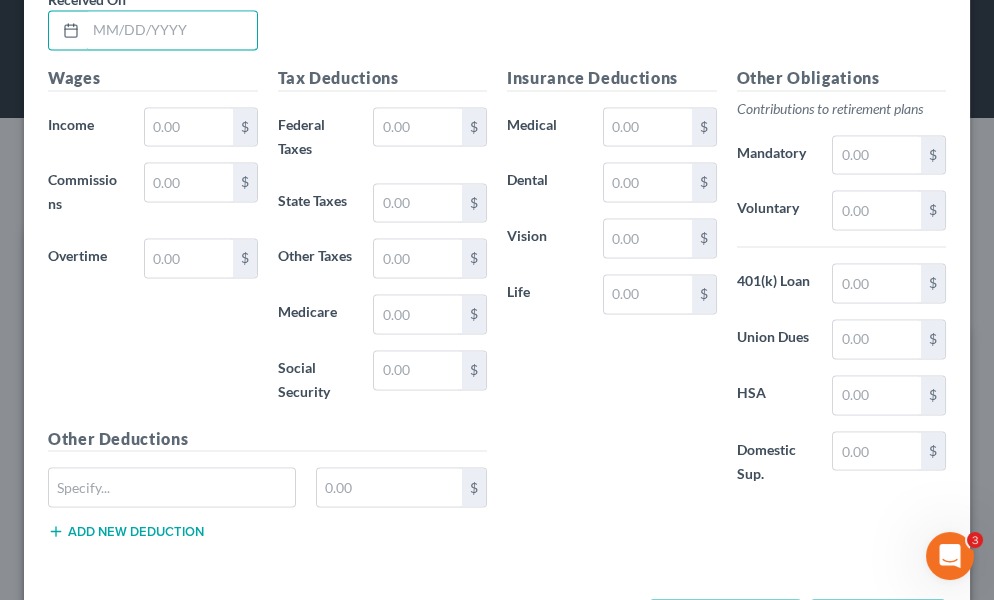 drag, startPoint x: 171, startPoint y: 190, endPoint x: 157, endPoint y: 159, distance: 34.0147 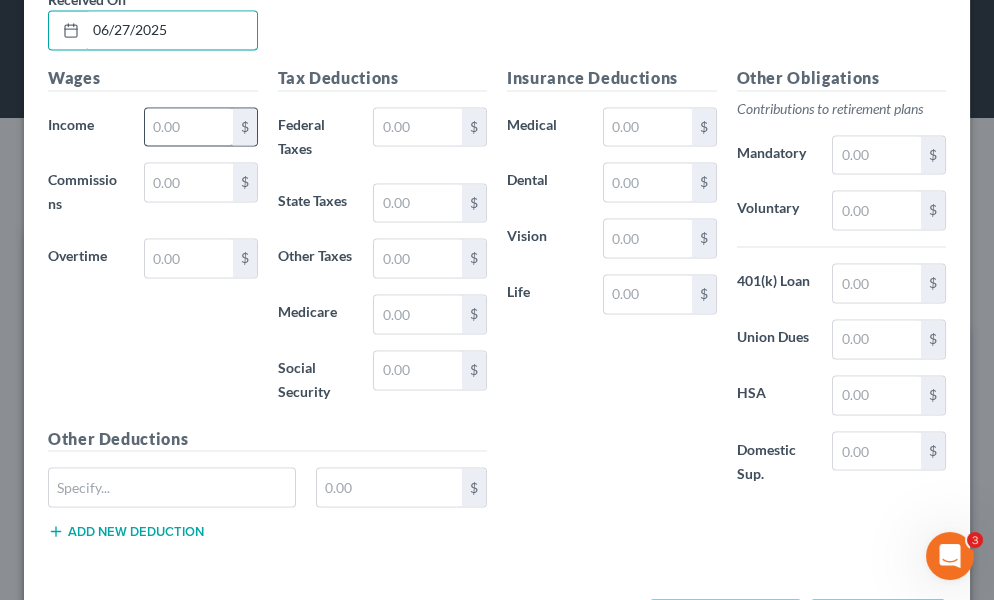 type on "06/27/2025" 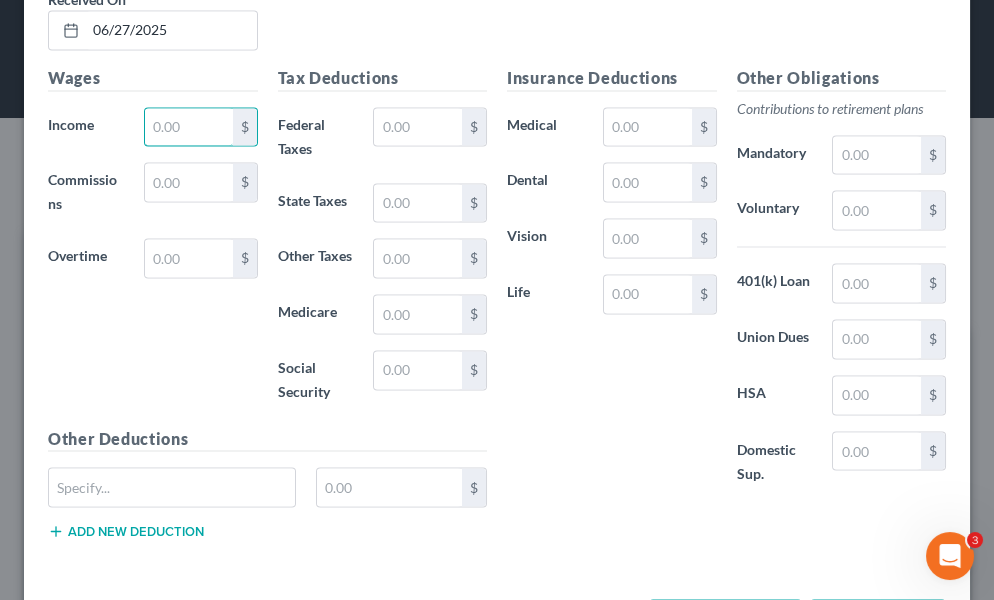 drag, startPoint x: 189, startPoint y: 289, endPoint x: 33, endPoint y: 300, distance: 156.38734 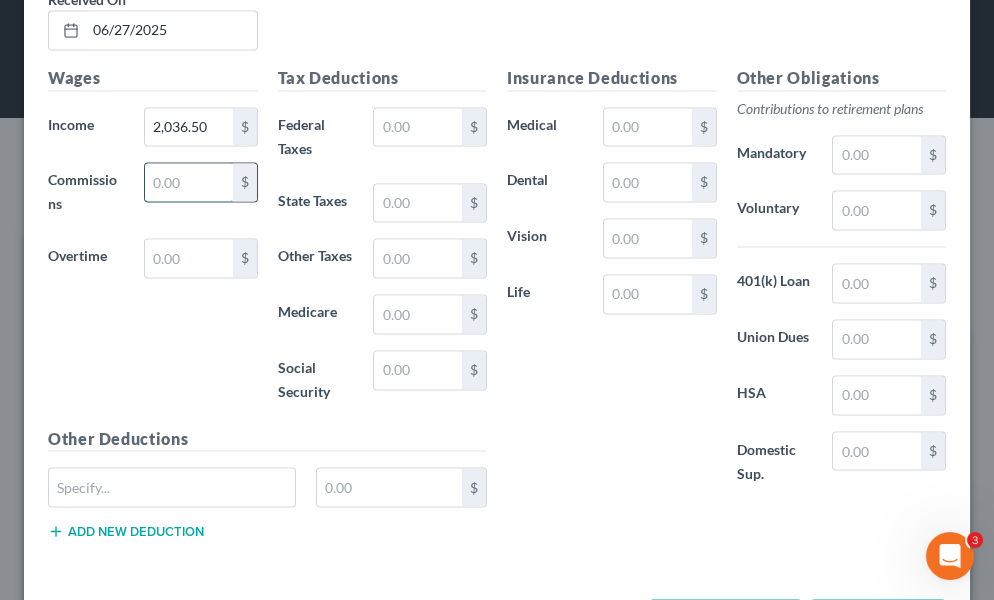 click at bounding box center (189, 182) 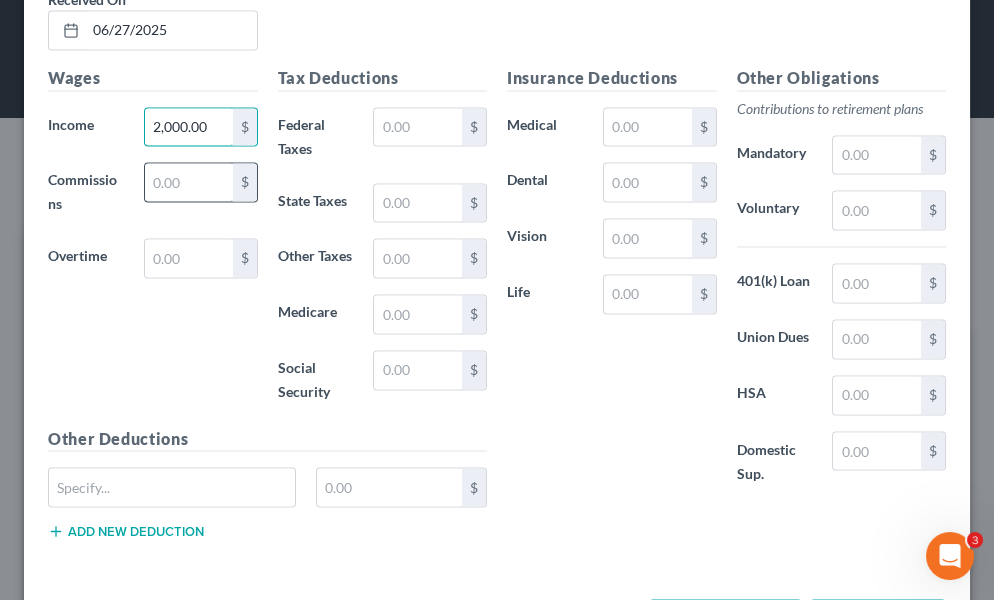 type on "2,000.00" 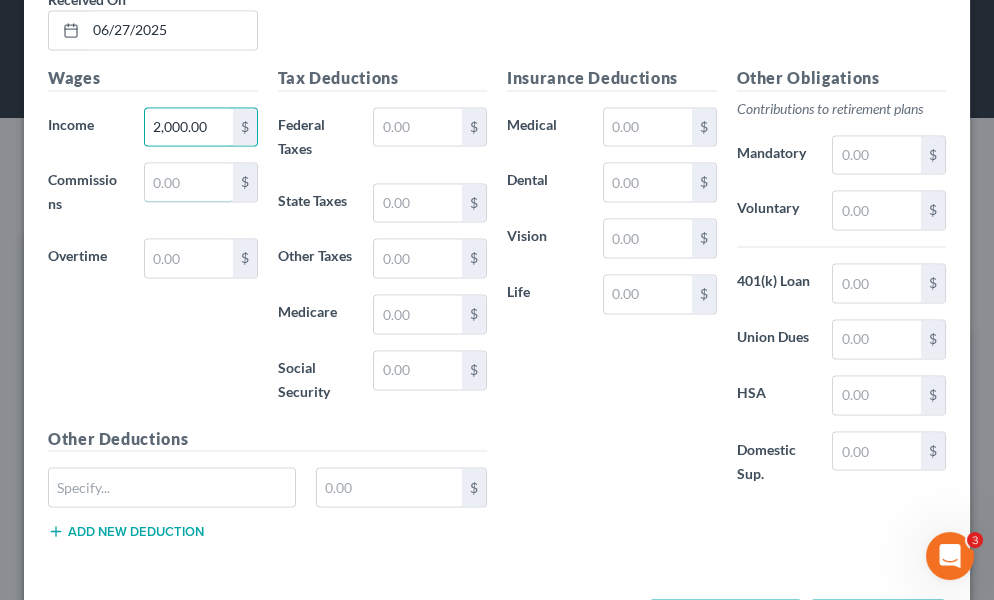 drag, startPoint x: 182, startPoint y: 342, endPoint x: 69, endPoint y: 266, distance: 136.18002 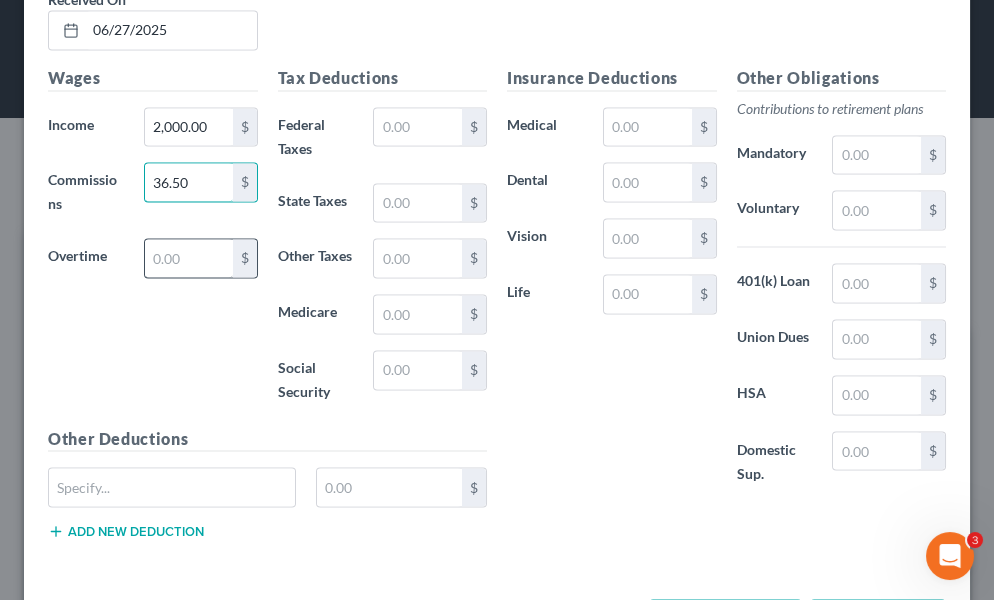 type on "36.50" 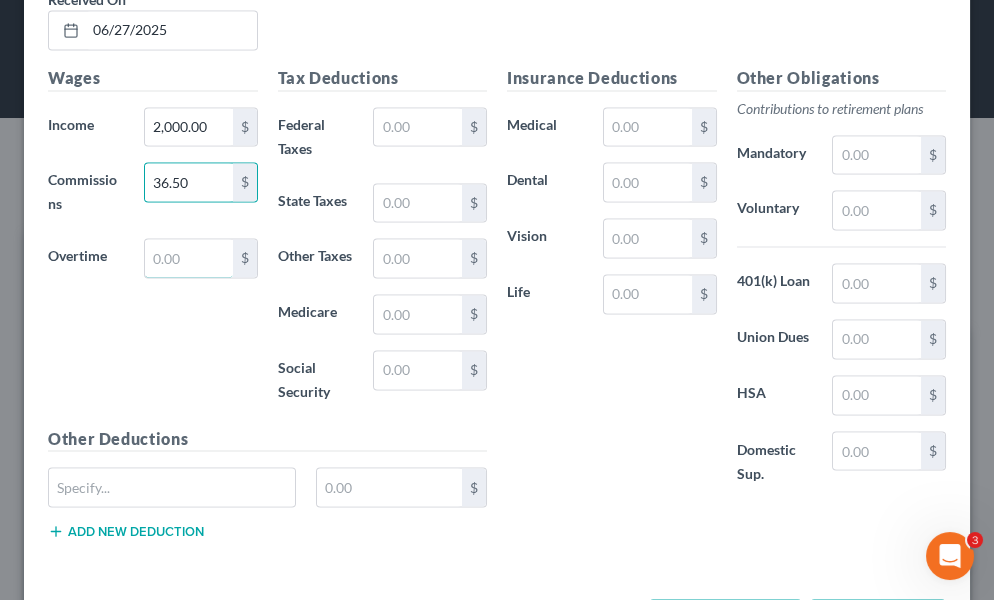 drag, startPoint x: 180, startPoint y: 428, endPoint x: 939, endPoint y: 212, distance: 789.13684 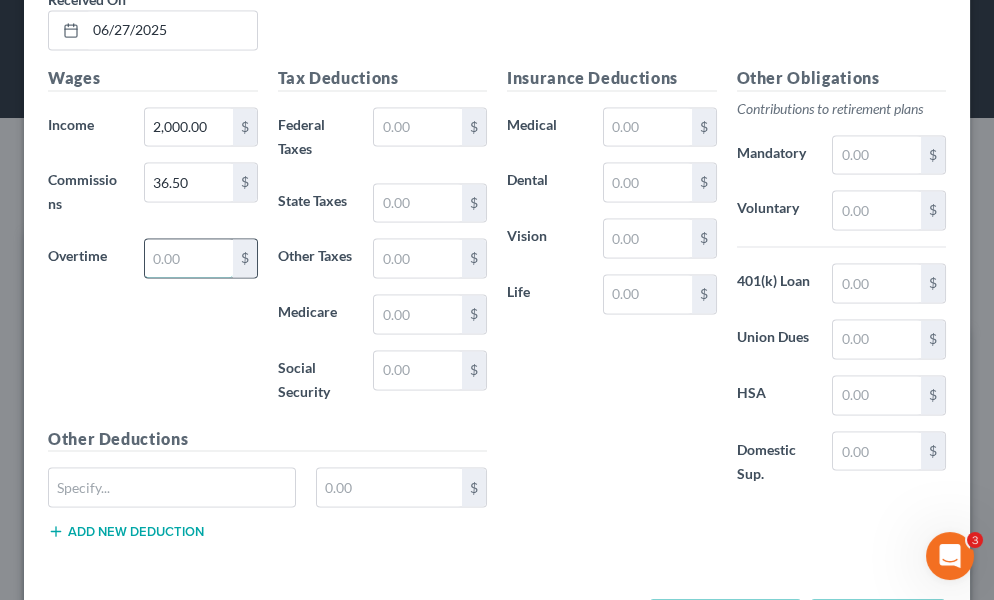 drag, startPoint x: 196, startPoint y: 416, endPoint x: 198, endPoint y: 405, distance: 11.18034 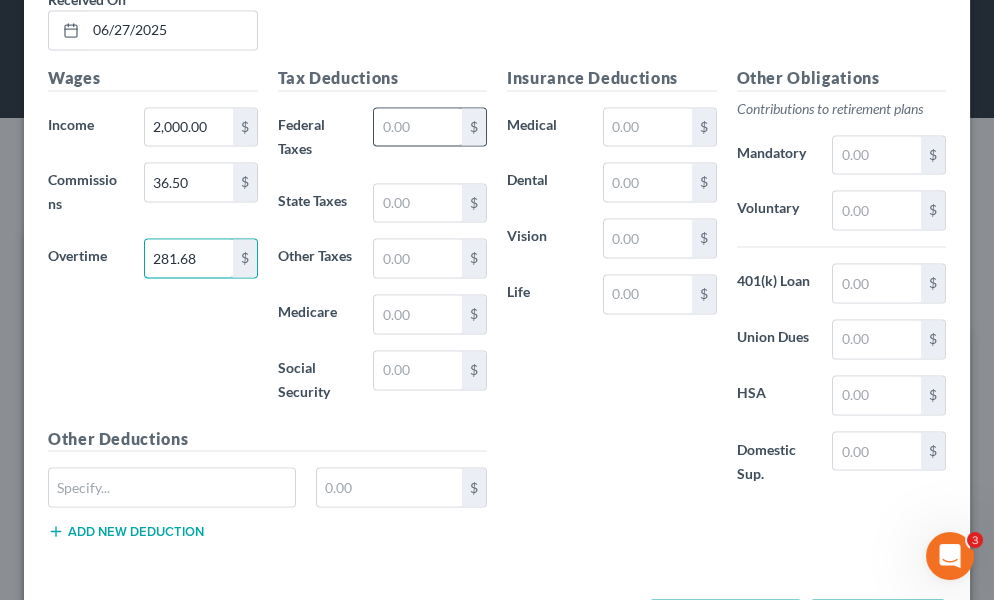 type on "281.68" 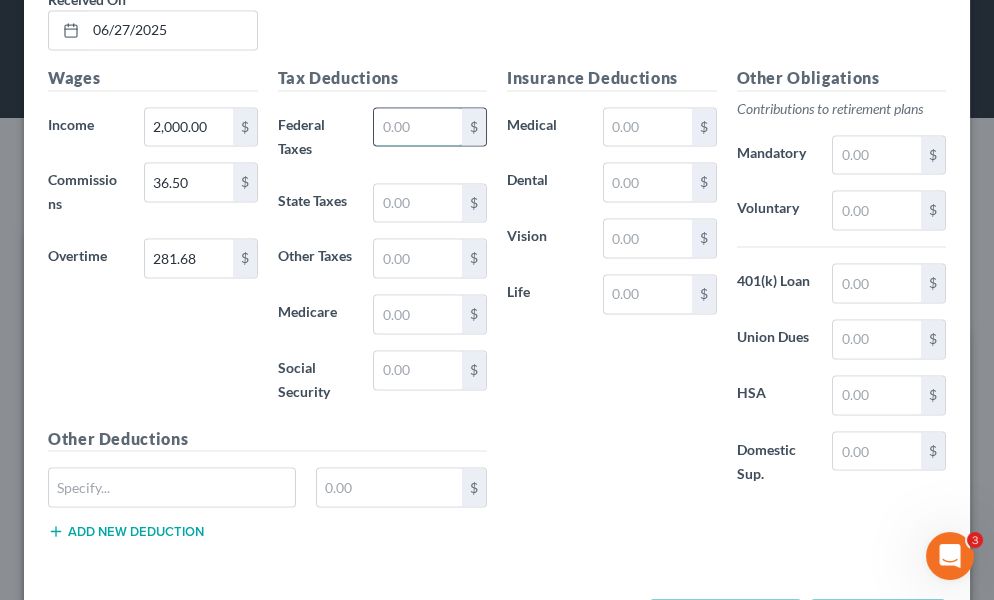 click at bounding box center [418, 127] 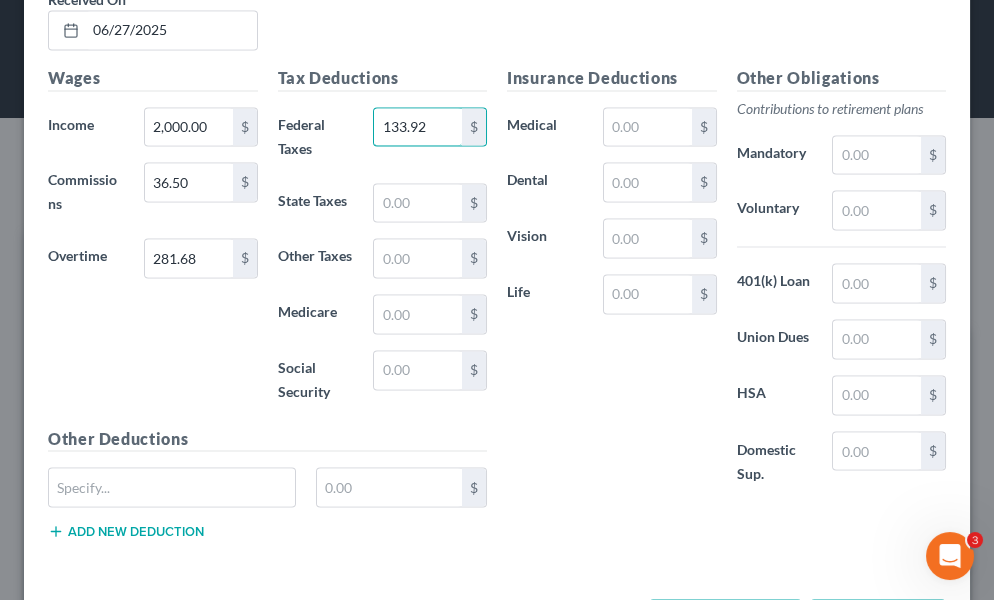 type on "133.92" 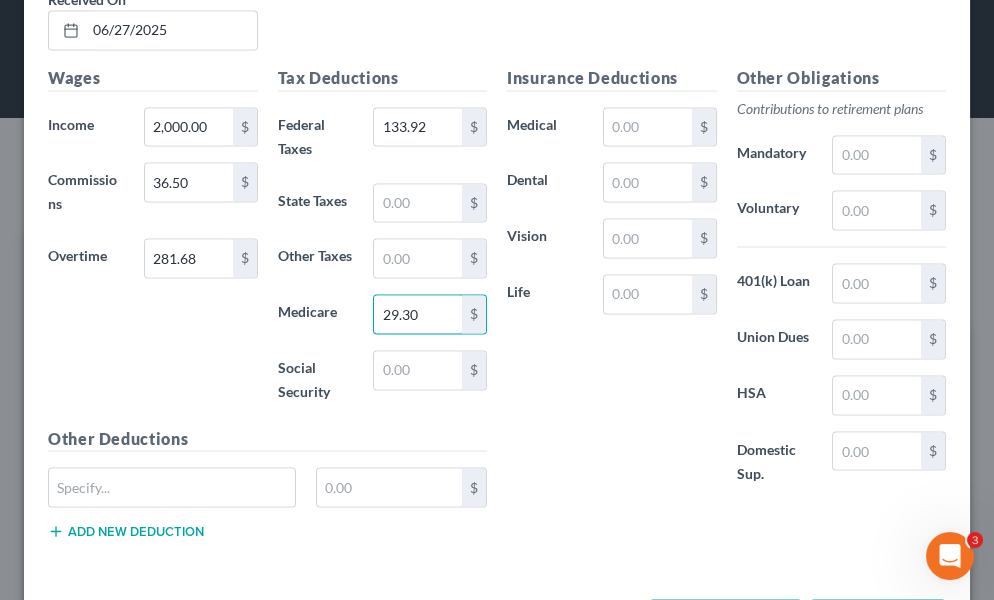 type on "29.30" 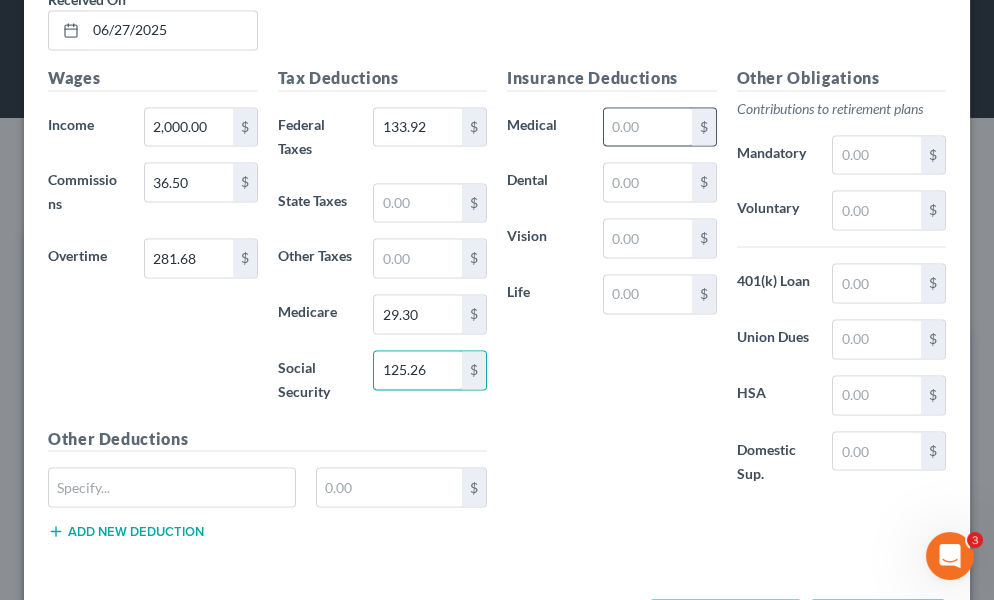 type on "125.26" 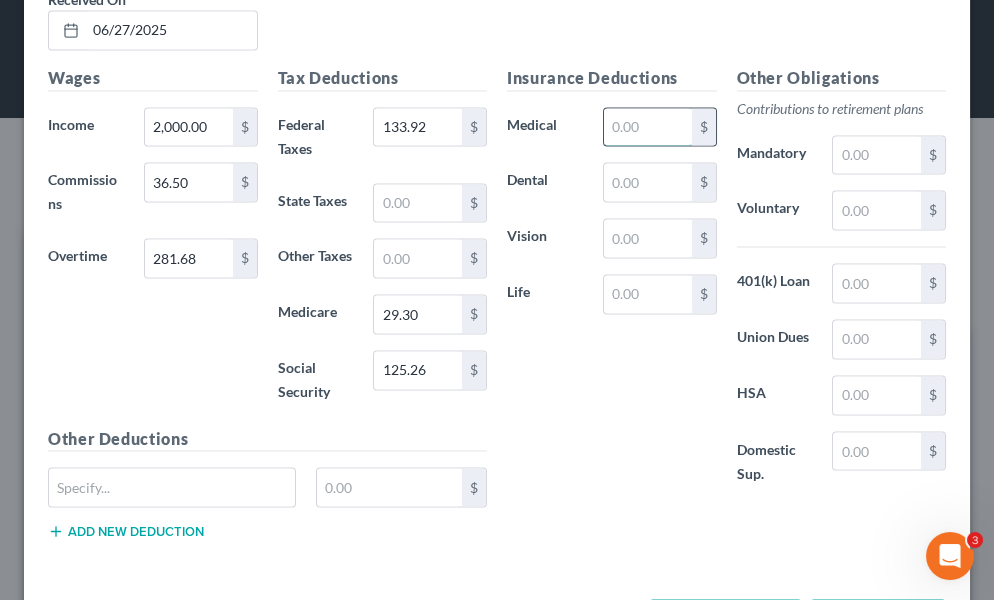 drag, startPoint x: 669, startPoint y: 292, endPoint x: 663, endPoint y: 277, distance: 16.155495 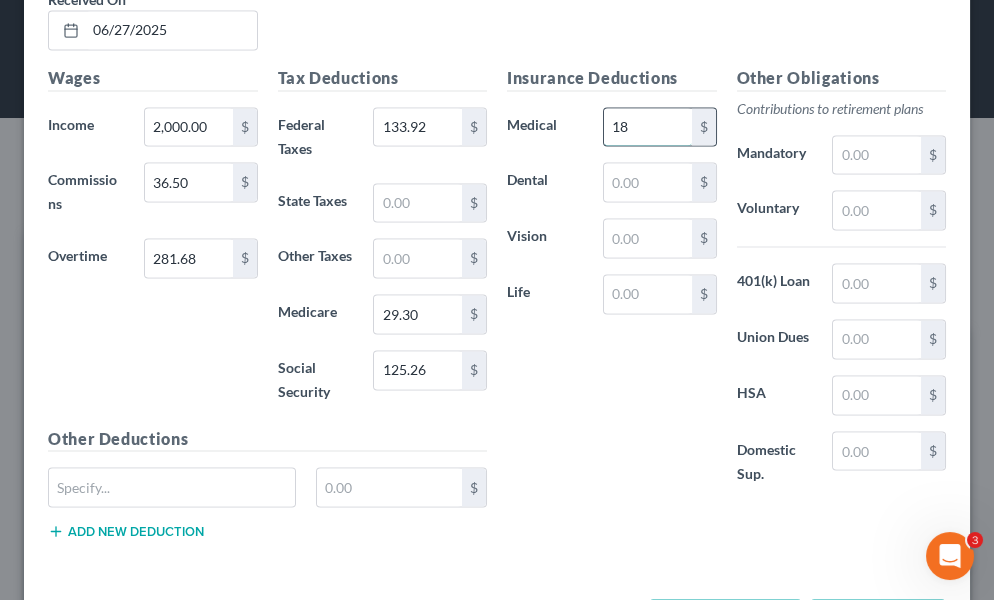 type on "1" 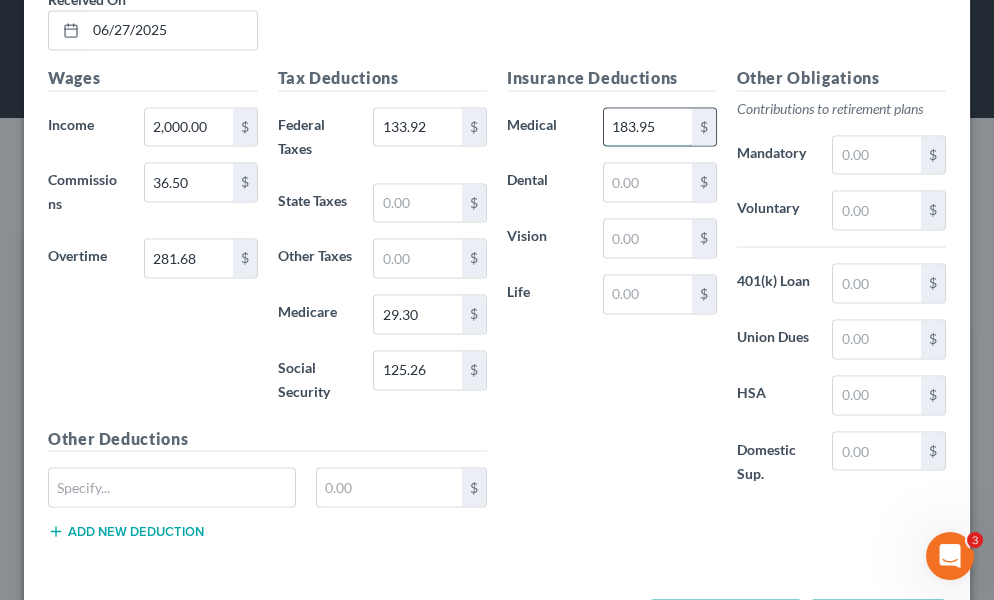 type on "183.95" 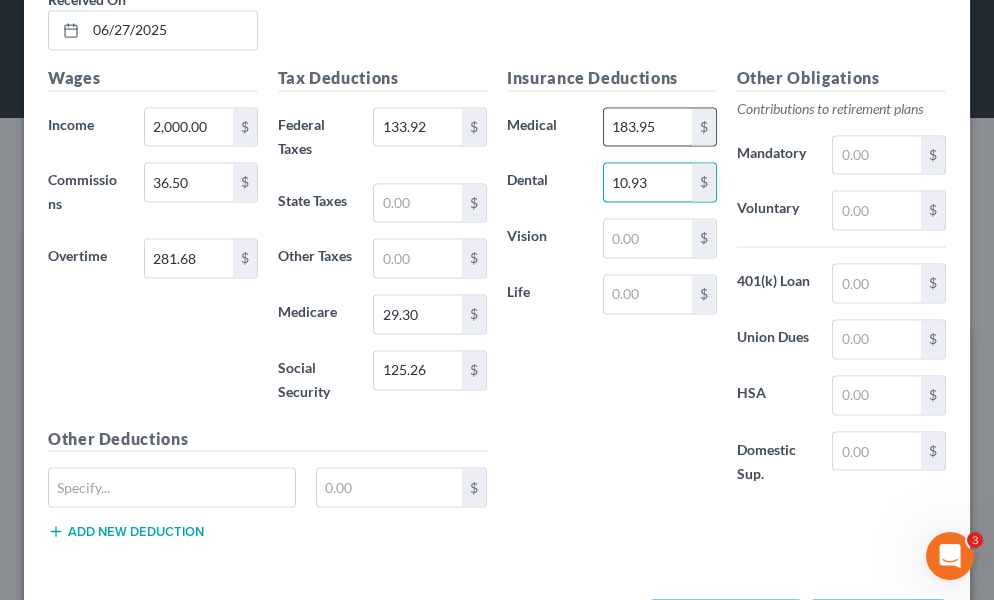 type on "10.93" 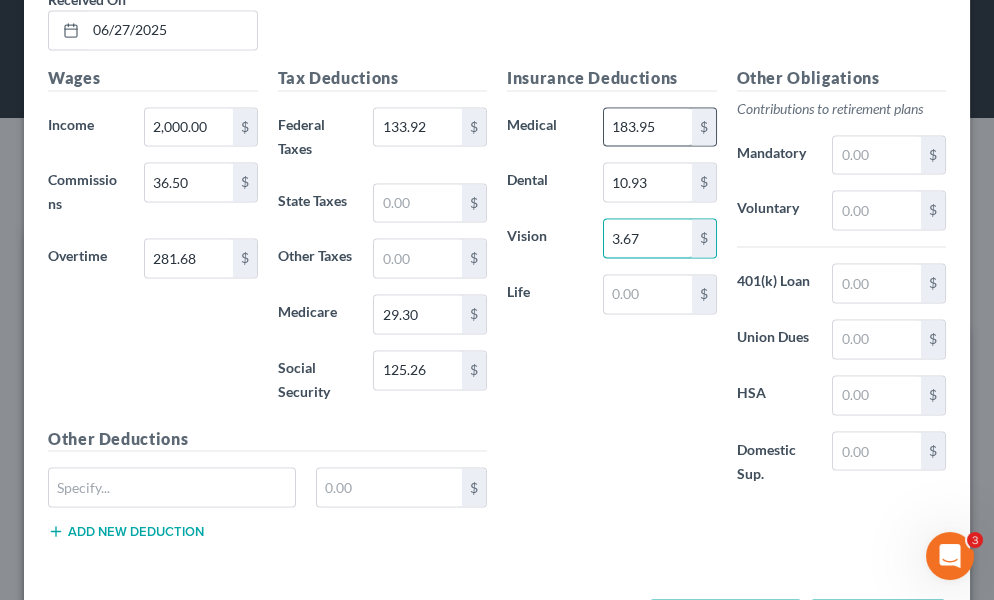 type on "3.67" 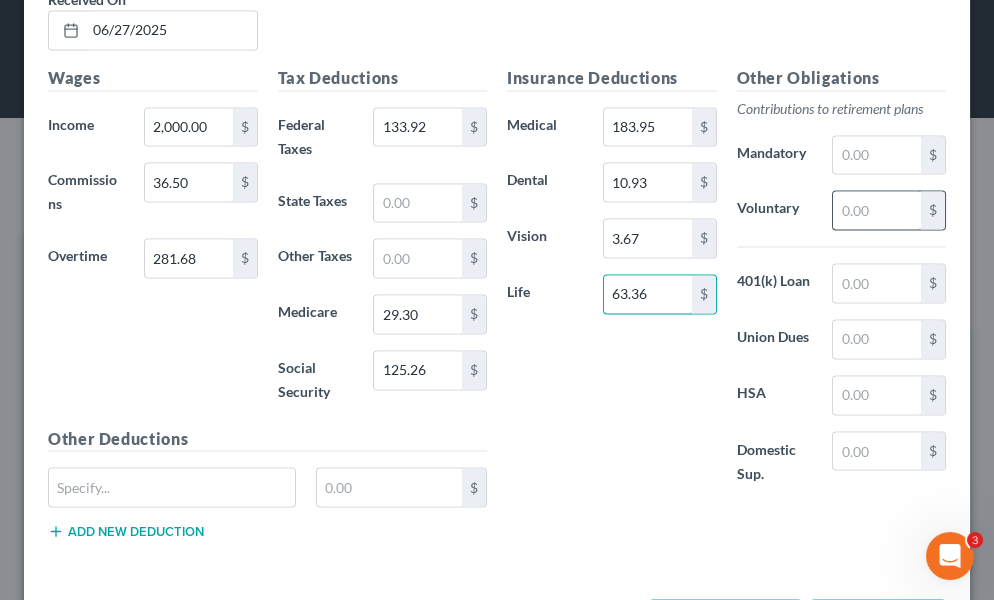type on "63.36" 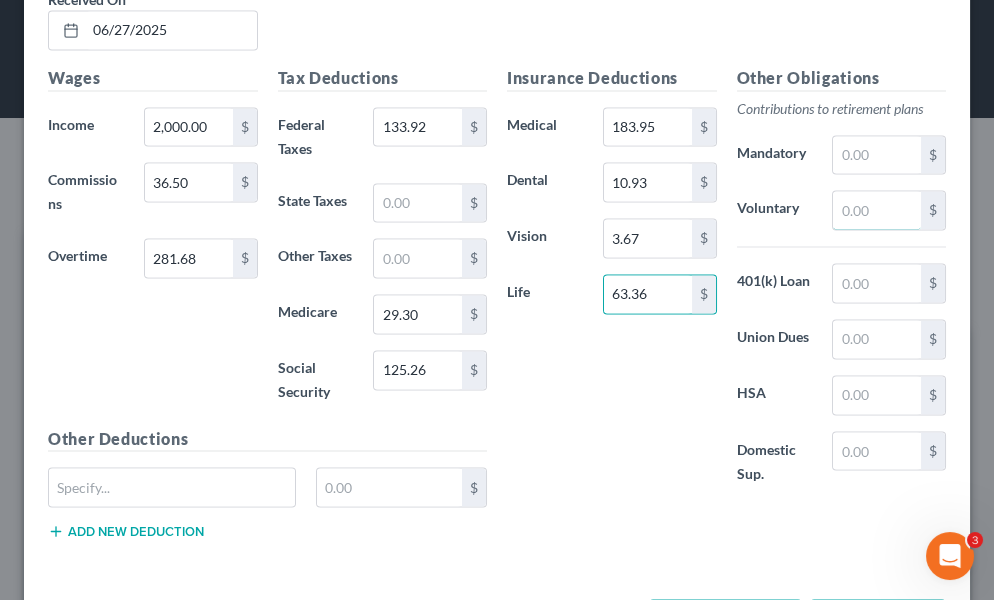 drag, startPoint x: 851, startPoint y: 370, endPoint x: 772, endPoint y: 300, distance: 105.550934 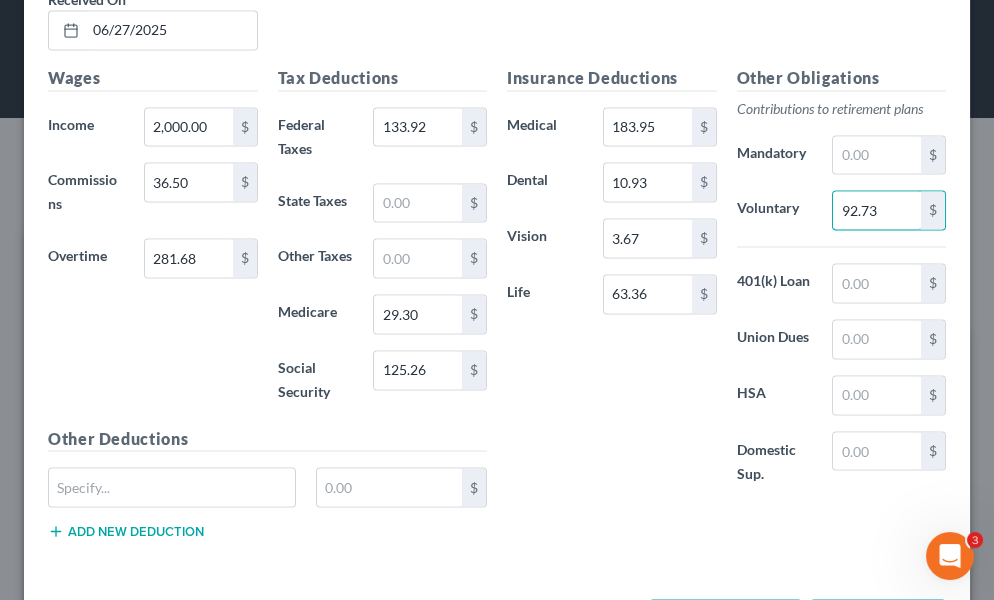 type on "92.73" 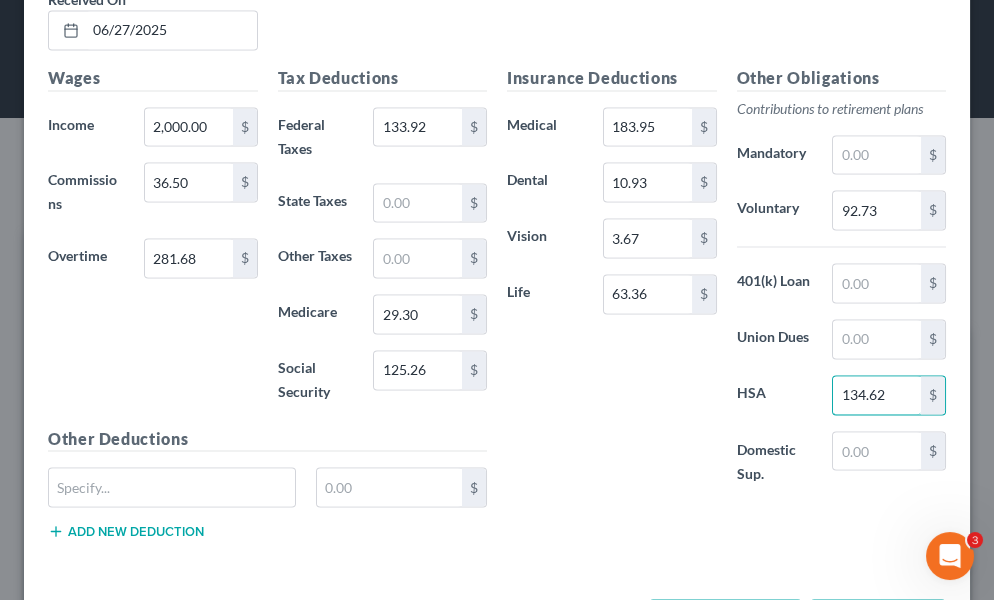 type on "134.62" 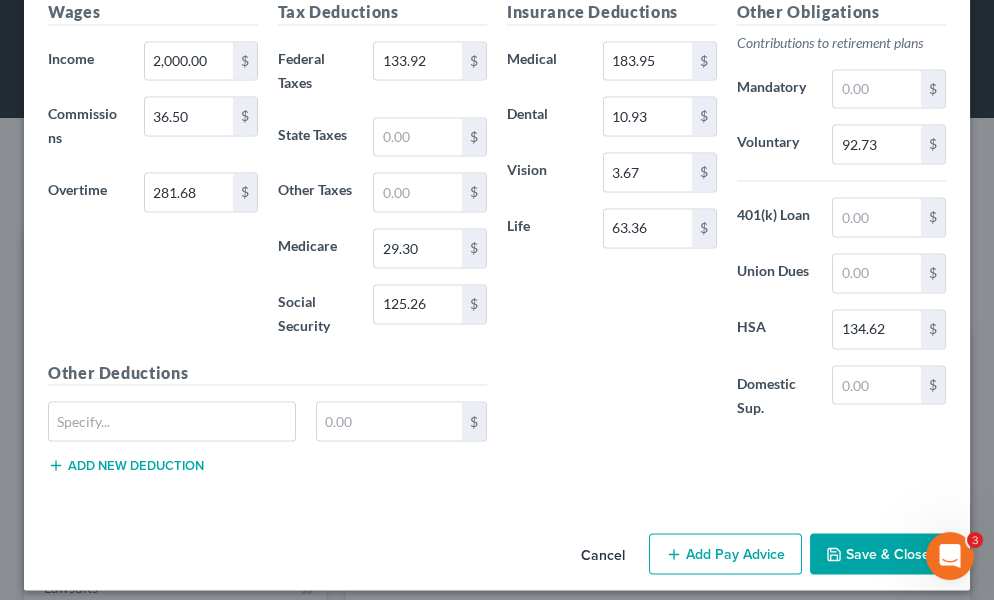 scroll, scrollTop: 8045, scrollLeft: 0, axis: vertical 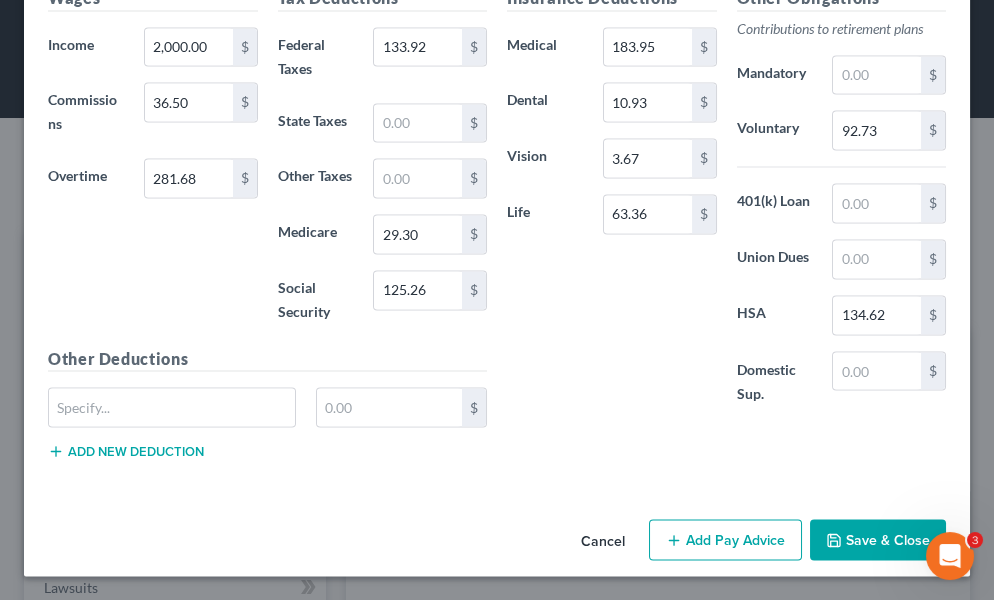 drag, startPoint x: 682, startPoint y: 545, endPoint x: 345, endPoint y: 468, distance: 345.6848 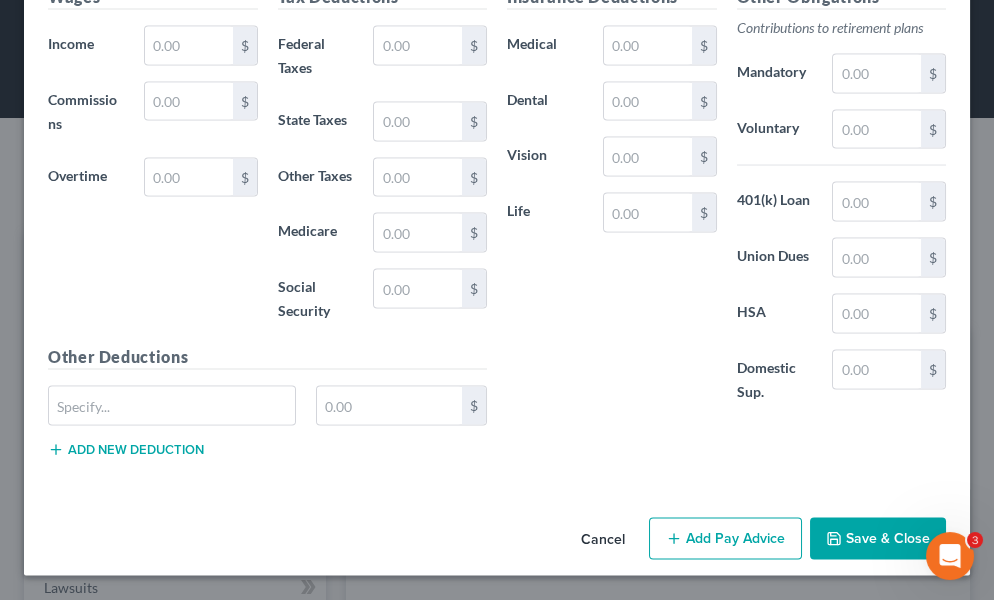 scroll, scrollTop: 8554, scrollLeft: 0, axis: vertical 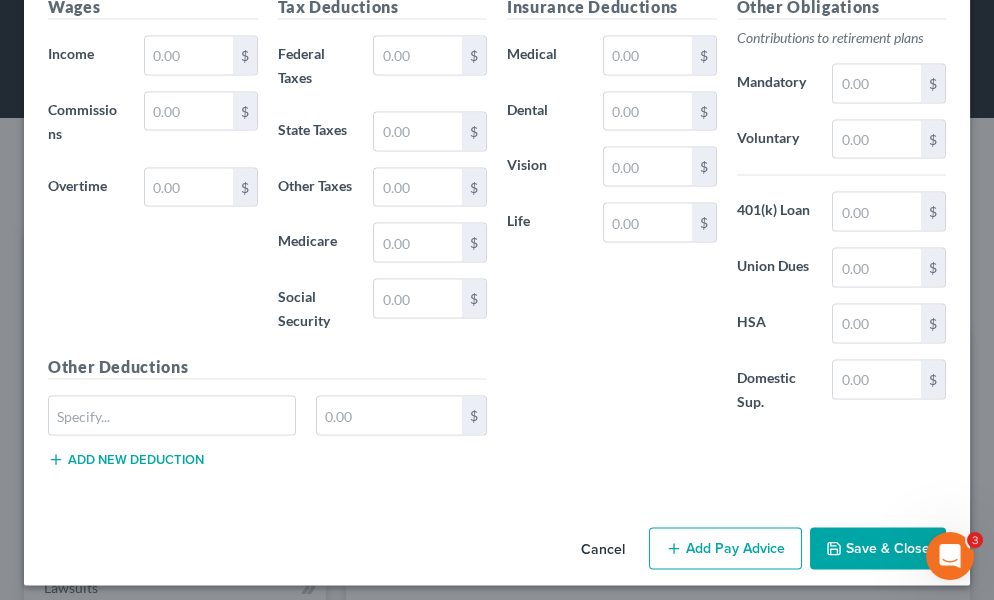 drag, startPoint x: 138, startPoint y: 133, endPoint x: 142, endPoint y: 102, distance: 31.257 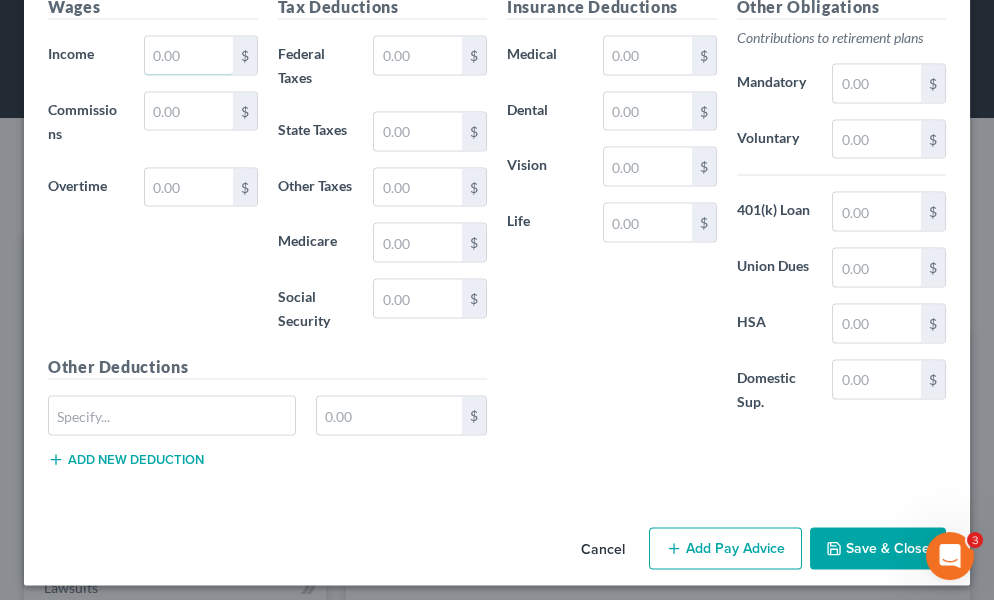 drag, startPoint x: 162, startPoint y: 223, endPoint x: 153, endPoint y: 136, distance: 87.46428 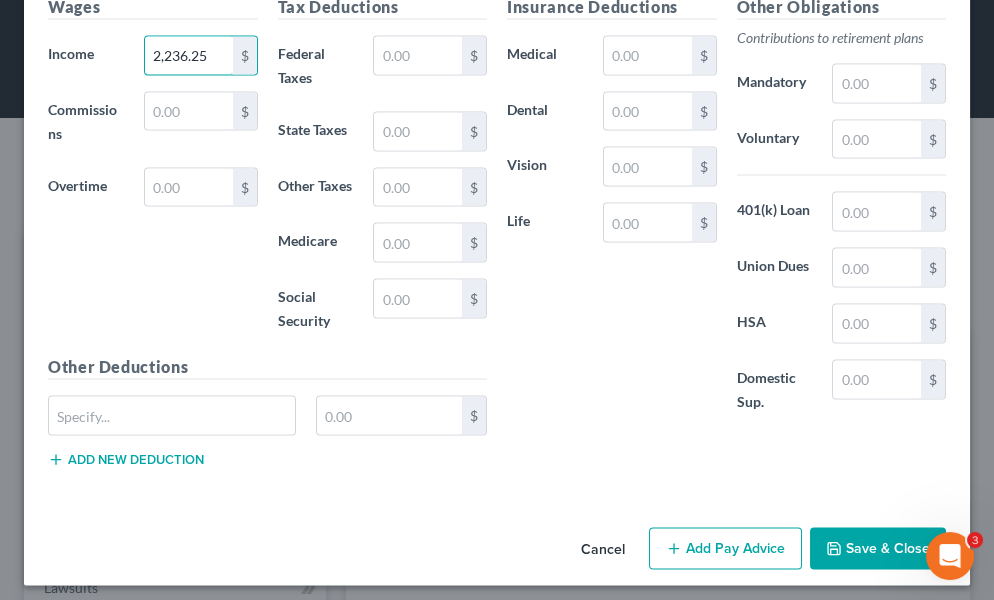 type on "2,236.25" 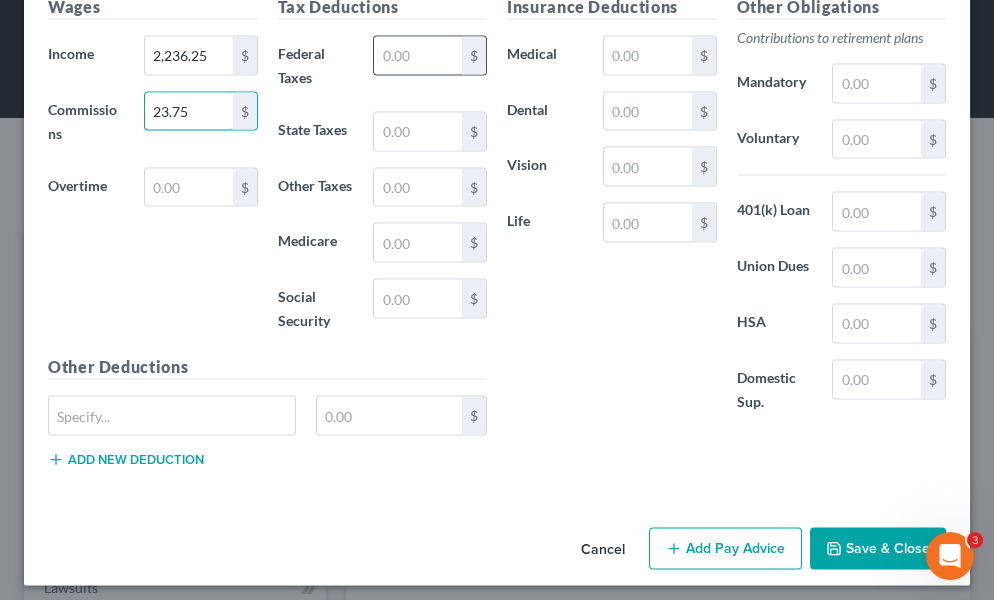 type on "23.75" 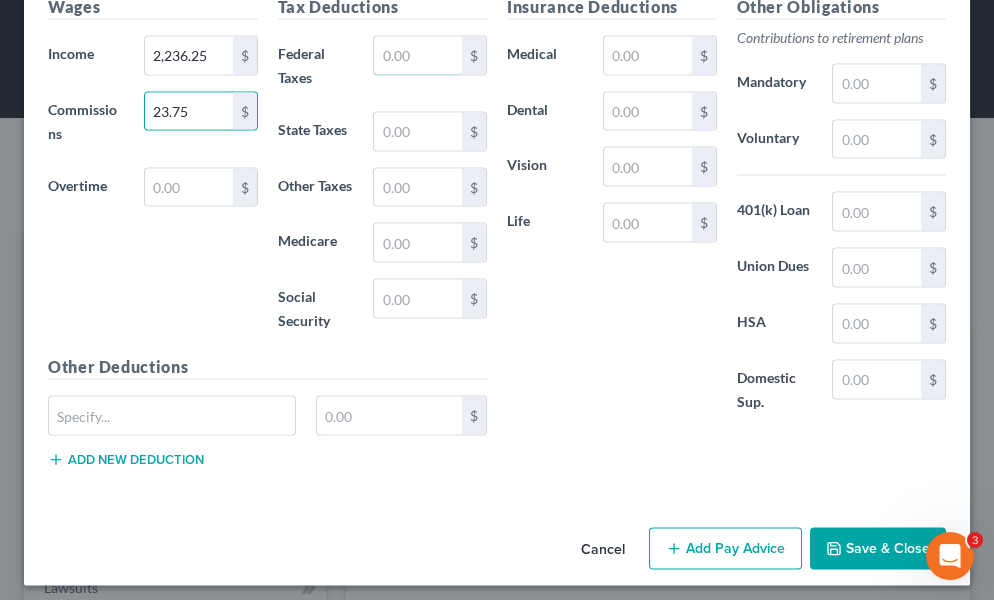 drag, startPoint x: 416, startPoint y: 236, endPoint x: 6, endPoint y: 260, distance: 410.70184 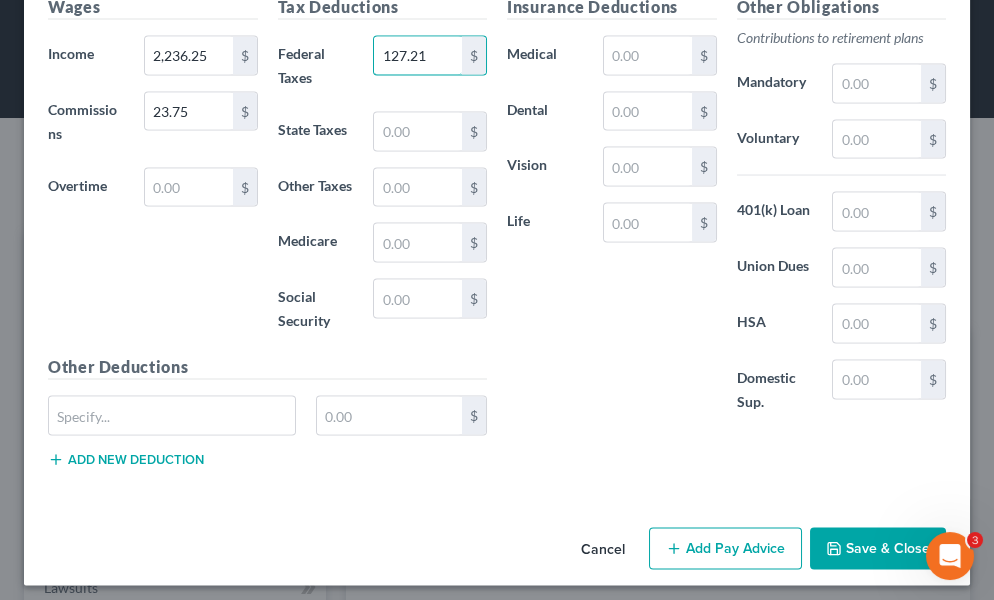 type on "127.21" 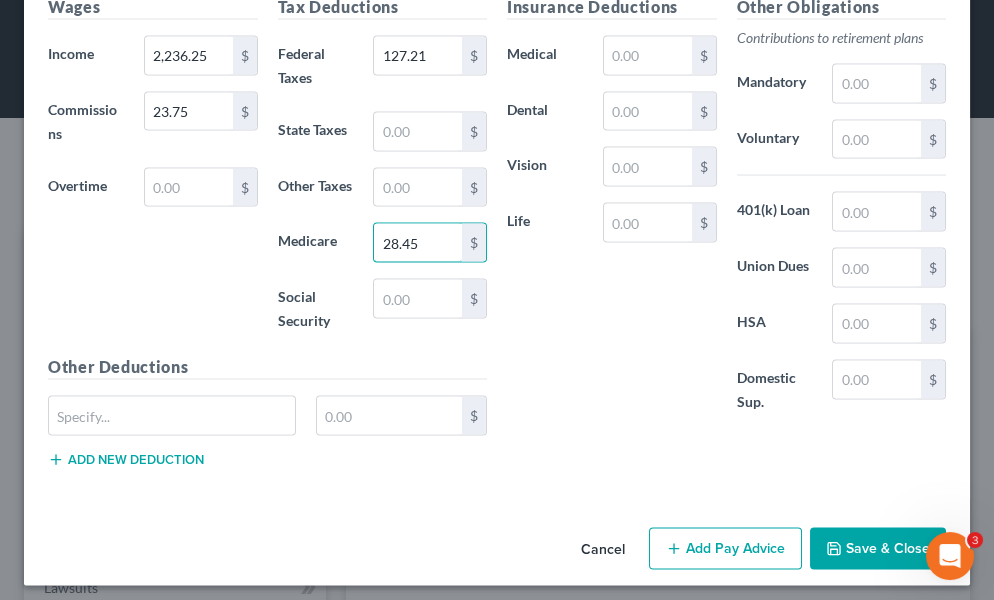 type on "28.45" 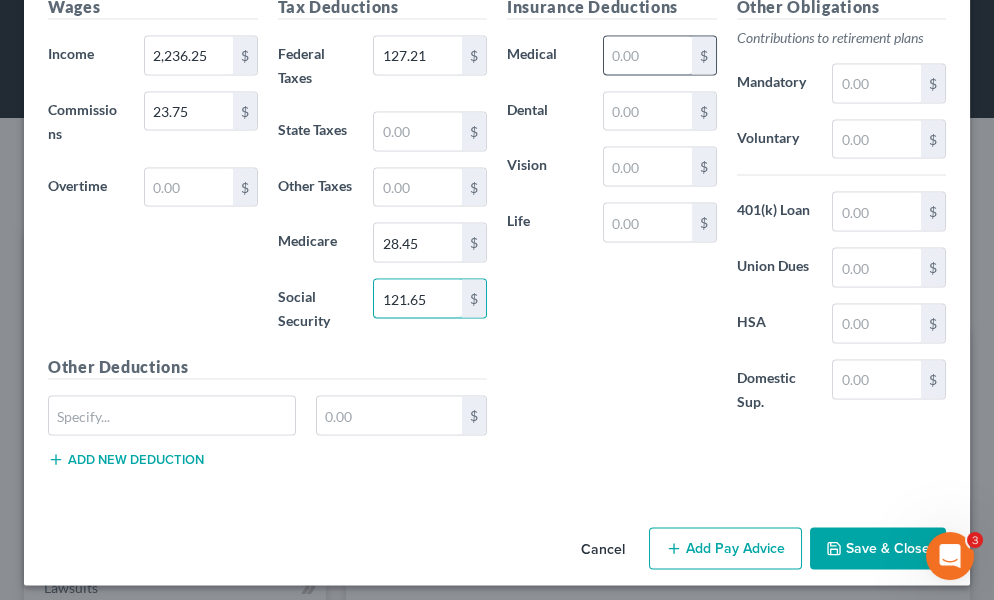 type on "121.65" 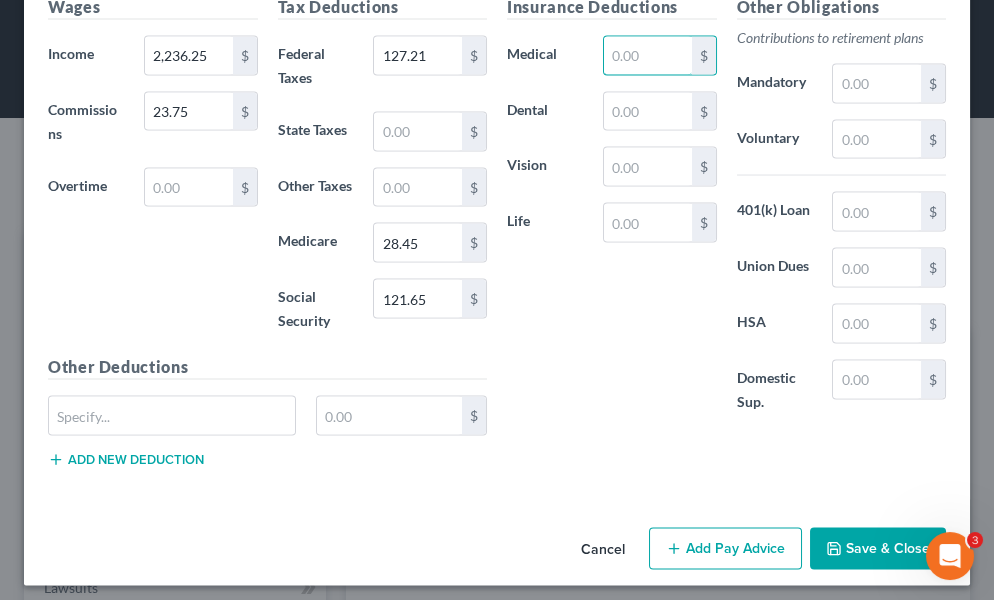 drag, startPoint x: 628, startPoint y: 223, endPoint x: 624, endPoint y: 196, distance: 27.294687 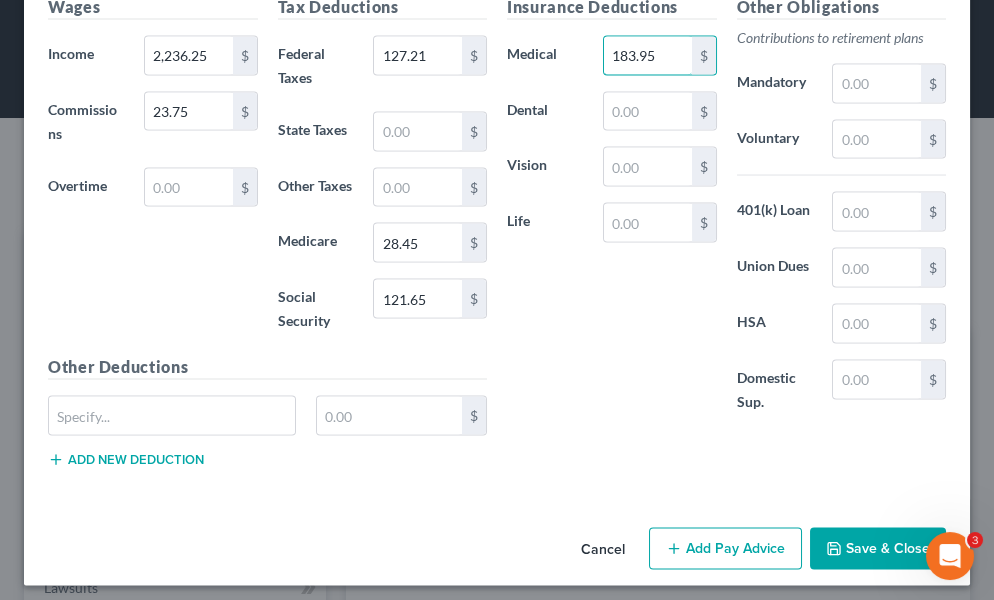 type on "183.95" 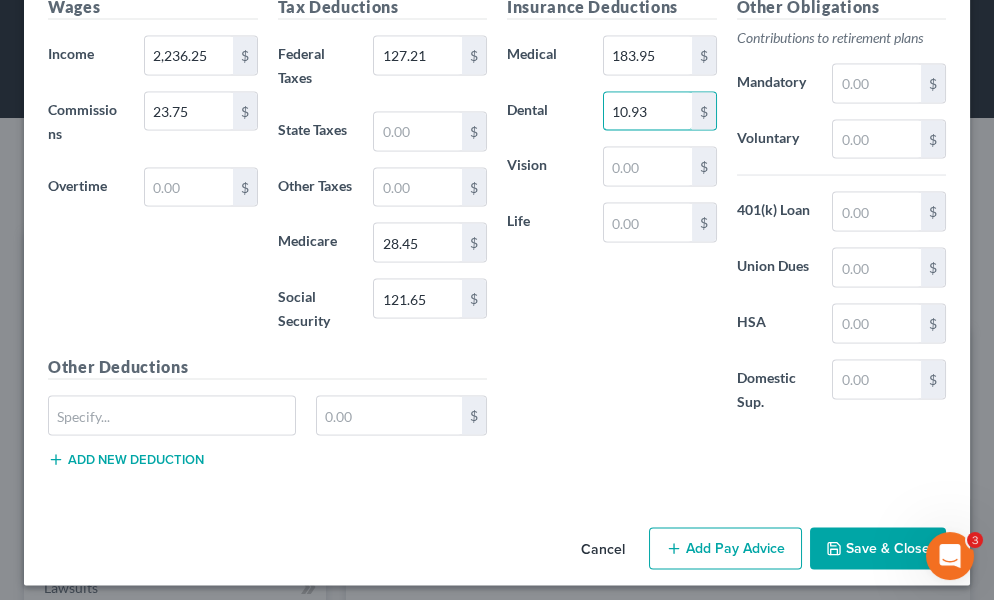 type on "10.93" 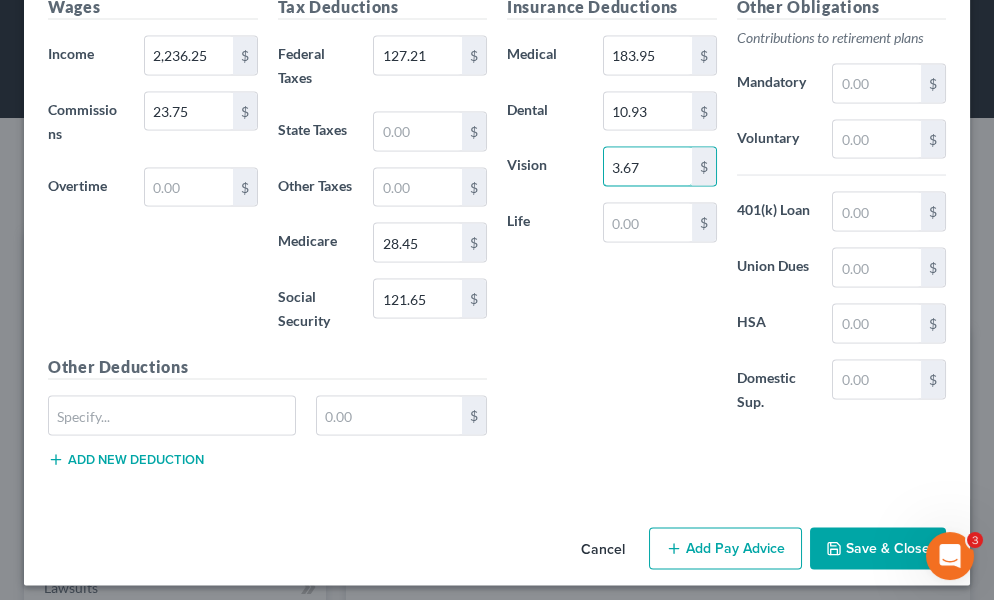 type on "3.67" 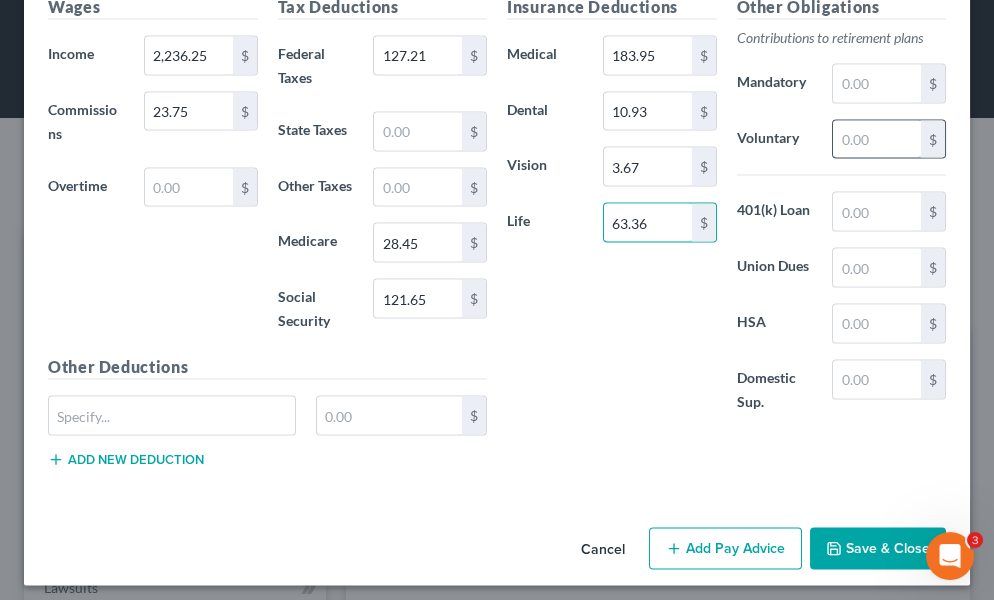 type 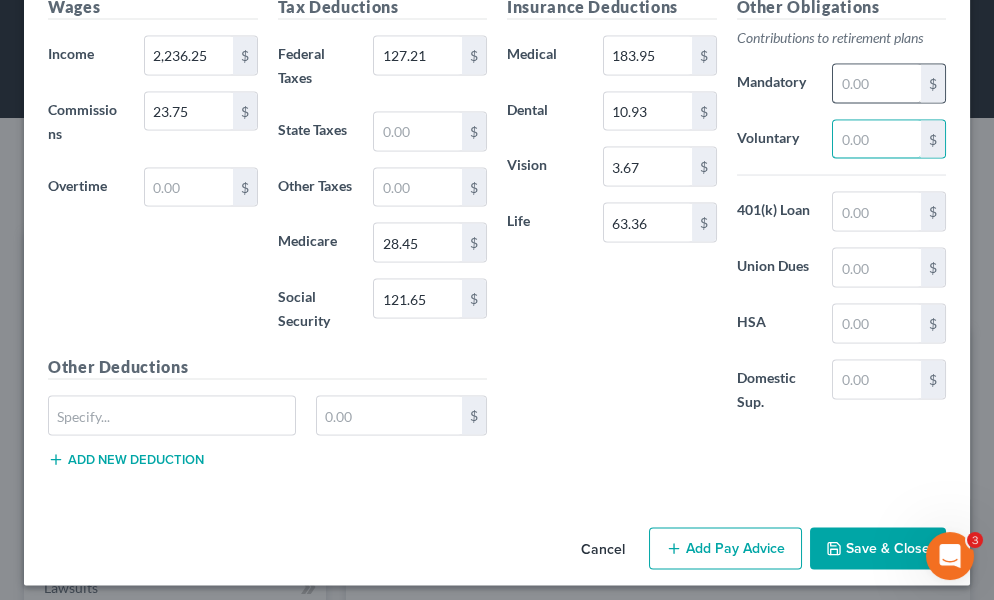 drag, startPoint x: 871, startPoint y: 308, endPoint x: 861, endPoint y: 266, distance: 43.174065 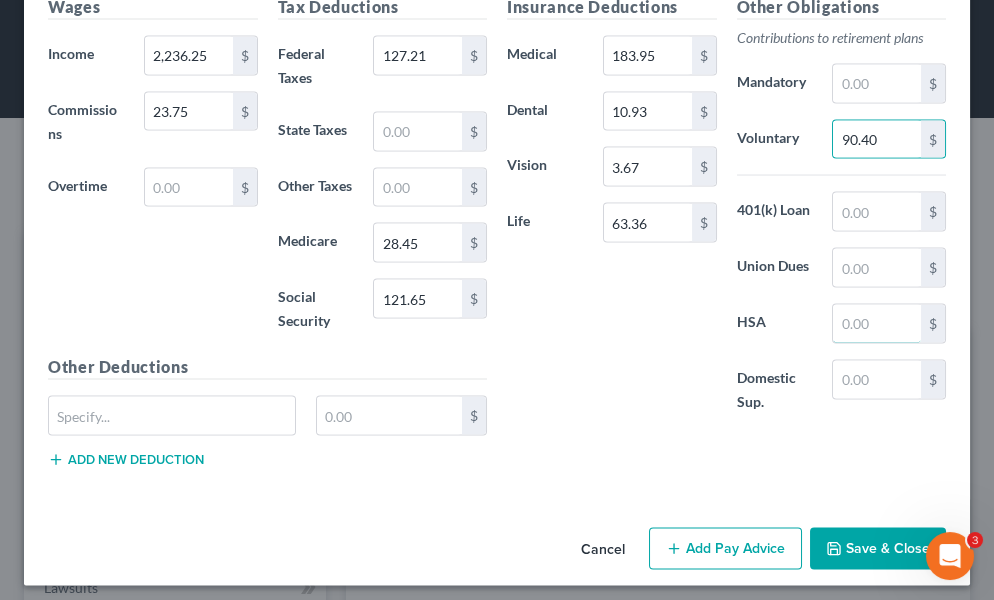 drag, startPoint x: 845, startPoint y: 482, endPoint x: 806, endPoint y: 379, distance: 110.13628 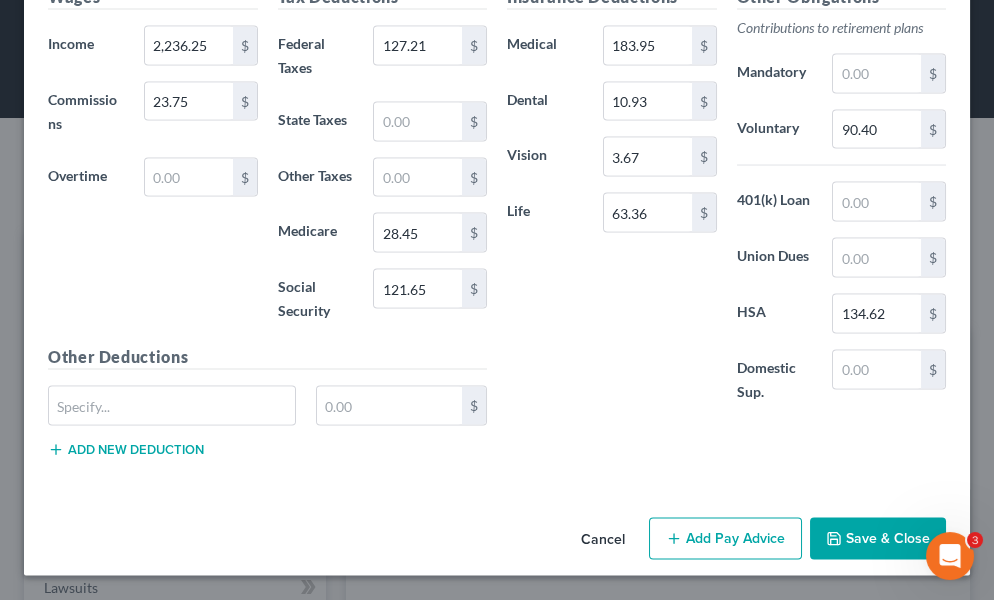 scroll, scrollTop: 8759, scrollLeft: 0, axis: vertical 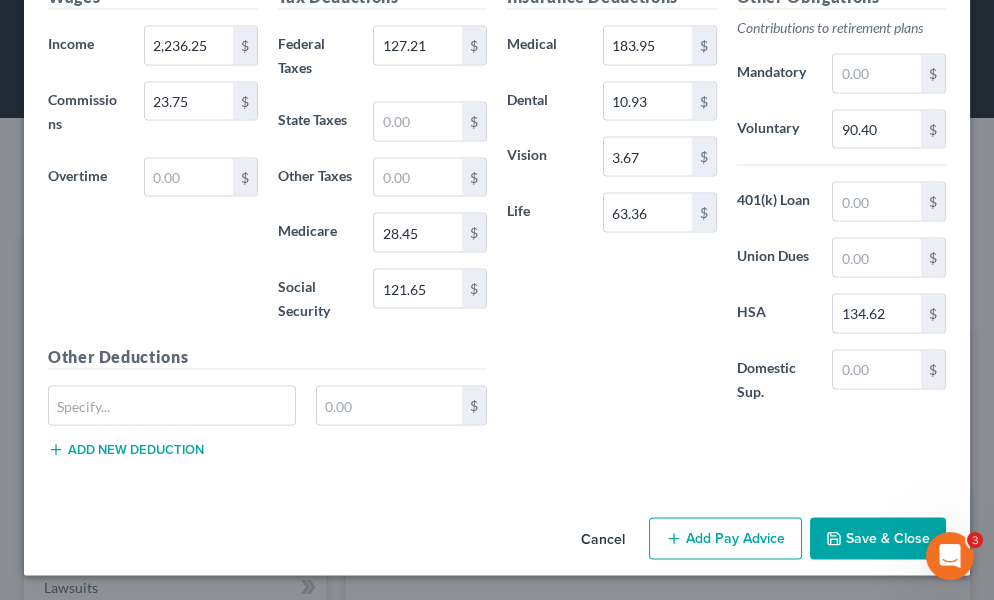 click on "Add Pay Advice" at bounding box center [725, 539] 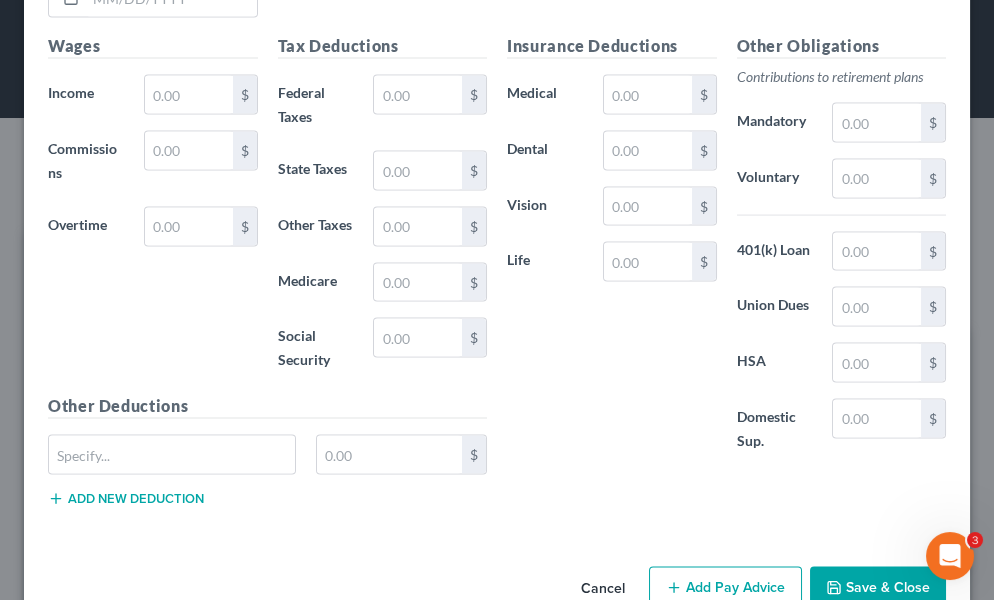 scroll, scrollTop: 9213, scrollLeft: 0, axis: vertical 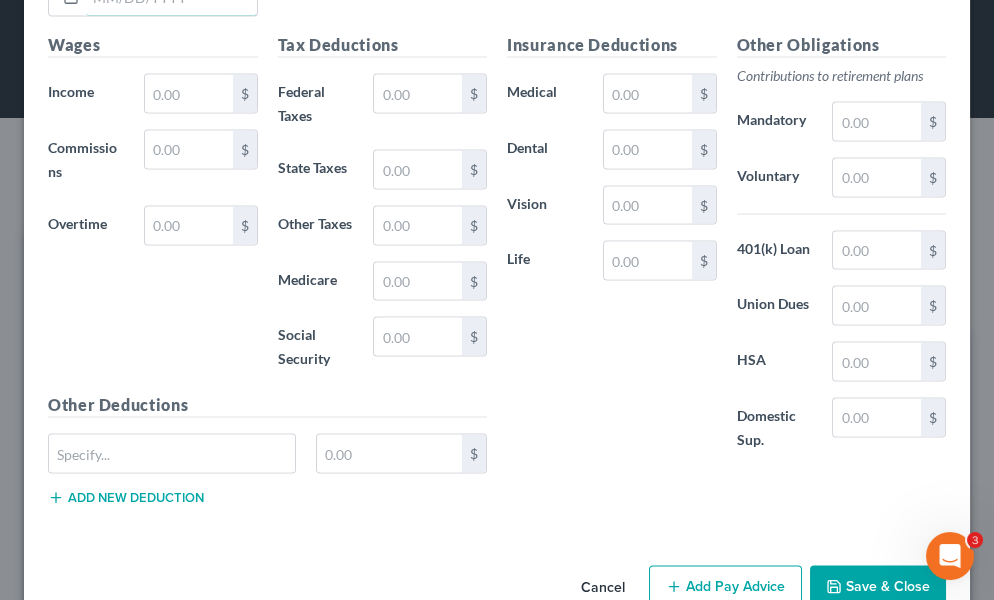 drag, startPoint x: 170, startPoint y: 196, endPoint x: 410, endPoint y: 244, distance: 244.75293 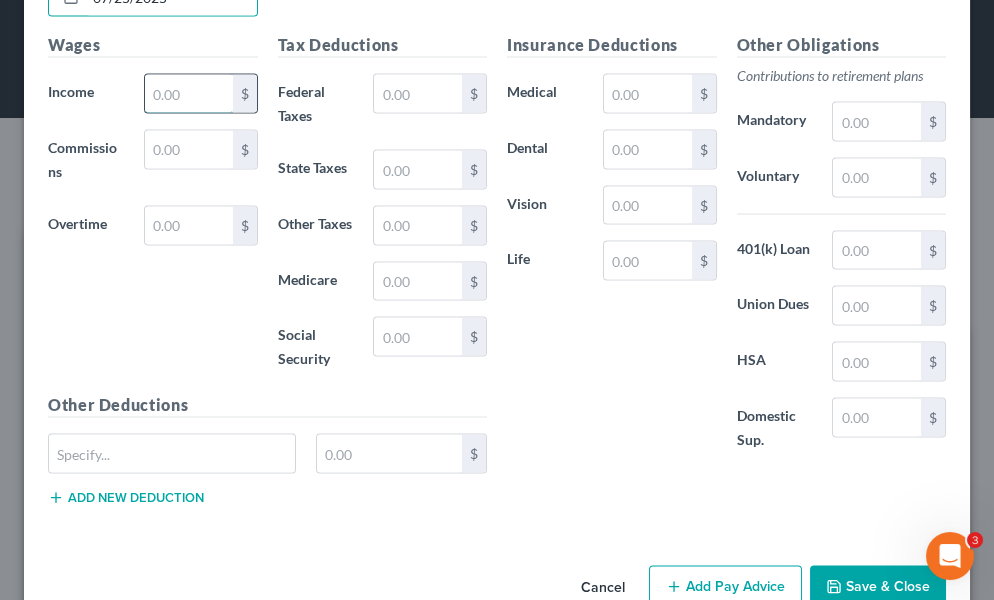 drag, startPoint x: 198, startPoint y: 295, endPoint x: 173, endPoint y: 300, distance: 25.495098 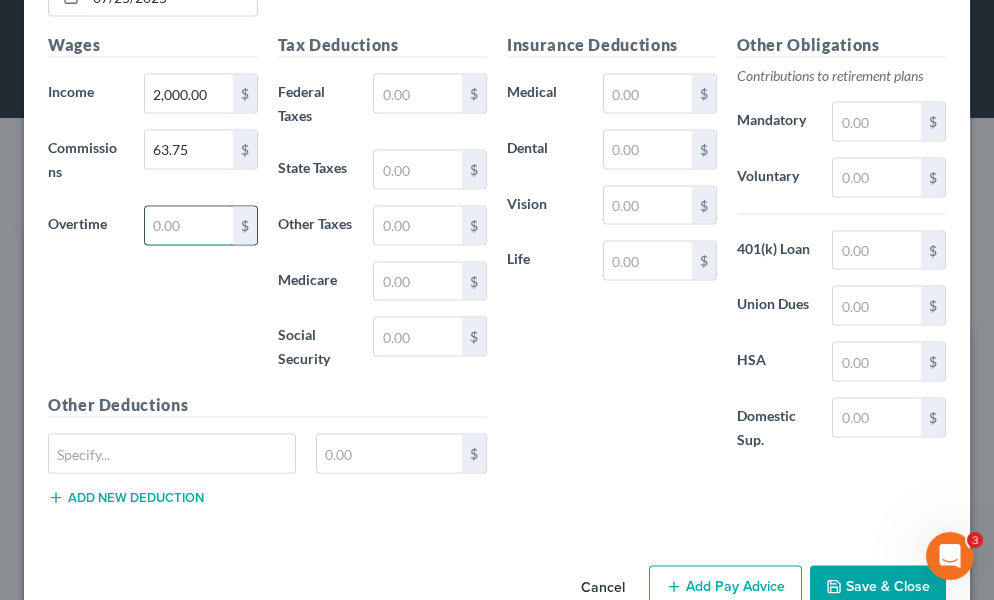 drag, startPoint x: 172, startPoint y: 426, endPoint x: 182, endPoint y: 422, distance: 10.770329 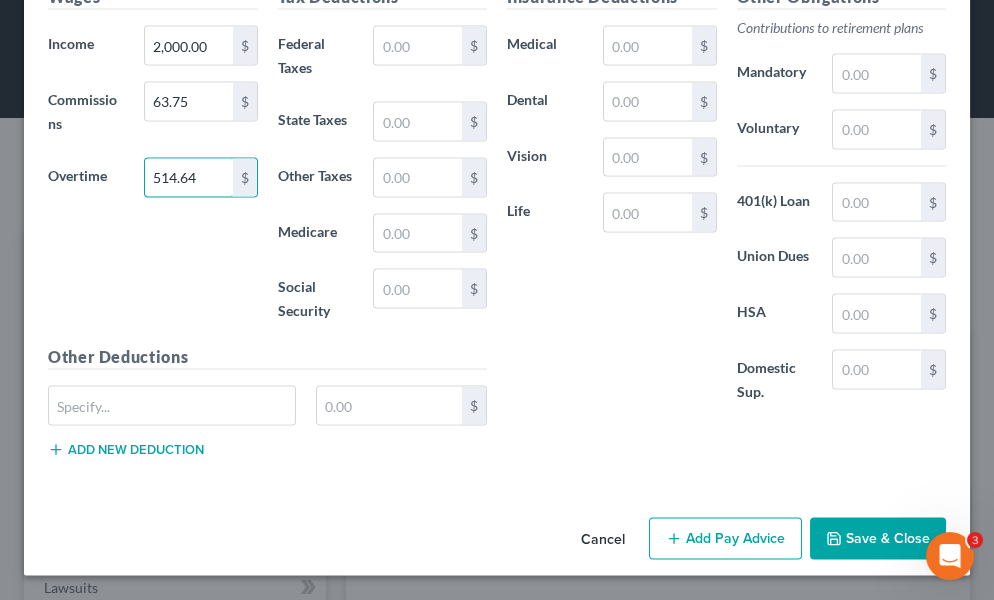 scroll, scrollTop: 9304, scrollLeft: 0, axis: vertical 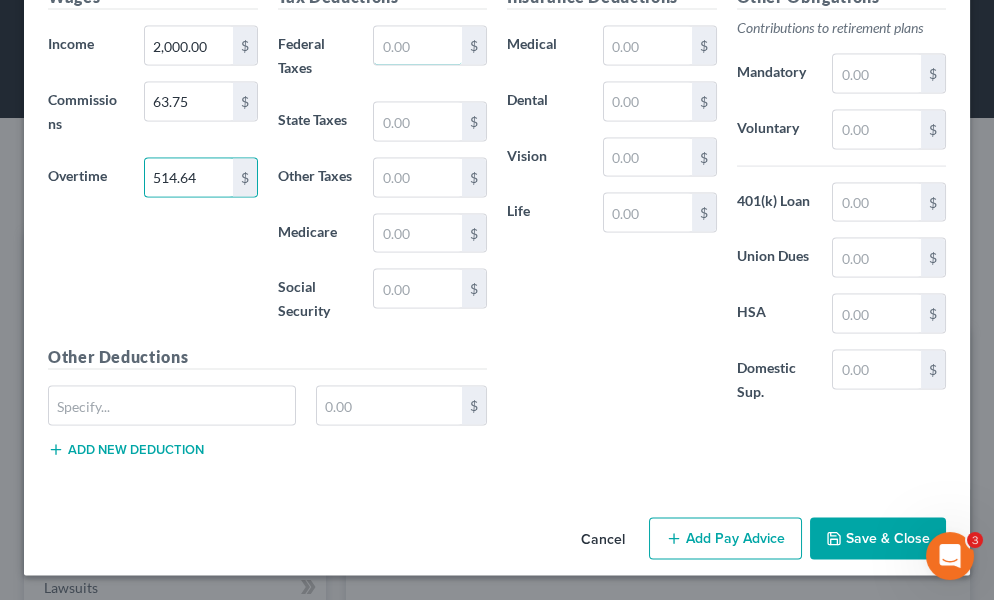 click at bounding box center [418, 46] 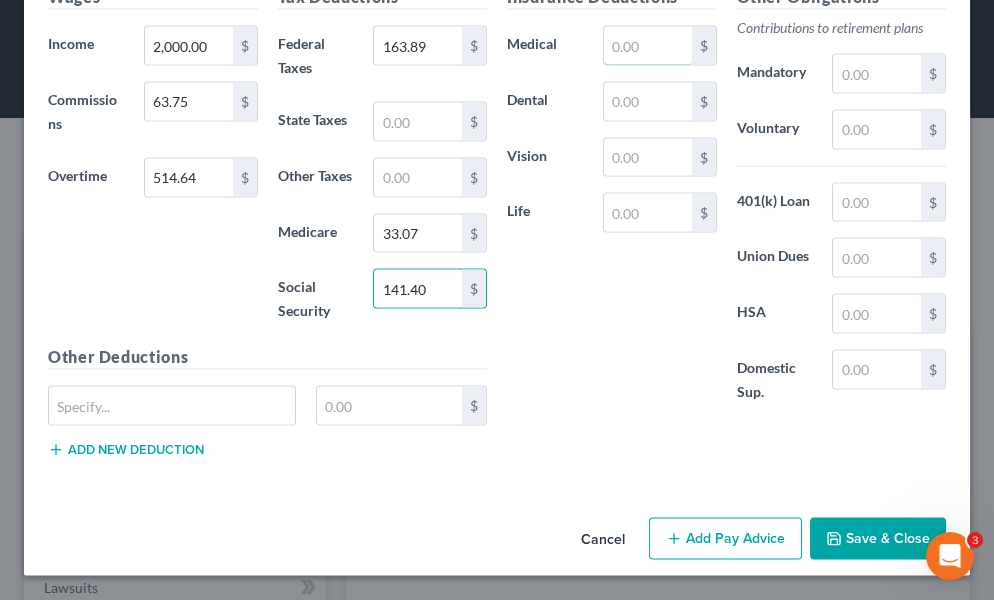 drag, startPoint x: 646, startPoint y: 193, endPoint x: 608, endPoint y: 164, distance: 47.801674 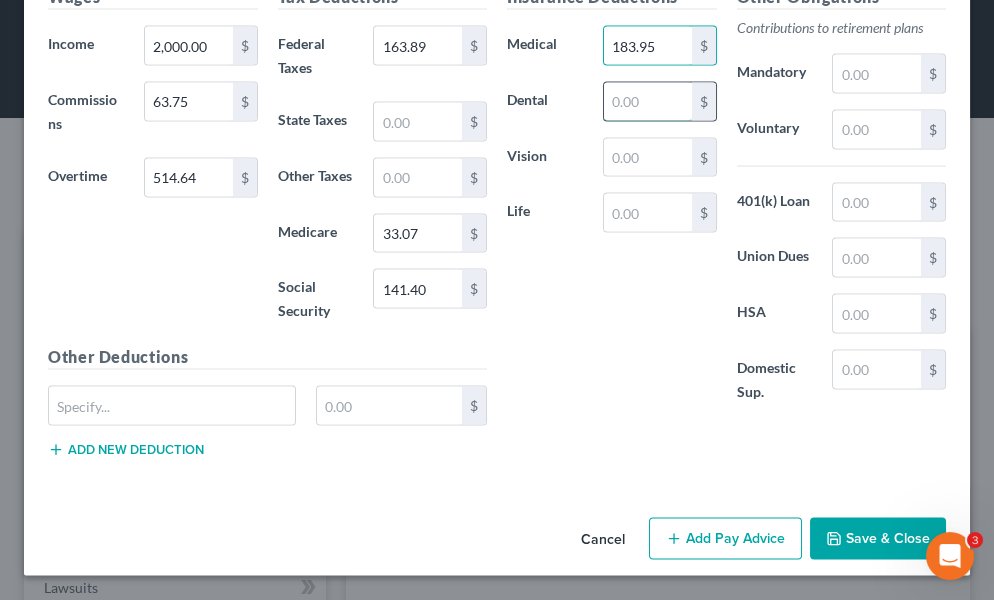 click at bounding box center [648, 102] 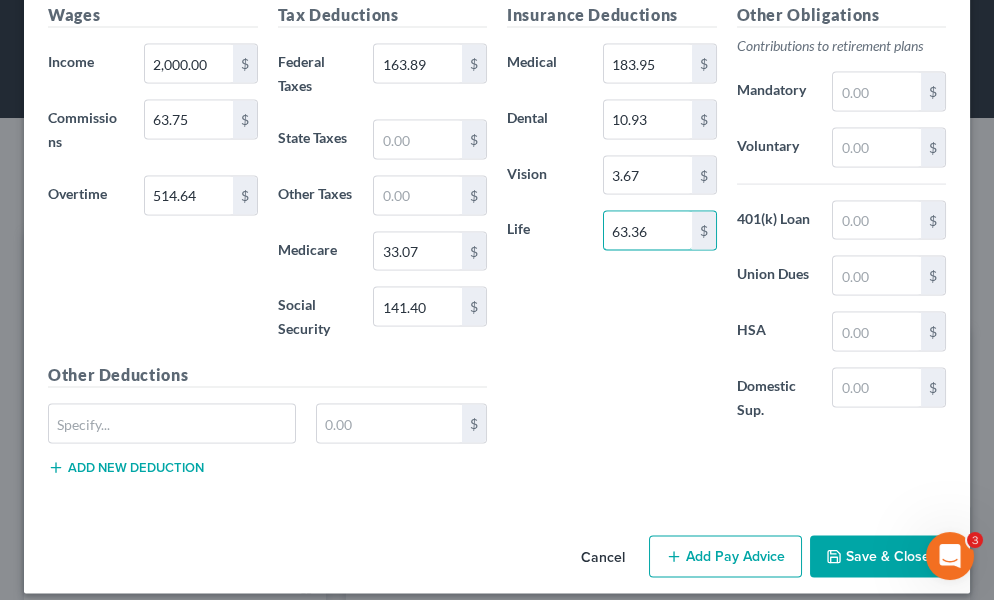 scroll, scrollTop: 9213, scrollLeft: 0, axis: vertical 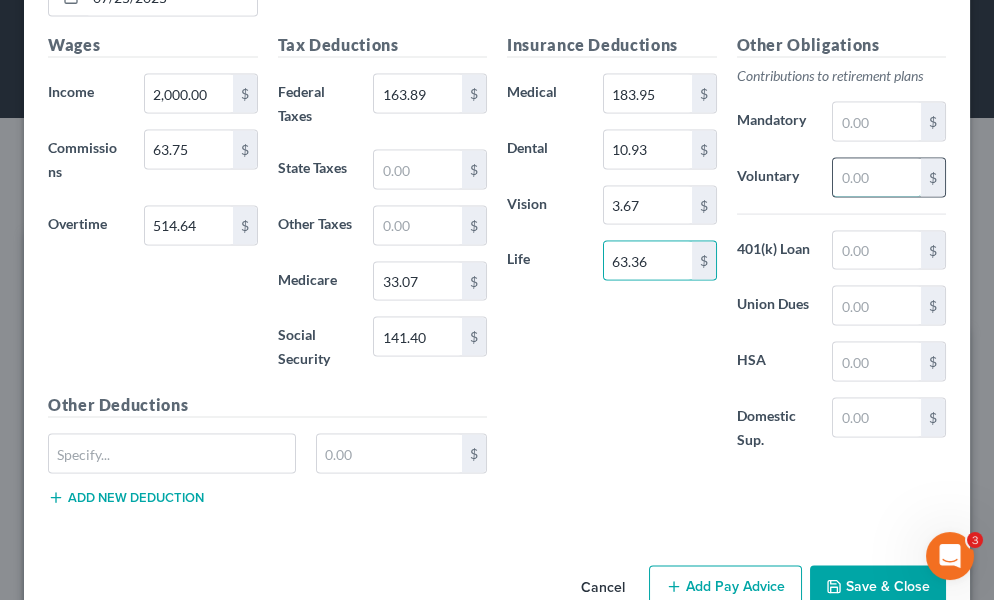 drag, startPoint x: 849, startPoint y: 377, endPoint x: 853, endPoint y: 357, distance: 20.396078 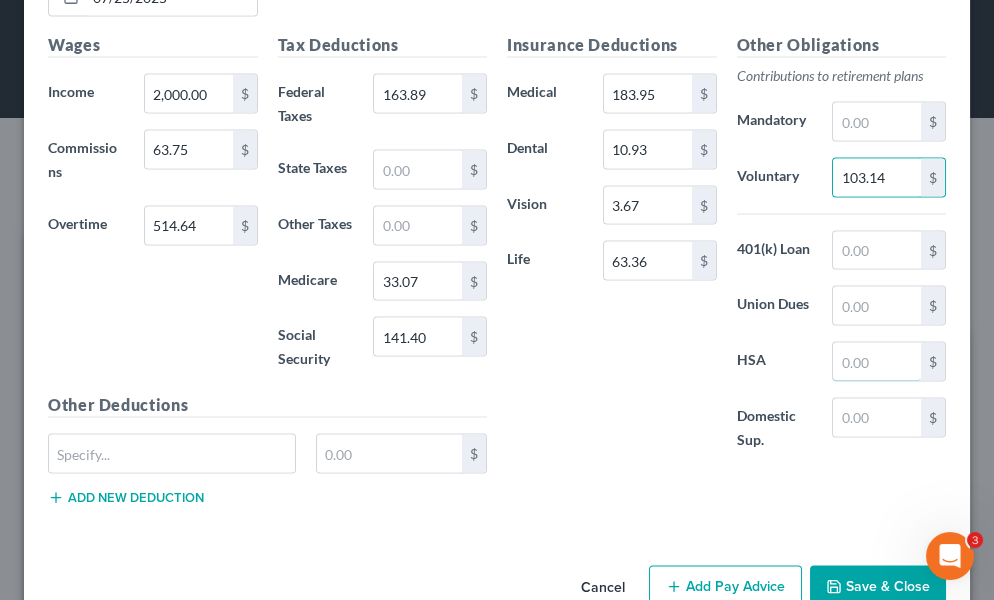drag, startPoint x: 841, startPoint y: 563, endPoint x: 818, endPoint y: 552, distance: 25.495098 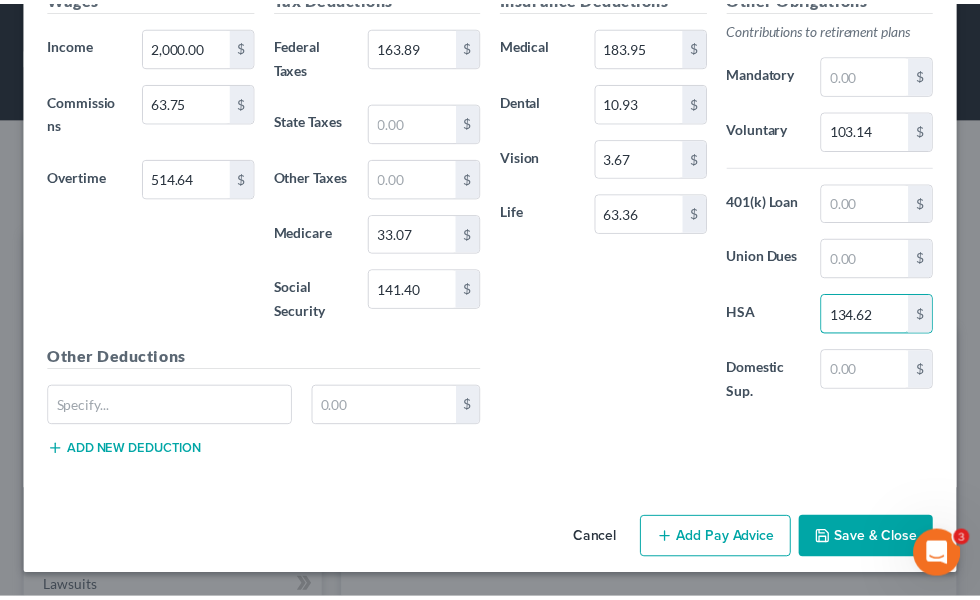 scroll, scrollTop: 9473, scrollLeft: 0, axis: vertical 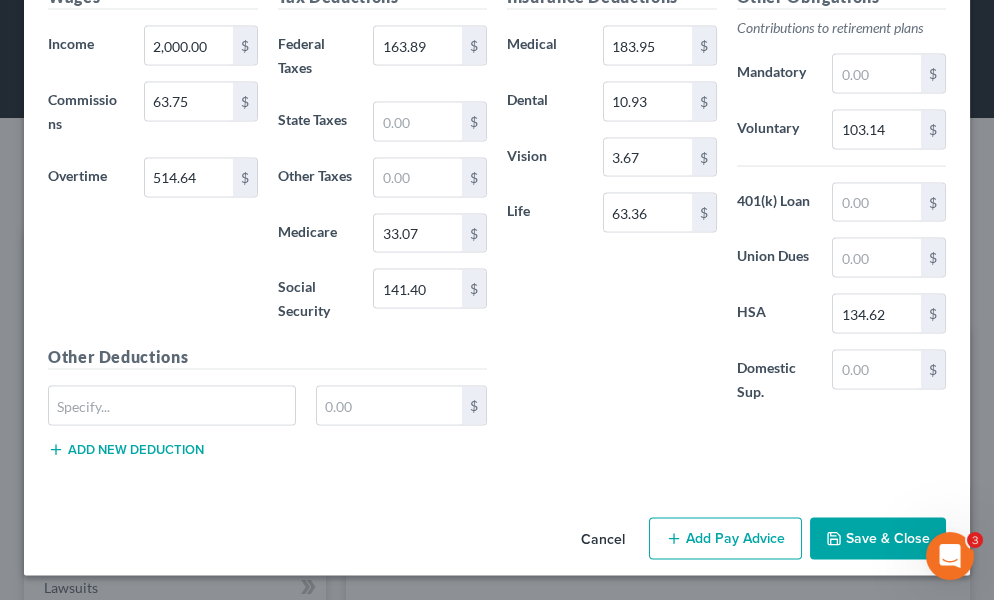 click on "Save & Close" at bounding box center (878, 539) 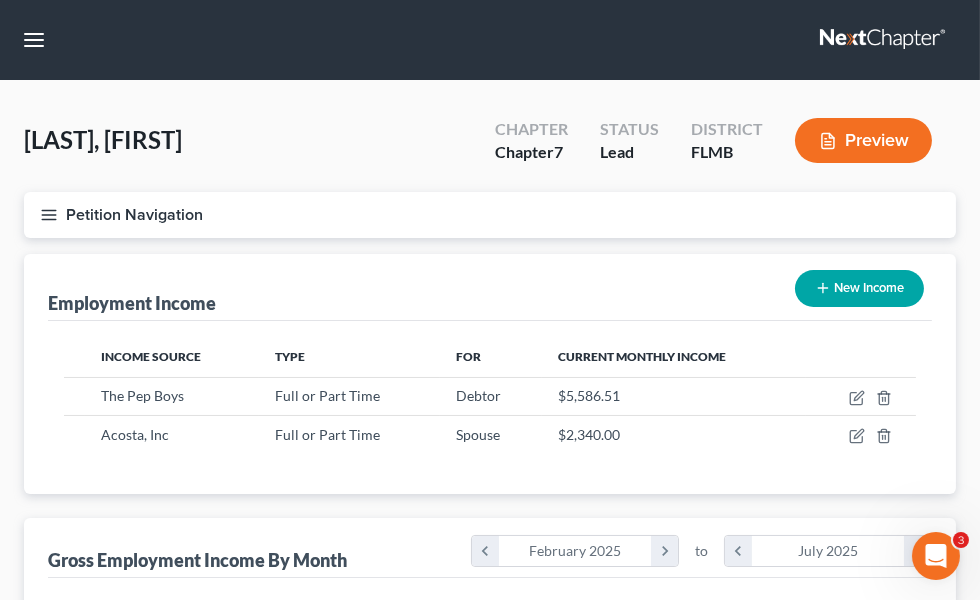 scroll, scrollTop: 267, scrollLeft: 574, axis: both 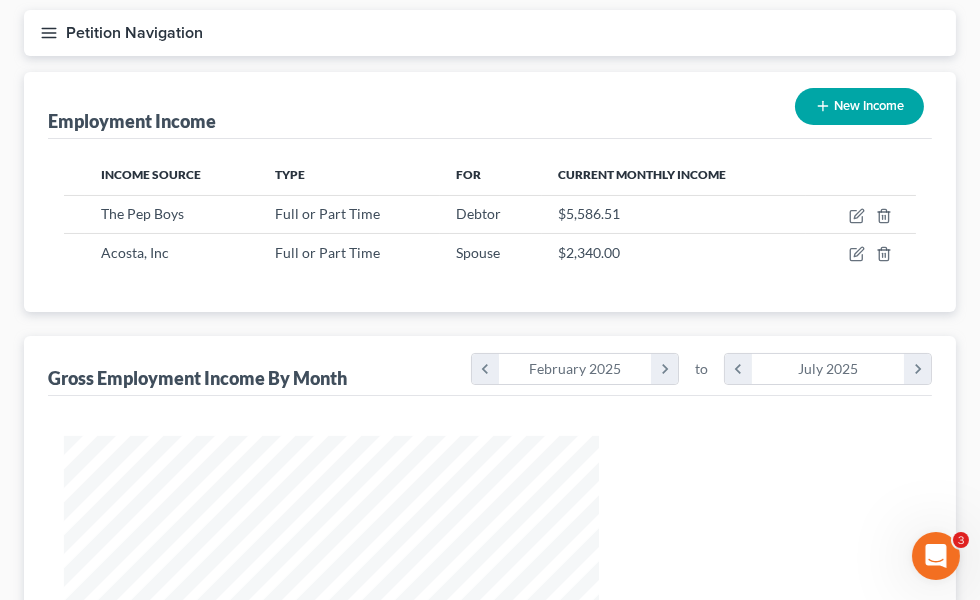 click on "Personal Items" at bounding box center [0, 0] 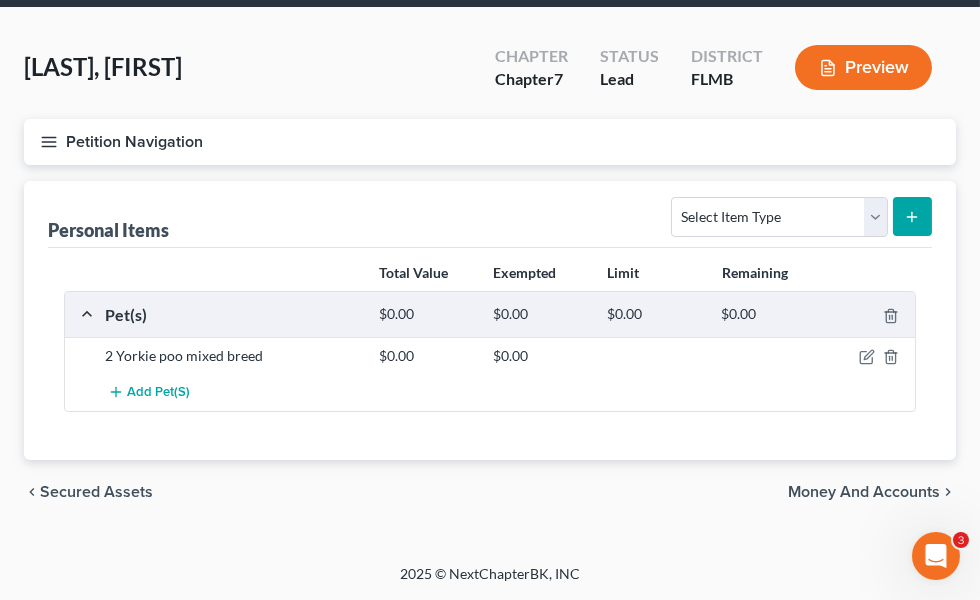 scroll, scrollTop: 182, scrollLeft: 0, axis: vertical 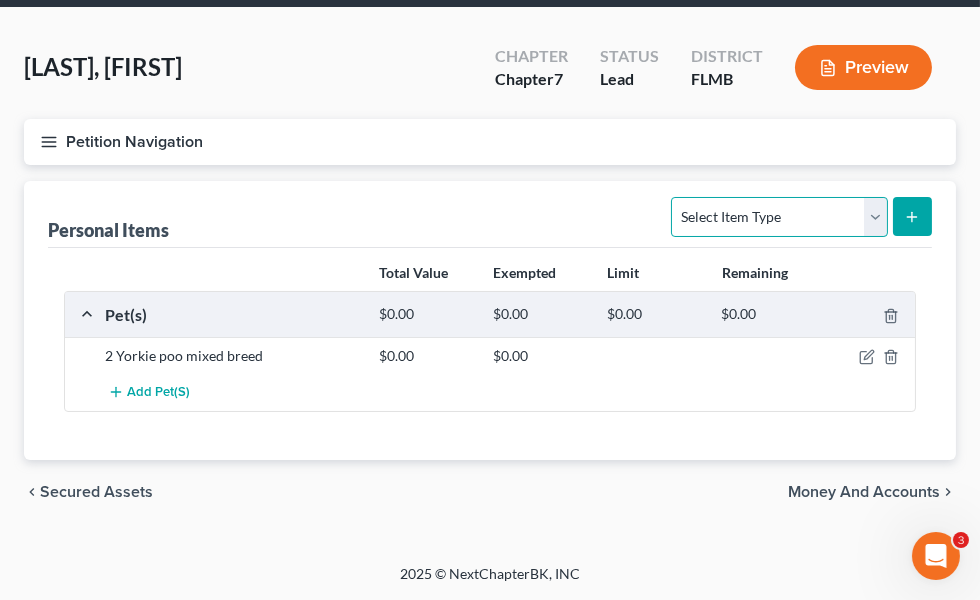 drag, startPoint x: 885, startPoint y: 217, endPoint x: 878, endPoint y: 225, distance: 10.630146 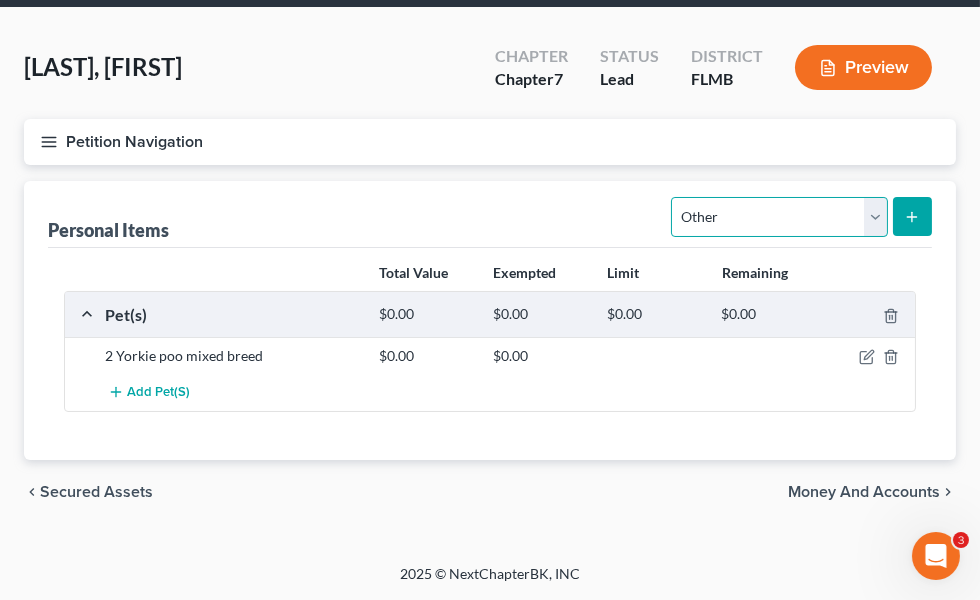 click on "Select Item Type Clothing Collectibles Of Value Electronics Firearms Household Goods Jewelry Other Pet(s) Sports & Hobby Equipment" at bounding box center (779, 217) 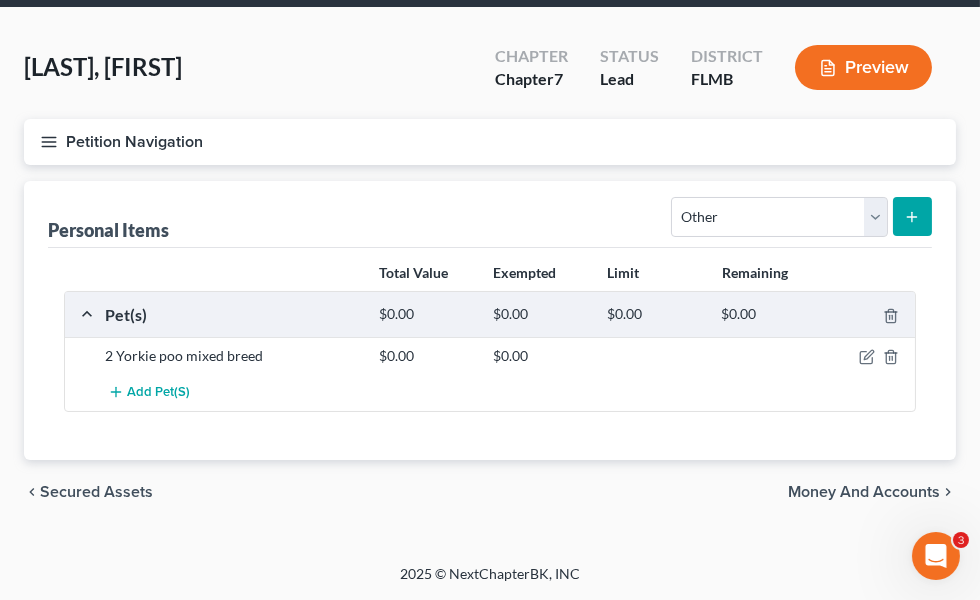 click 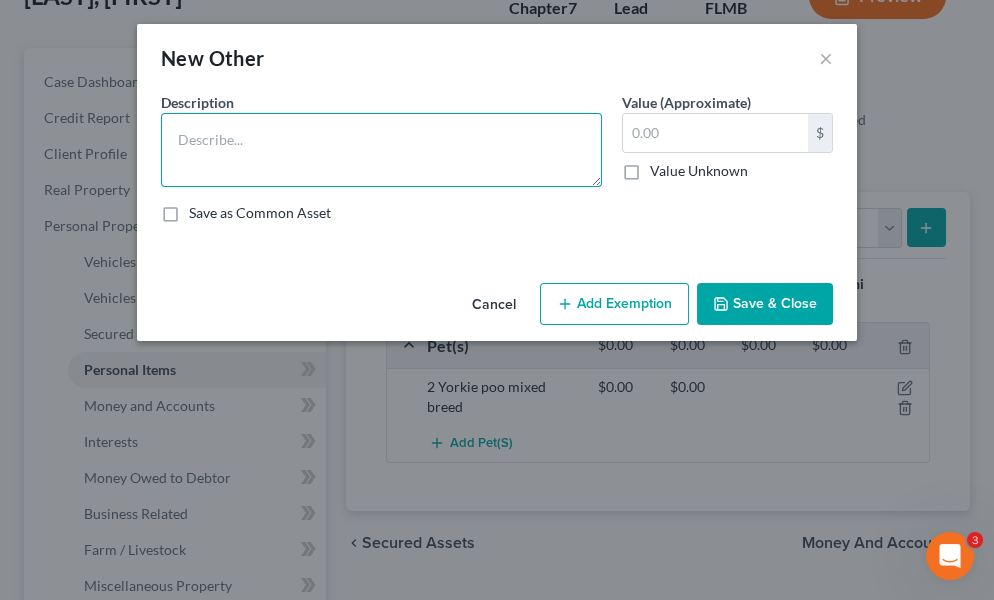 click at bounding box center (381, 150) 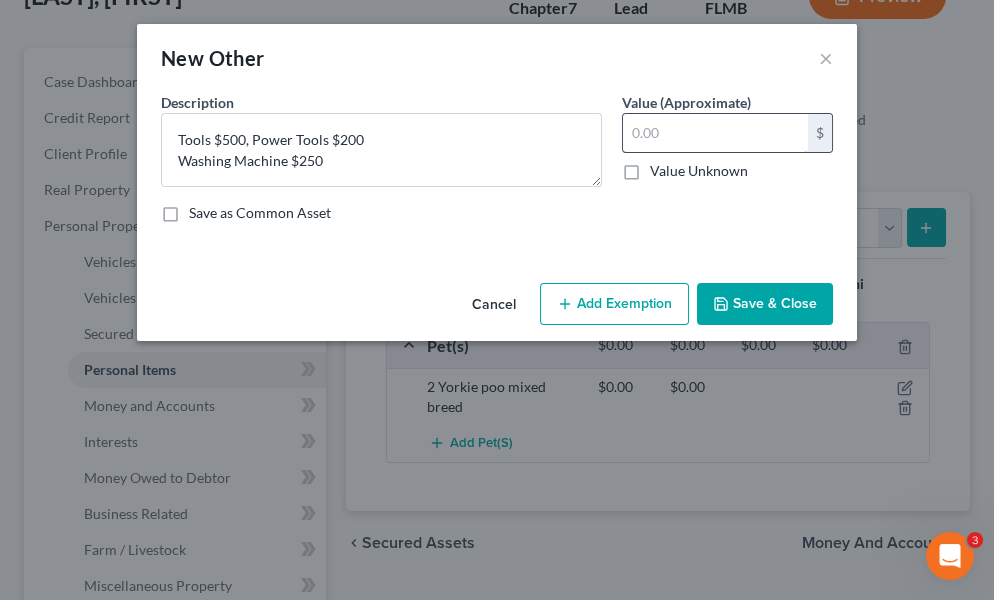 click at bounding box center (715, 133) 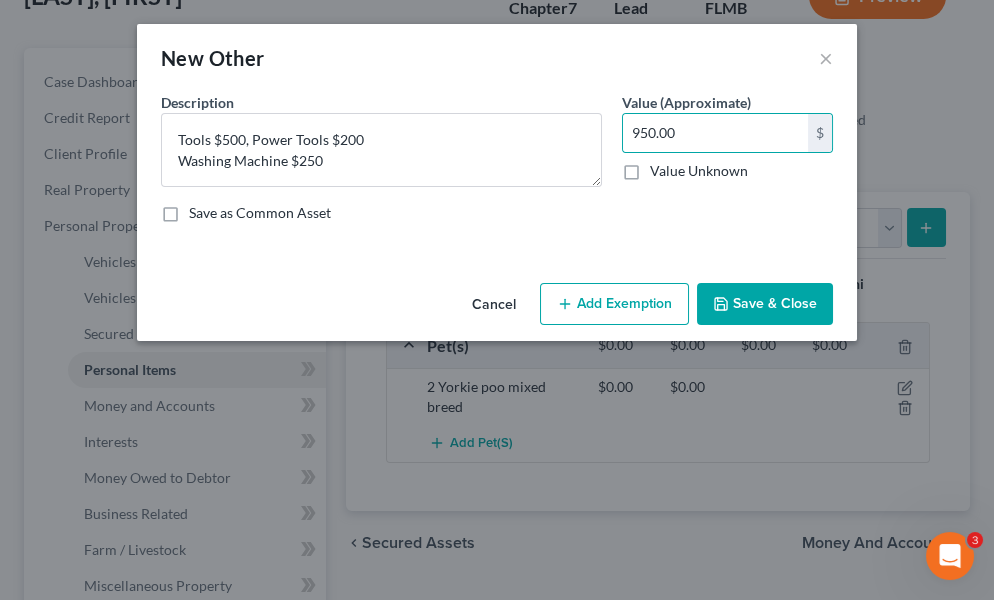 click on "Save & Close" at bounding box center (765, 304) 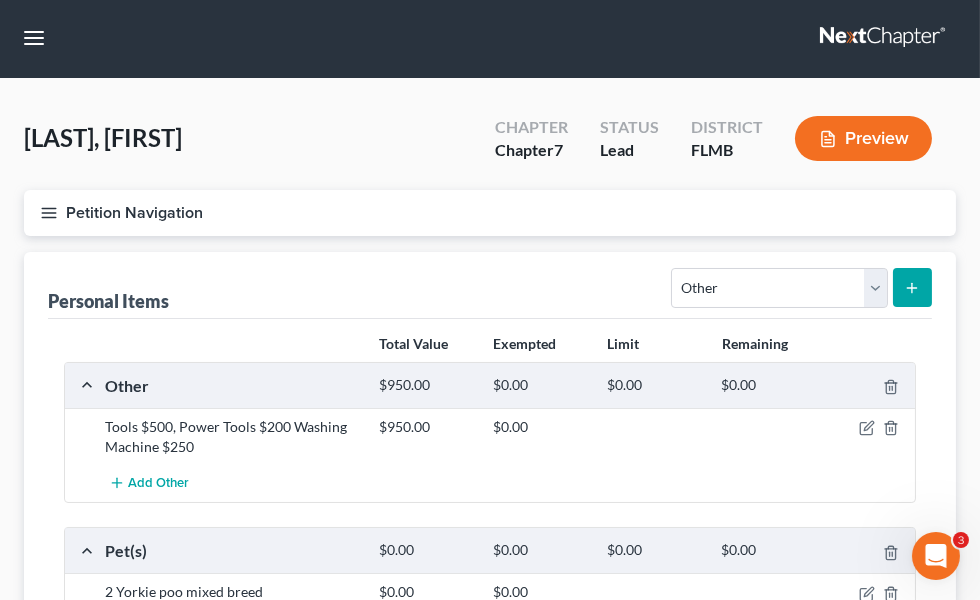 scroll, scrollTop: 0, scrollLeft: 0, axis: both 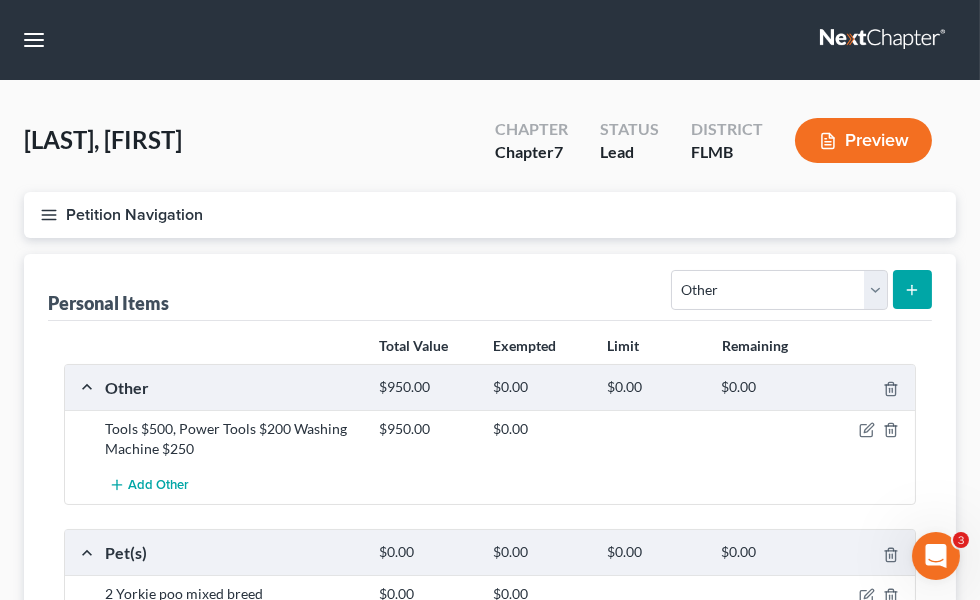 click on "Home" at bounding box center [0, 0] 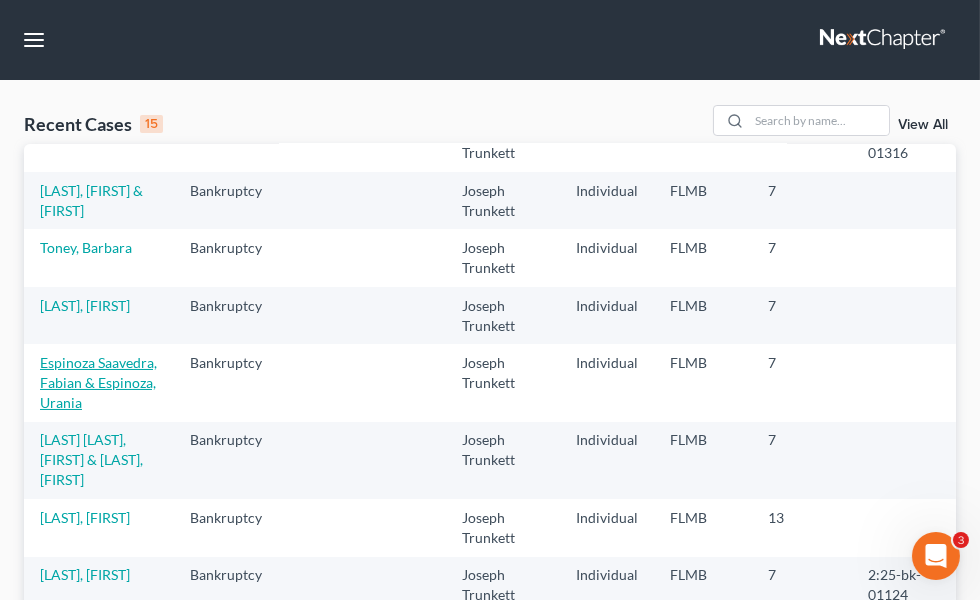 scroll, scrollTop: 272, scrollLeft: 0, axis: vertical 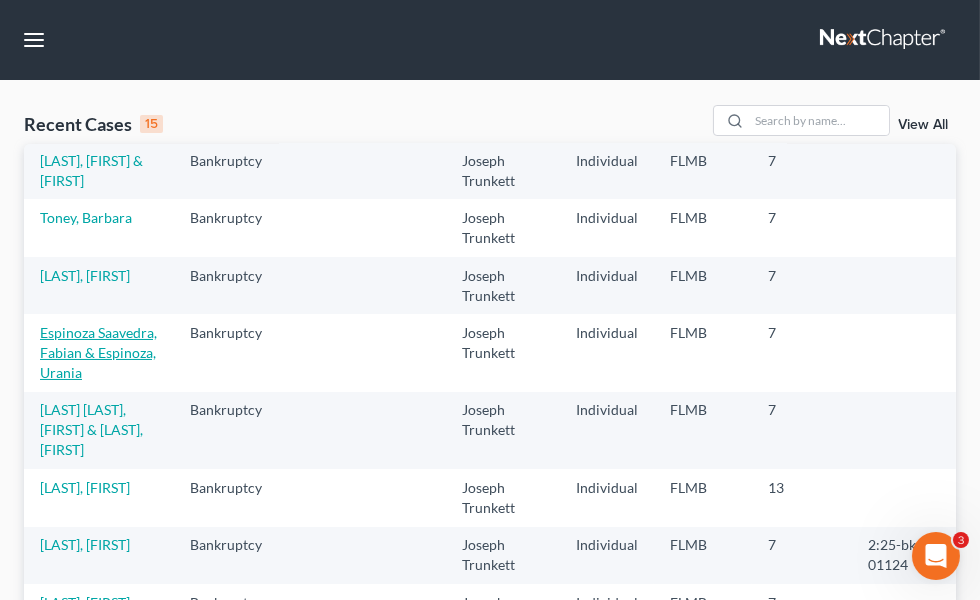 click on "Espinoza Saavedra, Fabian & Espinoza, Urania" at bounding box center [98, 352] 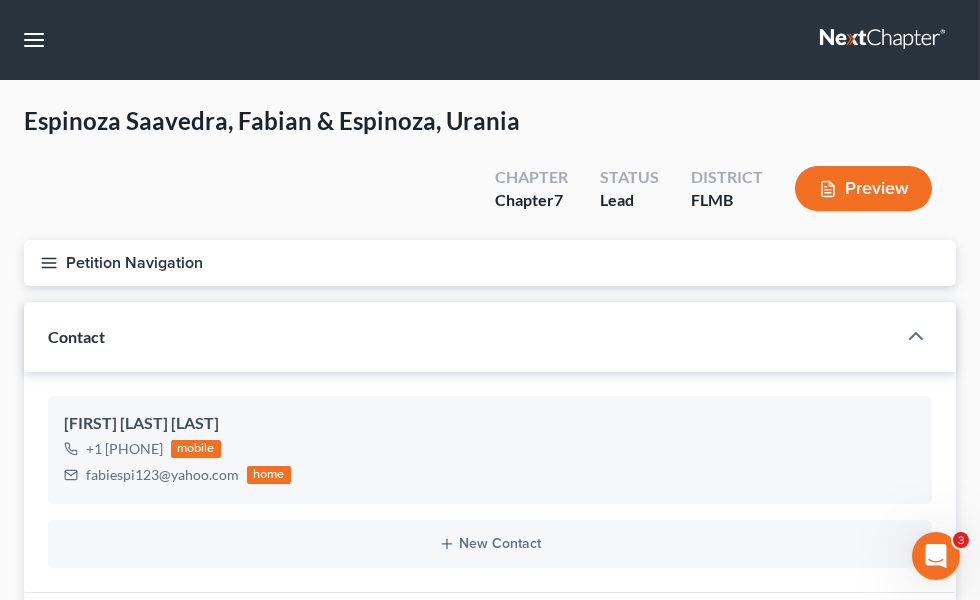 click on "Personal Property" at bounding box center (0, 0) 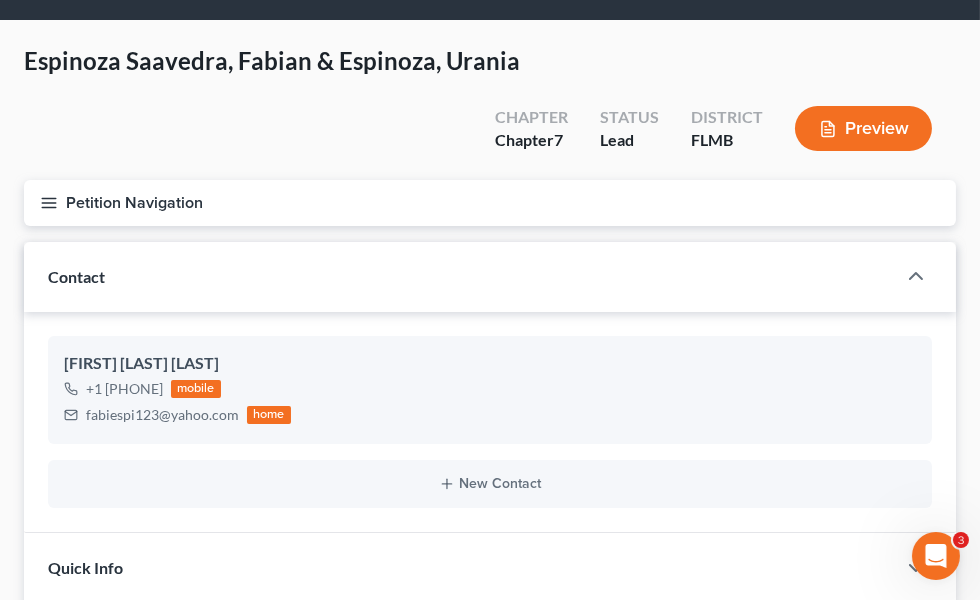 scroll, scrollTop: 182, scrollLeft: 0, axis: vertical 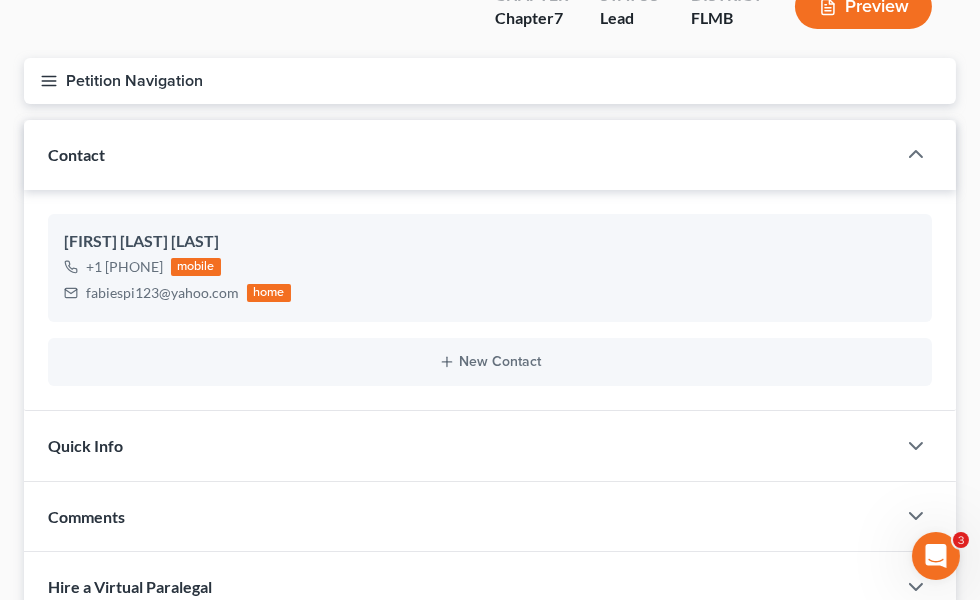 click on "Personal Items" at bounding box center [0, 0] 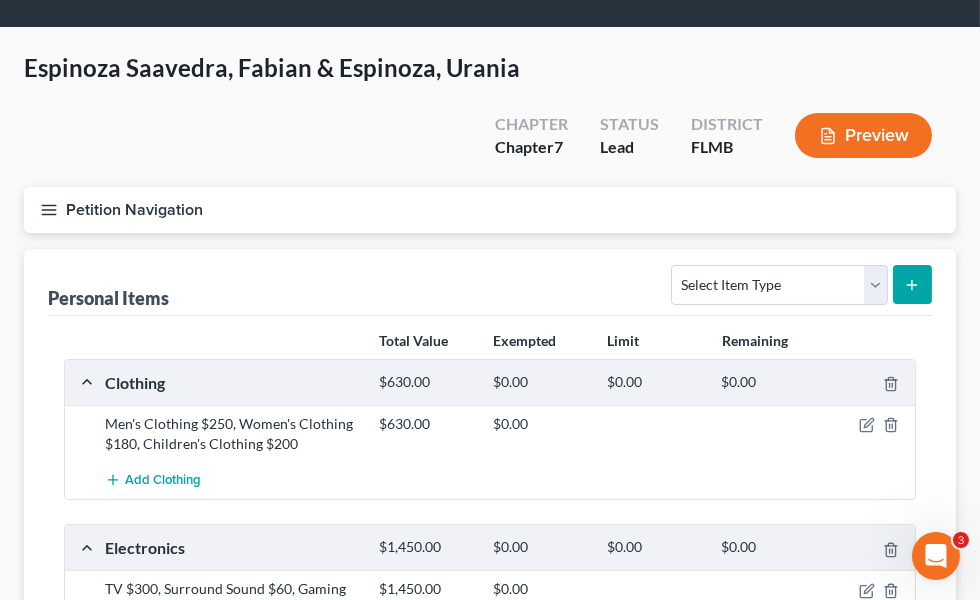 scroll, scrollTop: 0, scrollLeft: 0, axis: both 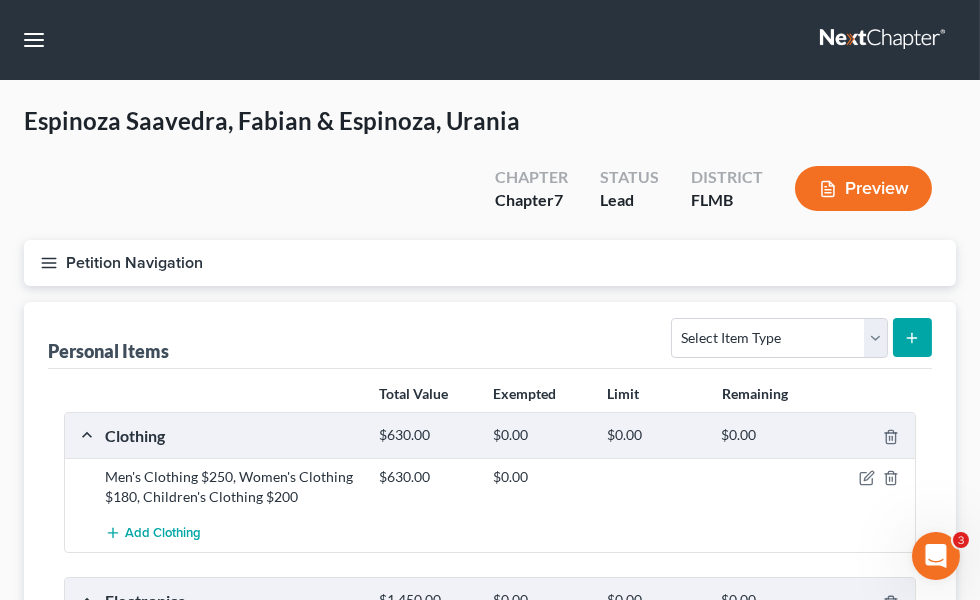 click on "Home" at bounding box center [0, 0] 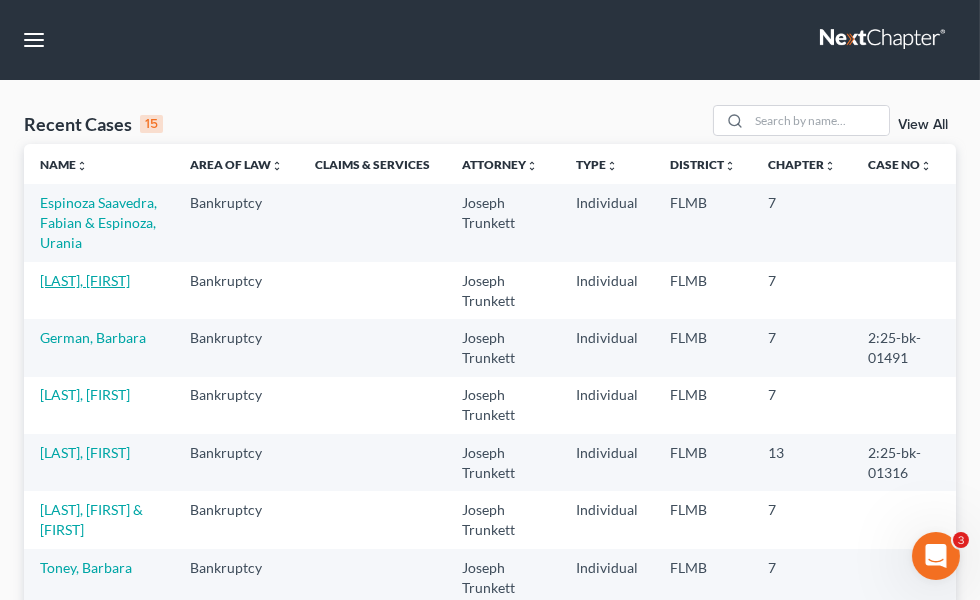 click on "[LAST], [FIRST]" at bounding box center [85, 280] 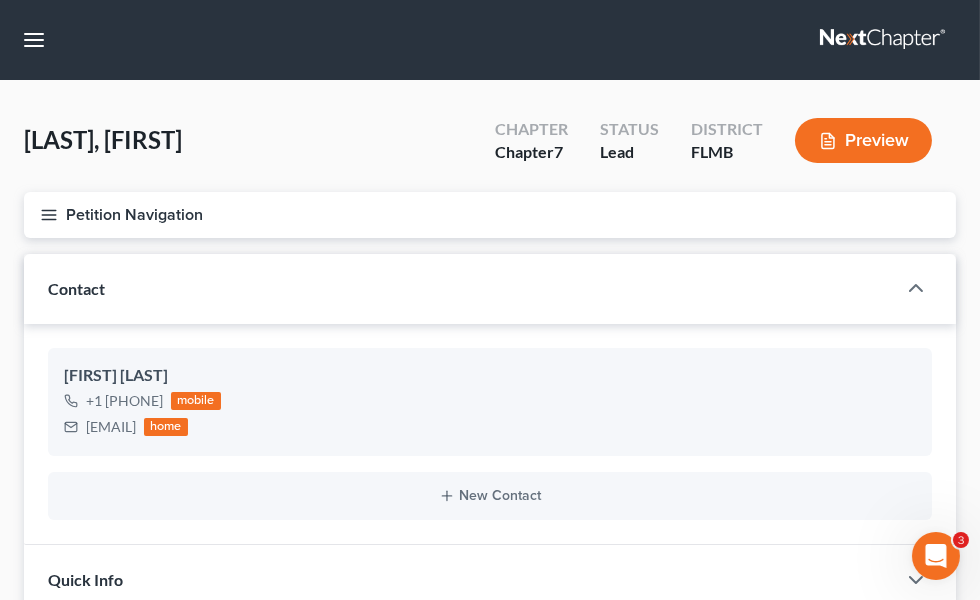 click on "Personal Property" at bounding box center (0, 0) 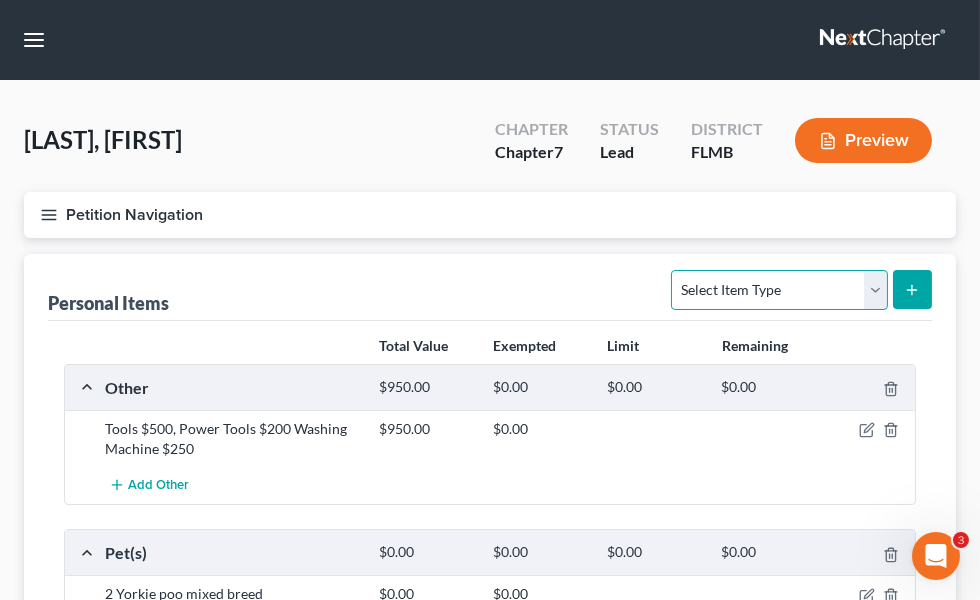click on "Select Item Type Clothing Collectibles Of Value Electronics Firearms Household Goods Jewelry Other Pet(s) Sports & Hobby Equipment" at bounding box center [779, 290] 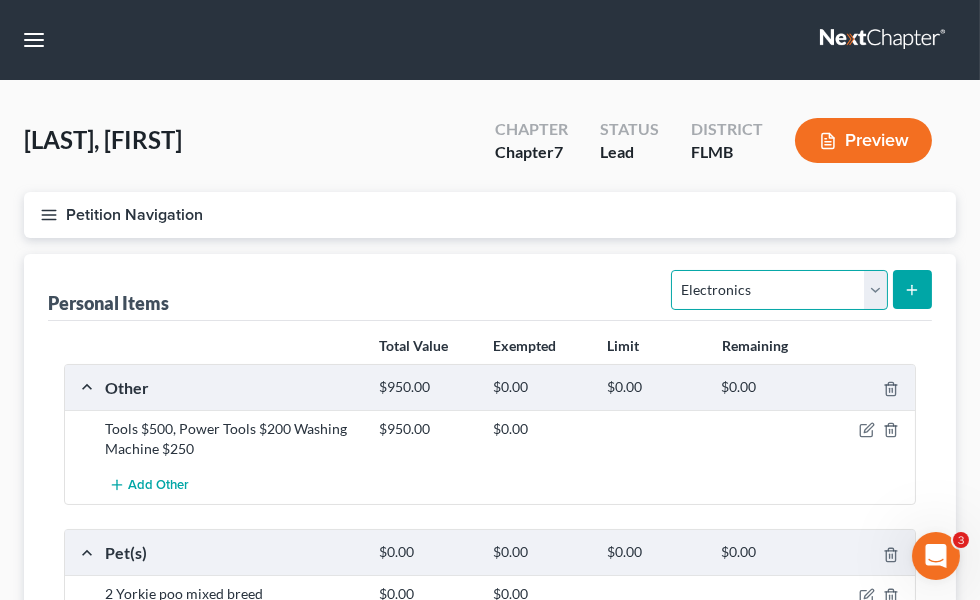 click on "Select Item Type Clothing Collectibles Of Value Electronics Firearms Household Goods Jewelry Other Pet(s) Sports & Hobby Equipment" at bounding box center [779, 290] 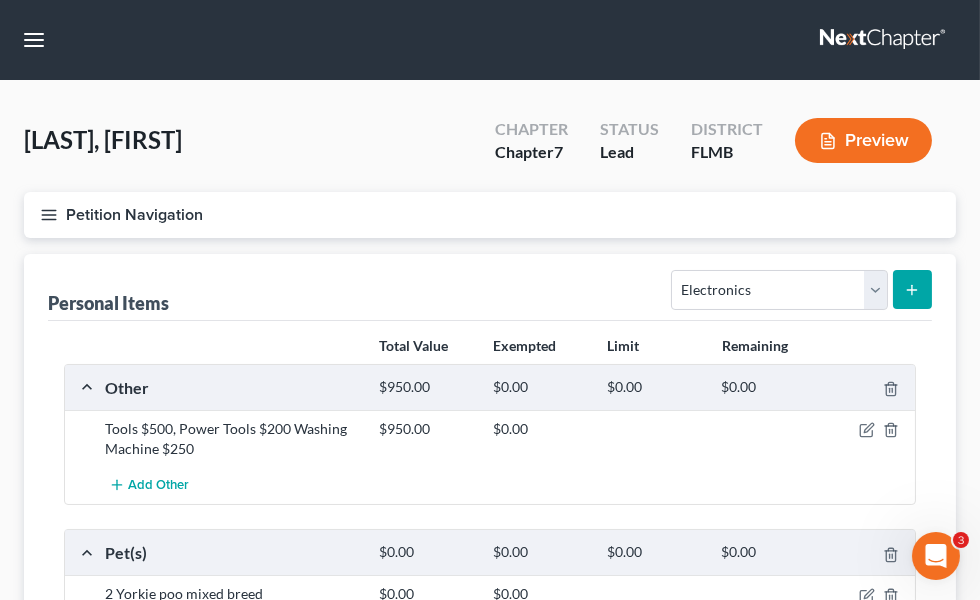 click 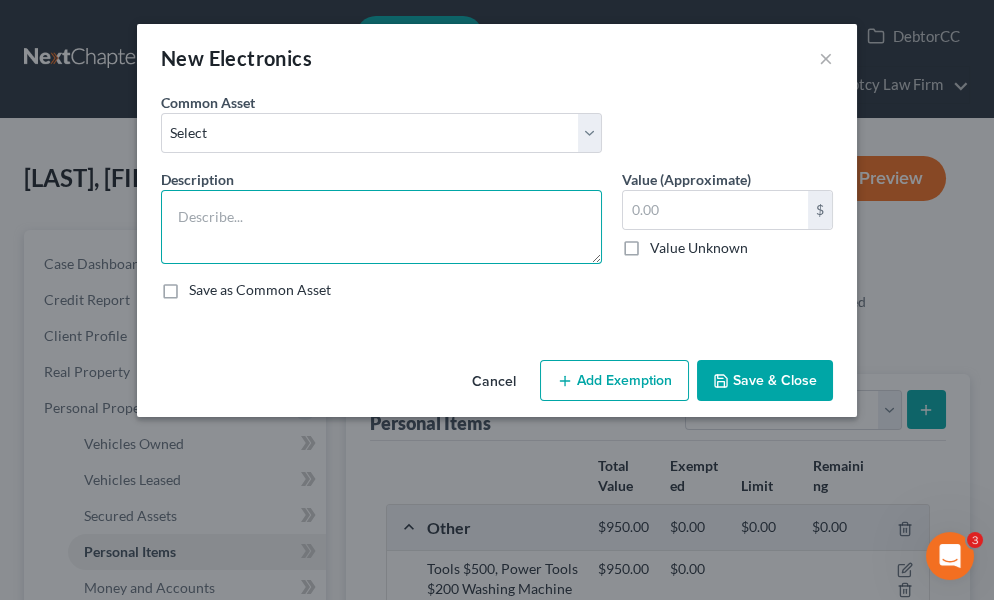 click at bounding box center (381, 227) 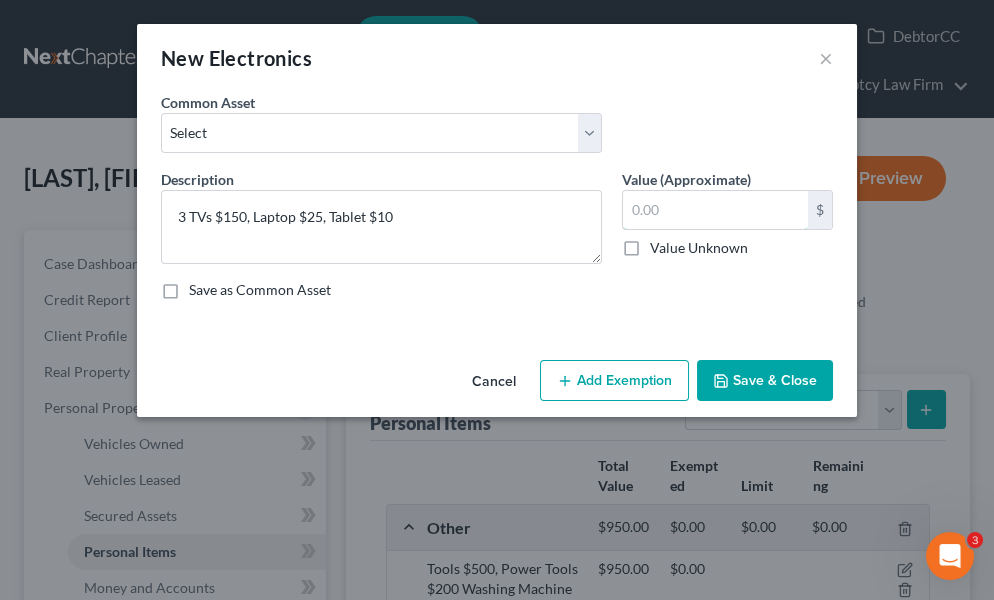 click at bounding box center [715, 210] 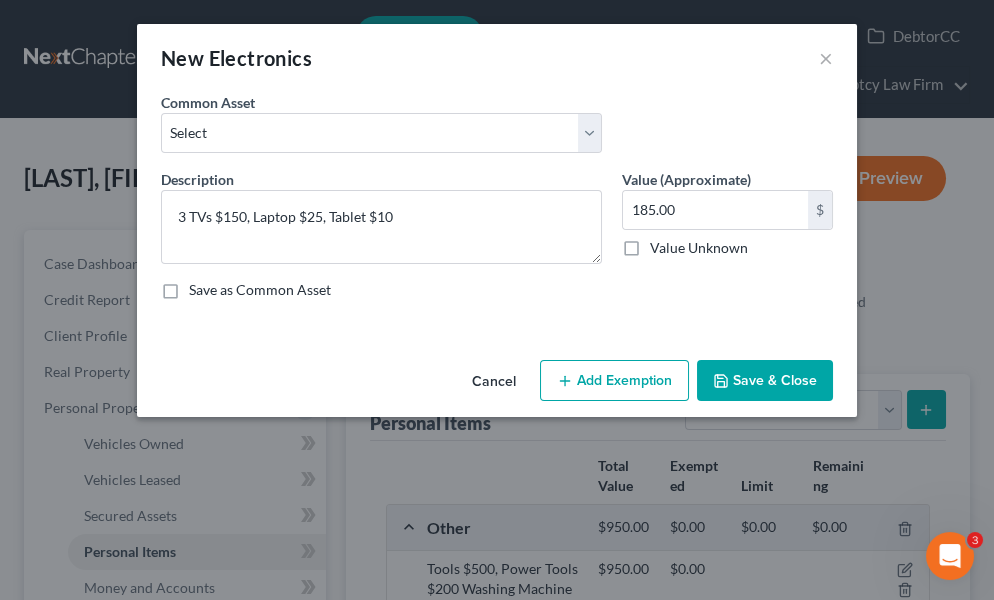 drag, startPoint x: 768, startPoint y: 385, endPoint x: 730, endPoint y: 340, distance: 58.898216 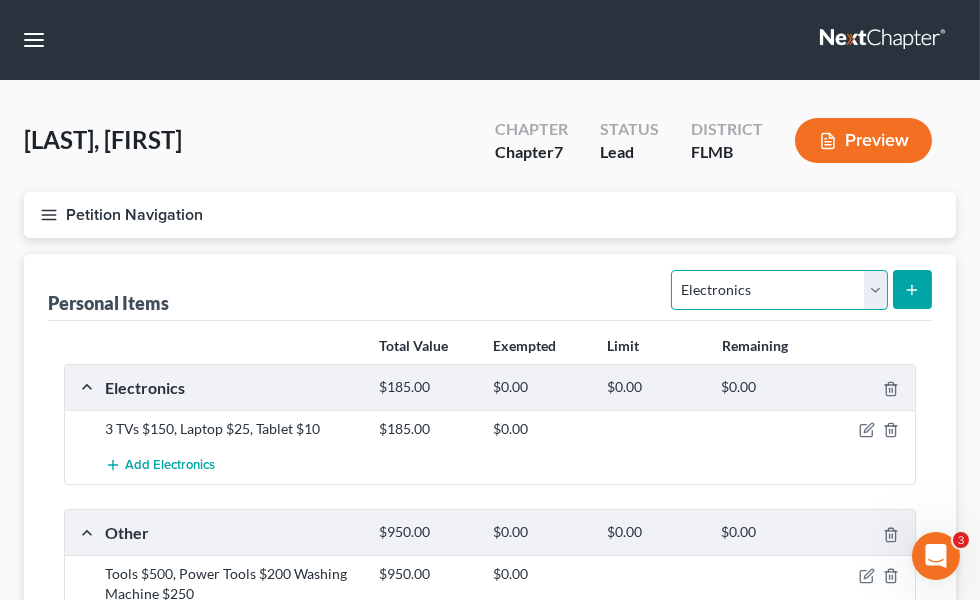 click on "Select Item Type Clothing Collectibles Of Value Electronics Firearms Household Goods Jewelry Other Pet(s) Sports & Hobby Equipment" at bounding box center [779, 290] 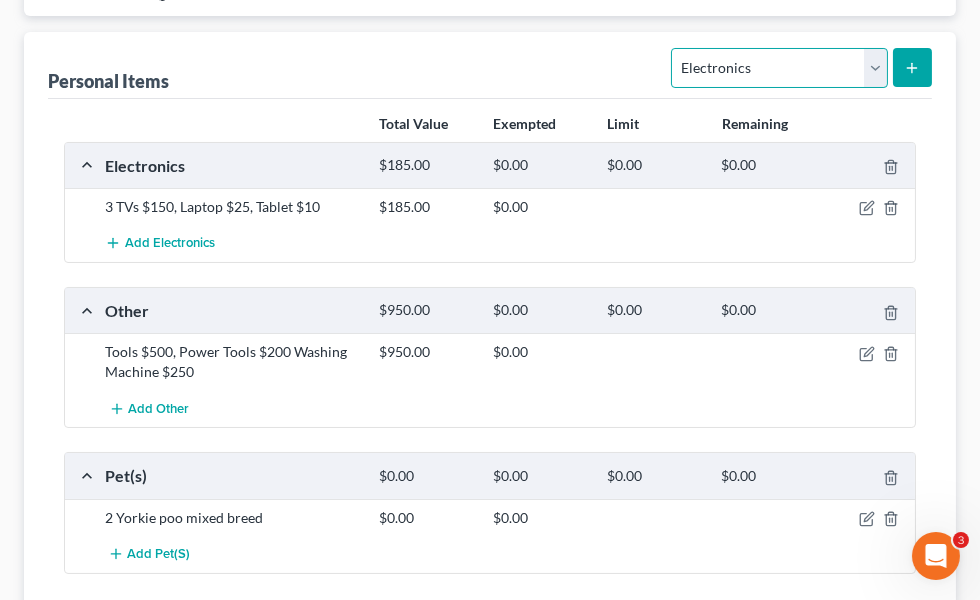 scroll, scrollTop: 90, scrollLeft: 0, axis: vertical 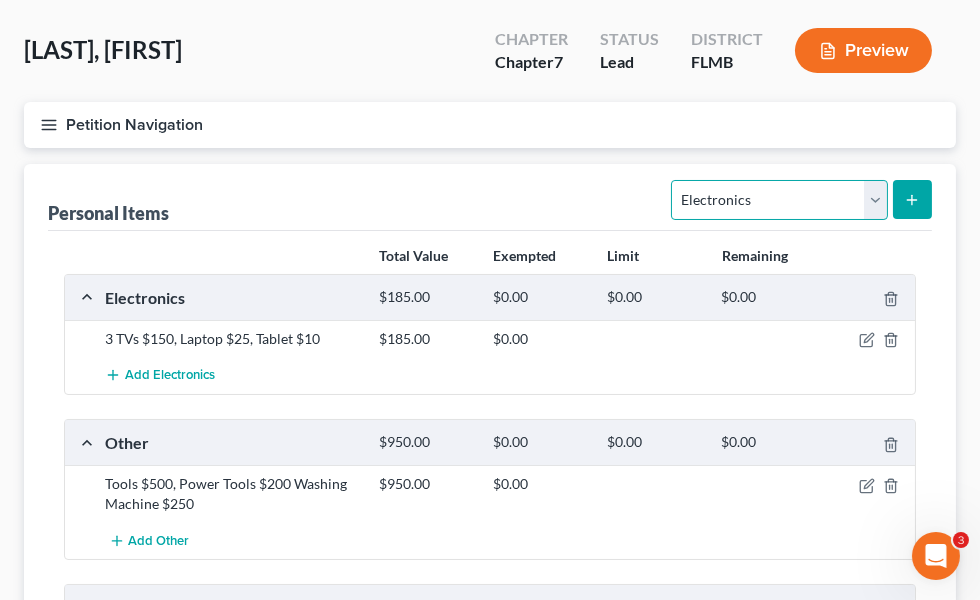drag, startPoint x: 770, startPoint y: 318, endPoint x: 768, endPoint y: 328, distance: 10.198039 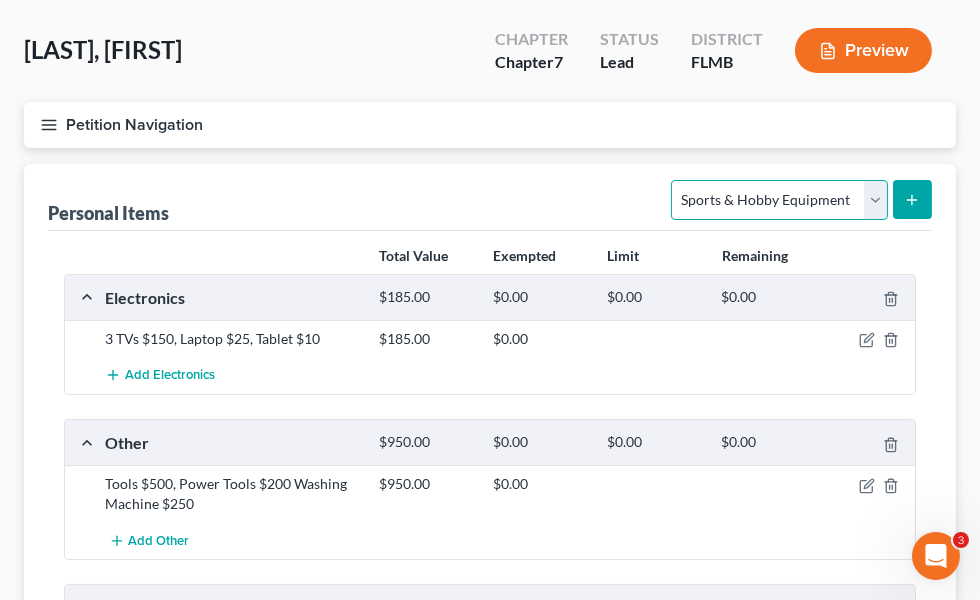 click on "Select Item Type Clothing Collectibles Of Value Electronics Firearms Household Goods Jewelry Other Pet(s) Sports & Hobby Equipment" at bounding box center [779, 200] 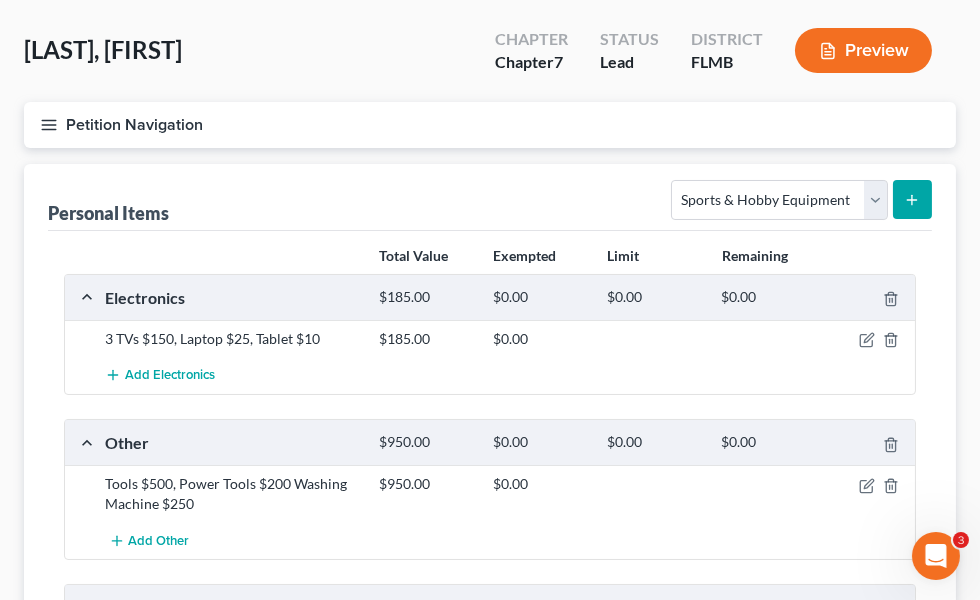 click 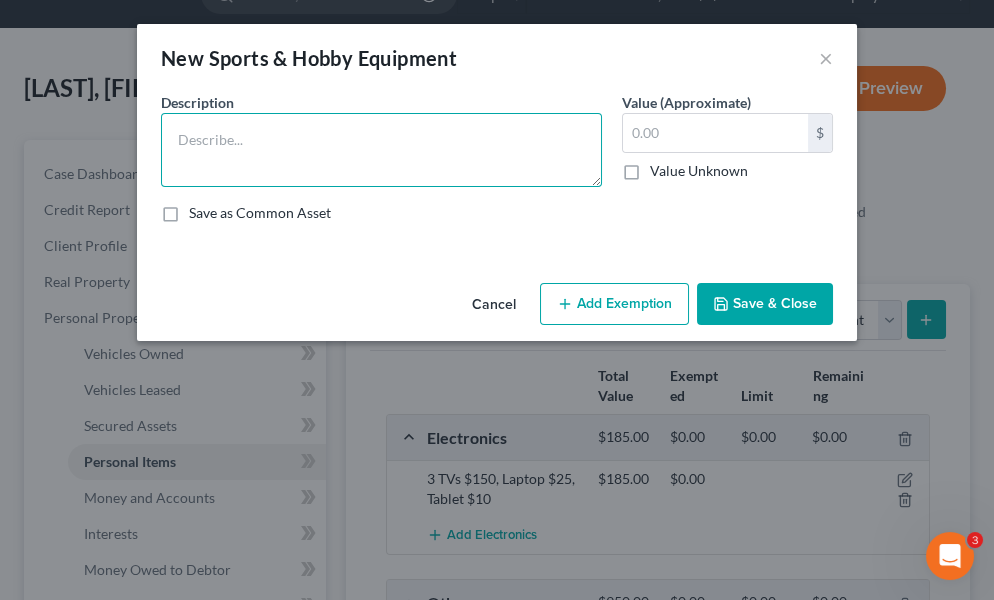 drag, startPoint x: 338, startPoint y: 142, endPoint x: 387, endPoint y: 162, distance: 52.924473 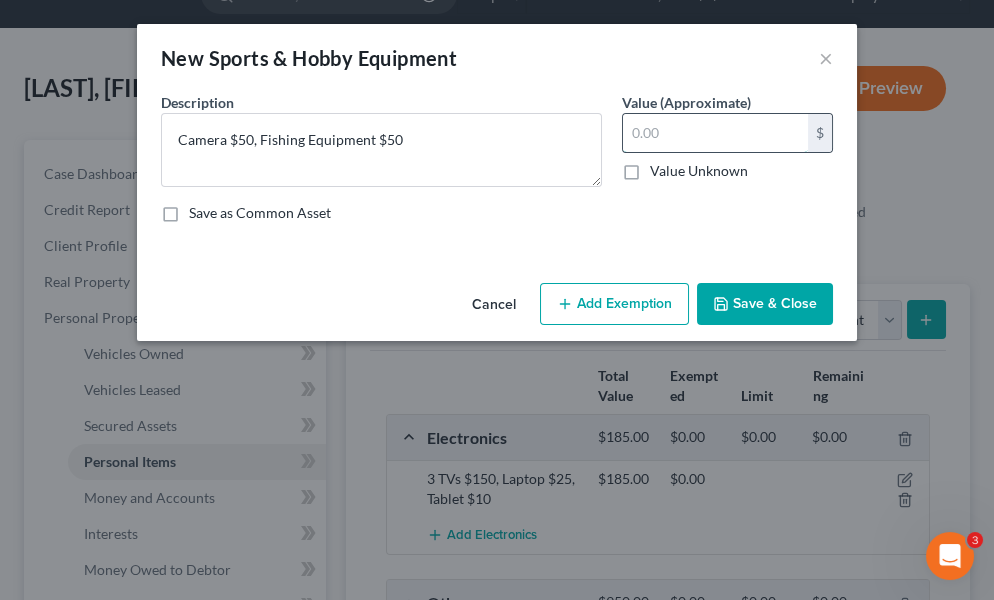 click at bounding box center [715, 133] 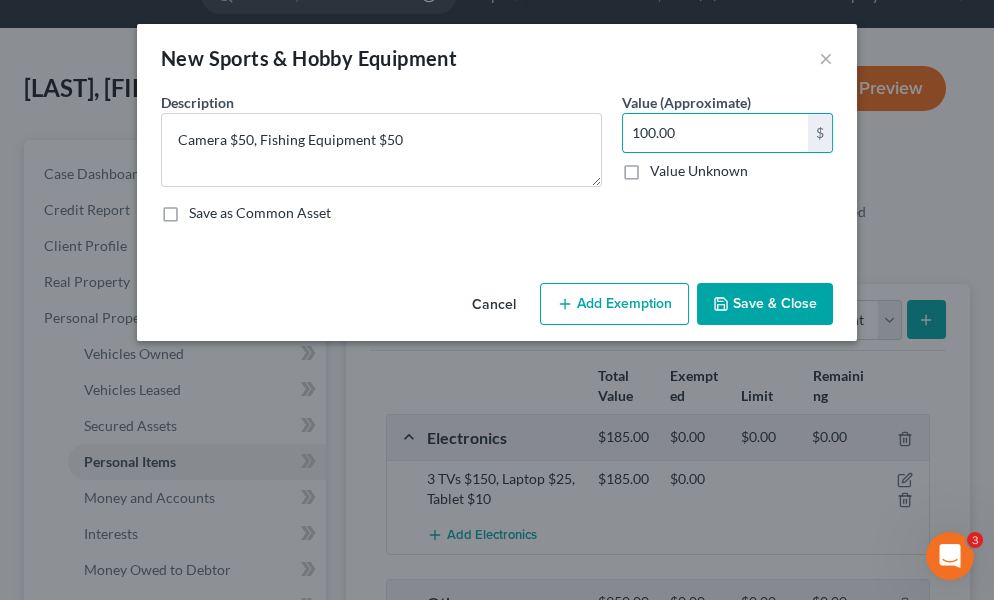 click on "Save & Close" at bounding box center [765, 304] 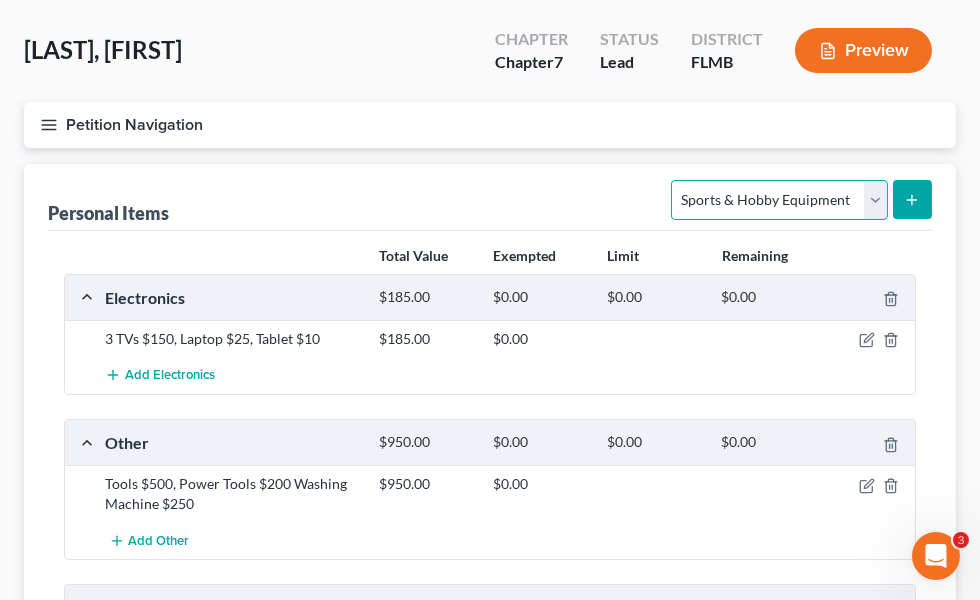 drag, startPoint x: 878, startPoint y: 320, endPoint x: 831, endPoint y: 321, distance: 47.010635 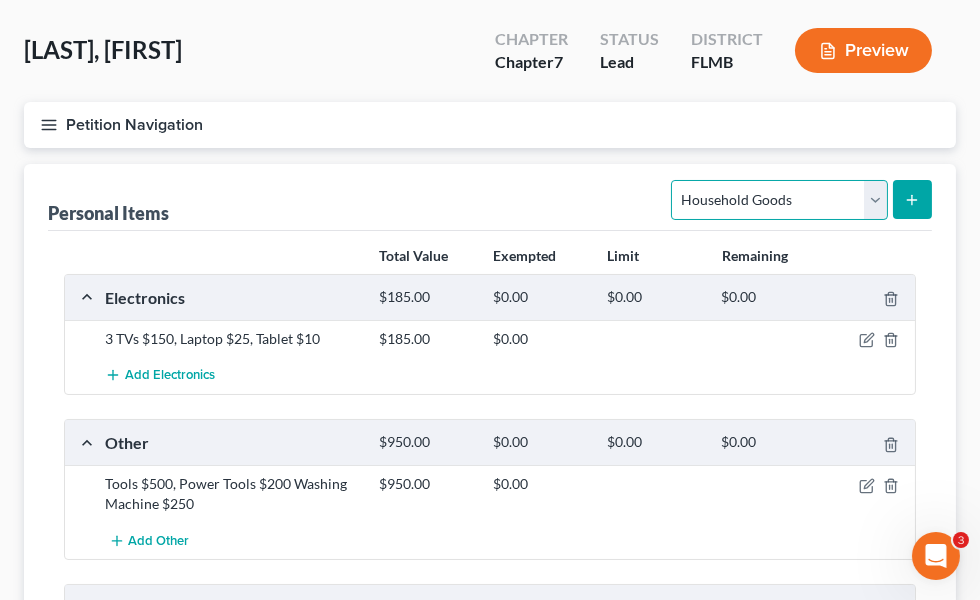 click on "Select Item Type Clothing Collectibles Of Value Electronics Firearms Household Goods Jewelry Other Pet(s) Sports & Hobby Equipment" at bounding box center (779, 200) 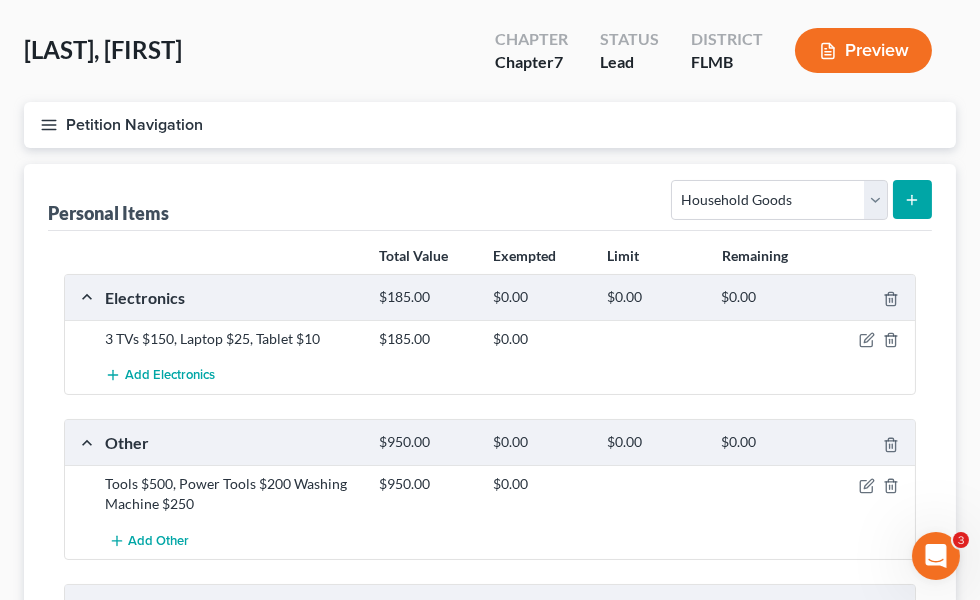 click 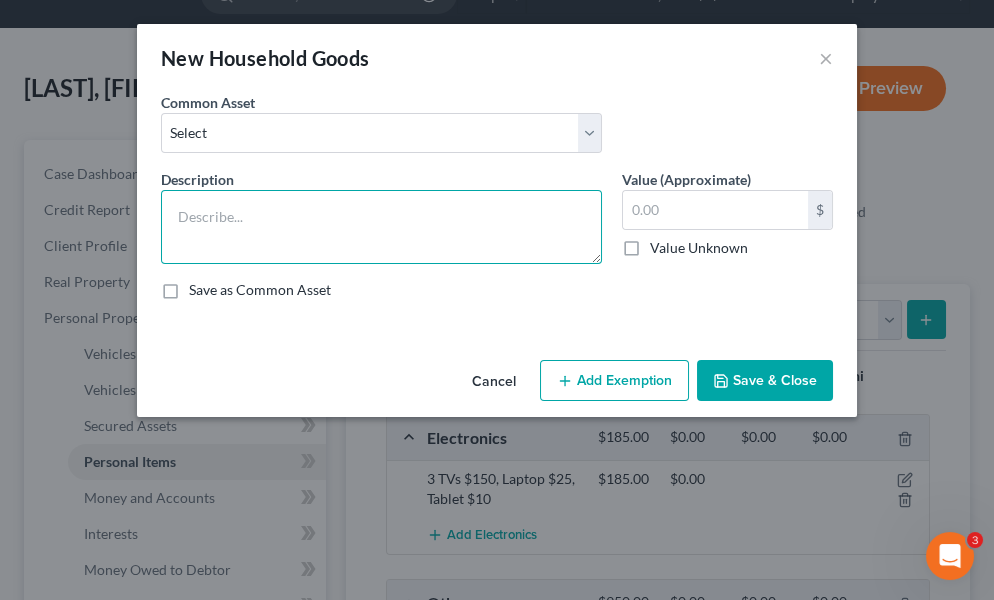 click at bounding box center [381, 227] 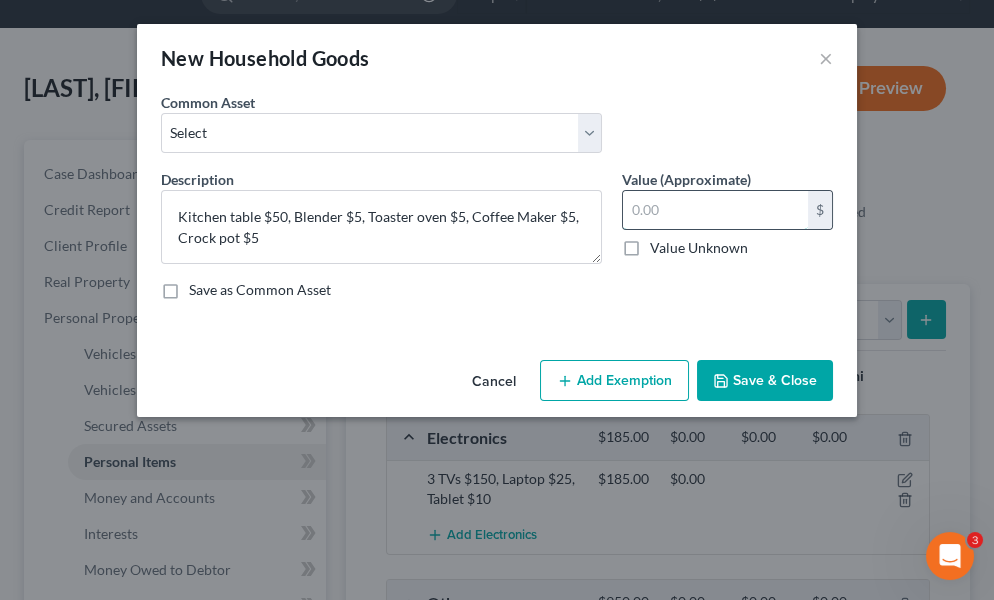 click at bounding box center [715, 210] 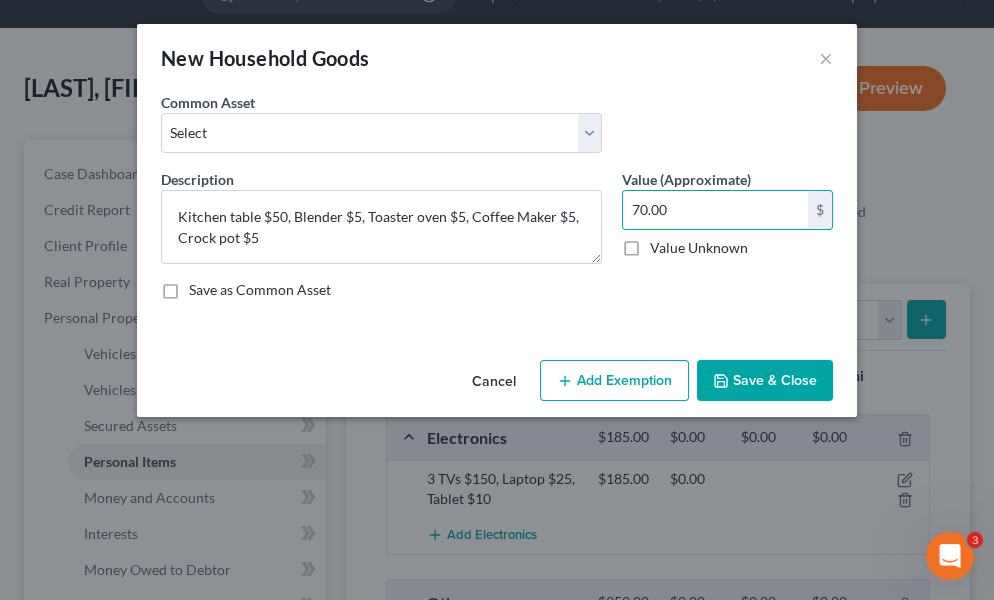 click on "Save & Close" at bounding box center [765, 381] 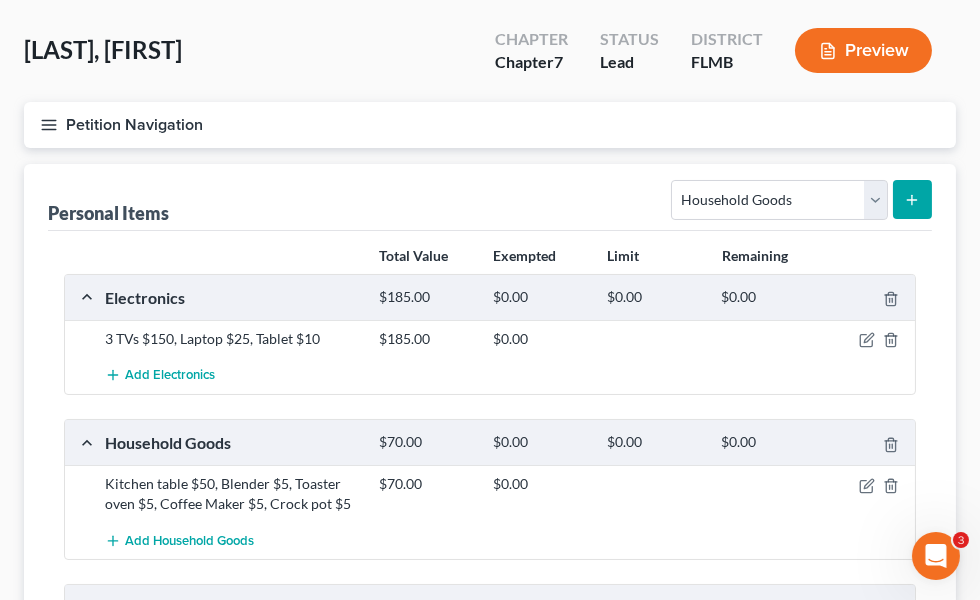 click at bounding box center [912, 199] 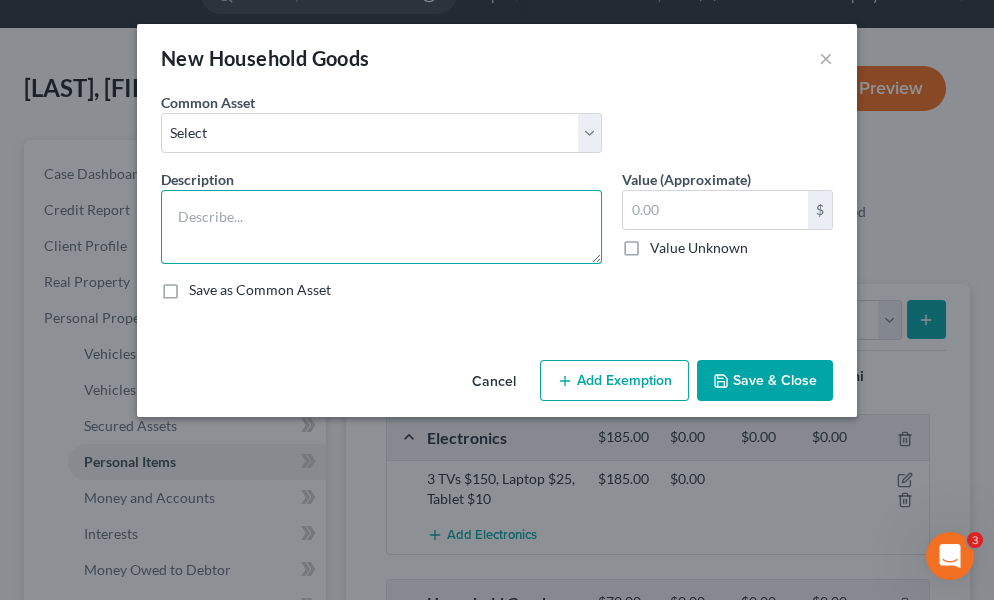 click at bounding box center (381, 227) 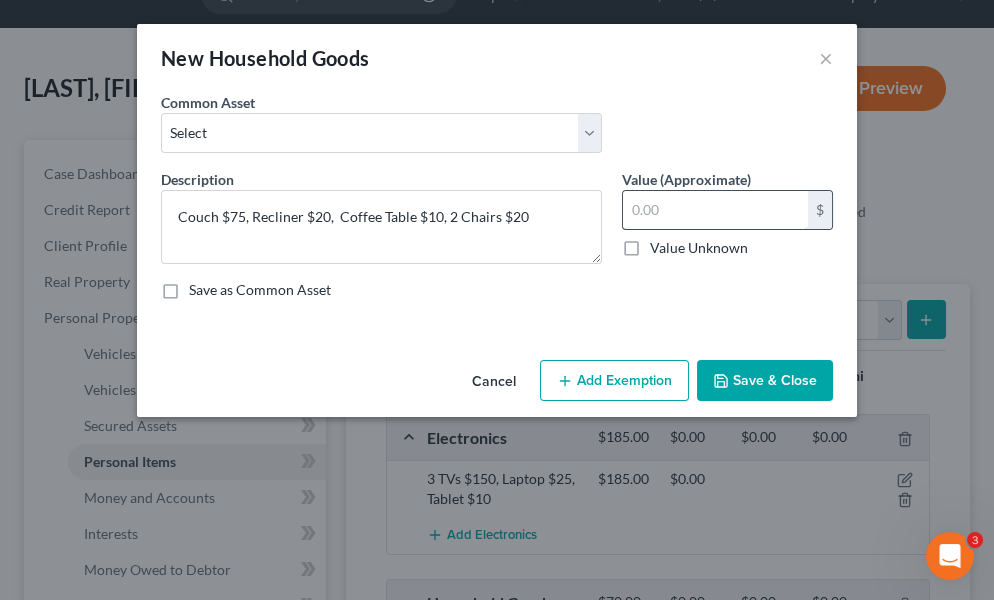 click at bounding box center [715, 210] 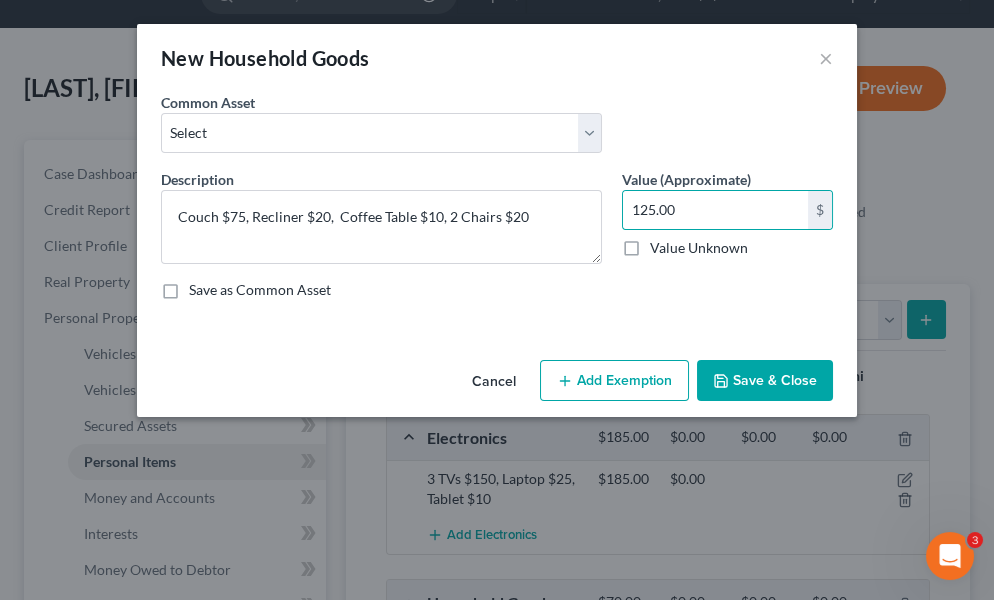 click on "Save & Close" at bounding box center (765, 381) 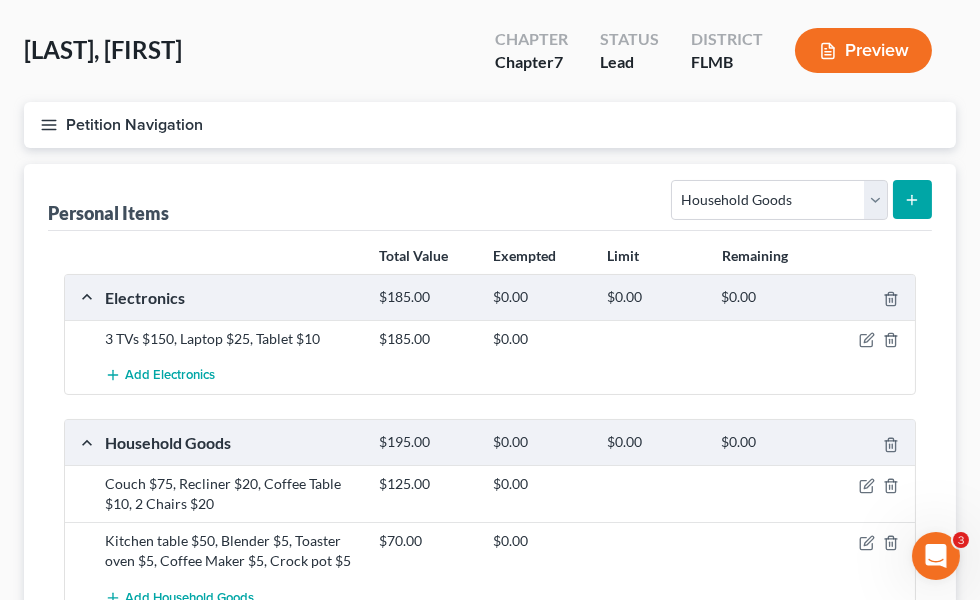 click 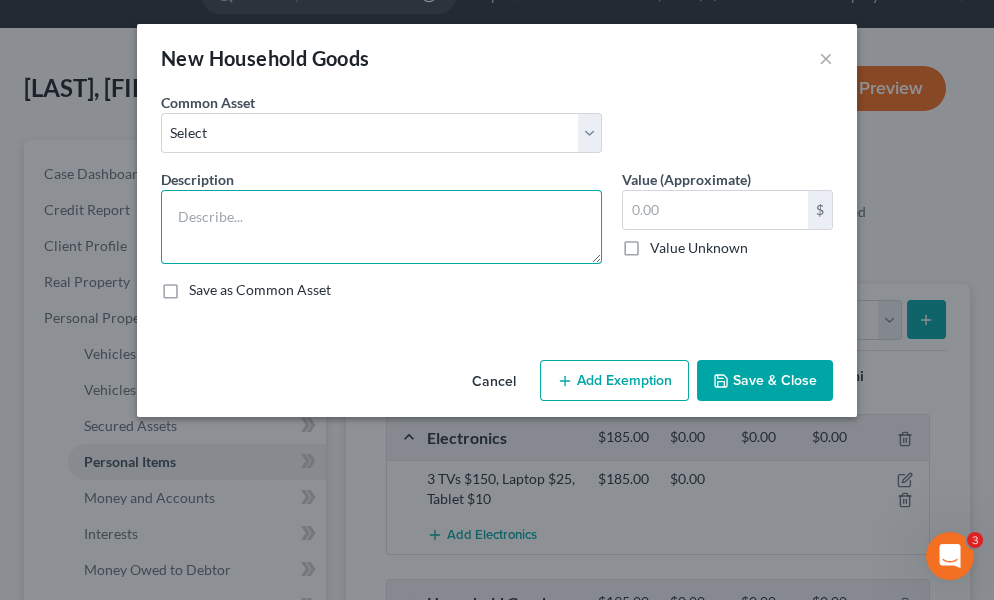 click at bounding box center (381, 227) 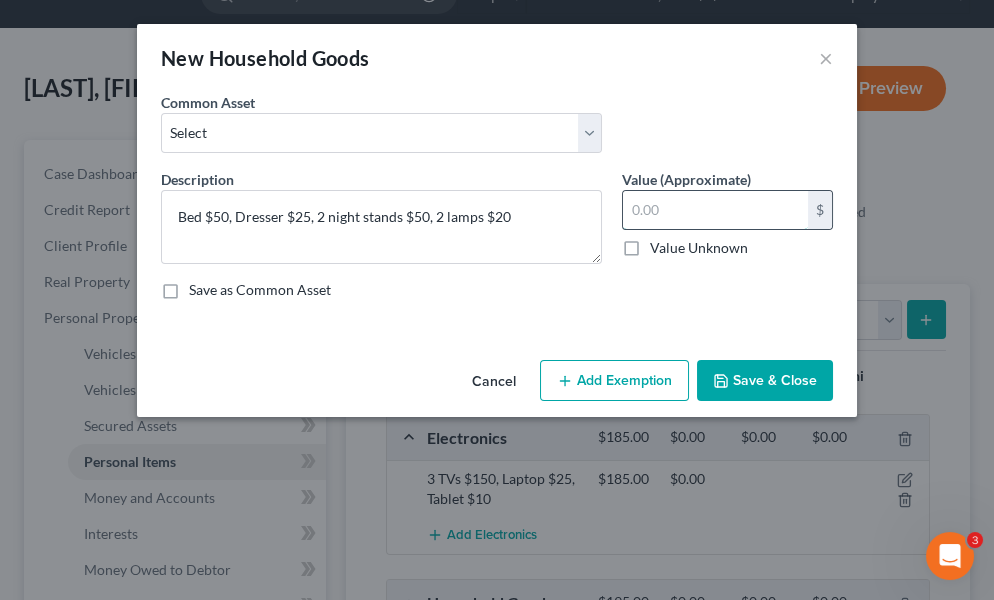 click at bounding box center (715, 210) 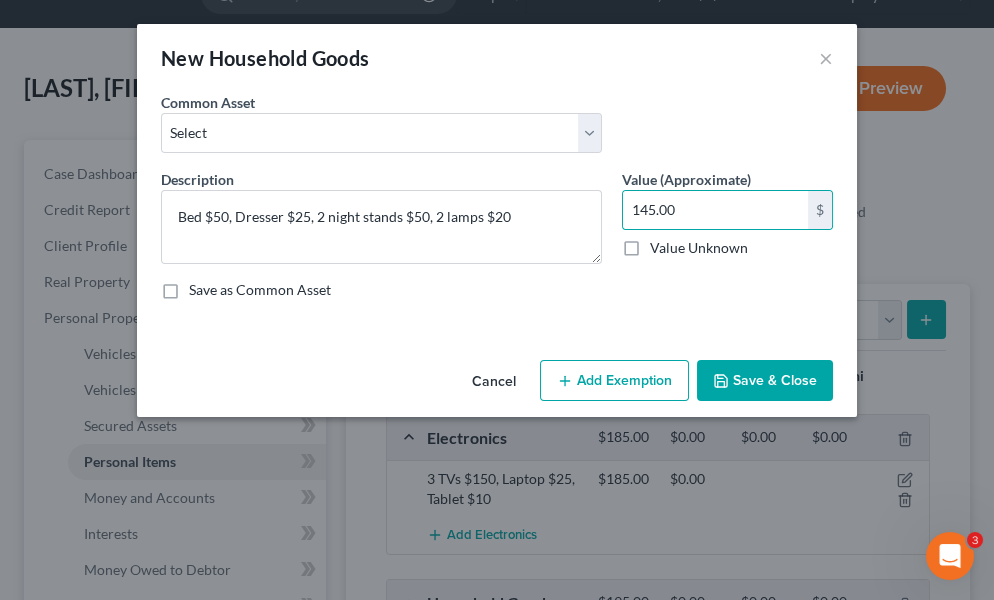 click on "Save & Close" at bounding box center (765, 381) 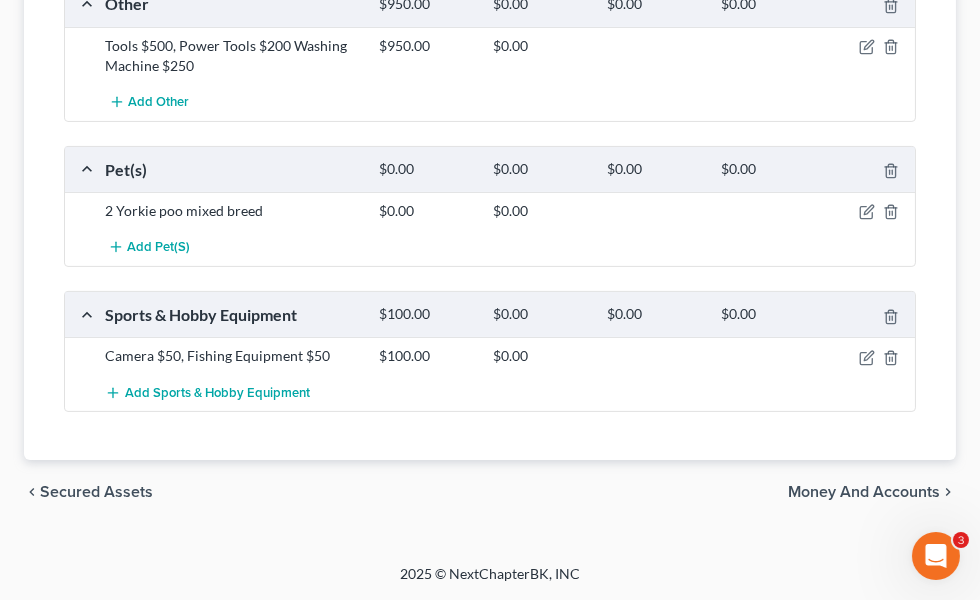 scroll, scrollTop: 1169, scrollLeft: 0, axis: vertical 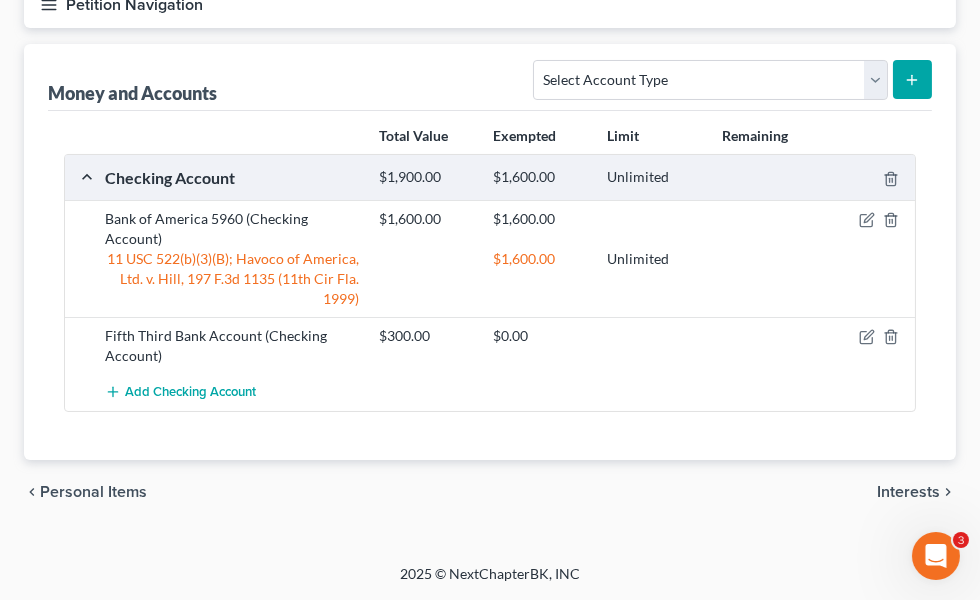drag, startPoint x: 76, startPoint y: 363, endPoint x: 512, endPoint y: 366, distance: 436.0103 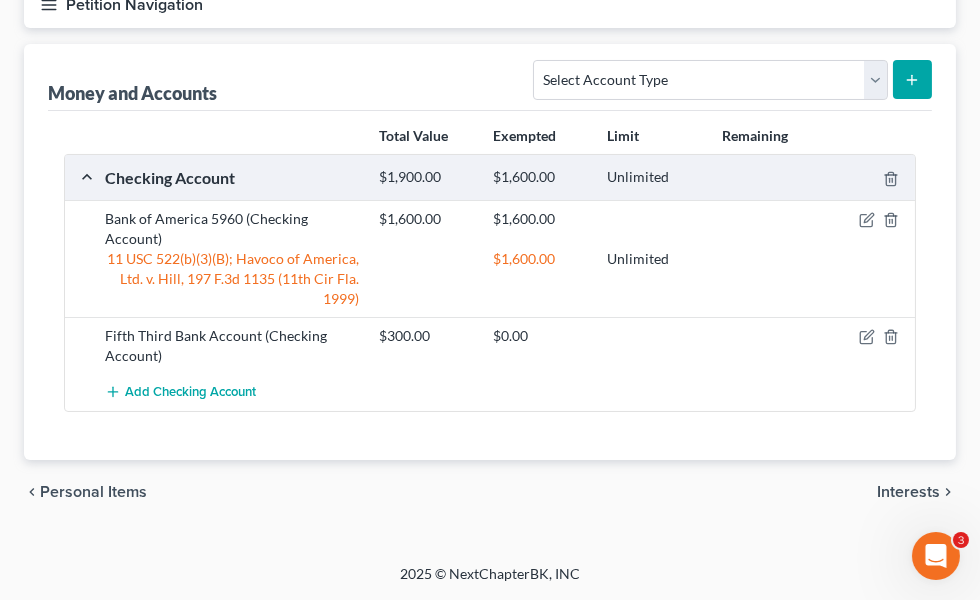 click on "Home" at bounding box center (0, 0) 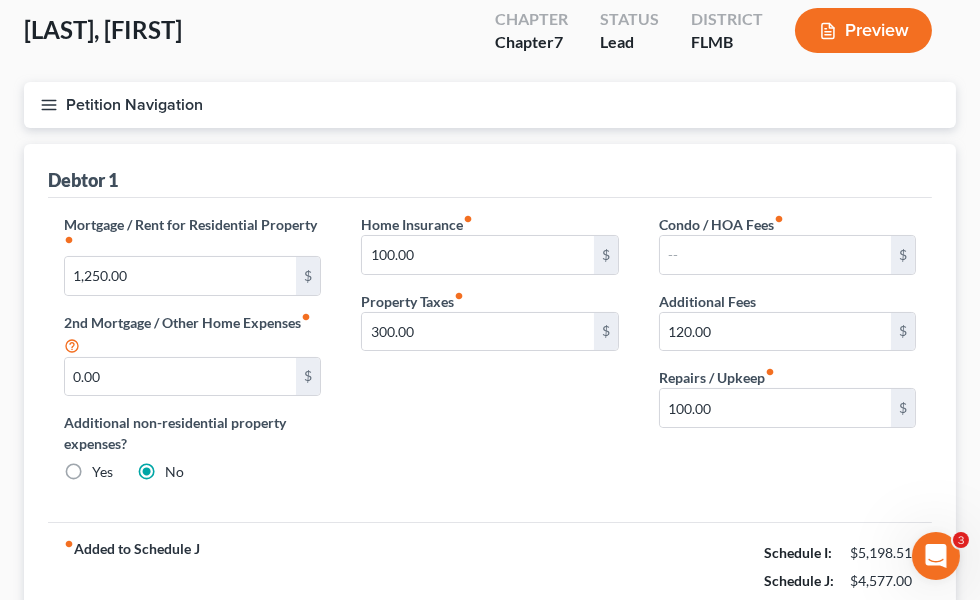 scroll, scrollTop: 90, scrollLeft: 0, axis: vertical 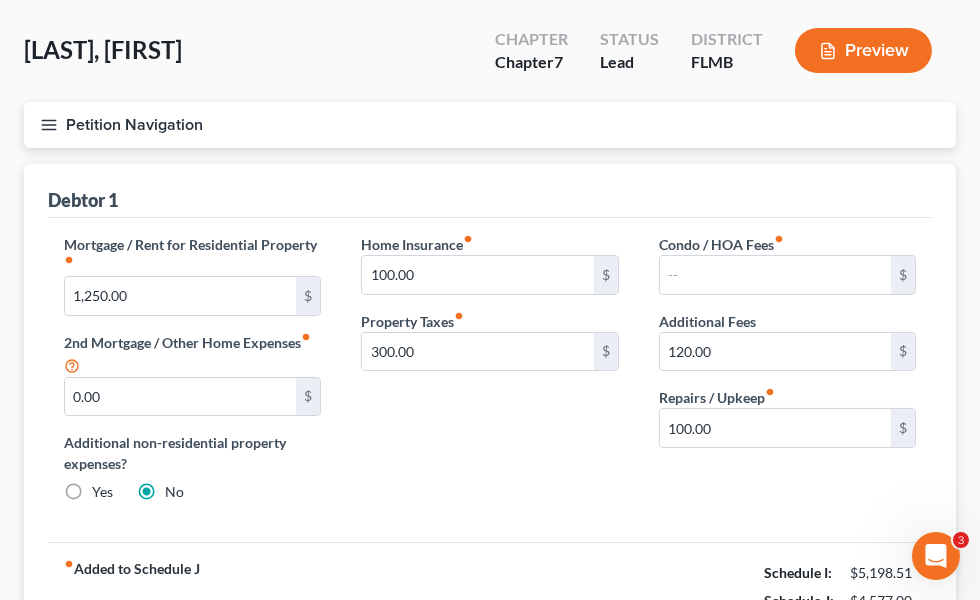click on "Utilities / Bills" at bounding box center [0, 0] 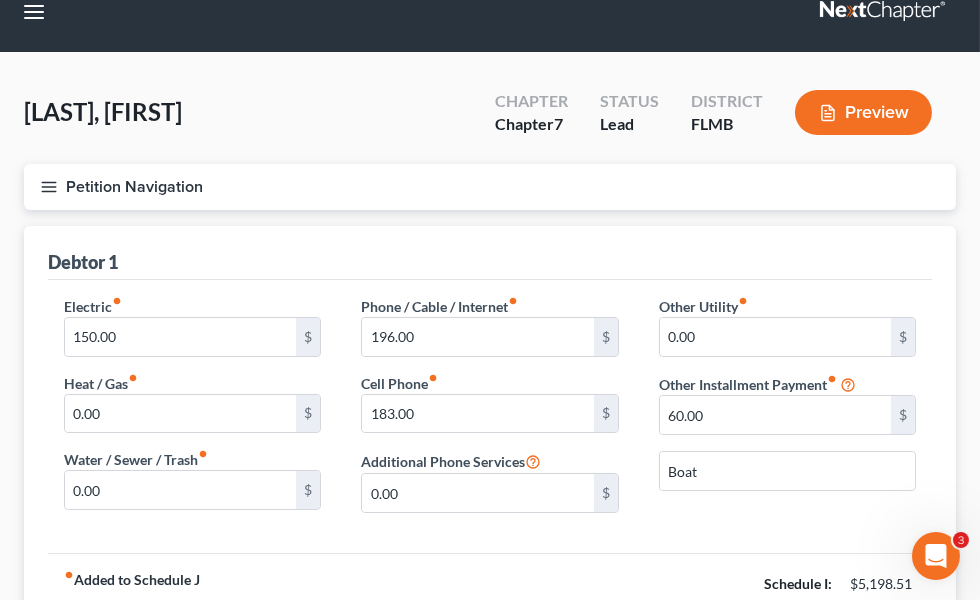 scroll, scrollTop: 0, scrollLeft: 0, axis: both 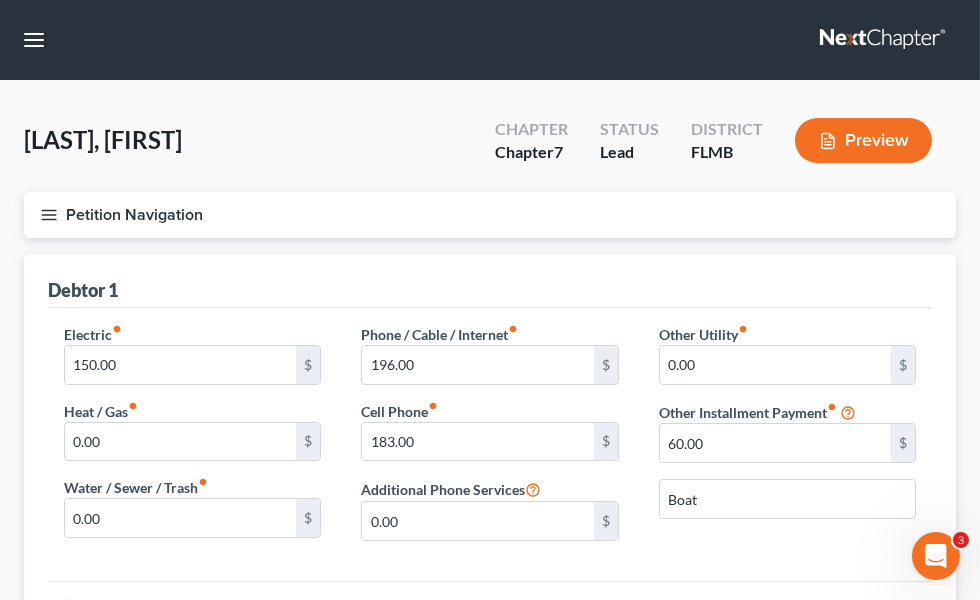 click on "Personal" at bounding box center (0, 0) 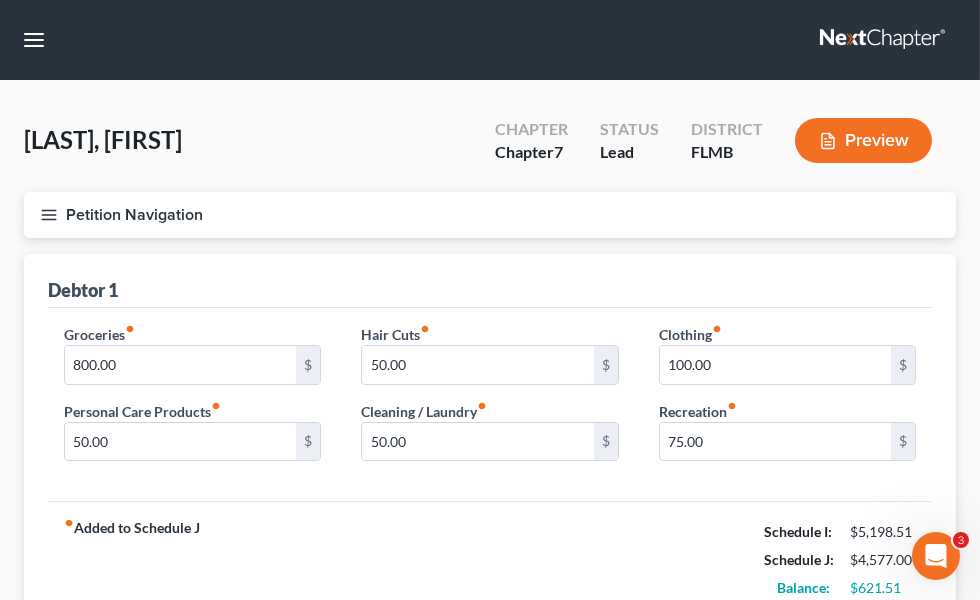 click on "Medical" at bounding box center (0, 0) 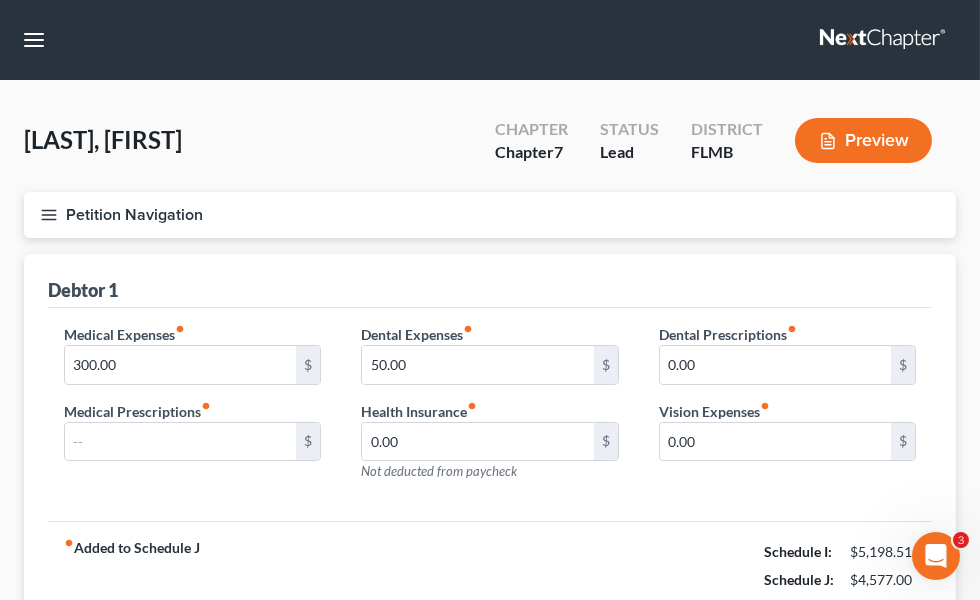 click on "Taxes / Insurance" at bounding box center [0, 0] 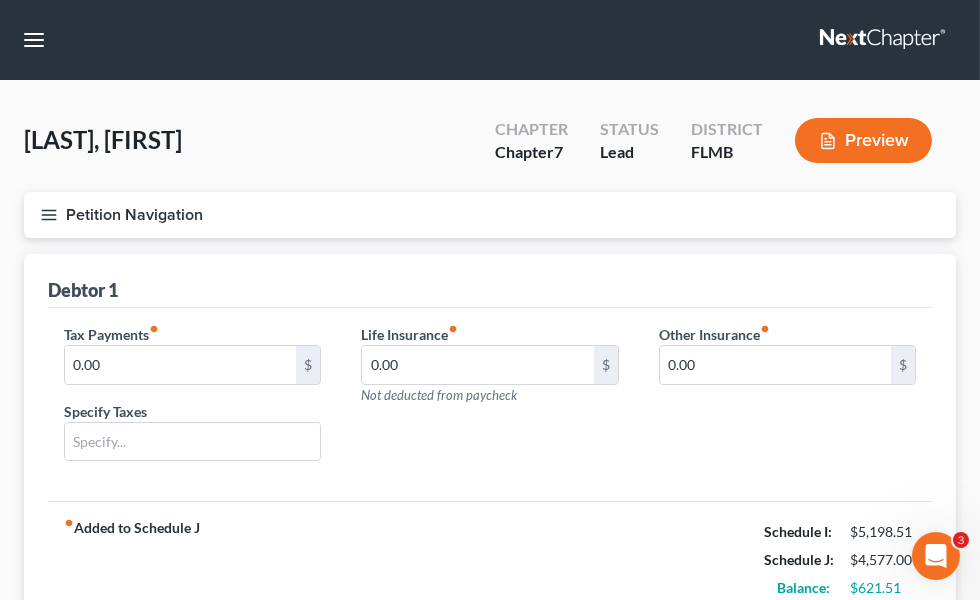 click on "Vehicles" at bounding box center [0, 0] 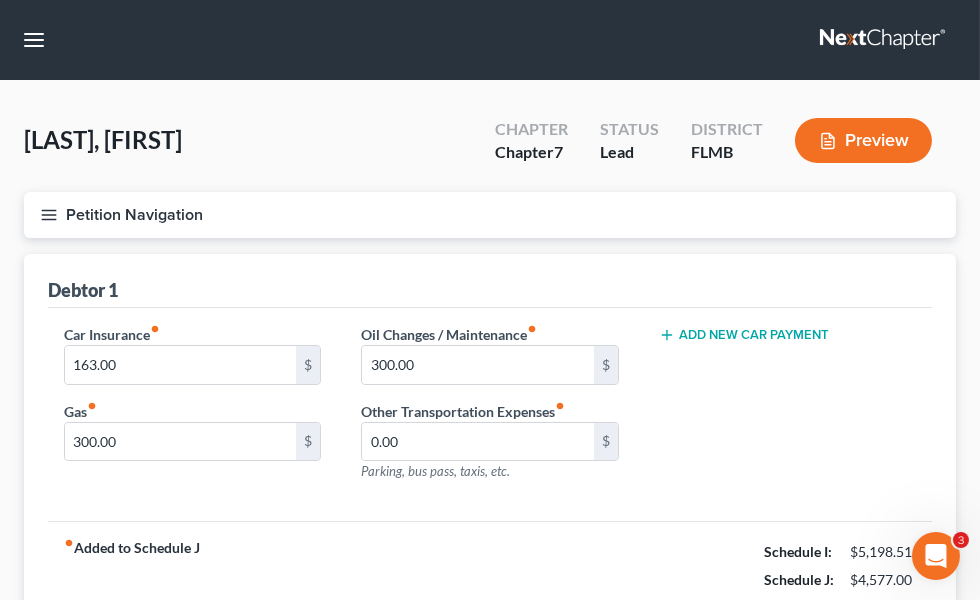 click on "Family" at bounding box center (0, 0) 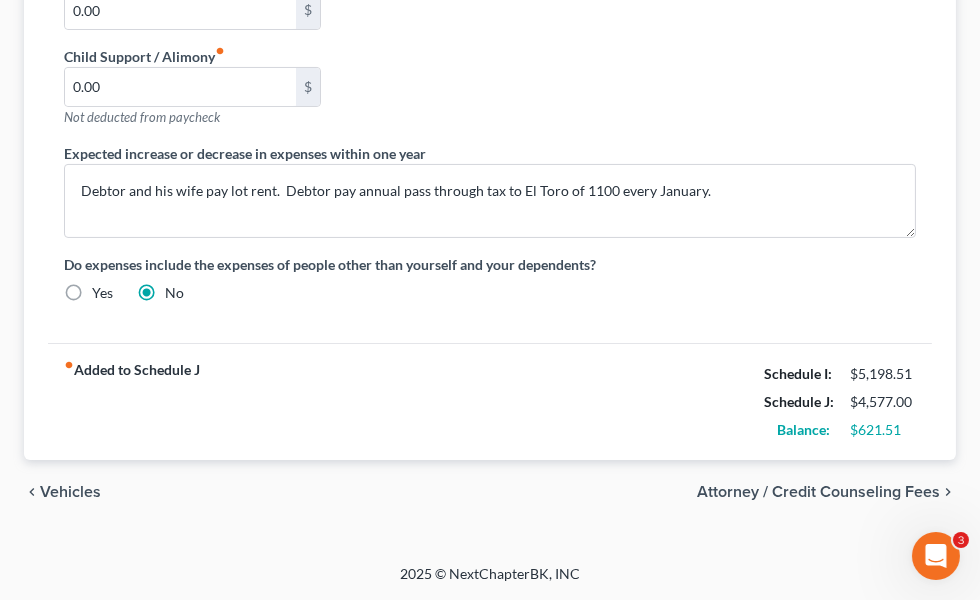 scroll, scrollTop: 749, scrollLeft: 0, axis: vertical 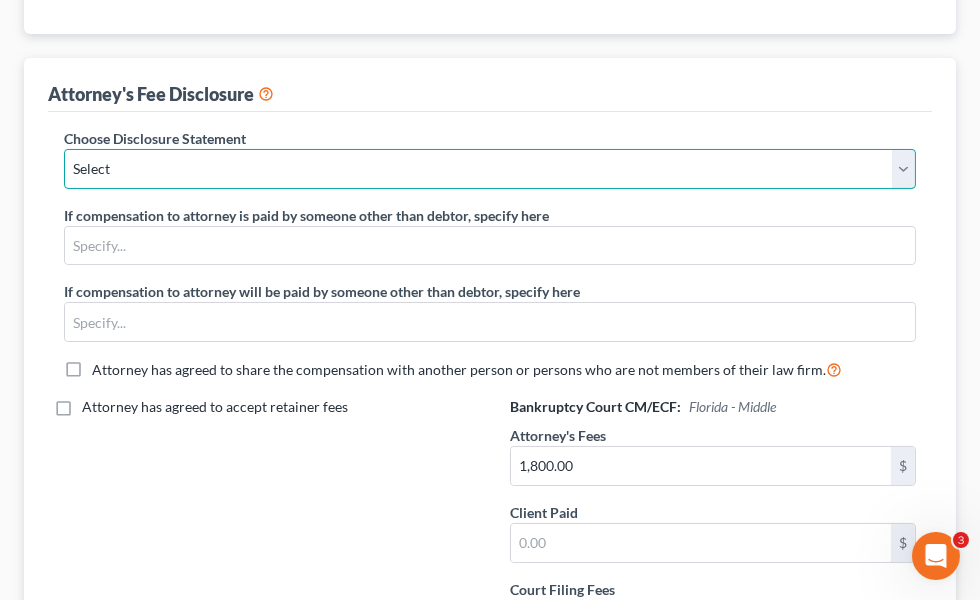 click on "Select Attorney fee Disclosure" at bounding box center [490, 169] 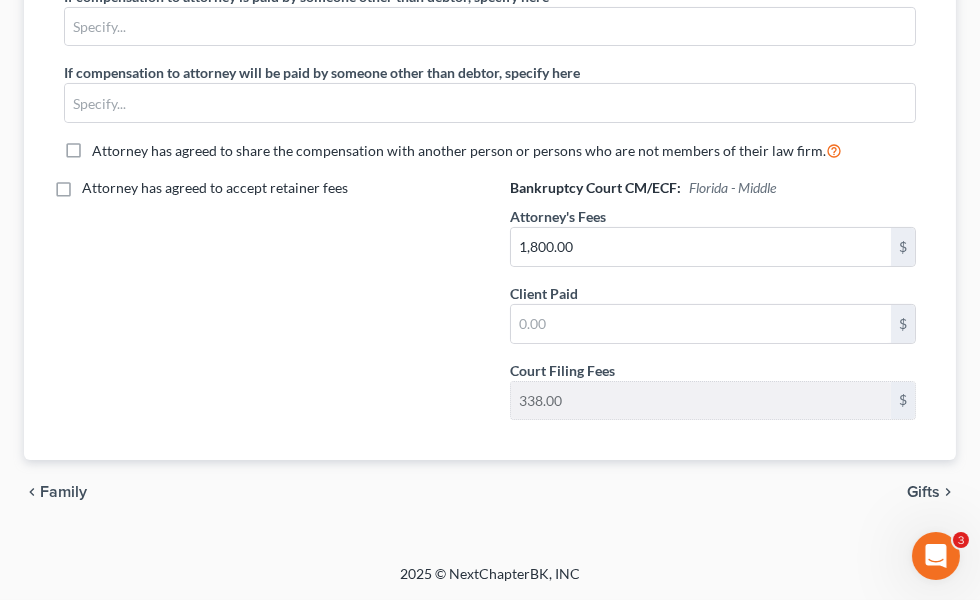 scroll, scrollTop: 687, scrollLeft: 0, axis: vertical 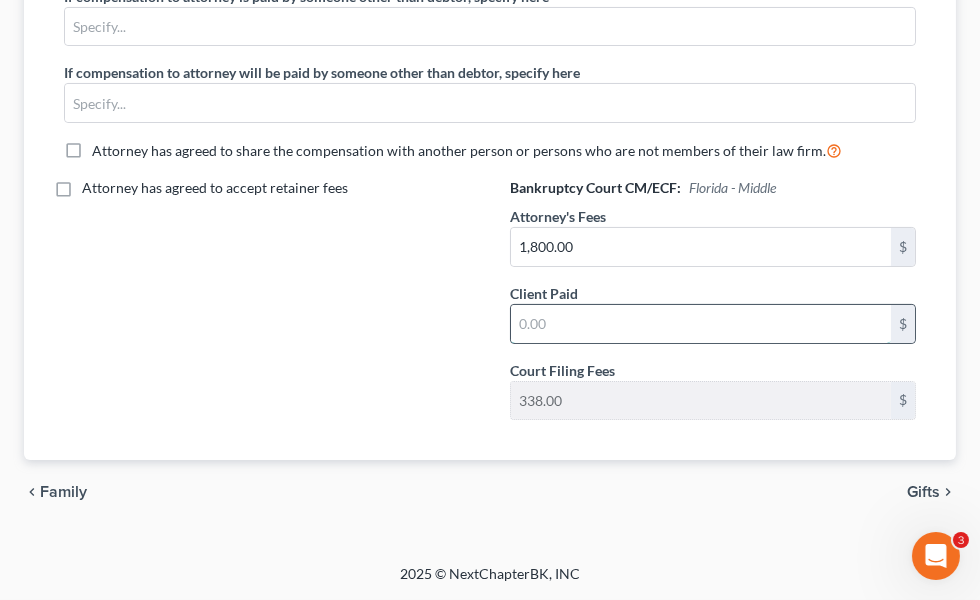 click at bounding box center (701, 324) 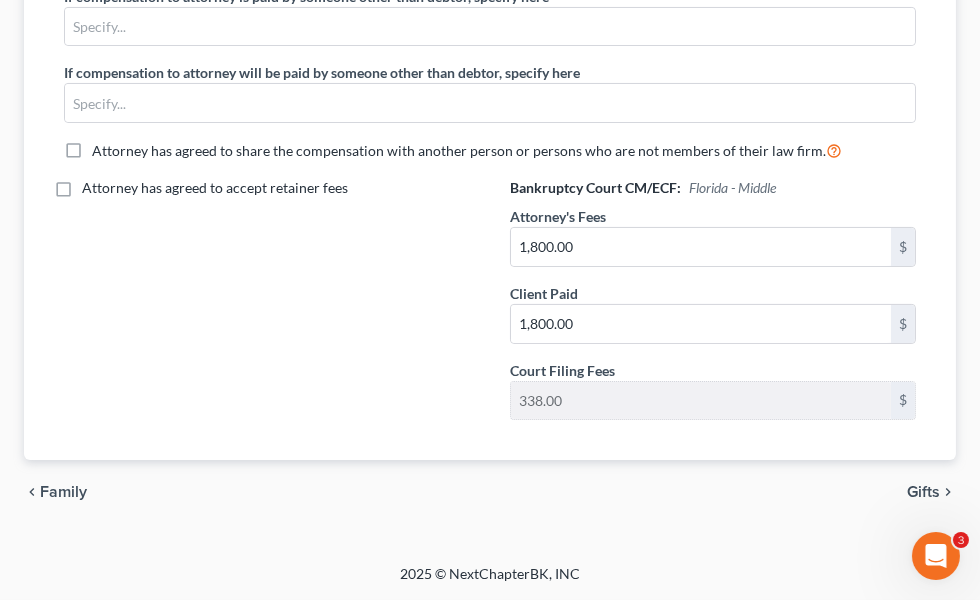click on "Gifts" at bounding box center (923, 492) 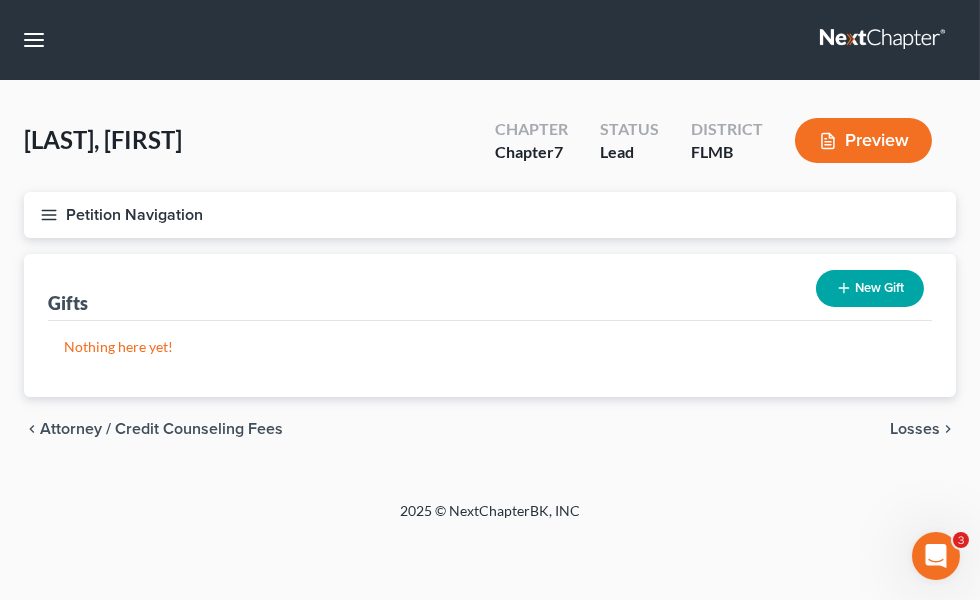 scroll, scrollTop: 0, scrollLeft: 0, axis: both 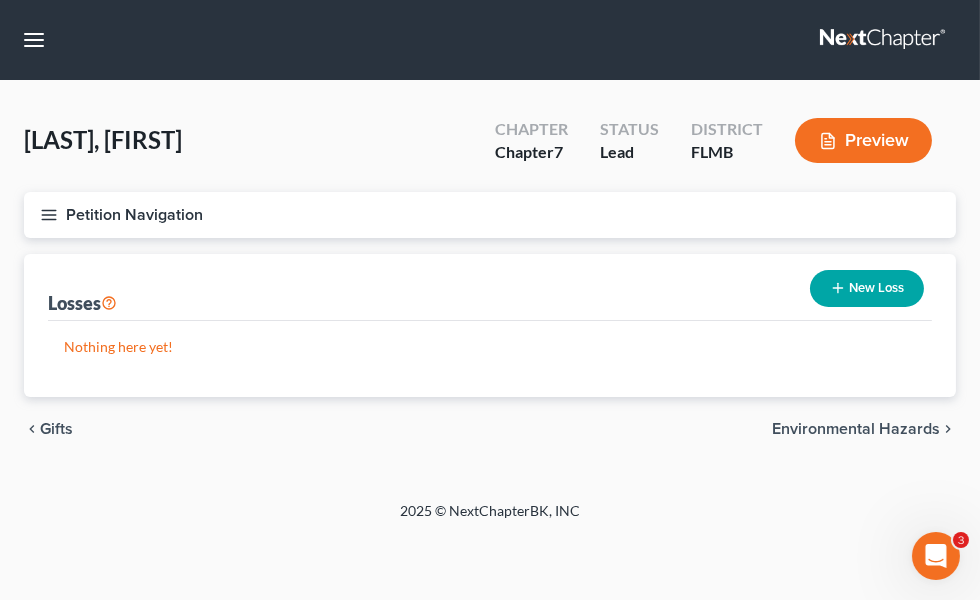 click on "Environmental Hazards" at bounding box center (0, 0) 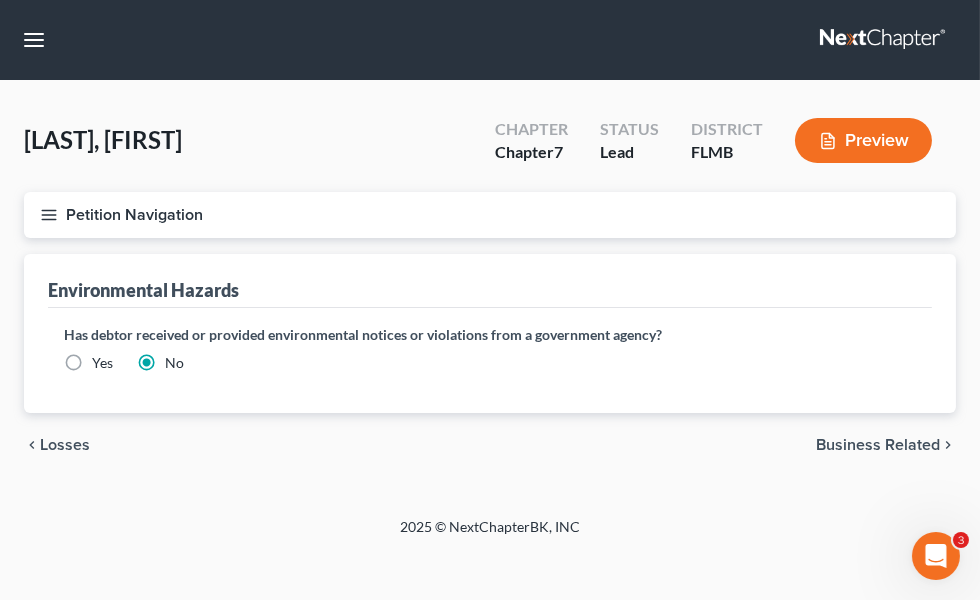 scroll, scrollTop: 272, scrollLeft: 0, axis: vertical 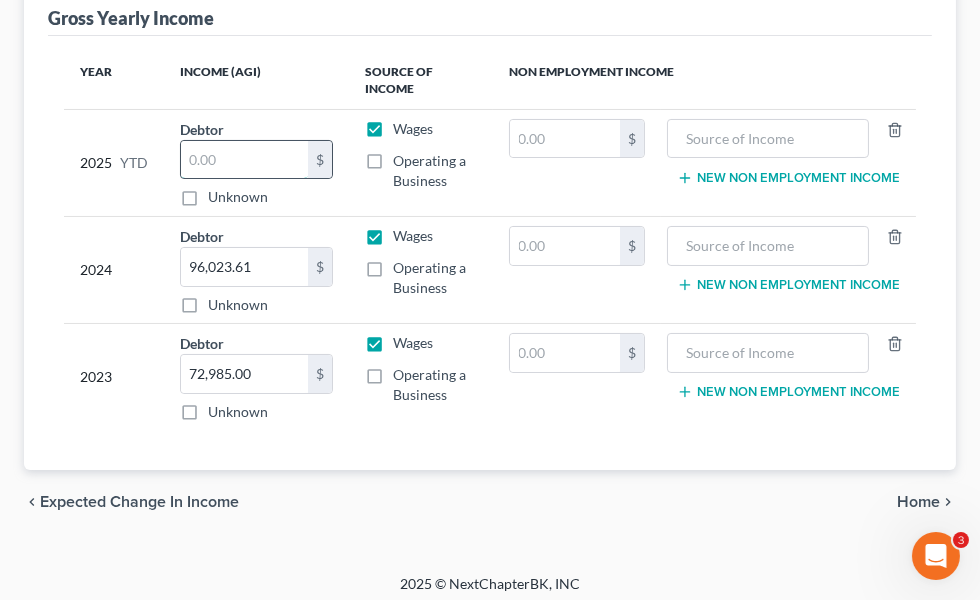 click at bounding box center (244, 160) 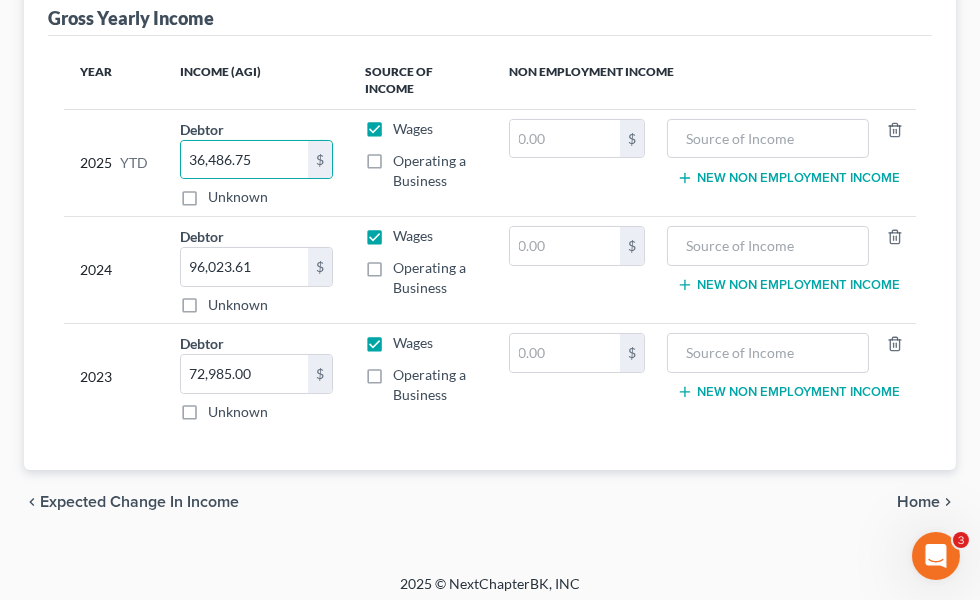 click on "2024" at bounding box center (114, 270) 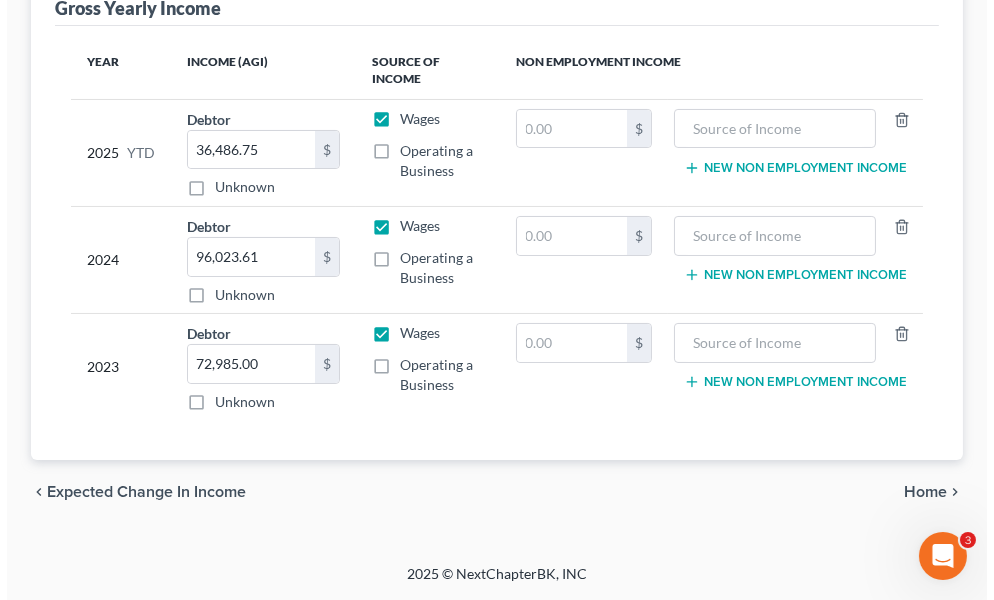 scroll, scrollTop: 641, scrollLeft: 0, axis: vertical 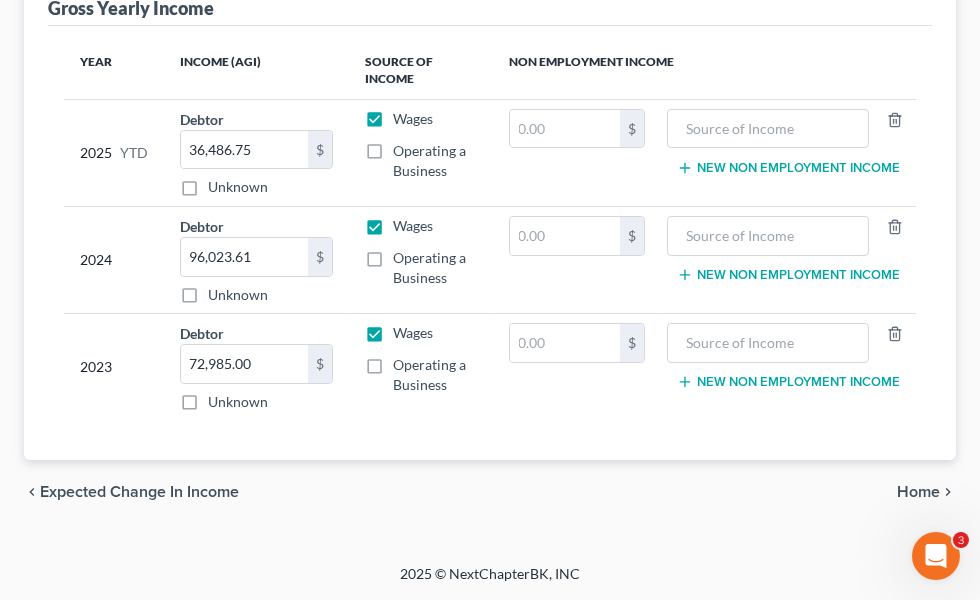drag, startPoint x: 105, startPoint y: 306, endPoint x: 396, endPoint y: 318, distance: 291.2473 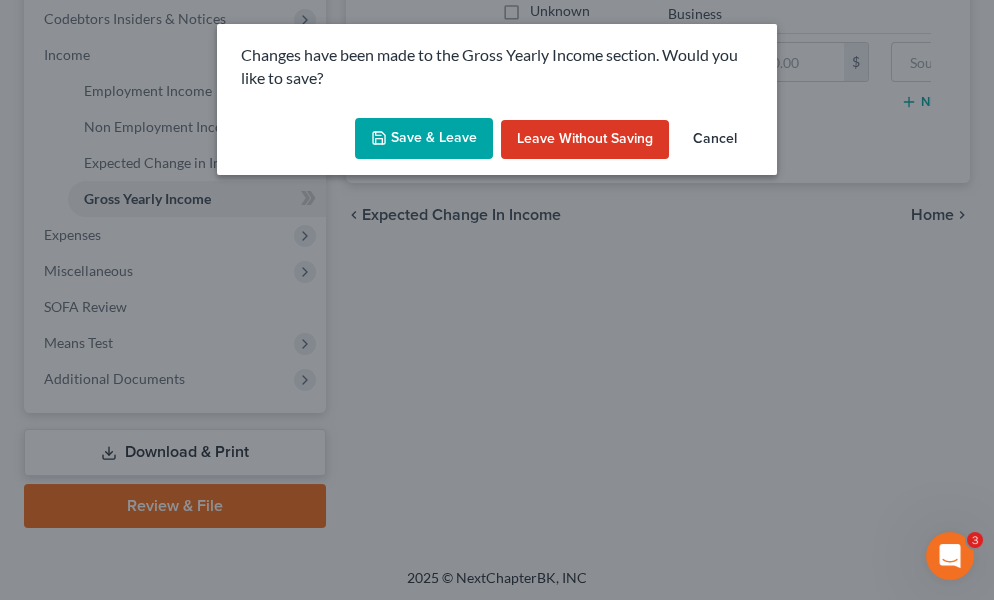 click on "Save & Leave" at bounding box center [424, 139] 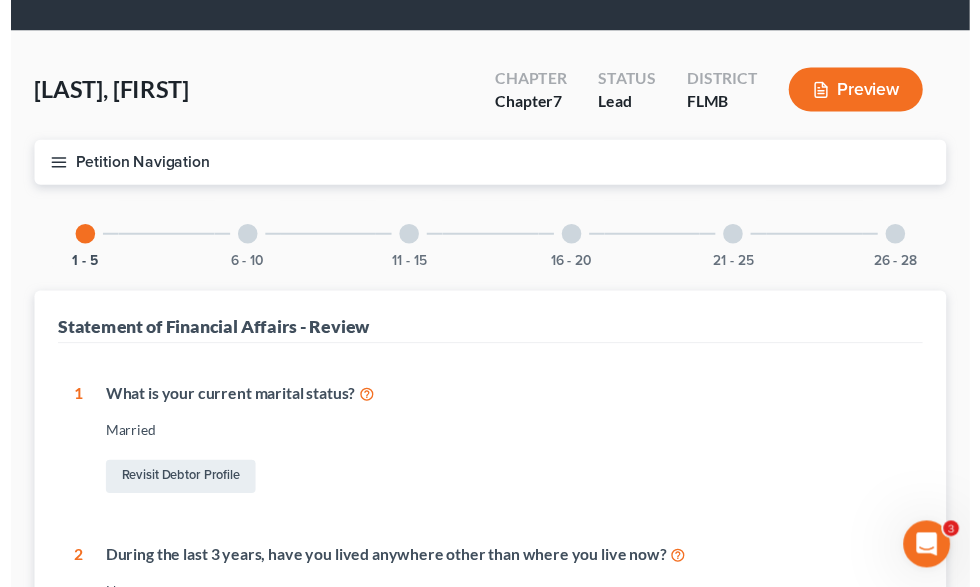 scroll, scrollTop: 29, scrollLeft: 0, axis: vertical 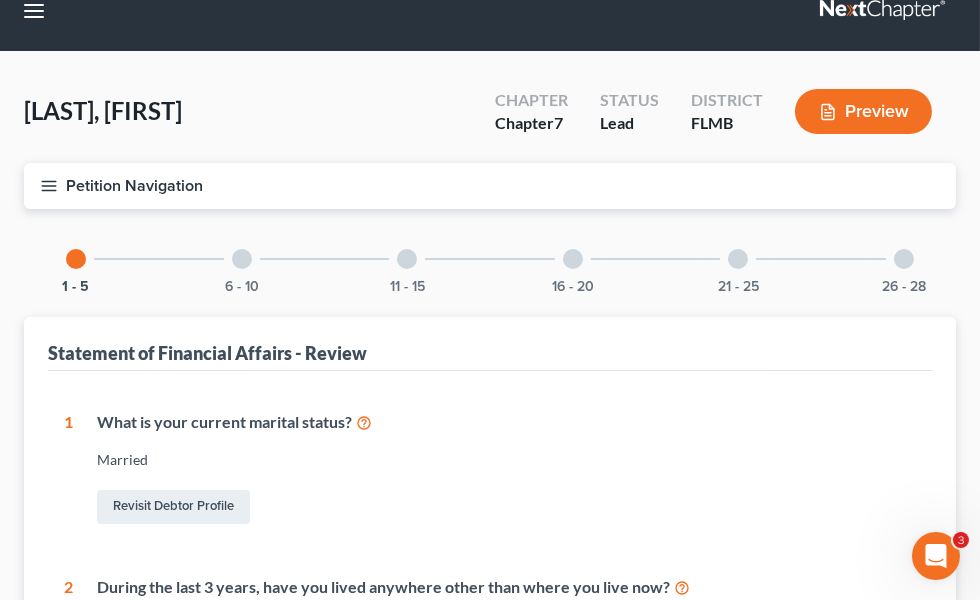 click at bounding box center [242, 259] 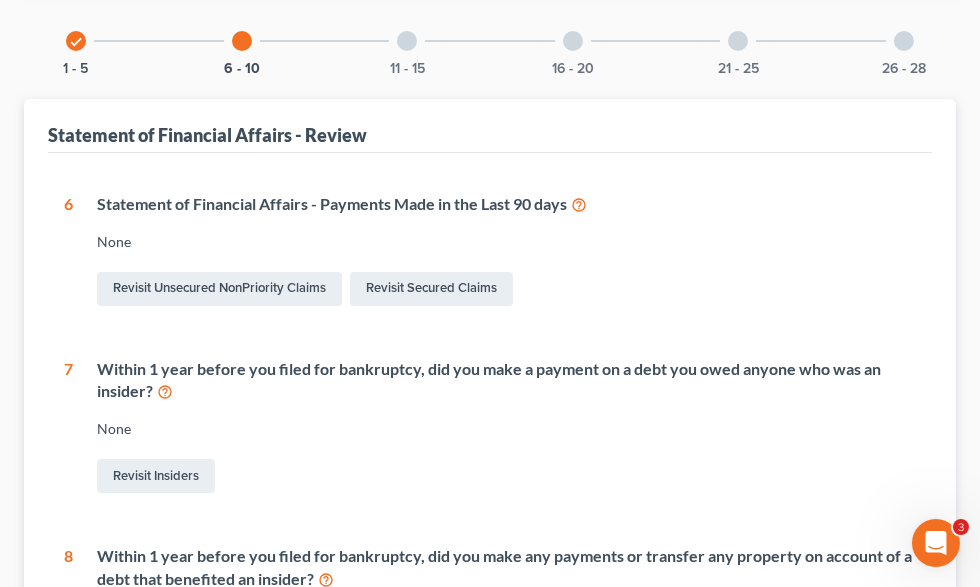 scroll, scrollTop: 302, scrollLeft: 0, axis: vertical 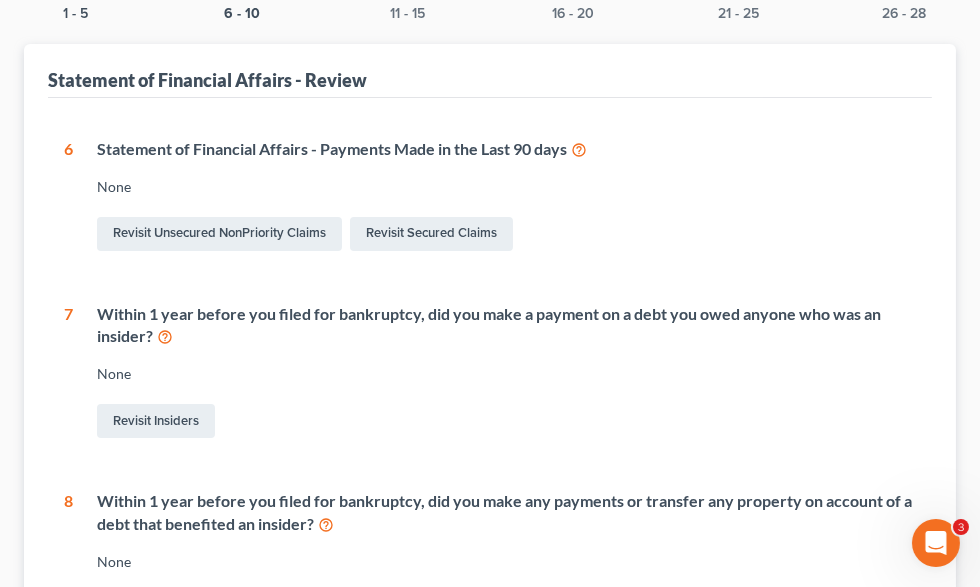 drag, startPoint x: 92, startPoint y: 250, endPoint x: 599, endPoint y: 251, distance: 507.00098 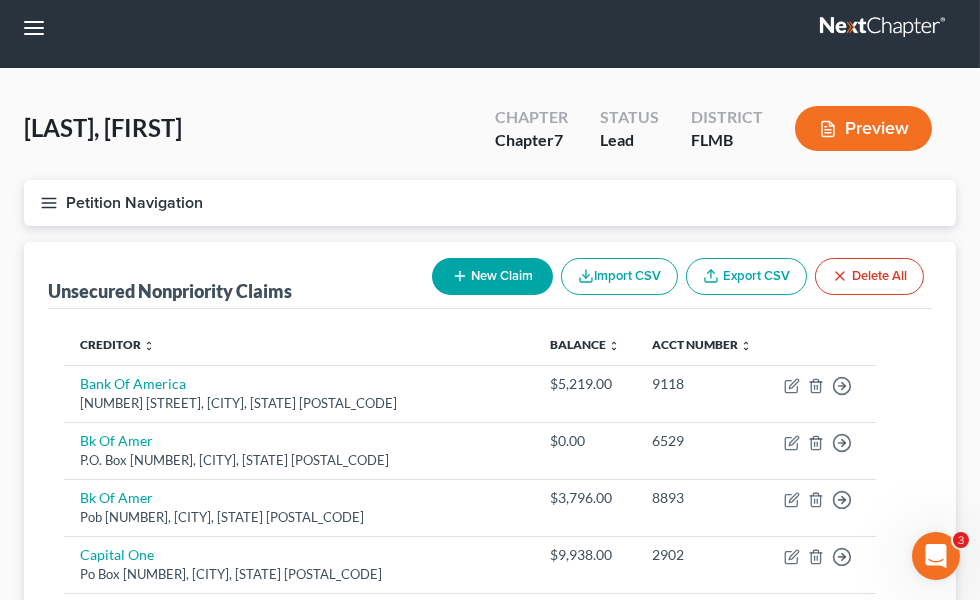 scroll, scrollTop: 182, scrollLeft: 0, axis: vertical 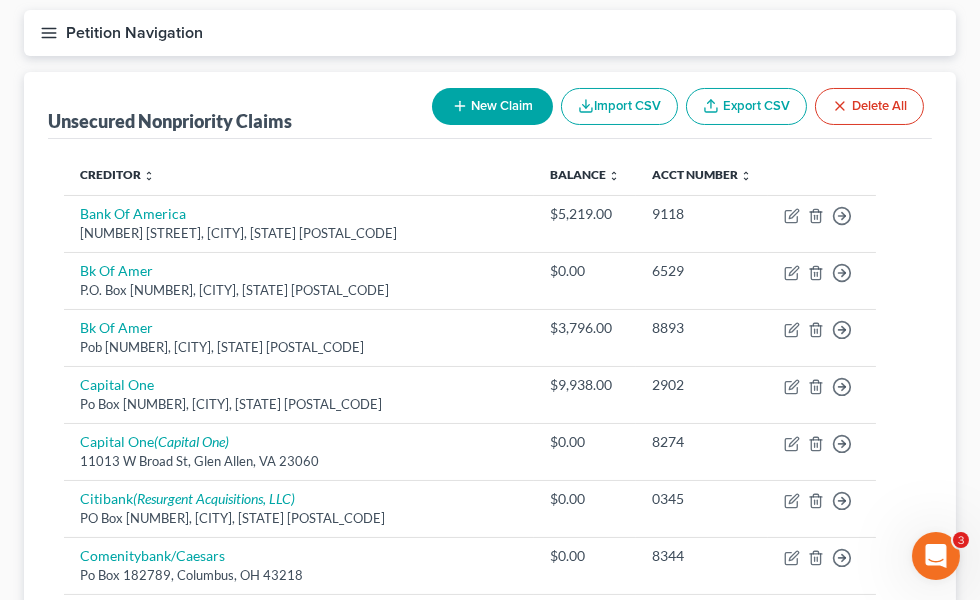 click on "Secured Claims" at bounding box center [0, 0] 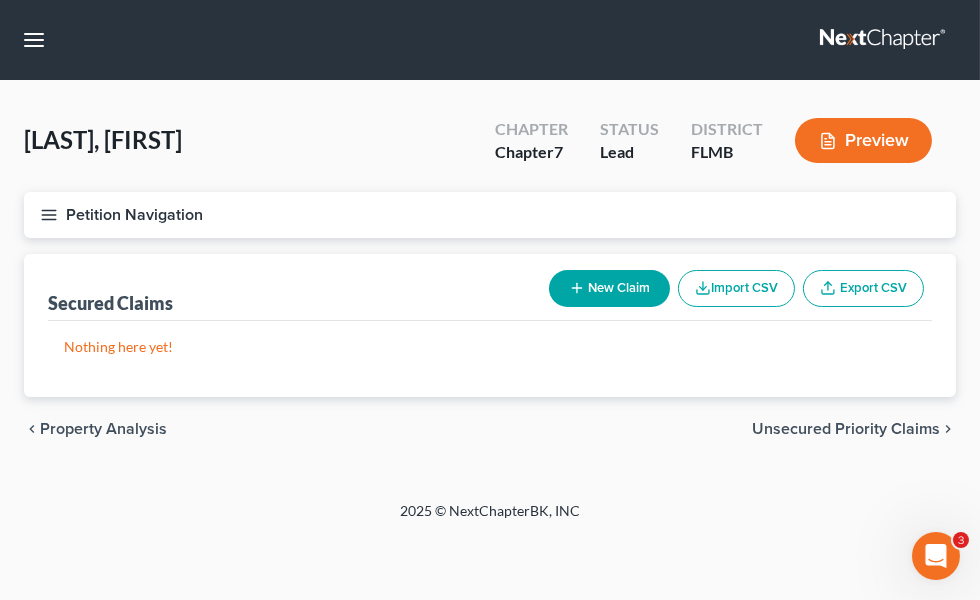 scroll, scrollTop: 182, scrollLeft: 0, axis: vertical 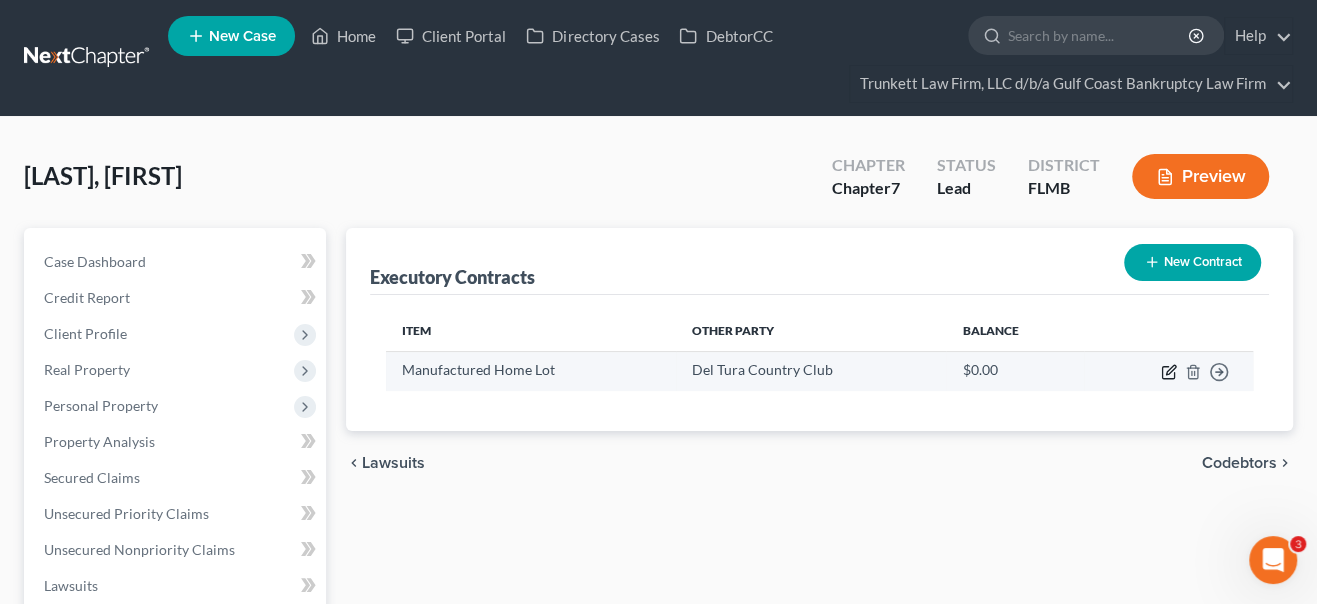 click 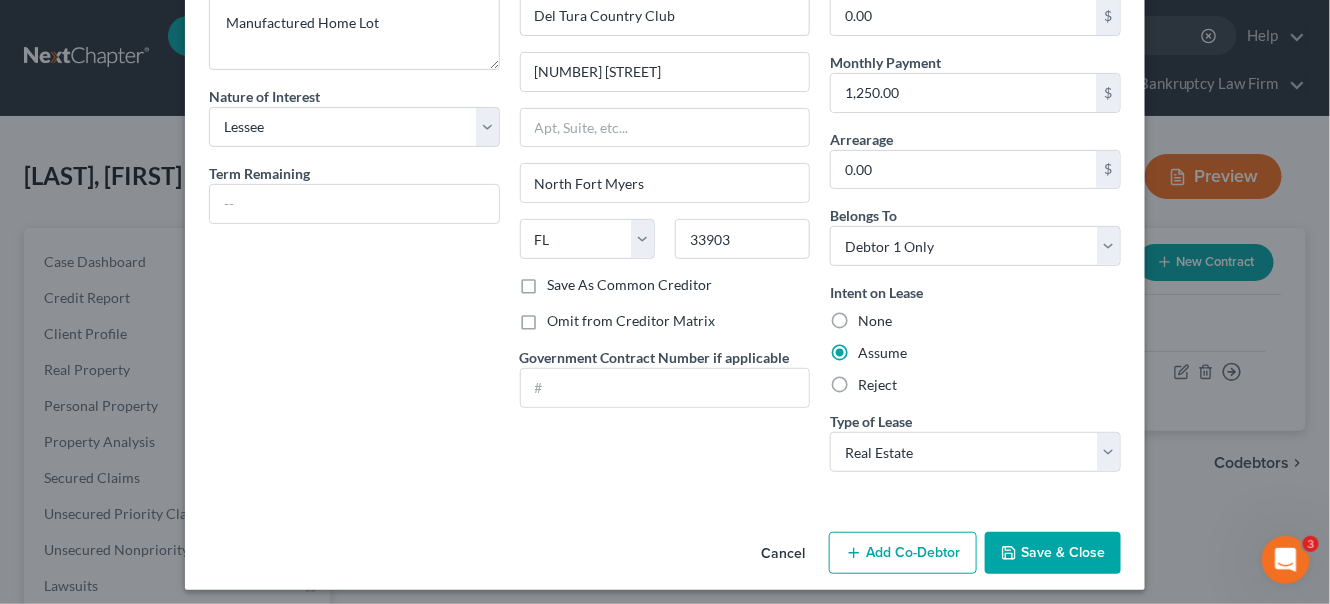 scroll, scrollTop: 123, scrollLeft: 0, axis: vertical 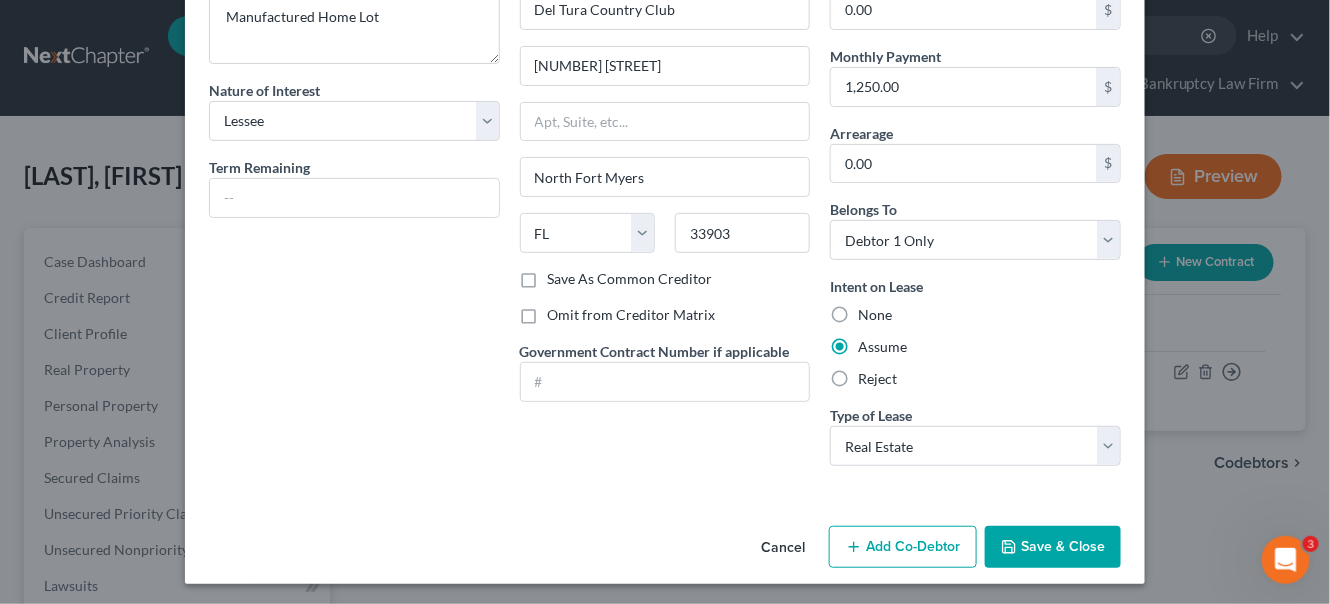 click on "Save & Close" at bounding box center [1053, 547] 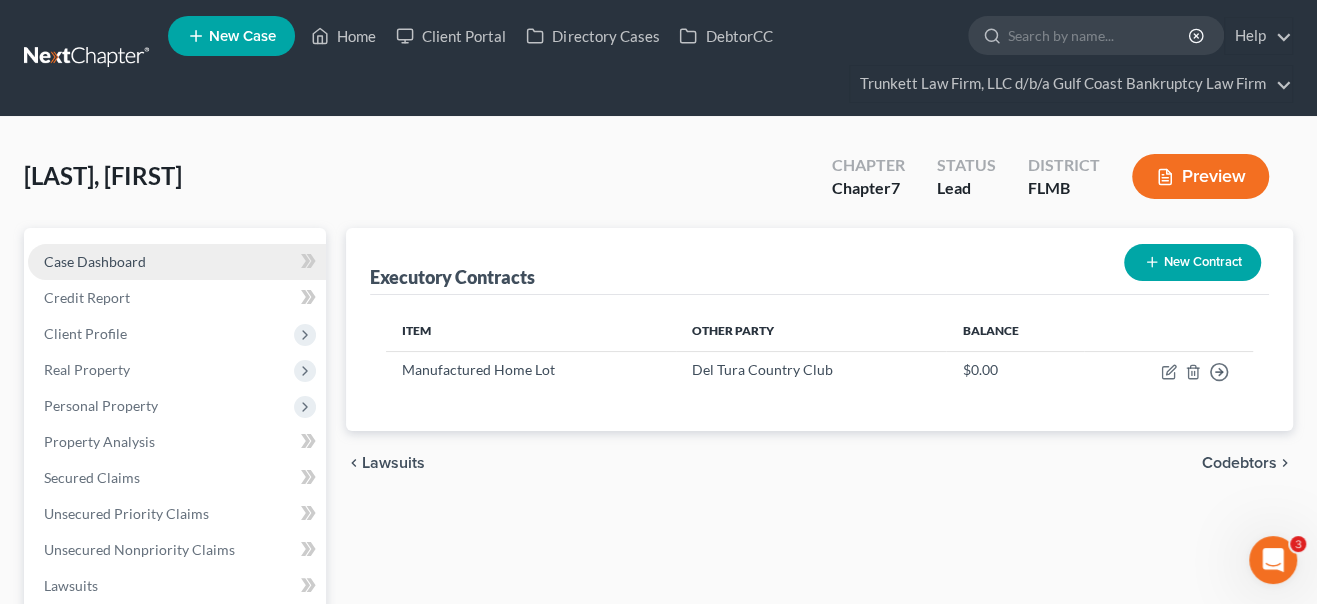 click on "Case Dashboard" at bounding box center (177, 262) 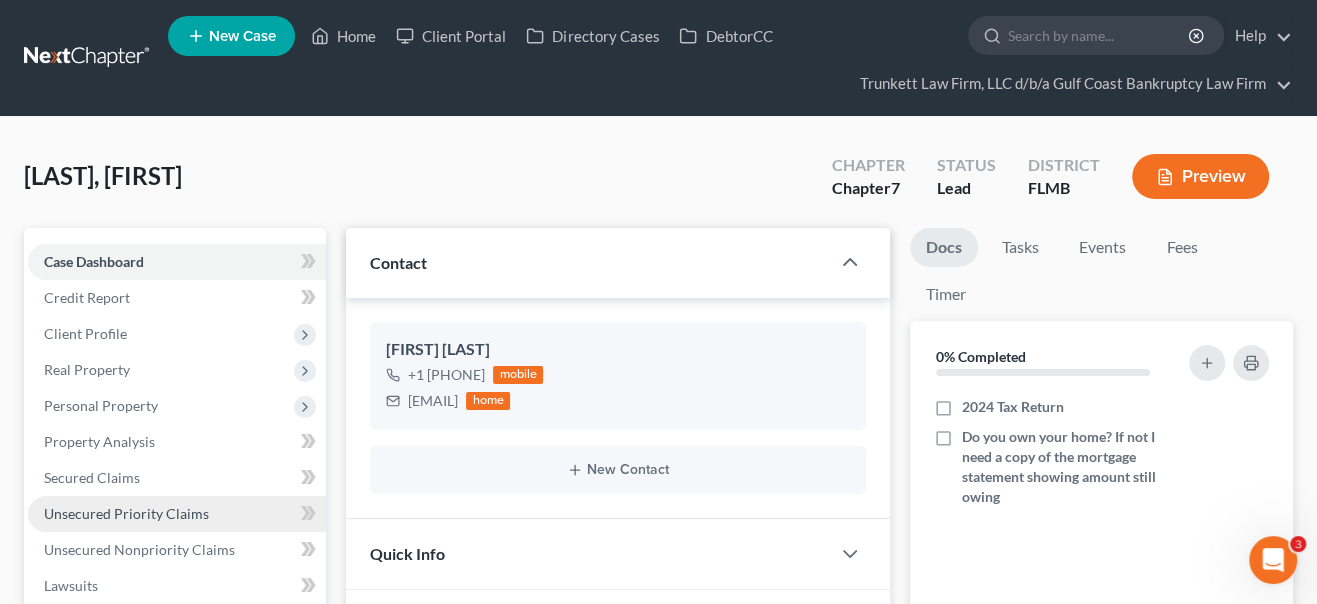 drag, startPoint x: 1226, startPoint y: 434, endPoint x: 229, endPoint y: 496, distance: 998.9259 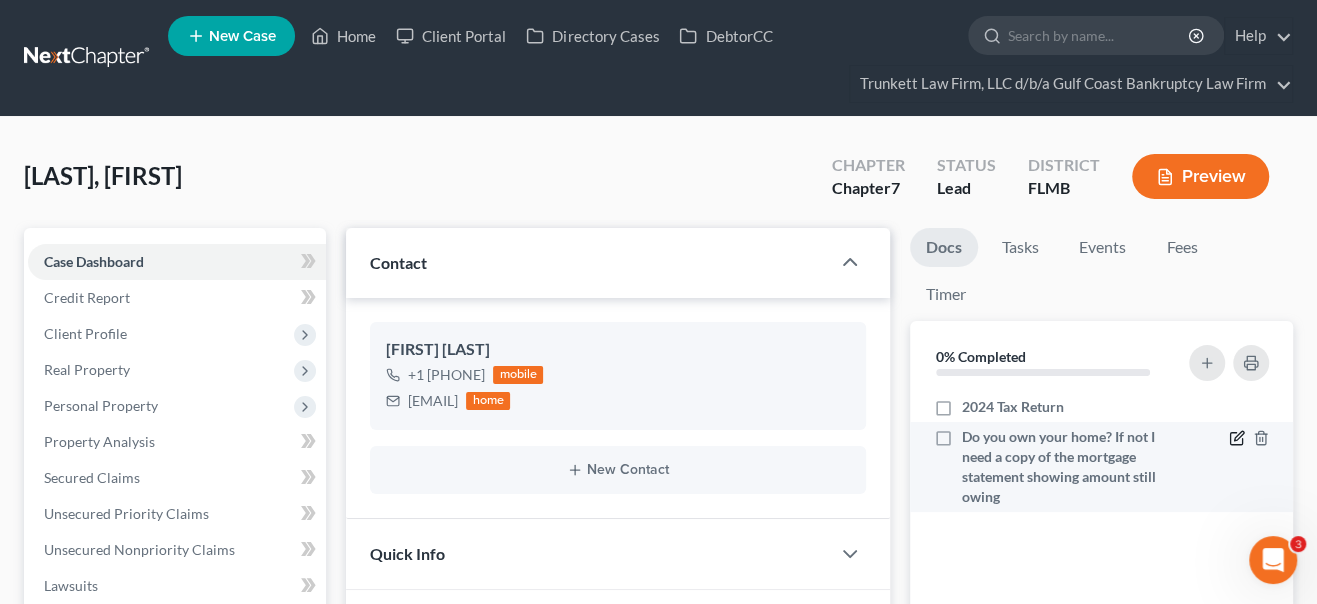 click 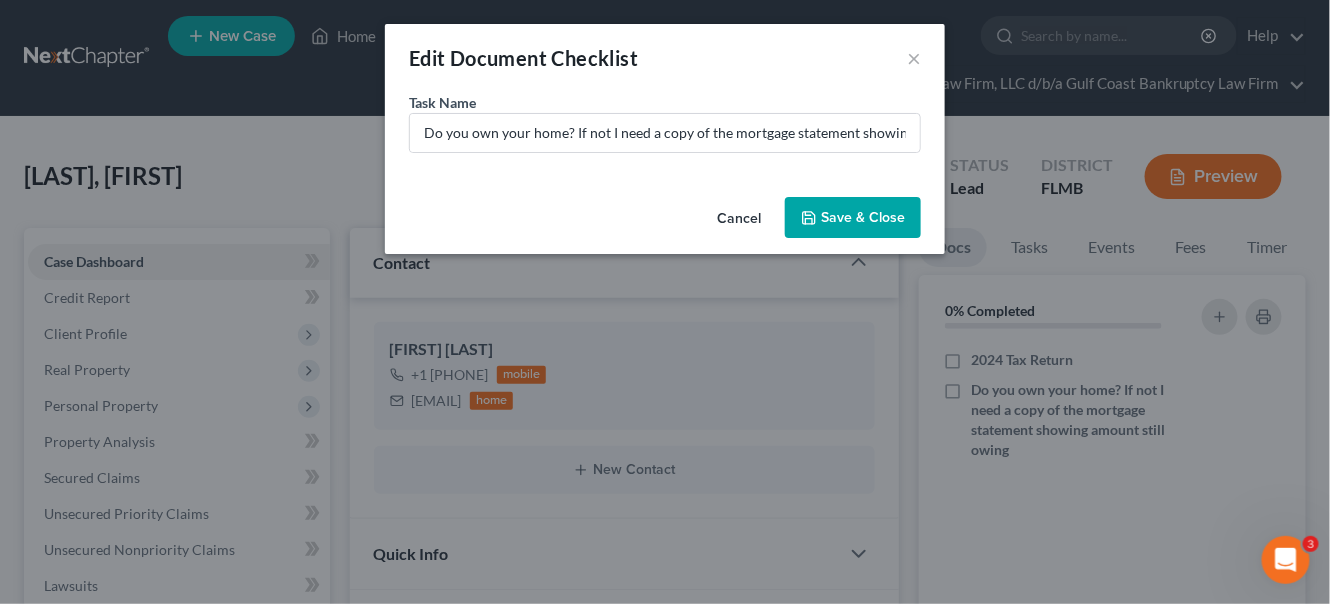 drag, startPoint x: 676, startPoint y: 286, endPoint x: 718, endPoint y: 268, distance: 45.694637 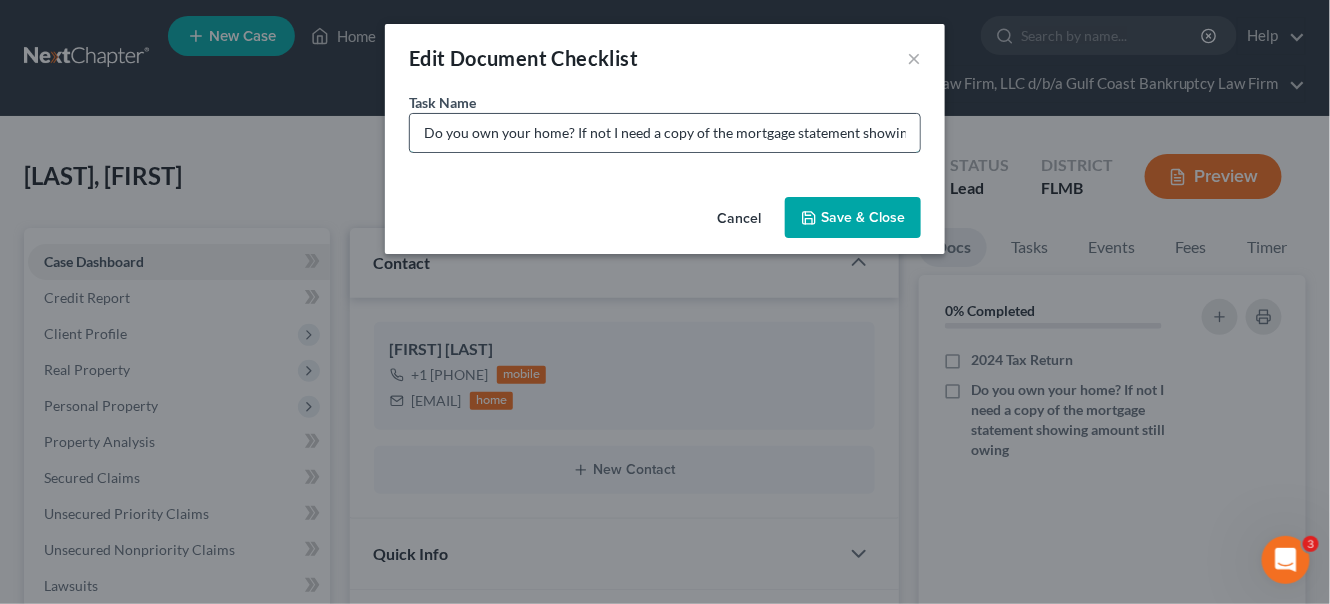 drag, startPoint x: 718, startPoint y: 268, endPoint x: 565, endPoint y: 137, distance: 201.41995 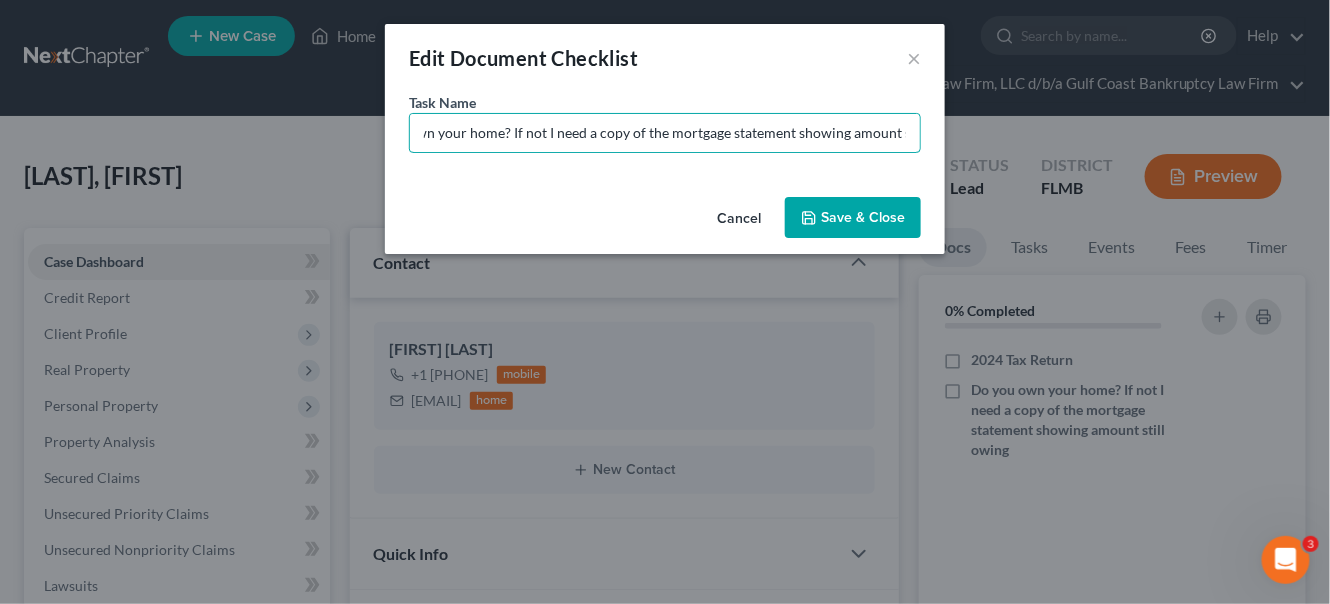 scroll, scrollTop: 0, scrollLeft: 113, axis: horizontal 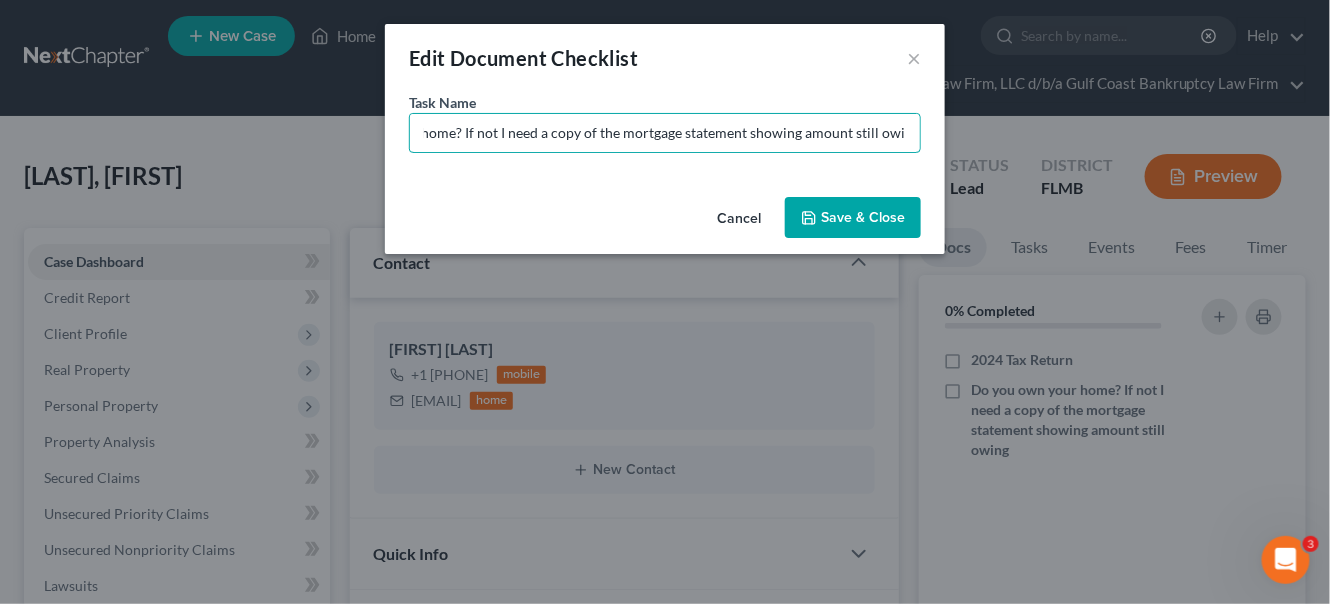 drag, startPoint x: 428, startPoint y: 133, endPoint x: 976, endPoint y: 130, distance: 548.00824 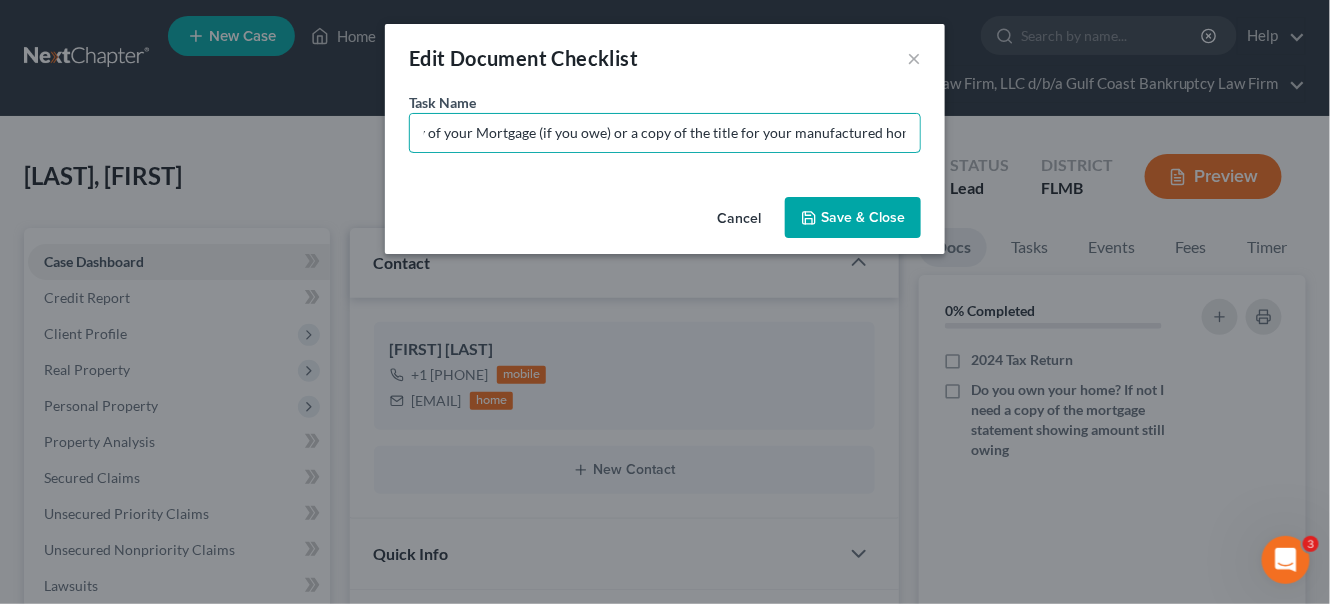 scroll, scrollTop: 0, scrollLeft: 121, axis: horizontal 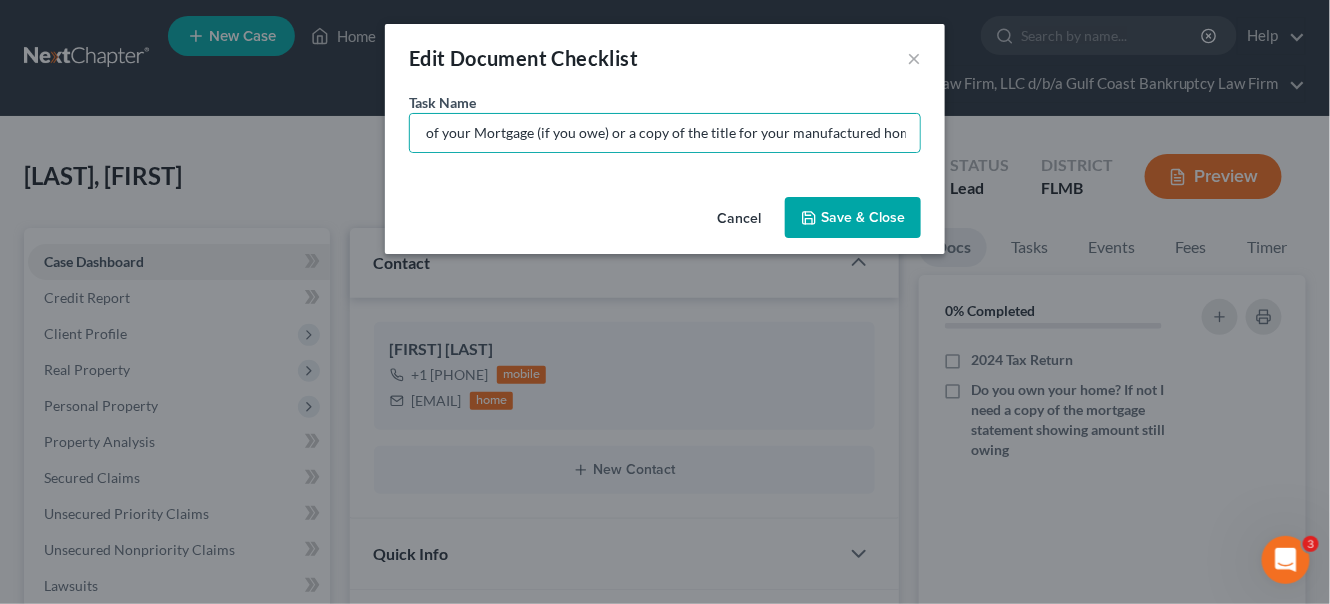 drag, startPoint x: 888, startPoint y: 206, endPoint x: 998, endPoint y: 353, distance: 183.60011 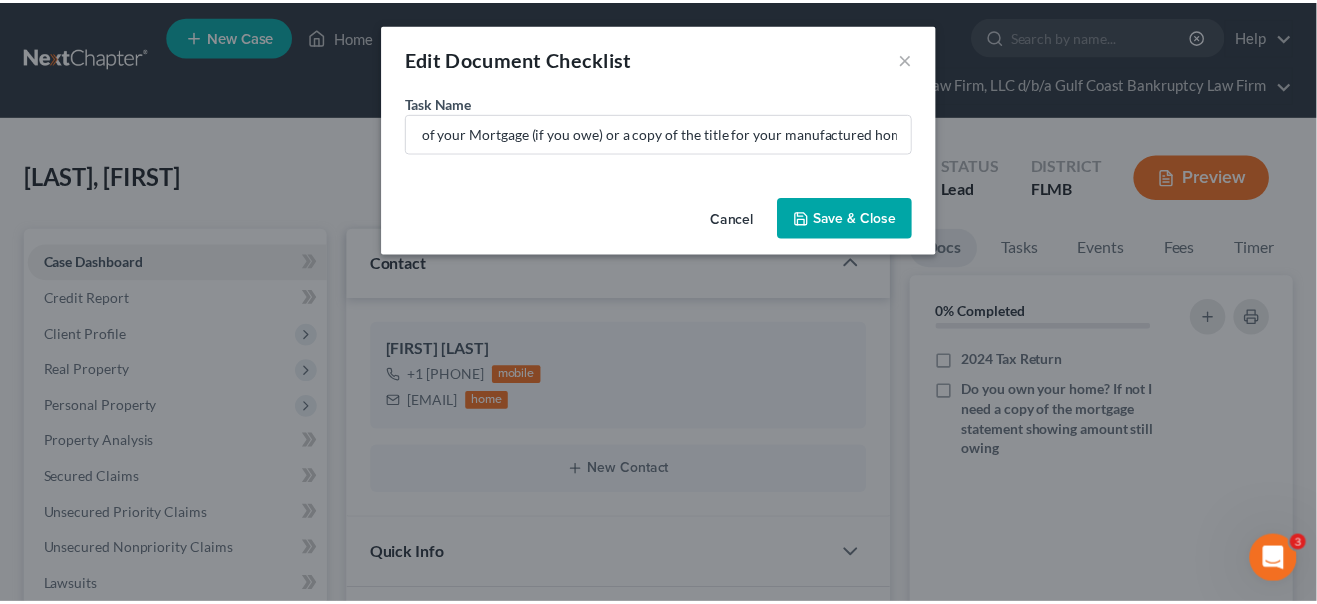 scroll, scrollTop: 0, scrollLeft: 0, axis: both 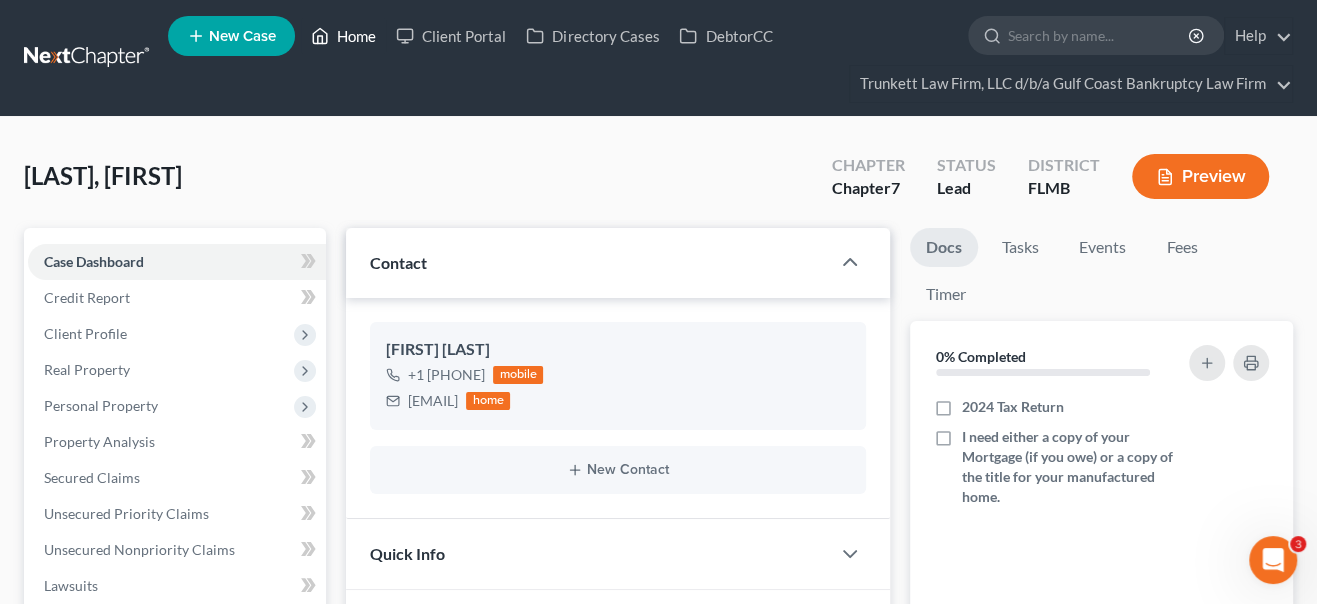 click on "Home" at bounding box center (343, 36) 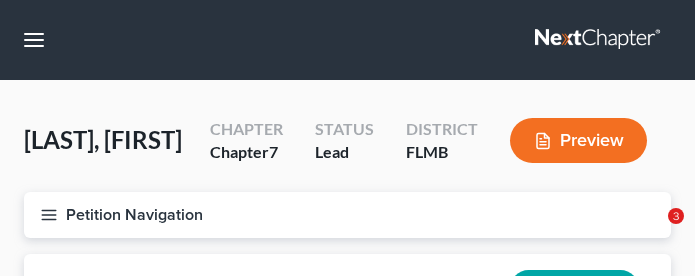scroll, scrollTop: 0, scrollLeft: 0, axis: both 